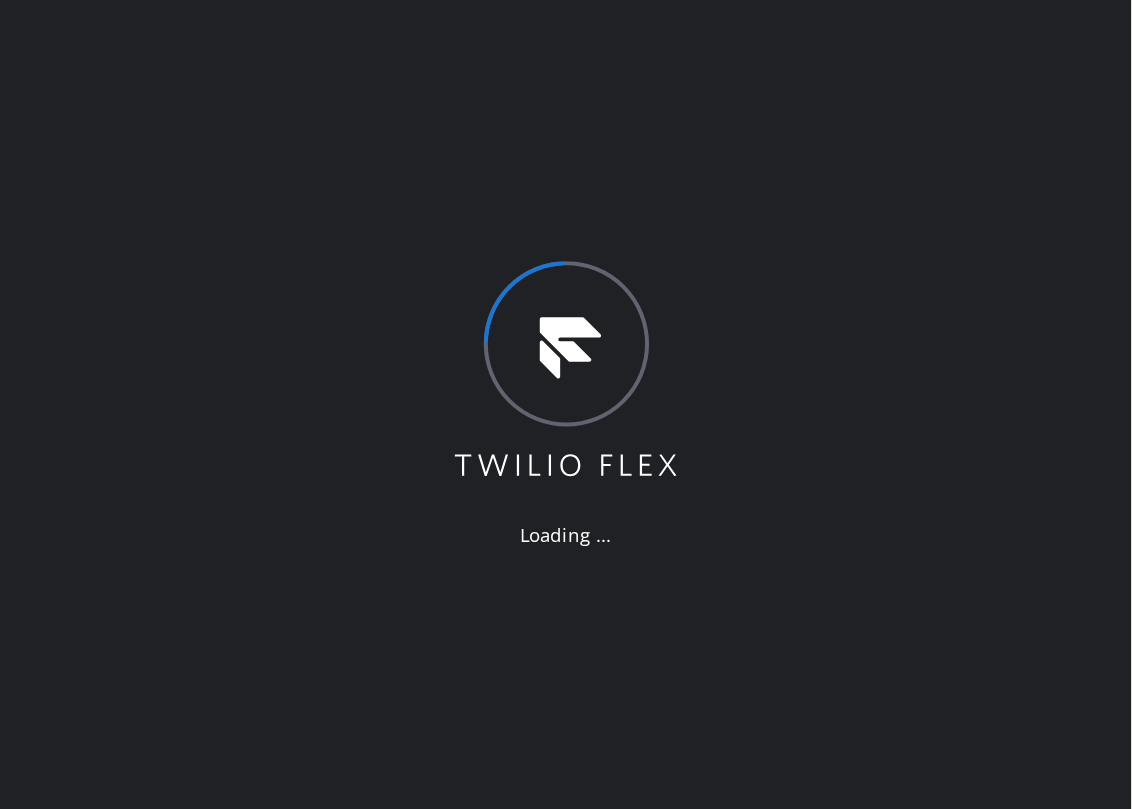 scroll, scrollTop: 0, scrollLeft: 0, axis: both 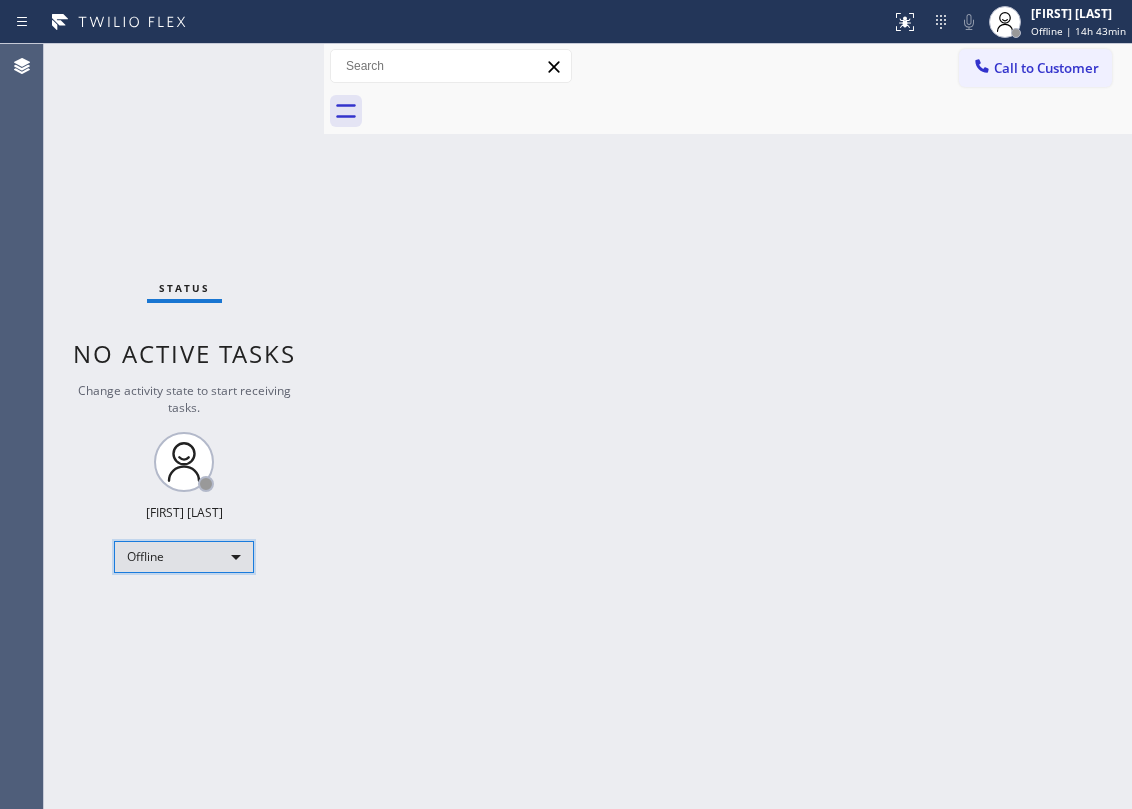 click on "Offline" at bounding box center (184, 557) 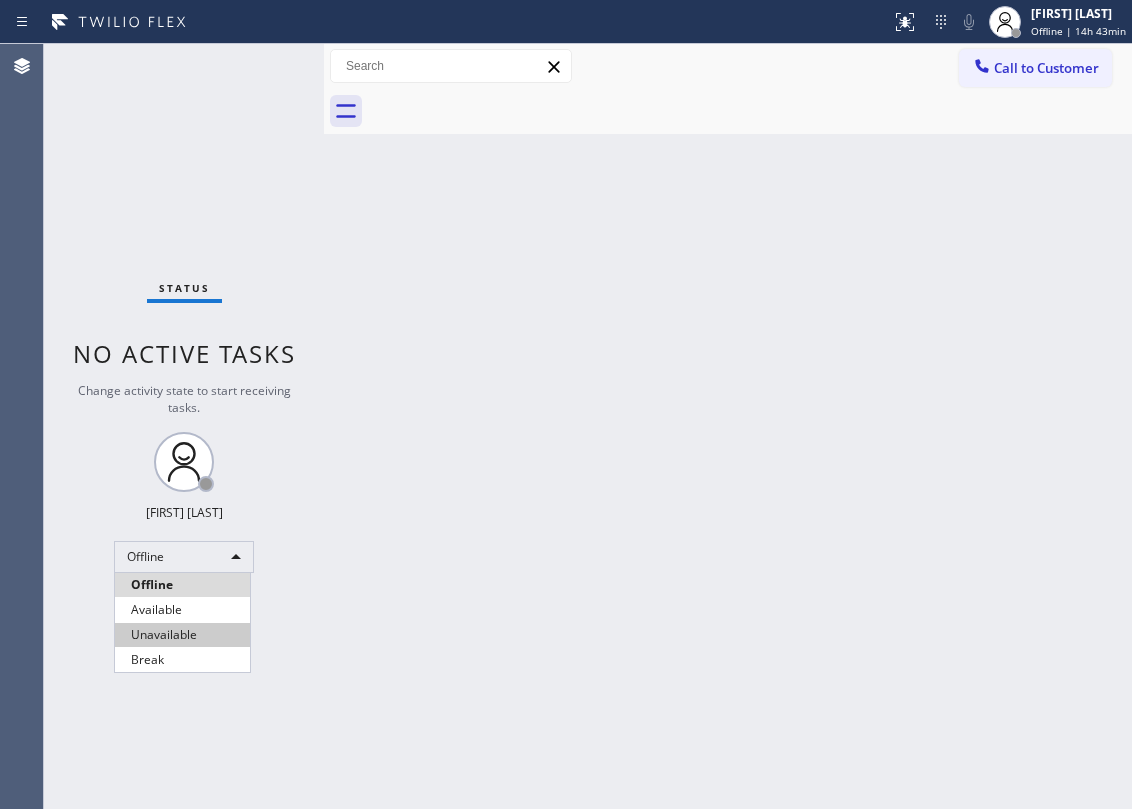click on "Unavailable" at bounding box center (182, 635) 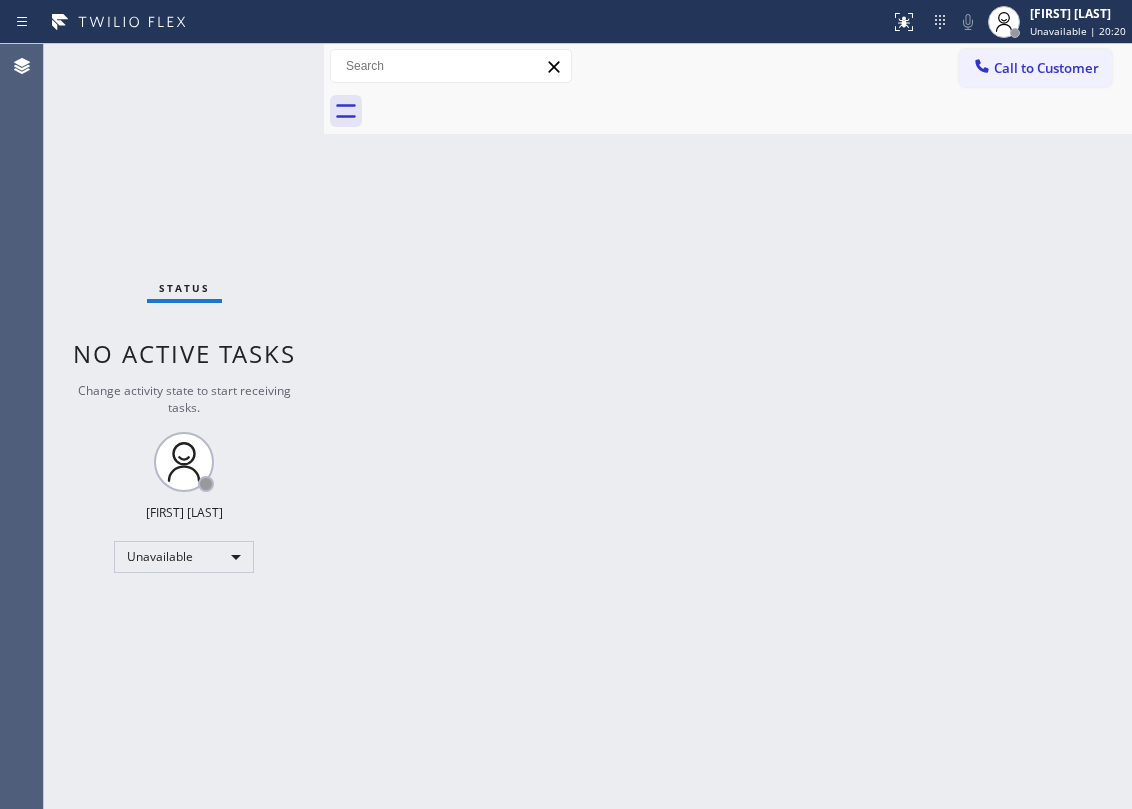 click on "Call to Customer" at bounding box center (1035, 68) 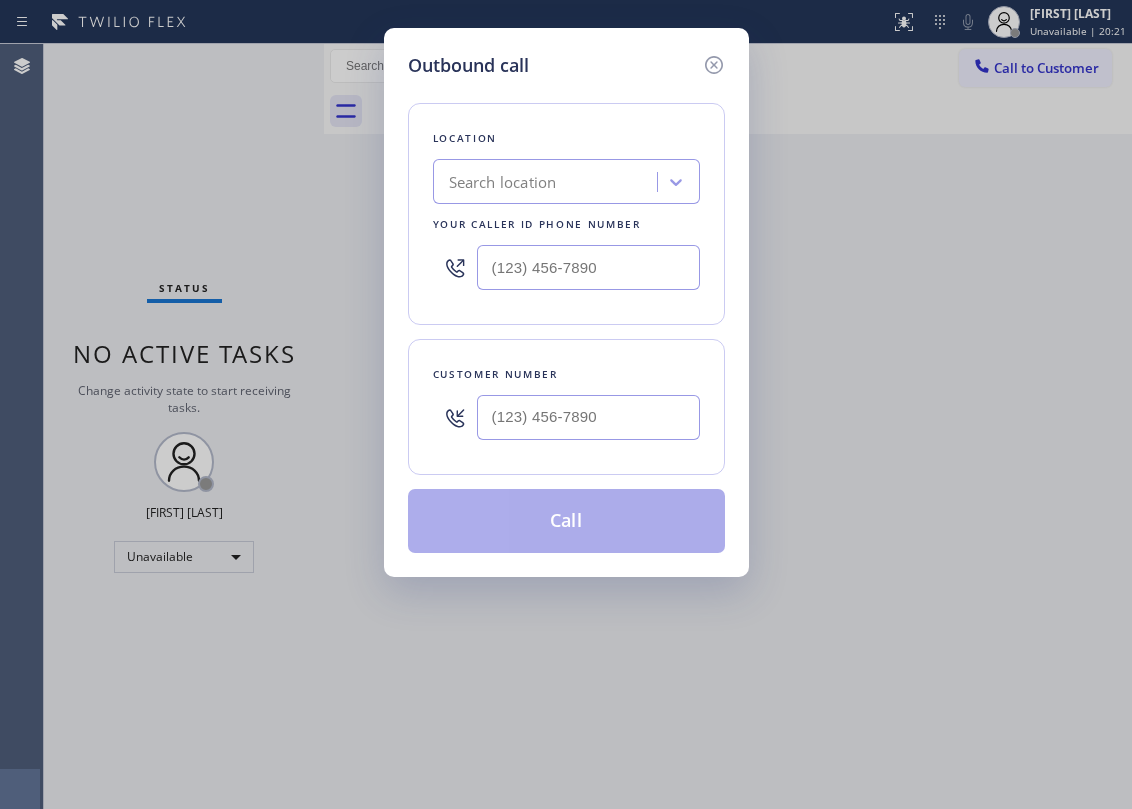 click at bounding box center [588, 417] 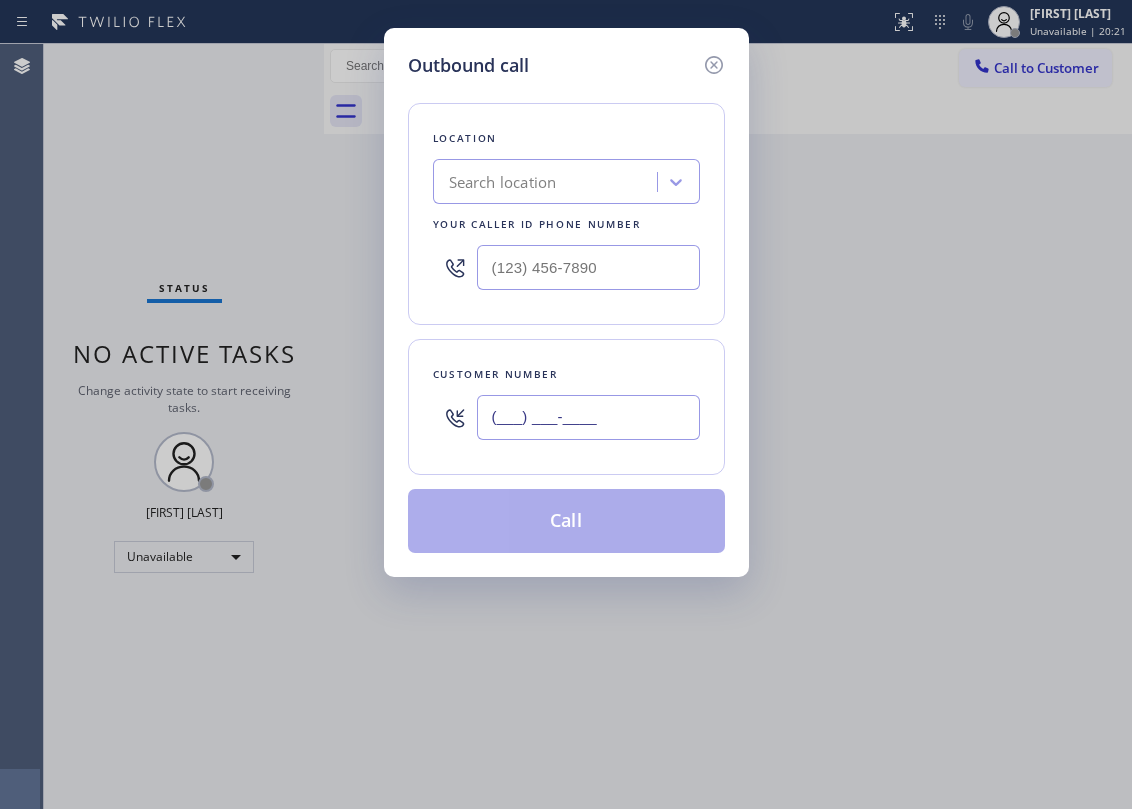 paste on "[PHONE]" 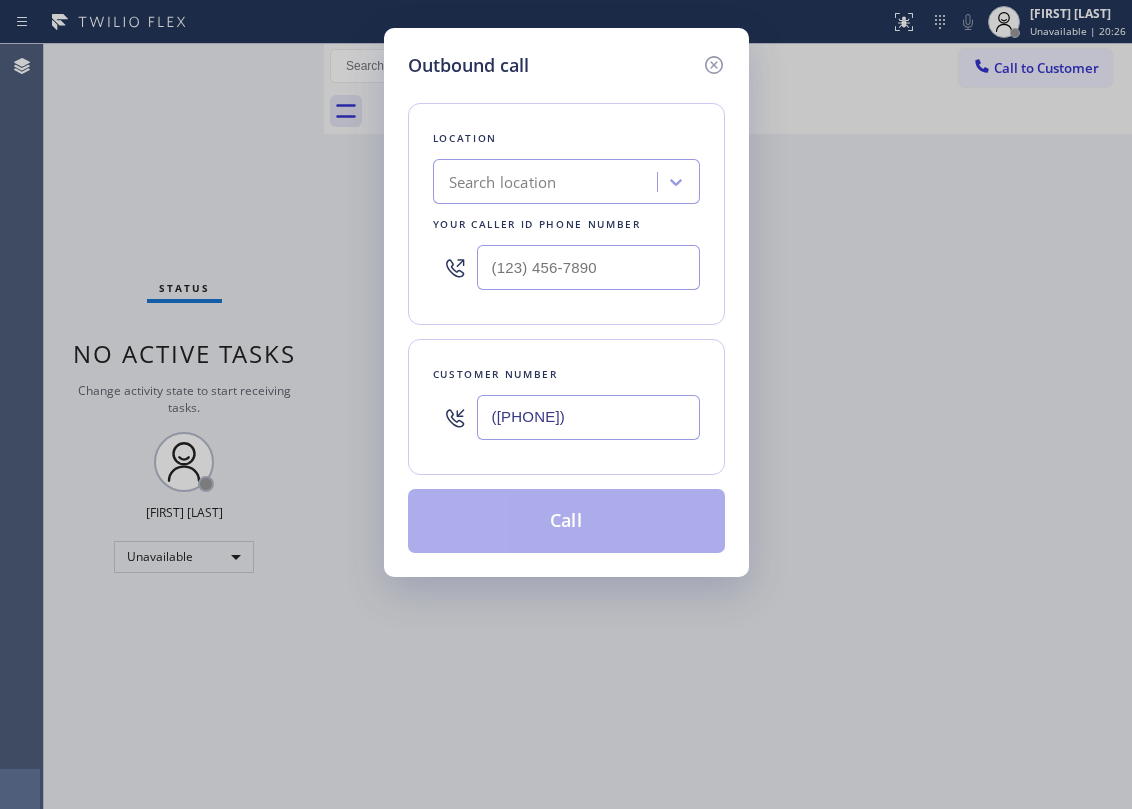 type on "([PHONE])" 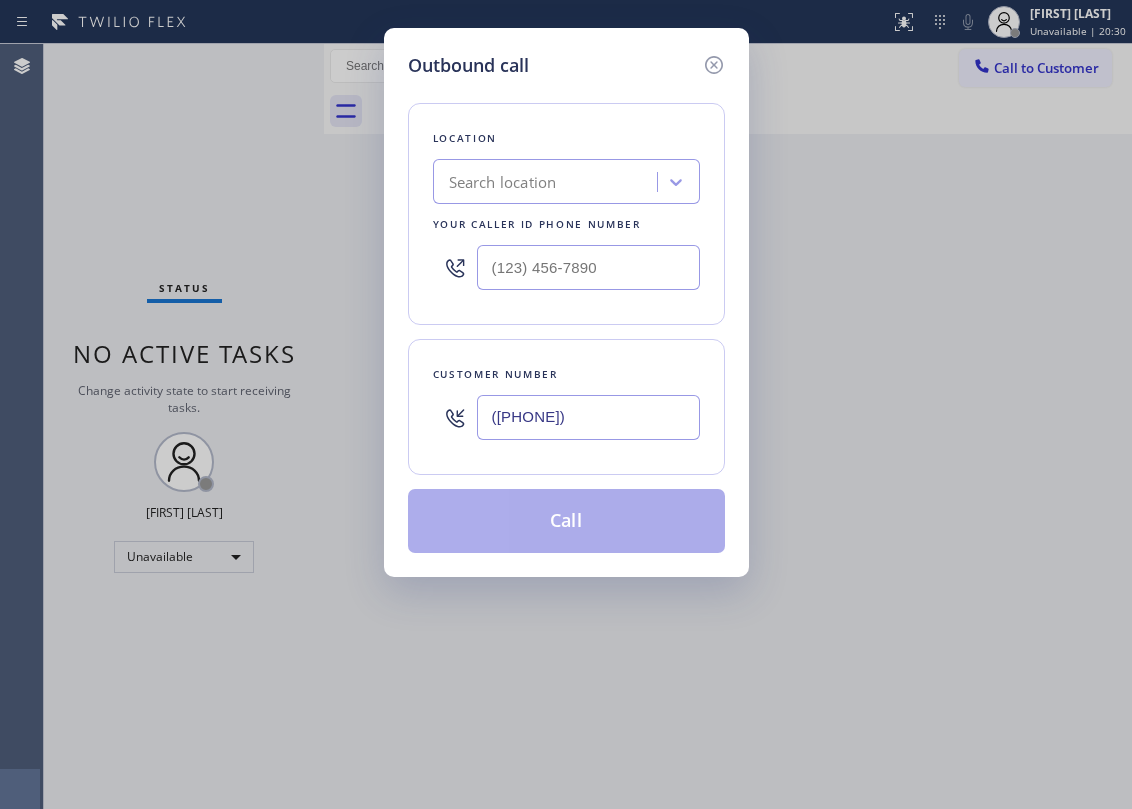 click on "Search location" at bounding box center [503, 182] 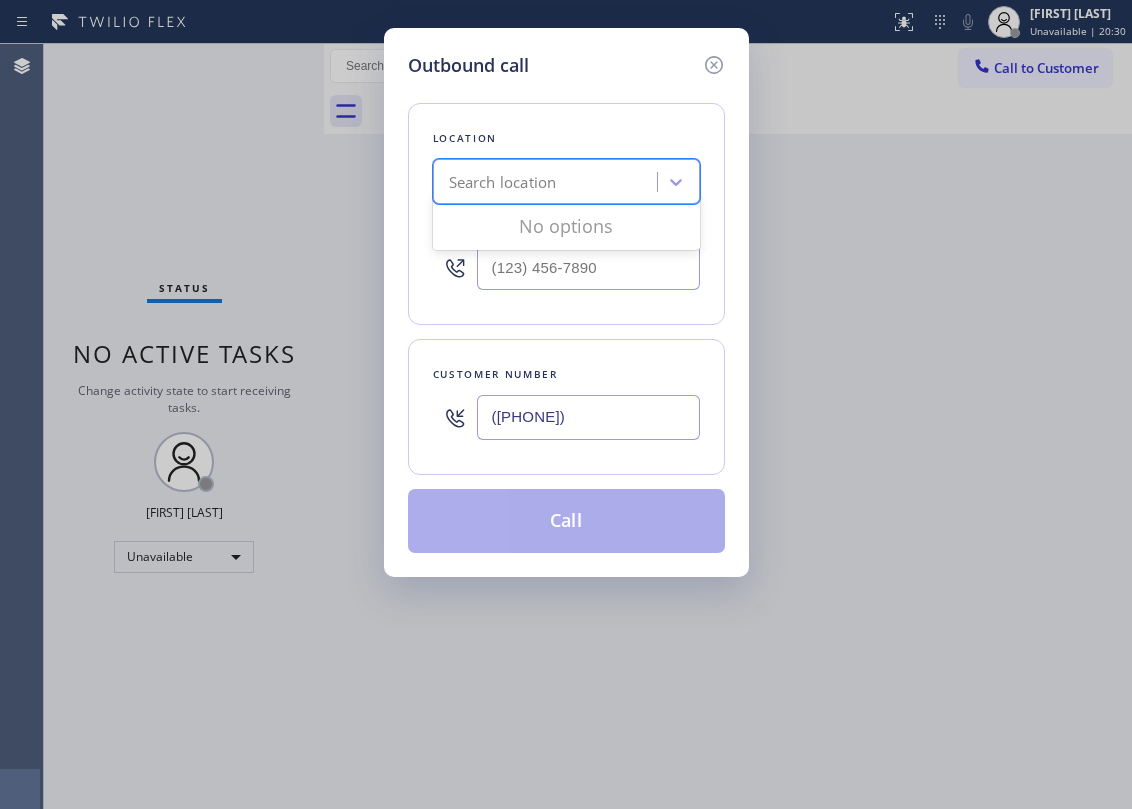 paste on "Bloom Air Conditioning Santa Clarita" 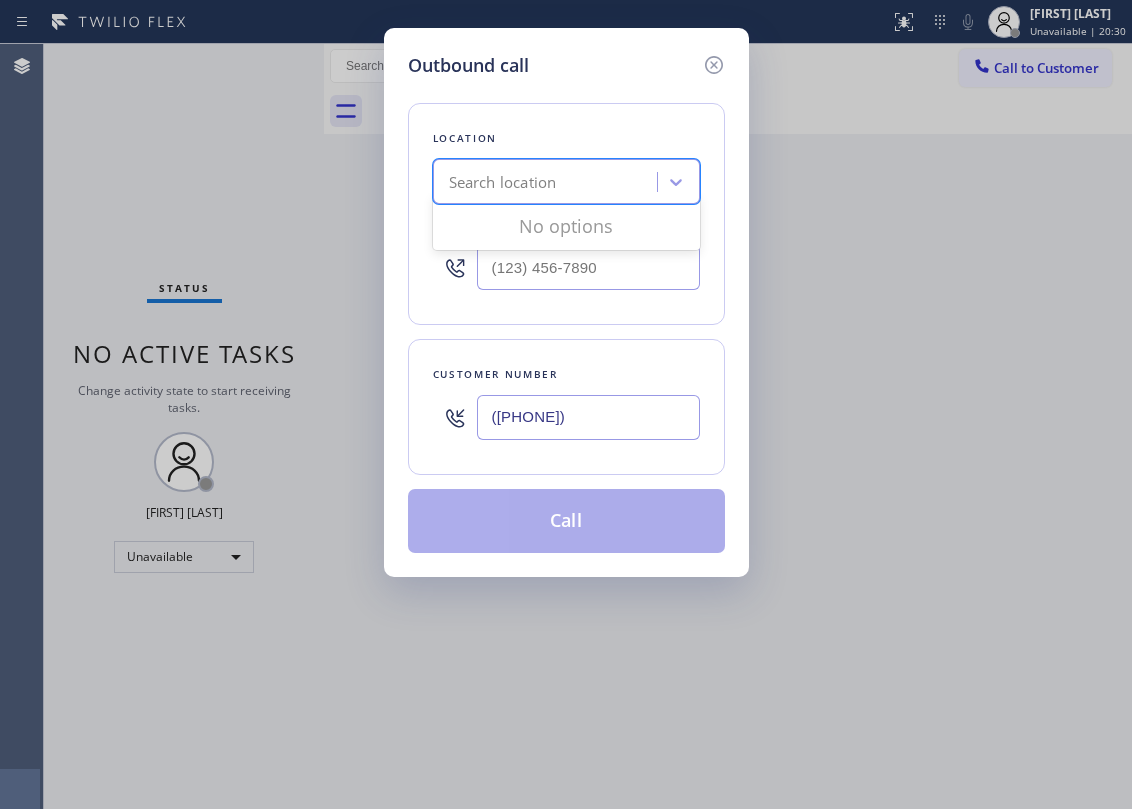 type on "Bloom Air Conditioning Santa Clarita" 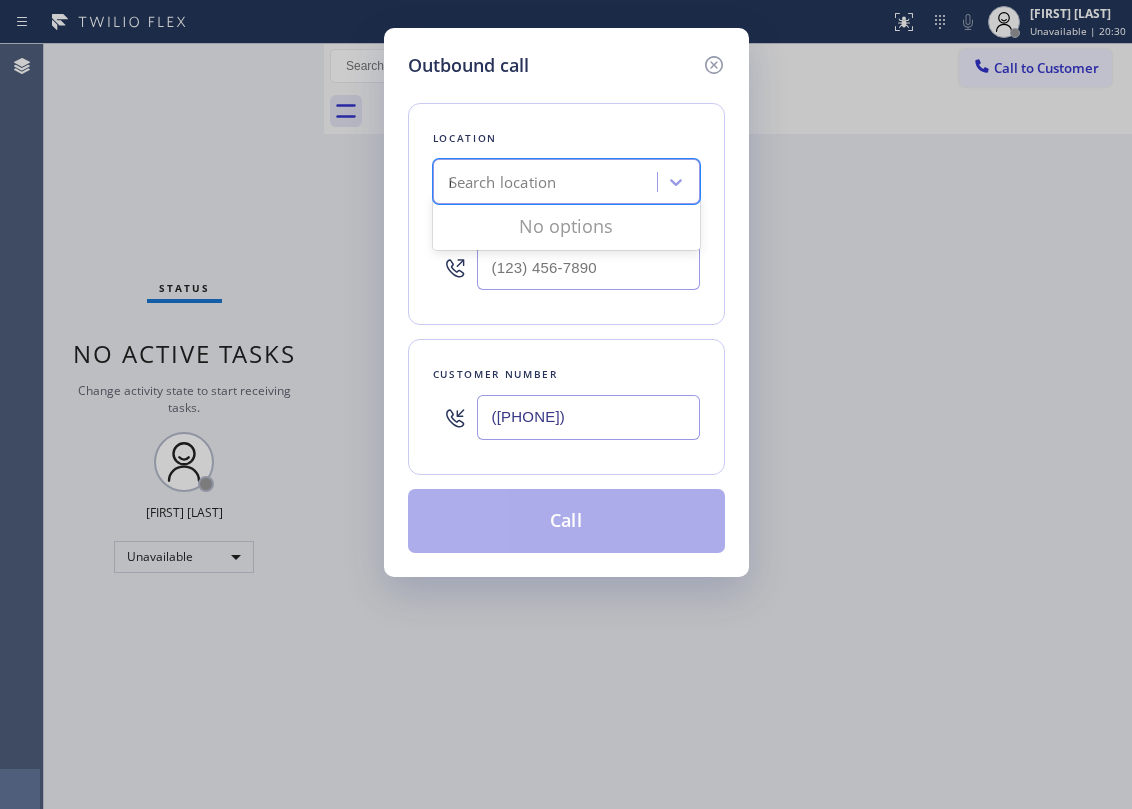 scroll, scrollTop: 0, scrollLeft: 76, axis: horizontal 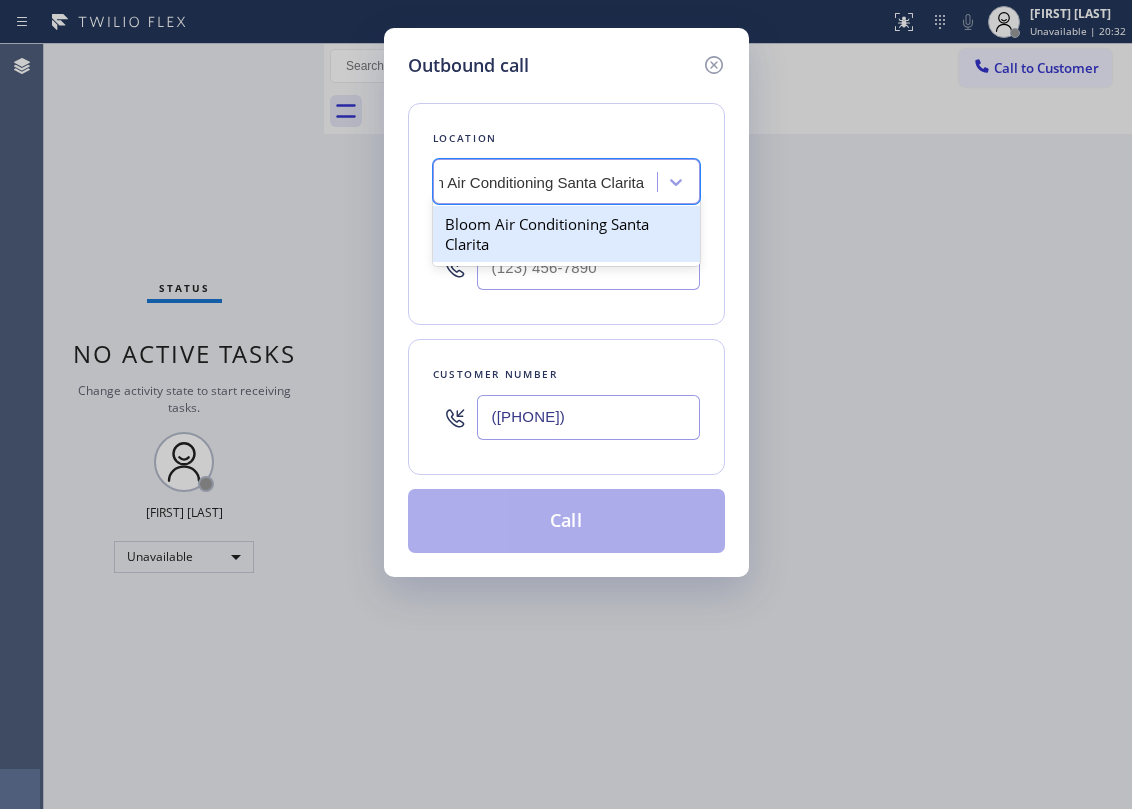 click on "Bloom Air Conditioning Santa Clarita" at bounding box center [566, 234] 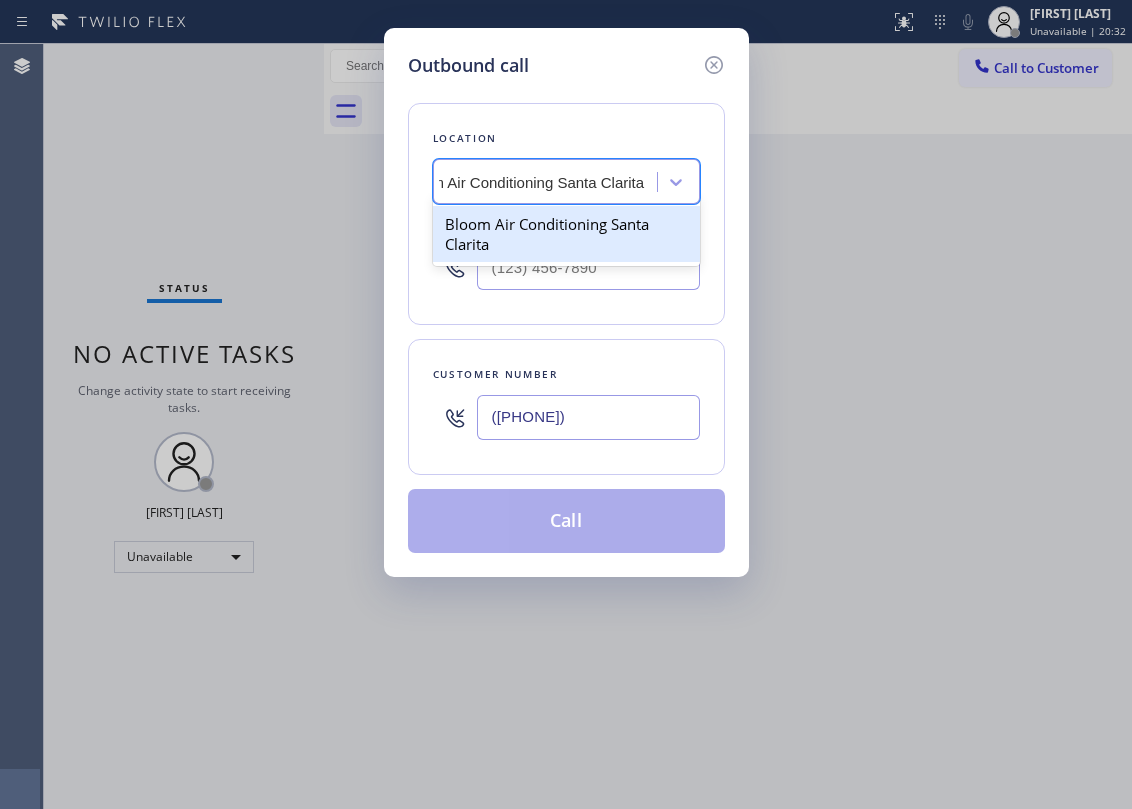 type 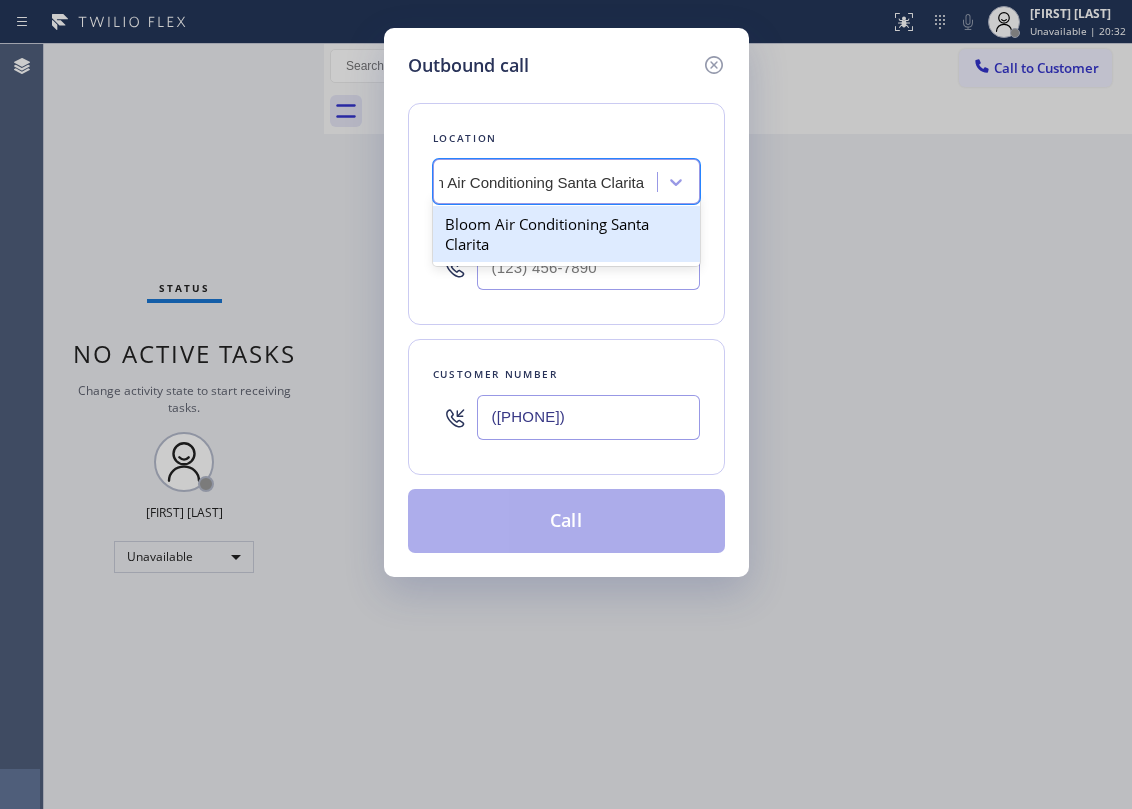 type on "[PHONE]" 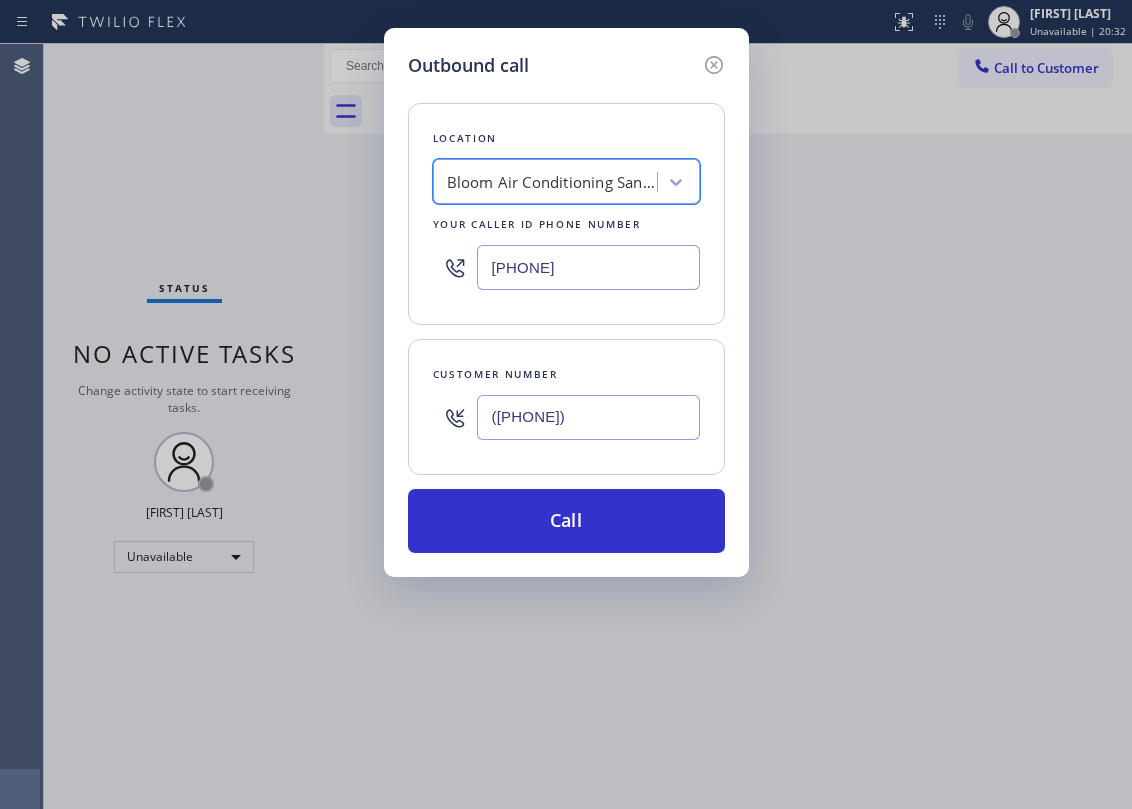 scroll, scrollTop: 0, scrollLeft: 1, axis: horizontal 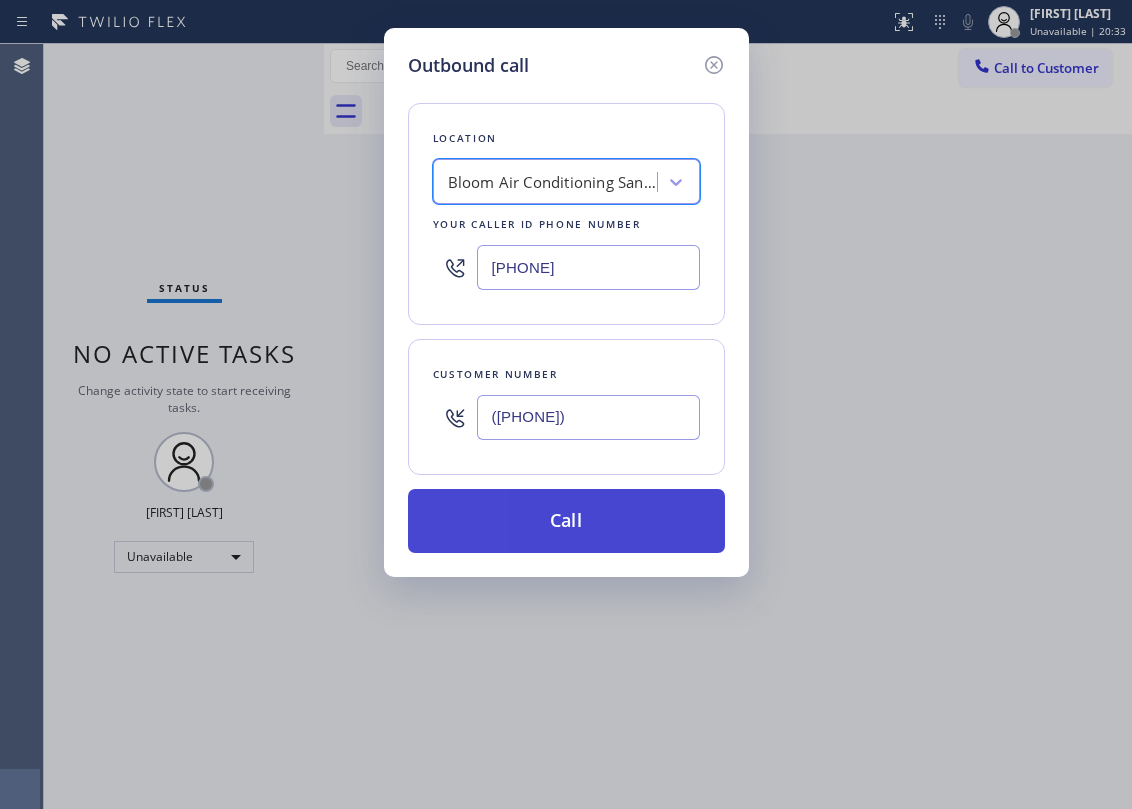 click on "Call" at bounding box center (566, 521) 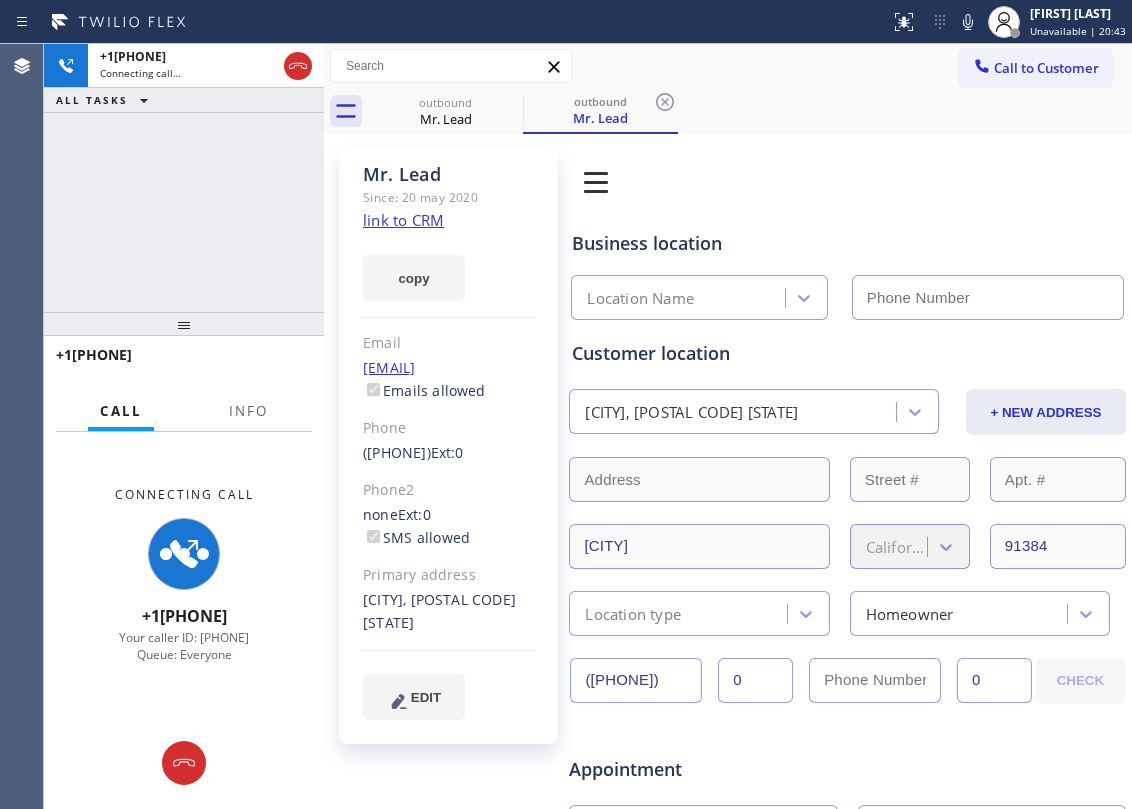 click on "copy" at bounding box center [449, 266] 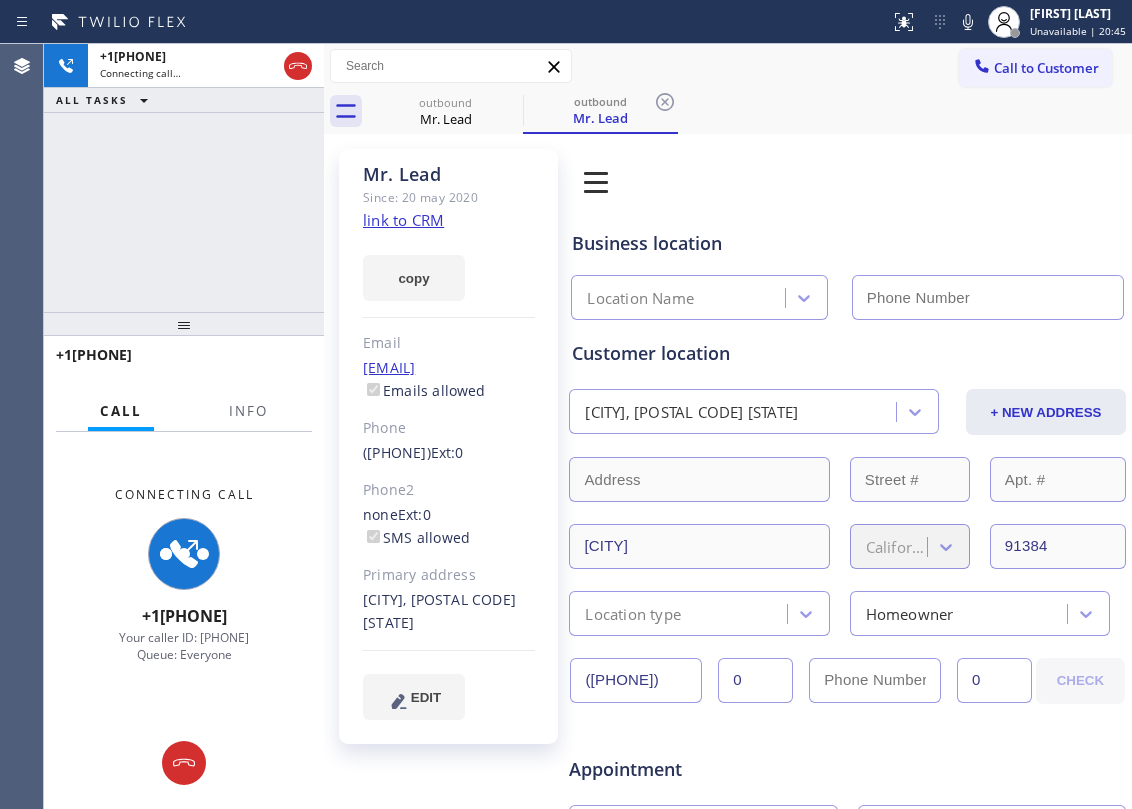 click on "link to CRM" 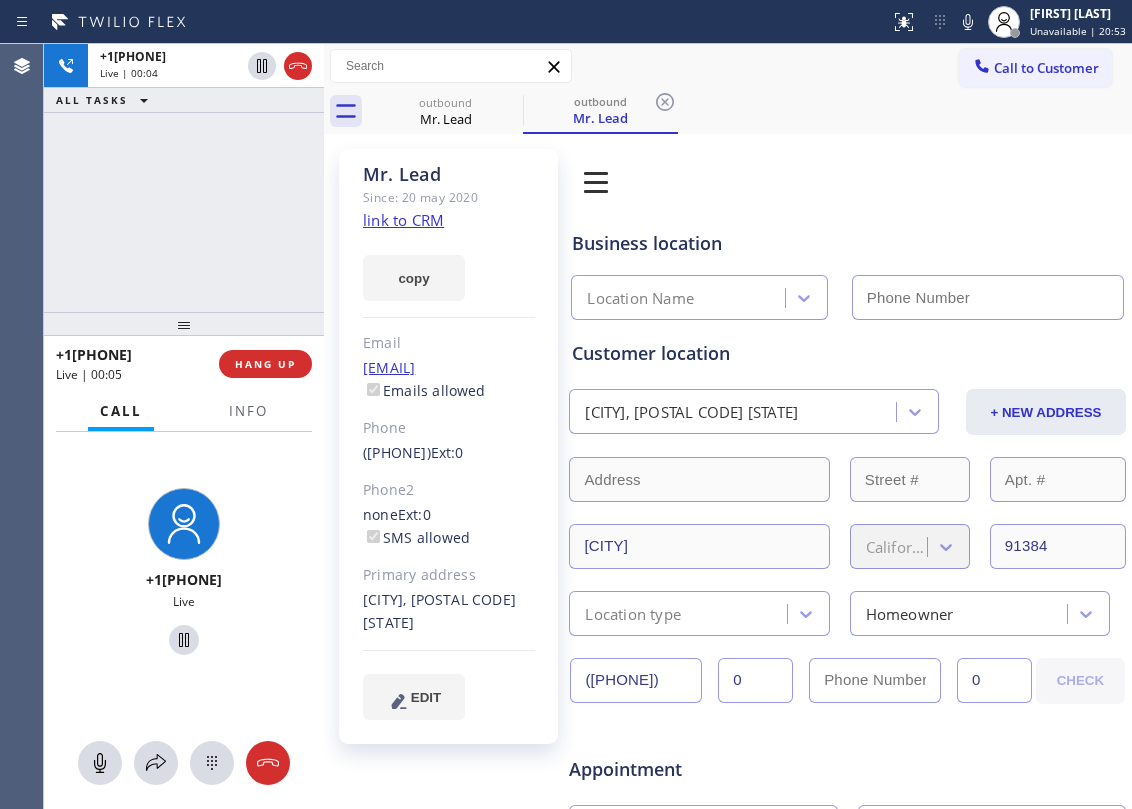 type on "[PHONE]" 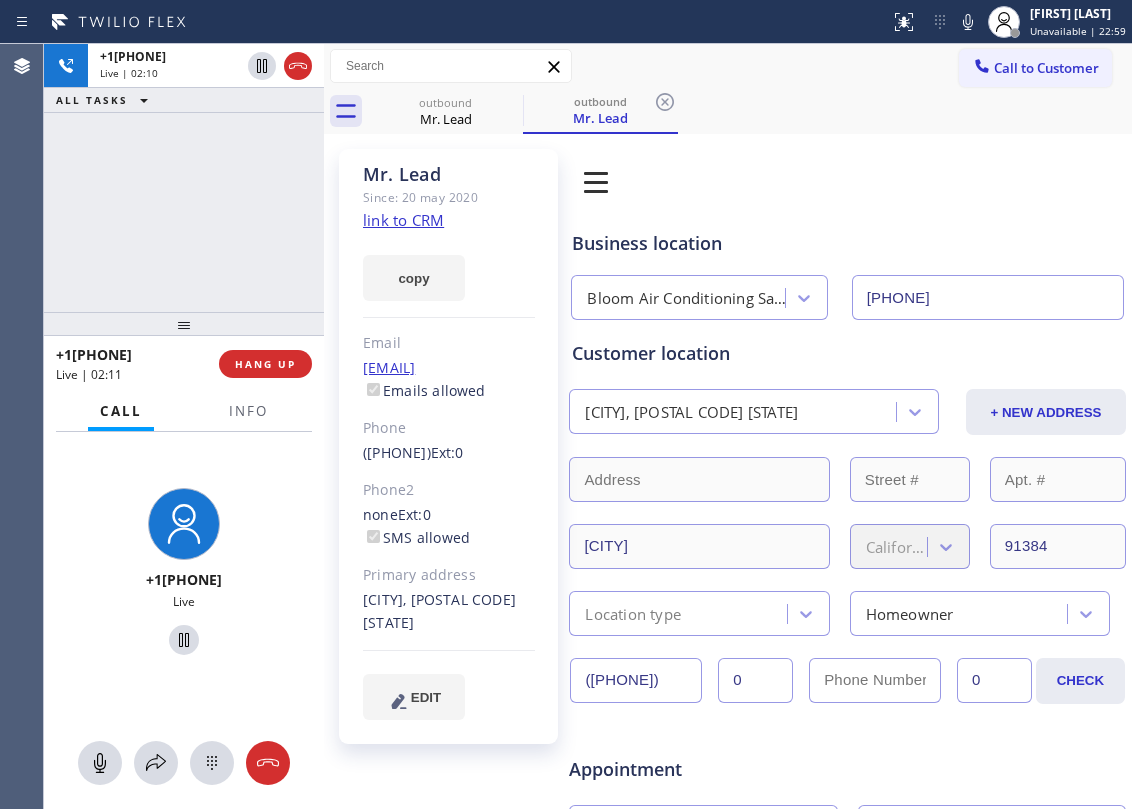 click on "+1[PHONE] Live | 02:10 ALL TASKS ALL TASKS ACTIVE TASKS TASKS IN WRAP UP" at bounding box center (184, 178) 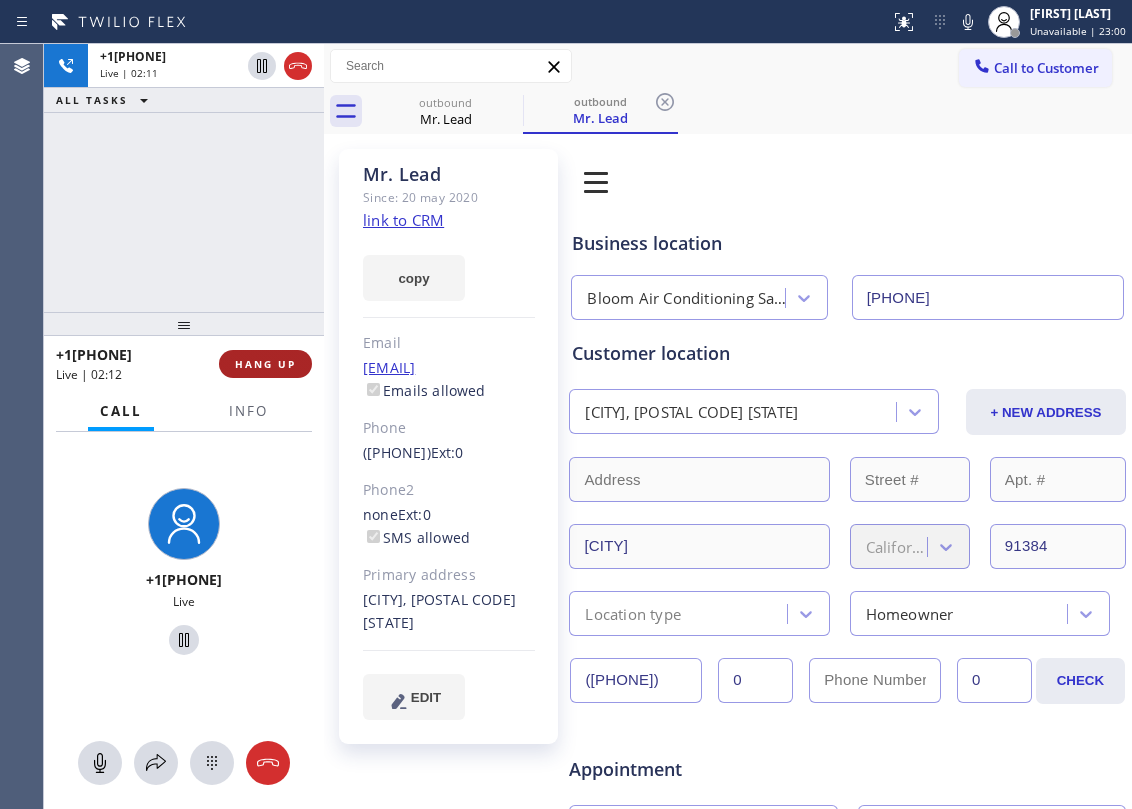 click on "HANG UP" at bounding box center (265, 364) 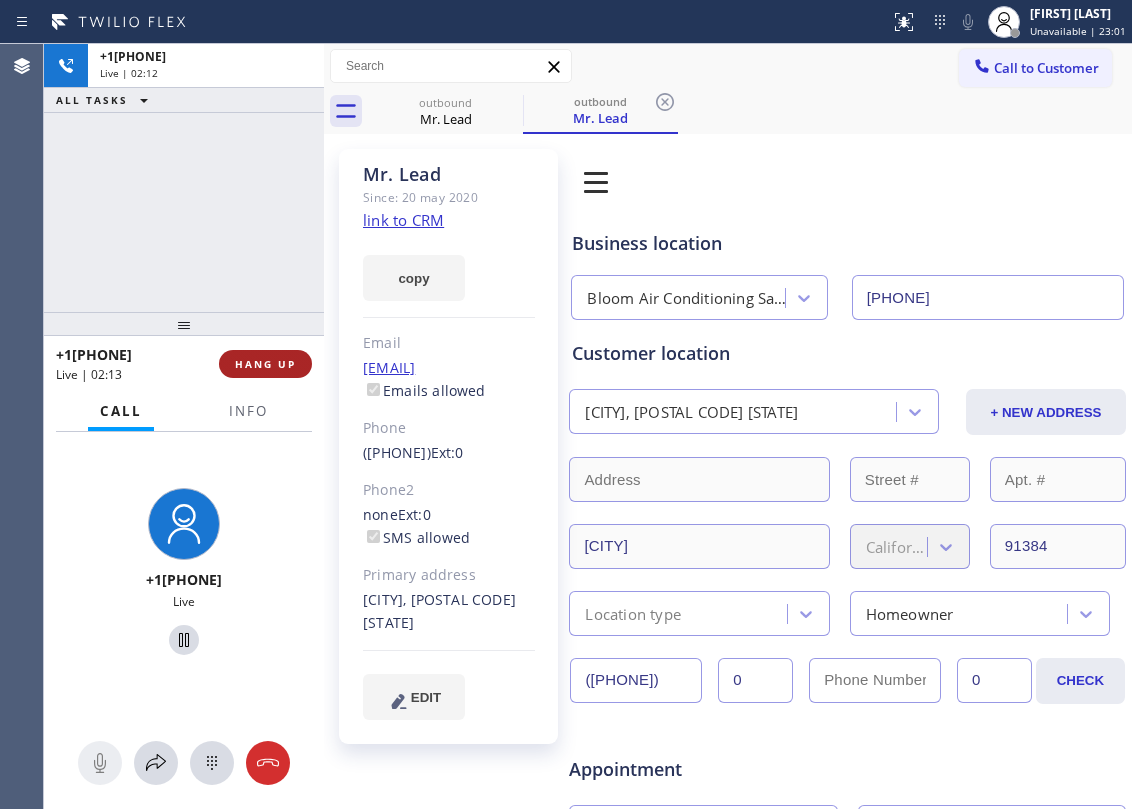 click on "HANG UP" at bounding box center [265, 364] 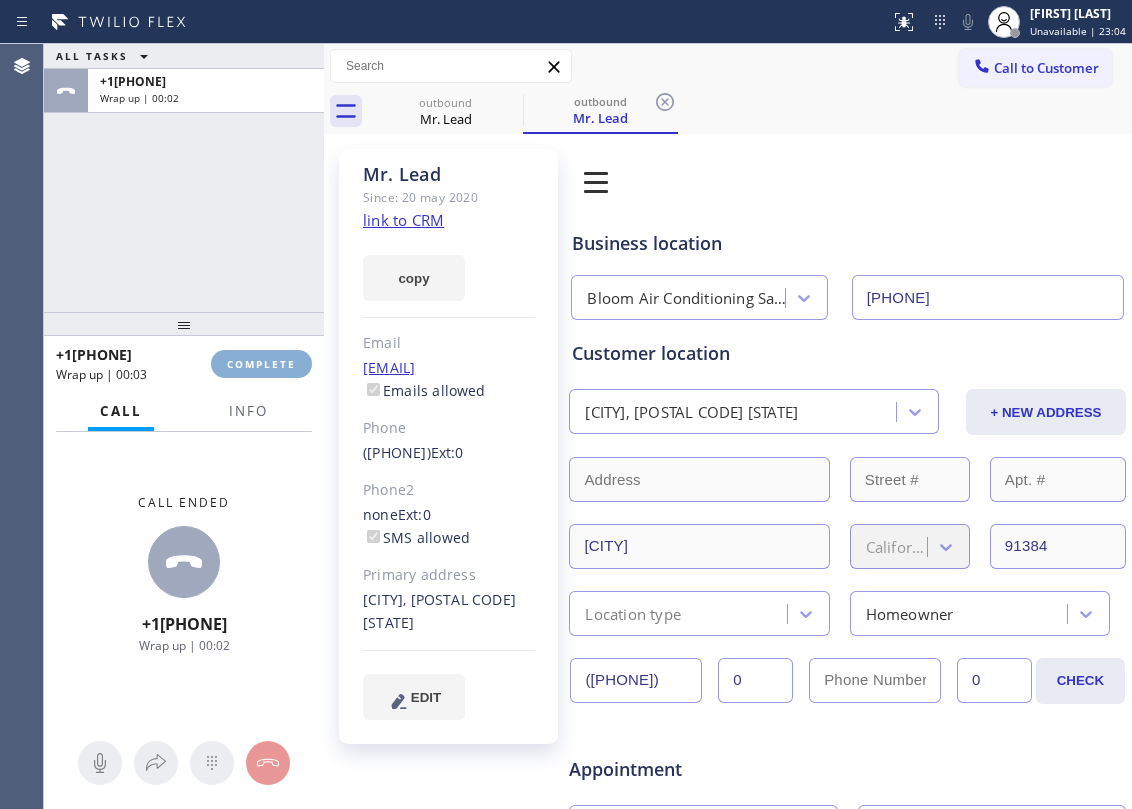 drag, startPoint x: 242, startPoint y: 361, endPoint x: 256, endPoint y: 364, distance: 14.3178215 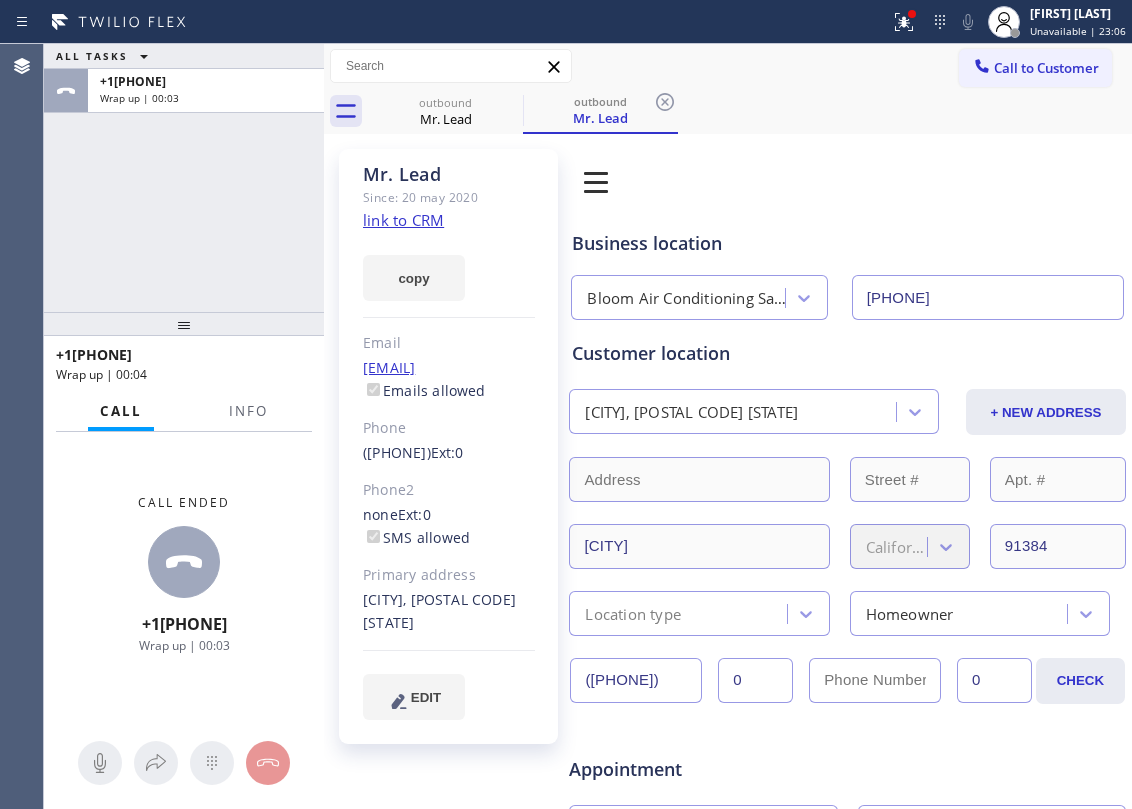 click on "Wrap up | 00:04" at bounding box center [177, 374] 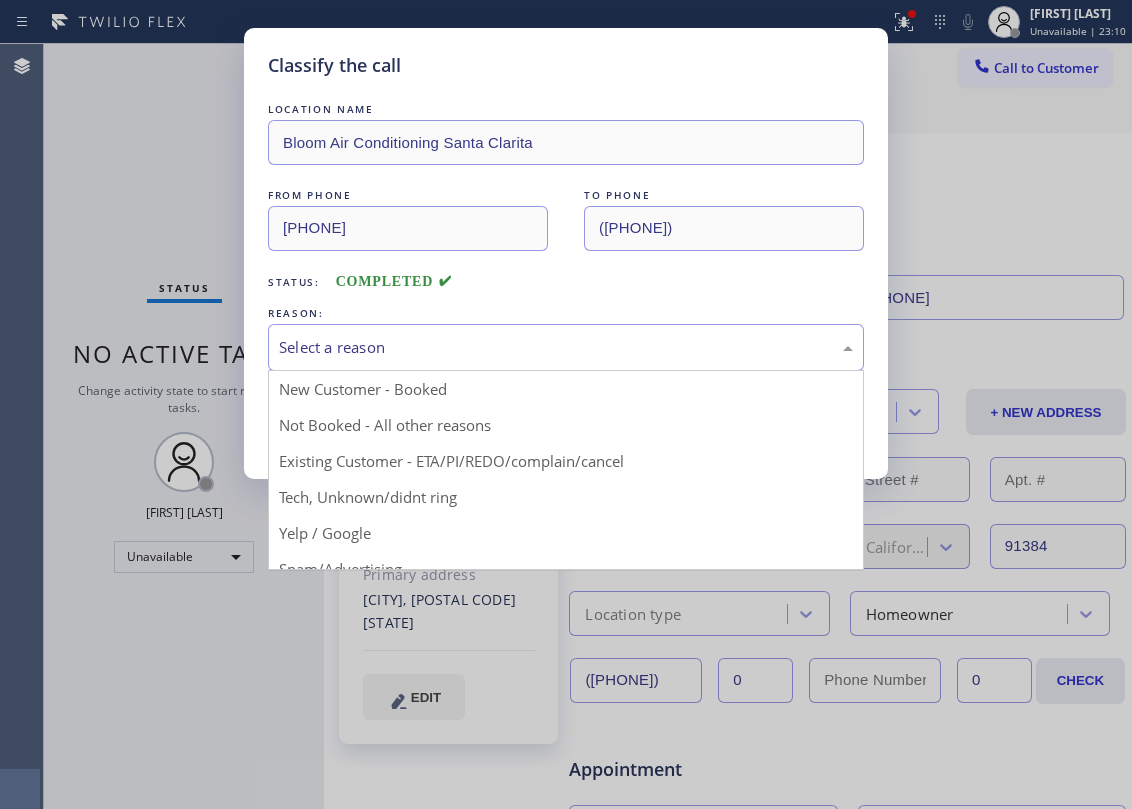 click on "Select a reason" at bounding box center [566, 347] 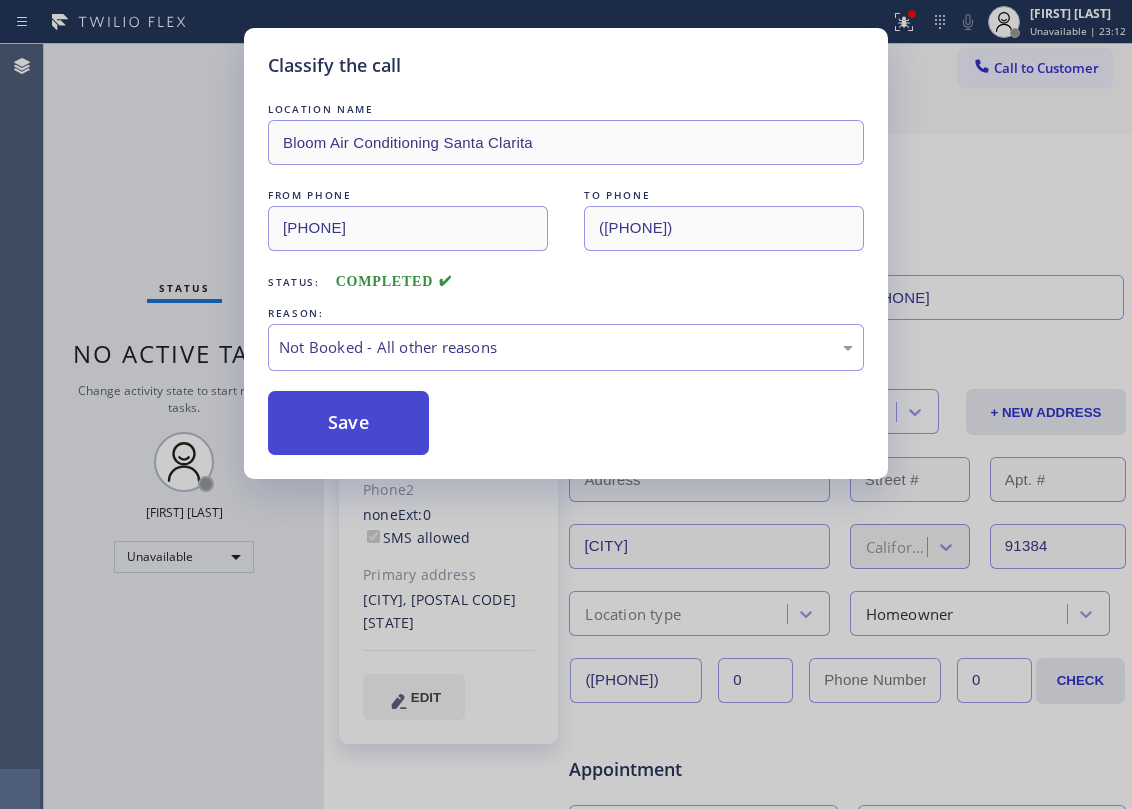 click on "Save" at bounding box center [348, 423] 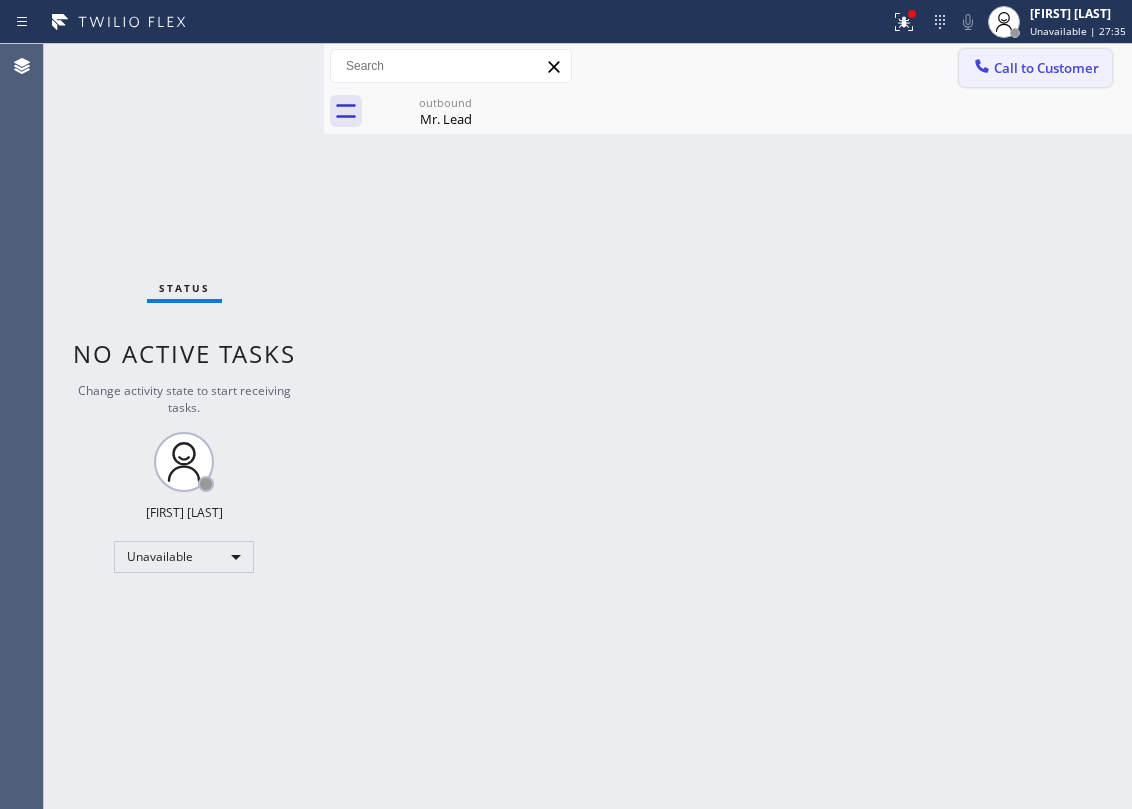 click on "Call to Customer" at bounding box center (1046, 68) 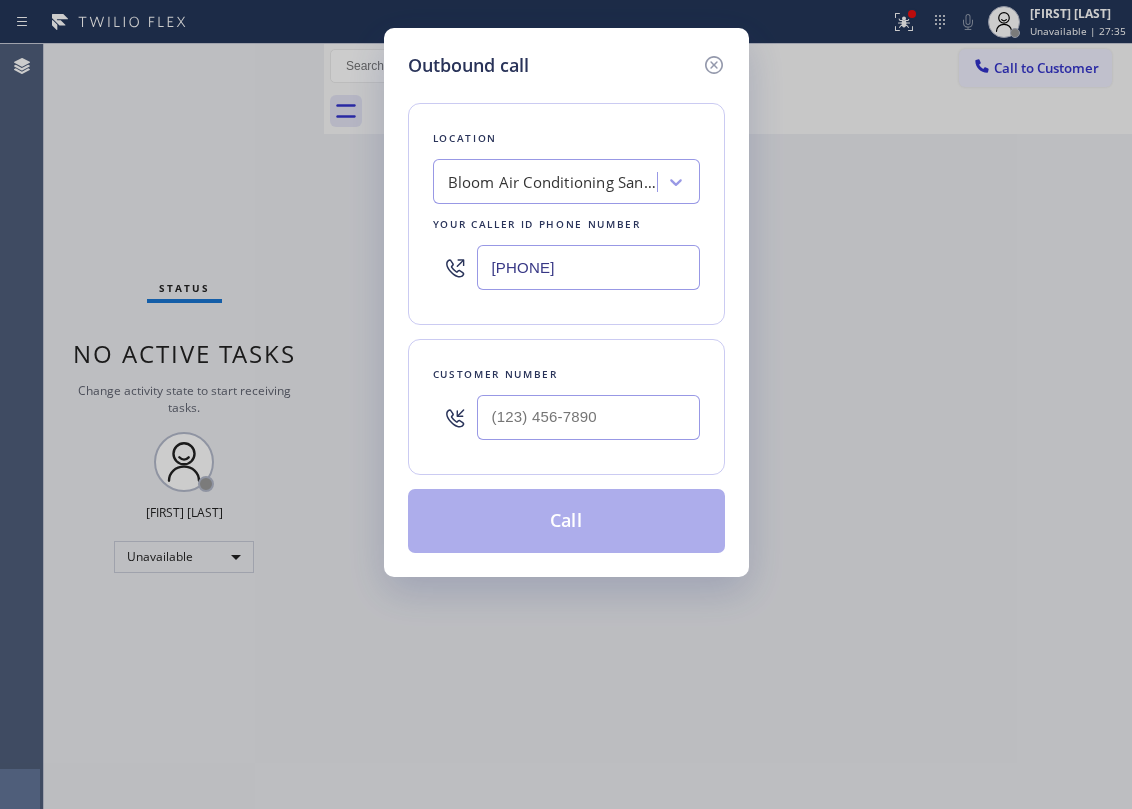 click at bounding box center [588, 417] 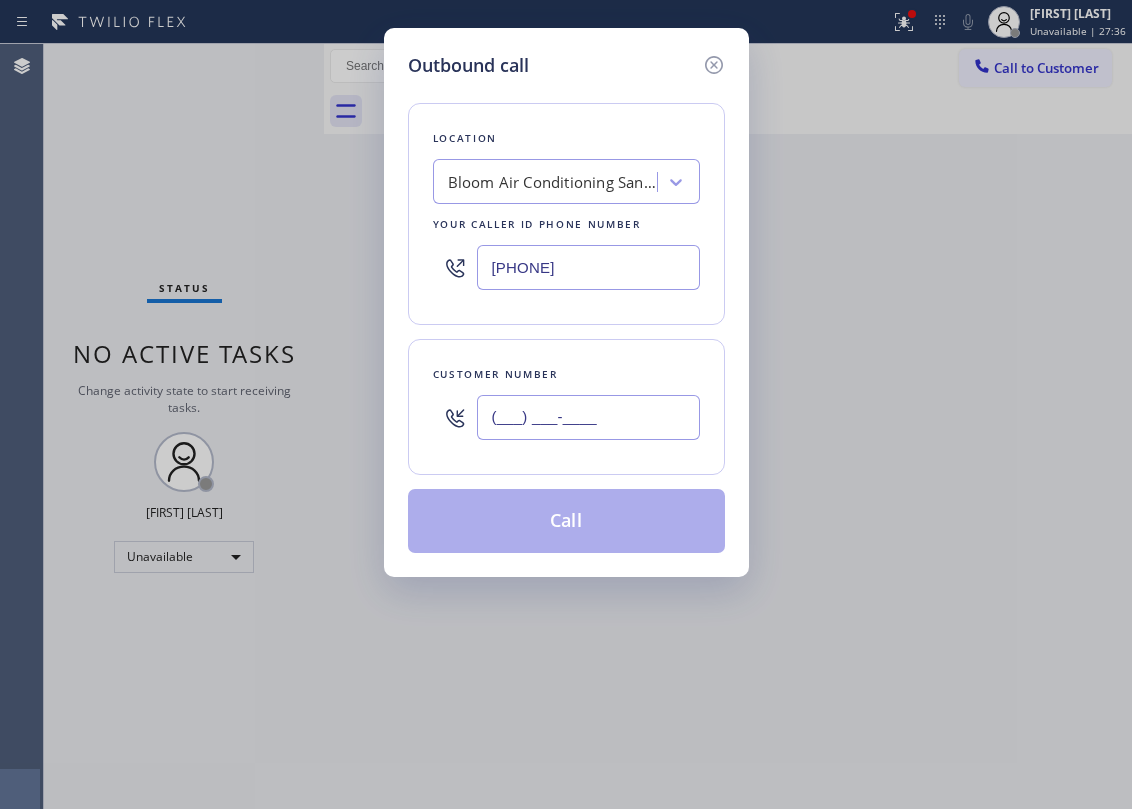 paste on "([PHONE])" 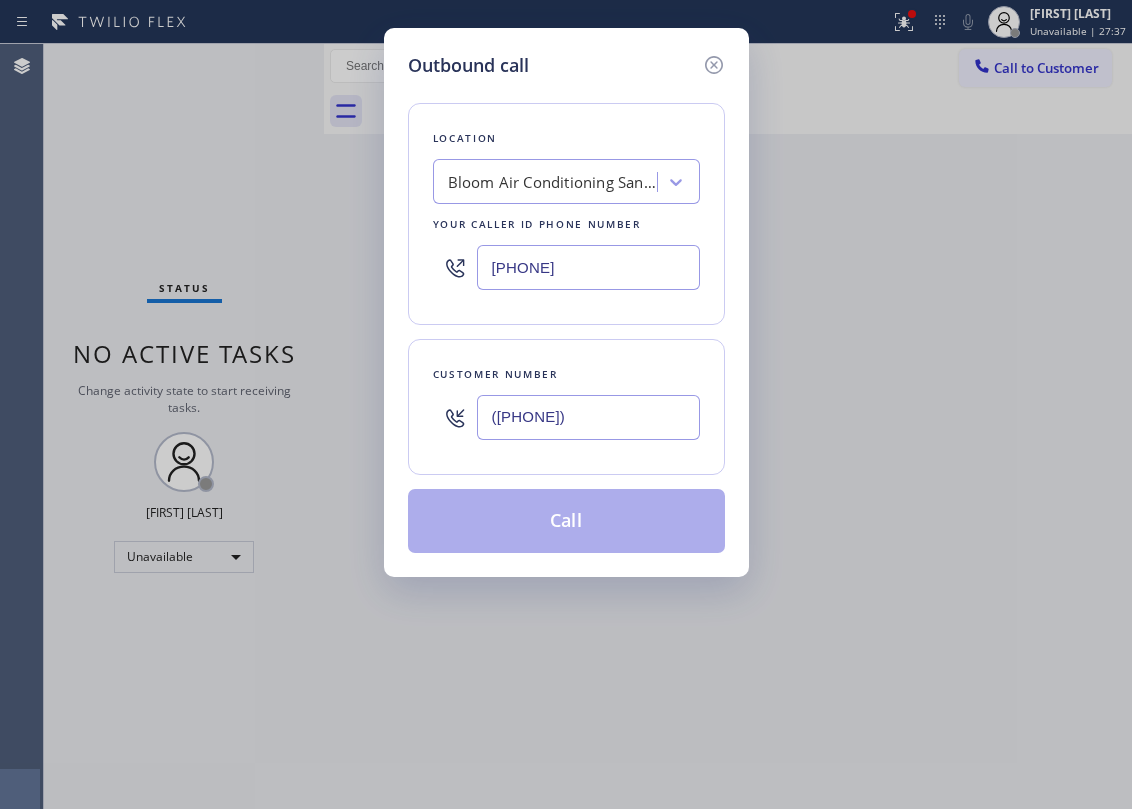 type on "([PHONE])" 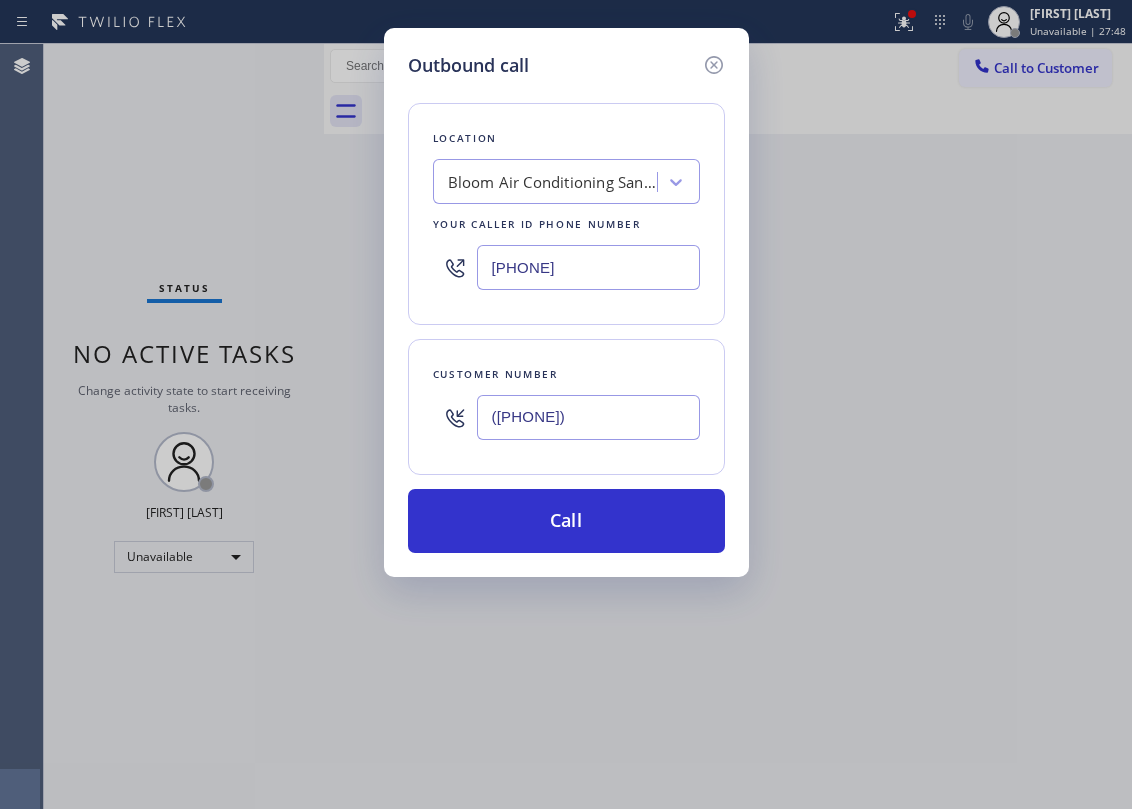 click on "Bloom Air Conditioning Santa Clarita" at bounding box center (553, 182) 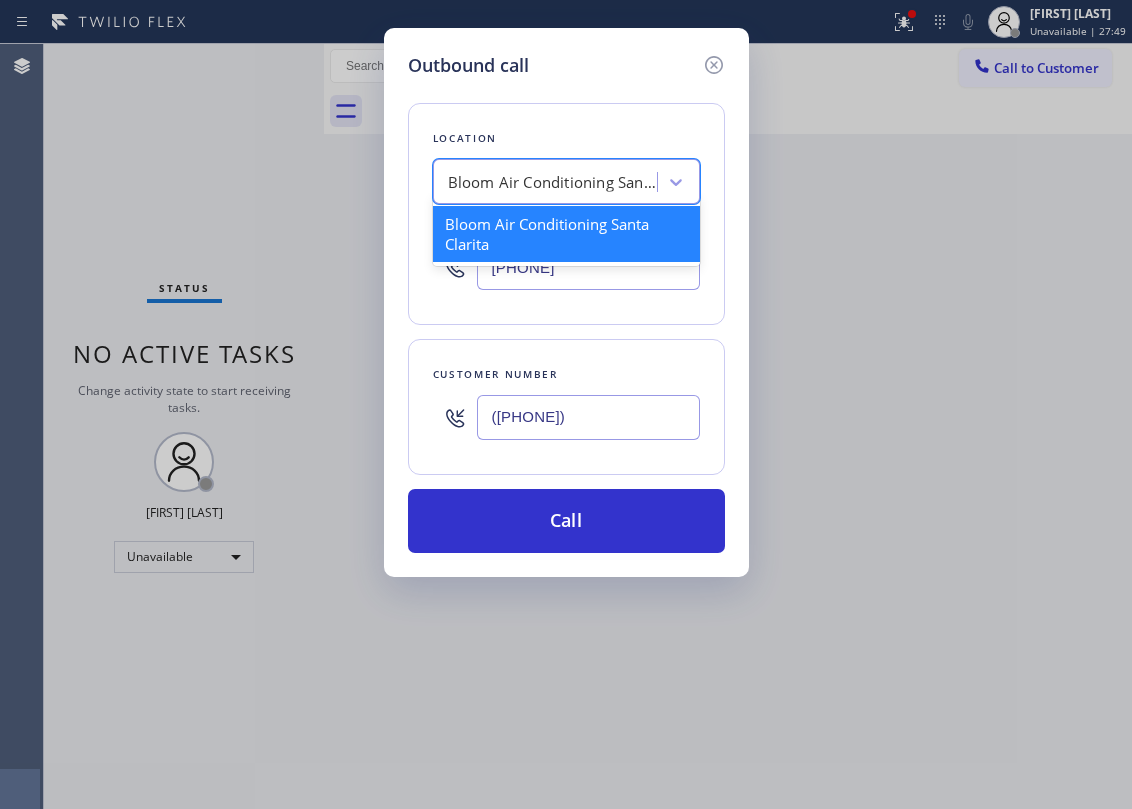 paste on "Culver City Heating & Cooling Climate Control" 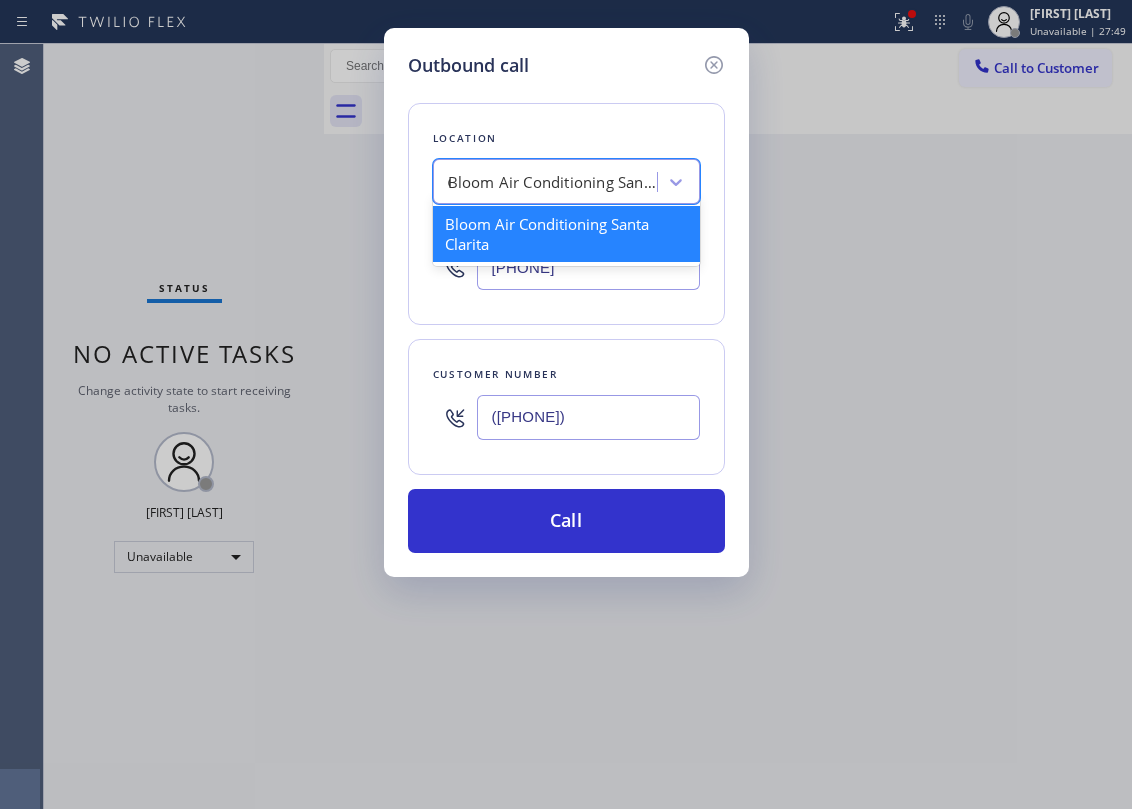 scroll, scrollTop: 0, scrollLeft: 140, axis: horizontal 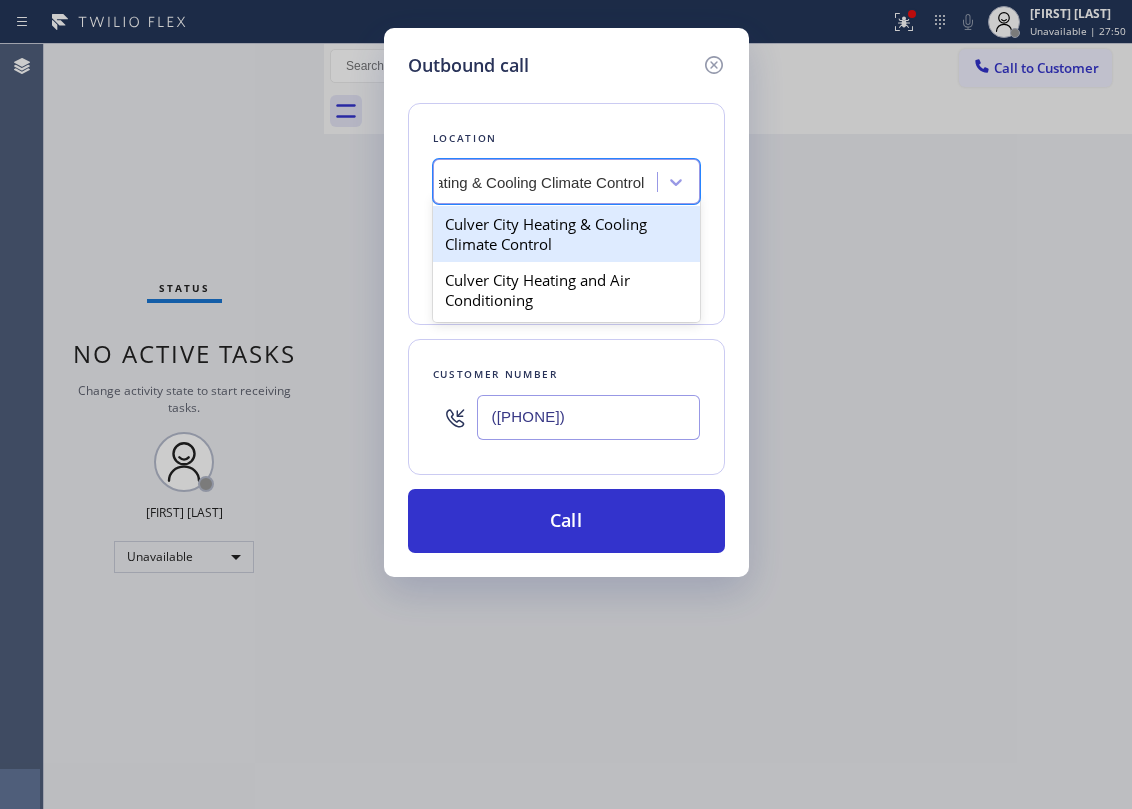 click on "Culver City Heating & Cooling Climate Control" at bounding box center (566, 234) 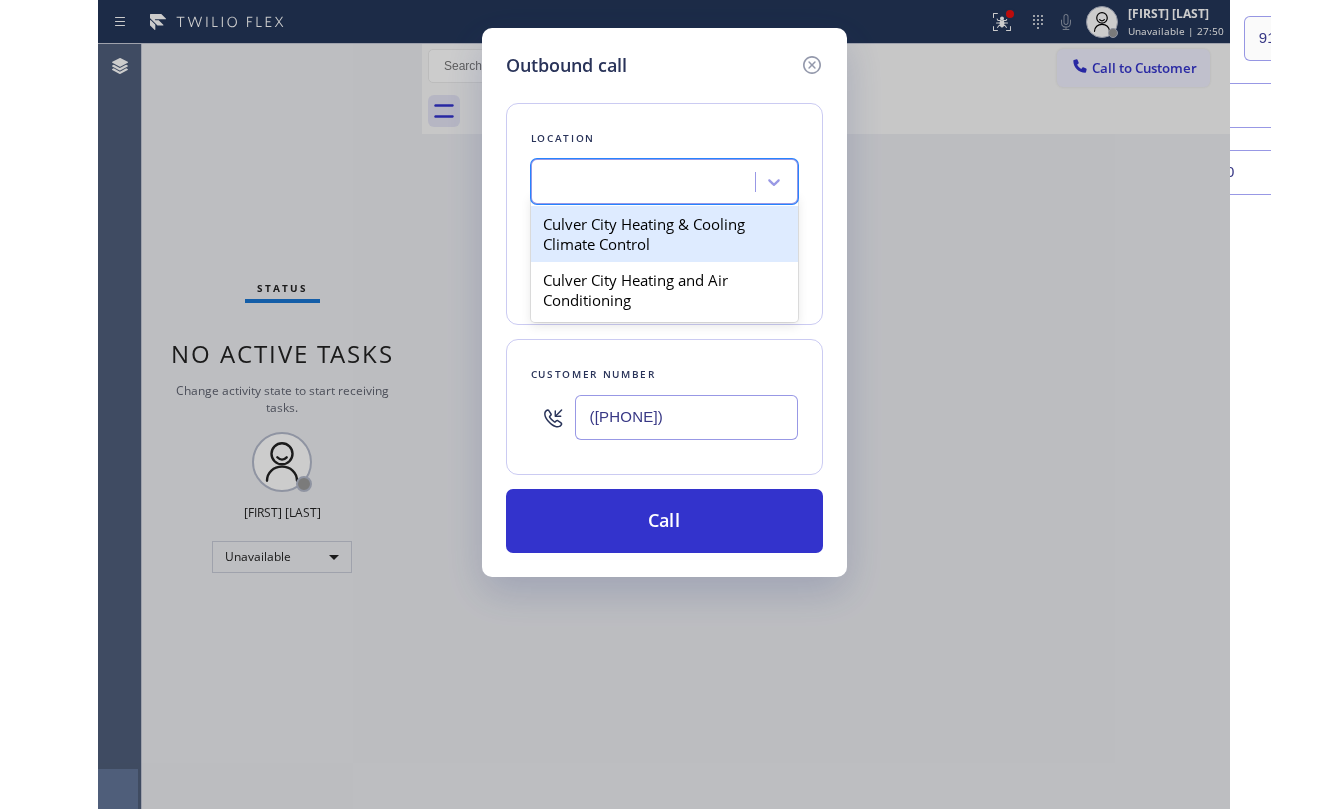 scroll, scrollTop: 0, scrollLeft: 1, axis: horizontal 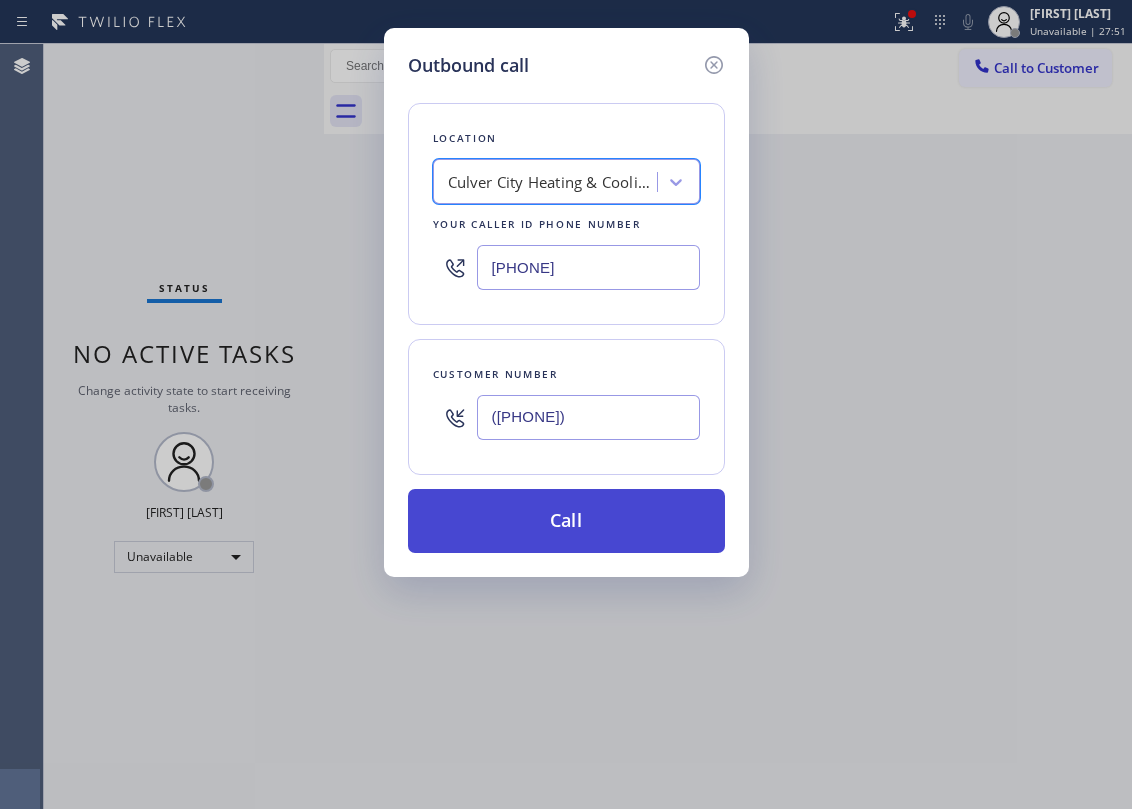 click on "Call" at bounding box center (566, 521) 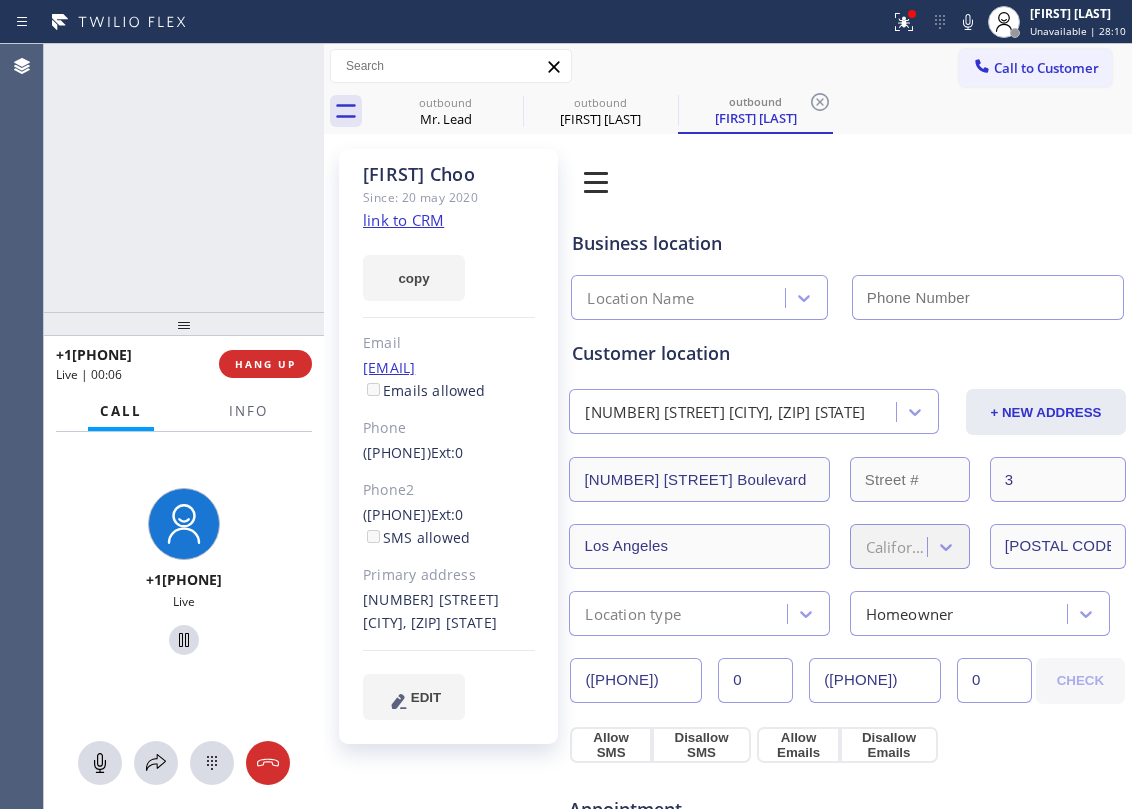 type on "[PHONE]" 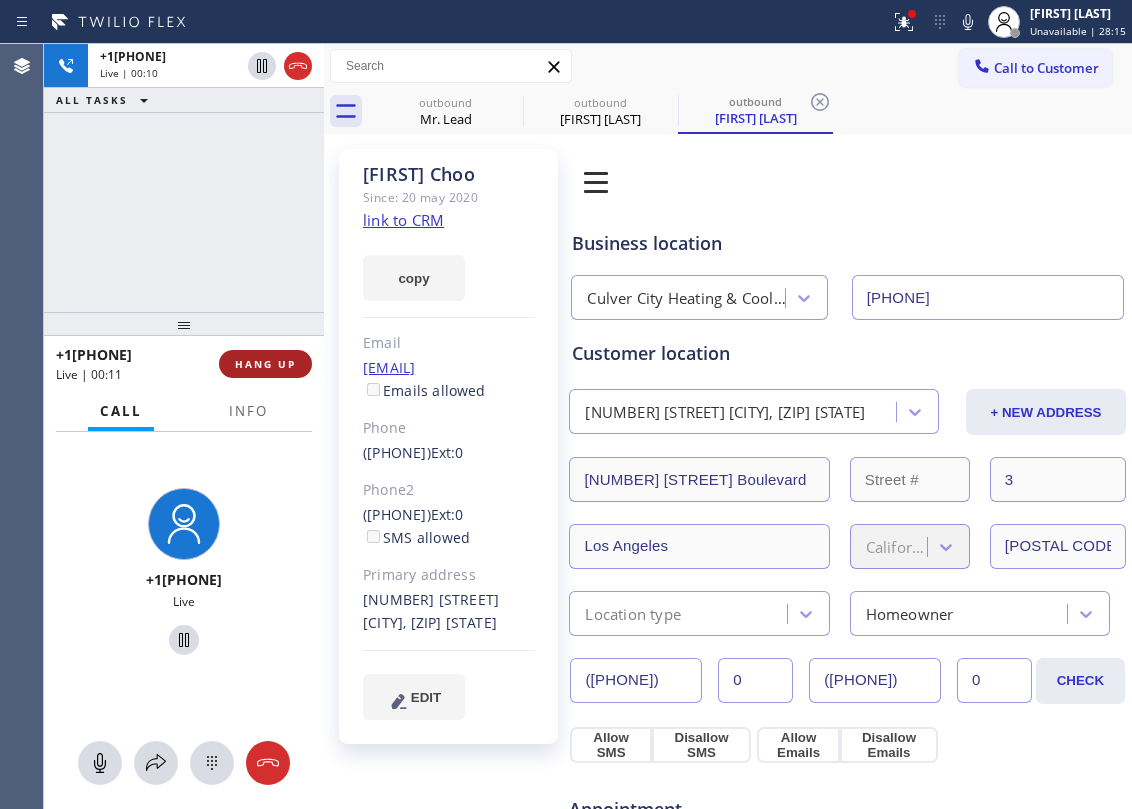 click on "HANG UP" at bounding box center [265, 364] 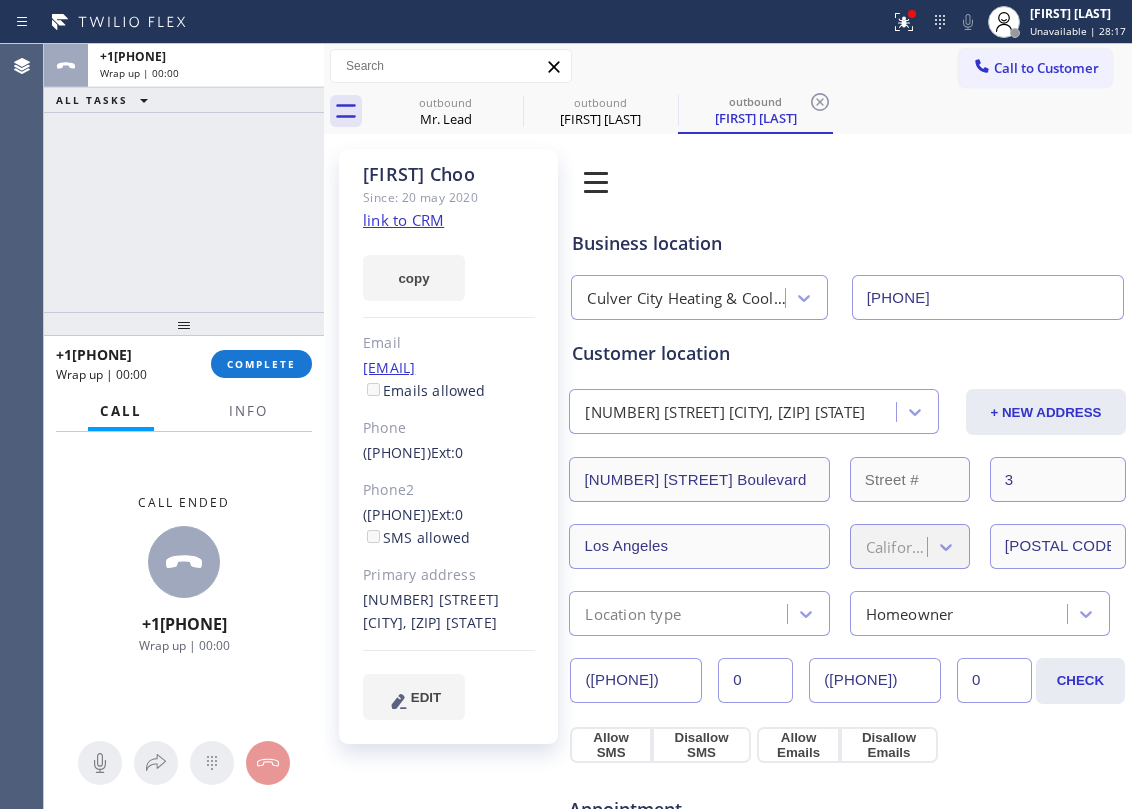 drag, startPoint x: 369, startPoint y: 508, endPoint x: 461, endPoint y: 516, distance: 92.34717 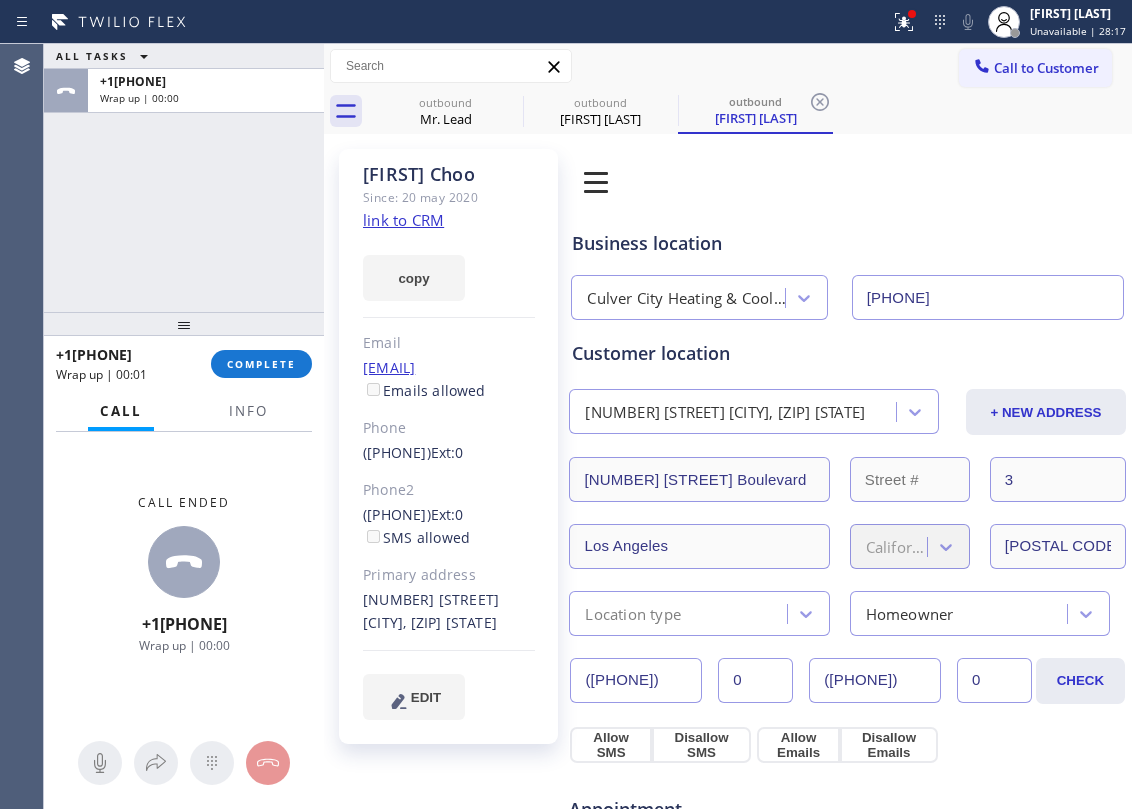 copy on "([PHONE])" 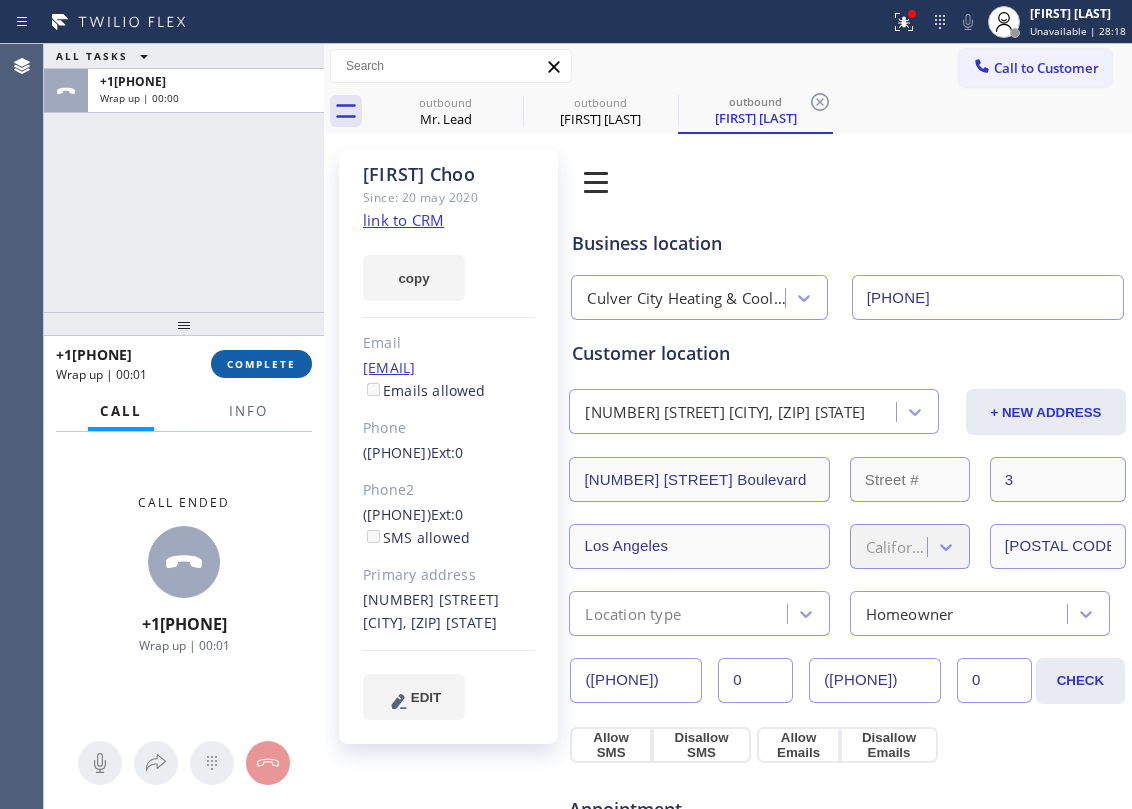 click on "COMPLETE" at bounding box center [261, 364] 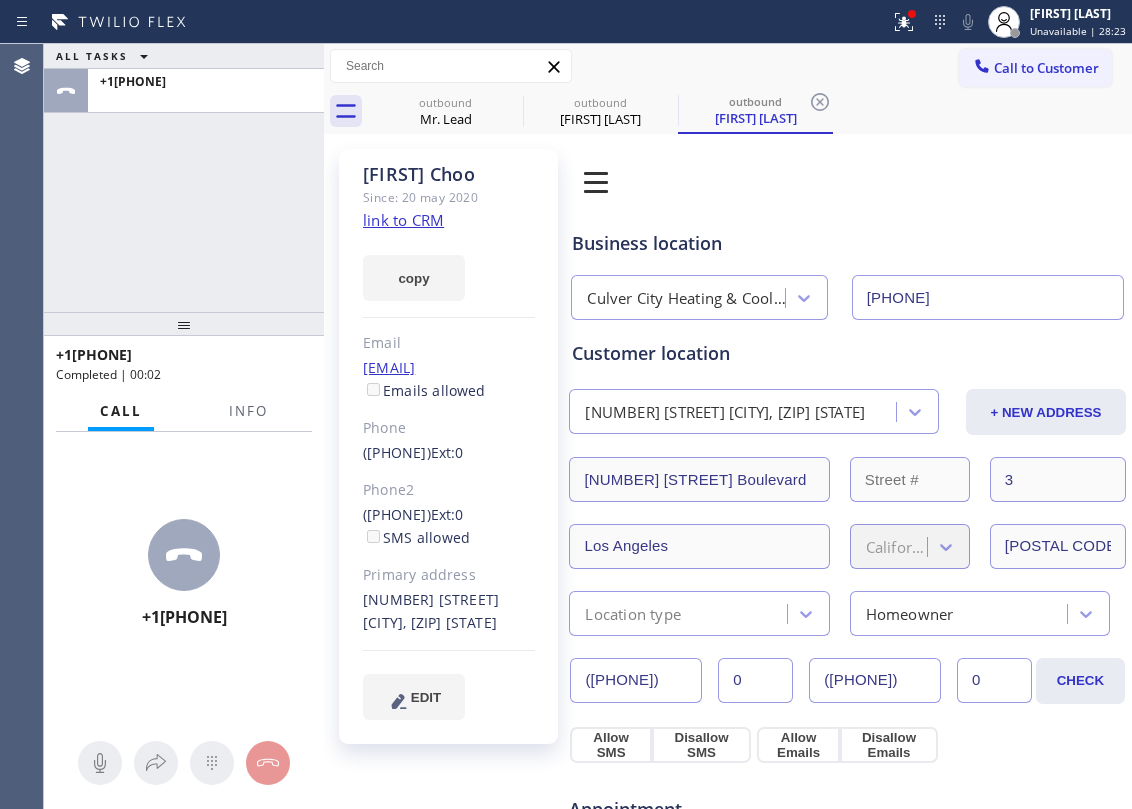 click on "ALL TASKS ALL TASKS ACTIVE TASKS TASKS IN WRAP UP +1[PHONE]" at bounding box center [184, 178] 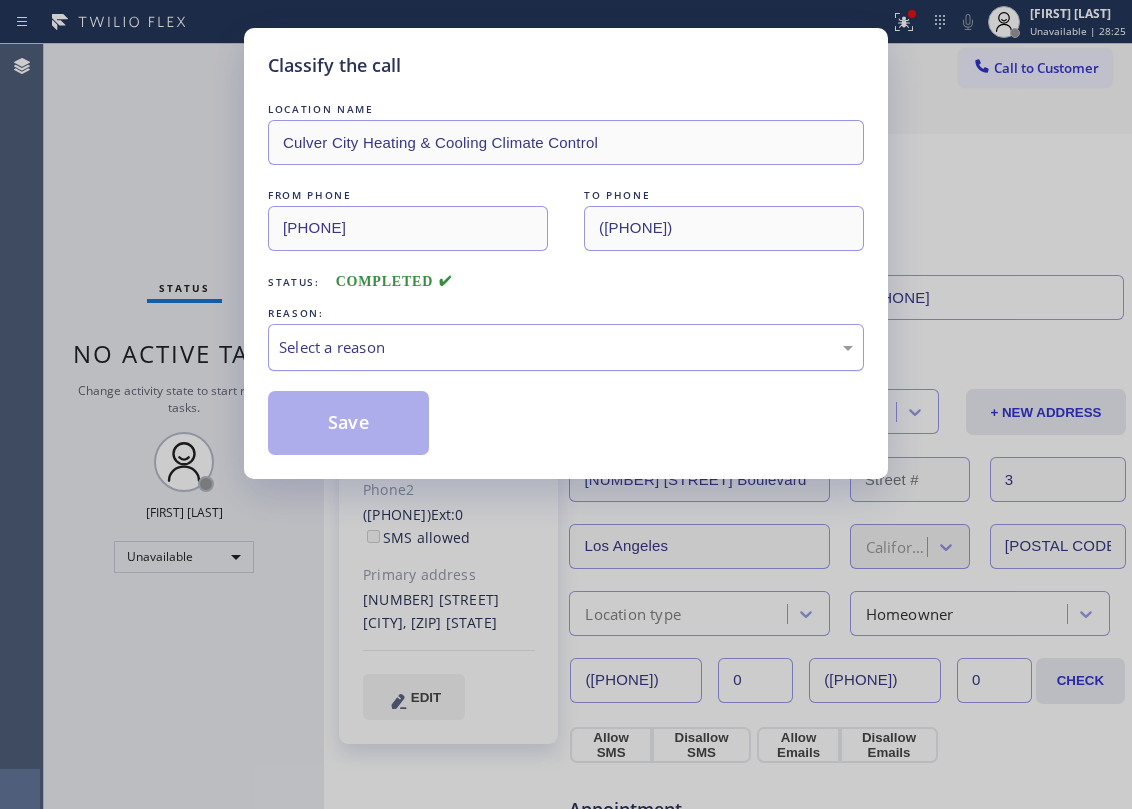 click on "Select a reason" at bounding box center [566, 347] 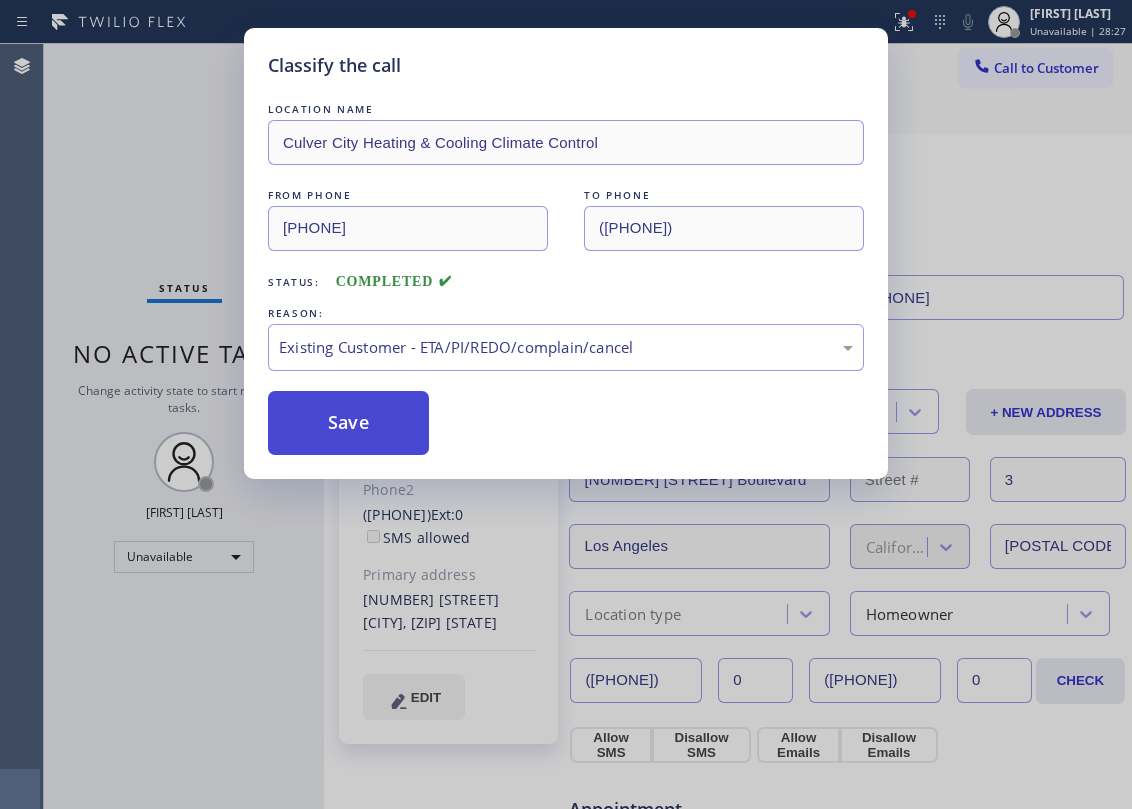 click on "Save" at bounding box center [348, 423] 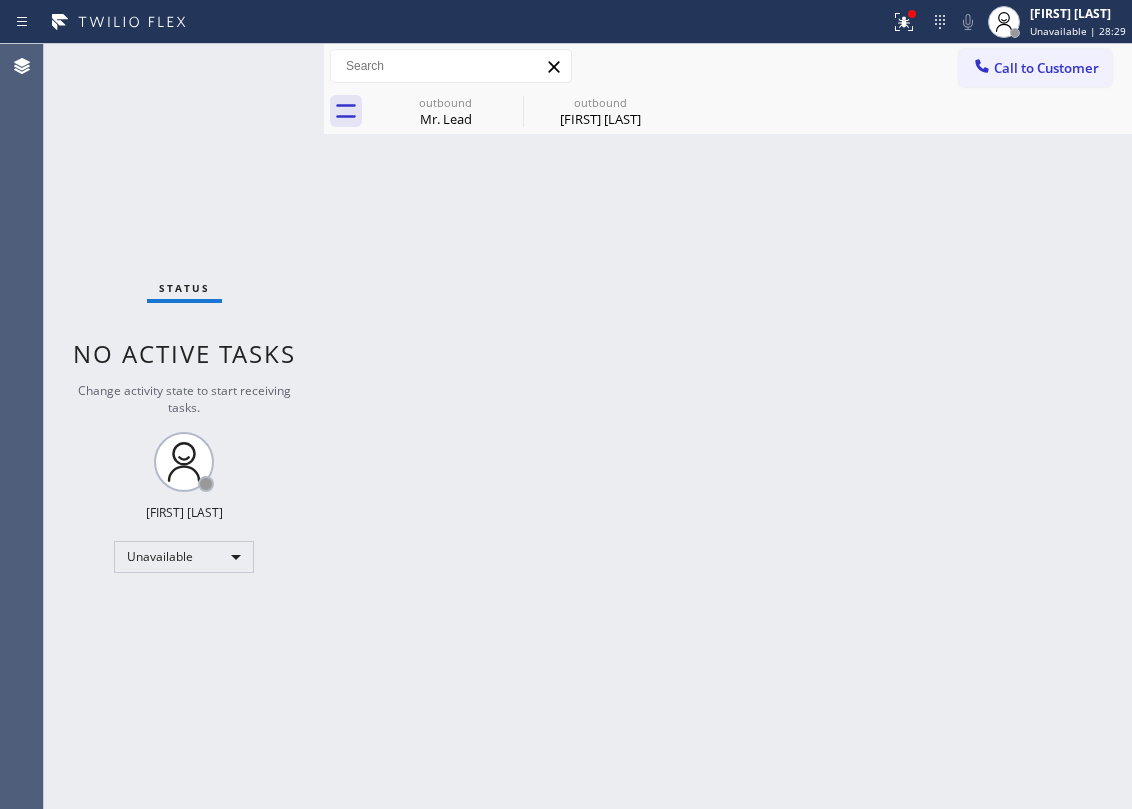 click on "Call to Customer" at bounding box center [1046, 68] 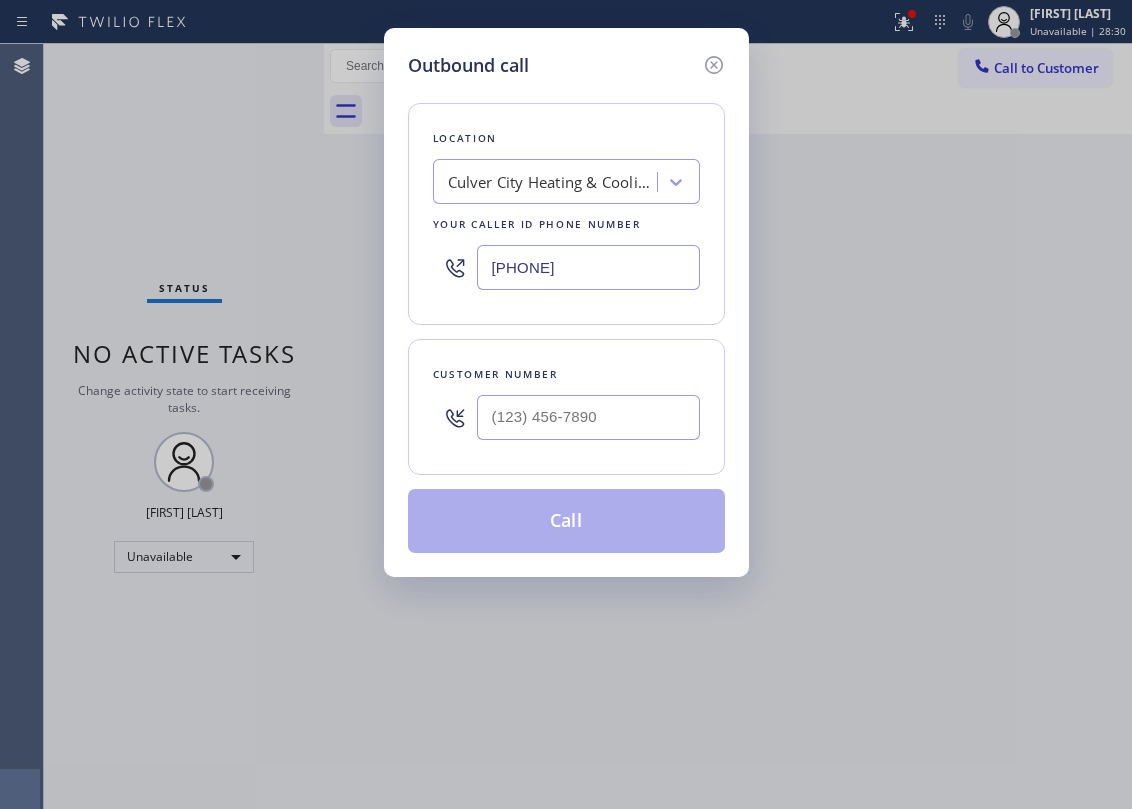 click at bounding box center (588, 417) 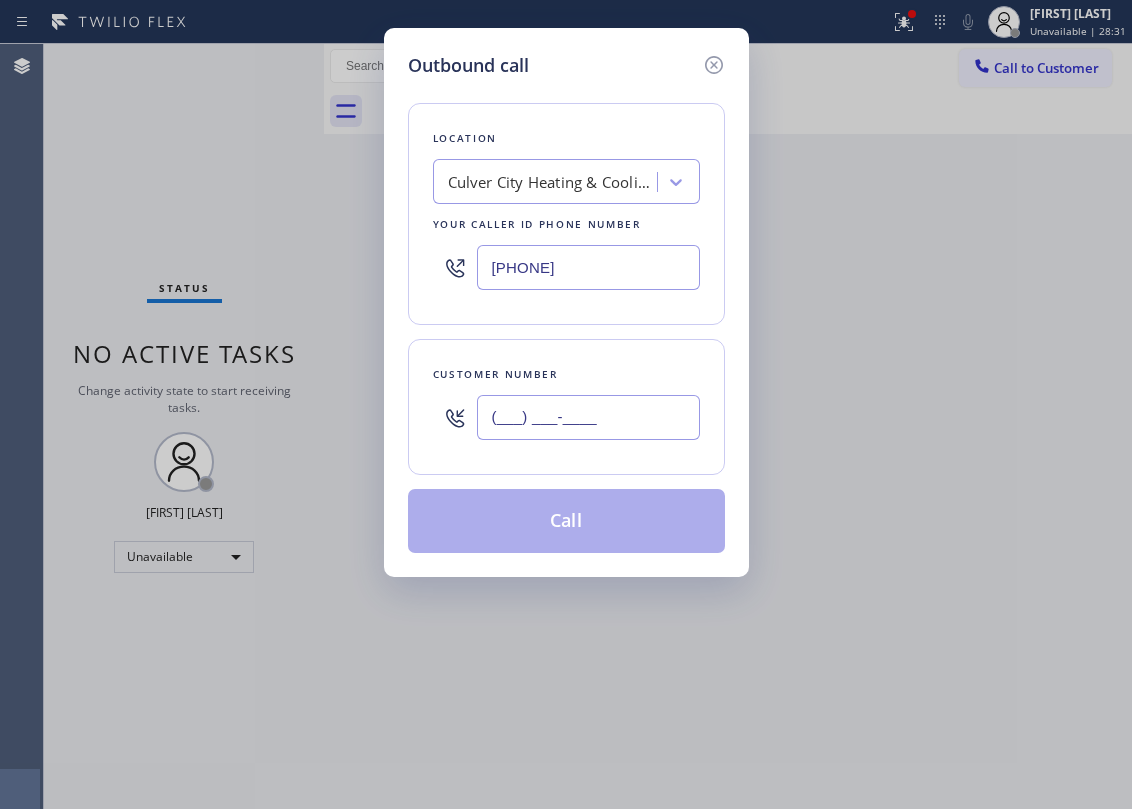 paste on "([PHONE])" 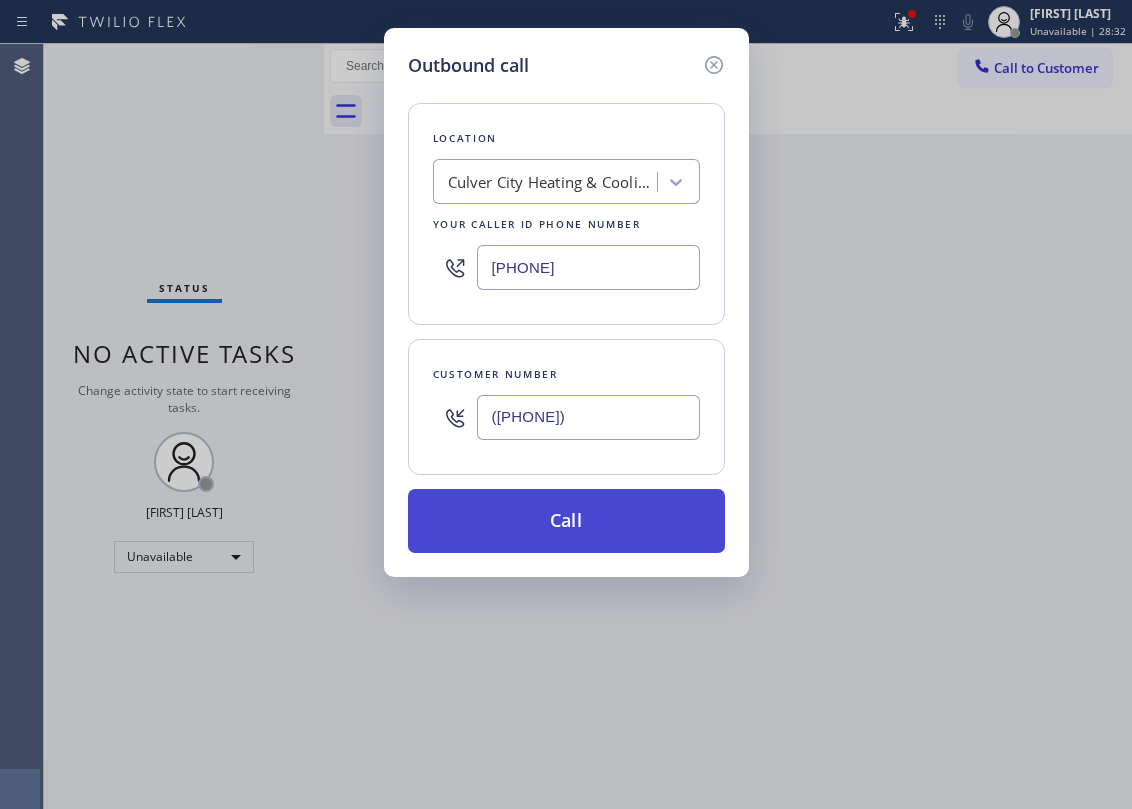 type on "([PHONE])" 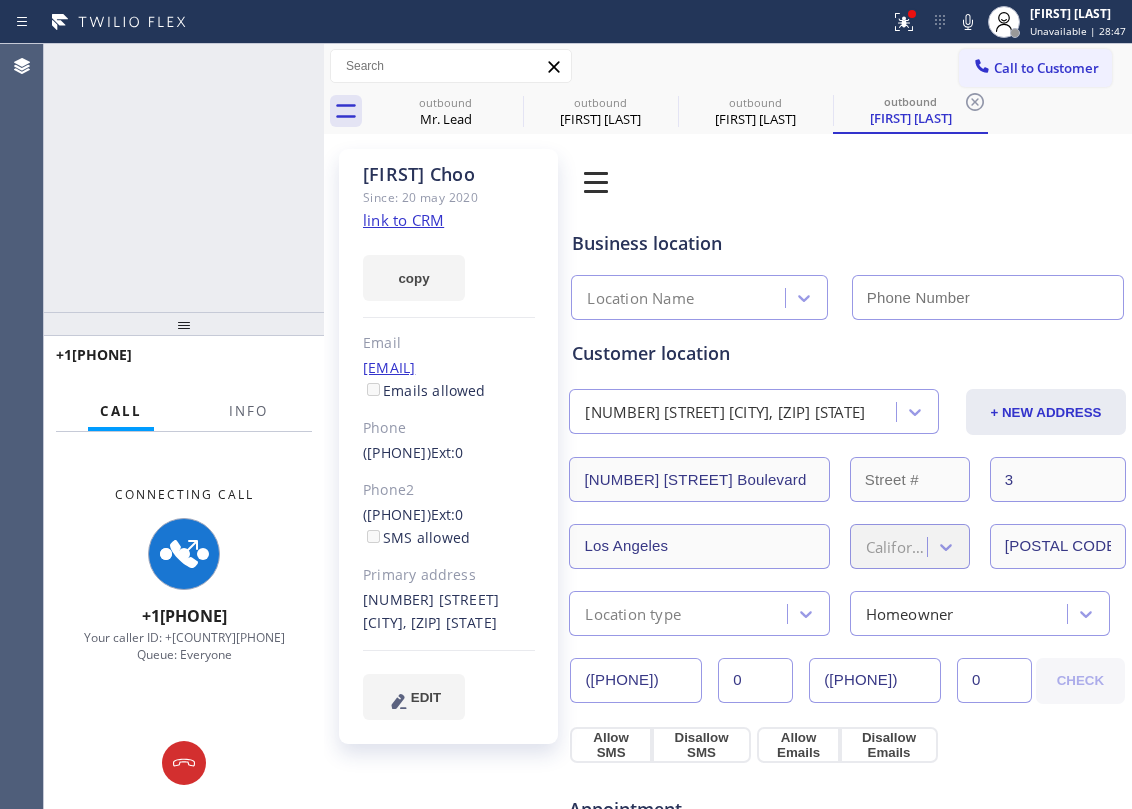 type on "[PHONE]" 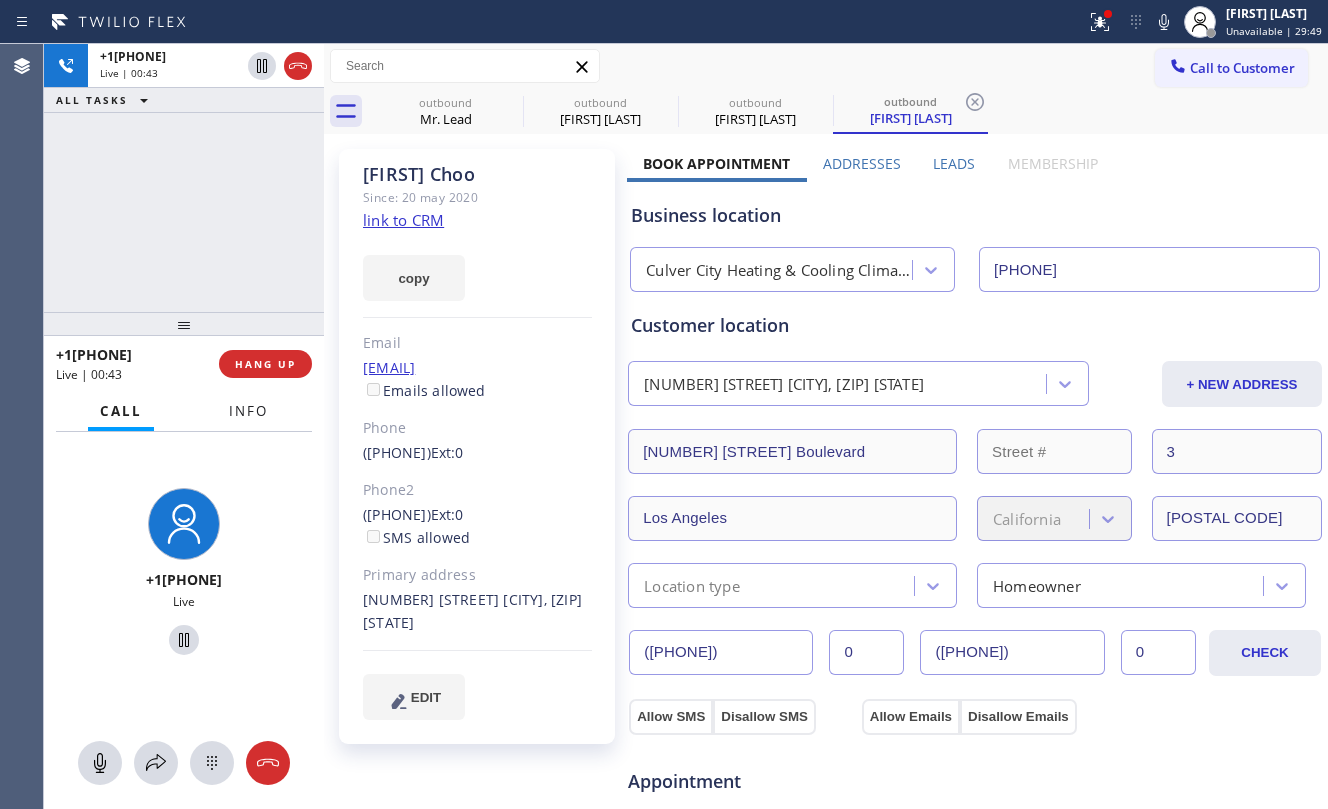 click on "Info" at bounding box center [248, 411] 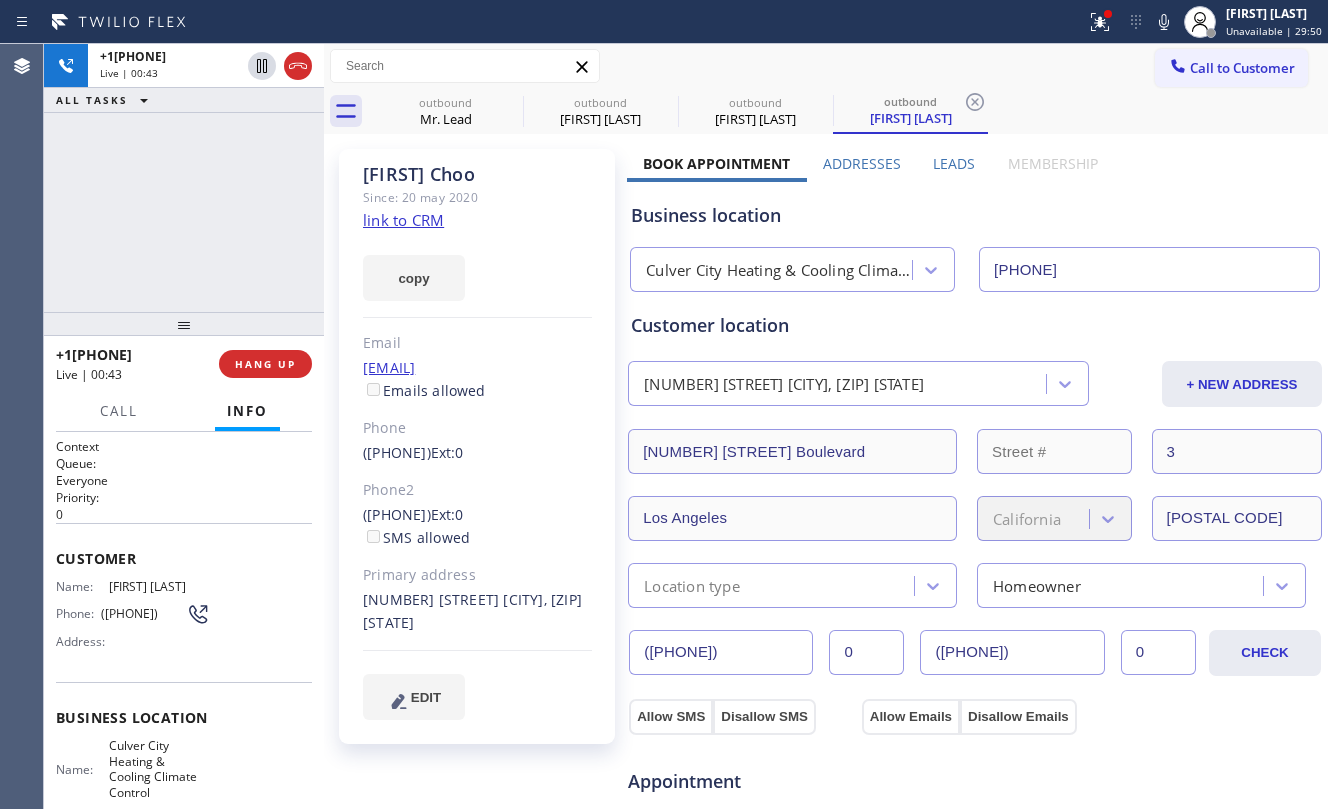 scroll, scrollTop: 133, scrollLeft: 0, axis: vertical 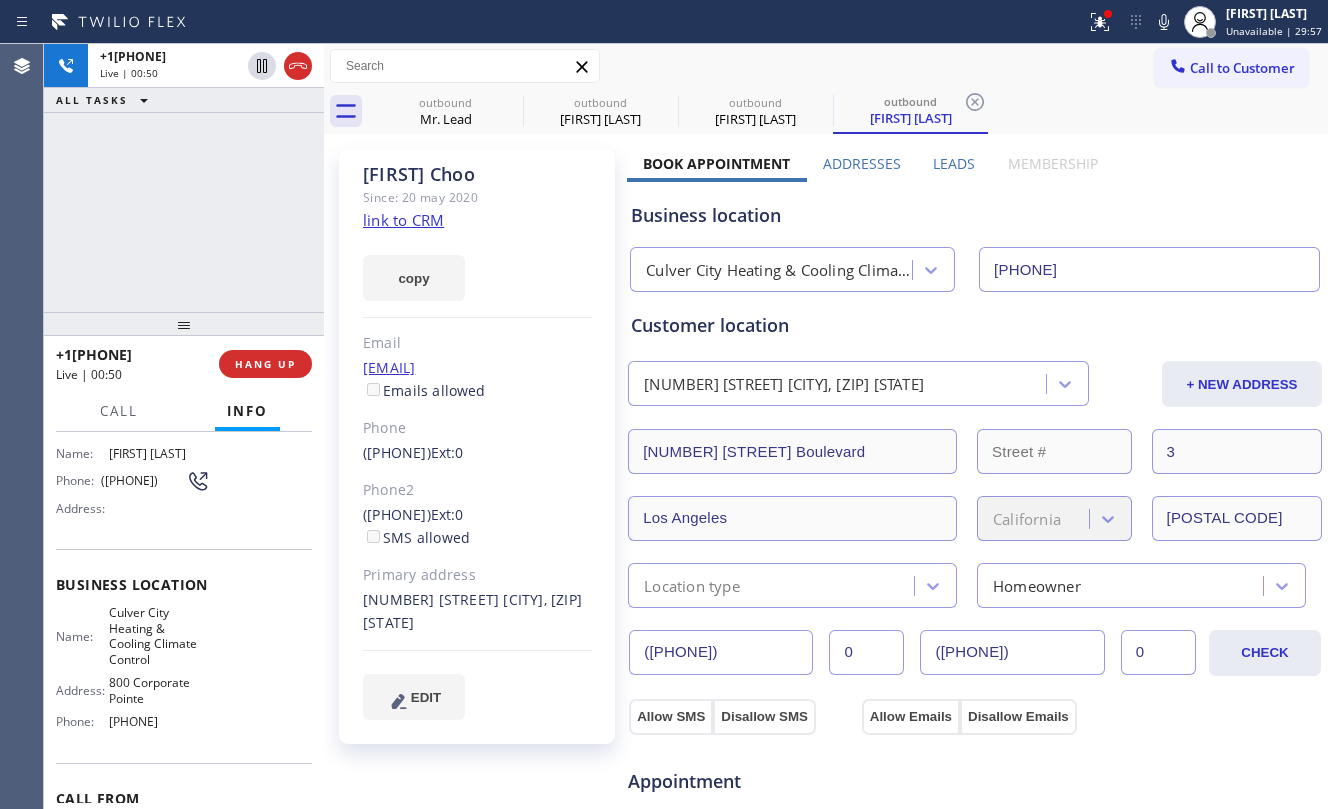 click on "+[COUNTRY][PHONE] Live | 00:50 ALL TASKS ALL TASKS ACTIVE TASKS TASKS IN WRAP UP" at bounding box center [184, 178] 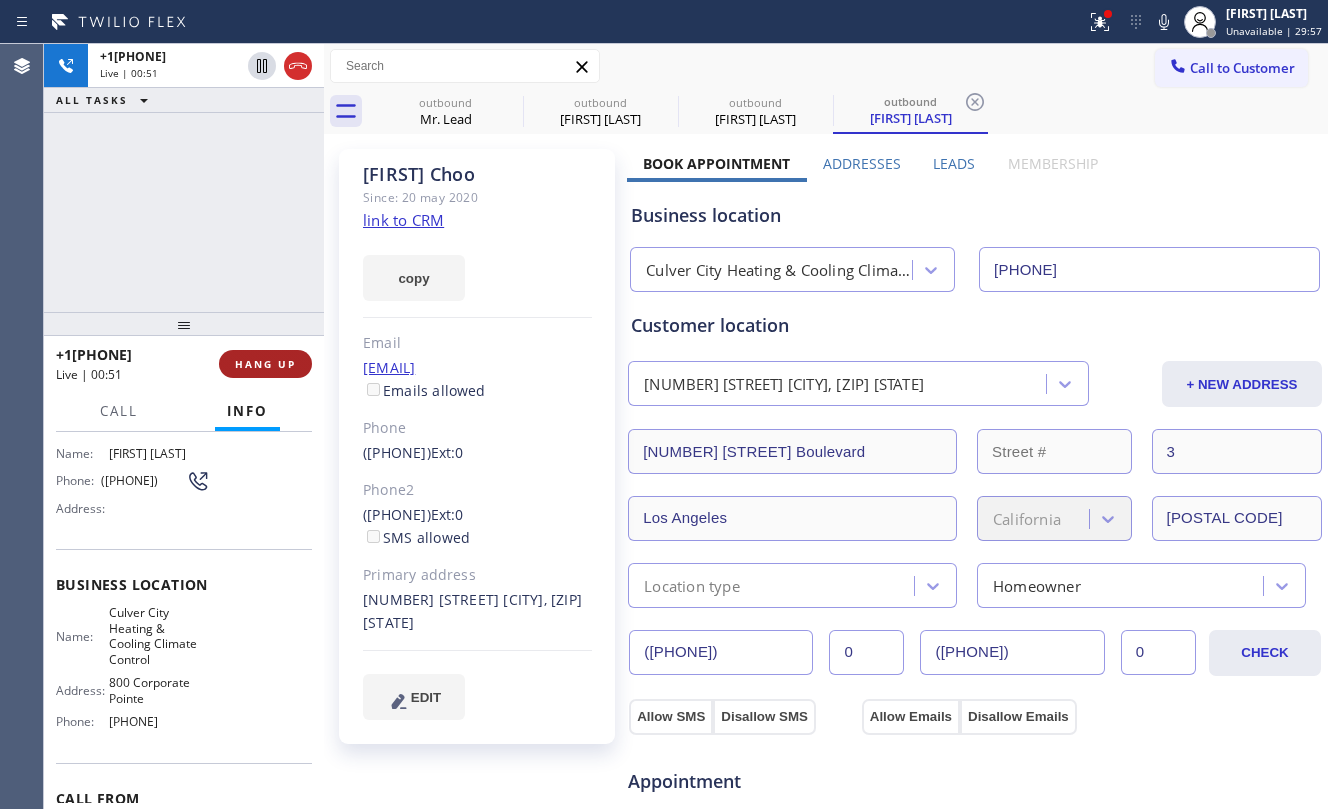 drag, startPoint x: 196, startPoint y: 256, endPoint x: 249, endPoint y: 352, distance: 109.65856 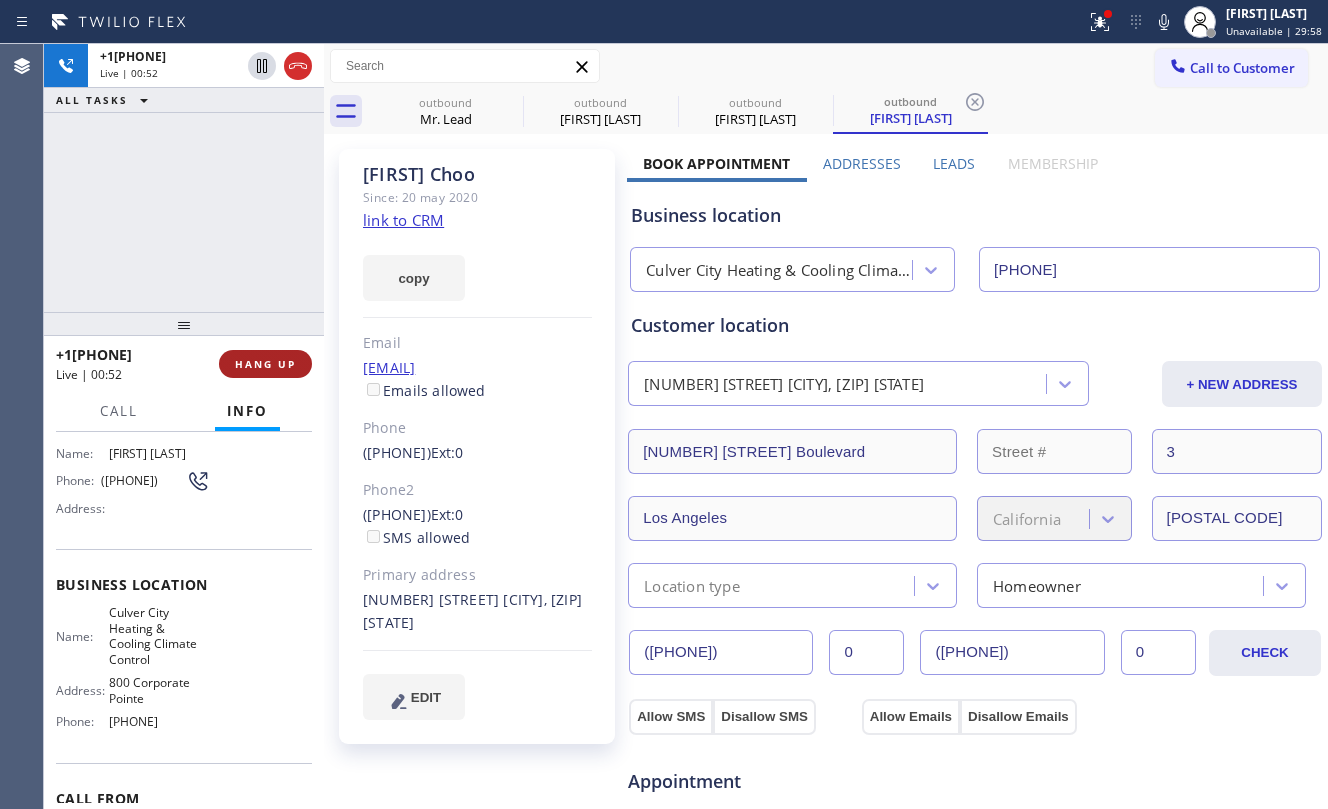 click on "HANG UP" at bounding box center (265, 364) 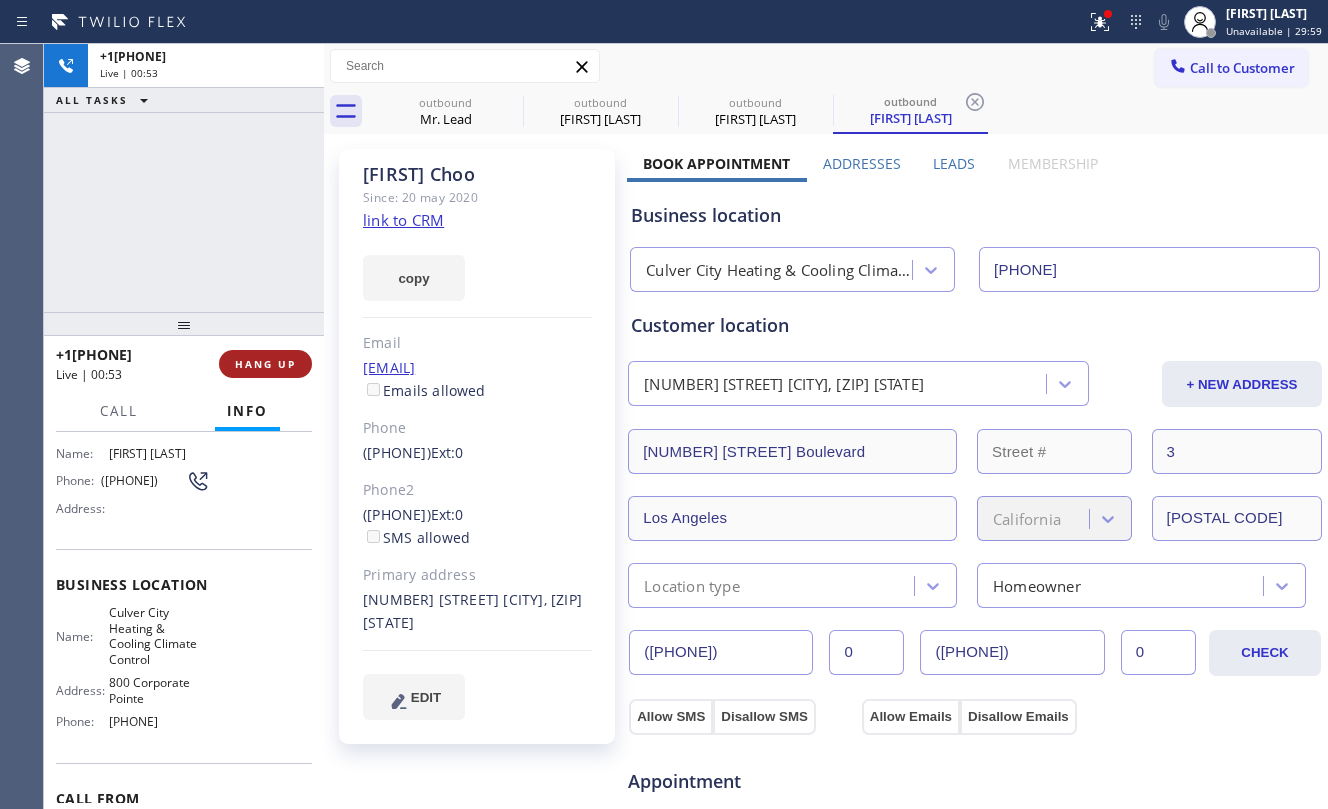 click on "HANG UP" at bounding box center [265, 364] 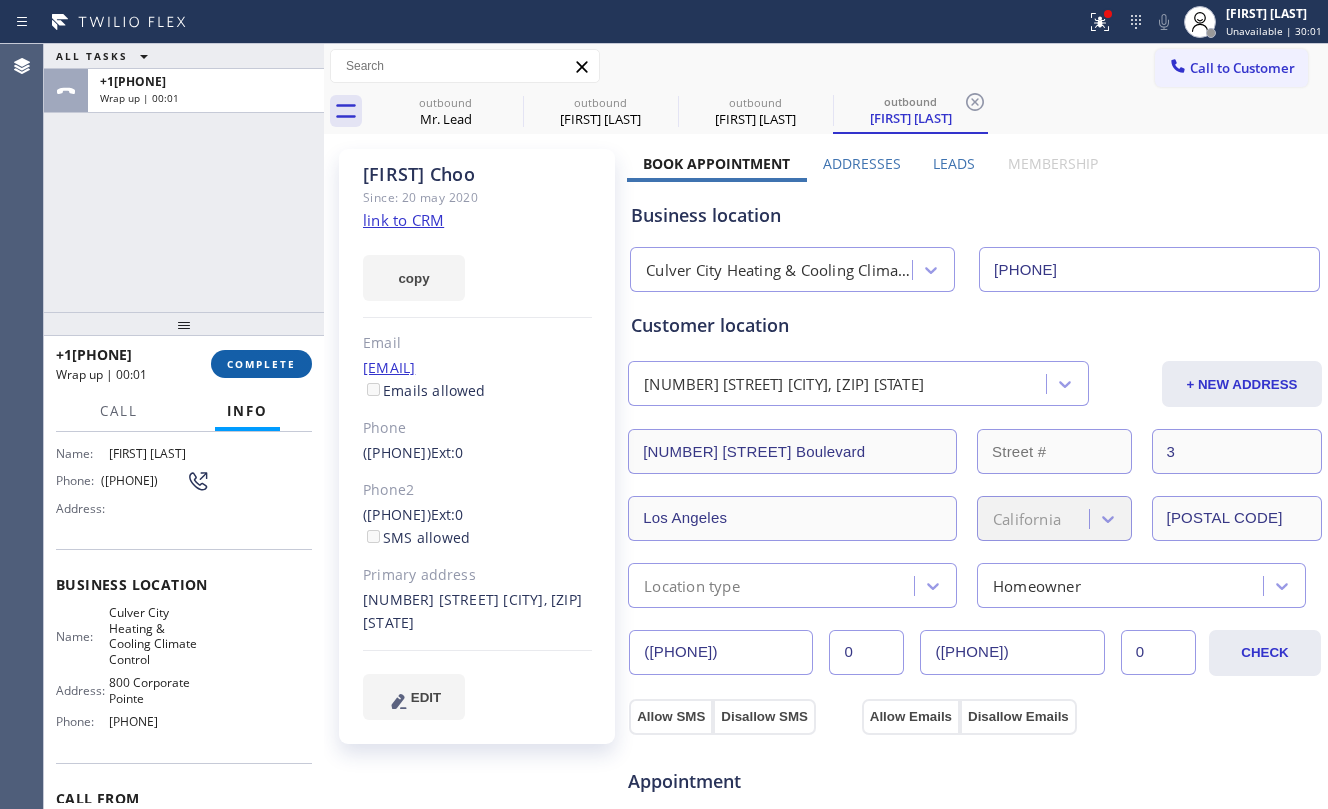 click on "COMPLETE" at bounding box center [261, 364] 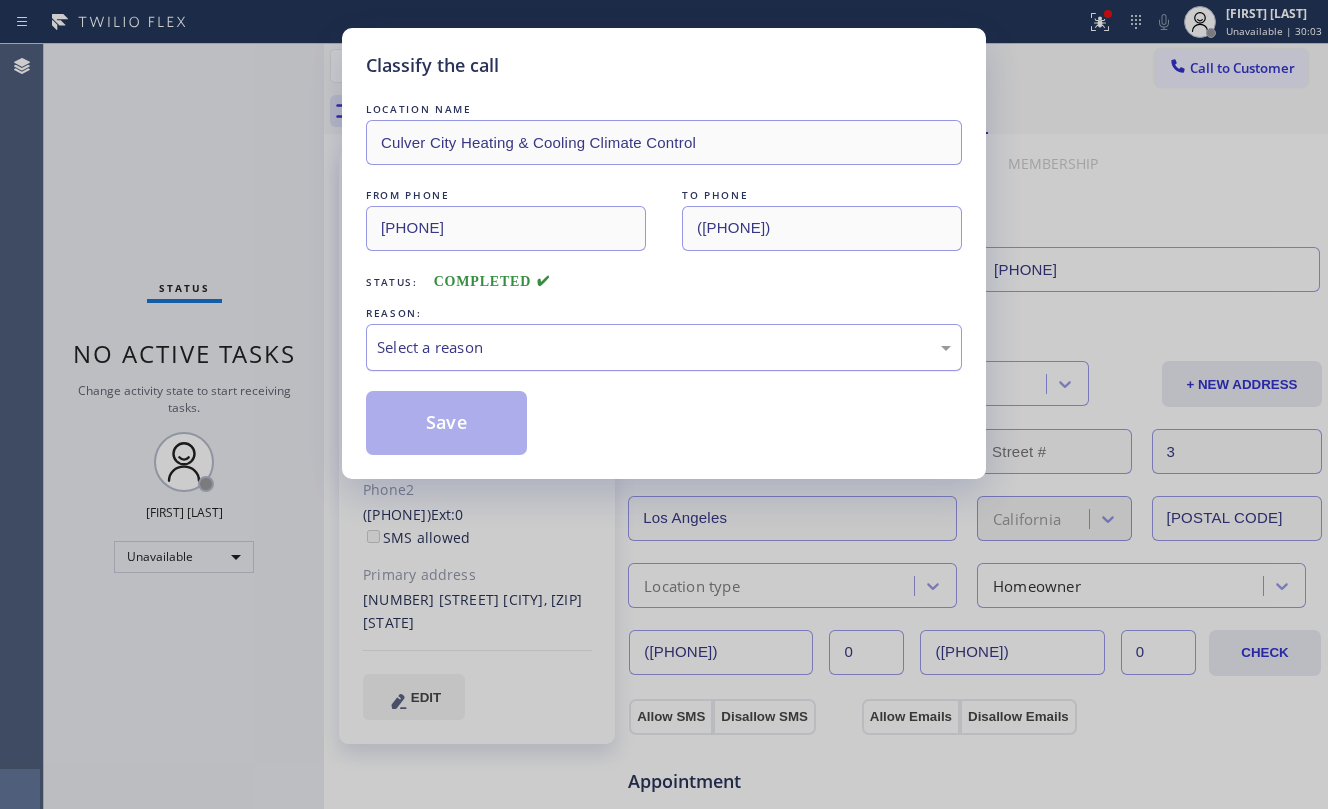 click on "Select a reason" at bounding box center (664, 347) 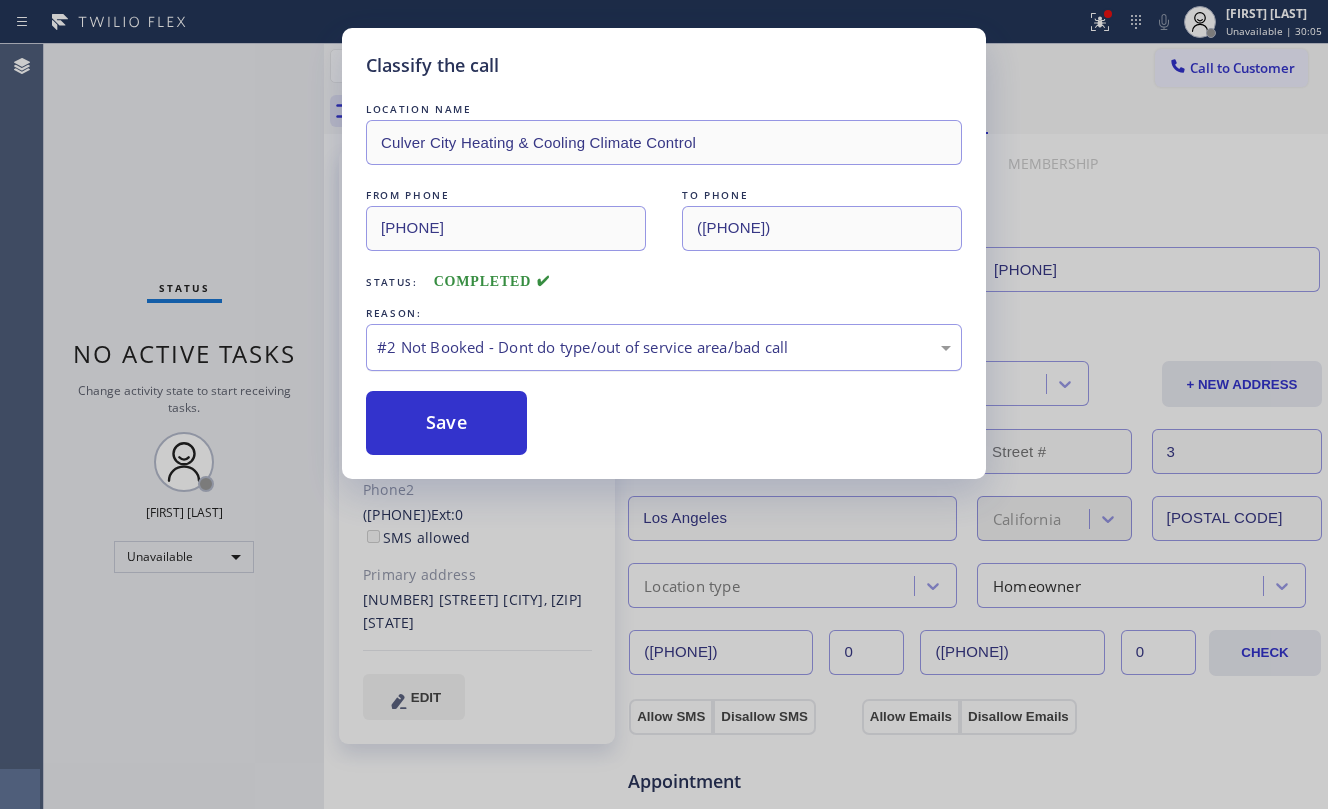click on "#2 Not Booked - Dont do type/out of service area/bad call" at bounding box center [664, 347] 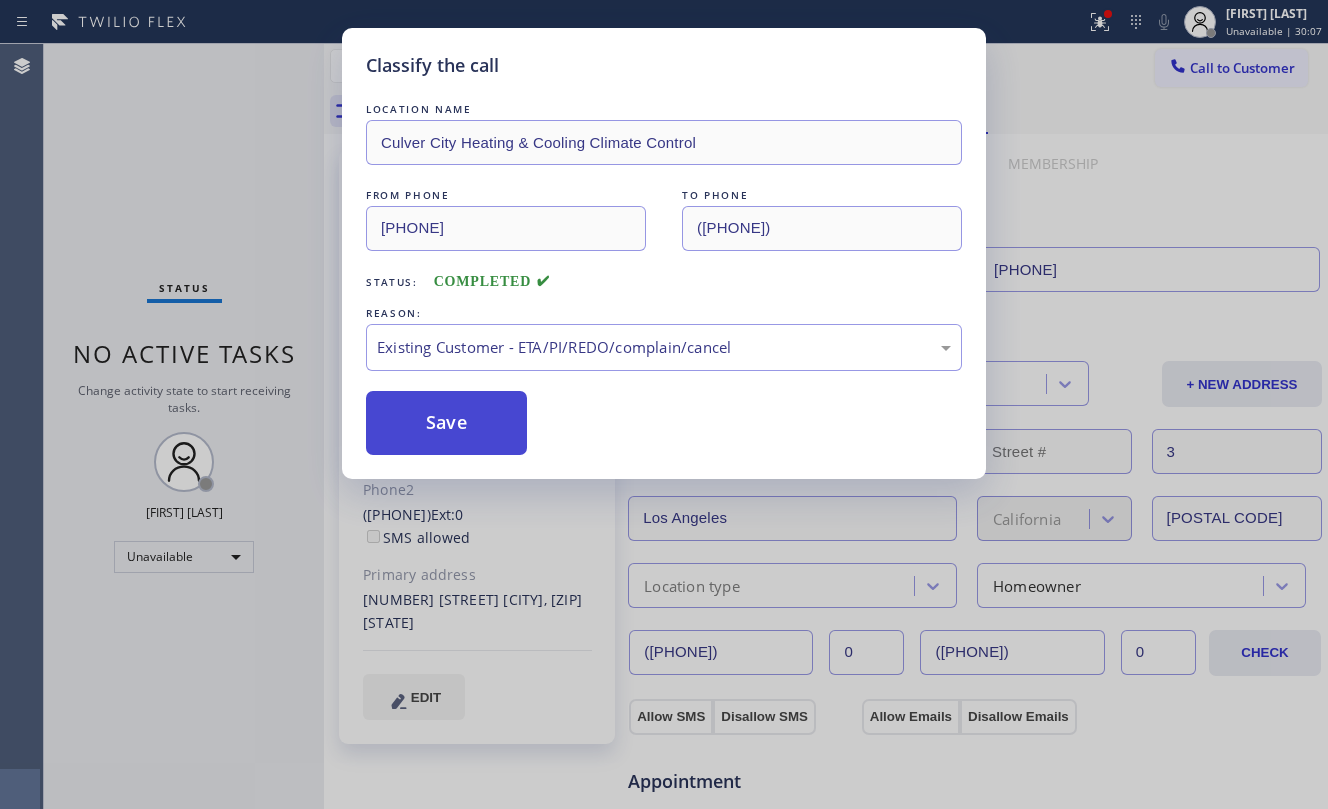 click on "Save" at bounding box center (446, 423) 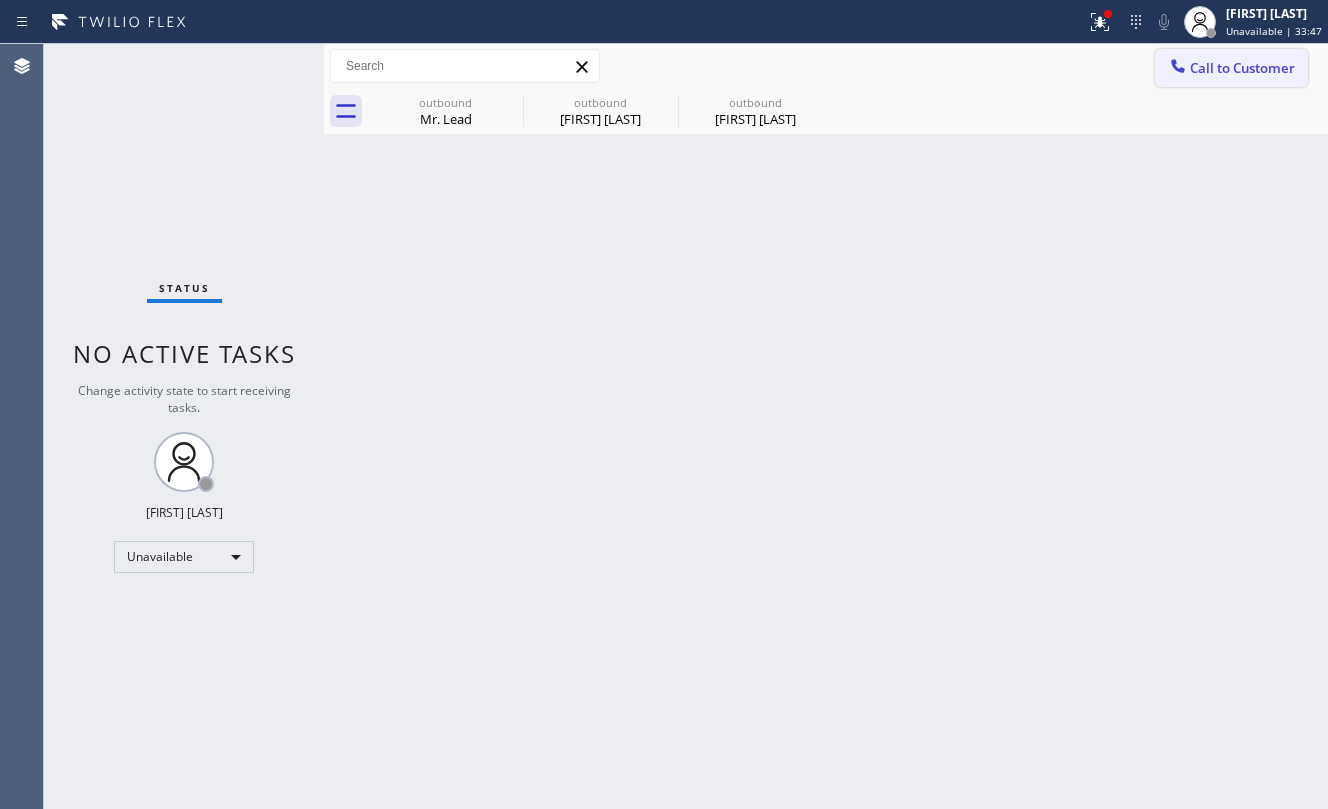 click on "Call to Customer" at bounding box center (1242, 68) 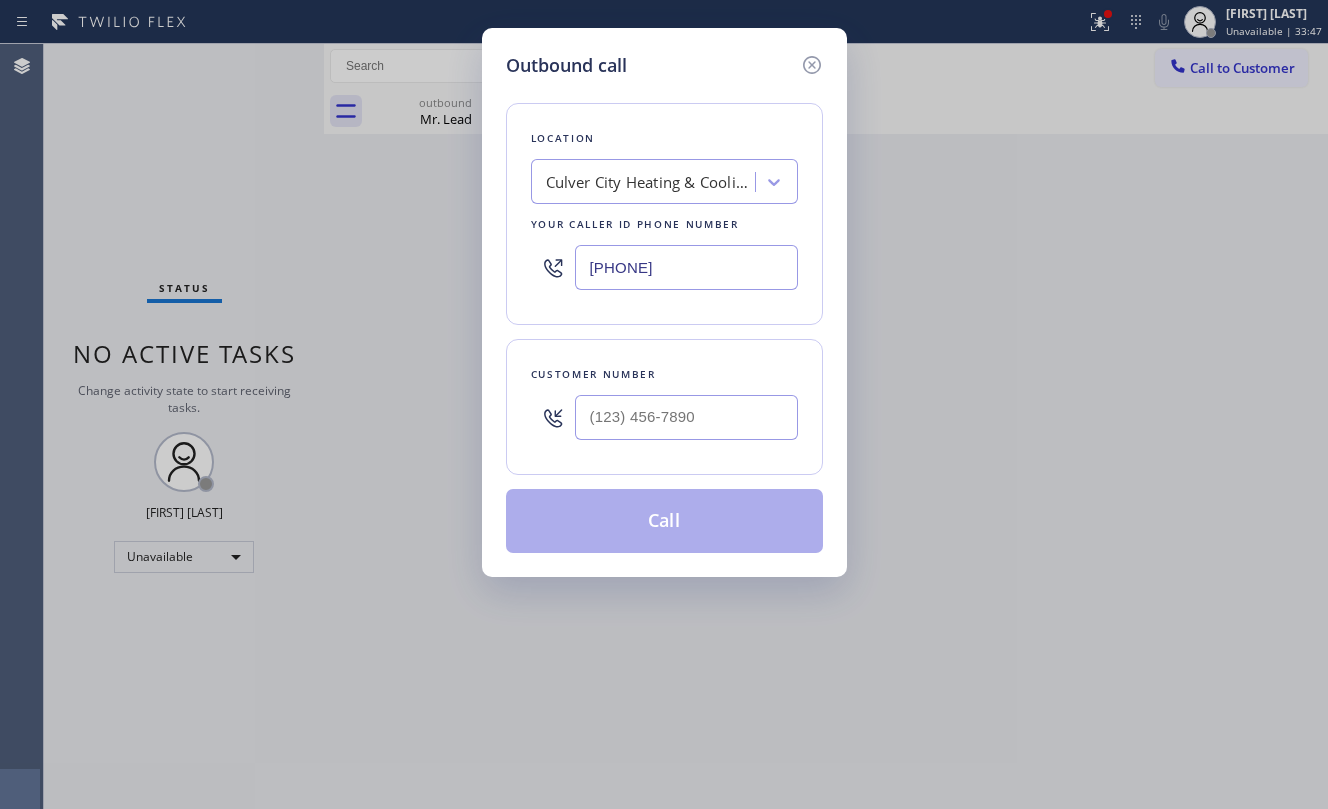 click at bounding box center (686, 417) 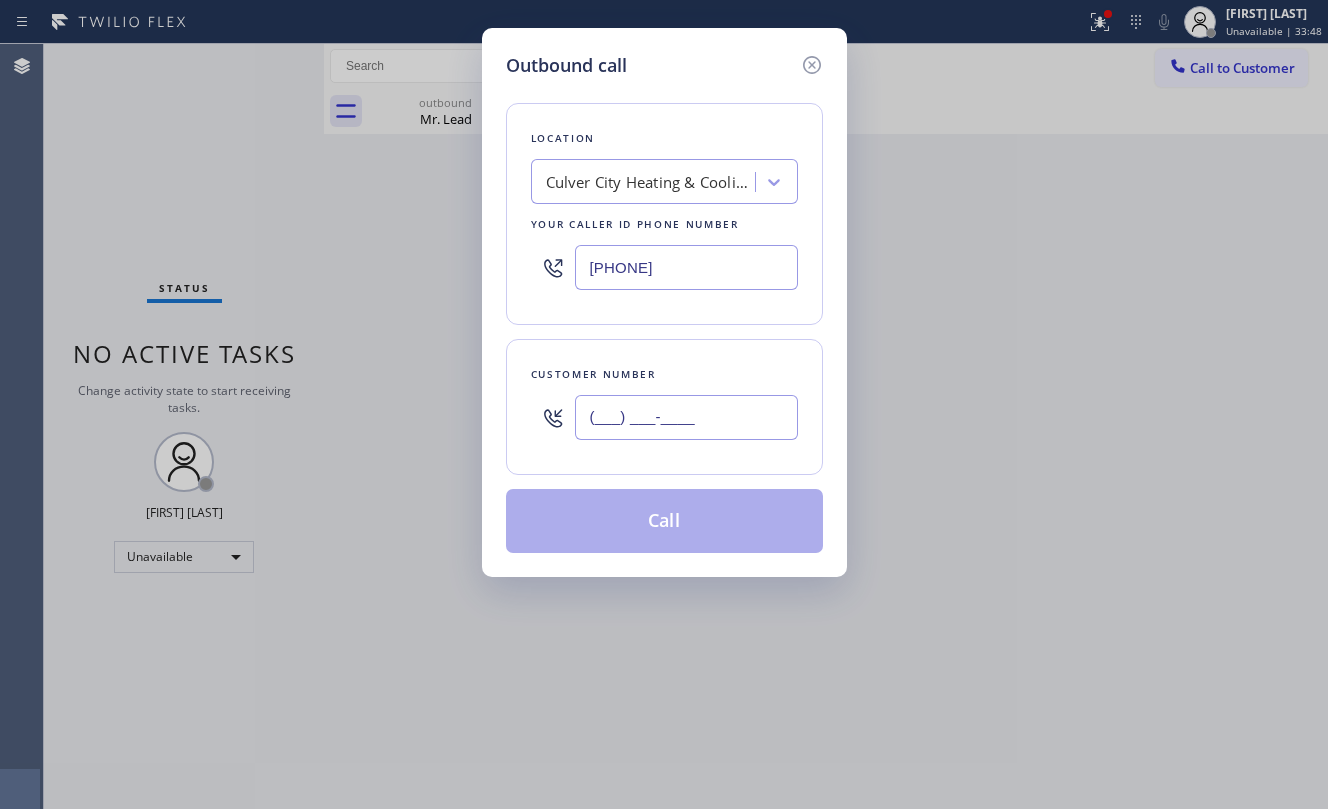 paste on "([PHONE])" 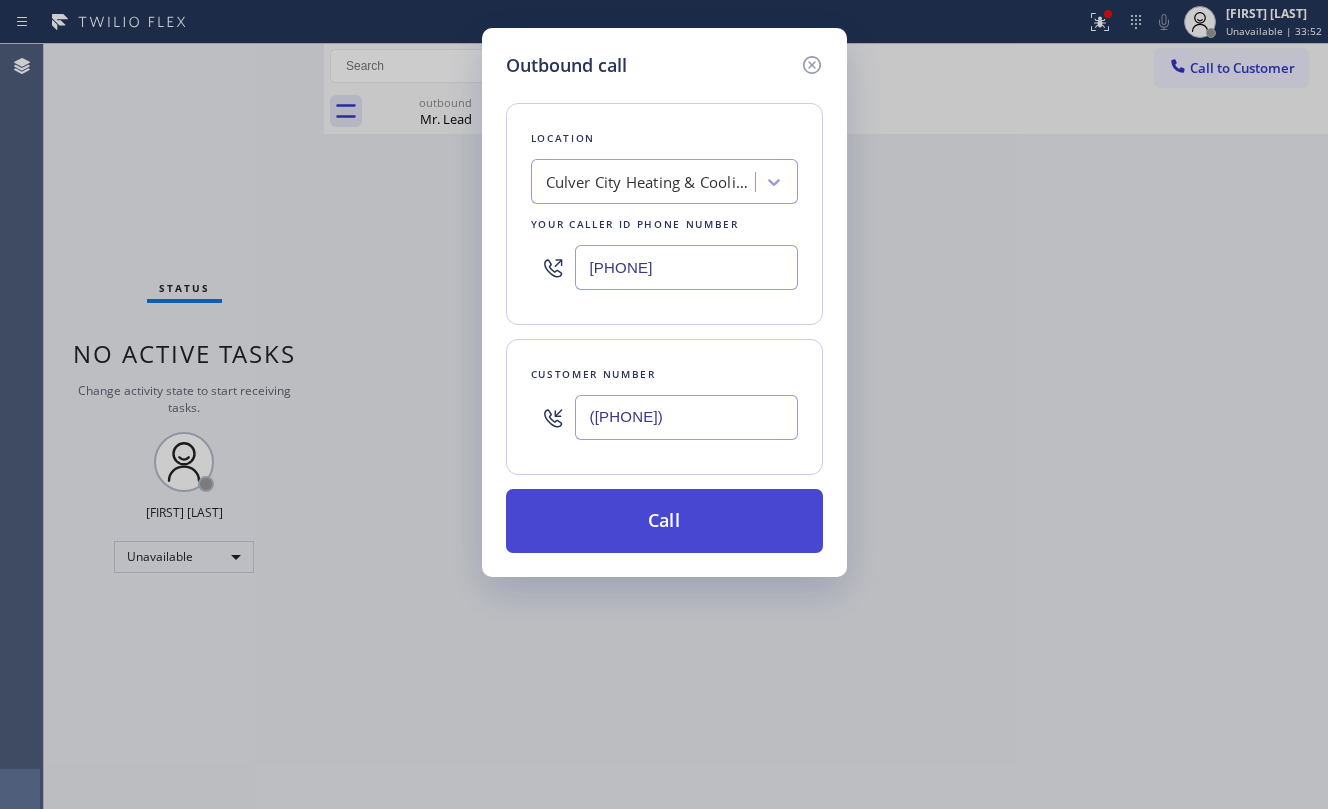 type on "([PHONE])" 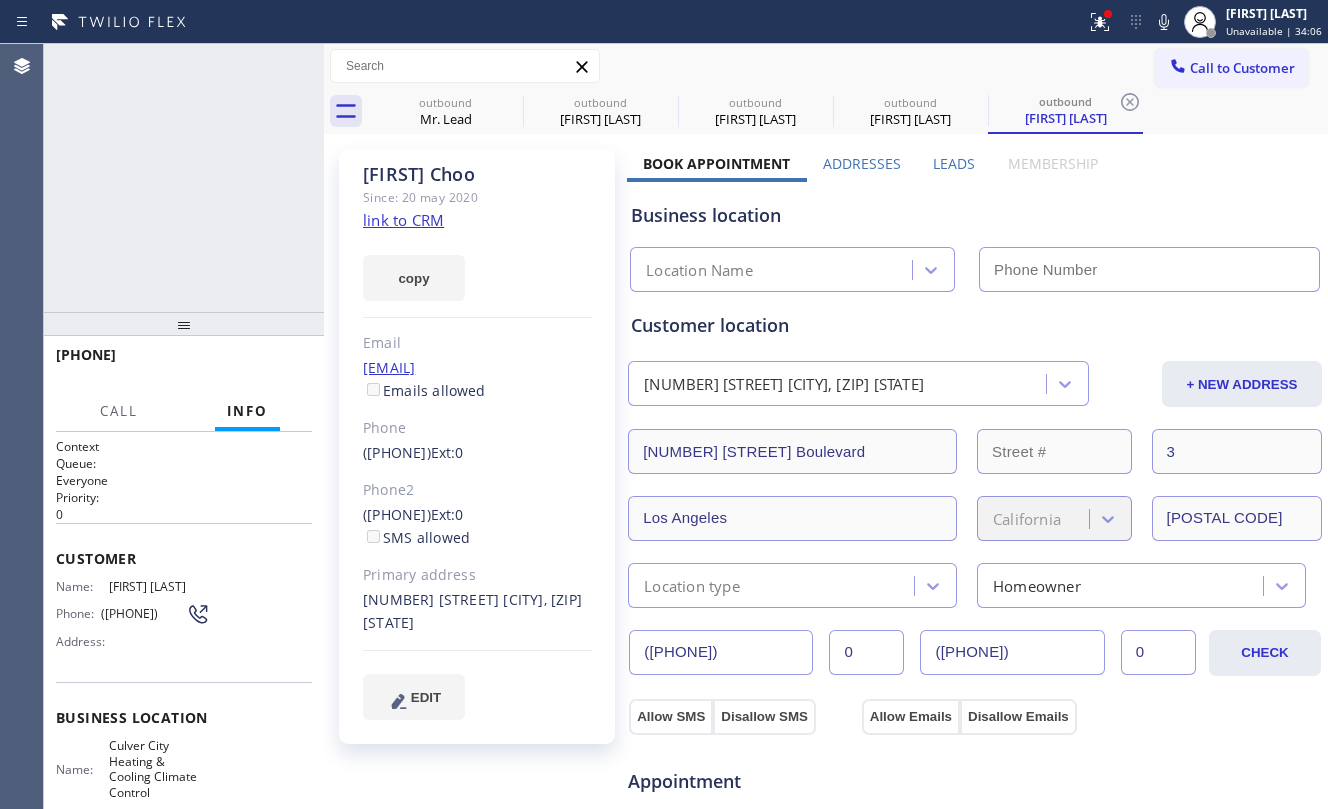 type on "[PHONE]" 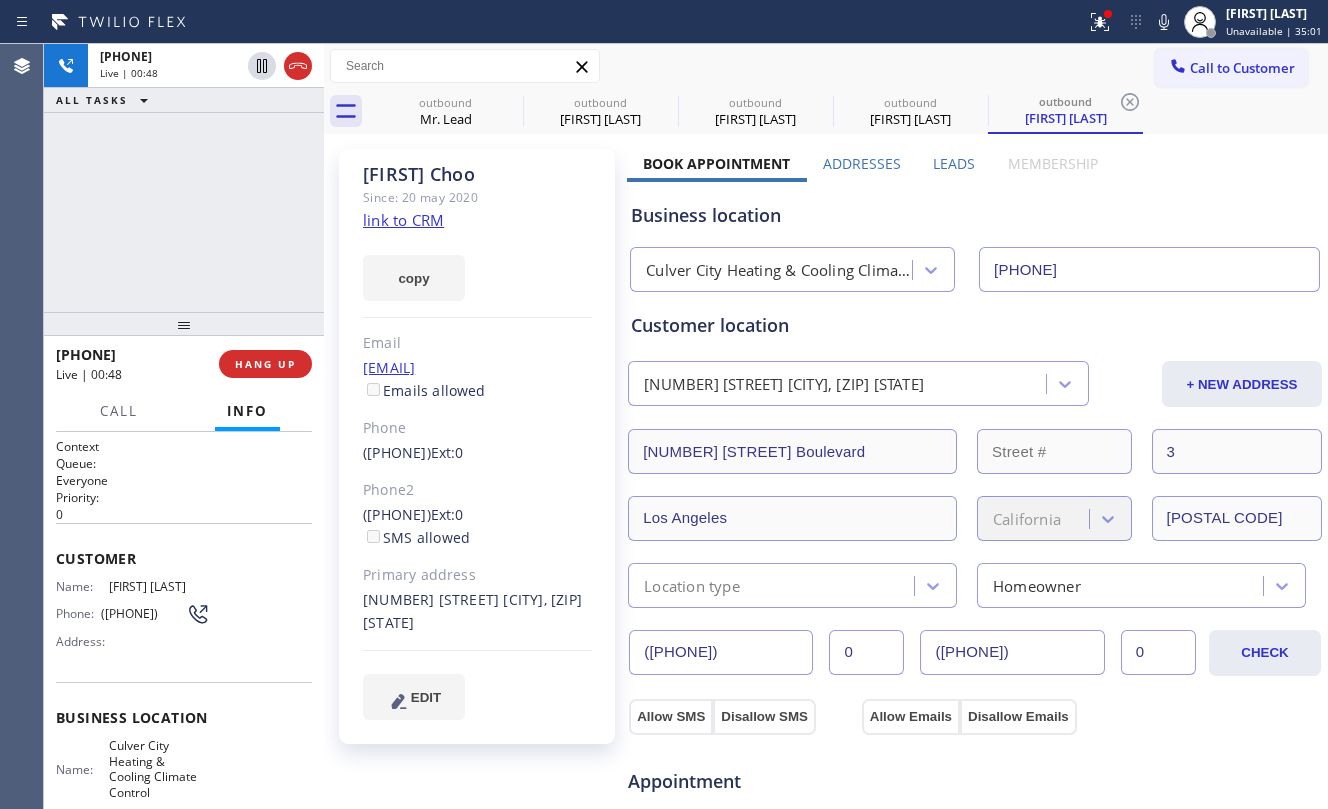 drag, startPoint x: 140, startPoint y: 190, endPoint x: 237, endPoint y: 214, distance: 99.92497 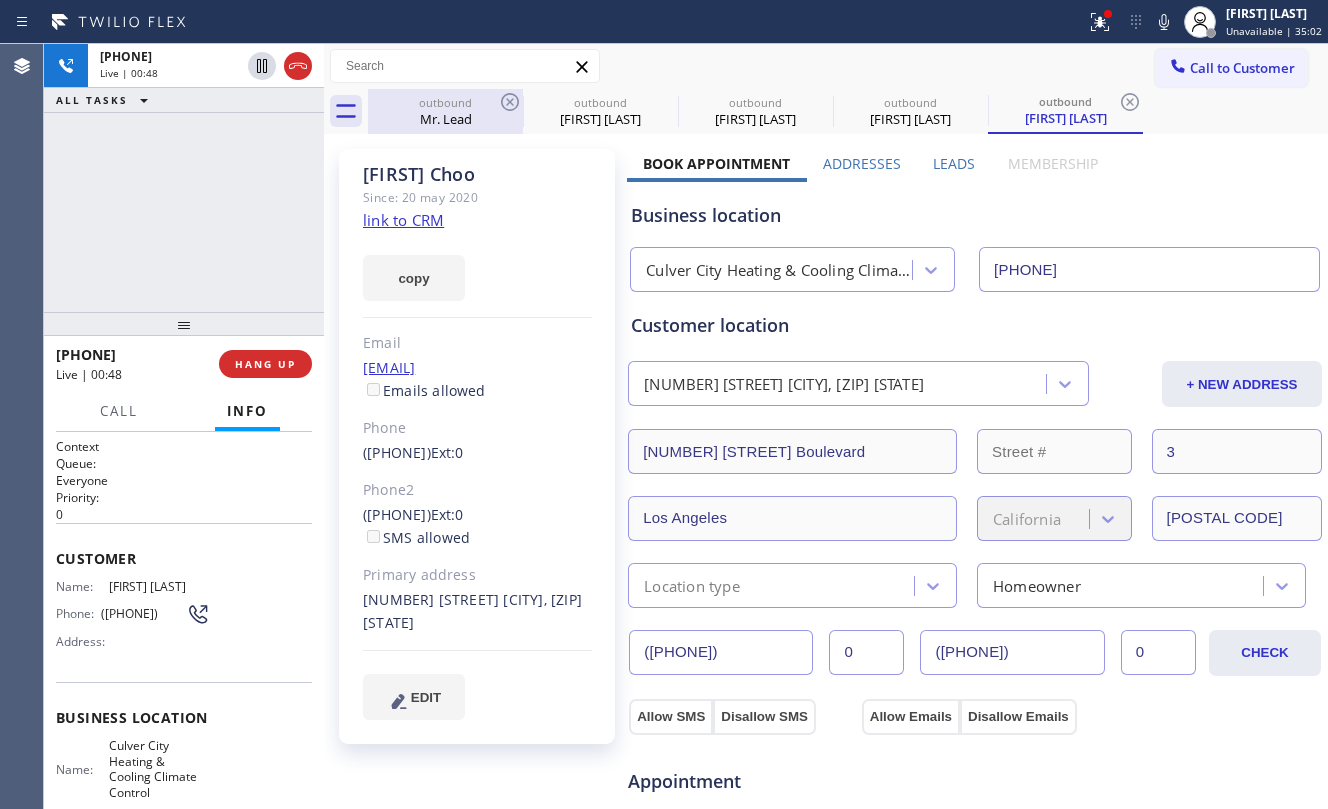 click on "Mr. Lead" at bounding box center [445, 119] 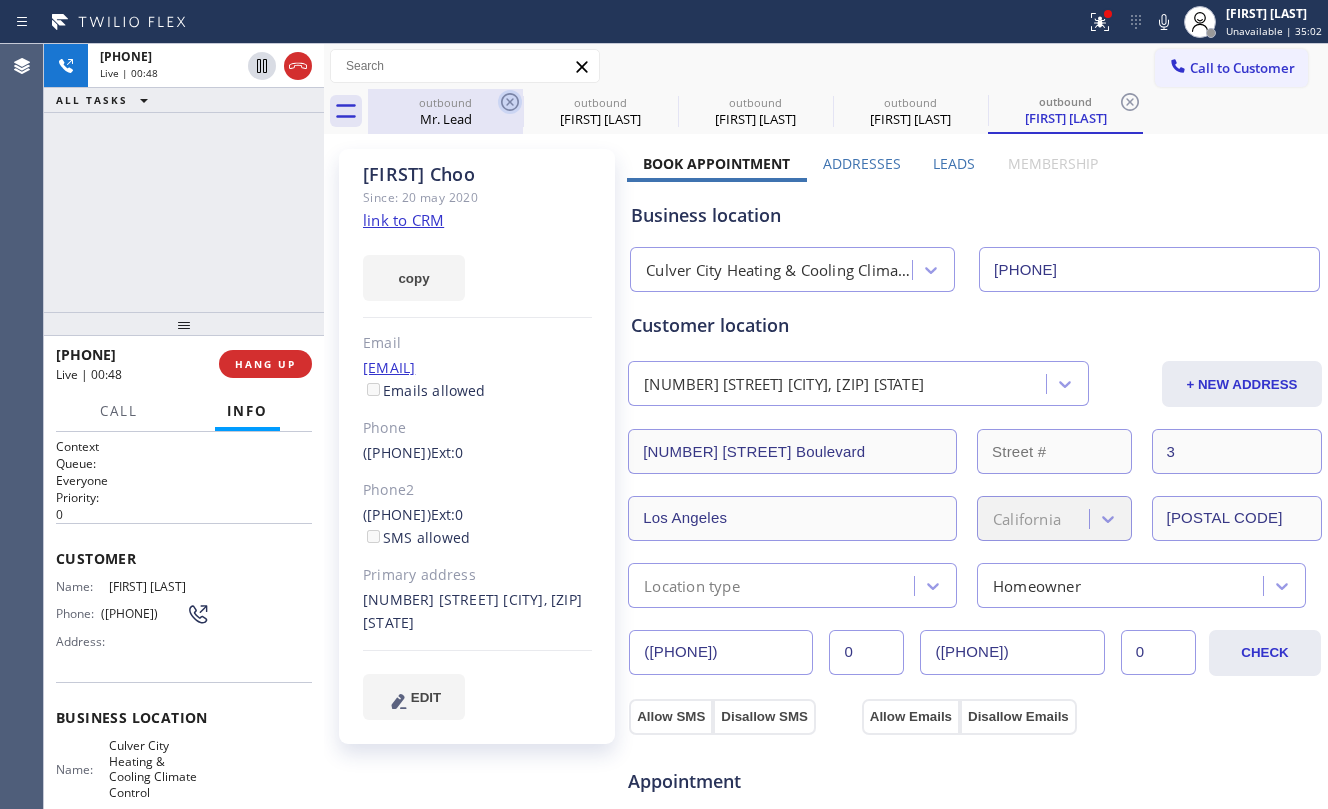 type on "[PHONE]" 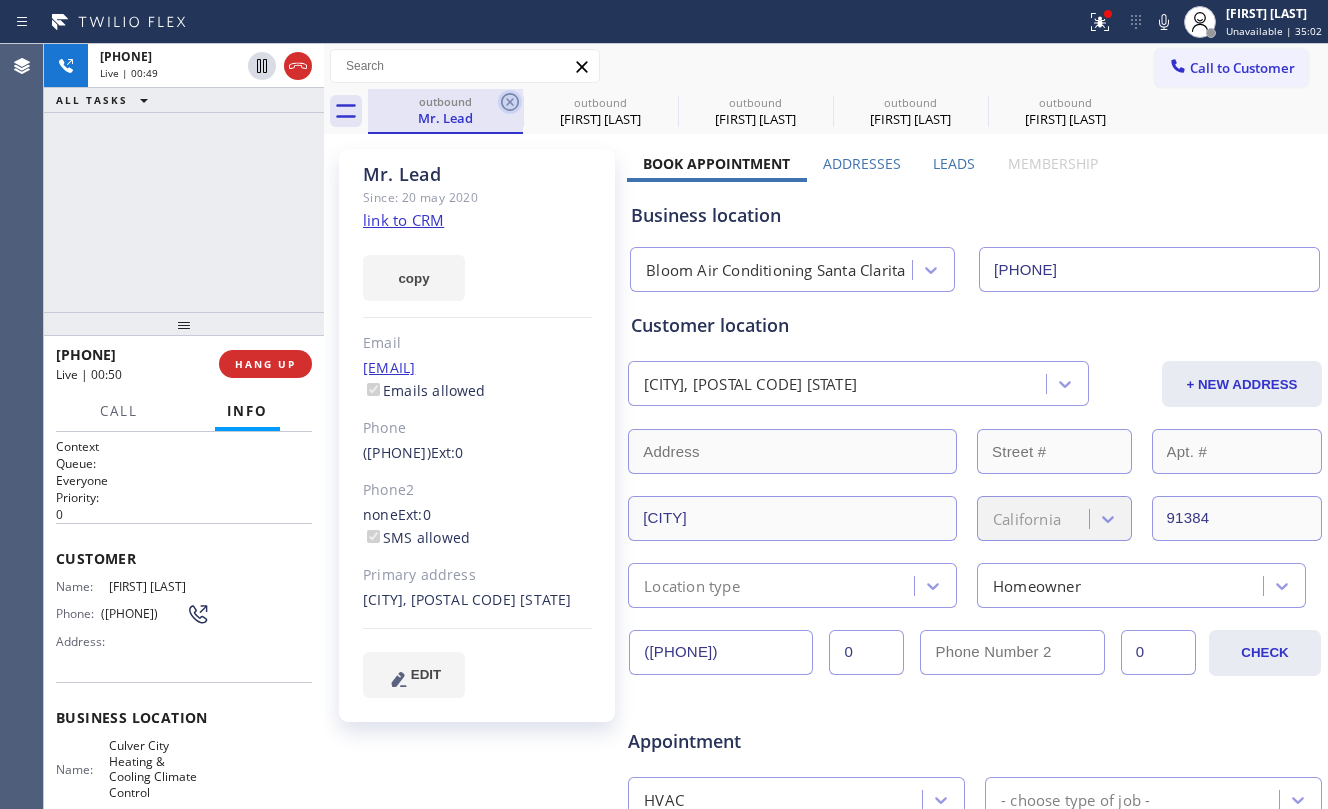 click 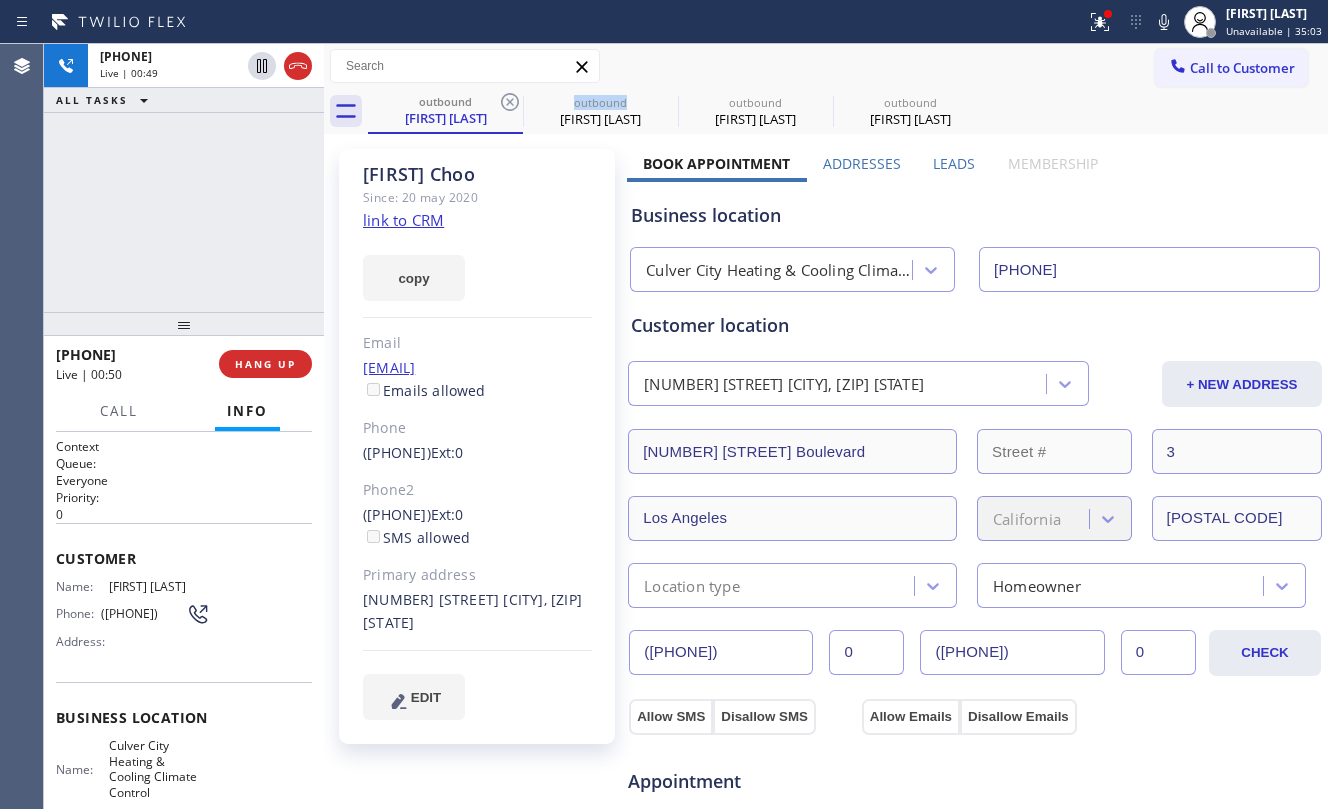 click 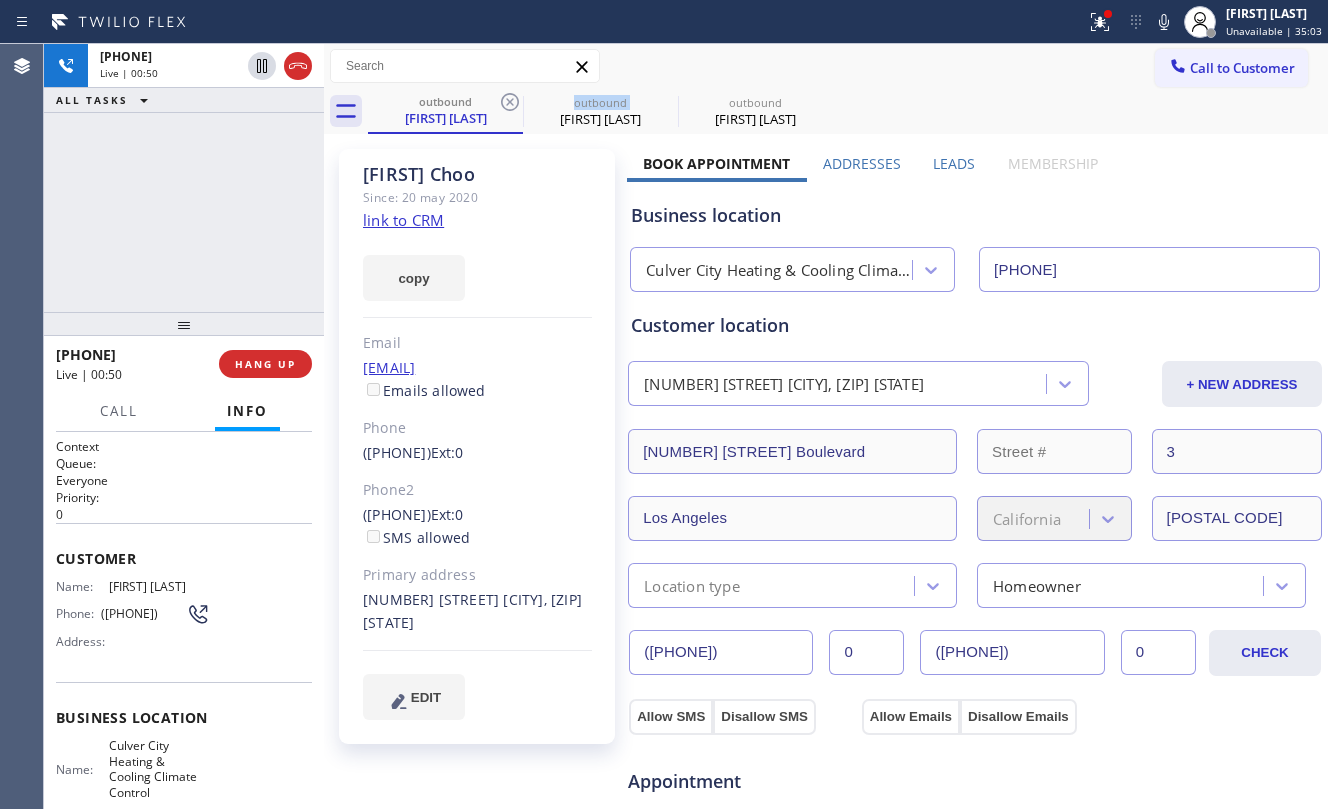 click 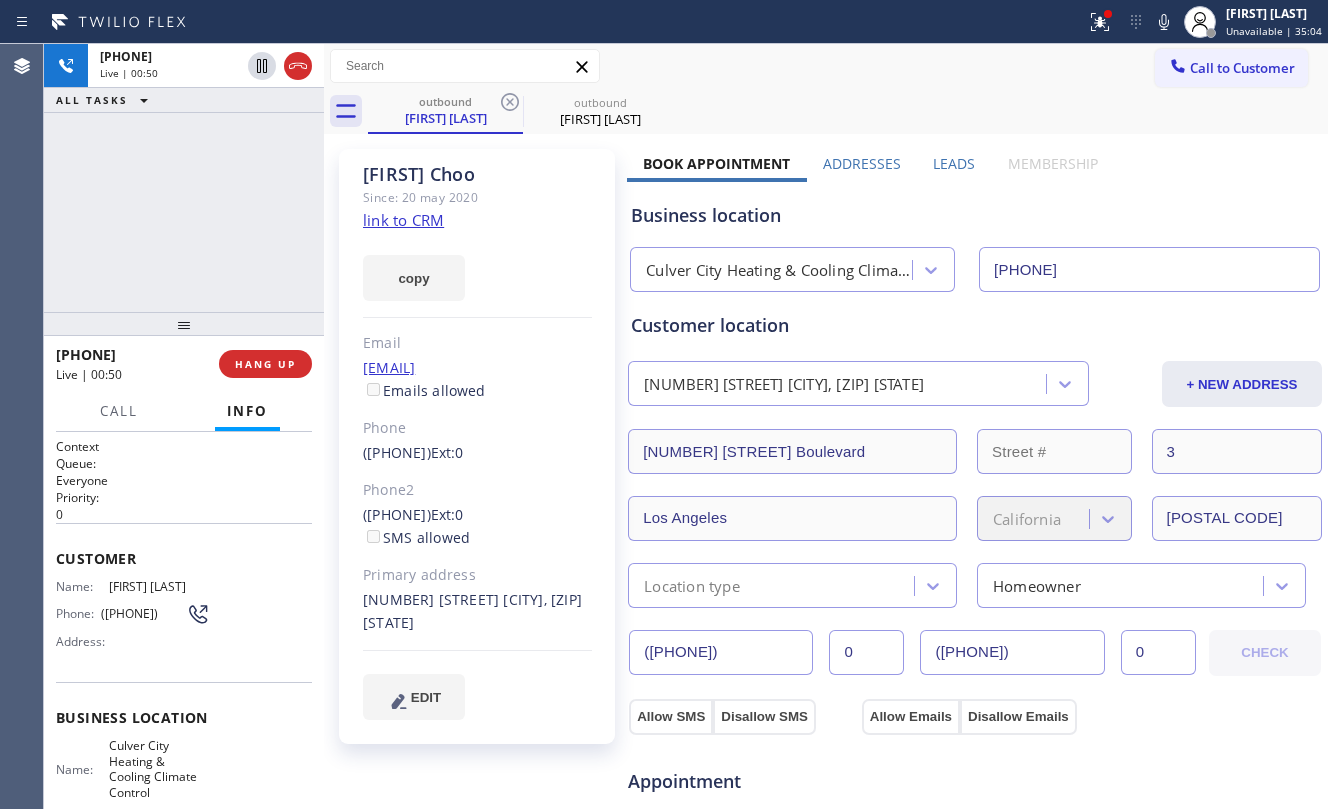 click on "+1[PHONE] Live | 00:50 ALL TASKS ALL TASKS ACTIVE TASKS TASKS IN WRAP UP" at bounding box center [184, 178] 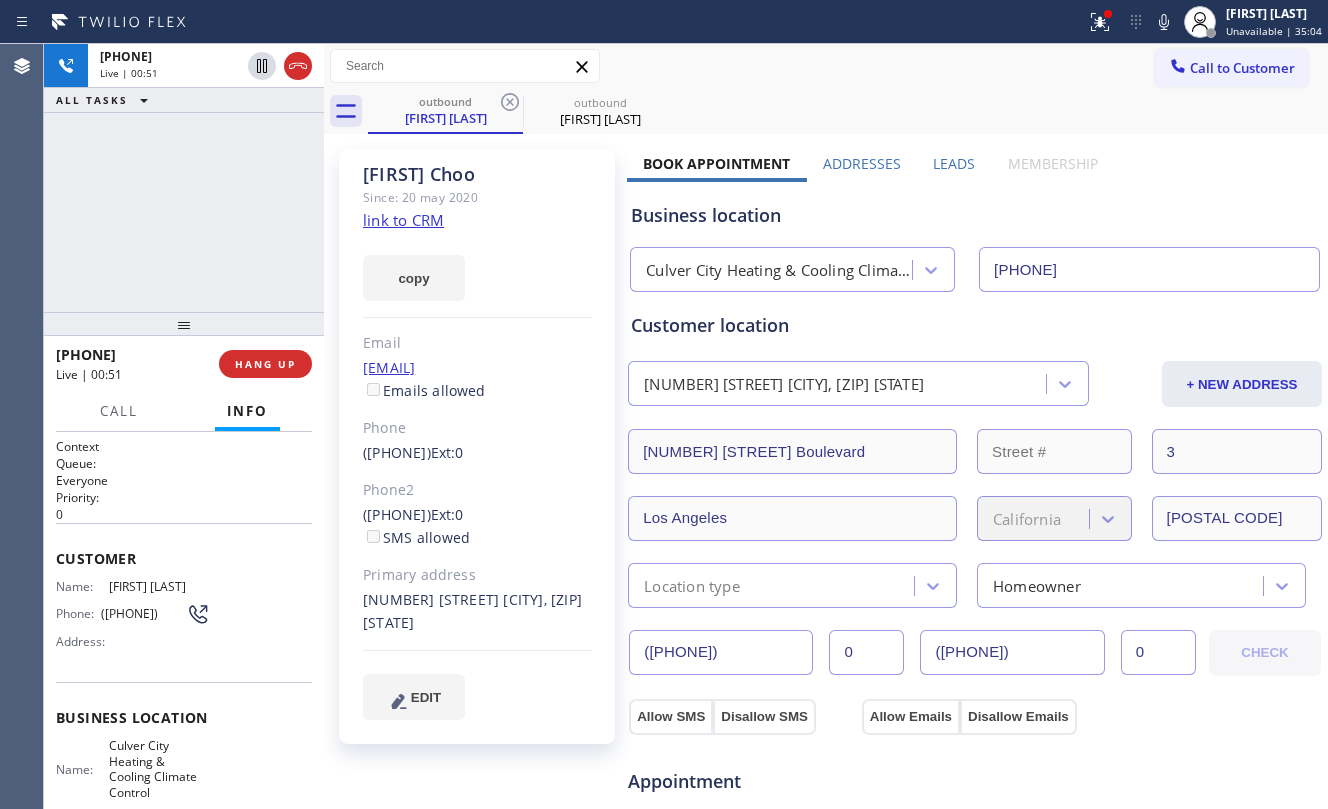 click on "+1[PHONE] Live | 00:51 ALL TASKS ALL TASKS ACTIVE TASKS TASKS IN WRAP UP" at bounding box center (184, 178) 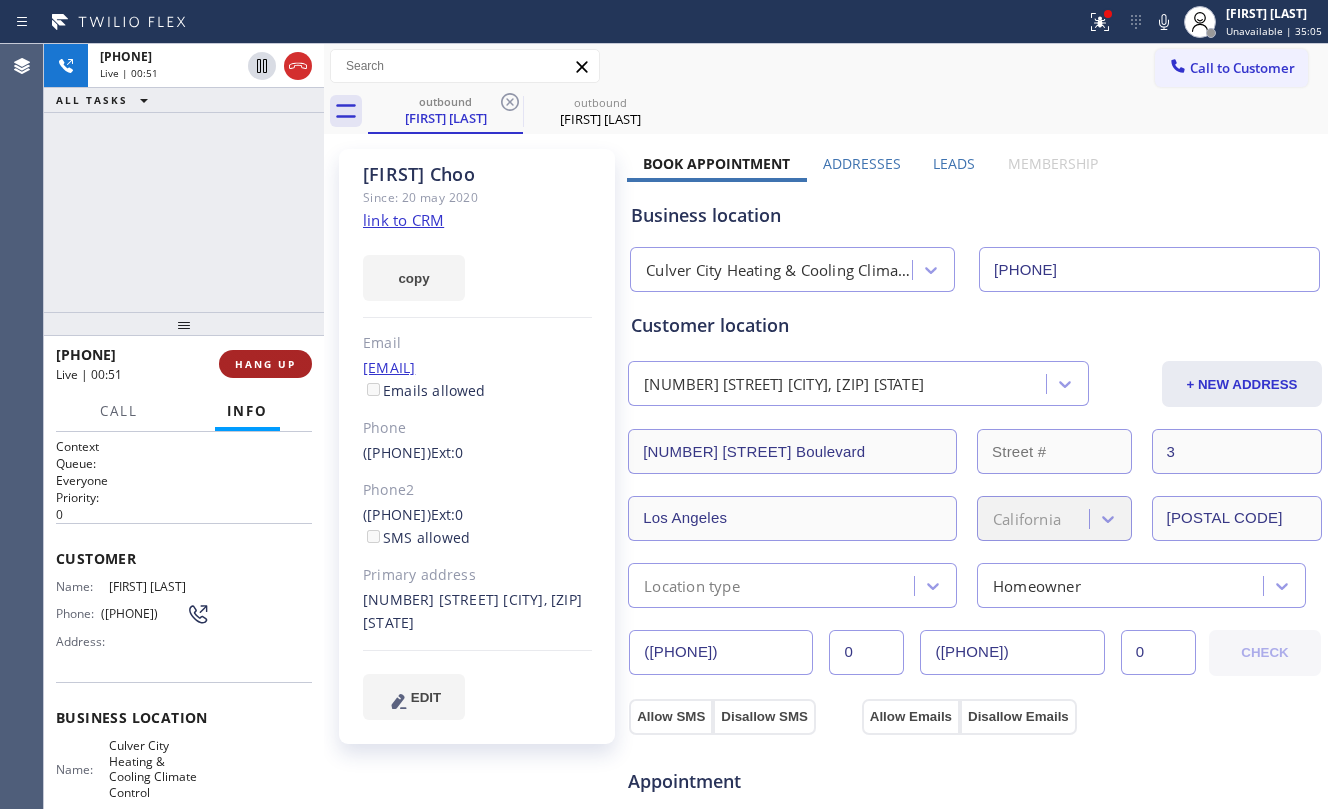 click on "HANG UP" at bounding box center [265, 364] 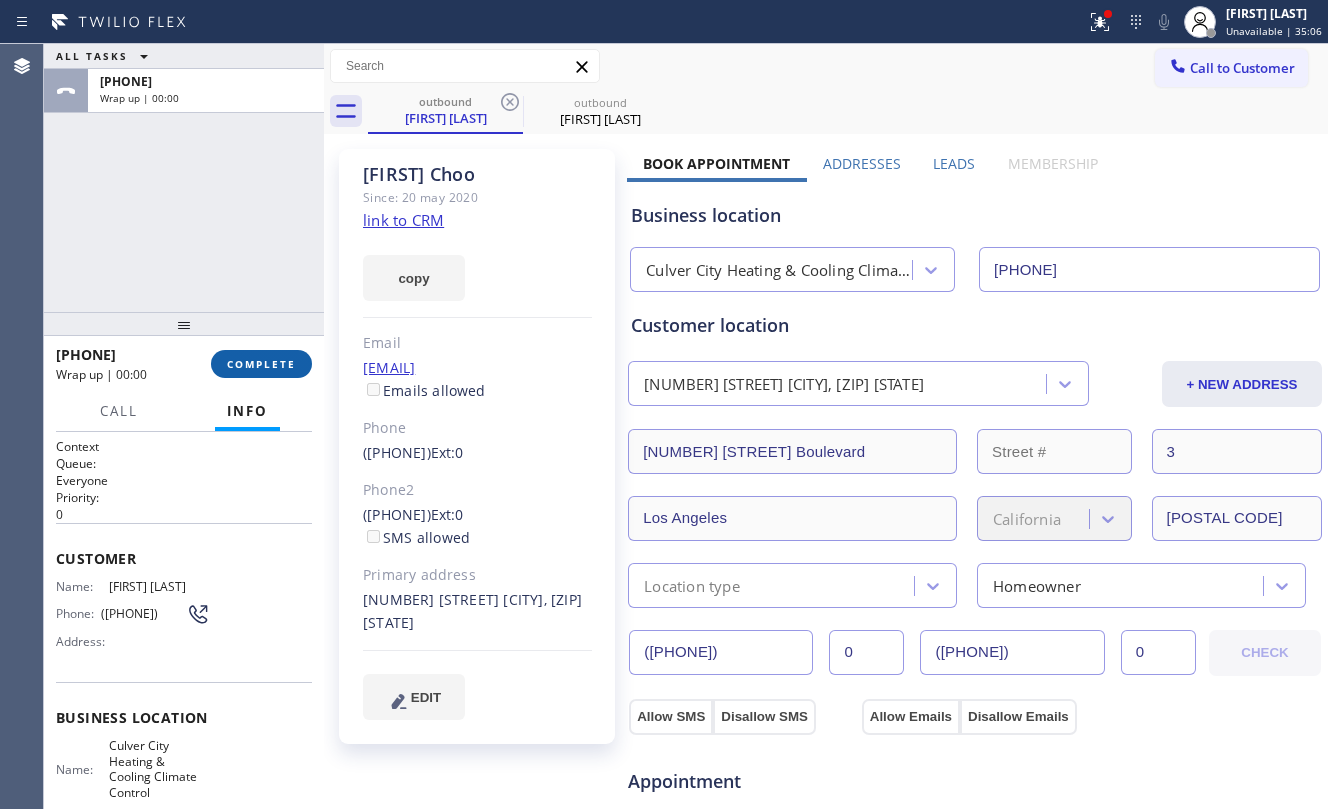 drag, startPoint x: 233, startPoint y: 276, endPoint x: 266, endPoint y: 374, distance: 103.40696 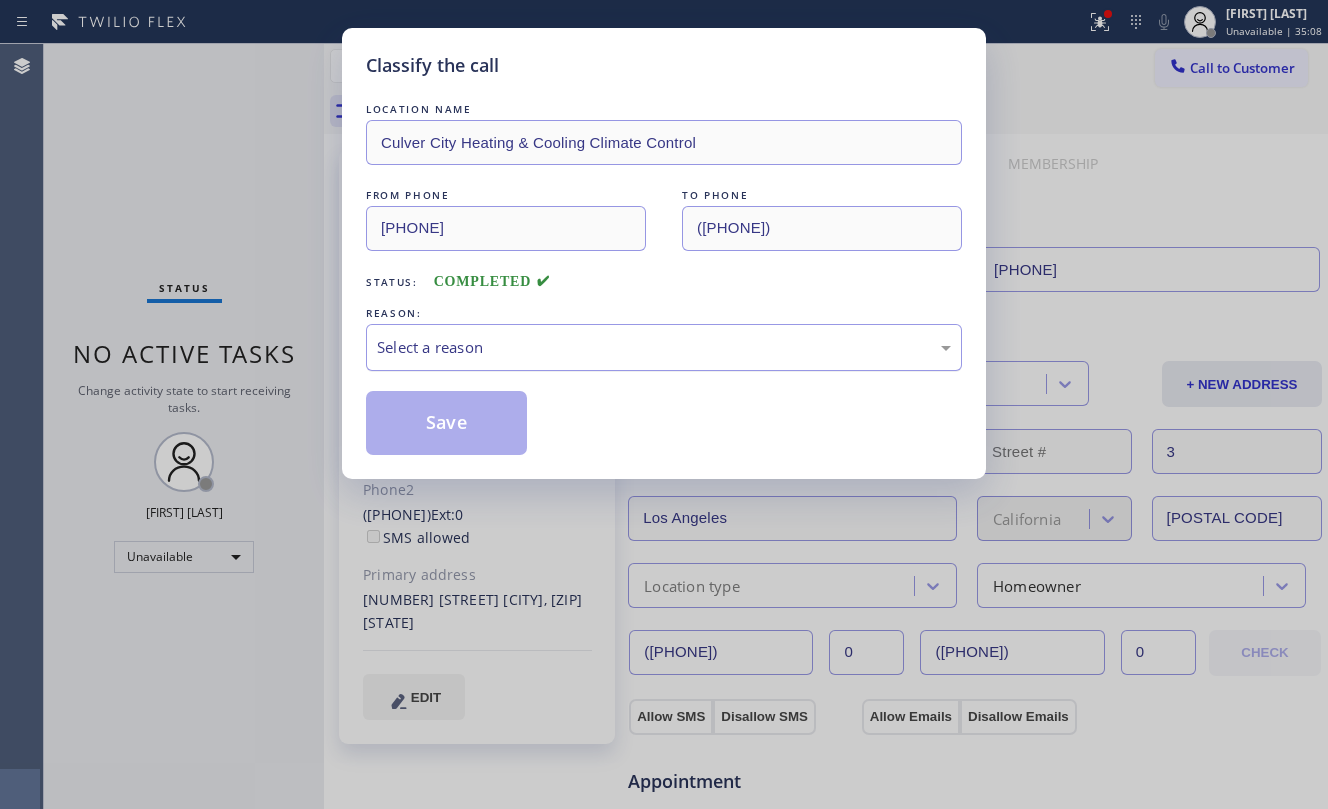 click on "Select a reason" at bounding box center [664, 347] 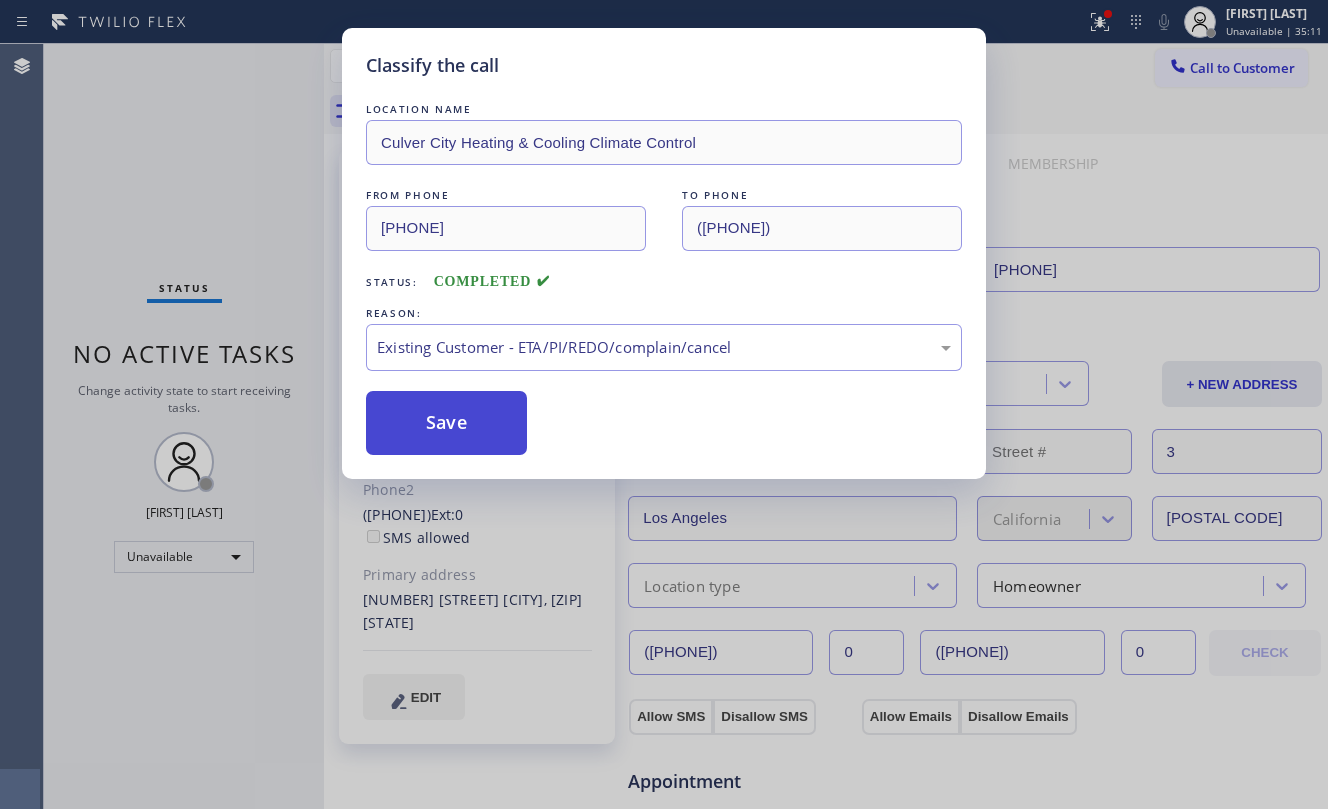 click on "Save" at bounding box center (446, 423) 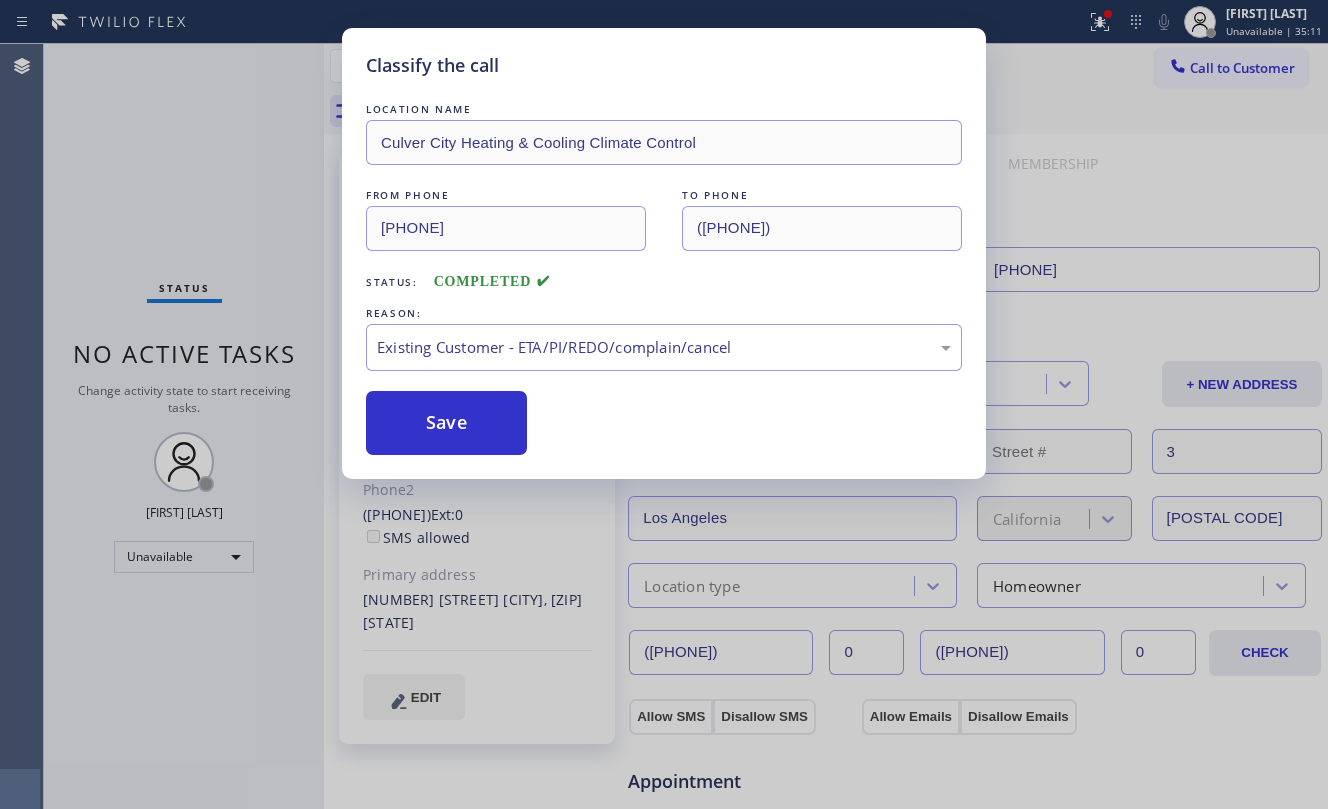 click on "Classify the call LOCATION NAME Culver City Heating  Cooling Climate Control FROM PHONE ([PHONE]) TO PHONE ([PHONE]) Status: COMPLETED REASON: Existing Customer - ETA/PI/REDO/complain/cancel Save" at bounding box center (664, 404) 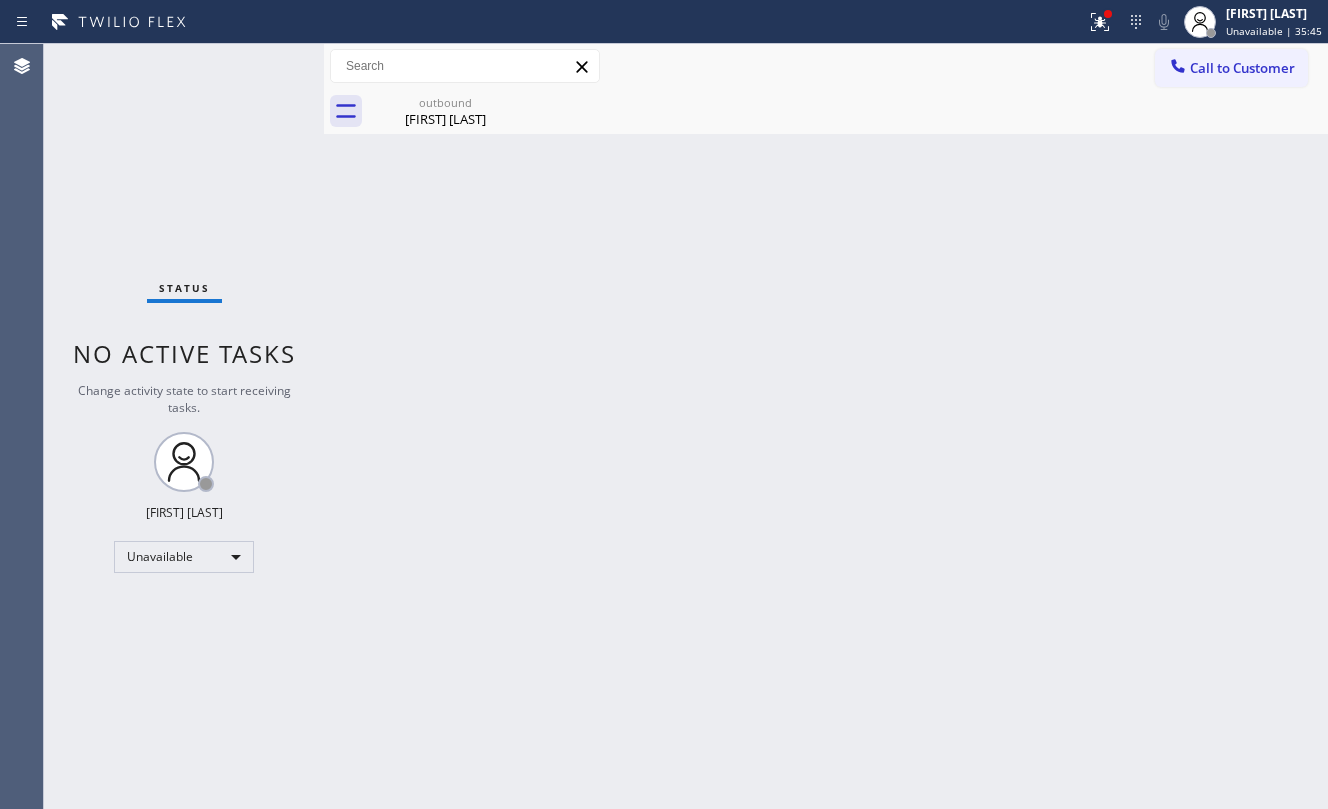 click on "Back to Dashboard Change Sender ID Customers Technicians Select a contact Outbound call Location Search location Your caller id phone number Customer number Call Customer info Name   Phone none Address none Change Sender ID HVAC +1[PHONE] 5 Star Appliance +1[PHONE] Appliance Repair +1[PHONE] Plumbing +1[PHONE] Air Duct Cleaning +1[PHONE]  Electricians +1[PHONE] Cancel Change Check personal SMS Reset Change outbound [FIRST]  [LAST] outbound [FIRST] [LAST] outbound [FIRST] [LAST] Call to Customer Outbound call Location 5 Star Appliance Repair Your caller id phone number ([PHONE]) Customer number Call Outbound call Technician Search Technician Your caller id phone number Your caller id phone number Call outbound [FIRST]  [LAST] outbound [FIRST] [LAST] outbound [FIRST] [LAST] [FIRST]    [LAST] Since: [DATE] link to CRM copy Email [EMAIL]  Emails allowed Phone ([PHONE])  Ext:  0 Phone2 none  Ext:  0  SMS allowed Primary address  [NUMBER] [STREET] [CITY], [ZIP] [STATE] EDIT" at bounding box center [826, 426] 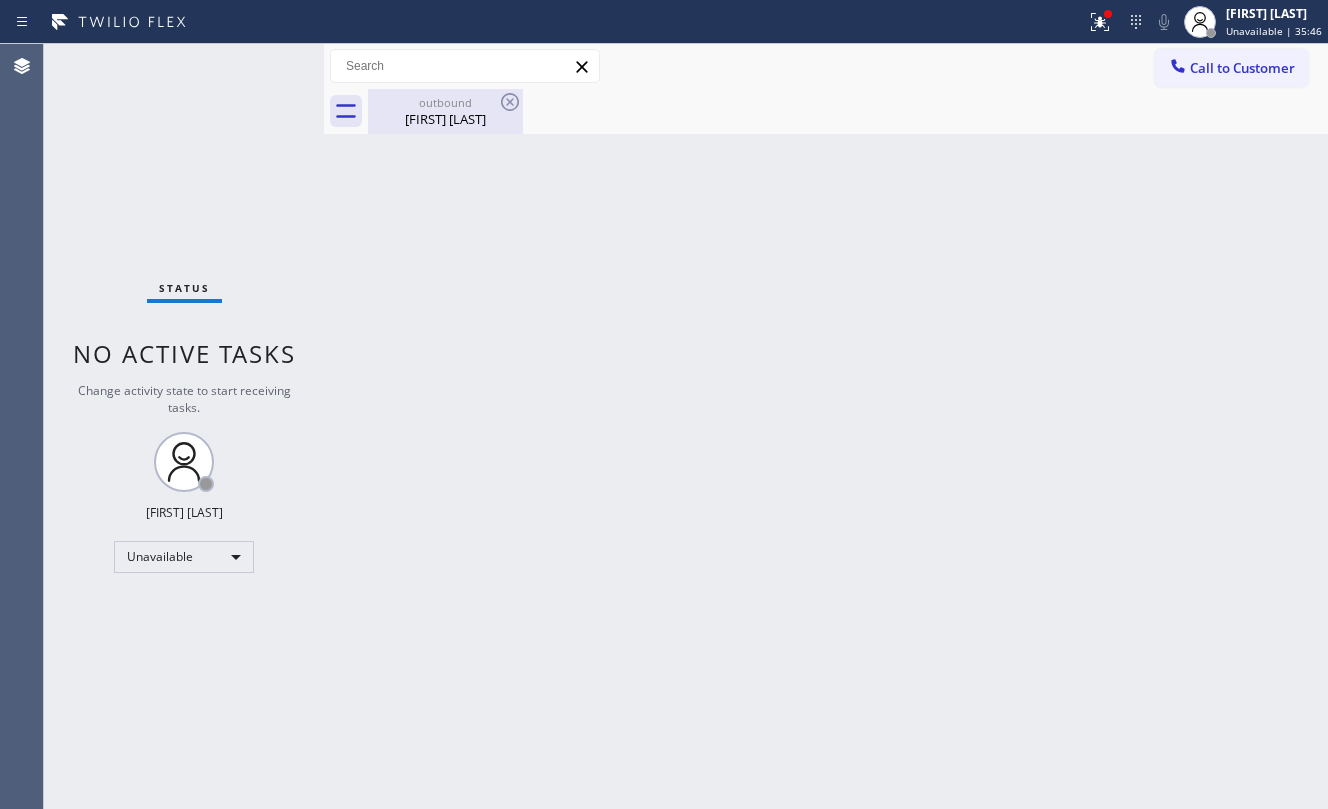 click on "outbound" at bounding box center (445, 102) 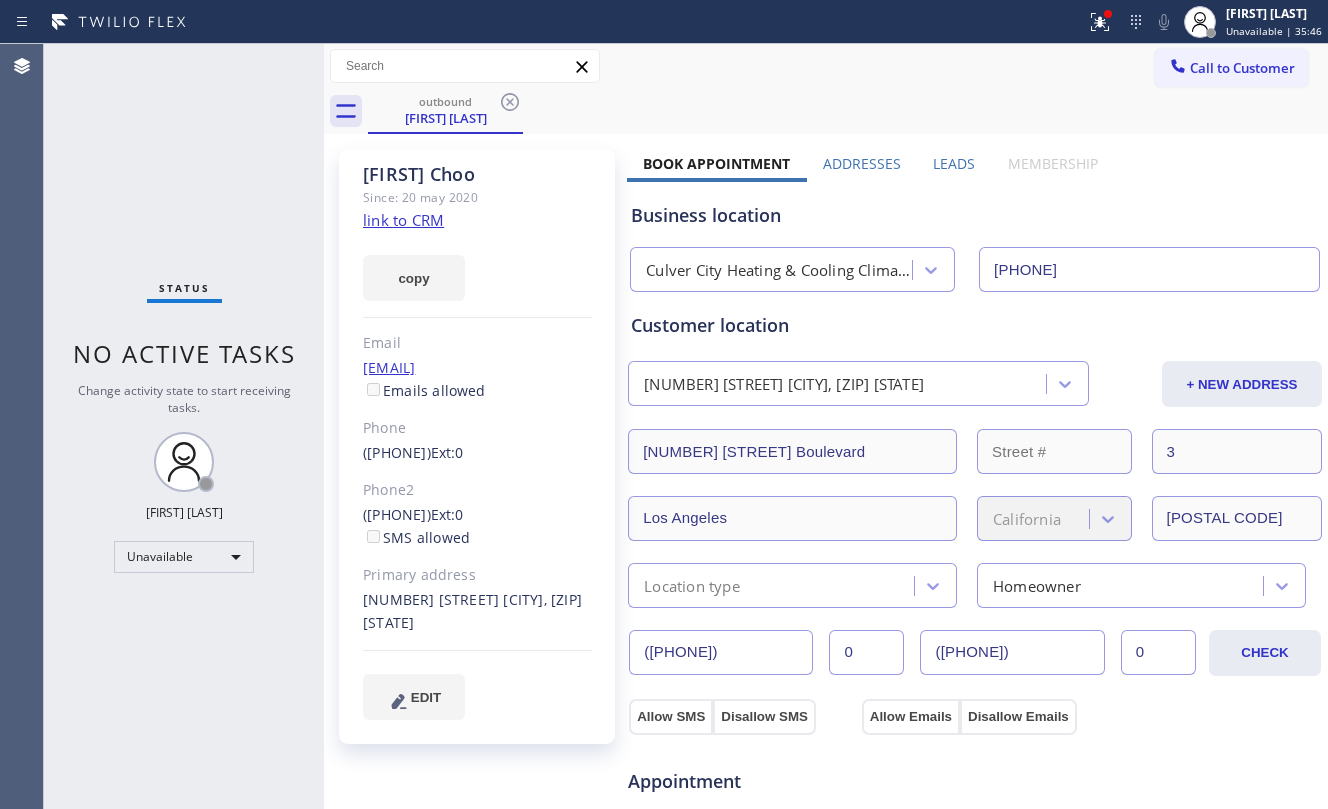 click 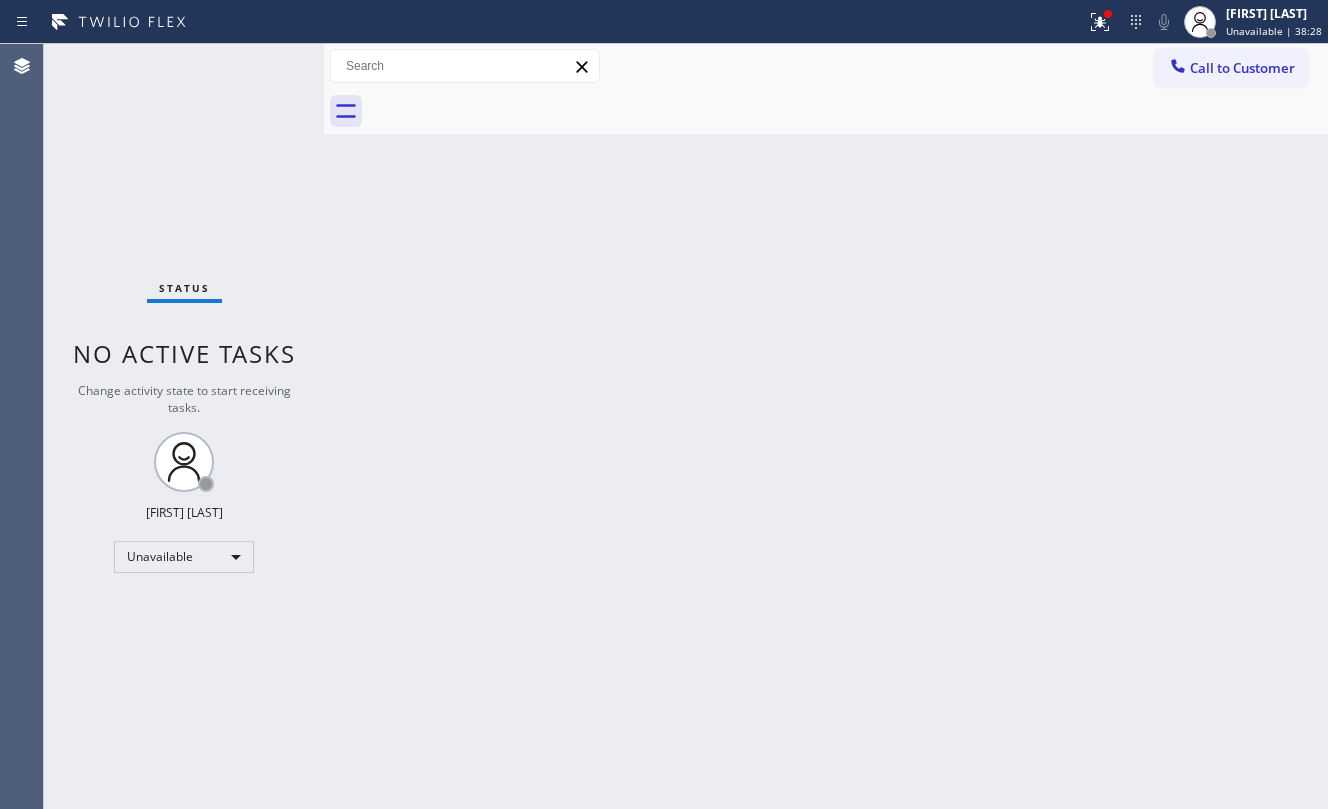 click on "Back to Dashboard Change Sender ID Customers Technicians Select a contact Outbound call Location Search location Your caller id phone number Customer number Call Customer info Name   Phone none Address none Change Sender ID HVAC +[PHONE] 5 Star Appliance +[PHONE] Appliance Repair +[PHONE] Plumbing +[PHONE] Air Duct Cleaning +[PHONE]  Electricians +[PHONE] Cancel Change Check personal SMS Reset Change No tabs Call to Customer Outbound call Location Culver City Heating  Cooling Climate Control Your caller id phone number ([PHONE]) Customer number Call Outbound call Technician Search Technician Your caller id phone number Your caller id phone number Call" at bounding box center [826, 426] 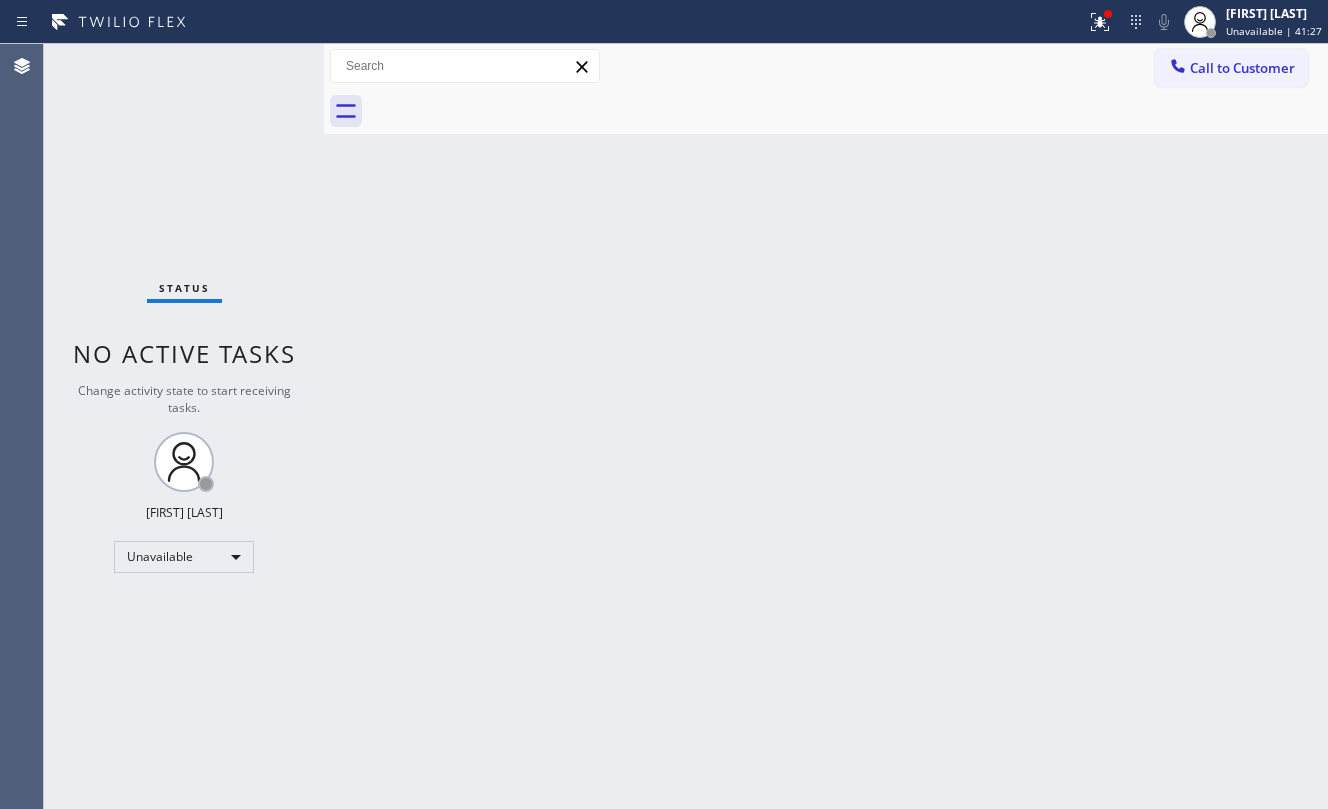 click on "Back to Dashboard Change Sender ID Customers Technicians Select a contact Outbound call Location Search location Your caller id phone number Customer number Call Customer info Name   Phone none Address none Change Sender ID HVAC +[PHONE] 5 Star Appliance +[PHONE] Appliance Repair +[PHONE] Plumbing +[PHONE] Air Duct Cleaning +[PHONE]  Electricians +[PHONE] Cancel Change Check personal SMS Reset Change No tabs Call to Customer Outbound call Location Culver City Heating  Cooling Climate Control Your caller id phone number ([PHONE]) Customer number Call Outbound call Technician Search Technician Your caller id phone number Your caller id phone number Call" at bounding box center (826, 426) 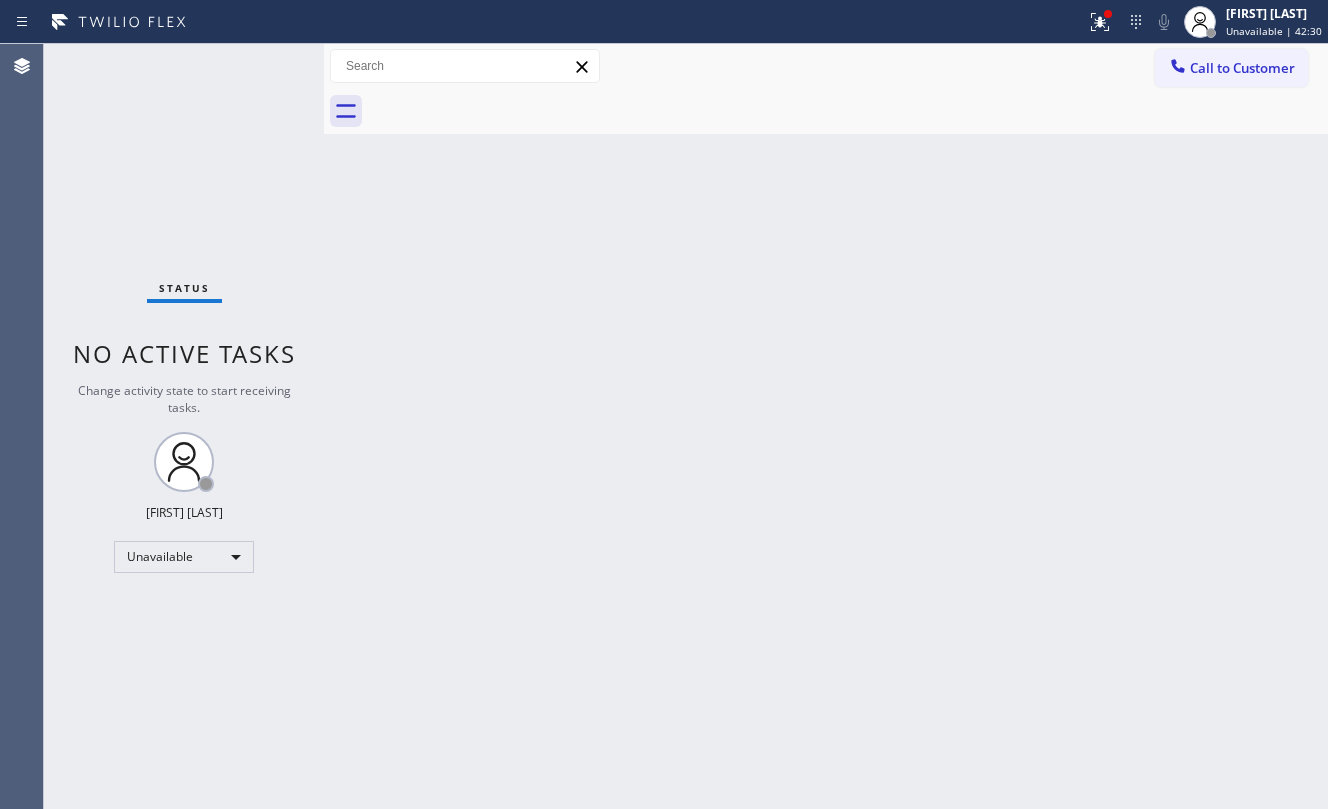 click on "Back to Dashboard Change Sender ID Customers Technicians Select a contact Outbound call Location Search location Your caller id phone number Customer number Call Customer info Name   Phone none Address none Change Sender ID HVAC +[PHONE] 5 Star Appliance +[PHONE] Appliance Repair +[PHONE] Plumbing +[PHONE] Air Duct Cleaning +[PHONE]  Electricians +[PHONE] Cancel Change Check personal SMS Reset Change No tabs Call to Customer Outbound call Location Culver City Heating  Cooling Climate Control Your caller id phone number ([PHONE]) Customer number Call Outbound call Technician Search Technician Your caller id phone number Your caller id phone number Call" at bounding box center (826, 426) 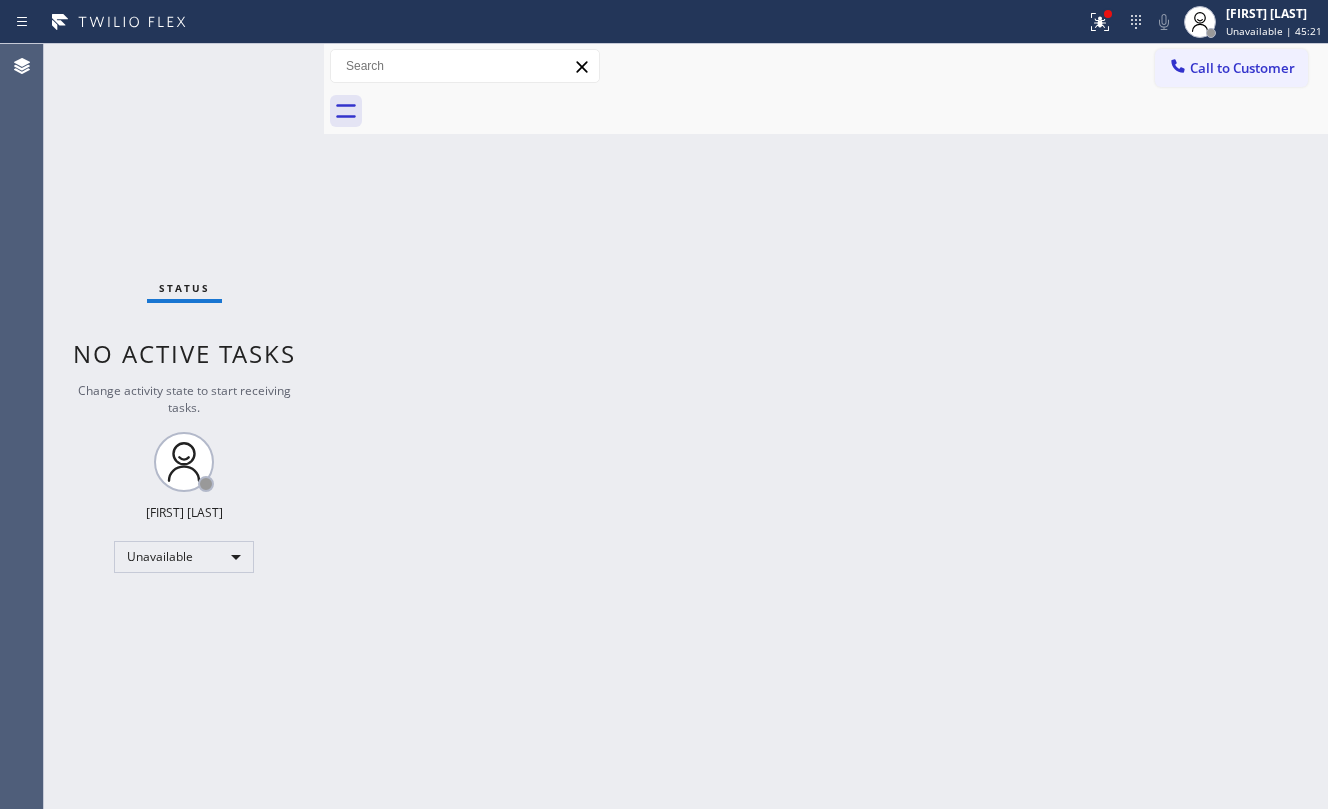 drag, startPoint x: 697, startPoint y: 448, endPoint x: 708, endPoint y: 440, distance: 13.601471 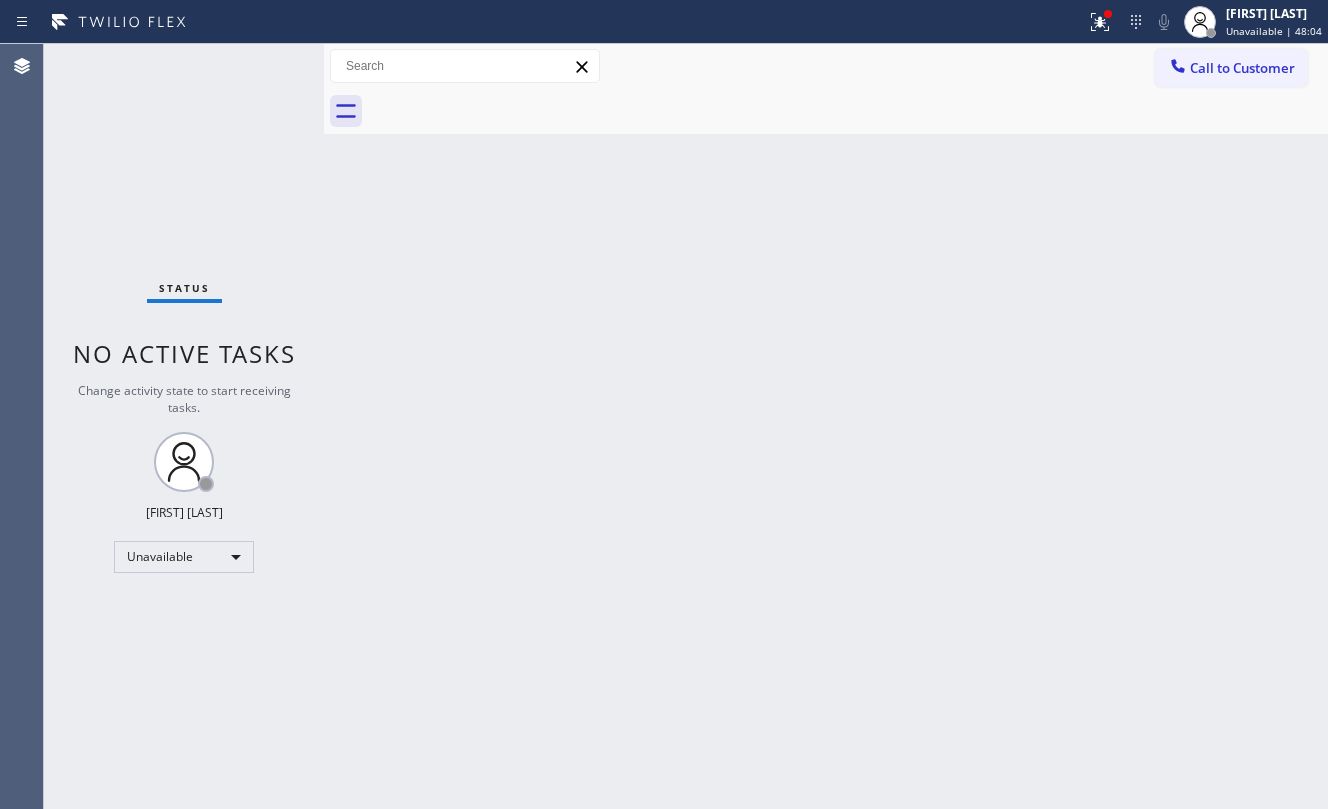 click on "Back to Dashboard Change Sender ID Customers Technicians Select a contact Outbound call Location Search location Your caller id phone number Customer number Call Customer info Name   Phone none Address none Change Sender ID HVAC +[PHONE] 5 Star Appliance +[PHONE] Appliance Repair +[PHONE] Plumbing +[PHONE] Air Duct Cleaning +[PHONE]  Electricians +[PHONE] Cancel Change Check personal SMS Reset Change No tabs Call to Customer Outbound call Location Culver City Heating  Cooling Climate Control Your caller id phone number ([PHONE]) Customer number Call Outbound call Technician Search Technician Your caller id phone number Your caller id phone number Call" at bounding box center (826, 426) 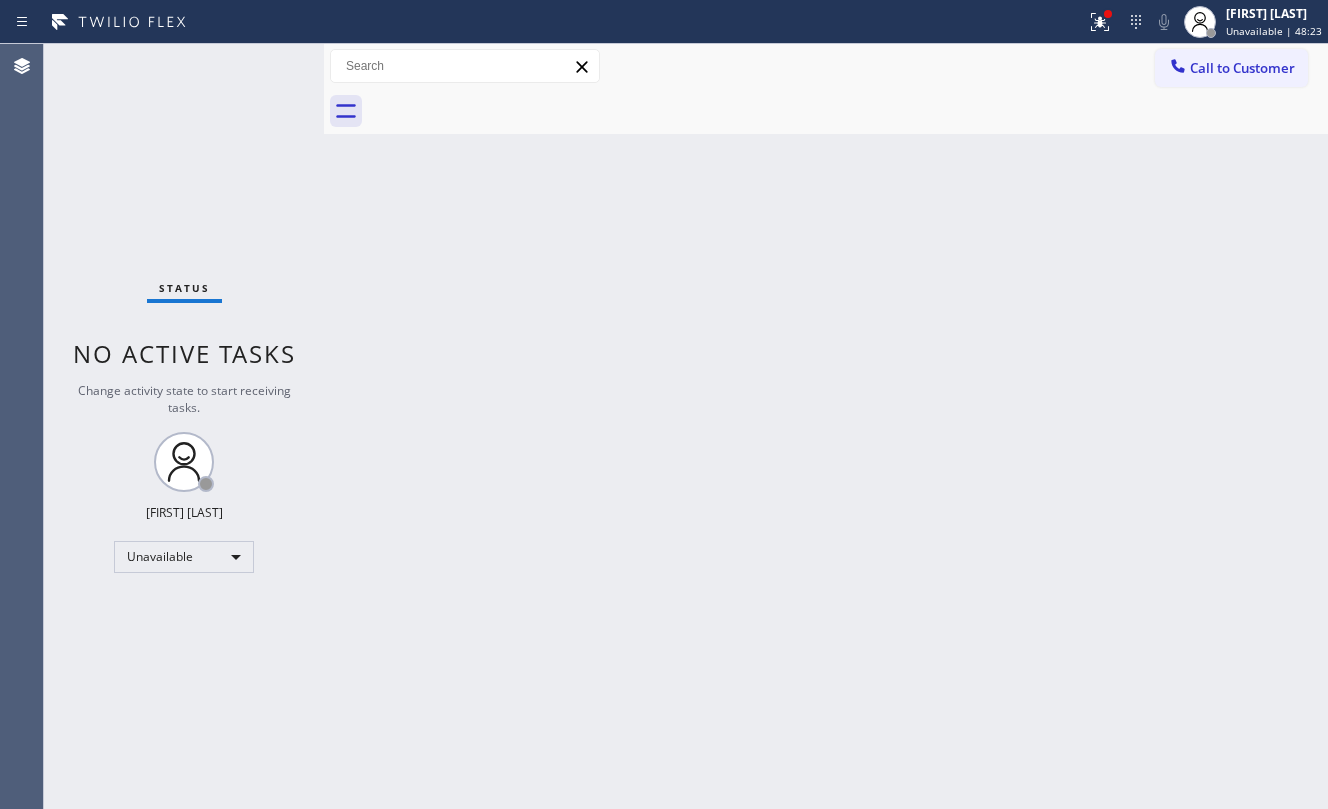 click on "Back to Dashboard Change Sender ID Customers Technicians Select a contact Outbound call Location Search location Your caller id phone number Customer number Call Customer info Name   Phone none Address none Change Sender ID HVAC +[PHONE] 5 Star Appliance +[PHONE] Appliance Repair +[PHONE] Plumbing +[PHONE] Air Duct Cleaning +[PHONE]  Electricians +[PHONE] Cancel Change Check personal SMS Reset Change No tabs Call to Customer Outbound call Location Culver City Heating  Cooling Climate Control Your caller id phone number ([PHONE]) Customer number Call Outbound call Technician Search Technician Your caller id phone number Your caller id phone number Call" at bounding box center [826, 426] 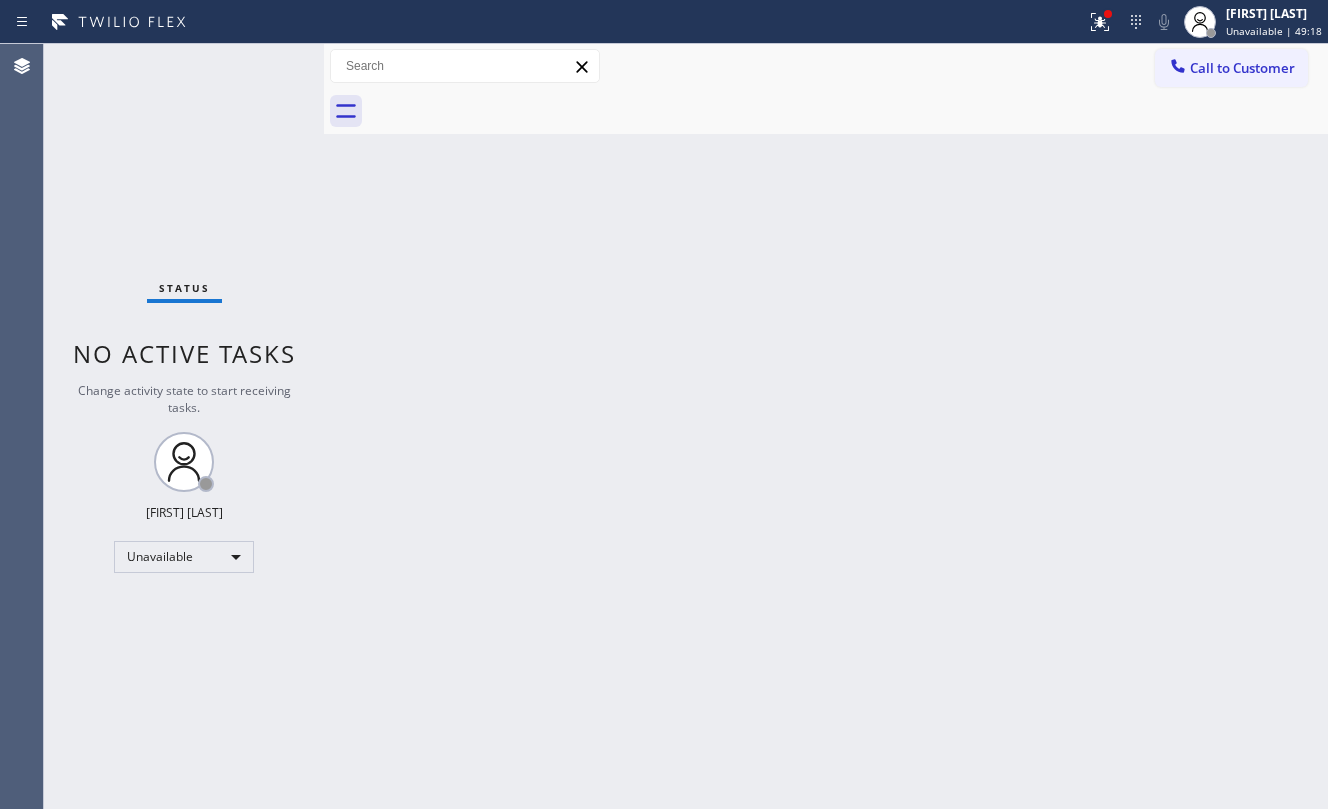 click on "Back to Dashboard Change Sender ID Customers Technicians Select a contact Outbound call Location Search location Your caller id phone number Customer number Call Customer info Name   Phone none Address none Change Sender ID HVAC +[PHONE] 5 Star Appliance +[PHONE] Appliance Repair +[PHONE] Plumbing +[PHONE] Air Duct Cleaning +[PHONE]  Electricians +[PHONE] Cancel Change Check personal SMS Reset Change No tabs Call to Customer Outbound call Location Culver City Heating  Cooling Climate Control Your caller id phone number ([PHONE]) Customer number Call Outbound call Technician Search Technician Your caller id phone number Your caller id phone number Call" at bounding box center [826, 426] 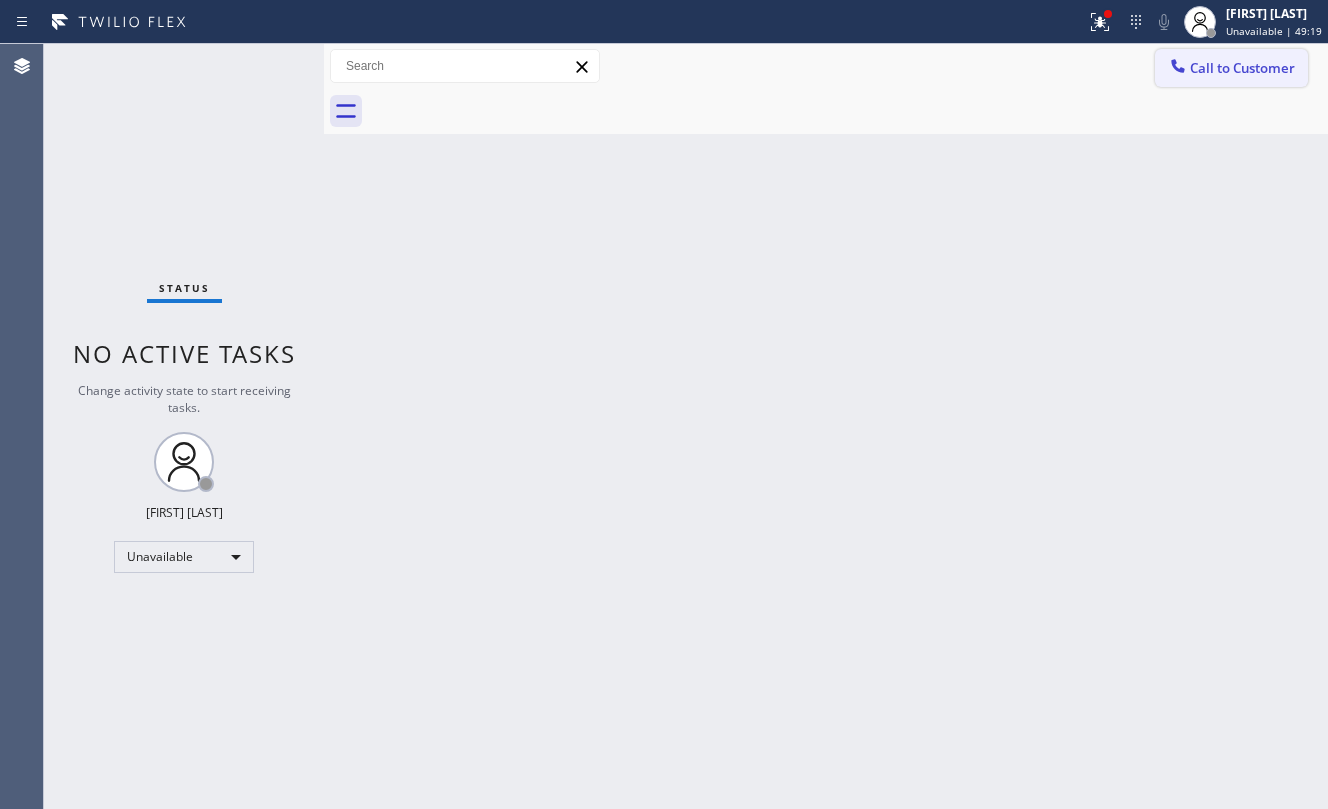 click on "Call to Customer" at bounding box center [1231, 68] 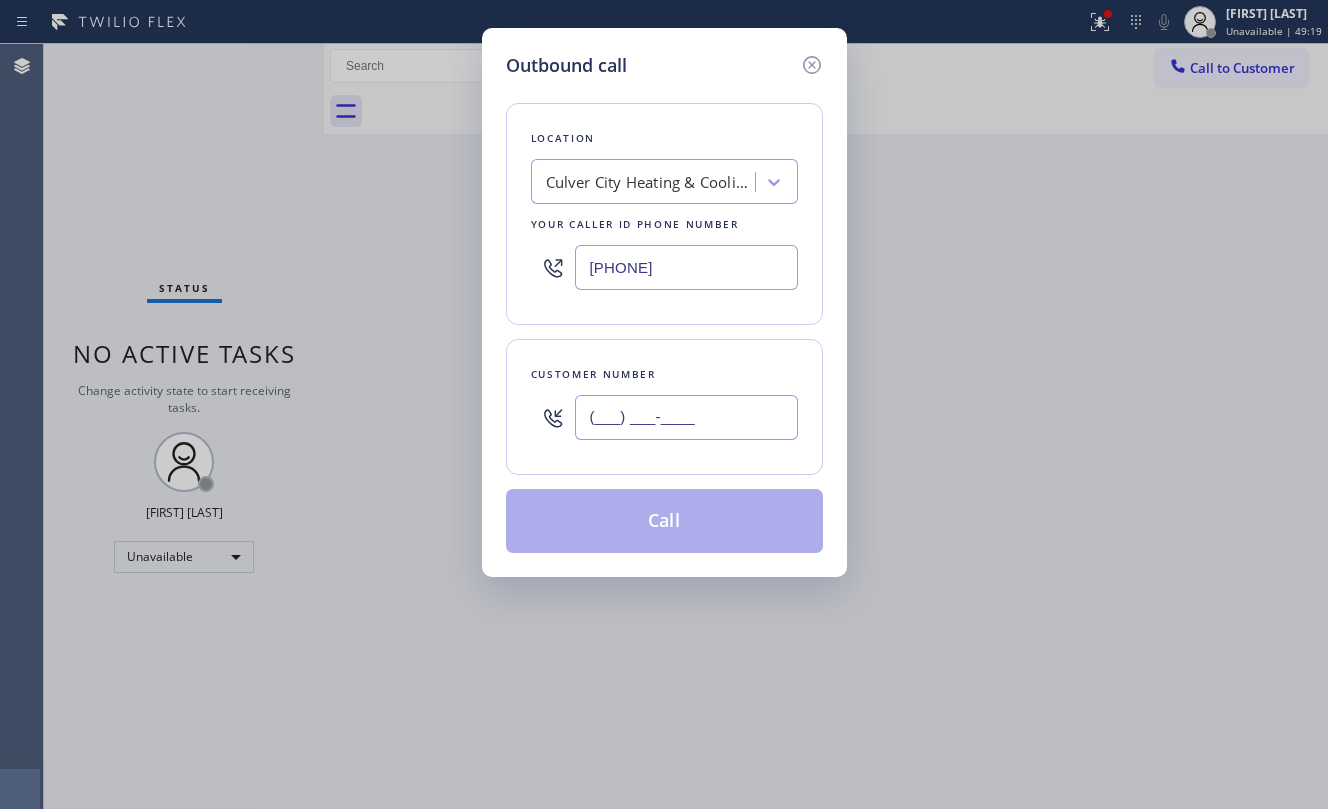 click on "(___) ___-____" at bounding box center (686, 417) 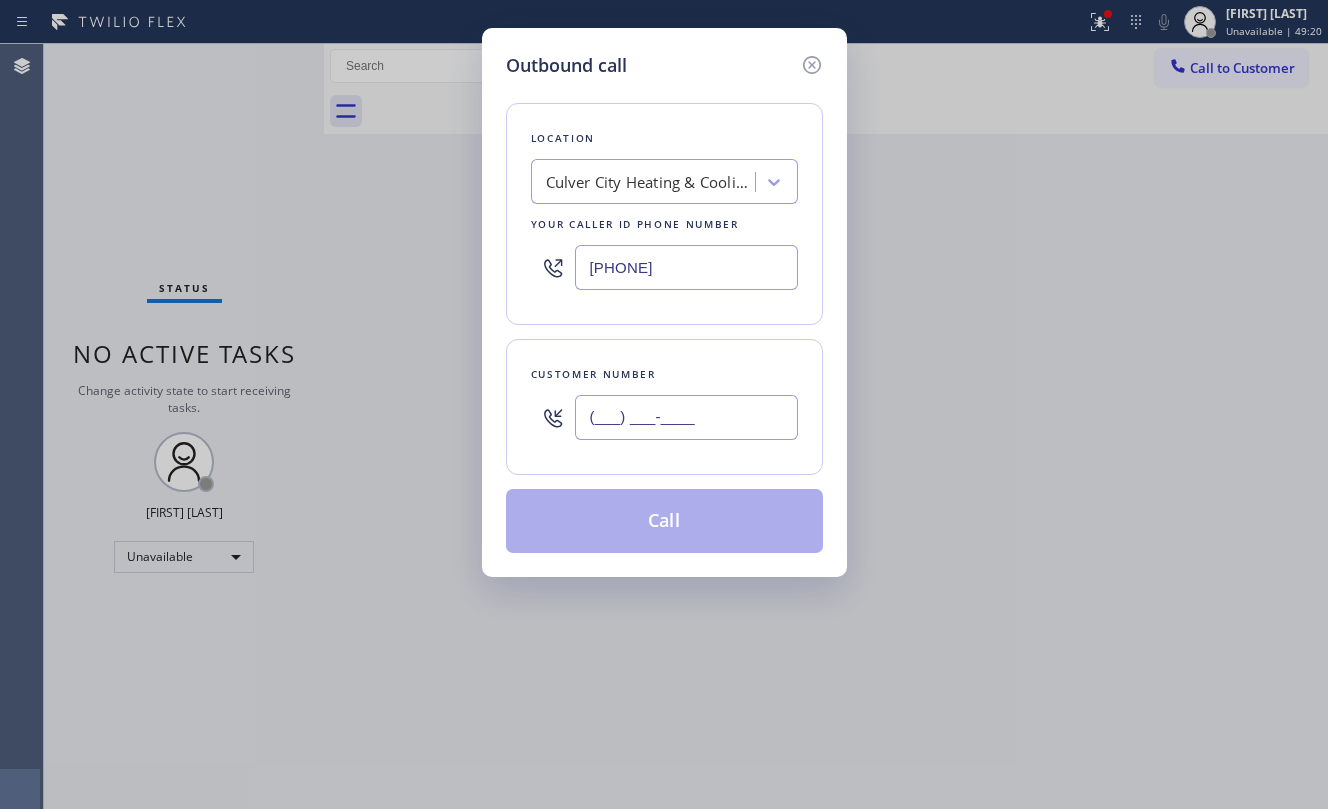 paste on "[PHONE]" 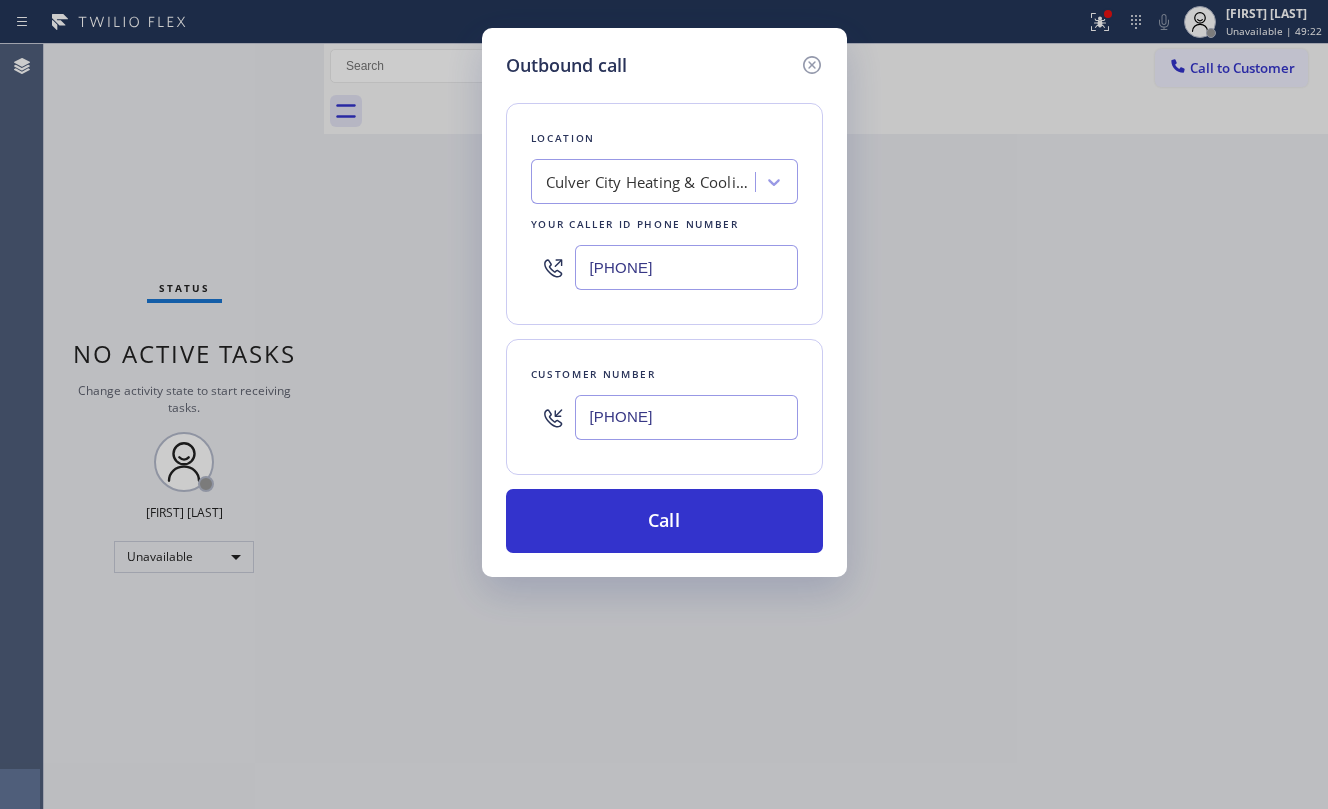 type on "[PHONE]" 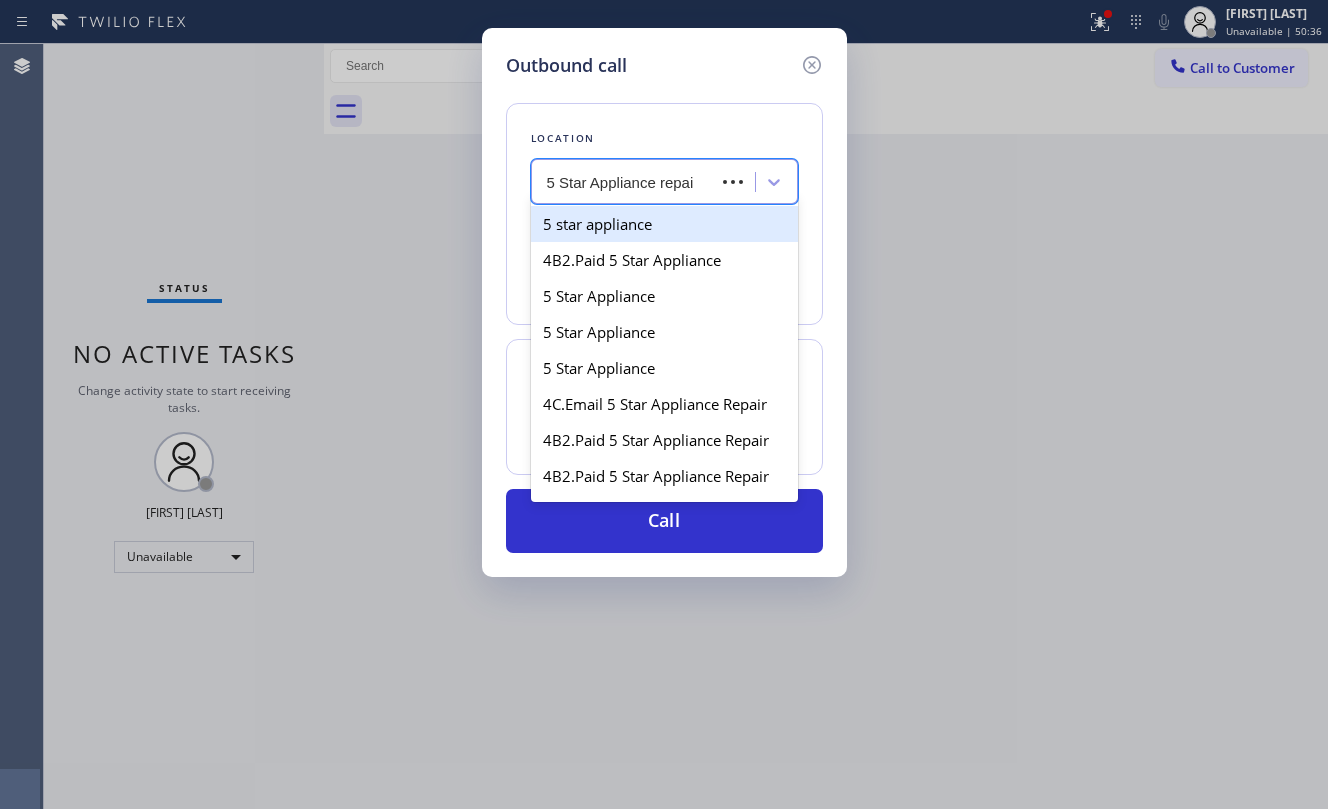 type on "5 Star Appliance repair" 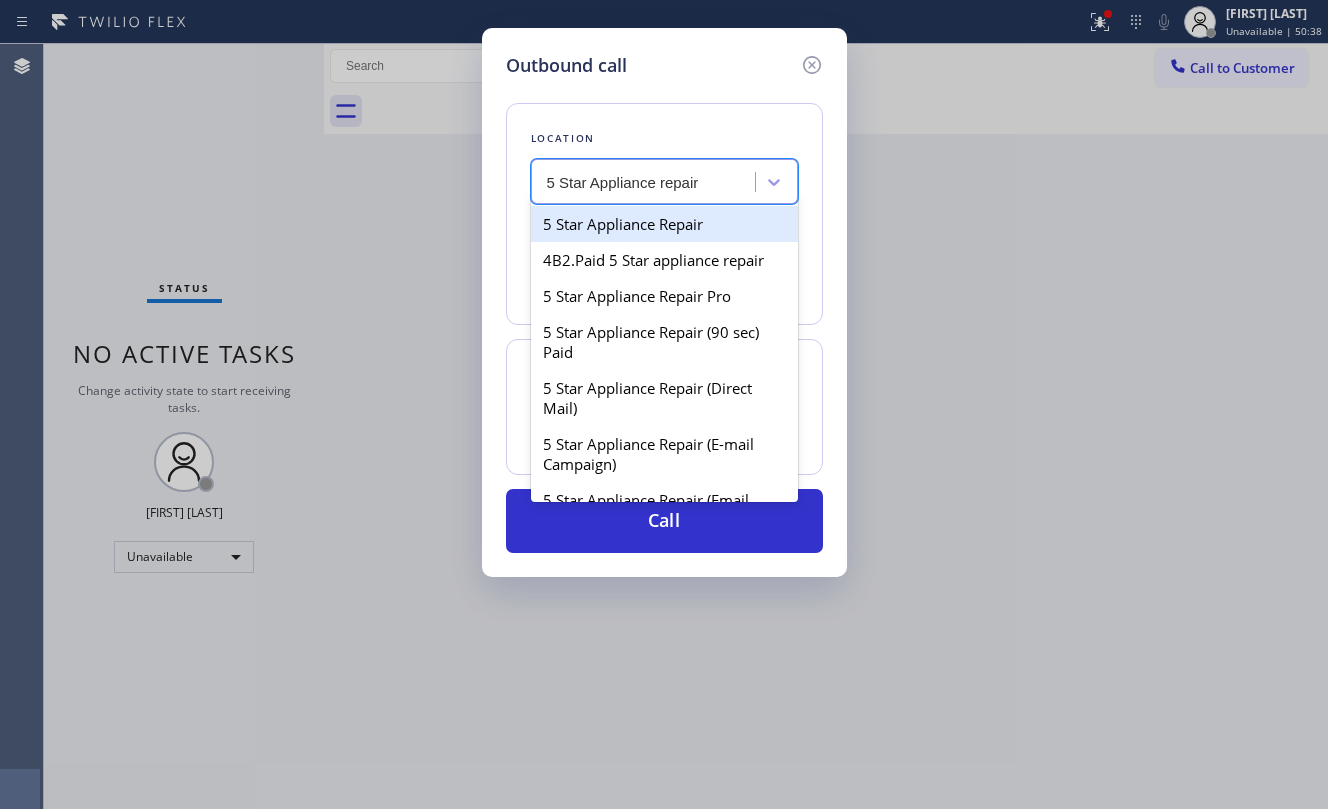 click on "5 Star Appliance Repair" at bounding box center (664, 224) 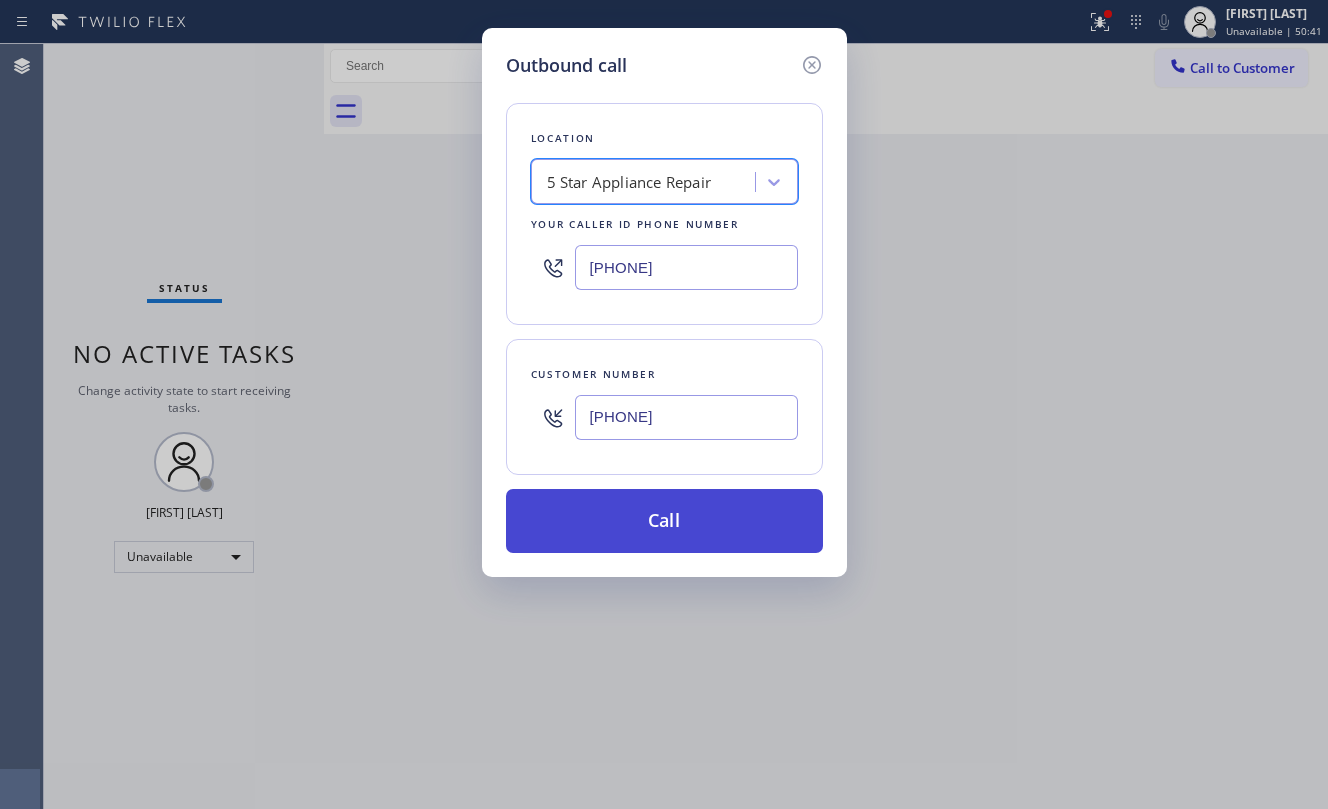 click on "Call" at bounding box center [664, 521] 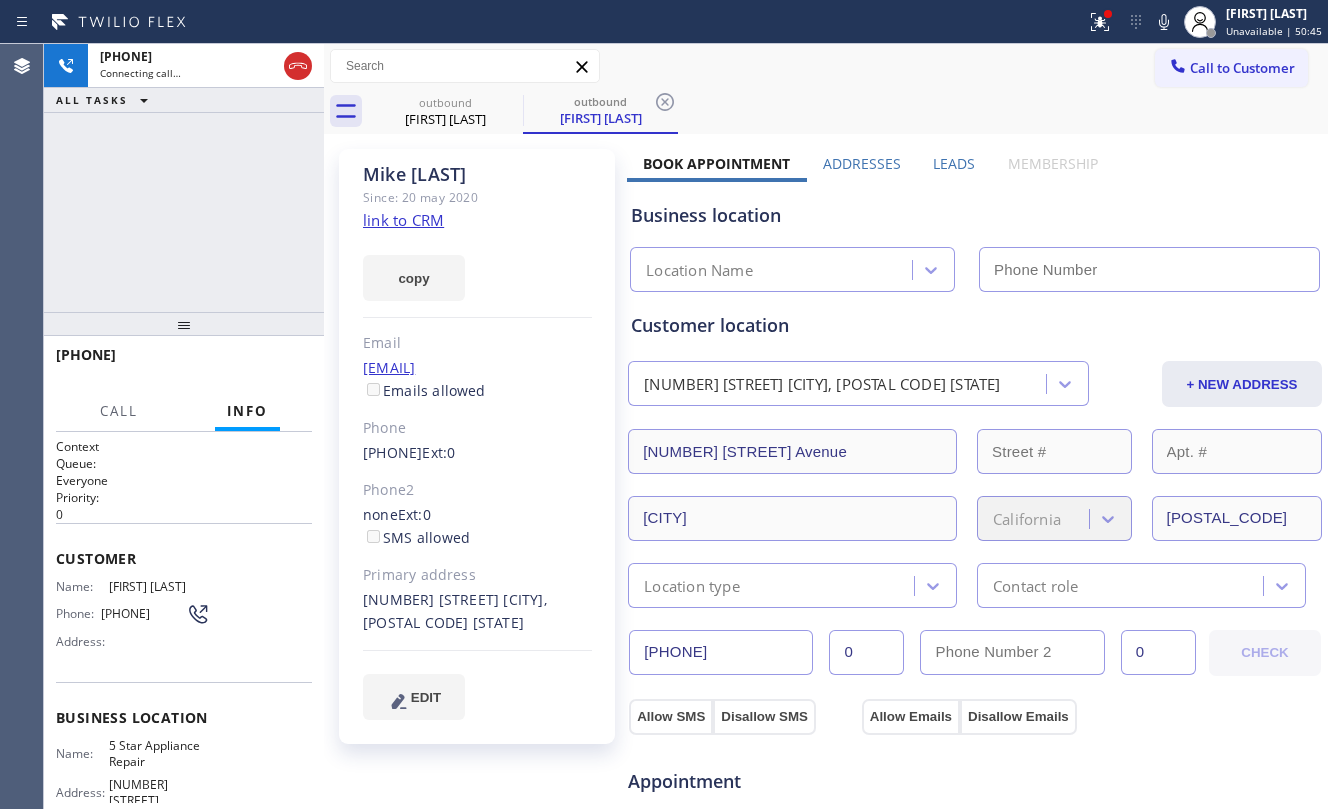click on "link to CRM" 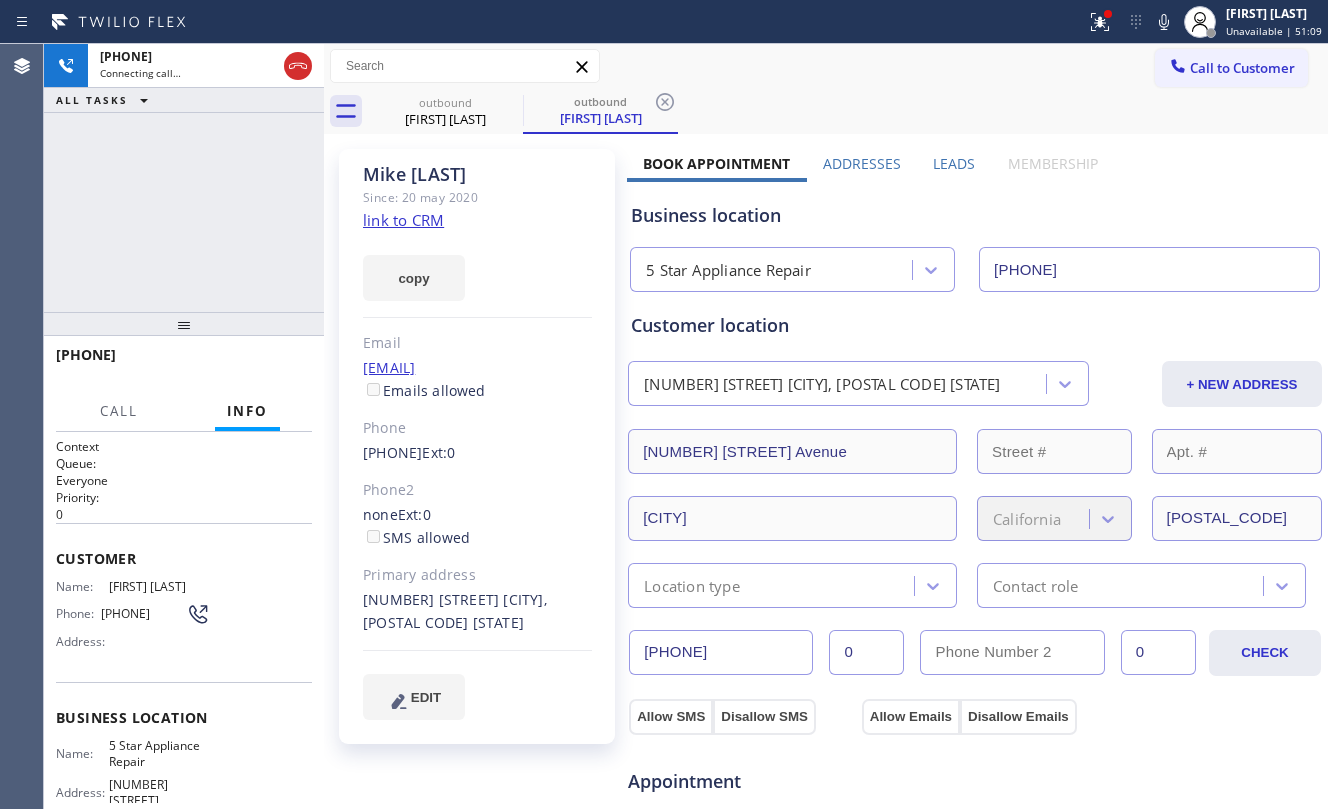 click on "+1[PHONE] Connecting call… ALL TASKS ALL TASKS ACTIVE TASKS TASKS IN WRAP UP" at bounding box center (184, 178) 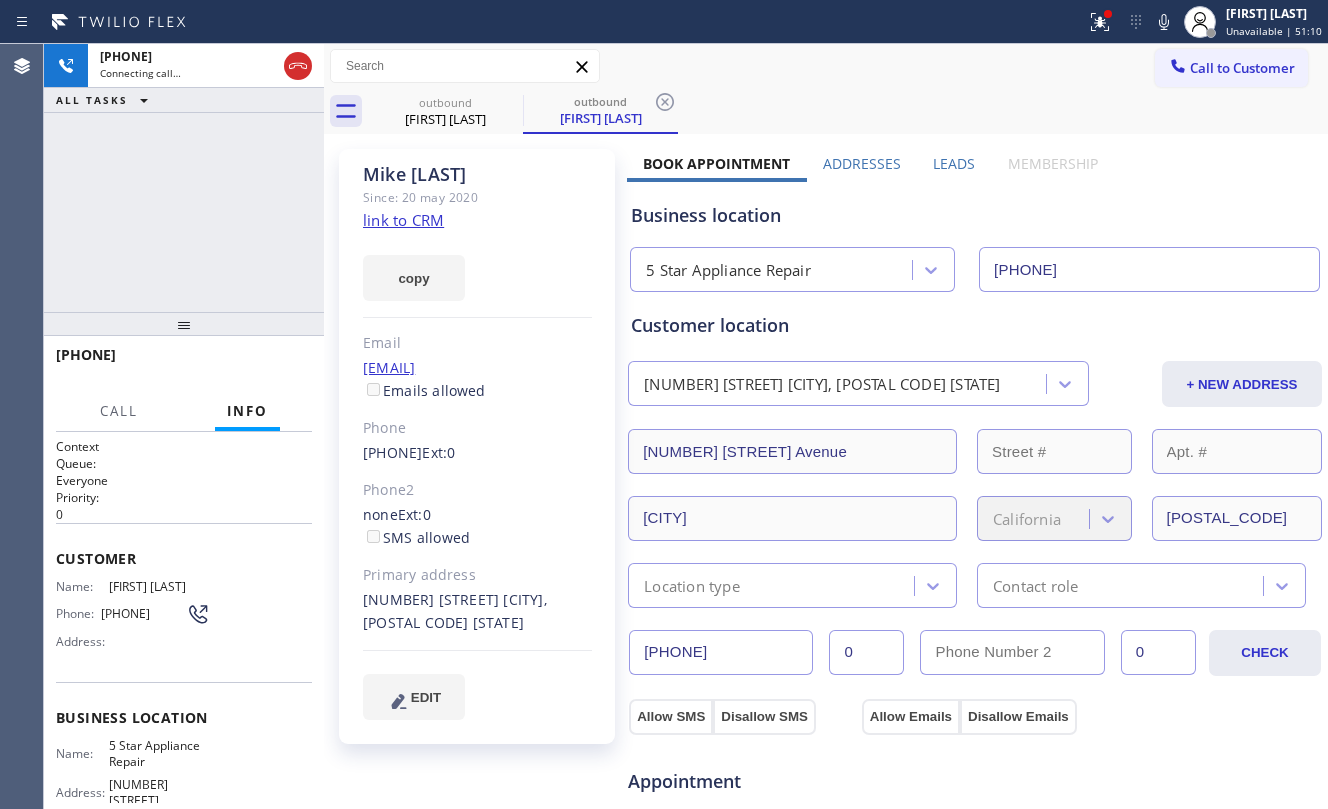 click on "[FIRST]   [LAST] Since: [DATE] link to CRM copy Email [EMAIL]  Emails allowed Phone ([PHONE])  Ext:  0 Phone2 none  Ext:  0  SMS allowed Primary address  [NUMBER] [STREET] [CITY], [POSTAL_CODE] CA EDIT Outbound call Location 5 Star Appliance Repair Your caller id phone number ([PHONE]) Customer number Call Benefits  Book Appointment Addresses Leads Membership Business location 5 Star Appliance Repair ([PHONE]) Personal information [FIRST] [LAST] [EMAIL] Customer location  [NUMBER] [STREET] [CITY] [STATE] [POSTAL_CODE] Location type Contact role ([PHONE]) 0 0 CHECK Allow SMS Disallow SMS Allow Emails Disallow Emails Appointment 5 Star Appliance - choose type of job - - choose brand - Age of Equipment - choose time - Credit card Select Credit Card + NEW CARD CANCEL SAVE Other Where did you find us? Call before tech arrives Save as Lost Create Lead Success! Booking Success! https://erp.apollosoft.co/customer/[NUMBER]/#portlet_lead -" 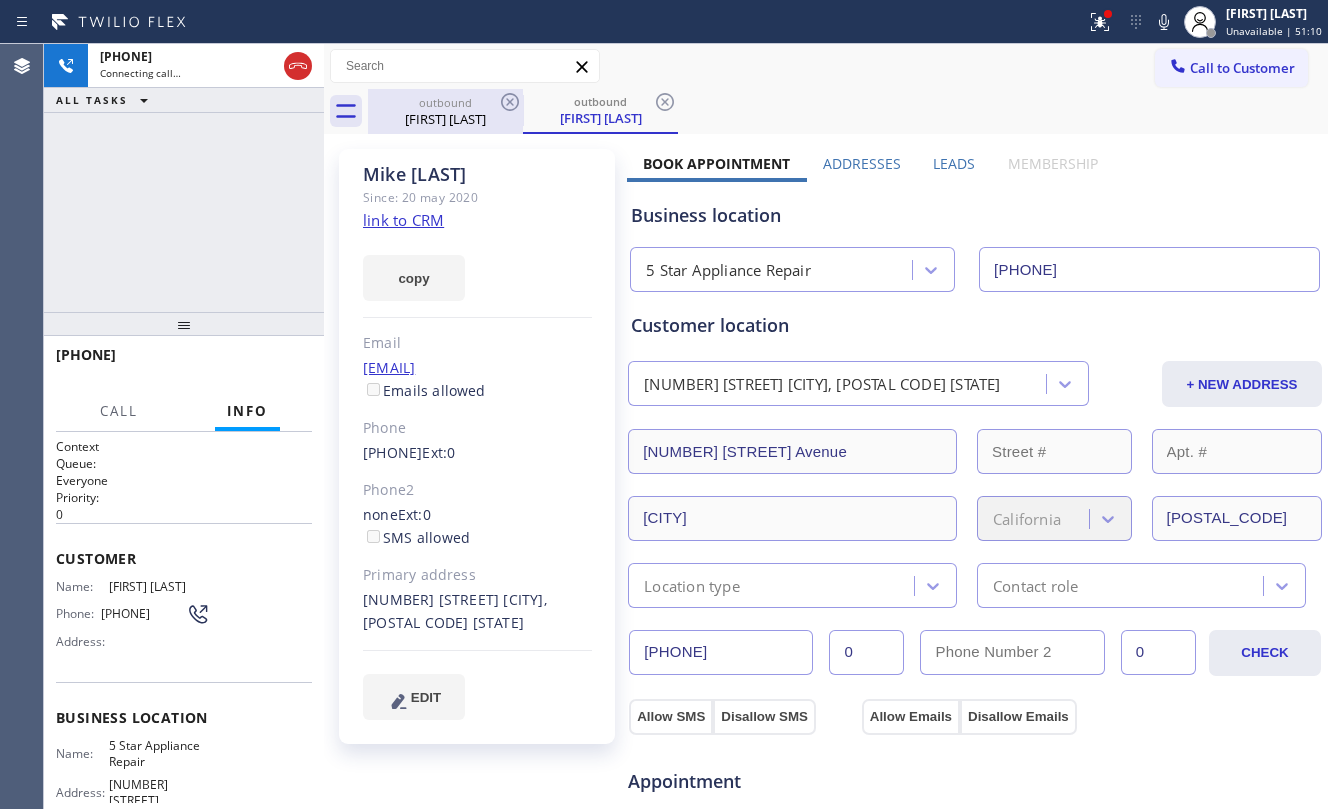 click on "[FIRST] [LAST]" at bounding box center (445, 119) 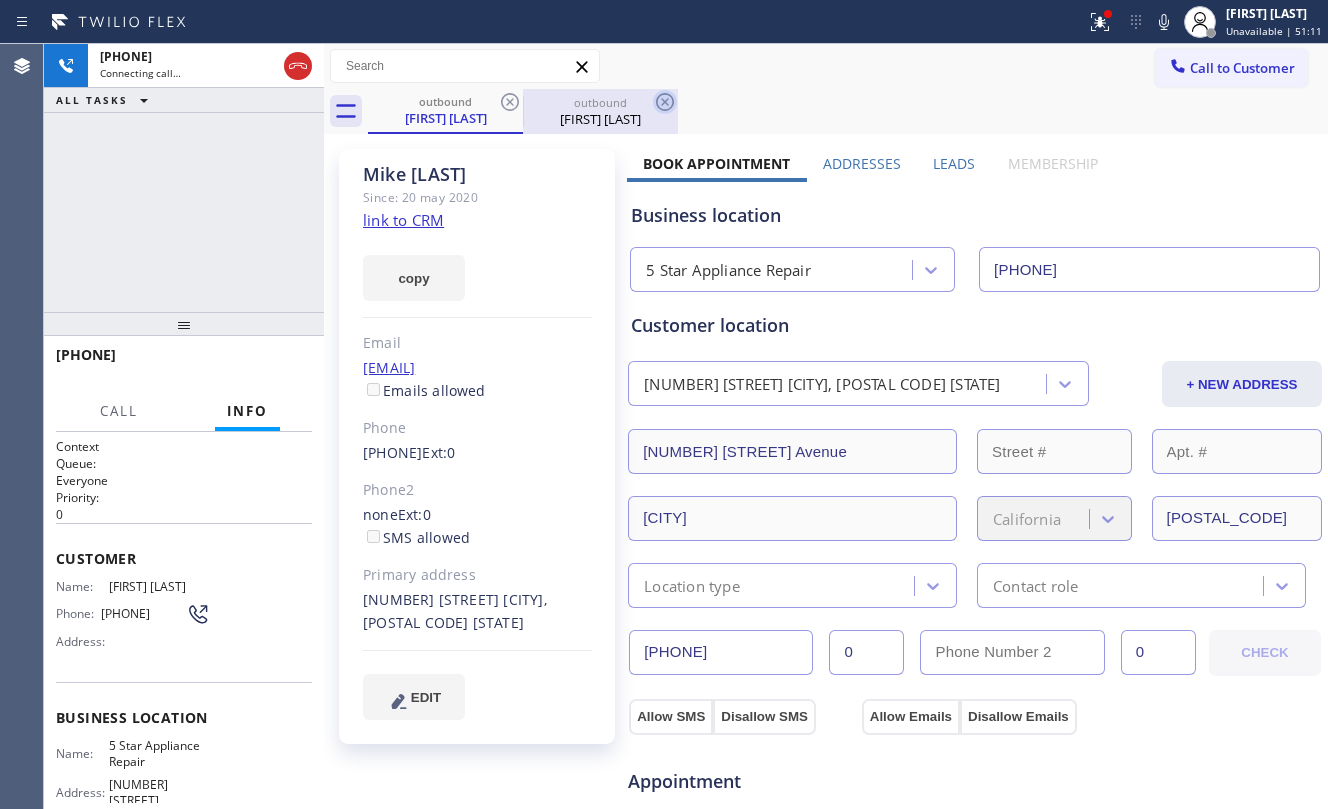 click 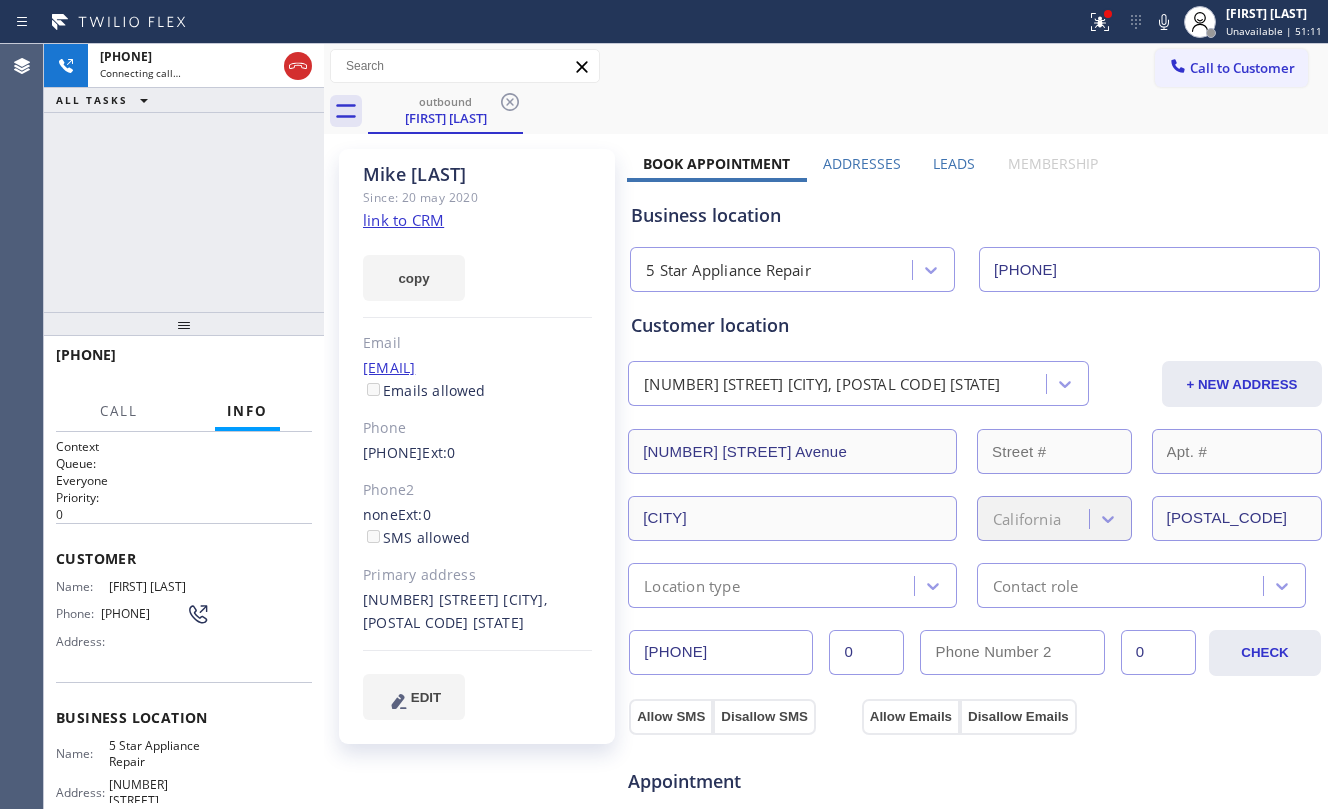click on "+1[PHONE] Connecting call… ALL TASKS ALL TASKS ACTIVE TASKS TASKS IN WRAP UP" at bounding box center [184, 178] 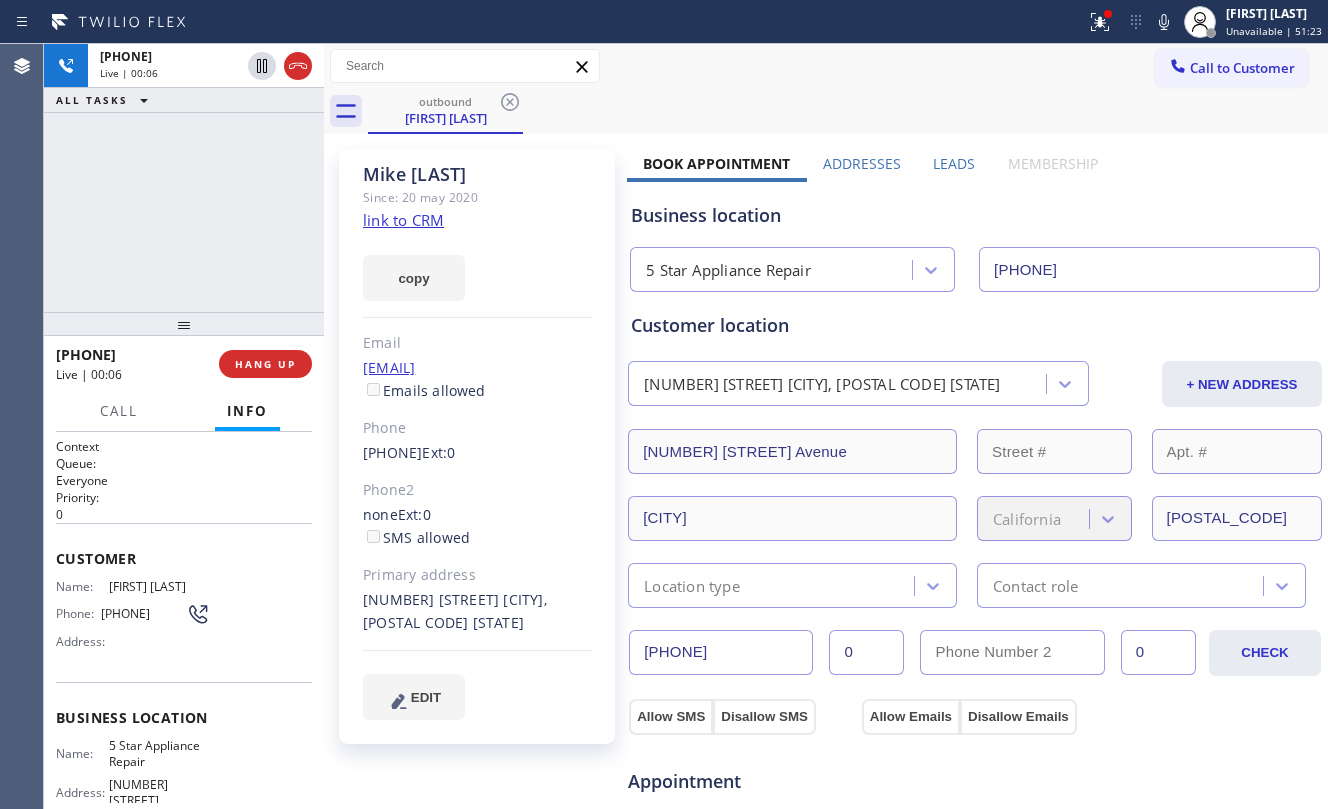 click on "ALL TASKS" at bounding box center [106, 100] 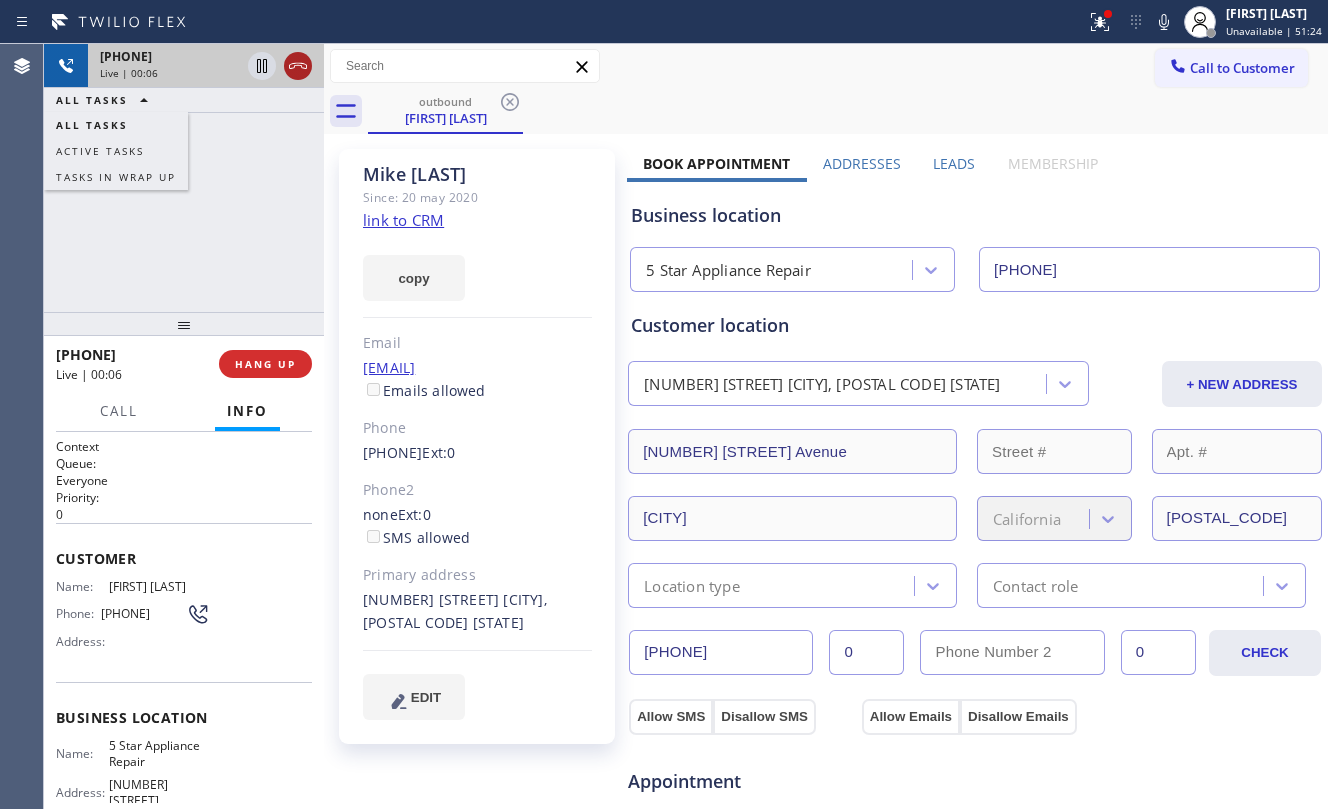 click 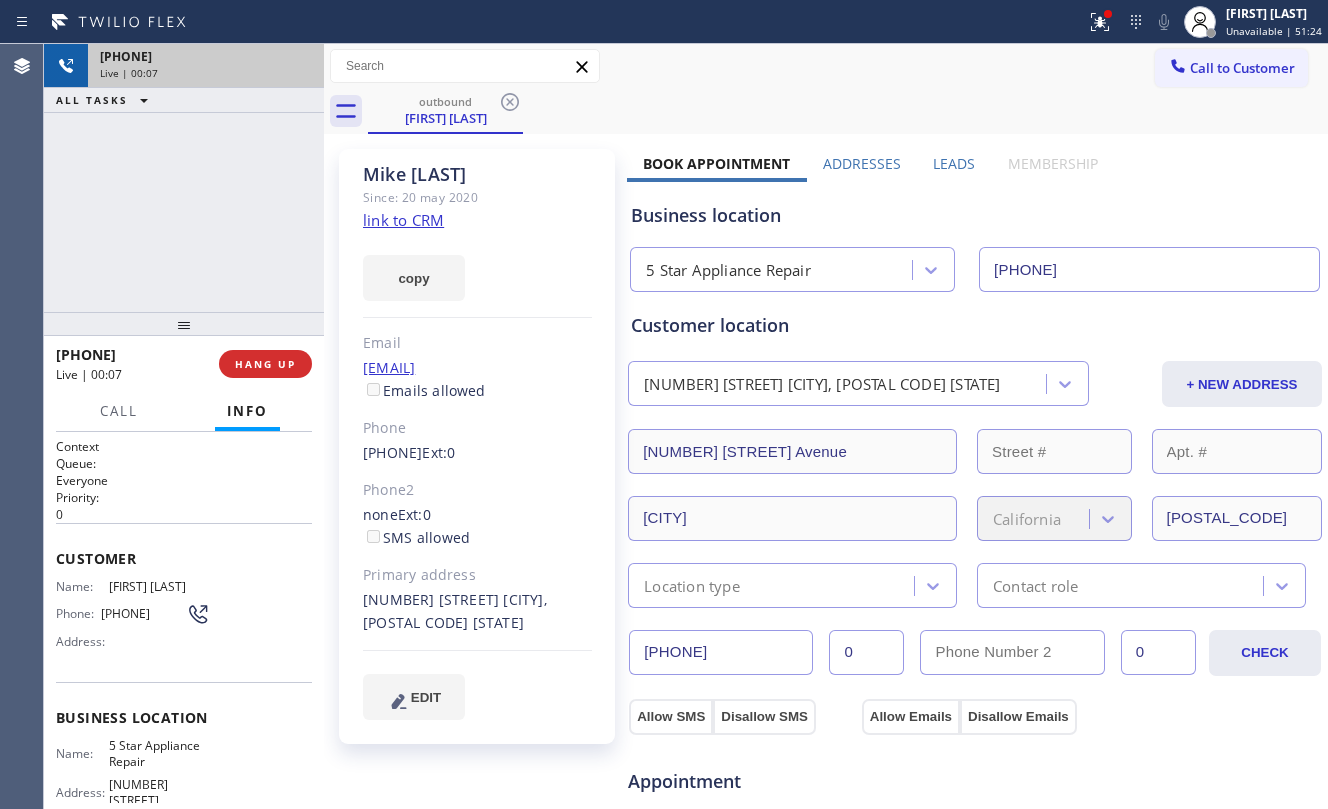 drag, startPoint x: 238, startPoint y: 320, endPoint x: 249, endPoint y: 345, distance: 27.313 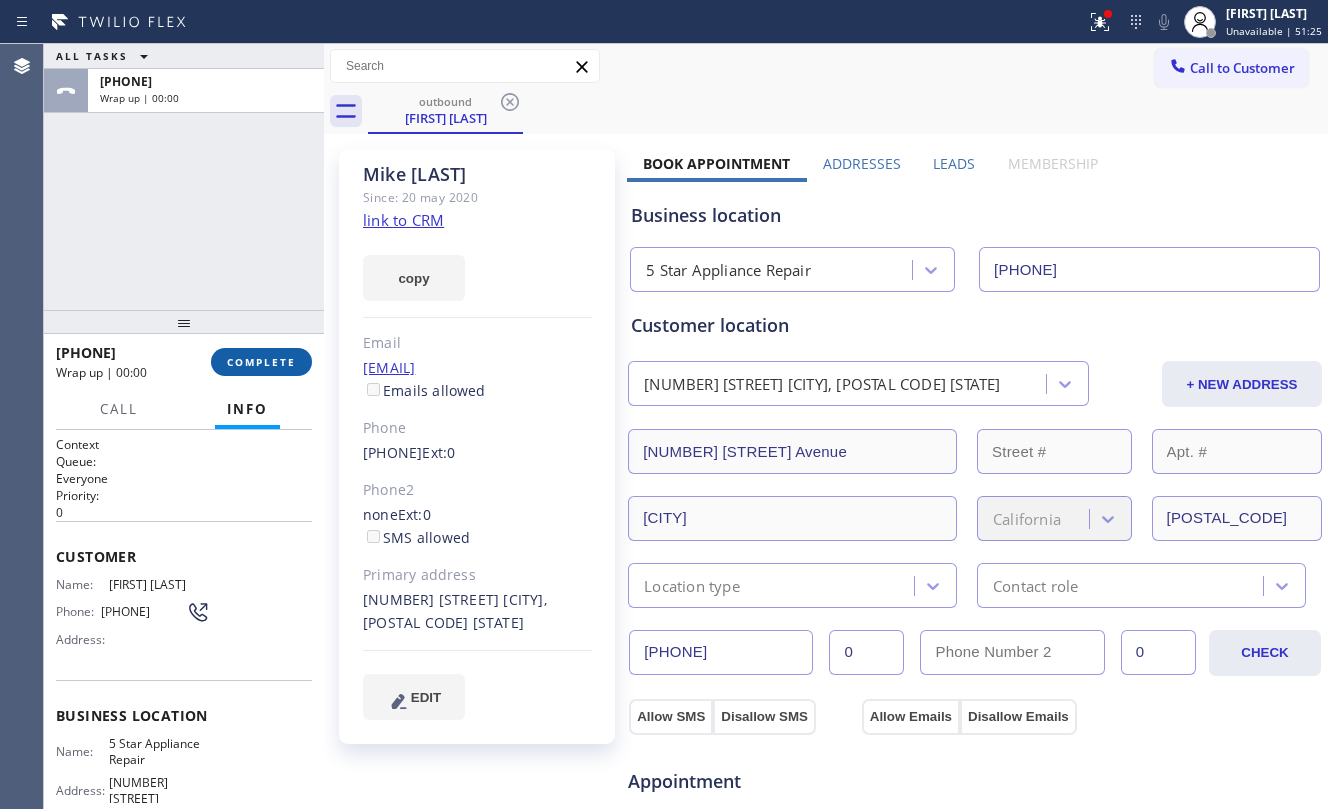 click on "COMPLETE" at bounding box center (261, 362) 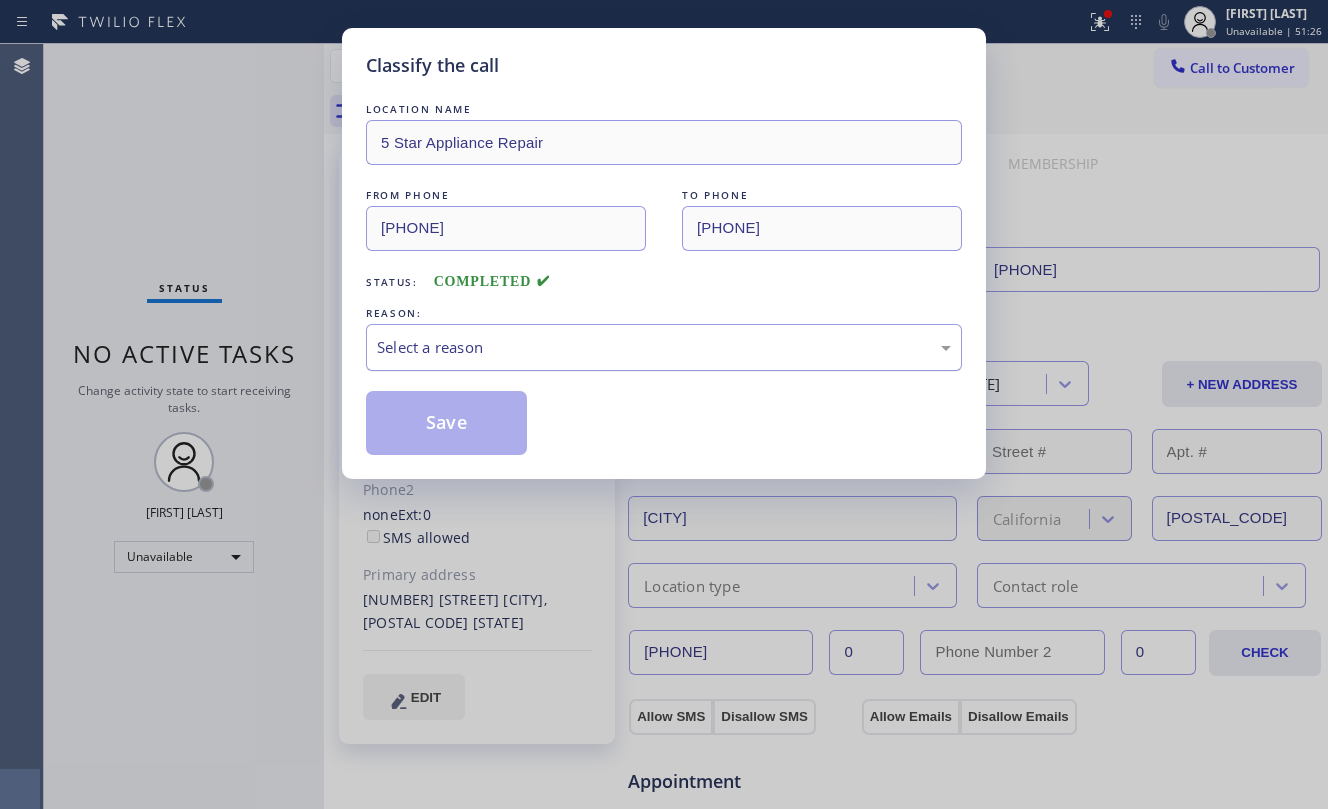 click on "Select a reason" at bounding box center (664, 347) 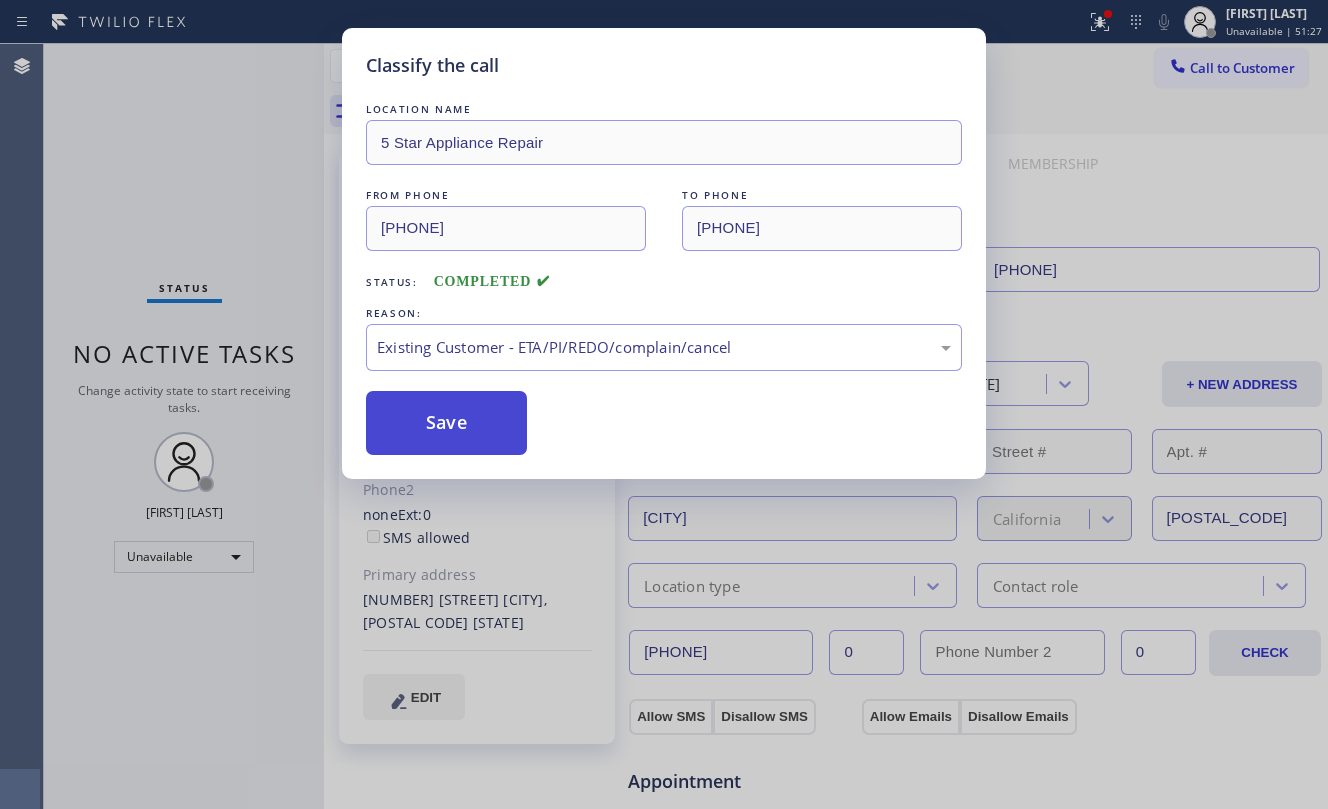 click on "Save" at bounding box center (446, 423) 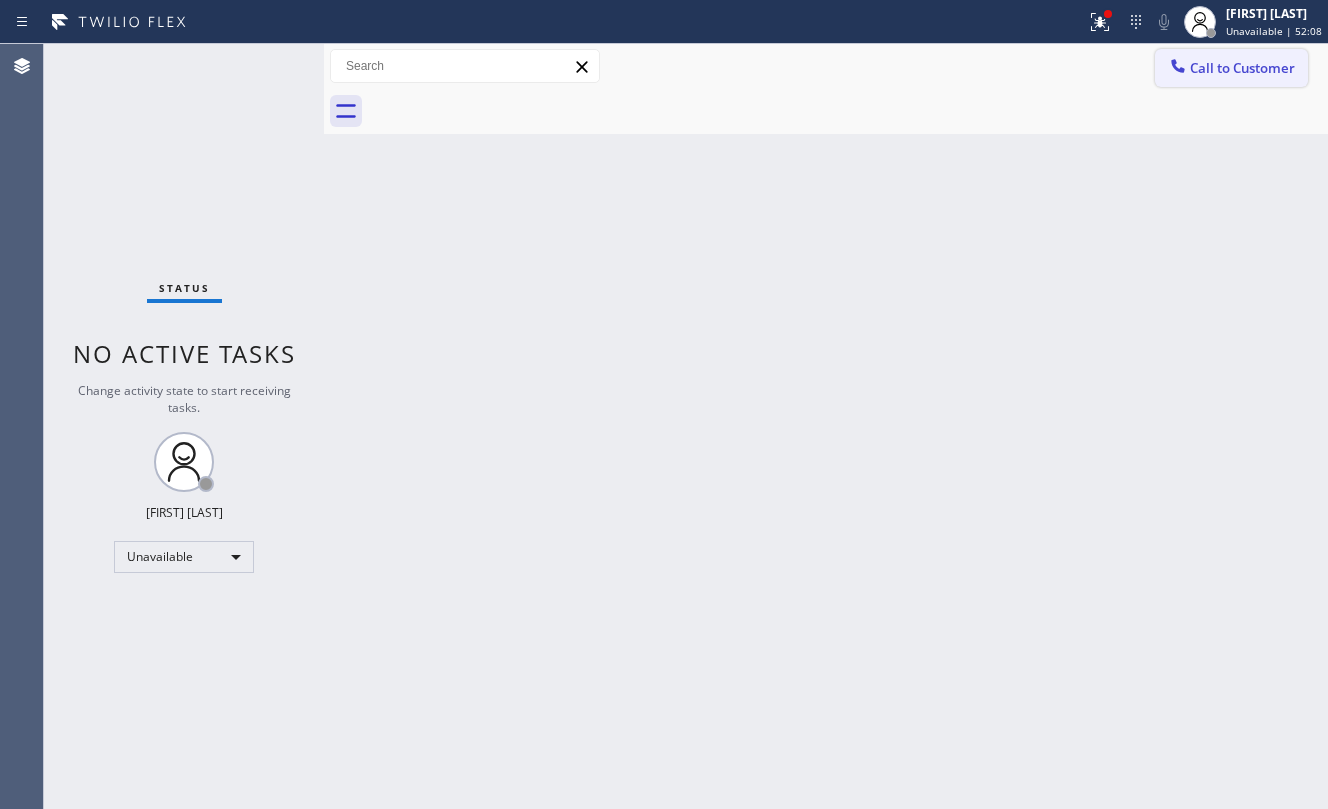 click at bounding box center (1178, 68) 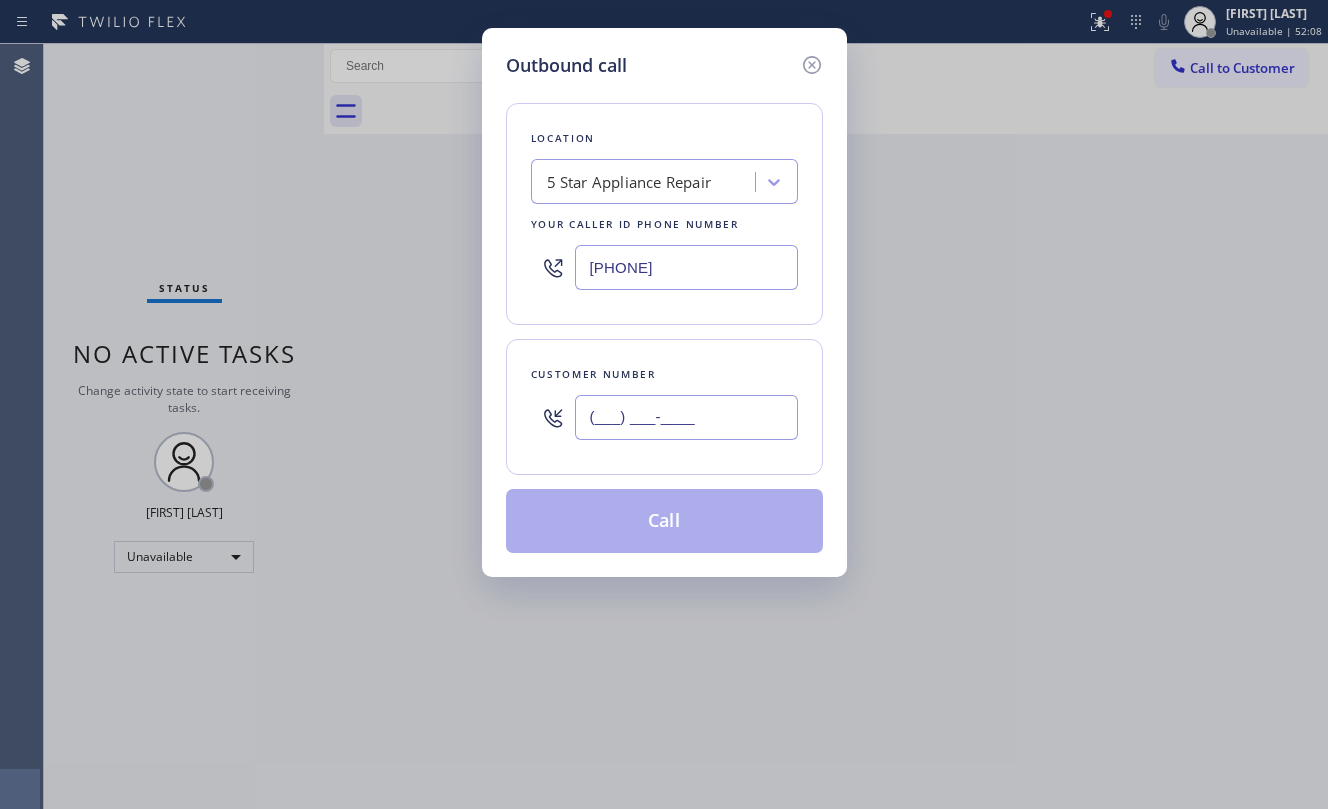 click on "(___) ___-____" at bounding box center (686, 417) 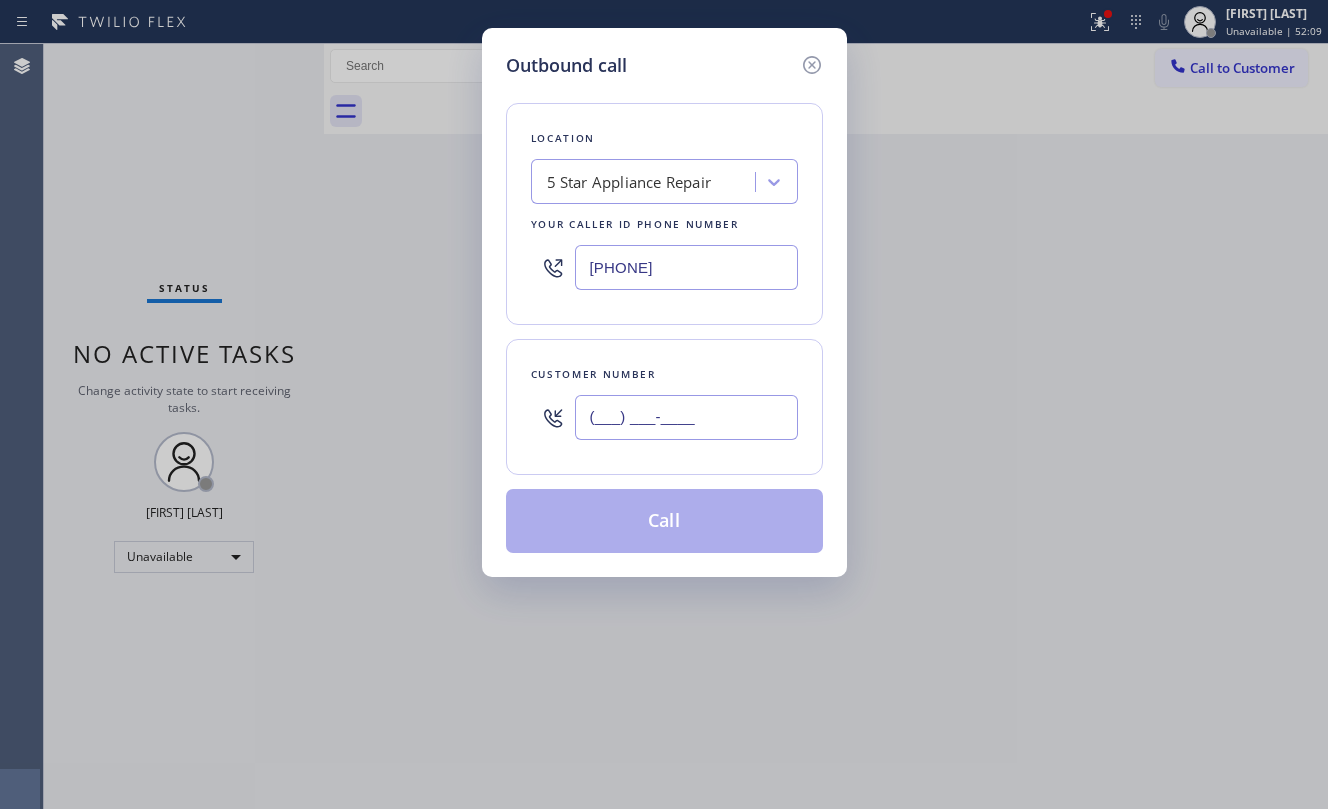 paste on "([PHONE])" 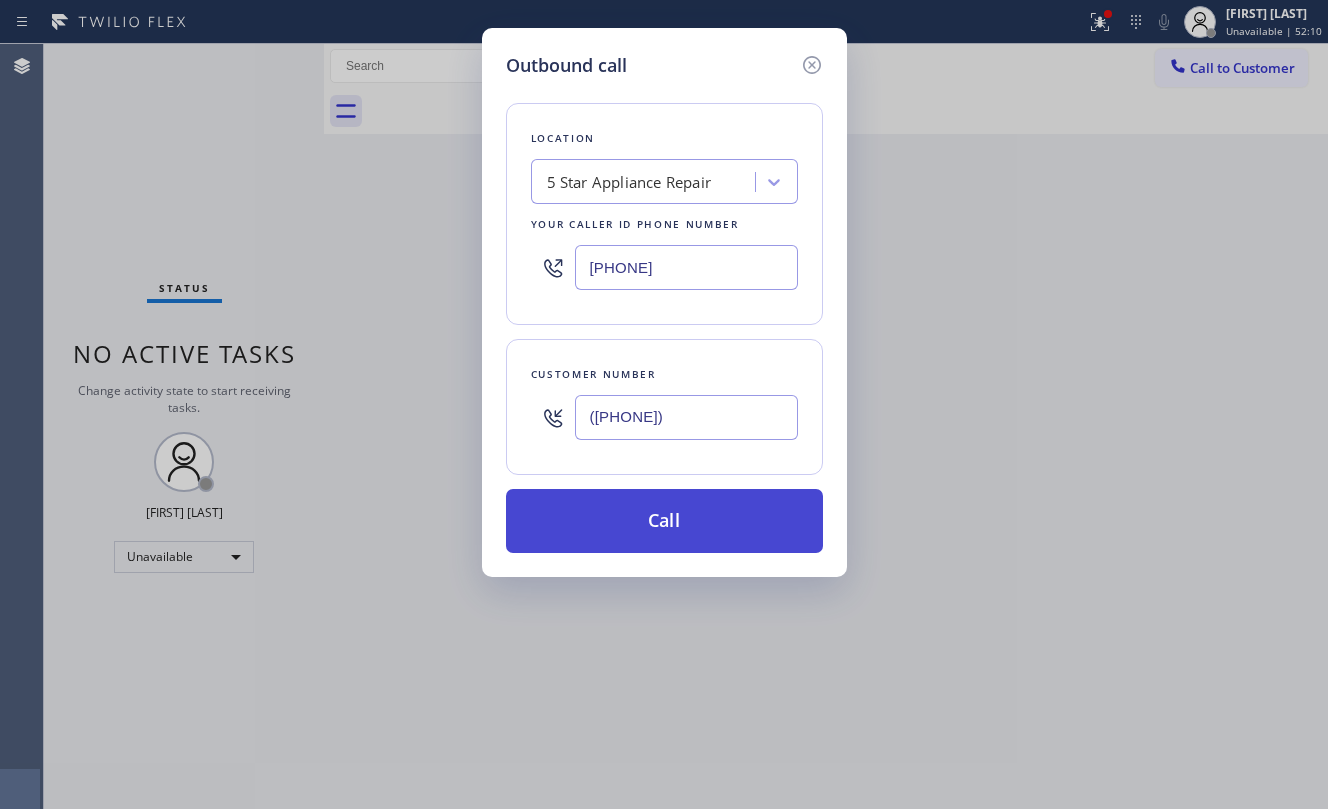 type on "([PHONE])" 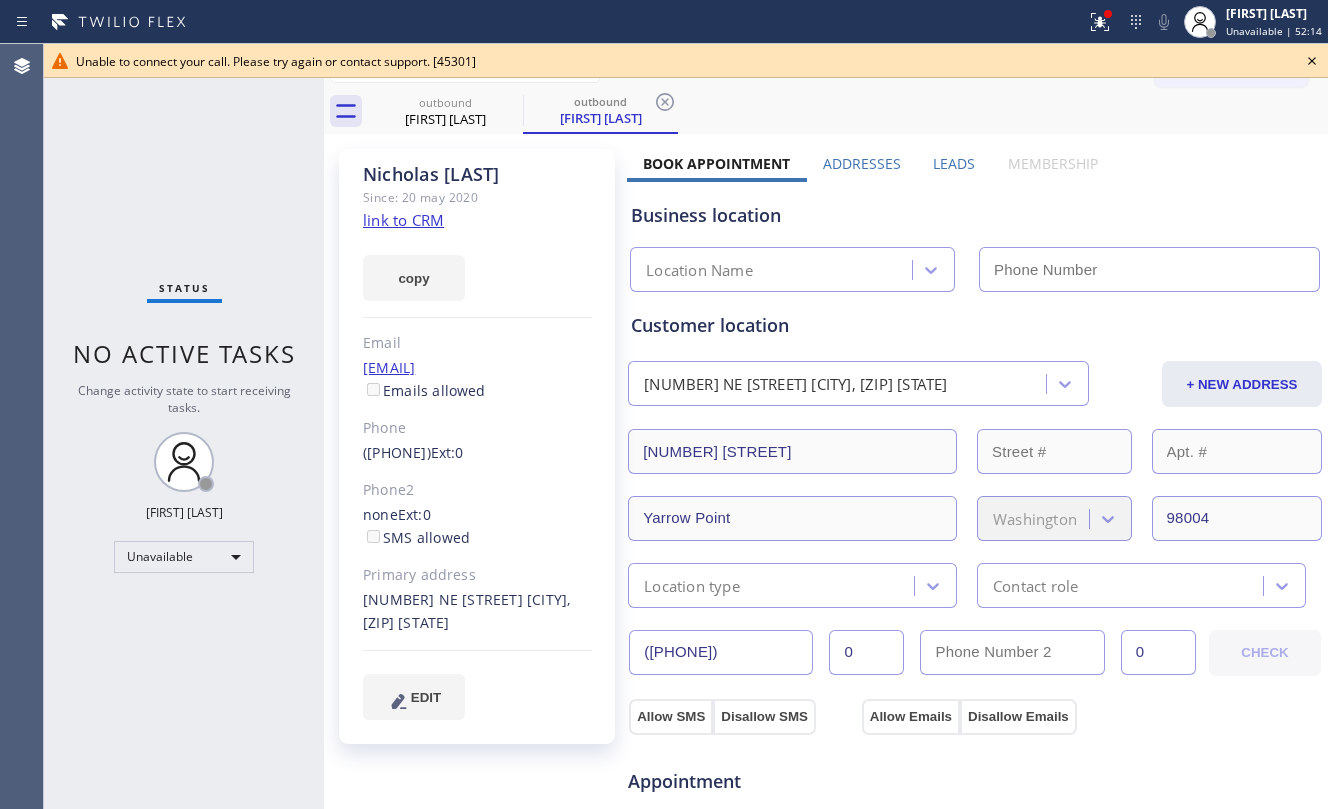 type on "[PHONE]" 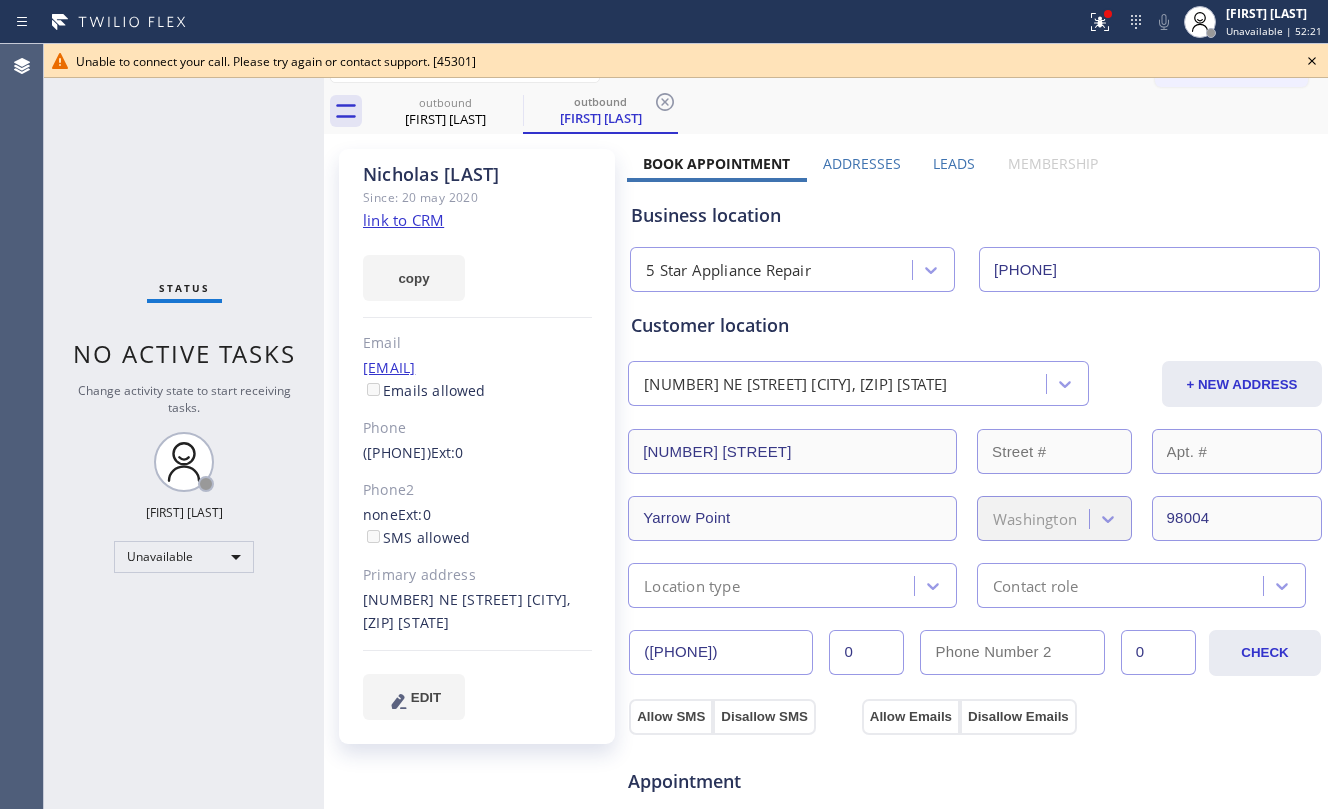 click 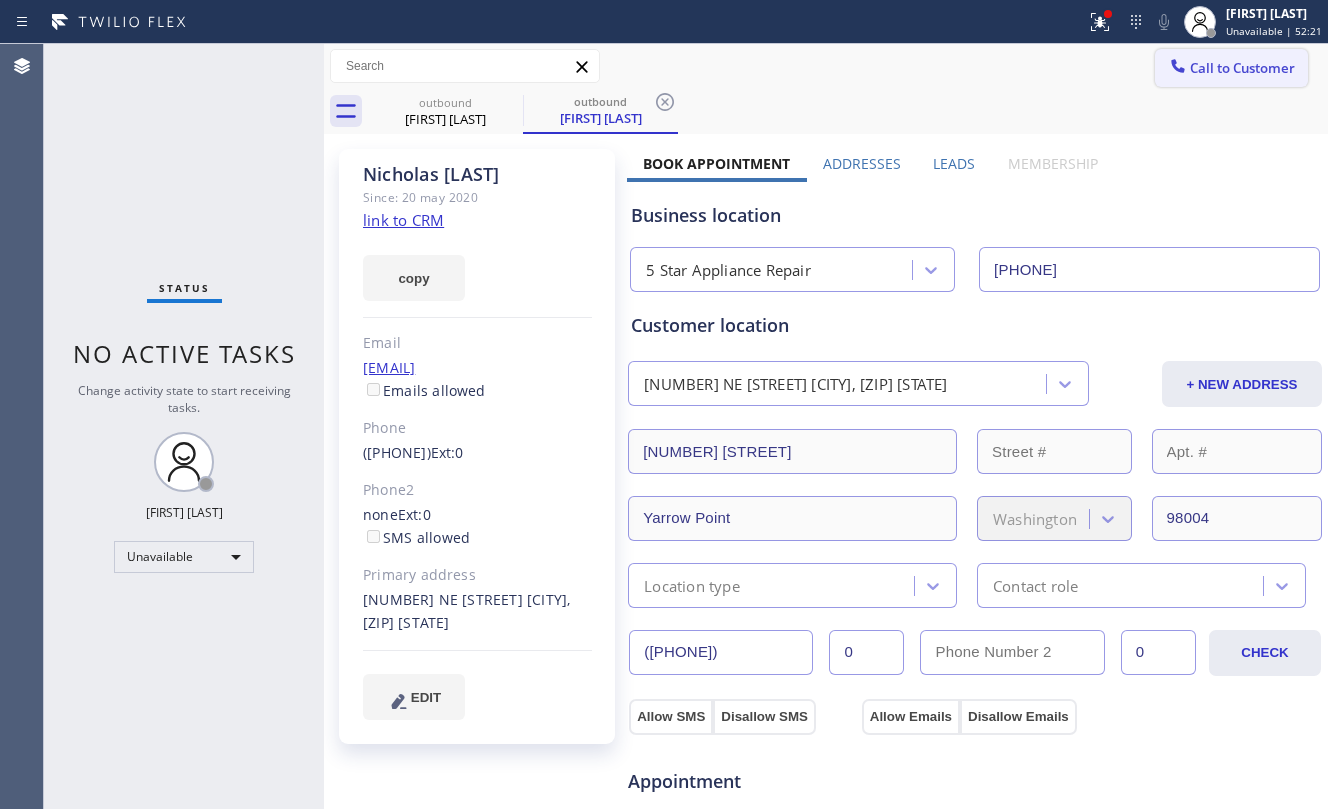 click on "Call to Customer" at bounding box center (1231, 68) 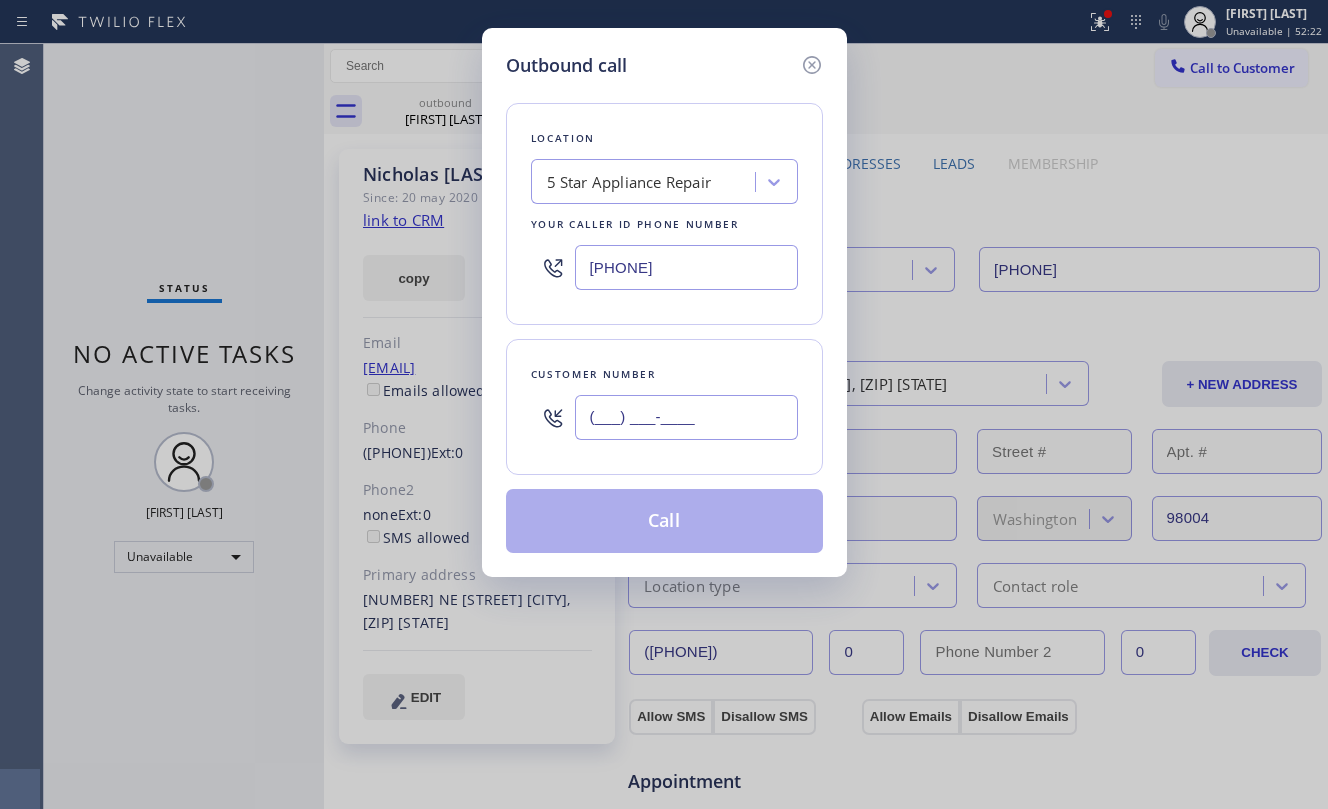 click on "(___) ___-____" at bounding box center (686, 417) 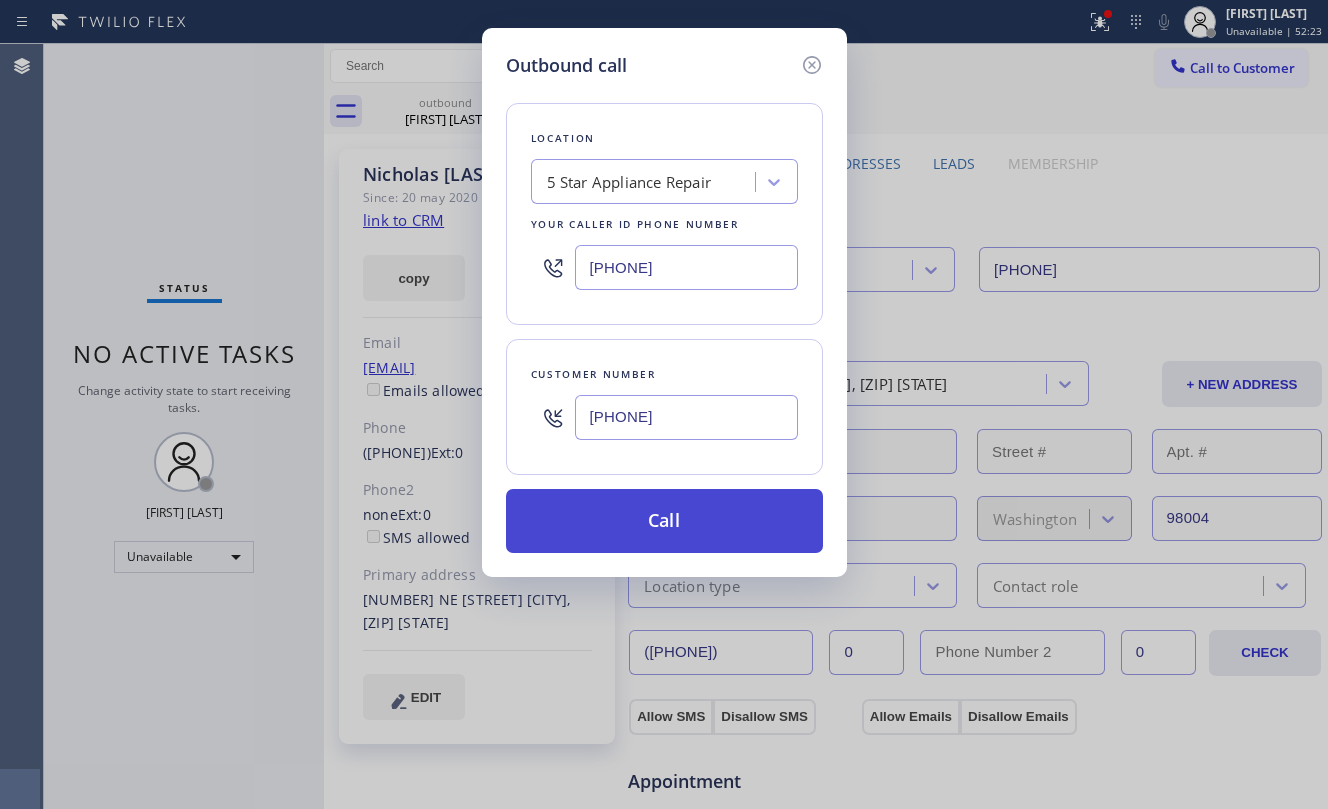 type on "[PHONE]" 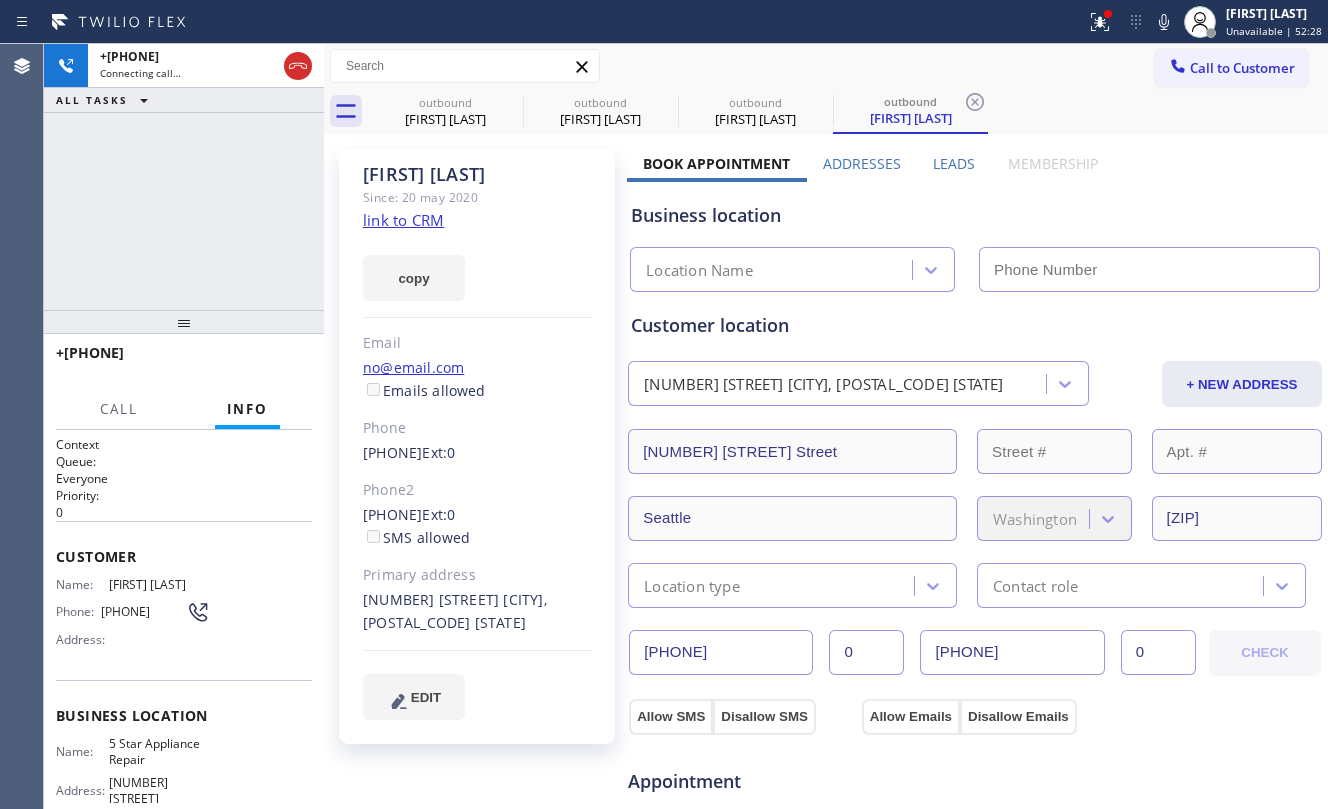 type on "[PHONE]" 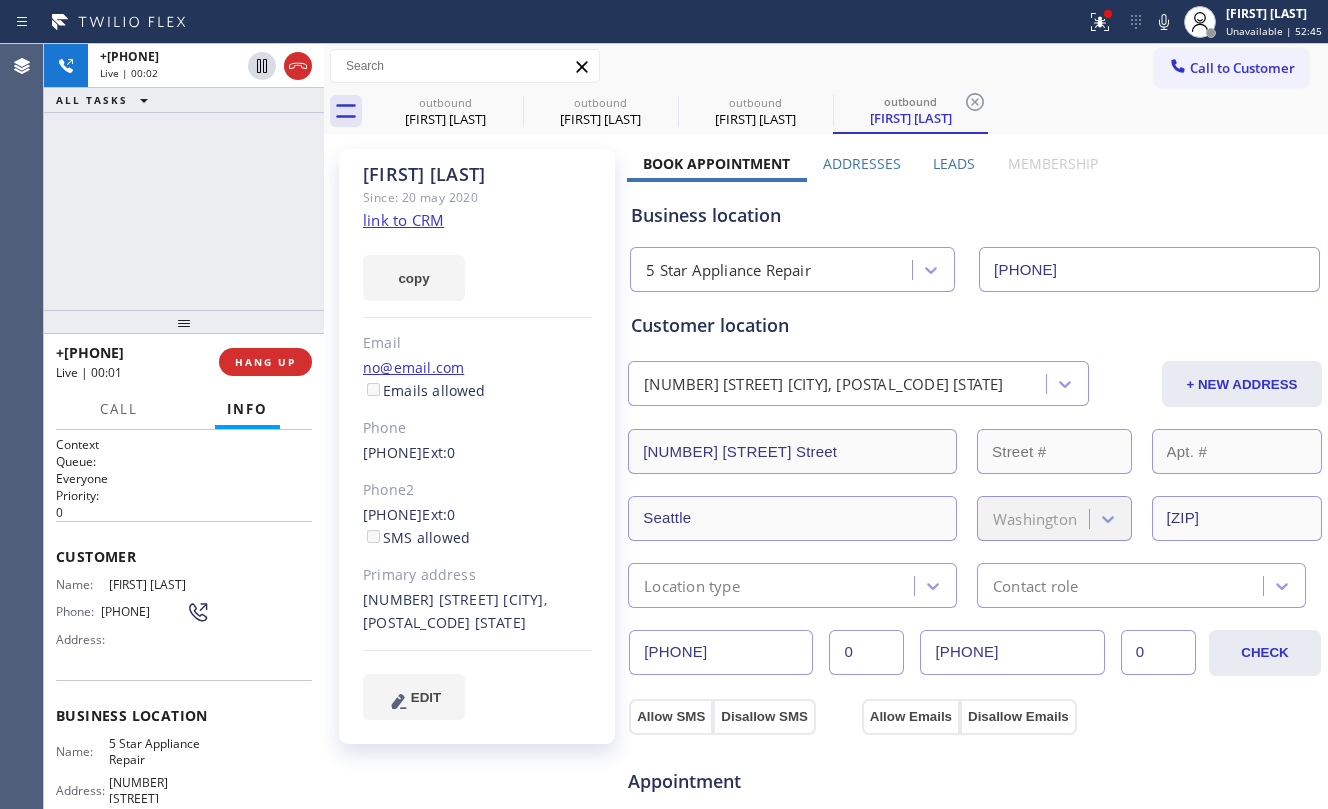 click on "+1[PHONE] Live | 00:02 ALL TASKS ALL TASKS ACTIVE TASKS TASKS IN WRAP UP" at bounding box center (184, 177) 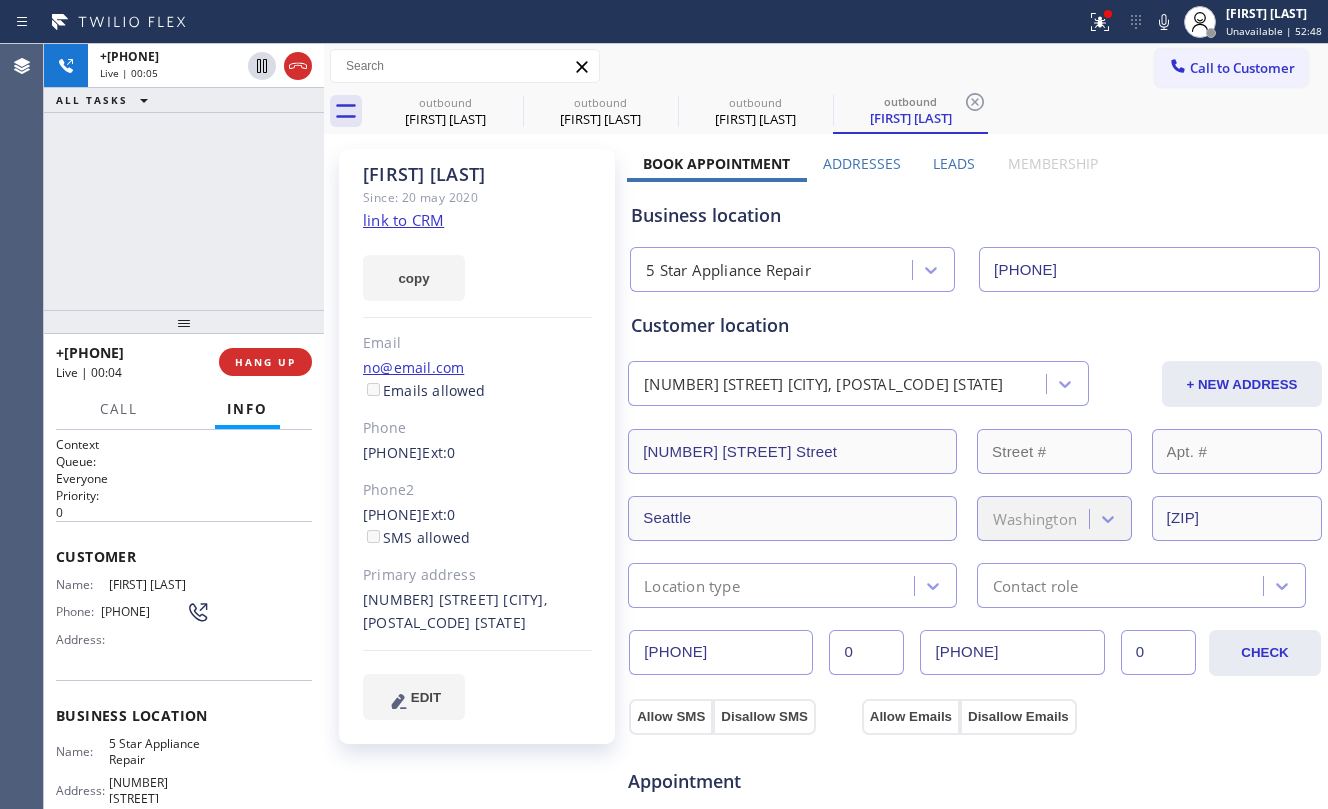 click on "[FIRST]   [LAST] Since: [DATE] link to CRM copy Email [EMAIL]  Emails allowed Phone ([PHONE])  Ext:  0 Phone2 ([PHONE])  Ext:  0  SMS allowed Primary address  [NUMBER] [STREET] [CITY], [POSTAL_CODE] CA EDIT" at bounding box center [477, 446] 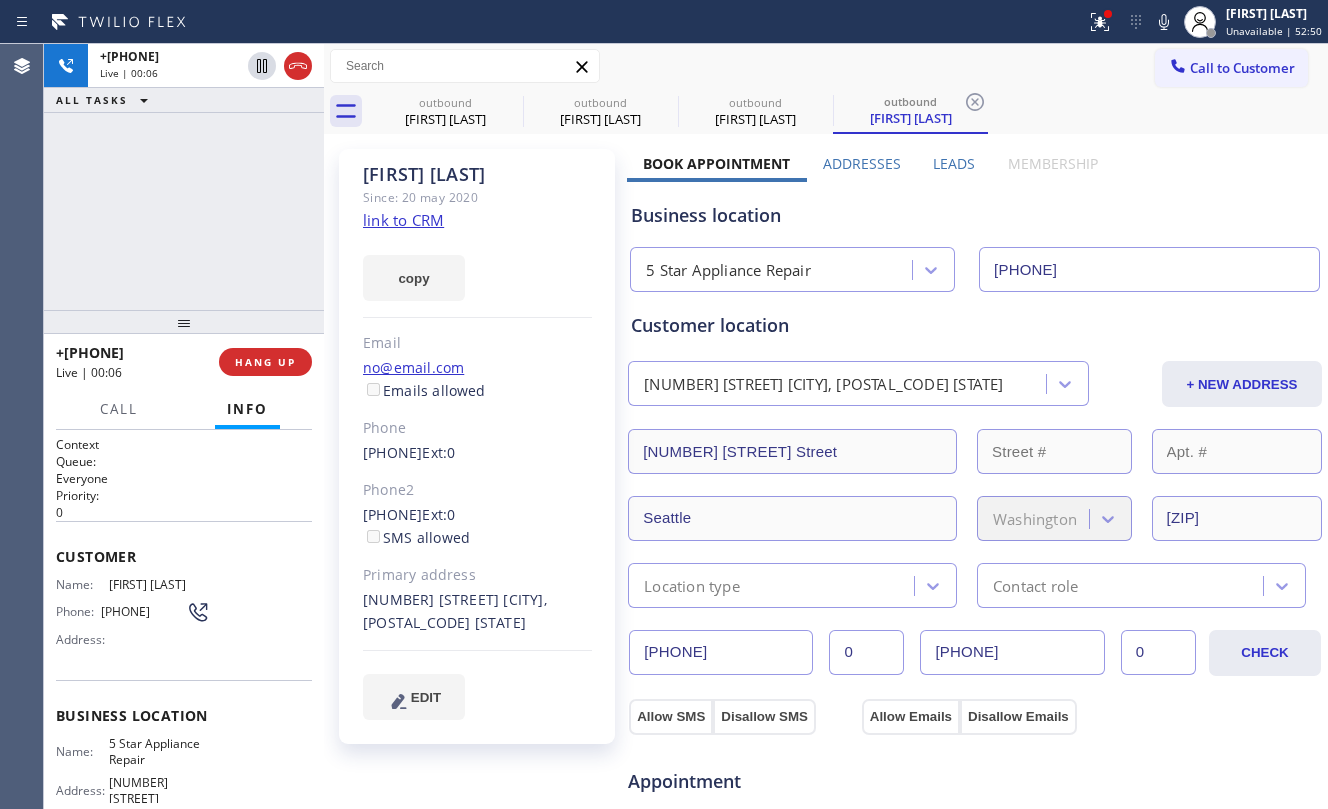 click on "link to CRM" 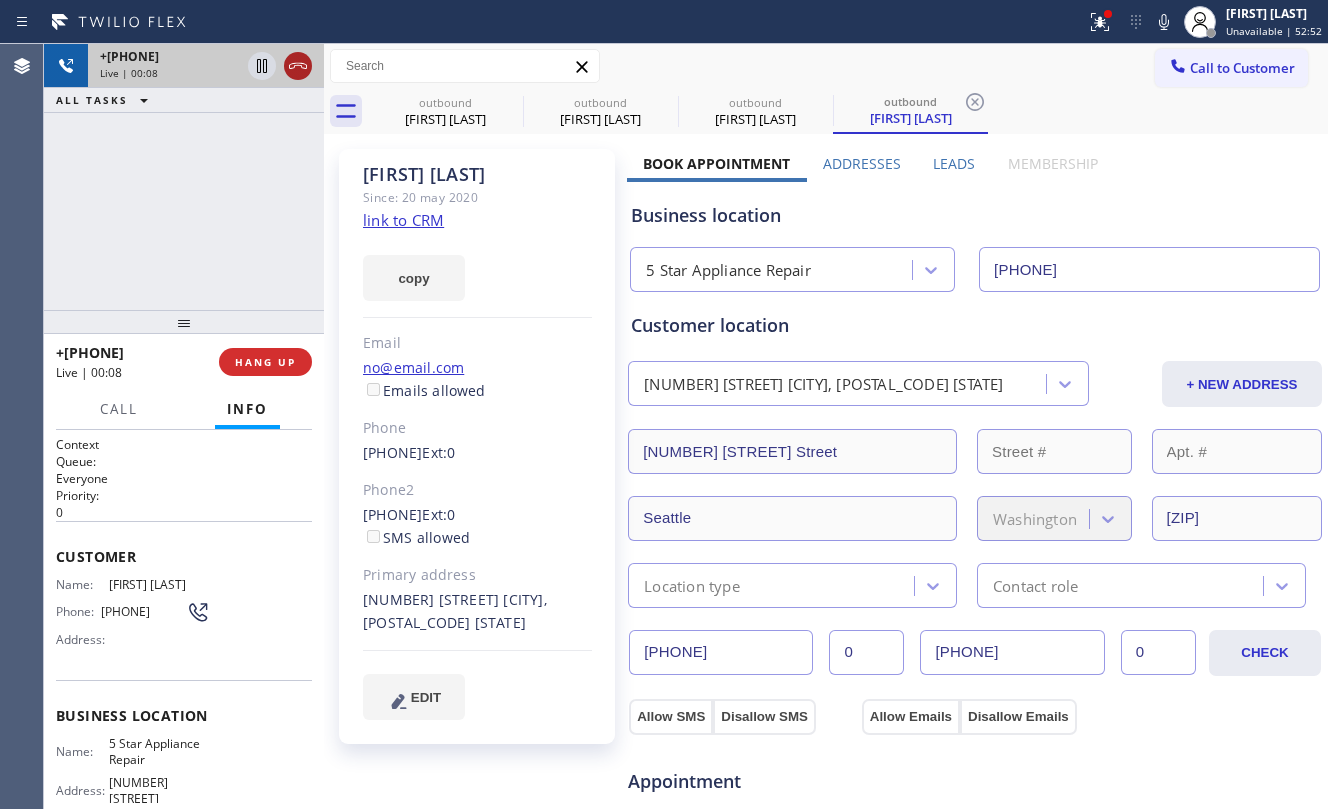 click 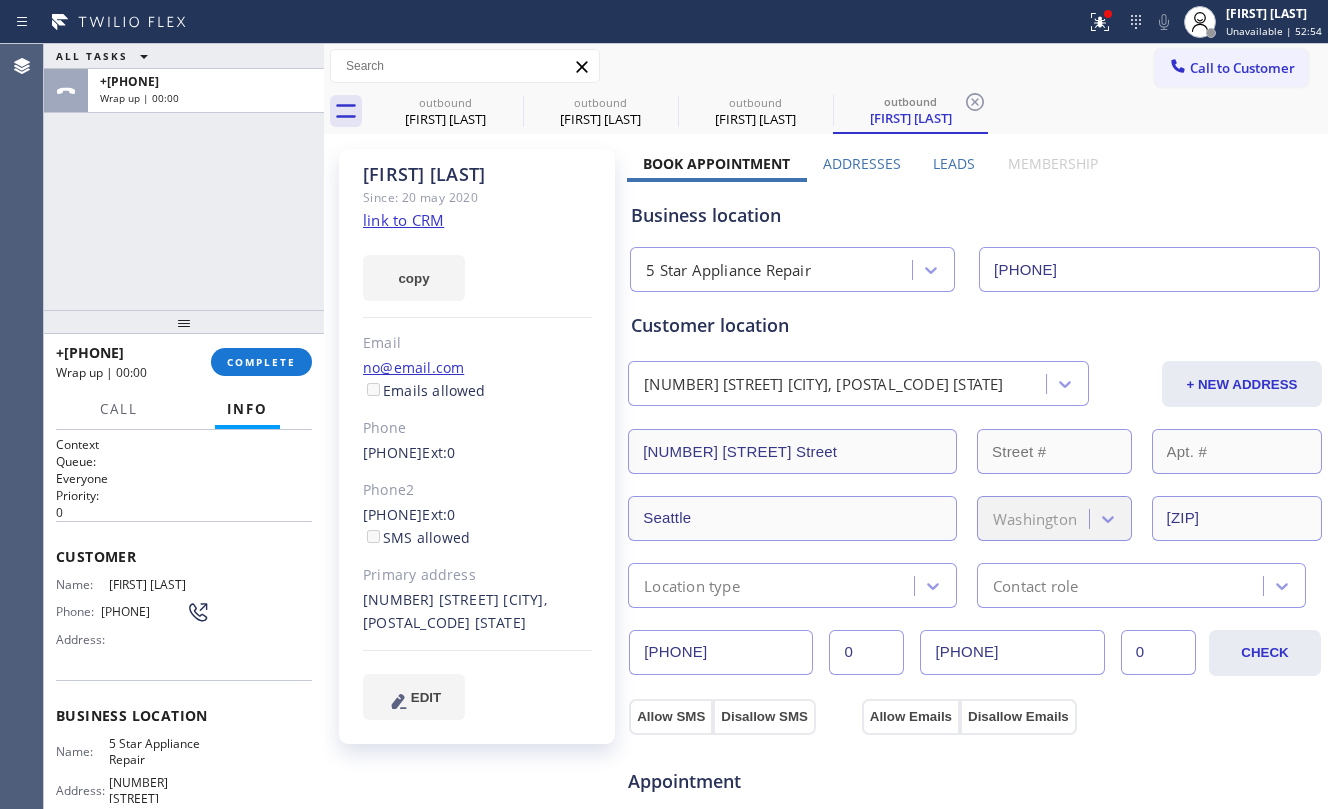 drag, startPoint x: 358, startPoint y: 509, endPoint x: 482, endPoint y: 534, distance: 126.495056 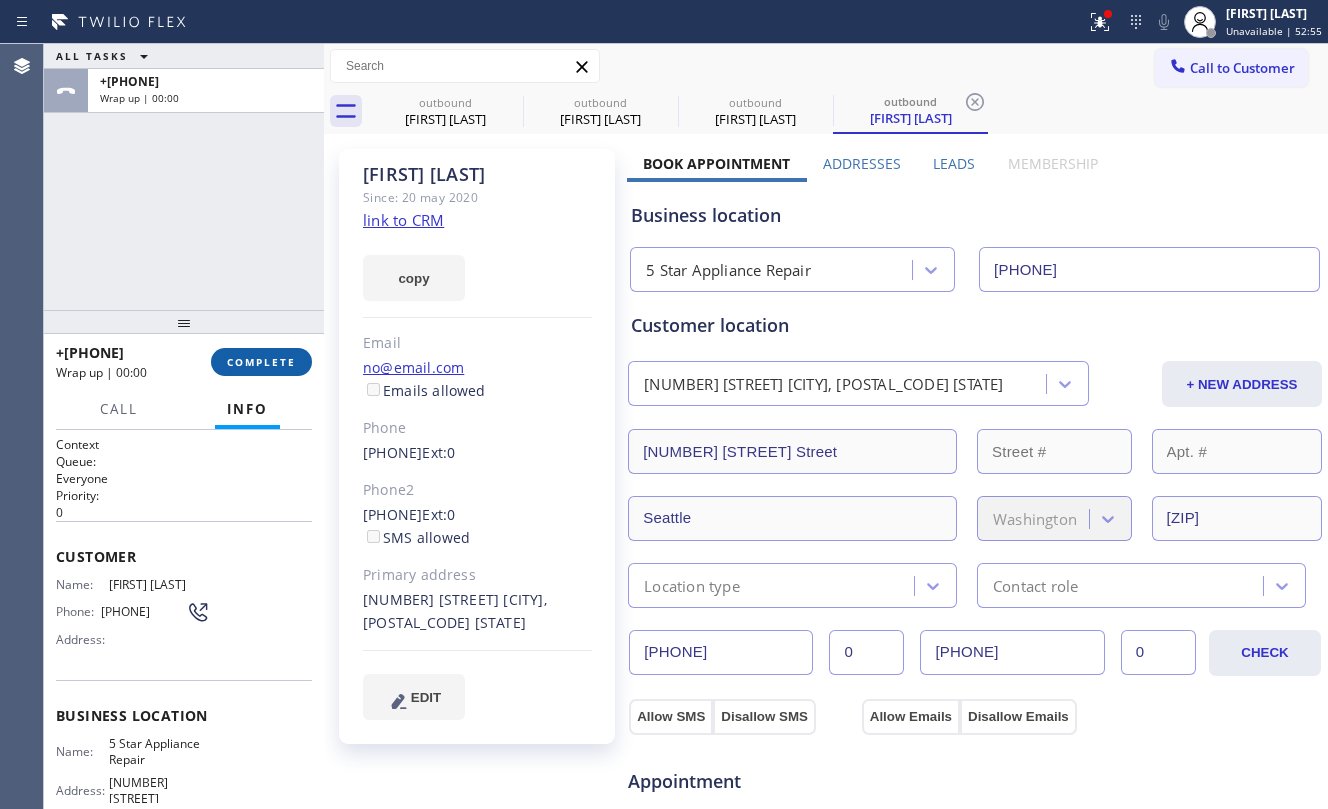 click on "COMPLETE" at bounding box center (261, 362) 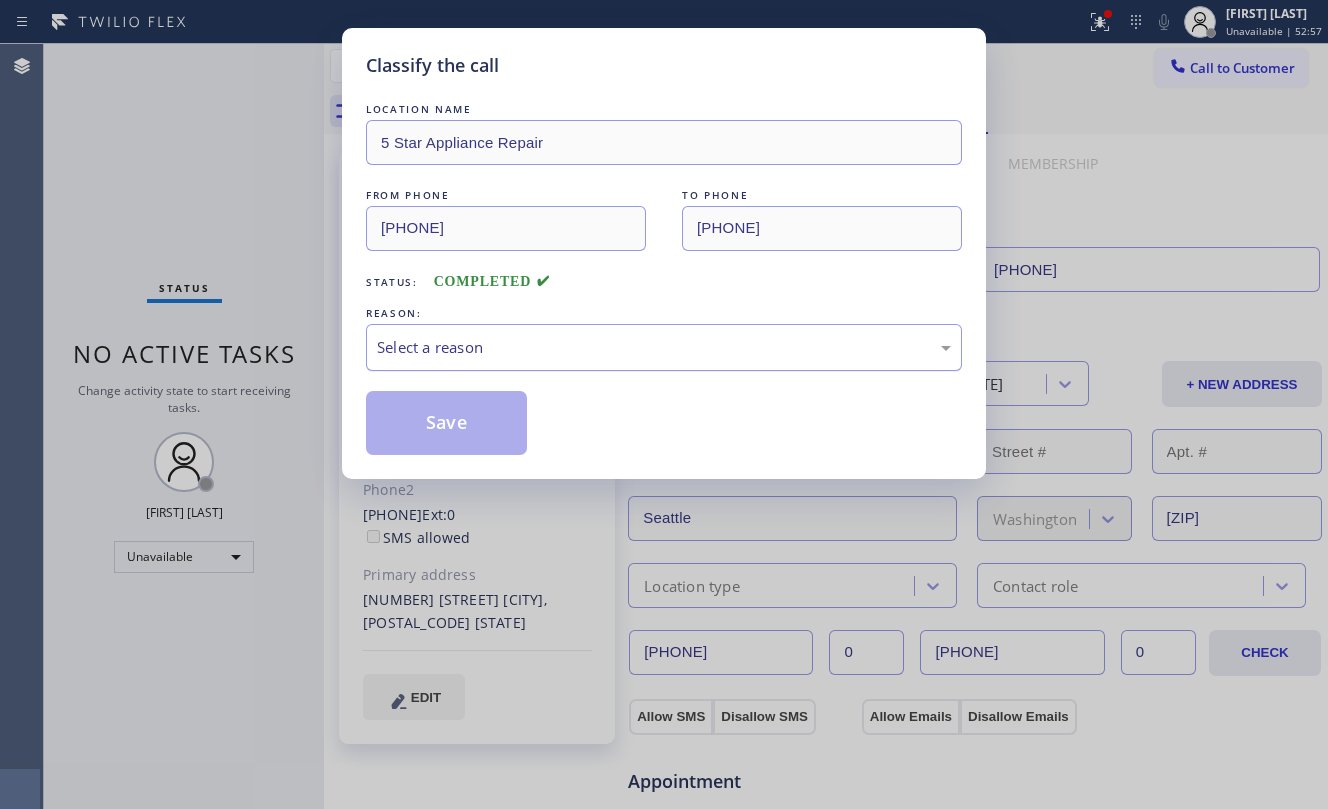 click on "Select a reason" at bounding box center (664, 347) 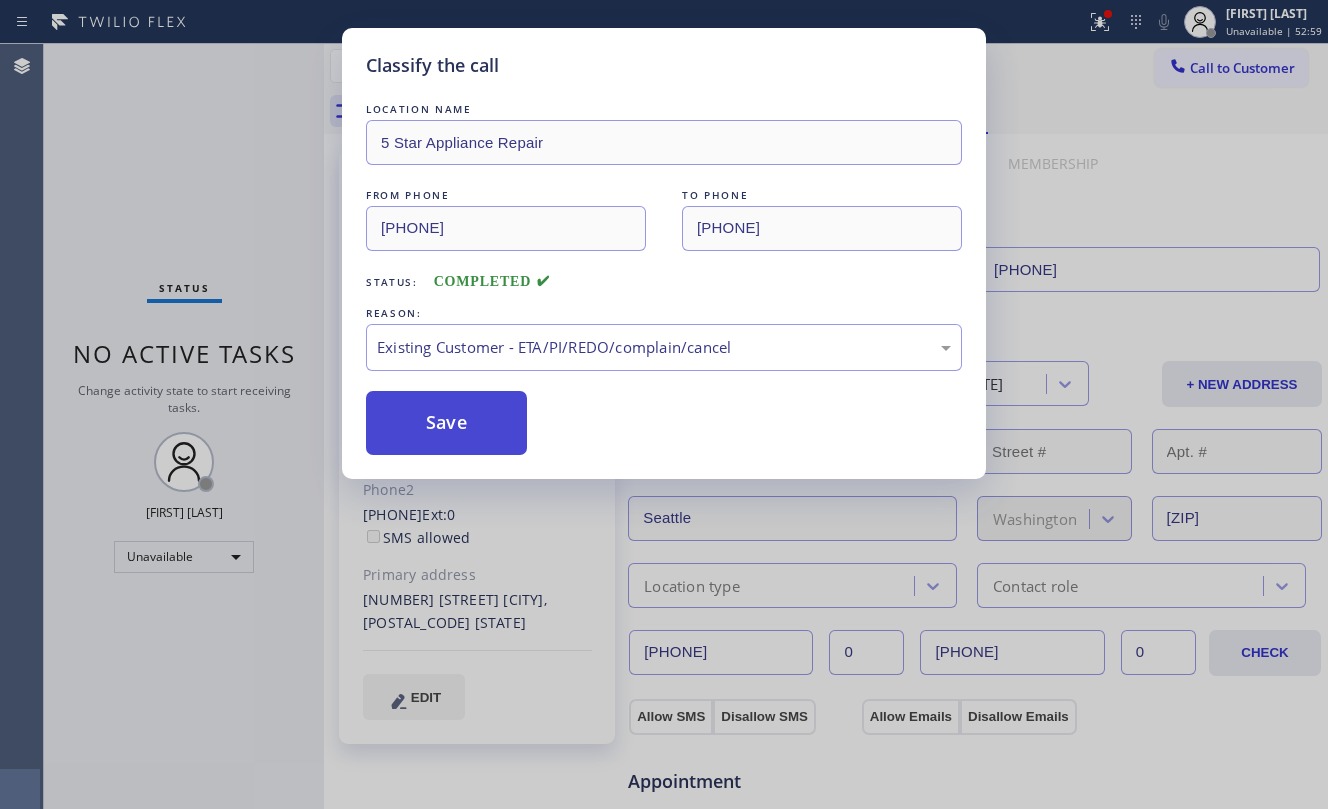 click on "Save" at bounding box center [446, 423] 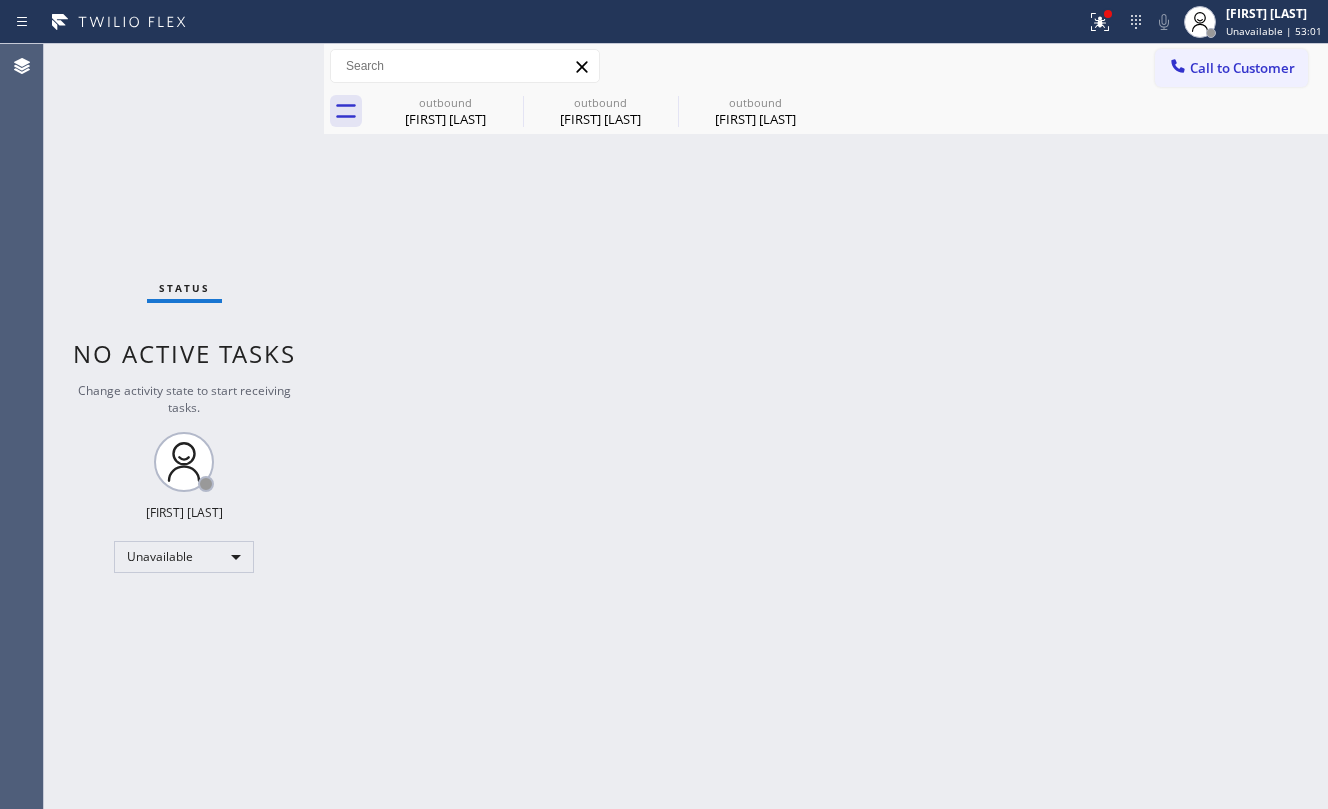 drag, startPoint x: 741, startPoint y: 352, endPoint x: 729, endPoint y: 262, distance: 90.79648 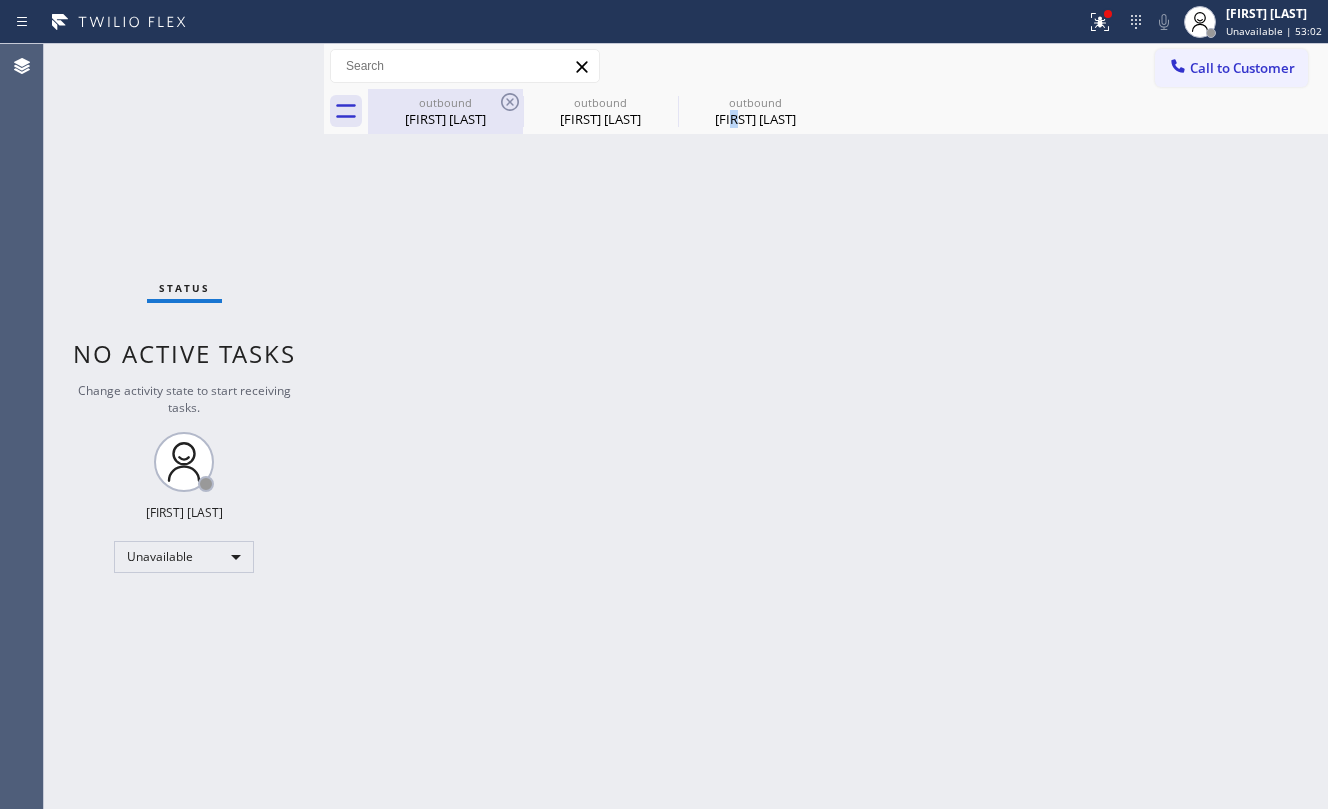 click on "[FIRST] [LAST]" at bounding box center [445, 119] 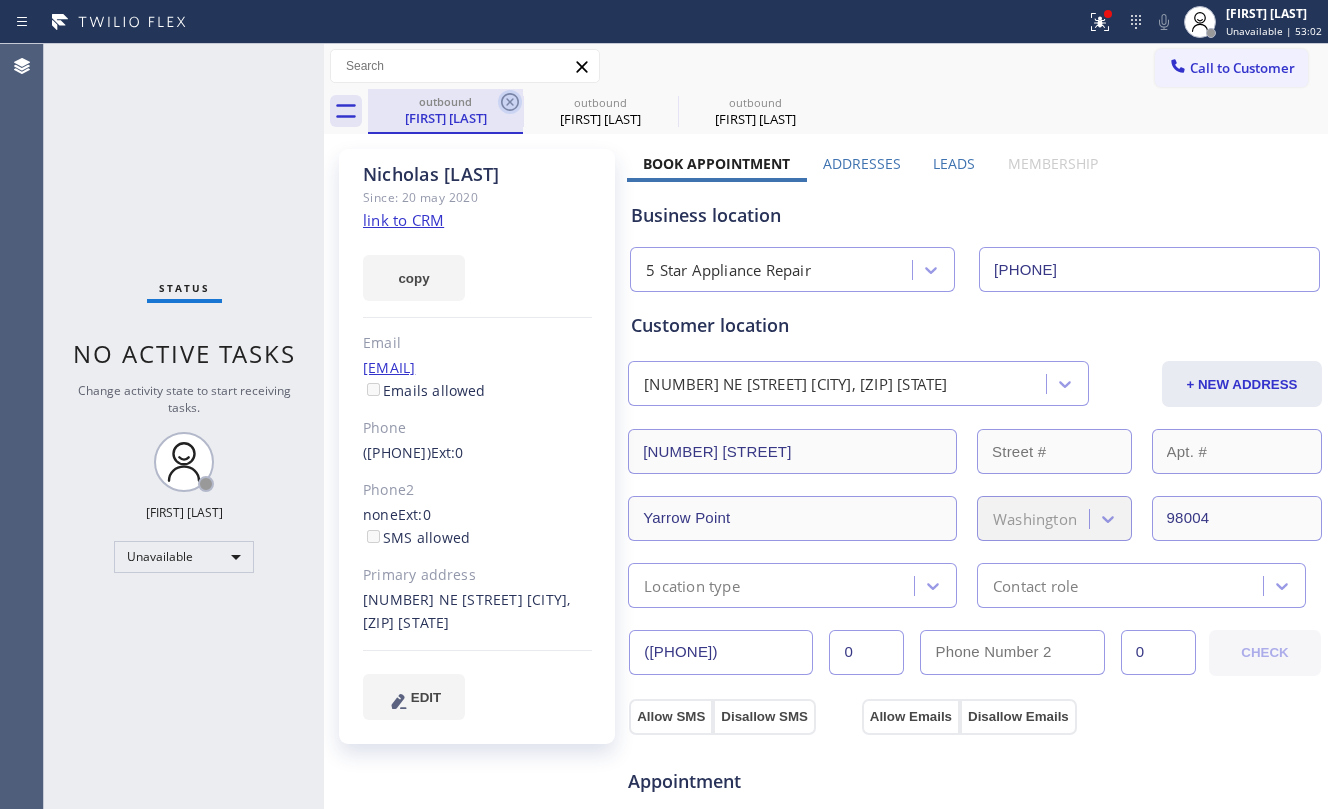 click 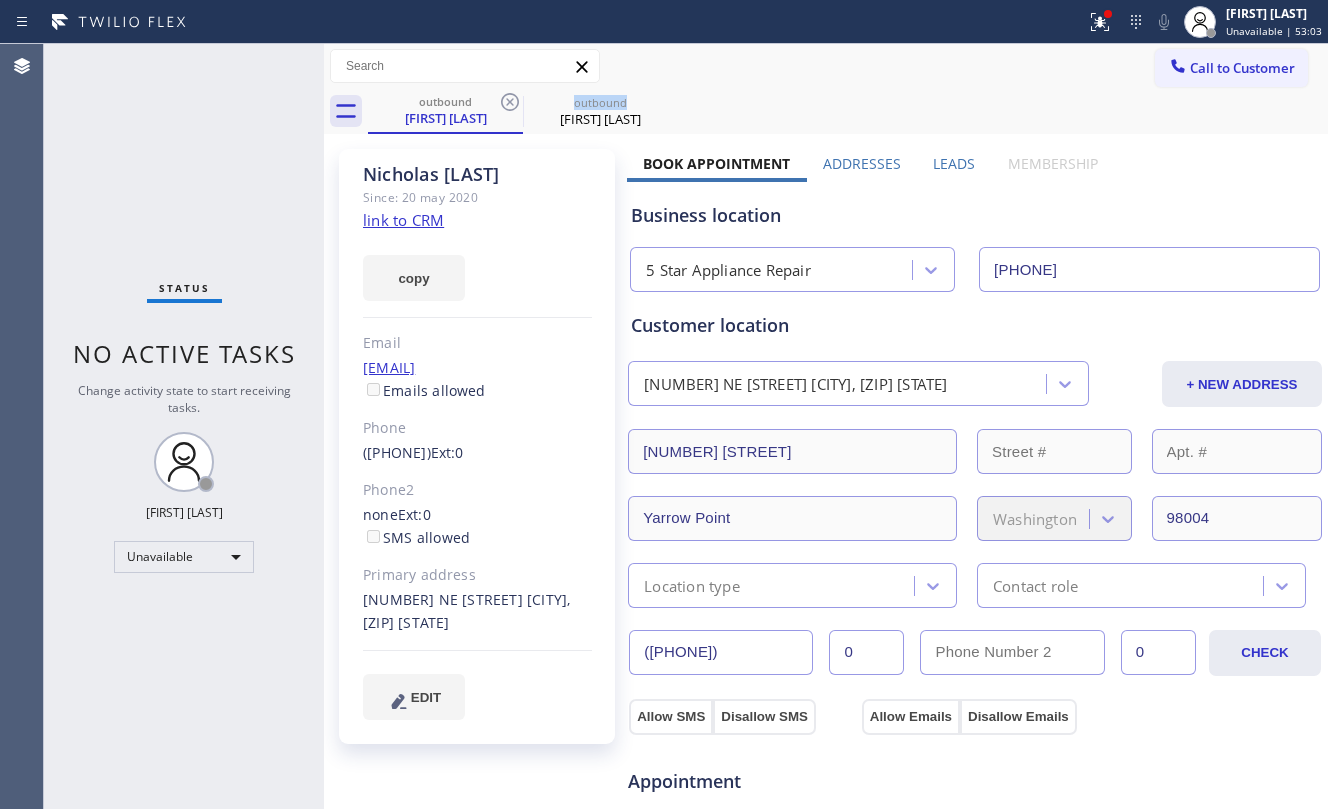 click 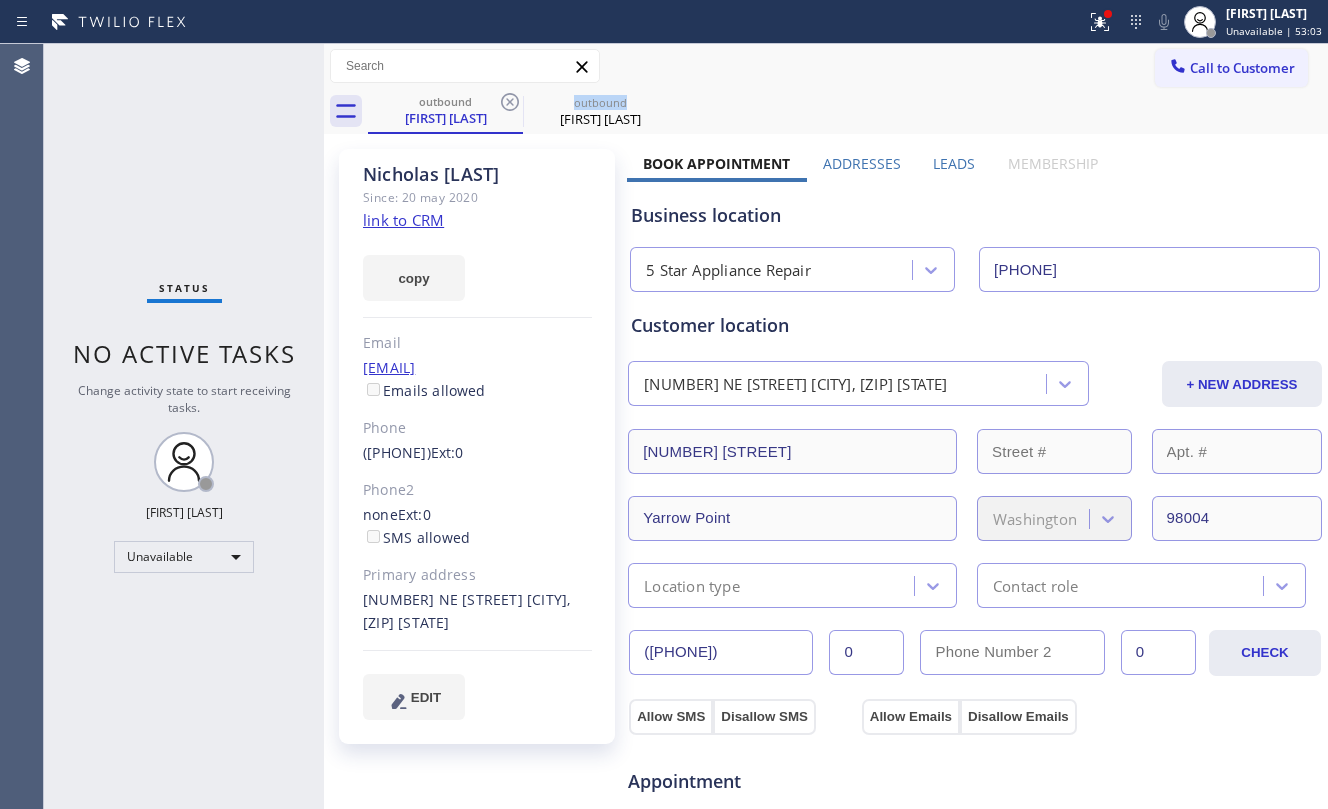 click 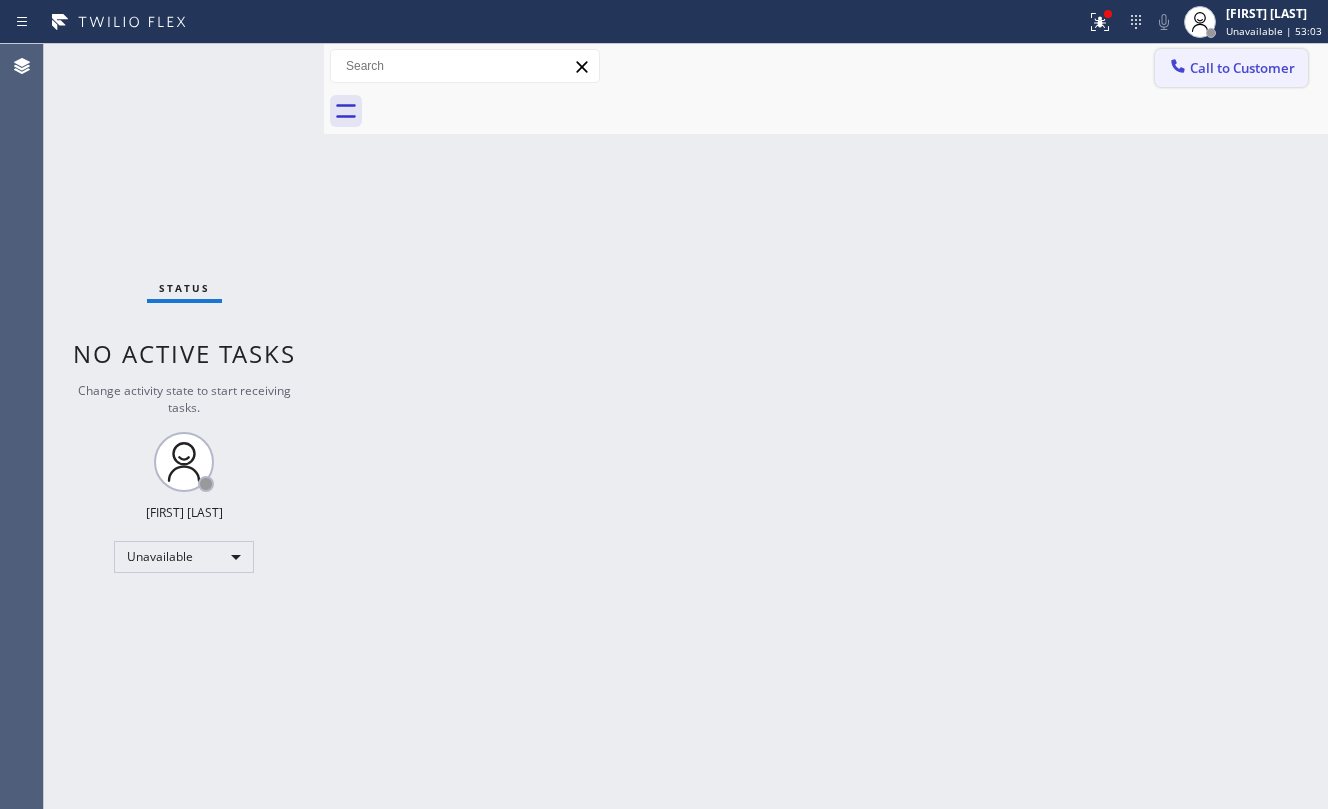 click on "Call to Customer" at bounding box center (1242, 68) 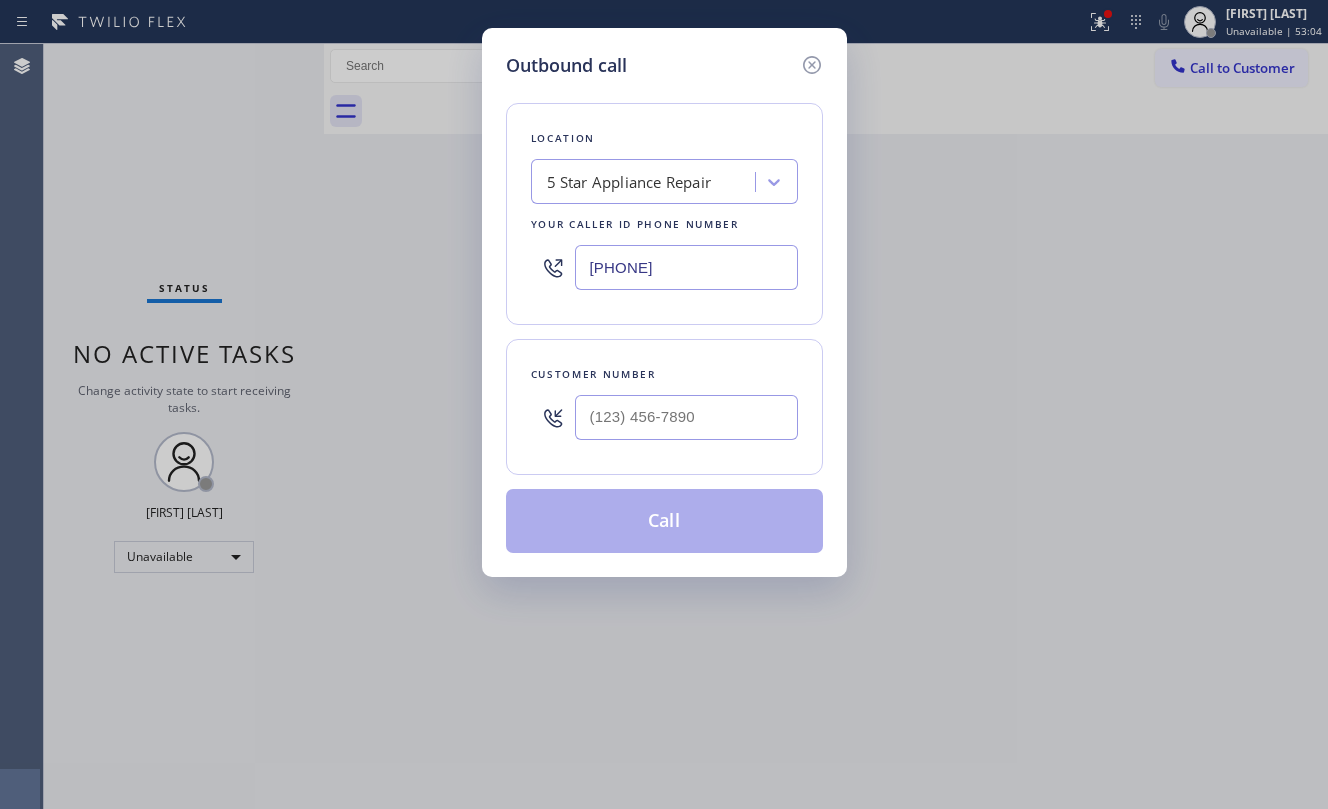 click at bounding box center (686, 417) 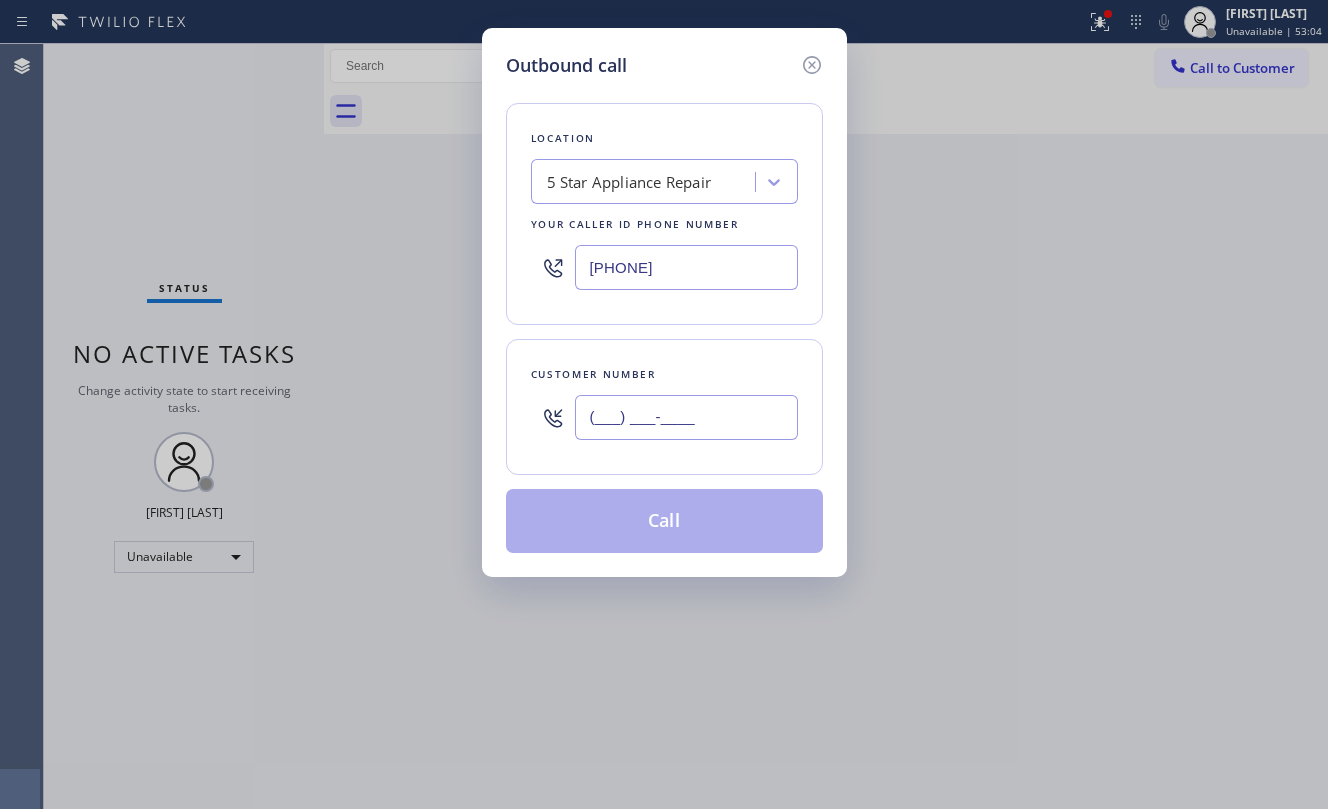 paste on "([PHONE])" 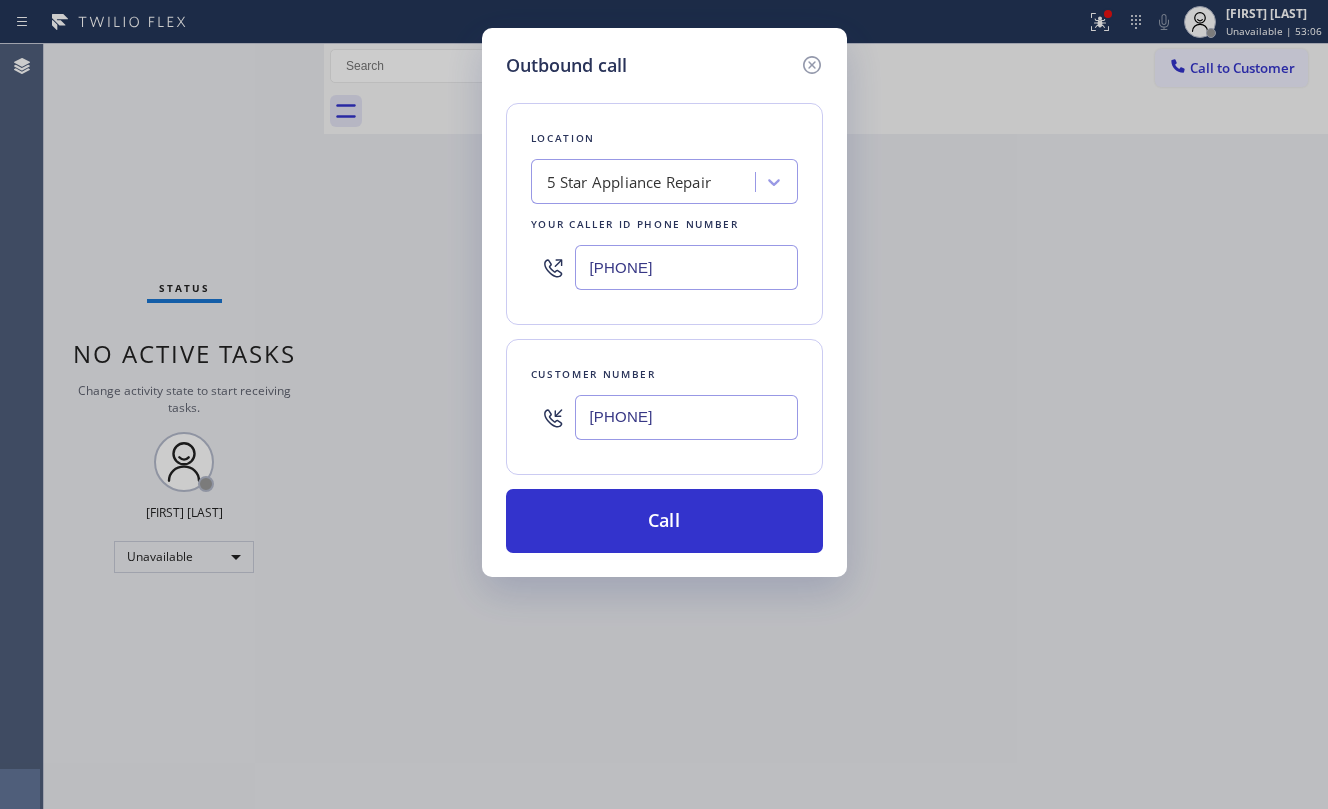 type on "[PHONE]" 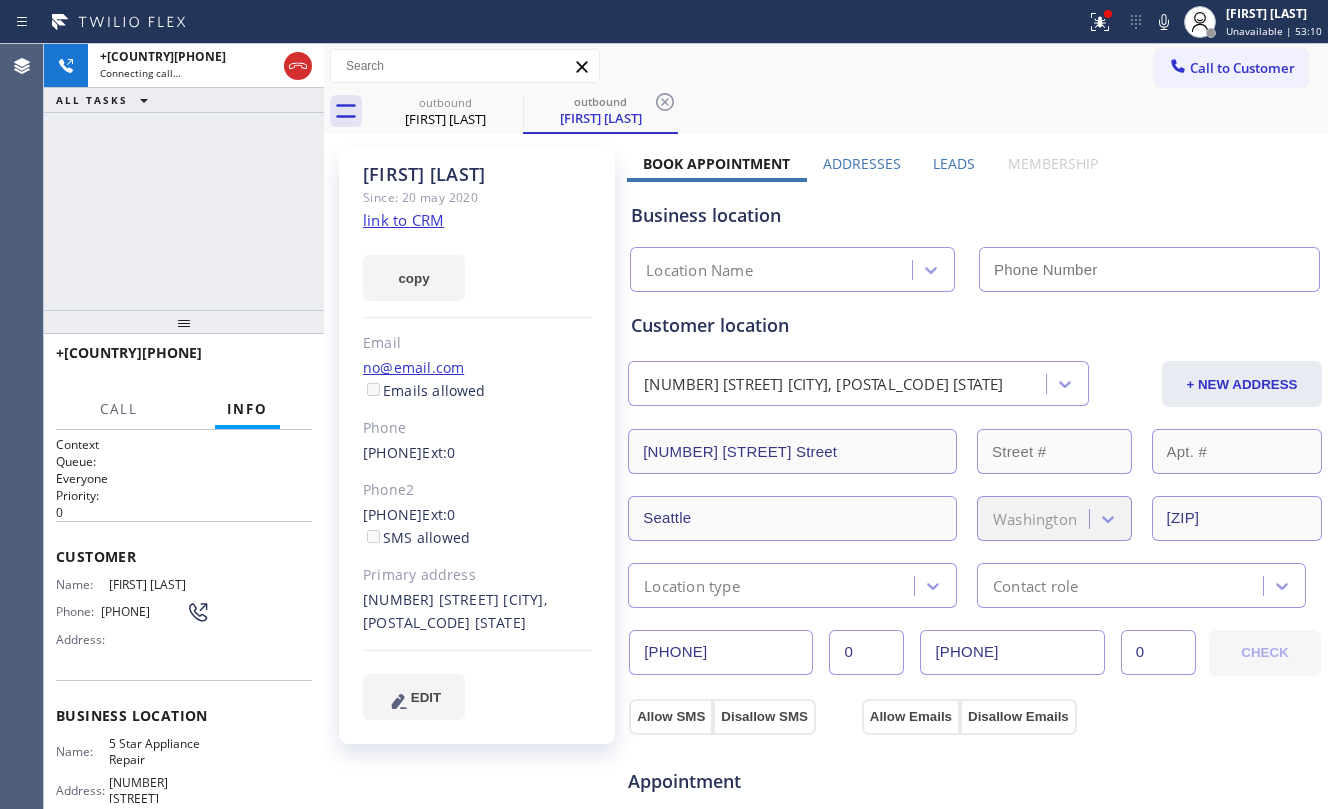 type on "[PHONE]" 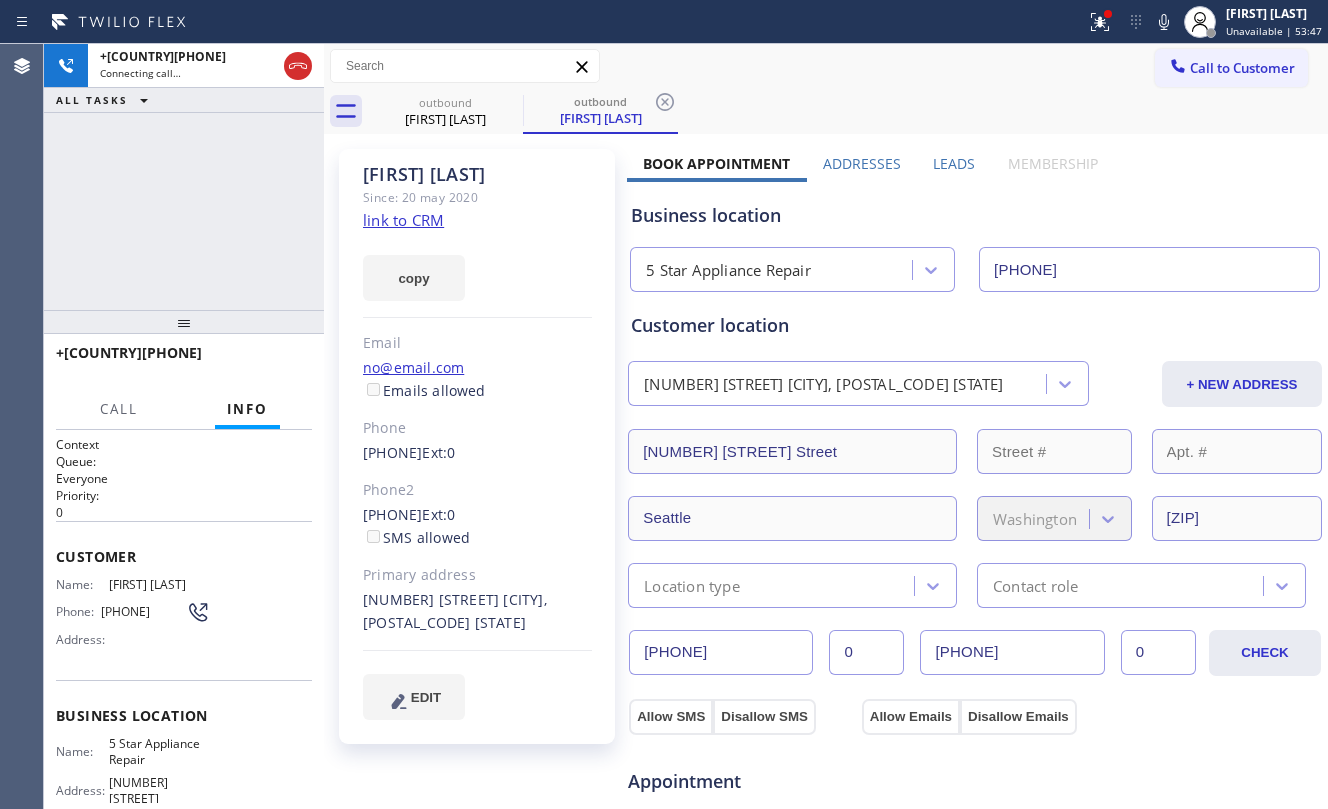 click 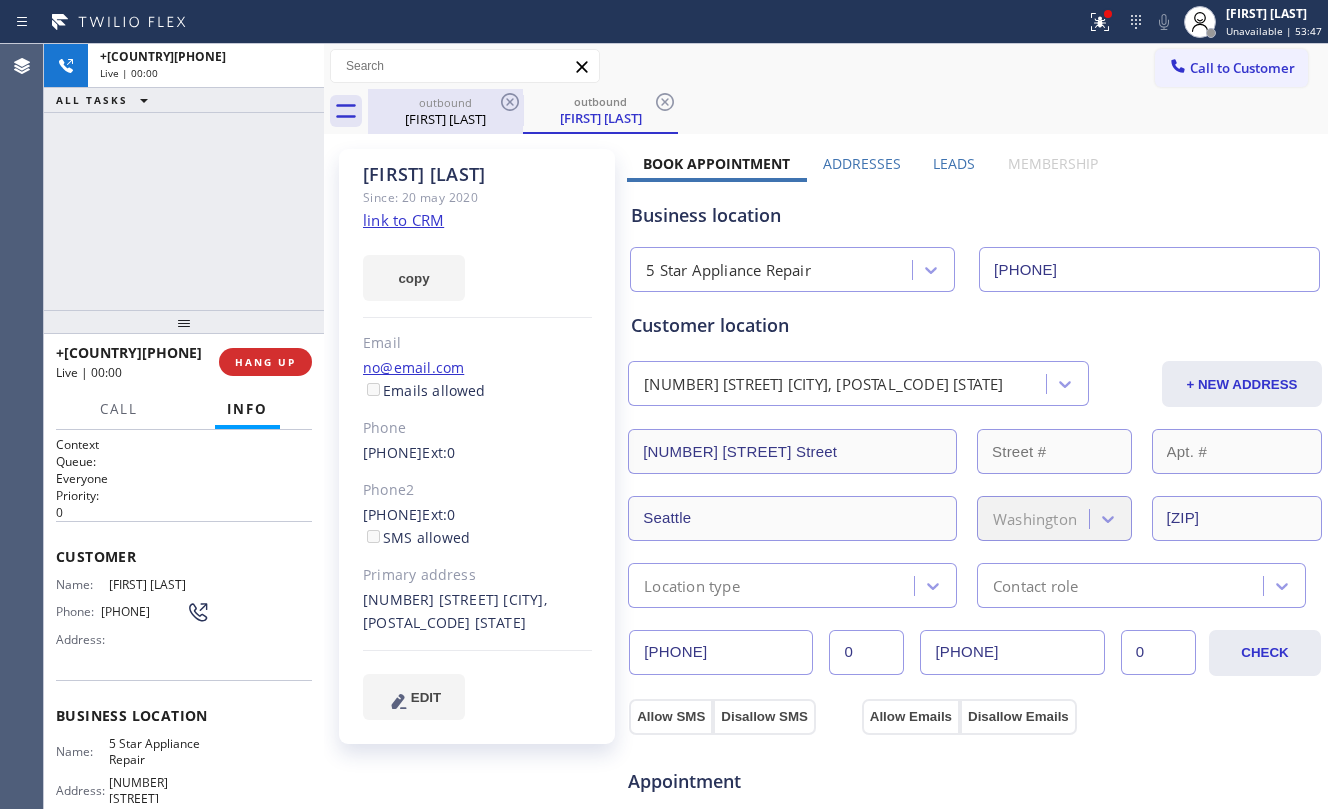 click on "[FIRST] [LAST]" at bounding box center (445, 119) 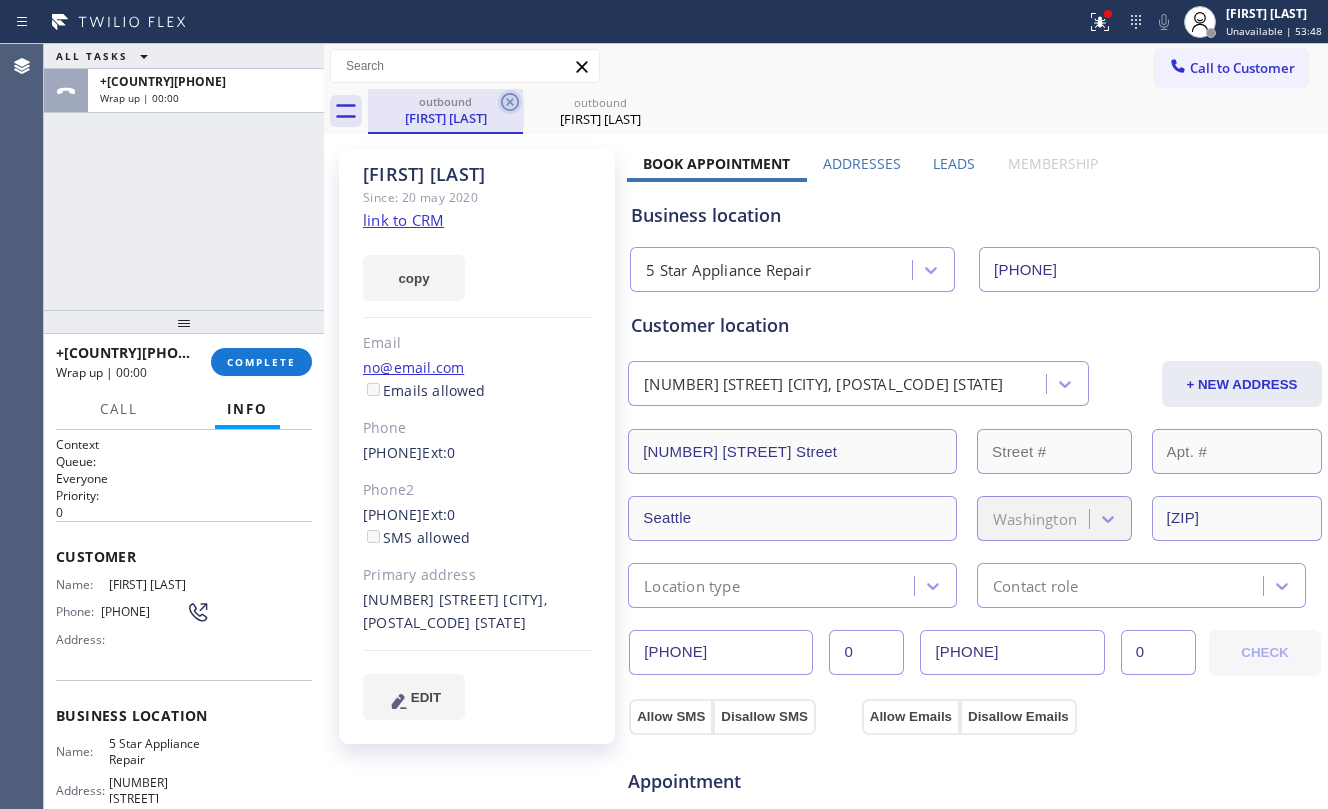 click 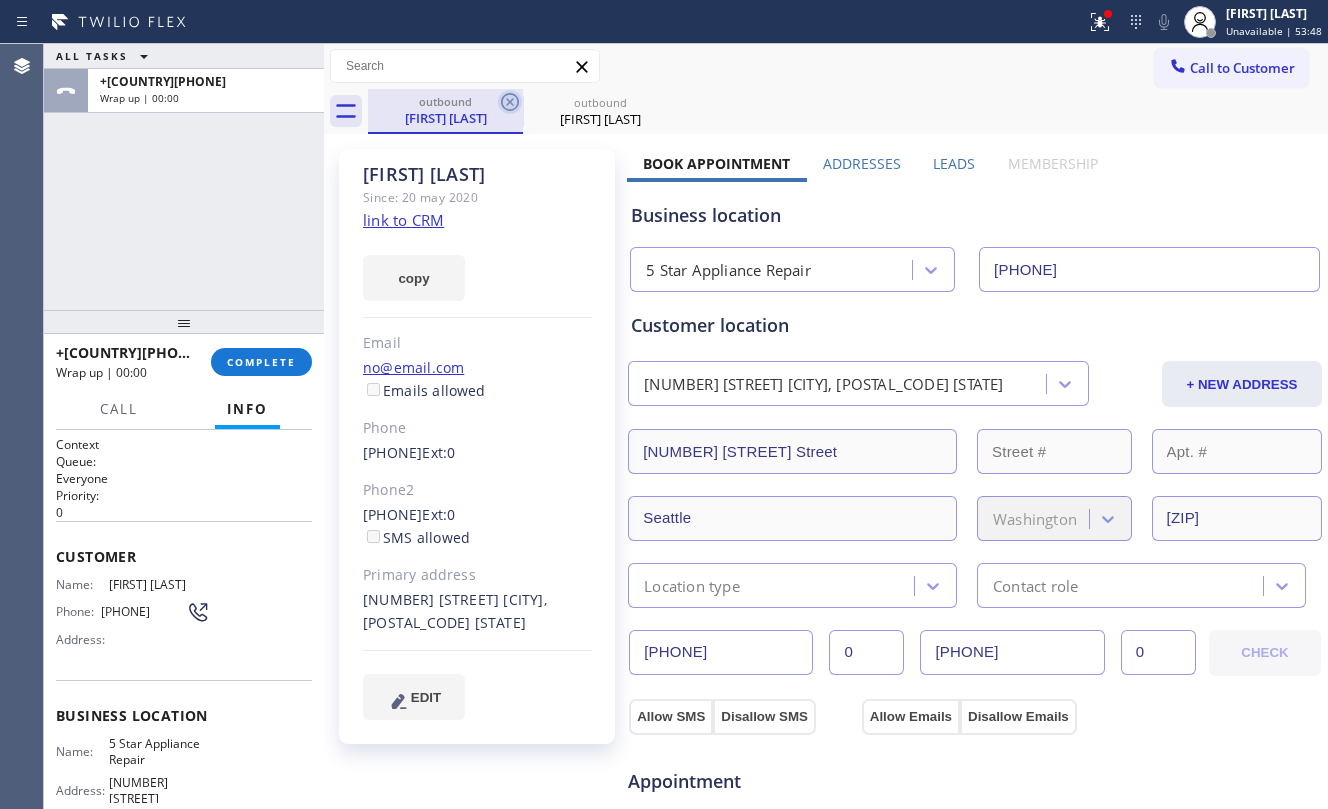 click 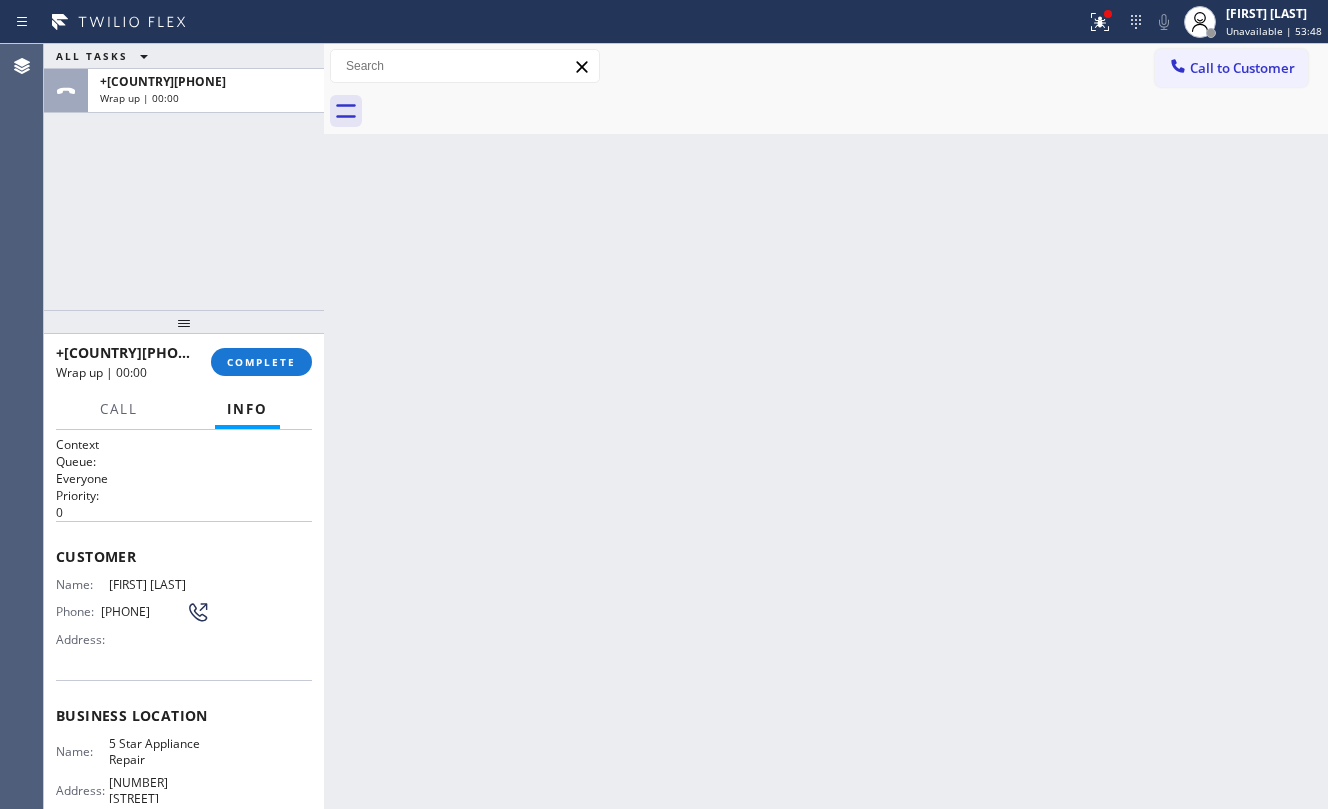 click at bounding box center (848, 111) 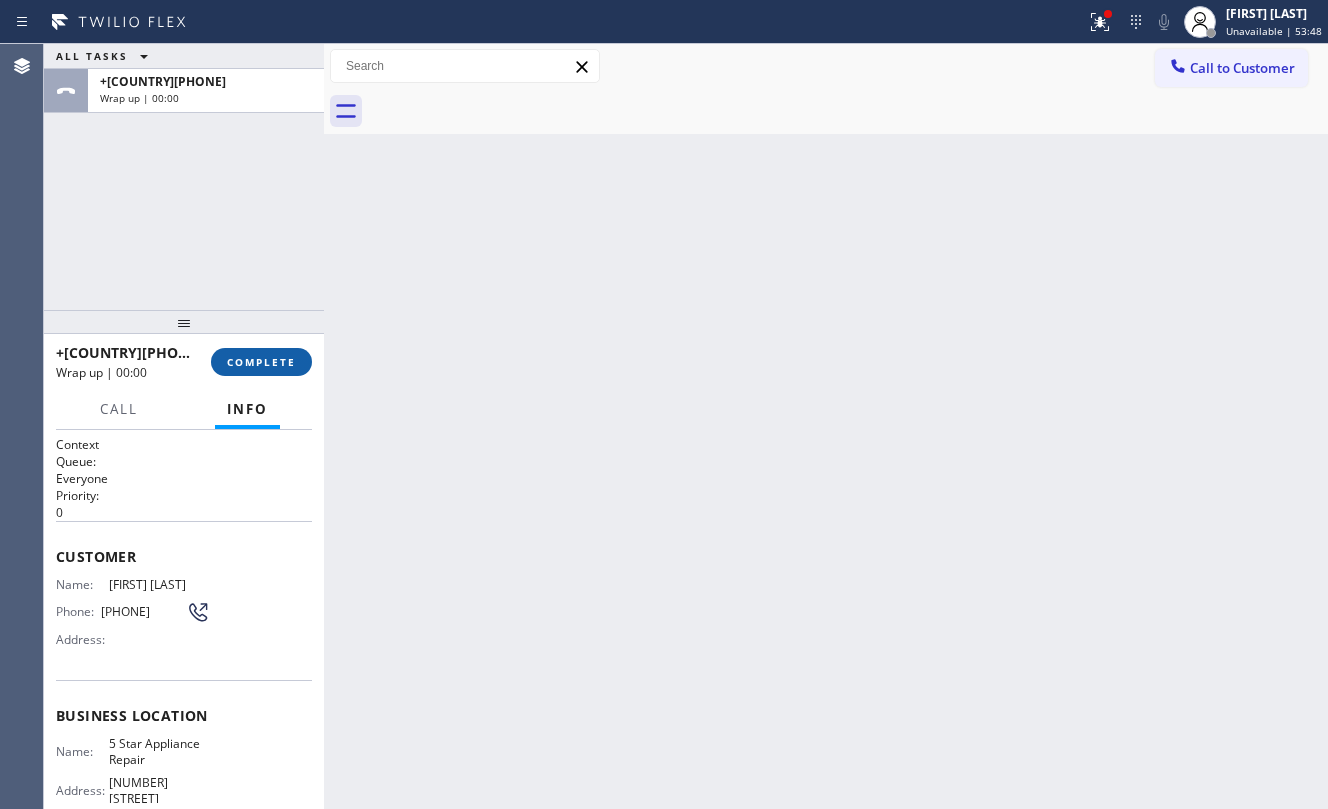 click on "COMPLETE" at bounding box center [261, 362] 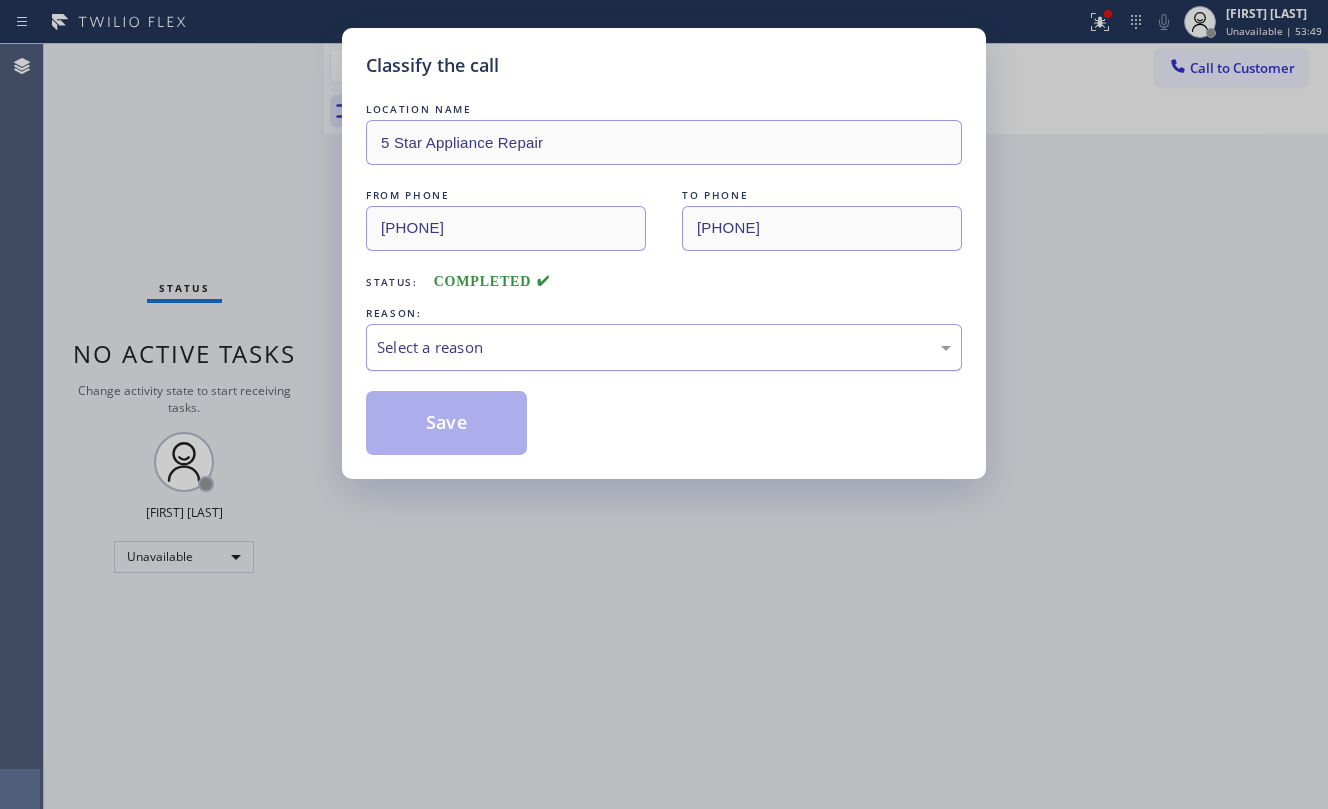 click on "Select a reason" at bounding box center (664, 347) 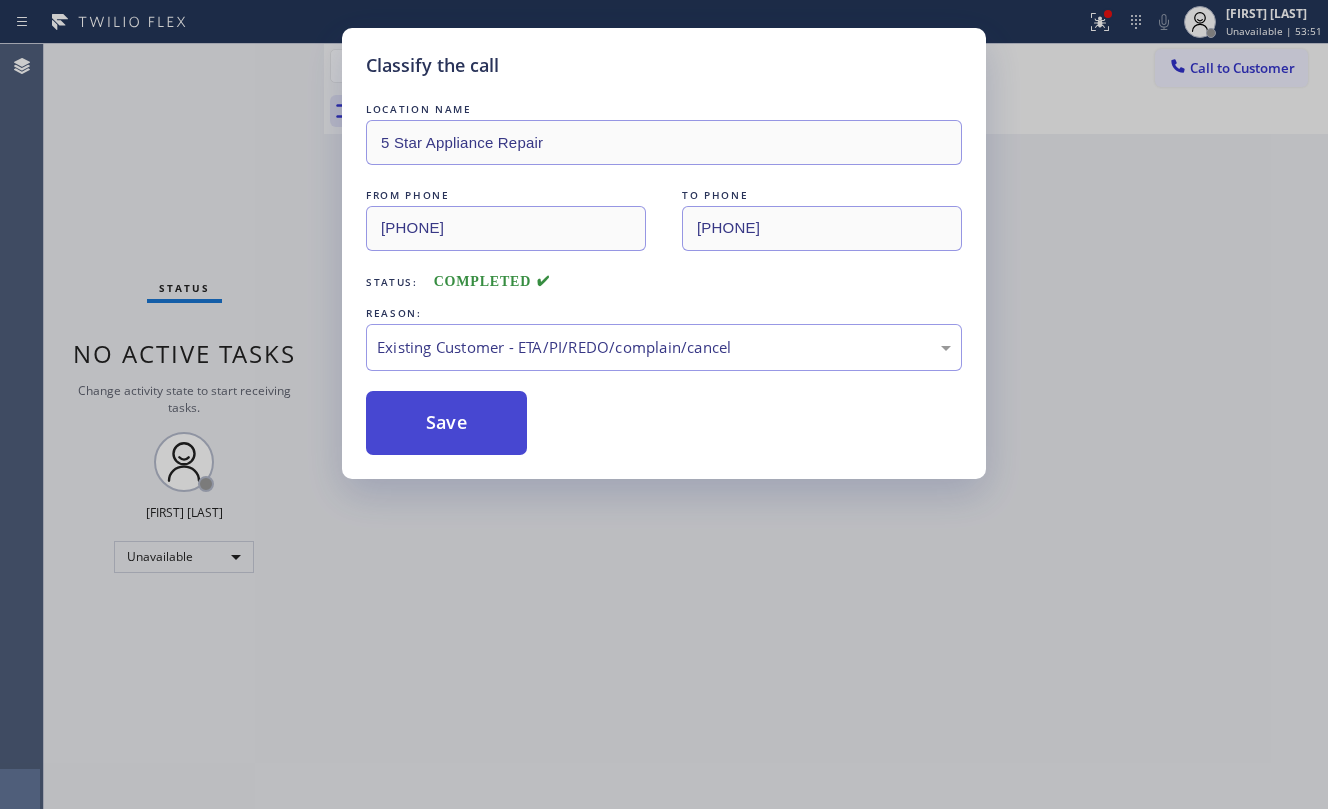 click on "Save" at bounding box center [446, 423] 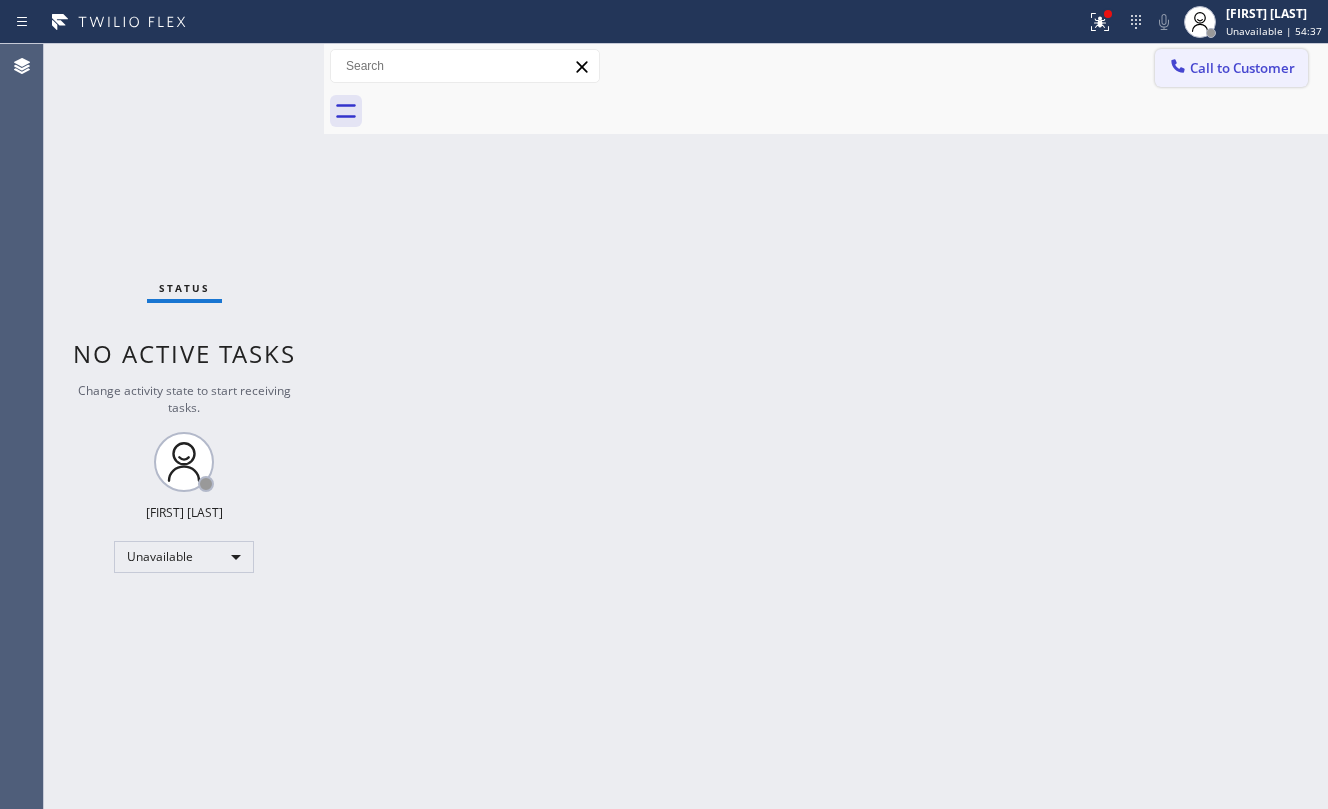 click on "Call to Customer" at bounding box center (1242, 68) 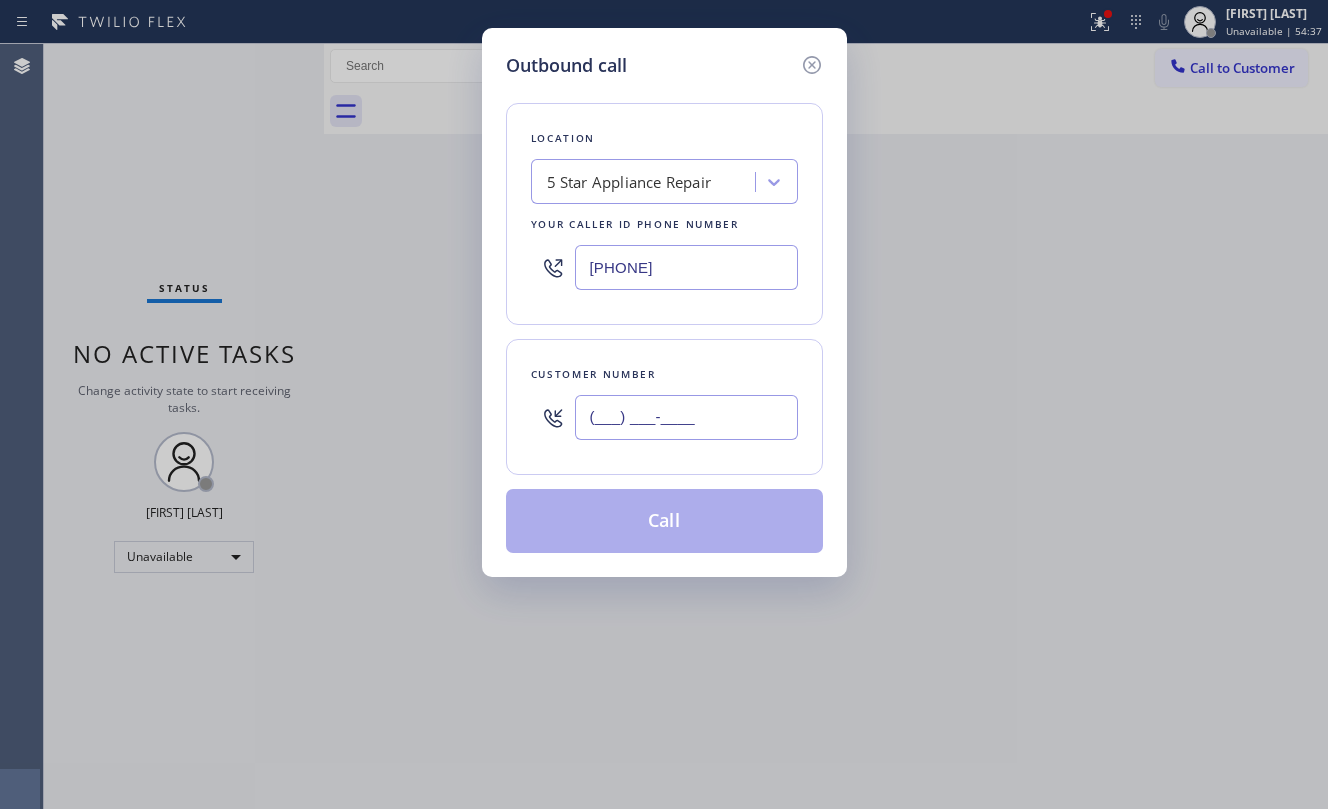 click on "(___) ___-____" at bounding box center [686, 417] 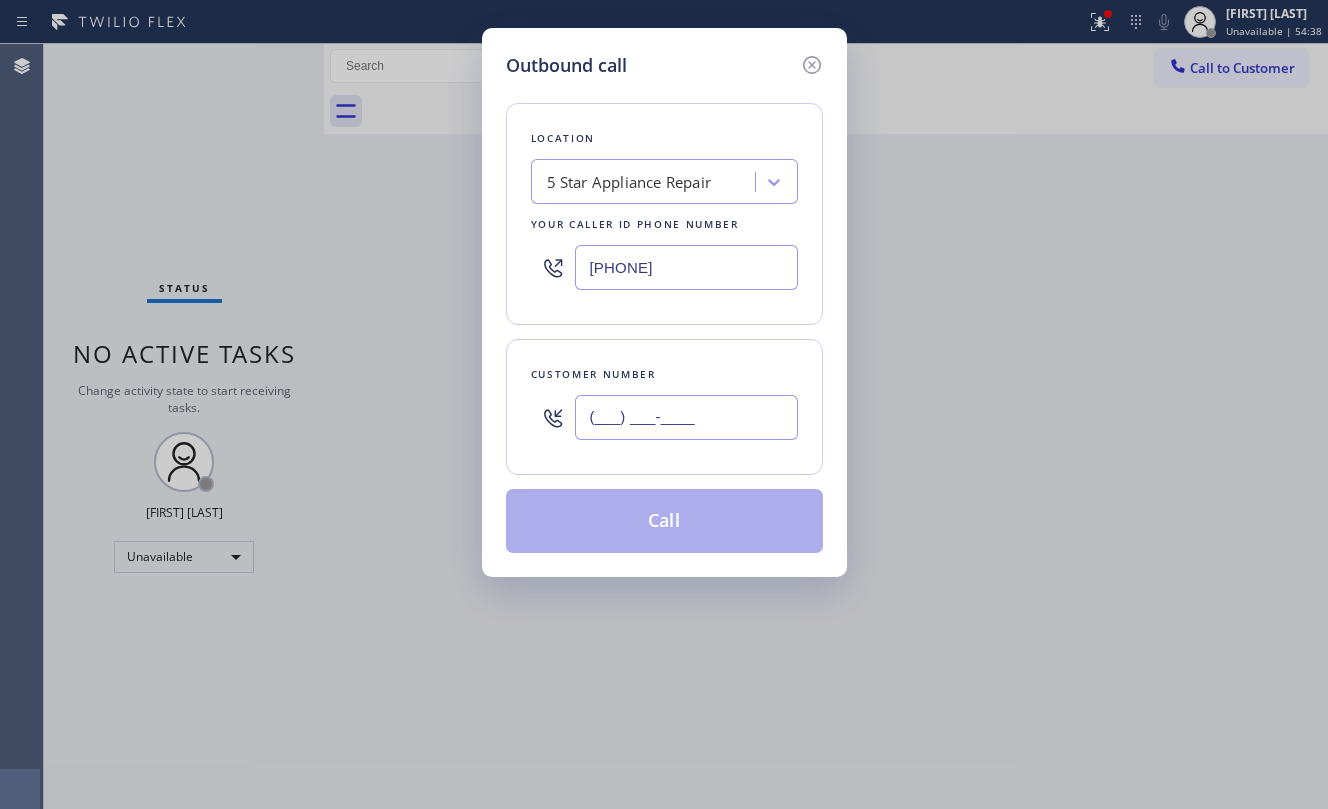 paste on "[PHONE]" 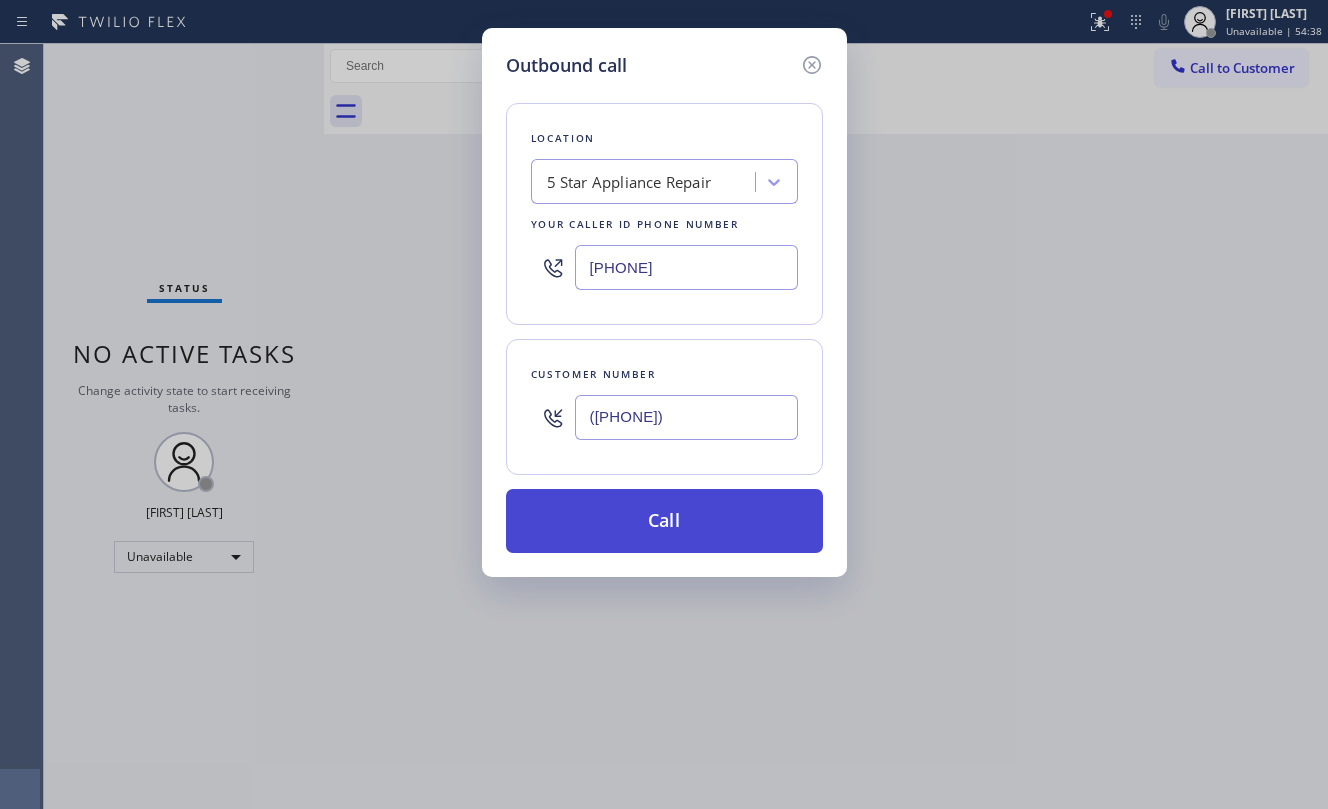 type on "([PHONE])" 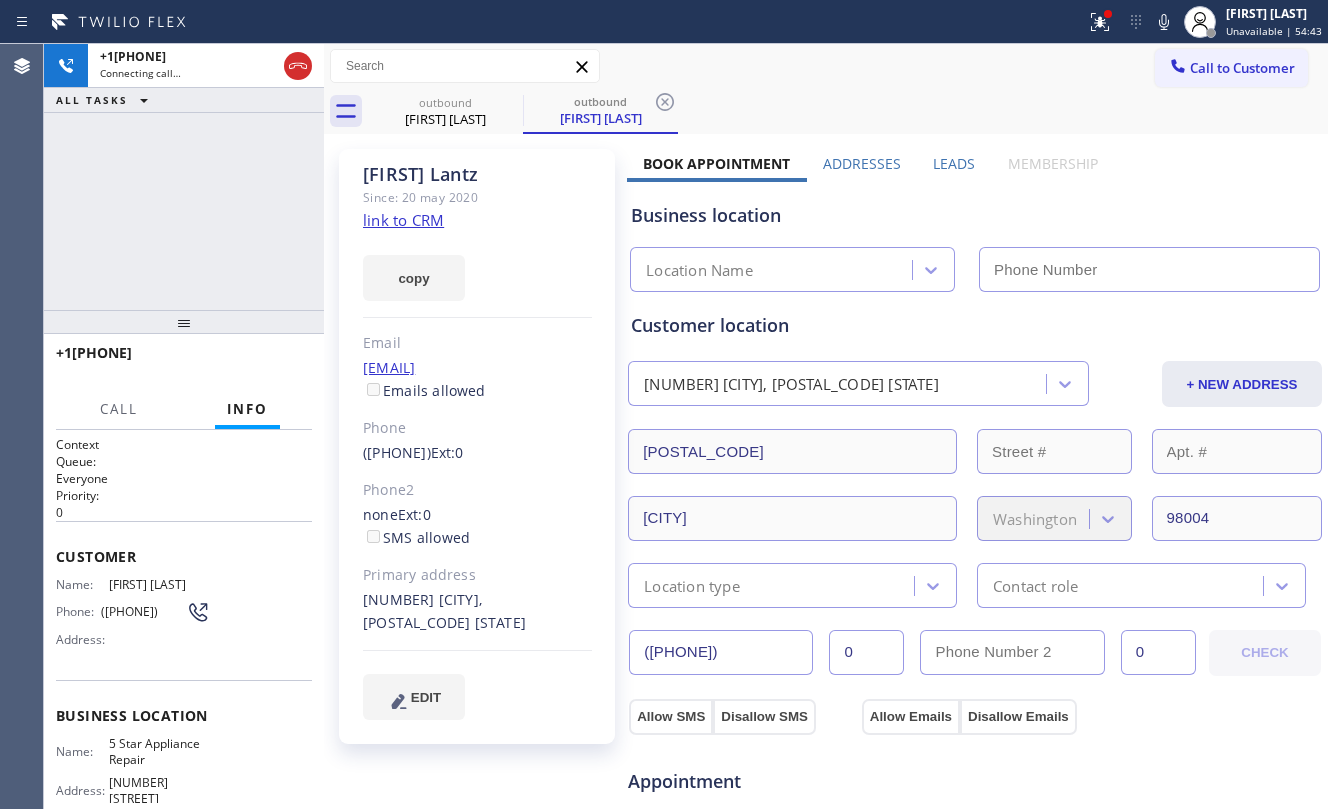 type on "[PHONE]" 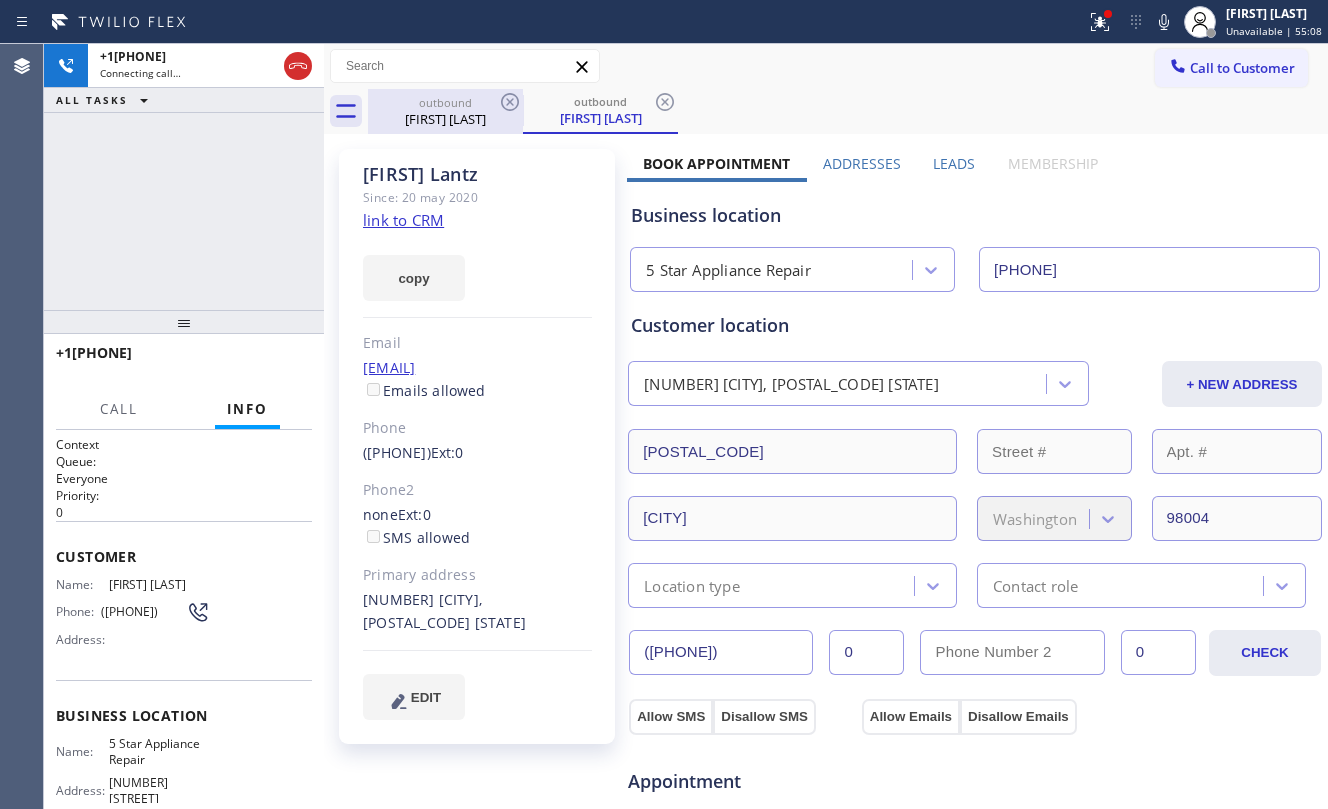 click on "[FIRST] [LAST]" at bounding box center (445, 119) 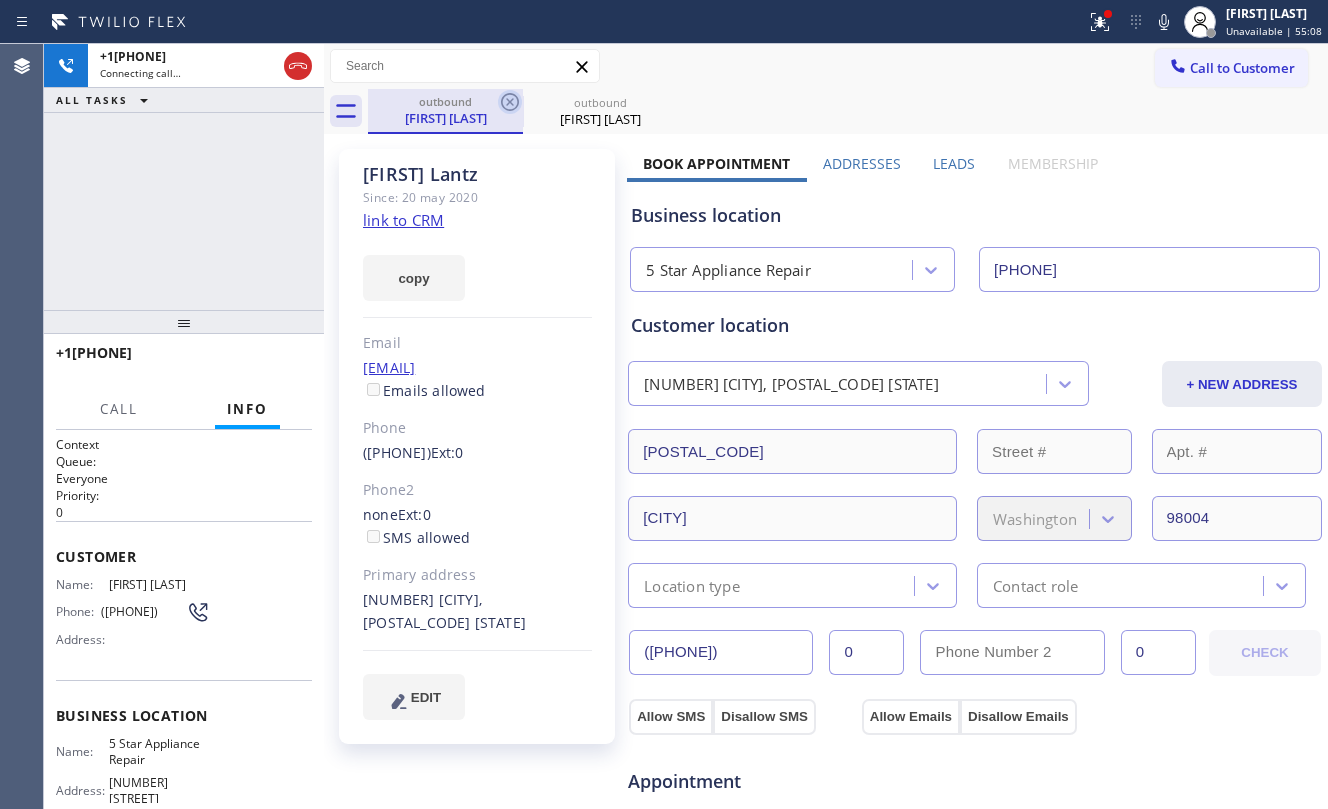 click 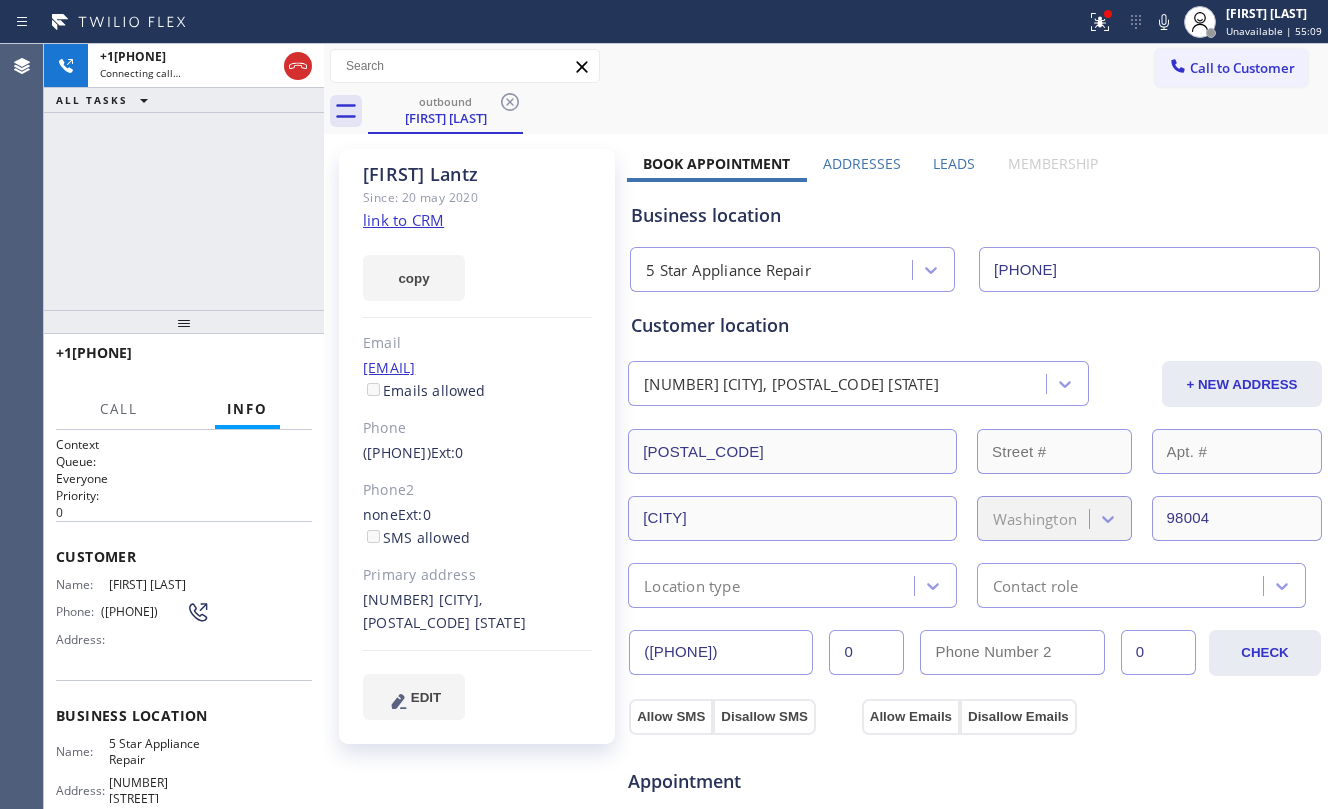 click on "link to CRM" 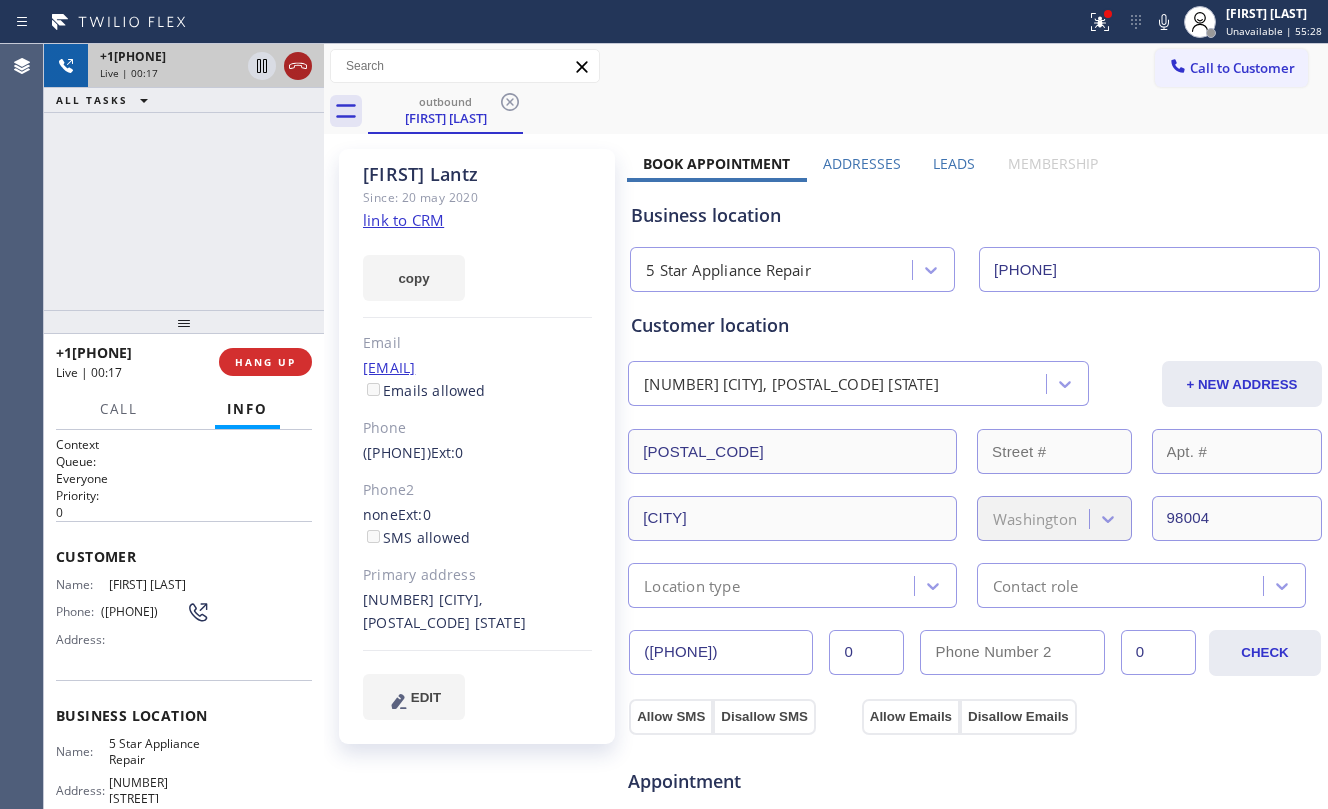 click 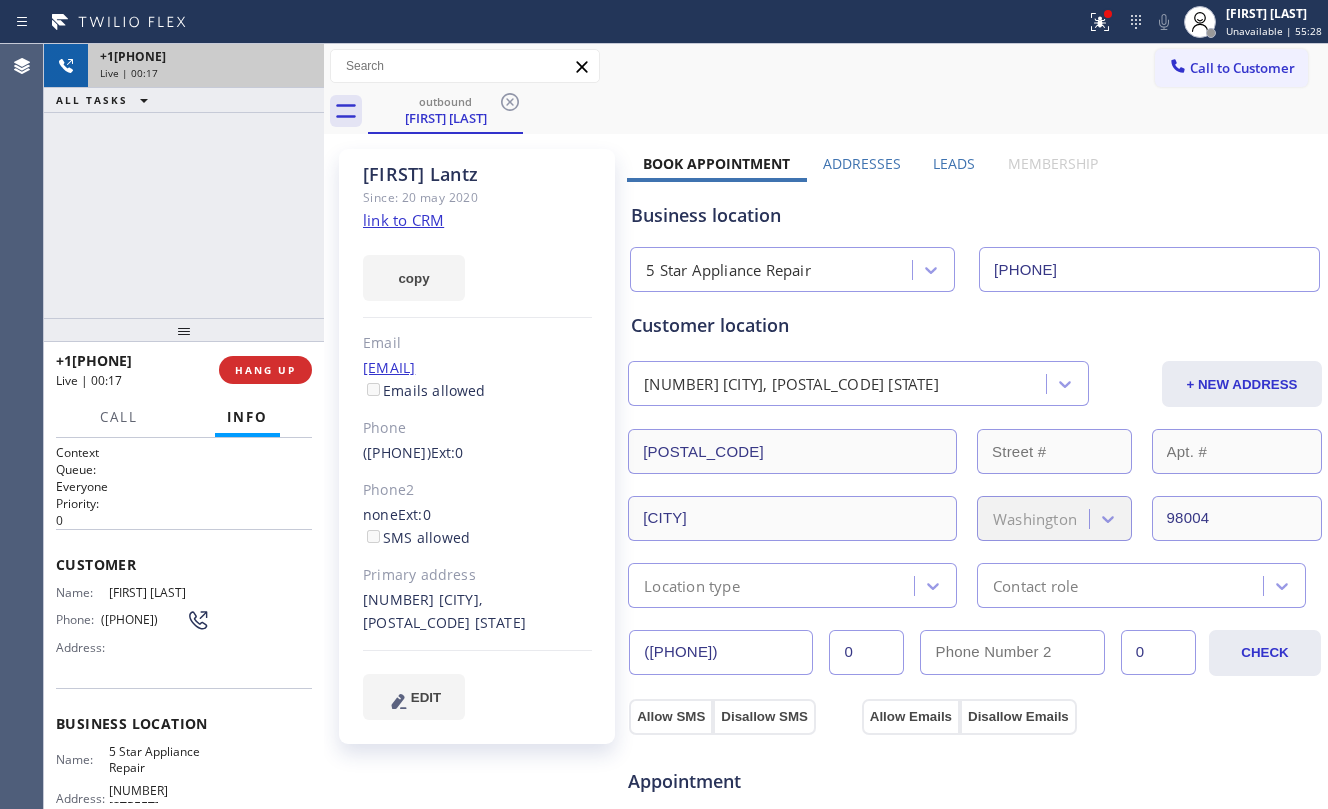 drag, startPoint x: 264, startPoint y: 320, endPoint x: 277, endPoint y: 336, distance: 20.615528 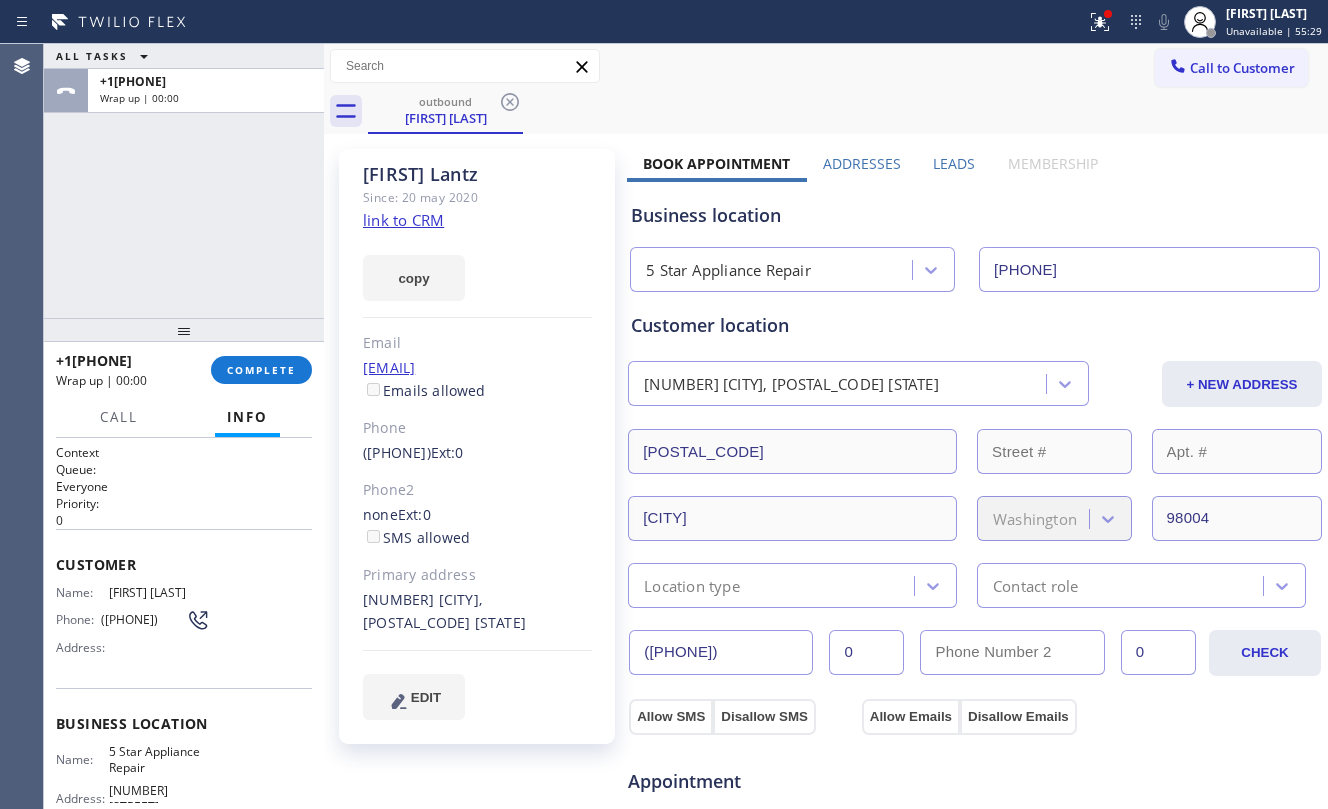 click on "COMPLETE" at bounding box center [261, 370] 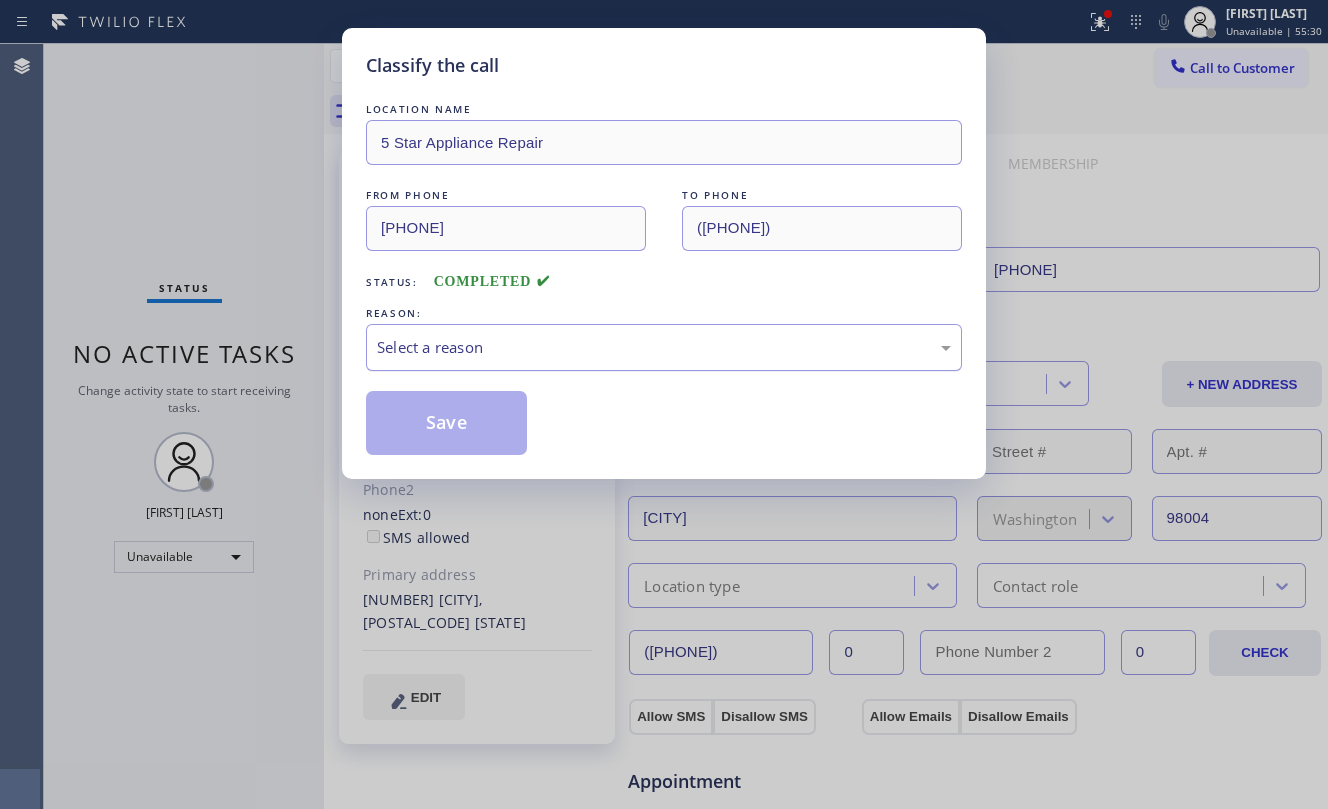 click on "Select a reason" at bounding box center (664, 347) 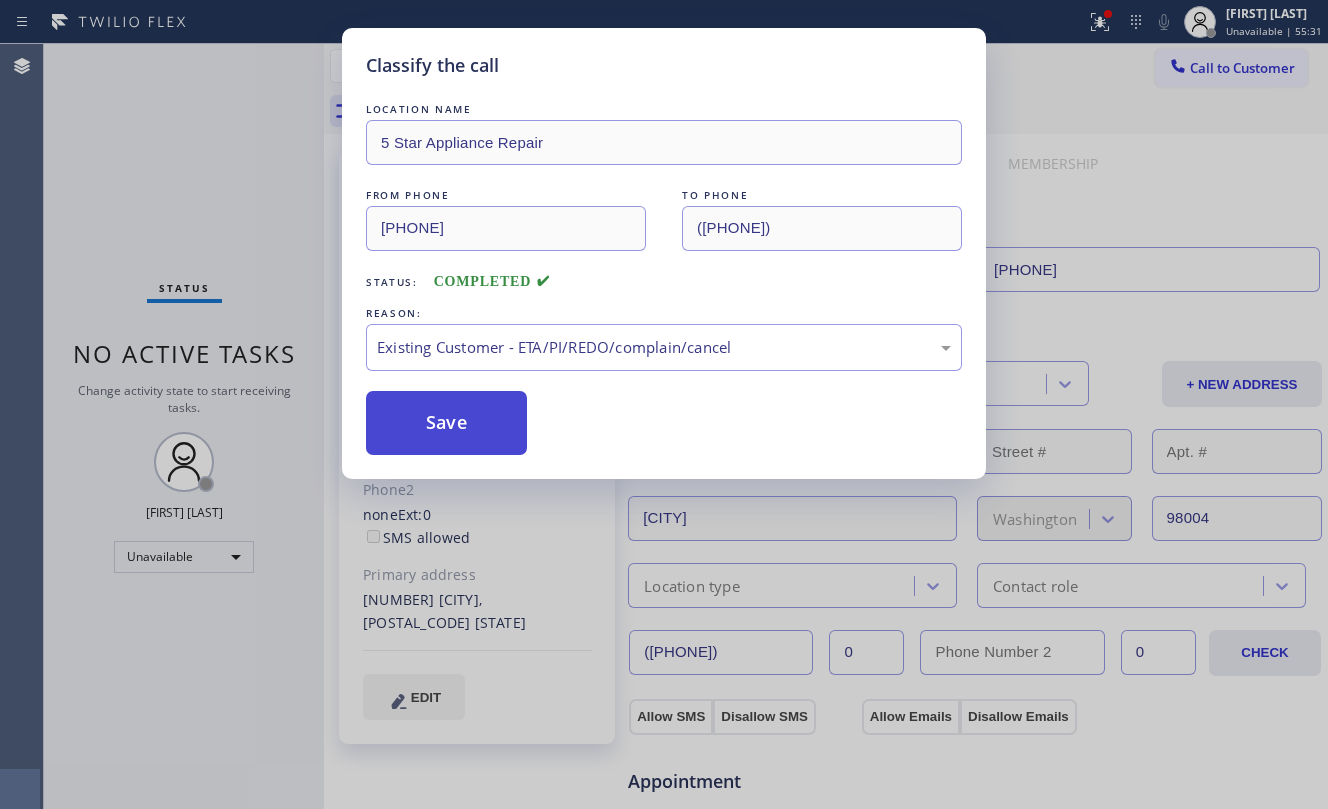 click on "Save" at bounding box center (446, 423) 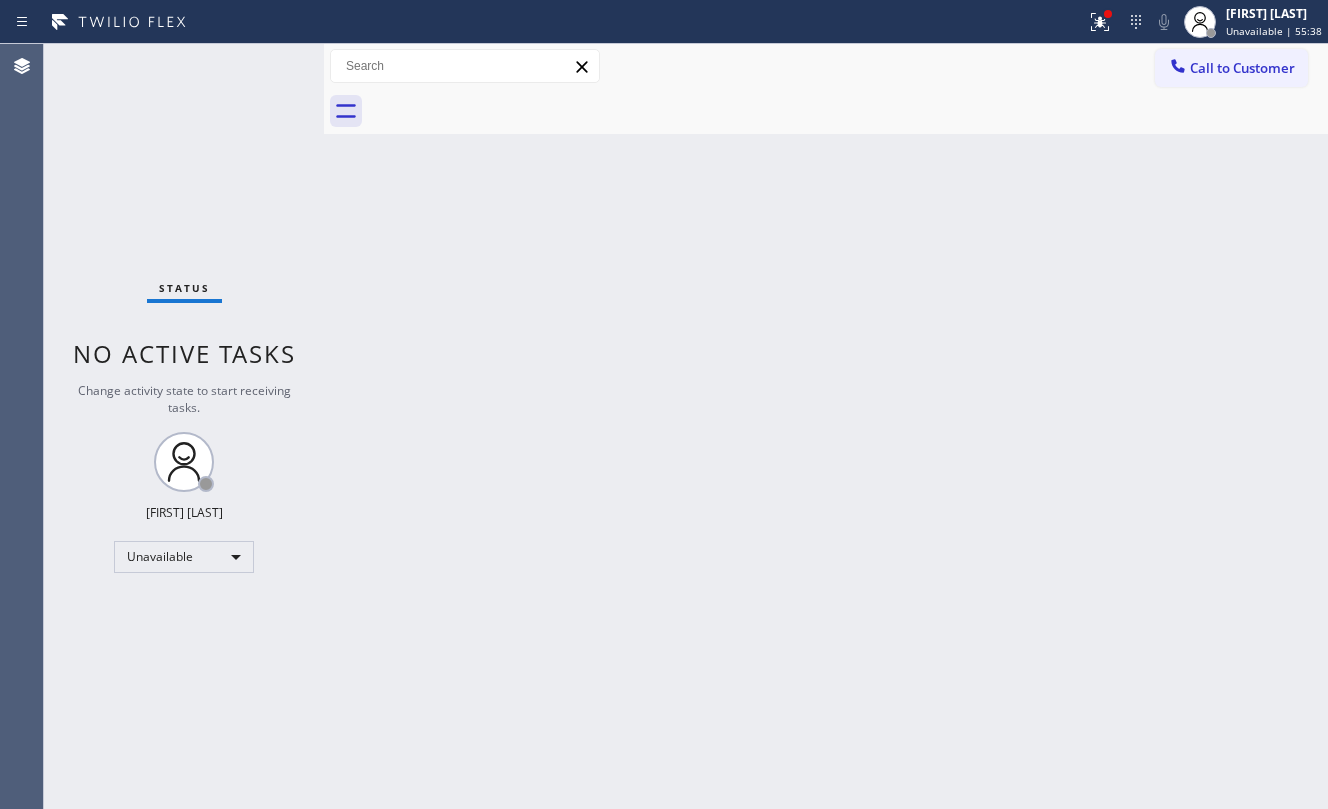 click 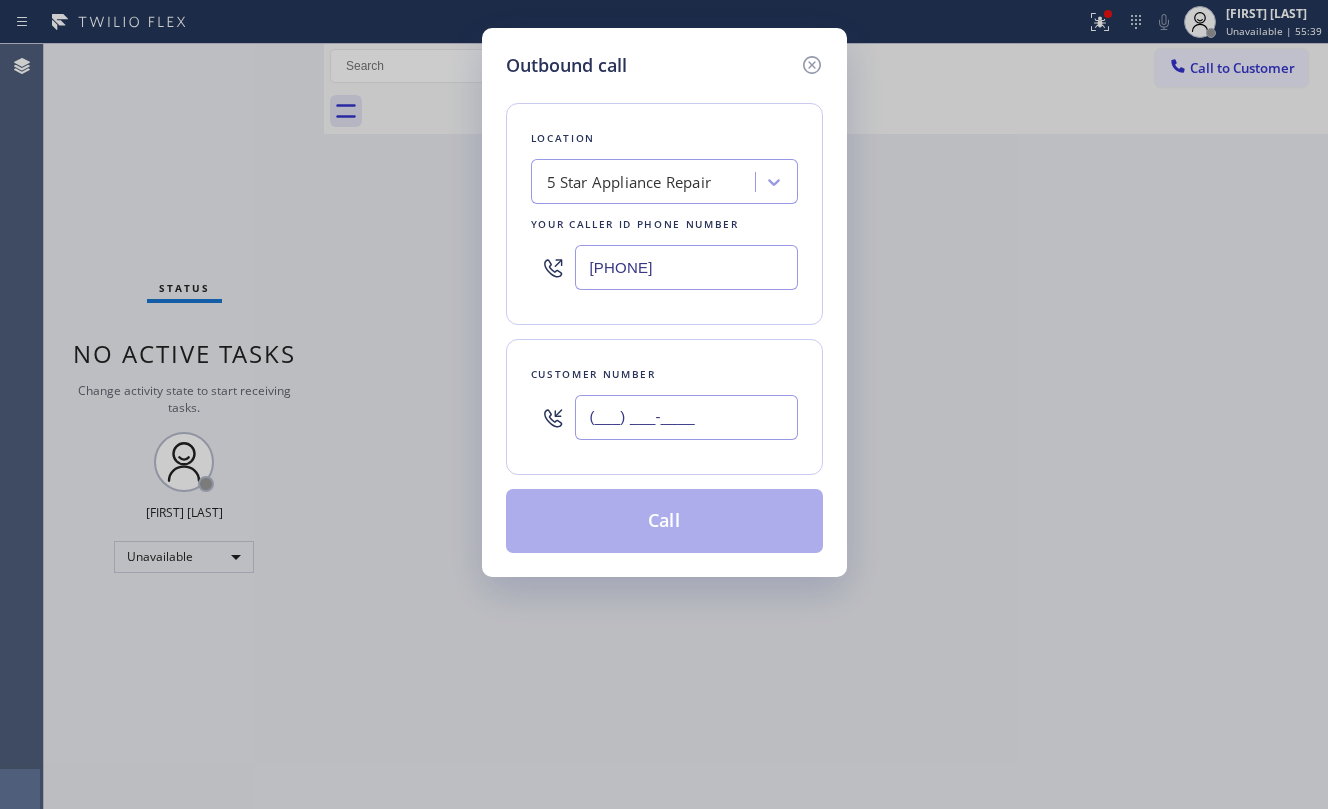 click on "(___) ___-____" at bounding box center [686, 417] 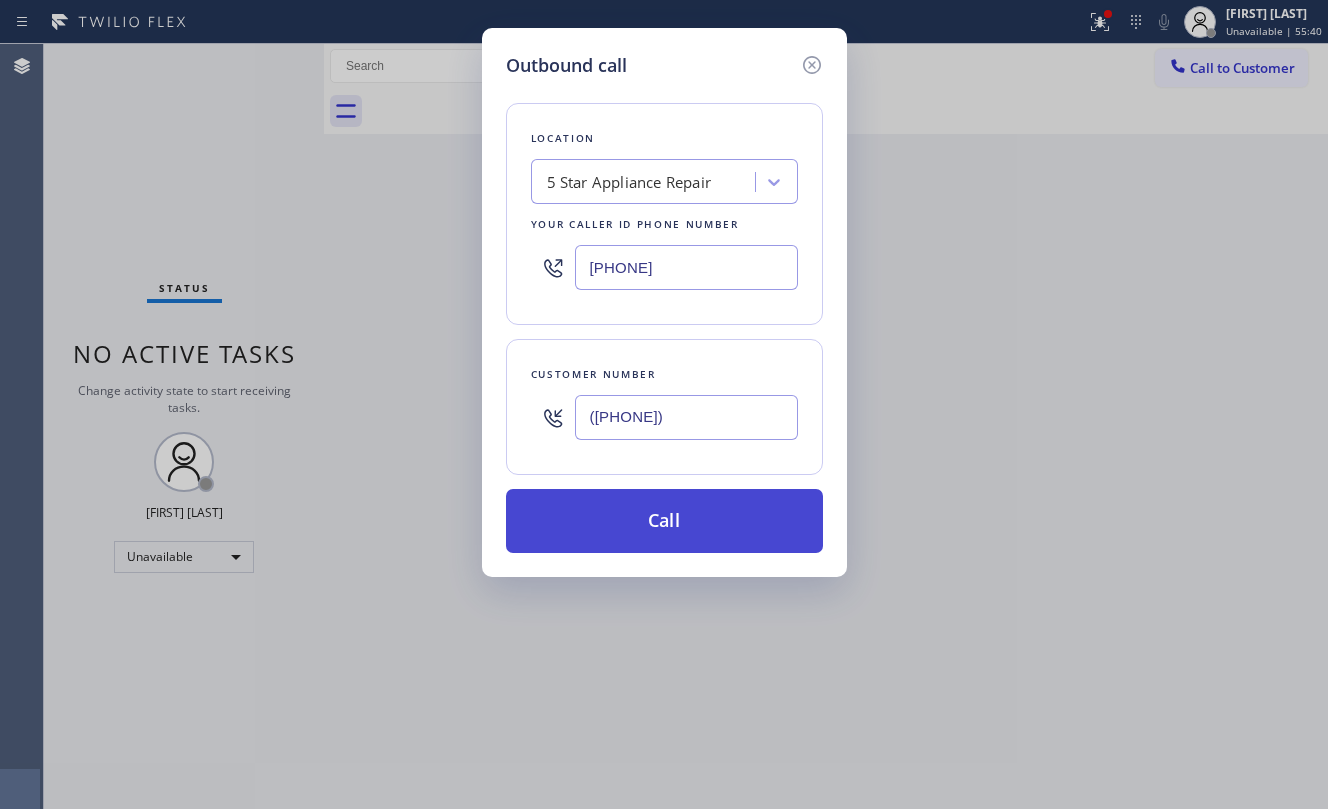 type on "([PHONE])" 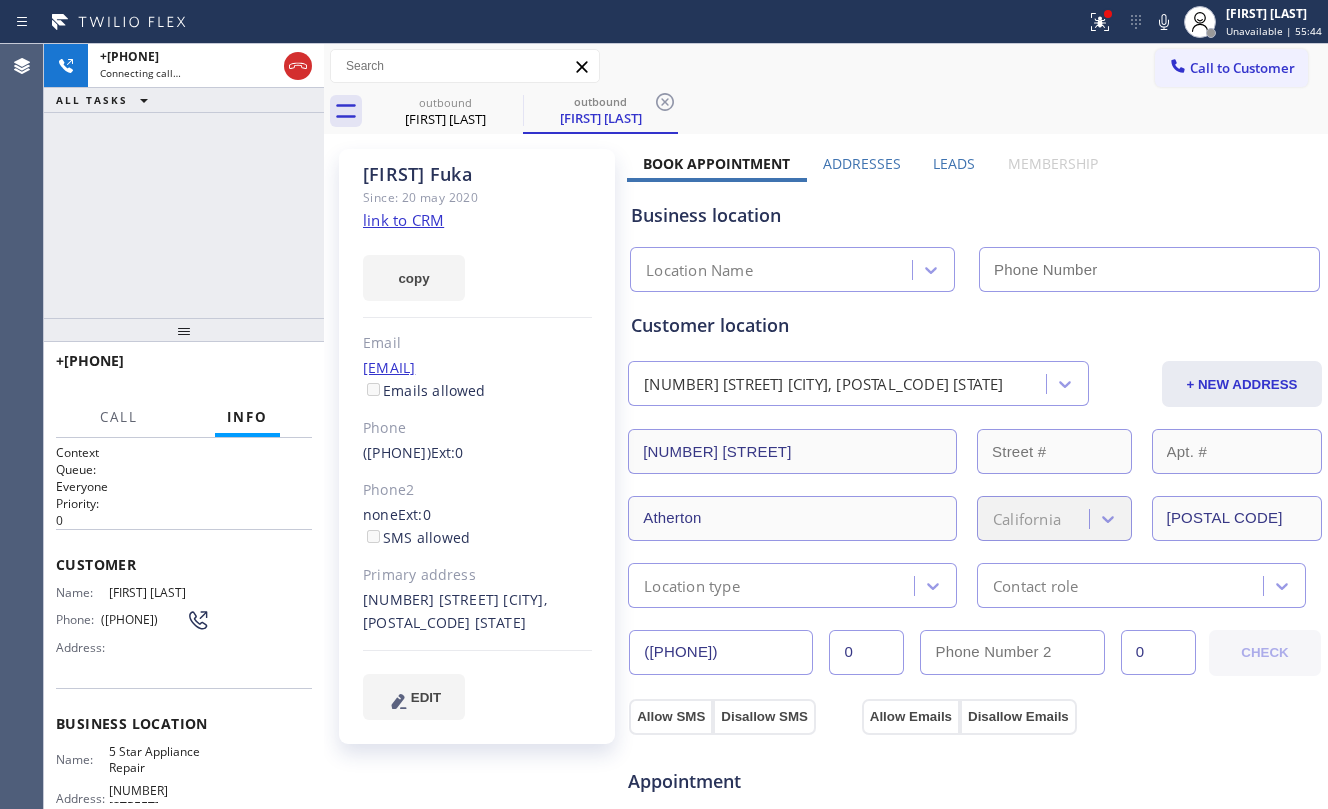 type on "[PHONE]" 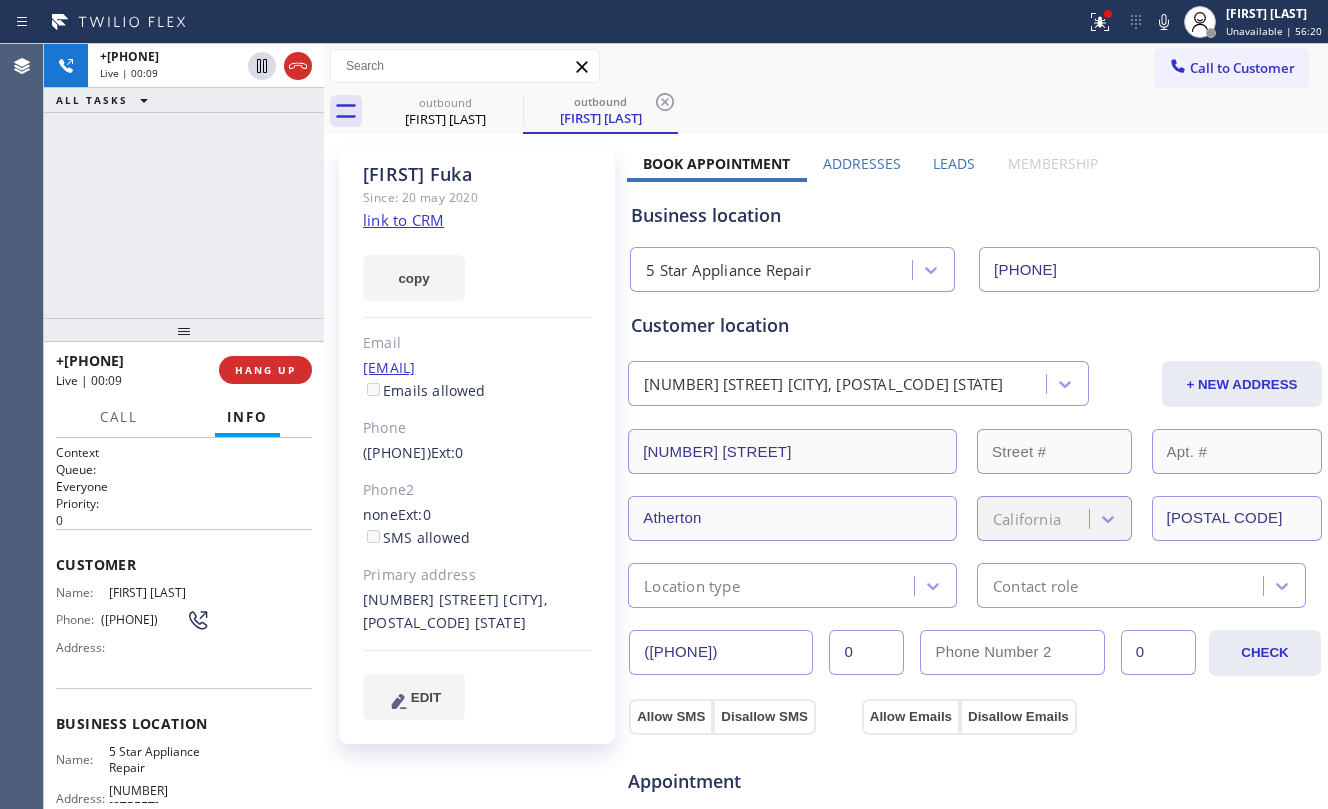 drag, startPoint x: 198, startPoint y: 221, endPoint x: 286, endPoint y: 188, distance: 93.98404 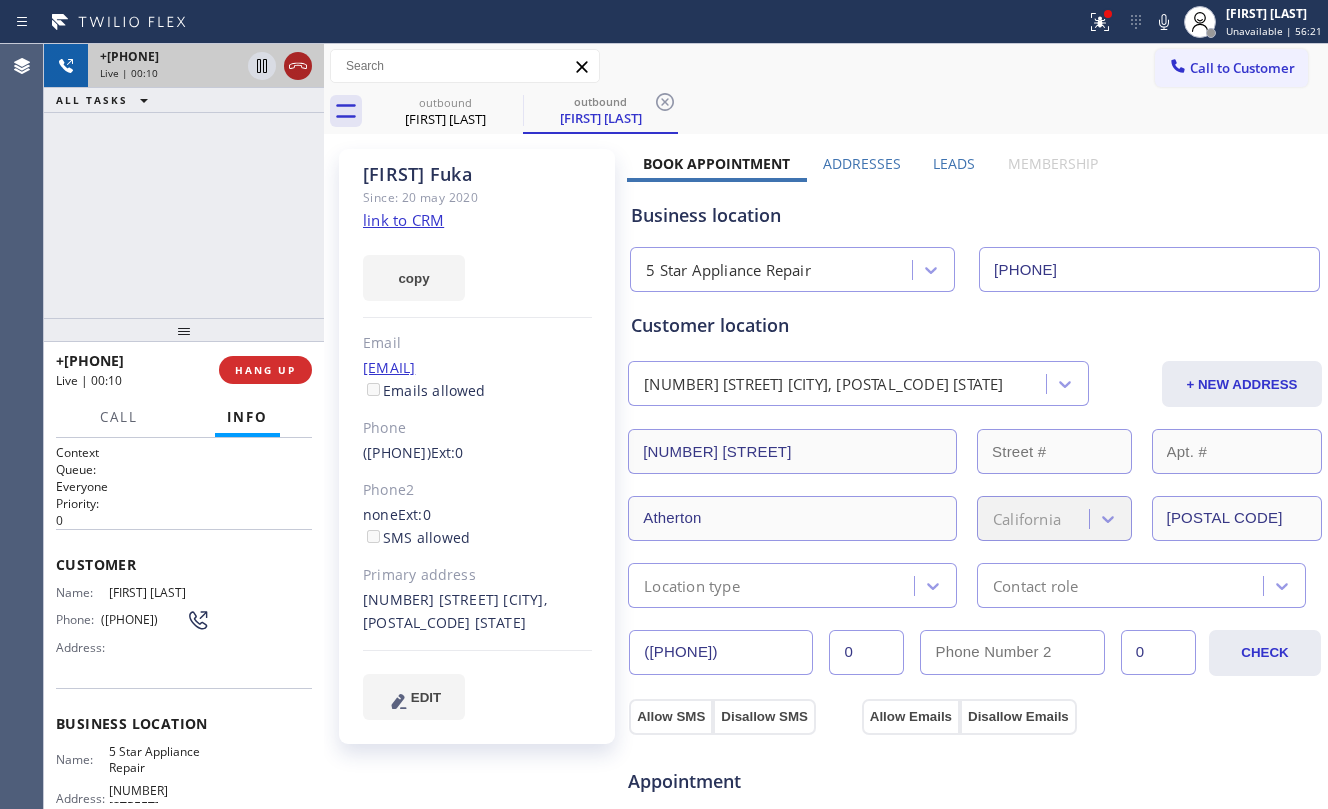 click 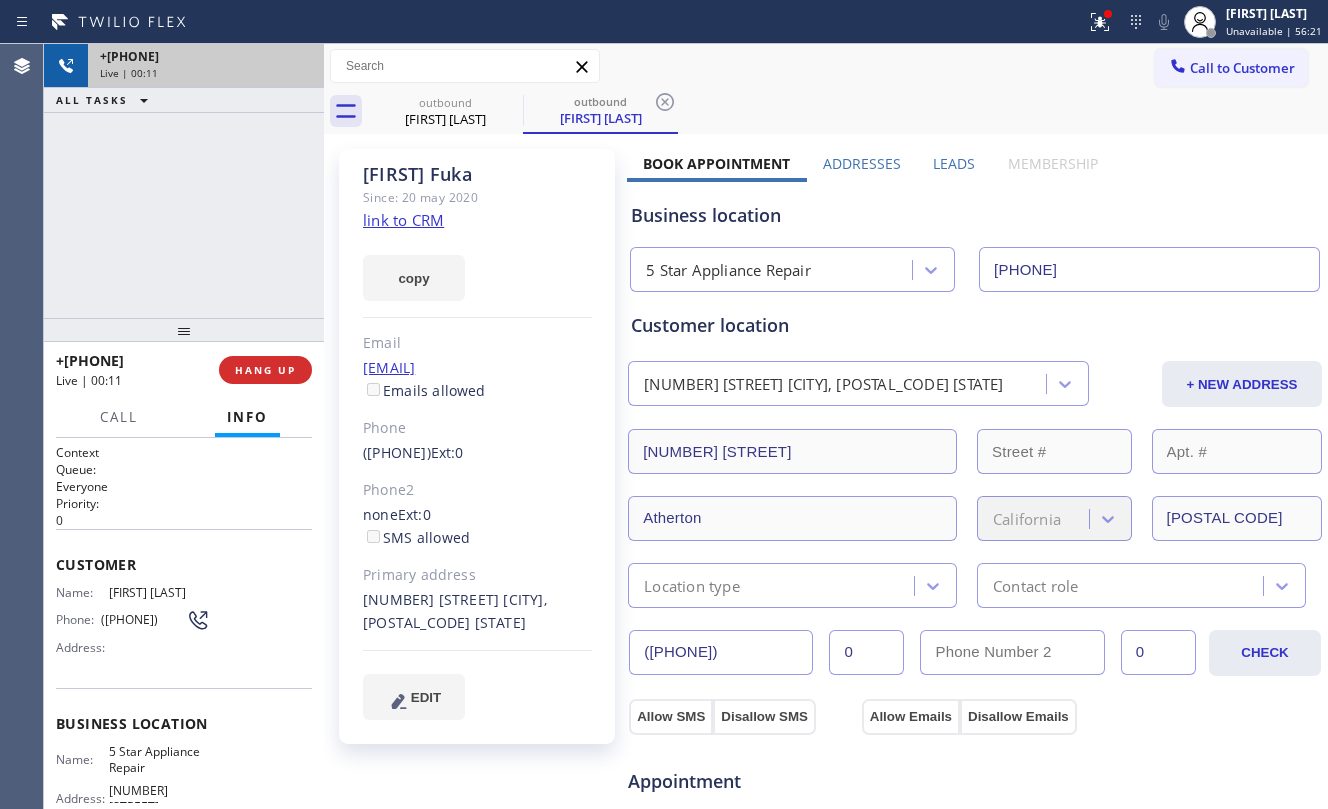 drag, startPoint x: 230, startPoint y: 354, endPoint x: 240, endPoint y: 353, distance: 10.049875 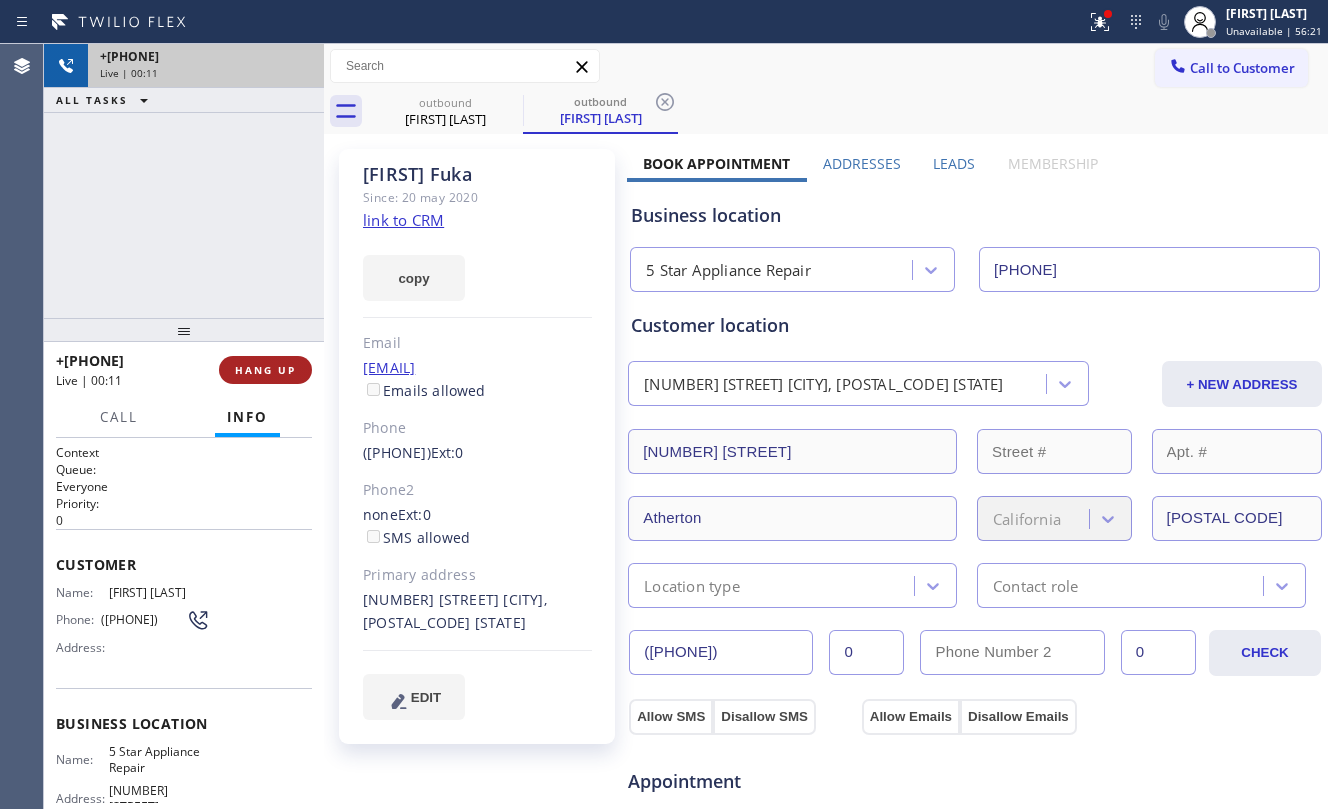 click on "HANG UP" at bounding box center [265, 370] 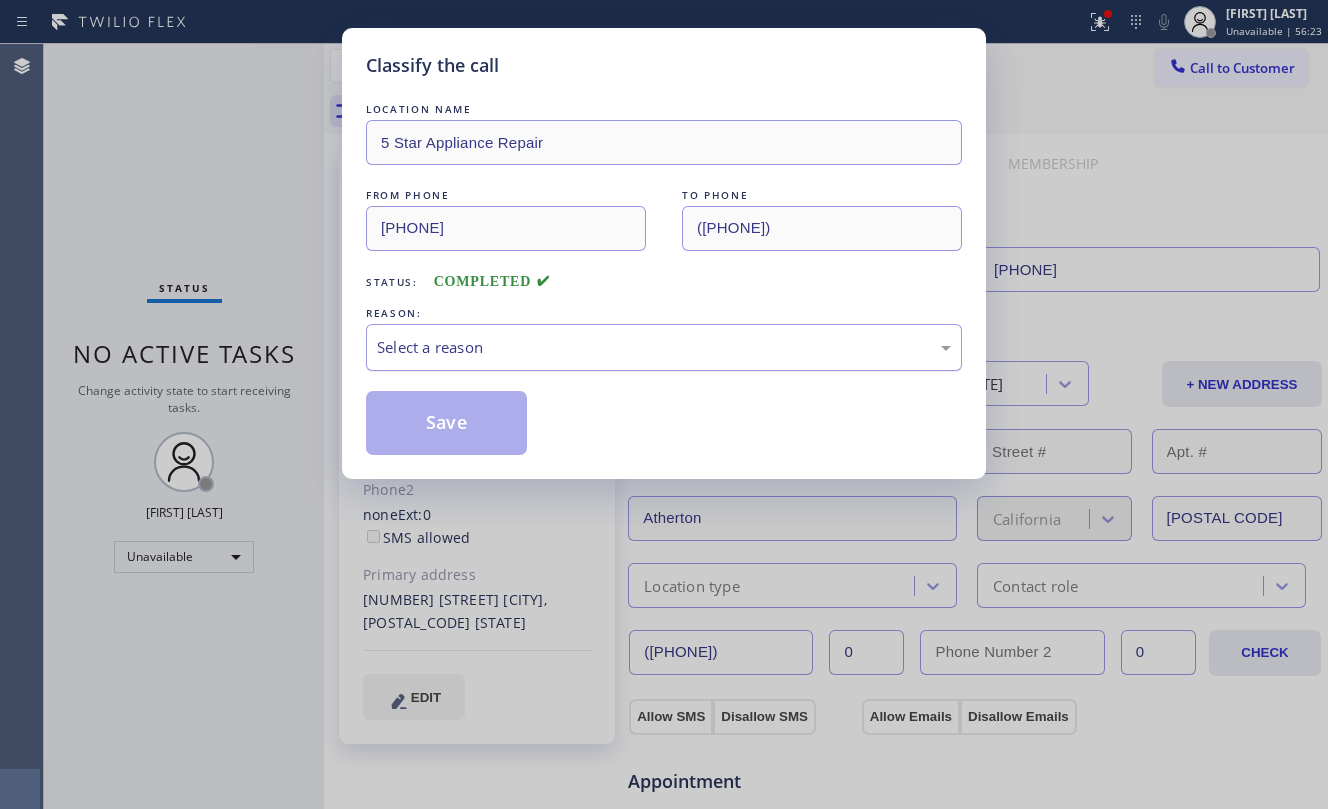 drag, startPoint x: 493, startPoint y: 357, endPoint x: 509, endPoint y: 354, distance: 16.27882 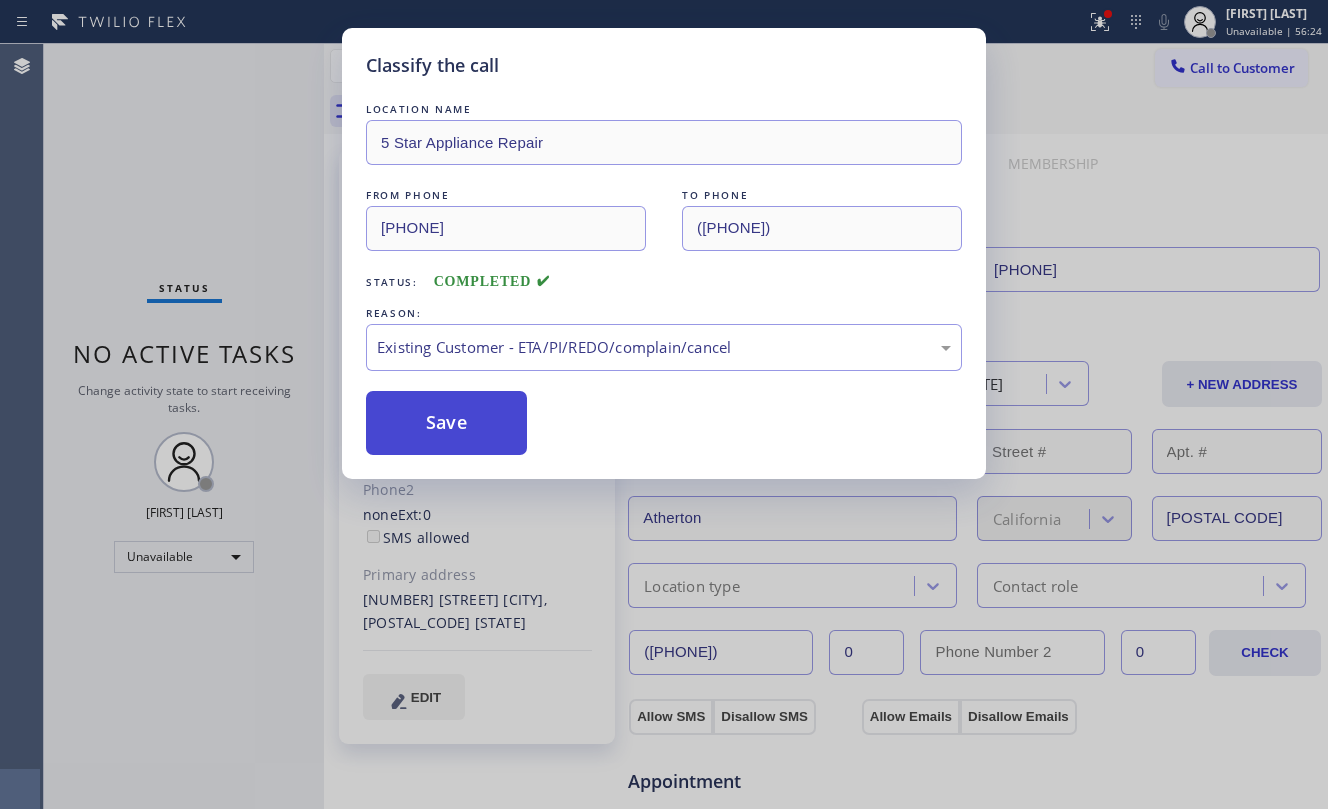click on "Save" at bounding box center [446, 423] 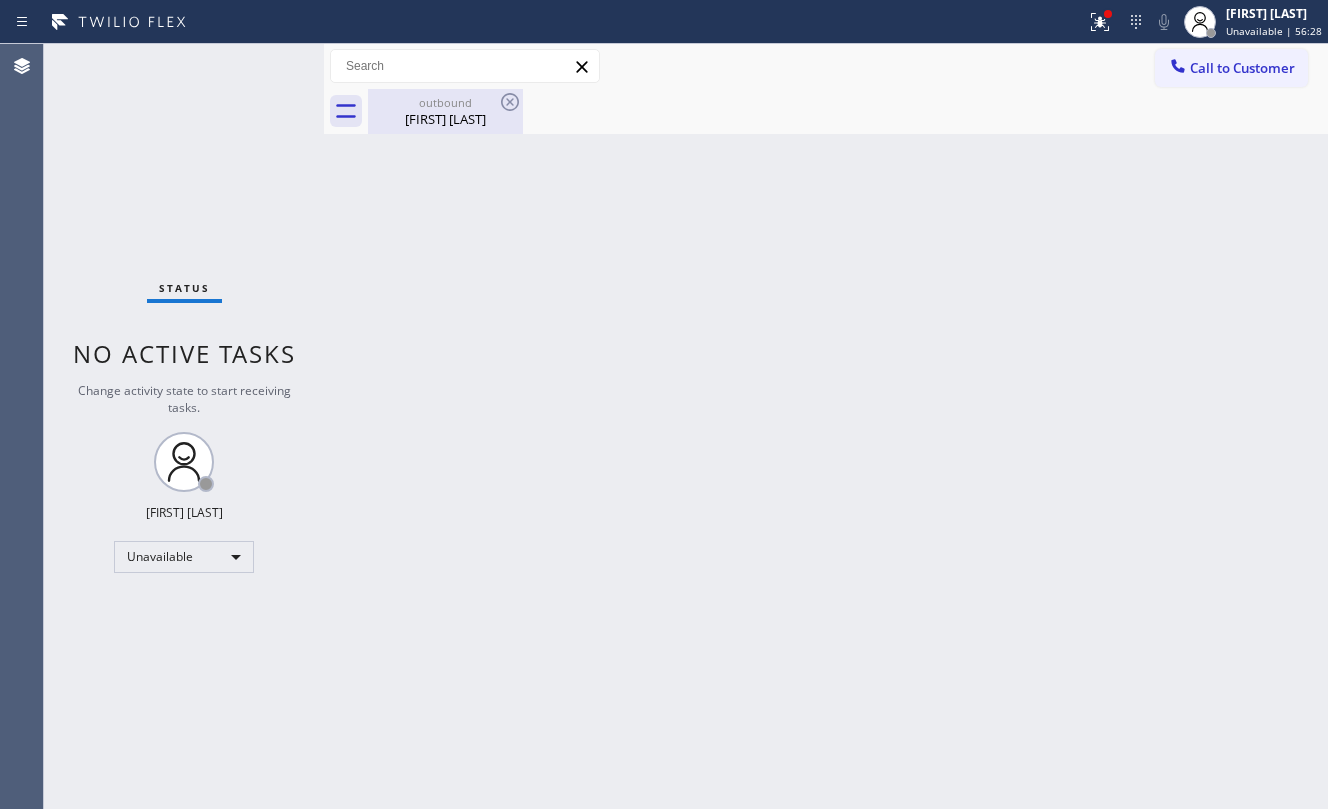 click on "outbound" at bounding box center [445, 102] 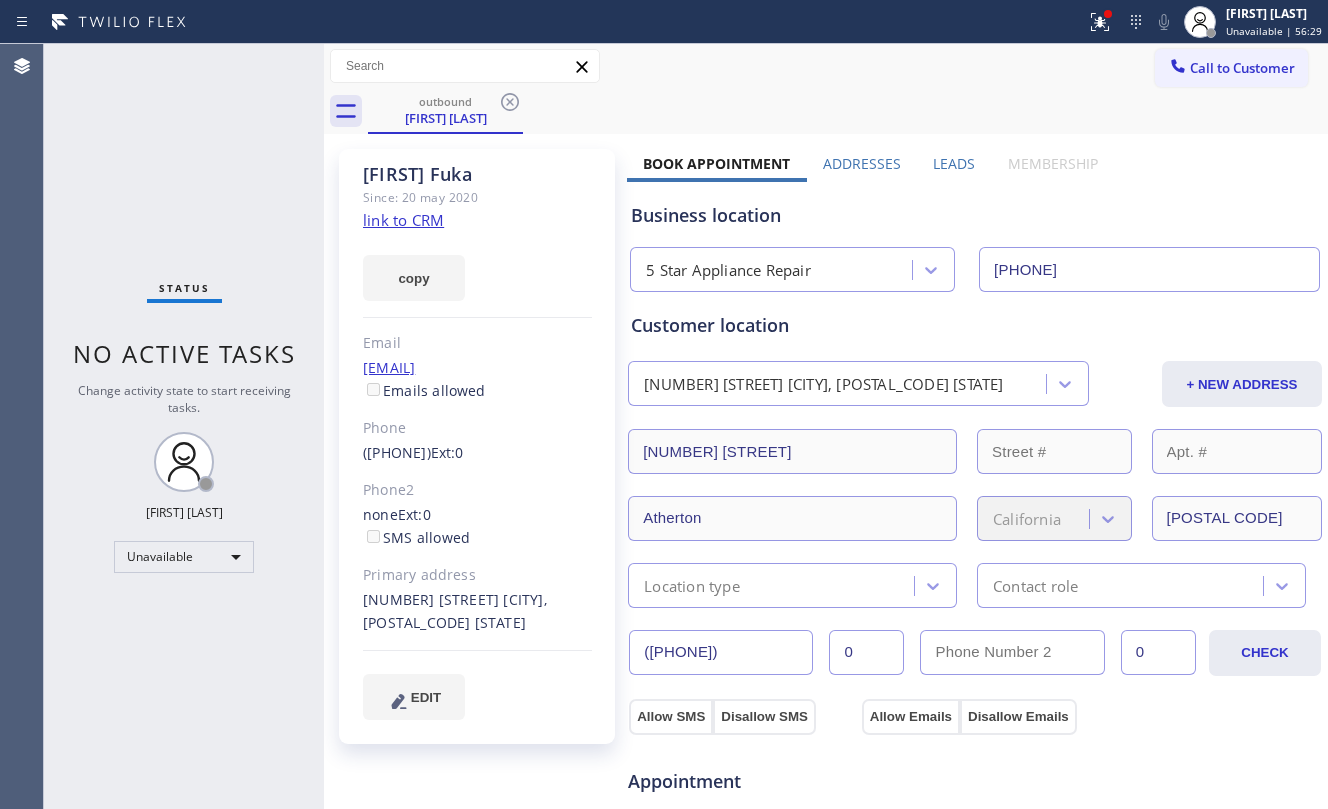 click on "link to CRM" 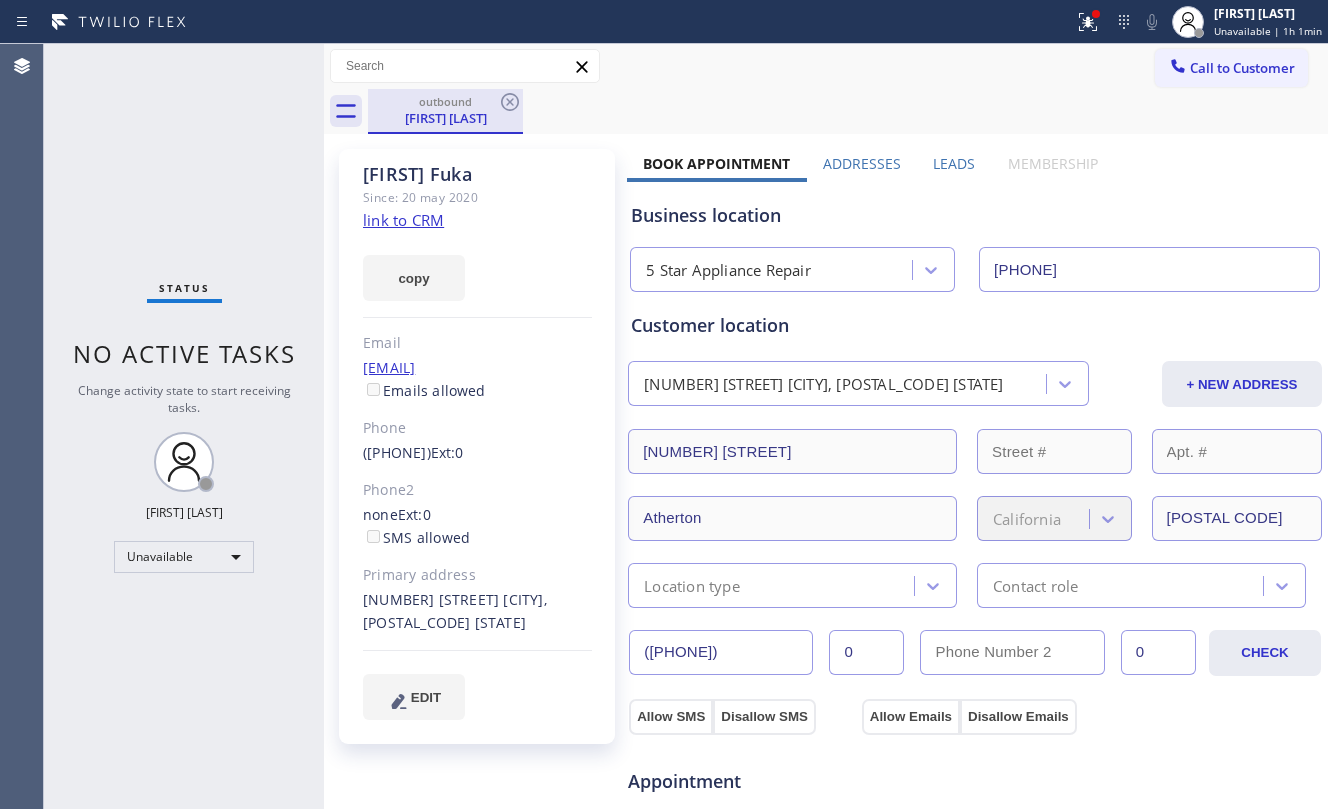 click on "outbound" at bounding box center [445, 101] 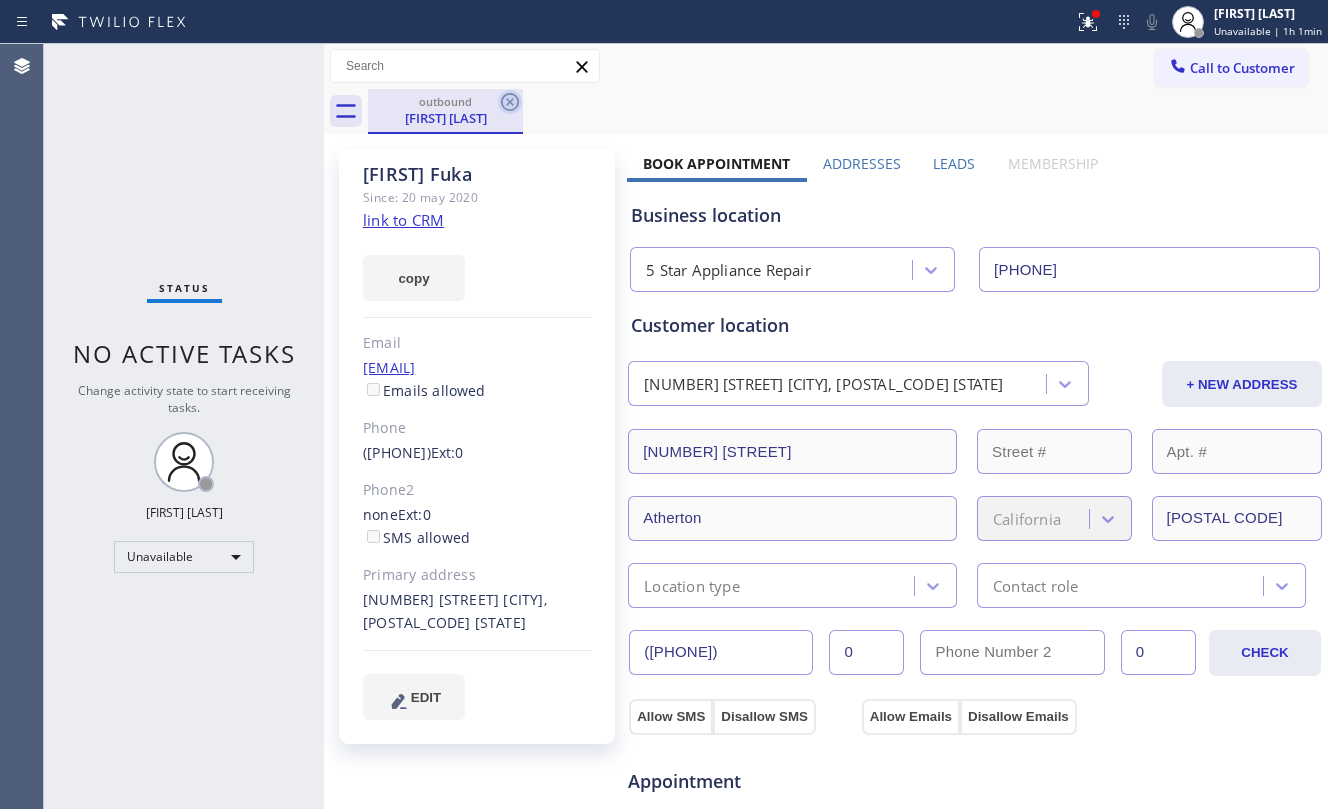 click 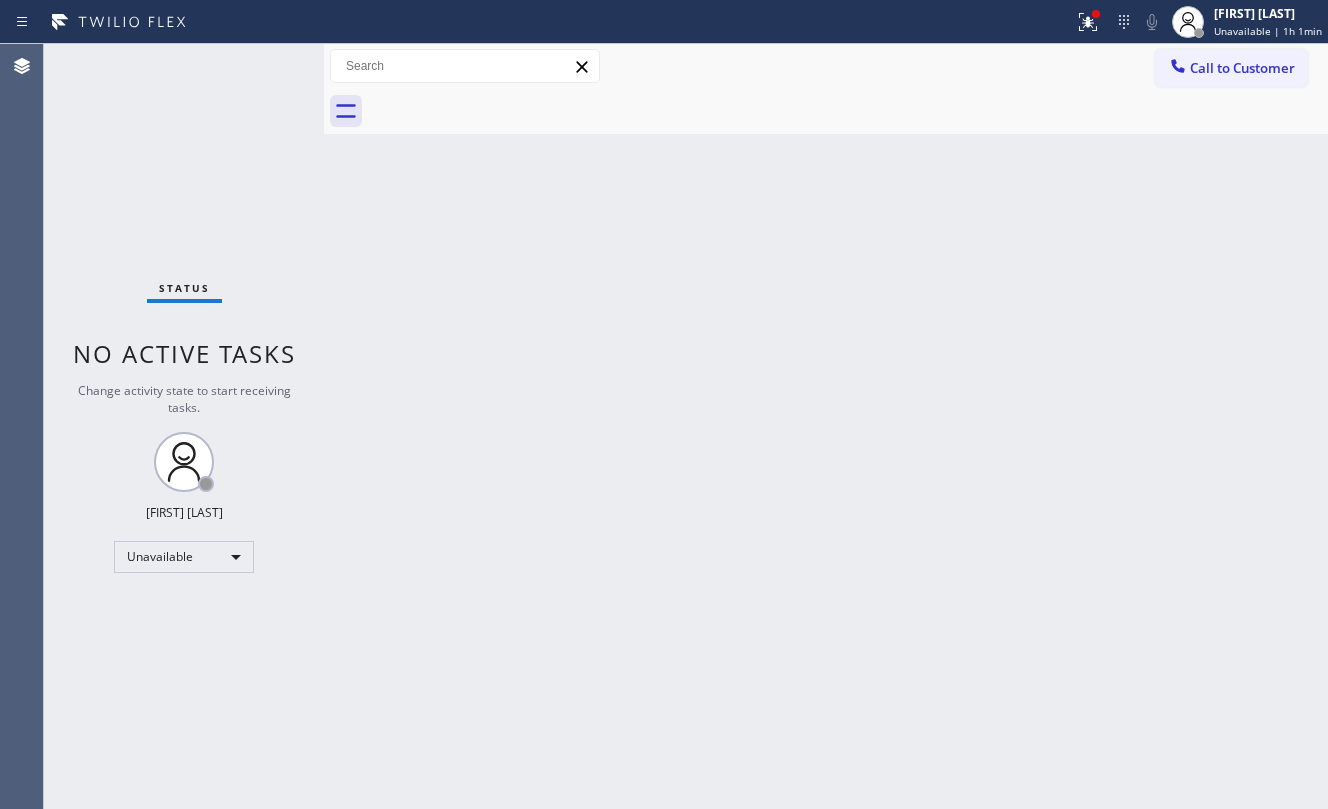 drag, startPoint x: 505, startPoint y: 273, endPoint x: 962, endPoint y: 170, distance: 468.46344 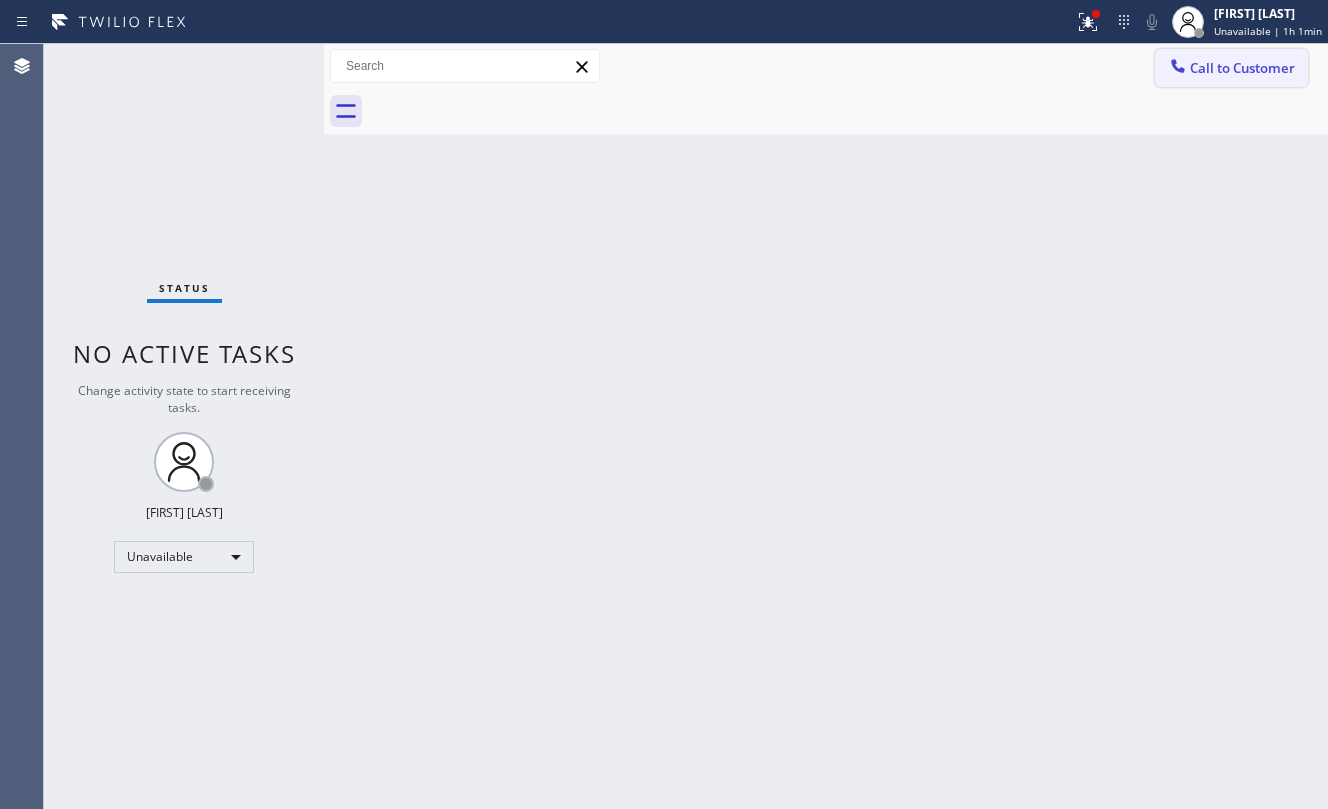 click on "Call to Customer" at bounding box center [1242, 68] 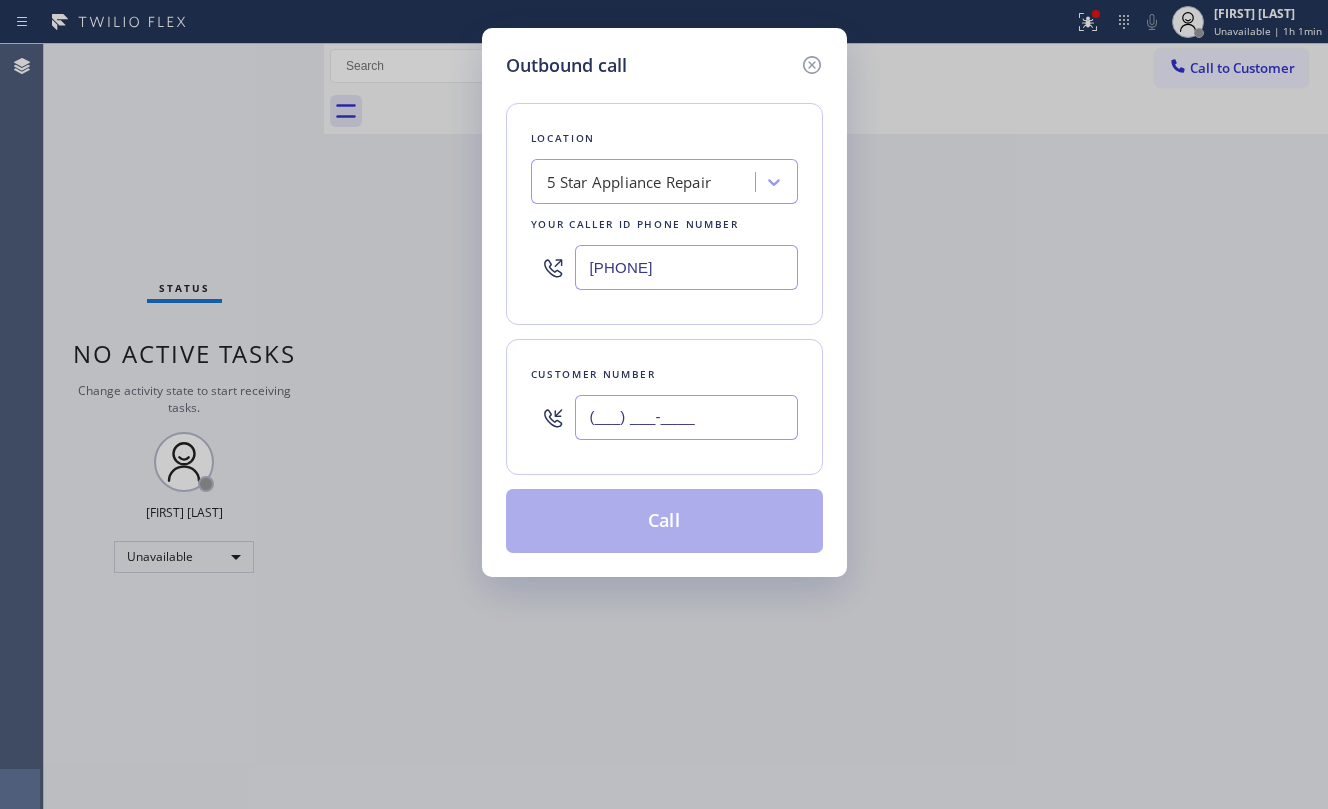click on "(___) ___-____" at bounding box center (686, 417) 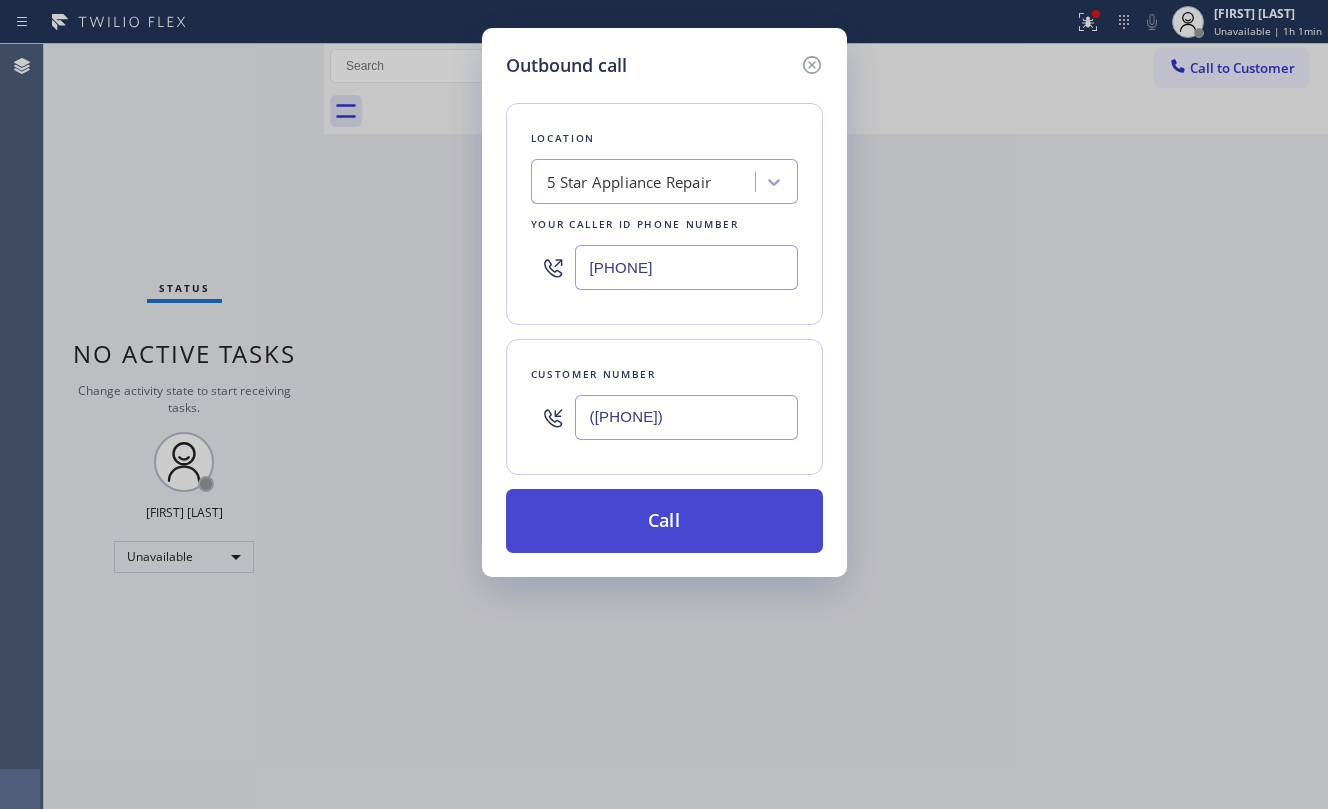 type on "([PHONE])" 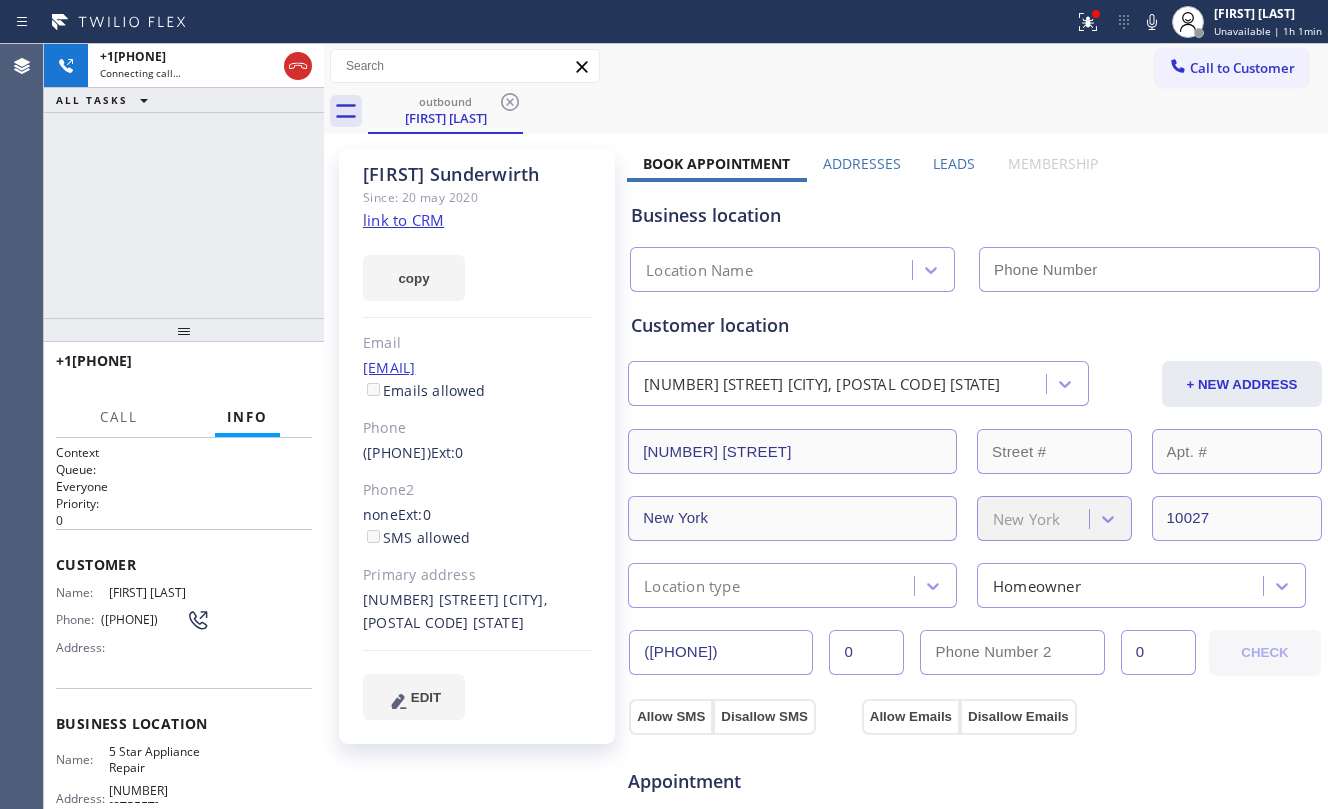 click on "+1[PHONE] Connecting call… ALL TASKS ALL TASKS ACTIVE TASKS TASKS IN WRAP UP" at bounding box center [184, 181] 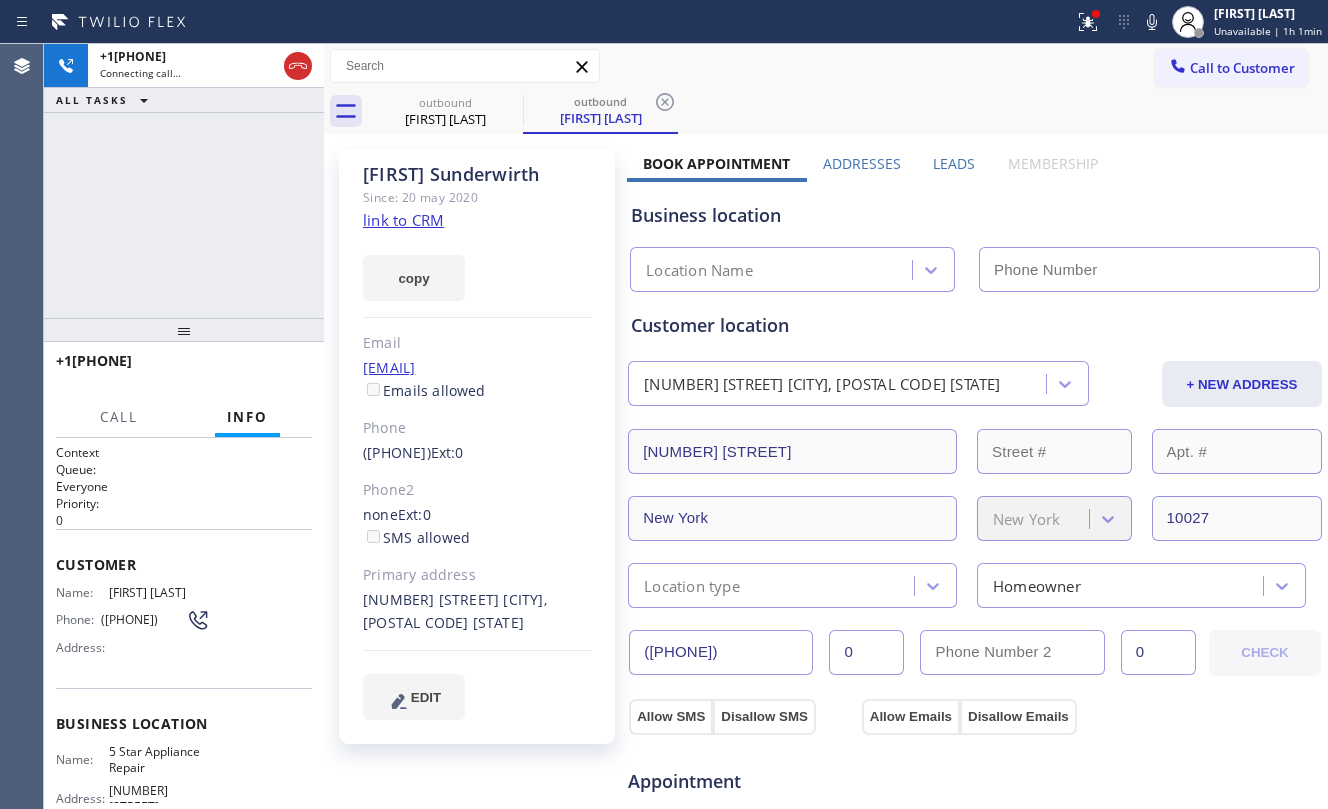 click on "link to CRM" 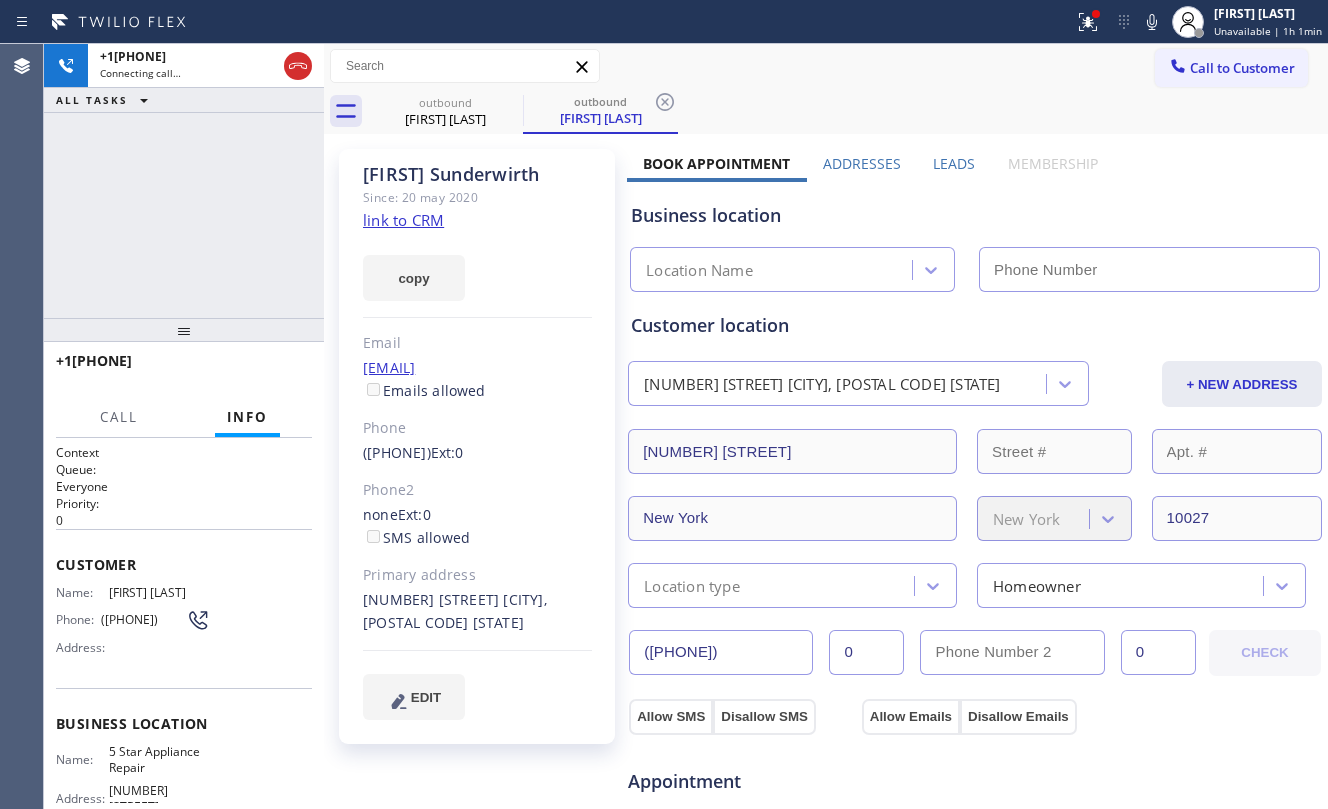 type on "[PHONE]" 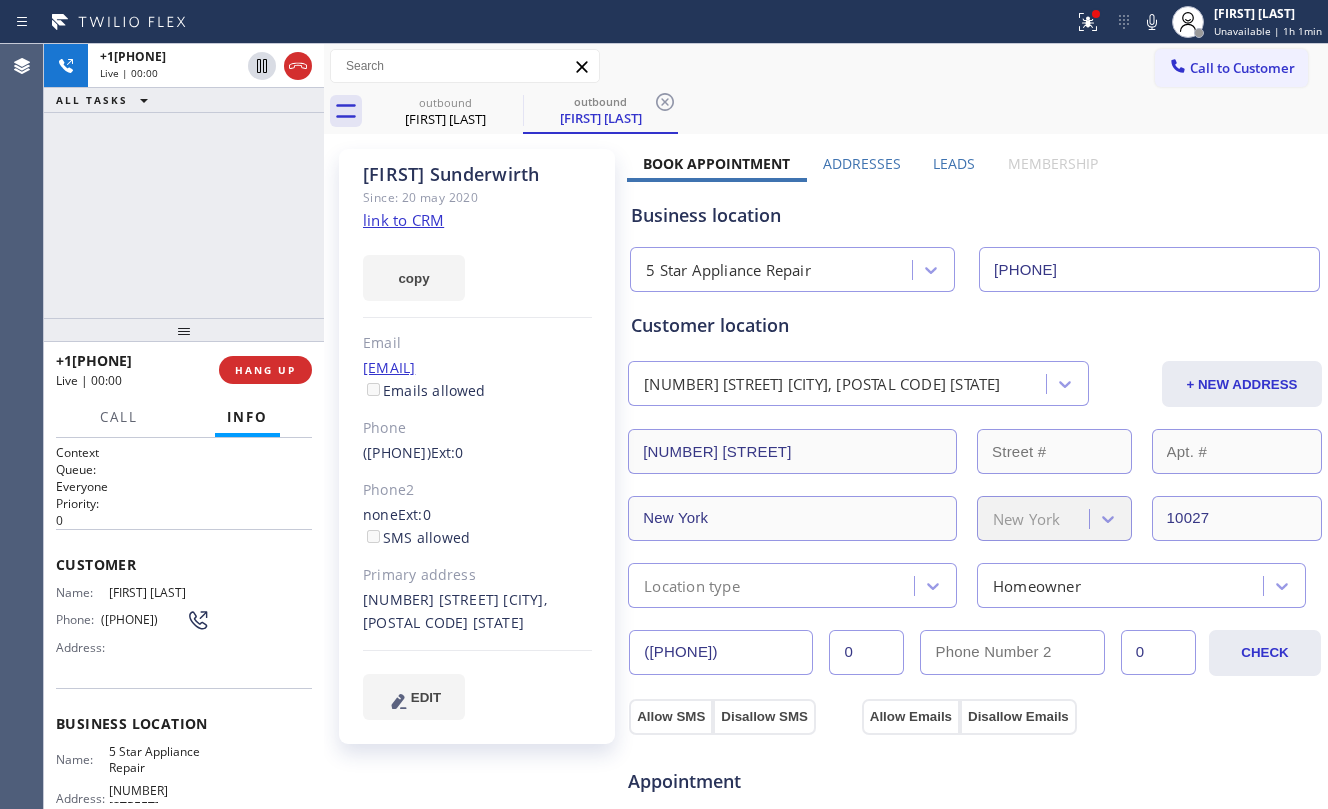 click on "+[COUNTRY][PHONE] Live | 00:00 ALL TASKS ALL TASKS ACTIVE TASKS TASKS IN WRAP UP" at bounding box center [184, 181] 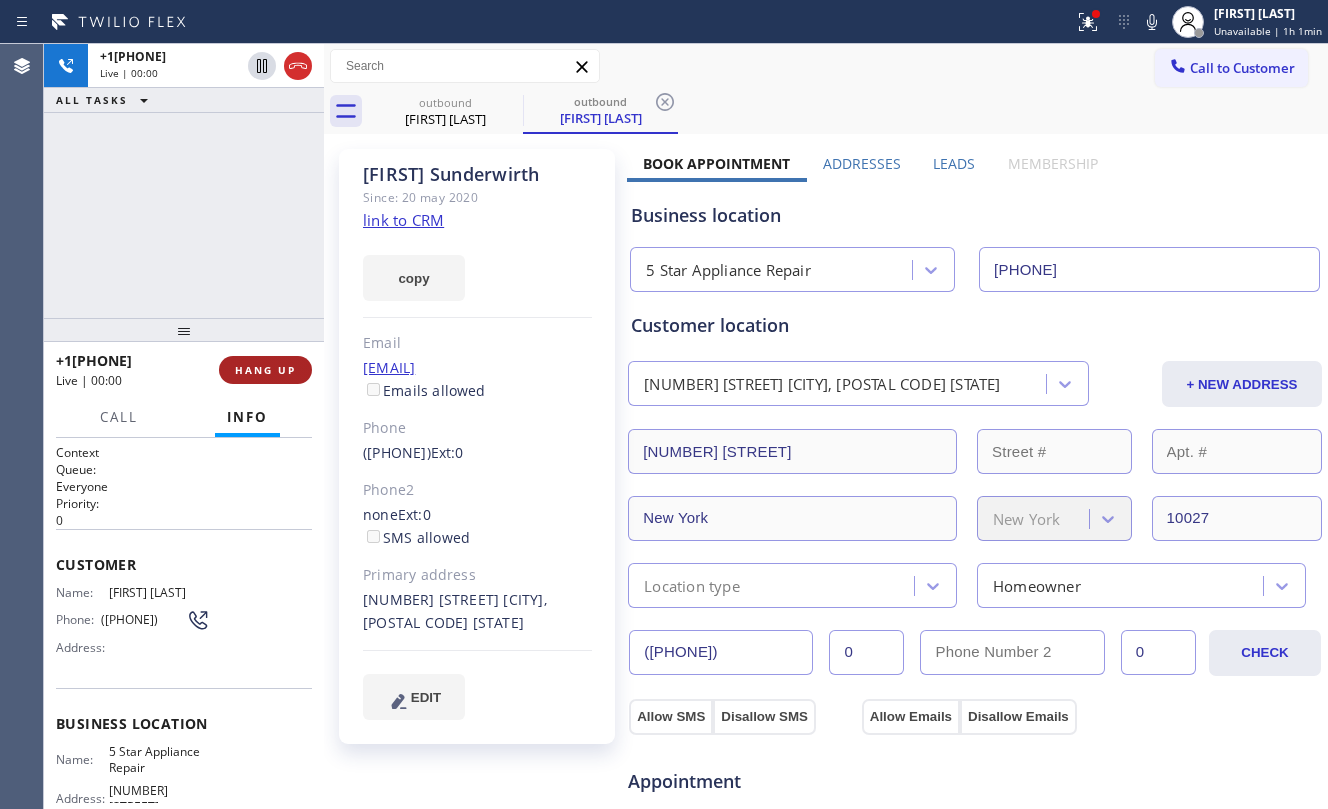 click on "HANG UP" at bounding box center [265, 370] 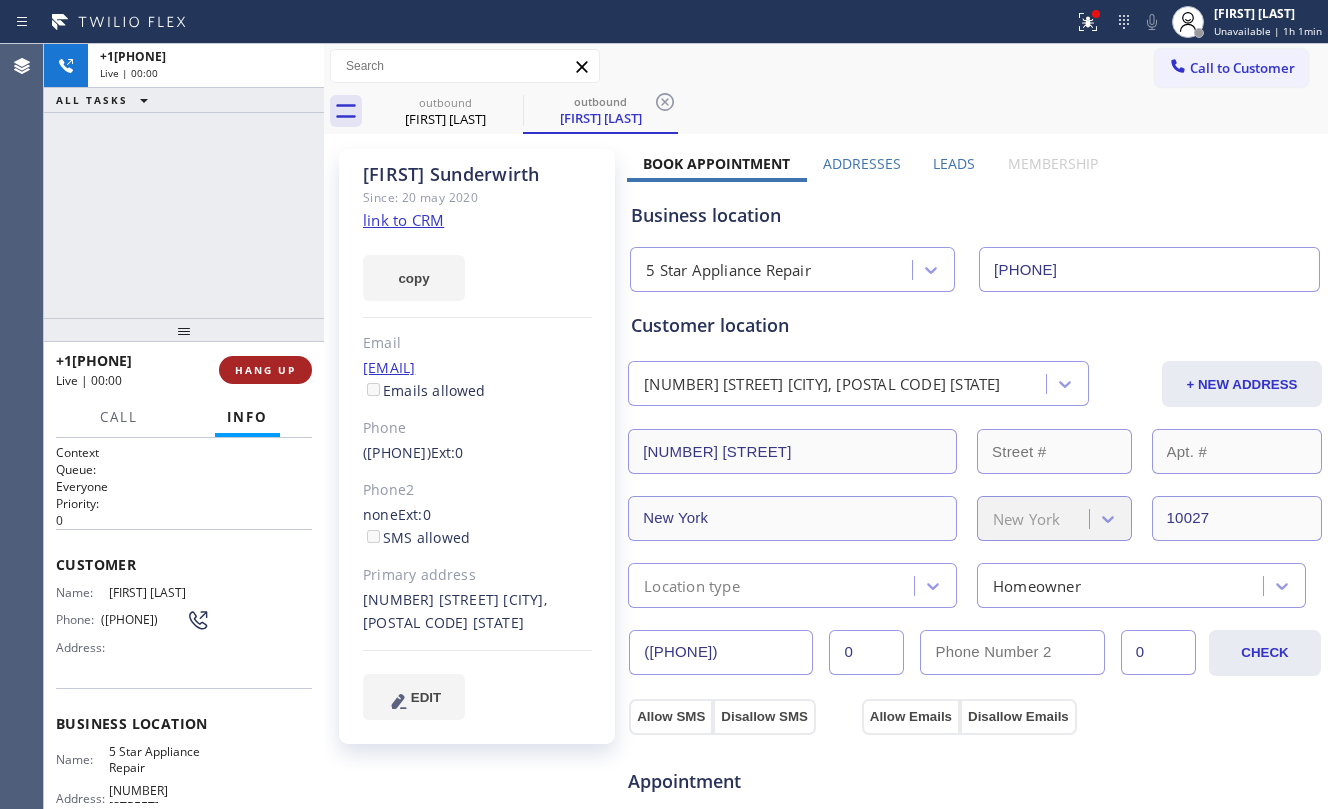 click on "HANG UP" at bounding box center (265, 370) 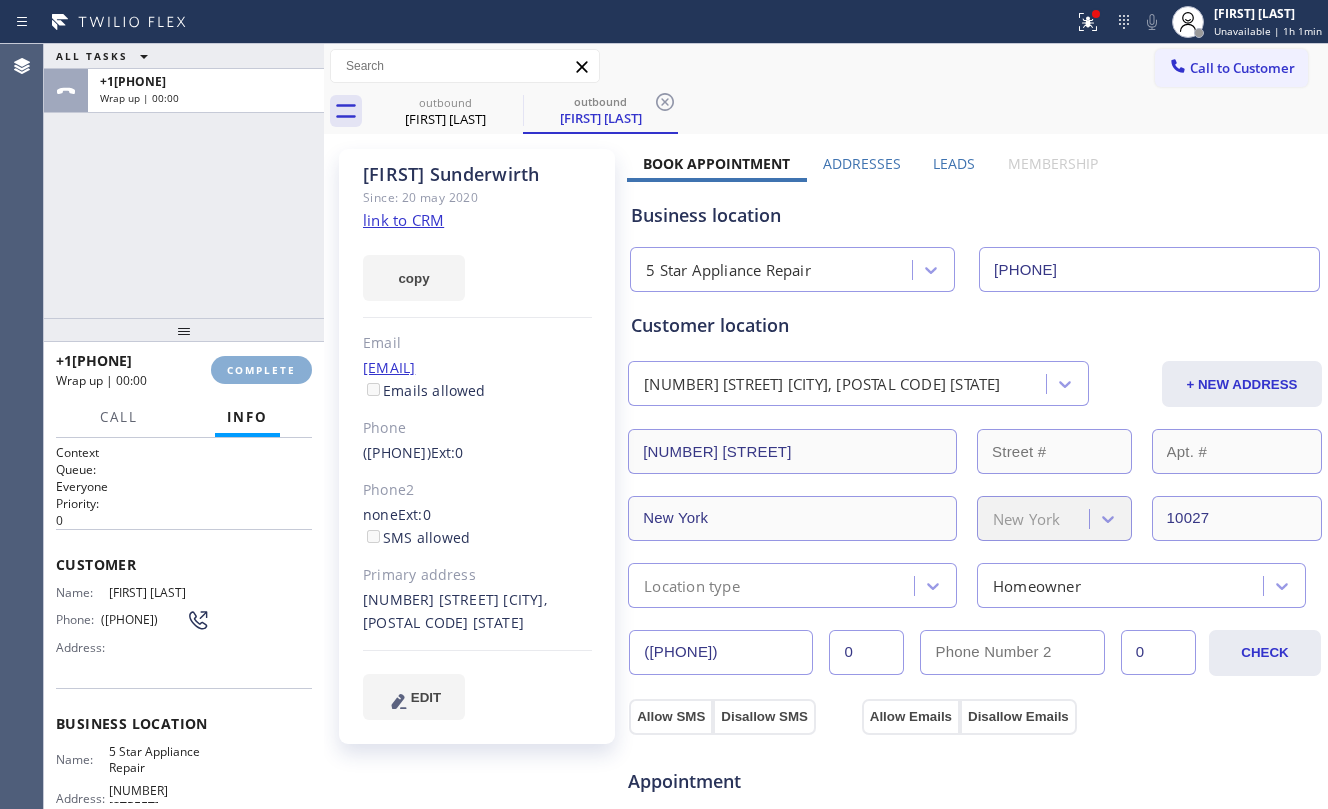 click on "COMPLETE" at bounding box center [261, 370] 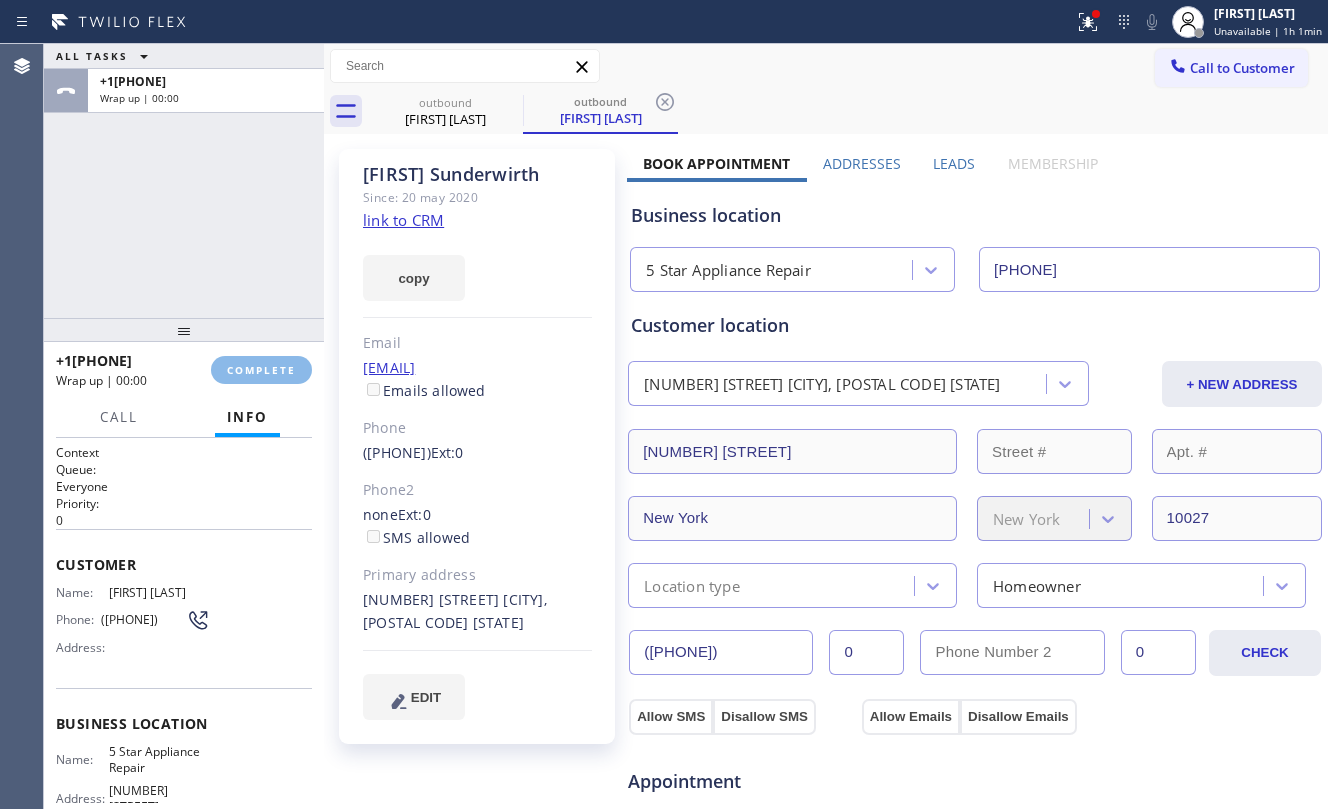 click on "ALL TASKS ALL TASKS ACTIVE TASKS TASKS IN WRAP UP +1[PHONE] Wrap up | 00:00" at bounding box center [184, 181] 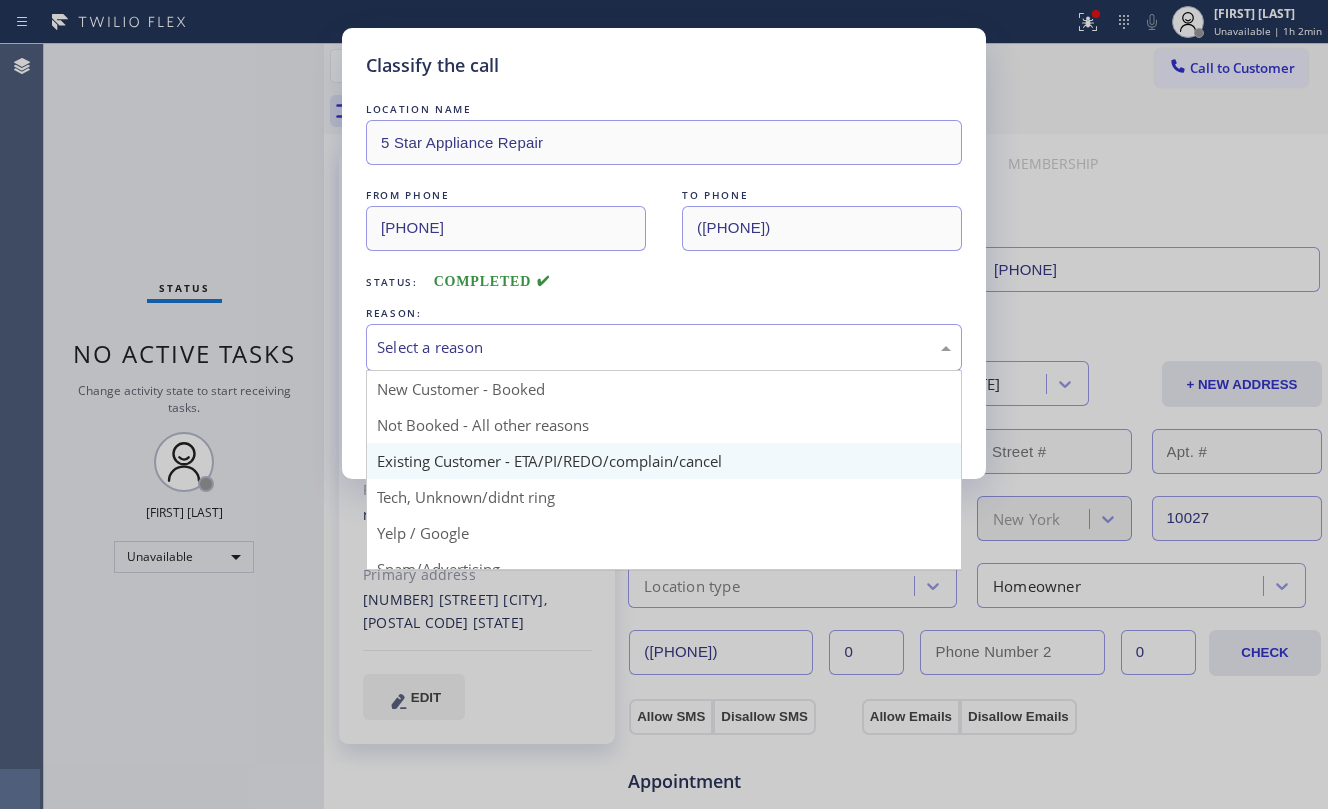 drag, startPoint x: 405, startPoint y: 341, endPoint x: 698, endPoint y: 445, distance: 310.90994 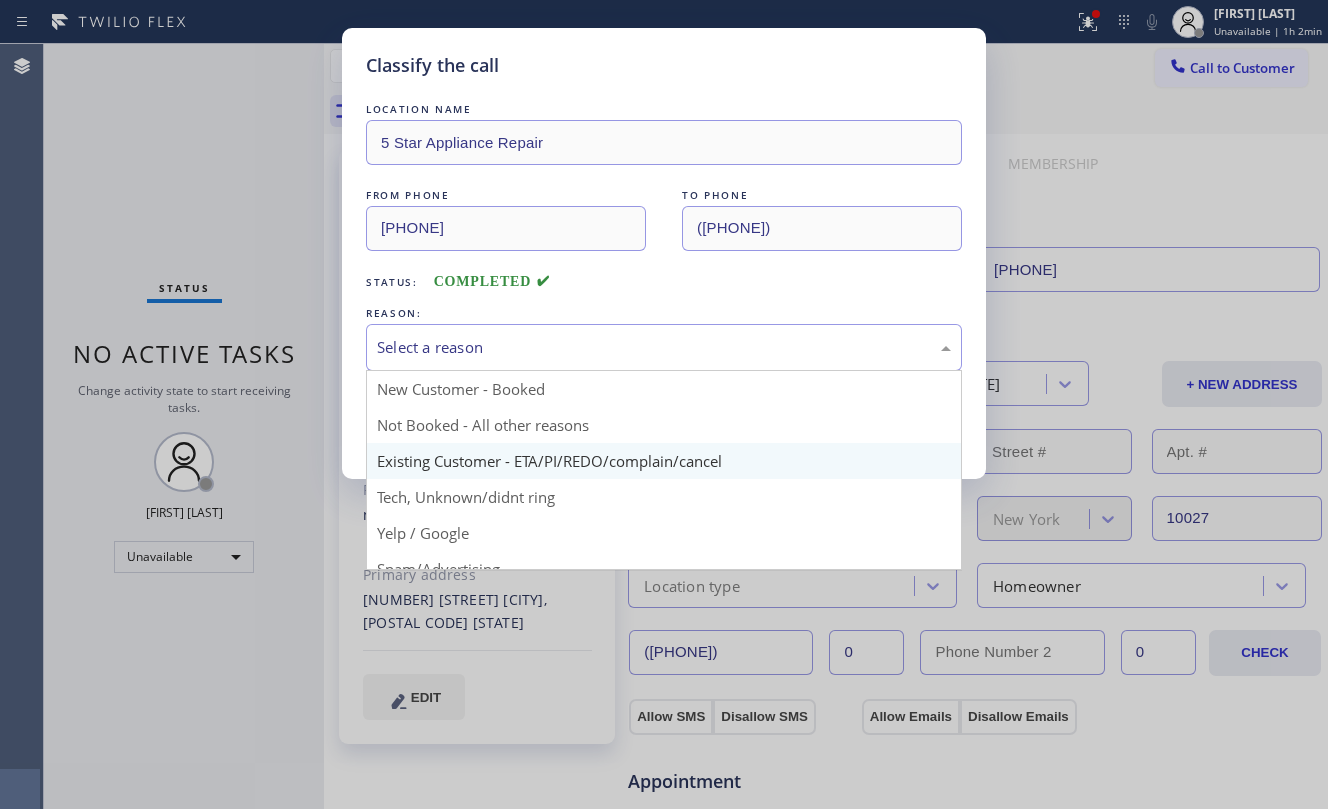 click on "Select a reason" at bounding box center (664, 347) 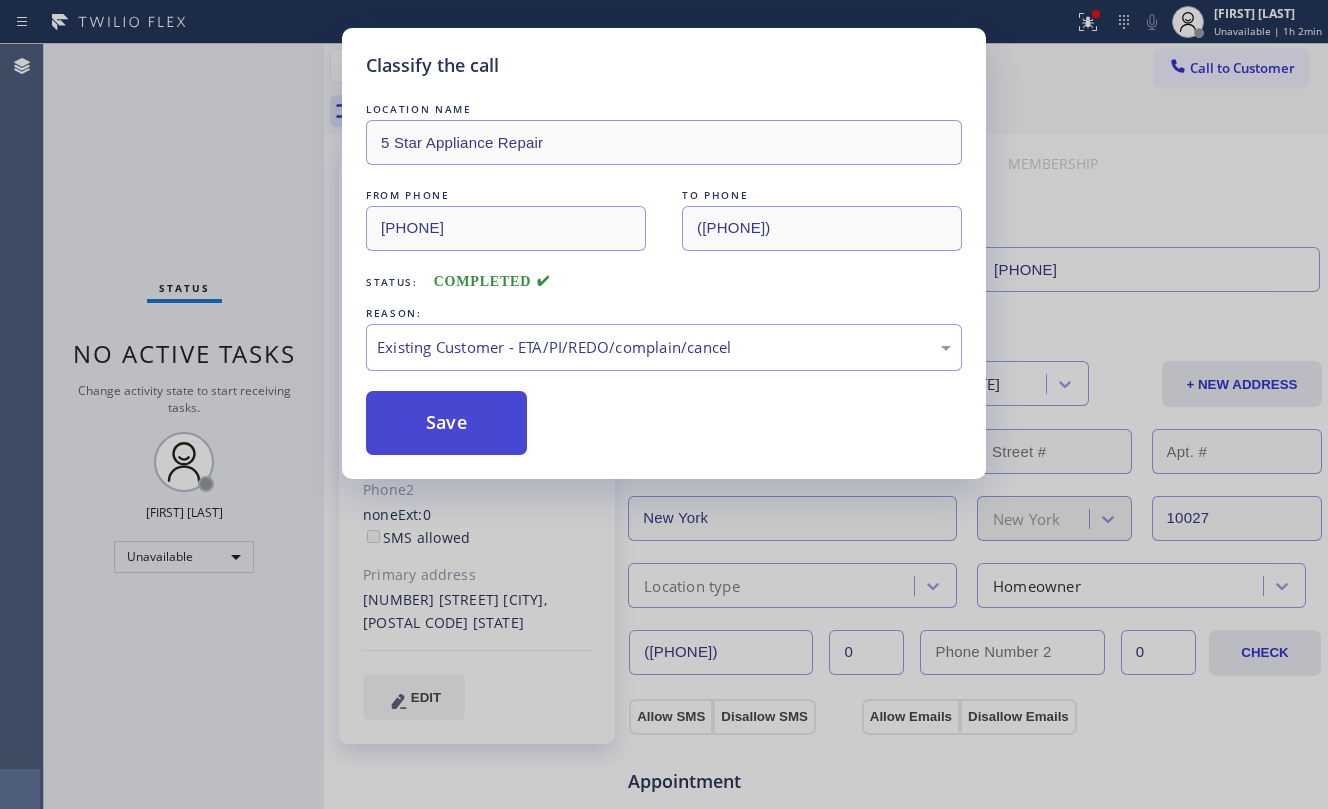 click on "Save" at bounding box center [446, 423] 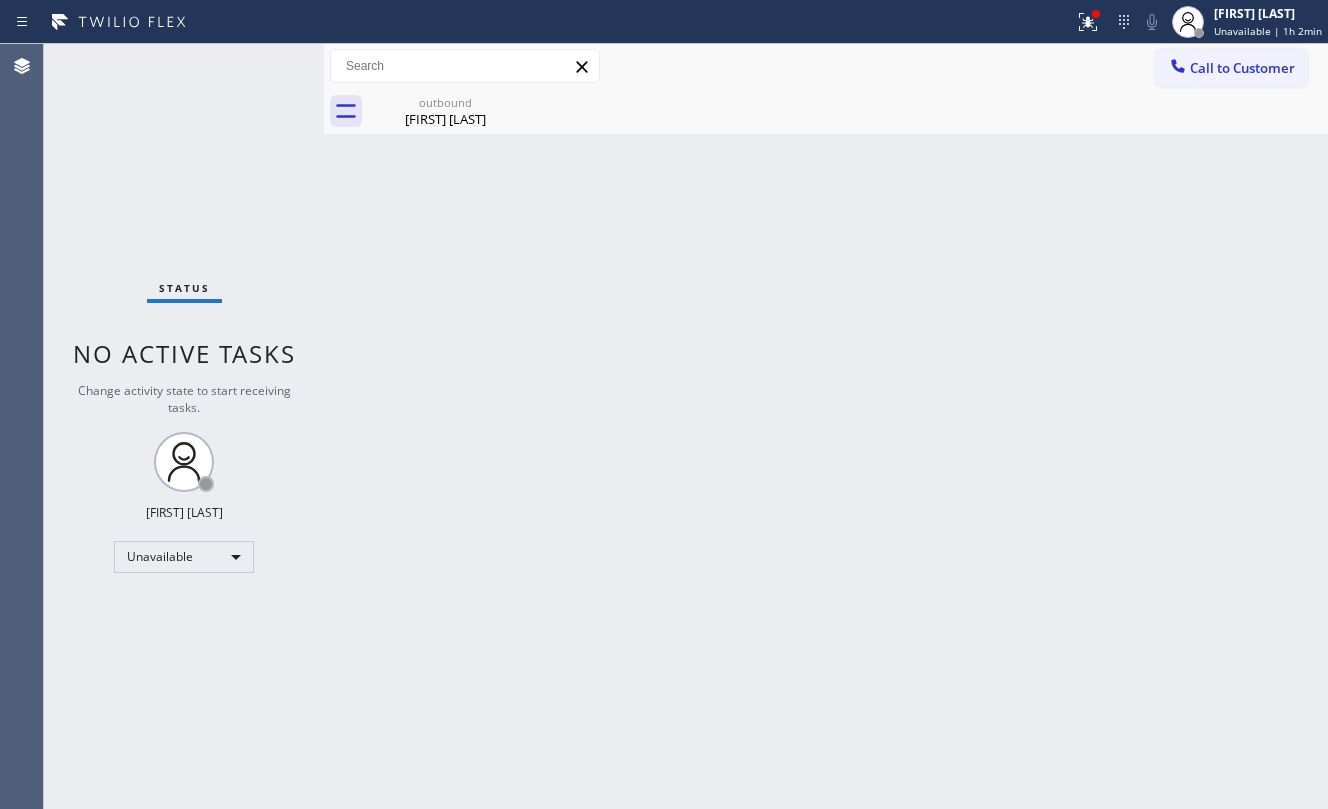 click on "Call to Customer" at bounding box center (1242, 68) 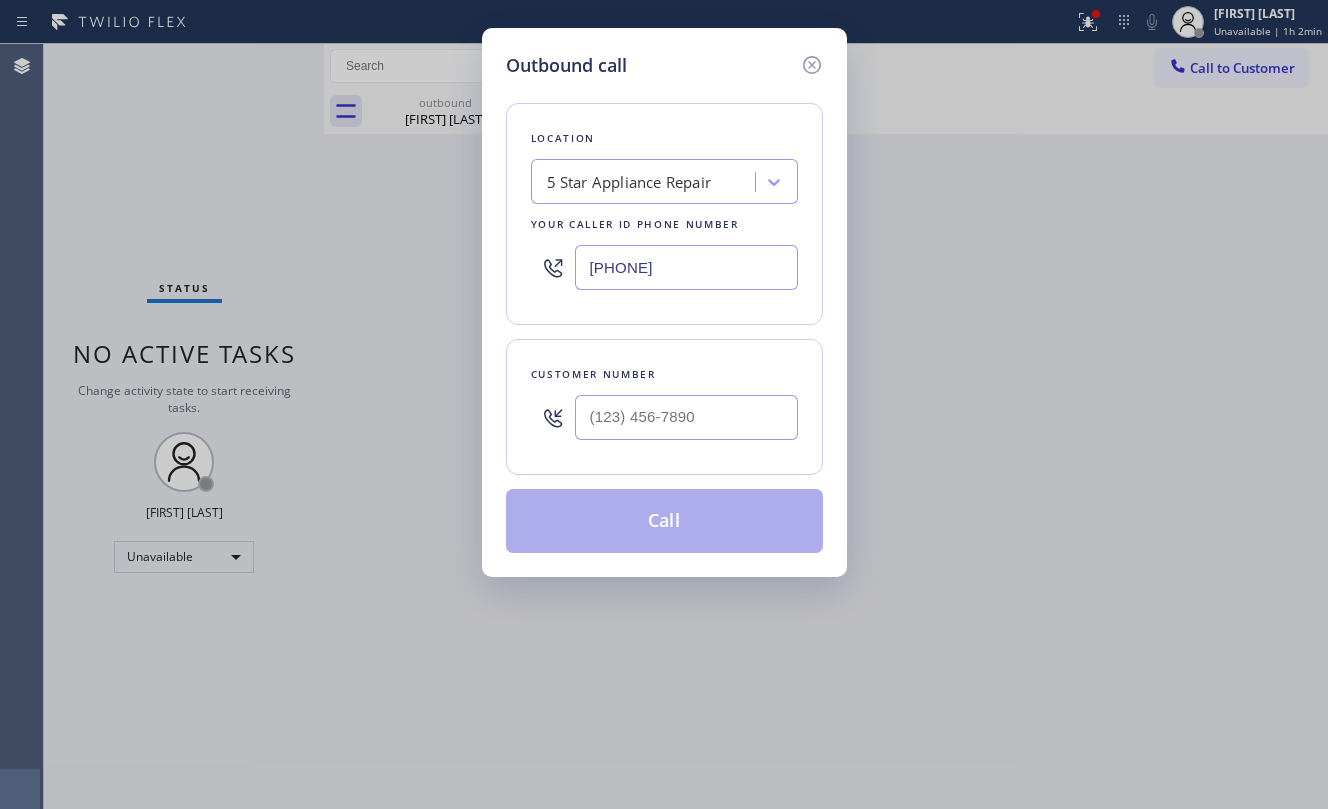 click at bounding box center (686, 417) 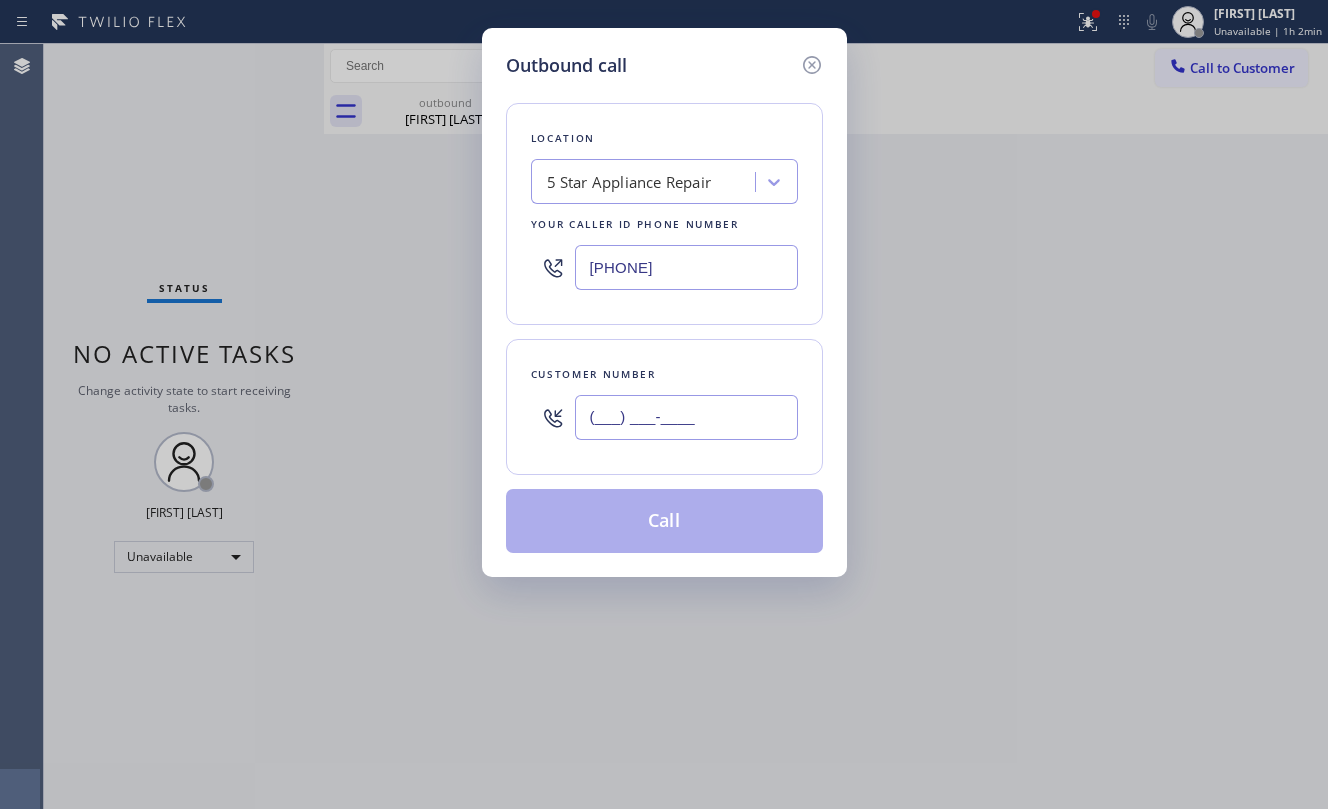 click on "(___) ___-____" at bounding box center [686, 417] 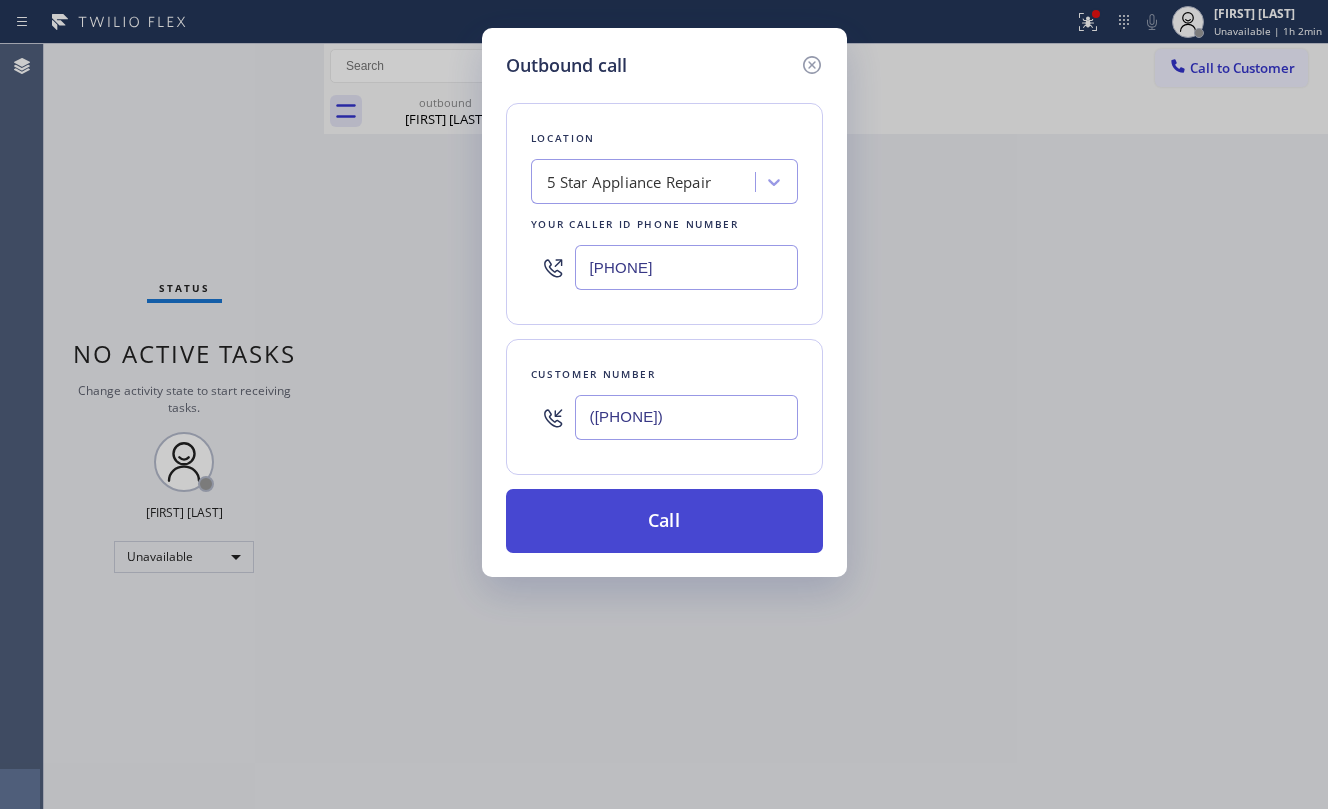 type on "([PHONE])" 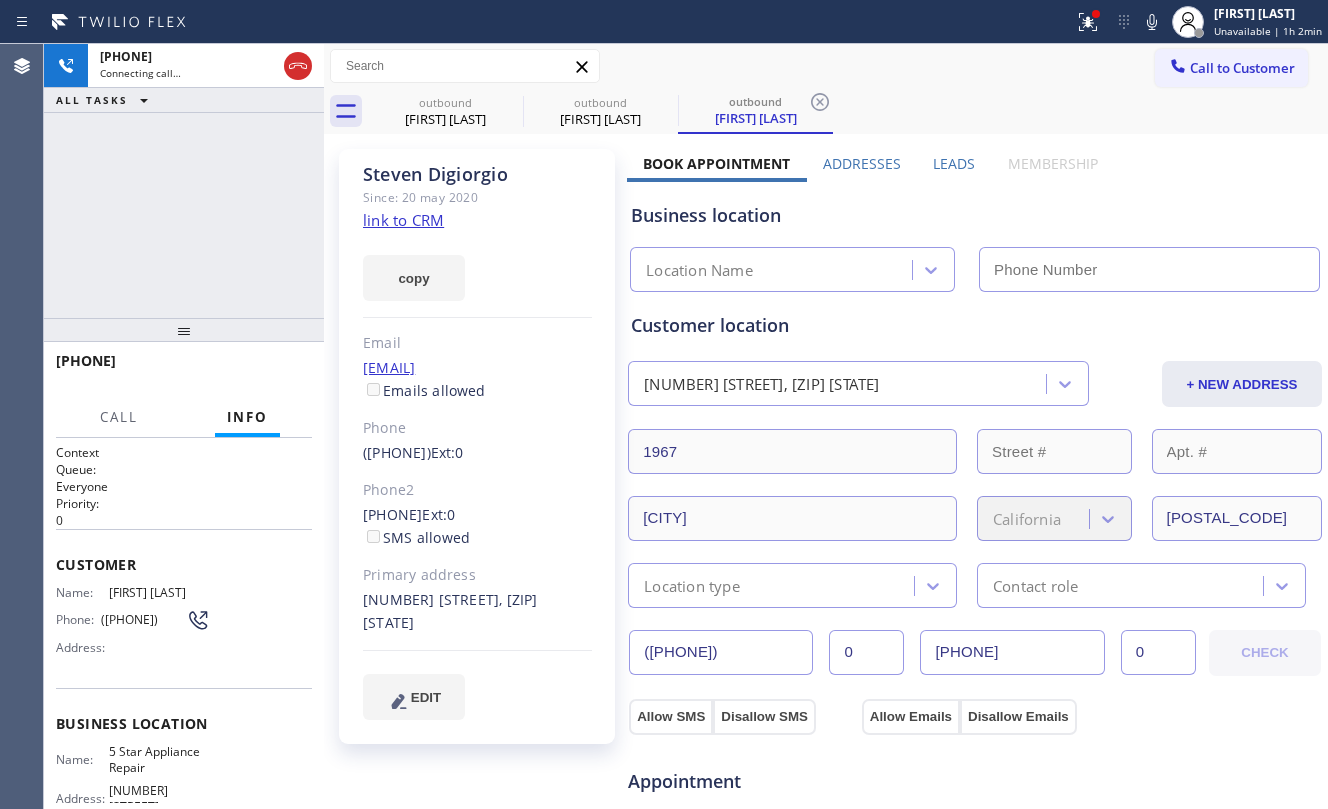 type on "[PHONE]" 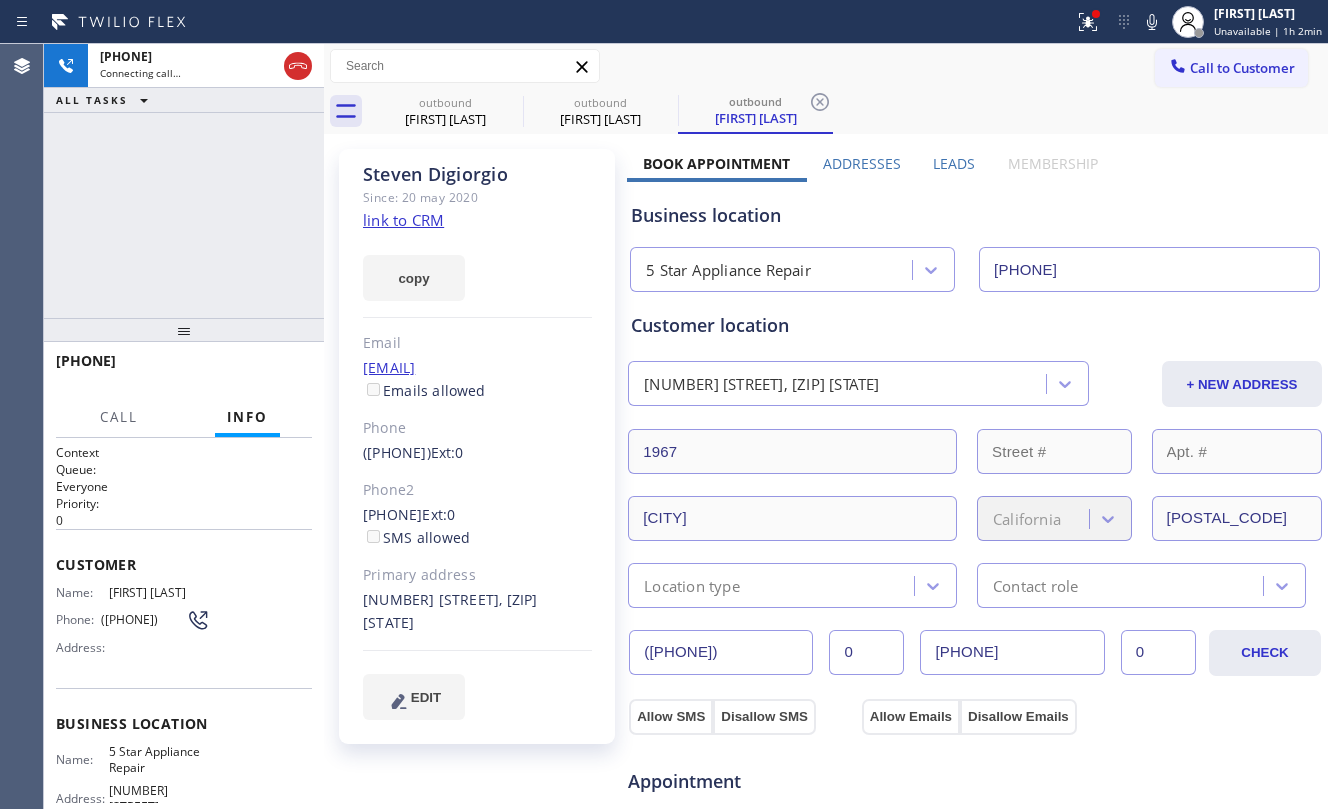 click on "[PHONE] Connecting call… ALL TASKS ALL TASKS ACTIVE TASKS TASKS IN WRAP UP" at bounding box center (184, 181) 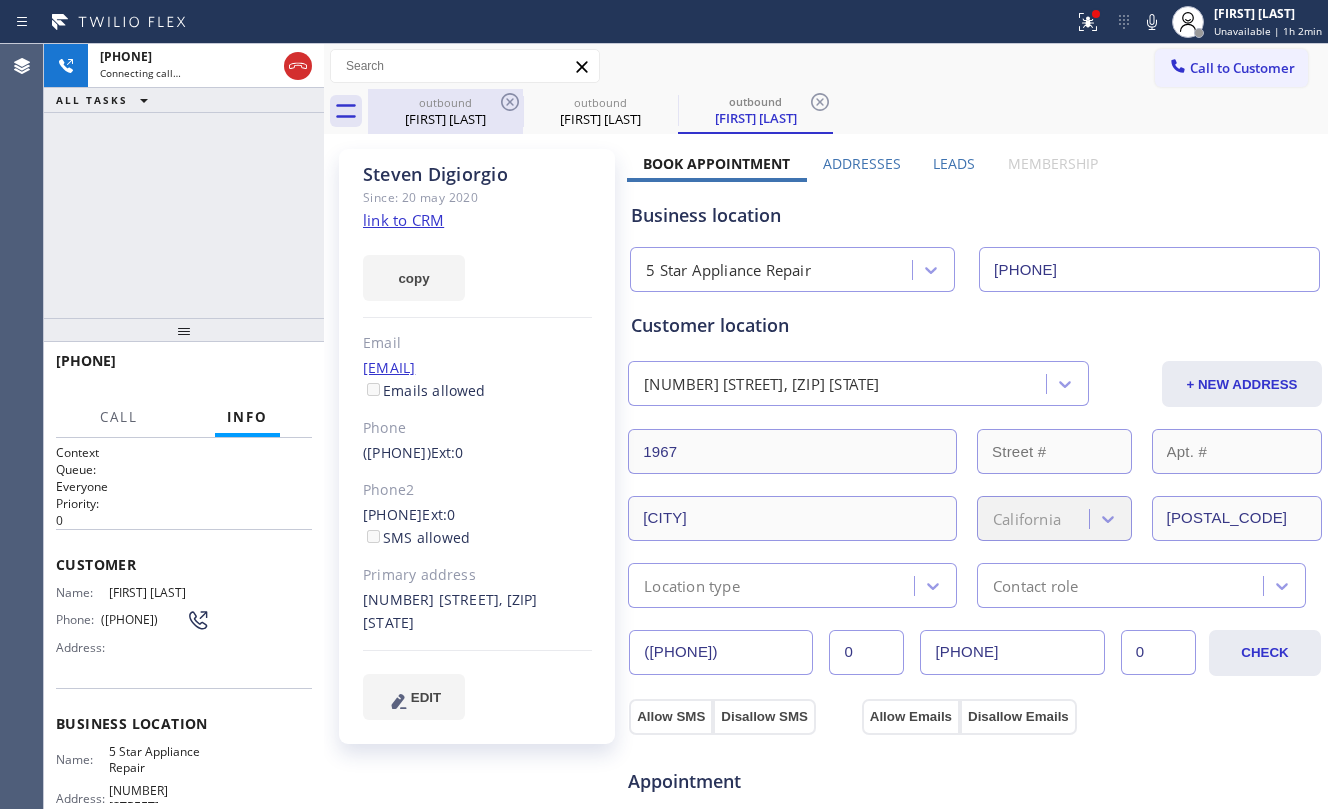 click on "[FIRST] [LAST]" at bounding box center [445, 119] 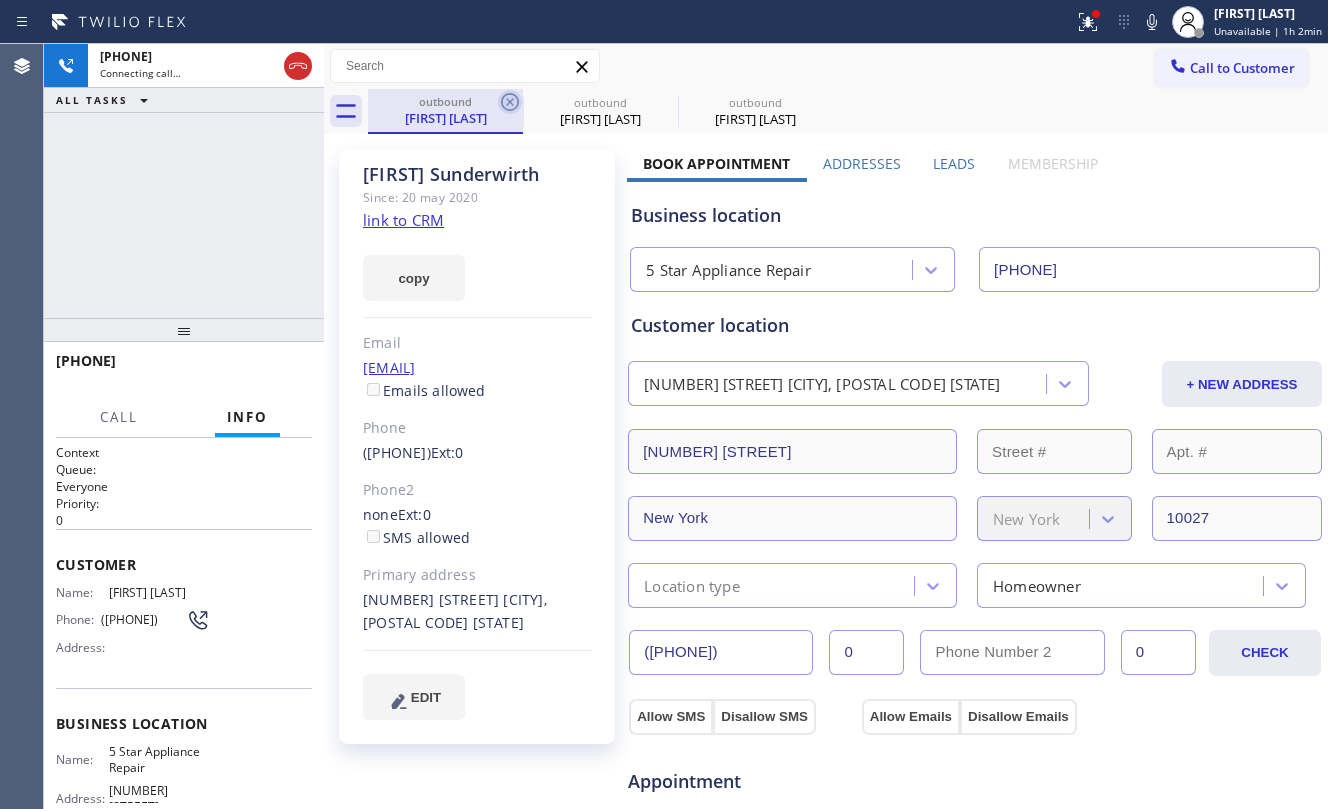 click 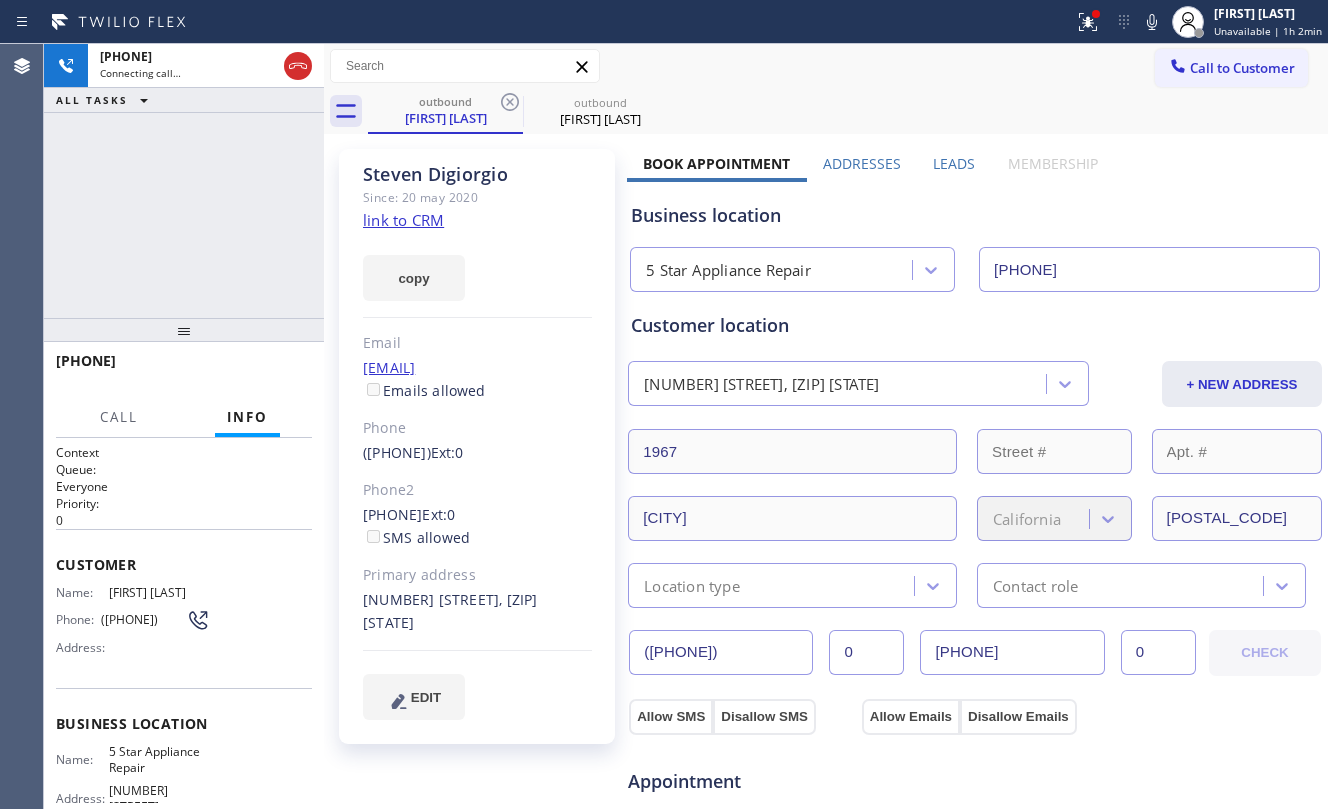 click 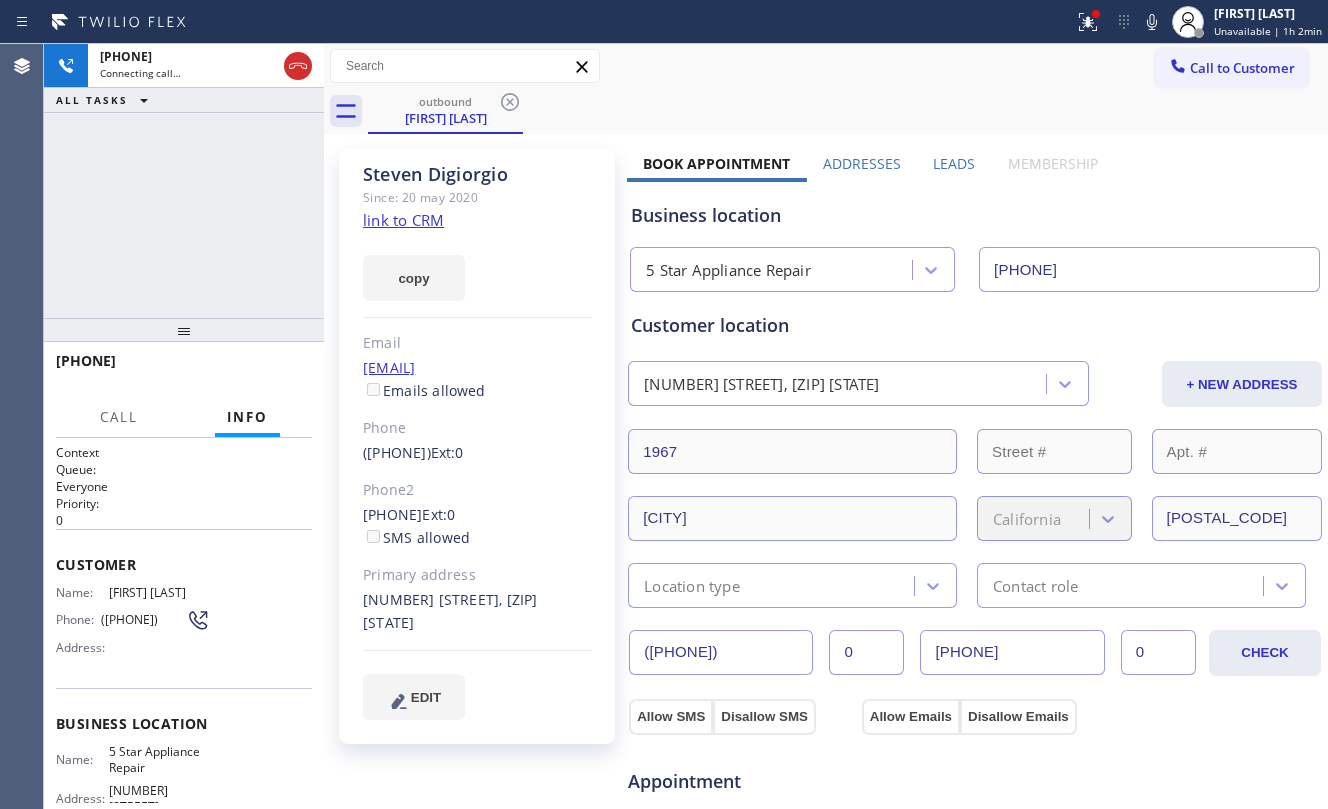 click on "[PHONE] Connecting call… ALL TASKS ALL TASKS ACTIVE TASKS TASKS IN WRAP UP" at bounding box center [184, 181] 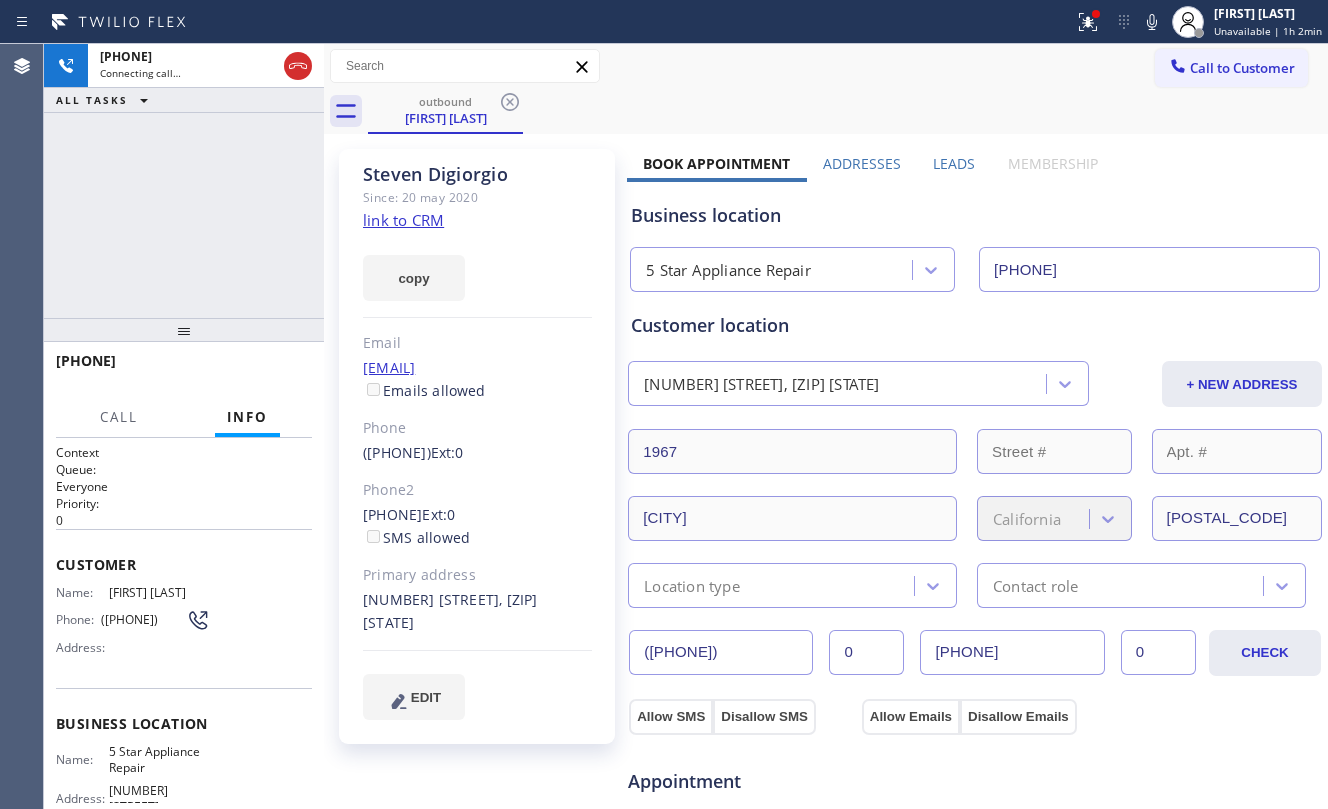 click on "link to CRM" 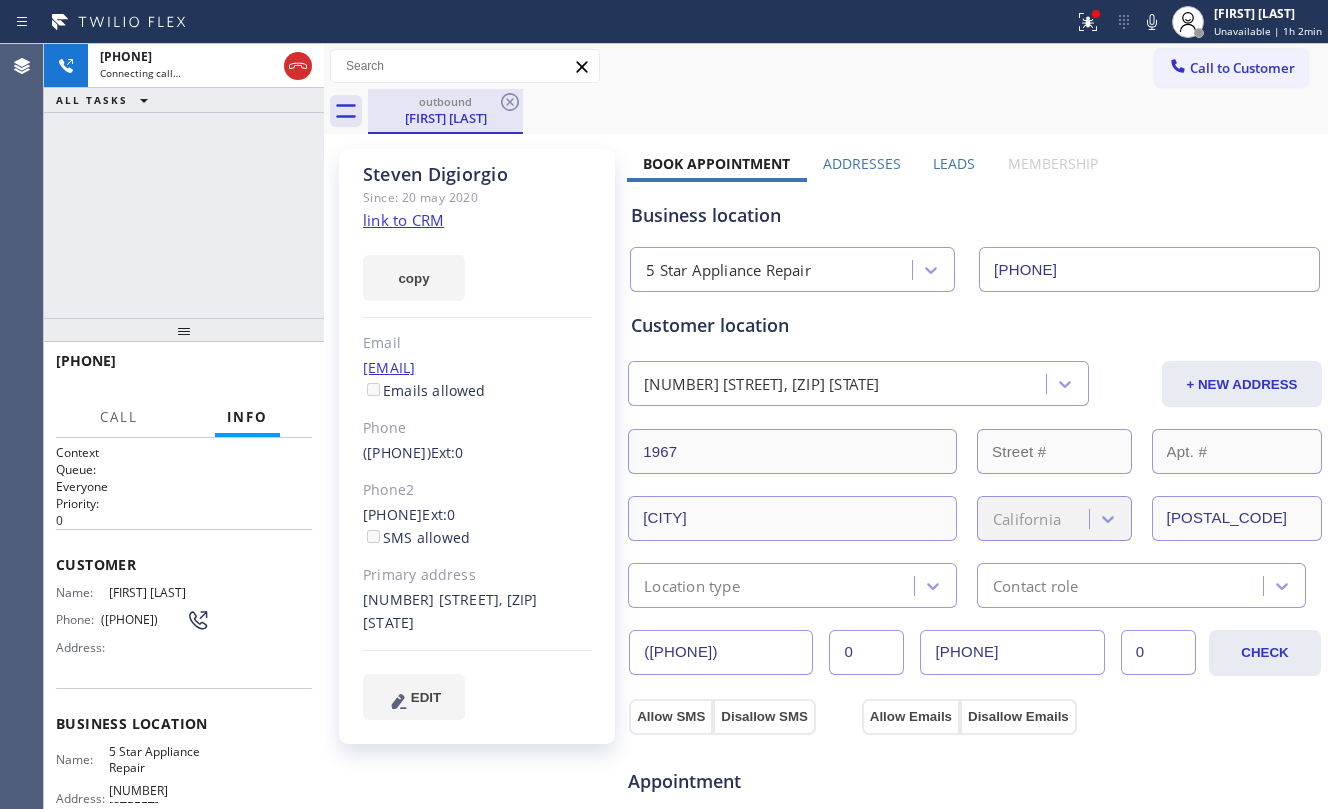 click on "[FIRST] [LAST]" at bounding box center (445, 118) 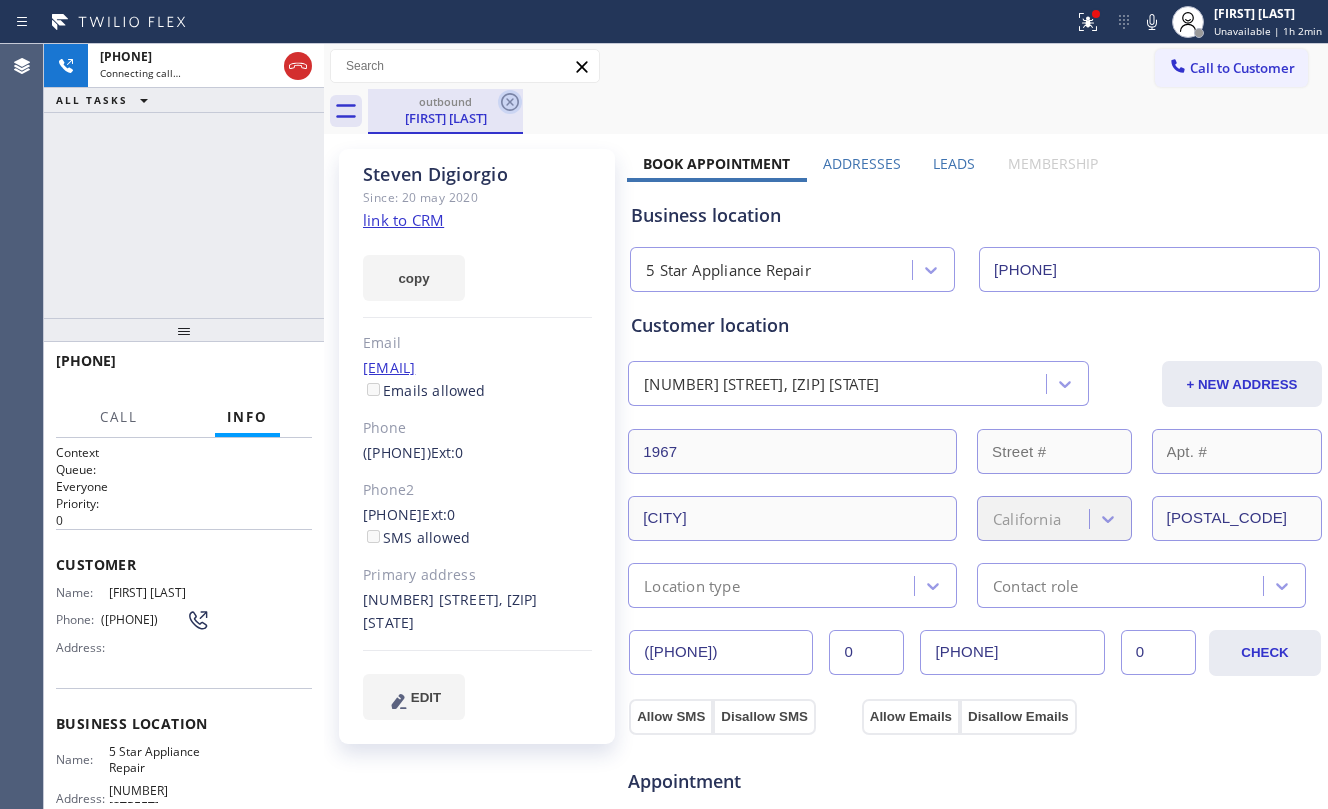 click 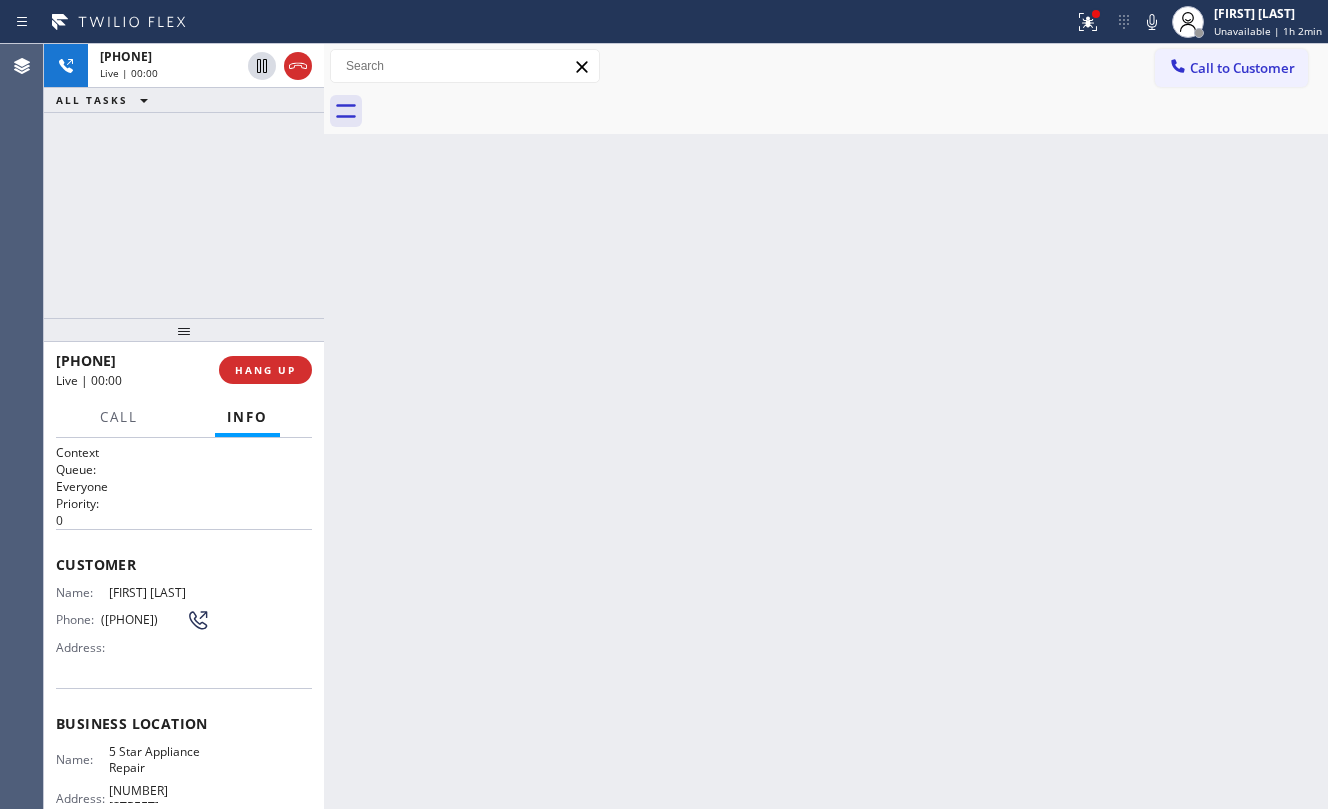 click on "+1[PHONE] Live | 00:00 ALL TASKS ALL TASKS ACTIVE TASKS TASKS IN WRAP UP" at bounding box center (184, 181) 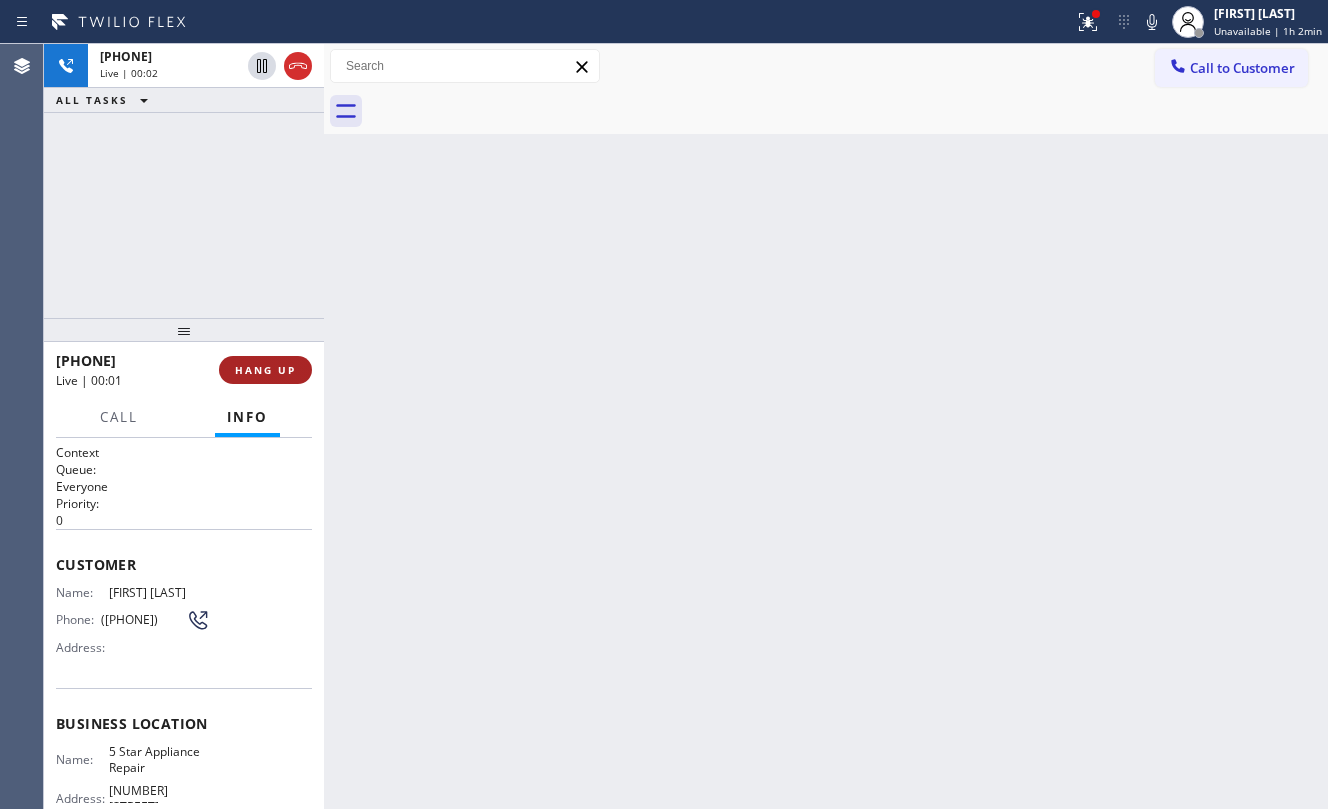 click on "HANG UP" at bounding box center (265, 370) 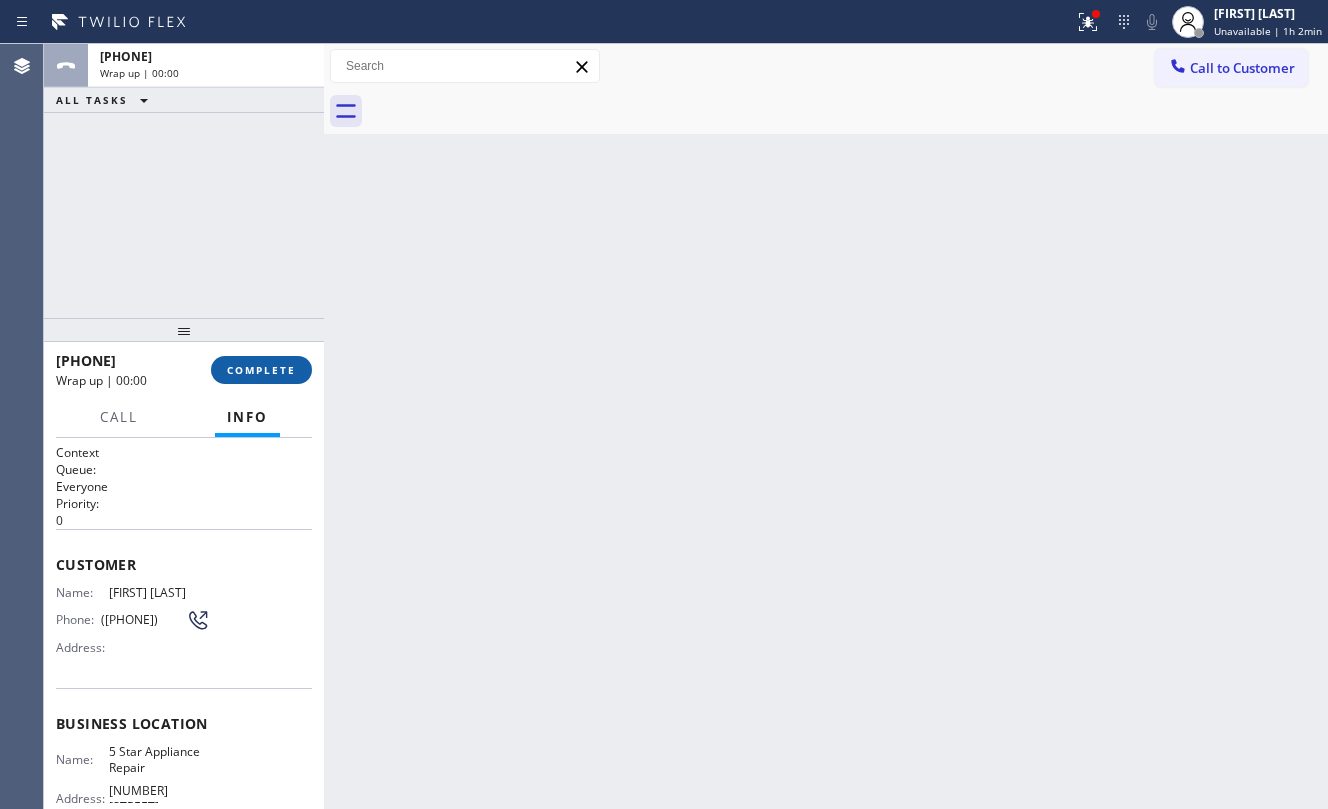 click on "COMPLETE" at bounding box center (261, 370) 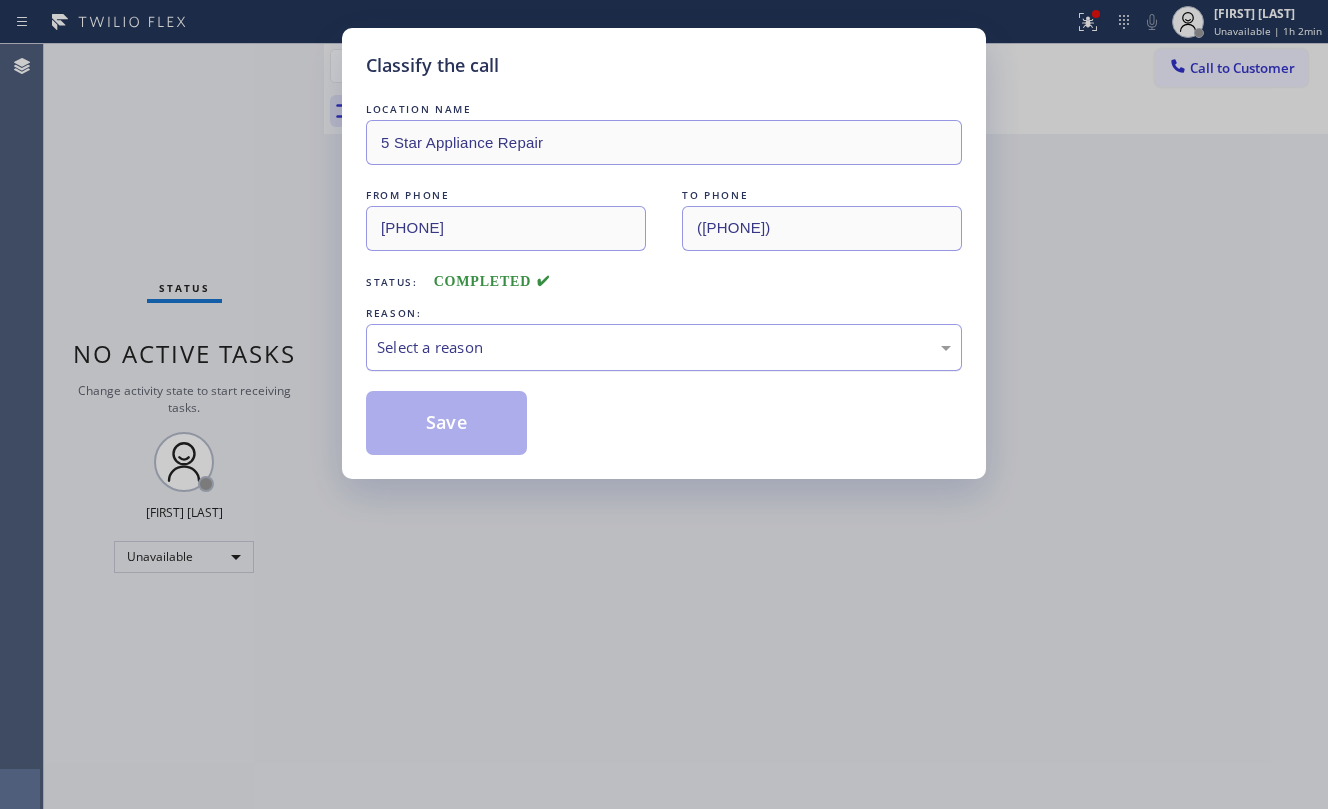 click on "Select a reason" at bounding box center [664, 347] 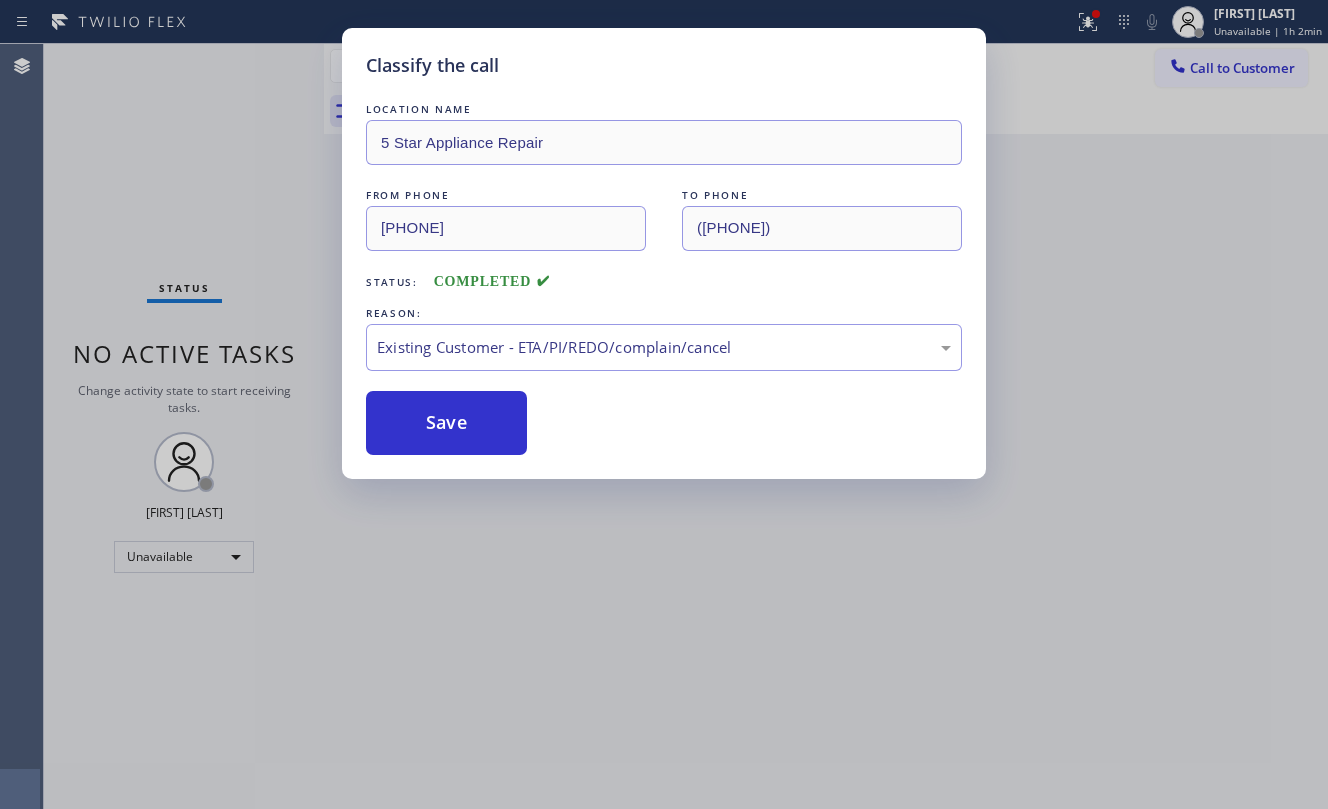 click on "Save" at bounding box center (446, 423) 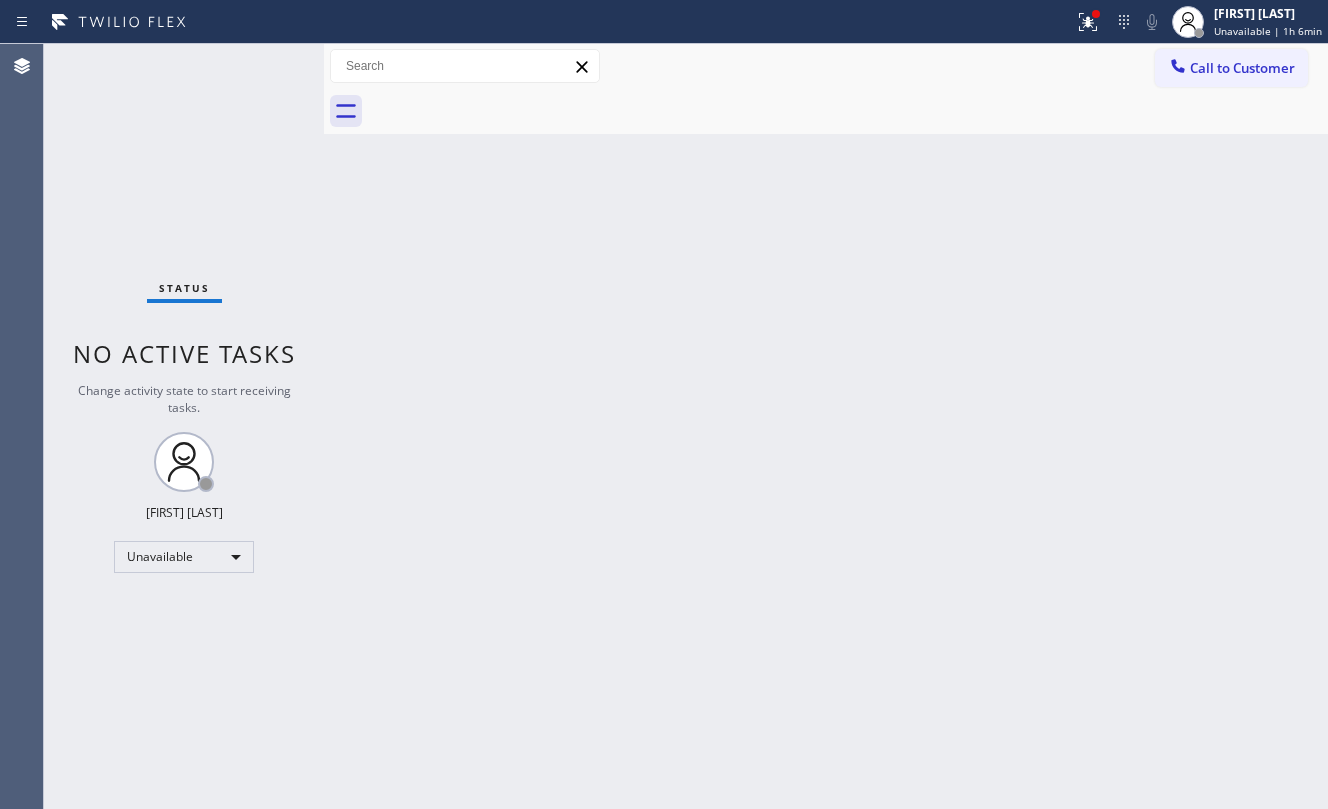 drag, startPoint x: 1212, startPoint y: 105, endPoint x: 1216, endPoint y: 93, distance: 12.649111 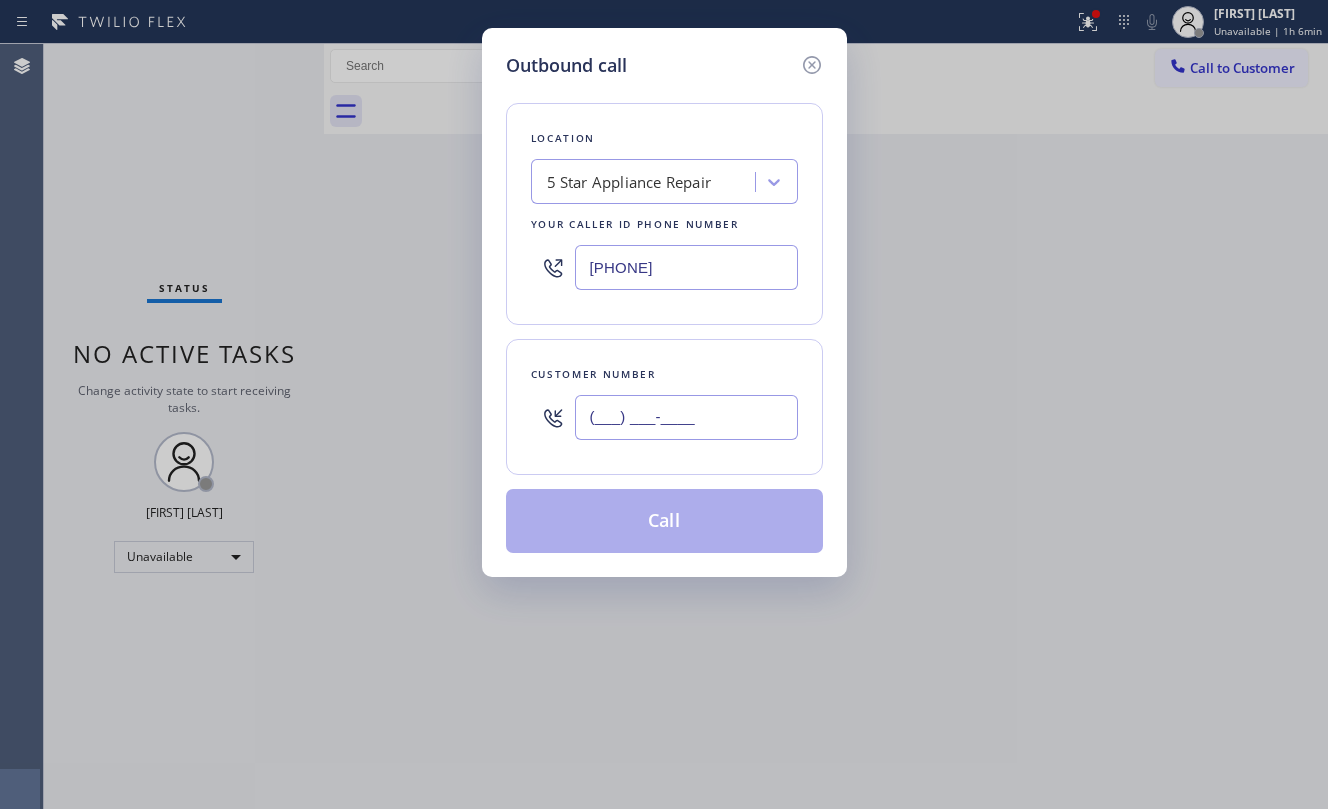 click on "(___) ___-____" at bounding box center [686, 417] 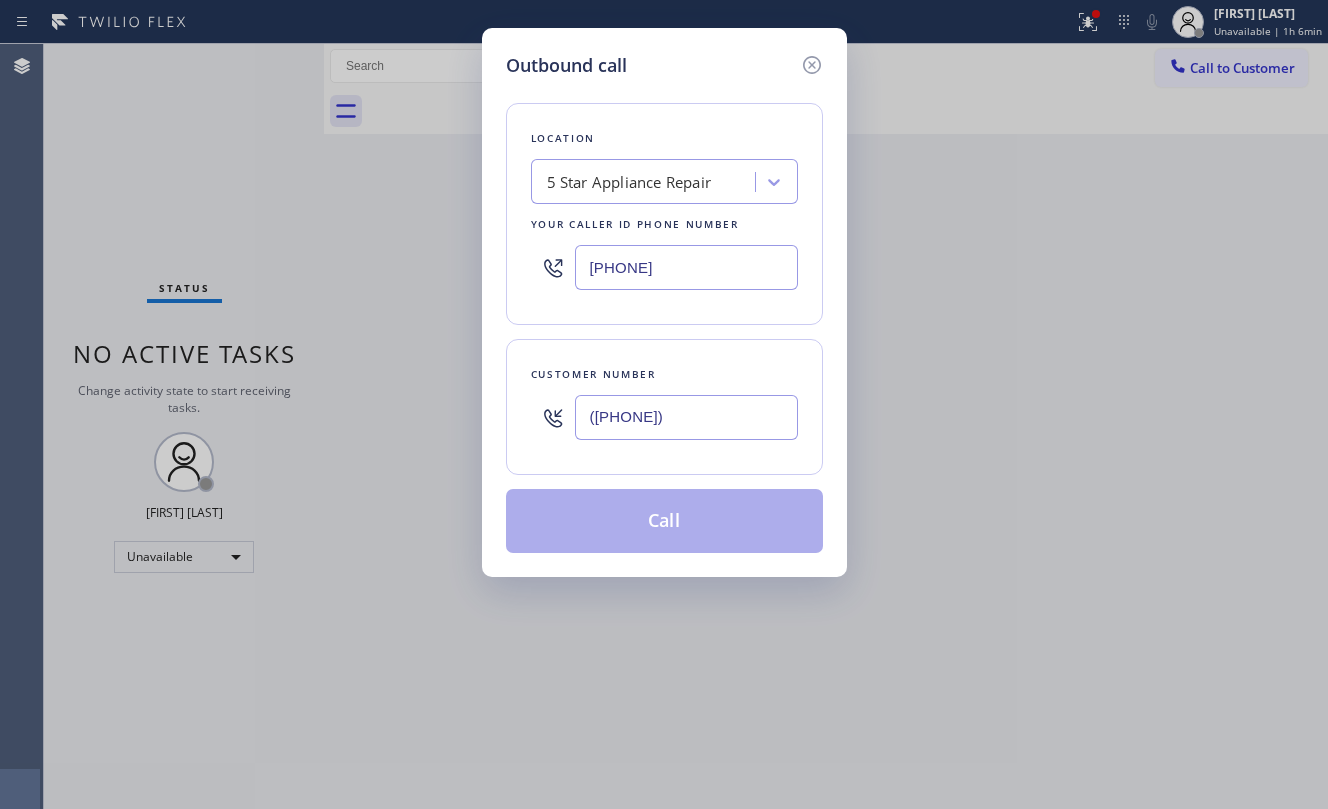 type on "([PHONE])" 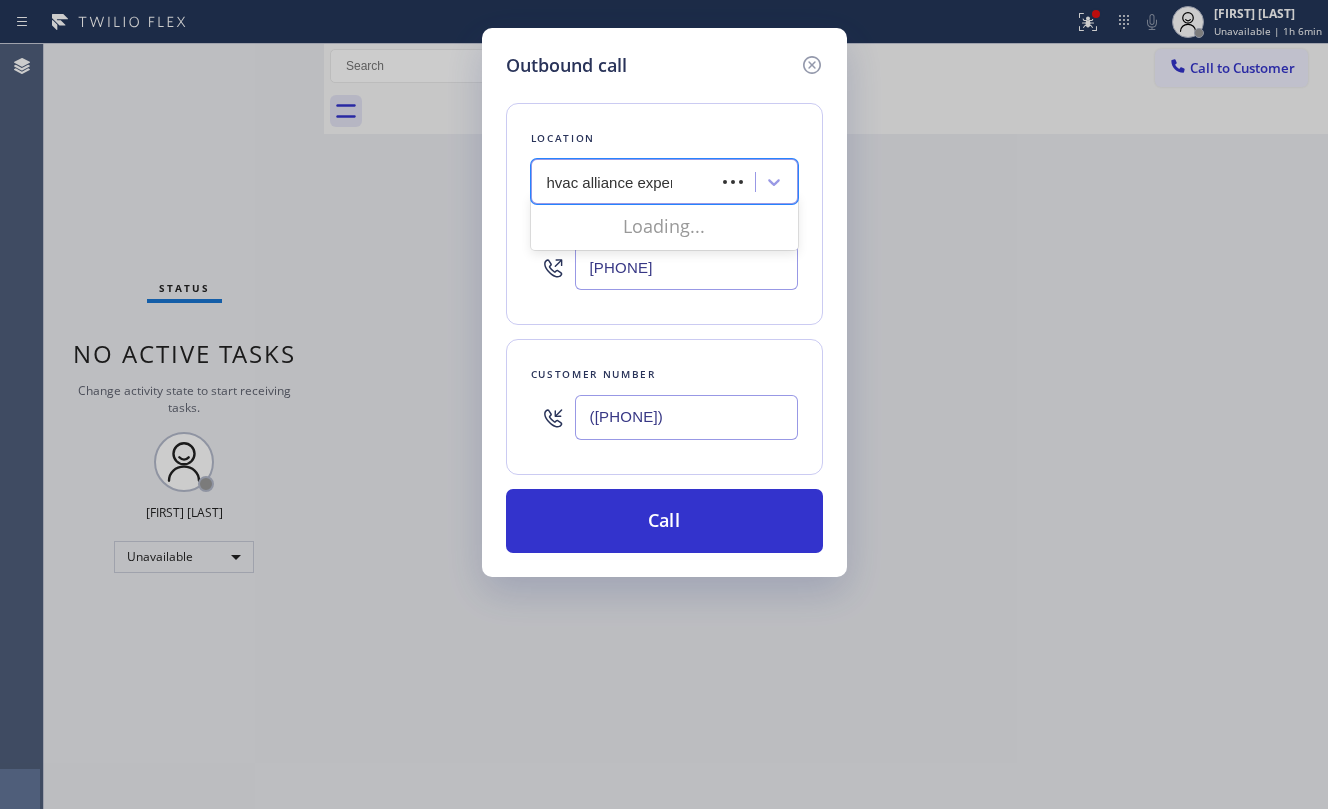 type on "hvac alliance expert" 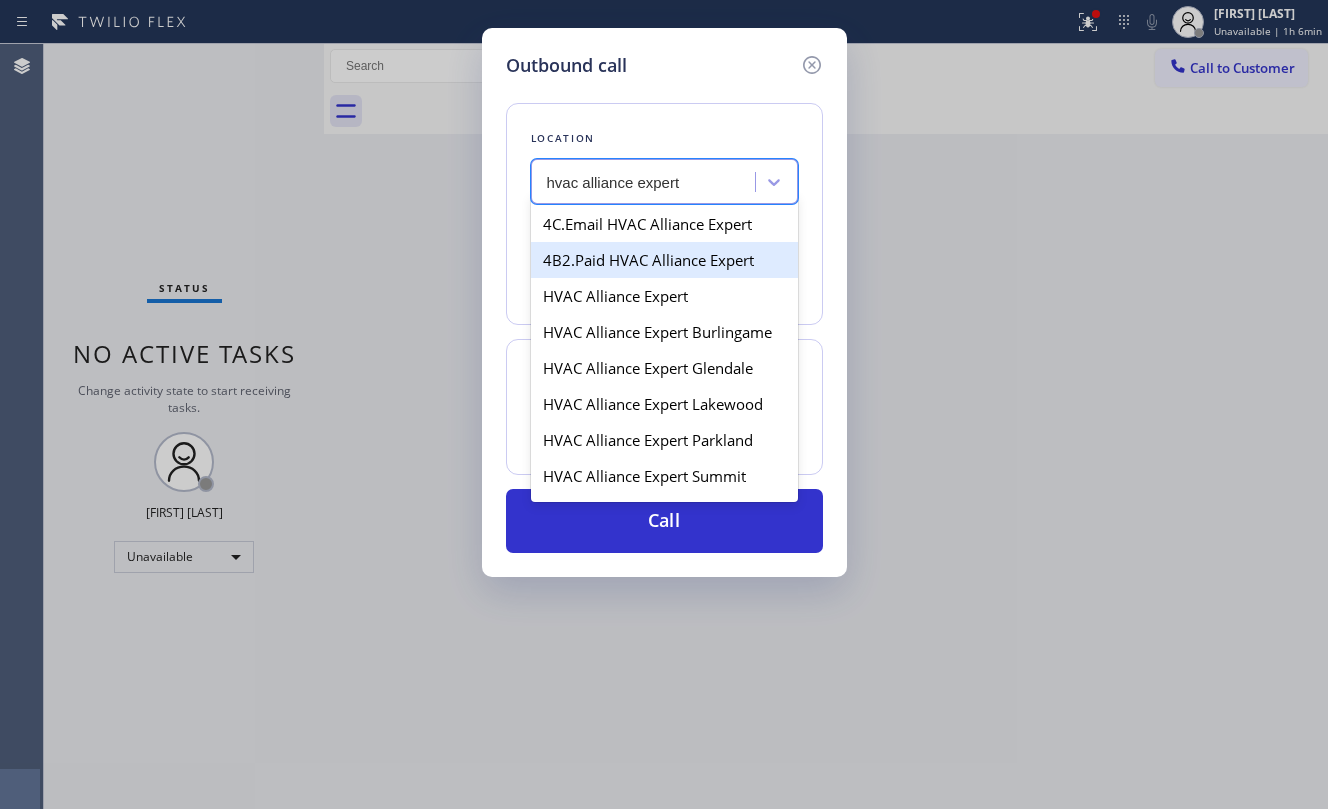click on "4B2.Paid HVAC Alliance Expert" at bounding box center (664, 260) 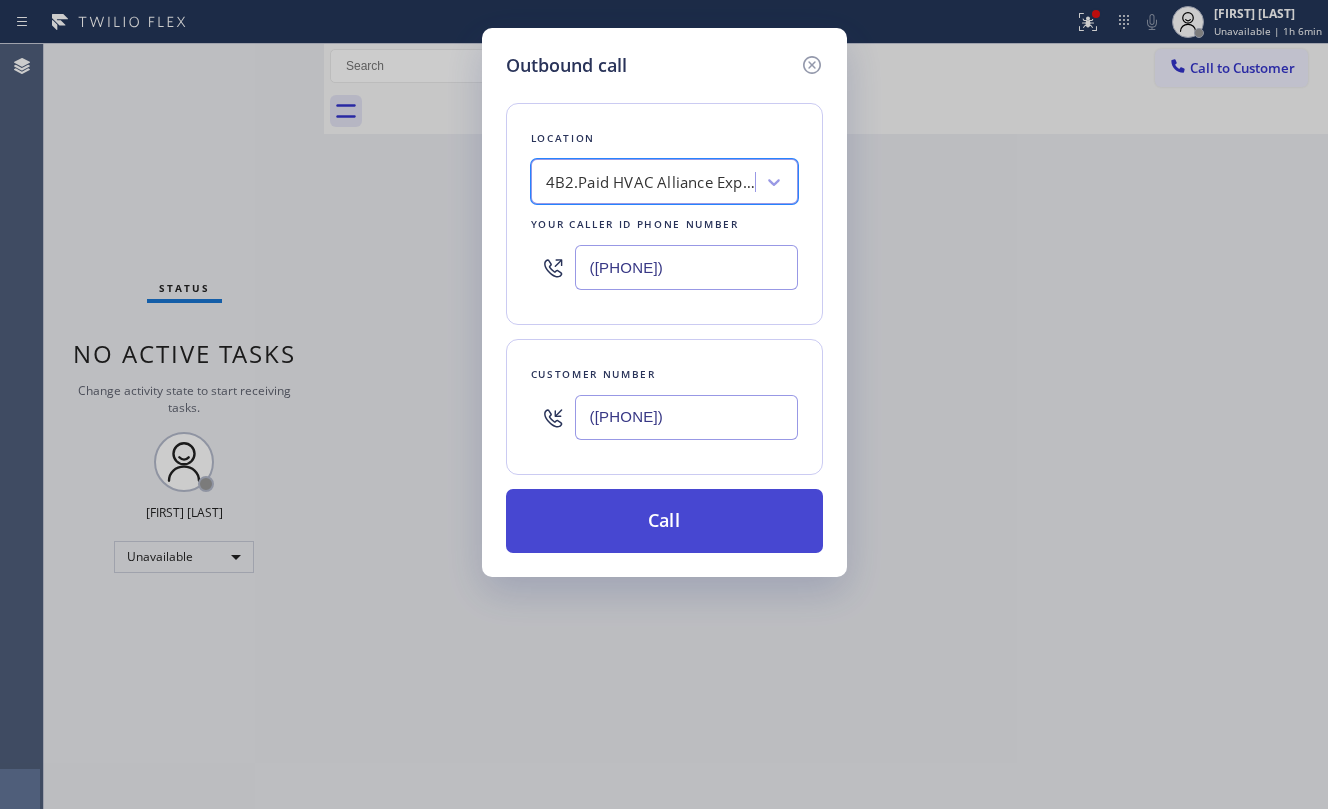 click on "Call" at bounding box center [664, 521] 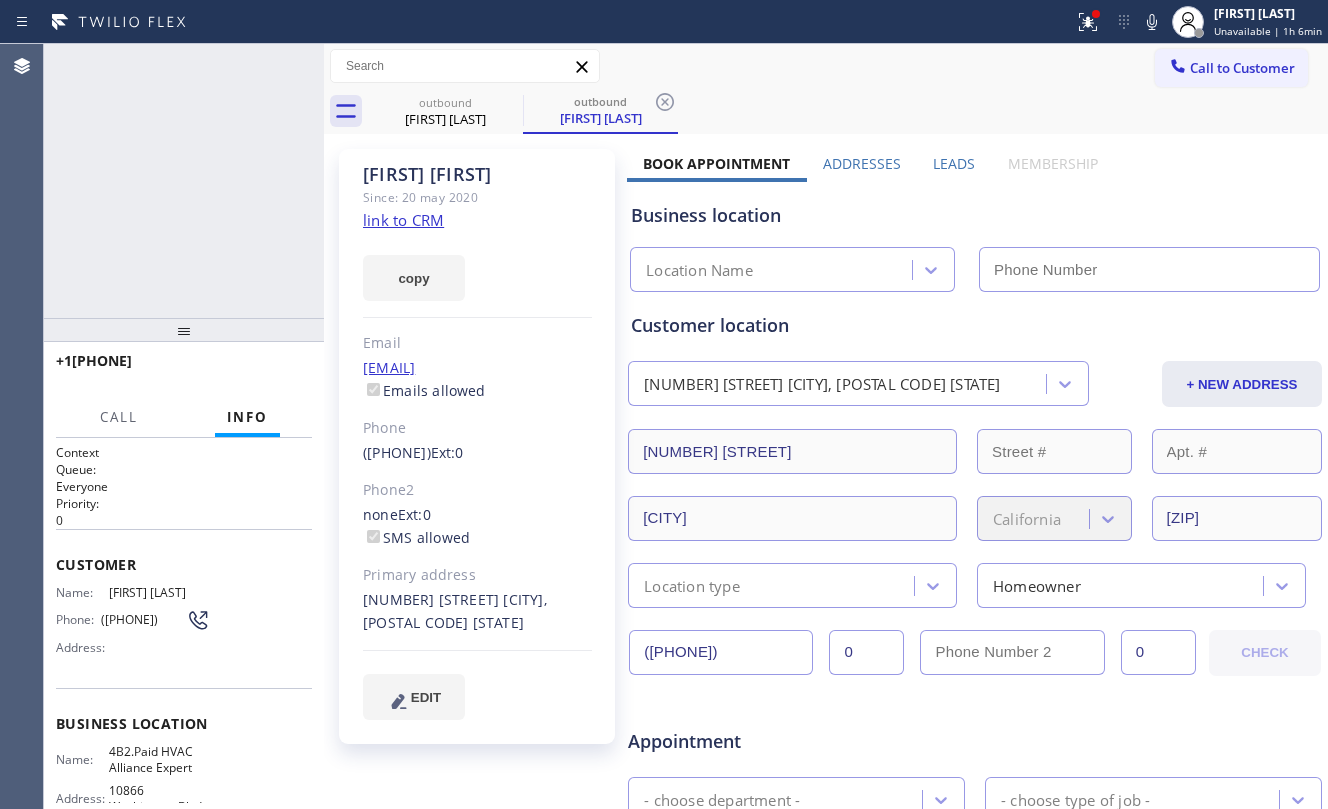 type on "([PHONE])" 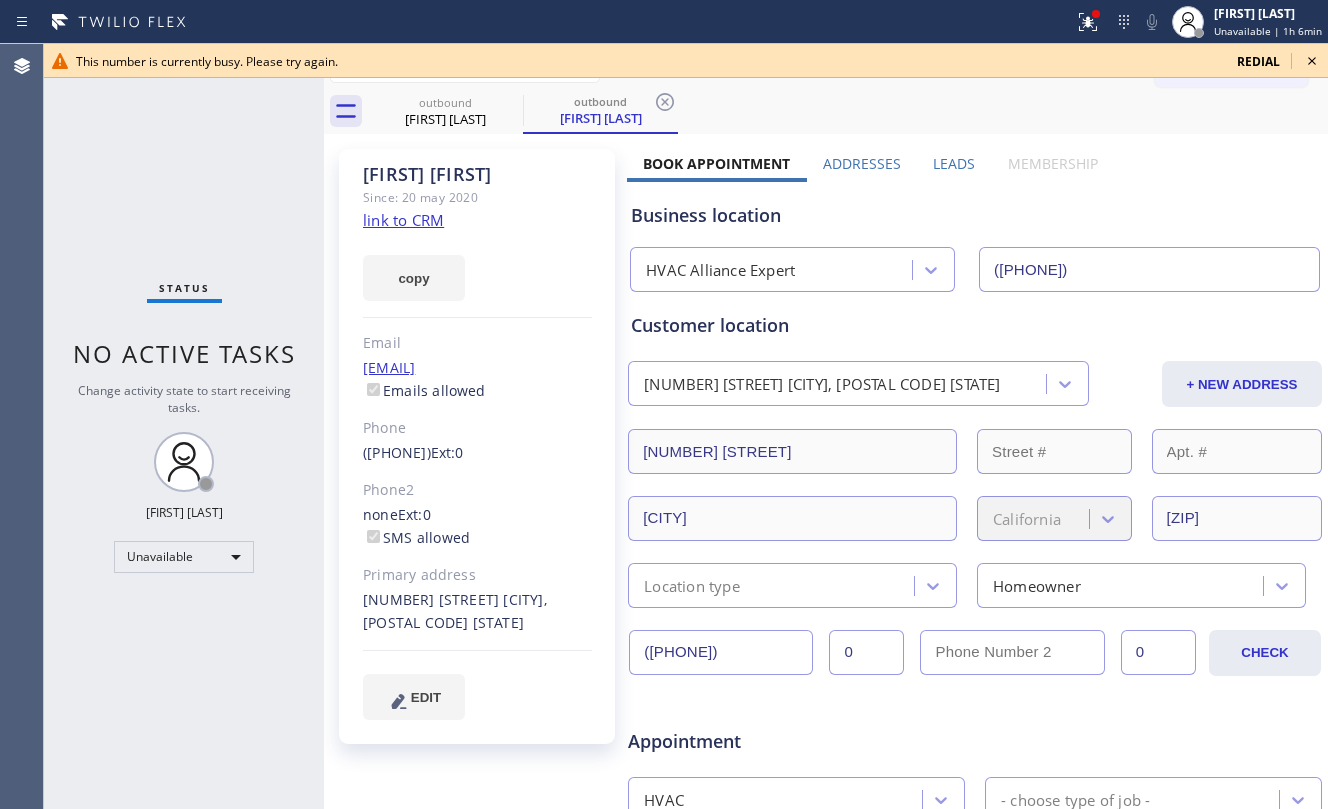 click on "Status   No active tasks     Change activity state to start receiving tasks.   Jesica Jumao-as Unavailable" at bounding box center [184, 426] 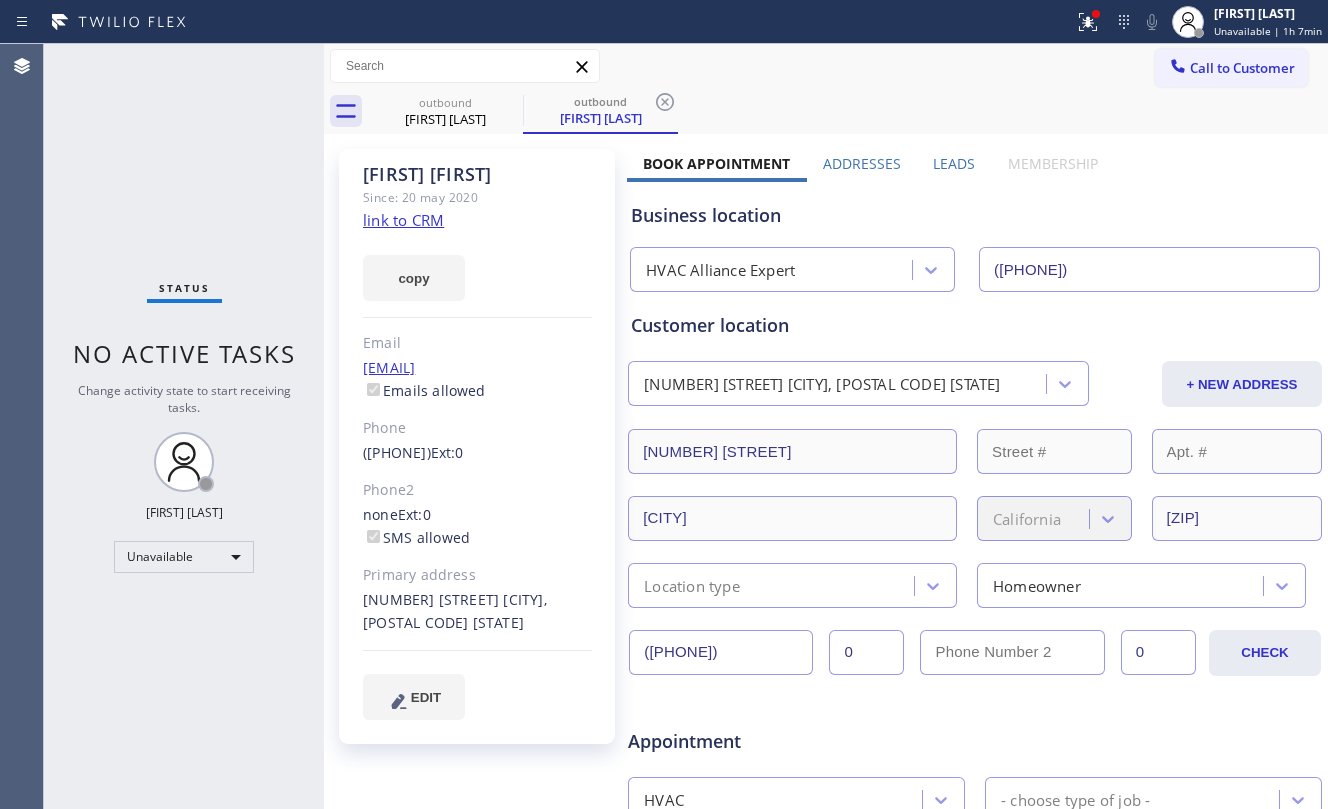 drag, startPoint x: 1204, startPoint y: 62, endPoint x: 1209, endPoint y: 73, distance: 12.083046 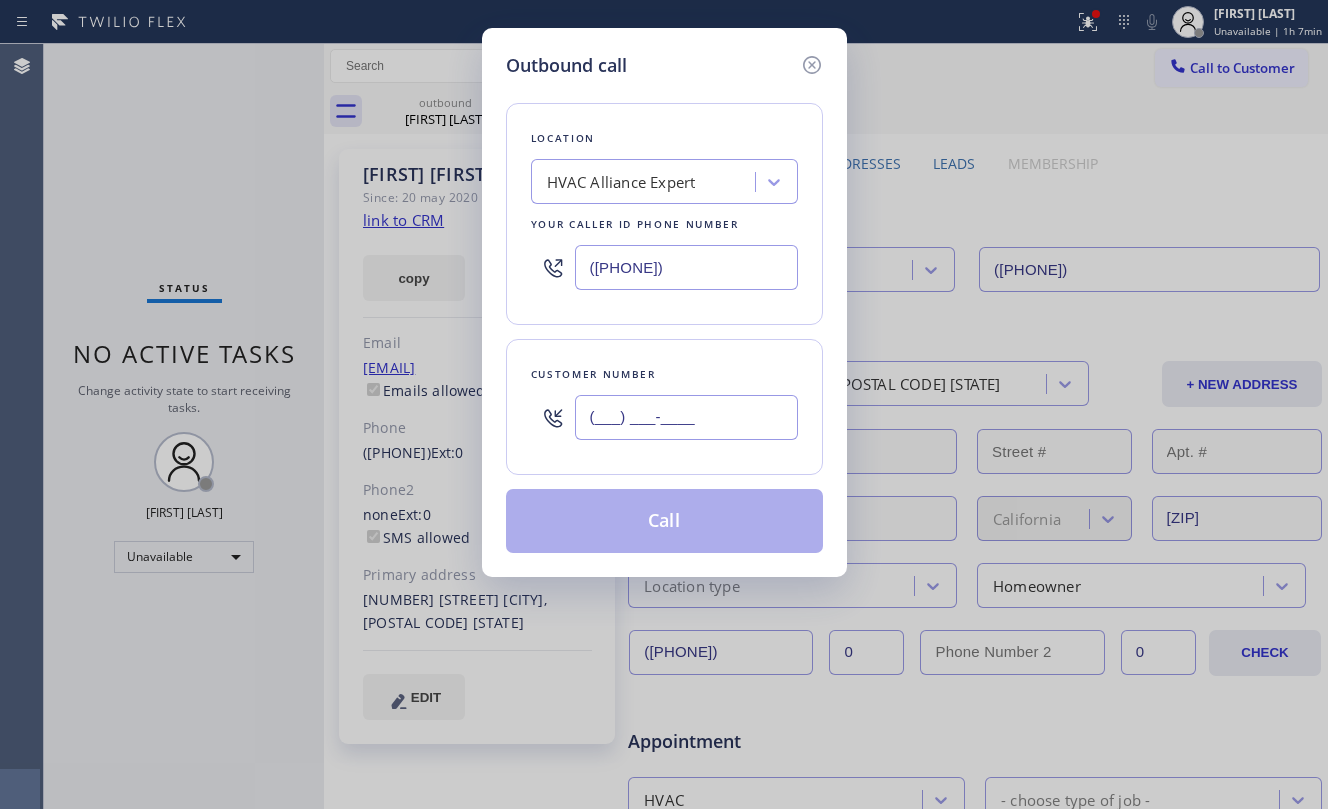 click on "(___) ___-____" at bounding box center (686, 417) 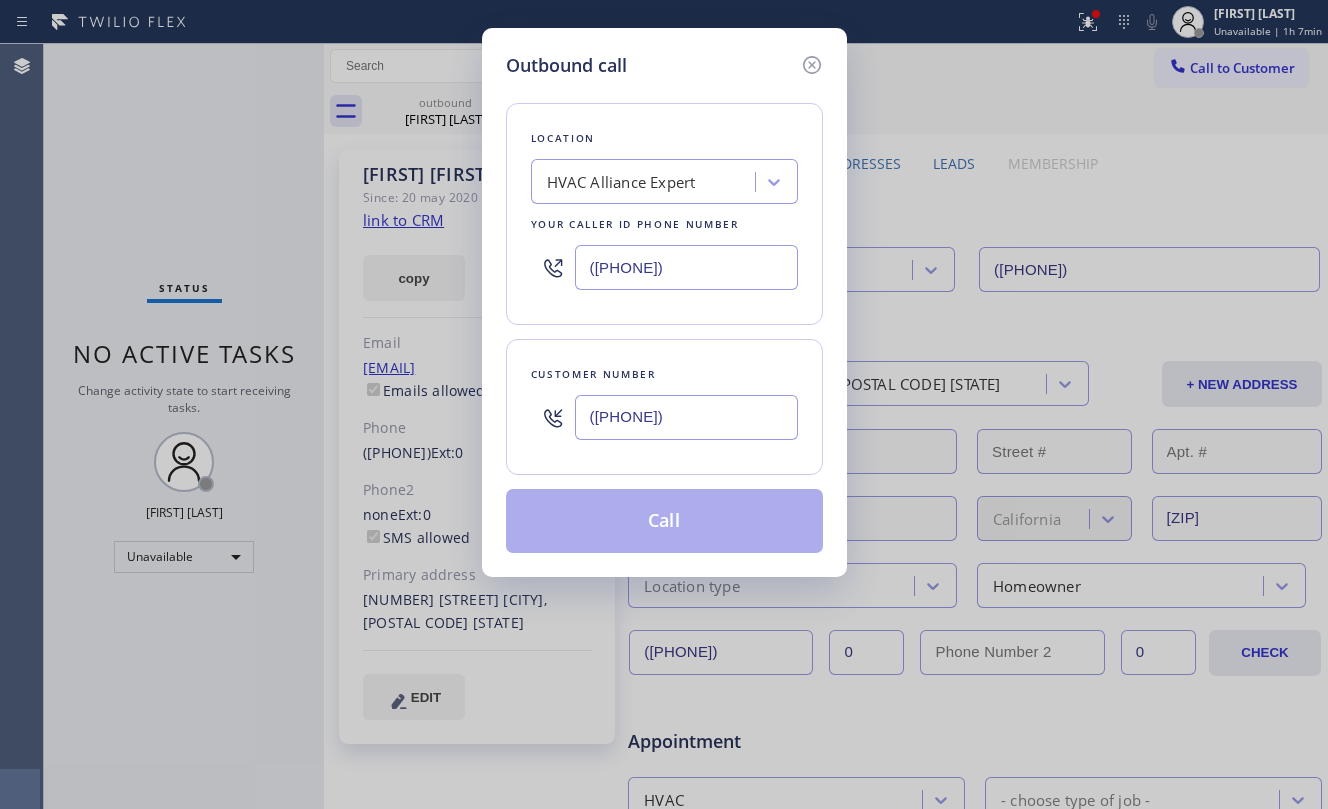 type on "([PHONE])" 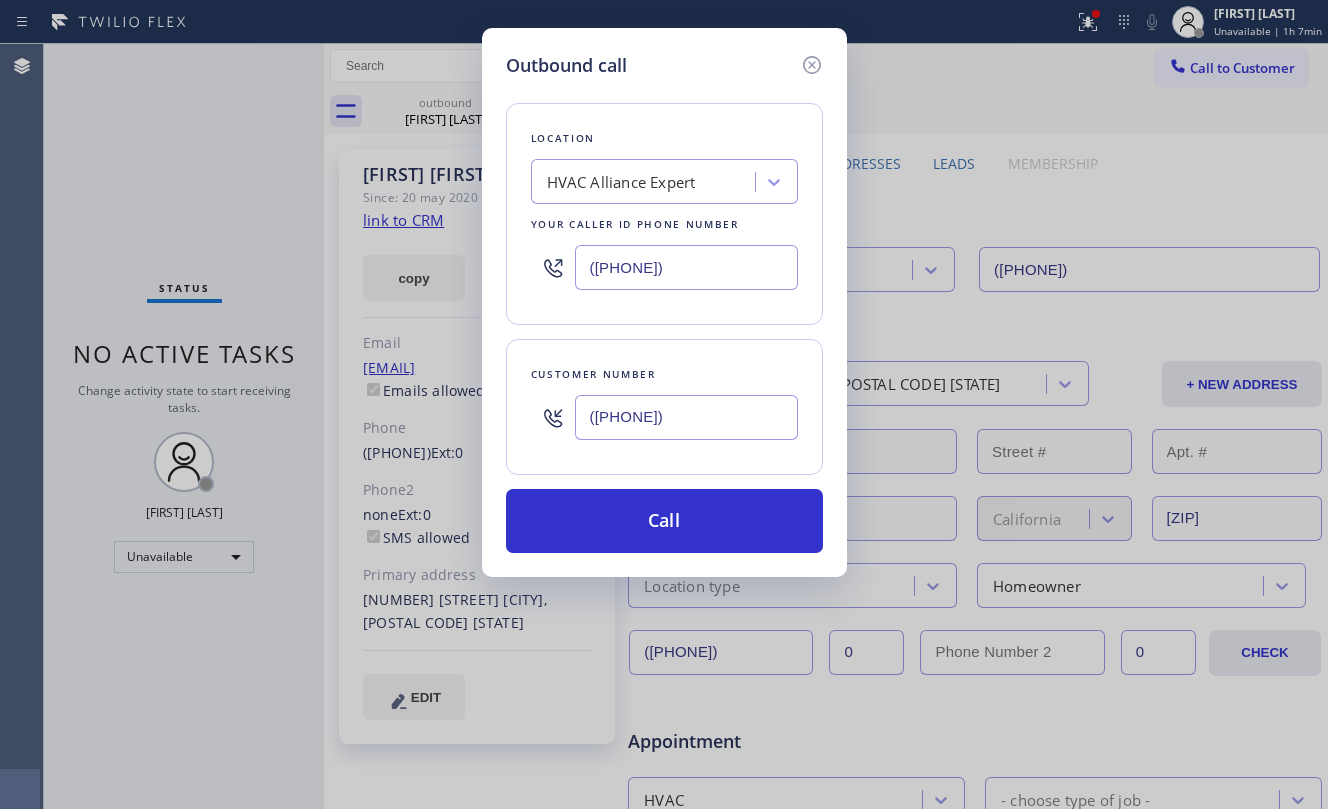 click on "HVAC Alliance Expert" at bounding box center [621, 182] 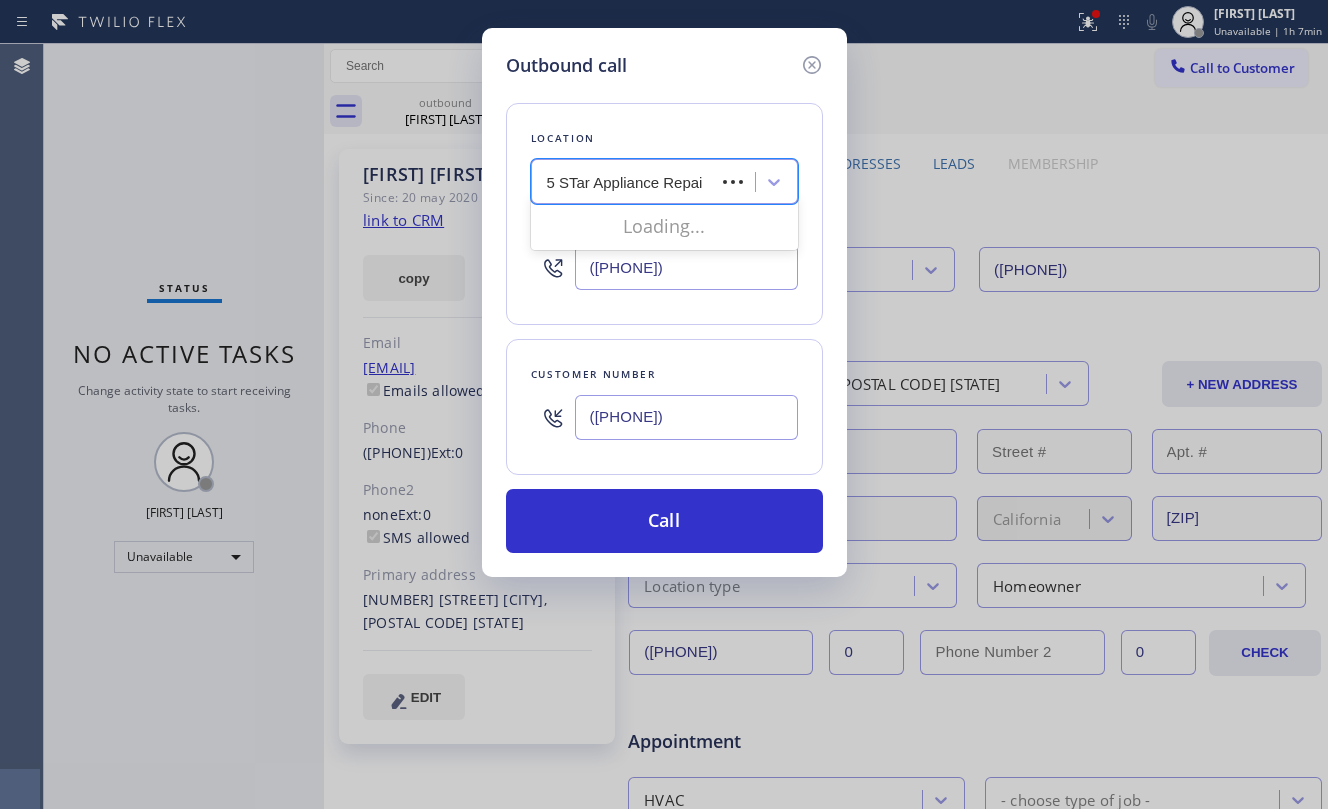 type on "5 Star [SERVICE]" 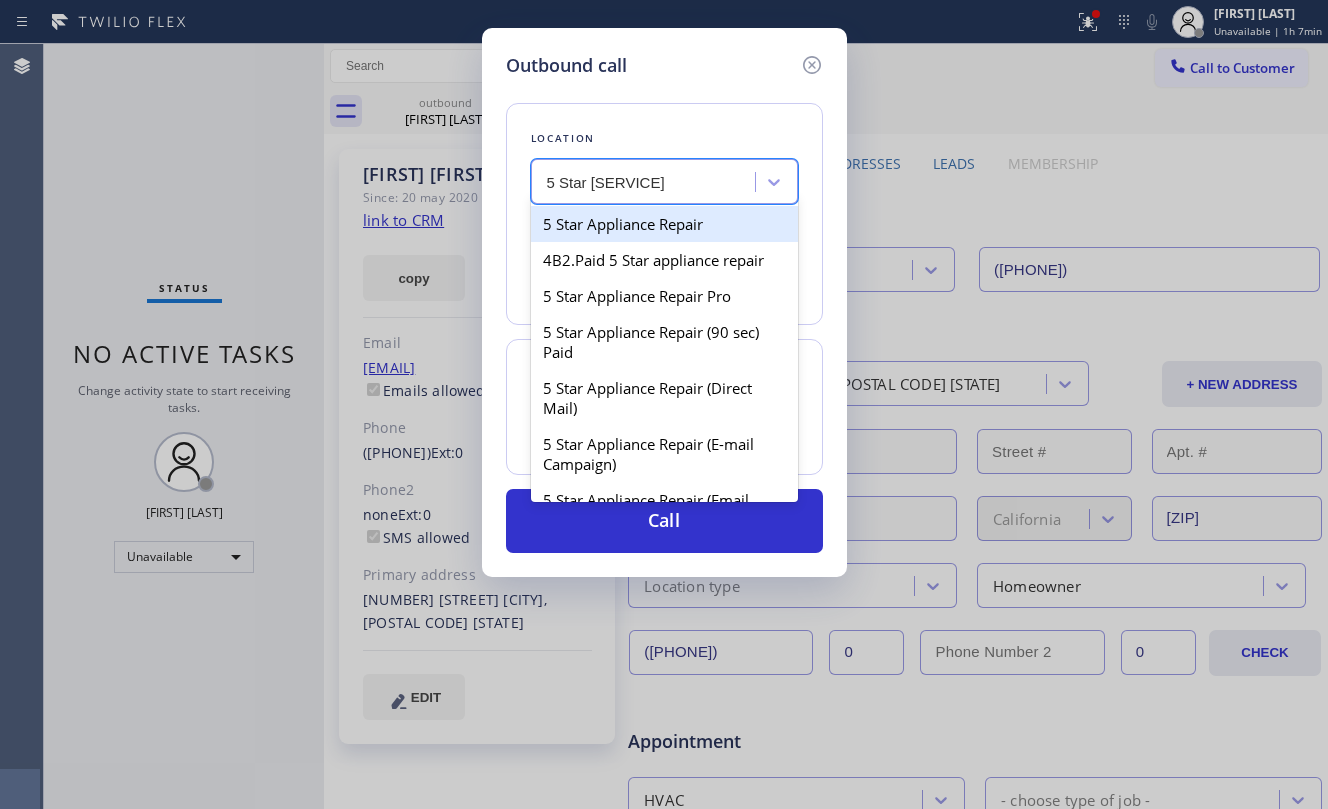 click on "5 Star Appliance Repair" at bounding box center [664, 224] 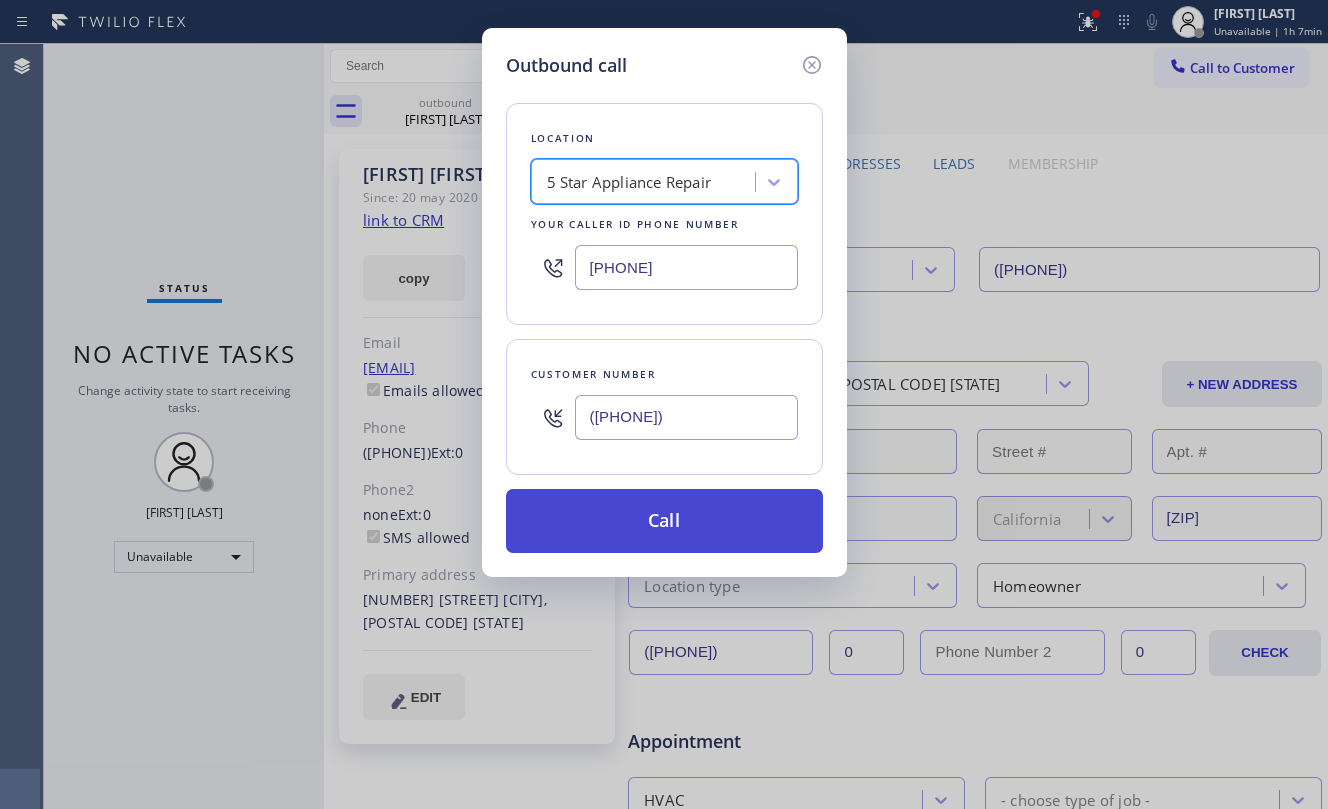 click on "Call" at bounding box center [664, 521] 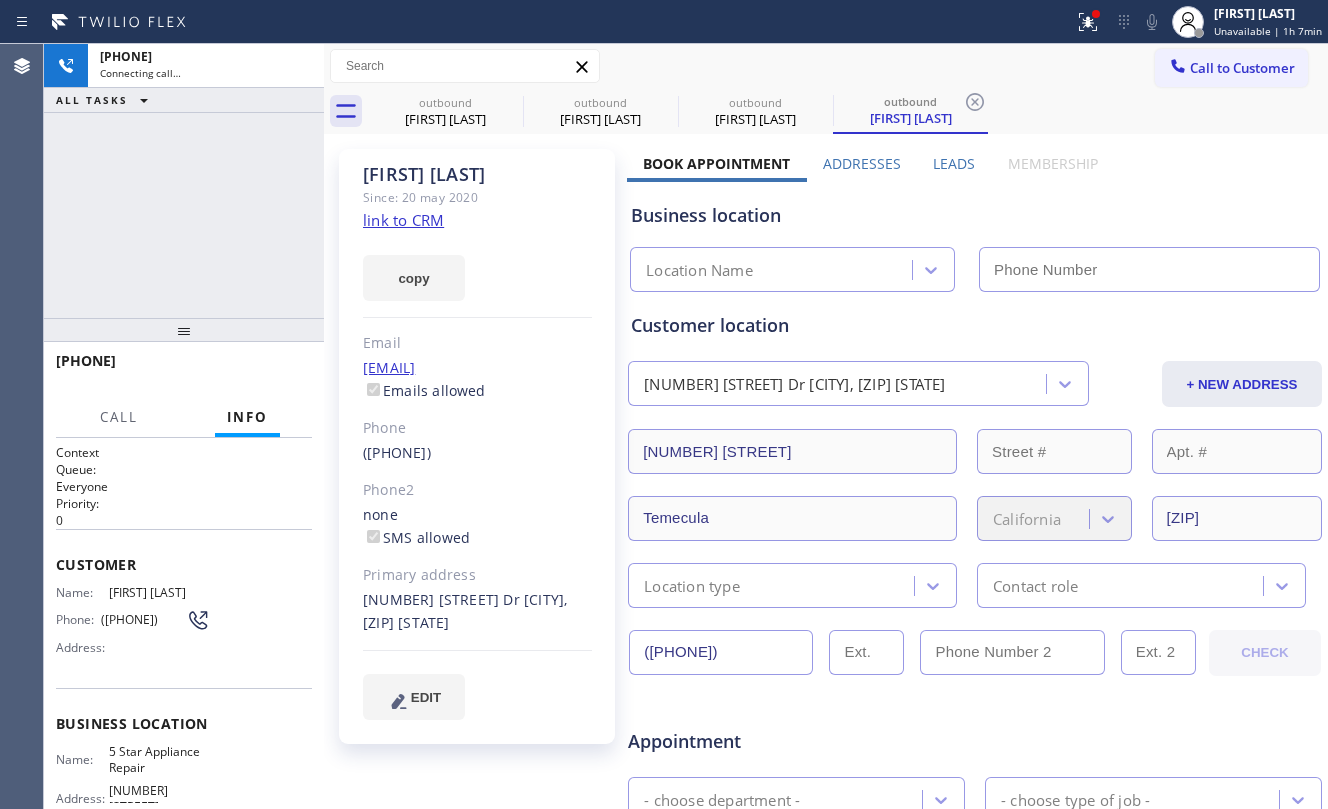 drag, startPoint x: 409, startPoint y: 222, endPoint x: 428, endPoint y: 228, distance: 19.924858 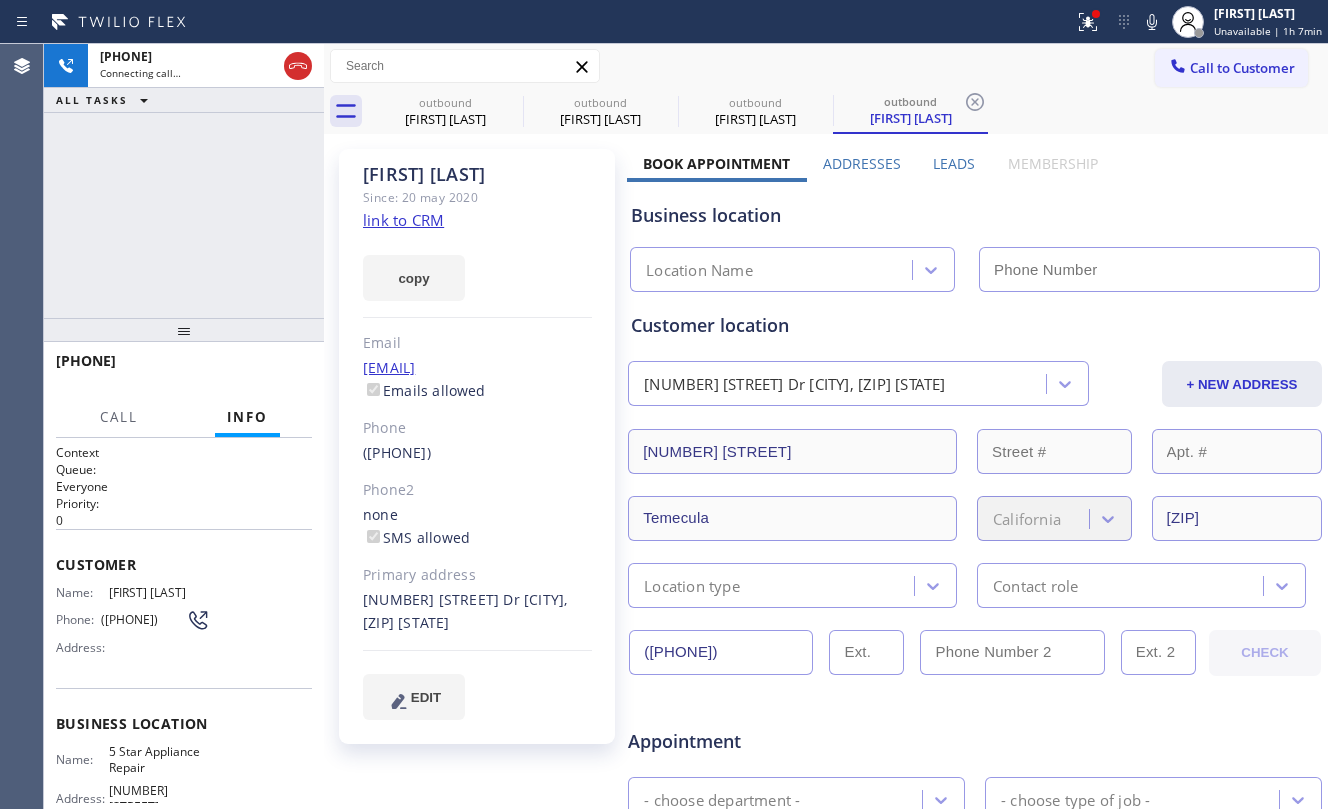 type on "[PHONE]" 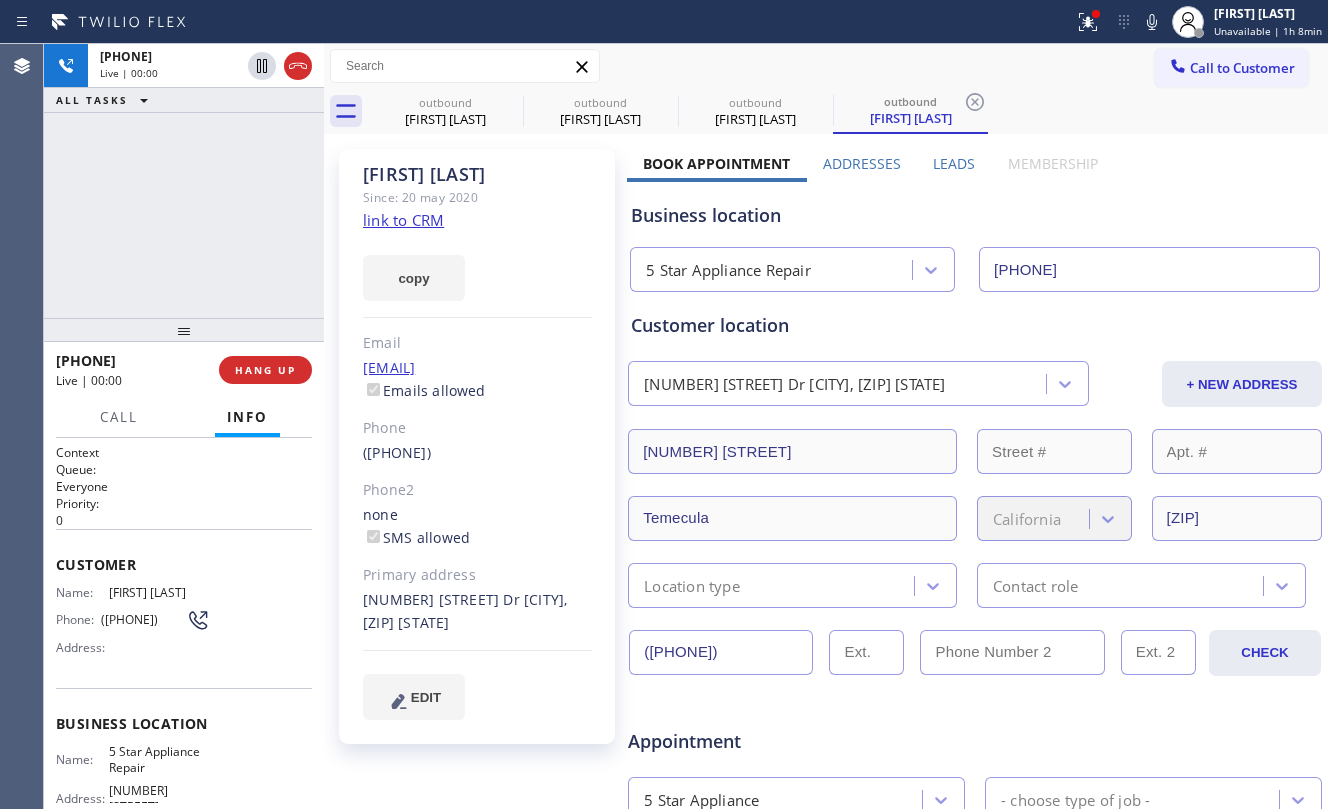 drag, startPoint x: 169, startPoint y: 256, endPoint x: 312, endPoint y: 225, distance: 146.32156 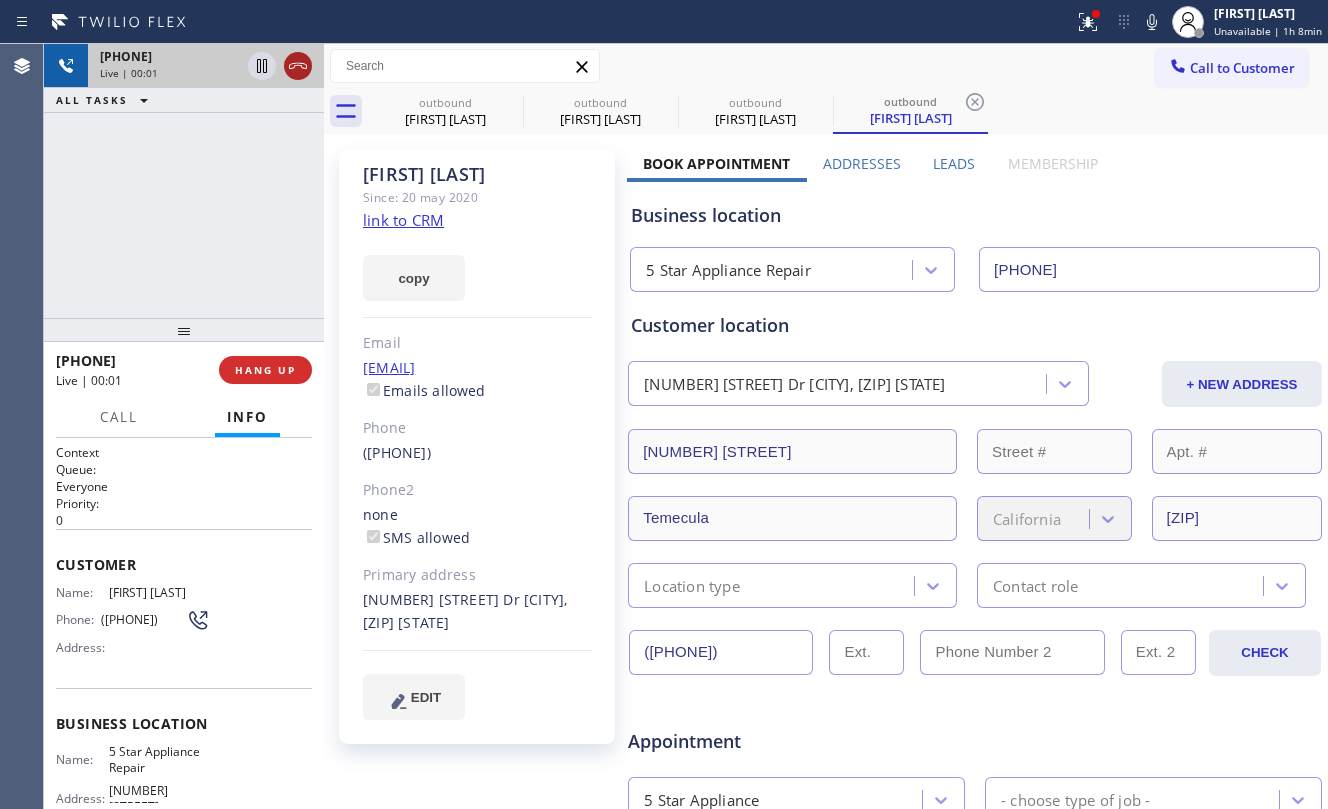 click 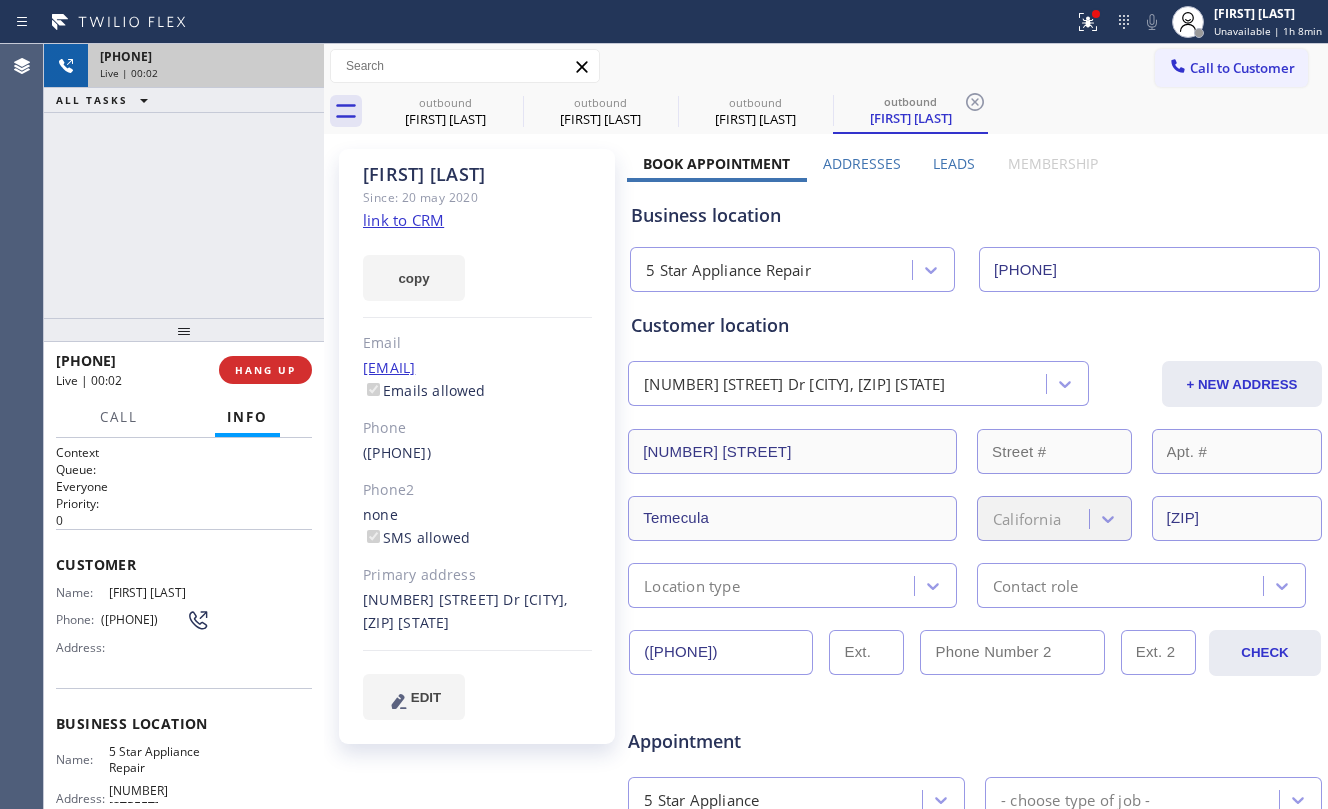 click on "+[PHONE] Live | 00:02 ALL TASKS ALL TASKS ACTIVE TASKS TASKS IN WRAP UP" at bounding box center (184, 181) 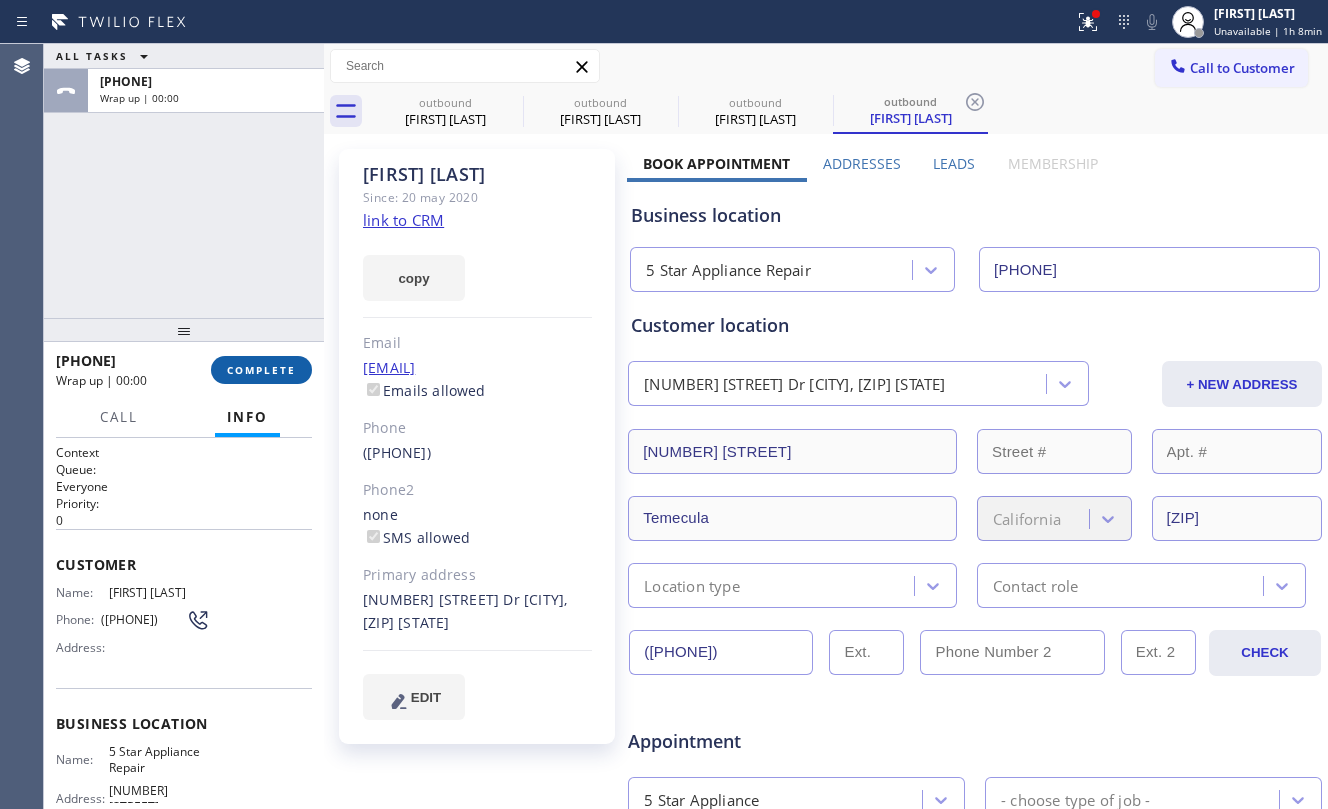 click on "COMPLETE" at bounding box center [261, 370] 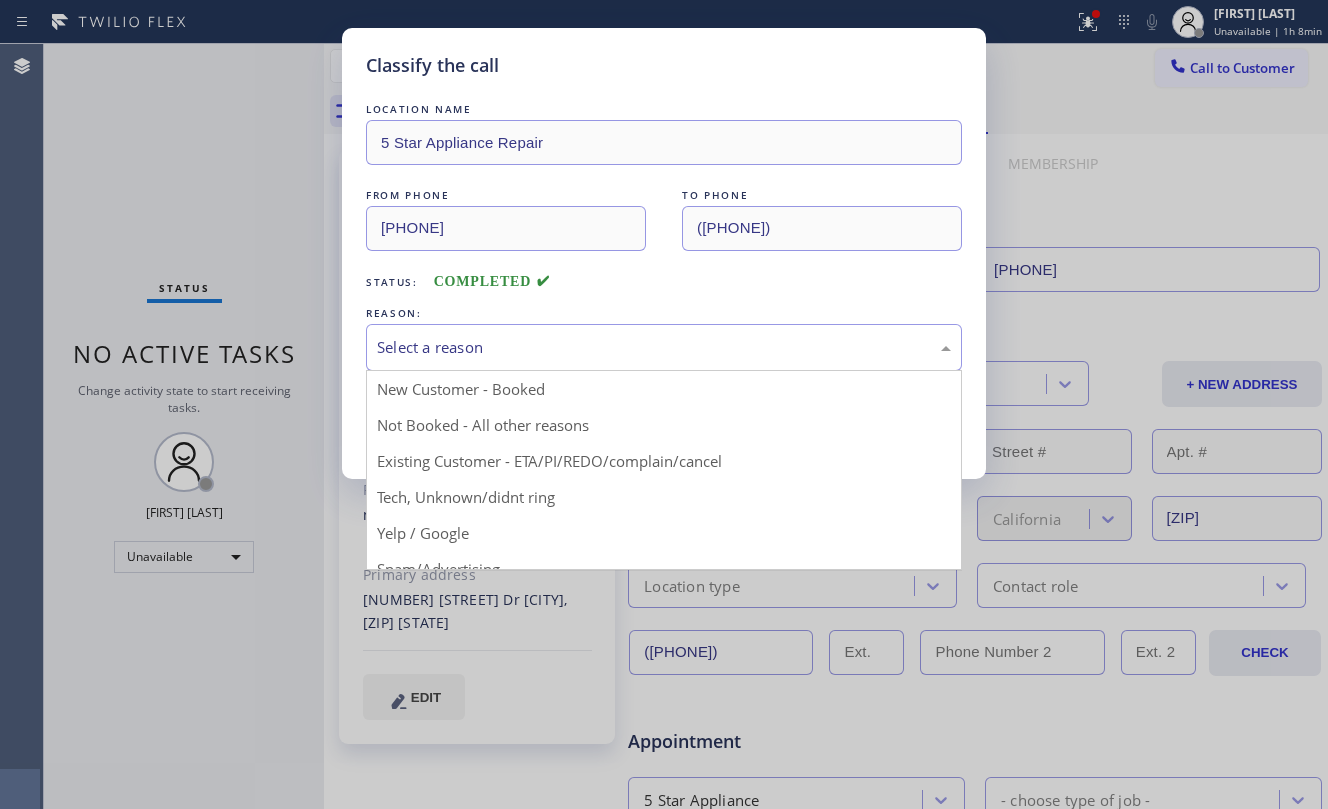 click on "Select a reason" at bounding box center [664, 347] 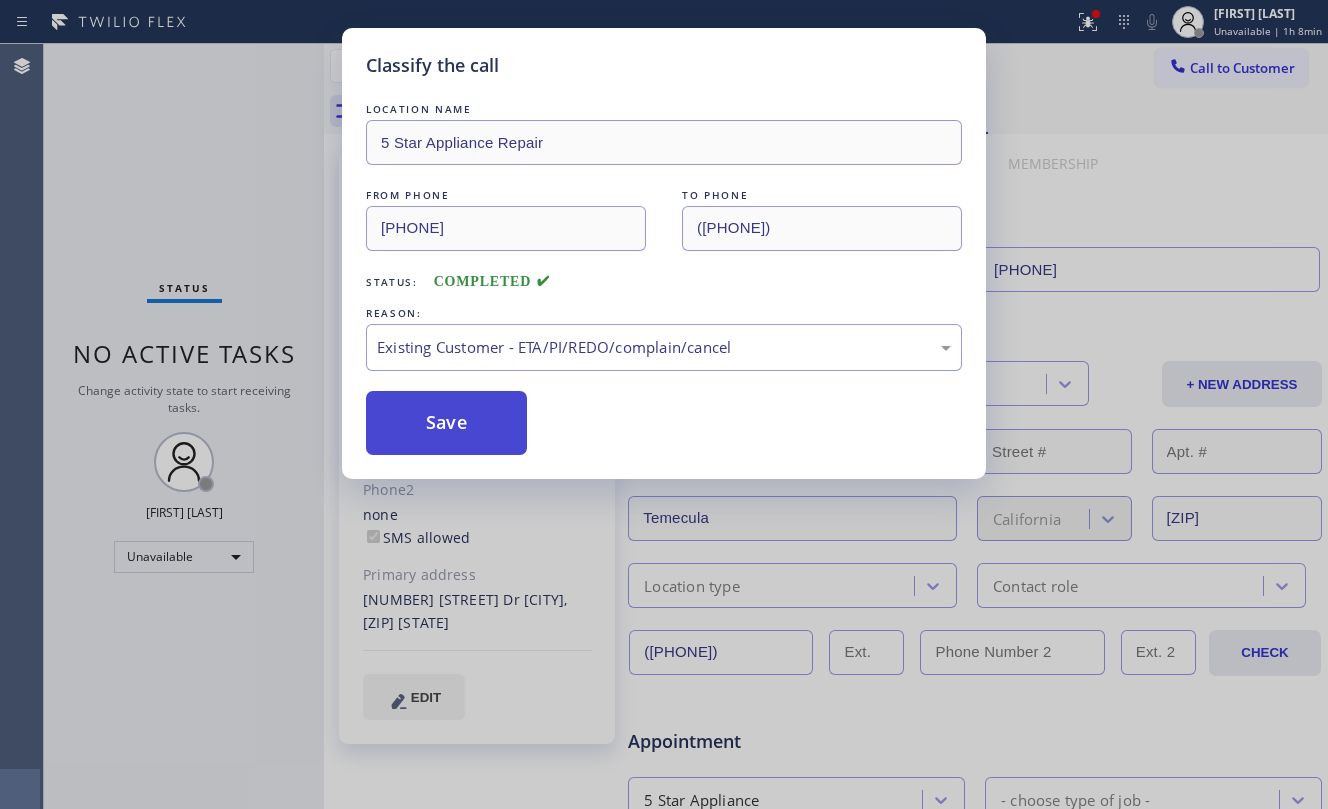 click on "Save" at bounding box center (446, 423) 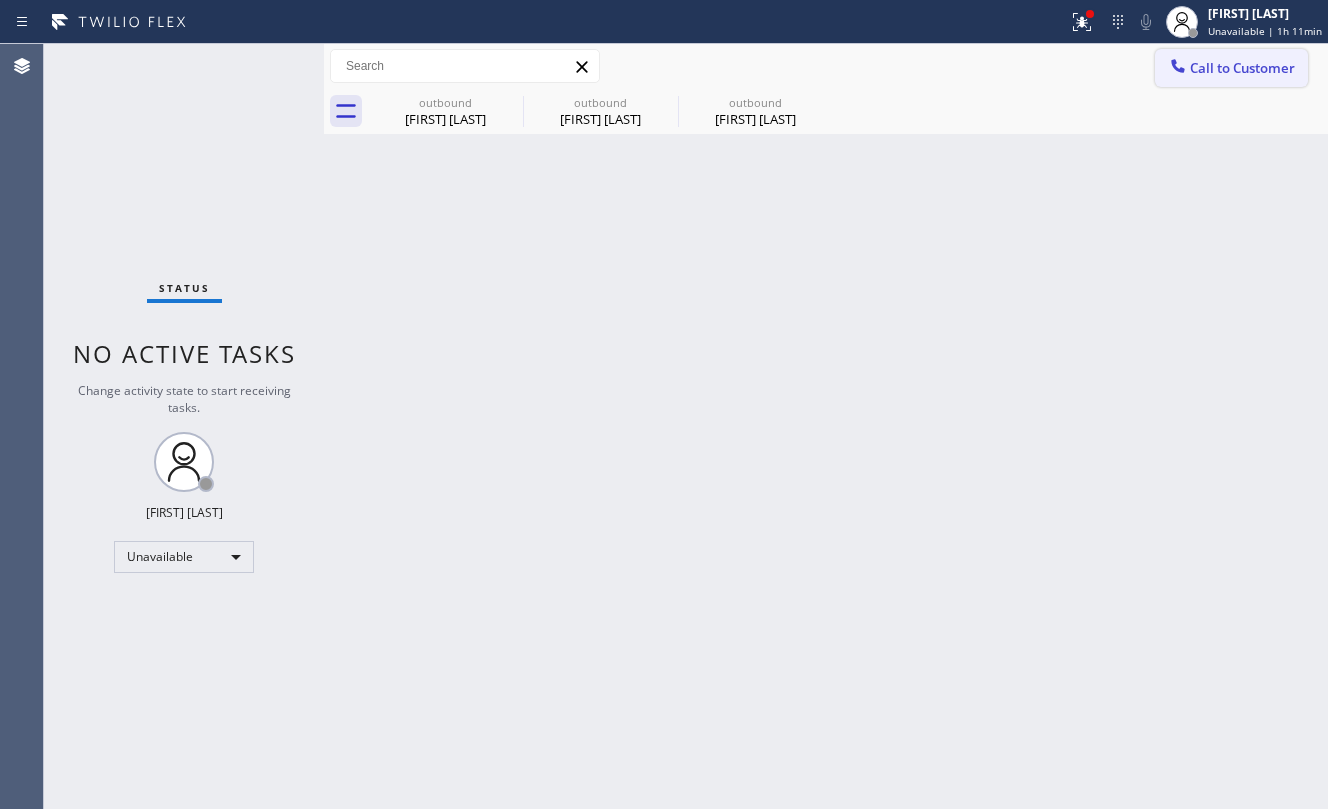 click on "Call to Customer" at bounding box center [1242, 68] 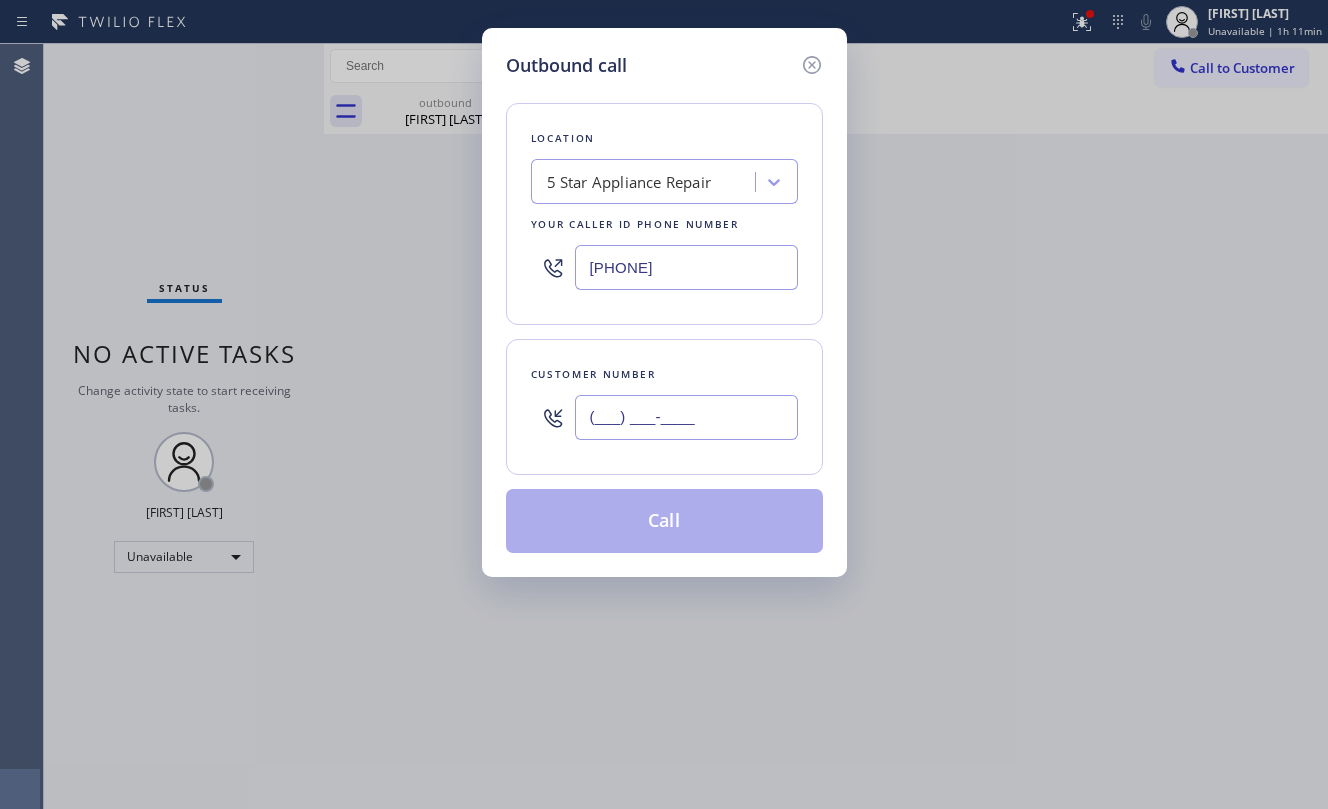 click on "(___) ___-____" at bounding box center (686, 417) 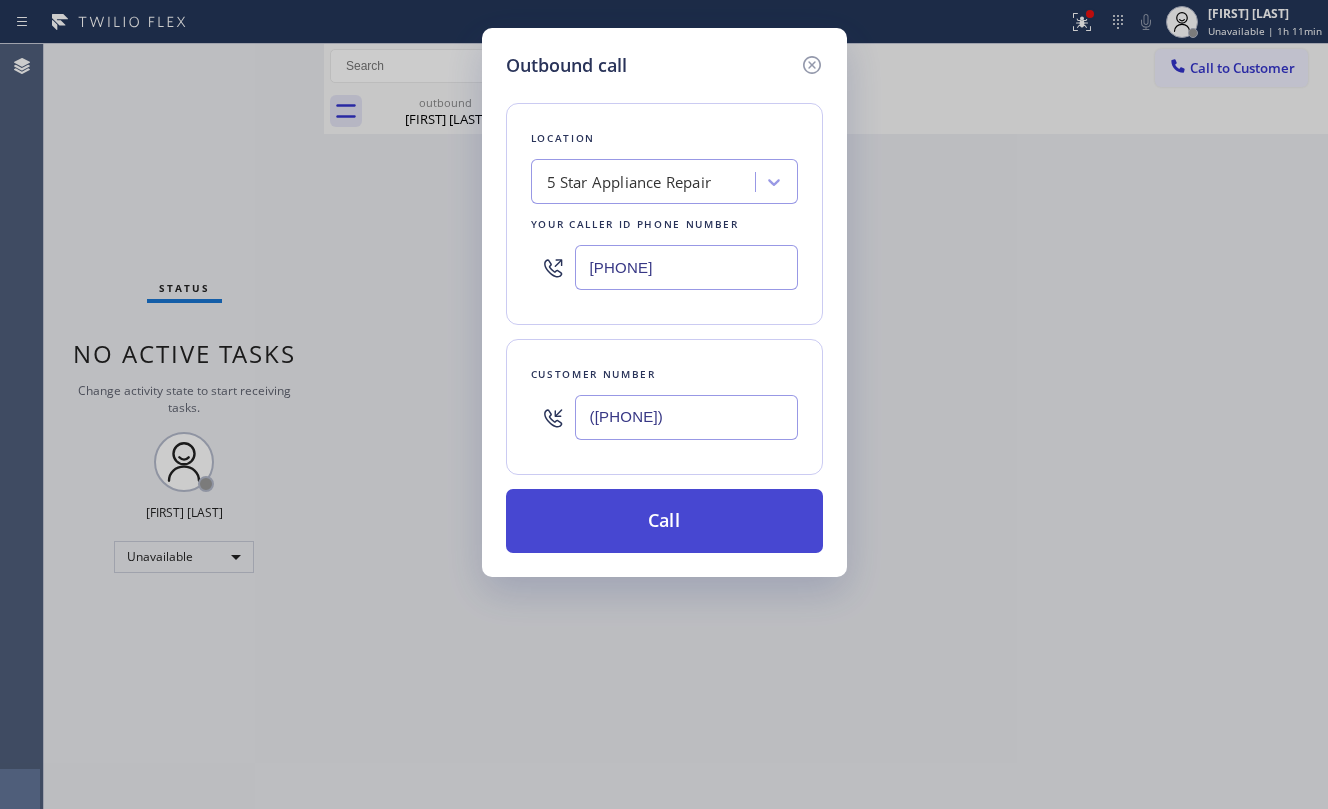 type on "([PHONE])" 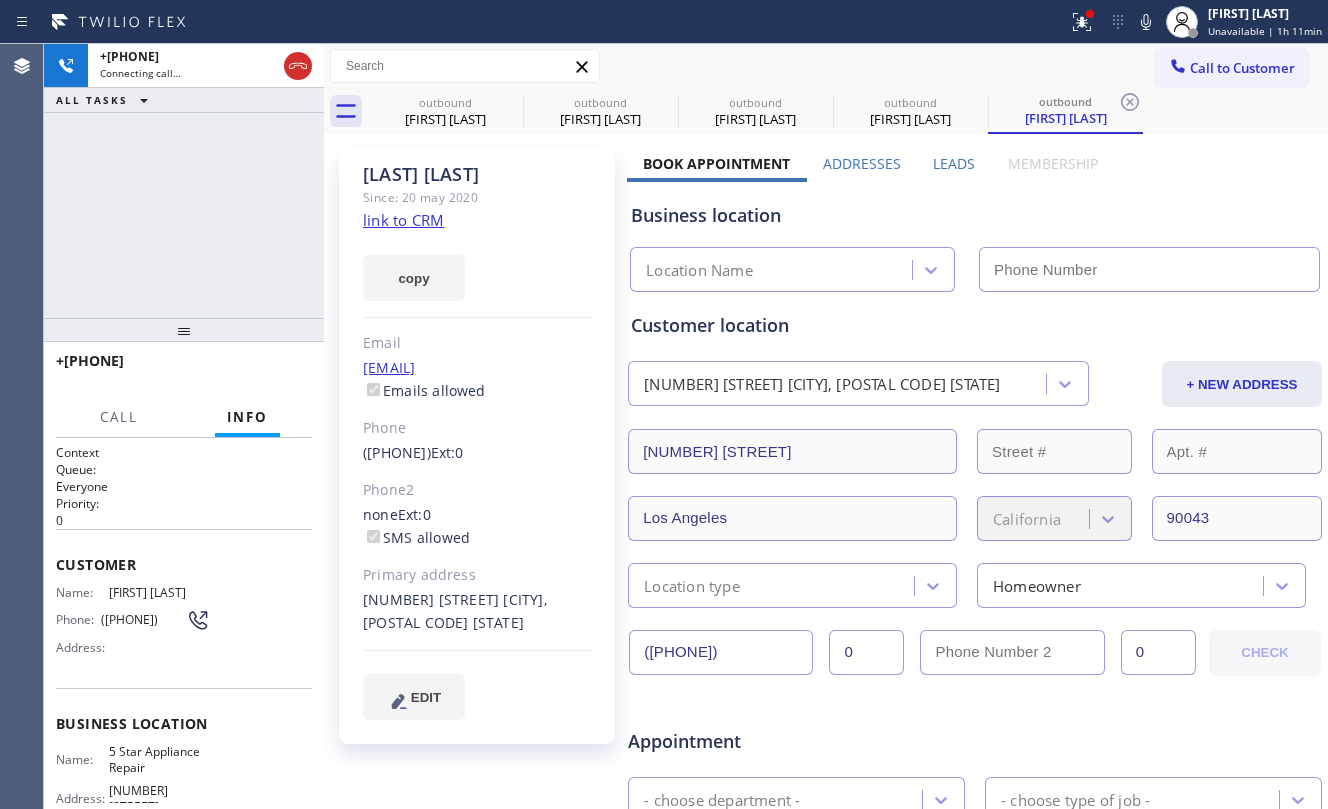 click on "link to CRM" 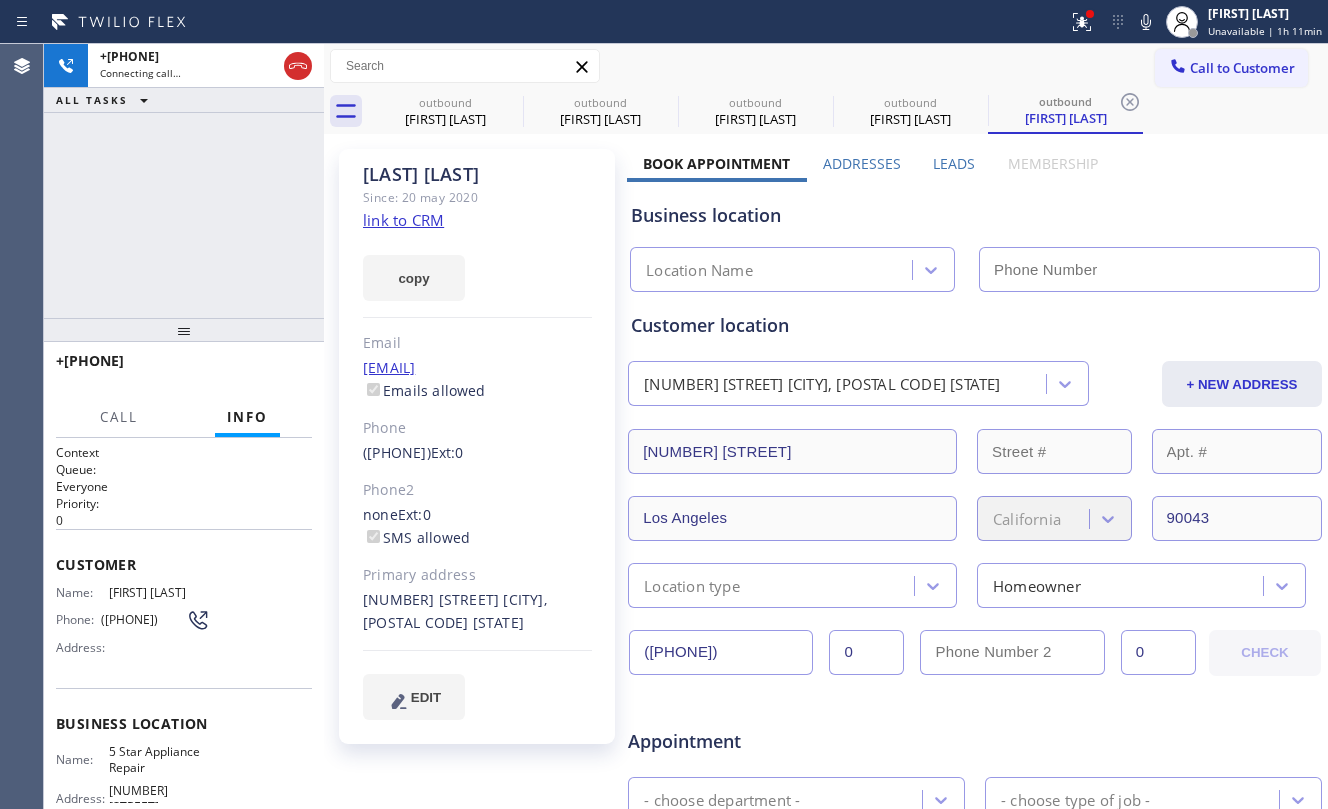 type on "[PHONE]" 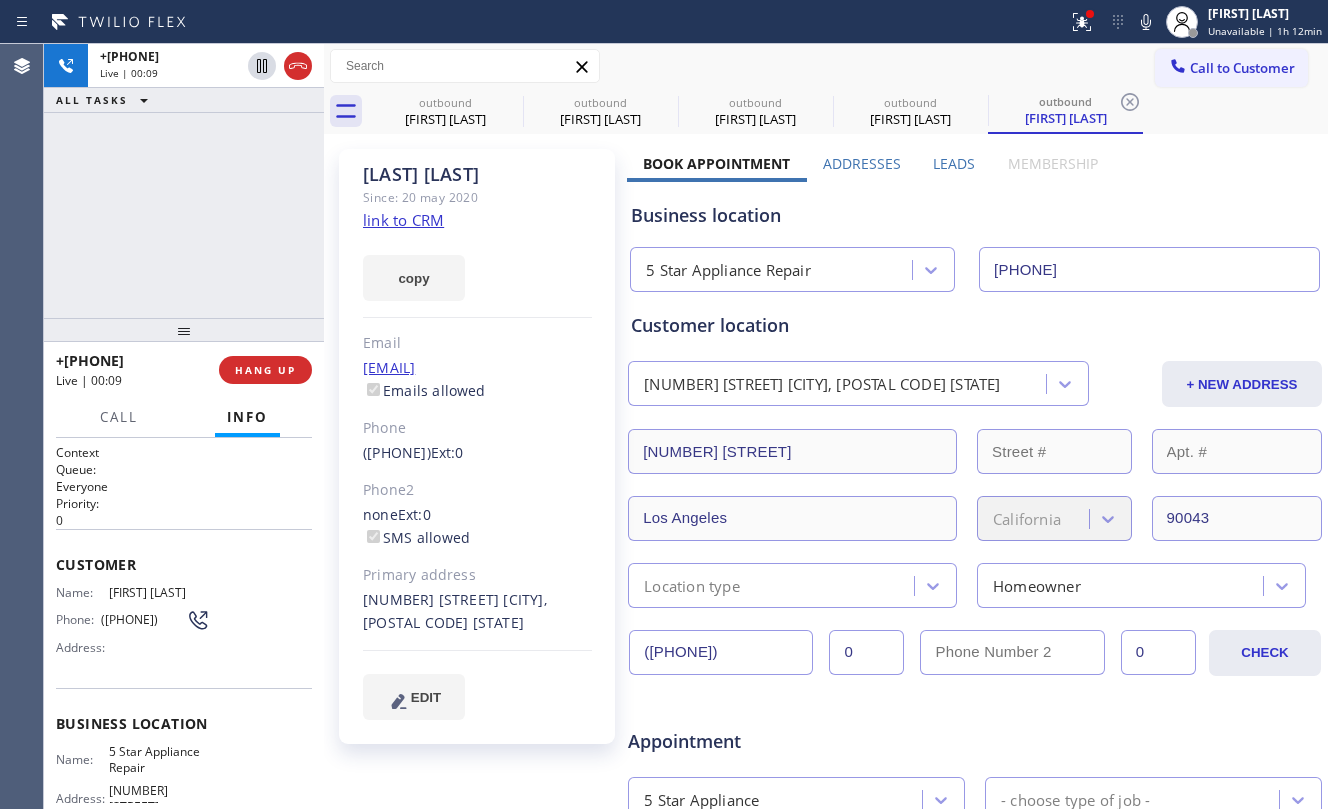 click on "Emails allowed" at bounding box center [424, 390] 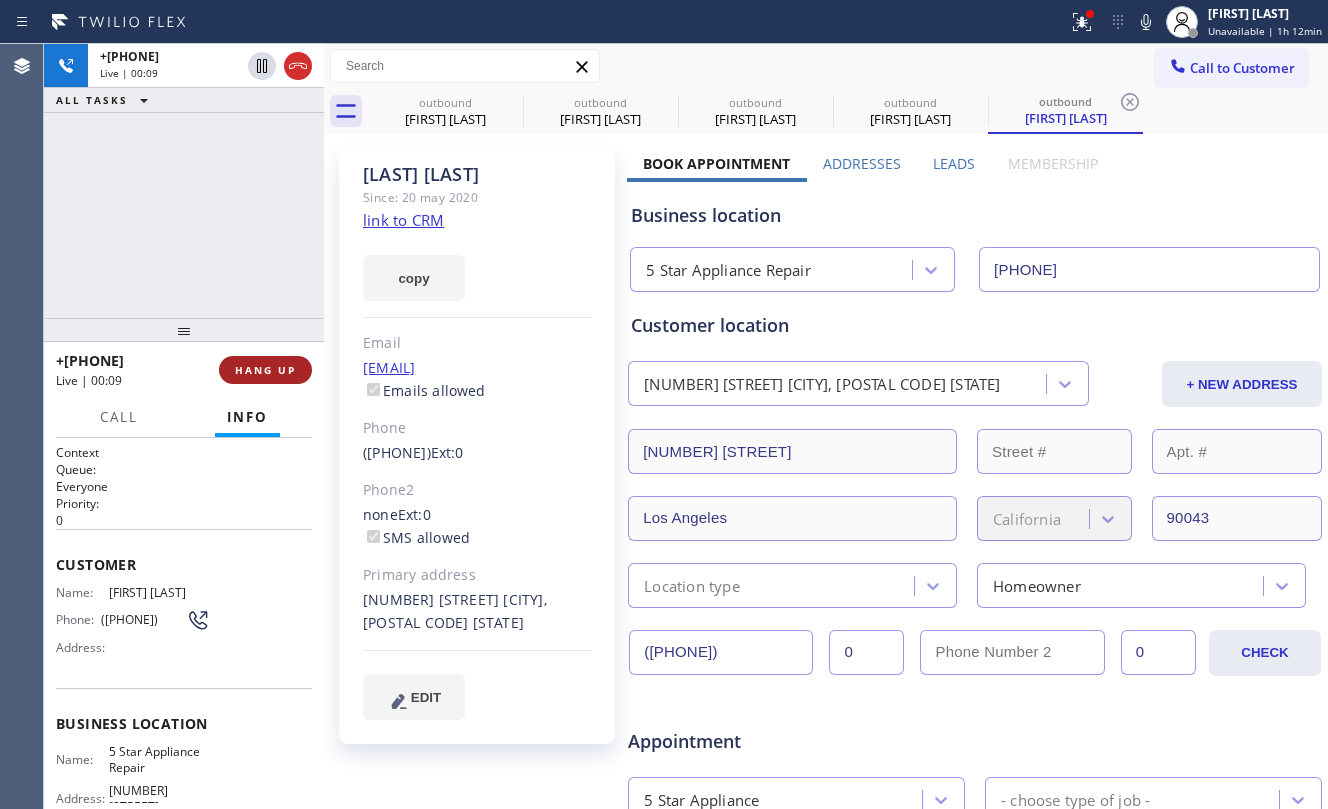click on "HANG UP" at bounding box center [265, 370] 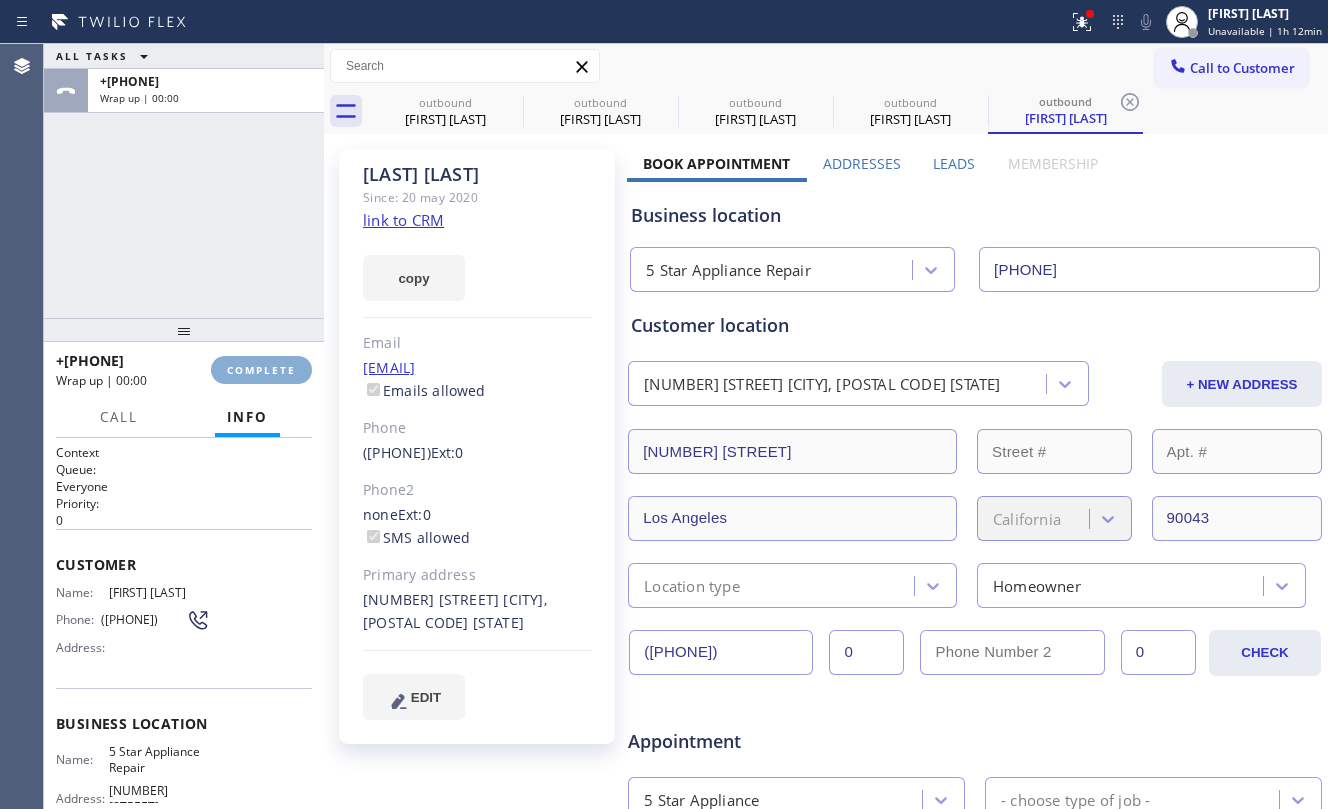 click on "COMPLETE" at bounding box center [261, 370] 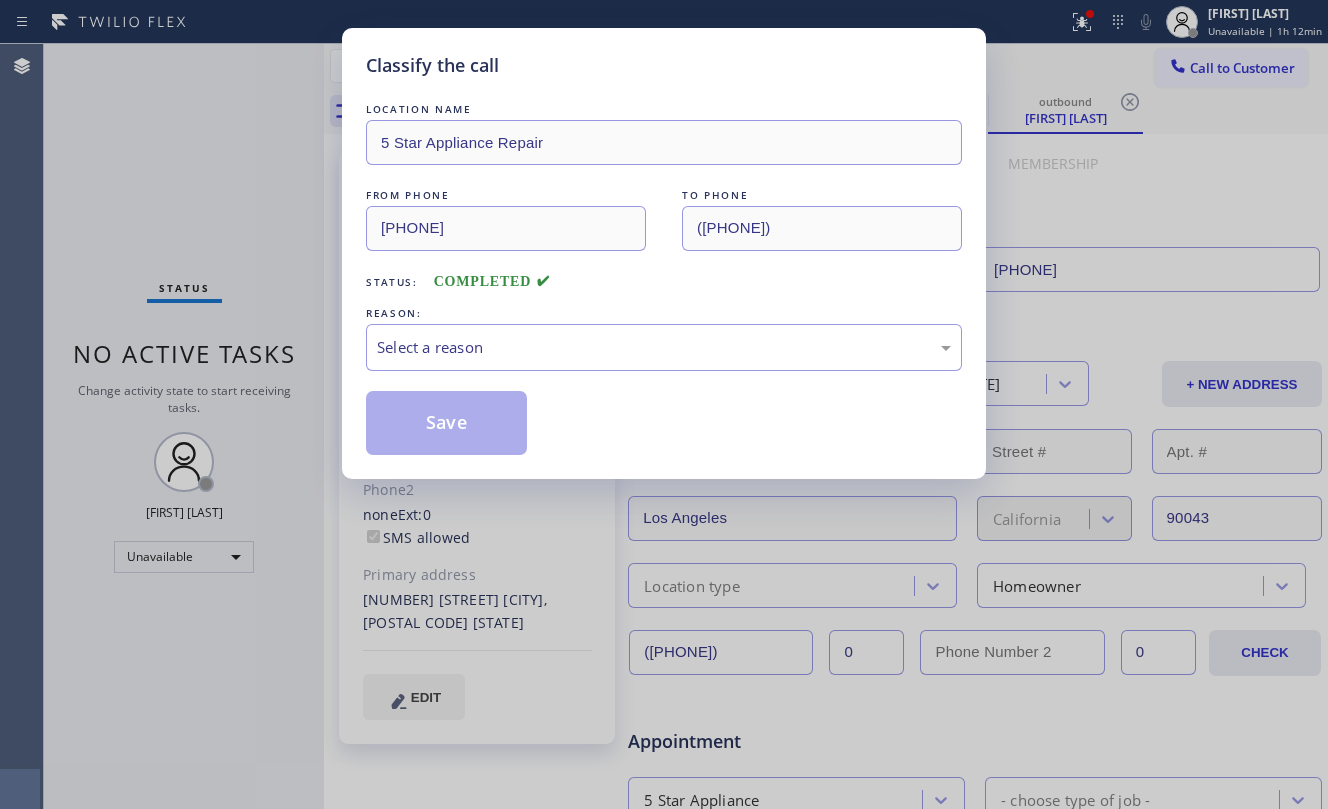 click on "Classify the call LOCATION NAME 5 Star Appliance Repair FROM PHONE ([PHONE]) TO PHONE ([PHONE]) Status: COMPLETED REASON: Select a reason Save" at bounding box center [664, 404] 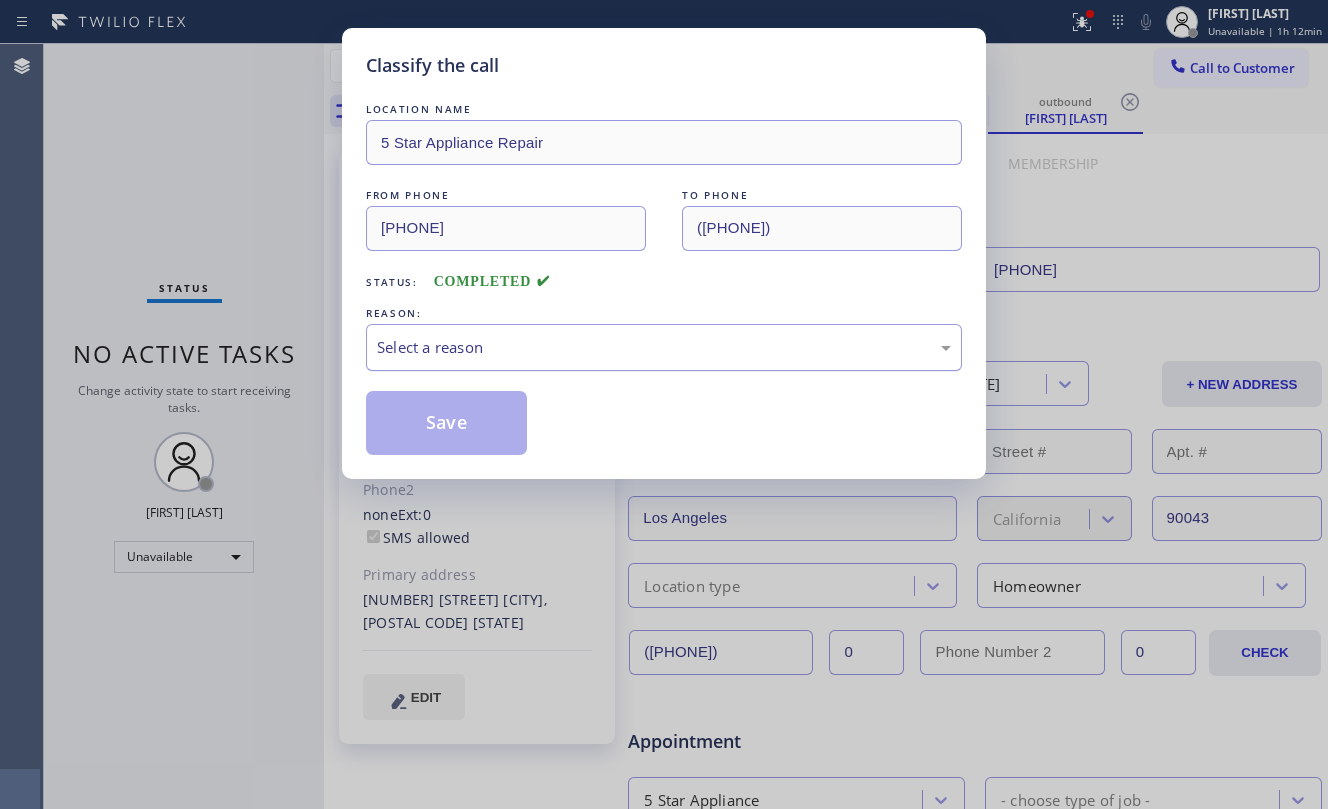 click on "Select a reason" at bounding box center (664, 347) 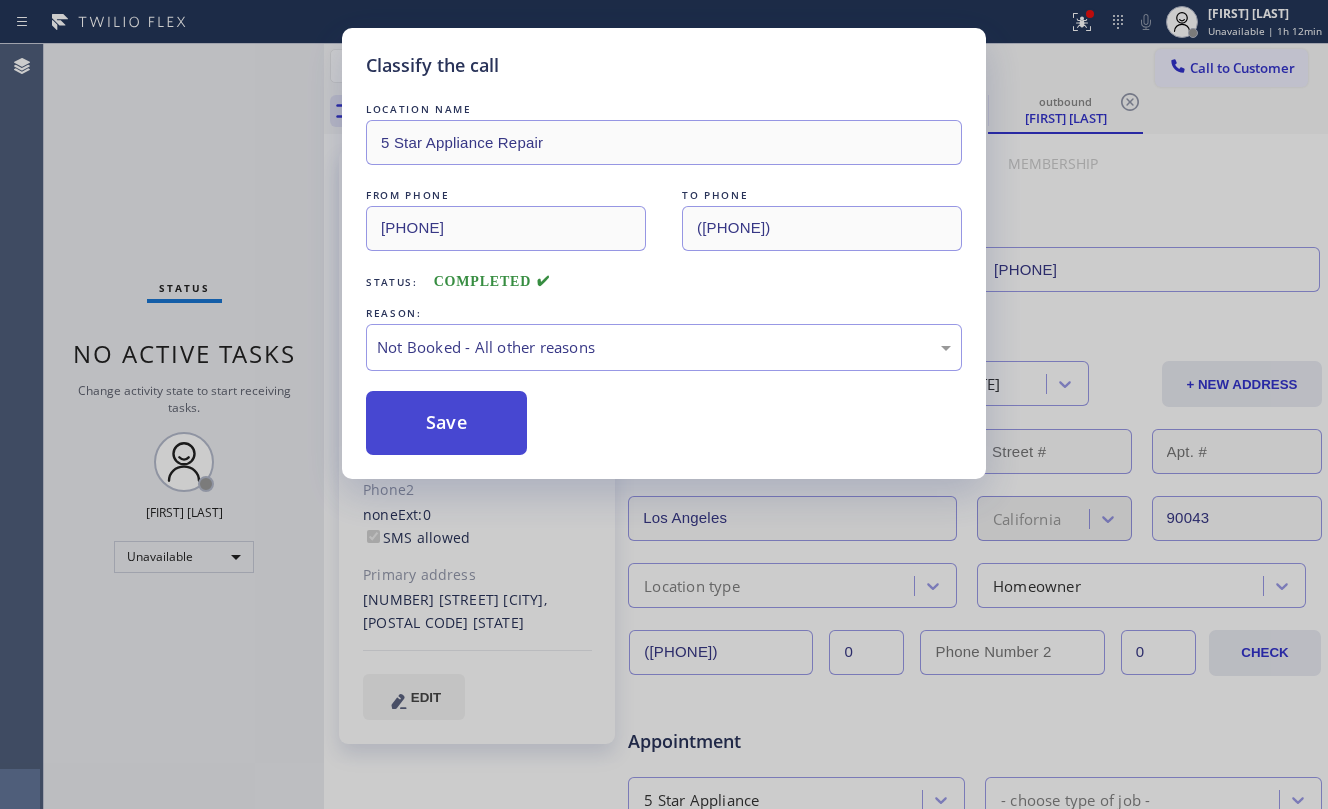 click on "Save" at bounding box center (446, 423) 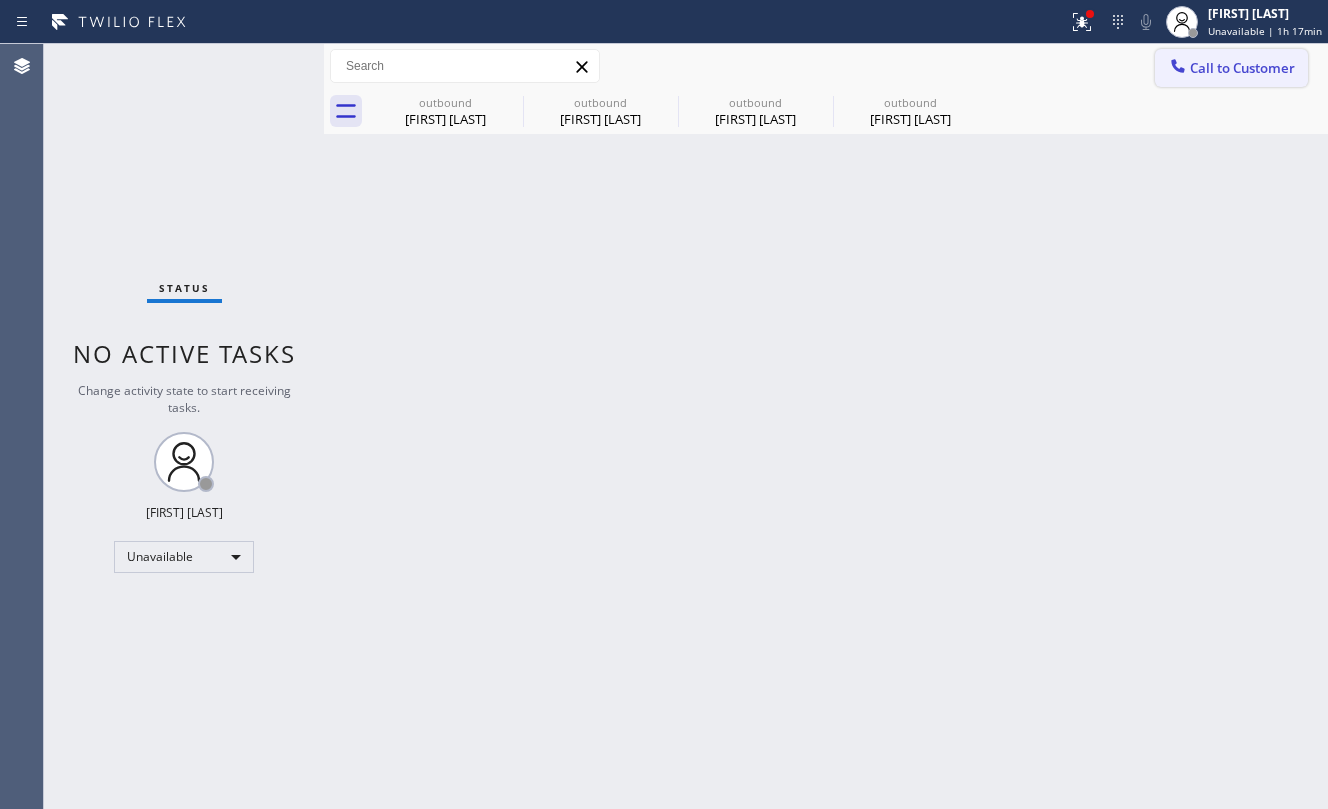 click on "Call to Customer" at bounding box center (1242, 68) 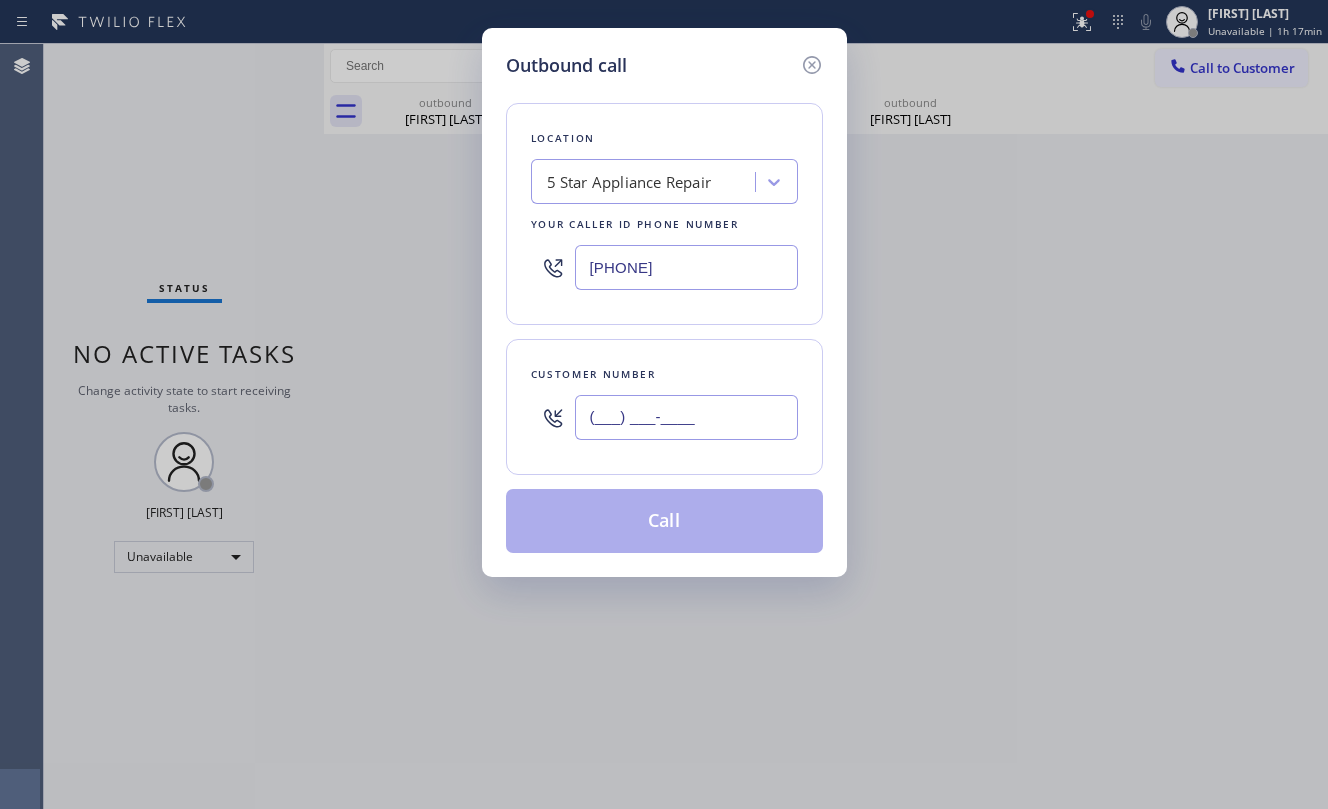 click on "(___) ___-____" at bounding box center (686, 417) 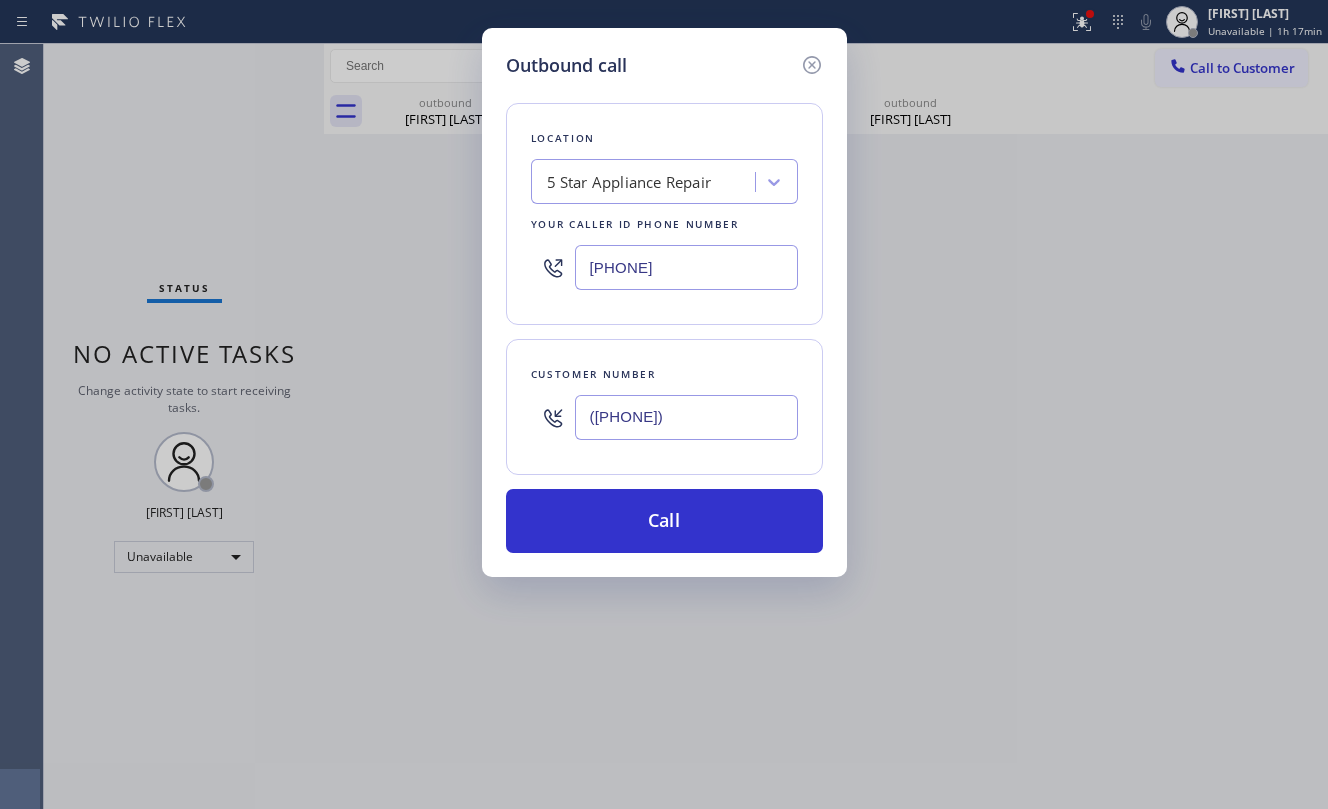 type on "([PHONE])" 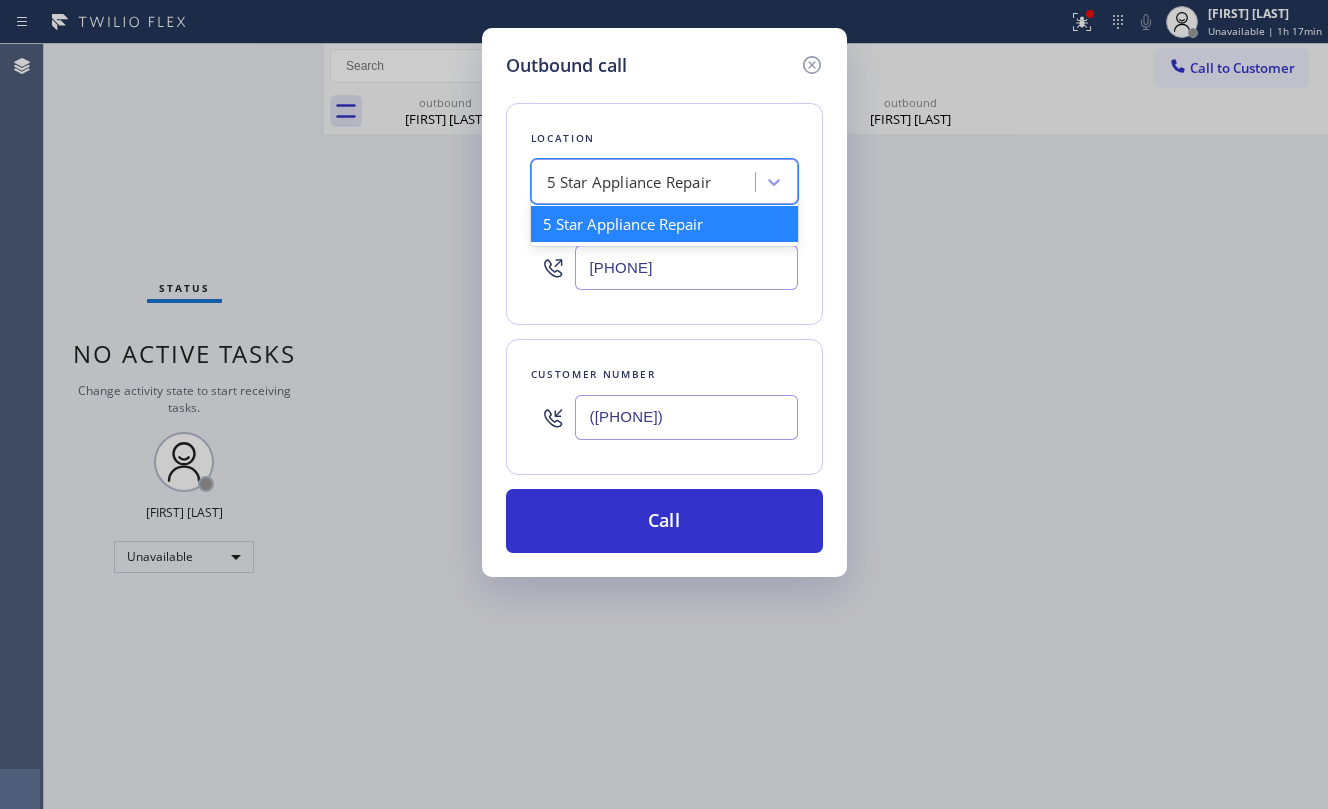 paste on "Precision Plumbing and Water Heating" 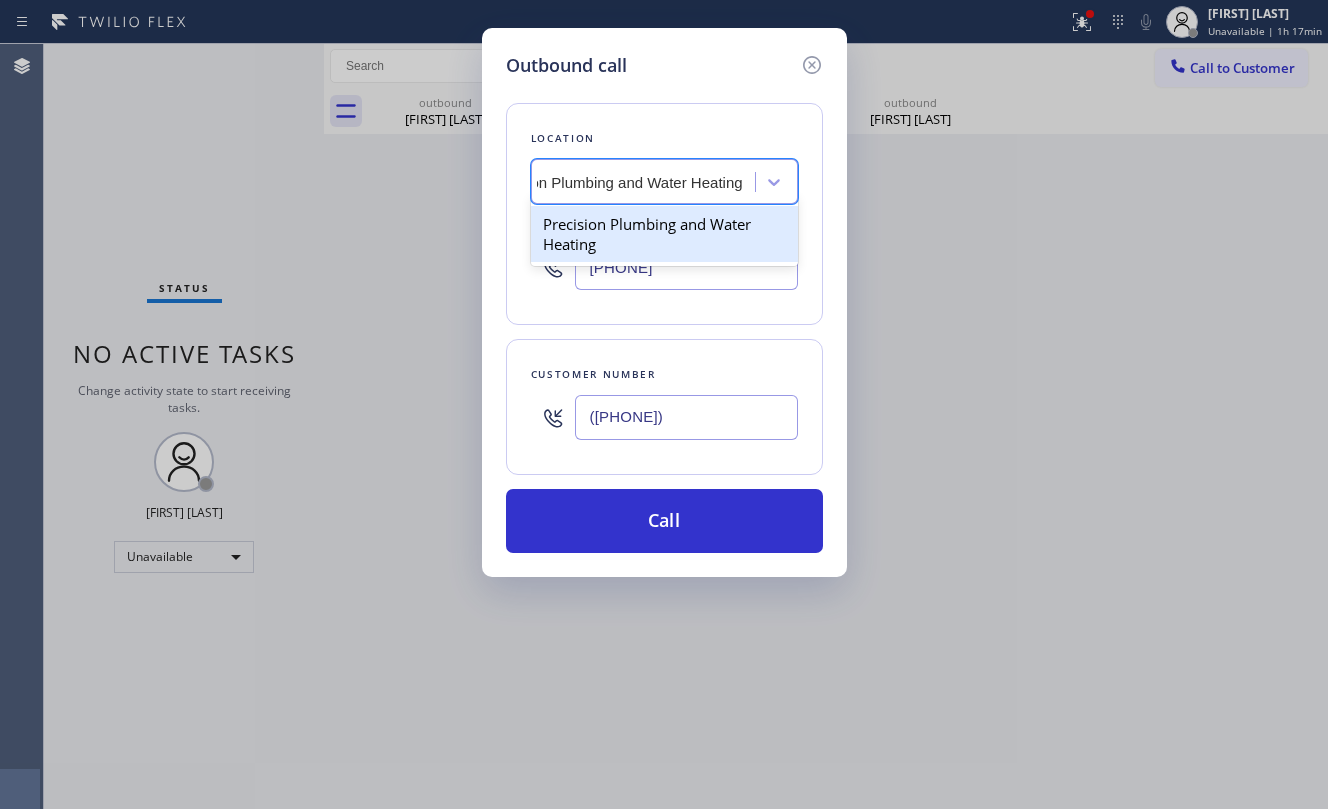 click on "Precision Plumbing and Water Heating" at bounding box center (664, 234) 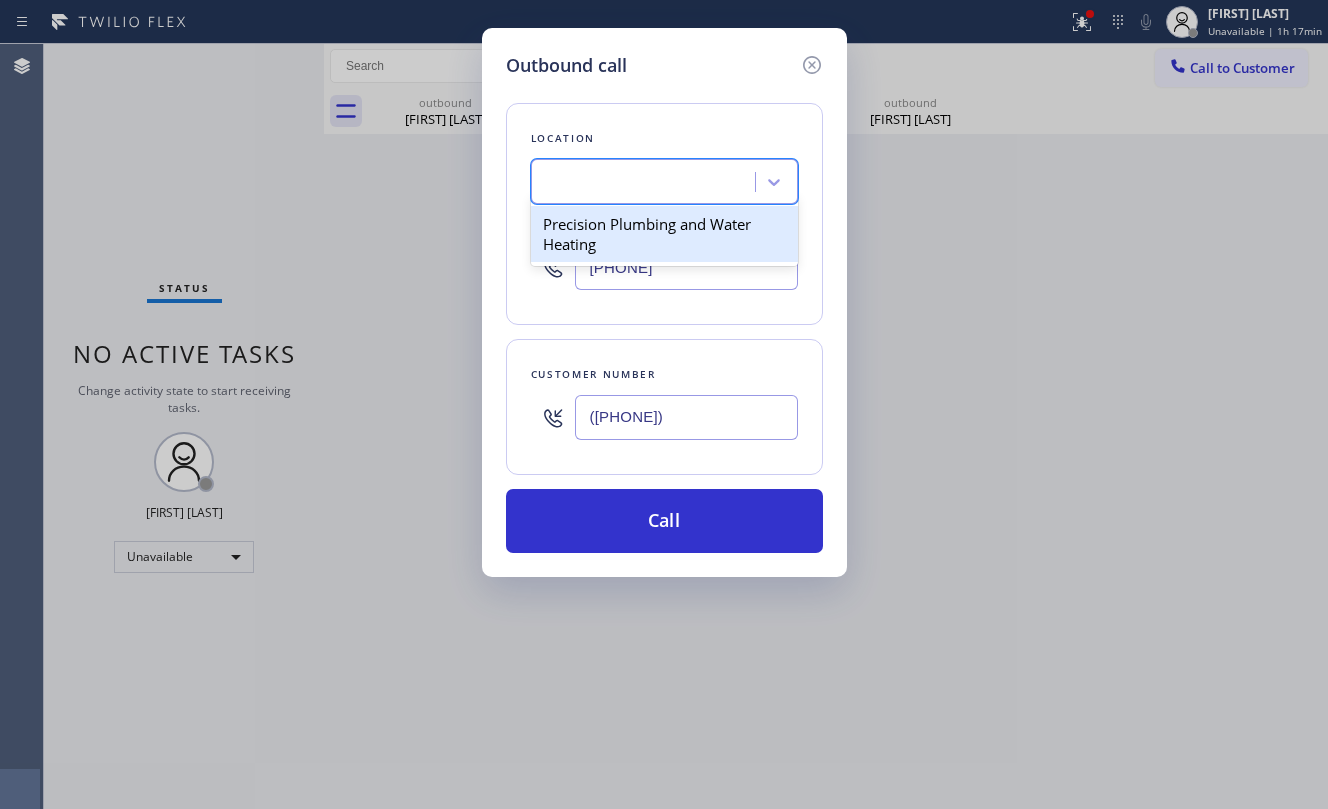type on "([PHONE])" 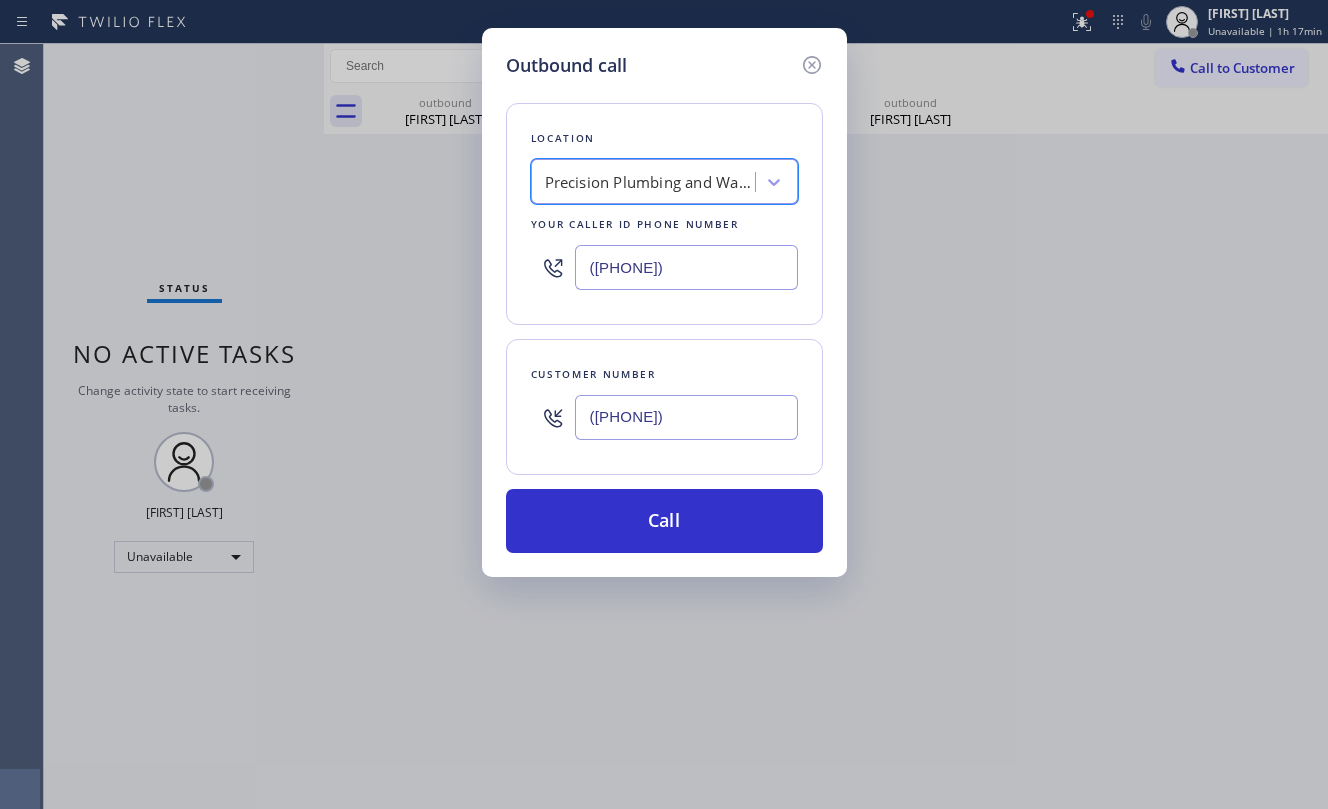 scroll, scrollTop: 0, scrollLeft: 1, axis: horizontal 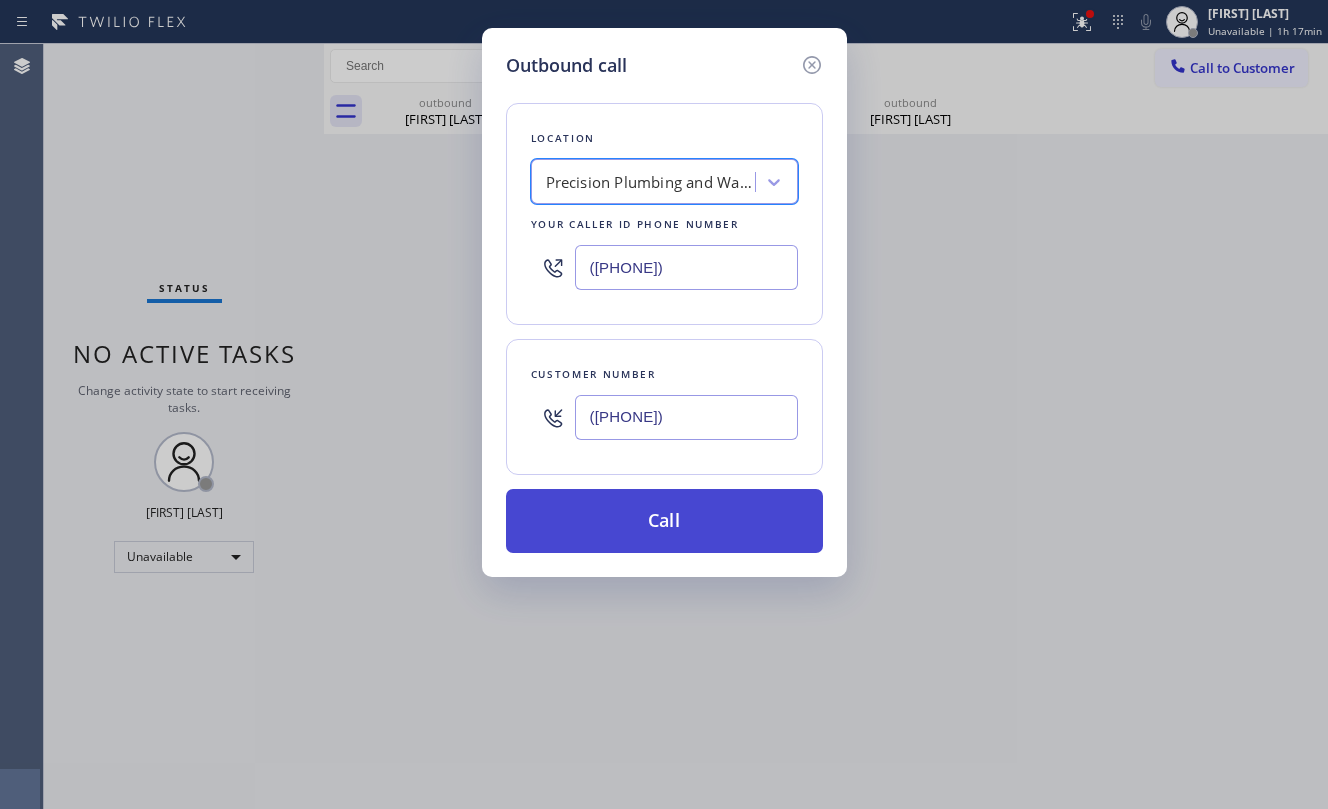 click on "Call" at bounding box center [664, 521] 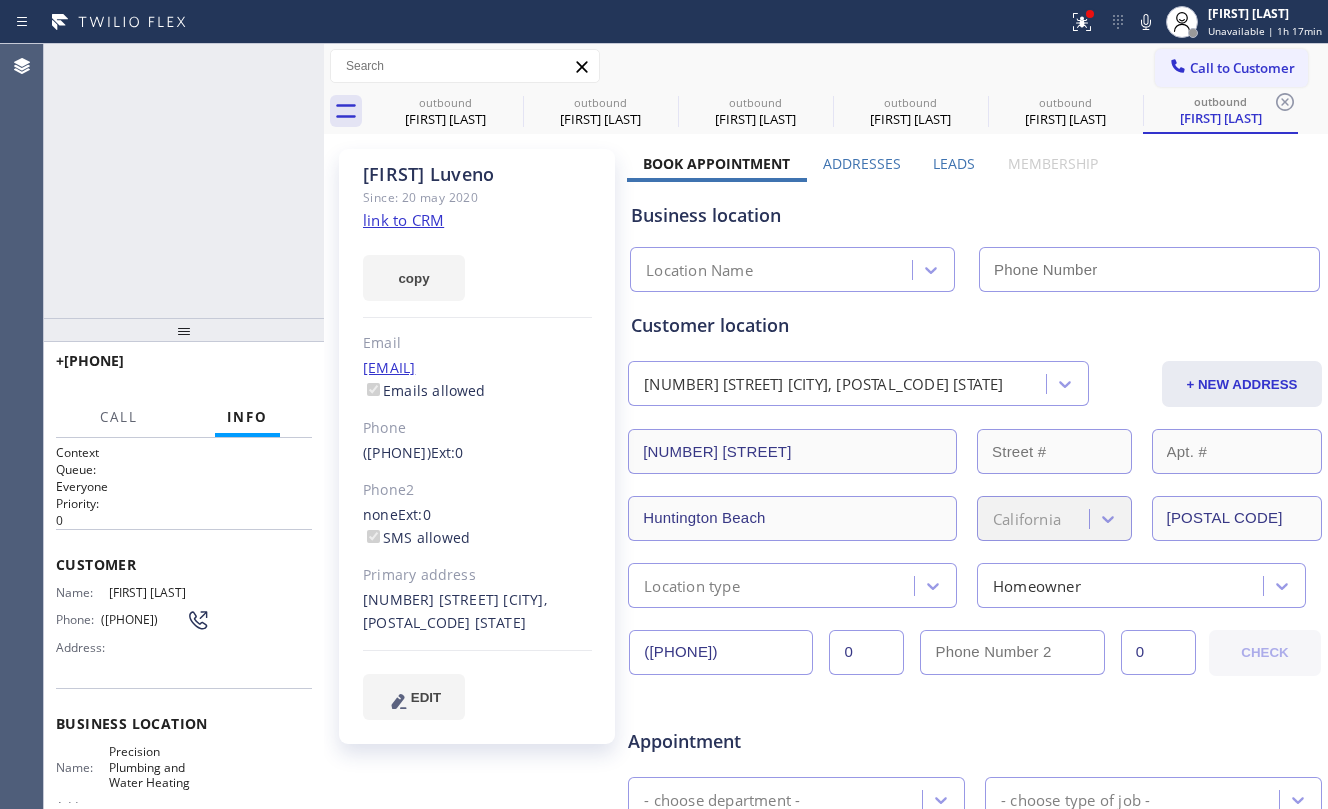 type on "([PHONE])" 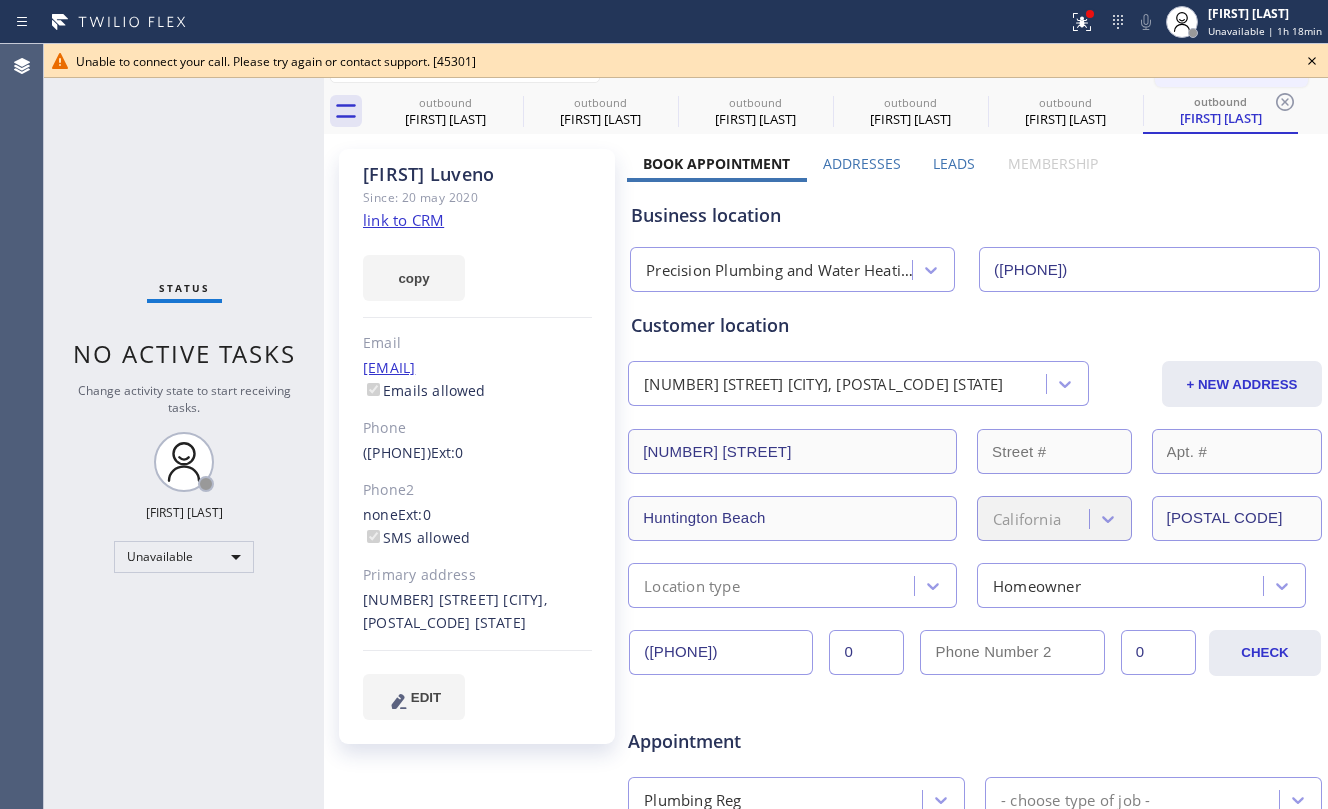 click 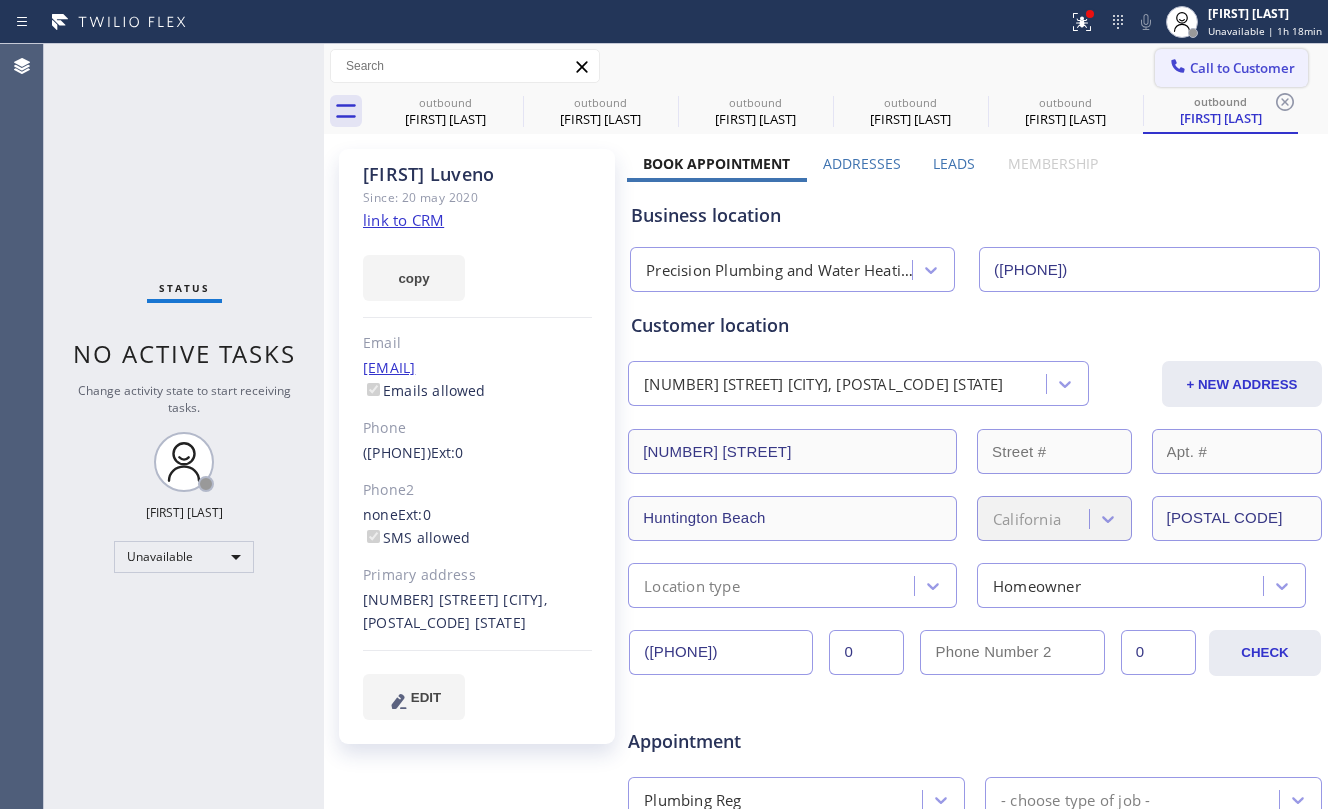 click on "Call to Customer" at bounding box center [1231, 68] 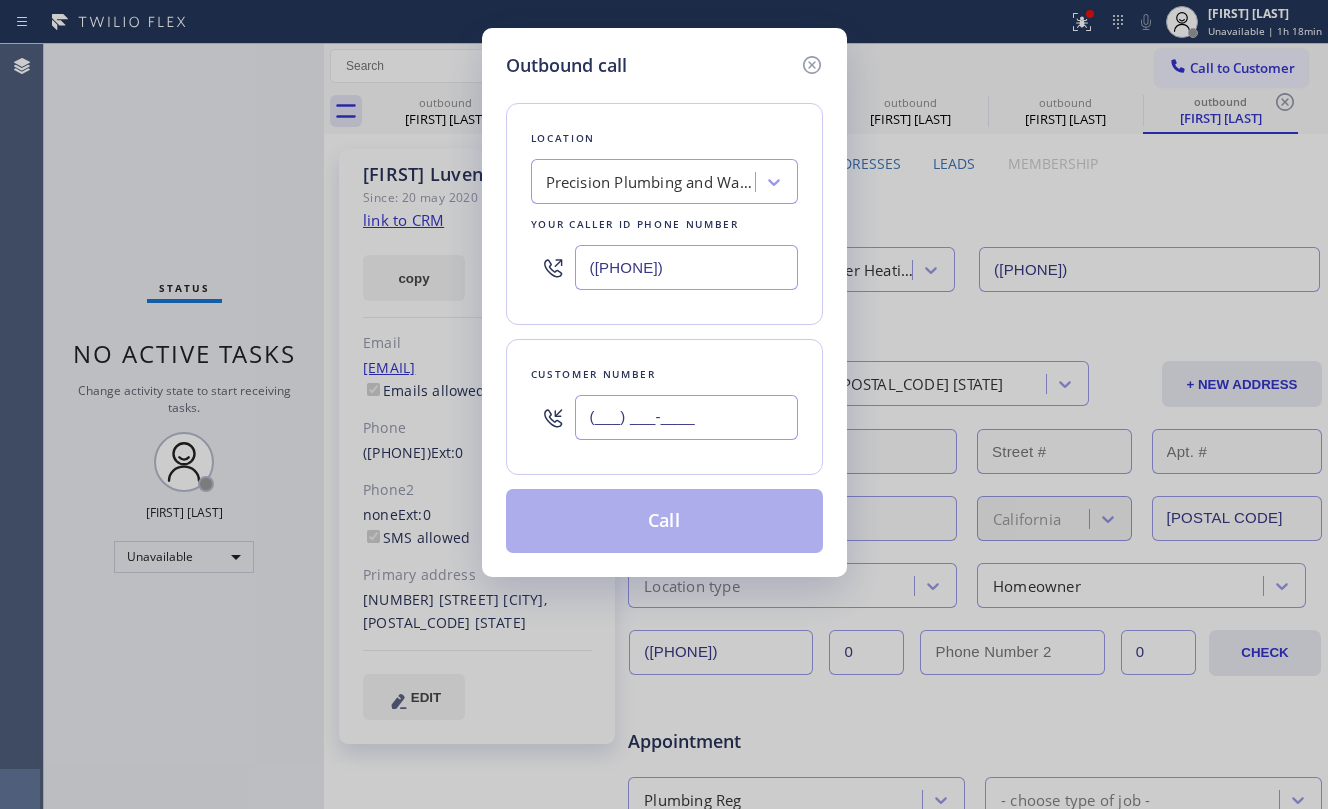 click on "(___) ___-____" at bounding box center (686, 417) 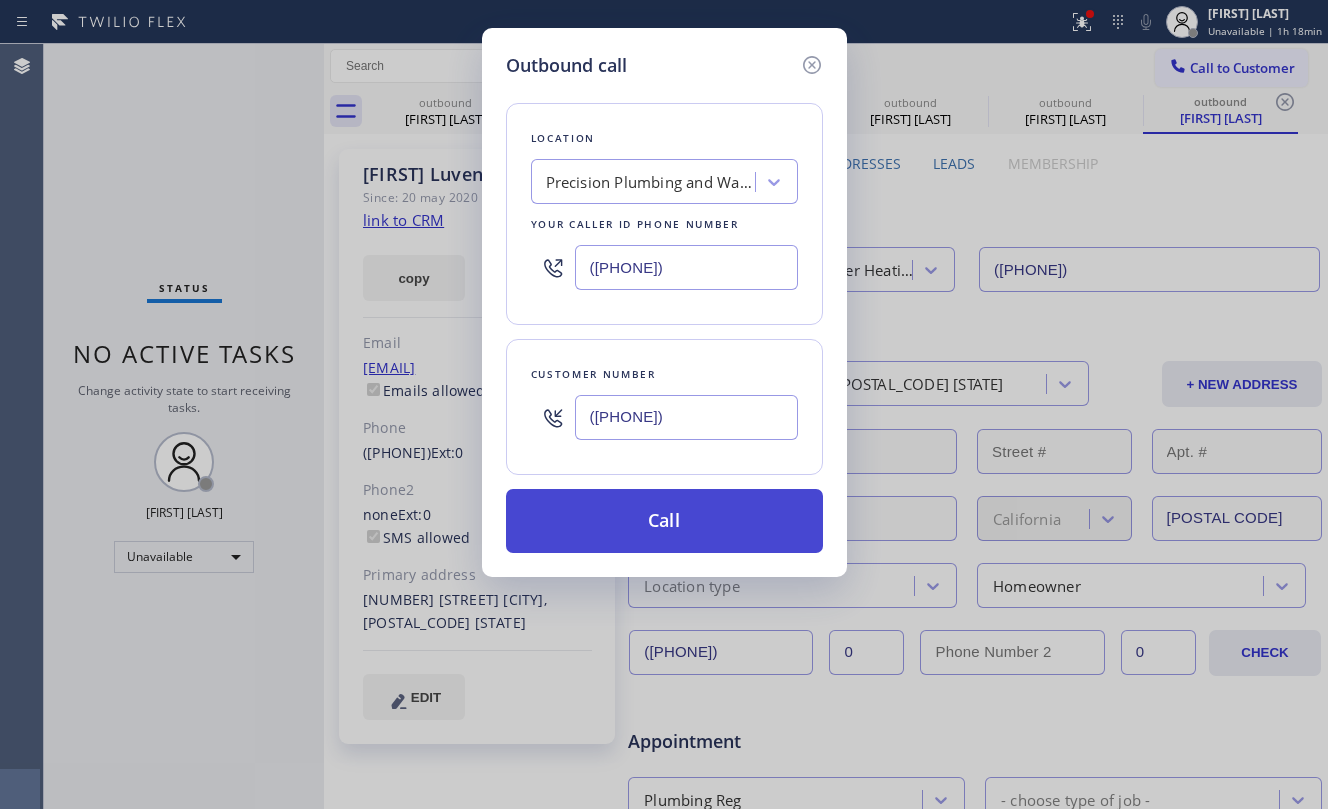 type on "([PHONE])" 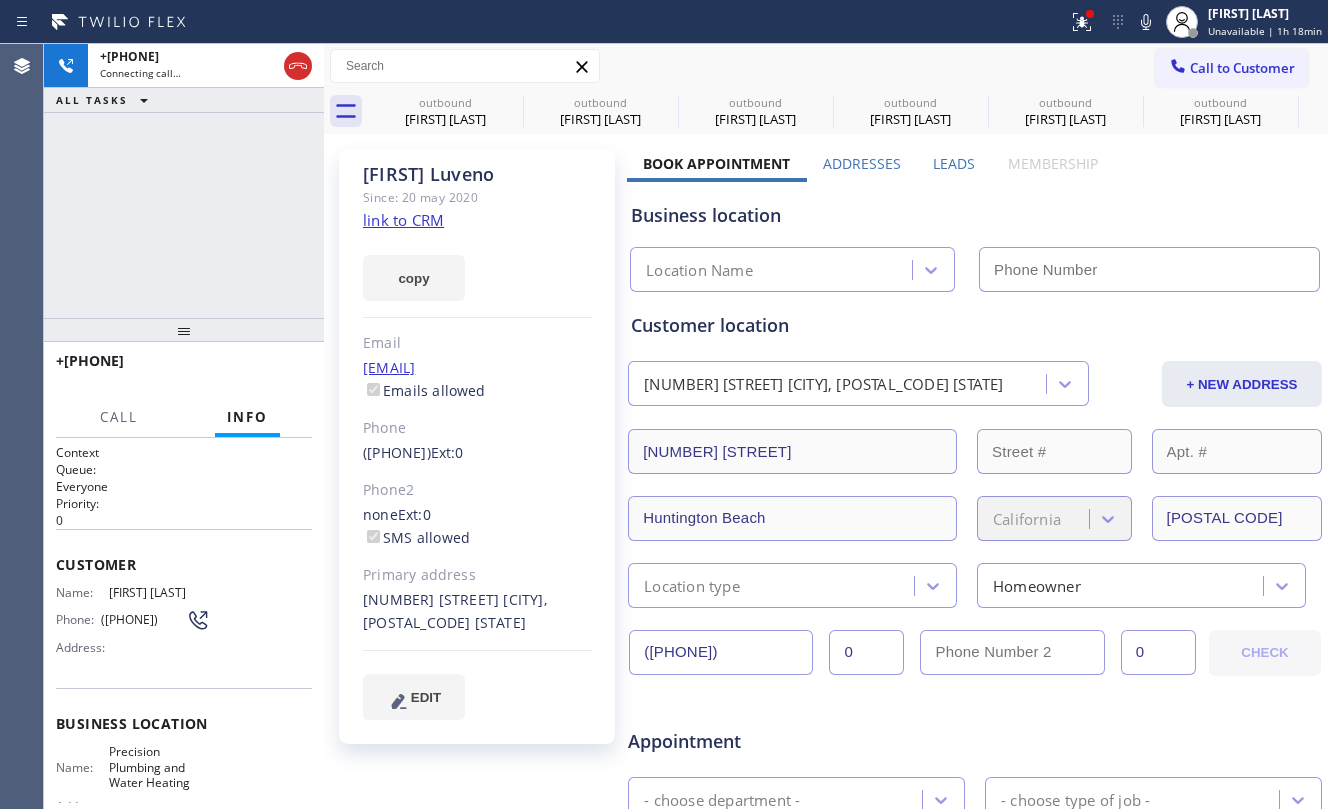 type on "([PHONE])" 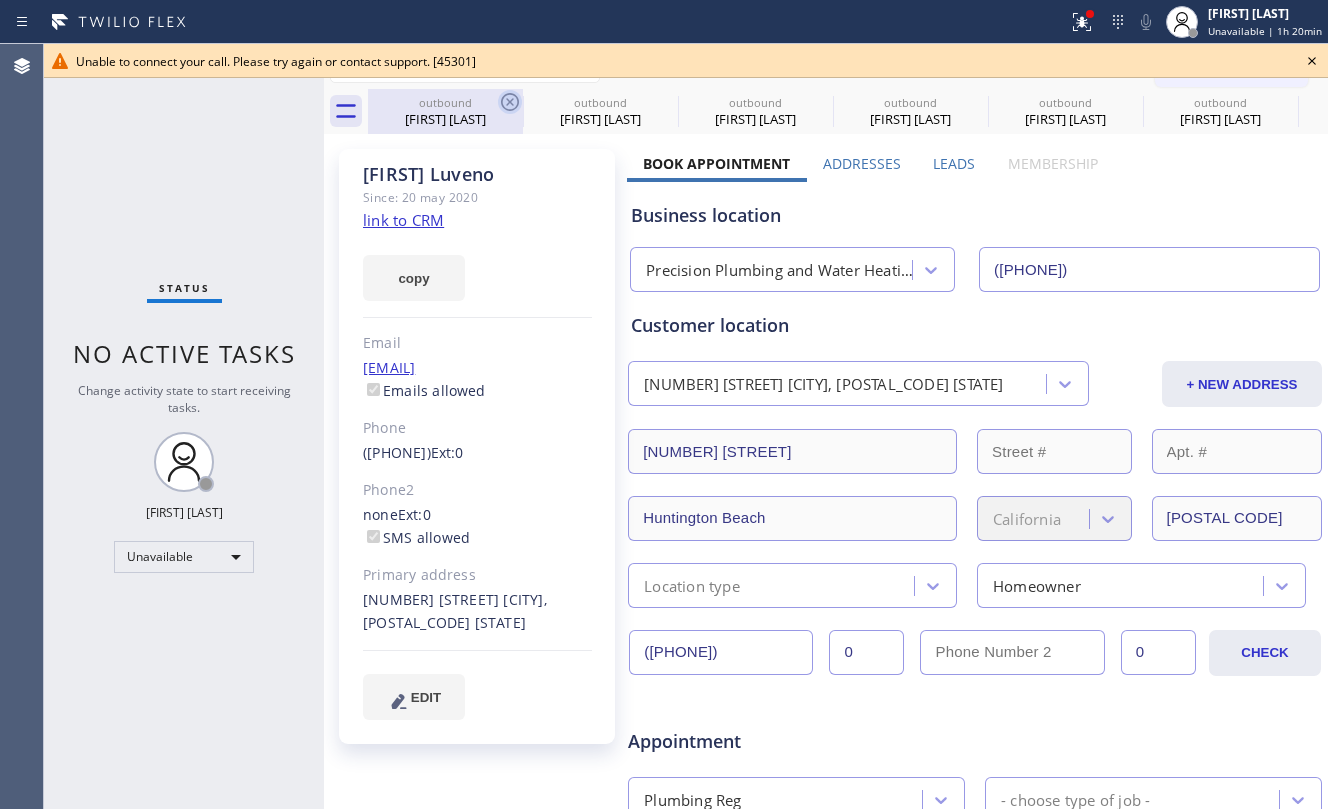 click on "outbound" at bounding box center (445, 102) 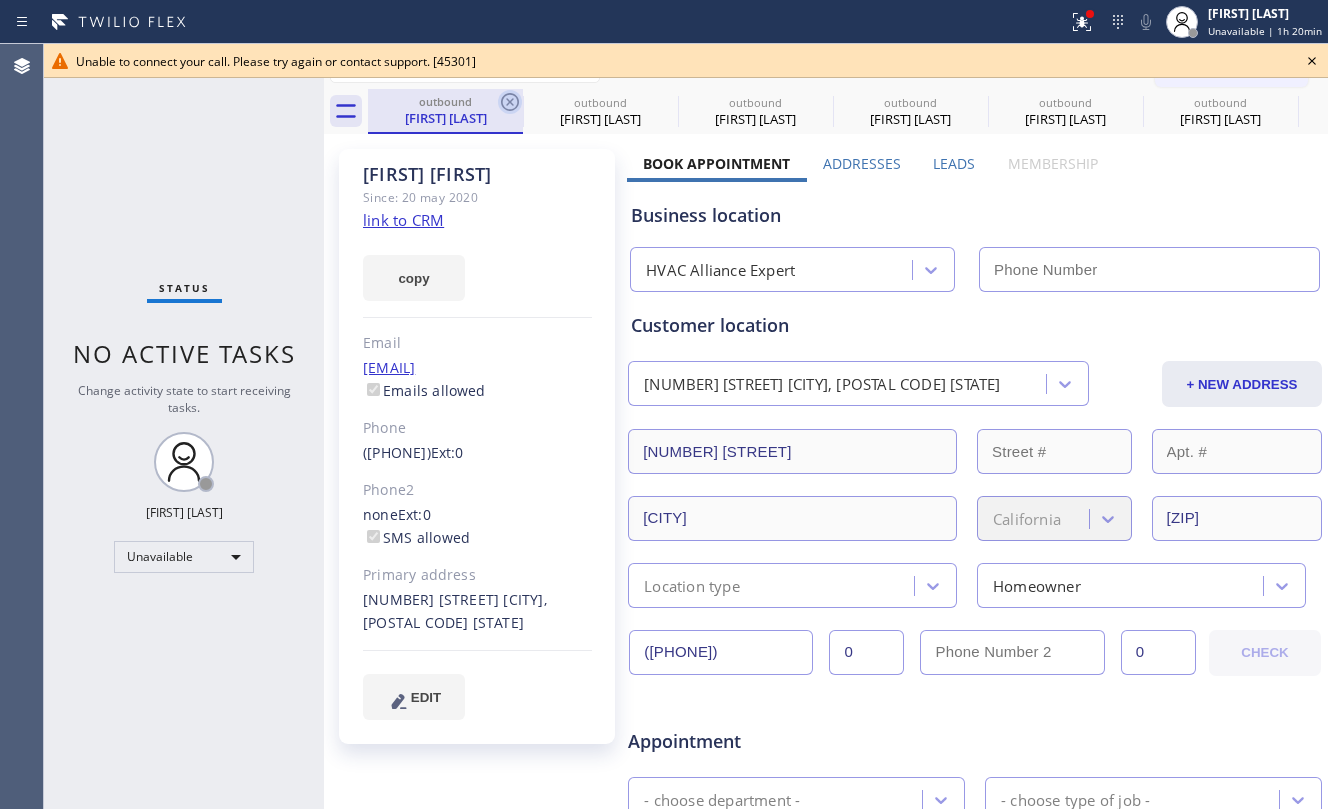 type 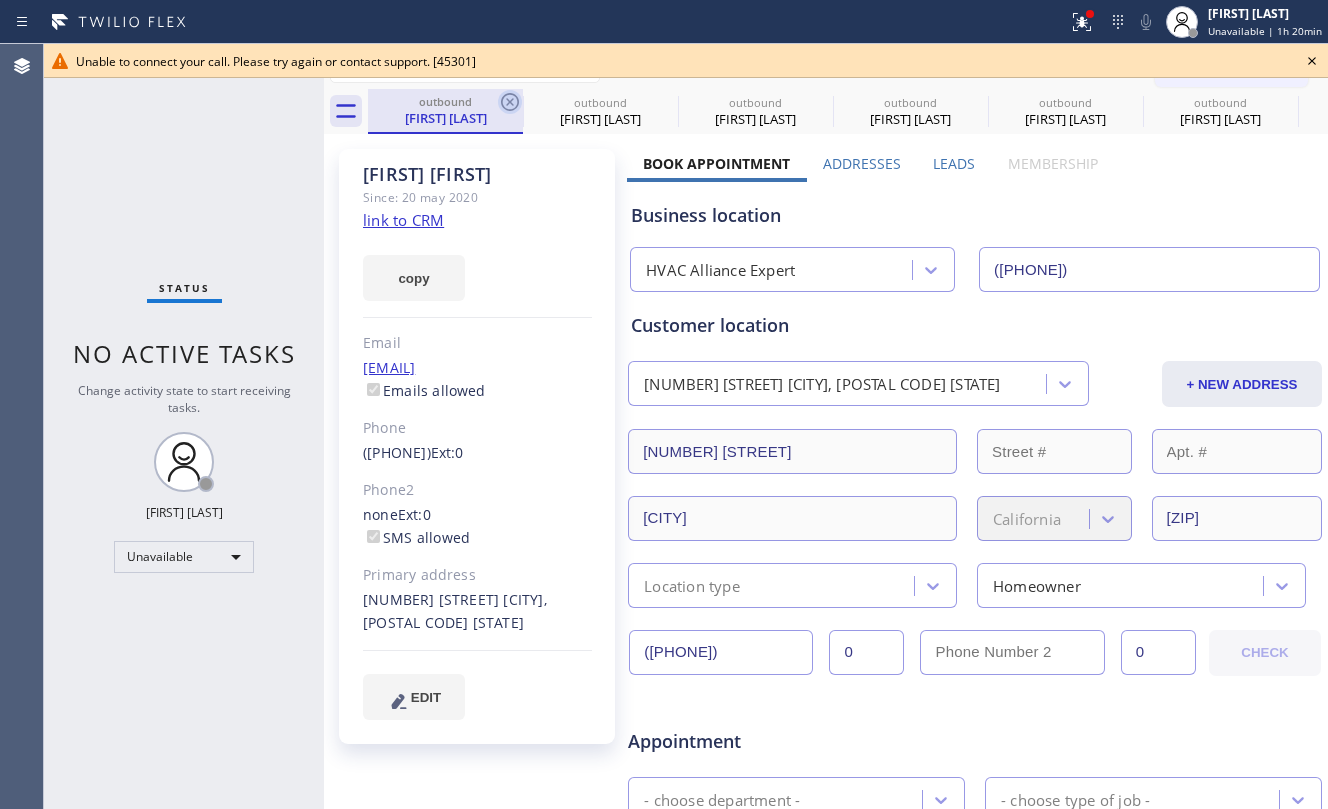 click 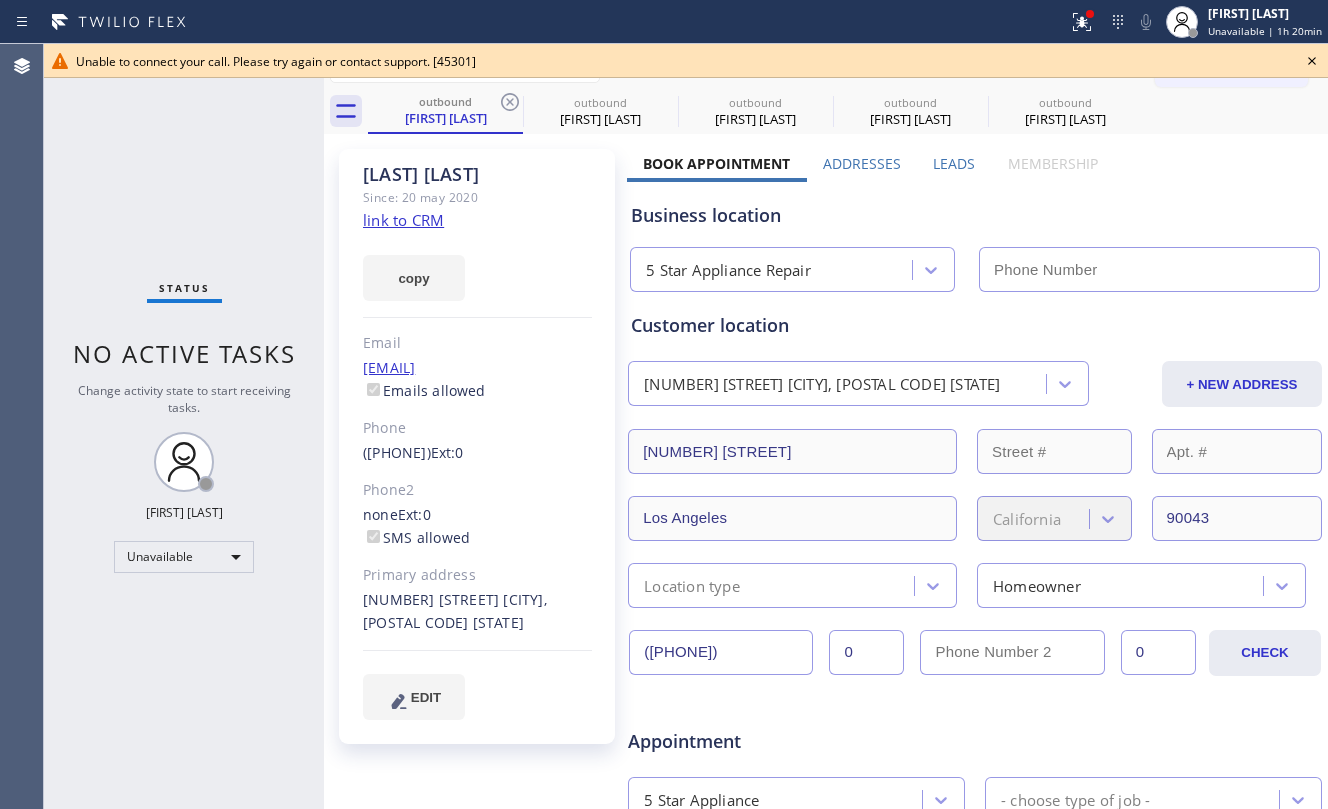 click 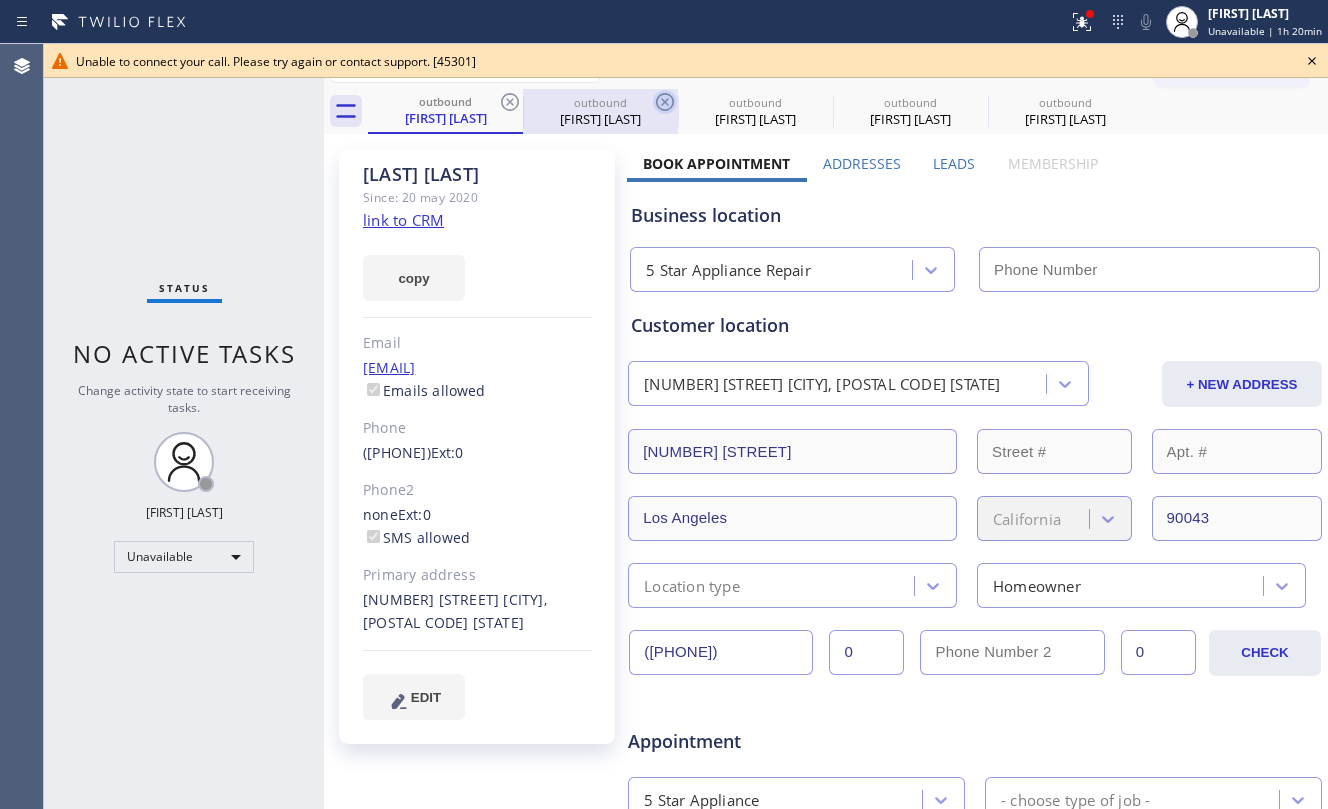 type on "([PHONE])" 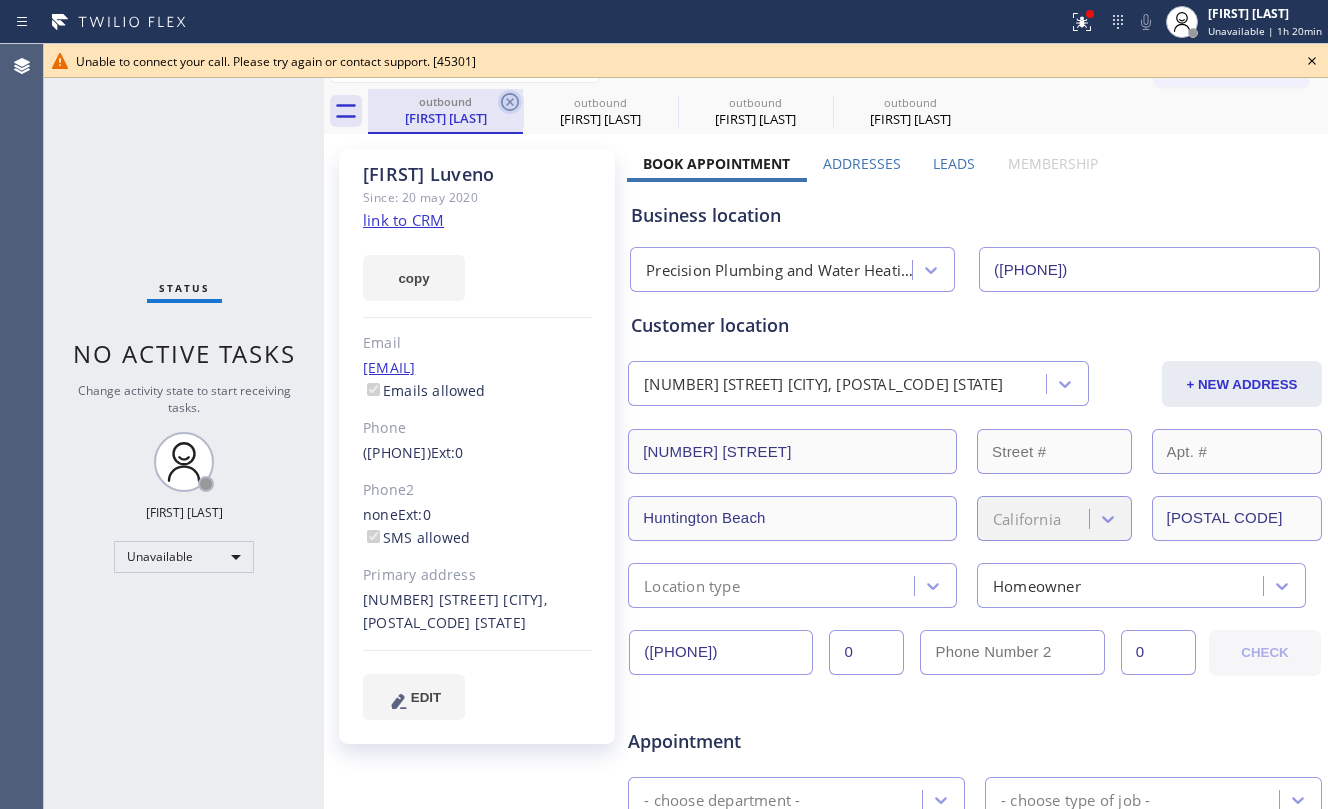 click 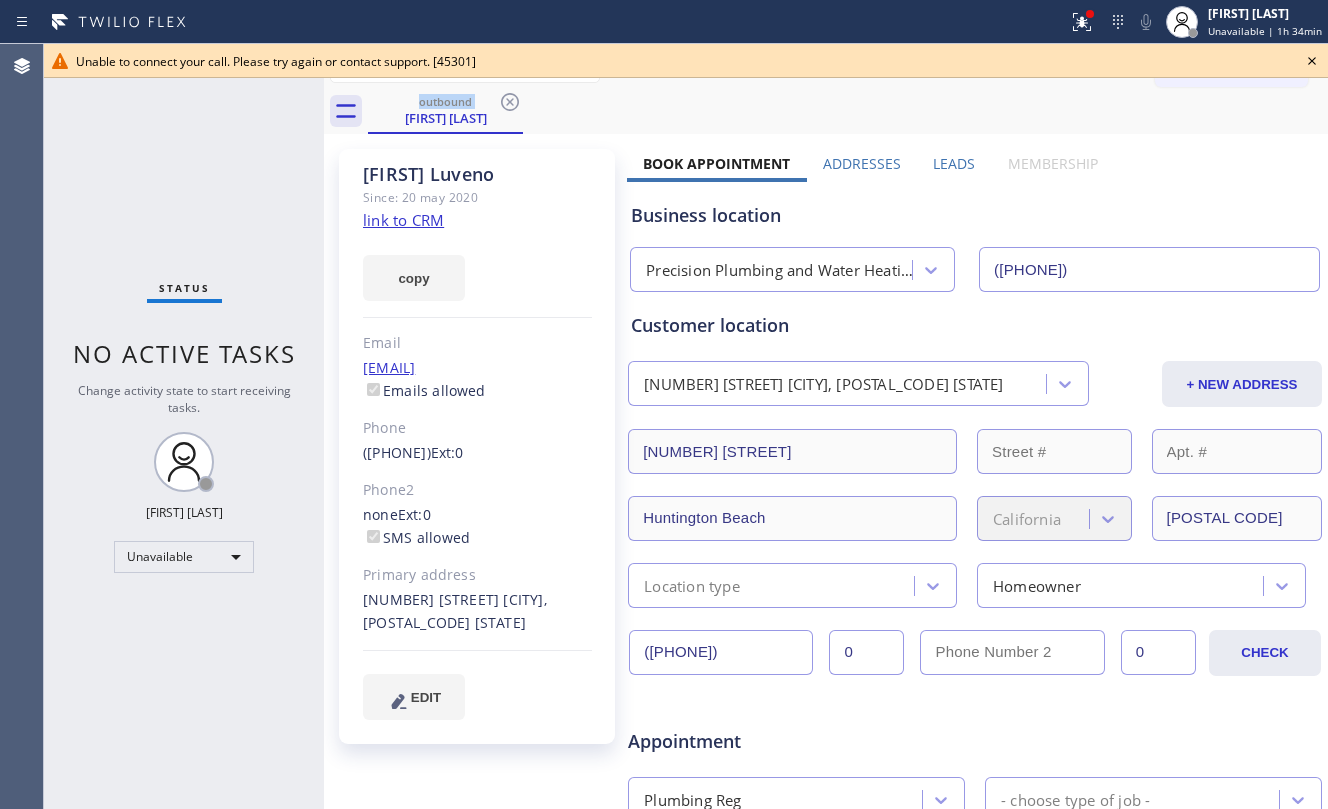 click 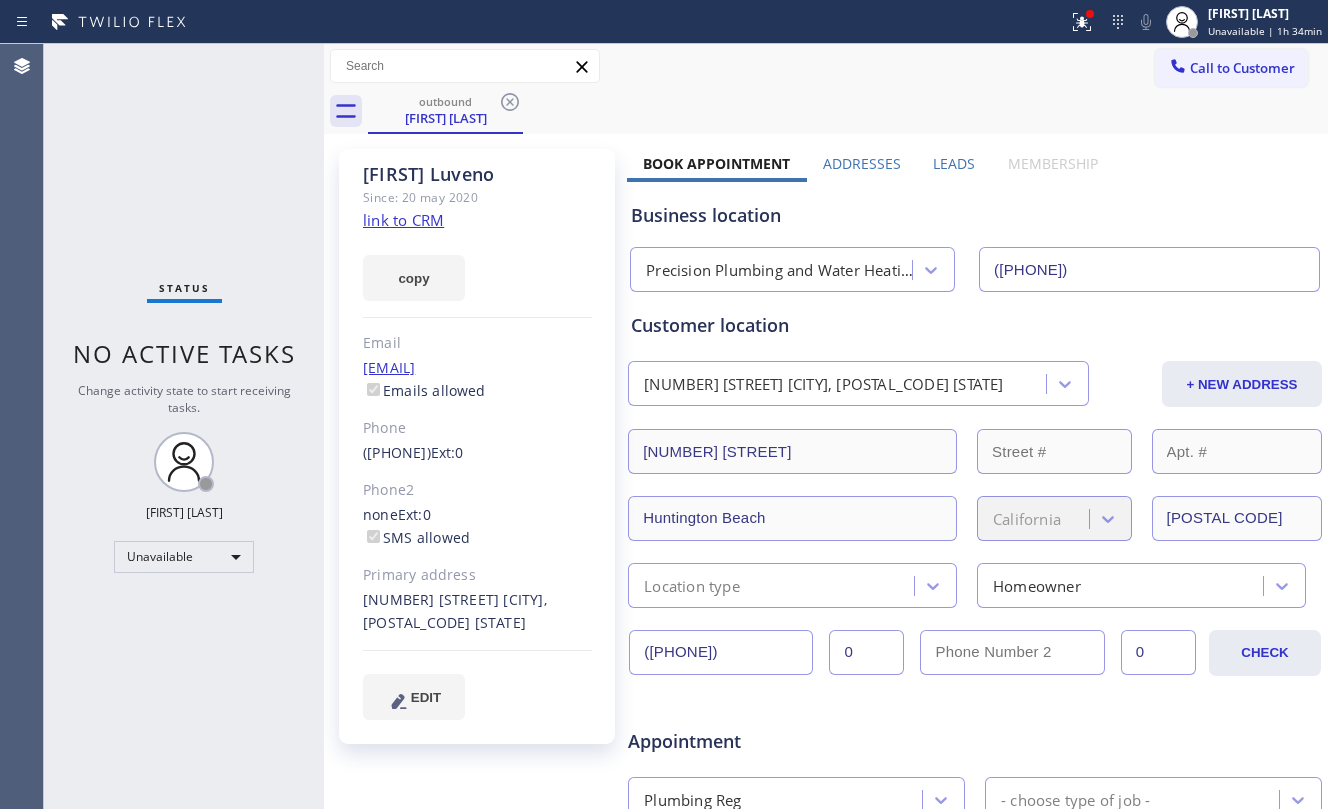 click on "Call to Customer" at bounding box center (1242, 68) 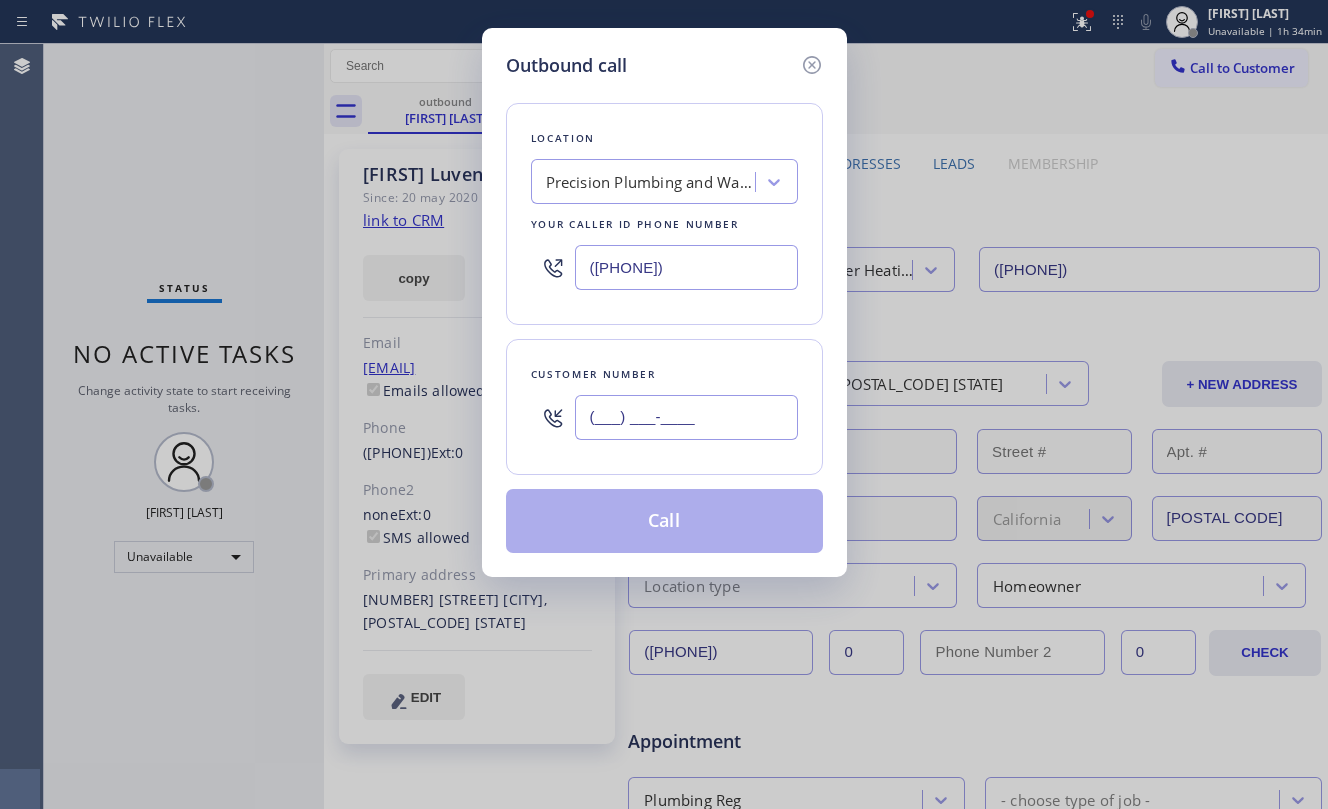 click on "(___) ___-____" at bounding box center (686, 417) 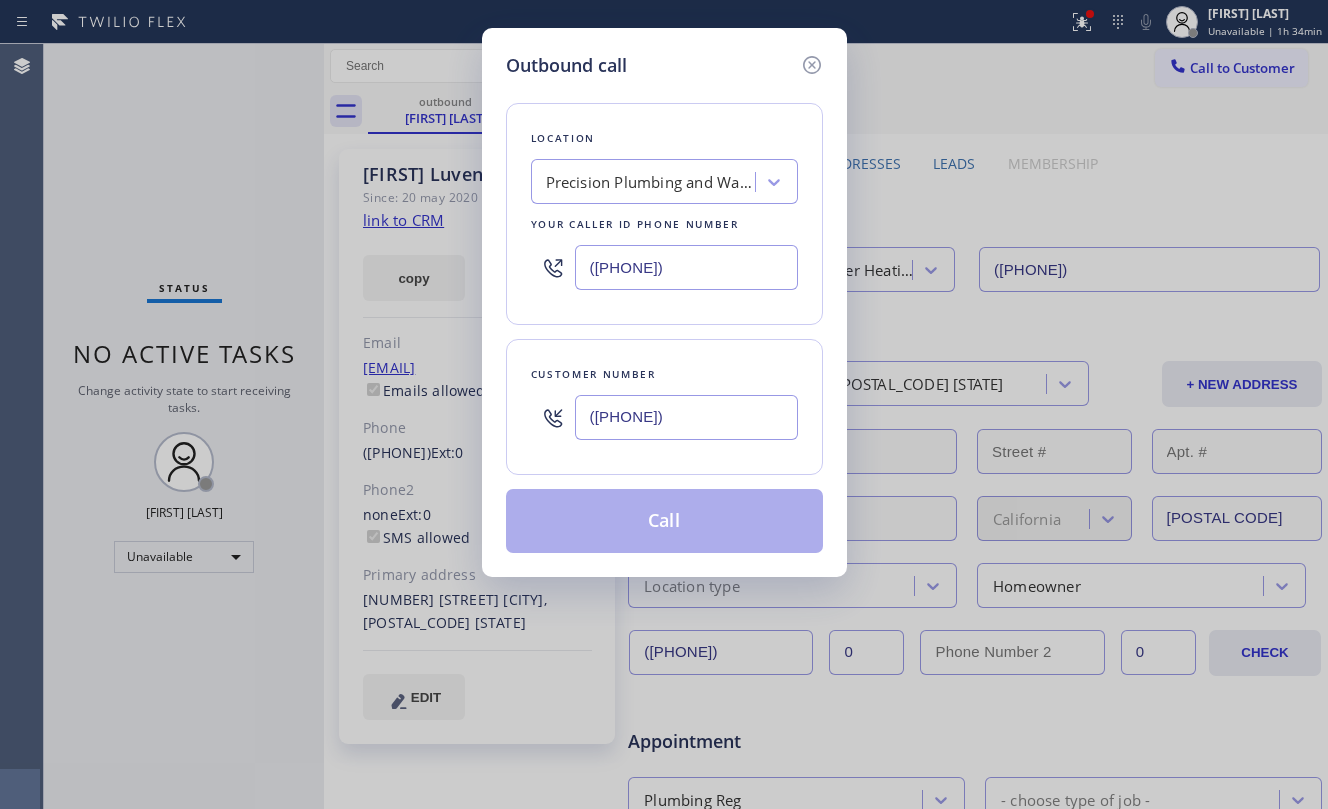 type on "([PHONE])" 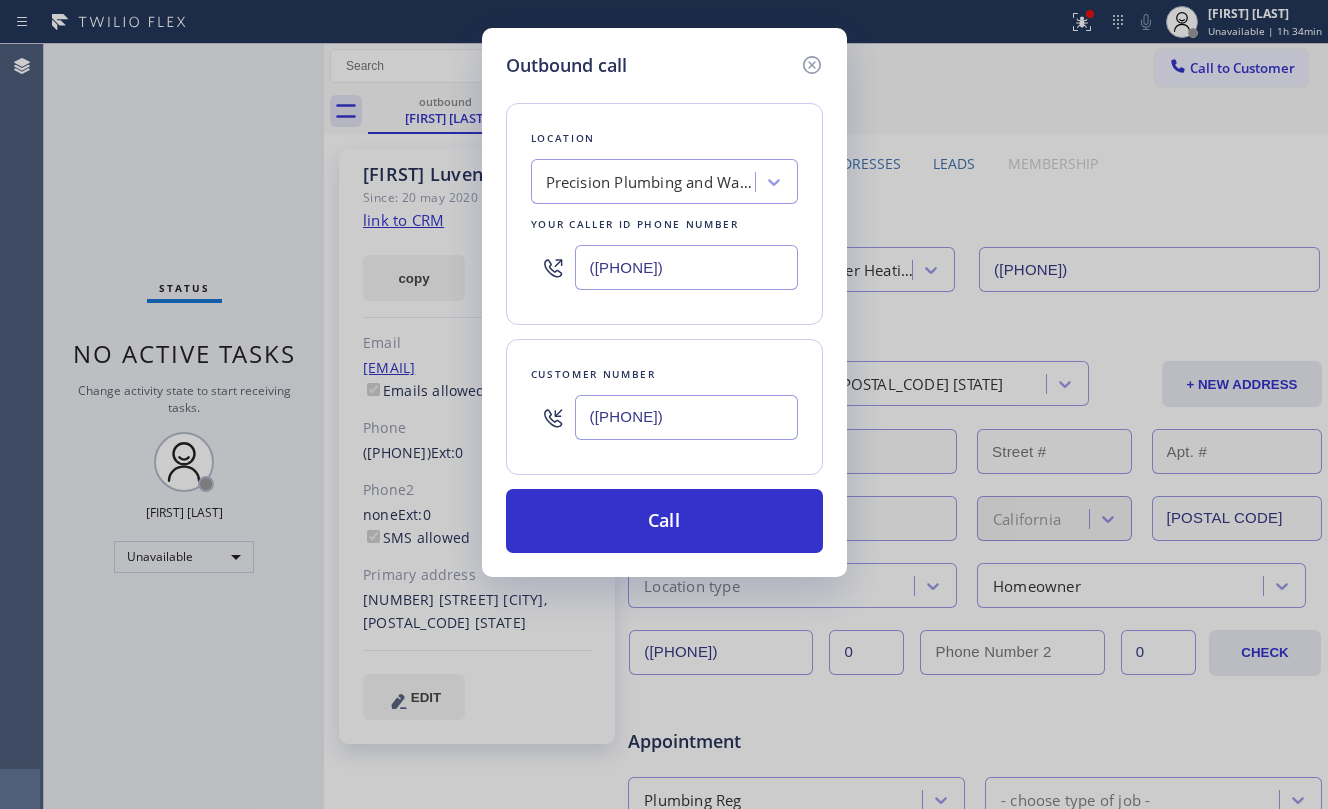 click on "Precision Plumbing and Water Heating" at bounding box center (651, 182) 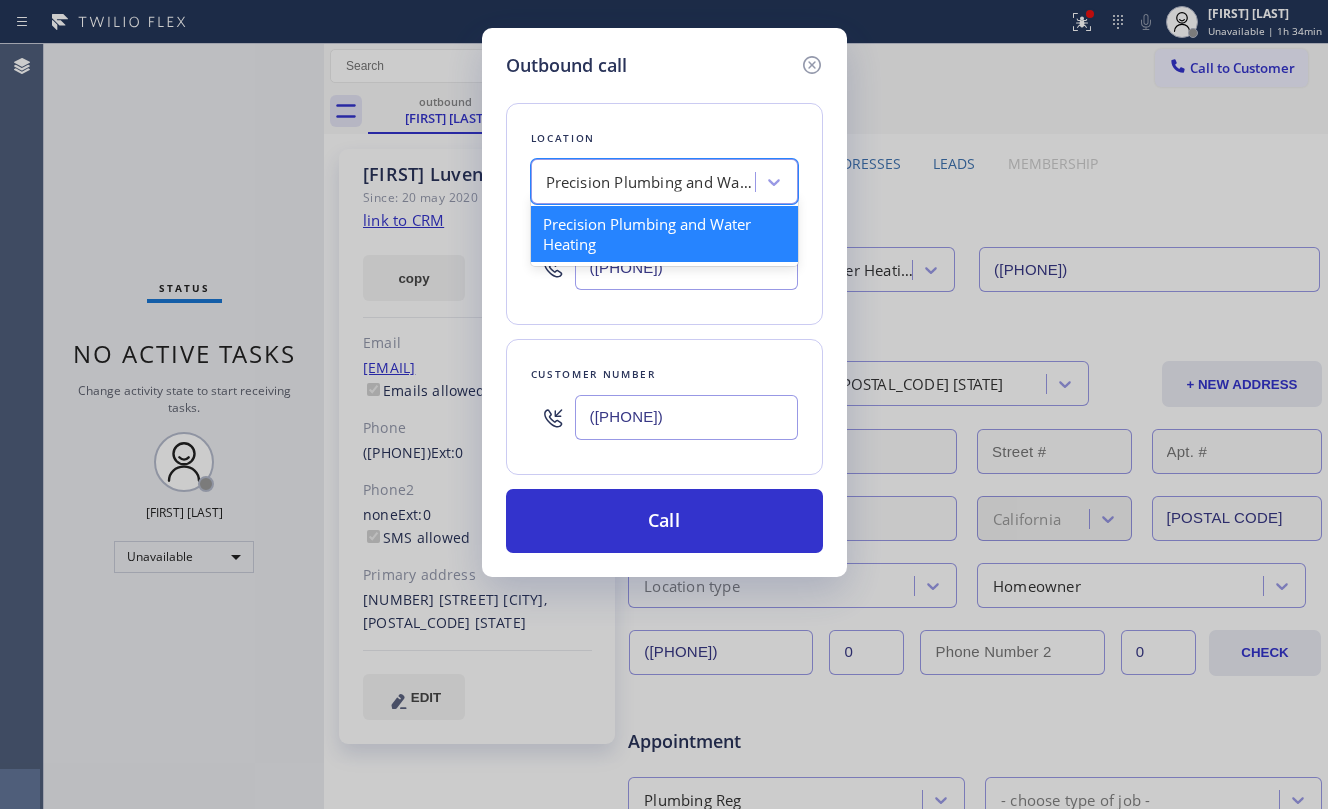 paste on "[FIRST] [LAST]" 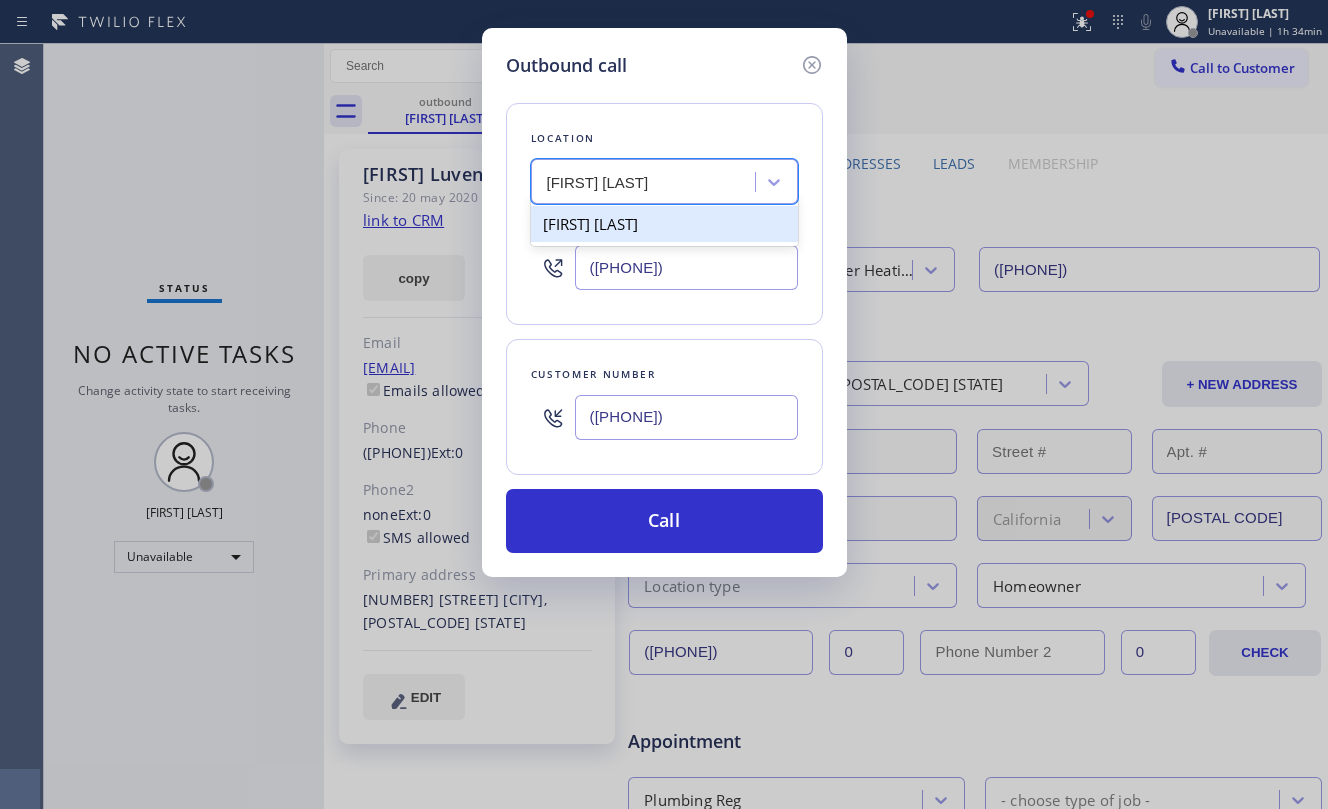click on "[FIRST] [LAST]" at bounding box center [664, 224] 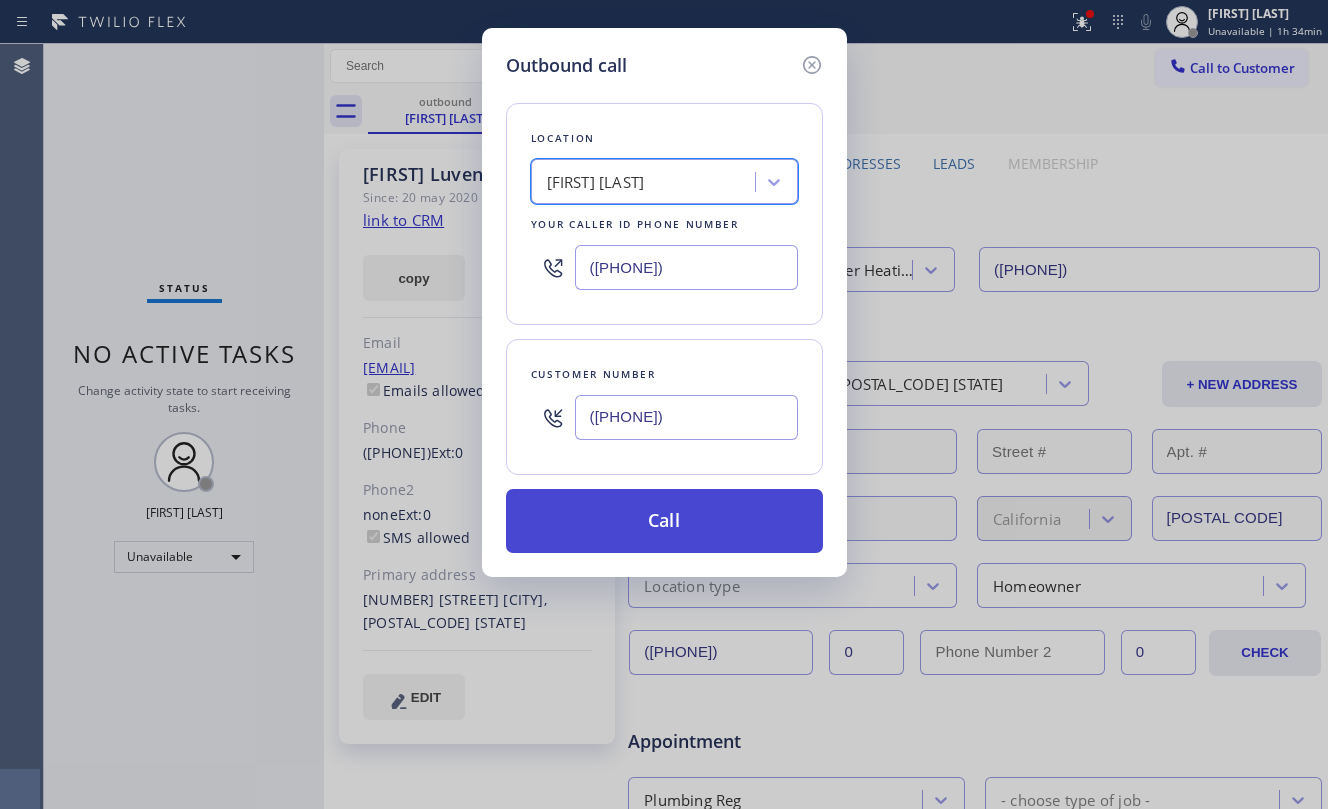 click on "Call" at bounding box center (664, 521) 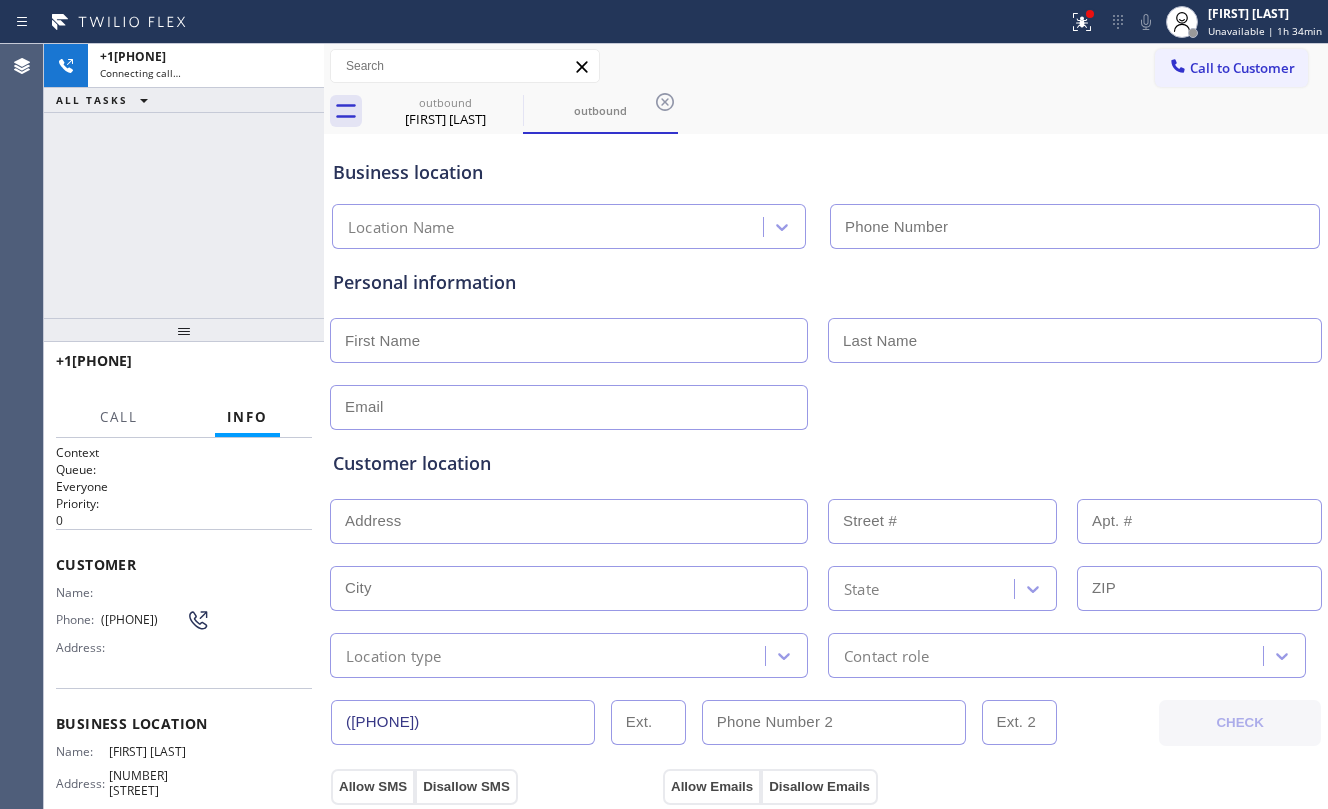 type on "([PHONE])" 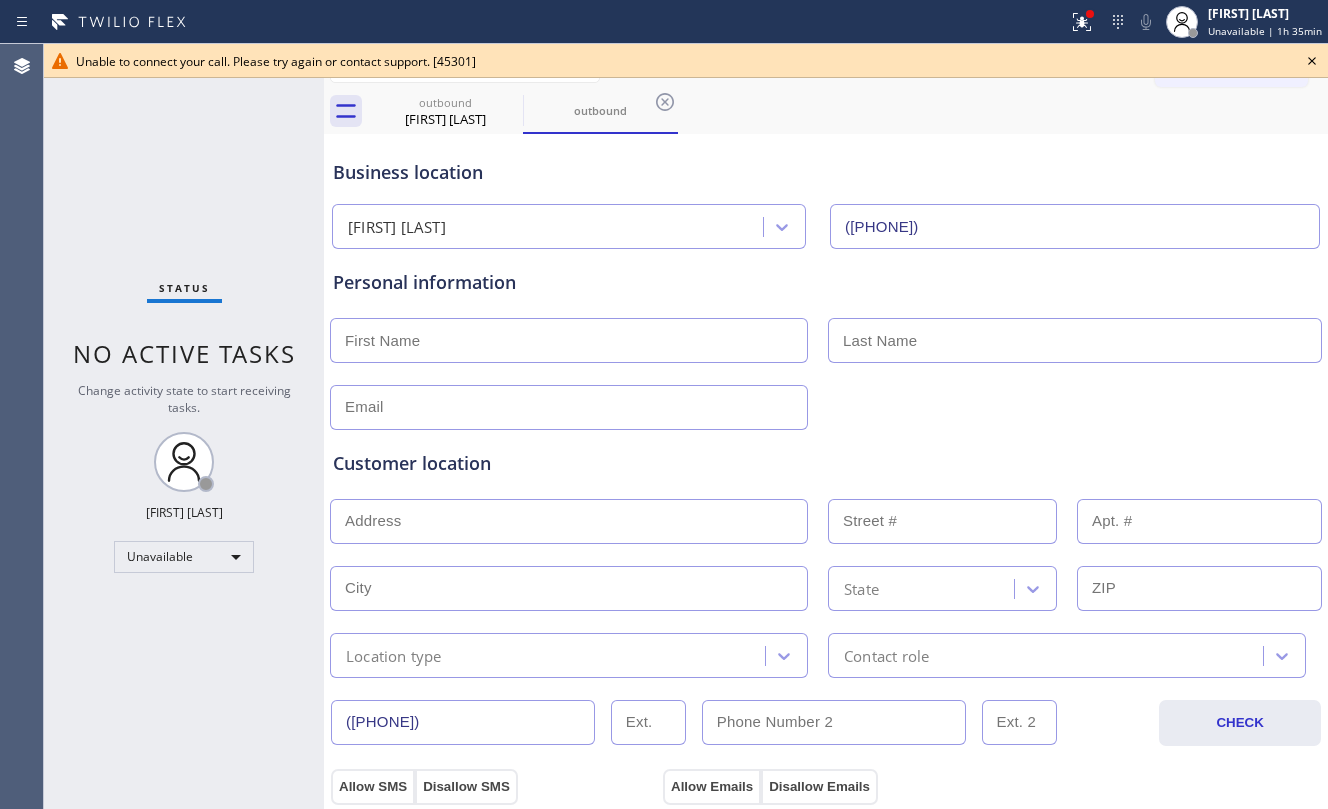 click on "Status   No active tasks     Change activity state to start receiving tasks.   Jesica Jumao-as Unavailable" at bounding box center [184, 426] 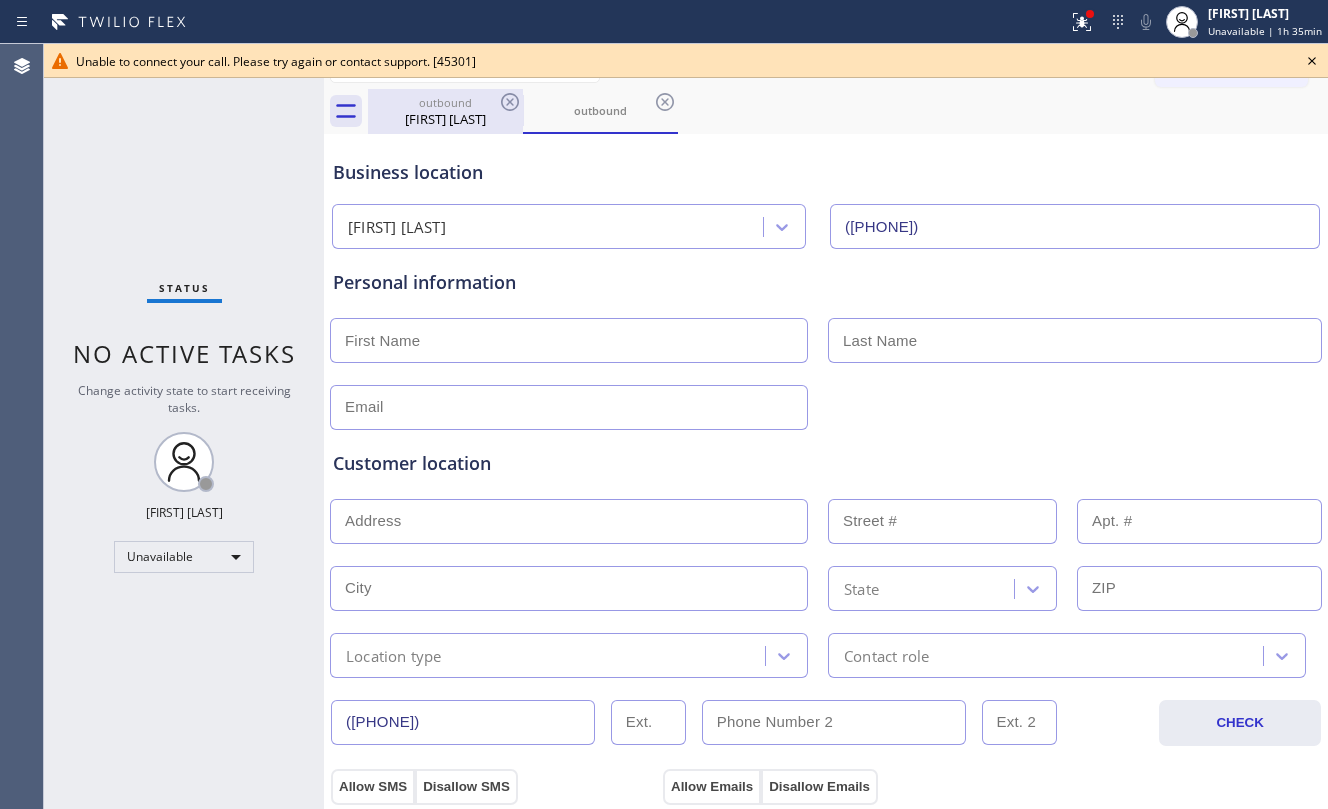 click on "[FIRST] [LAST]" at bounding box center [445, 119] 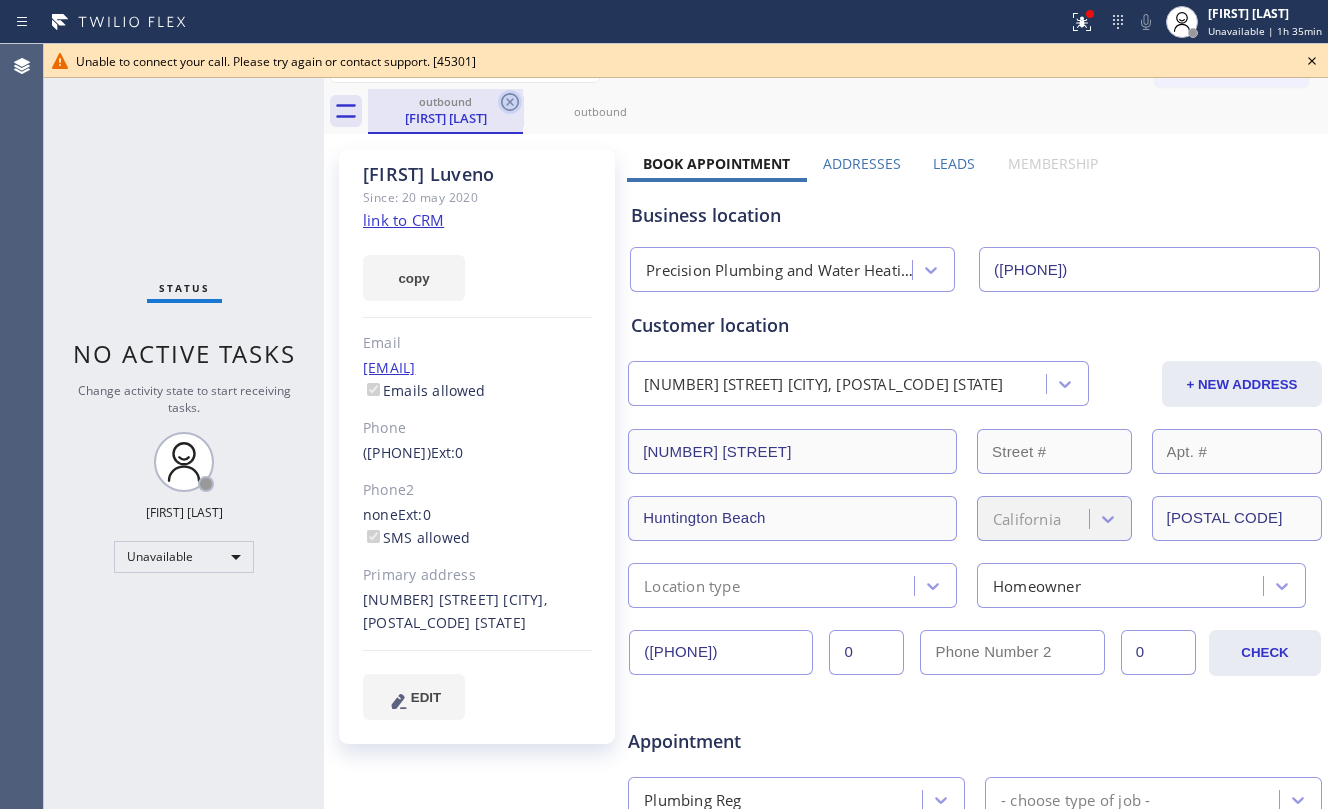click 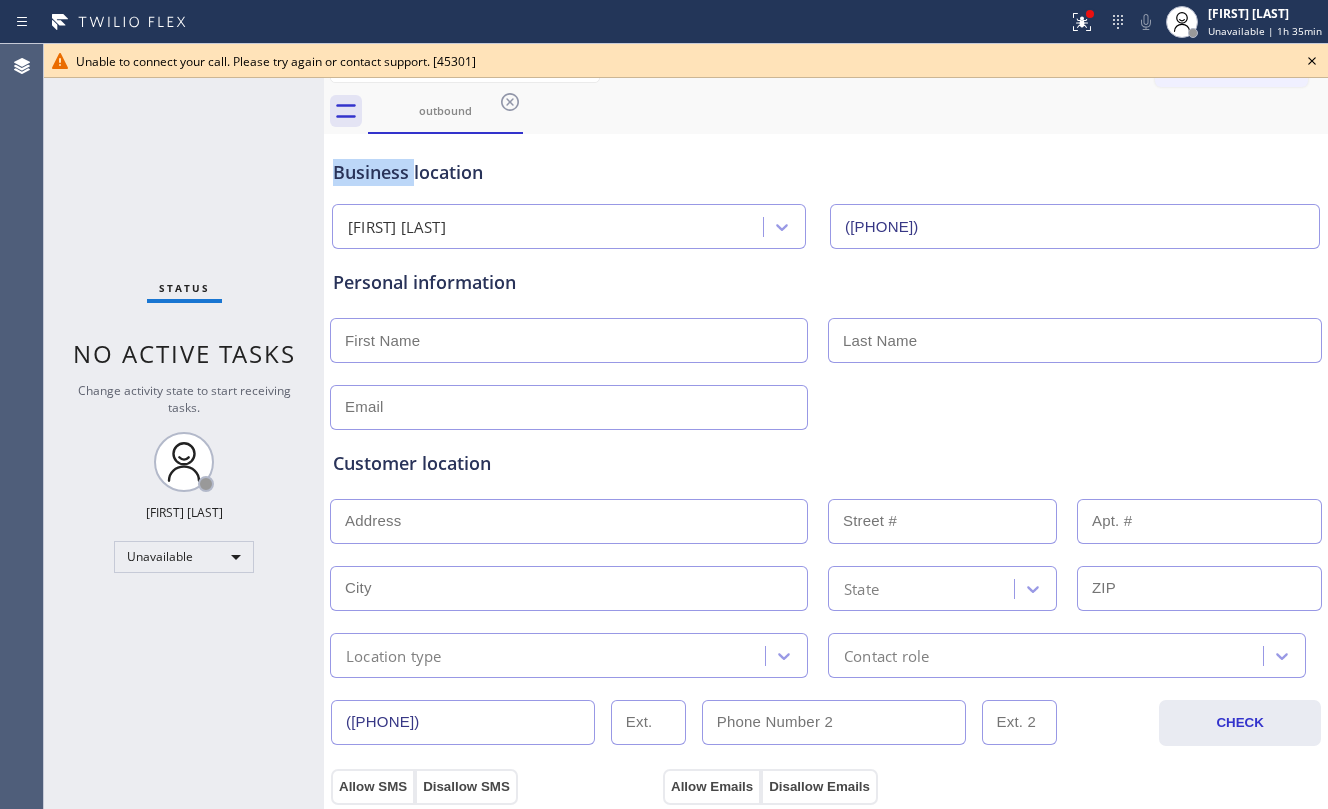 click 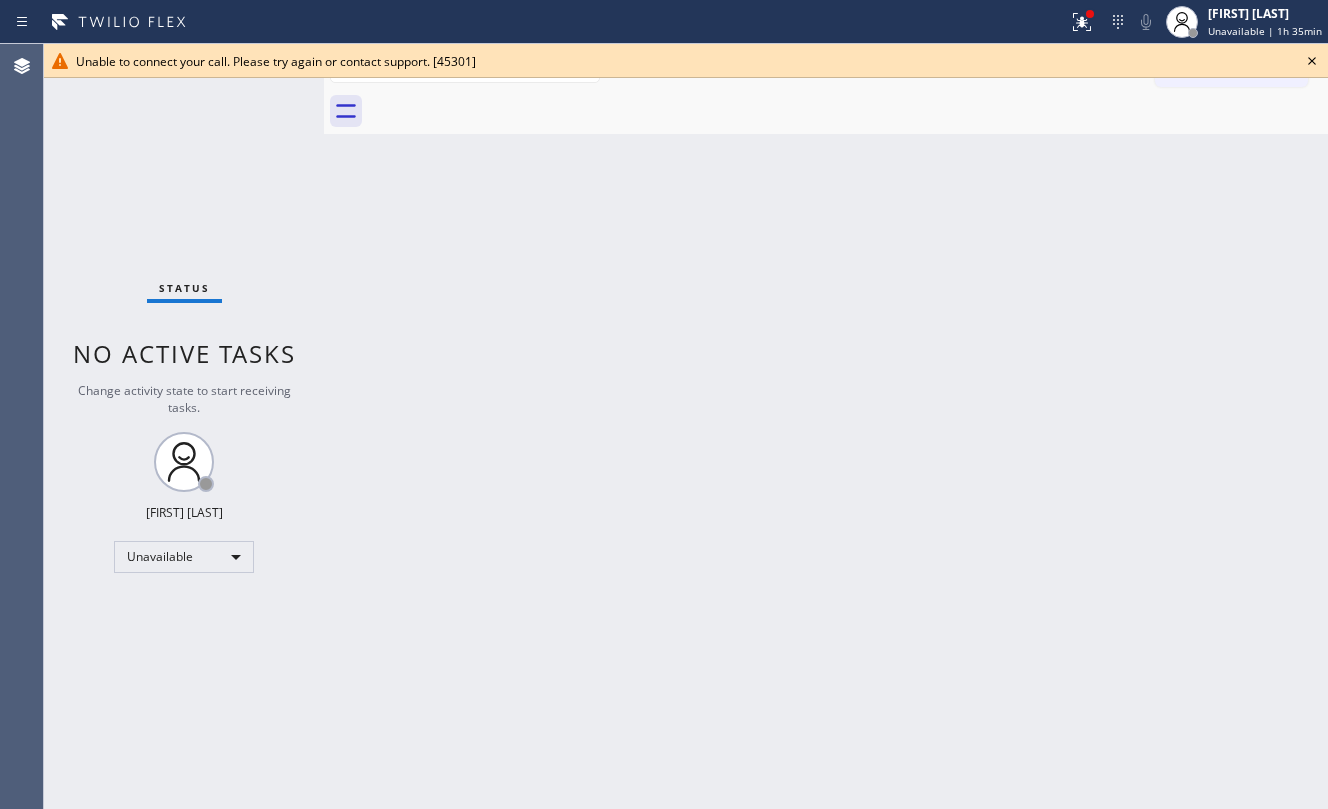 click at bounding box center (848, 111) 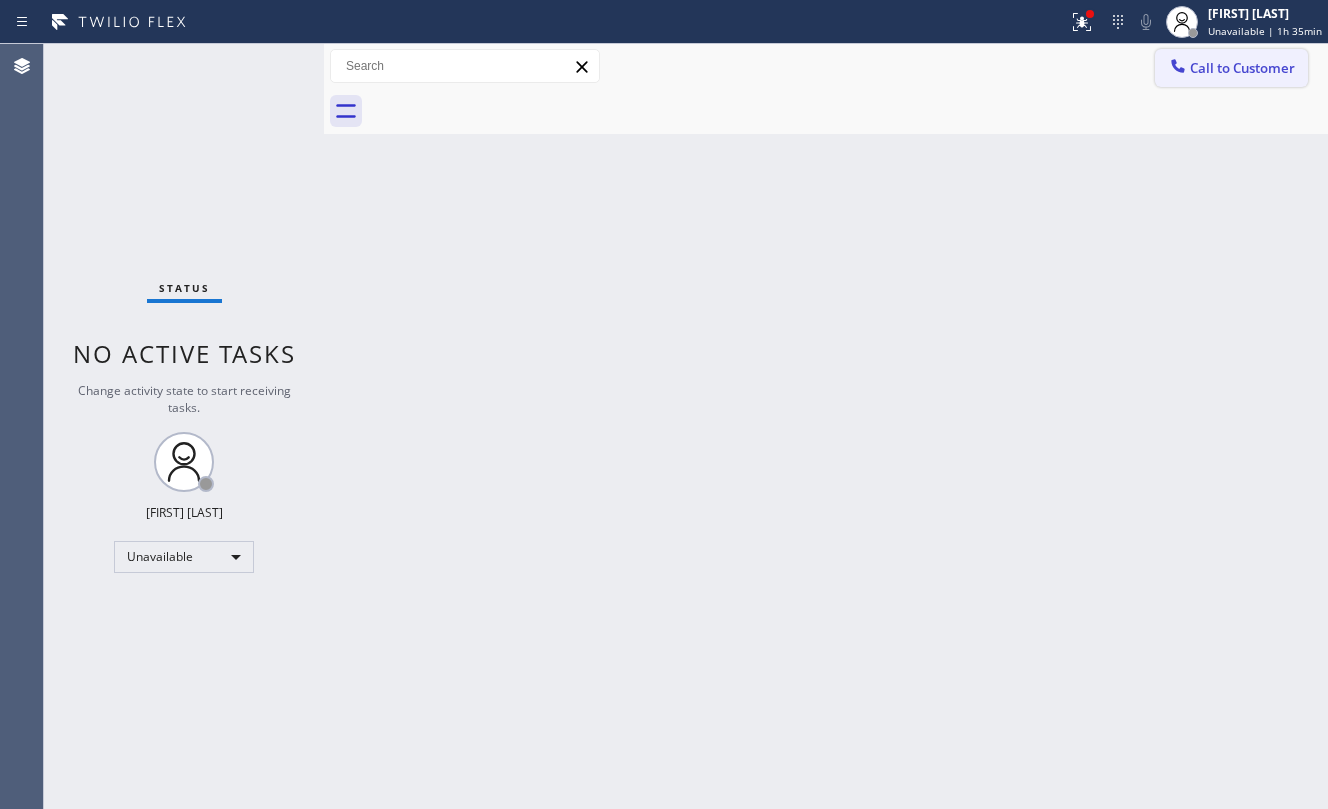 click on "Call to Customer" at bounding box center (1242, 68) 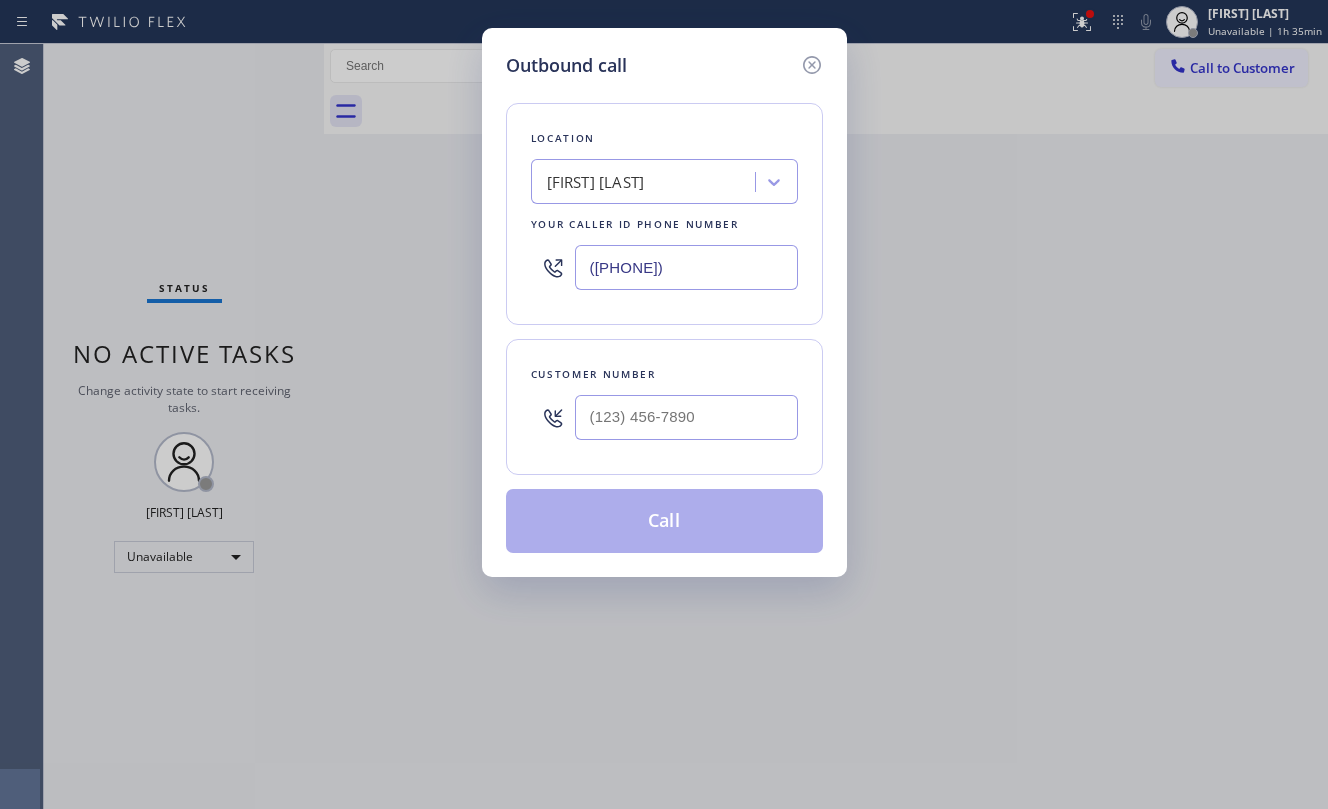 click at bounding box center [686, 417] 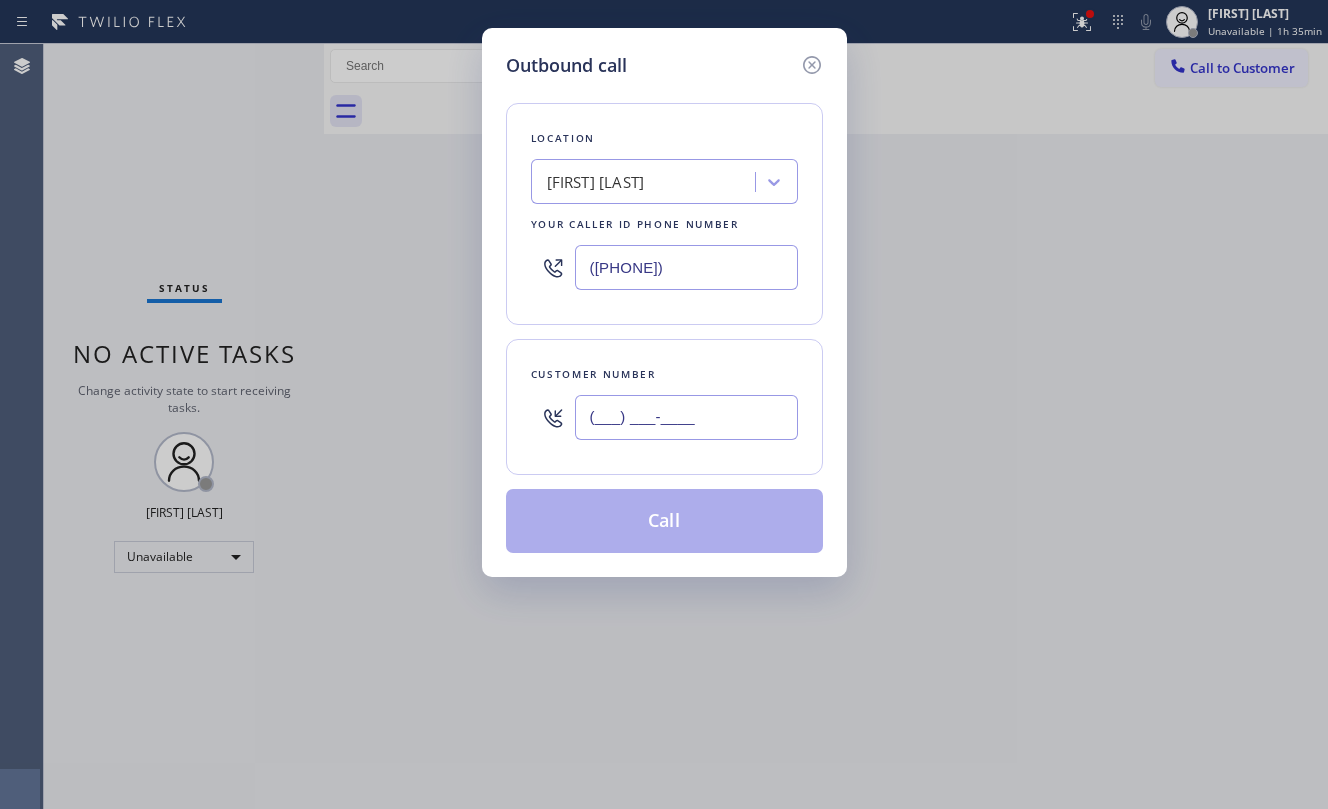 click on "(___) ___-____" at bounding box center (686, 417) 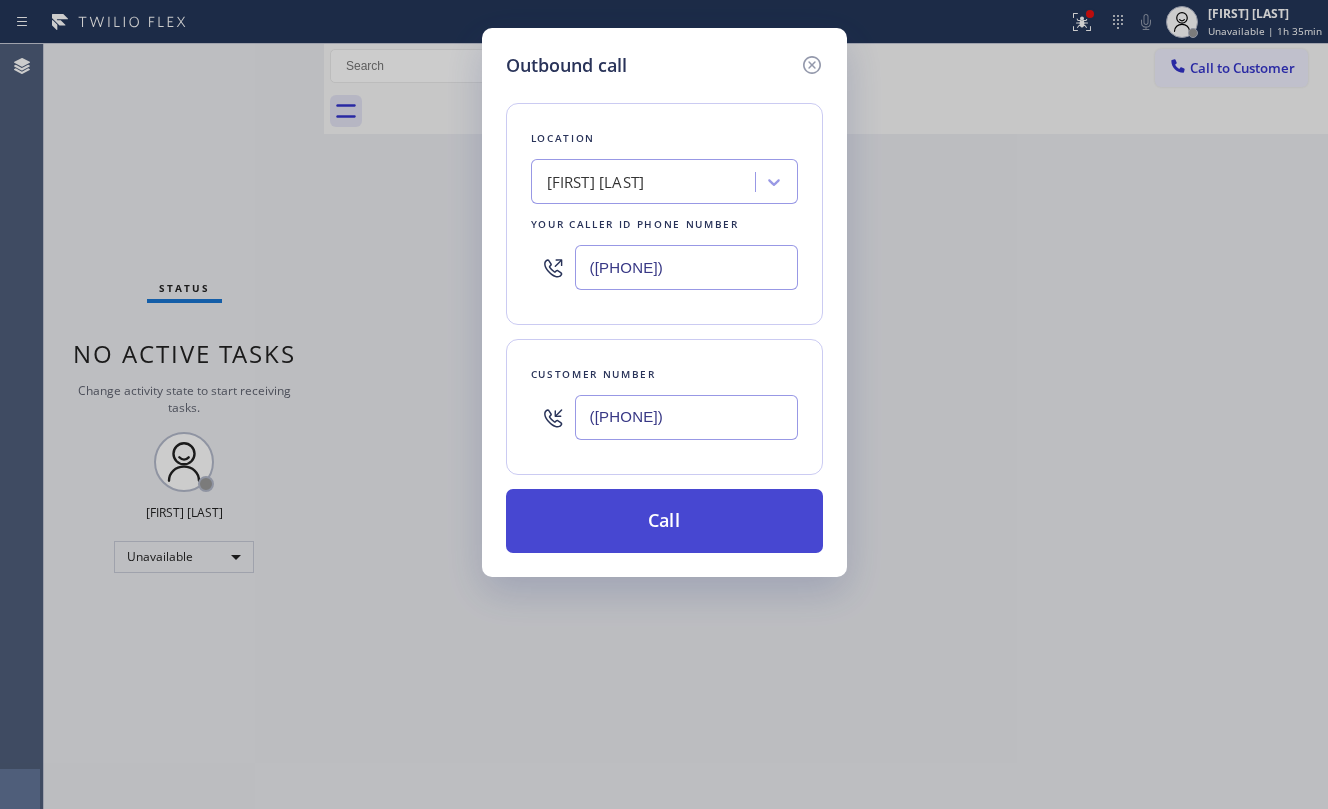type on "([PHONE])" 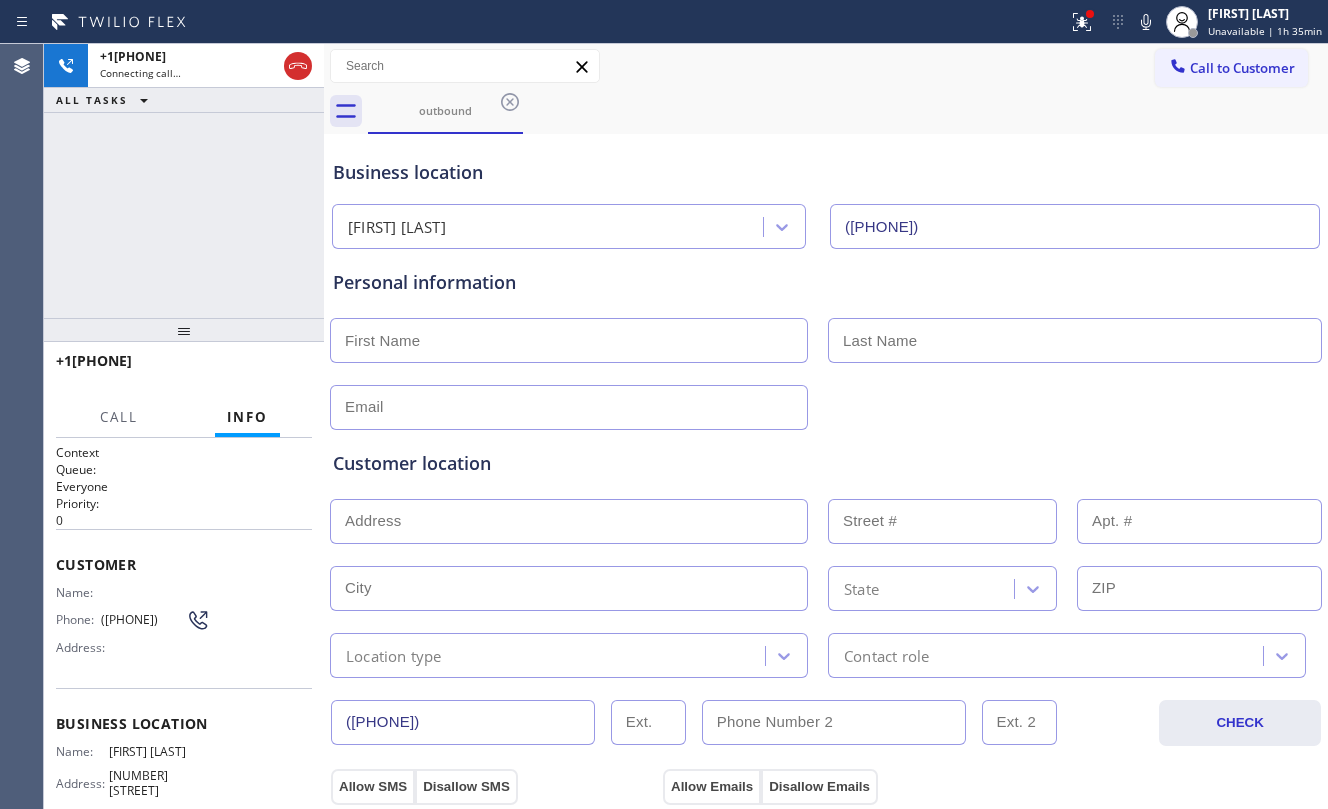 type on "([PHONE])" 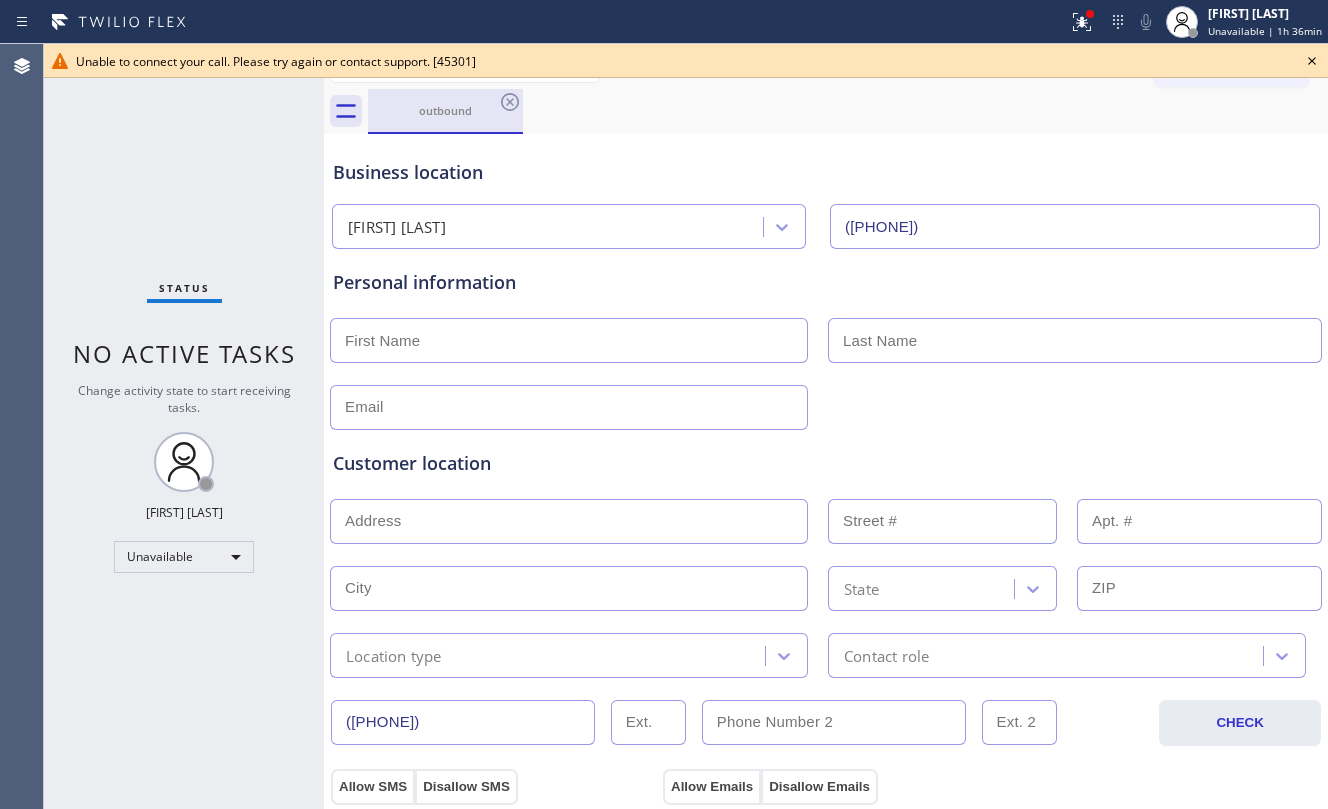 click on "outbound" at bounding box center (445, 110) 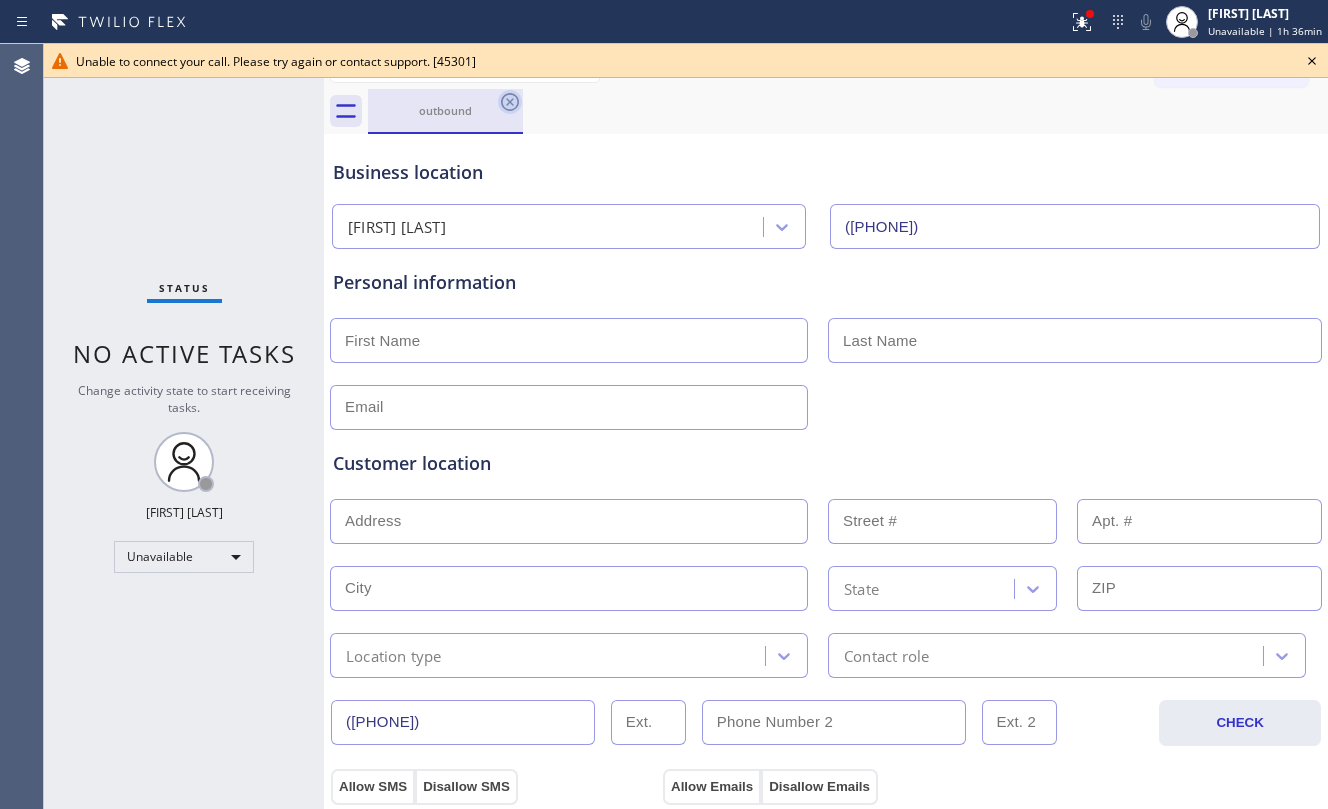 click on "outbound" at bounding box center (445, 111) 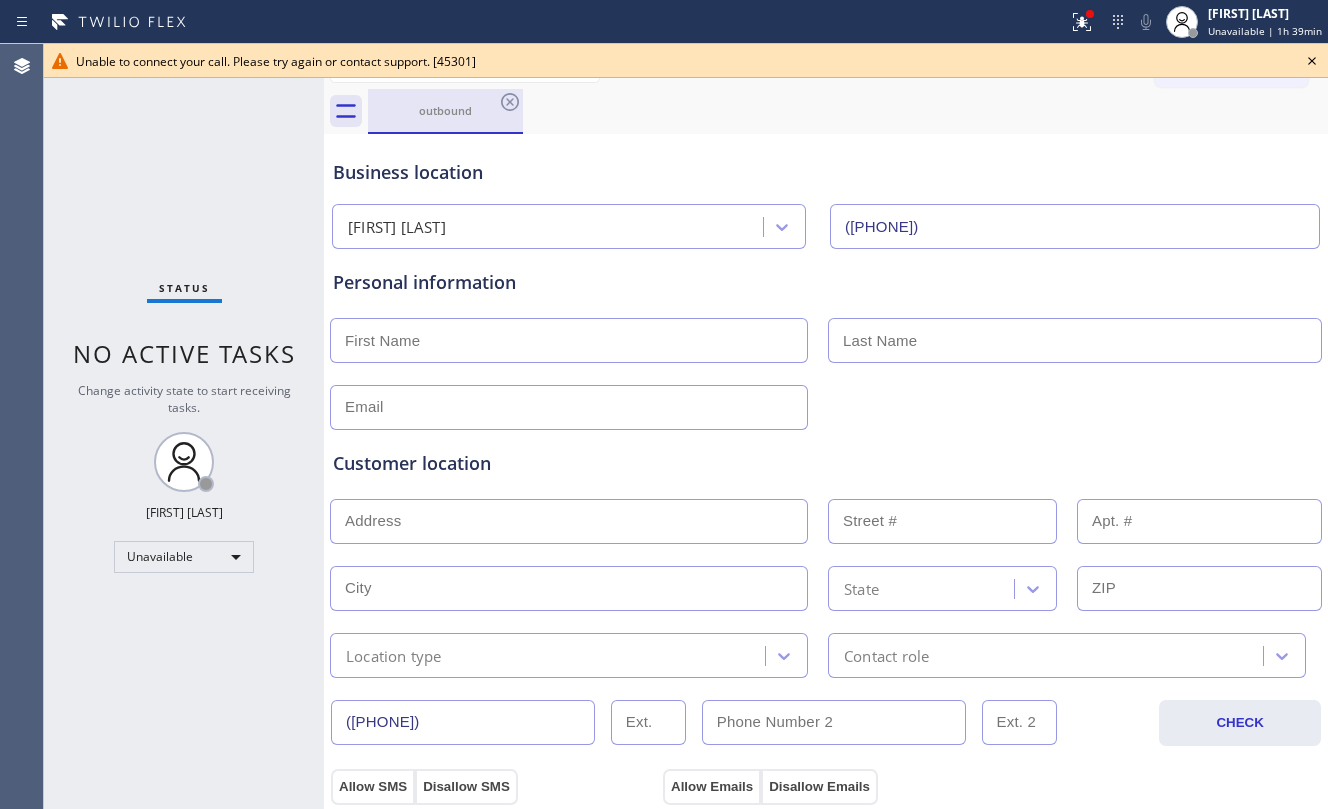 drag, startPoint x: 450, startPoint y: 122, endPoint x: 473, endPoint y: 118, distance: 23.345236 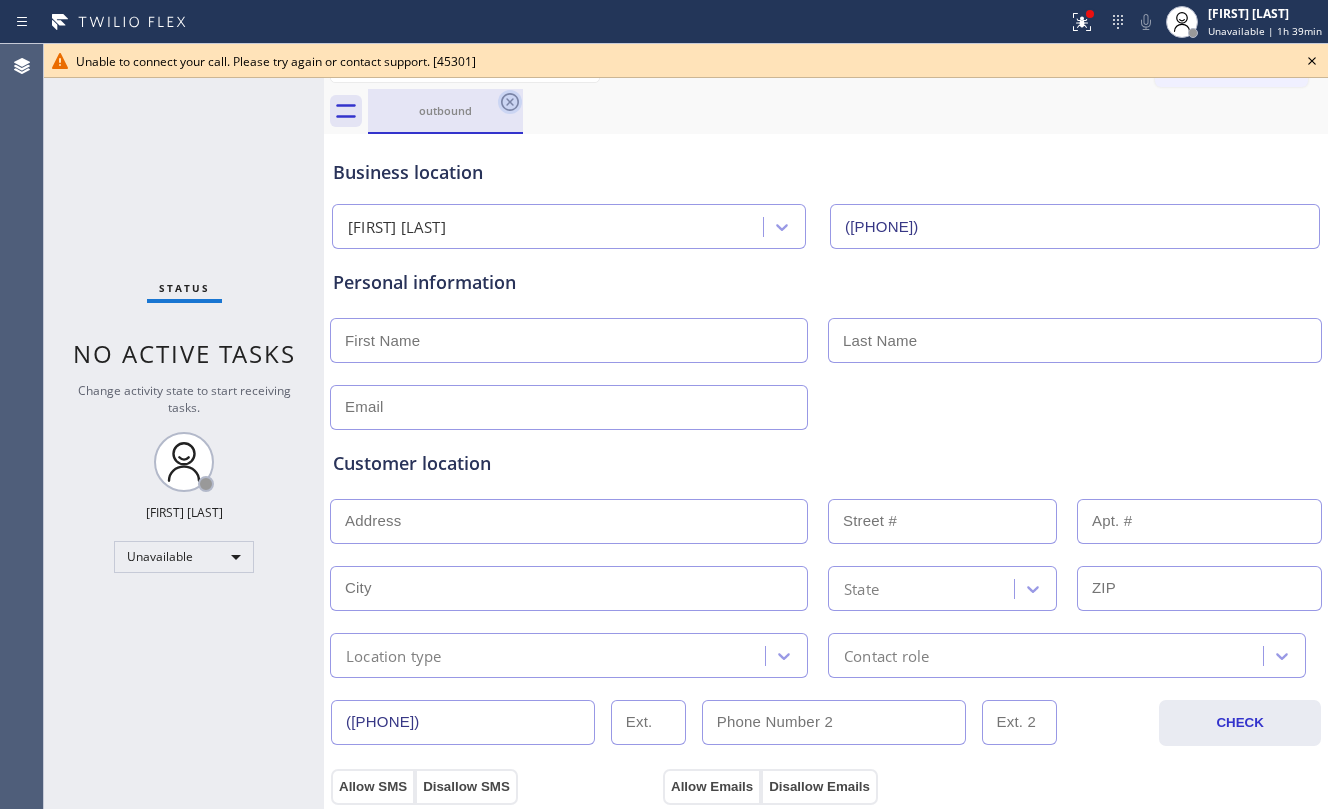 click 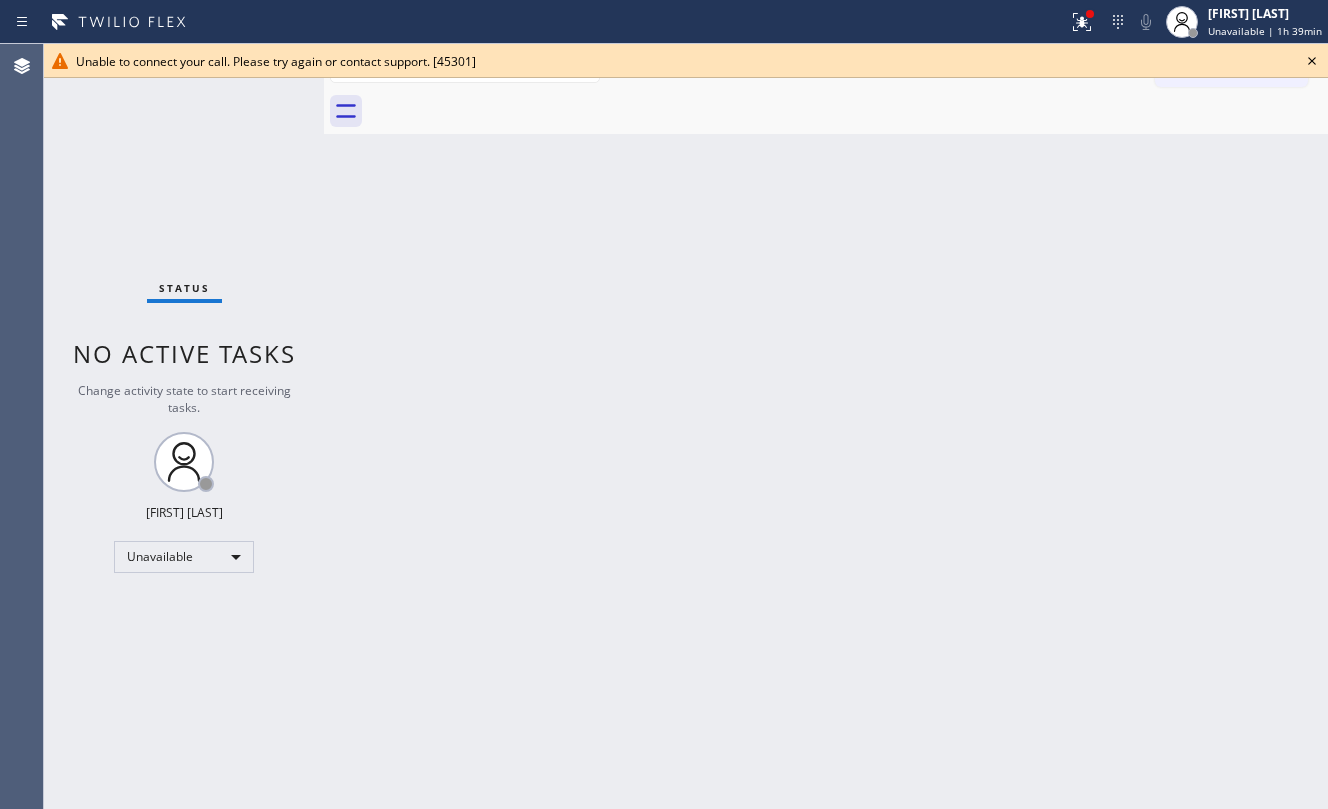 click on "Back to Dashboard Change Sender ID Customers Technicians Select a contact Outbound call Location Search location Your caller id phone number Customer number Call Customer info Name Phone none Address none Change Sender ID HVAC +18559994417 5 Star Appliance +18557314952 Appliance Repair +18554611149 Plumbing +18889090120 Air Duct Cleaning +18006865038 Electricians +18005688664 Cancel Change Check personal SMS Reset Change No tabs Call to Customer Outbound call Location Granada Hills Better Air Your caller id phone number [PHONE] Customer number Call Outbound call Technician Search Technician Your caller id phone number Your caller id phone number Call" at bounding box center (826, 426) 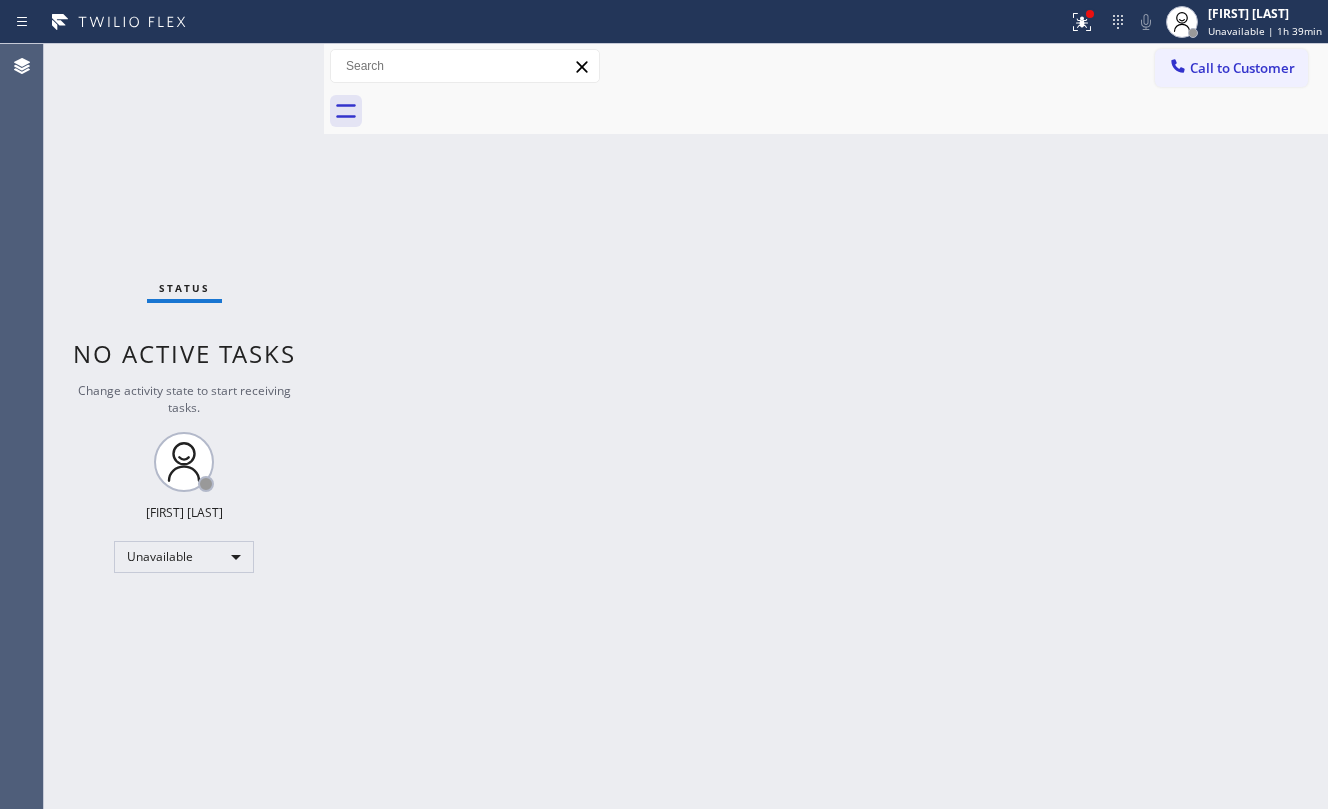 drag, startPoint x: 957, startPoint y: 421, endPoint x: 837, endPoint y: 89, distance: 353.02124 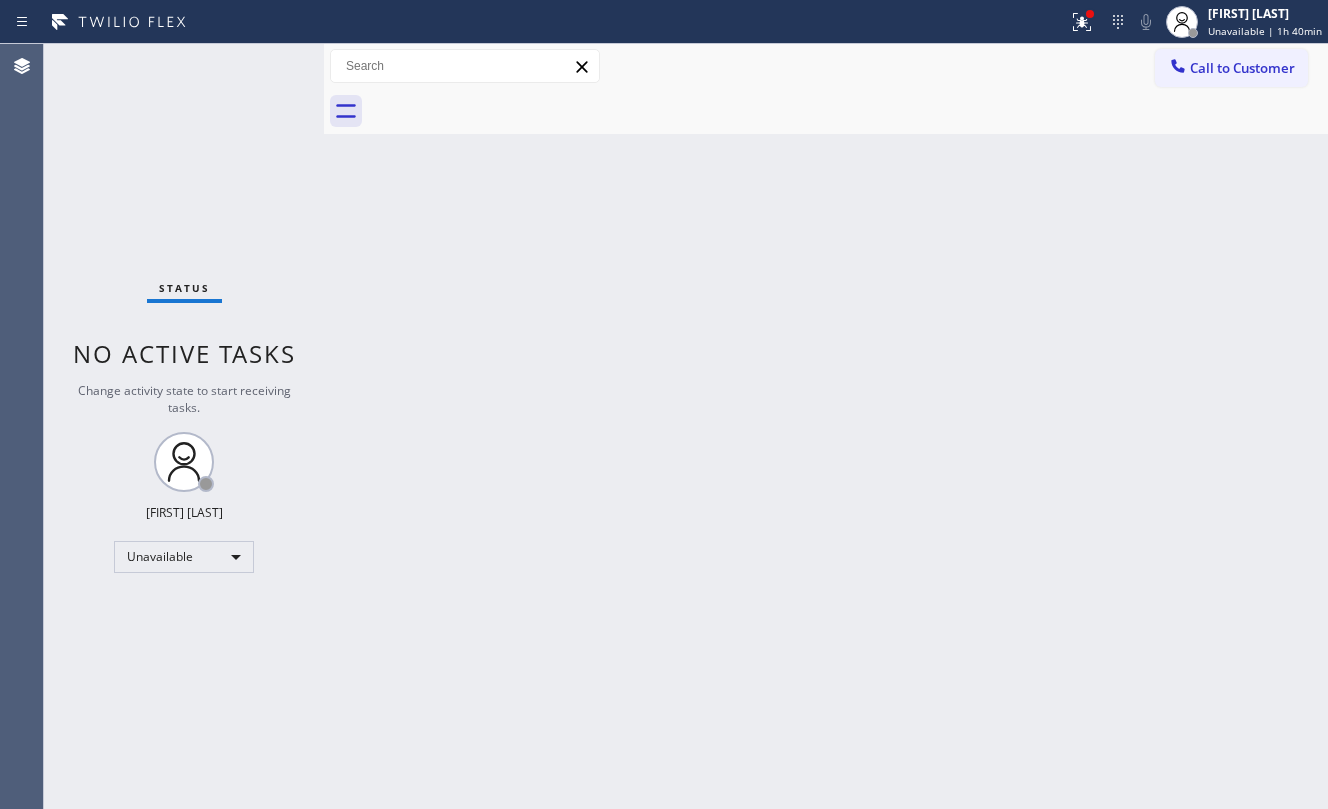 click on "Back to Dashboard Change Sender ID Customers Technicians Select a contact Outbound call Location Search location Your caller id phone number Customer number Call Customer info Name Phone none Address none Change Sender ID HVAC +18559994417 5 Star Appliance +18557314952 Appliance Repair +18554611149 Plumbing +18889090120 Air Duct Cleaning +18006865038 Electricians +18005688664 Cancel Change Check personal SMS Reset Change No tabs Call to Customer Outbound call Location Granada Hills Better Air Your caller id phone number [PHONE] Customer number Call Outbound call Technician Search Technician Your caller id phone number Your caller id phone number Call" at bounding box center (826, 426) 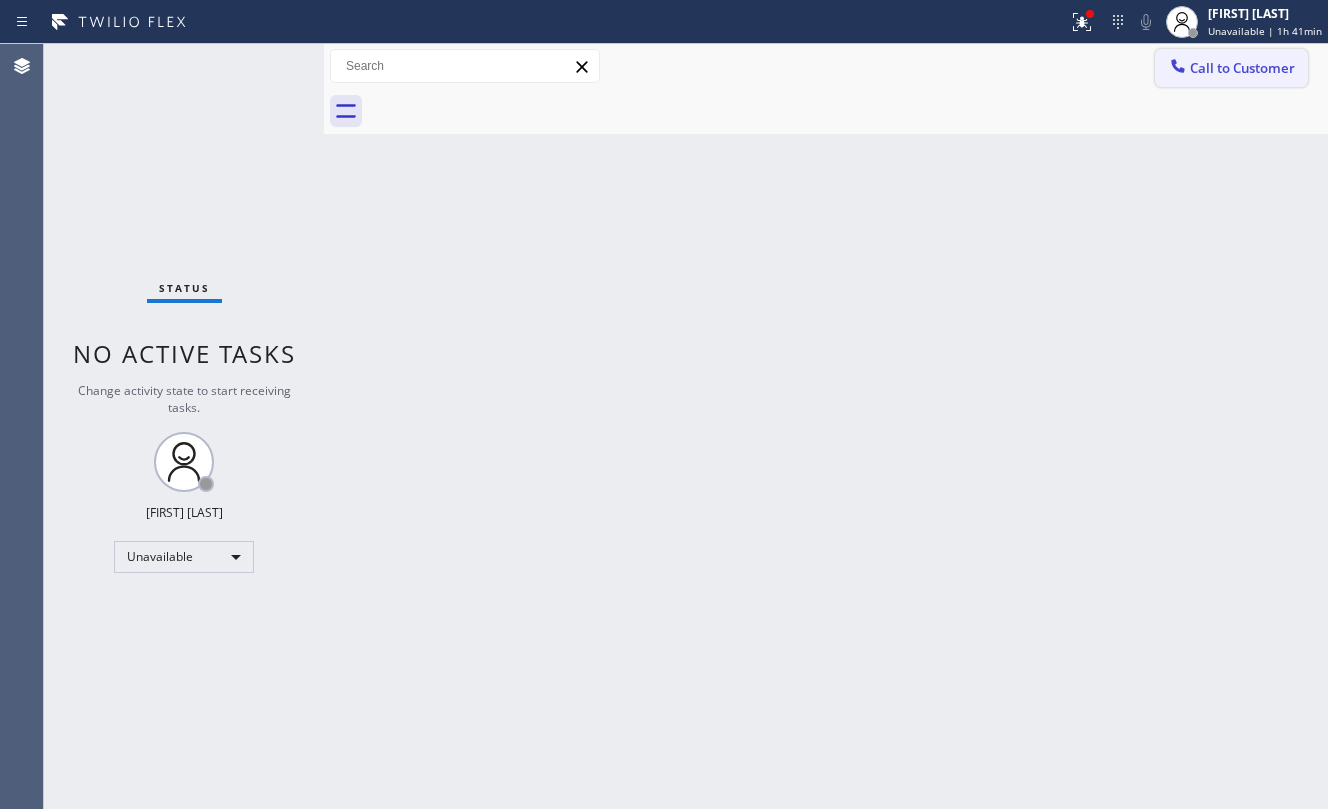 drag, startPoint x: 1166, startPoint y: 73, endPoint x: 973, endPoint y: 213, distance: 238.43028 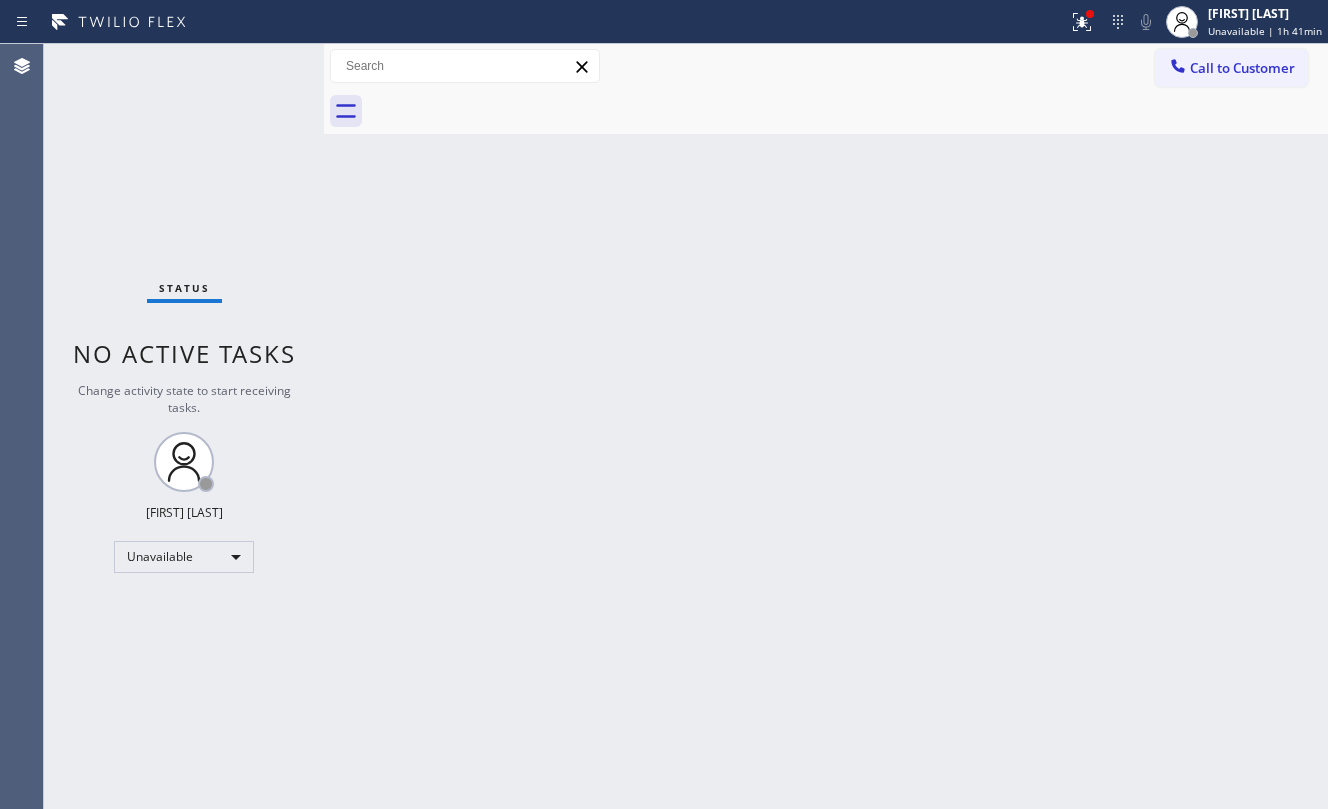 click at bounding box center (1178, 68) 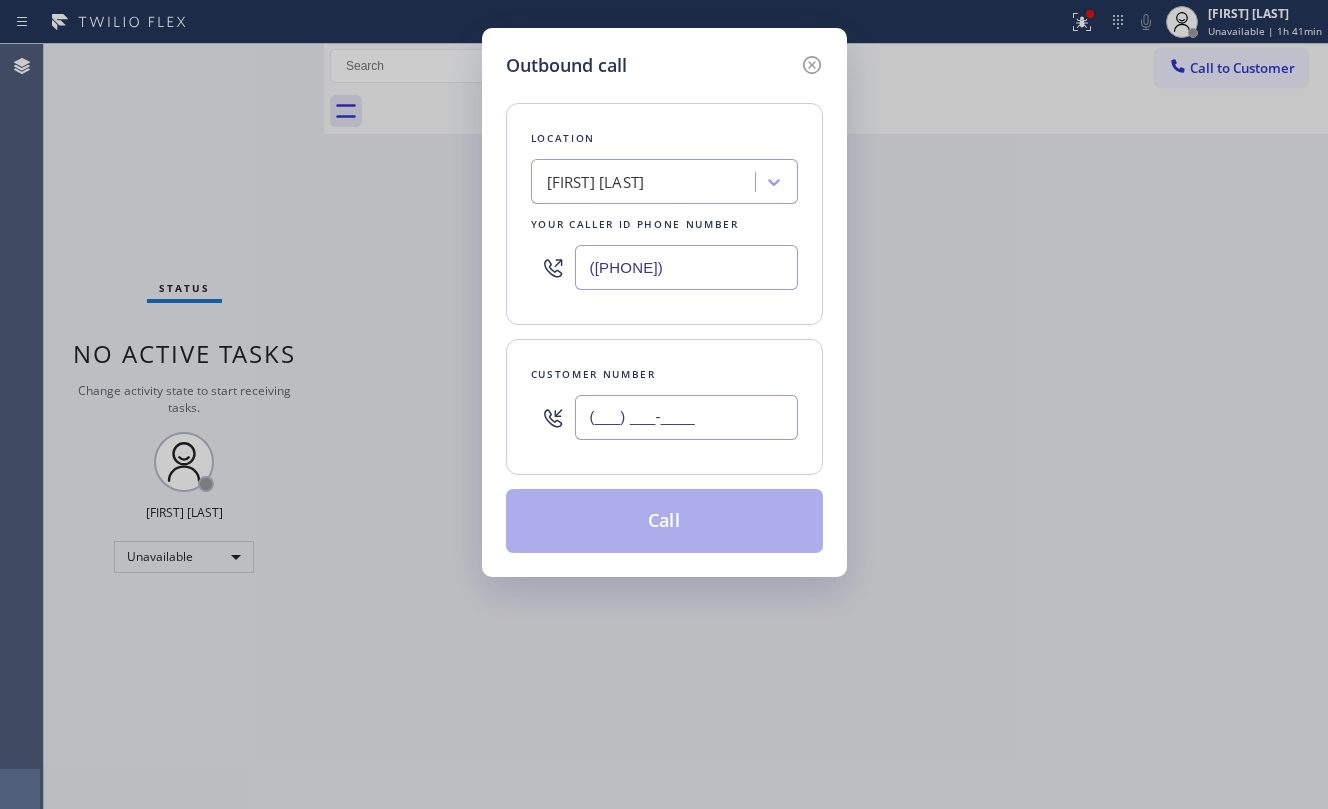 click on "(___) ___-____" at bounding box center [686, 417] 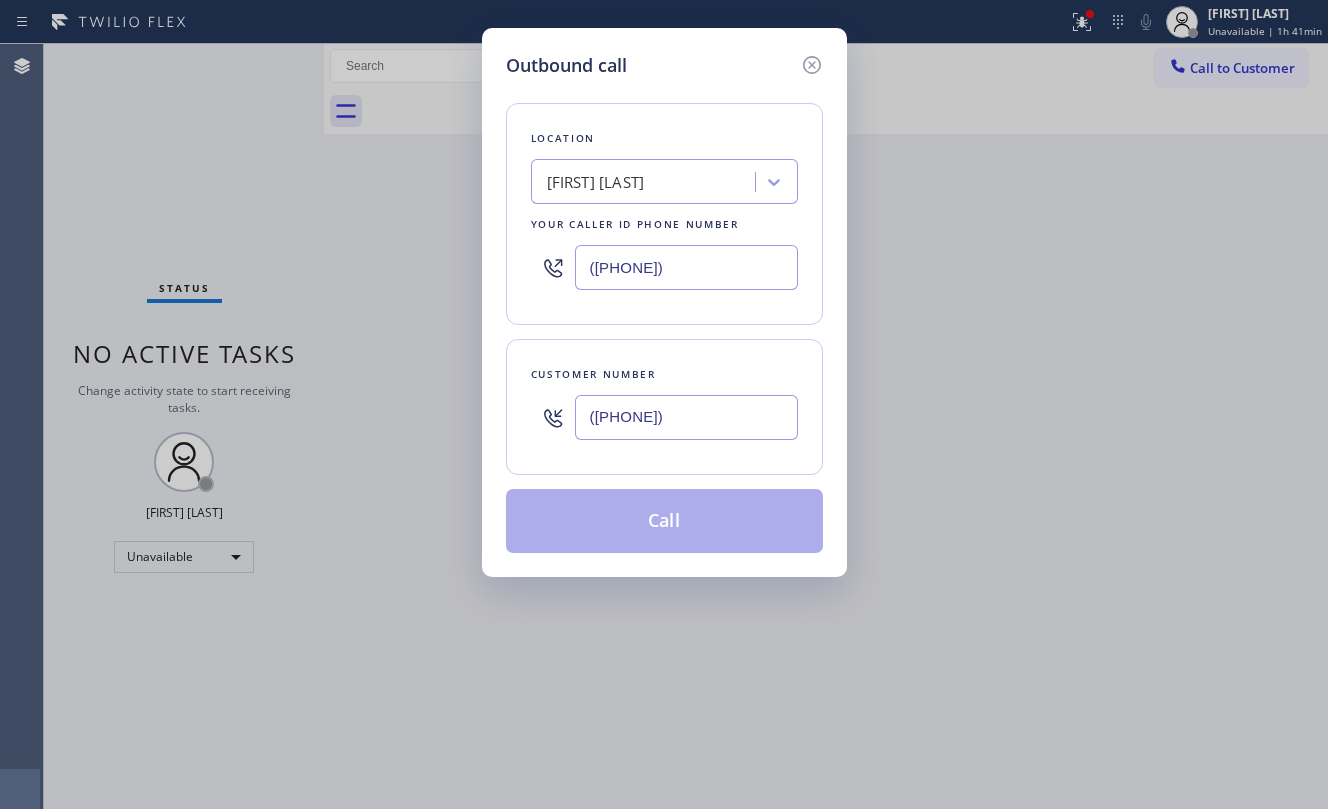type on "([PHONE])" 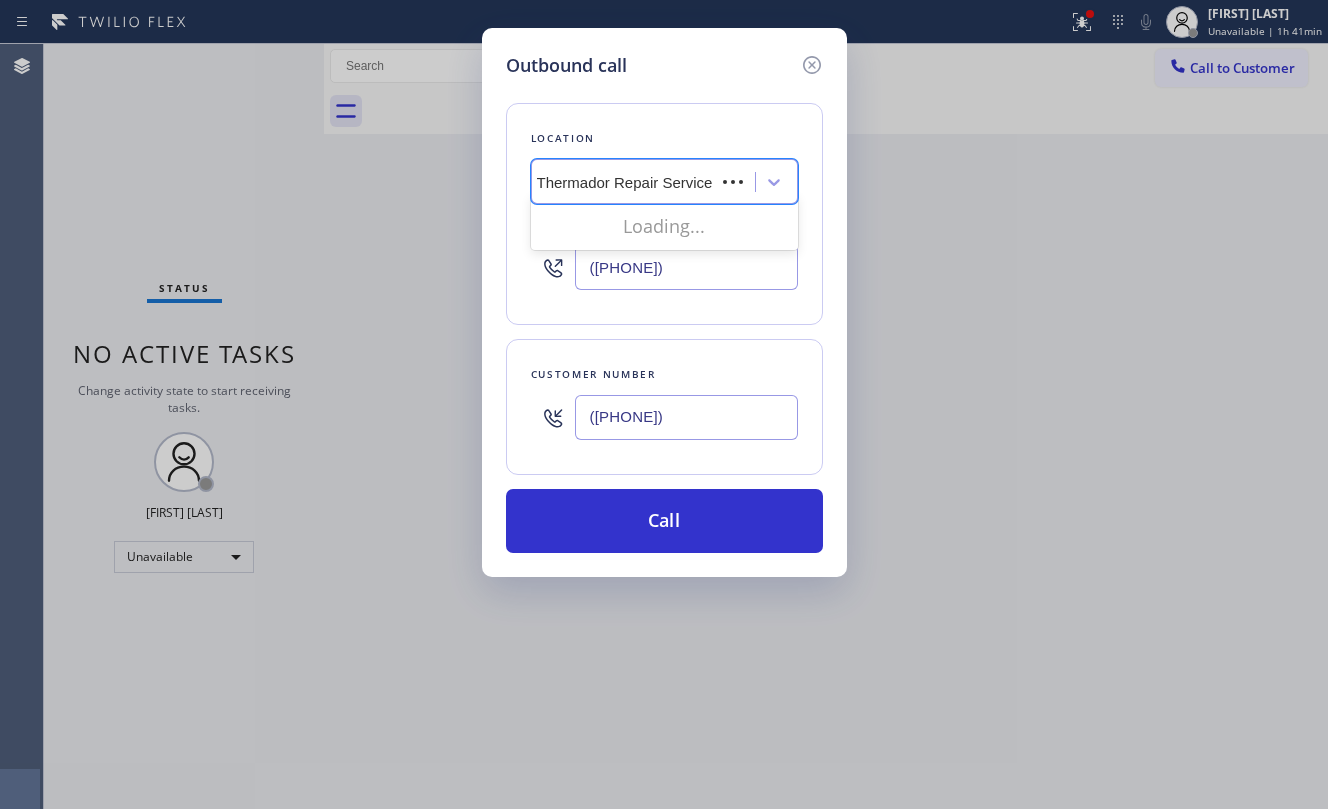 scroll, scrollTop: 0, scrollLeft: 0, axis: both 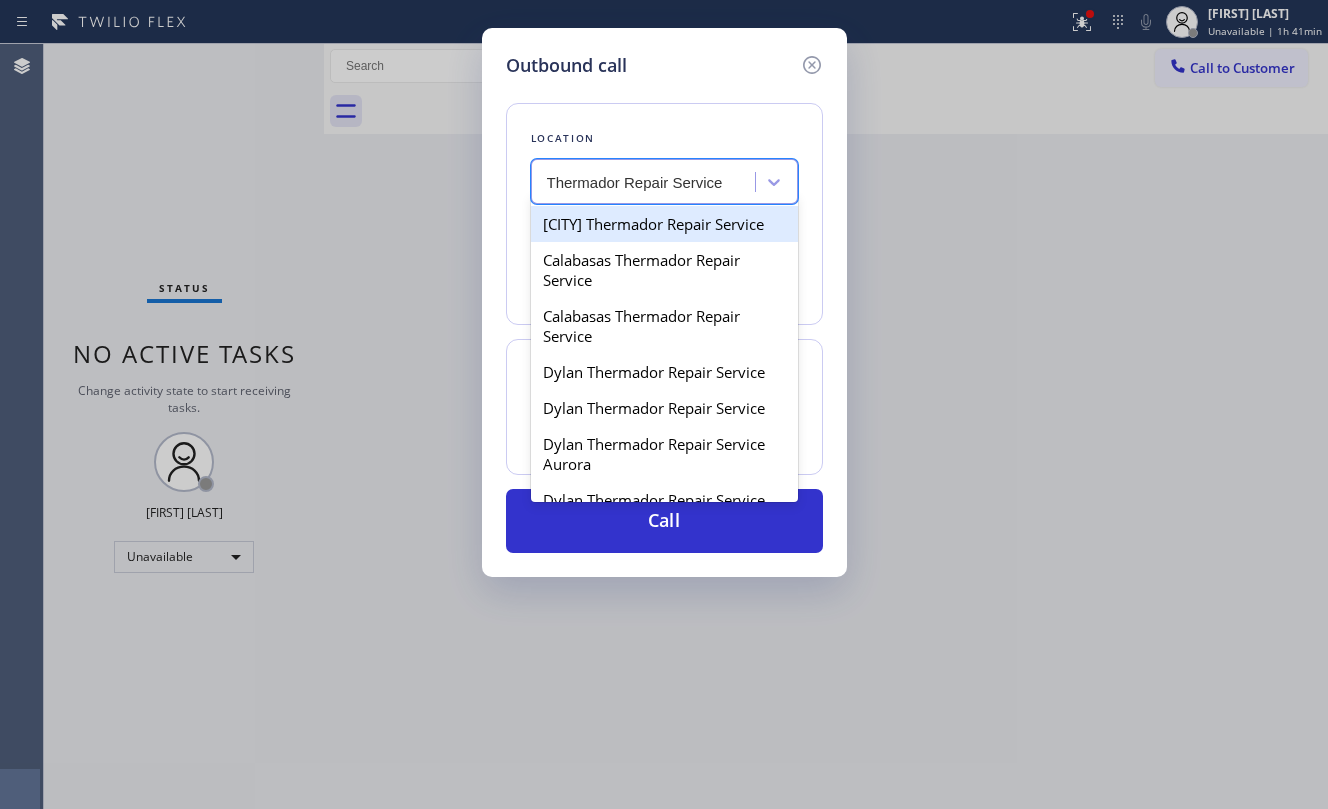 click on "Thermador Repair Service" at bounding box center (636, 182) 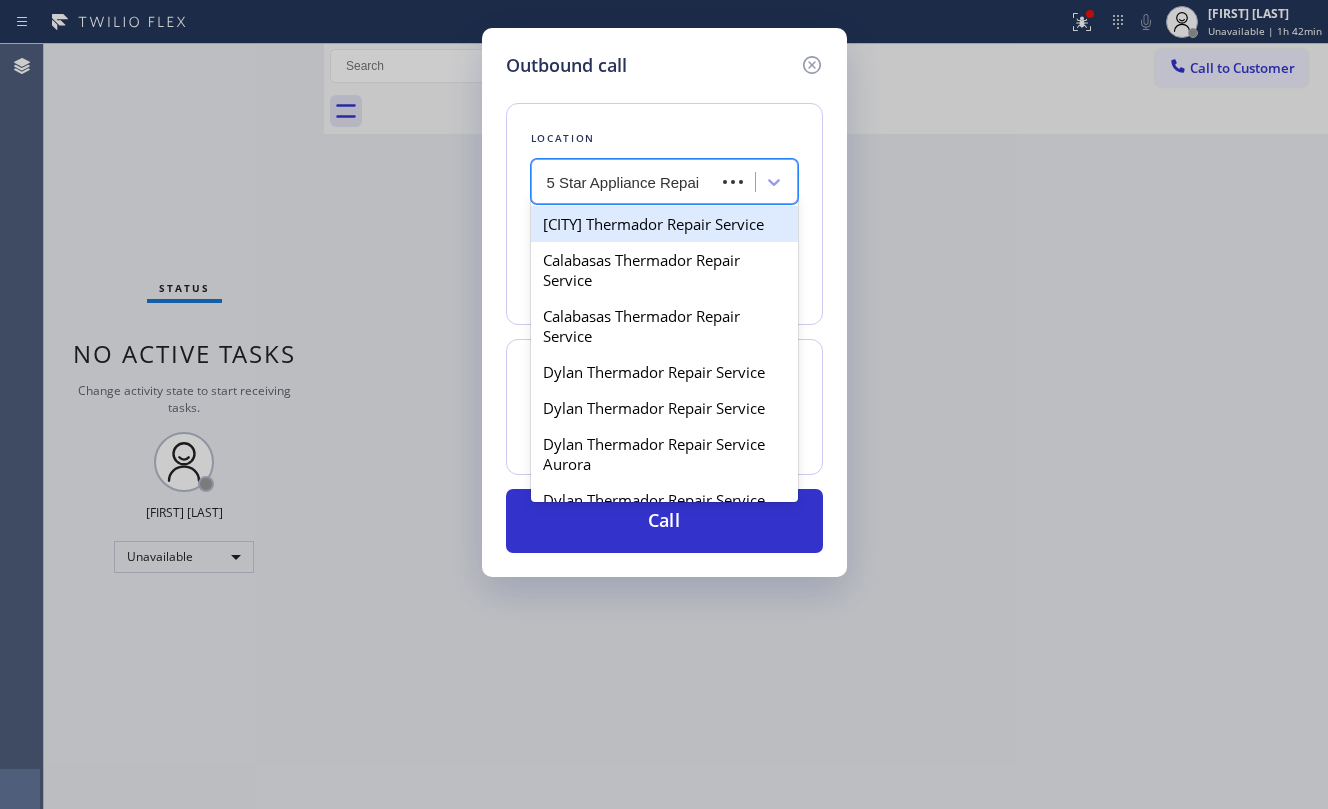 type on "5 Star Appliance Repair" 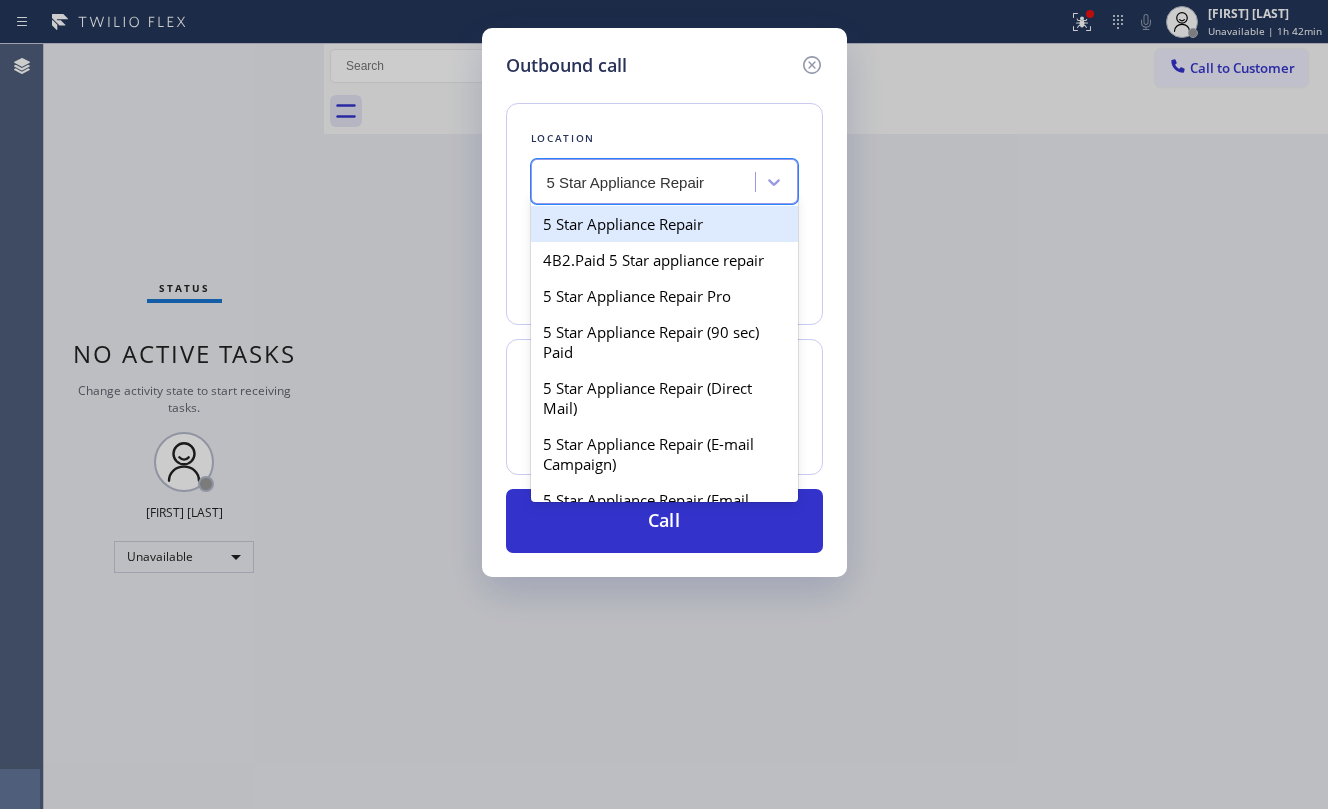 click on "5 Star Appliance Repair" at bounding box center (664, 224) 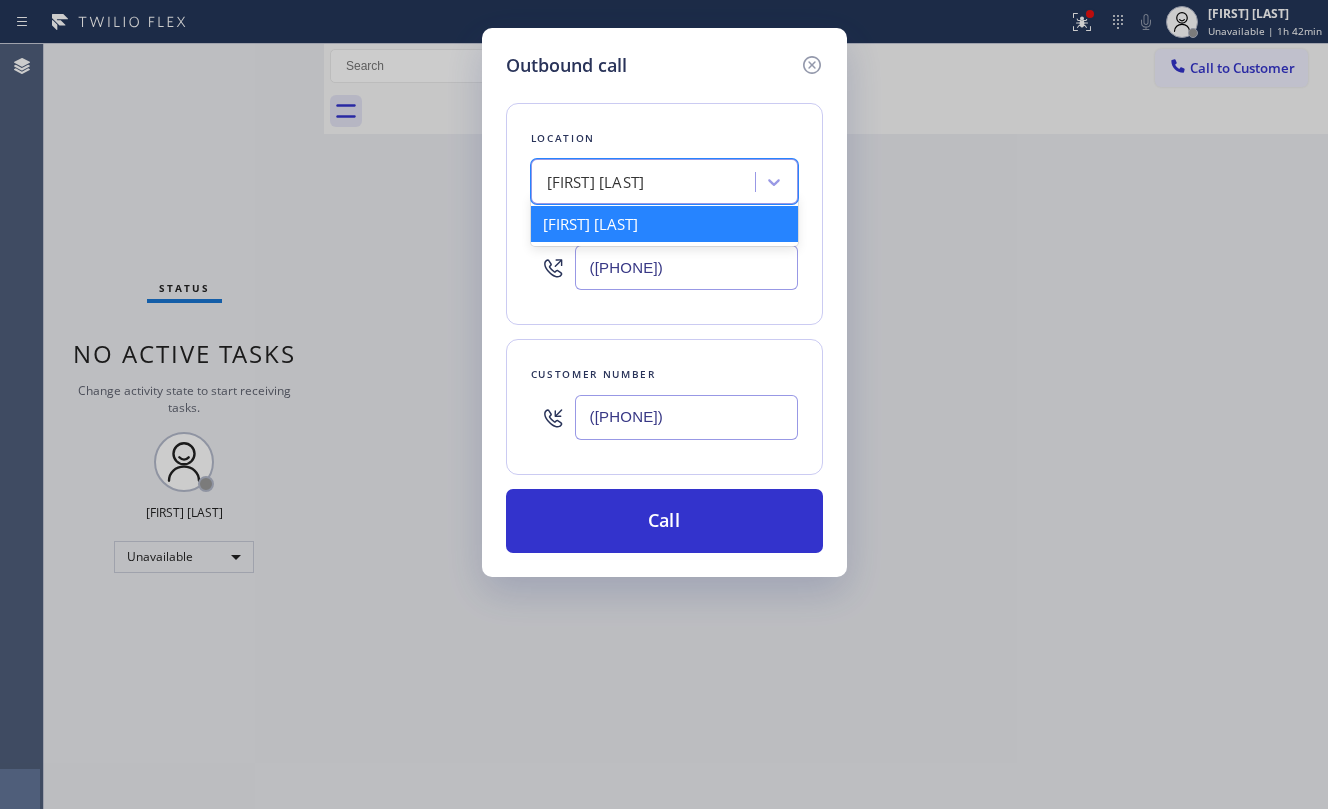 click on "[FIRST] [LAST]" at bounding box center [596, 182] 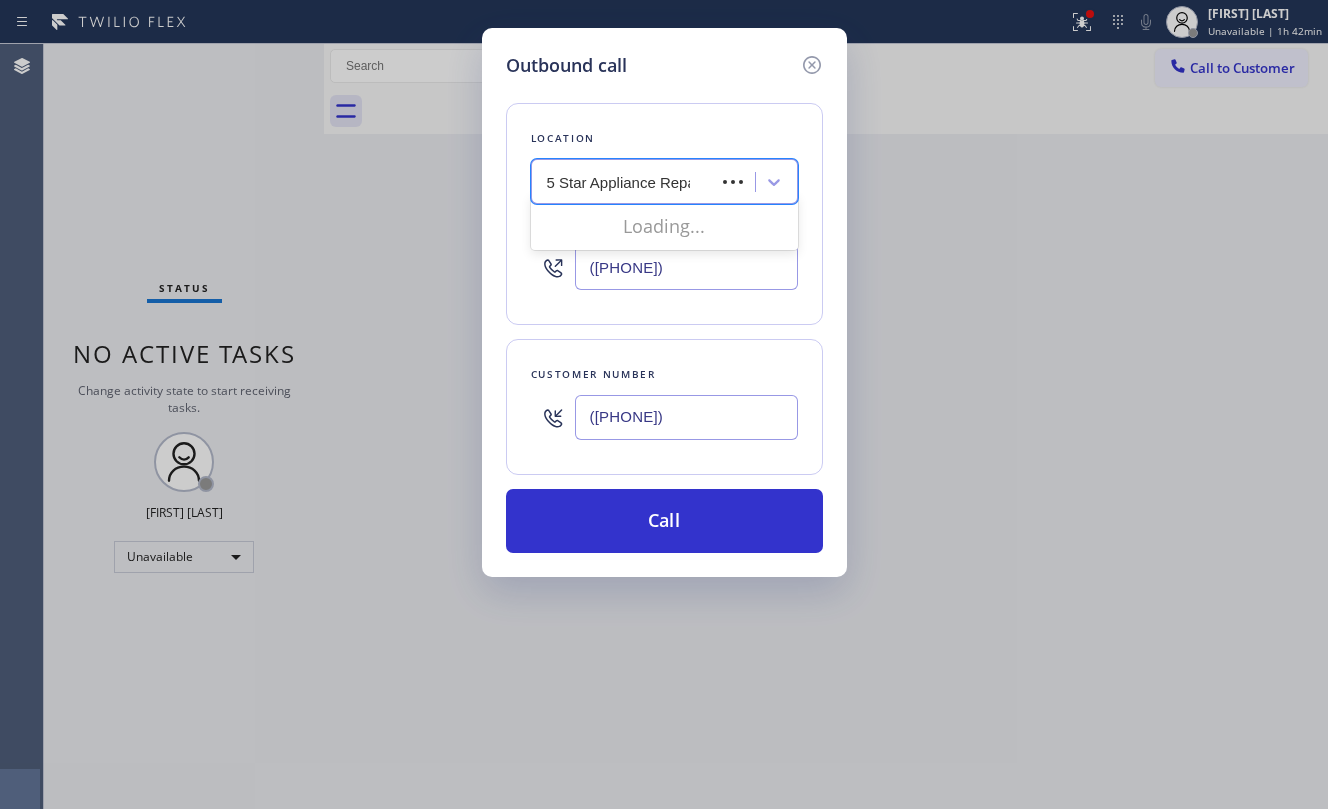 type on "5 Star Appliance Repair" 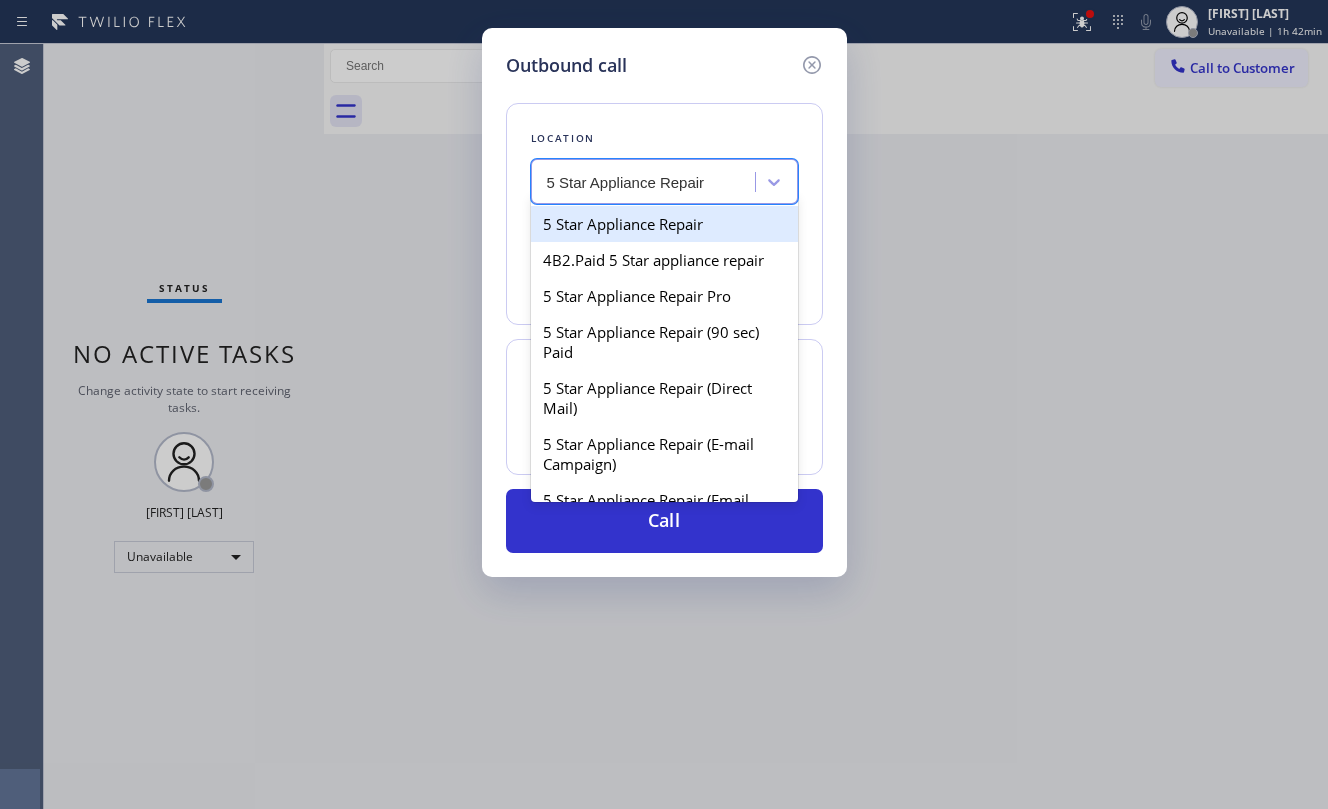 click on "5 Star Appliance Repair" at bounding box center [664, 224] 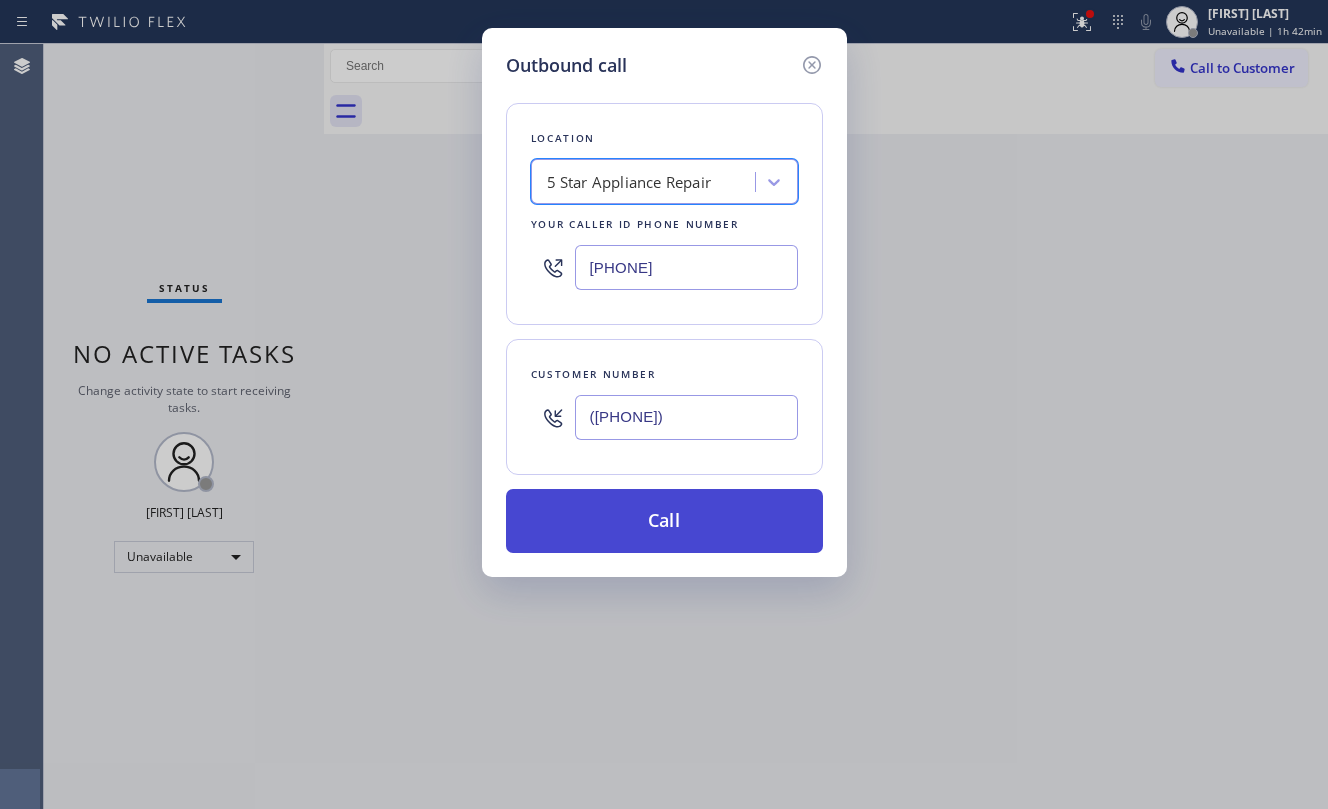 click on "Call" at bounding box center (664, 521) 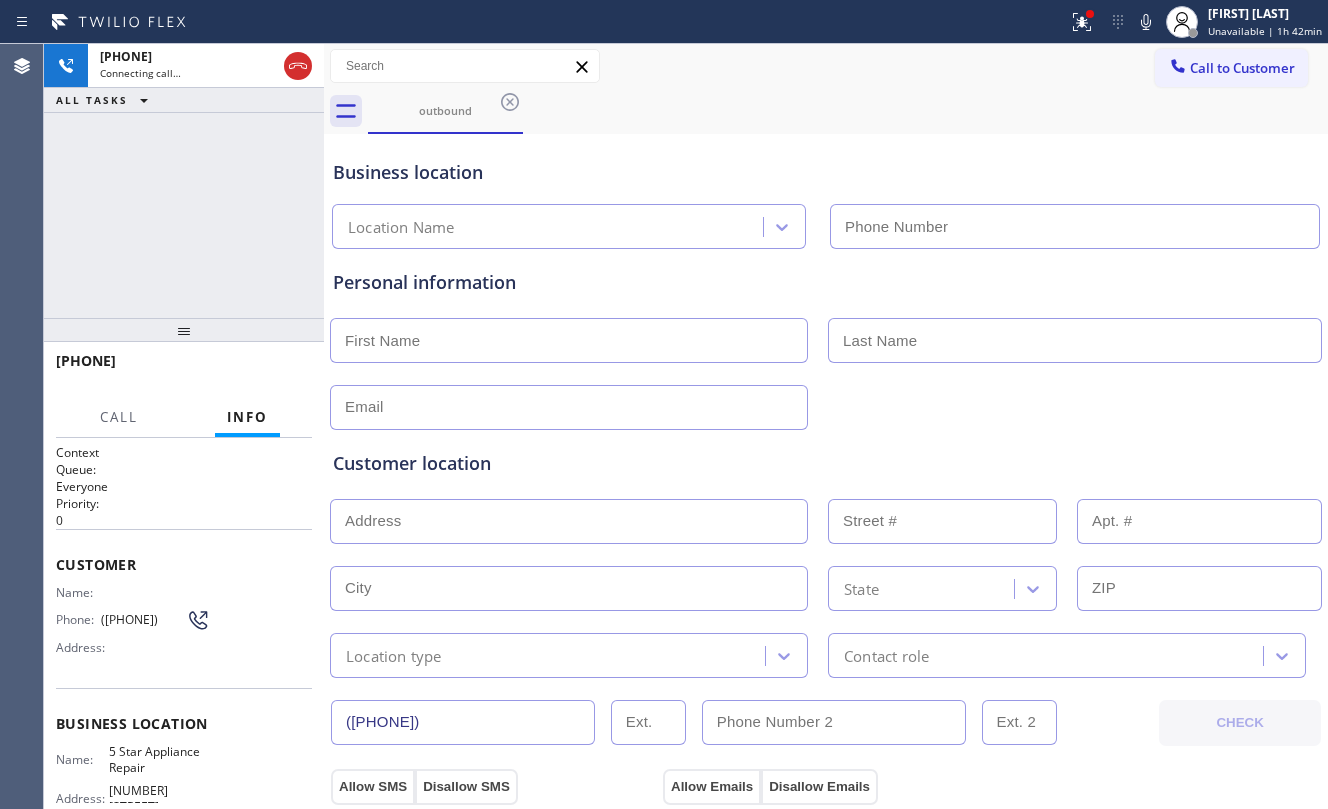 type on "[PHONE]" 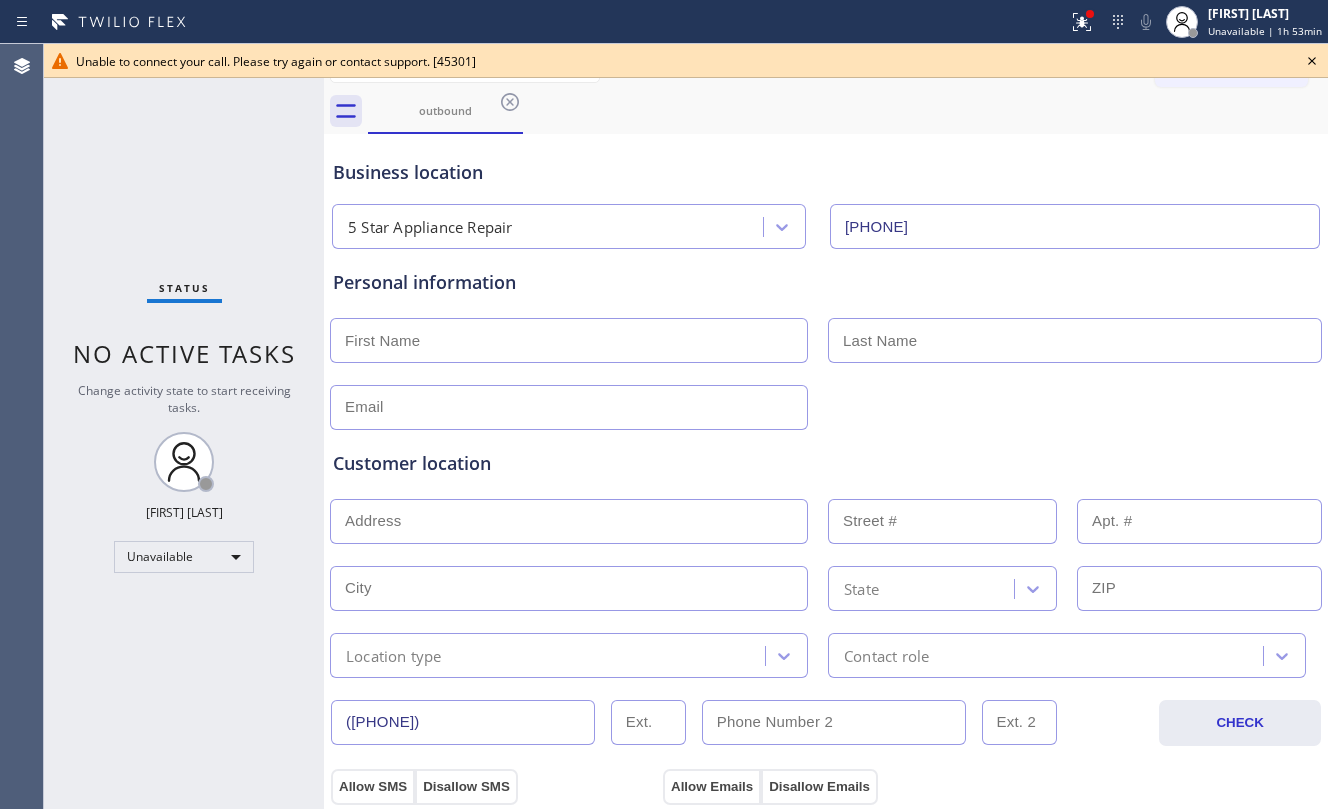 click on "Status   No active tasks     Change activity state to start receiving tasks.   Jesica Jumao-as Unavailable" at bounding box center (184, 426) 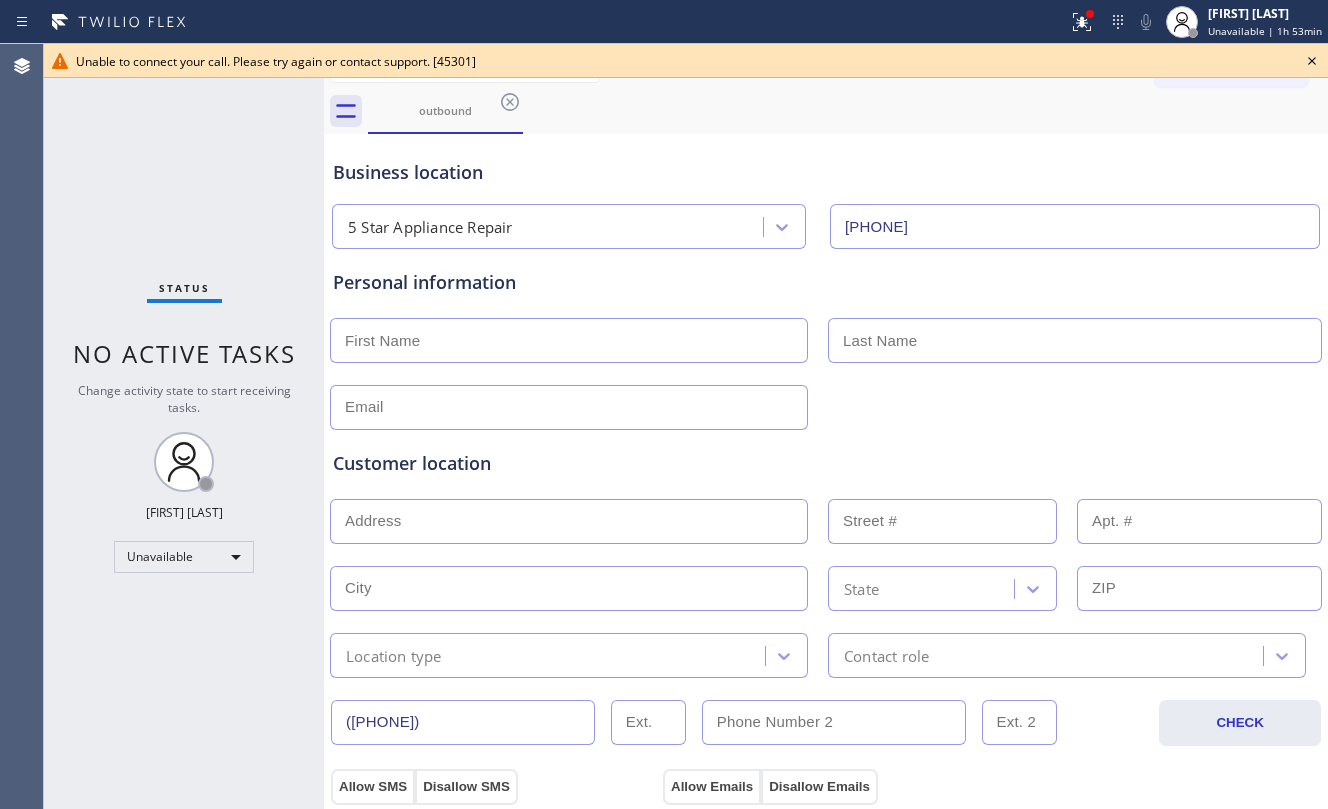 drag, startPoint x: 457, startPoint y: 116, endPoint x: 528, endPoint y: 105, distance: 71.84706 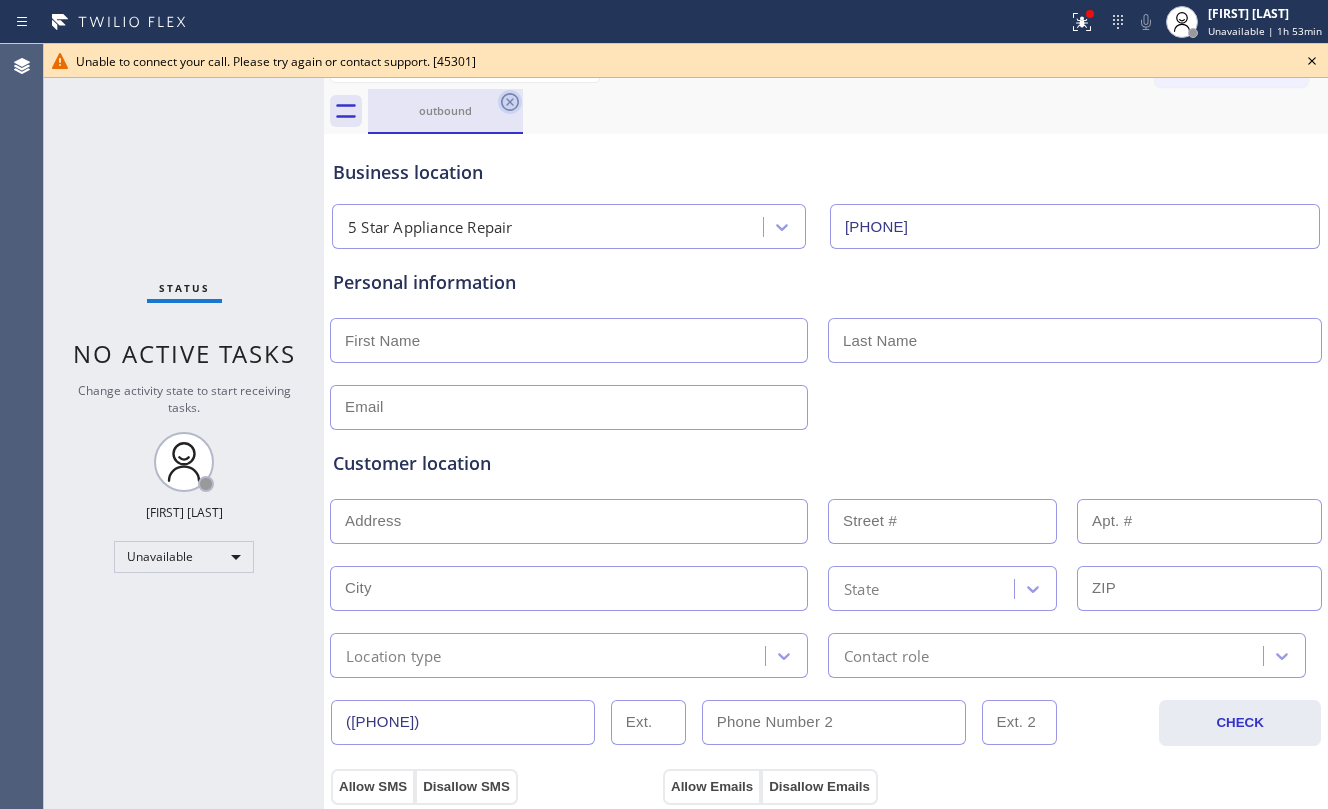 click 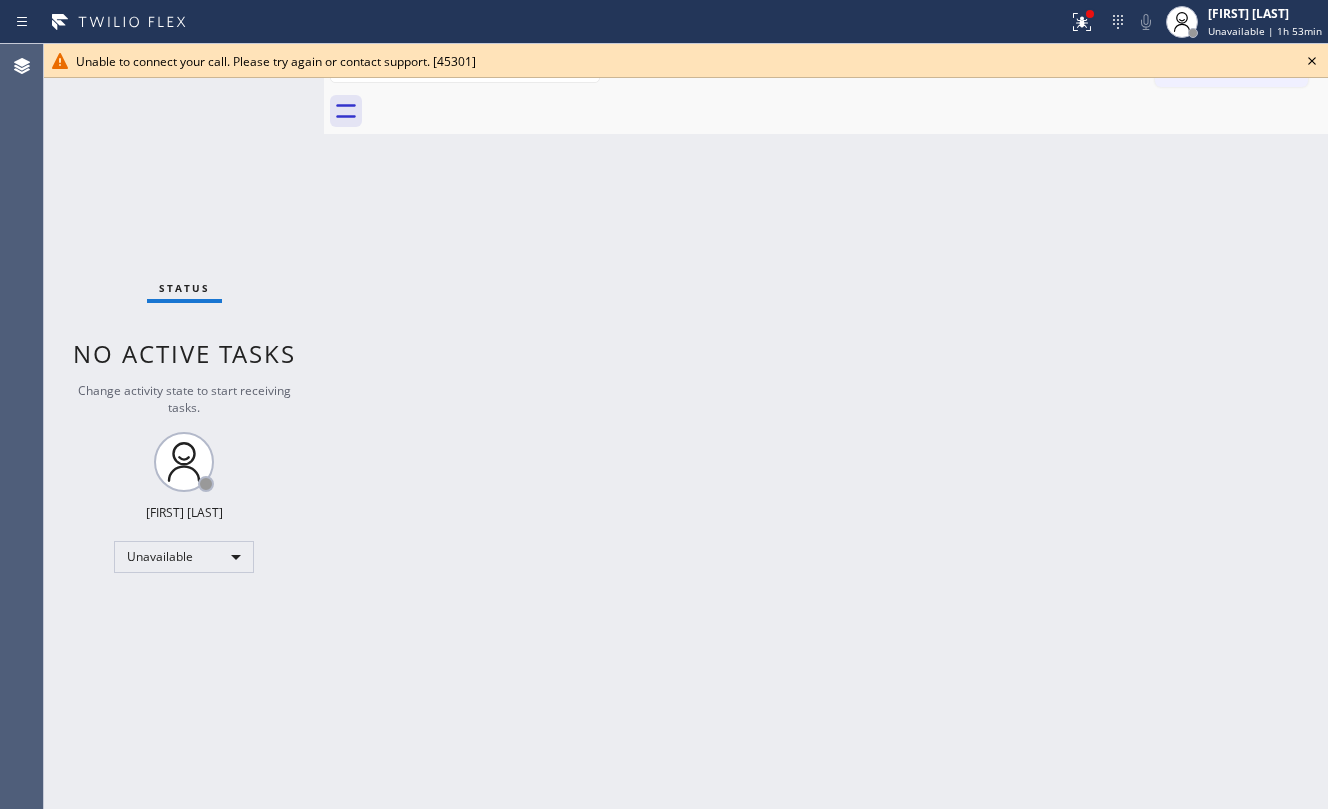 click 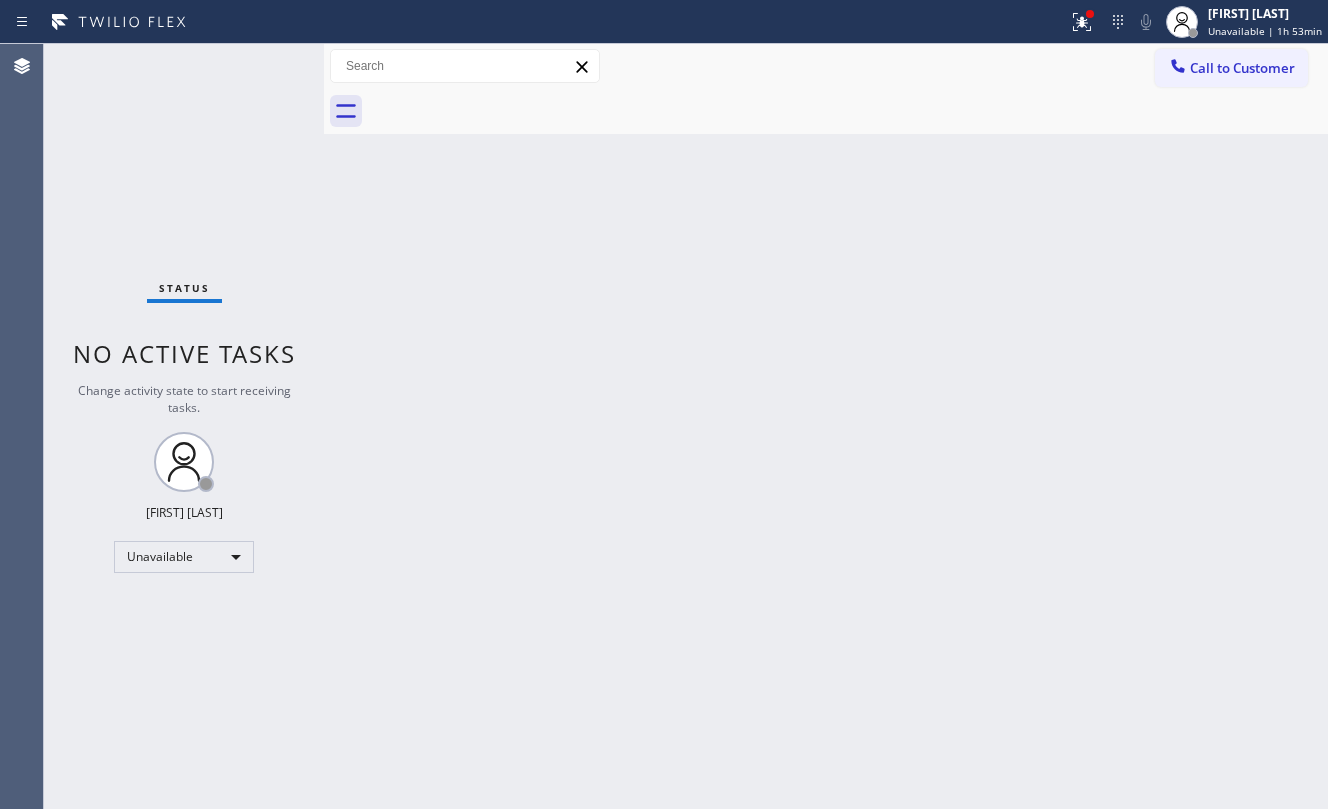 drag, startPoint x: 648, startPoint y: 389, endPoint x: 766, endPoint y: 60, distance: 349.5211 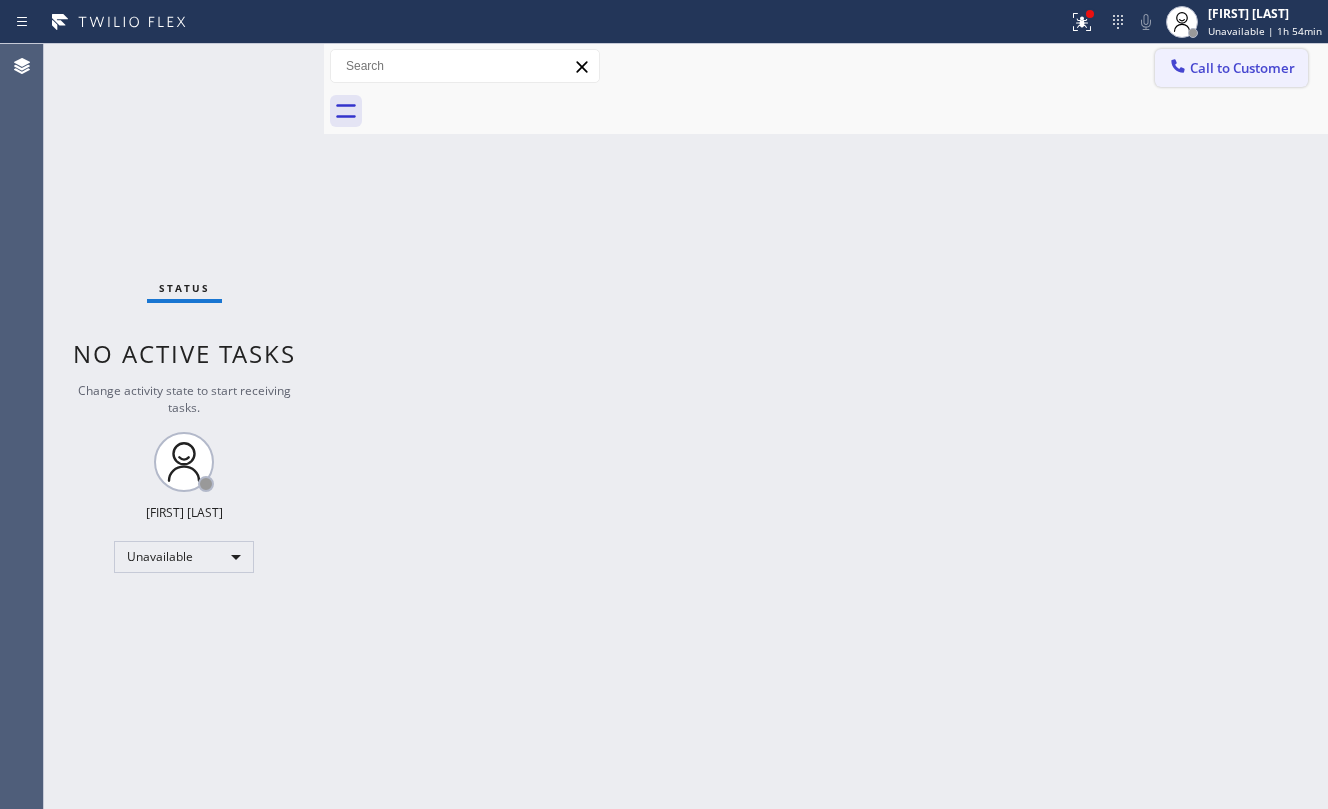 click on "Call to Customer" at bounding box center (1231, 68) 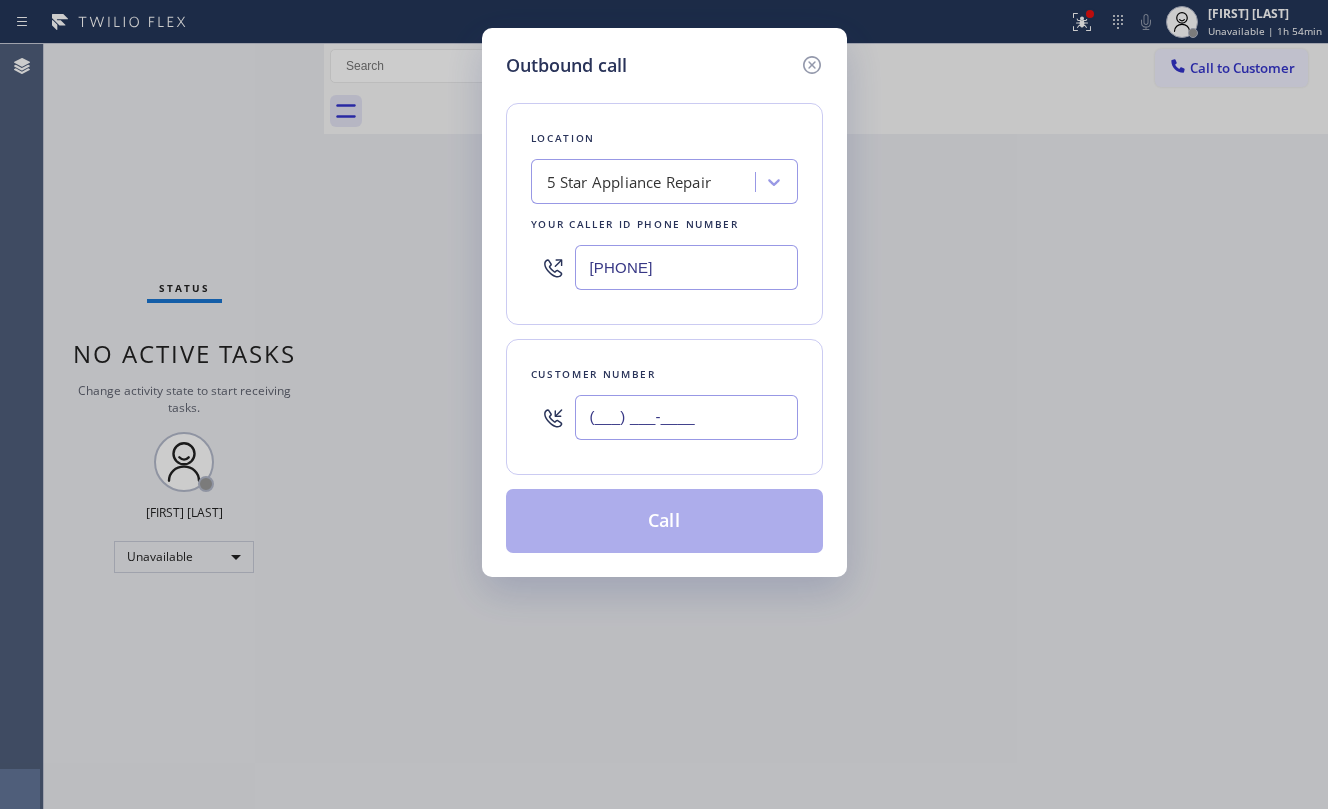click on "(___) ___-____" at bounding box center (686, 417) 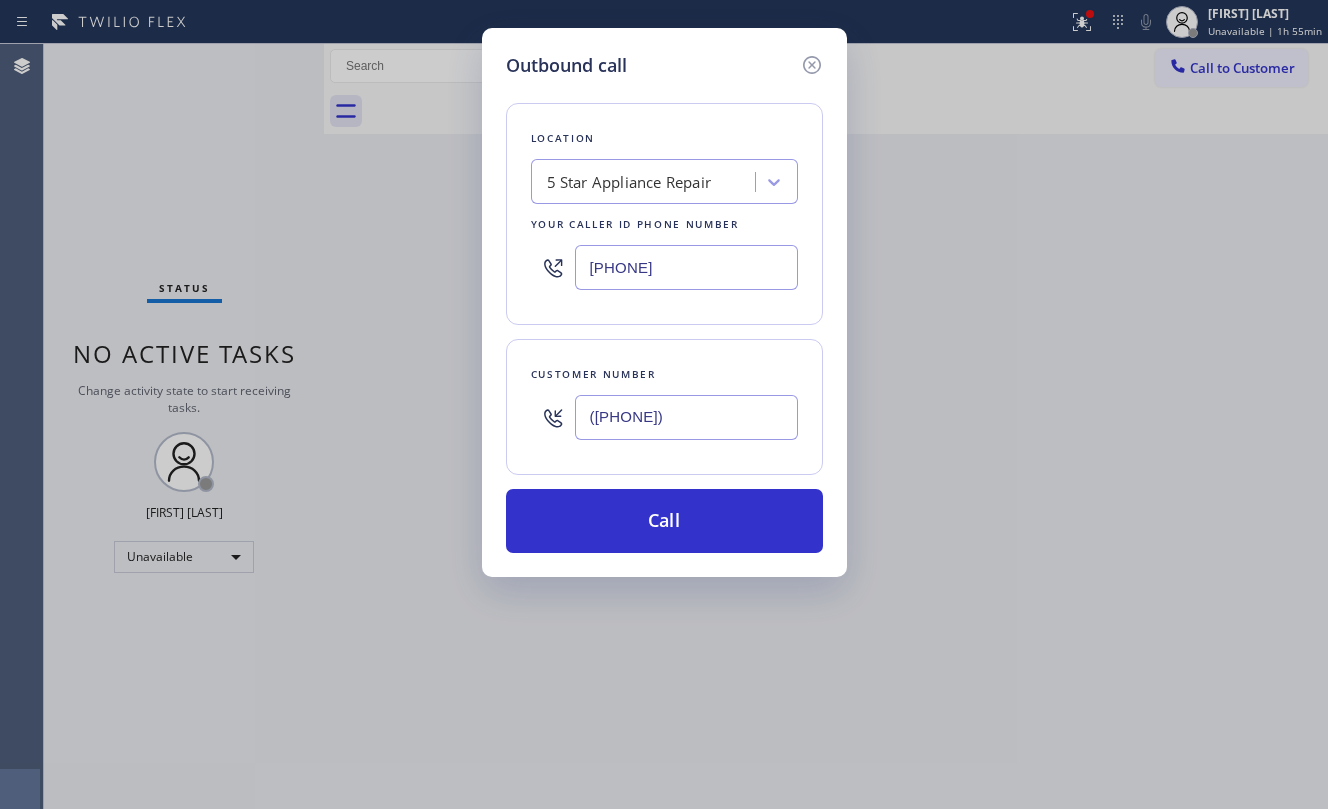 click on "5 Star Appliance Repair" at bounding box center (629, 182) 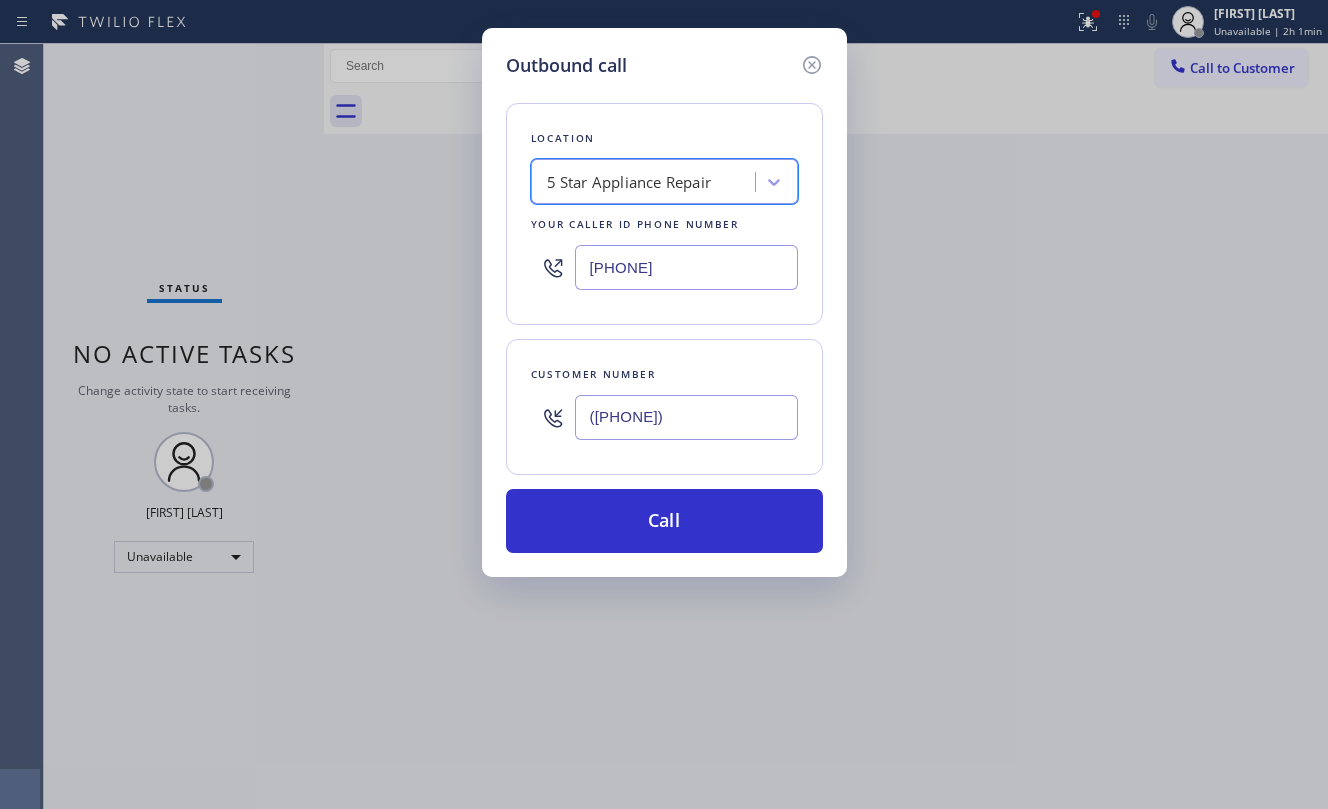 click on "Outbound call Location   option 5 Star Appliance Repair, selected.     1 result available. Select is focused ,type to refine list, press Down to open the menu,  5 Star Appliance Repair Your caller id phone number ([PHONE]) Customer number ([PHONE]) Call" at bounding box center (664, 404) 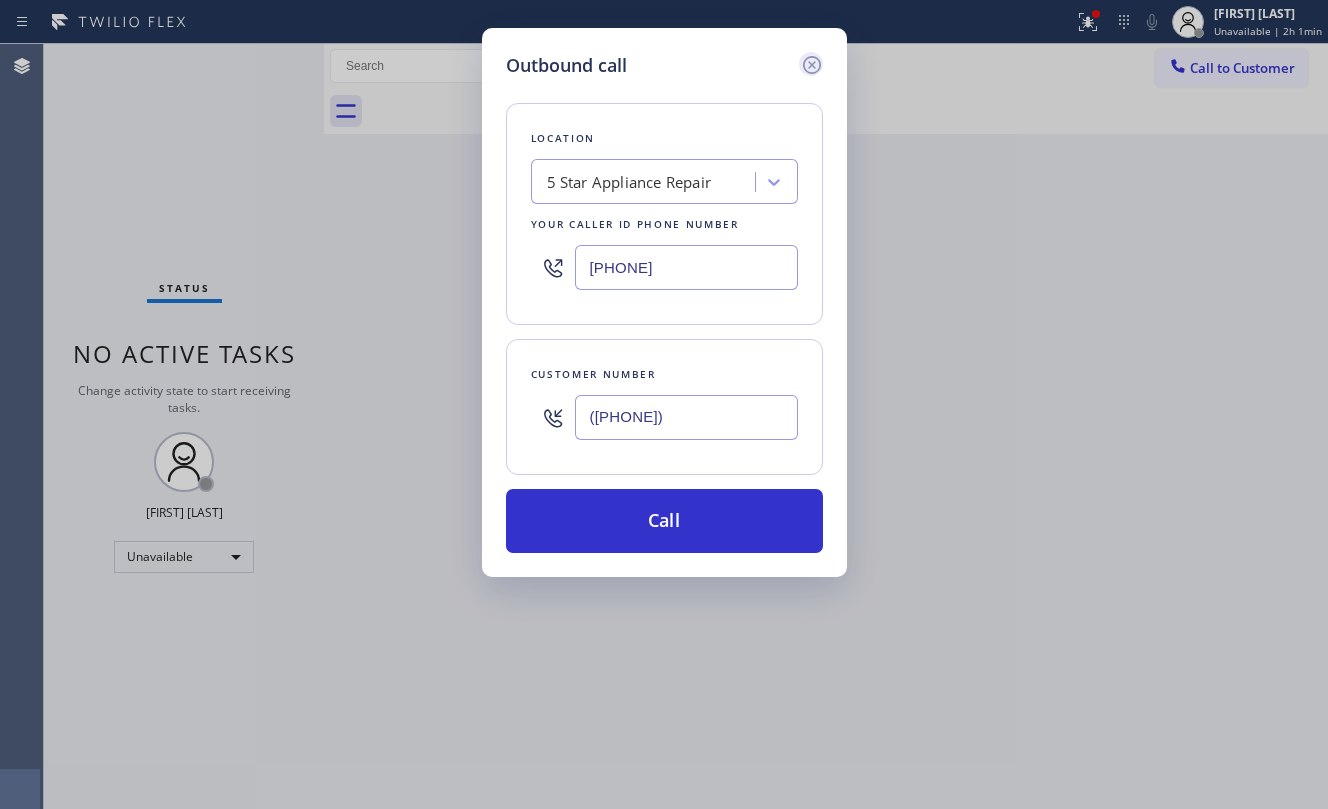 click 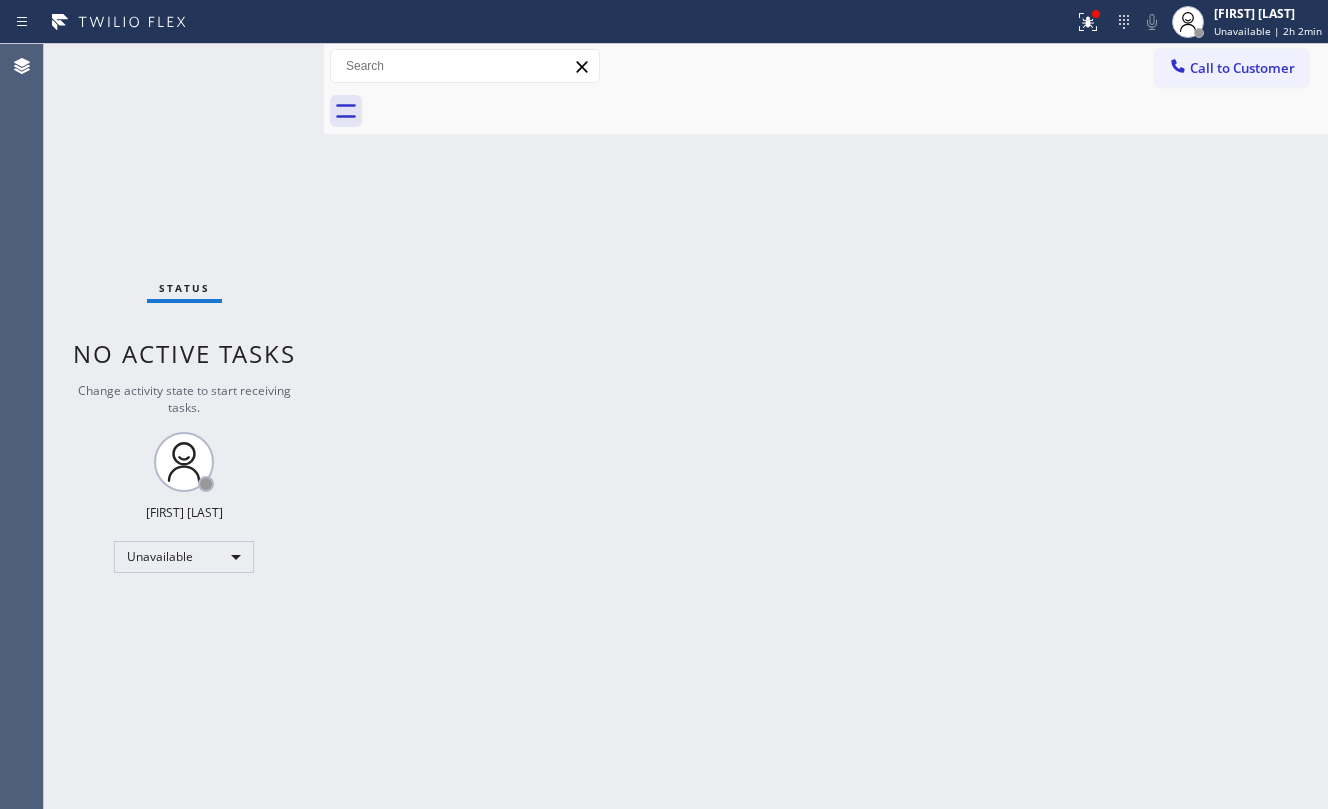 click on "Back to Dashboard Change Sender ID Customers Technicians Select a contact Outbound call Location Search location Your caller id phone number Customer number Call Customer info Name   Phone none Address none Change Sender ID HVAC +15555554417 5 Star Appliance [PHONE] Appliance Repair [PHONE] Plumbing [PHONE] Air Duct Cleaning [PHONE]  Electricians [PHONE] Cancel Change Check personal SMS Reset Change No tabs Call to Customer Outbound call Location 5 Star Appliance Repair Your caller id phone number [PHONE] Customer number Call Outbound call Technician Search Technician Your caller id phone number Your caller id phone number Call" at bounding box center (826, 426) 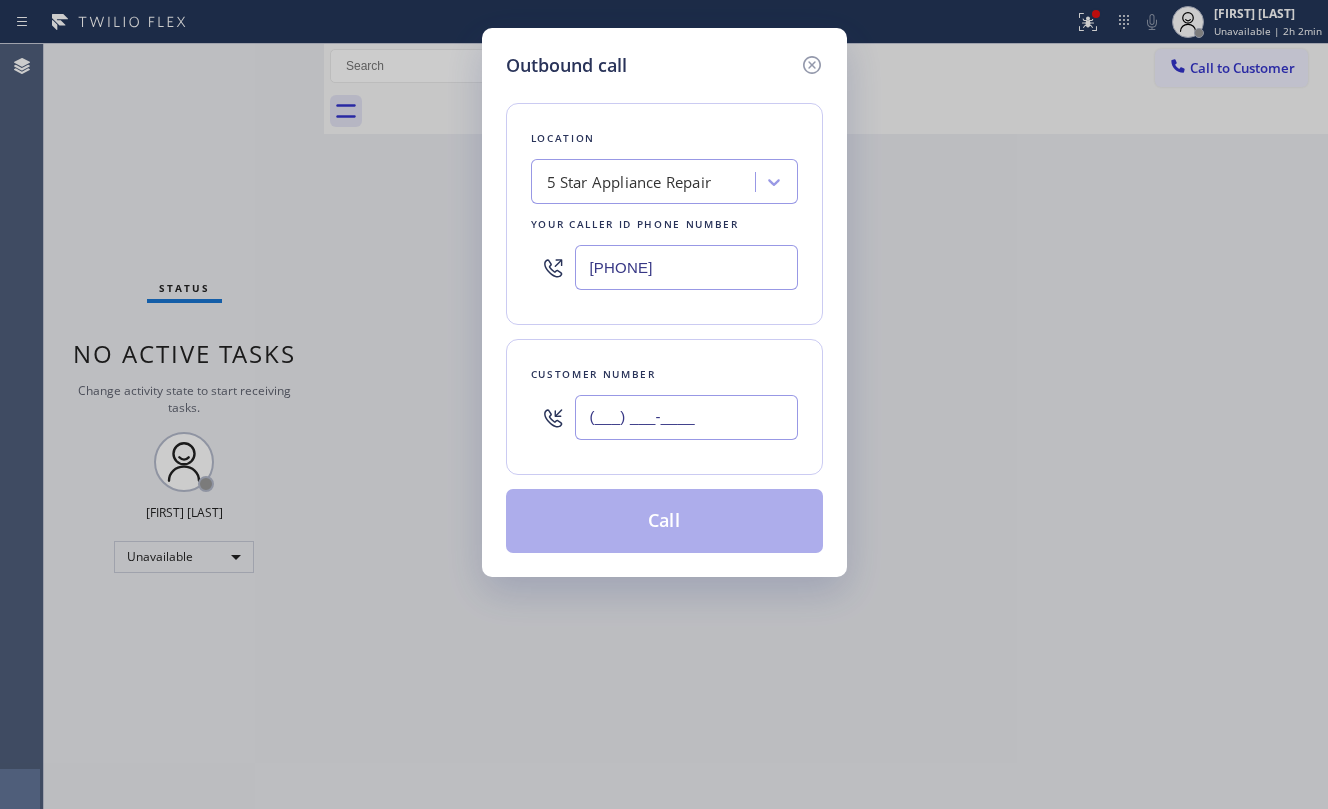 click on "(___) ___-____" at bounding box center [686, 417] 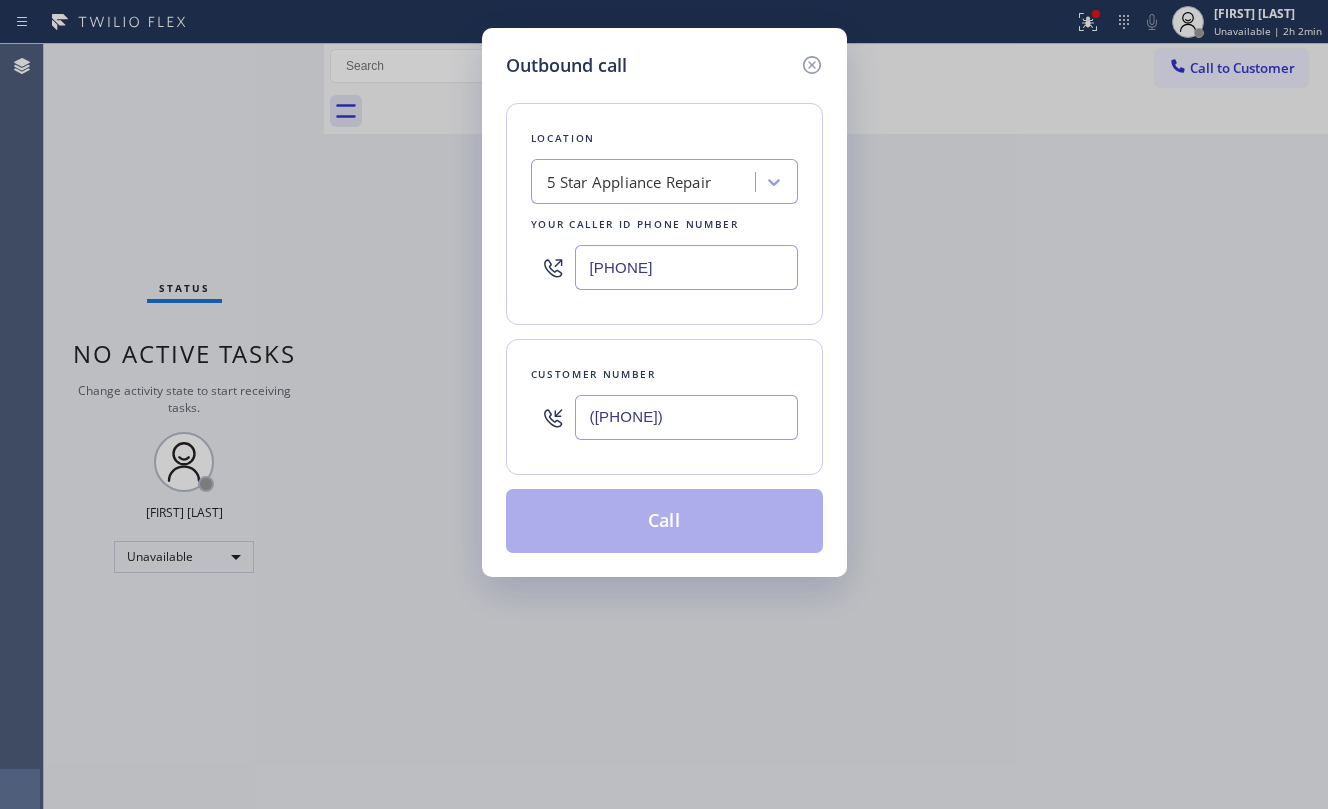 type on "([PHONE])" 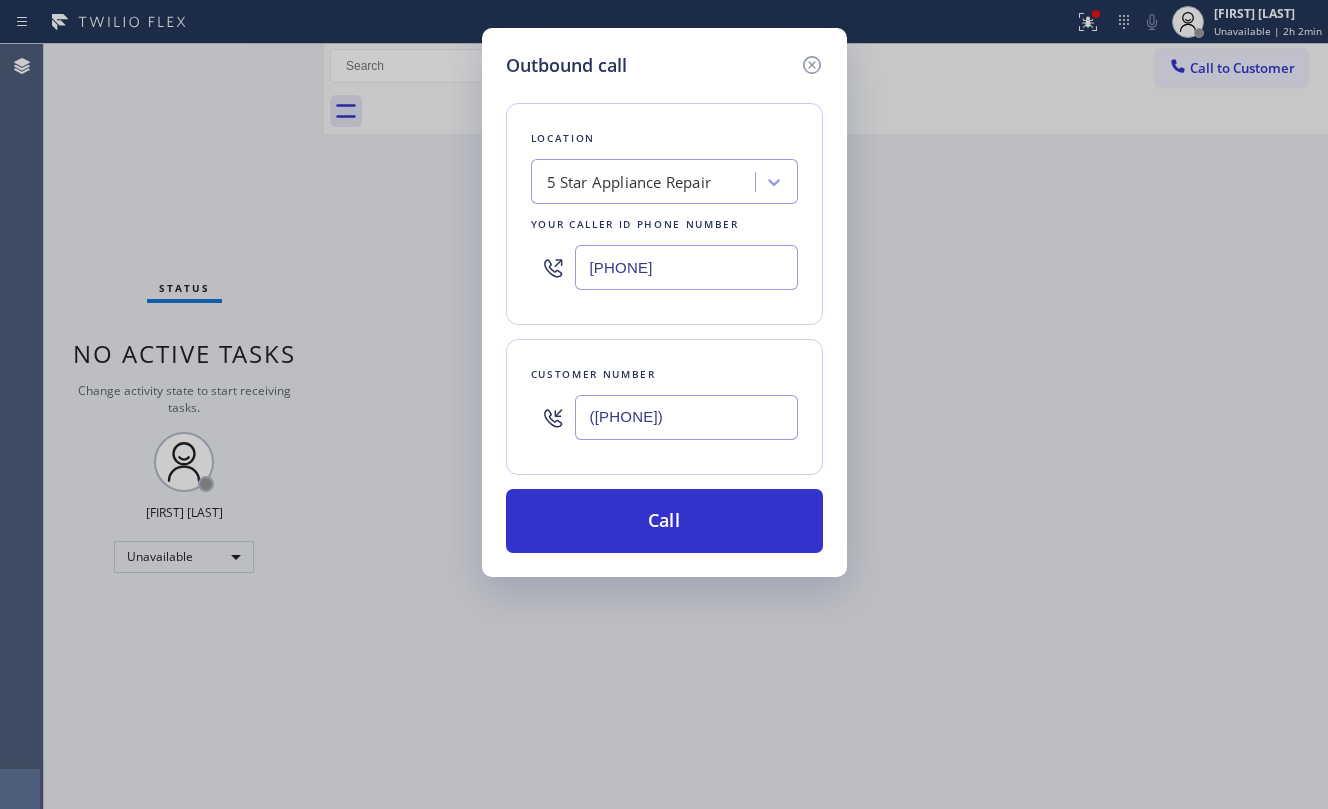 click on "5 Star Appliance Repair" at bounding box center [646, 182] 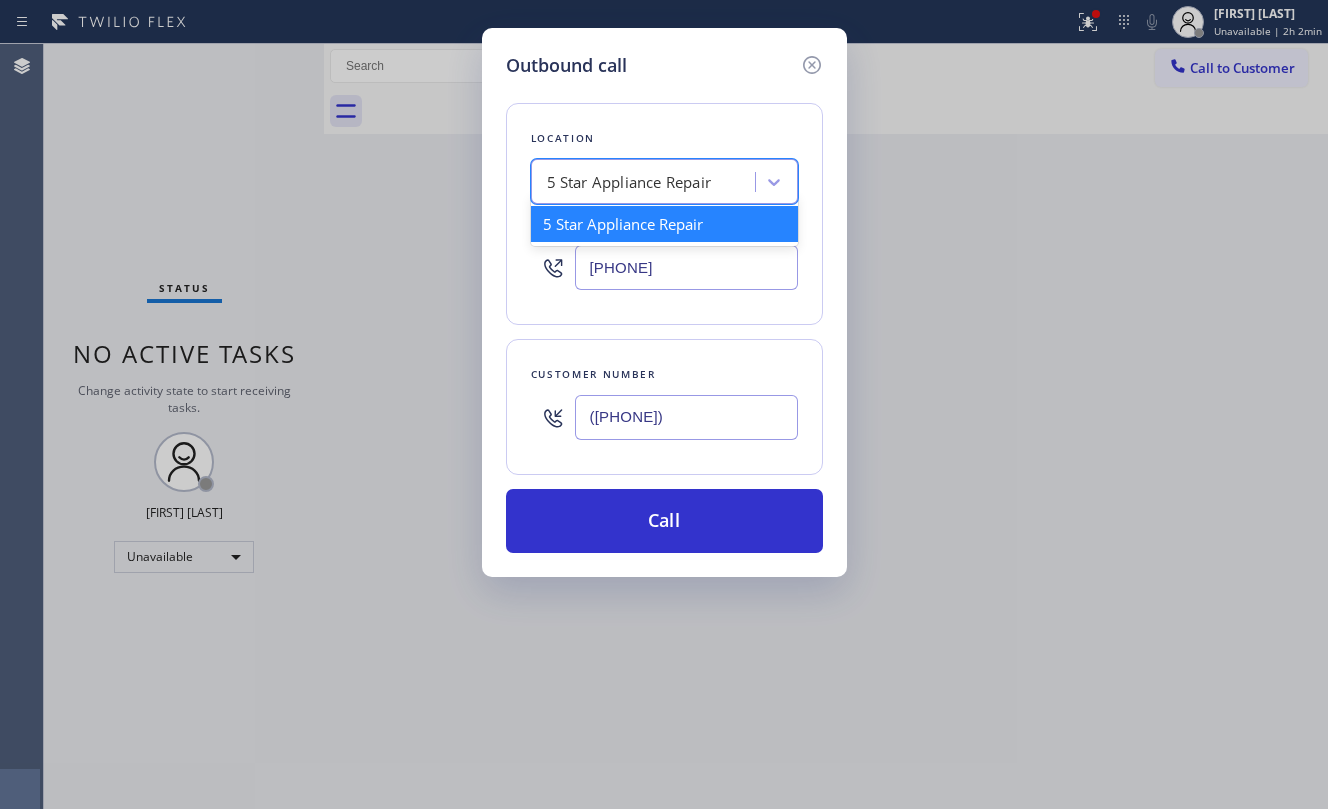 paste on "San Diego Prime Appliance Repair" 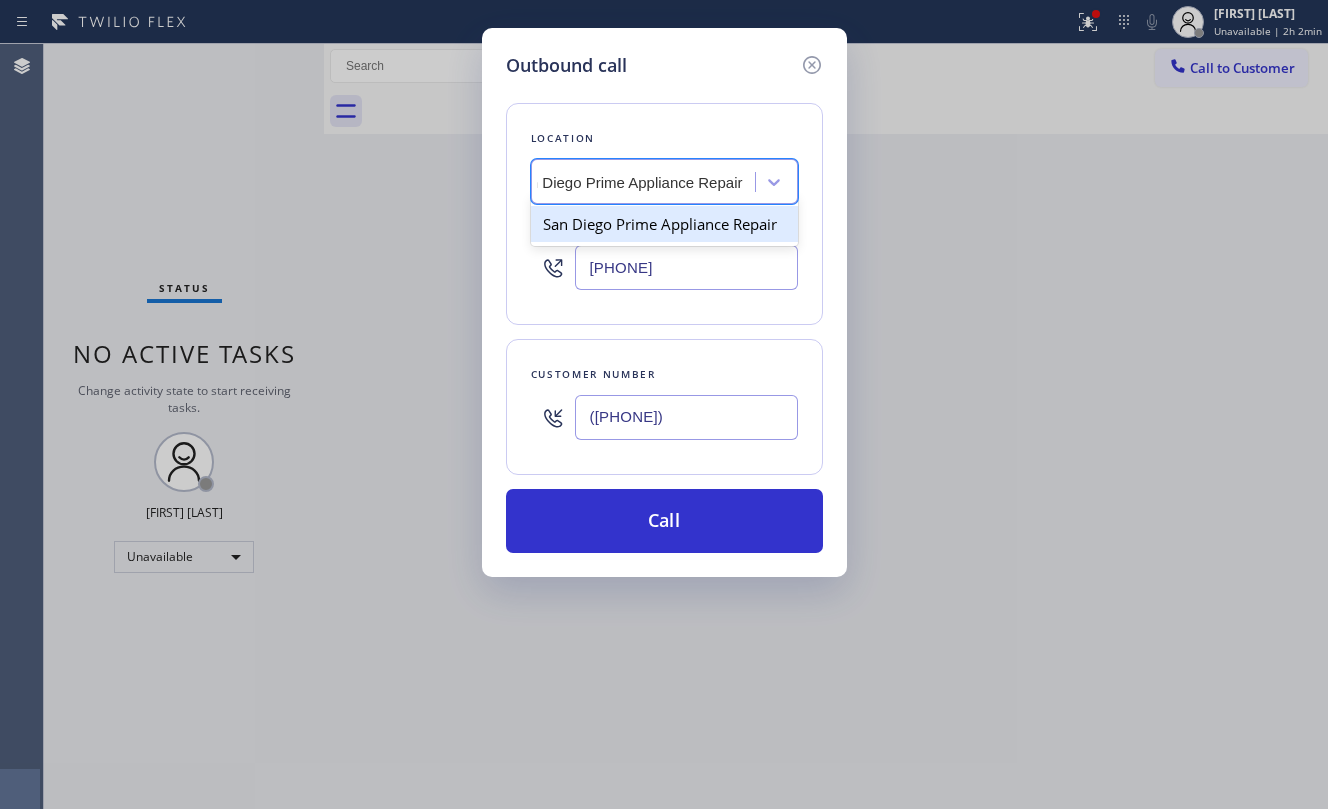 click on "San Diego Prime Appliance Repair" at bounding box center (664, 224) 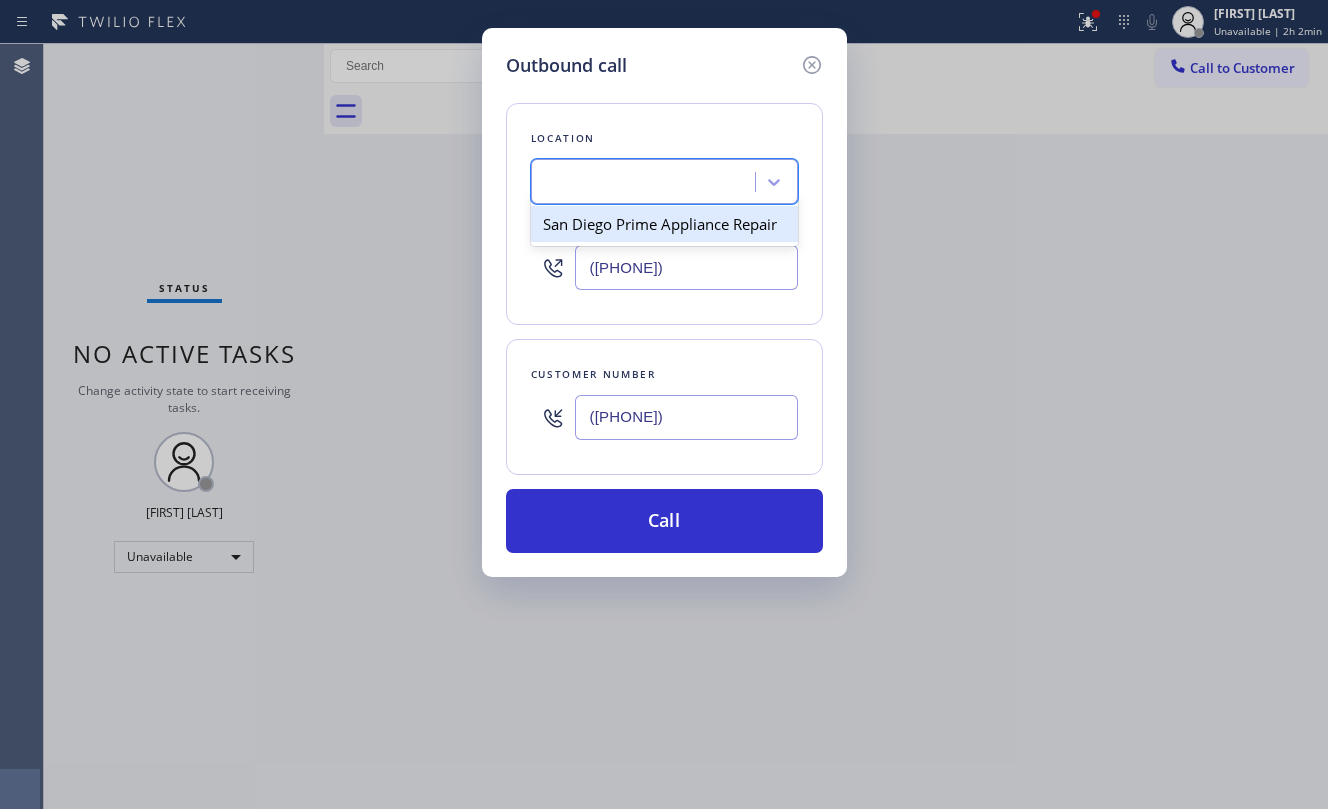 scroll, scrollTop: 0, scrollLeft: 1, axis: horizontal 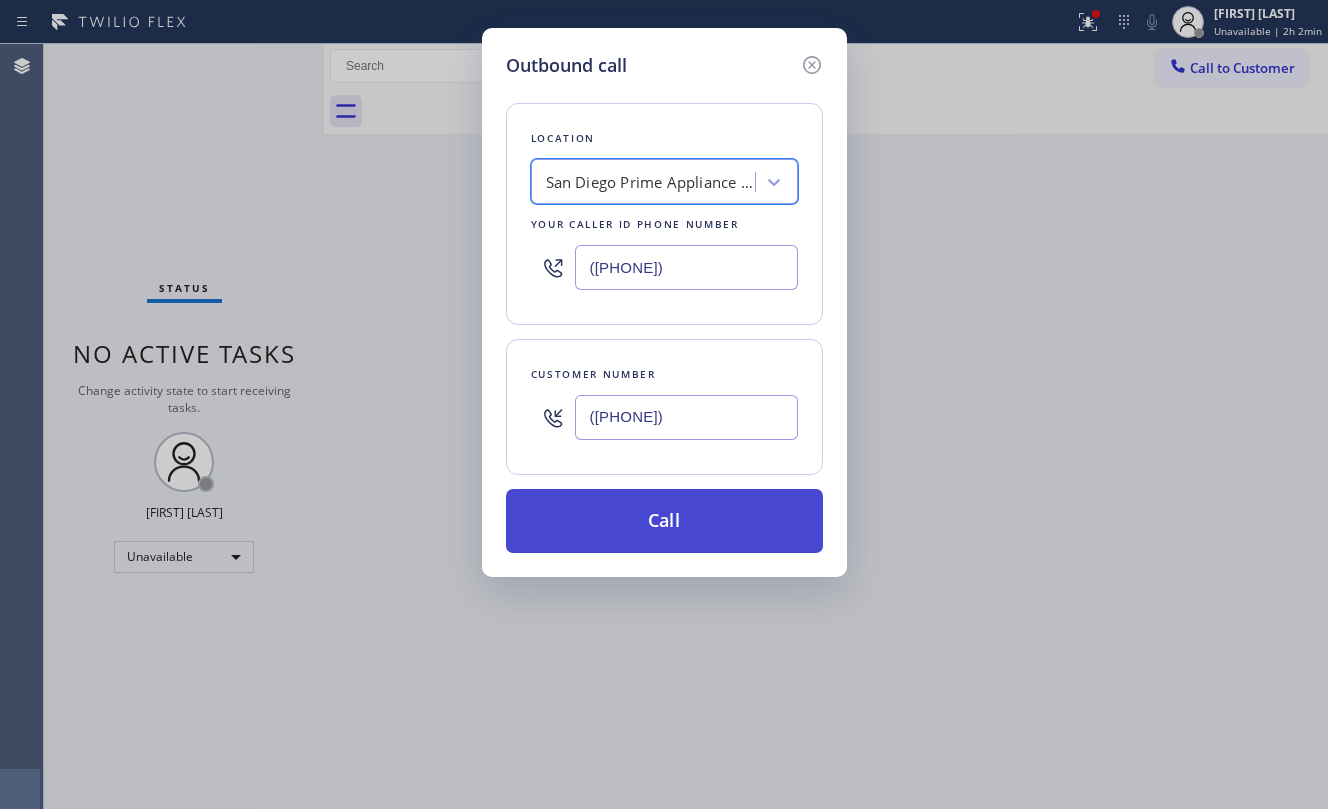 click on "Call" at bounding box center (664, 521) 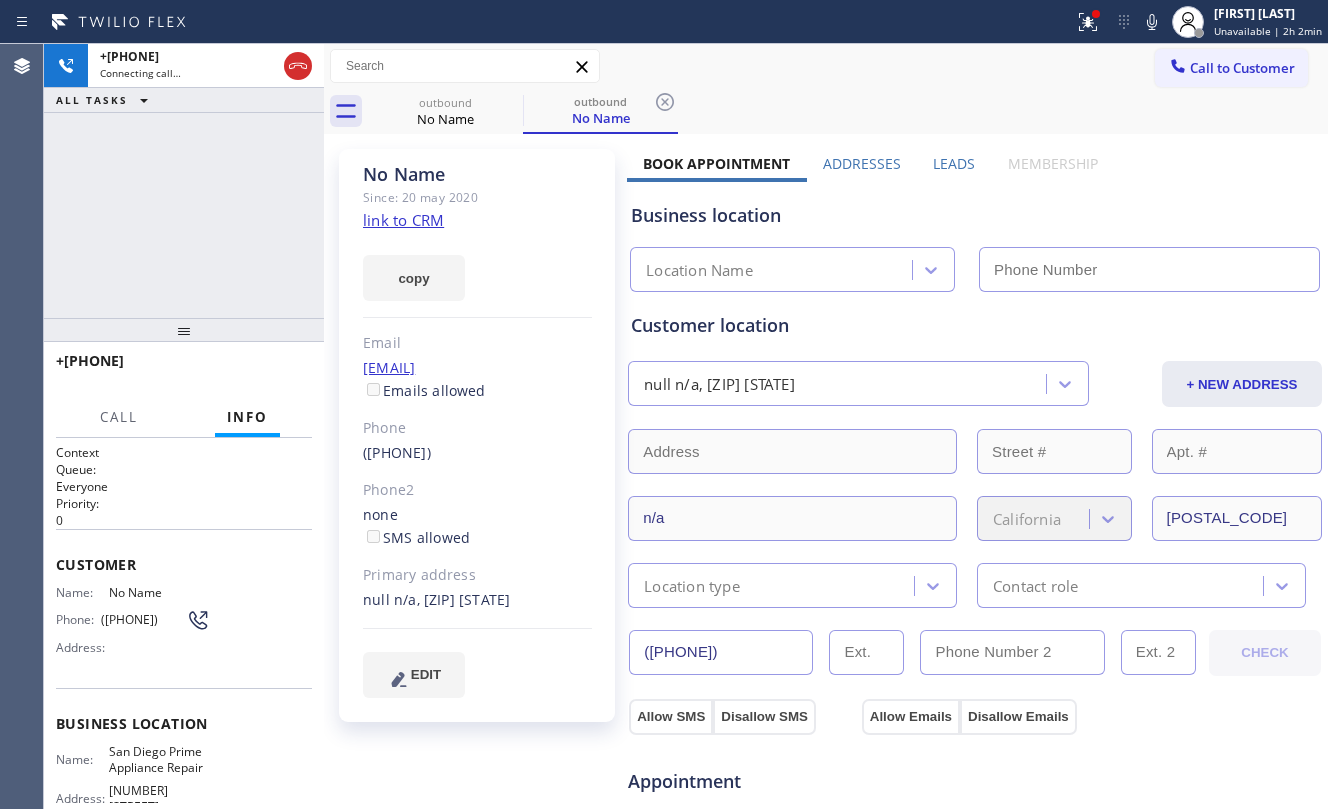 click on "link to CRM" 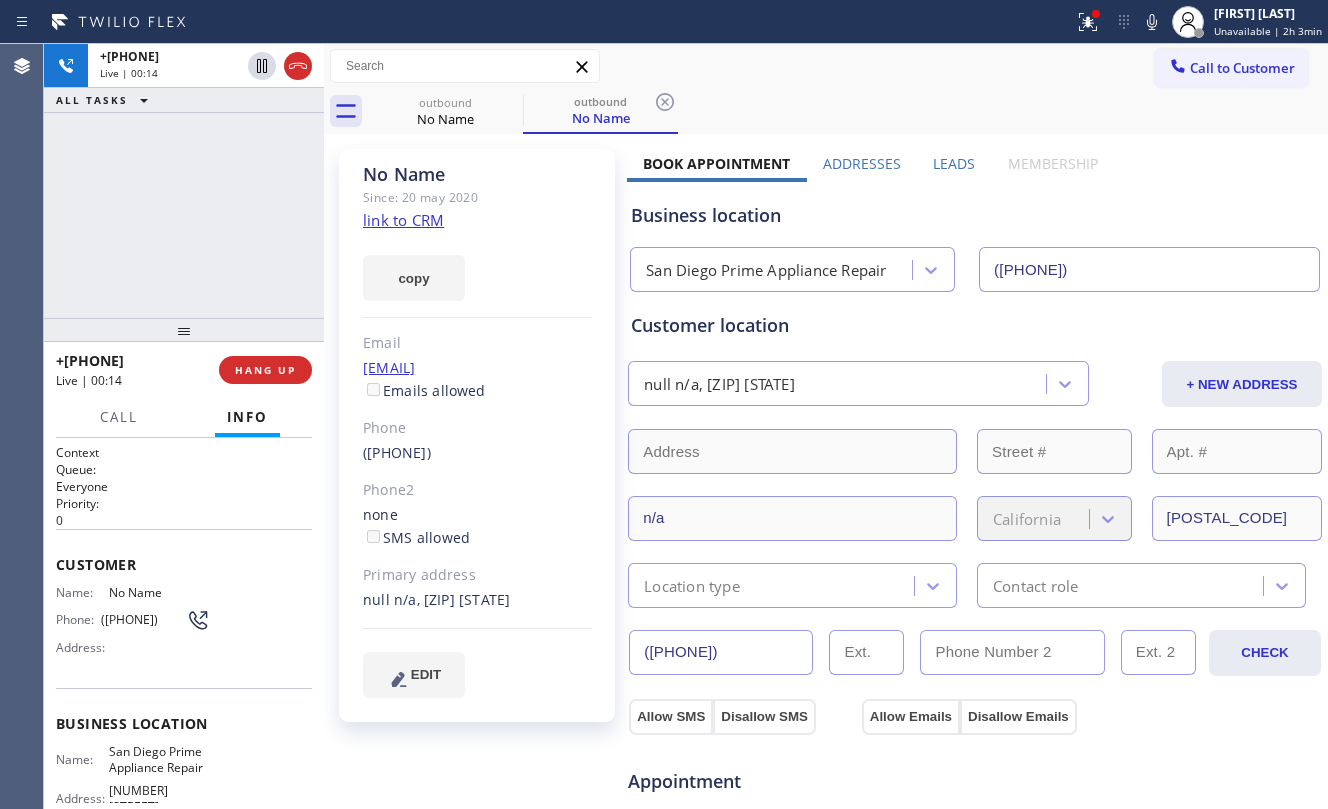 click on "+[COUNTRY][PHONE] Live | 00:14 ALL TASKS ALL TASKS ACTIVE TASKS TASKS IN WRAP UP" at bounding box center [184, 181] 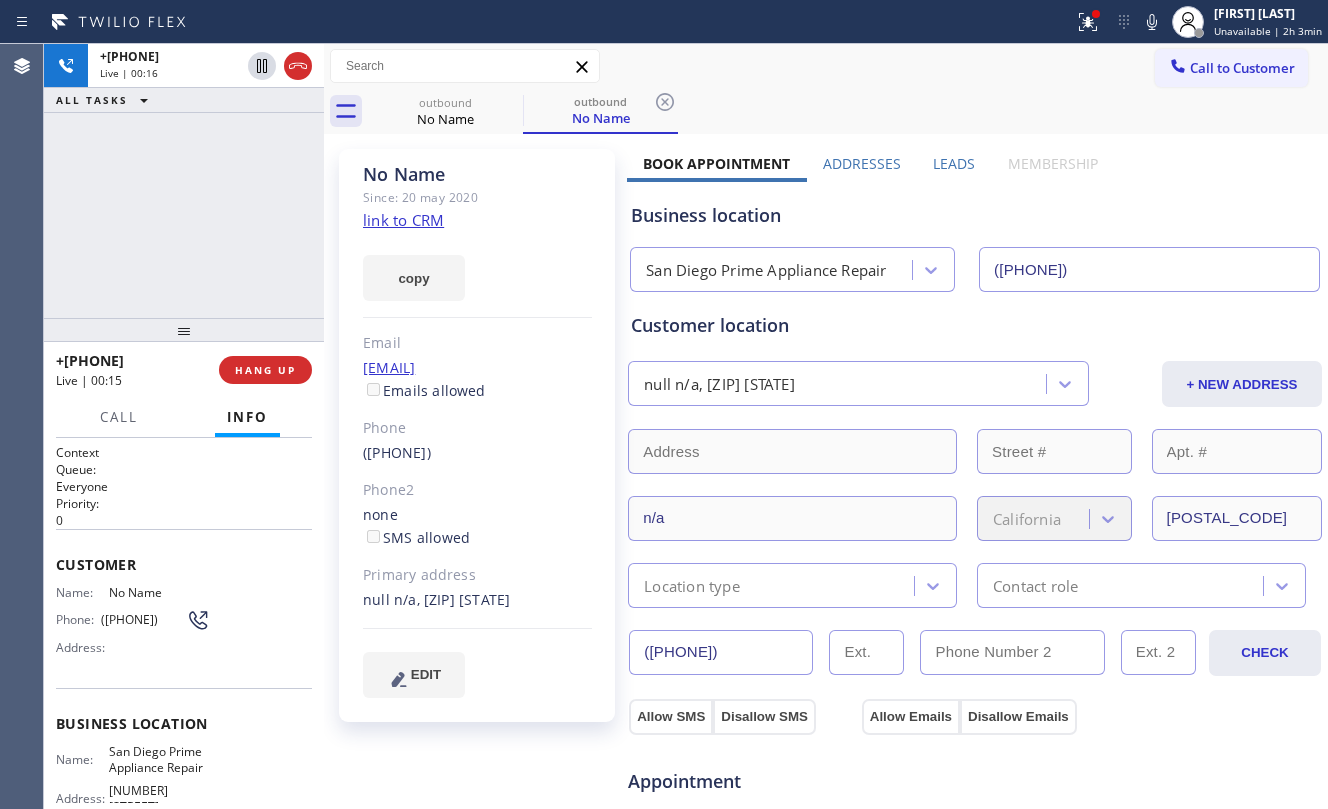 click on "+[COUNTRY][PHONE] Live | 00:16 ALL TASKS ALL TASKS ACTIVE TASKS TASKS IN WRAP UP" at bounding box center (184, 181) 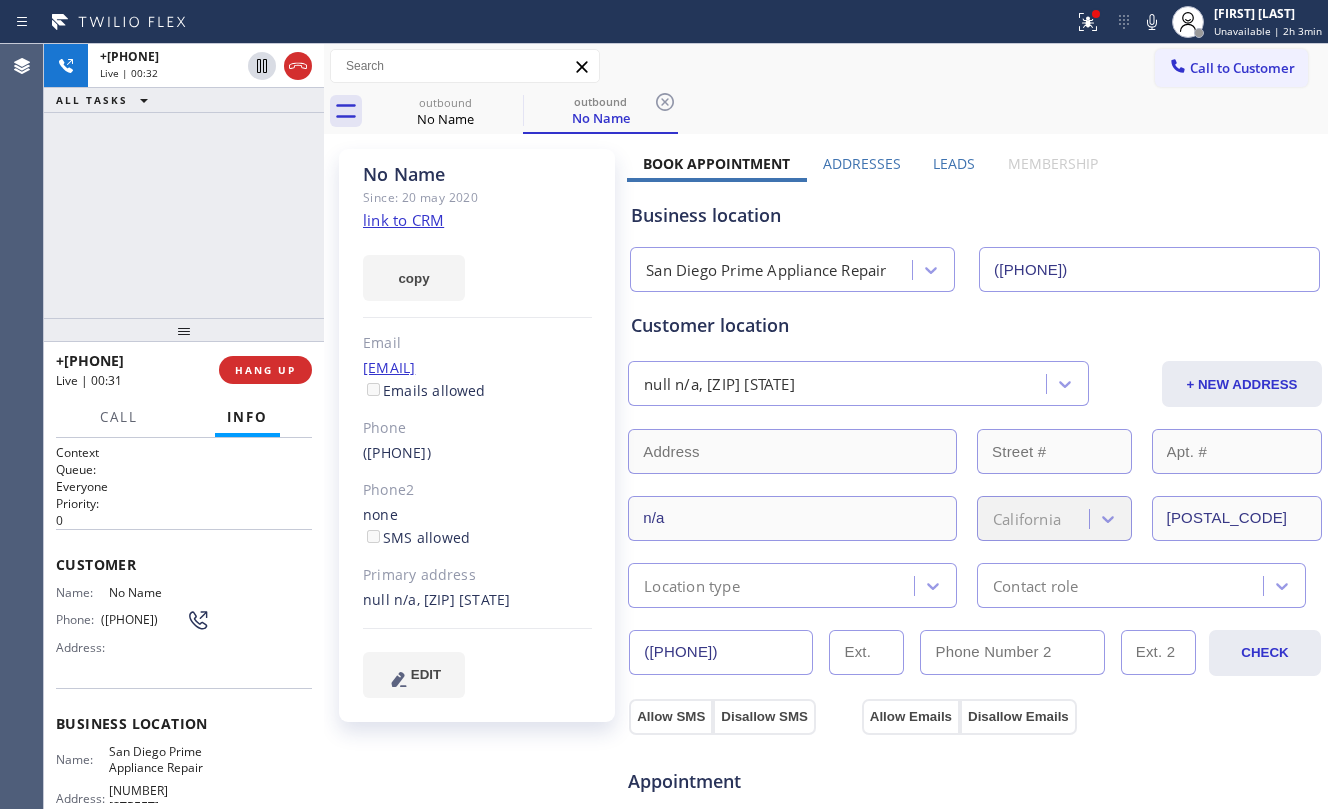 click on "+1[PHONE] Live | 00:32 ALL TASKS ALL TASKS ACTIVE TASKS TASKS IN WRAP UP" at bounding box center [184, 181] 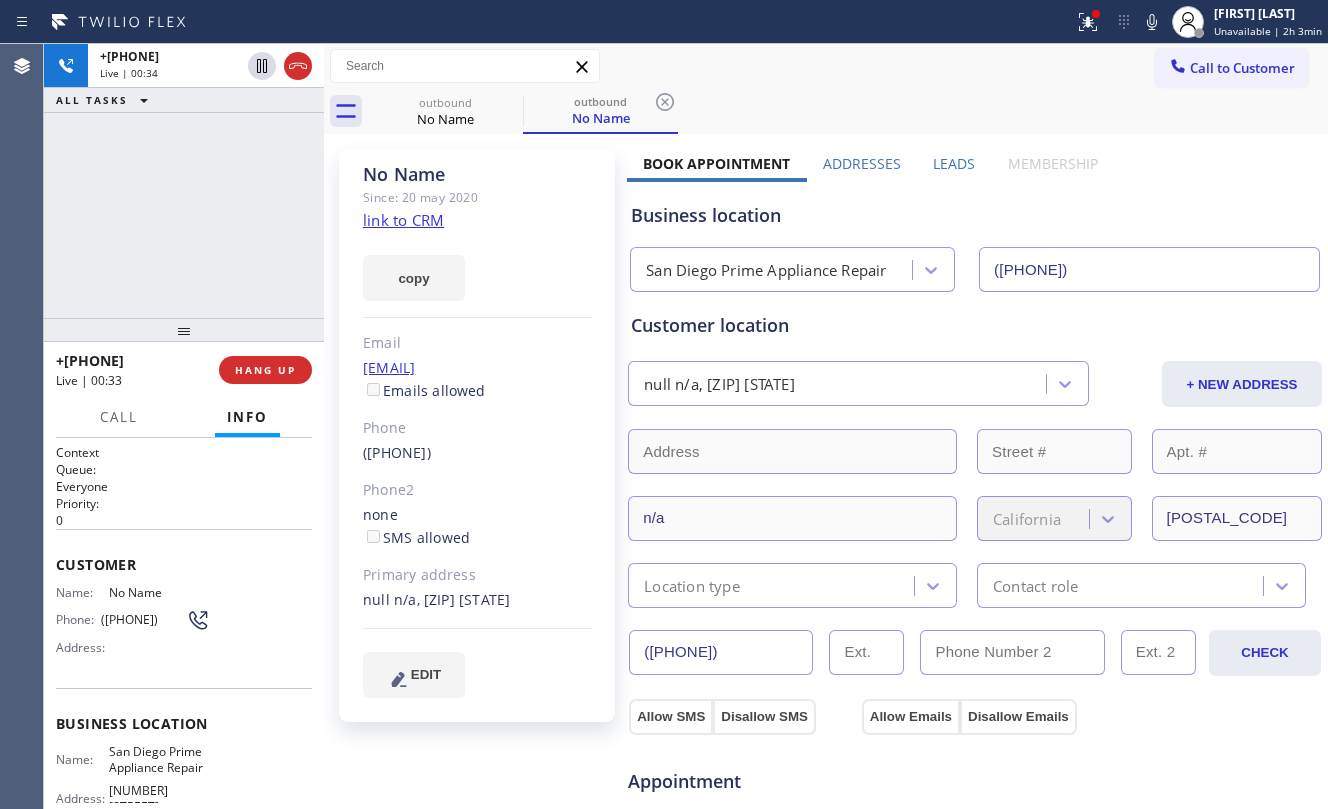 drag, startPoint x: 198, startPoint y: 218, endPoint x: 316, endPoint y: 460, distance: 269.23596 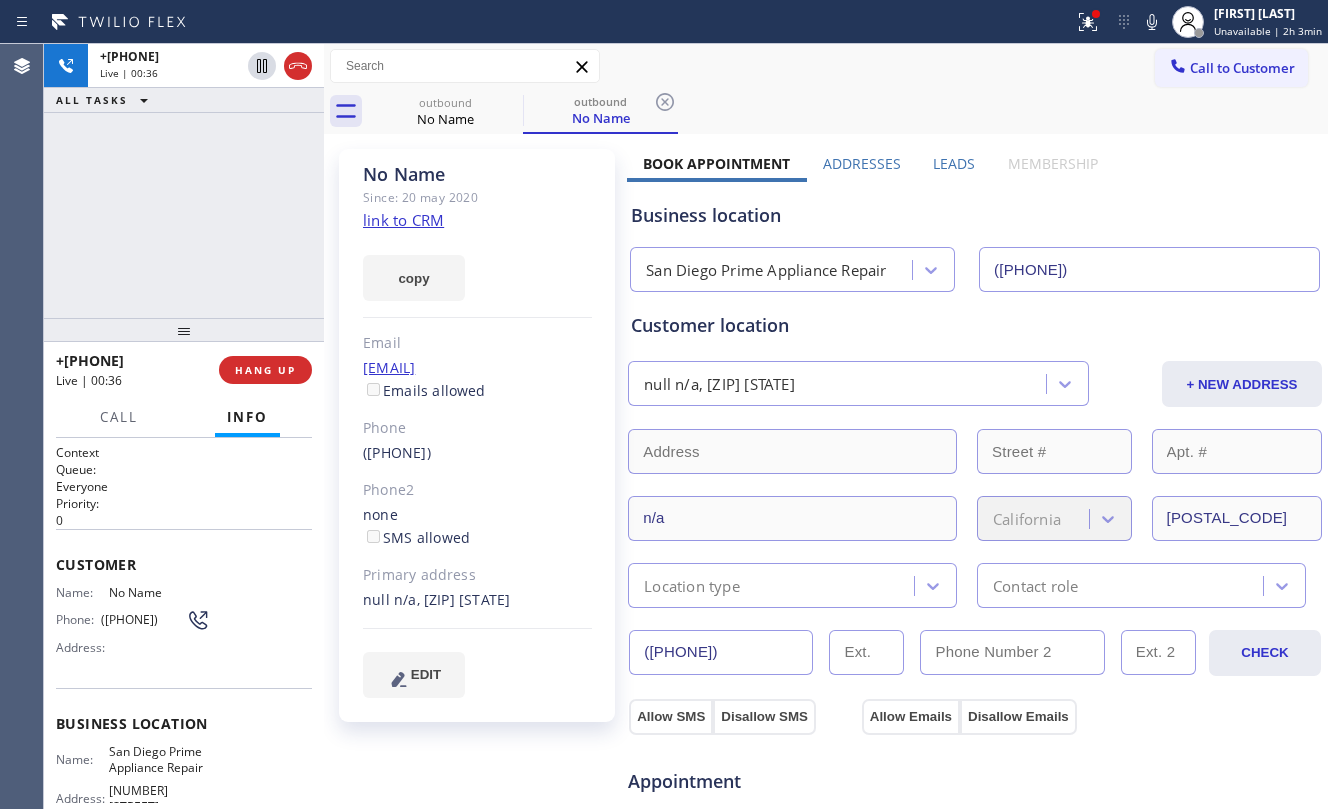 click on "[PHONE] Live | 00:36 ALL TASKS ALL TASKS ACTIVE TASKS TASKS IN WRAP UP" at bounding box center (184, 181) 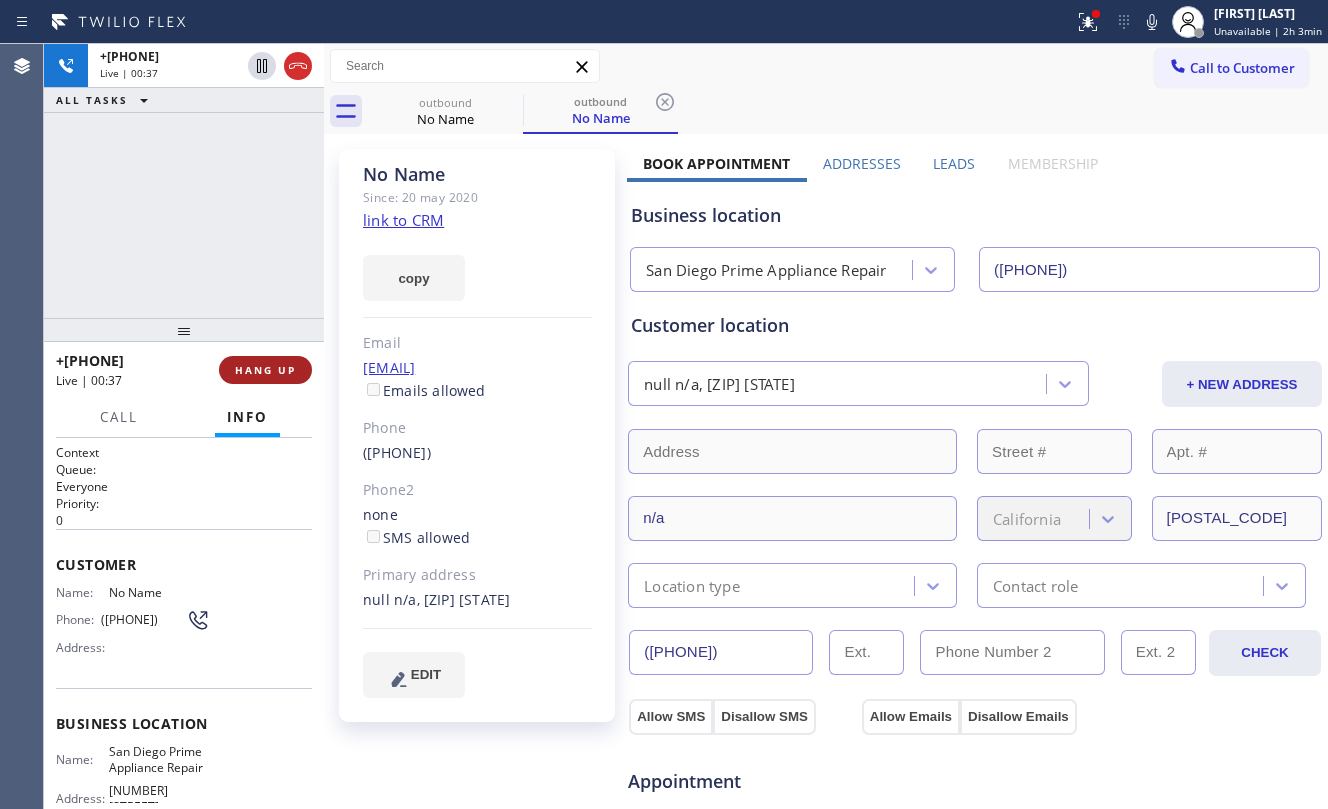 click on "HANG UP" at bounding box center [265, 370] 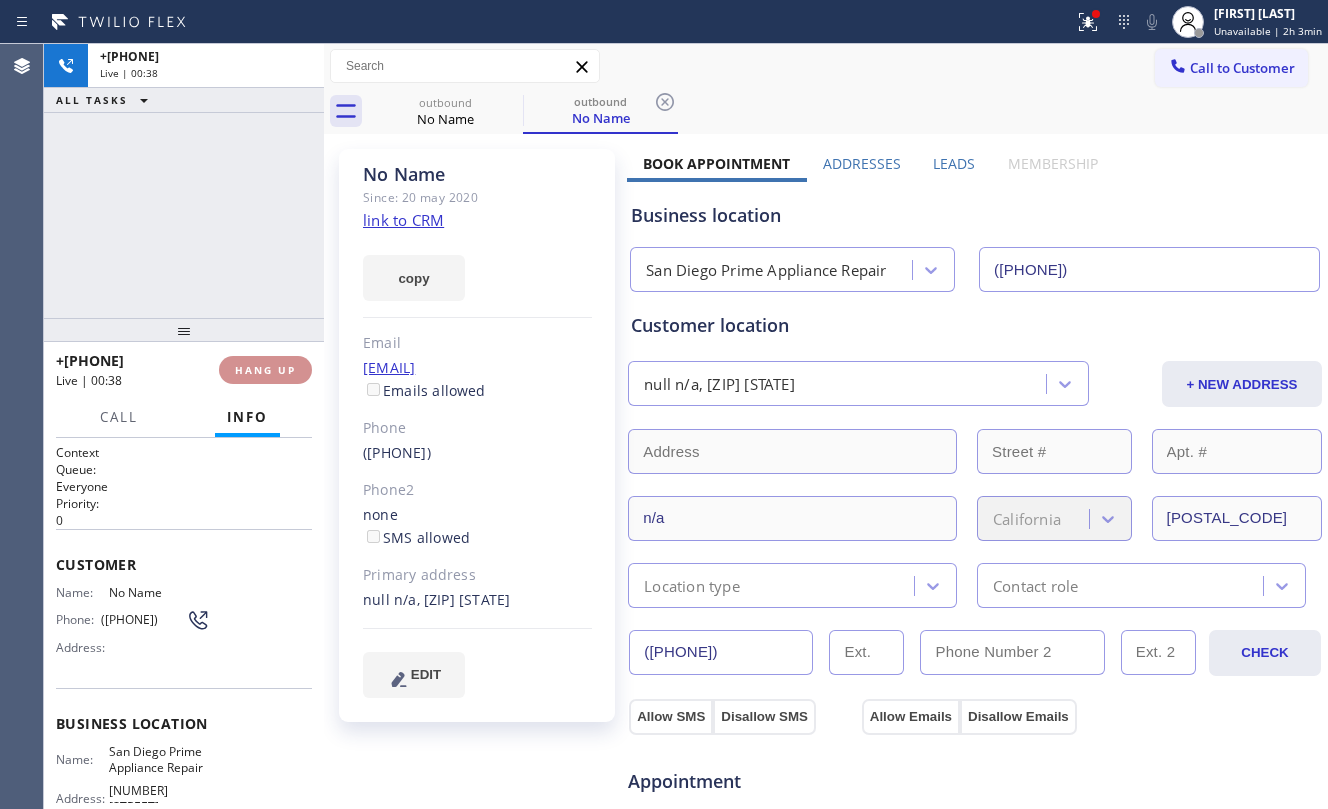 click on "HANG UP" at bounding box center [265, 370] 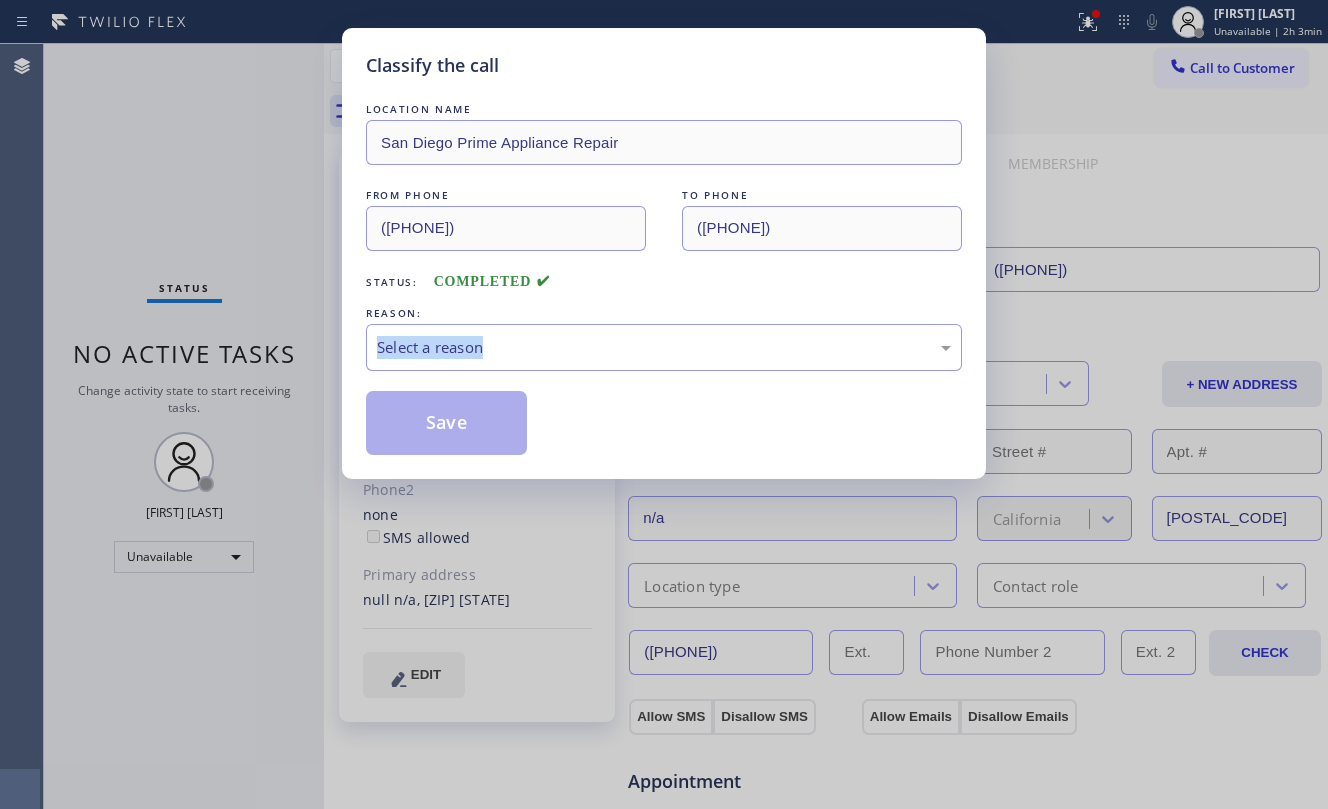drag, startPoint x: 272, startPoint y: 365, endPoint x: 312, endPoint y: 368, distance: 40.112343 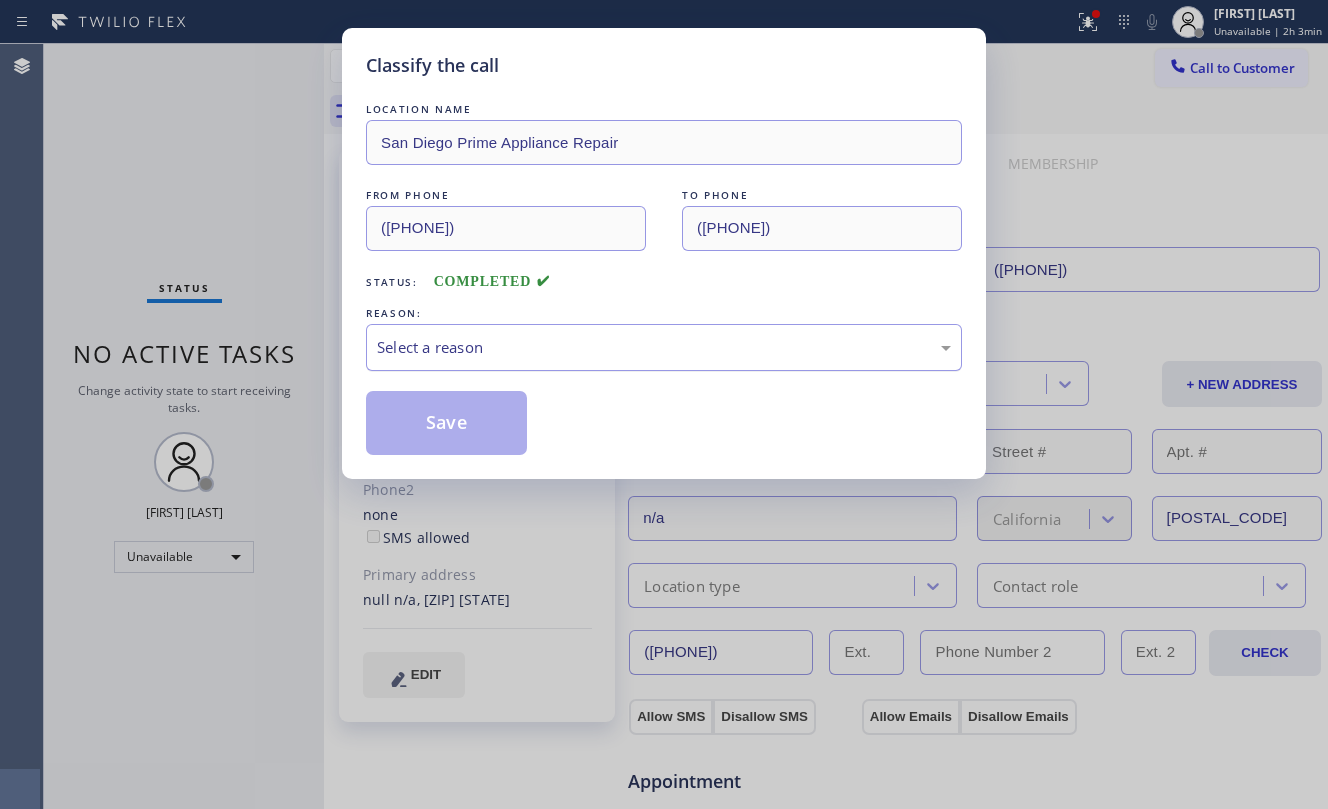 click on "Select a reason" at bounding box center [664, 347] 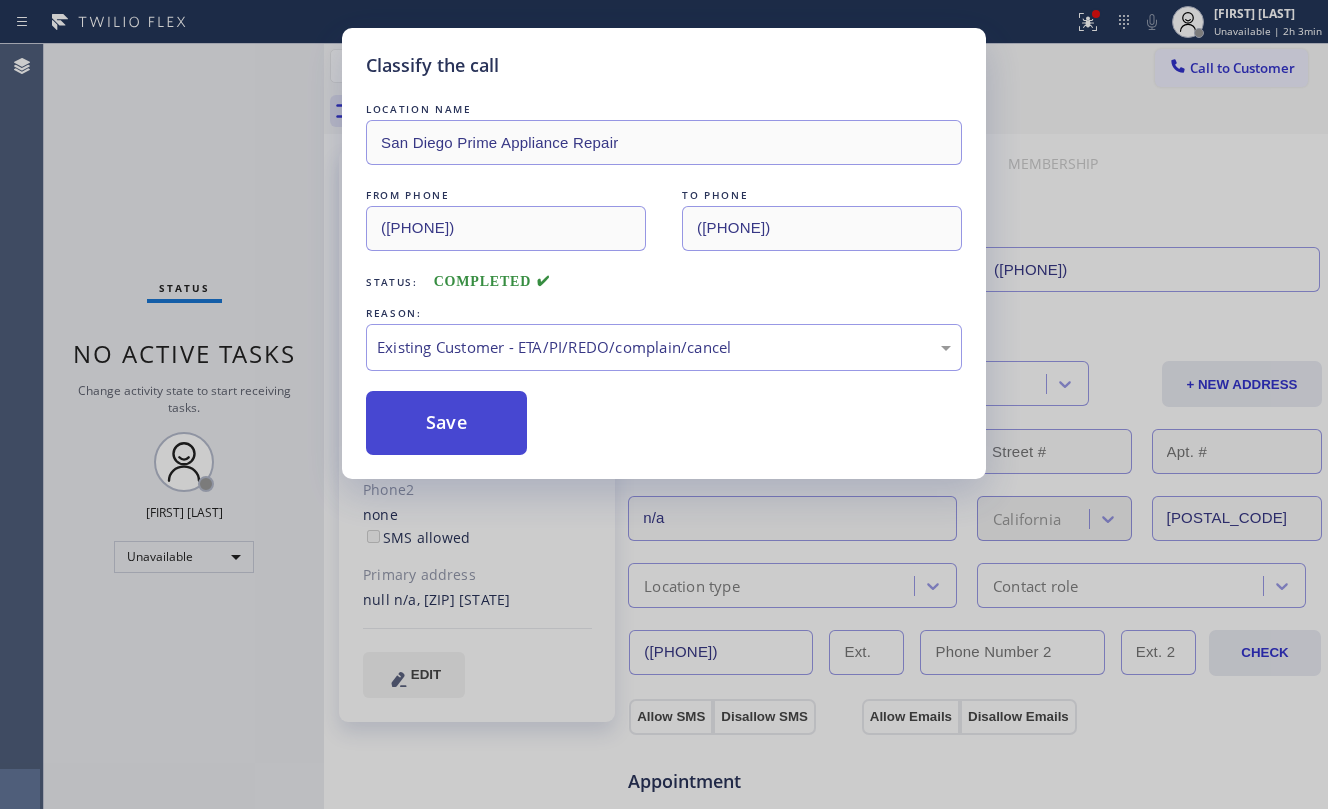 drag, startPoint x: 541, startPoint y: 462, endPoint x: 524, endPoint y: 441, distance: 27.018513 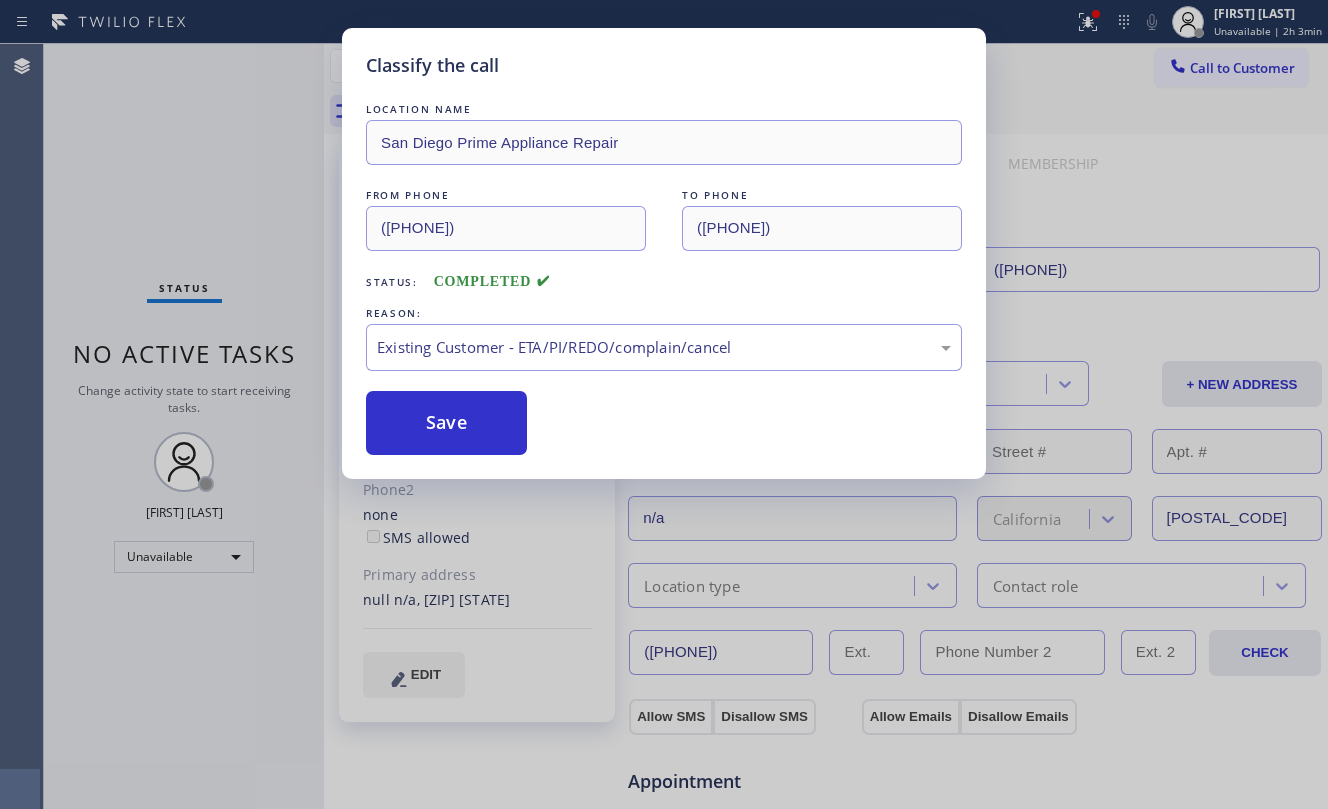 click on "Save" at bounding box center (446, 423) 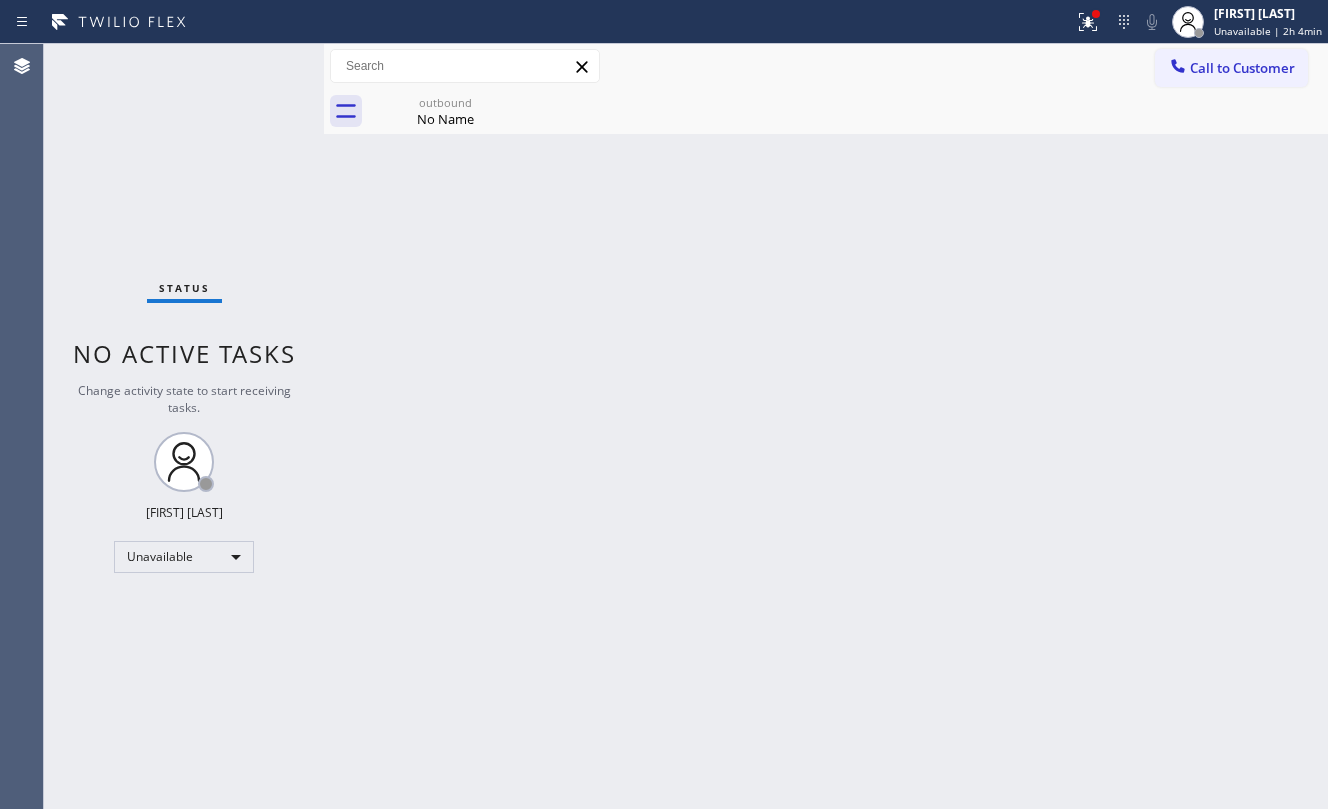 click on "No Name" at bounding box center (445, 119) 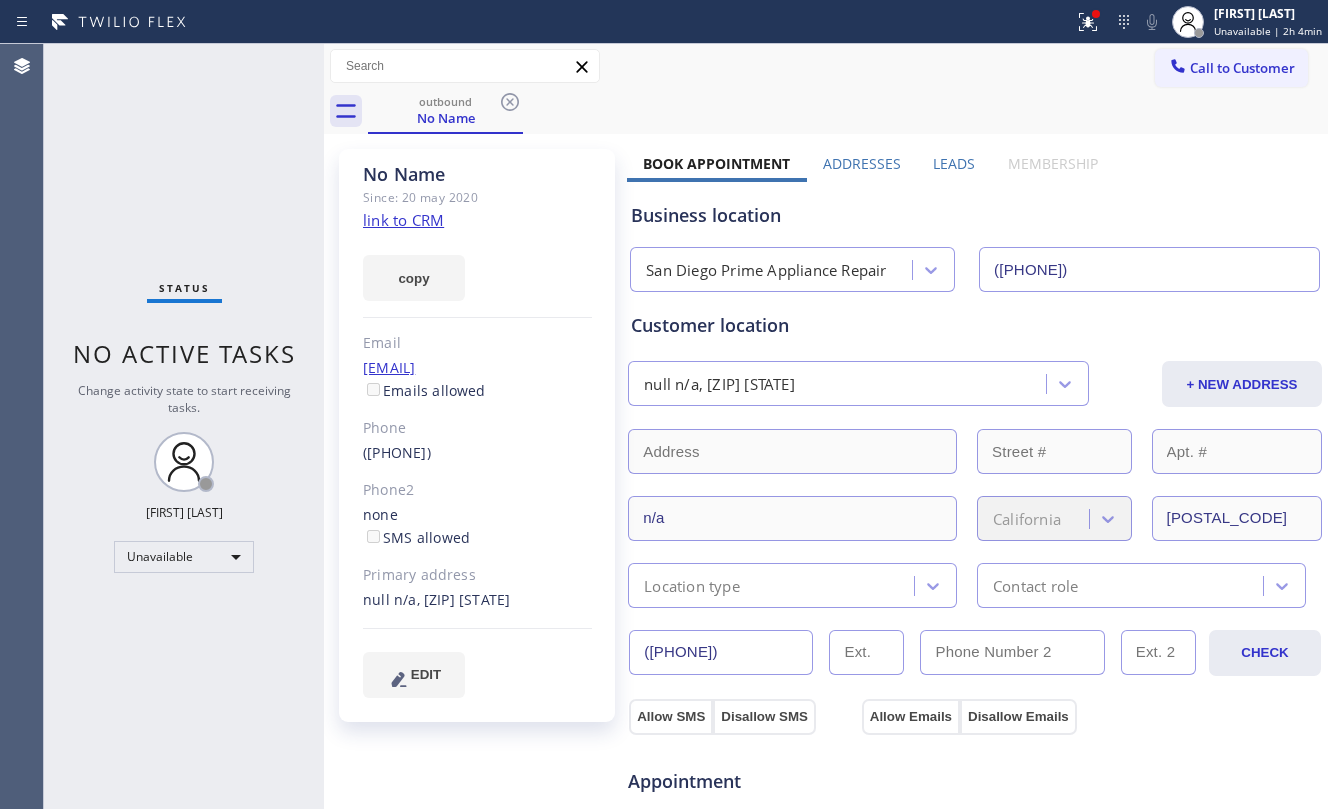 click 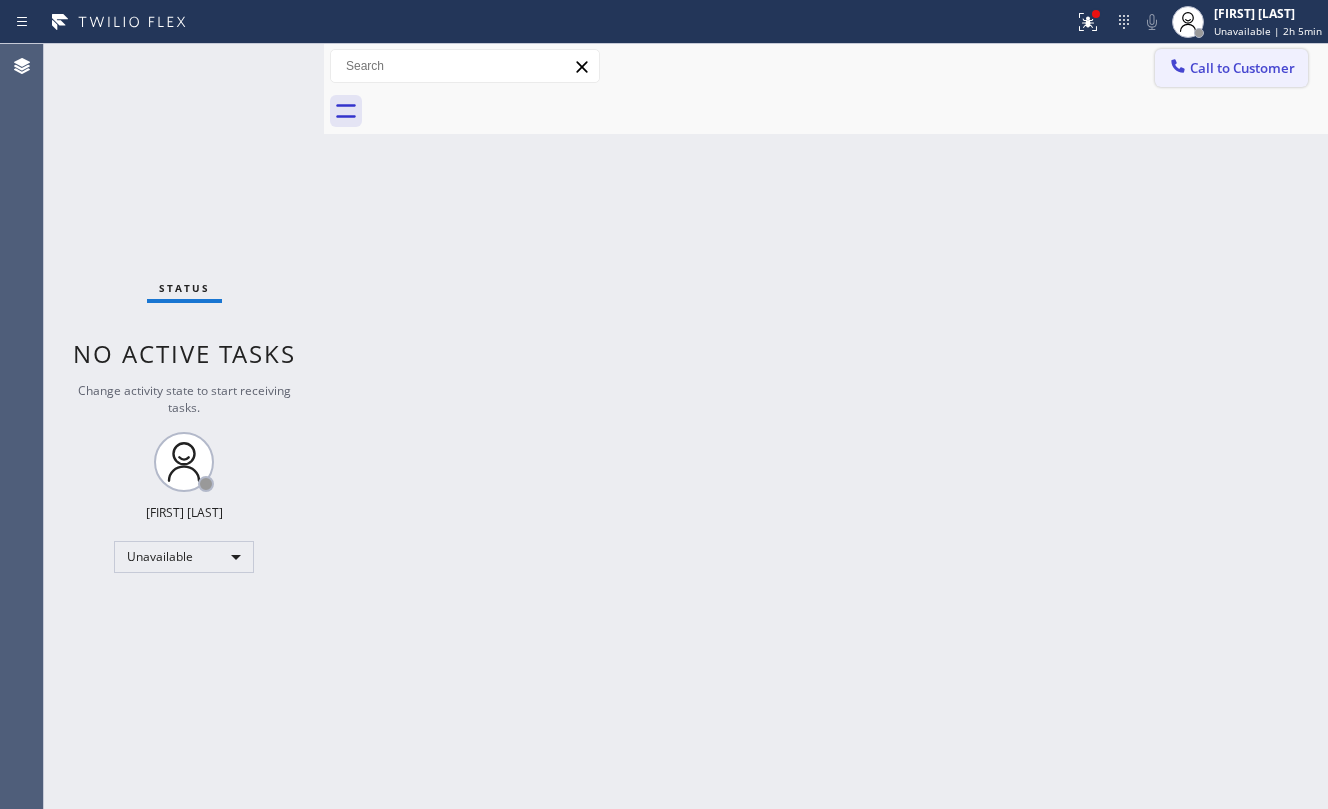 click on "Call to Customer" at bounding box center [1242, 68] 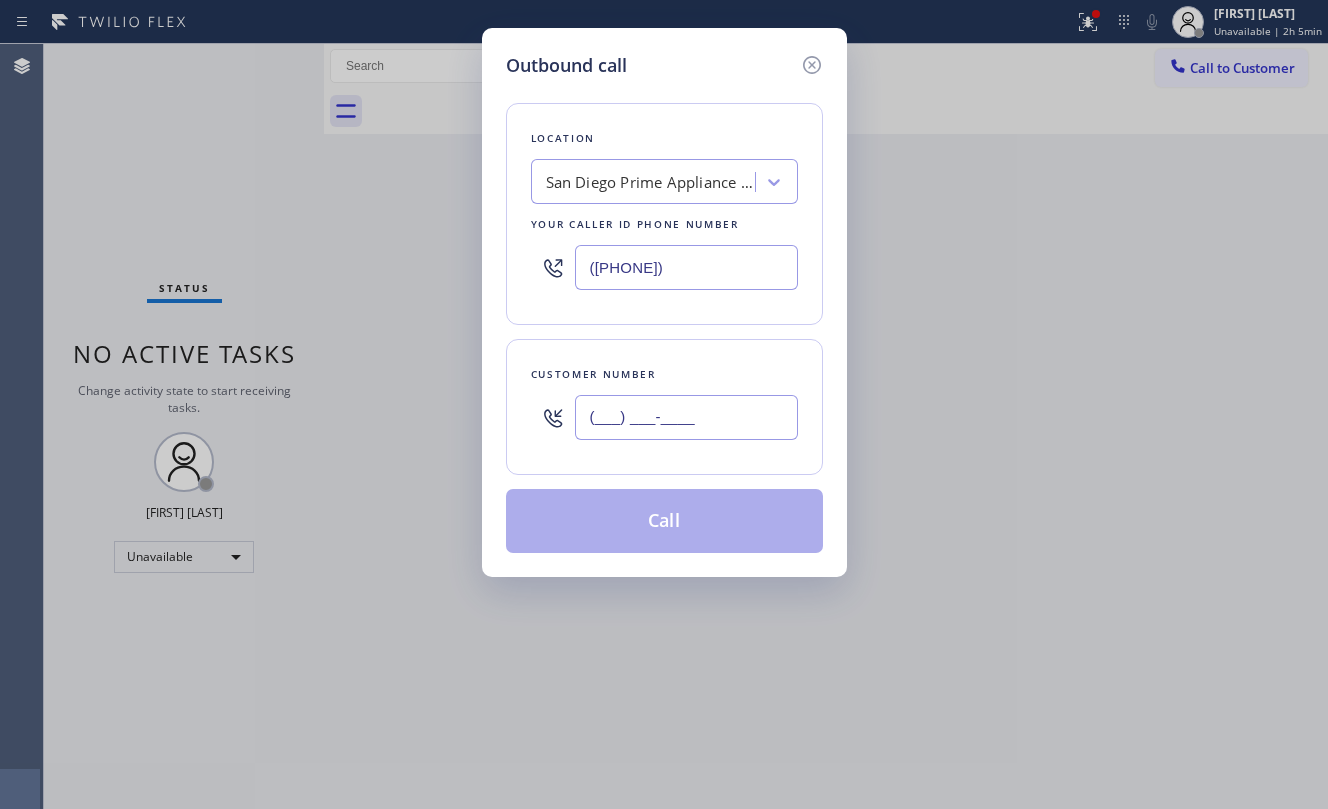 click on "(___) ___-____" at bounding box center [686, 417] 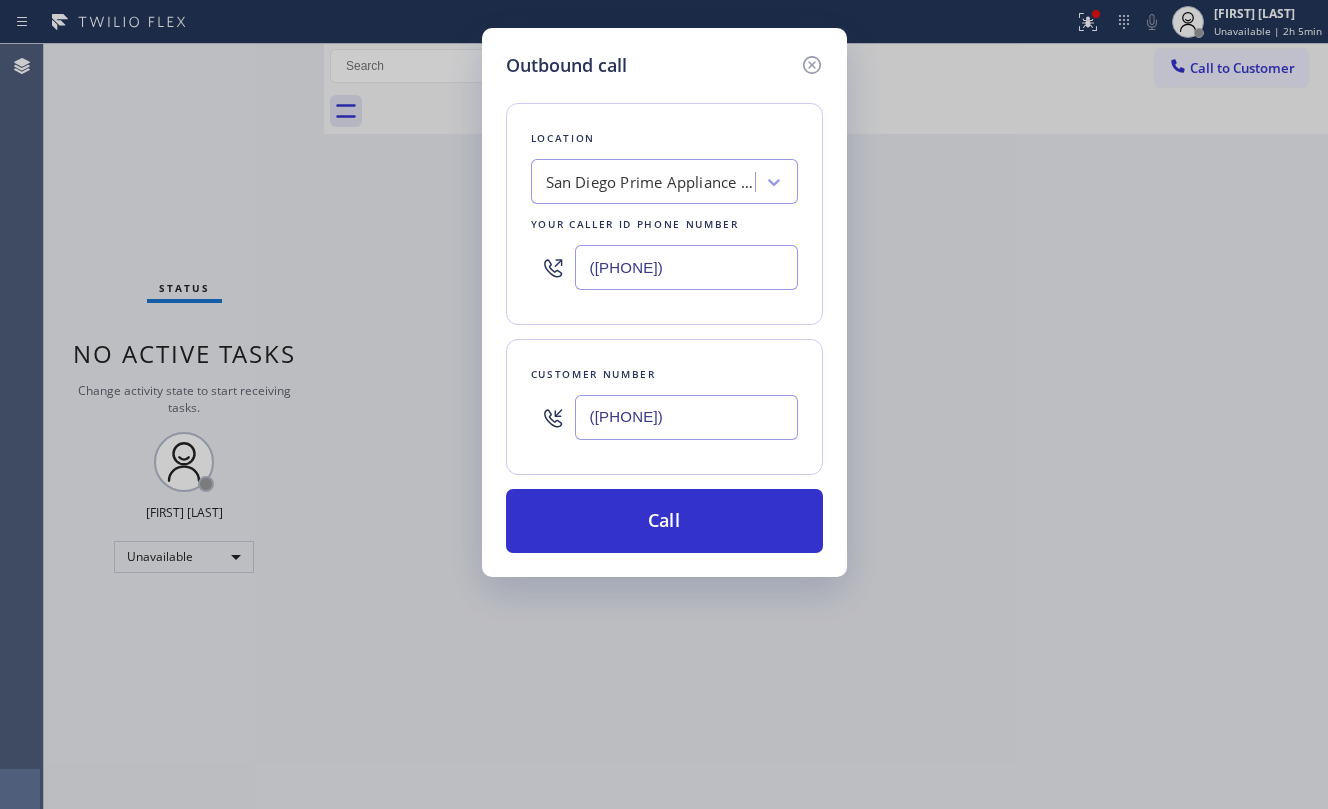type on "([PHONE])" 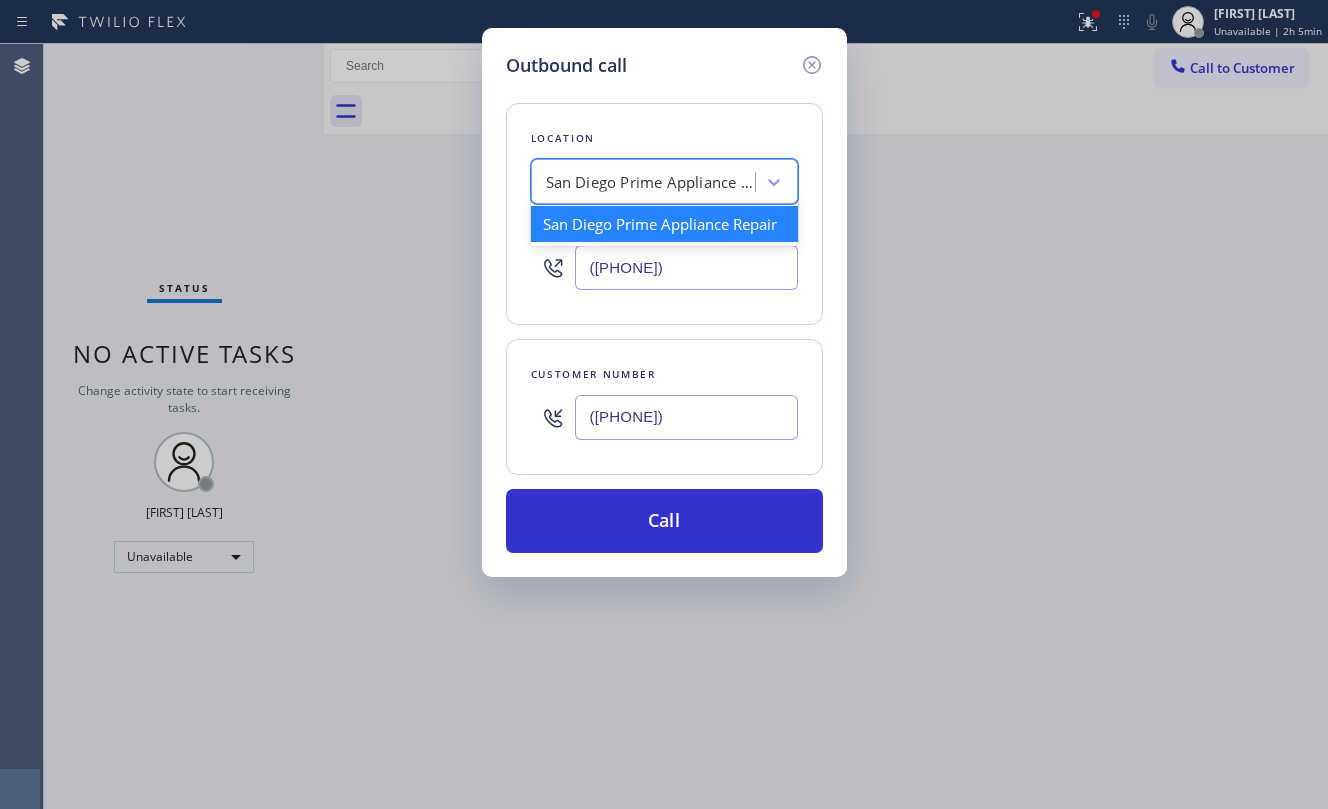 paste on "Altadena Pro Electrician service" 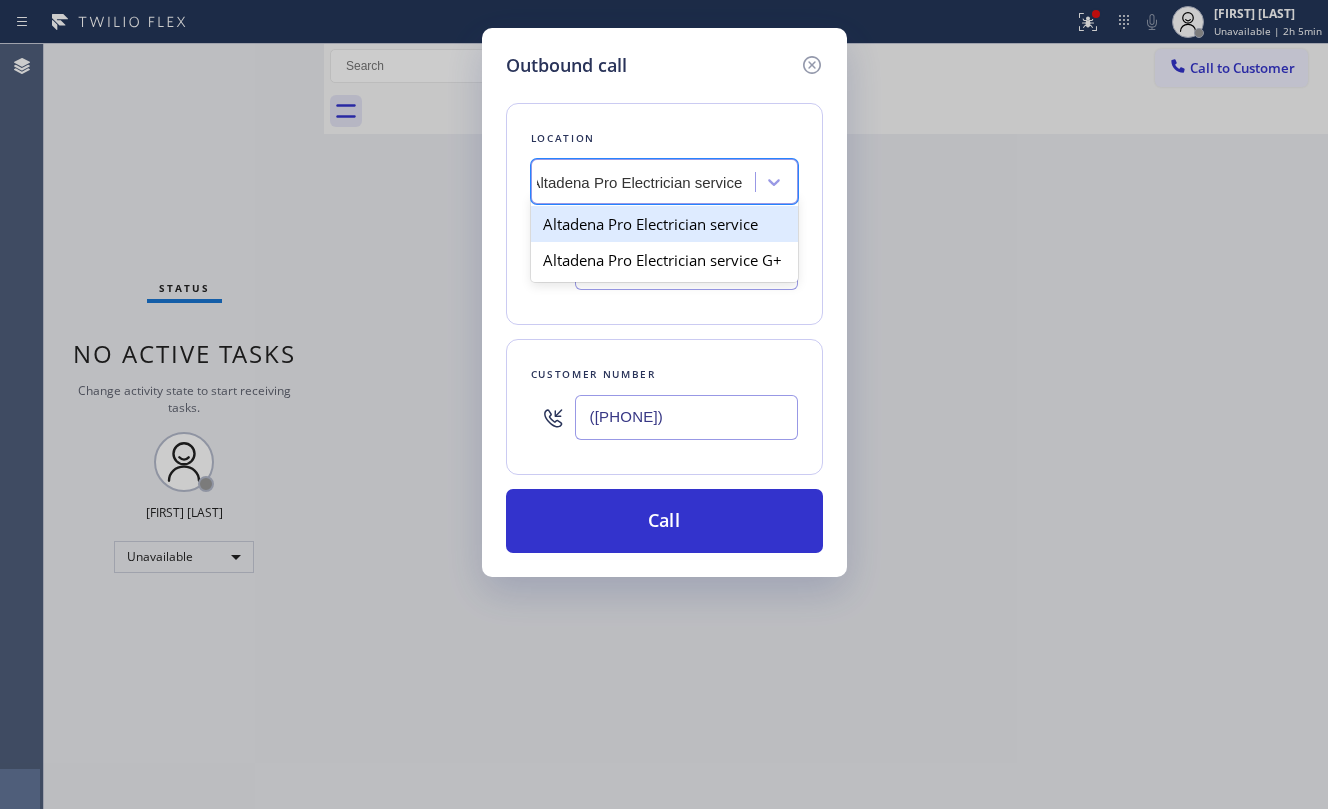 click on "Altadena Pro Electrician service" at bounding box center (664, 224) 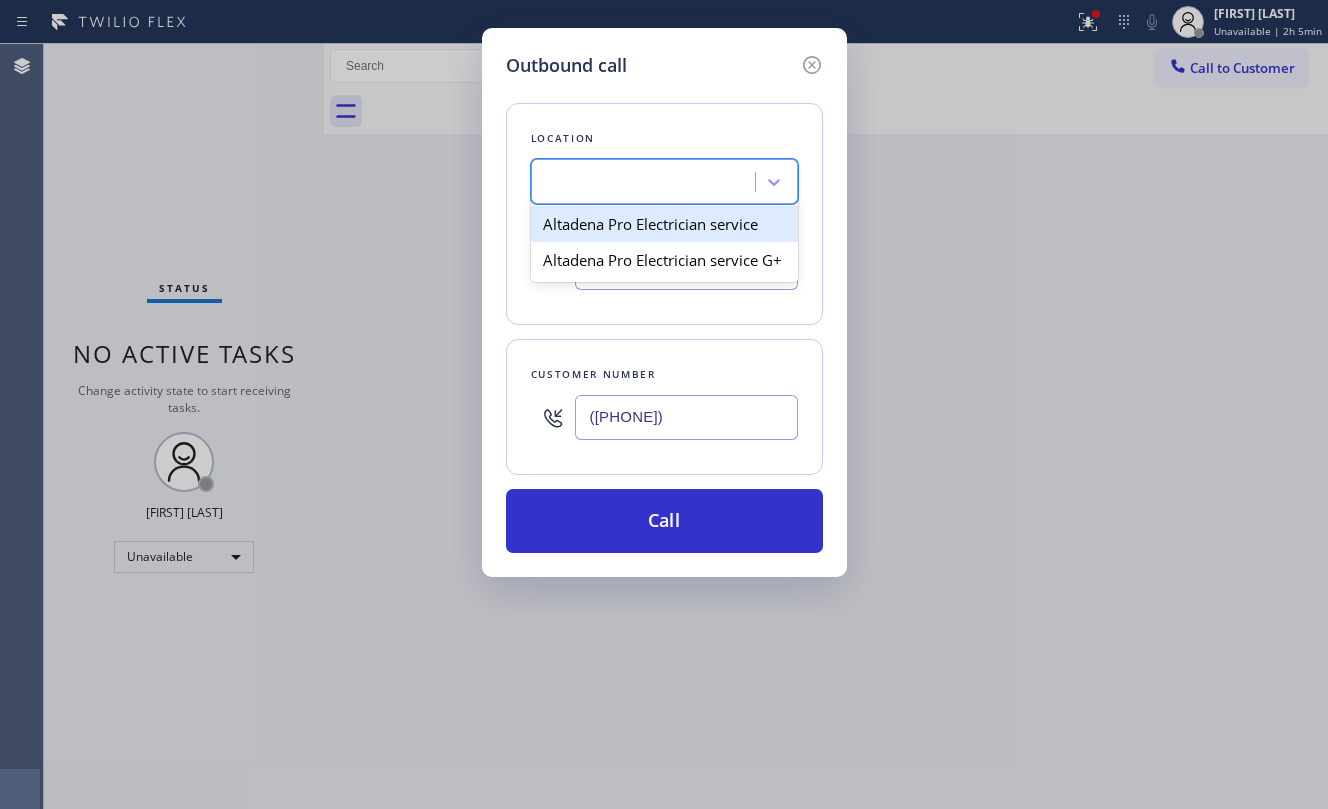 scroll, scrollTop: 0, scrollLeft: 1, axis: horizontal 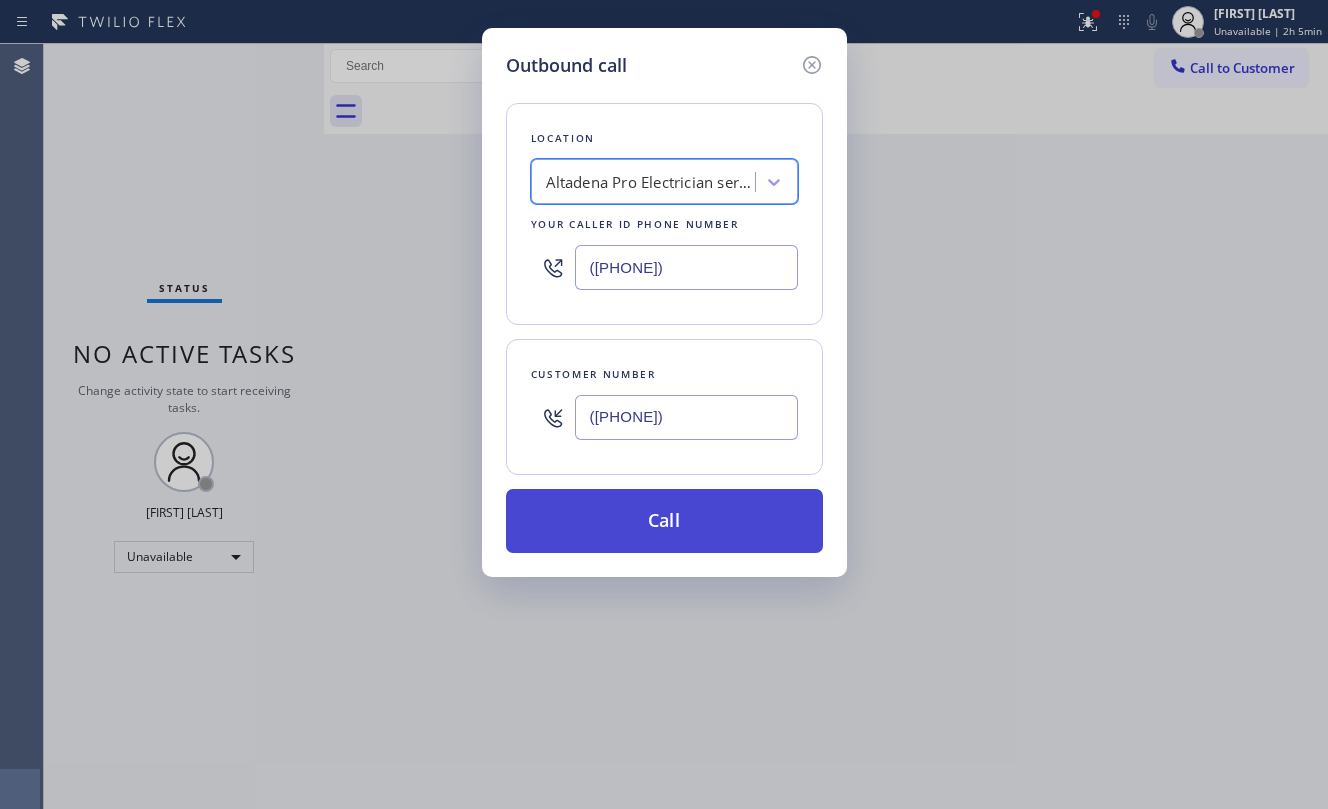 click on "Call" at bounding box center (664, 521) 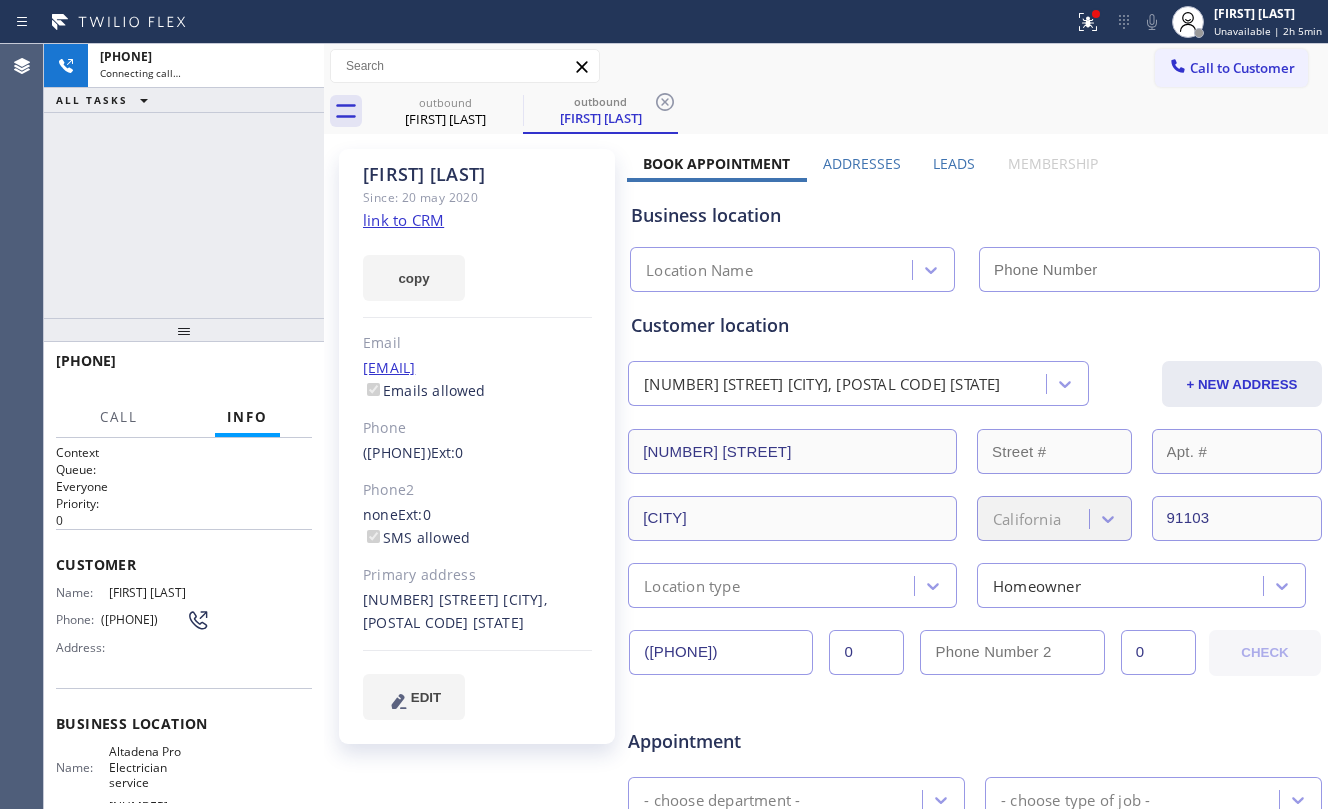 type on "([PHONE])" 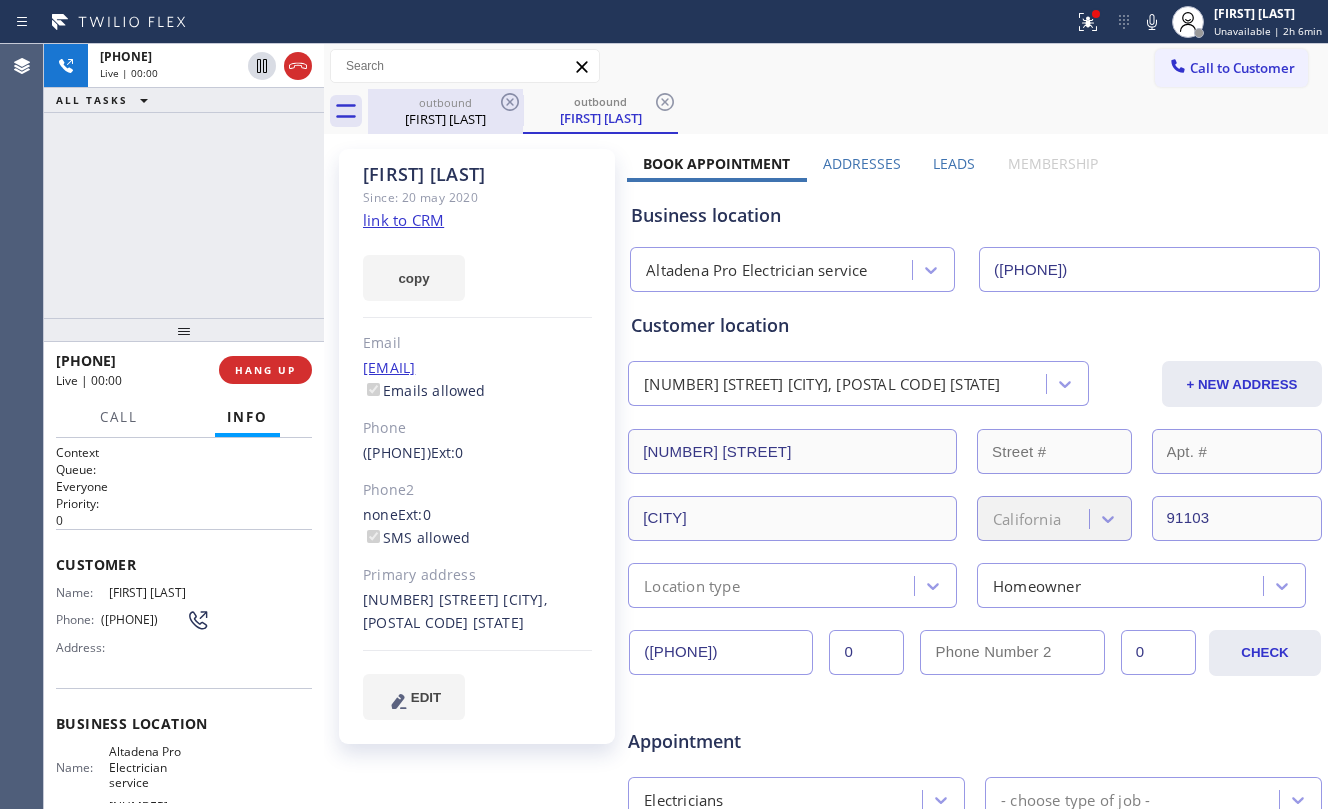 drag, startPoint x: 446, startPoint y: 100, endPoint x: 468, endPoint y: 96, distance: 22.36068 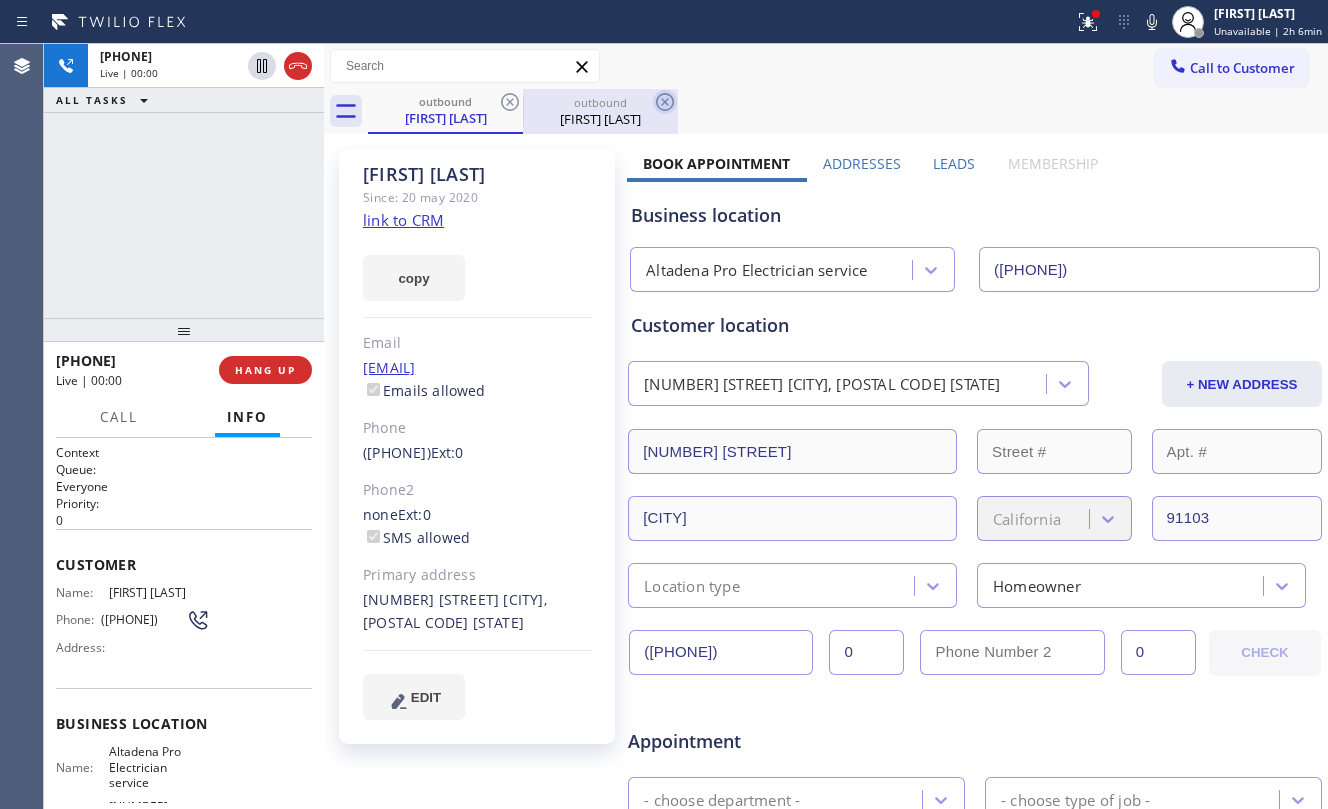 click 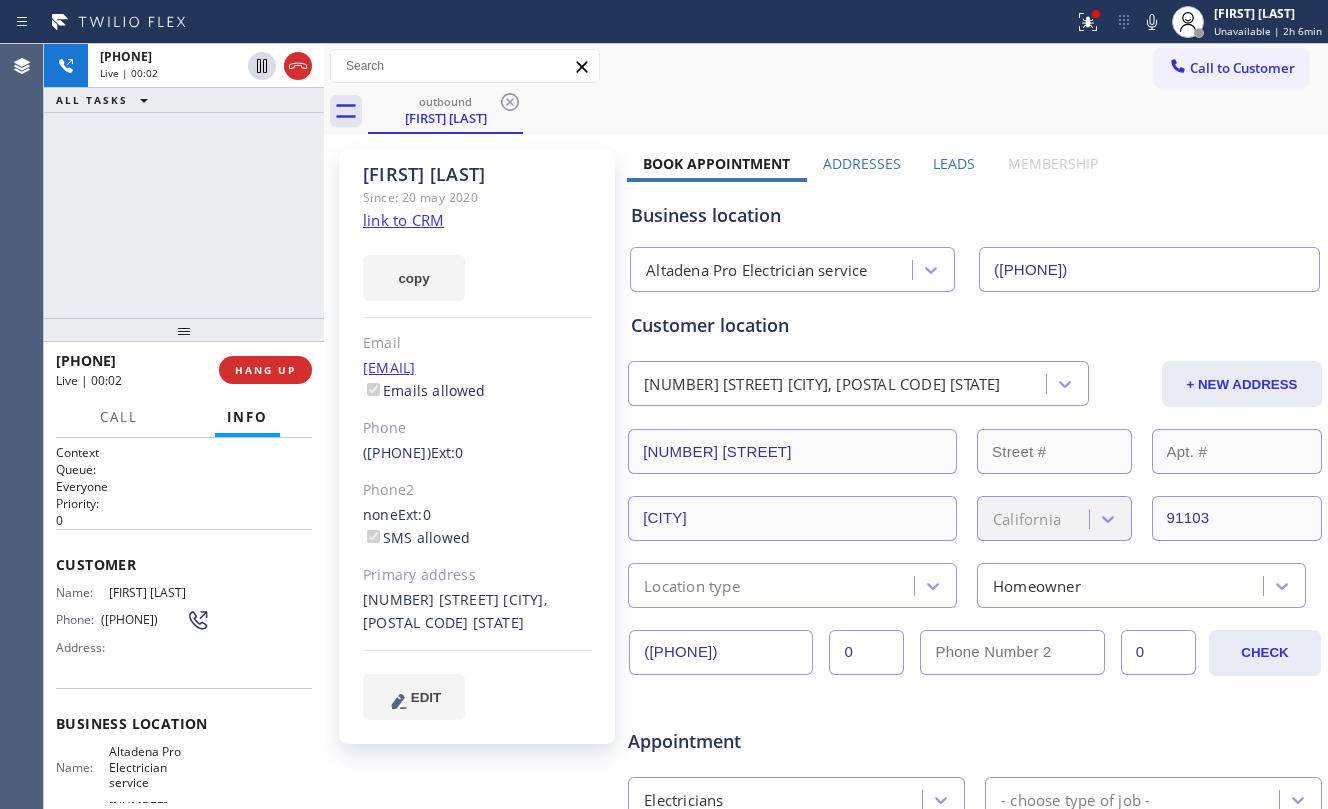 click on "[PHONE] Live | 00:02 ALL TASKS ALL TASKS ACTIVE TASKS TASKS IN WRAP UP" at bounding box center (184, 181) 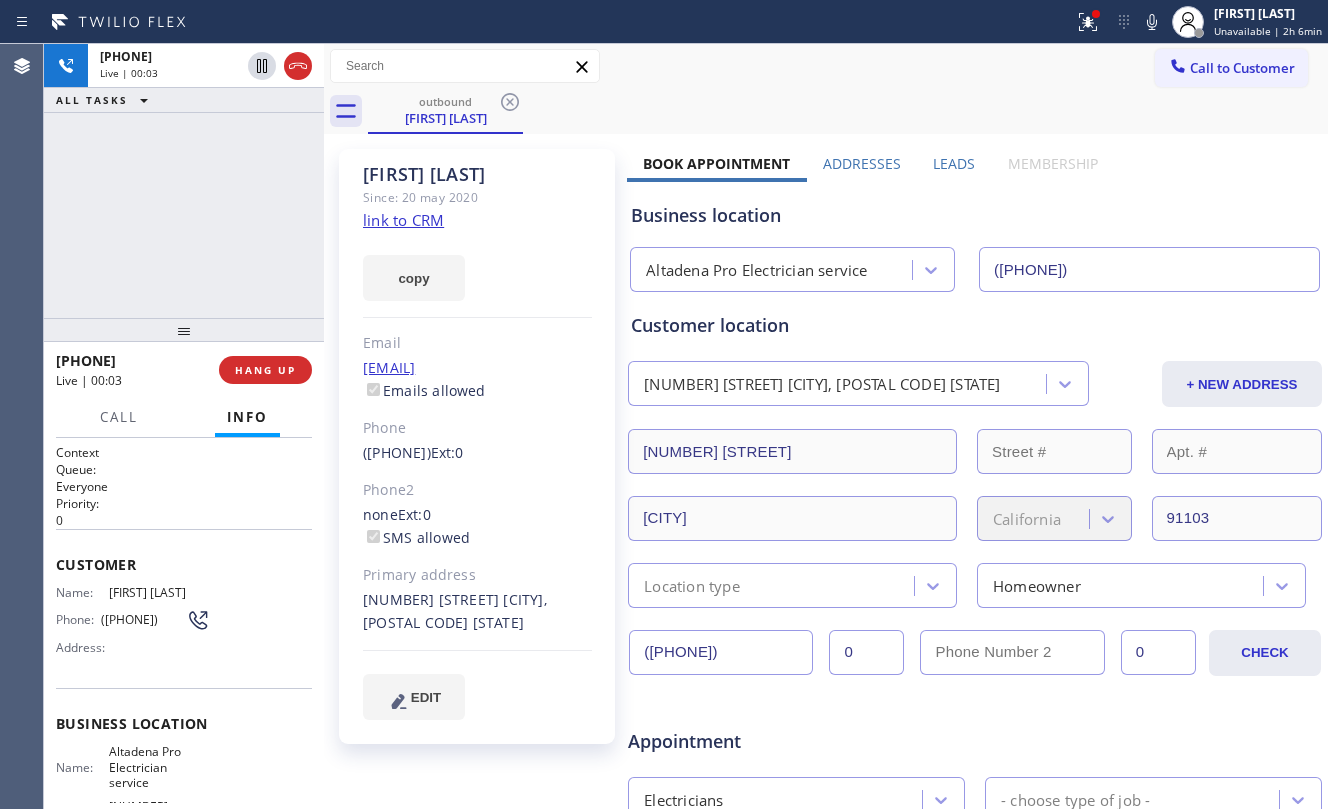 click on "+1[PHONE] Live | 00:03 ALL TASKS ALL TASKS ACTIVE TASKS TASKS IN WRAP UP" at bounding box center [184, 181] 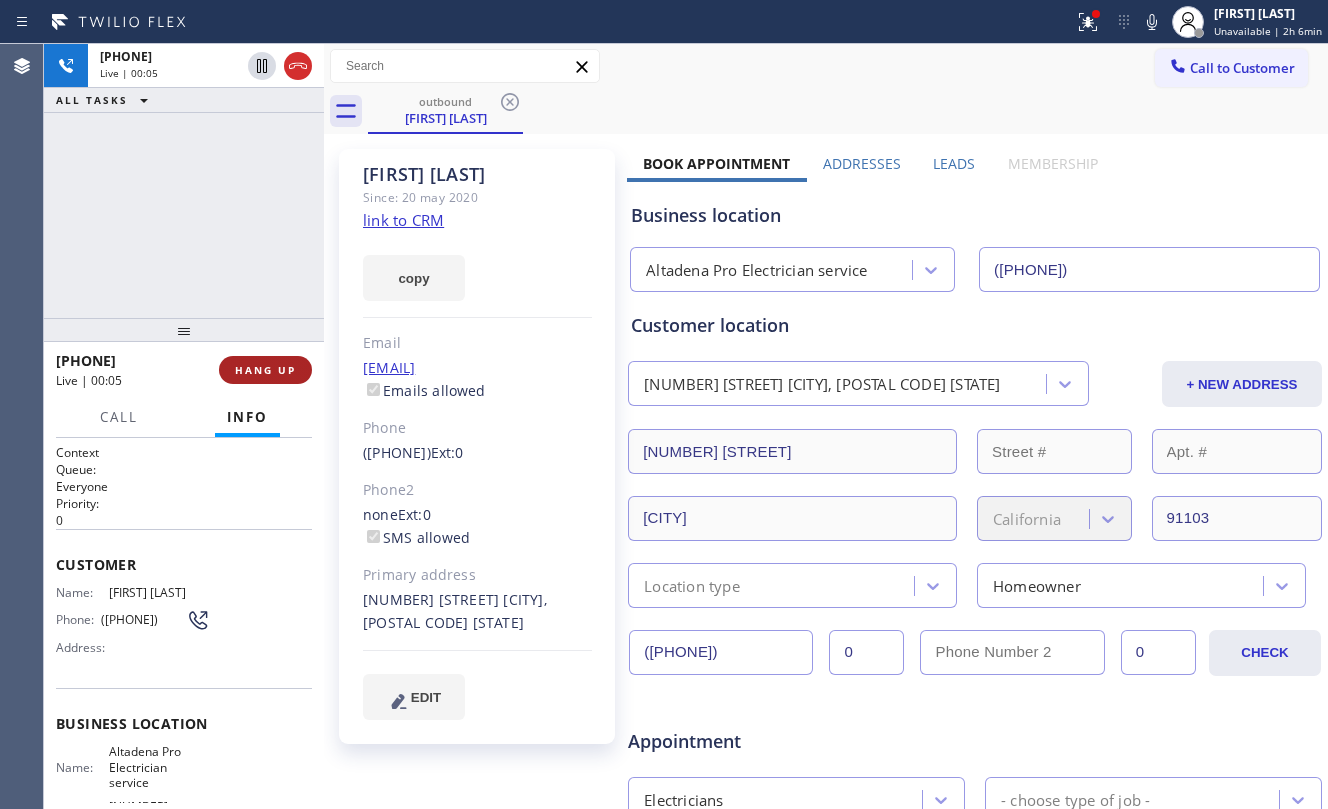 click on "HANG UP" at bounding box center (265, 370) 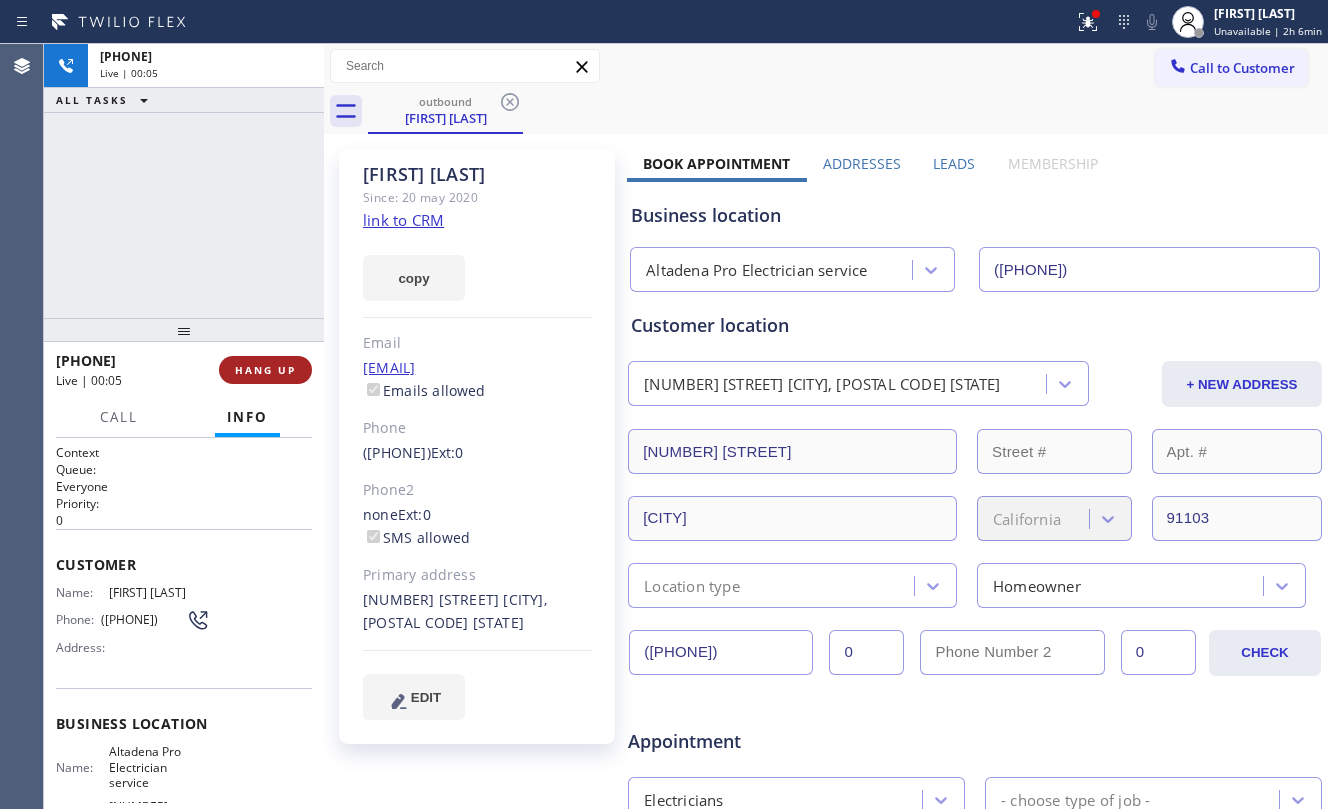 click on "HANG UP" at bounding box center [265, 370] 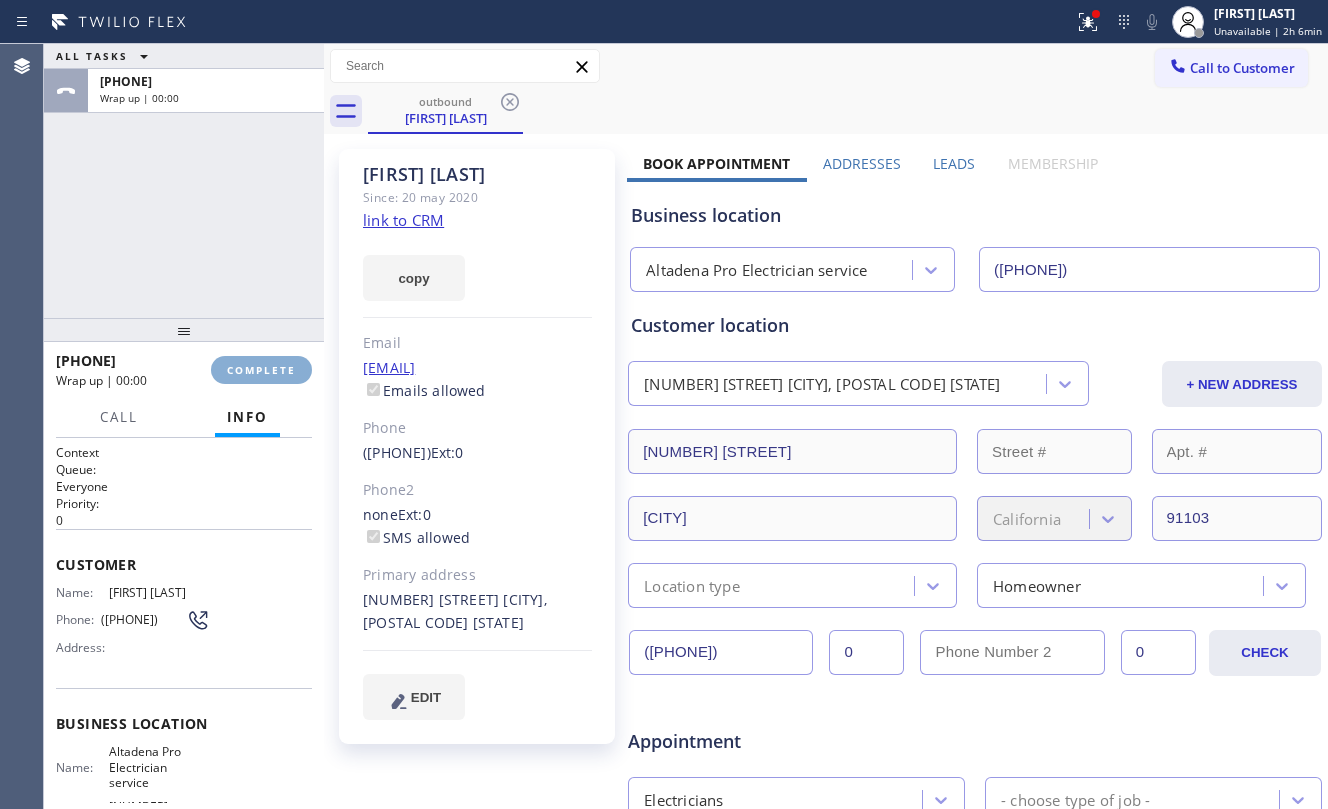 click on "COMPLETE" at bounding box center (261, 370) 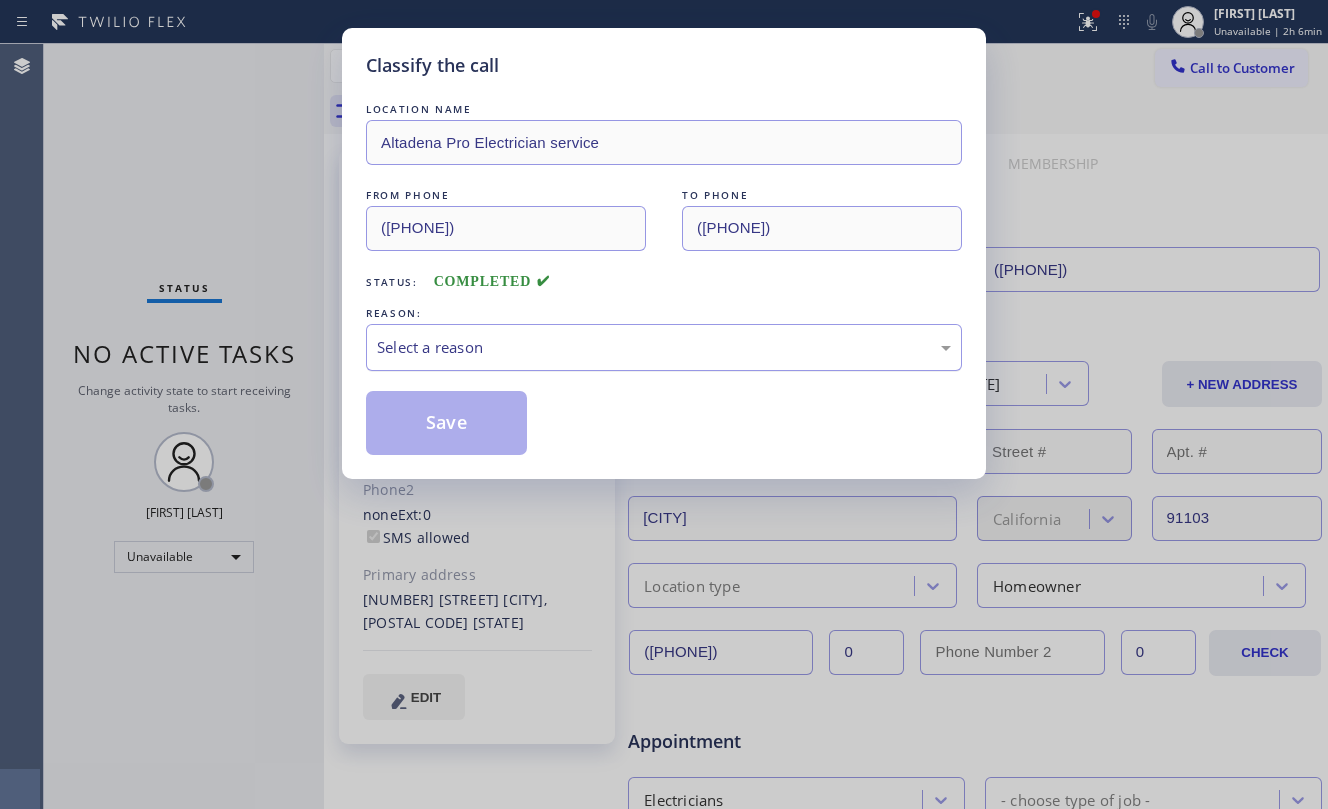 click on "Select a reason" at bounding box center (664, 347) 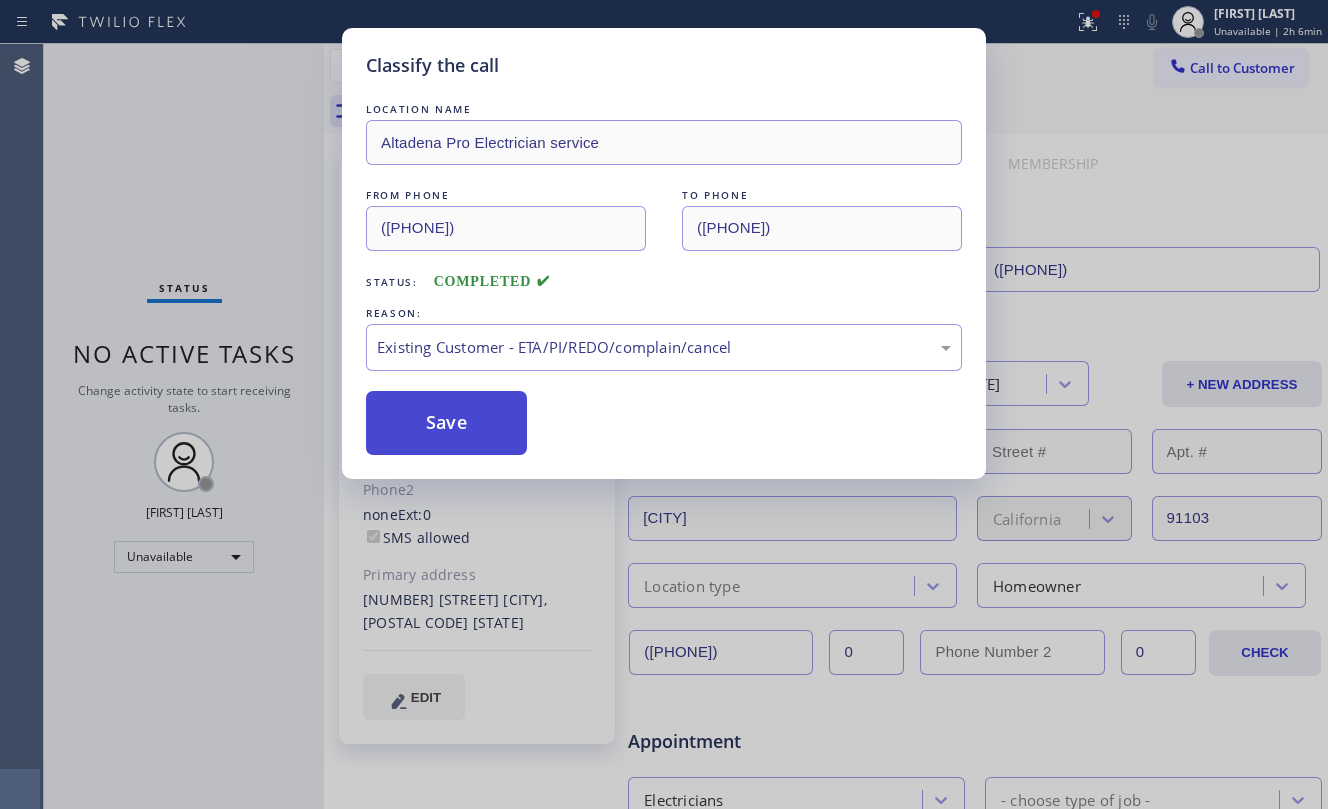 click on "Save" at bounding box center [446, 423] 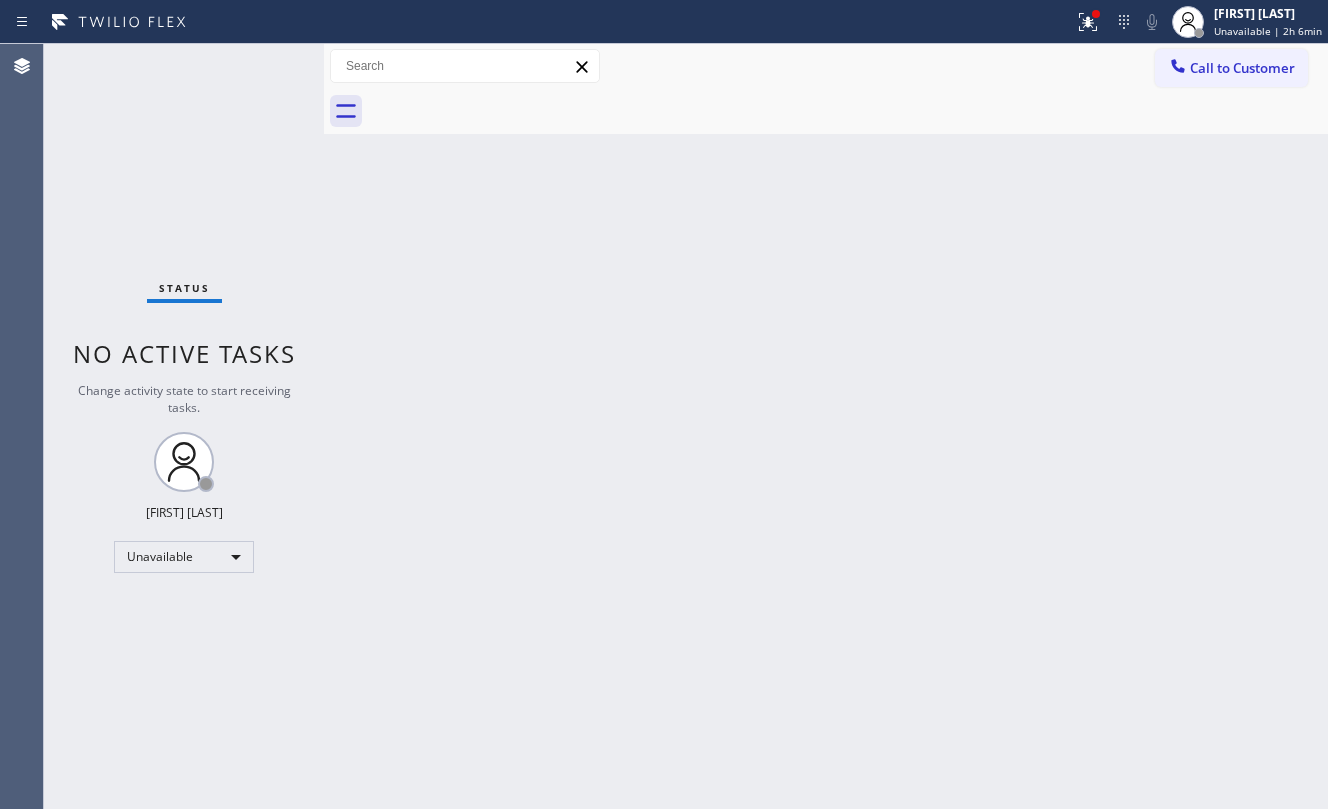 drag, startPoint x: 461, startPoint y: 234, endPoint x: 508, endPoint y: 234, distance: 47 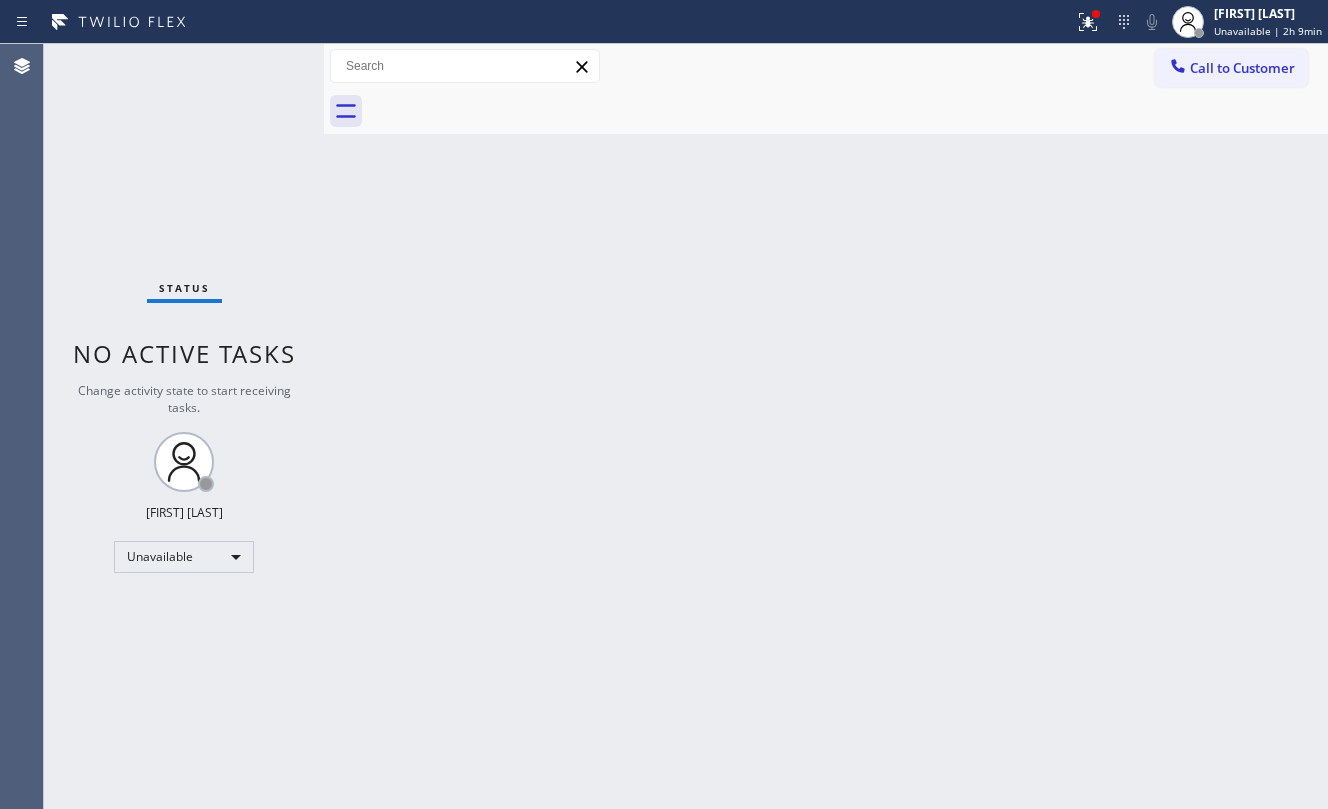 click on "Back to Dashboard Change Sender ID Customers Technicians Select a contact Outbound call Location Search location Your caller id phone number Customer number Call Customer info Name Phone none Address none Change Sender ID HVAC +18559994417 5 Star Appliance +18557314952 Appliance Repair +18554611149 Plumbing +18889090120 Air Duct Cleaning +18006865038 Electricians +18005688664 Cancel Change Check personal SMS Reset Change No tabs Call to Customer Outbound call Location Altadena Pro Electrician service Your caller id phone number [PHONE] Customer number Call Outbound call Technician Search Technician Your caller id phone number Your caller id phone number Call" at bounding box center (826, 426) 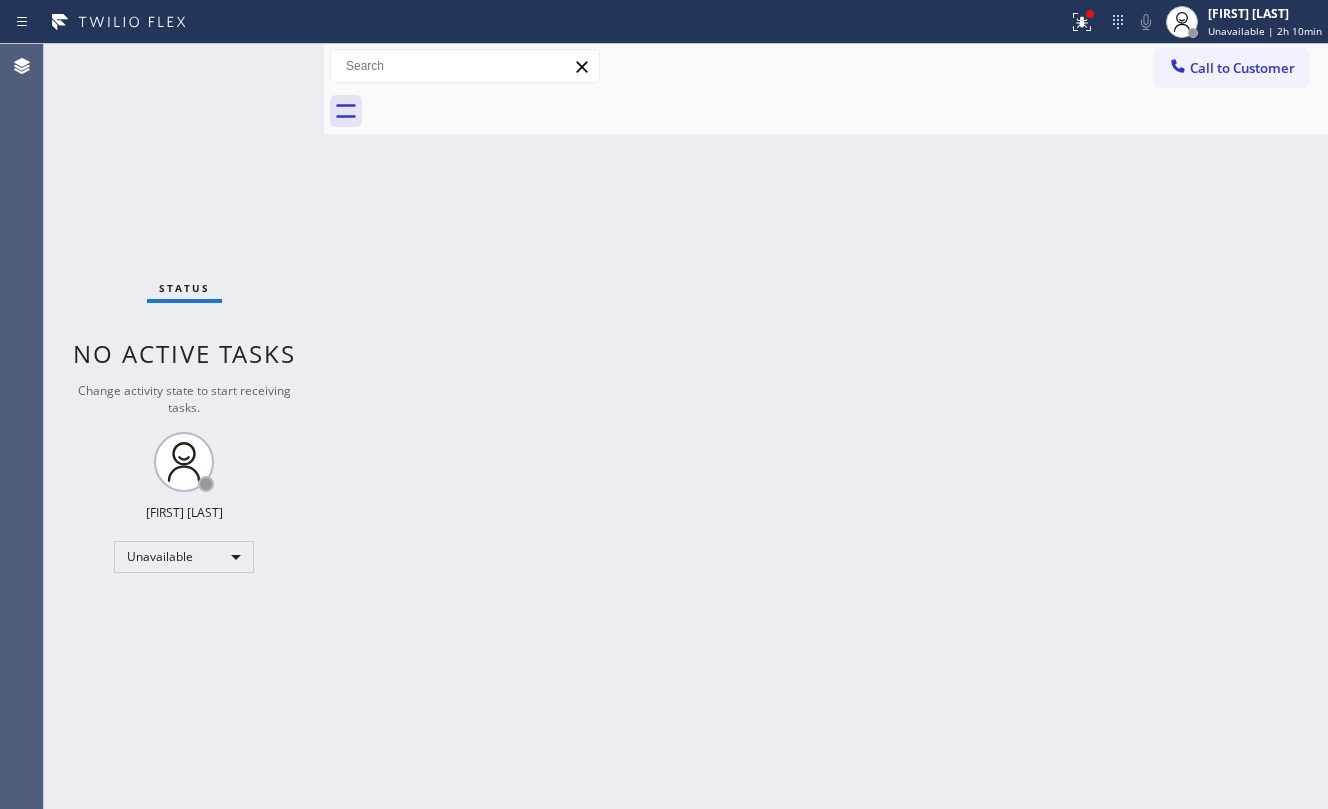 click on "Back to Dashboard Change Sender ID Customers Technicians Select a contact Outbound call Location Search location Your caller id phone number Customer number Call Customer info Name Phone none Address none Change Sender ID HVAC +18559994417 5 Star Appliance +18557314952 Appliance Repair +18554611149 Plumbing +18889090120 Air Duct Cleaning +18006865038 Electricians +18005688664 Cancel Change Check personal SMS Reset Change No tabs Call to Customer Outbound call Location Altadena Pro Electrician service Your caller id phone number [PHONE] Customer number Call Outbound call Technician Search Technician Your caller id phone number Your caller id phone number Call" at bounding box center (826, 426) 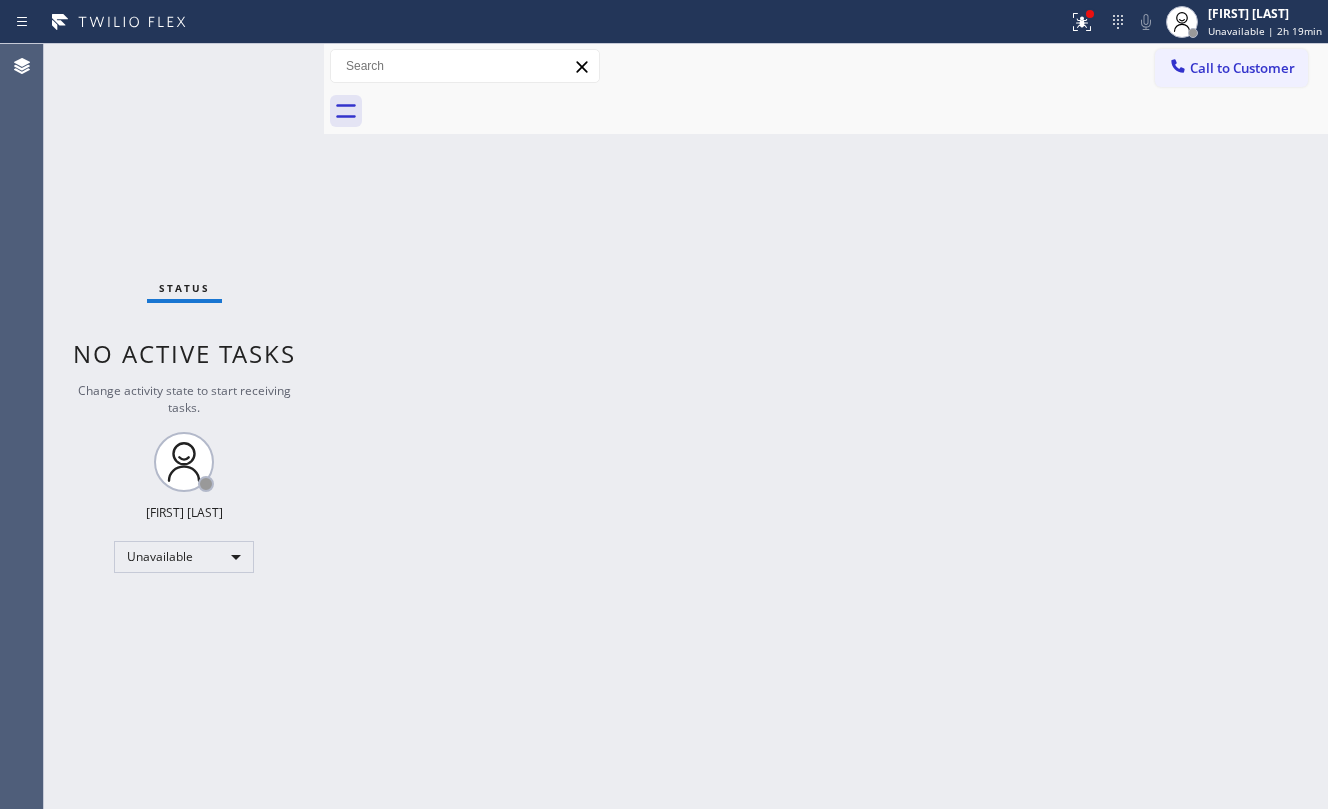 click on "Back to Dashboard Change Sender ID Customers Technicians Select a contact Outbound call Location Search location Your caller id phone number Customer number Call Customer info Name Phone none Address none Change Sender ID HVAC +18559994417 5 Star Appliance +18557314952 Appliance Repair +18554611149 Plumbing +18889090120 Air Duct Cleaning +18006865038 Electricians +18005688664 Cancel Change Check personal SMS Reset Change No tabs Call to Customer Outbound call Location Altadena Pro Electrician service Your caller id phone number [PHONE] Customer number Call Outbound call Technician Search Technician Your caller id phone number Your caller id phone number Call" at bounding box center (826, 426) 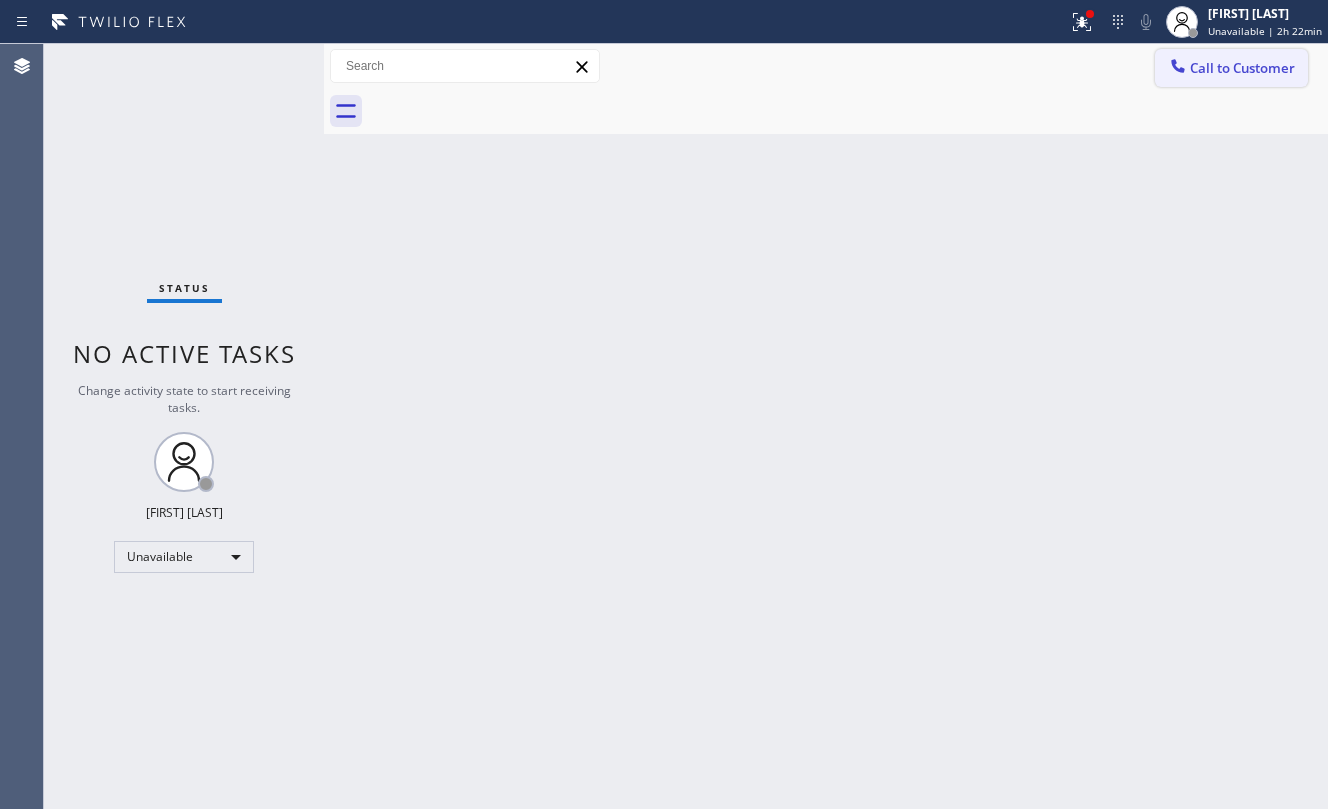 click on "Call to Customer" at bounding box center (1231, 68) 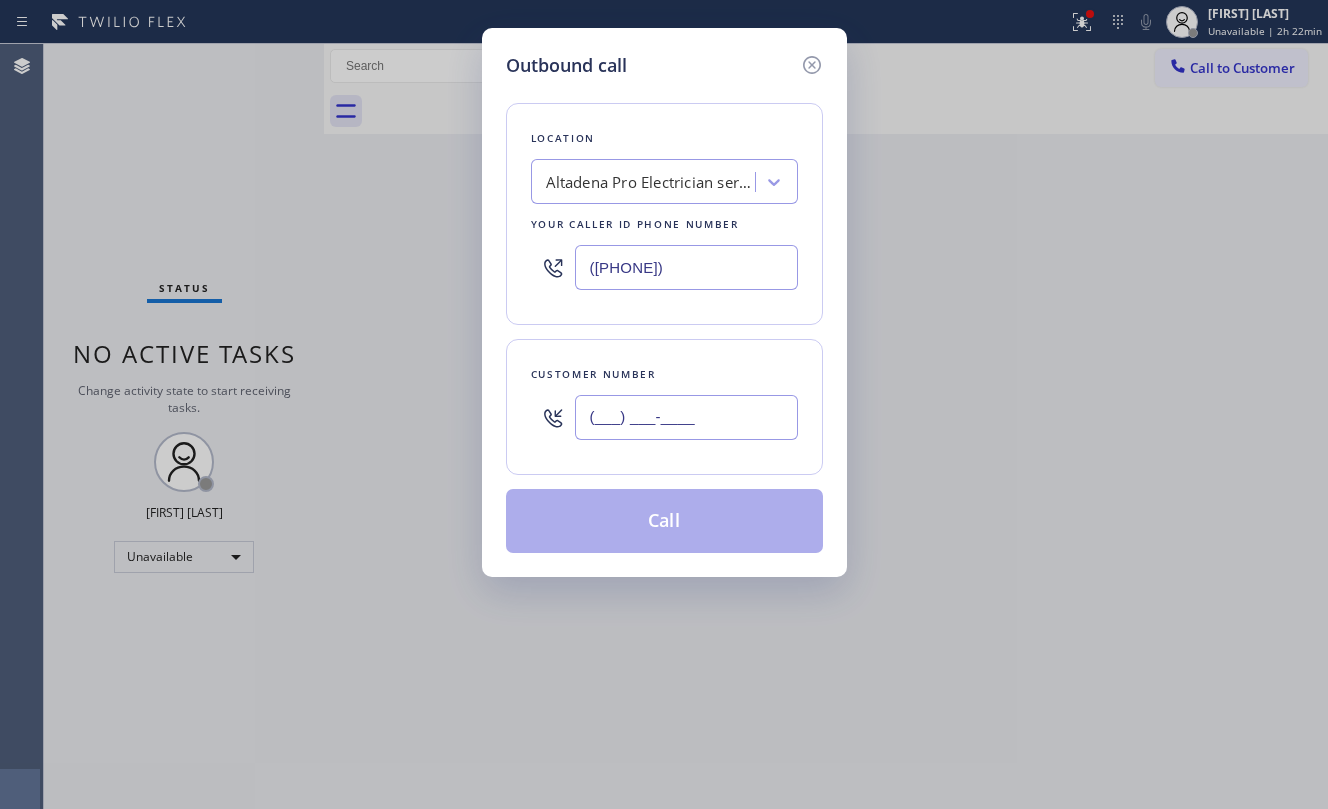 click on "(___) ___-____" at bounding box center (686, 417) 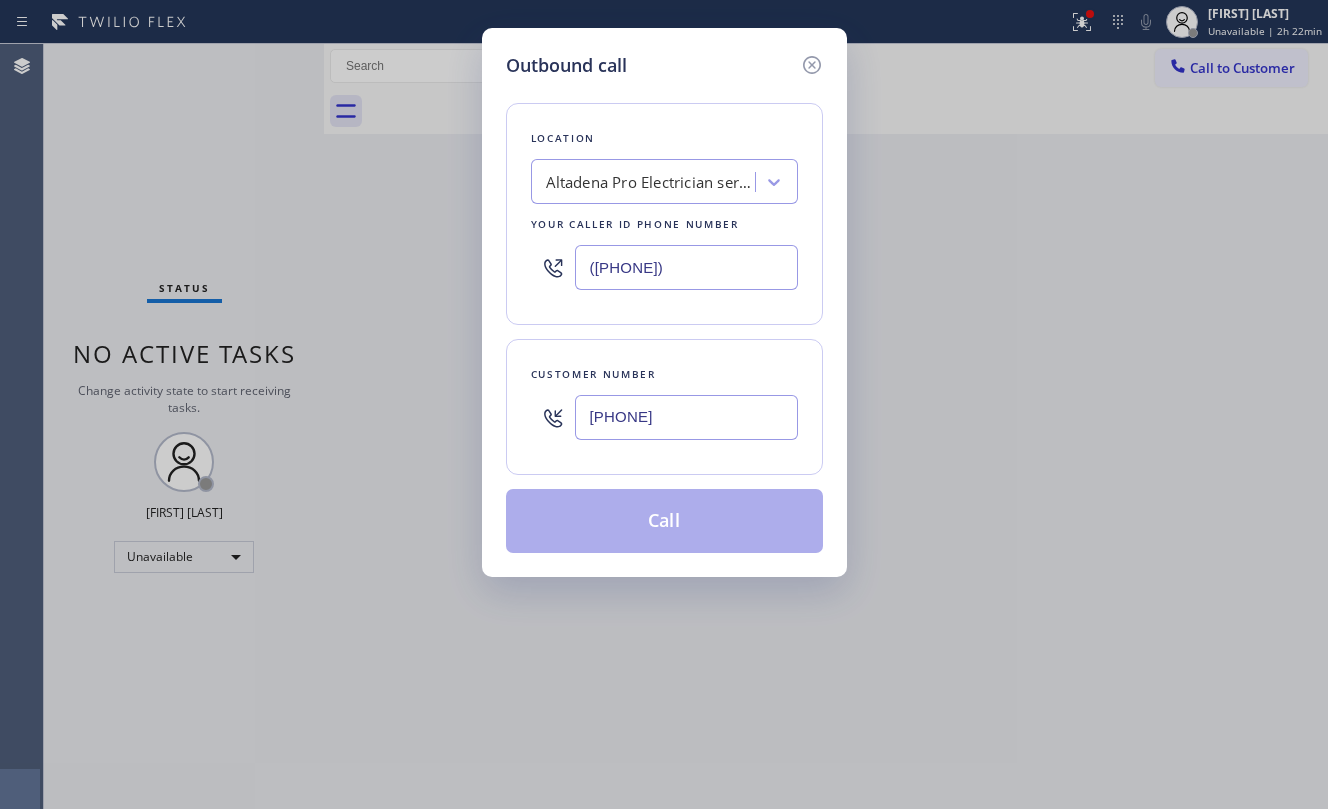 type on "[PHONE]" 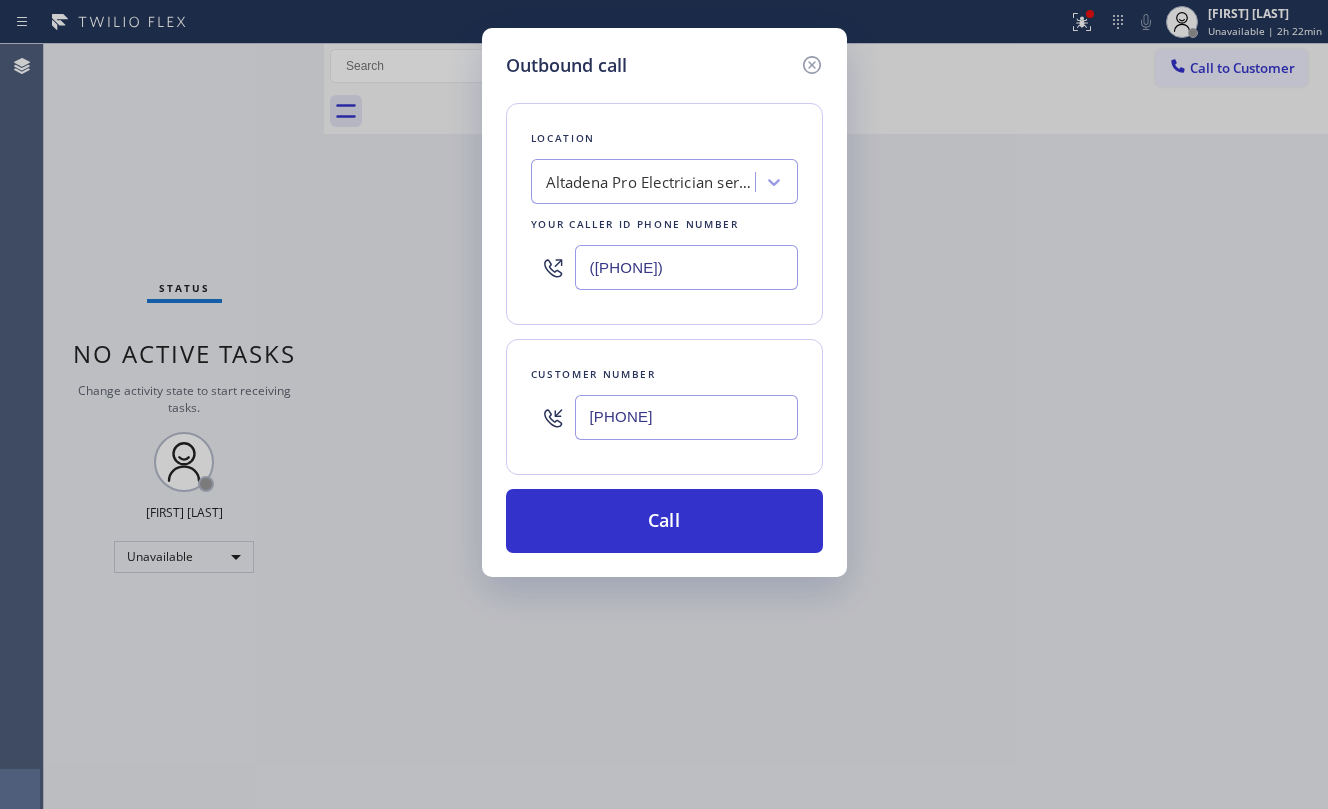 click on "Altadena Pro Electrician service" at bounding box center (651, 182) 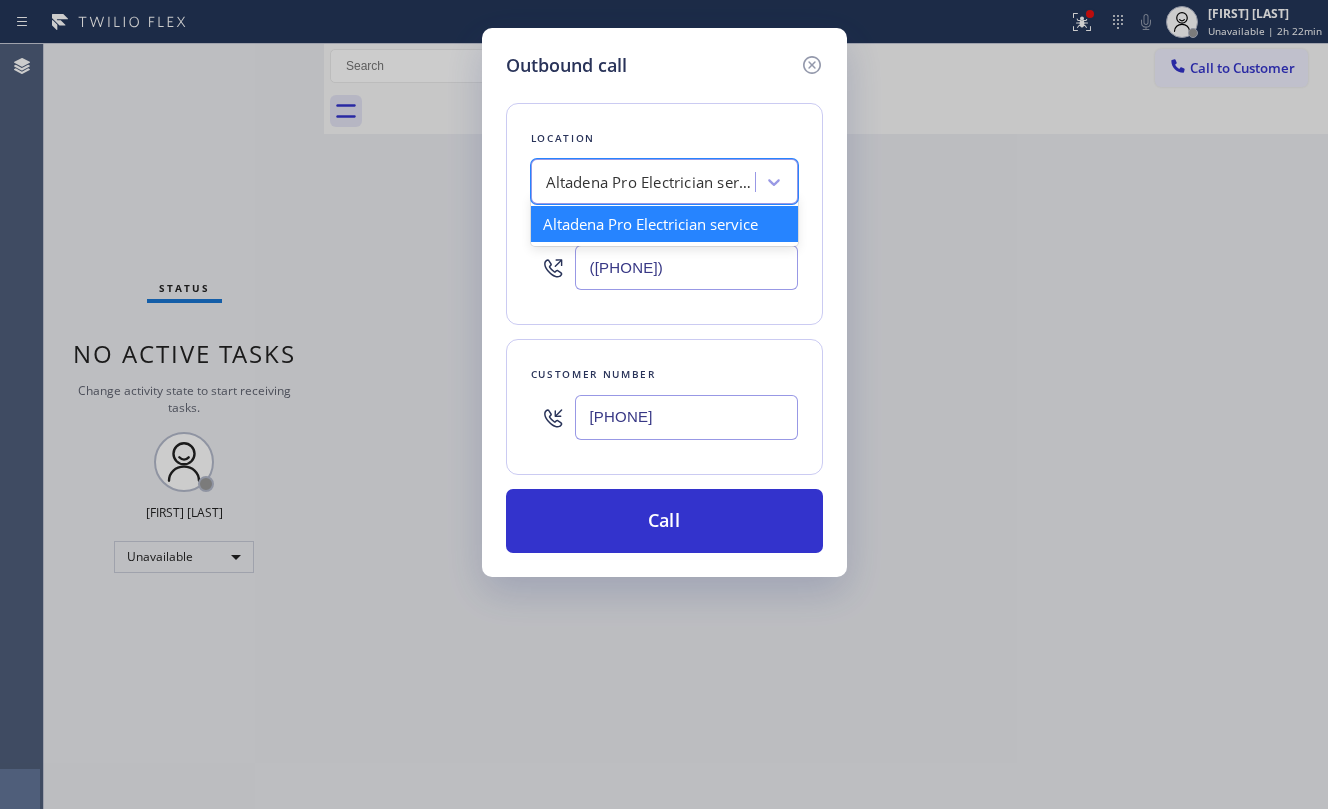 paste on "Studio City AC Experts" 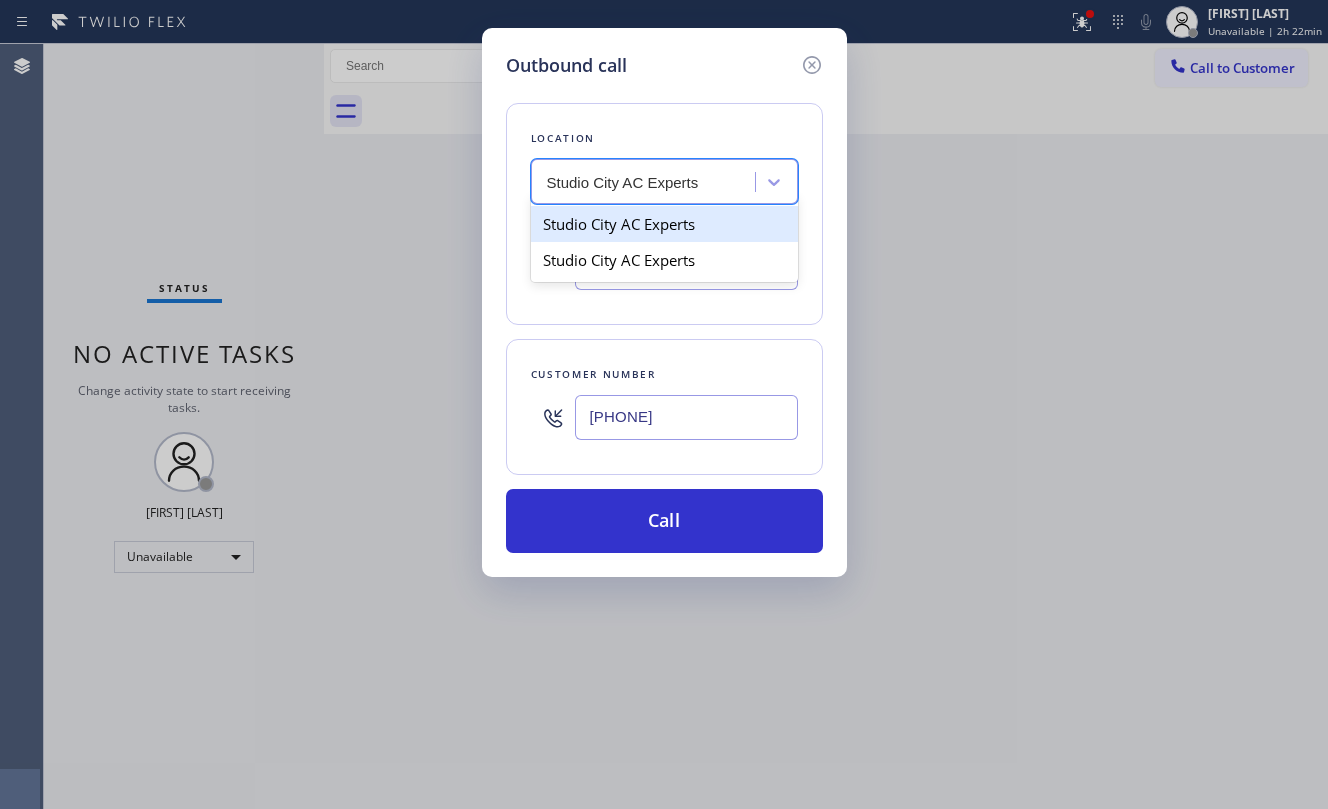 click on "Studio City AC Experts" at bounding box center [664, 224] 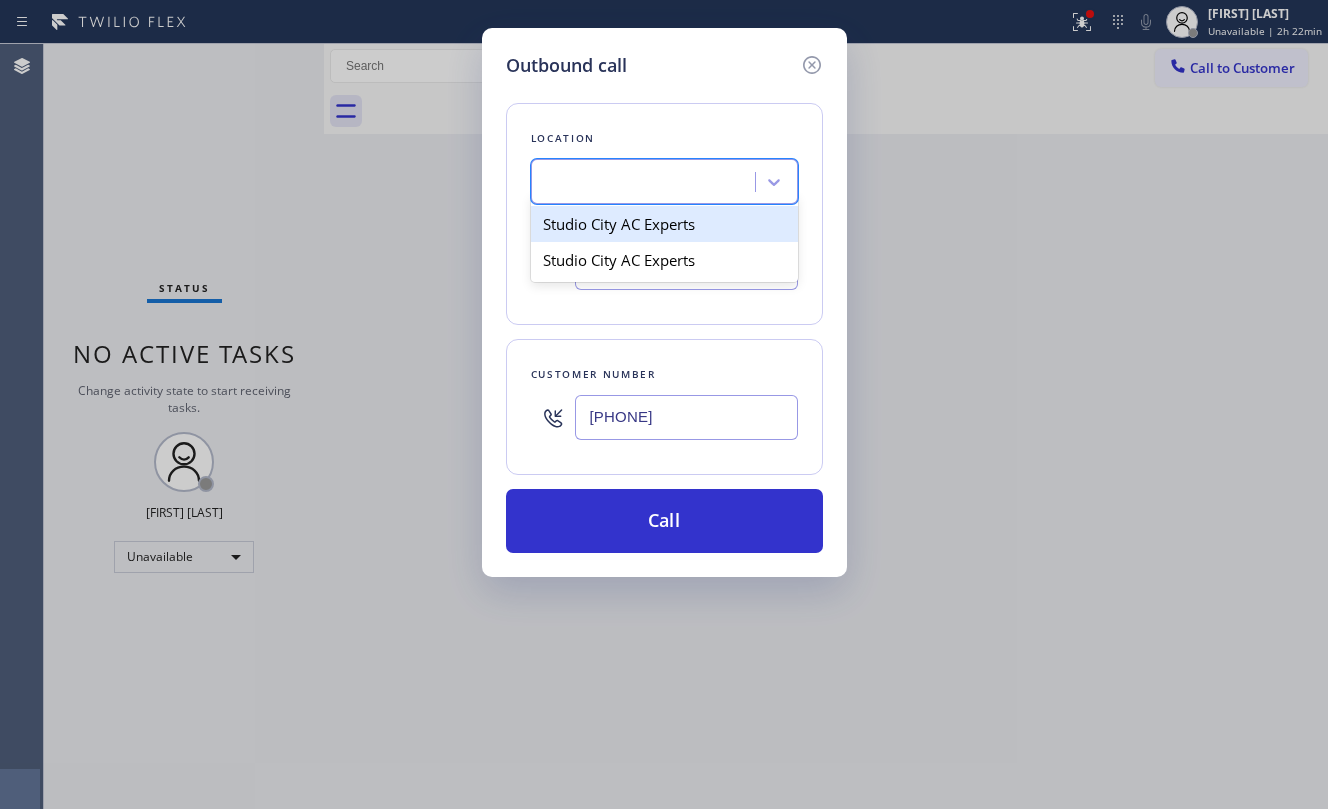 type on "([PHONE])" 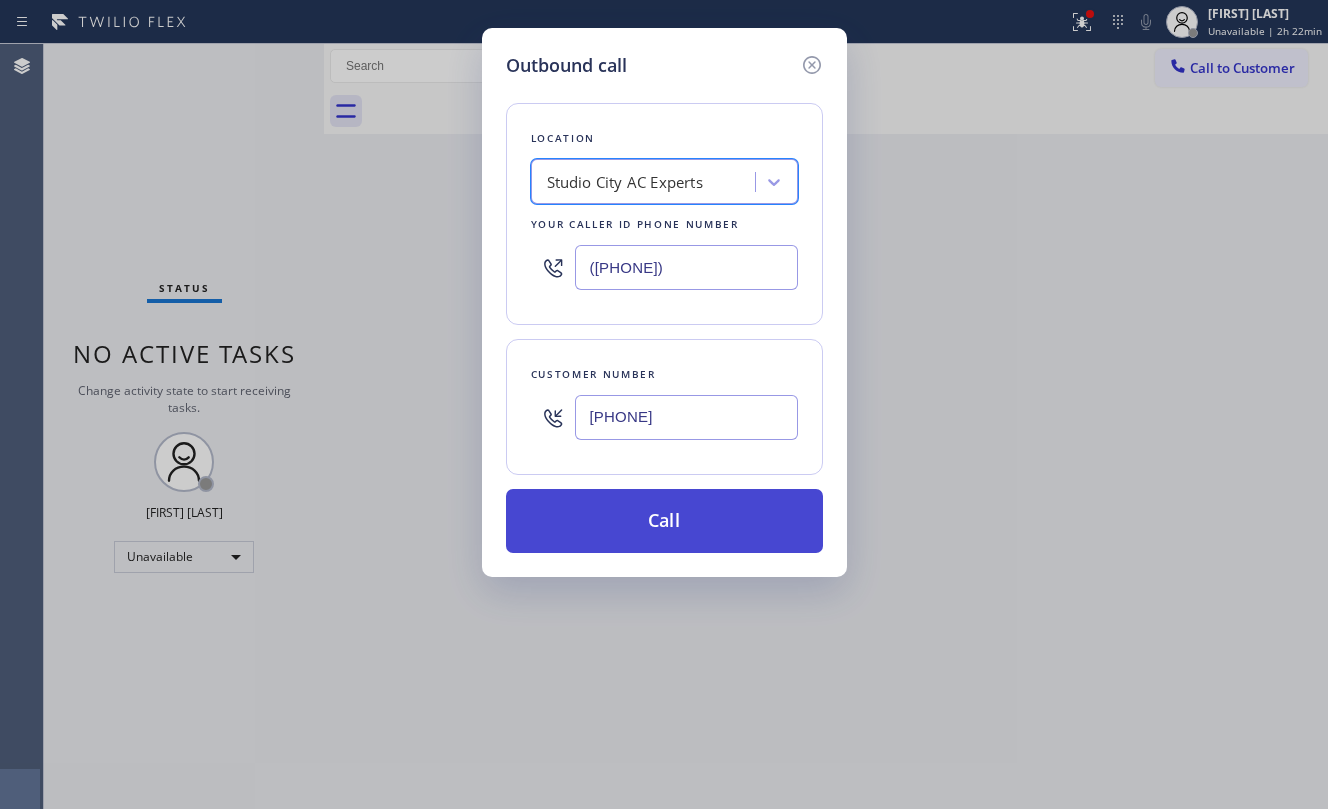 click on "Call" at bounding box center (664, 521) 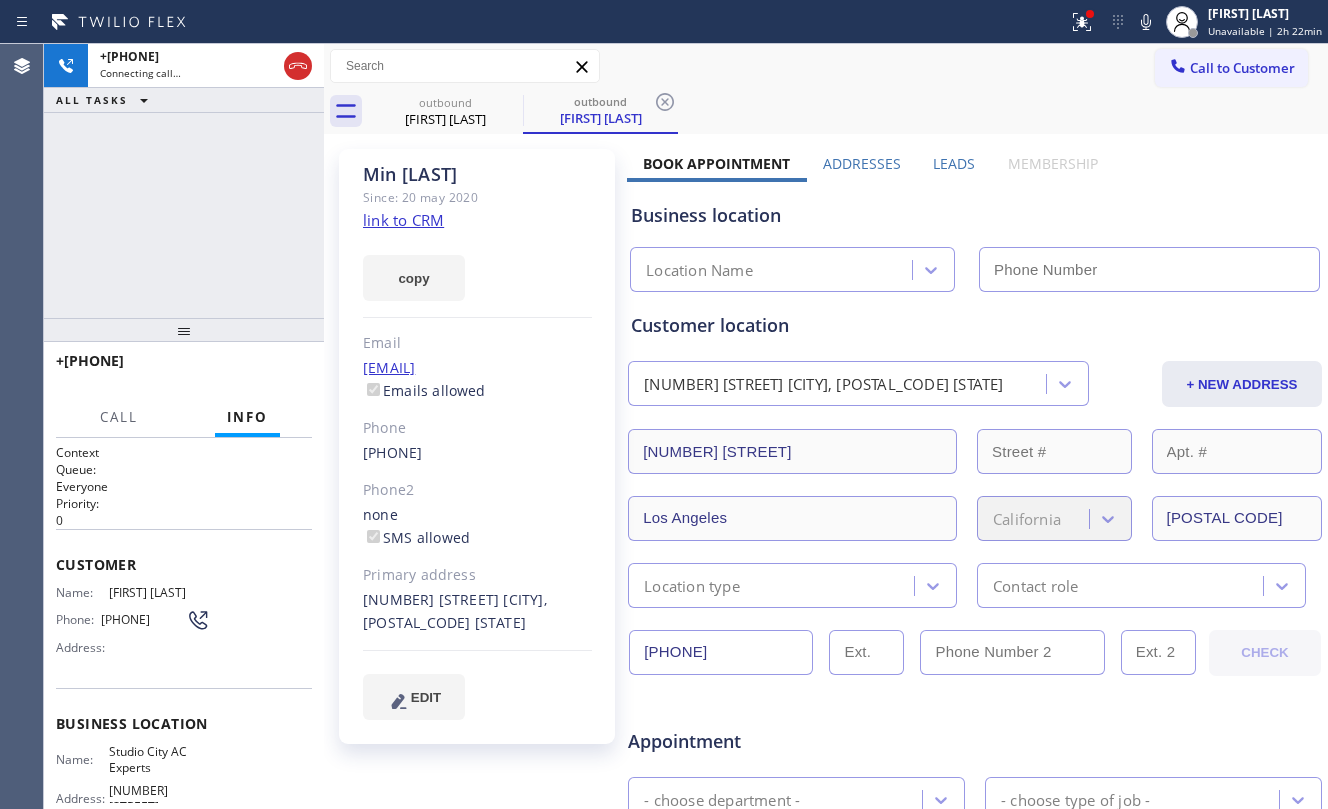 type on "([PHONE])" 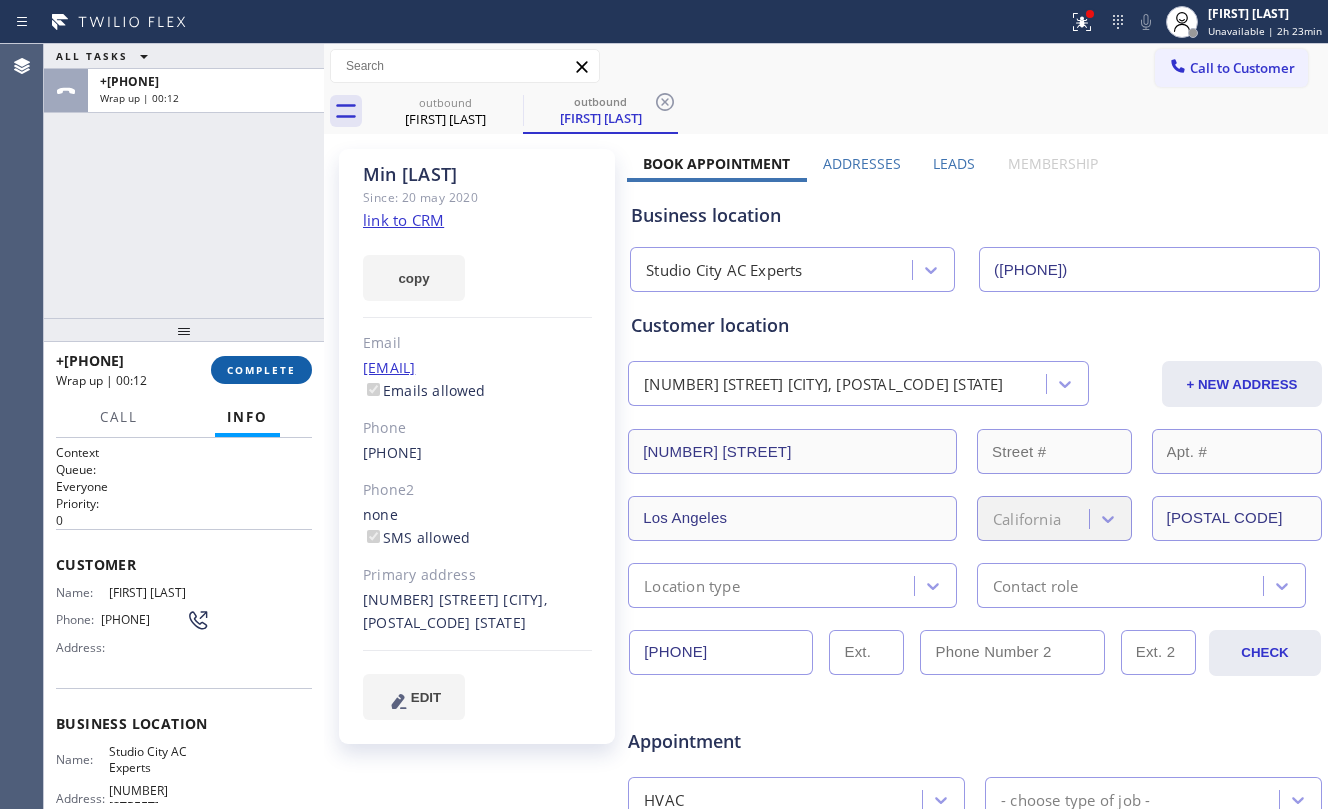 click on "COMPLETE" at bounding box center (261, 370) 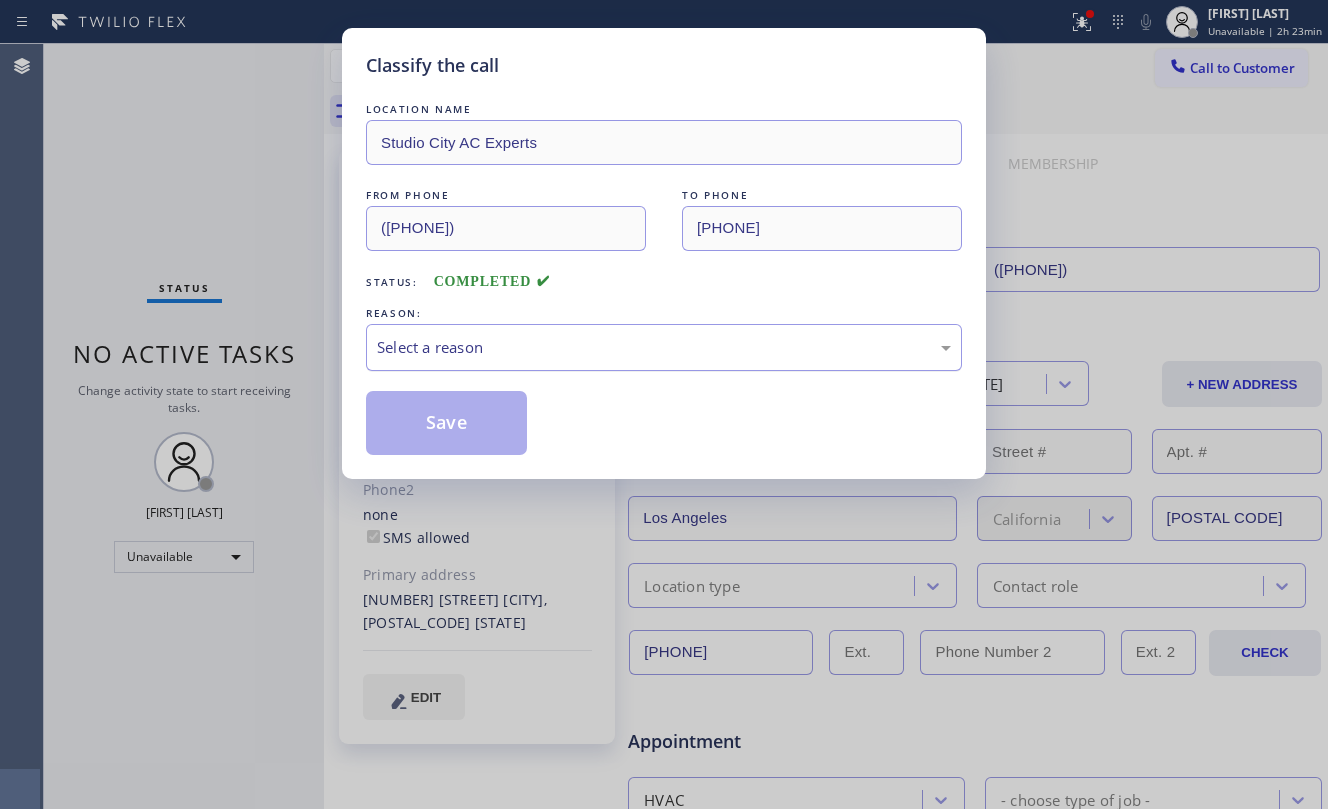 drag, startPoint x: 401, startPoint y: 350, endPoint x: 441, endPoint y: 356, distance: 40.4475 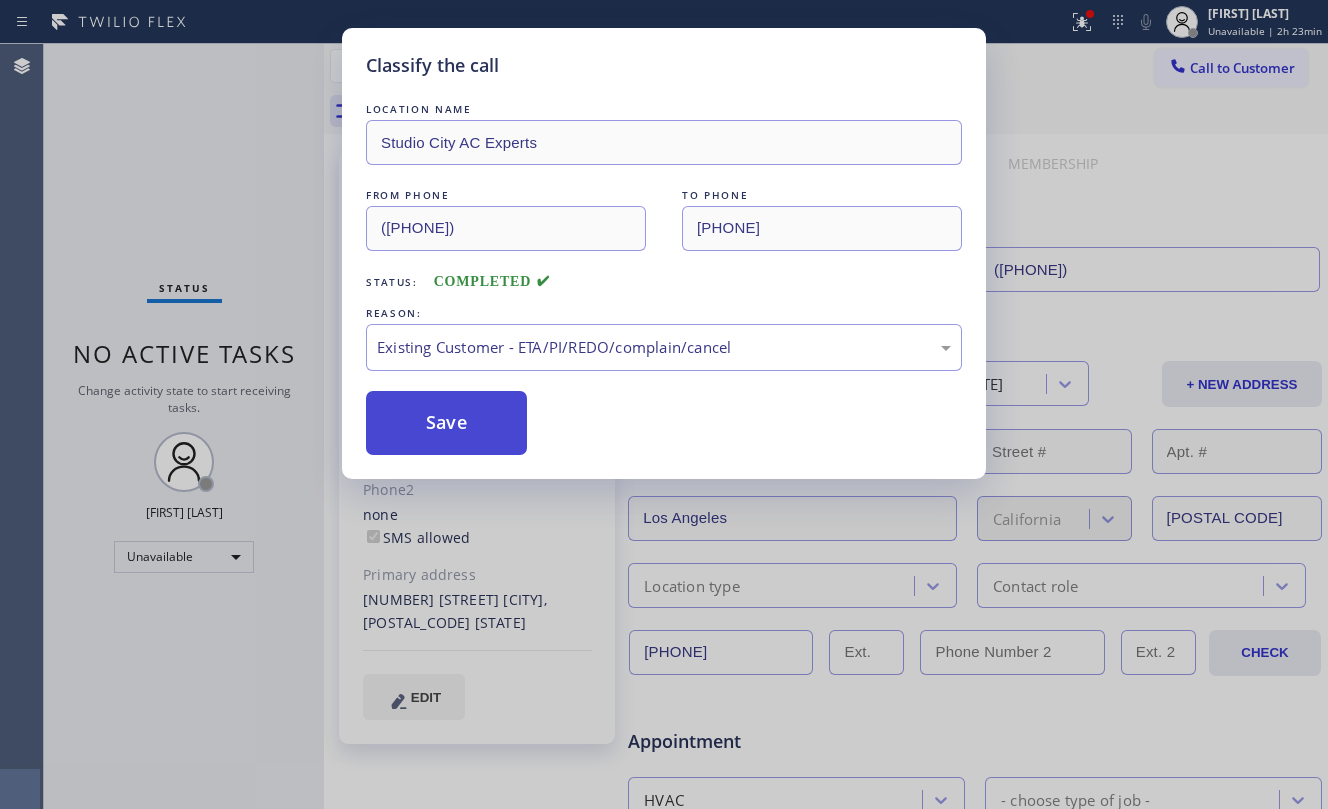 click on "Save" at bounding box center [446, 423] 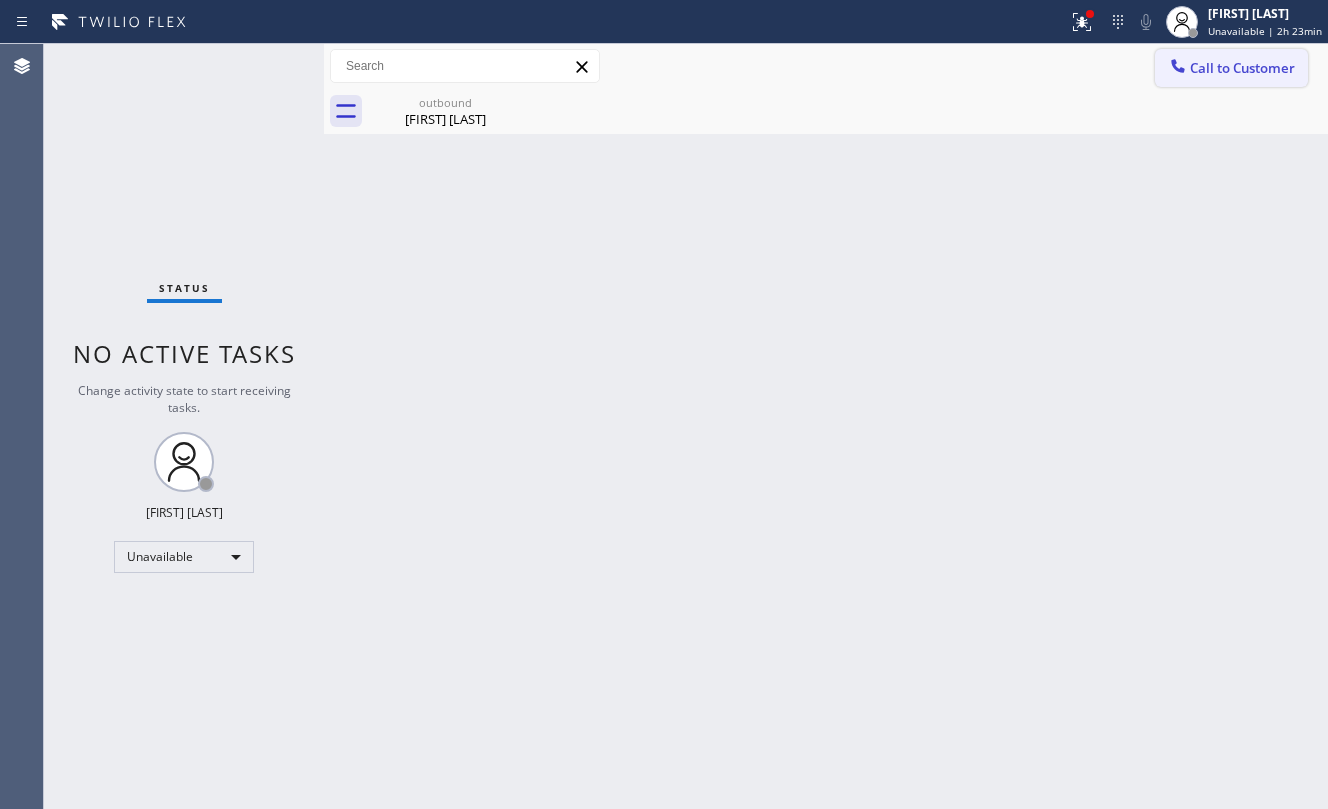 click on "Call to Customer" at bounding box center (1242, 68) 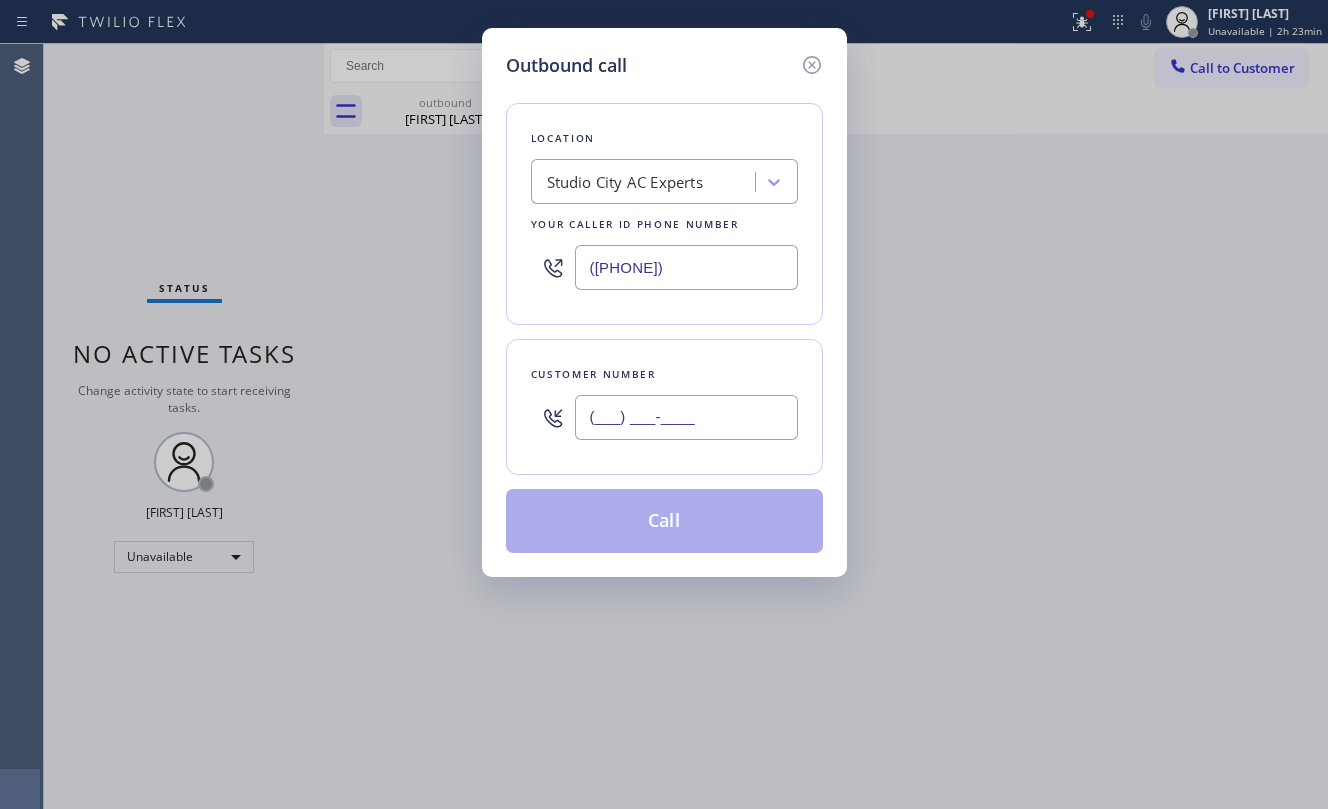 click on "(___) ___-____" at bounding box center [686, 417] 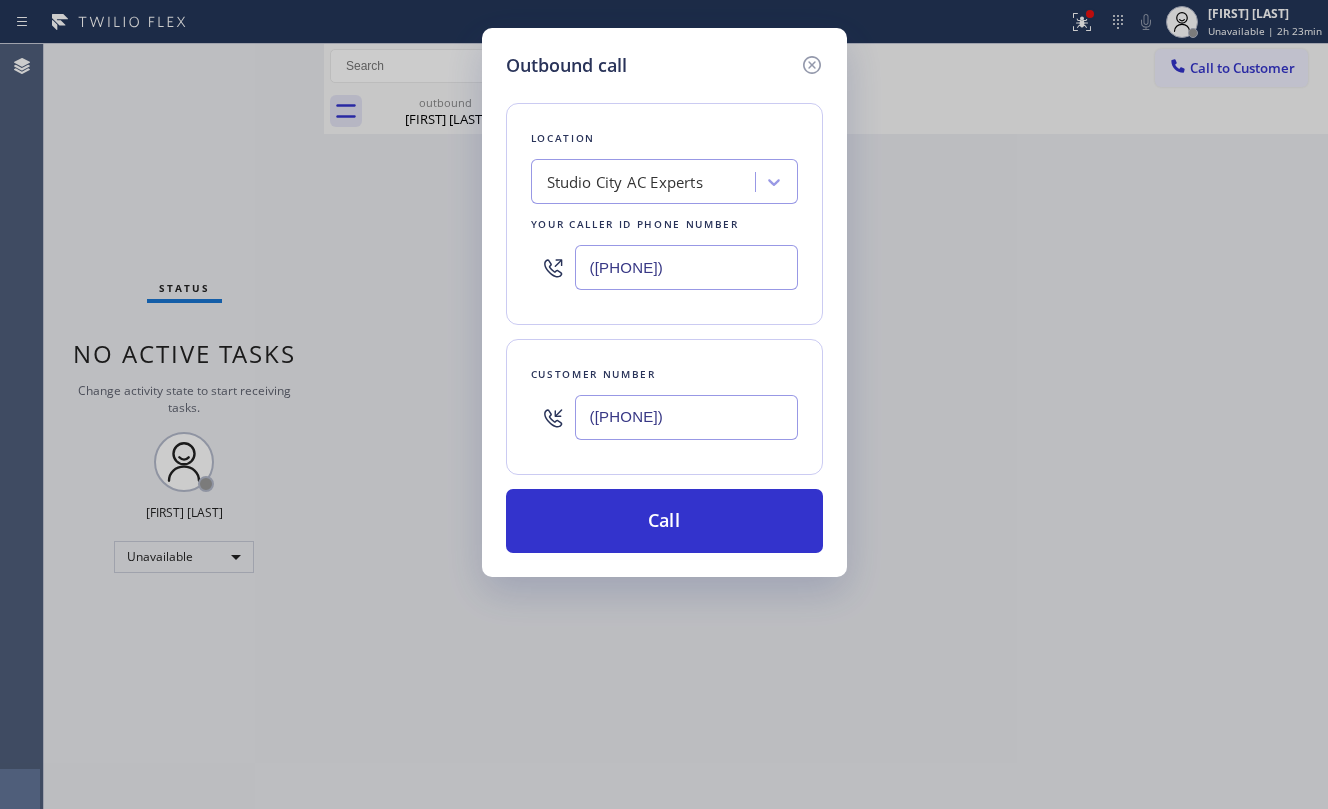 type on "([PHONE])" 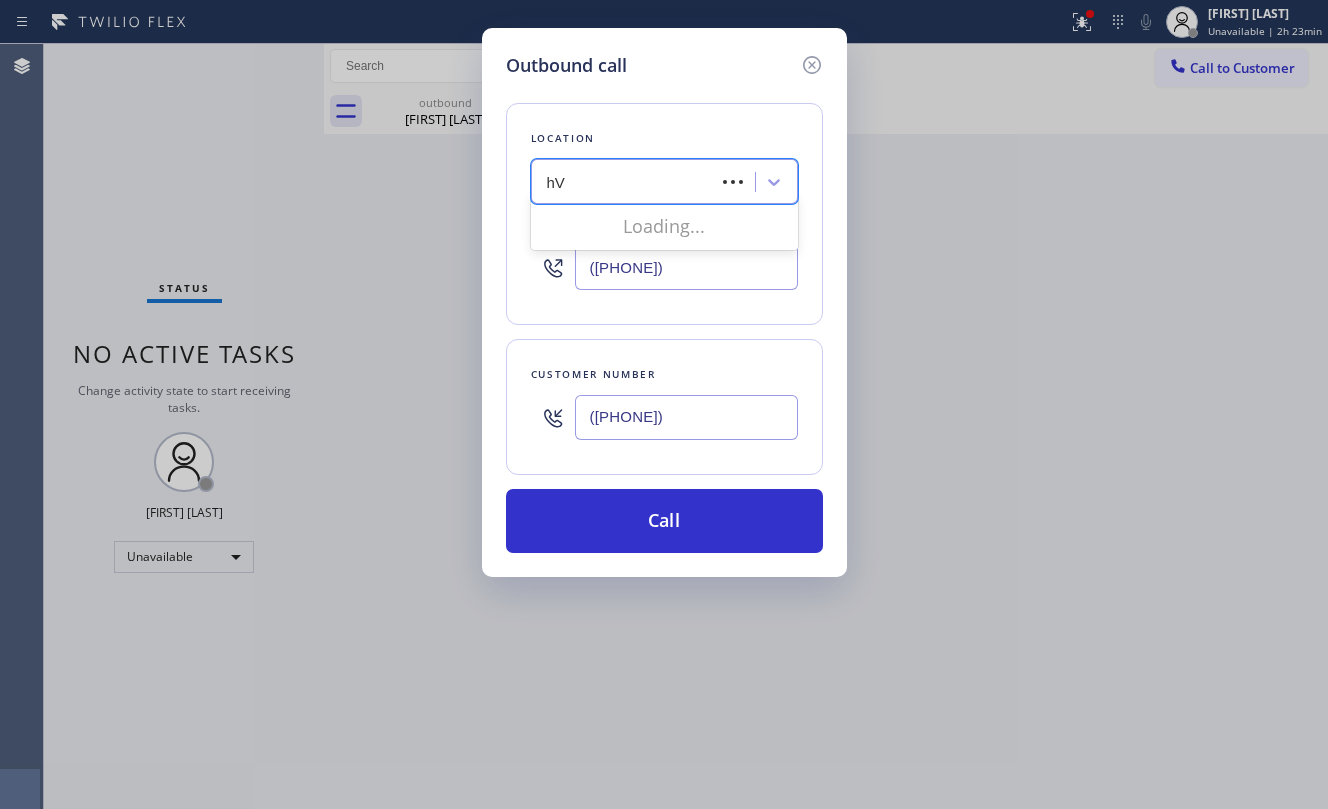 type on "h" 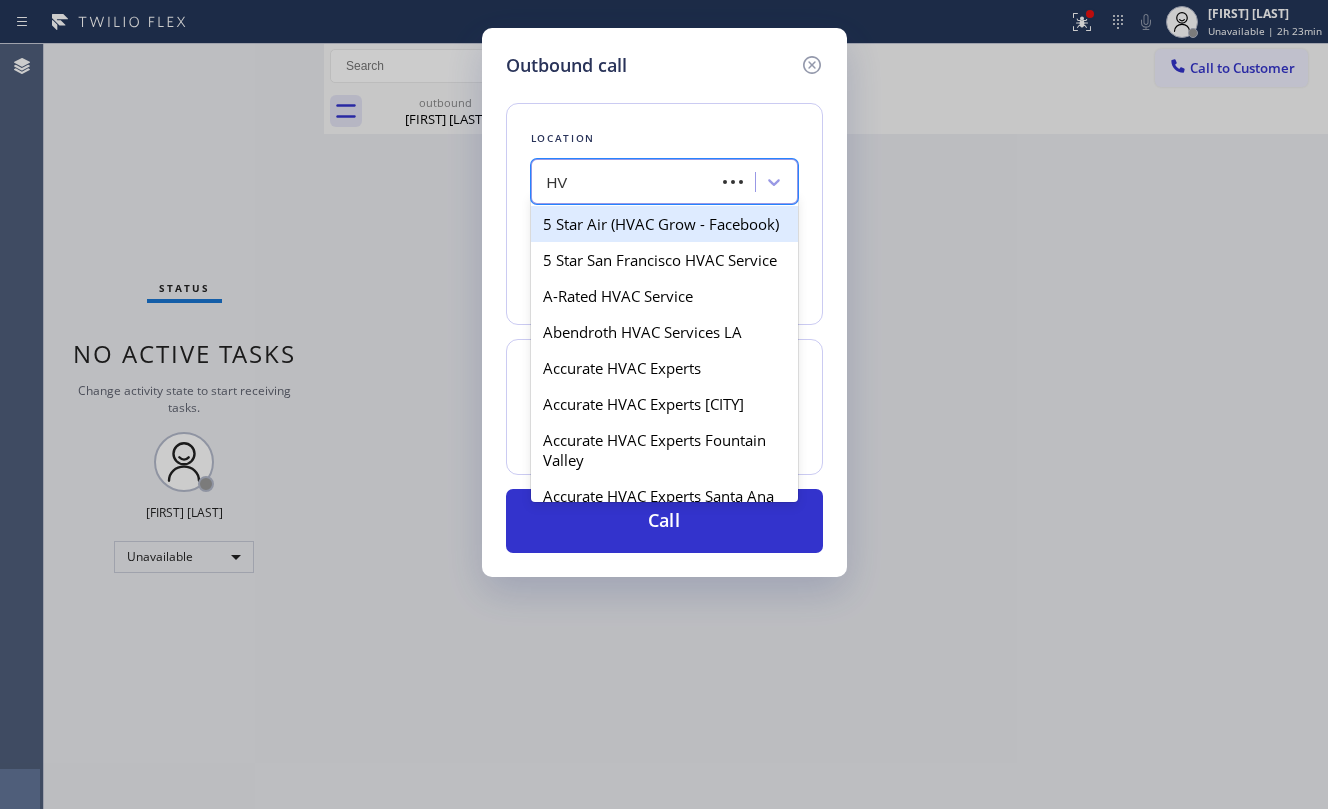 type on "H" 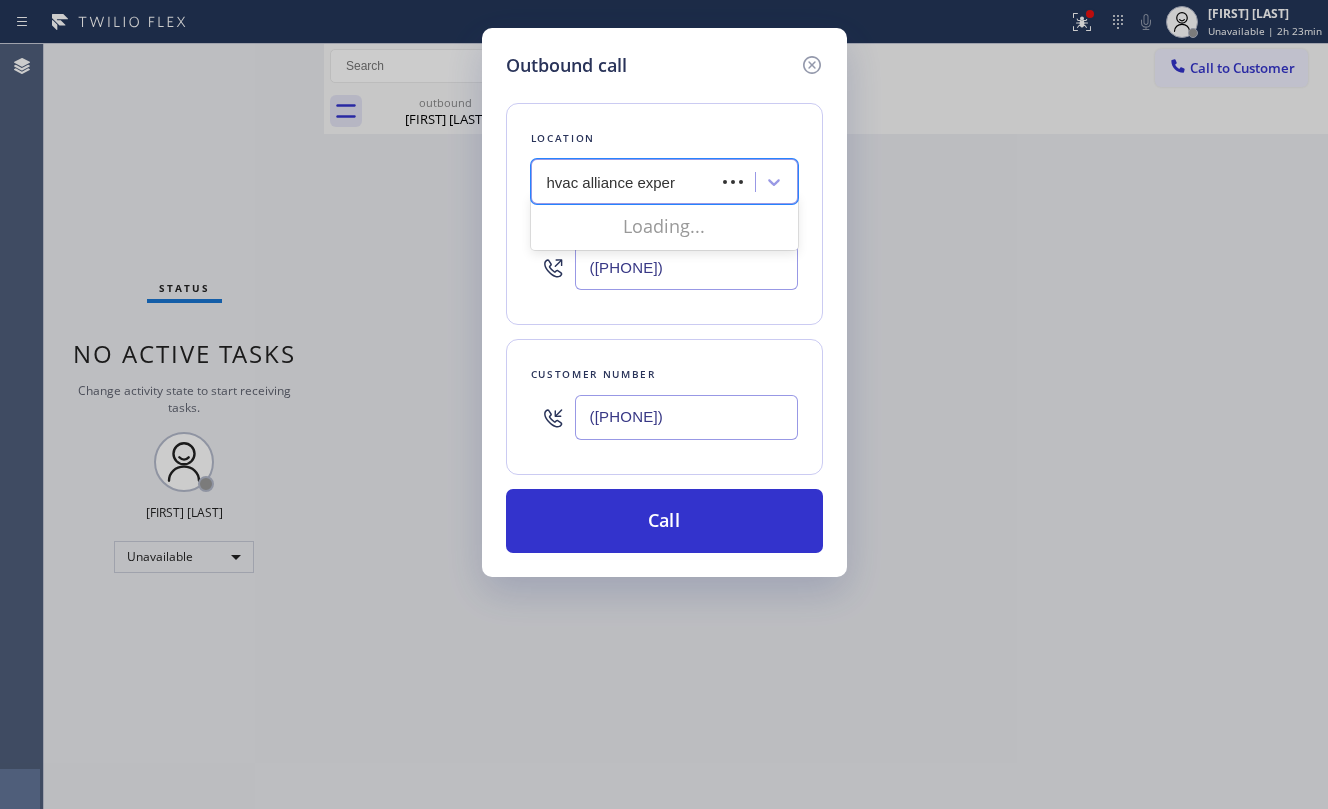 type on "hvac alliance expert" 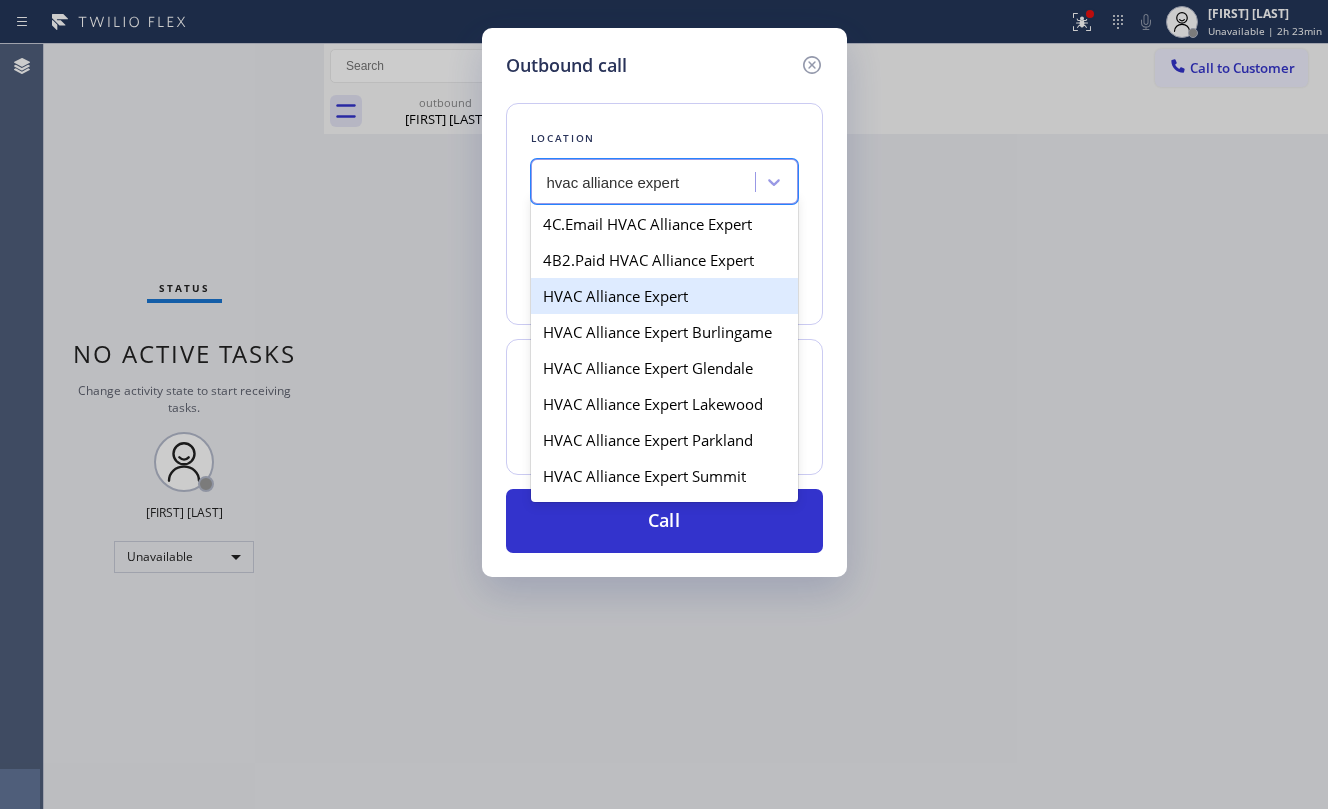 click on "HVAC Alliance Expert" at bounding box center [664, 296] 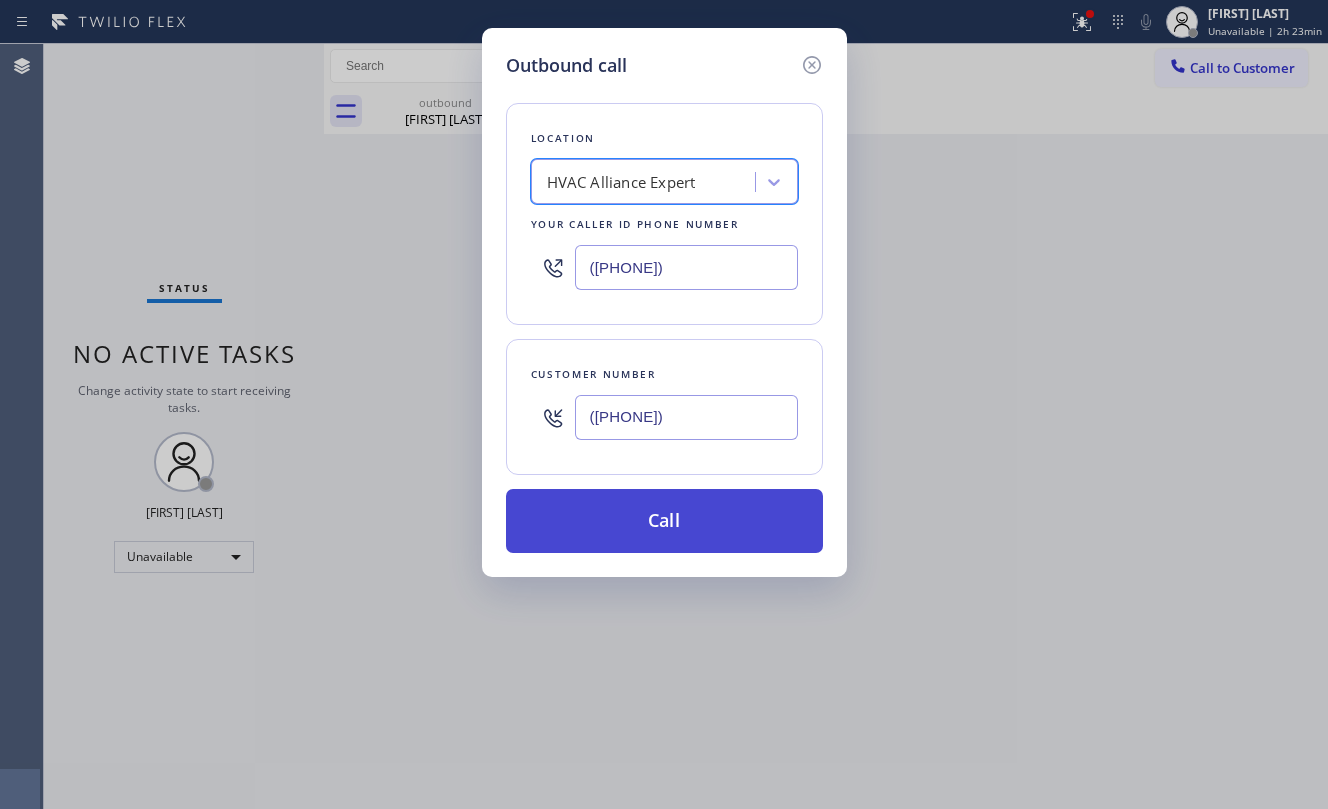 click on "Call" at bounding box center (664, 521) 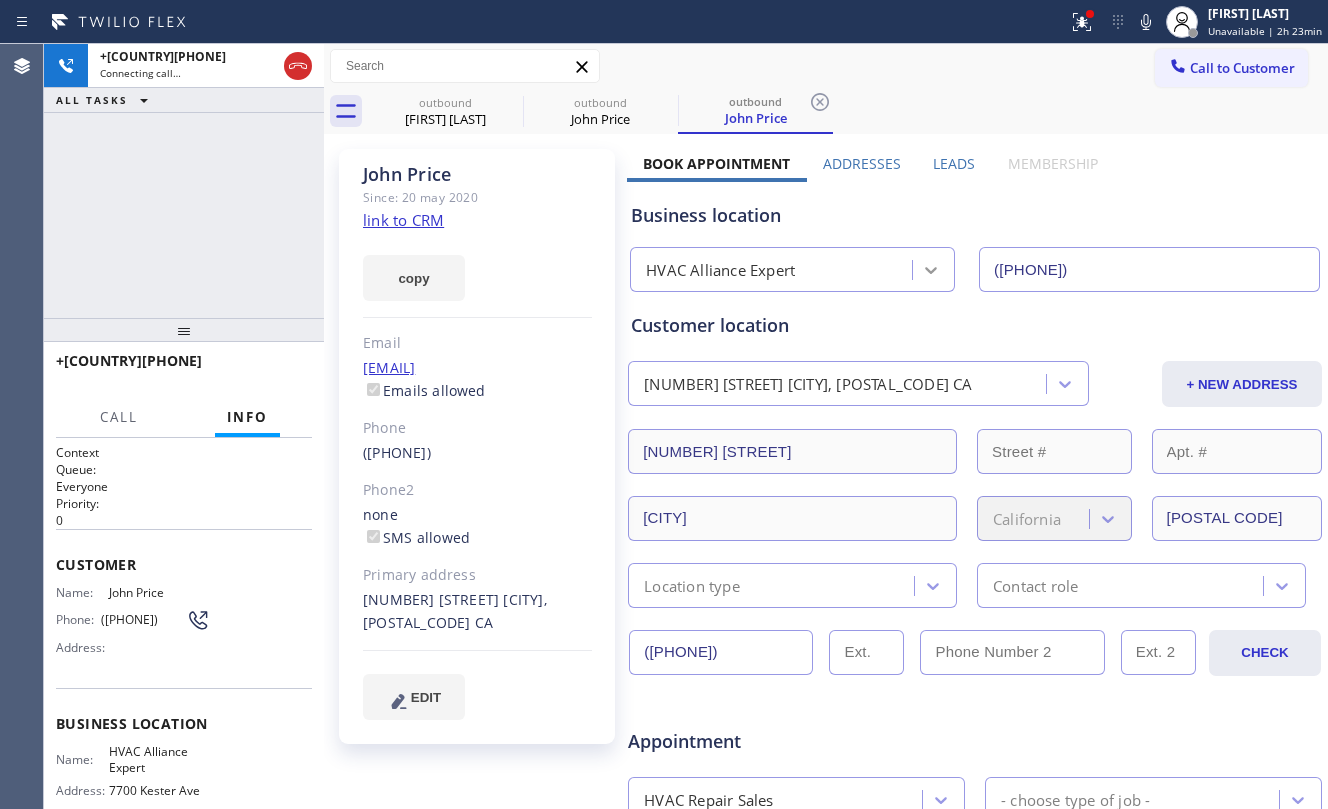 type on "([PHONE])" 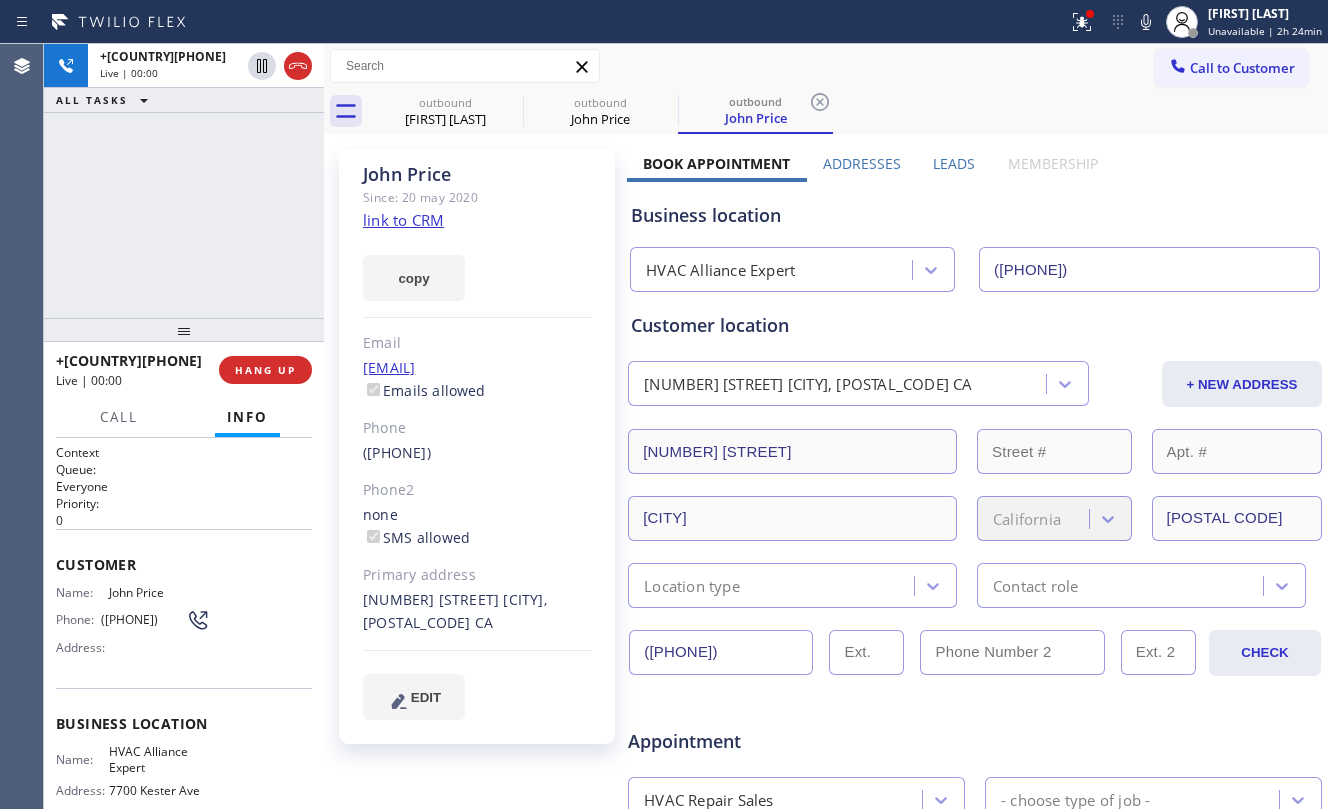 click on "+1[PHONE] Live | 00:00 ALL TASKS ALL TASKS ACTIVE TASKS TASKS IN WRAP UP" at bounding box center (184, 181) 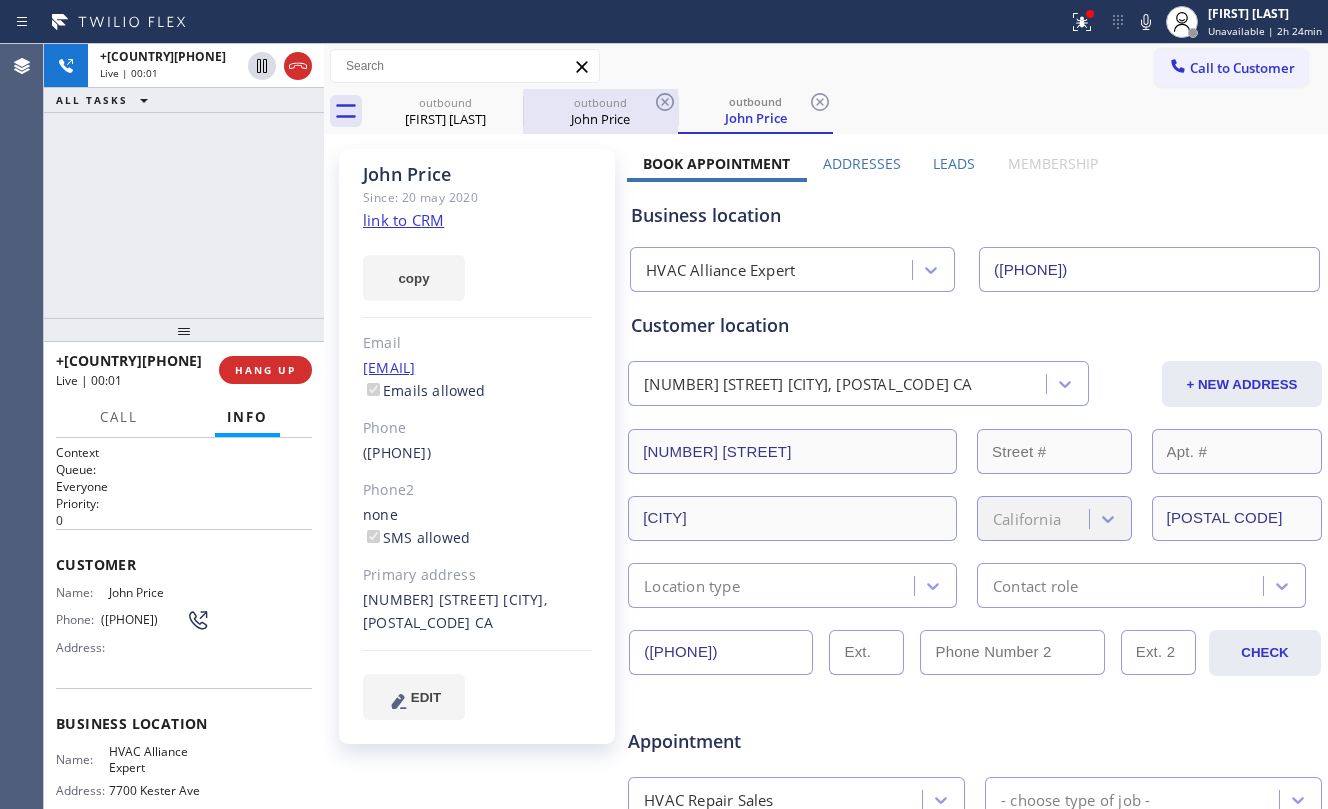 drag, startPoint x: 446, startPoint y: 120, endPoint x: 538, endPoint y: 113, distance: 92.26592 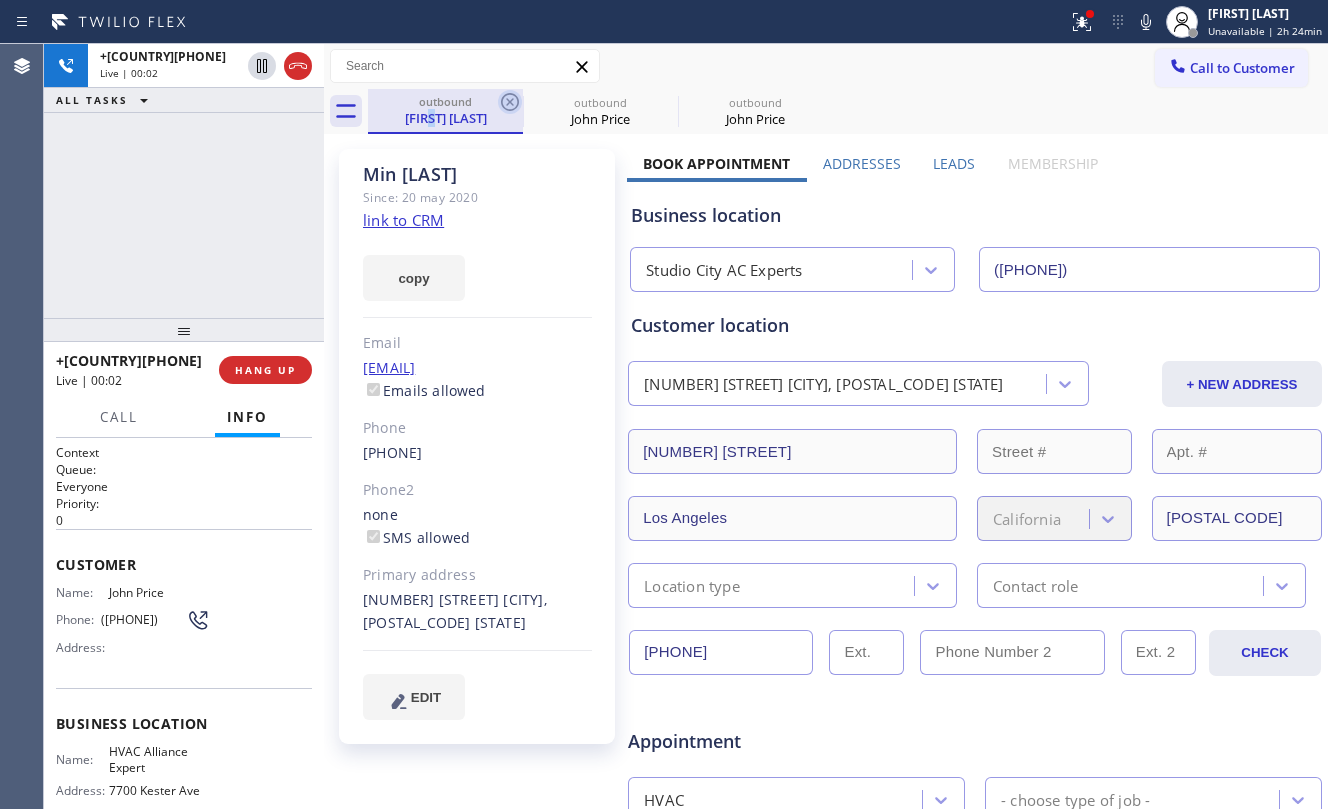 click 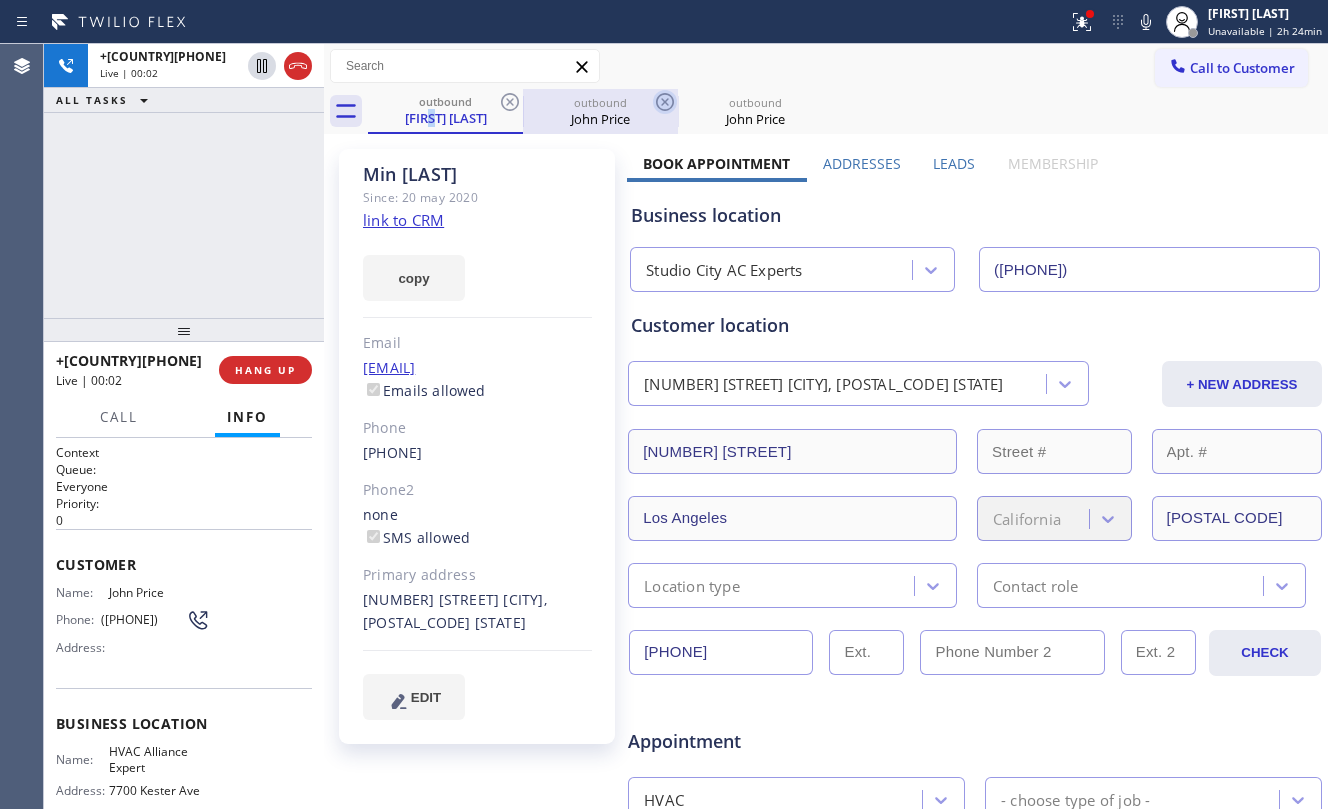 type on "([PHONE])" 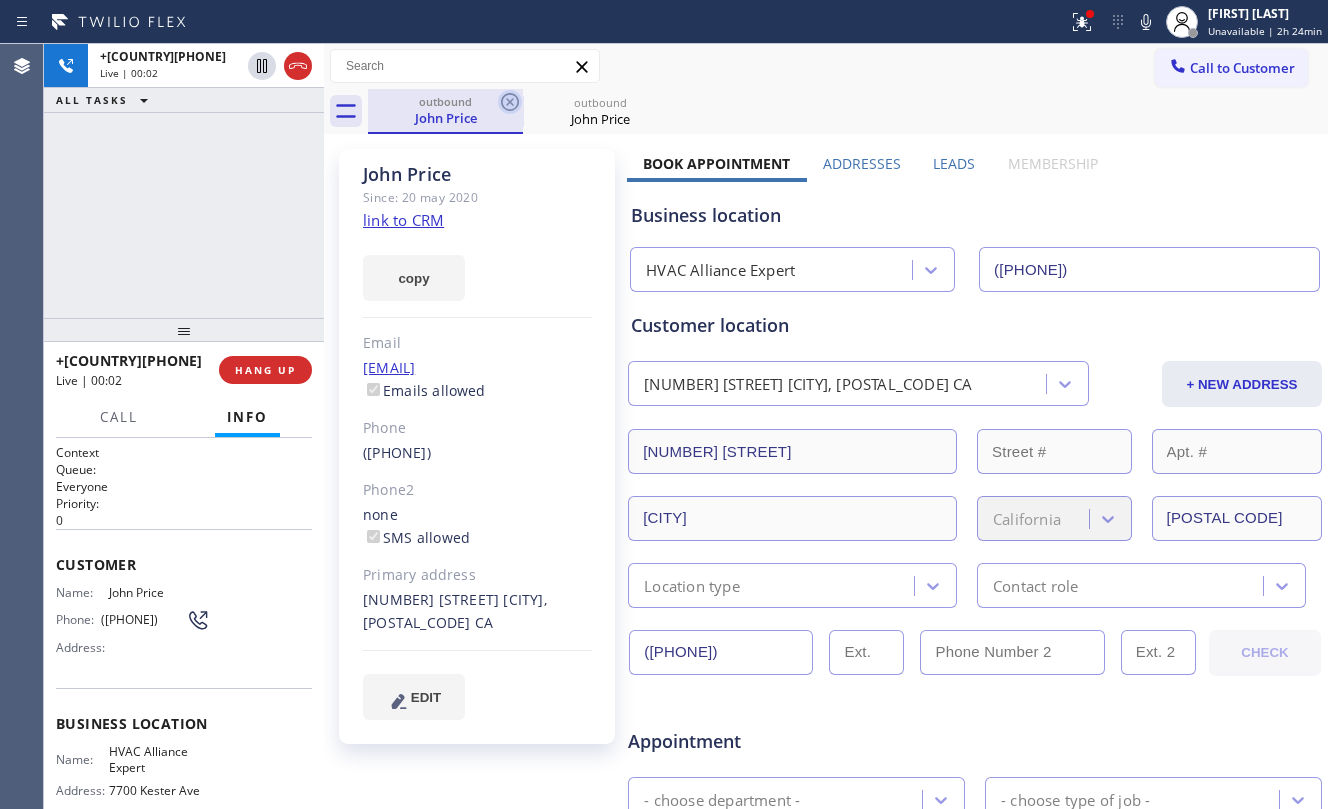 click 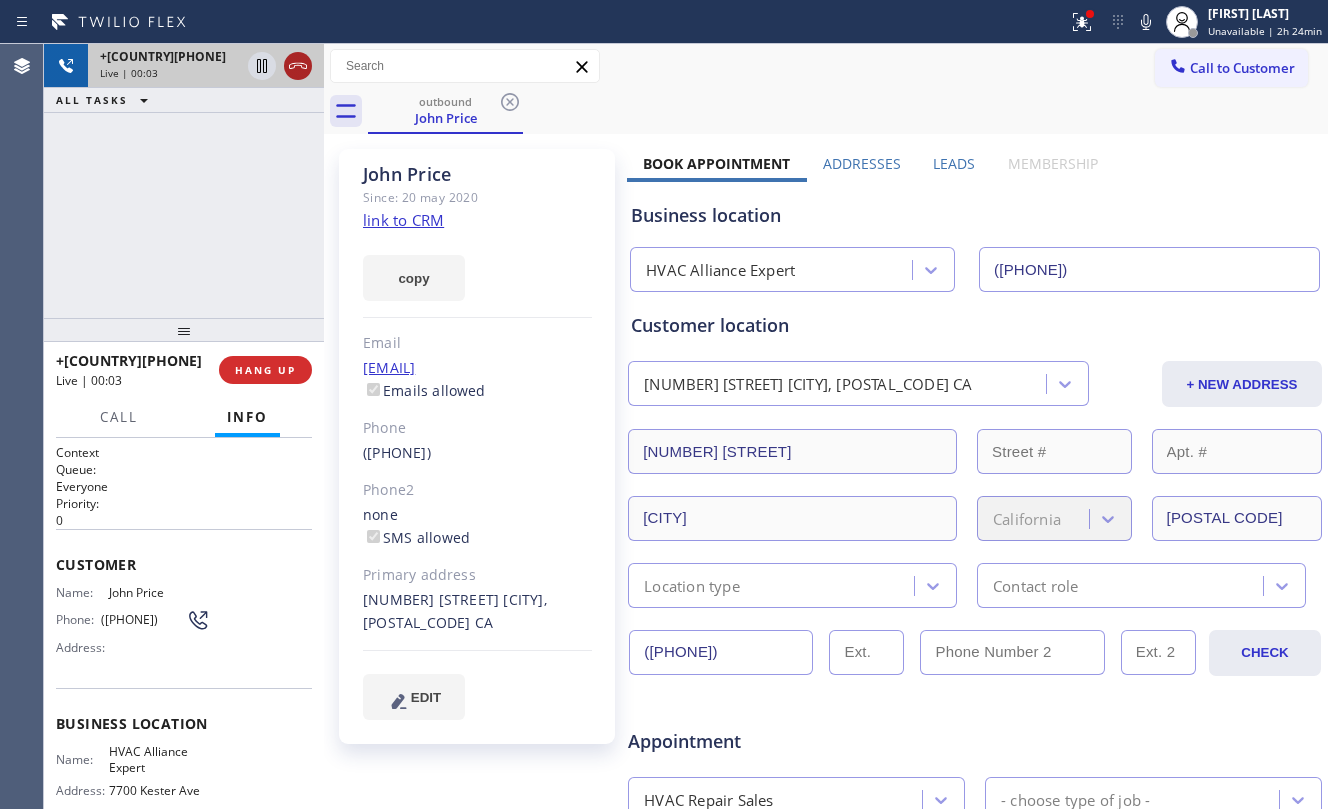 click 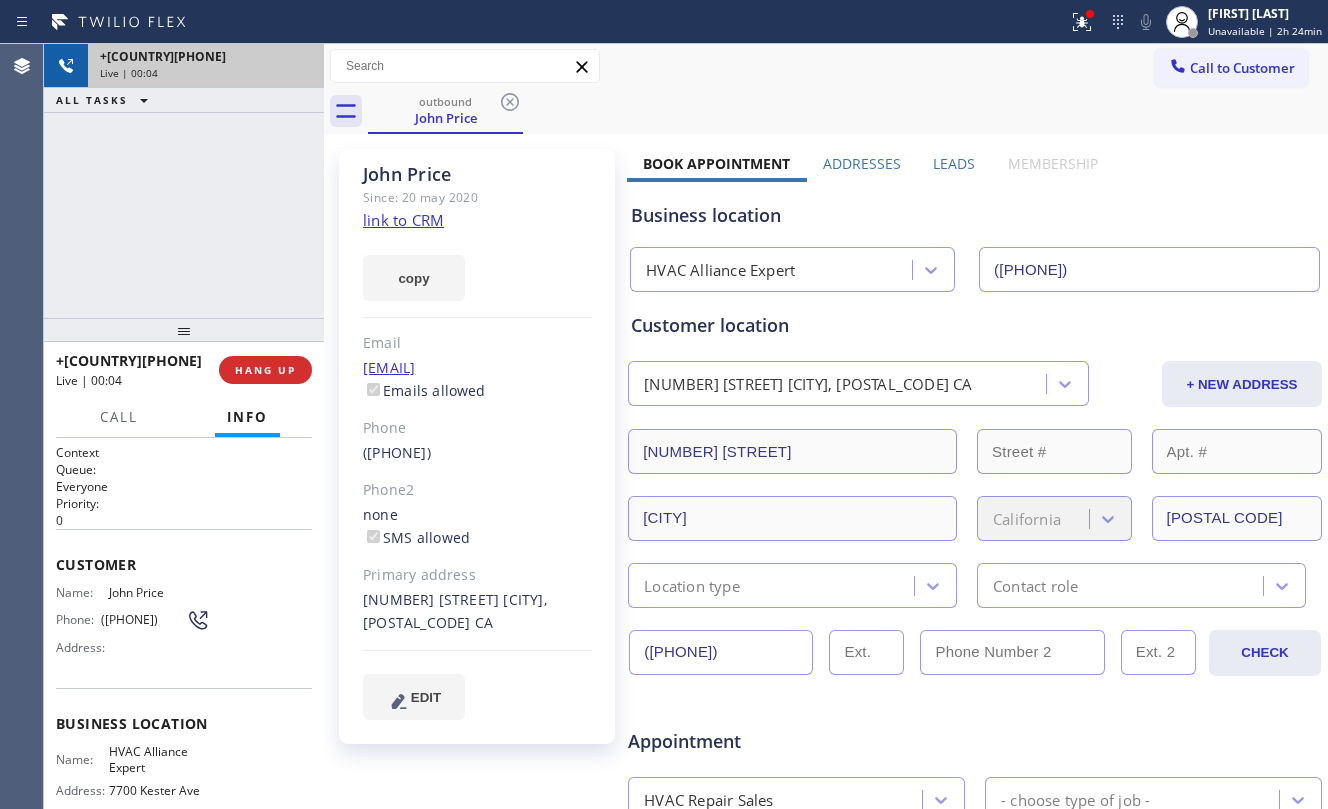 drag, startPoint x: 233, startPoint y: 197, endPoint x: 286, endPoint y: 386, distance: 196.2906 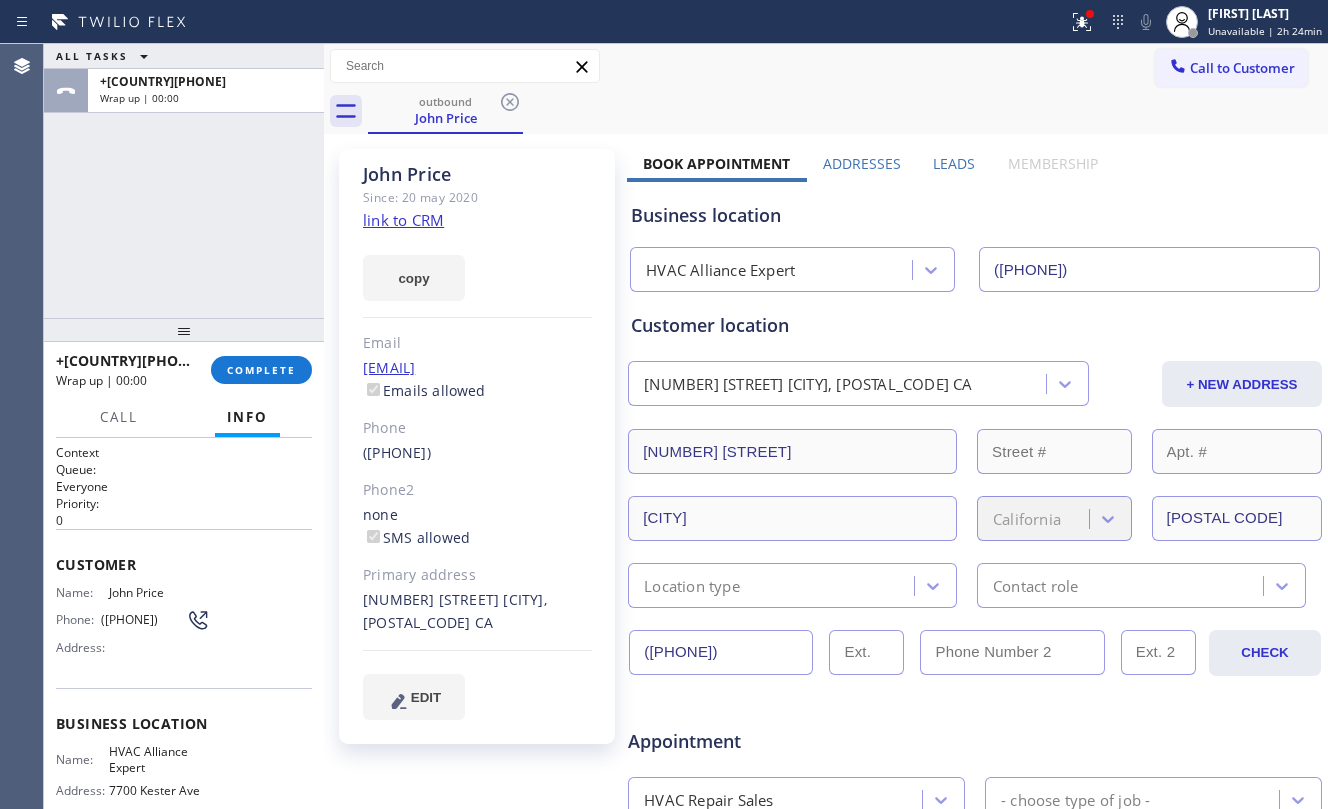 click on "Wrap up | 00:00 COMPLETE" at bounding box center (184, 370) 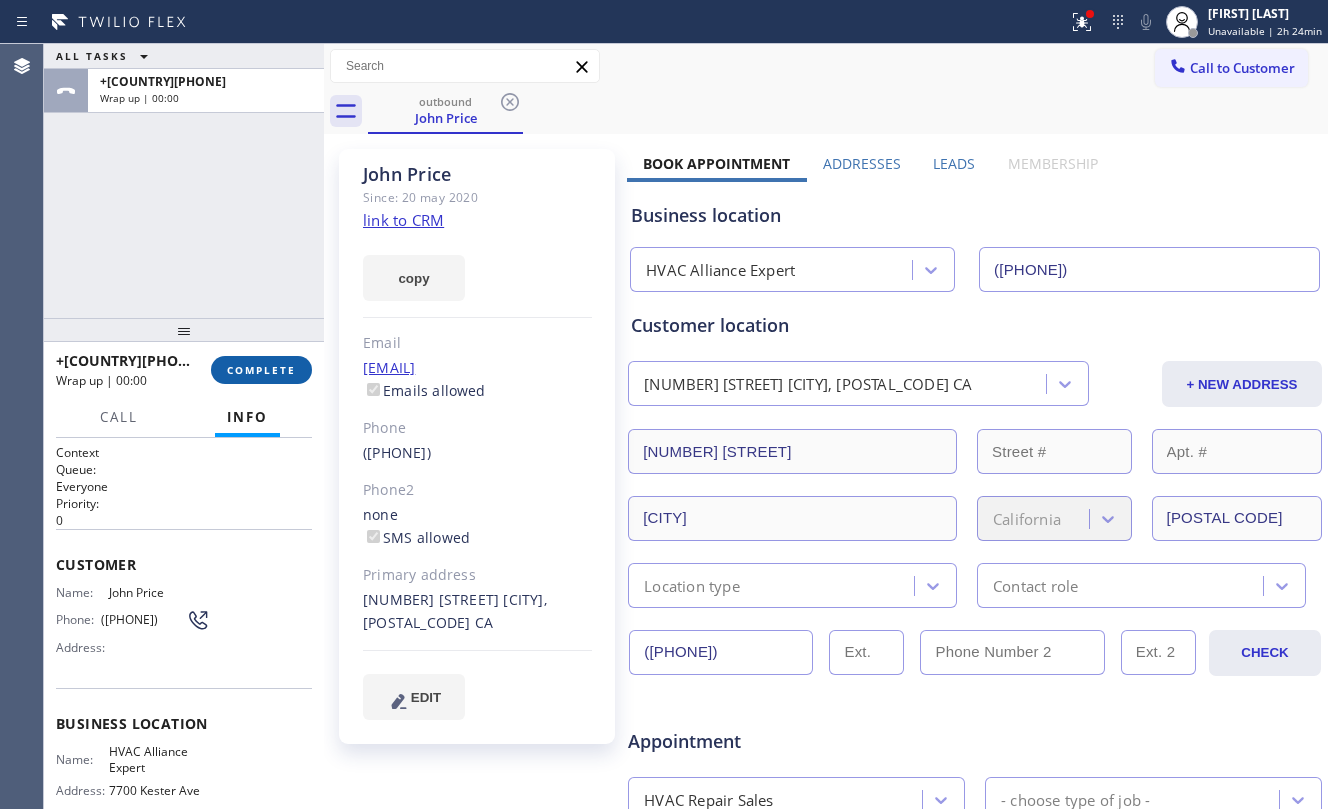 click on "COMPLETE" at bounding box center [261, 370] 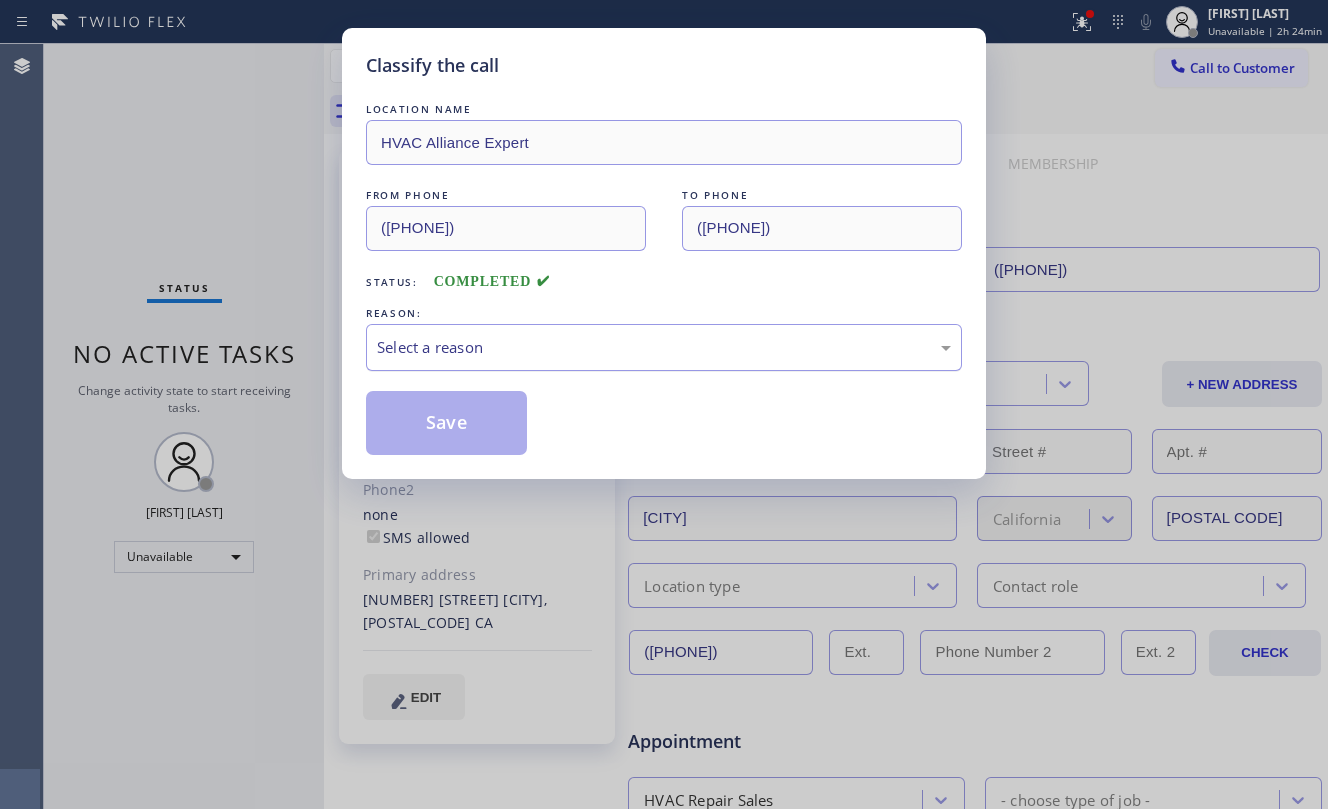drag, startPoint x: 509, startPoint y: 342, endPoint x: 609, endPoint y: 365, distance: 102.610916 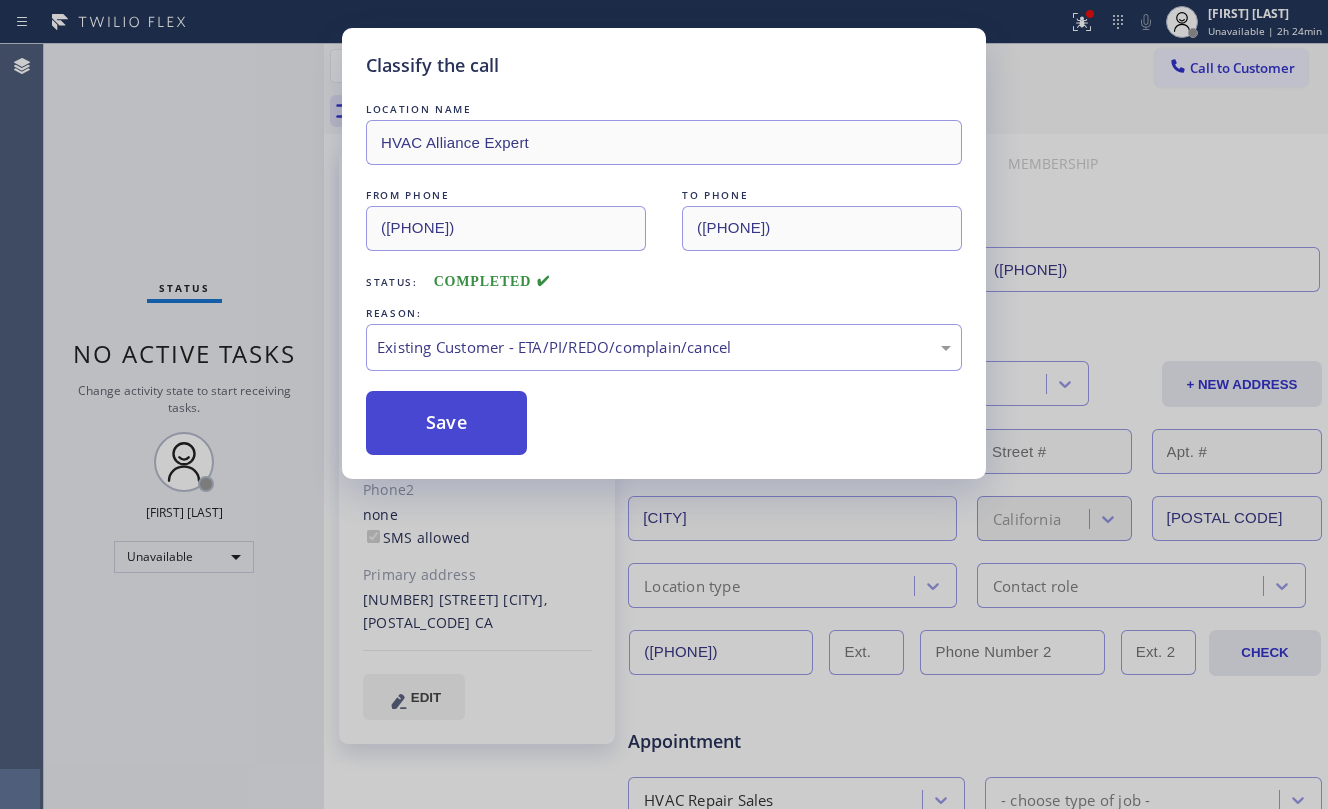 click on "Save" at bounding box center (446, 423) 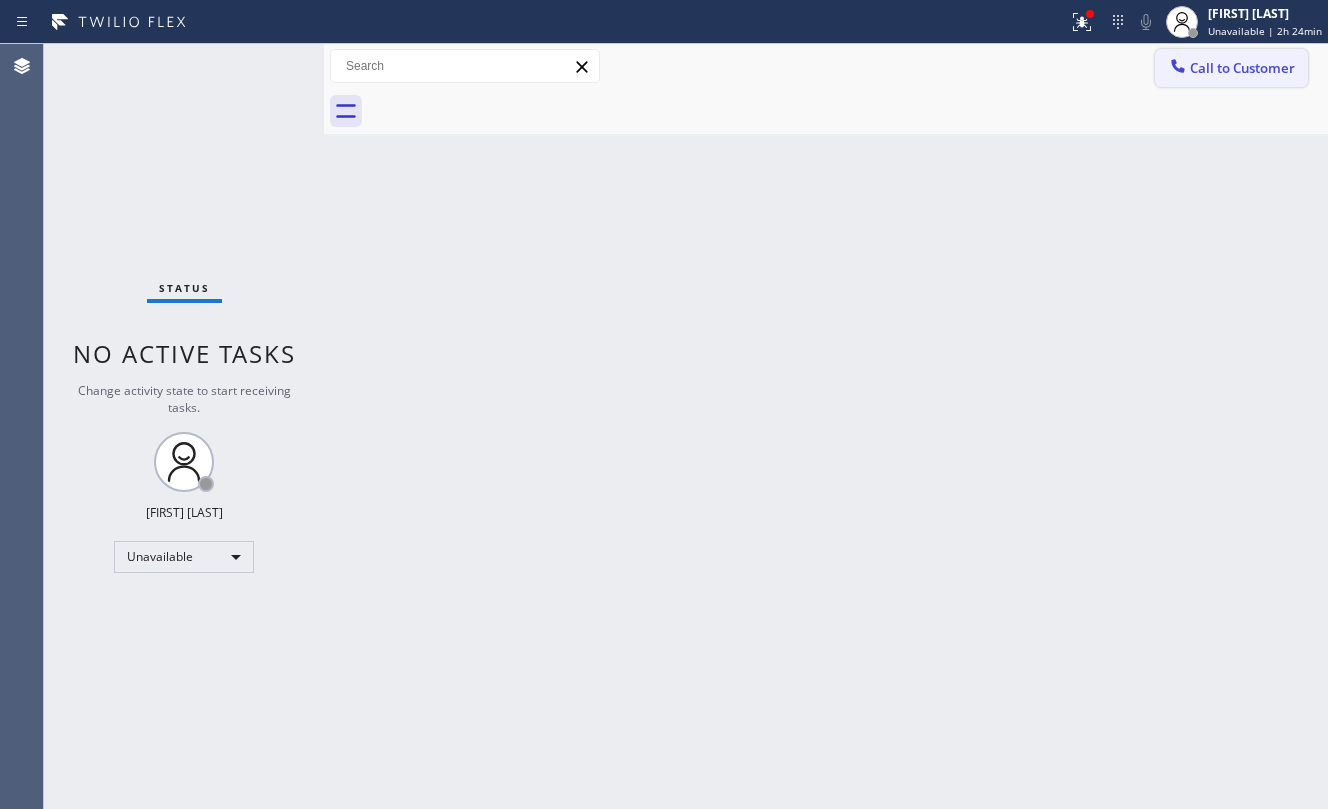 click on "Call to Customer" at bounding box center (1242, 68) 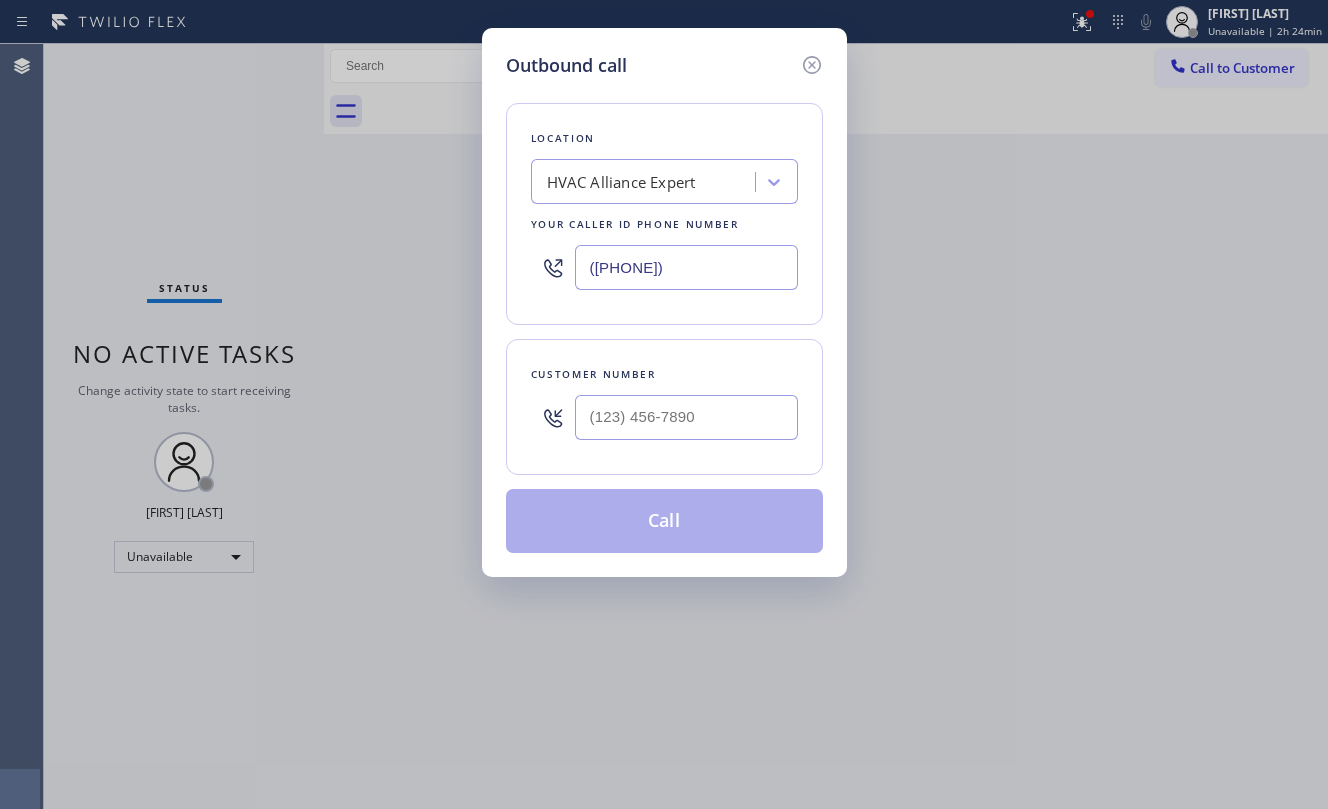 click at bounding box center [686, 417] 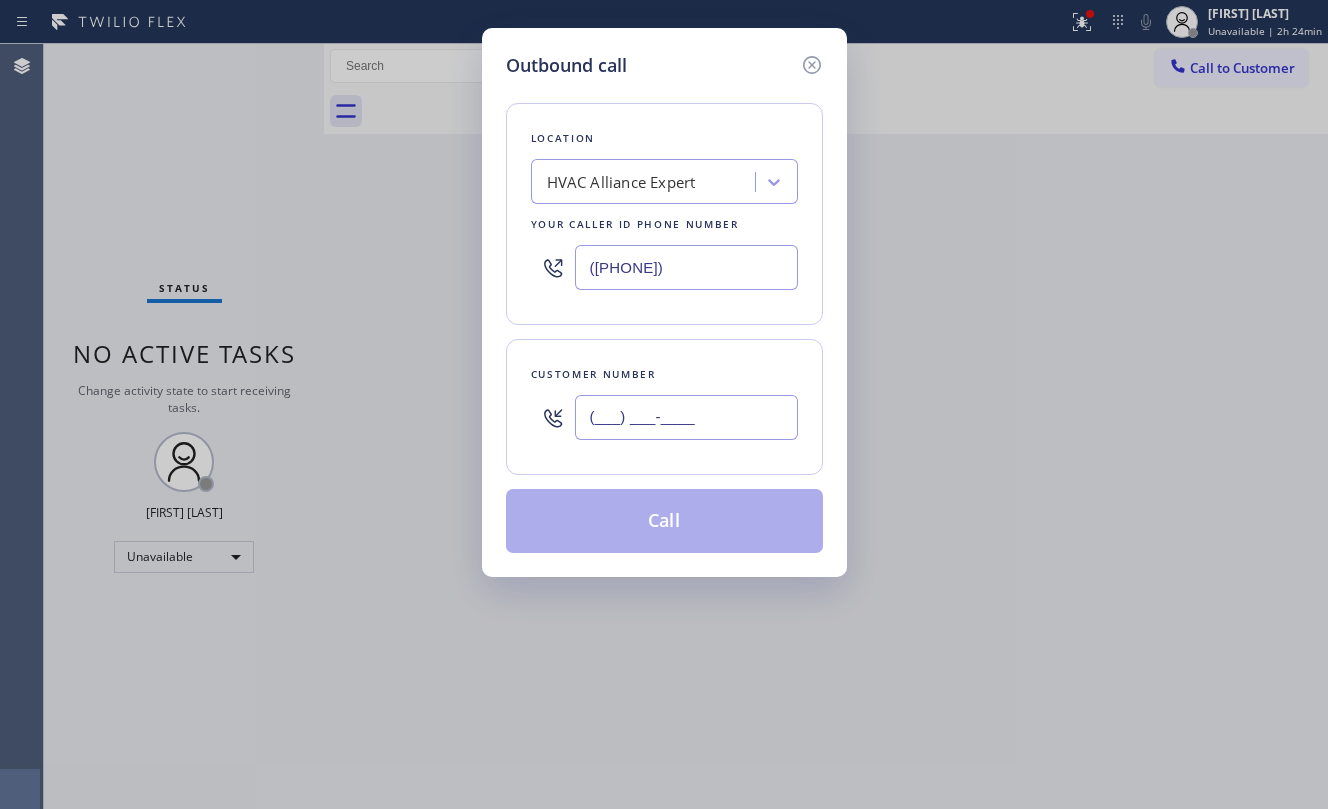 paste on "([PHONE])" 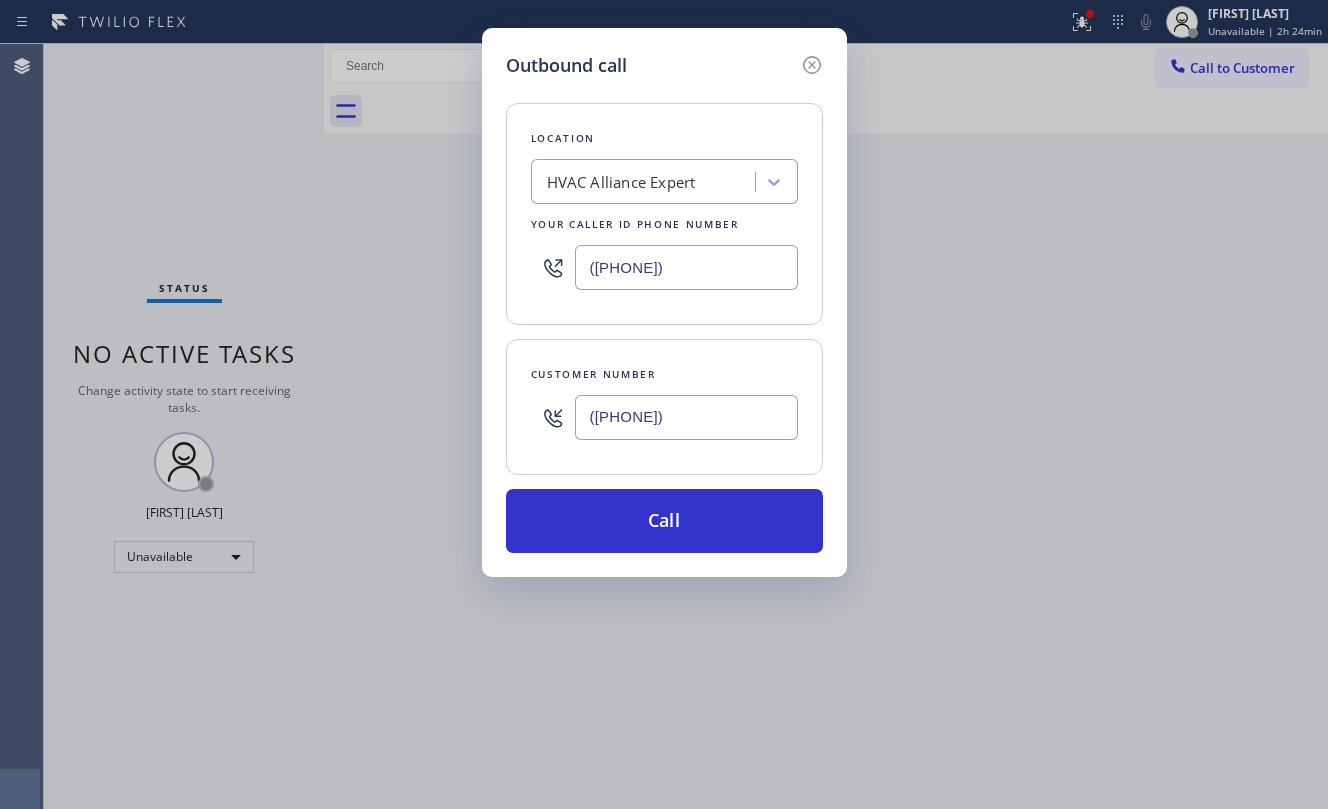 type on "([PHONE])" 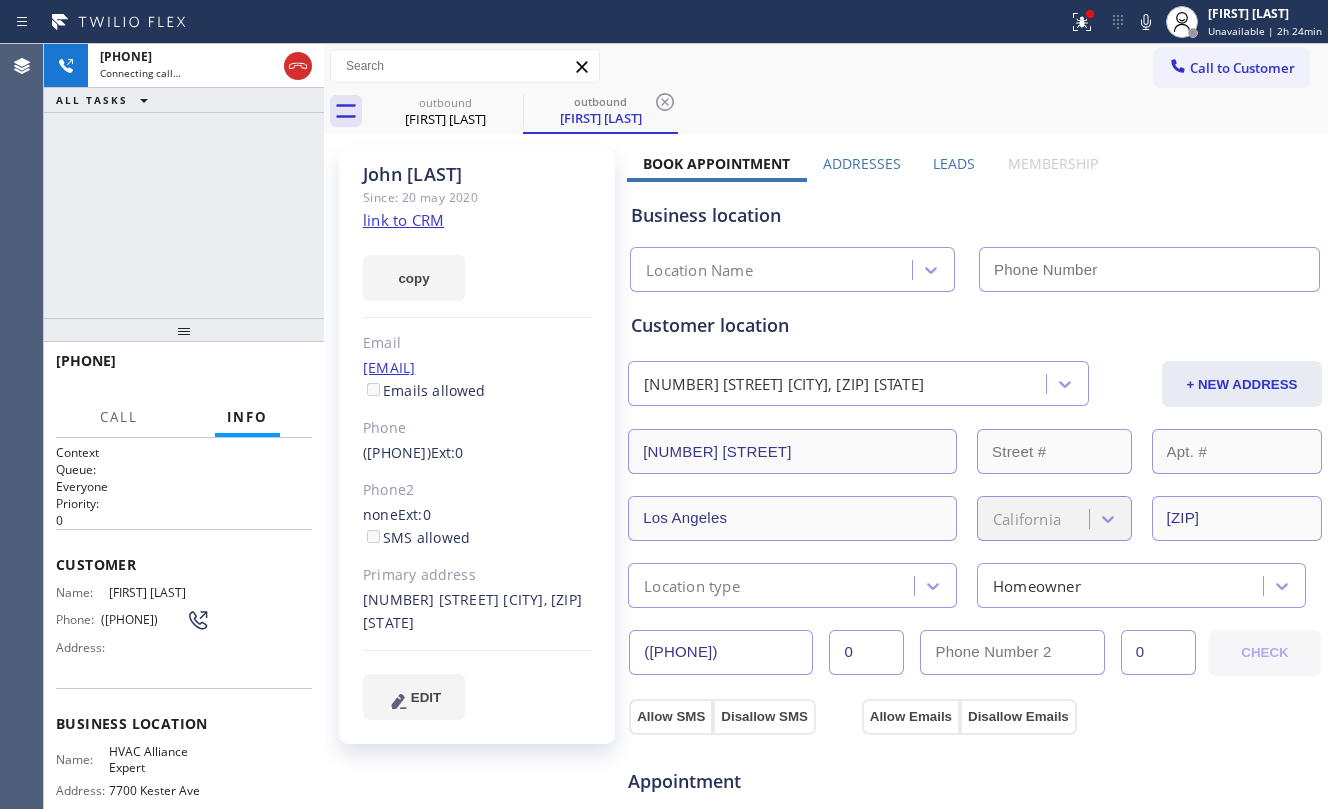 type on "([PHONE])" 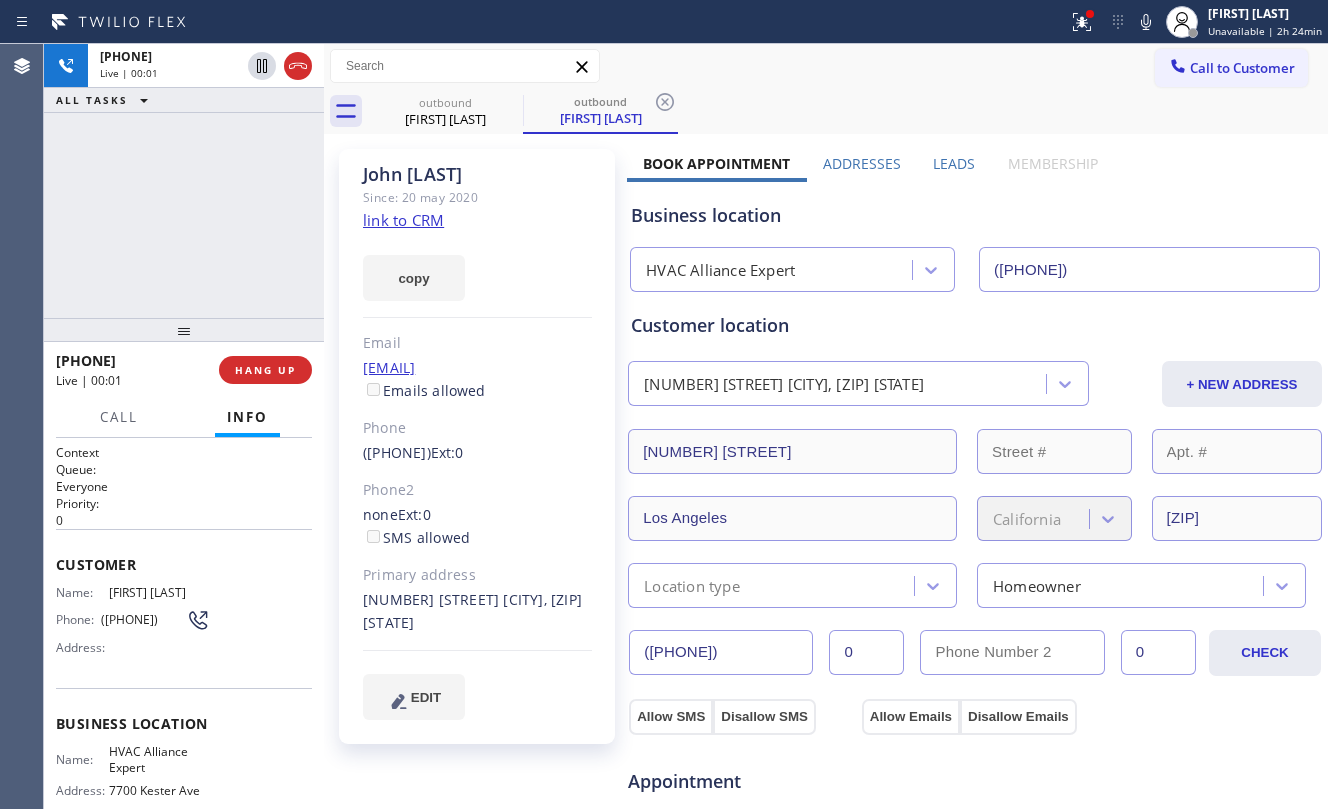click on "+[PHONE] Live | 00:01 ALL TASKS ALL TASKS ACTIVE TASKS TASKS IN WRAP UP" at bounding box center (184, 181) 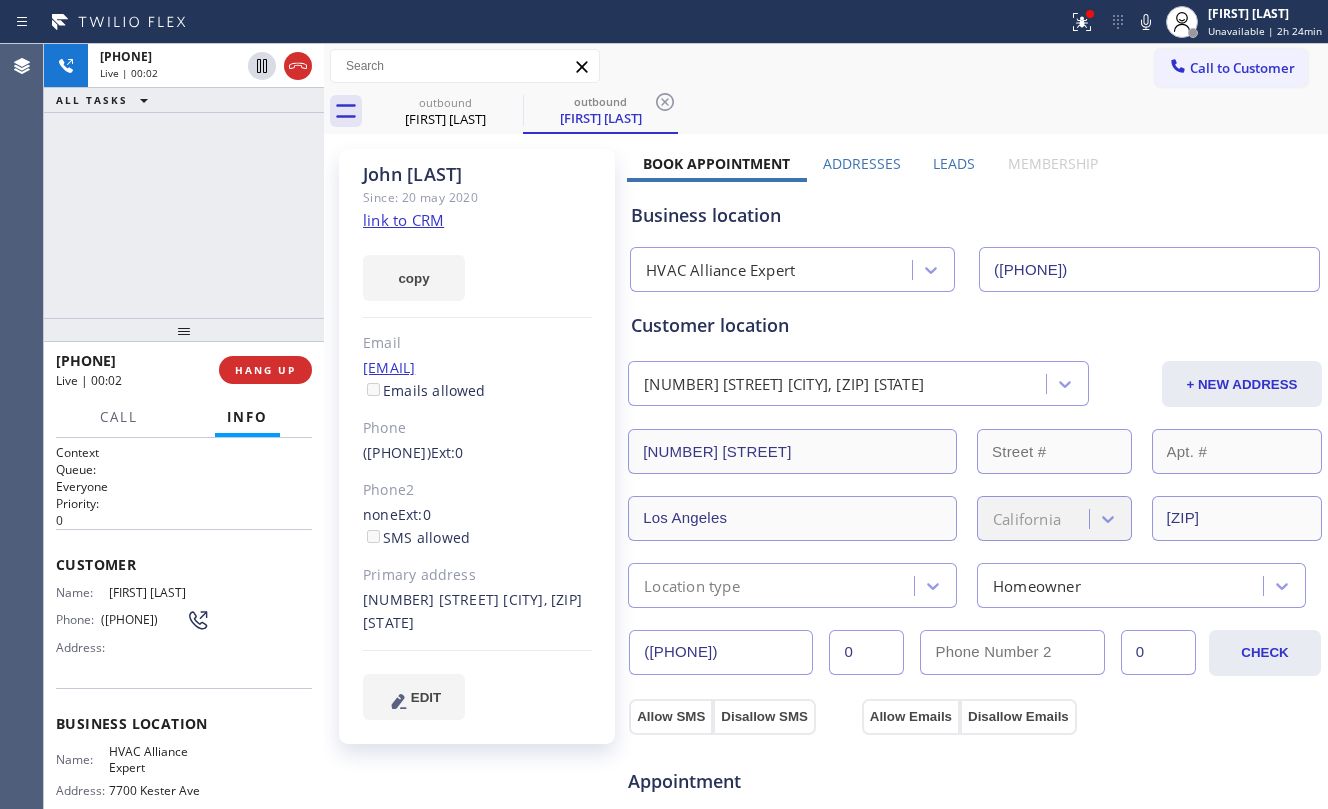 click on "link to CRM" 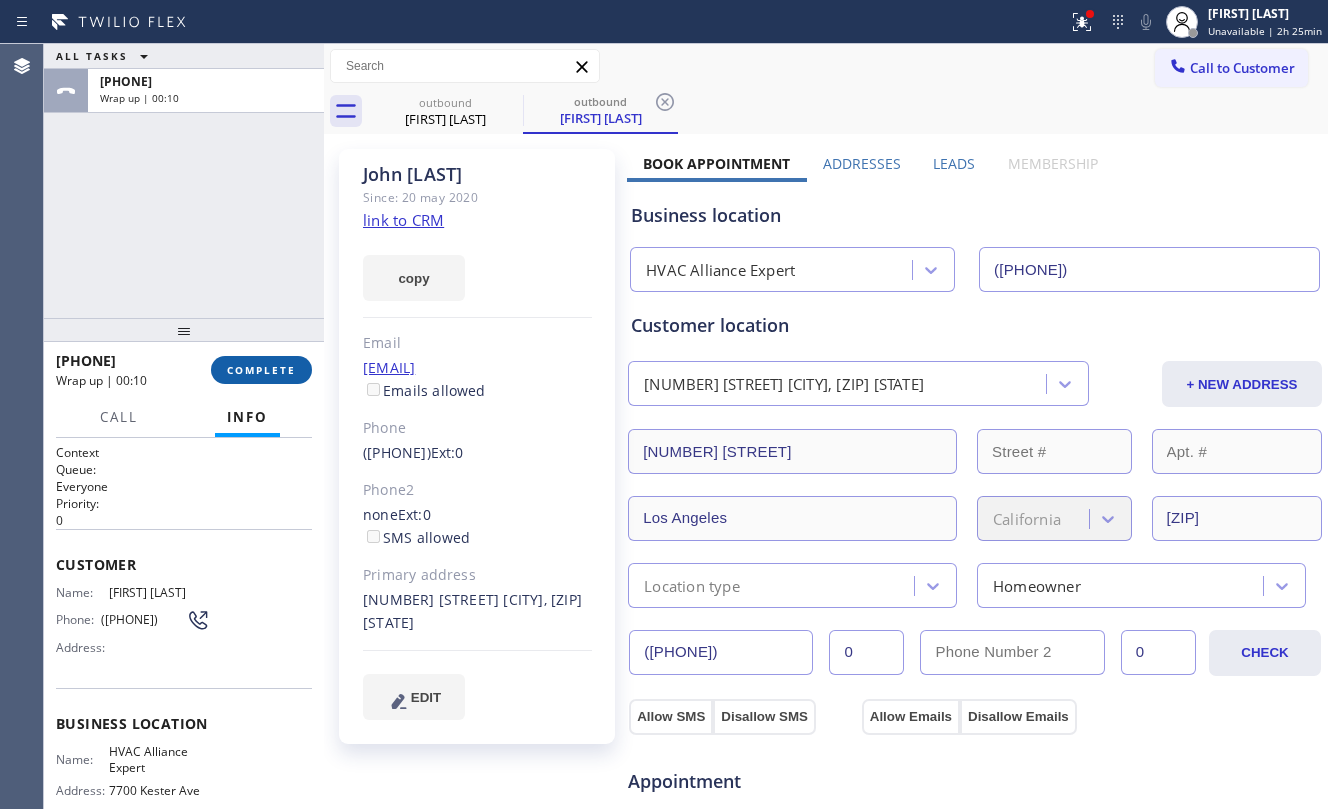 click on "COMPLETE" at bounding box center [261, 370] 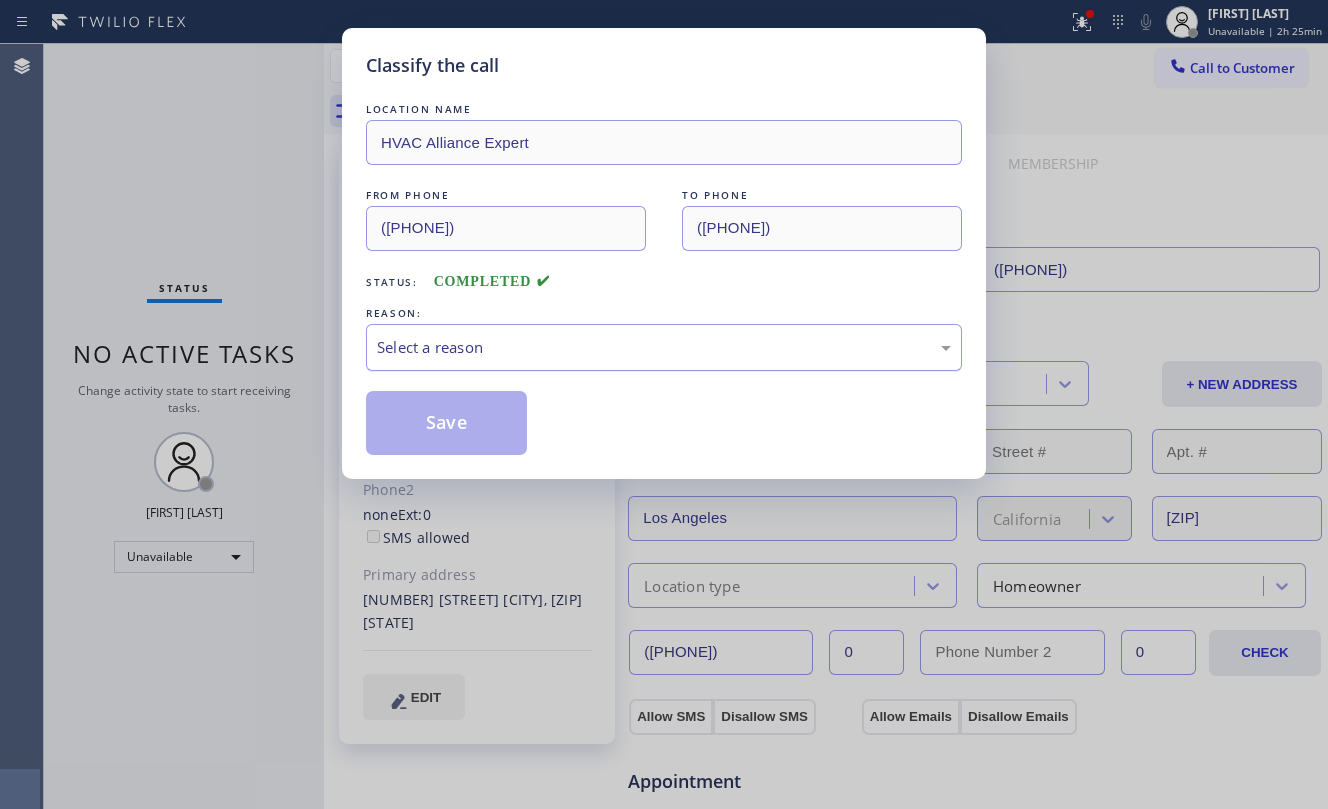 drag, startPoint x: 438, startPoint y: 329, endPoint x: 514, endPoint y: 364, distance: 83.67198 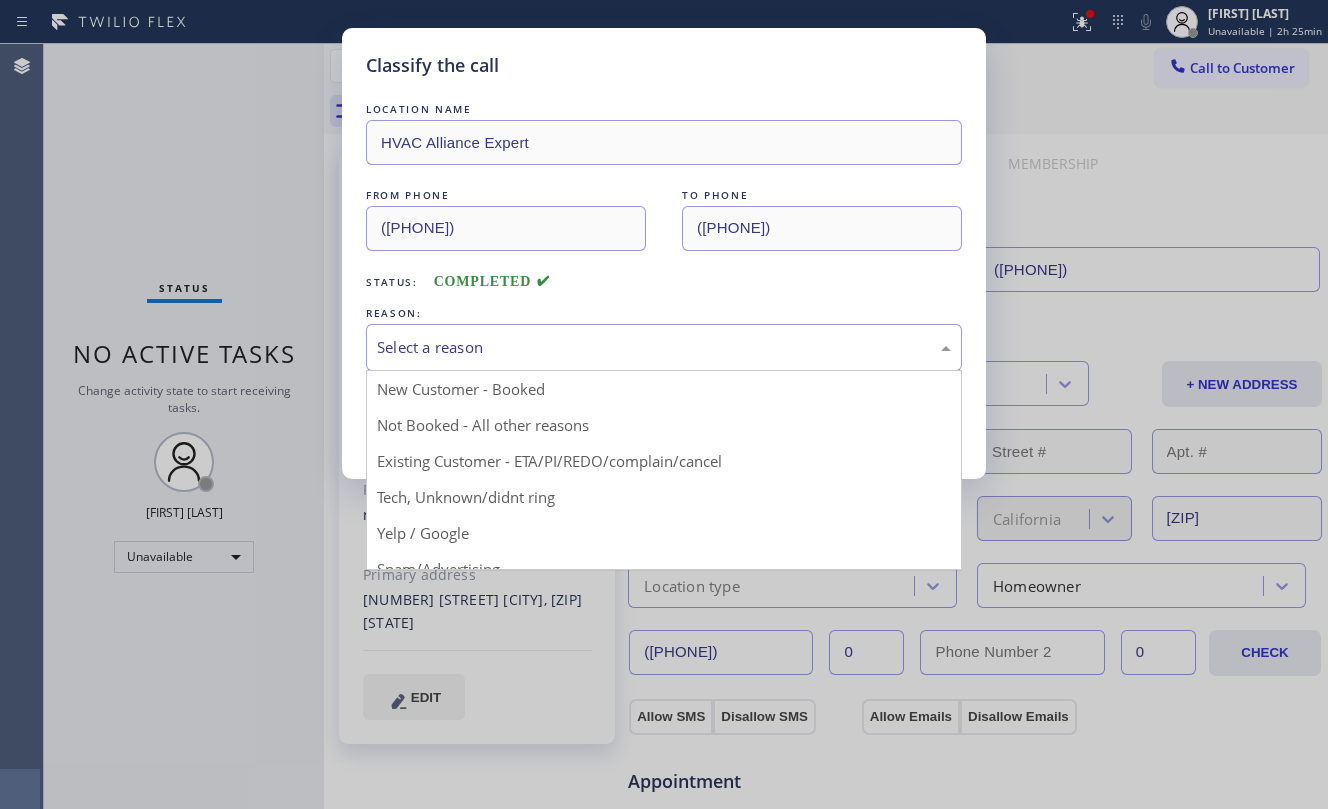 drag, startPoint x: 656, startPoint y: 469, endPoint x: 556, endPoint y: 440, distance: 104.120125 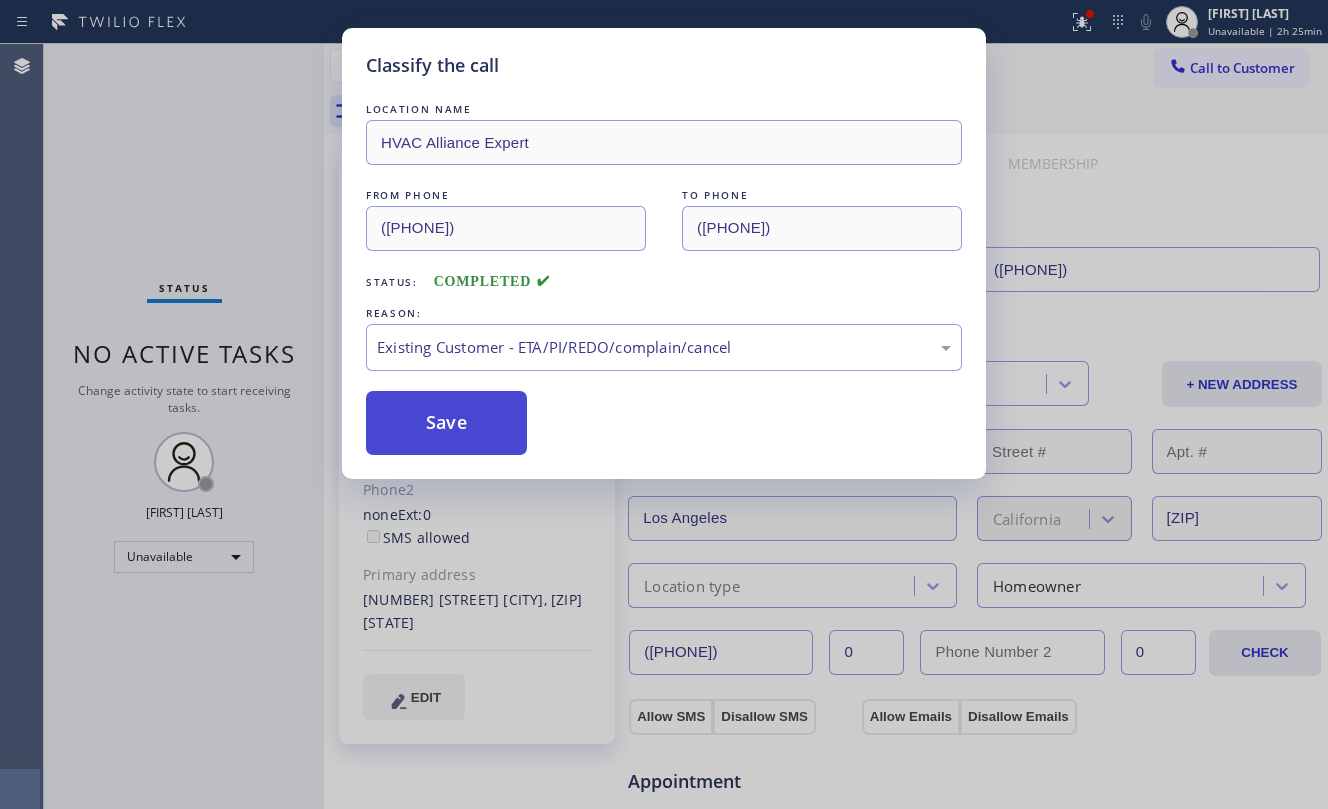 click on "Save" at bounding box center (446, 423) 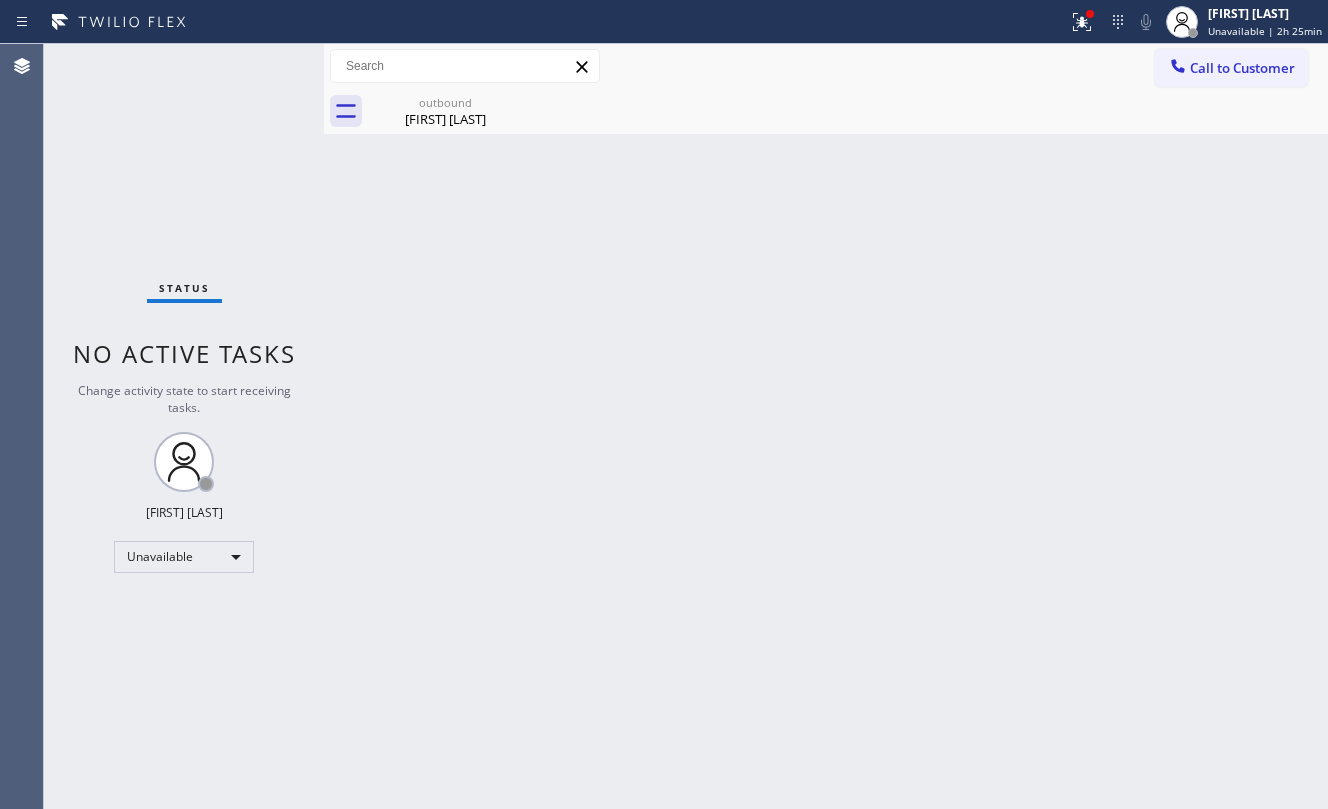 click on "Call to Customer" at bounding box center (1242, 68) 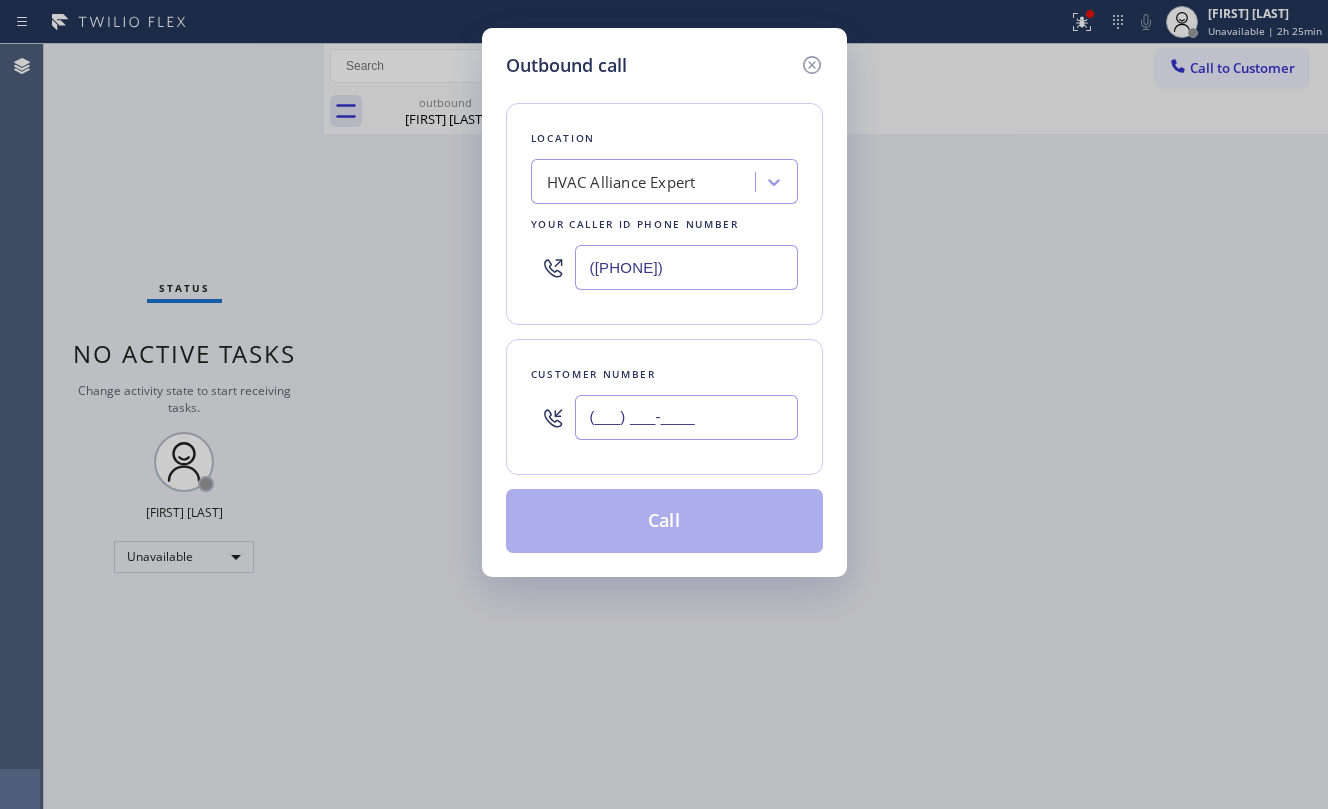 click on "(___) ___-____" at bounding box center [686, 417] 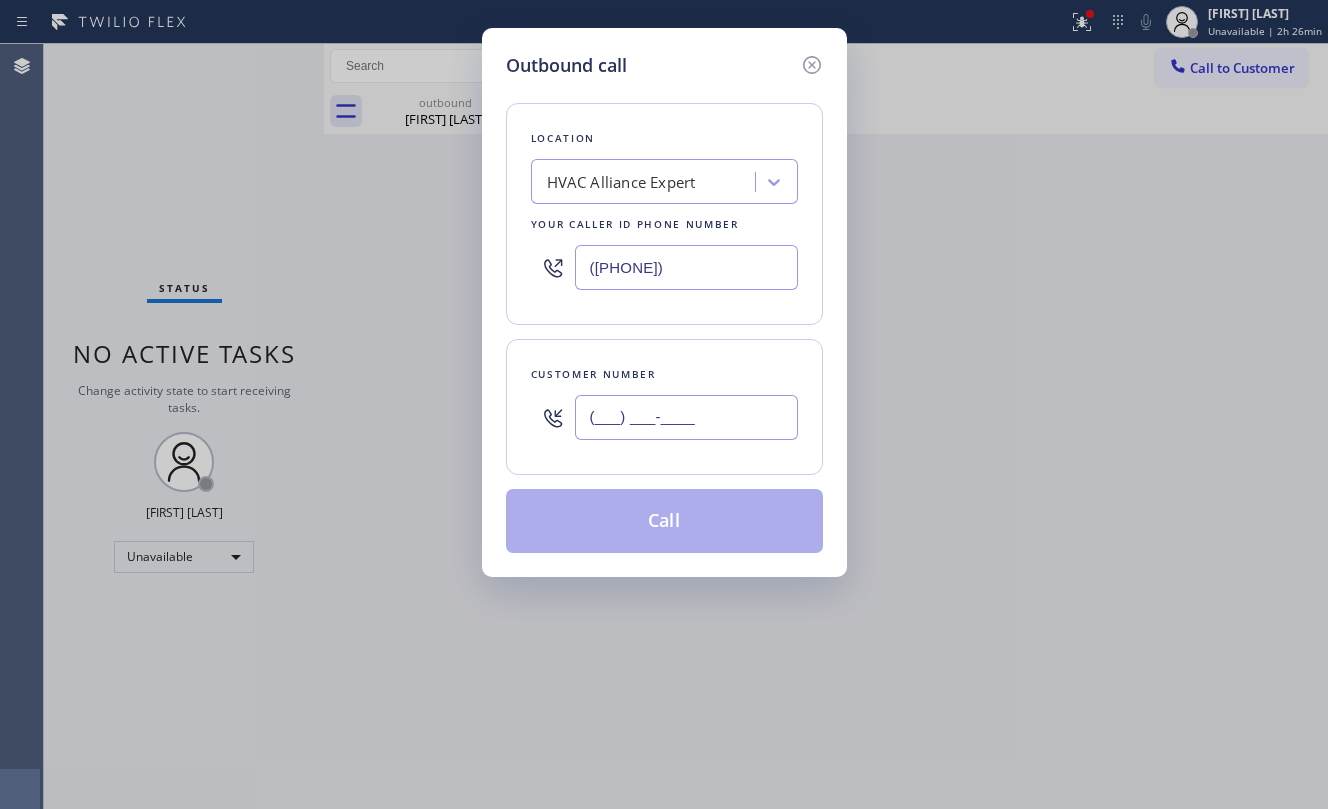 paste on "[PHONE]" 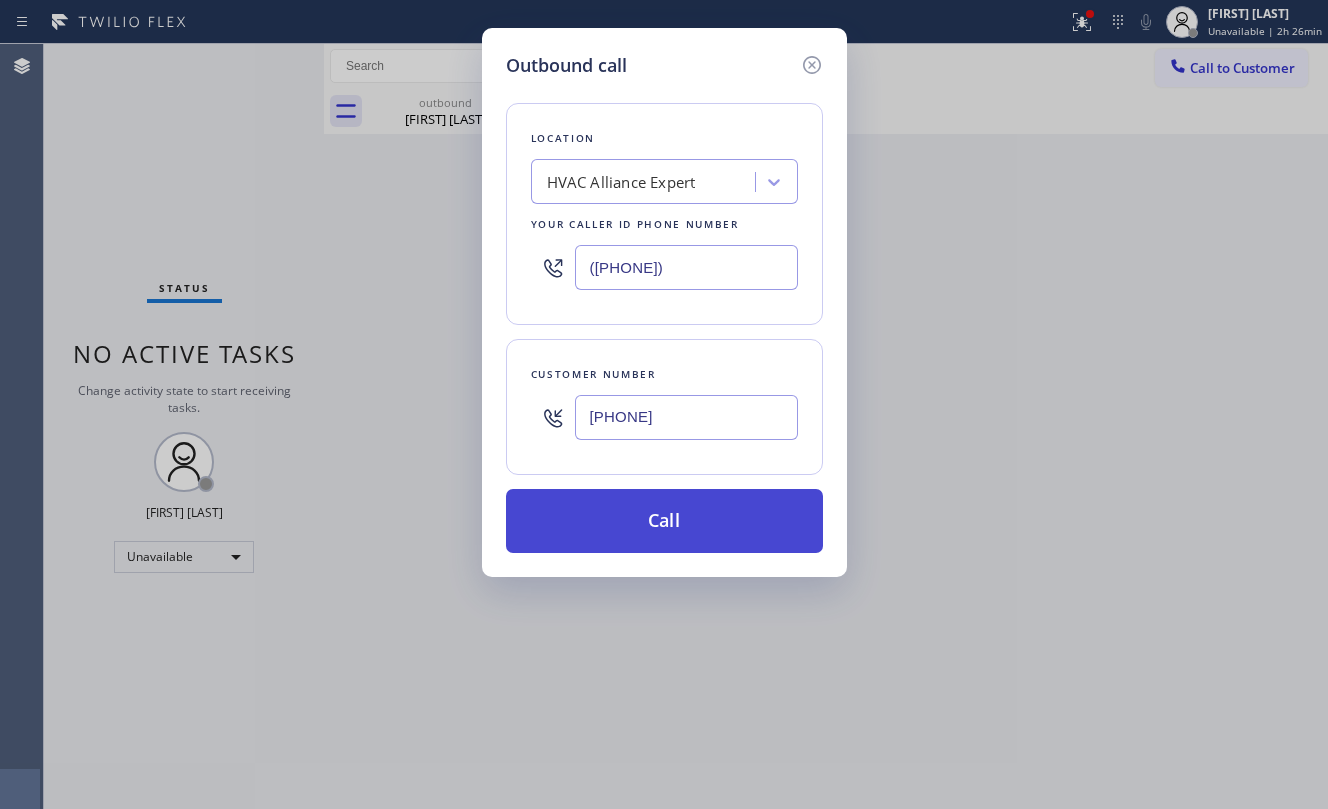 type on "[PHONE]" 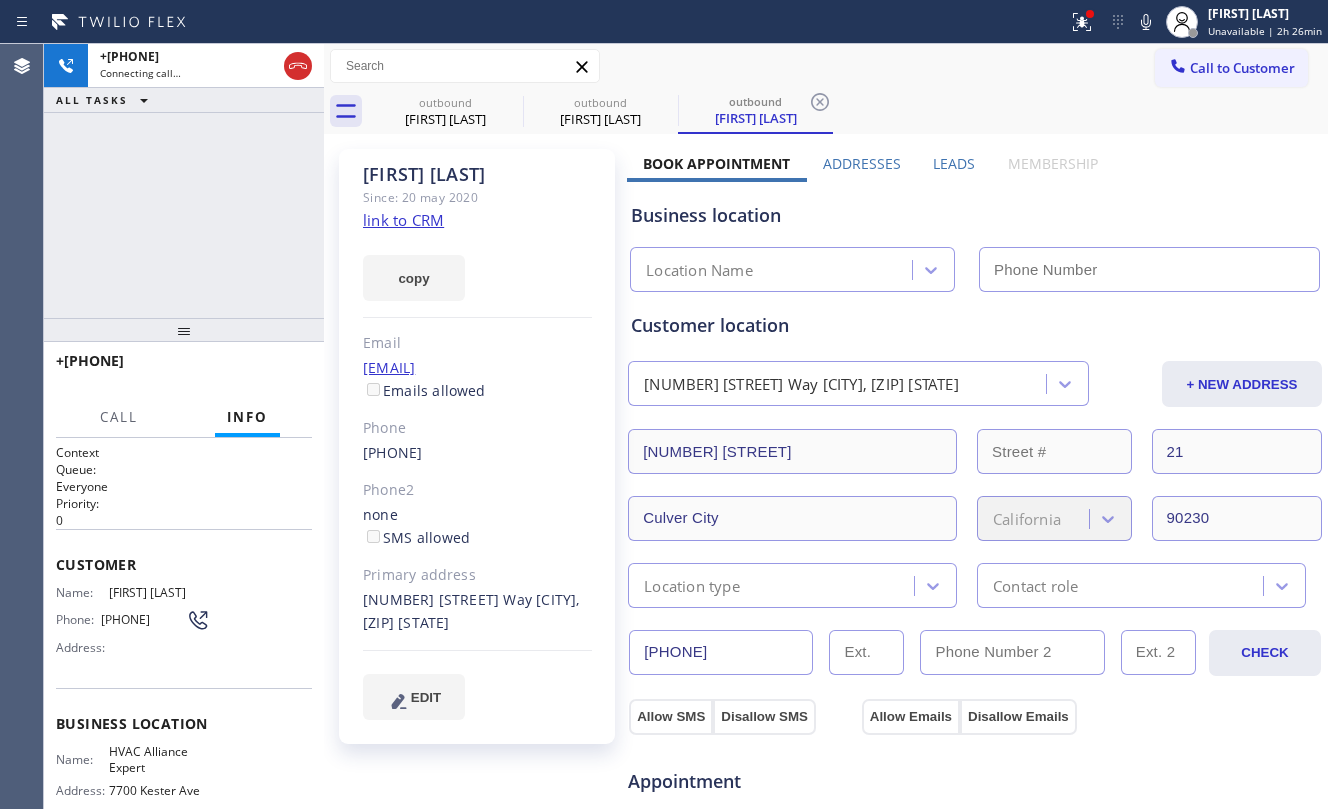 type on "([PHONE])" 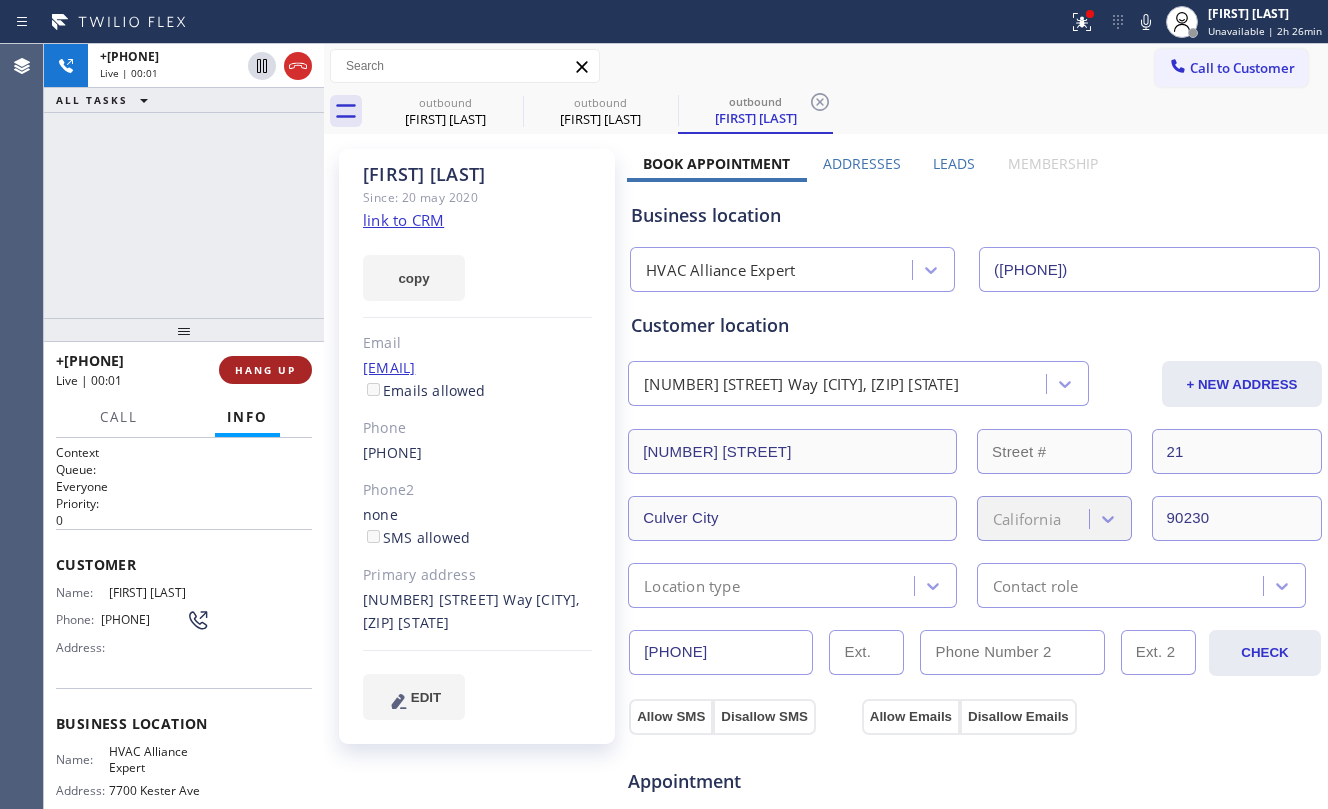 drag, startPoint x: 133, startPoint y: 274, endPoint x: 252, endPoint y: 378, distance: 158.04114 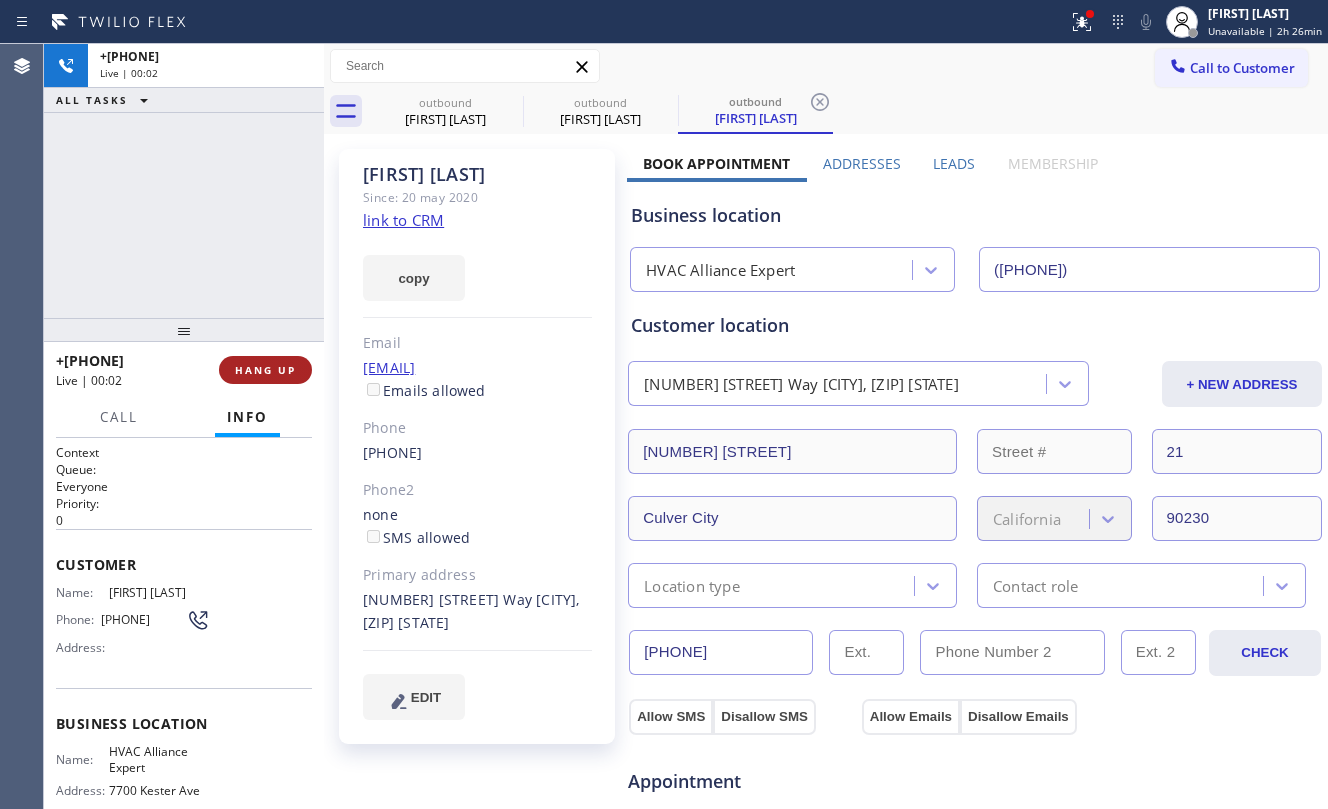click on "HANG UP" at bounding box center [265, 370] 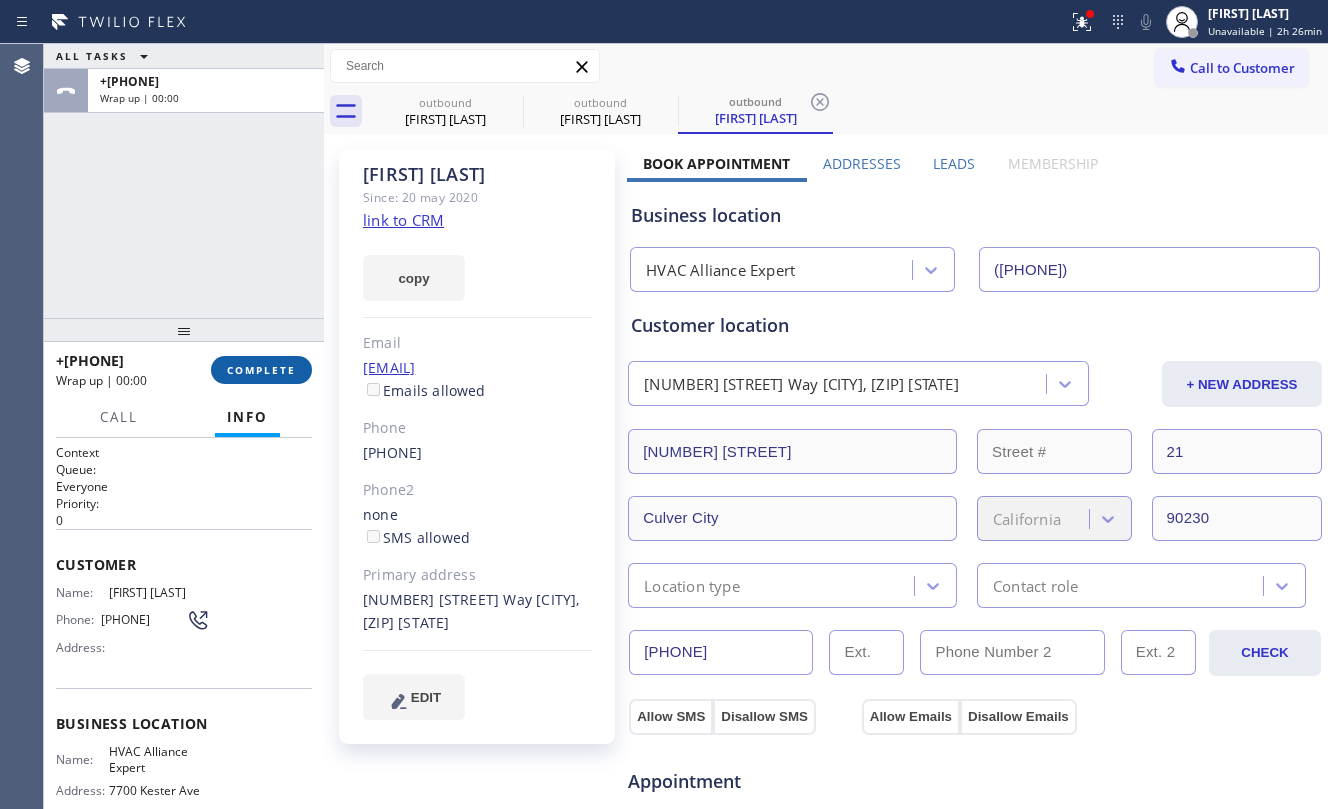 click on "COMPLETE" at bounding box center [261, 370] 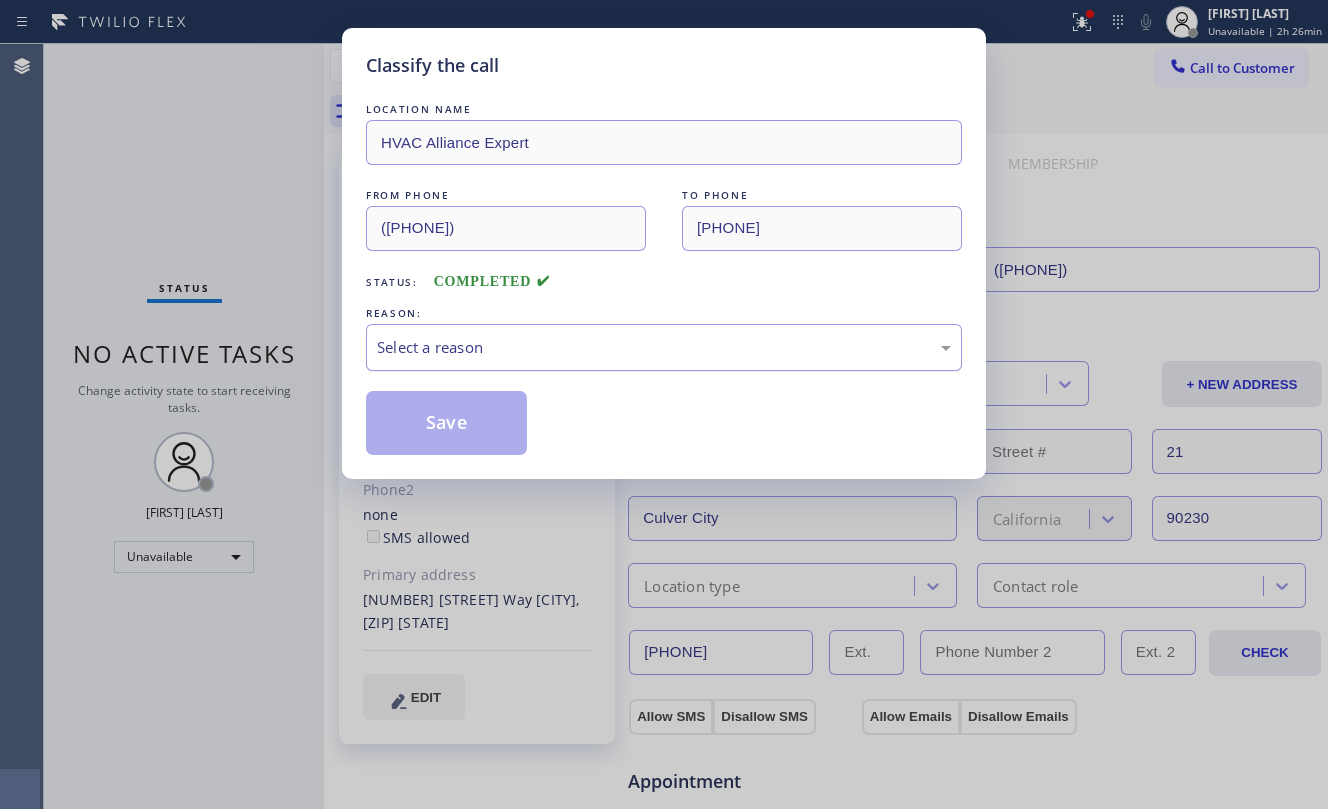 click on "Select a reason" at bounding box center [664, 347] 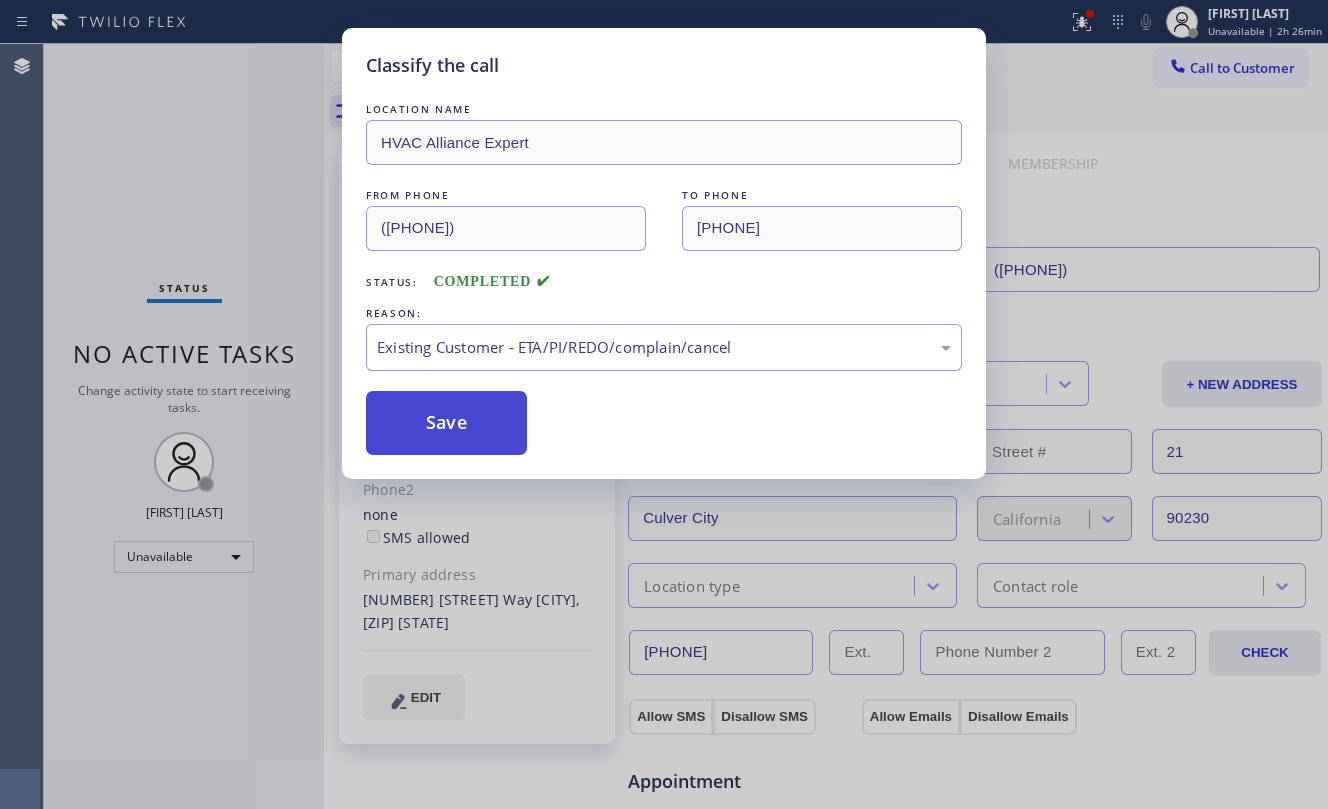 click on "Save" at bounding box center [446, 423] 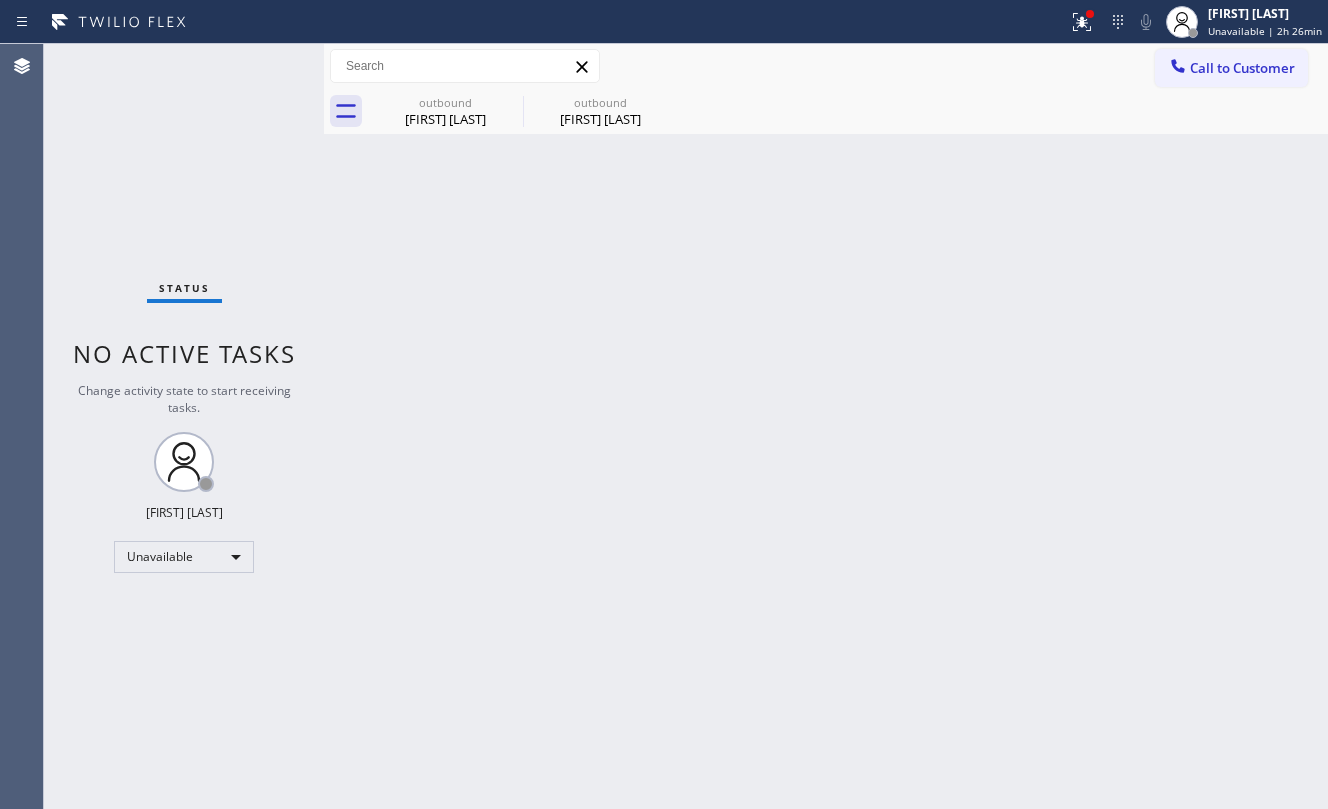 click on "Call to Customer Outbound call Location HVAC Alliance Expert Your caller id phone number ([PHONE]) Customer number Call Outbound call Technician Search Technician Your caller id phone number Your caller id phone number Call" at bounding box center [1241, 66] 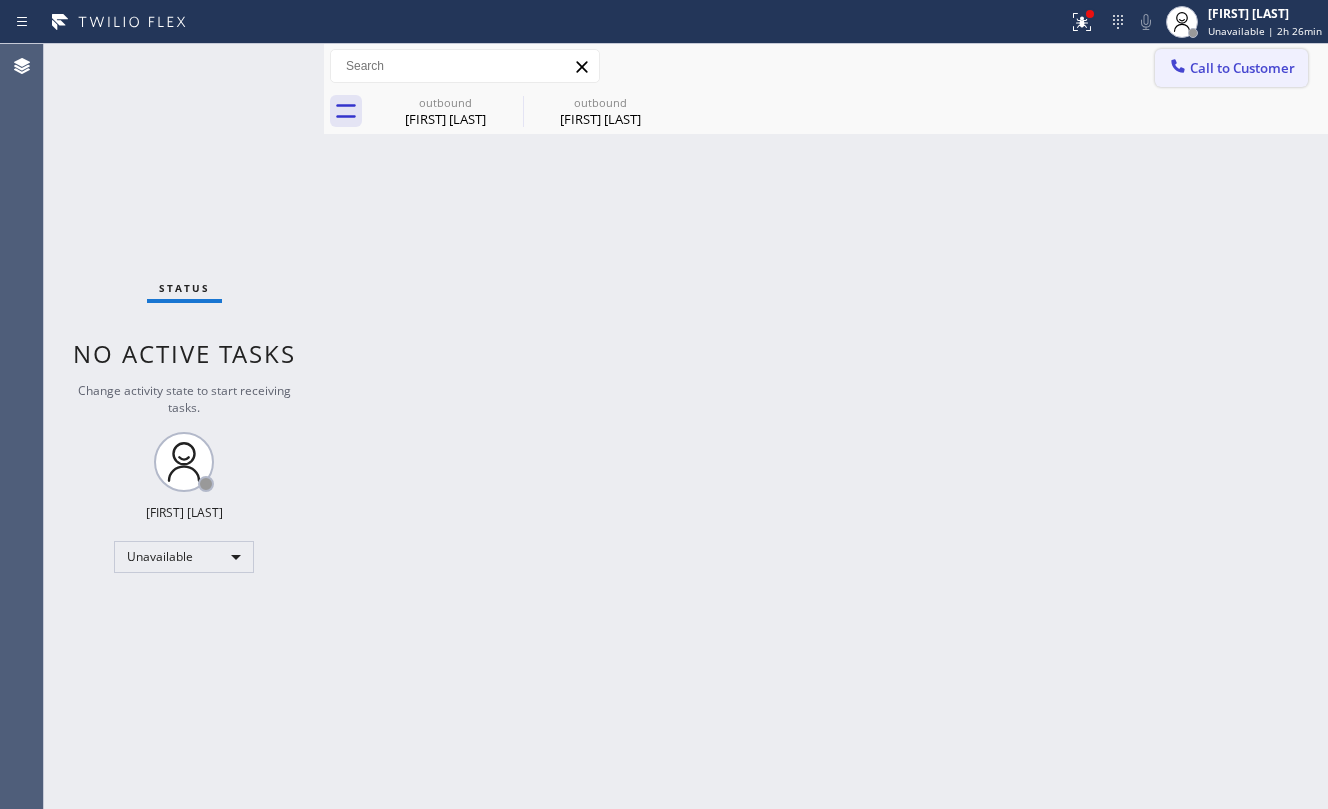 click on "Call to Customer" at bounding box center (1231, 68) 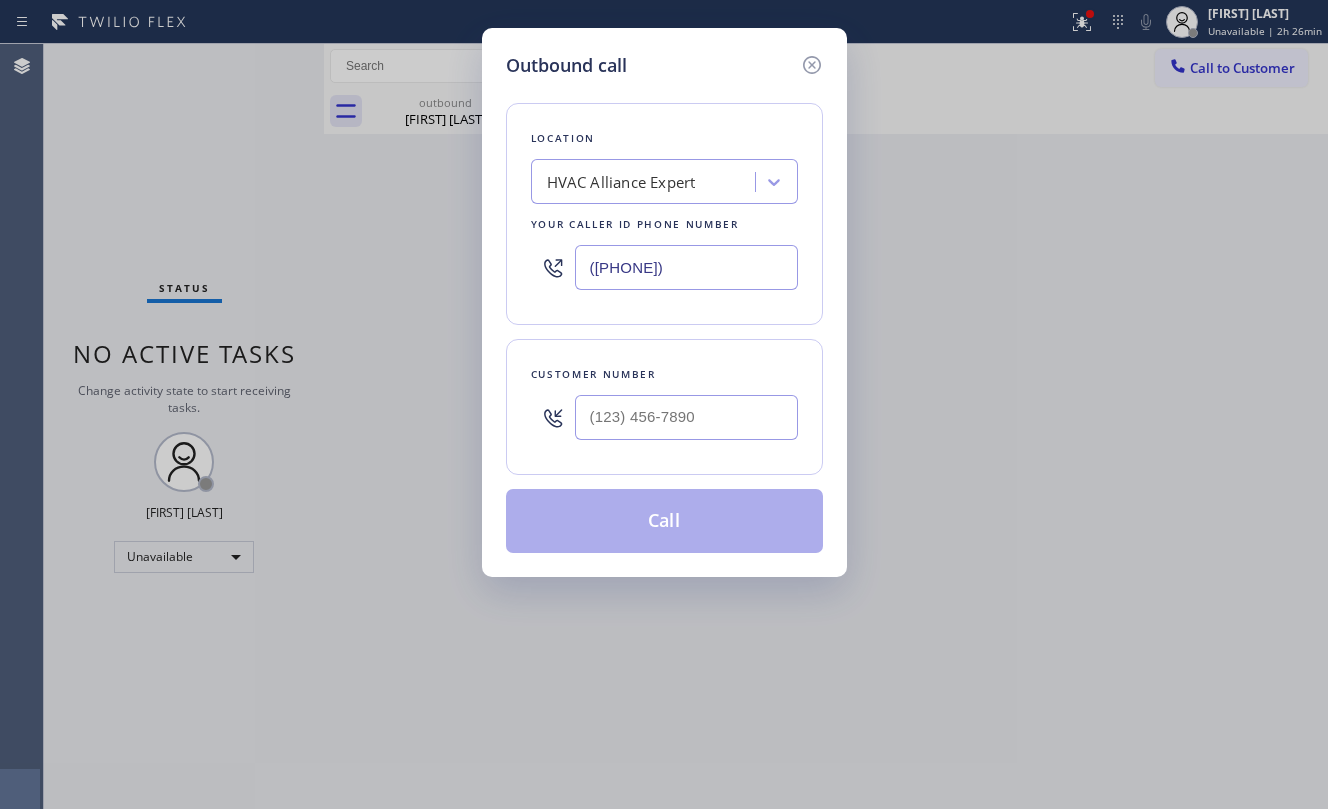 click at bounding box center (686, 417) 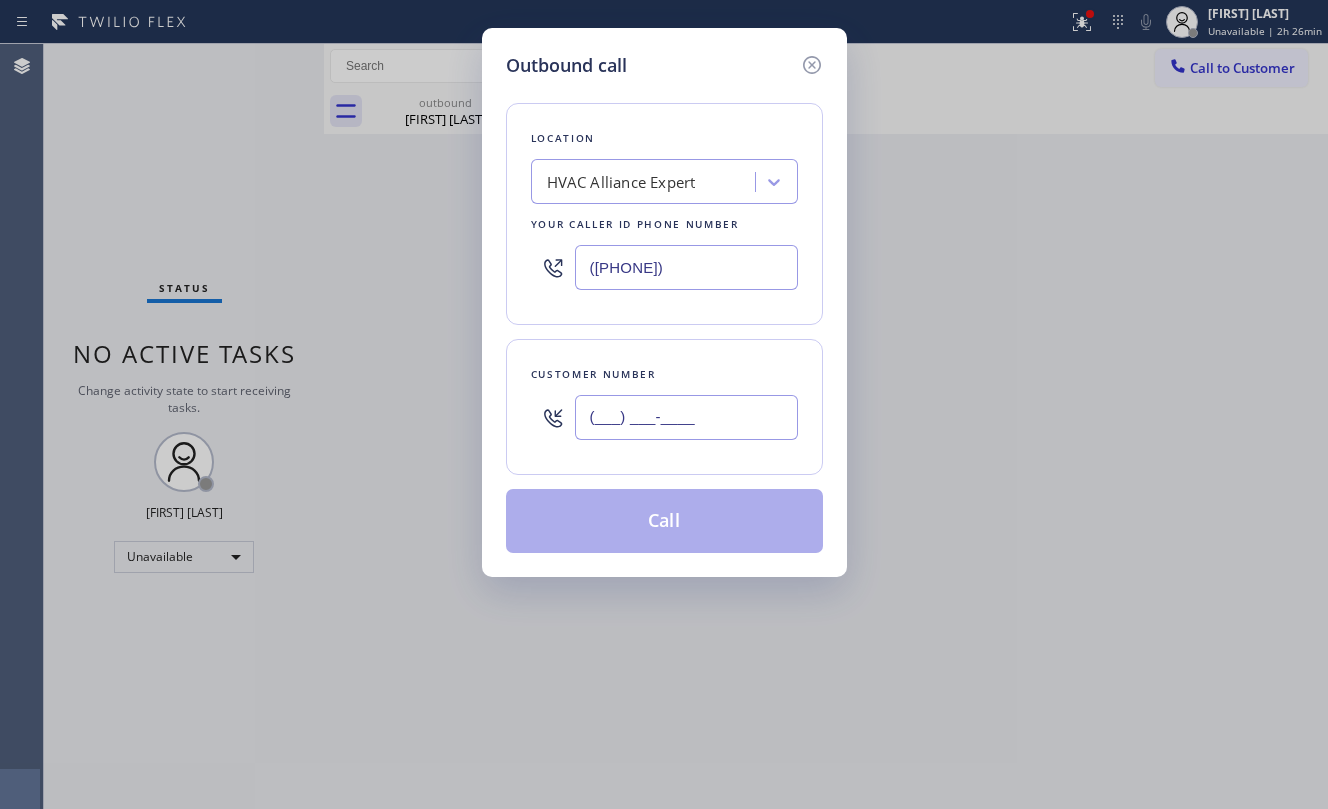 paste on "([PHONE])" 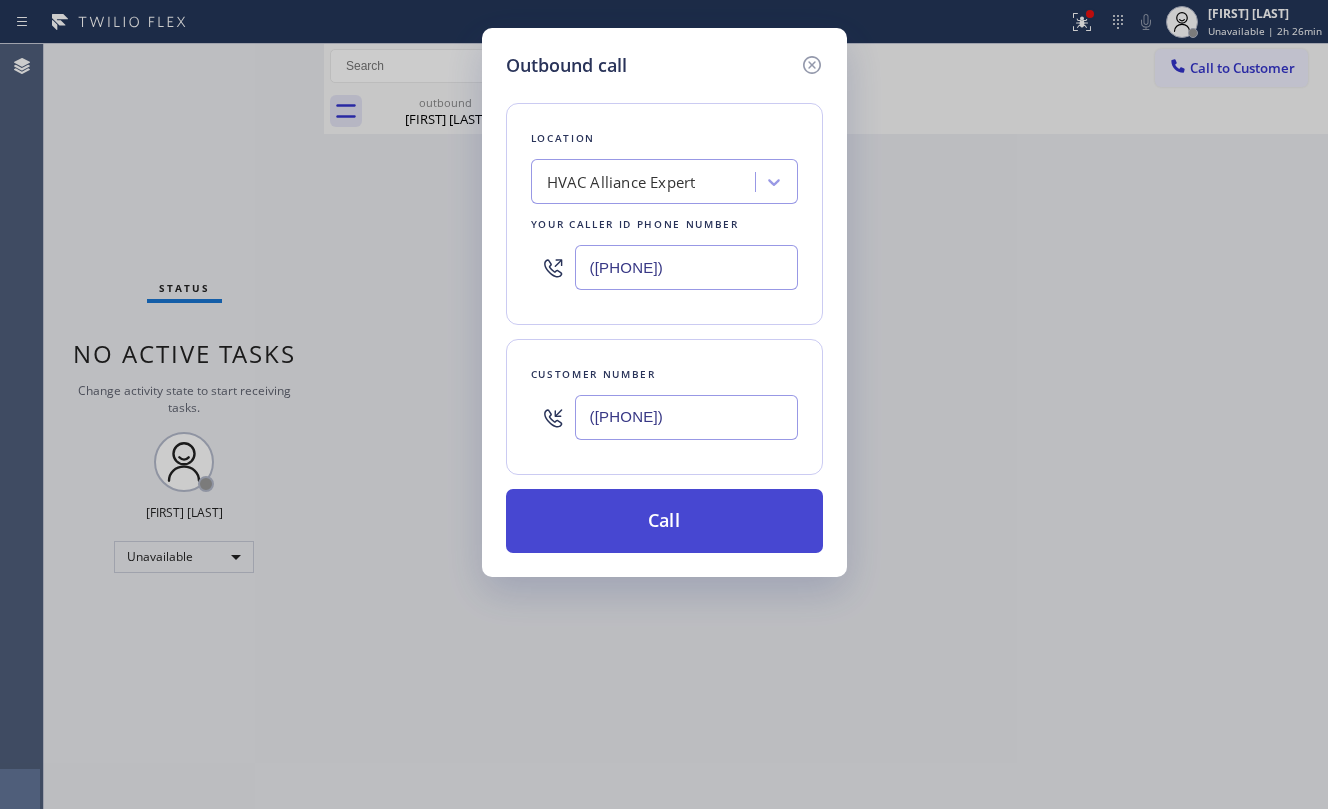 type on "([PHONE])" 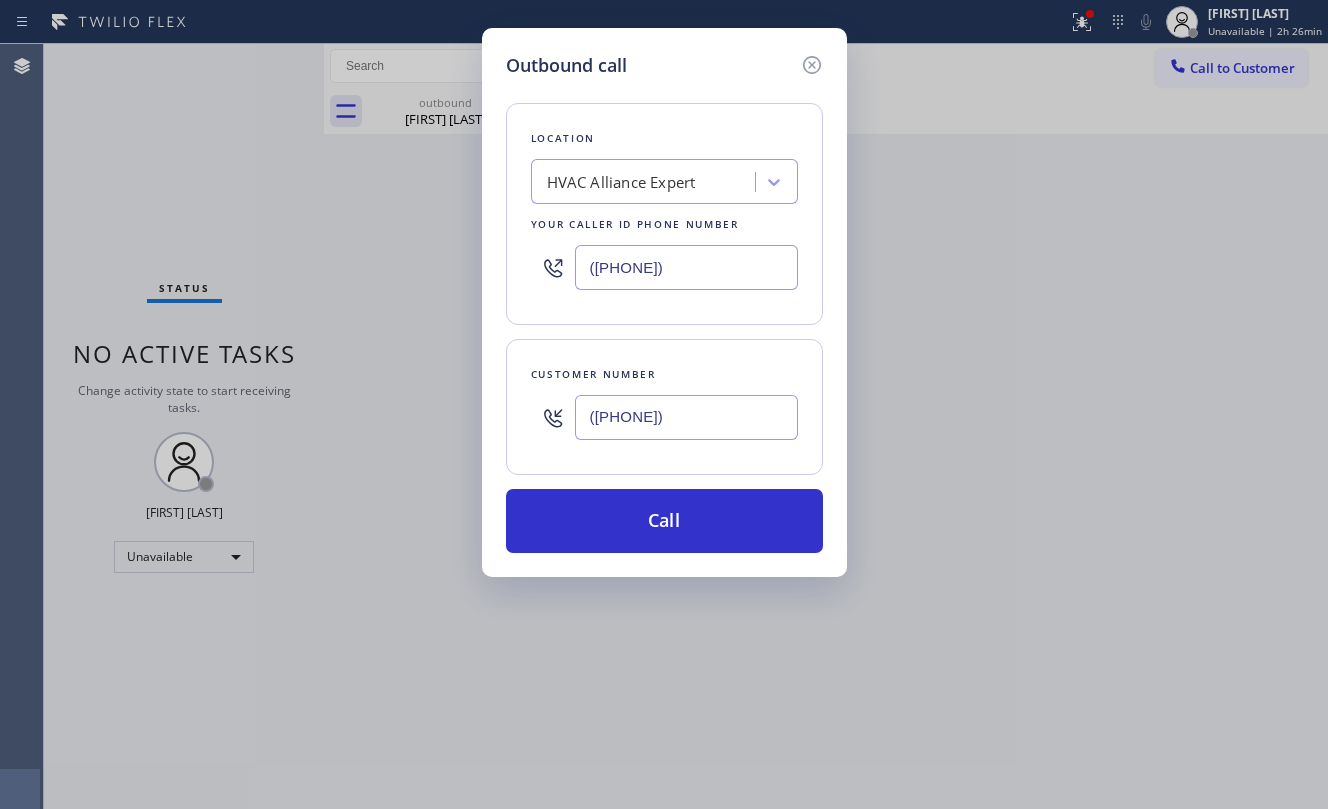 drag, startPoint x: 686, startPoint y: 517, endPoint x: 1306, endPoint y: 525, distance: 620.05164 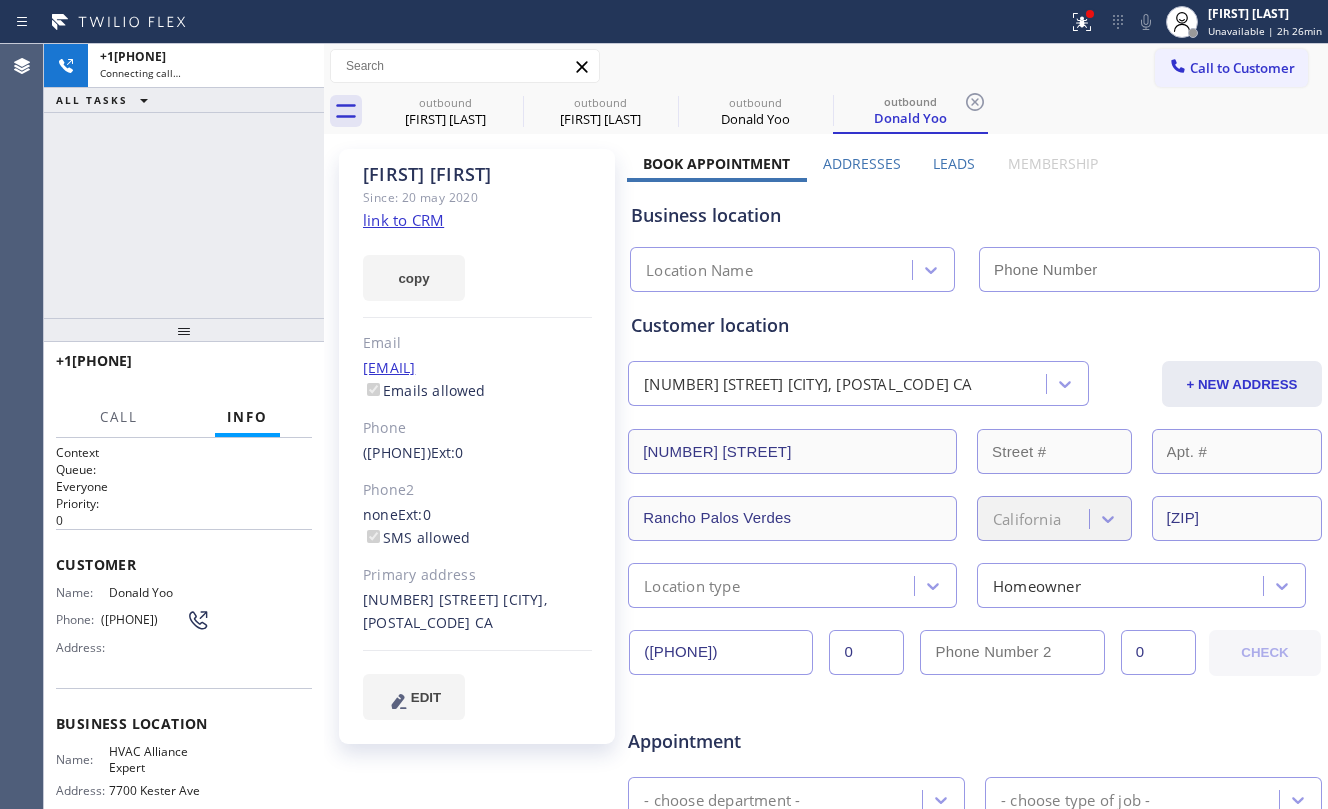 type on "([PHONE])" 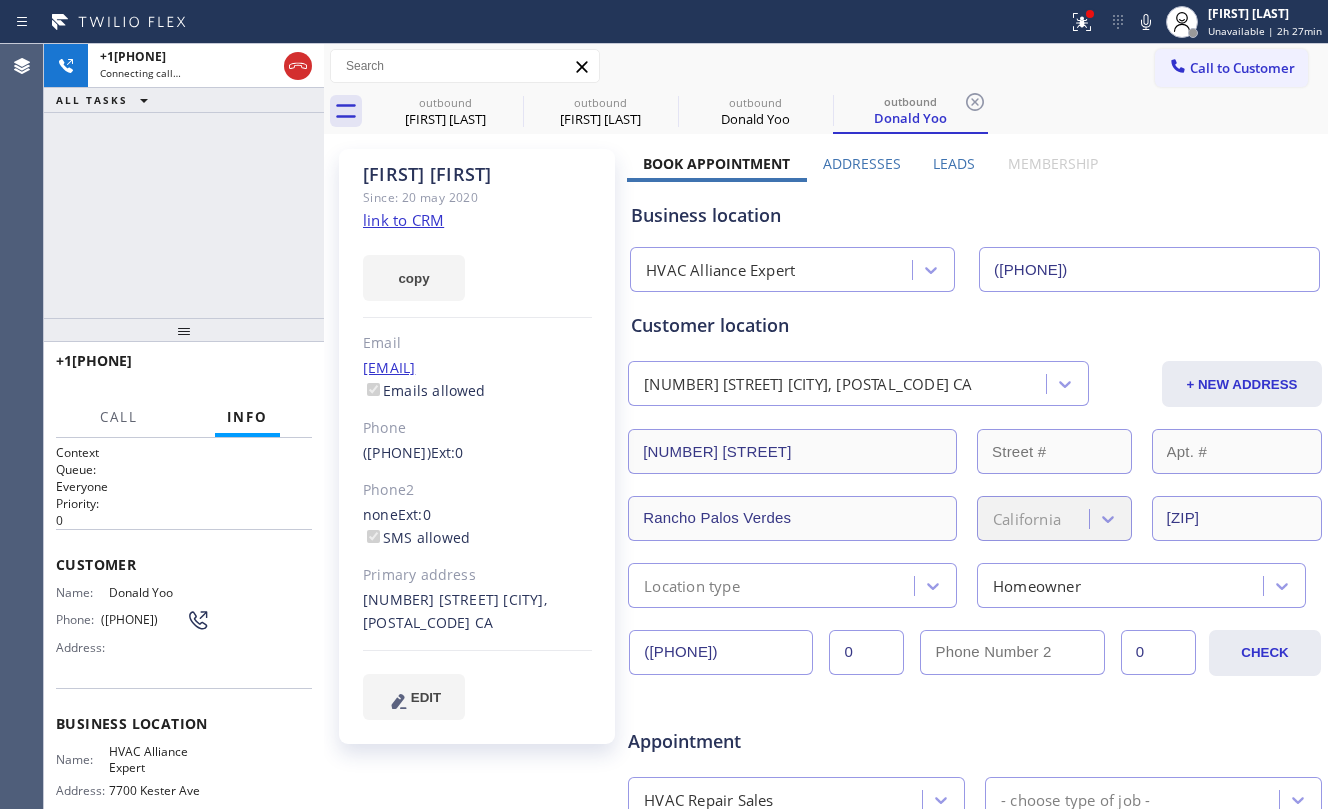 drag, startPoint x: 132, startPoint y: 140, endPoint x: 460, endPoint y: 8, distance: 353.5647 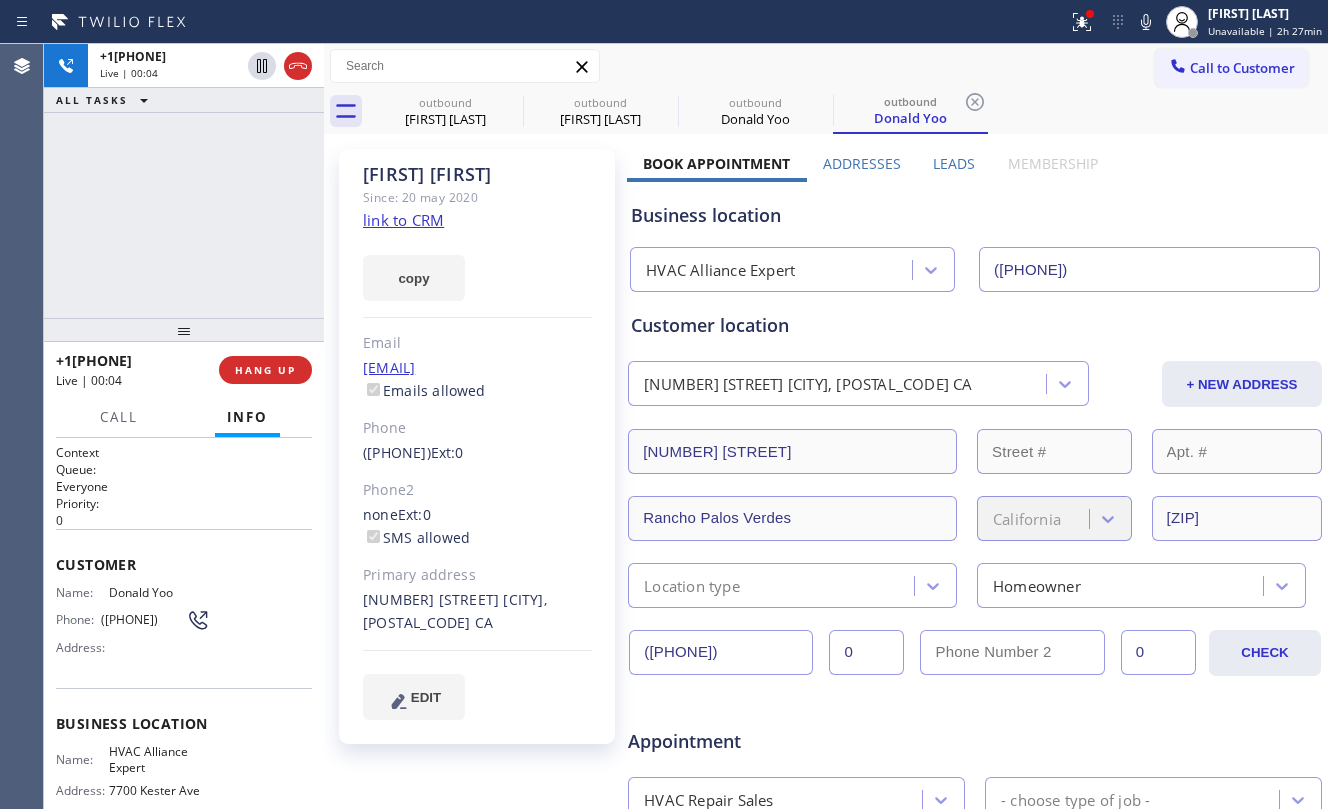 click on "+1[PHONE] Live | 00:04 ALL TASKS ALL TASKS ACTIVE TASKS TASKS IN WRAP UP" at bounding box center (184, 181) 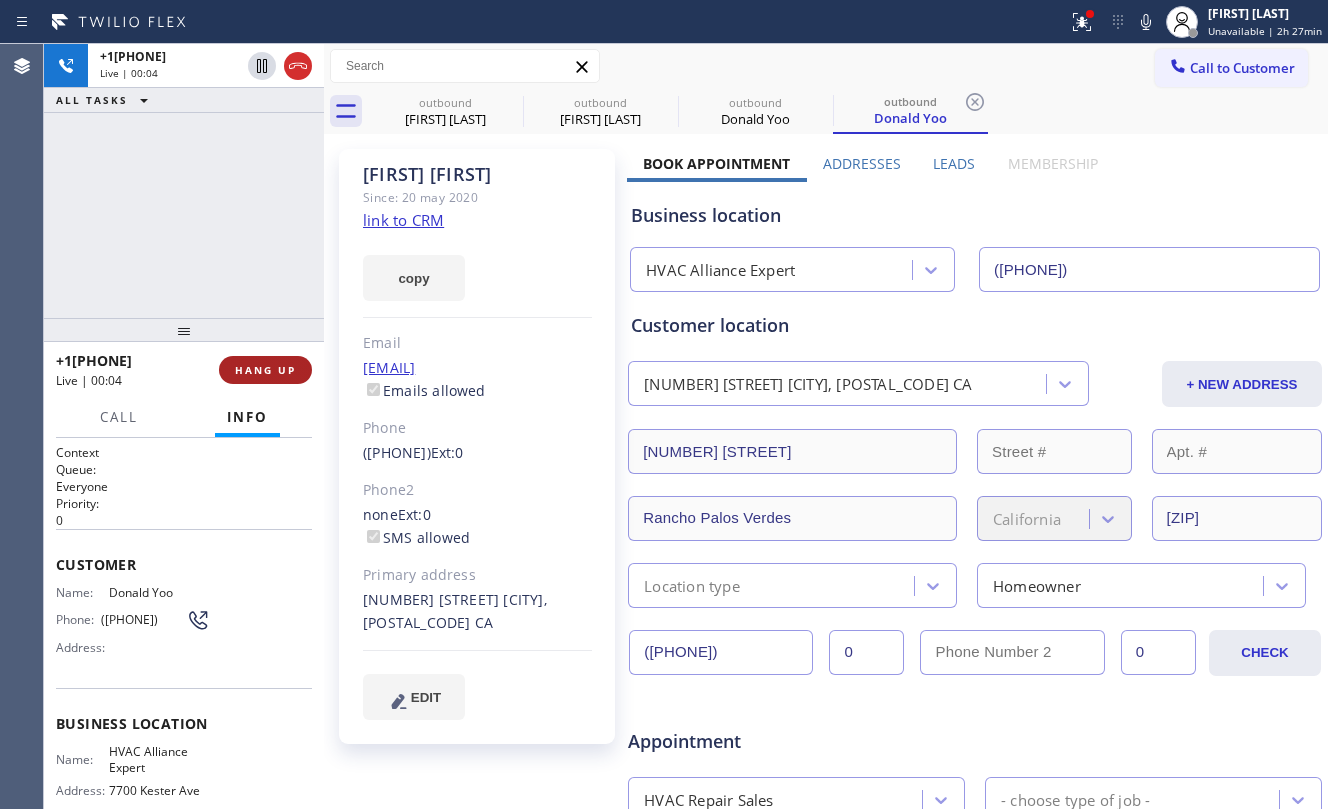 click on "HANG UP" at bounding box center [265, 370] 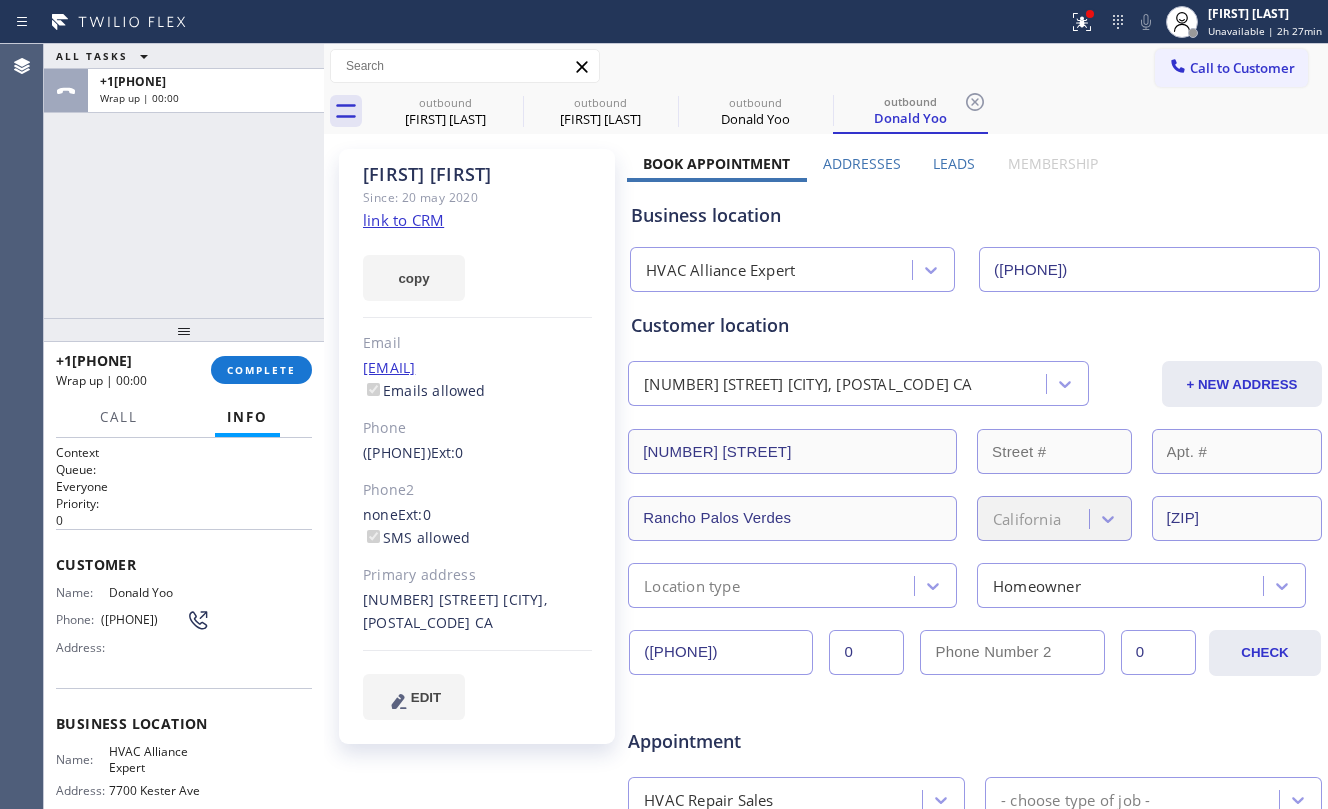 drag, startPoint x: 246, startPoint y: 292, endPoint x: 248, endPoint y: 313, distance: 21.095022 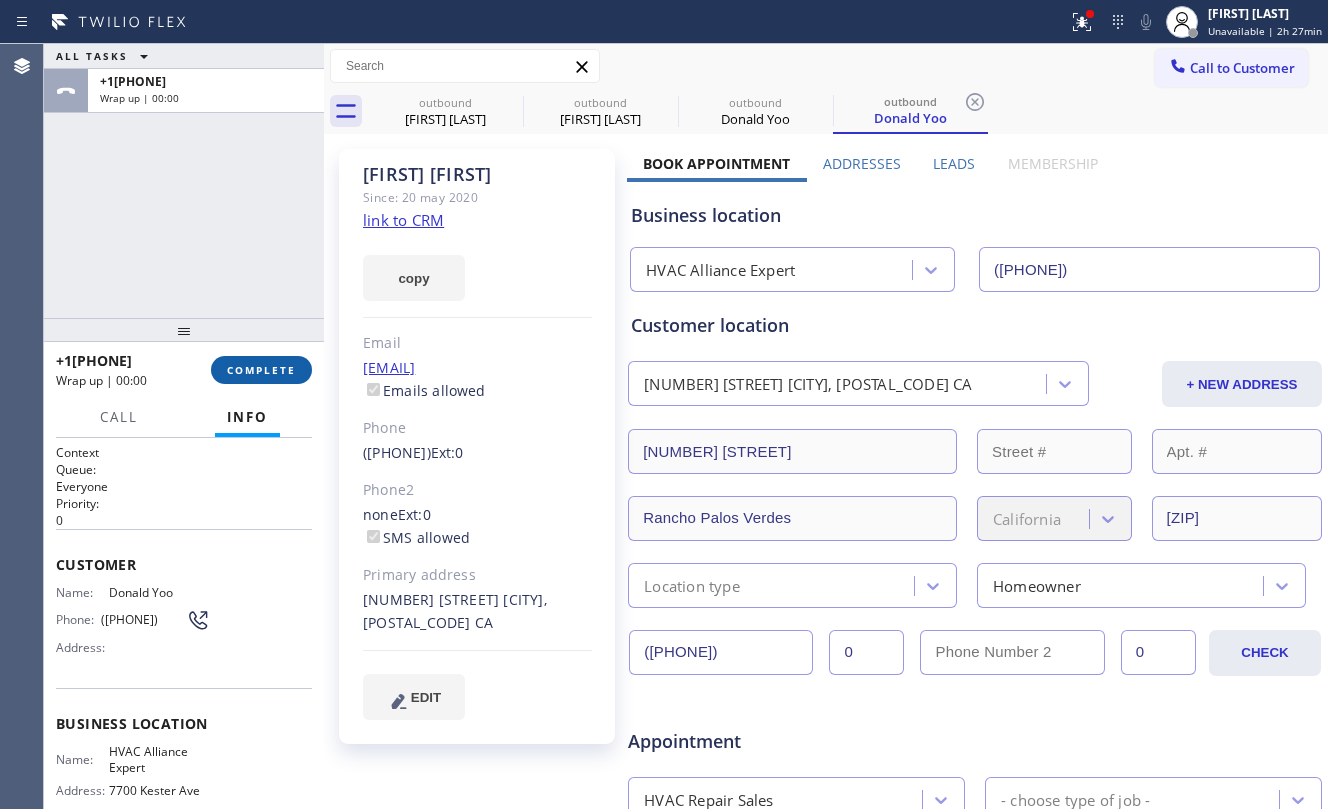 click on "COMPLETE" at bounding box center (261, 370) 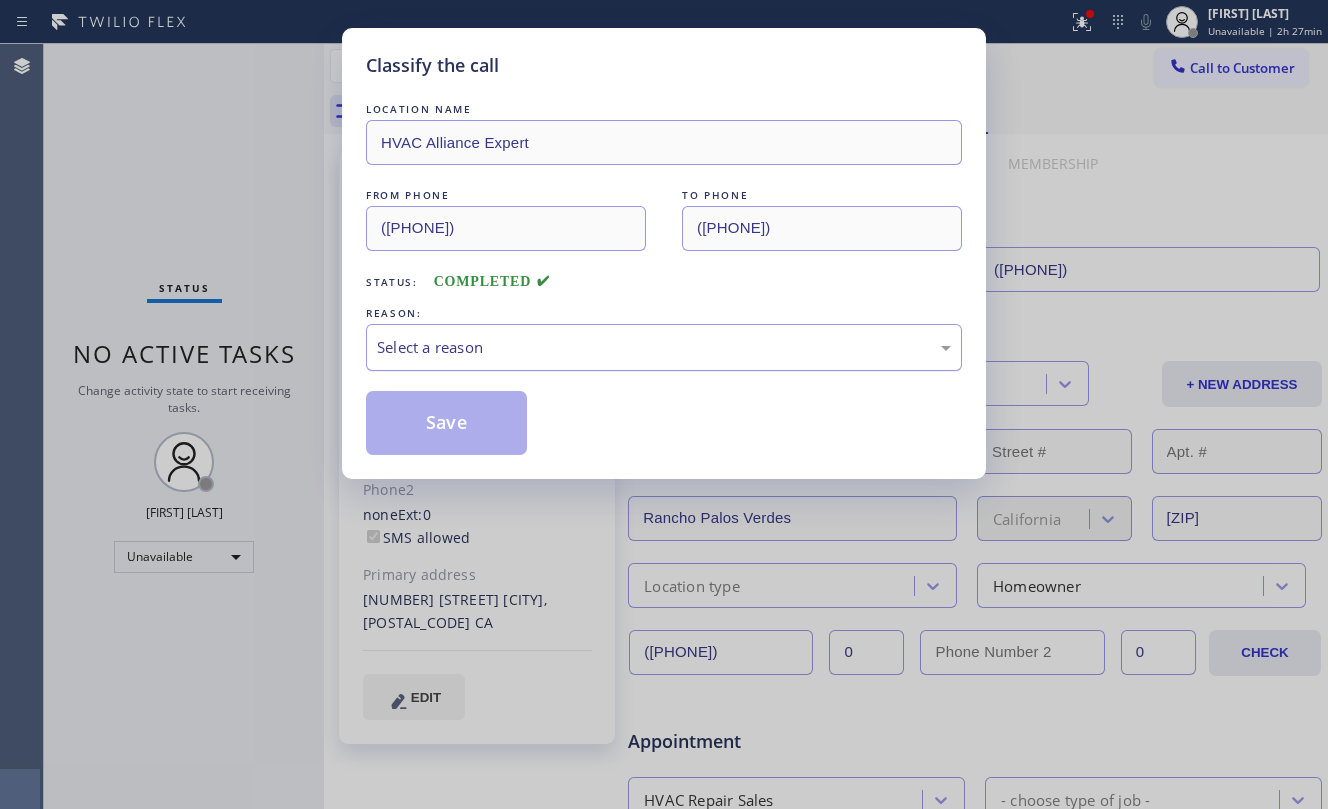 click on "Select a reason" at bounding box center (664, 347) 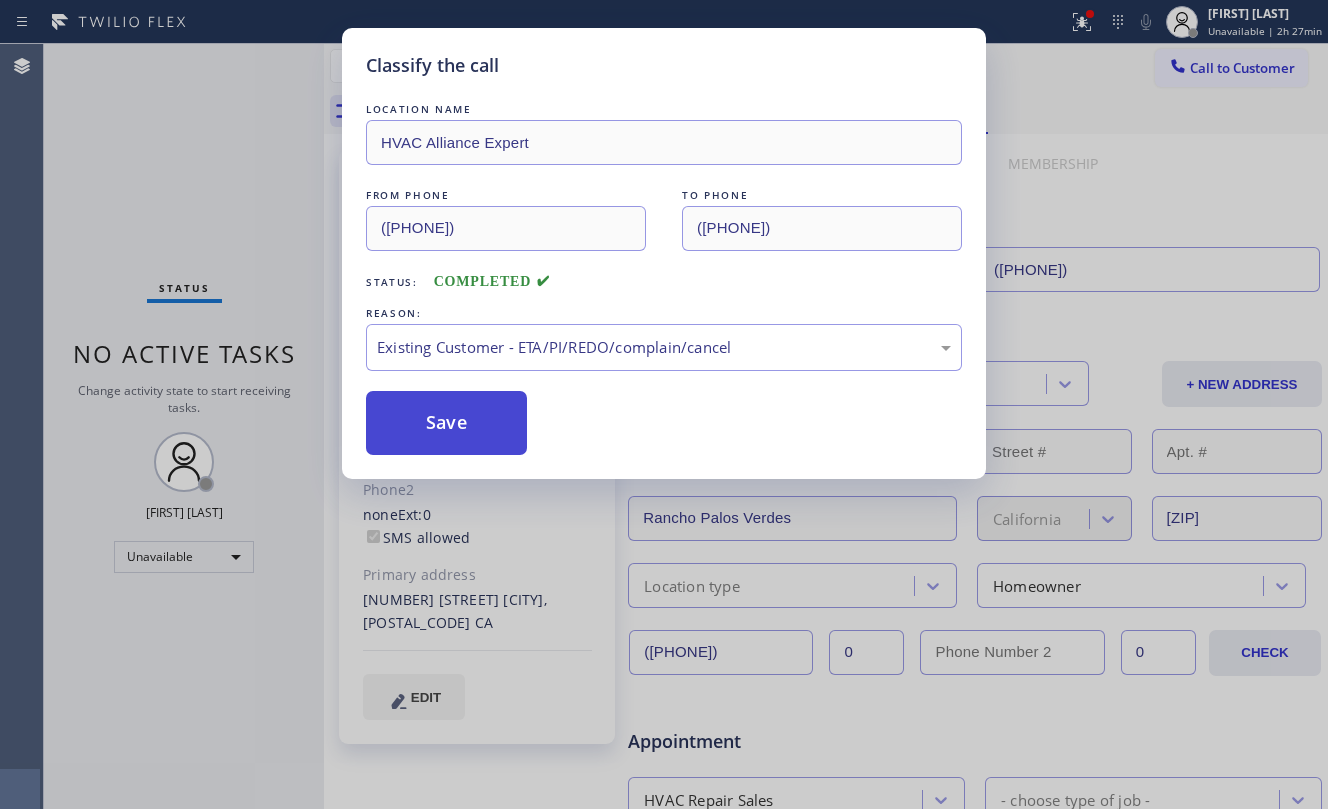 click on "Save" at bounding box center [446, 423] 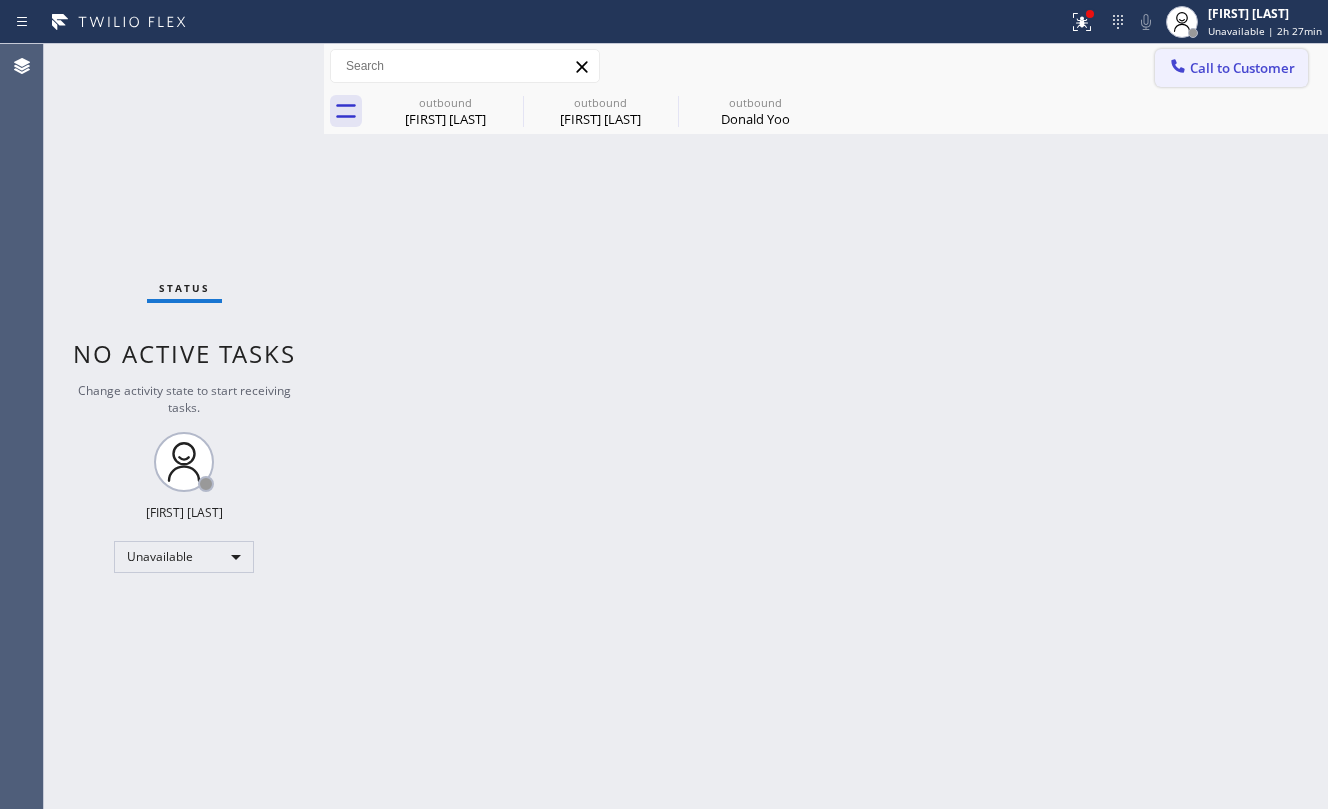 click on "Call to Customer" at bounding box center [1231, 68] 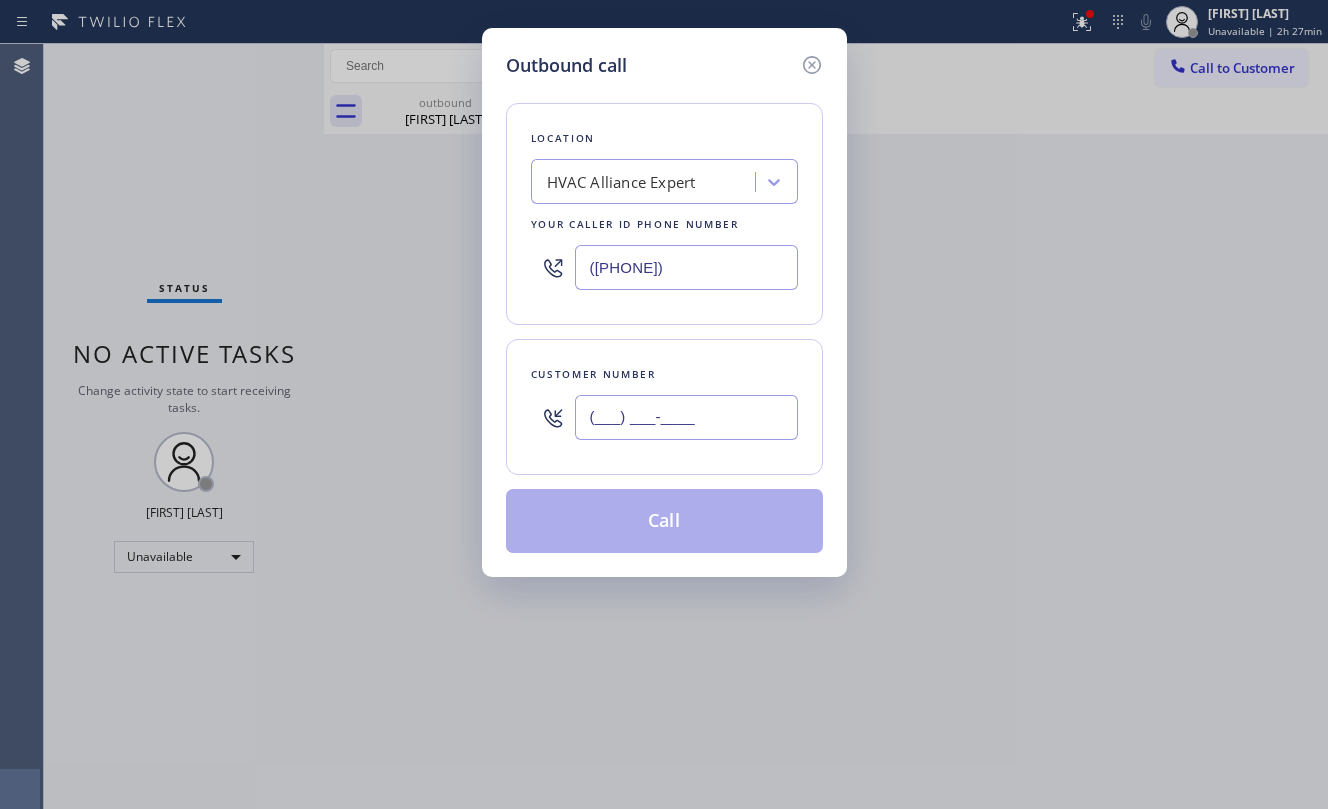click on "(___) ___-____" at bounding box center (686, 417) 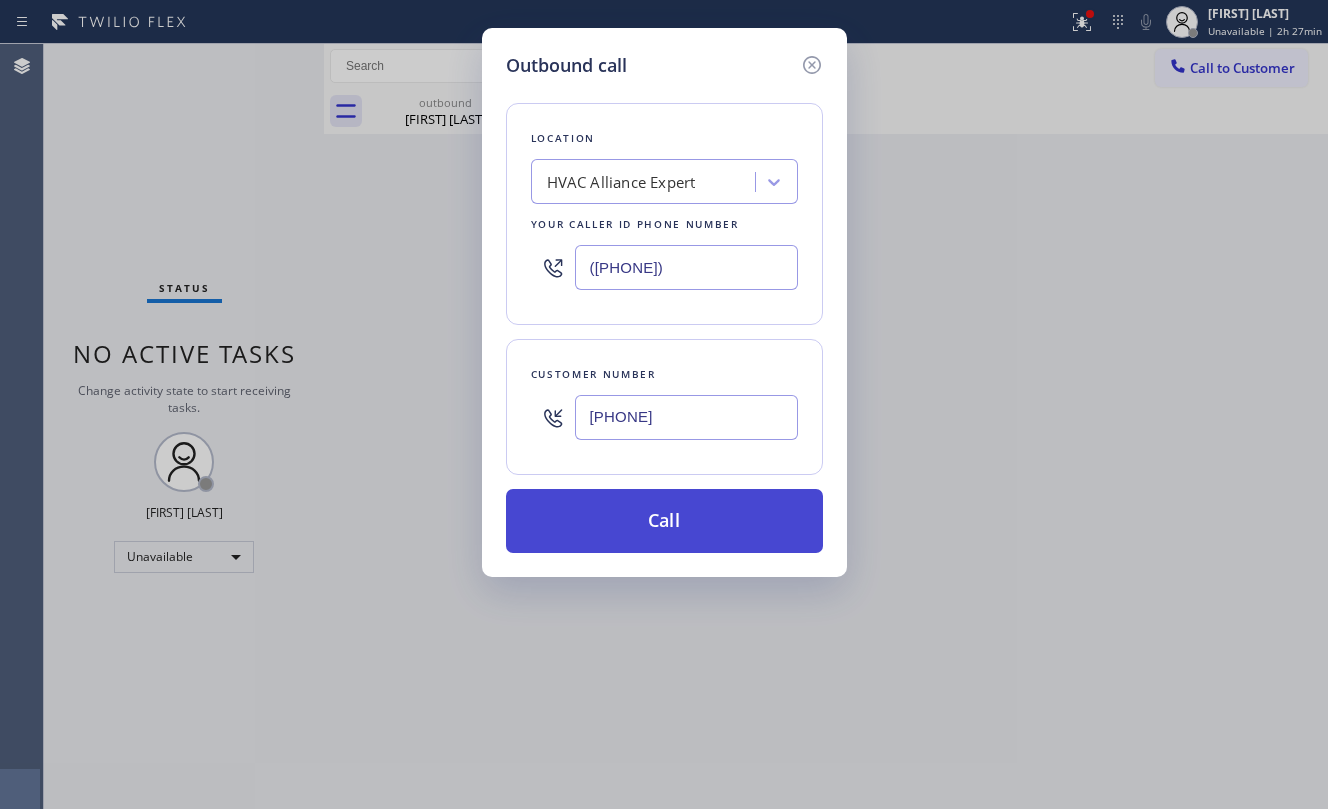 type on "[PHONE]" 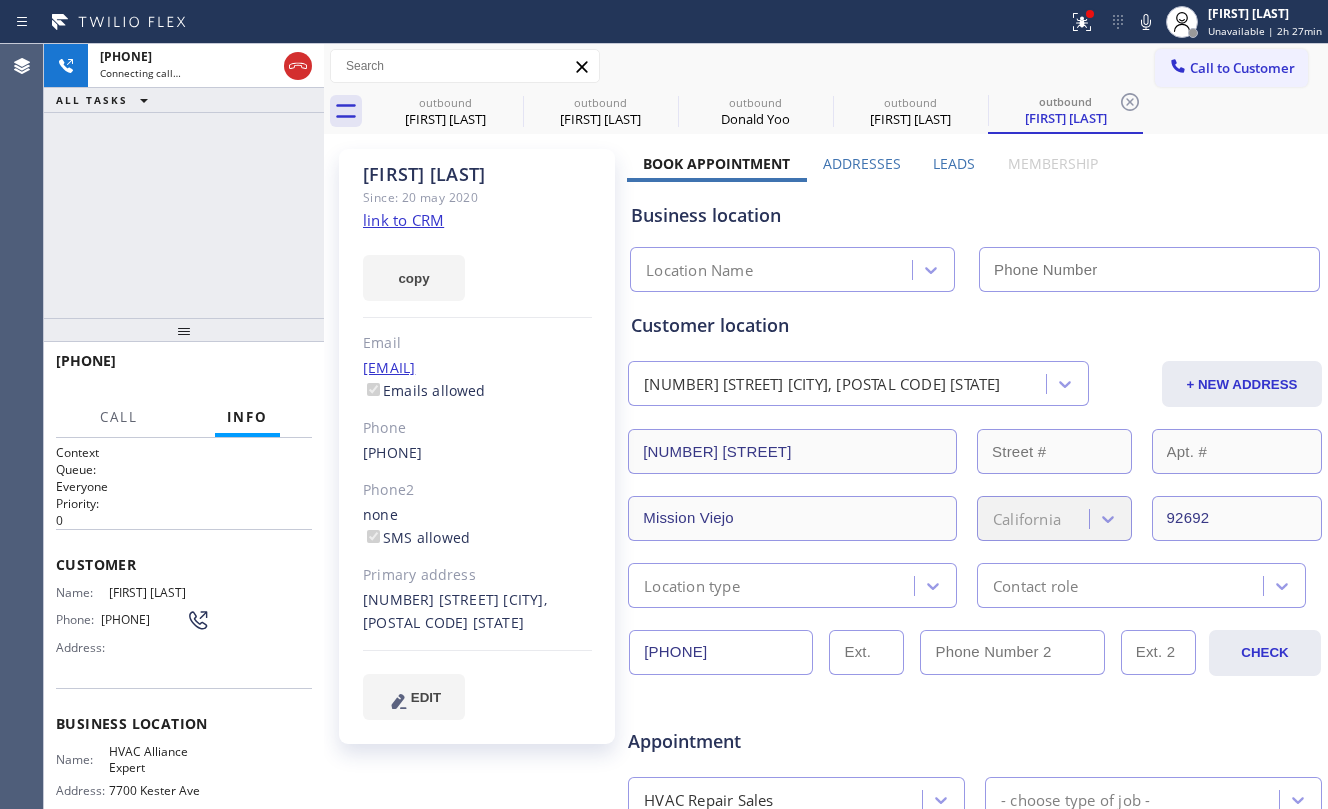 type on "([PHONE])" 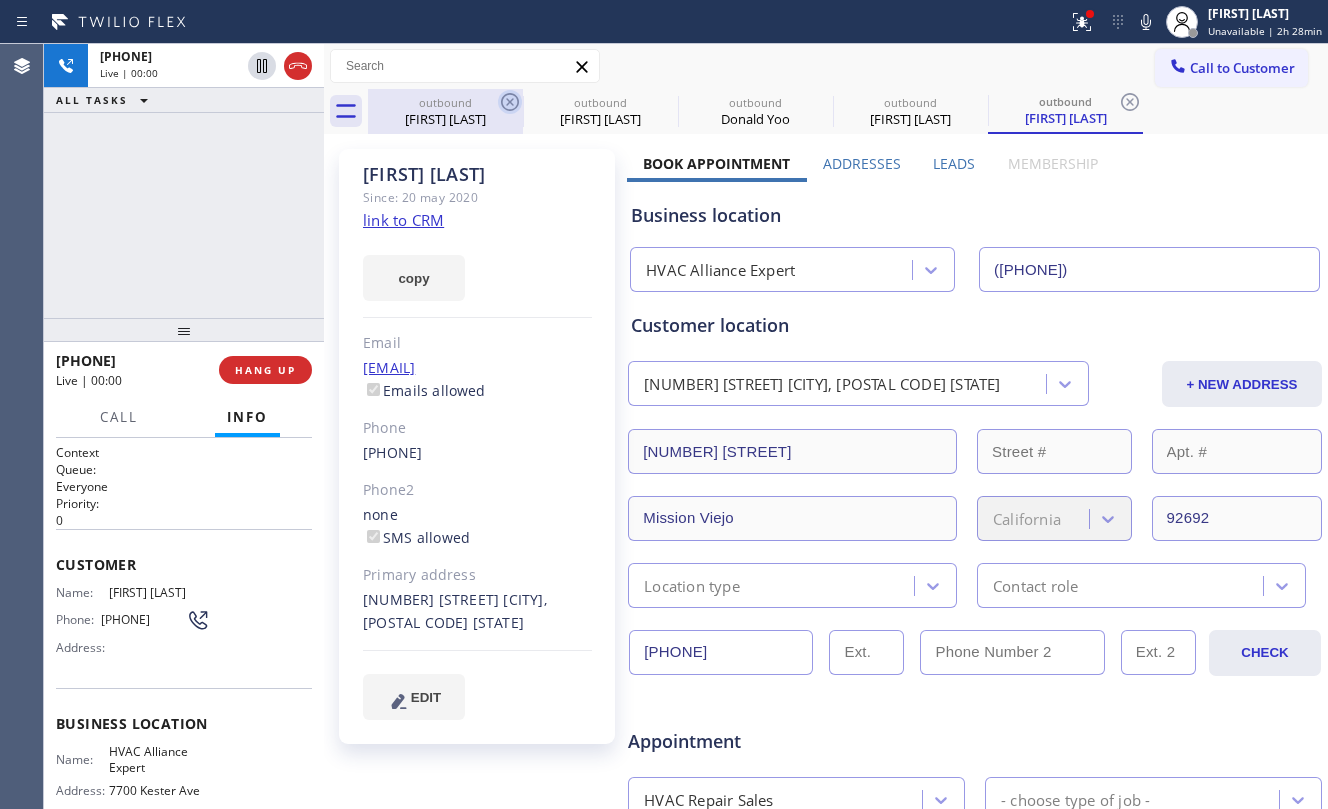 click on "[FIRST] [LAST]" at bounding box center (445, 119) 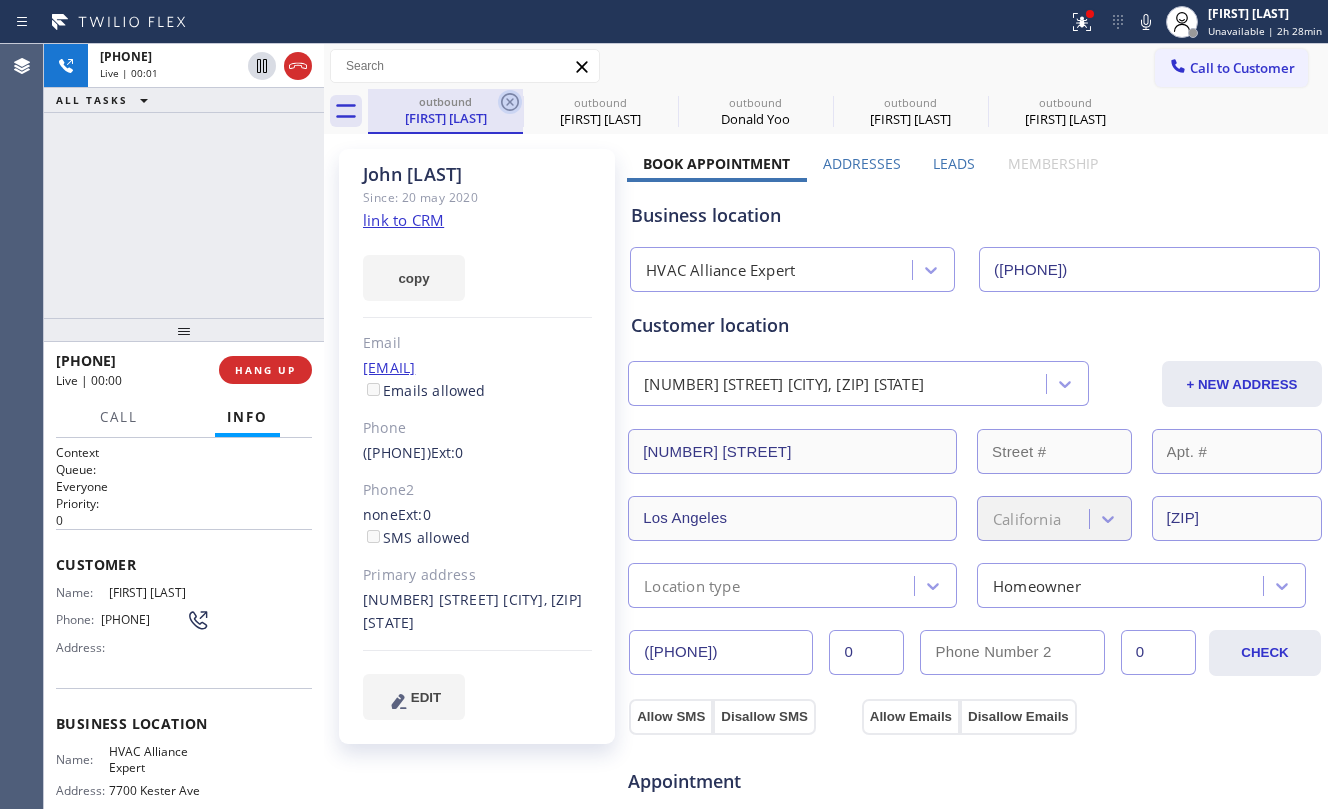 click 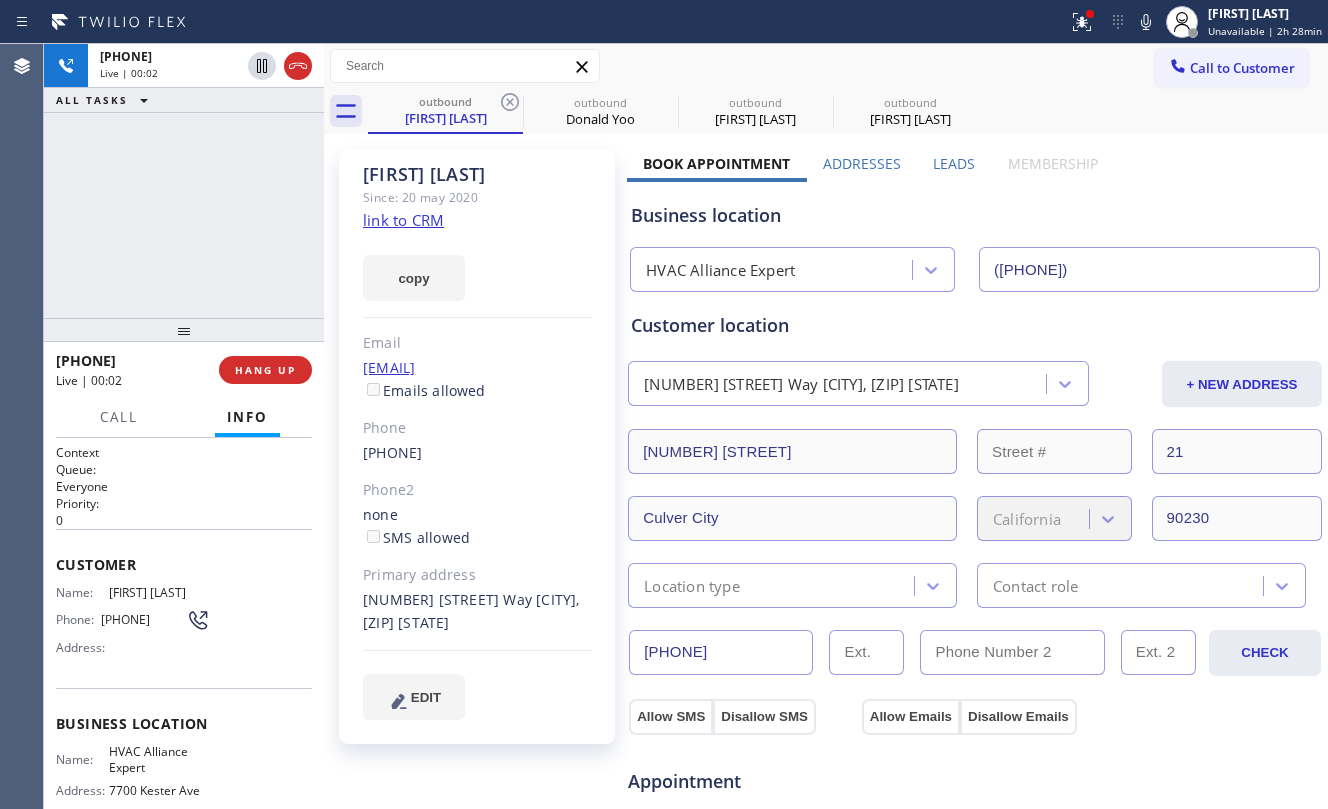 drag, startPoint x: 209, startPoint y: 276, endPoint x: 372, endPoint y: 330, distance: 171.71198 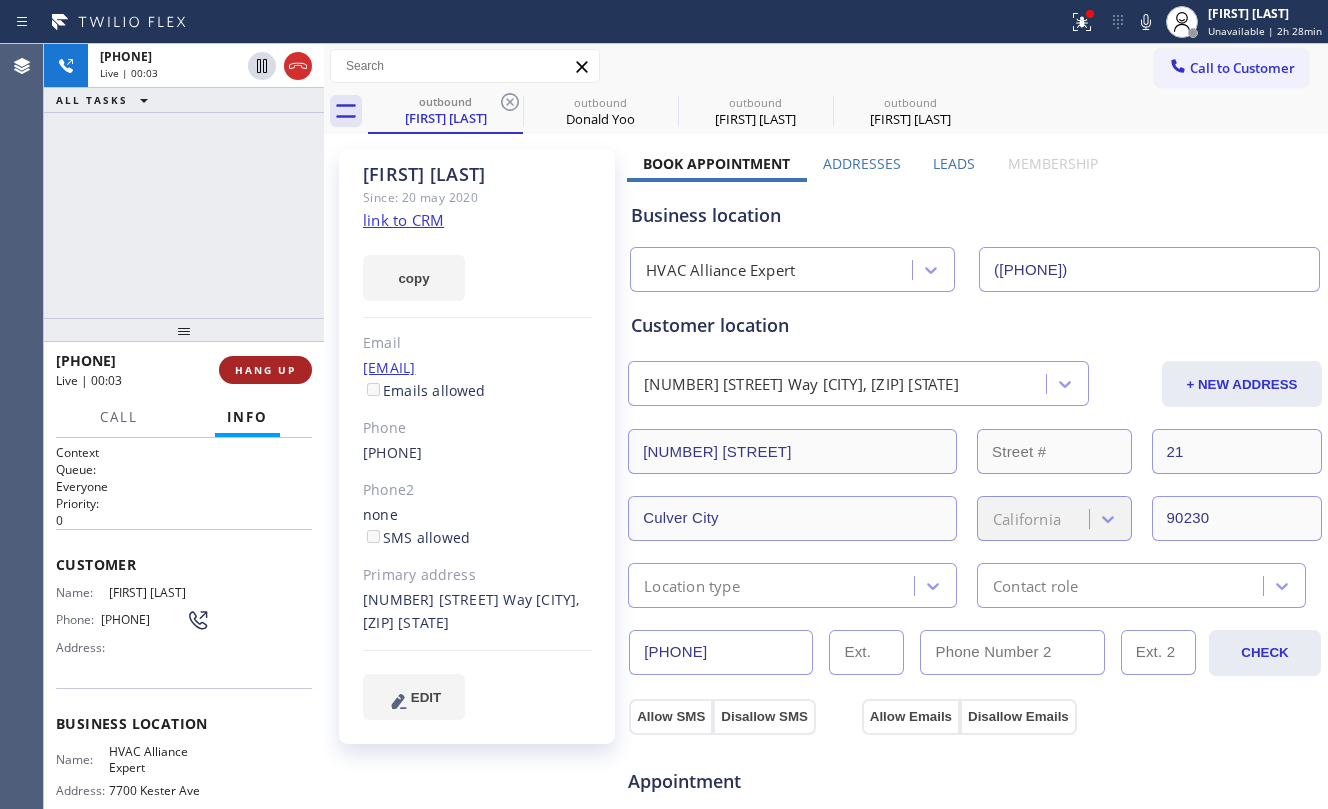 click on "HANG UP" at bounding box center (265, 370) 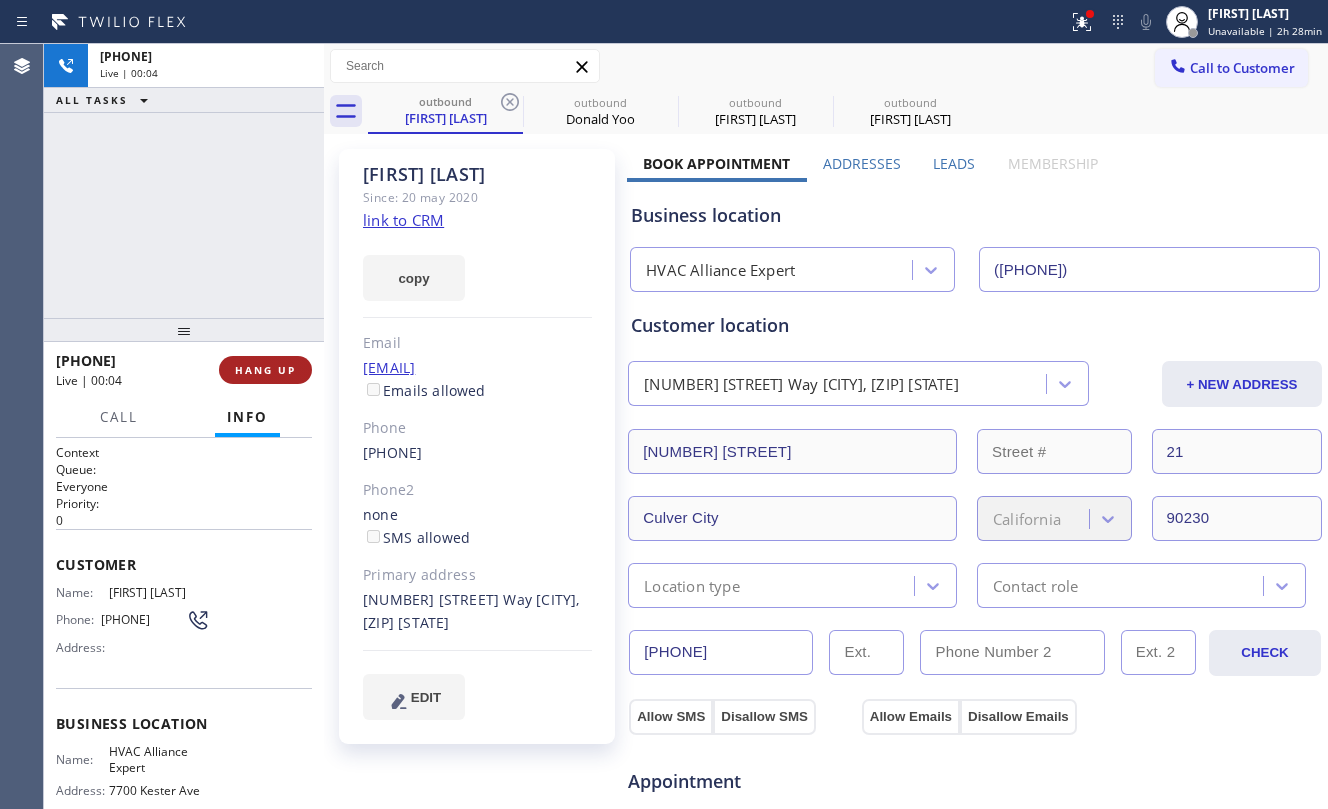 click on "HANG UP" at bounding box center (265, 370) 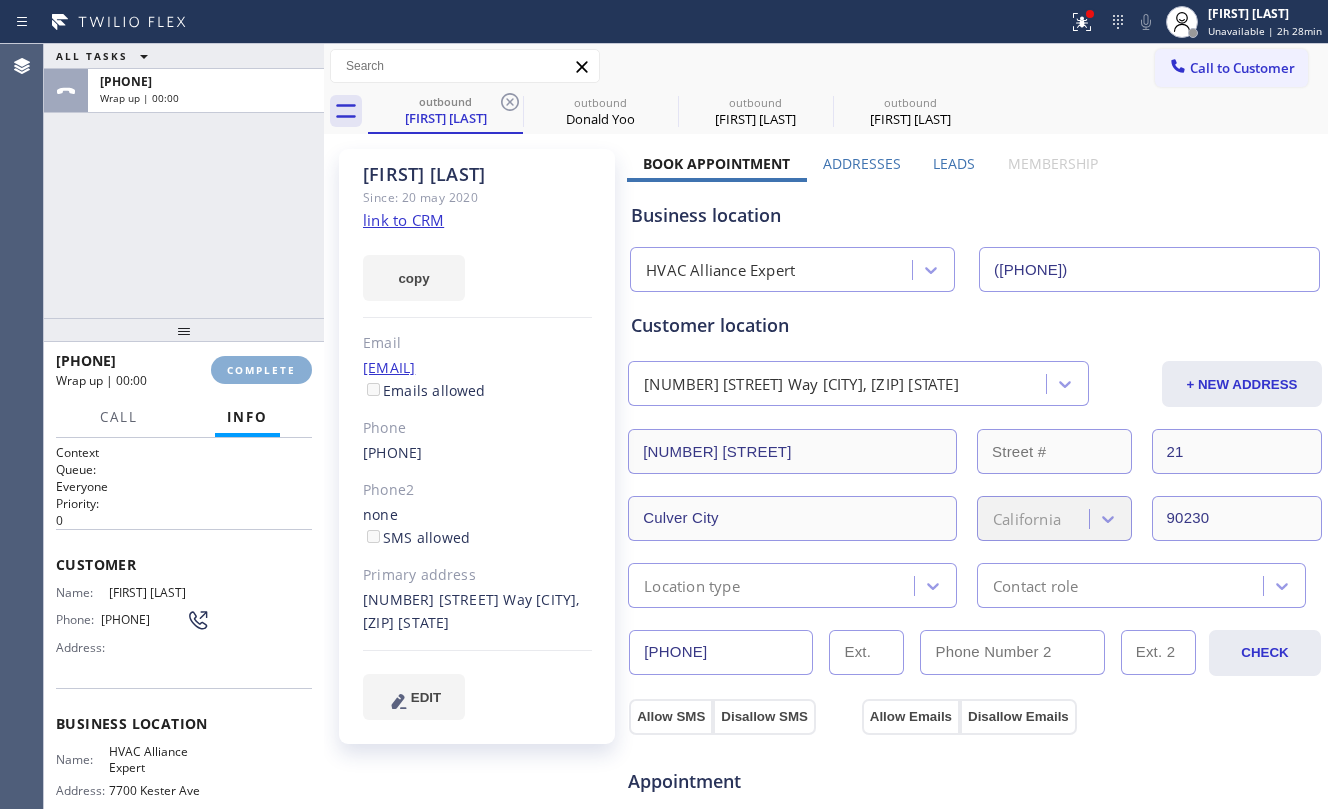 click on "COMPLETE" at bounding box center [261, 370] 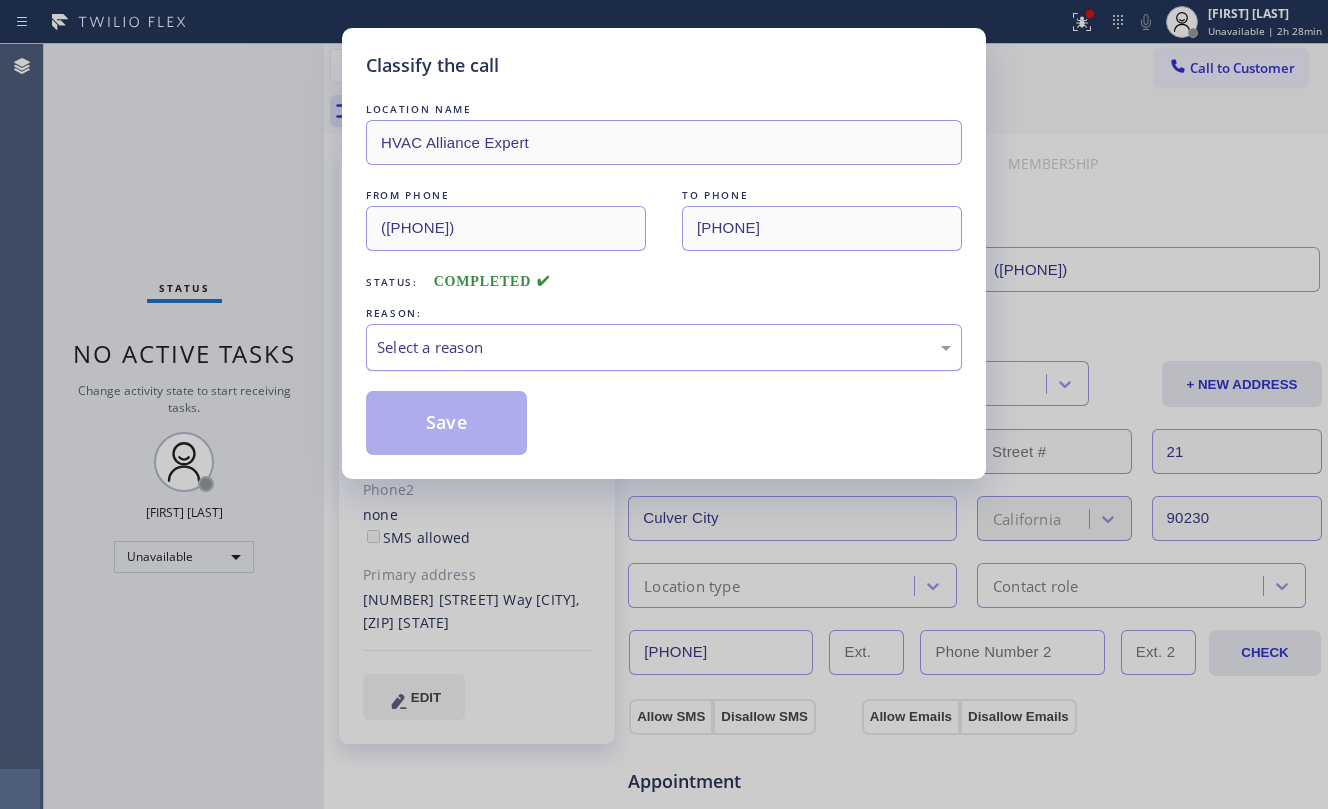click on "Select a reason" at bounding box center (664, 347) 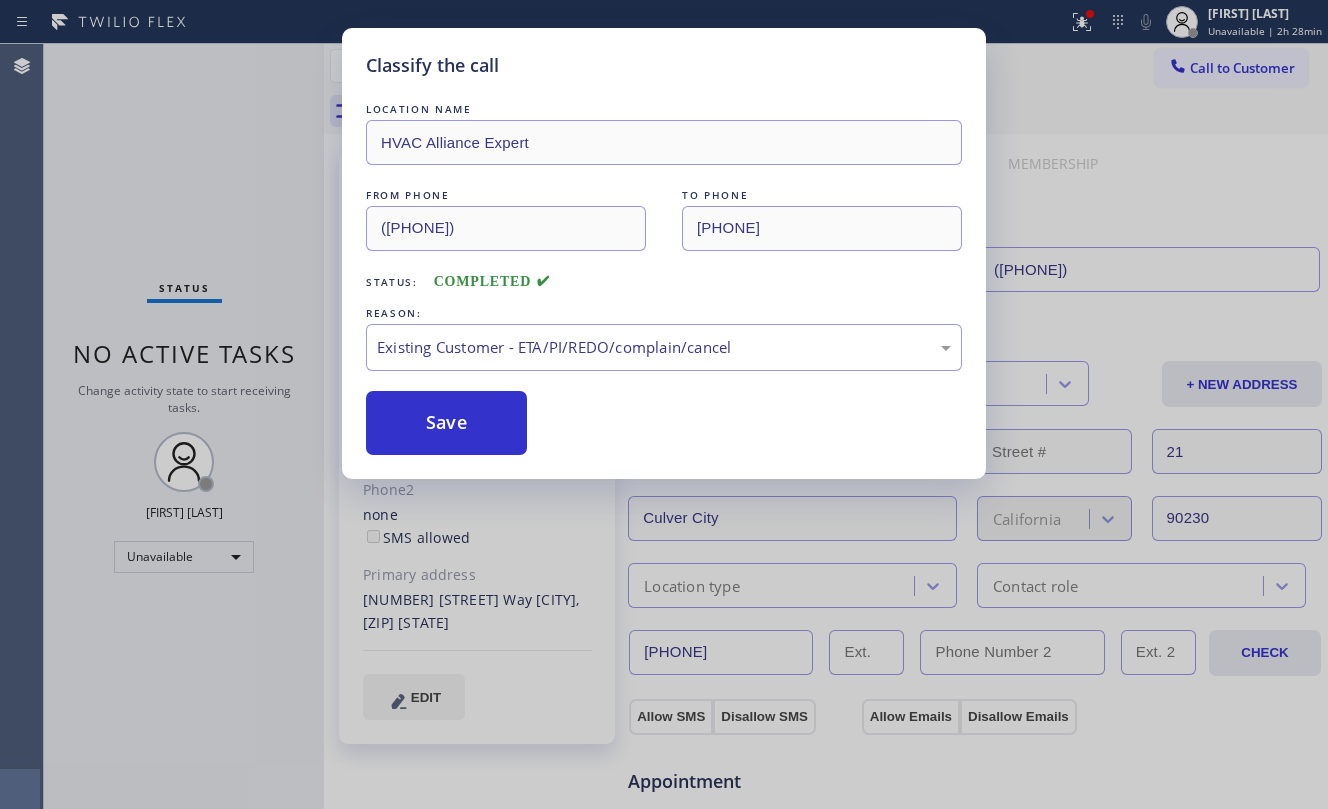 click on "LOCATION NAME HVAC Alliance Expert FROM PHONE [PHONE] TO PHONE [PHONE] Status: COMPLETED REASON: Existing Customer - ETA/PI/REDO/complain/cancel Save" at bounding box center [664, 277] 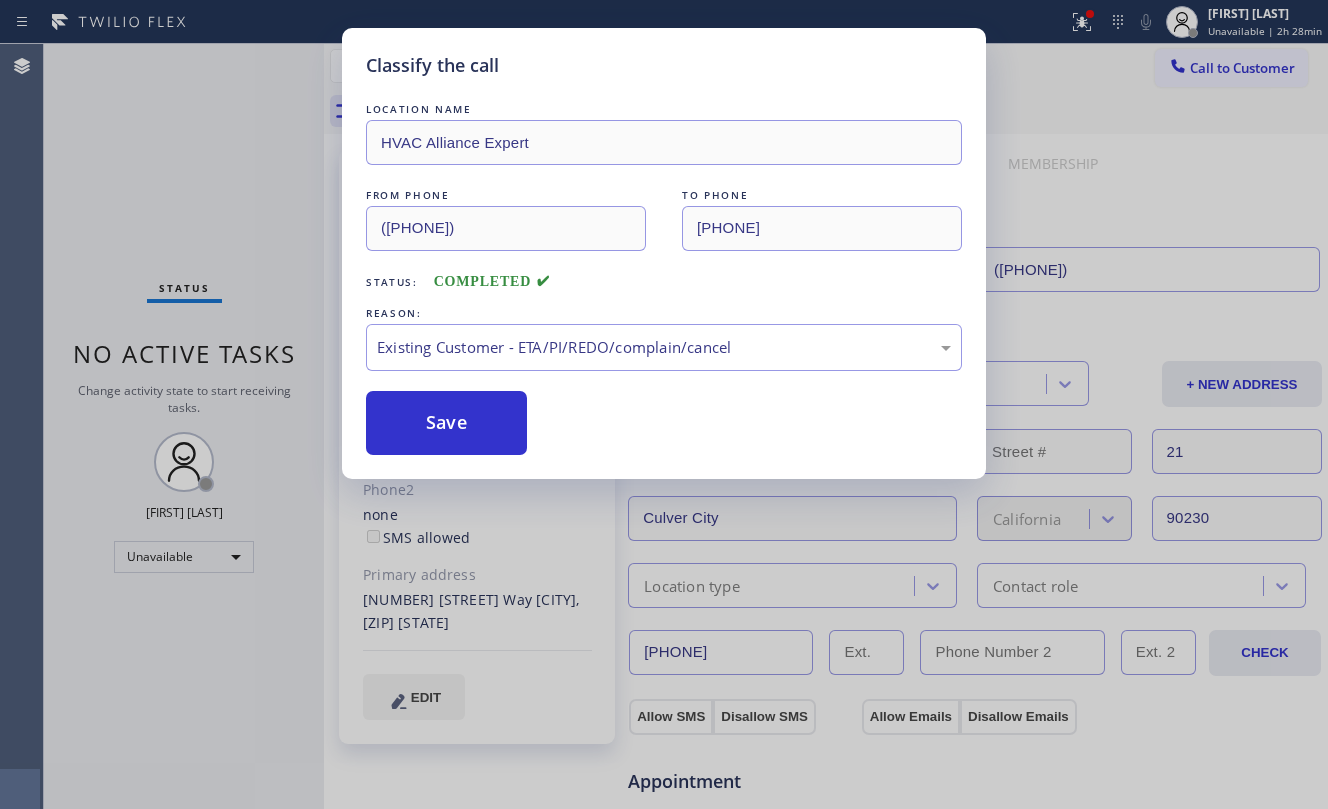 click on "Save" at bounding box center [446, 423] 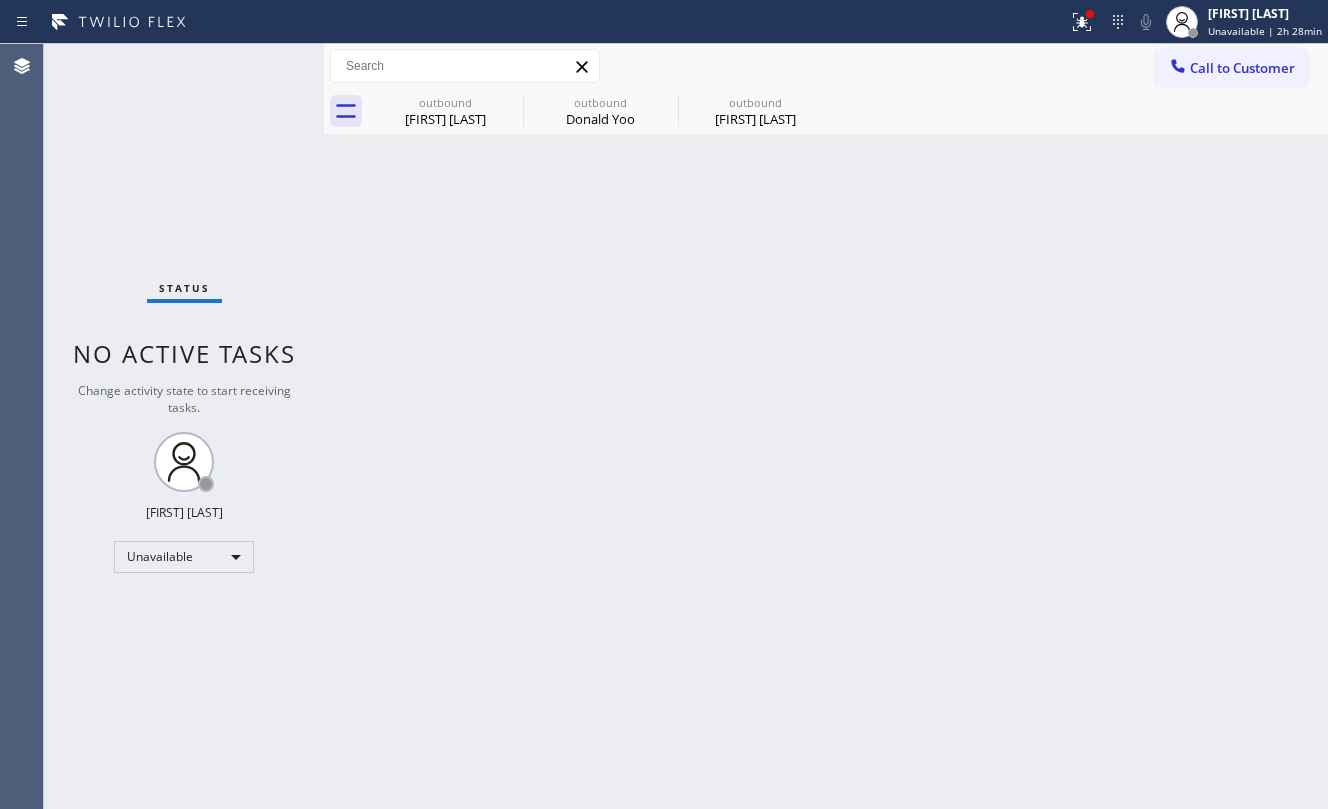 click at bounding box center (1178, 68) 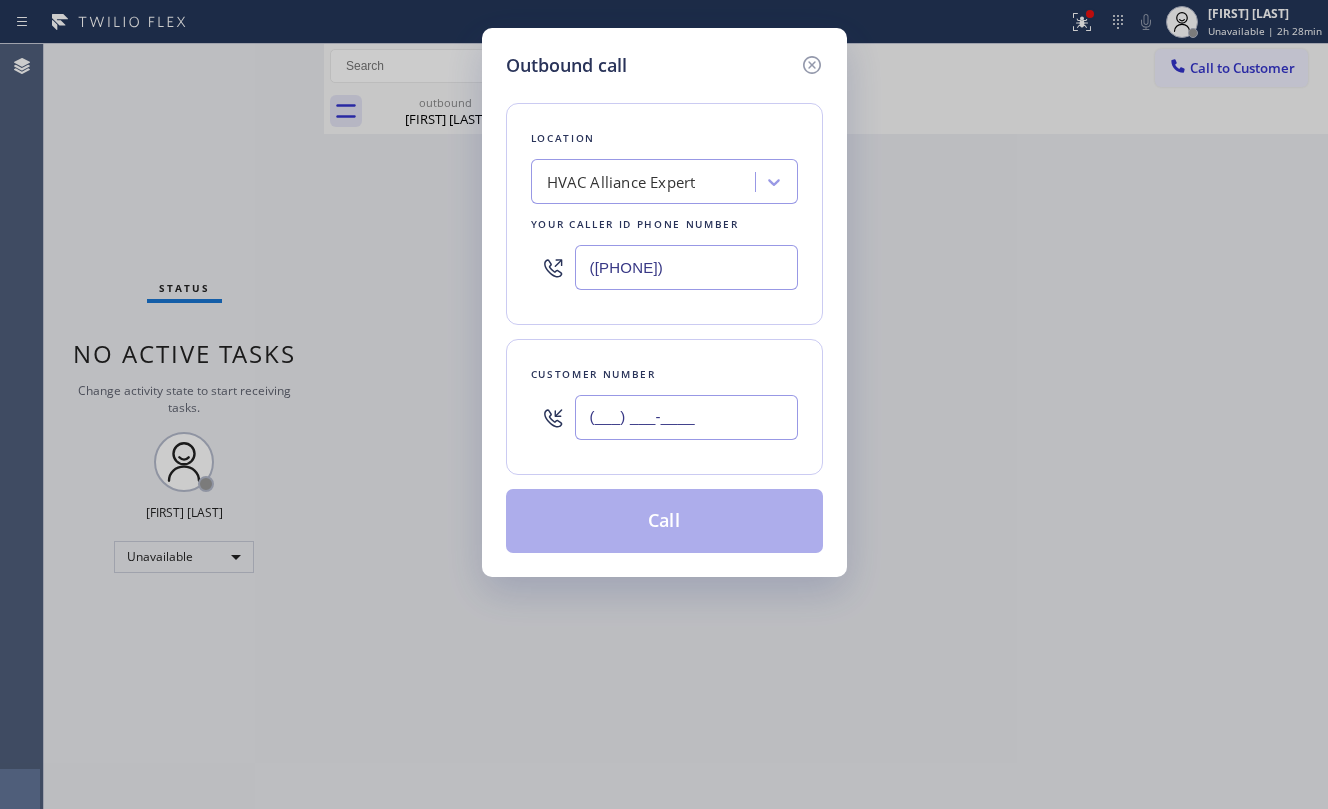 click on "(___) ___-____" at bounding box center [686, 417] 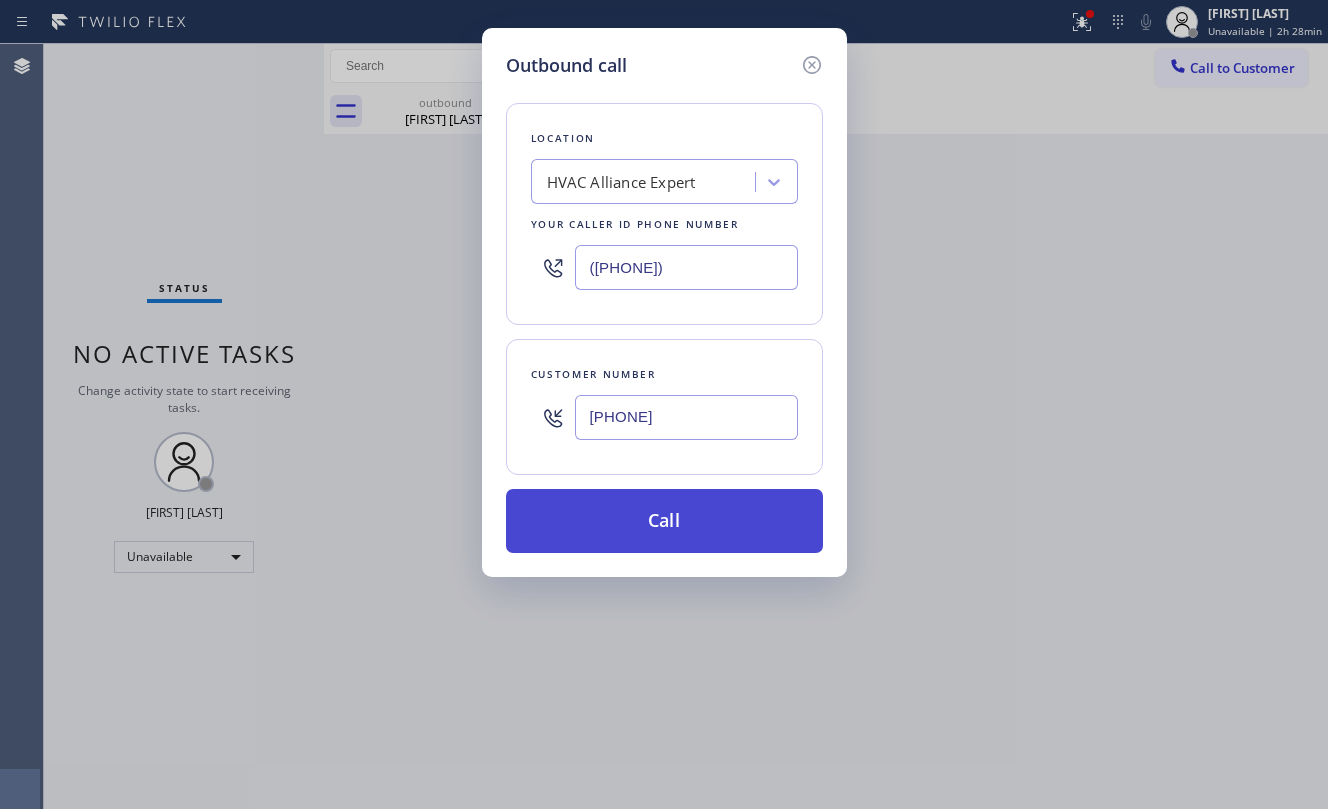 type on "[PHONE]" 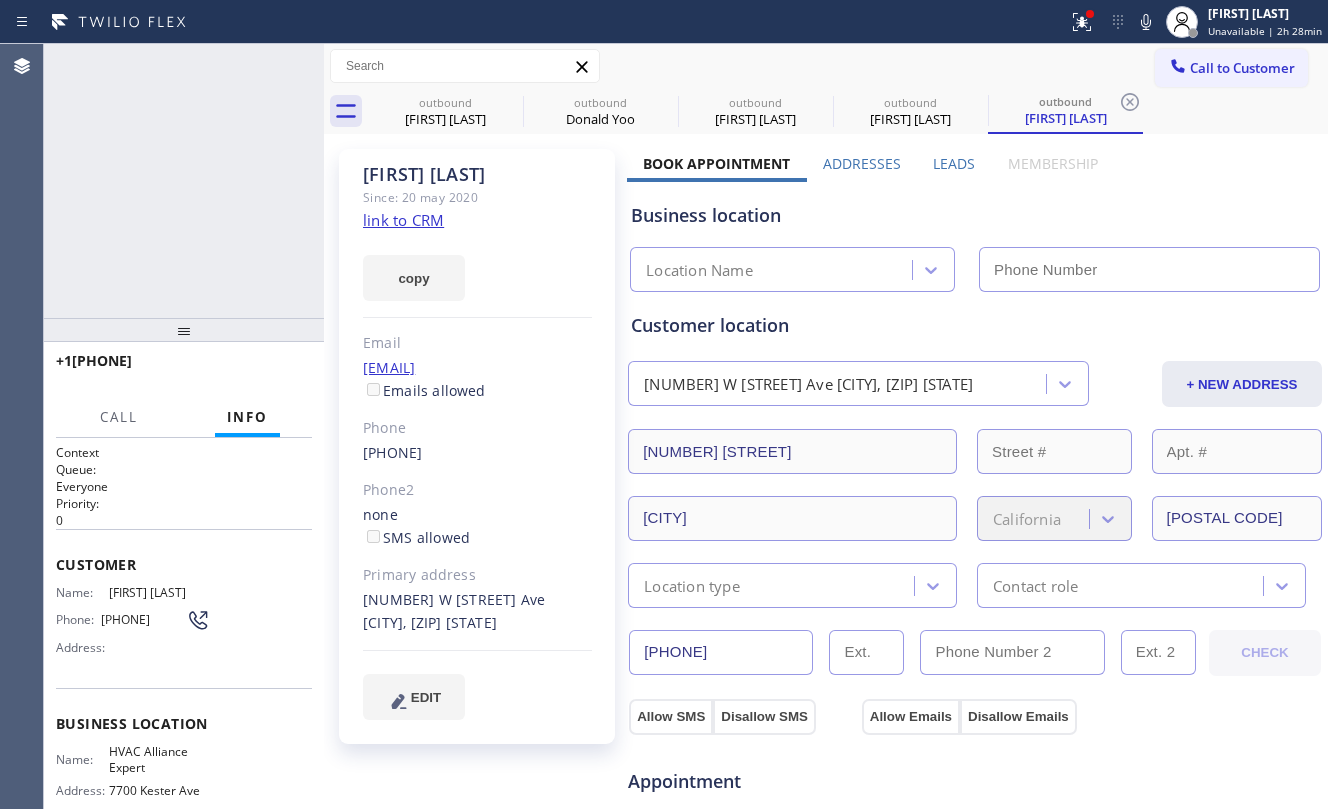 type on "([PHONE])" 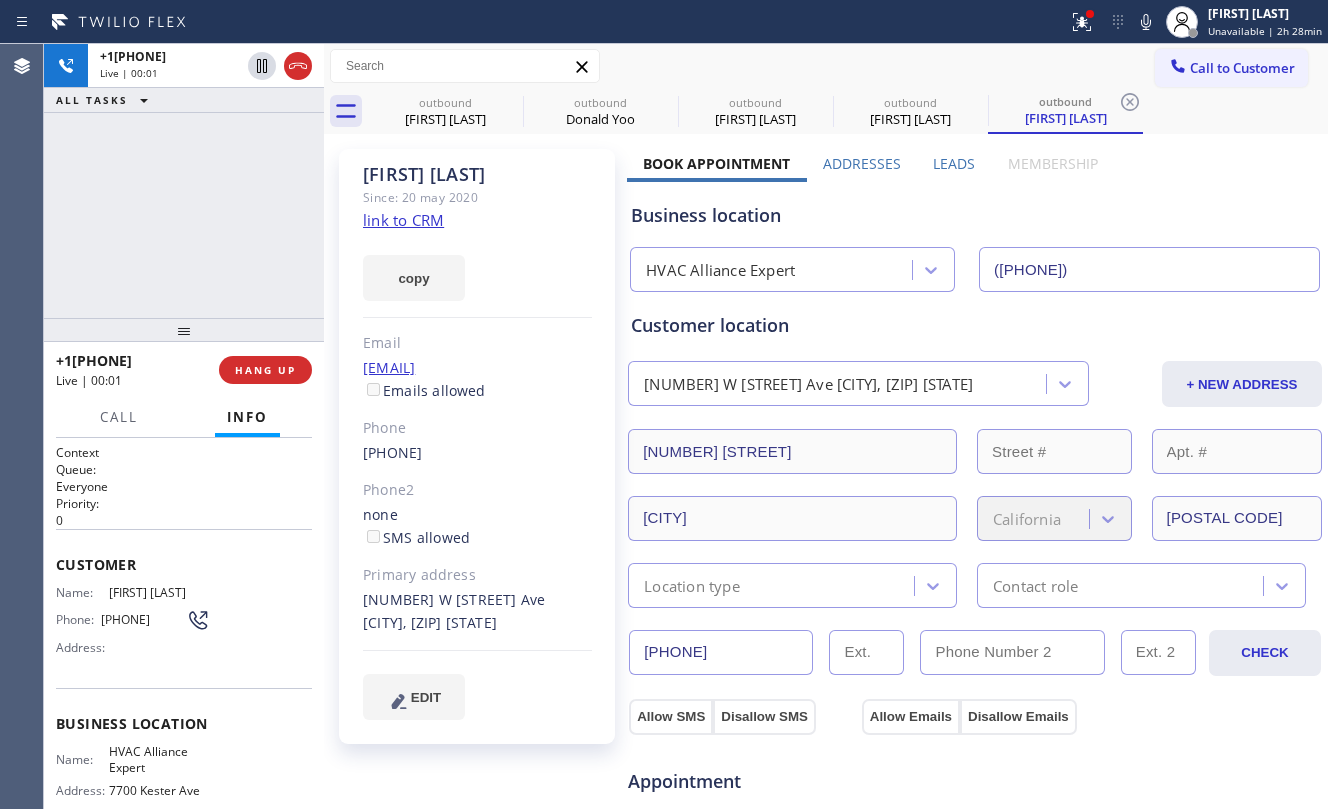 click on "+[PHONE] Live | 00:01 ALL TASKS ALL TASKS ACTIVE TASKS TASKS IN WRAP UP" at bounding box center [184, 181] 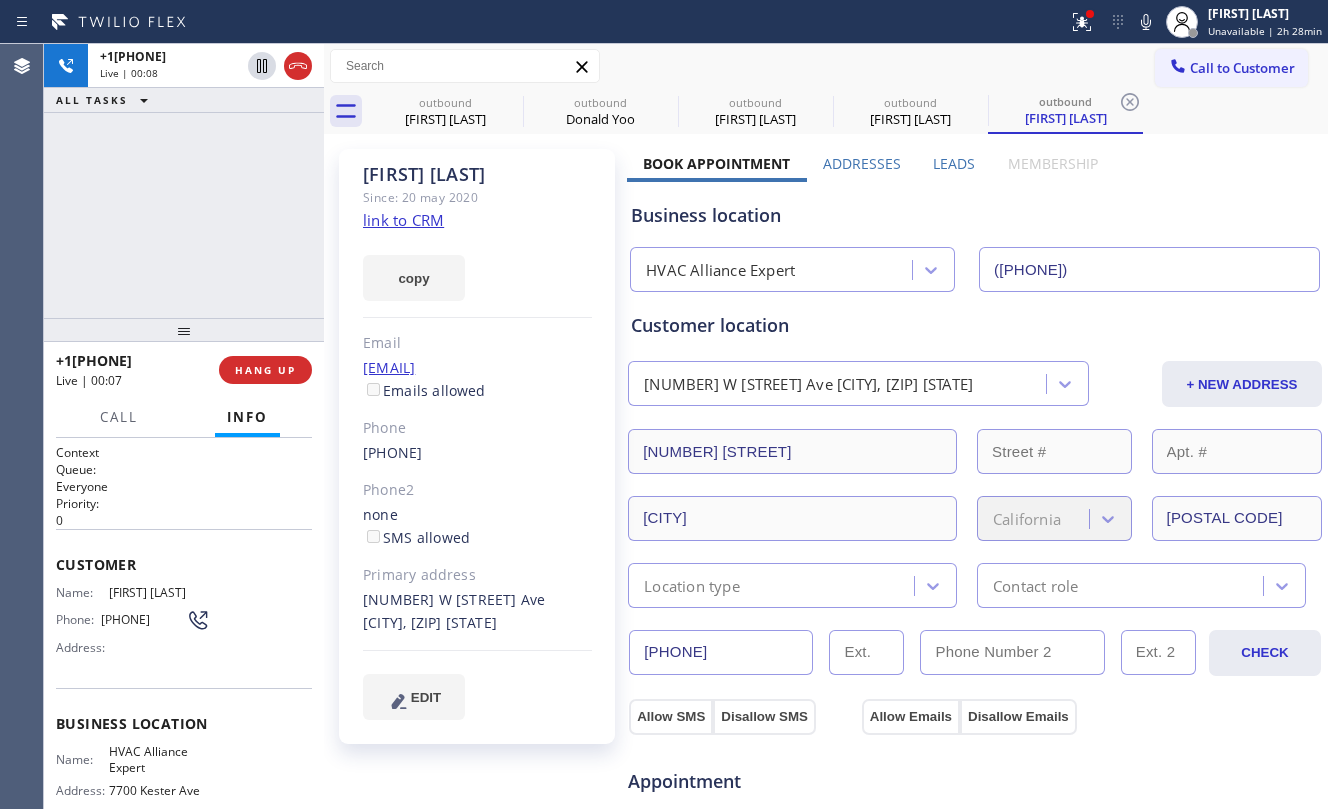 click on "link to CRM" 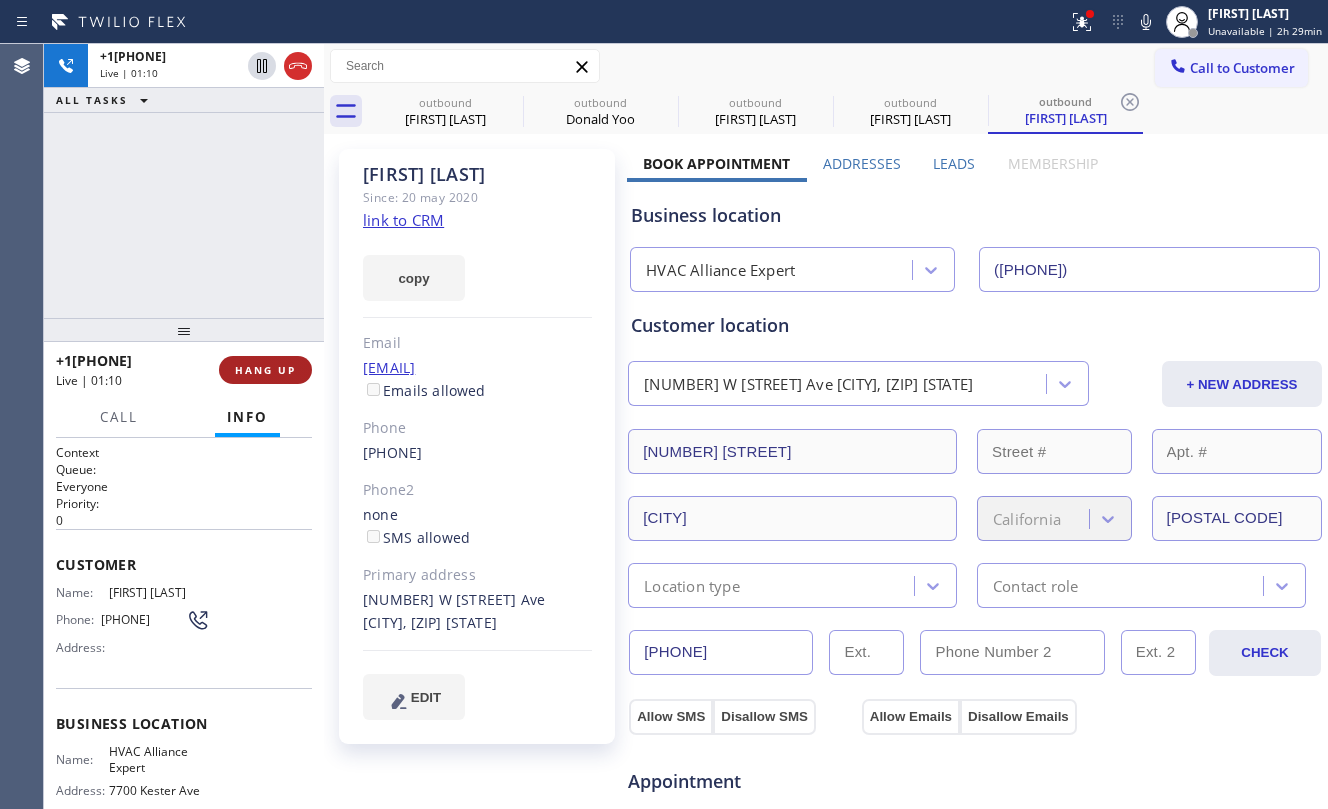 click on "HANG UP" at bounding box center (265, 370) 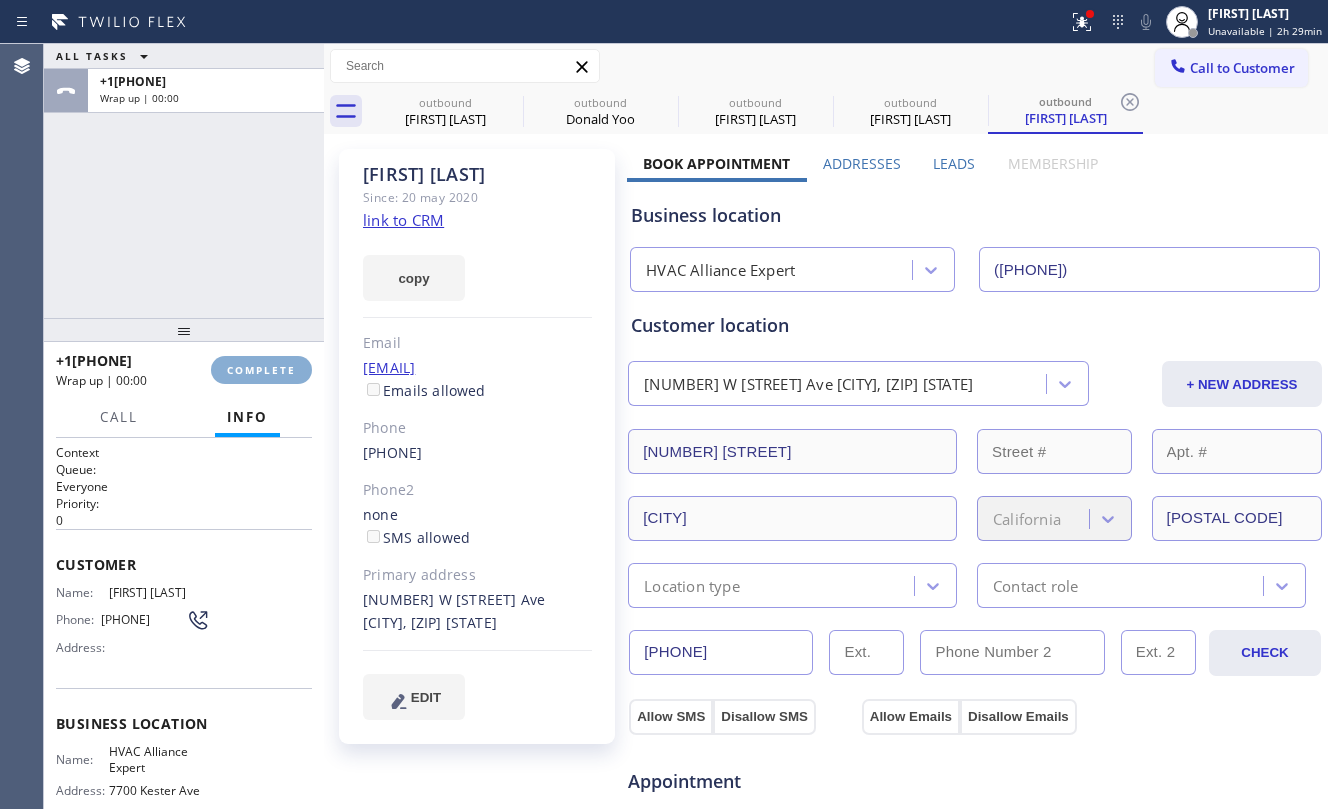 click on "COMPLETE" at bounding box center [261, 370] 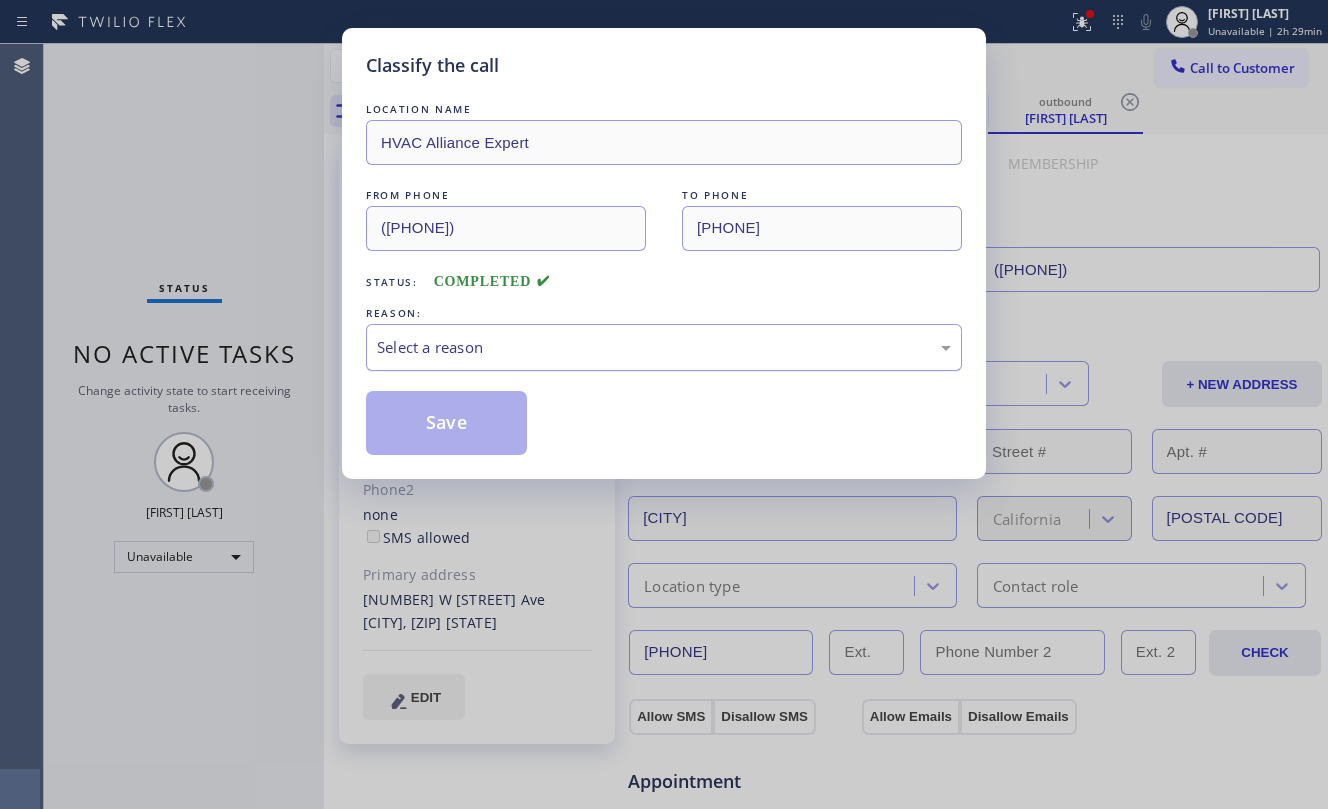 click on "Select a reason" at bounding box center [664, 347] 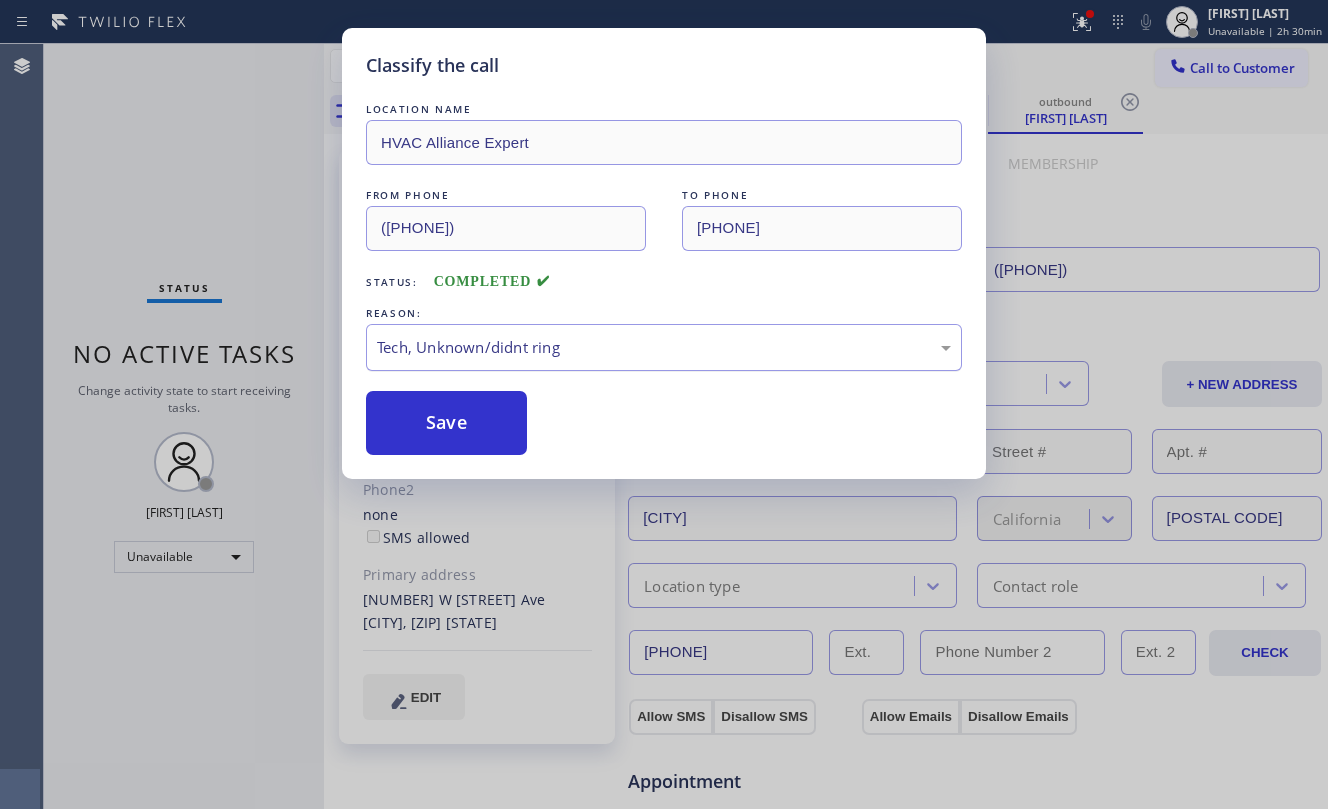 click on "Tech, Unknown/didnt ring" at bounding box center [664, 347] 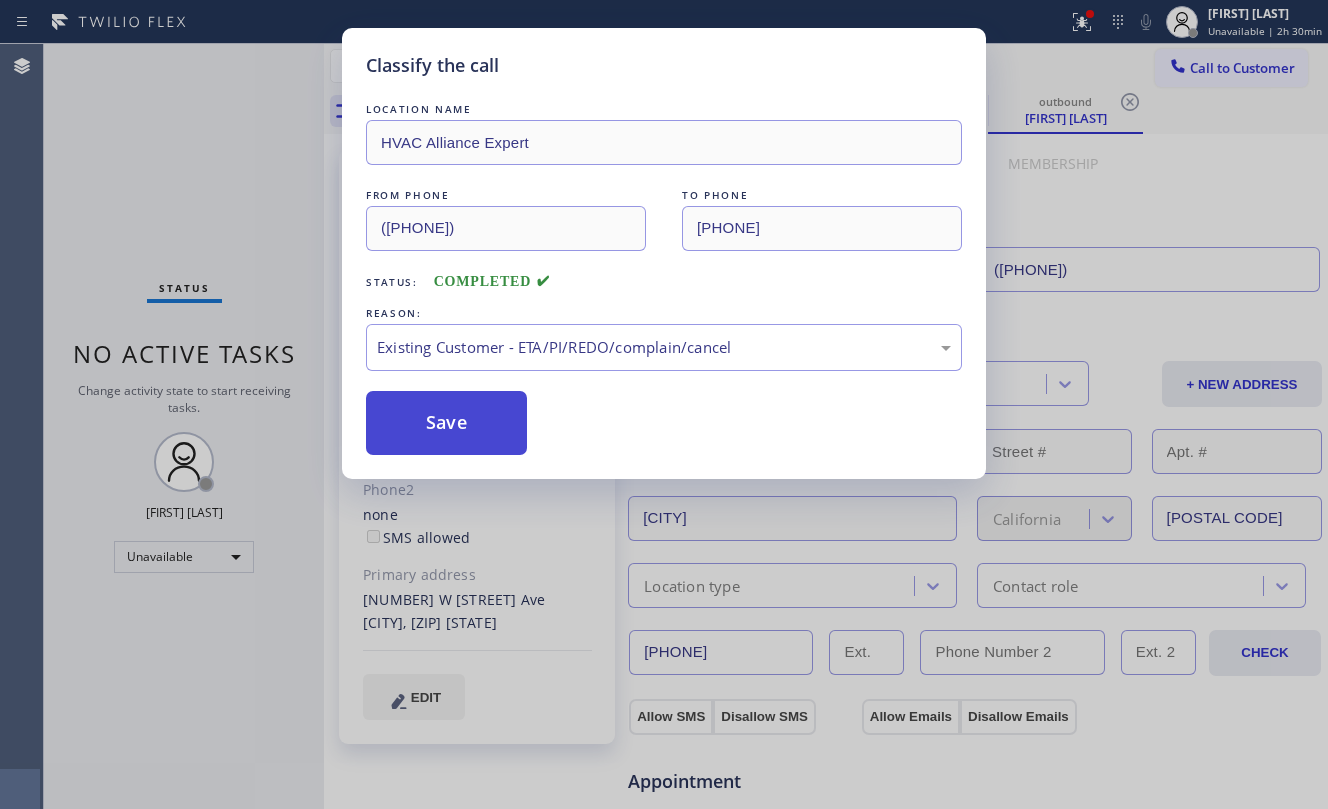 click on "Save" at bounding box center [446, 423] 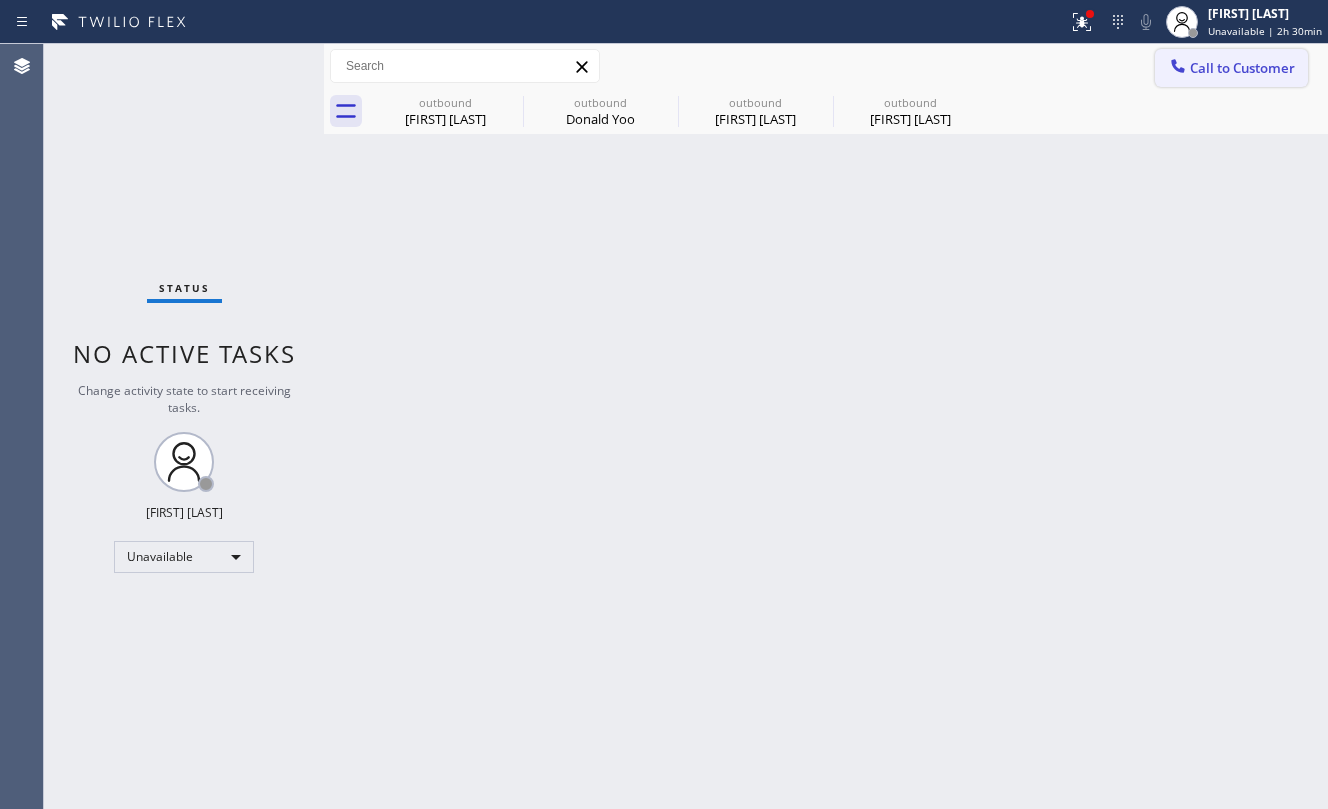 click on "Call to Customer" at bounding box center (1242, 68) 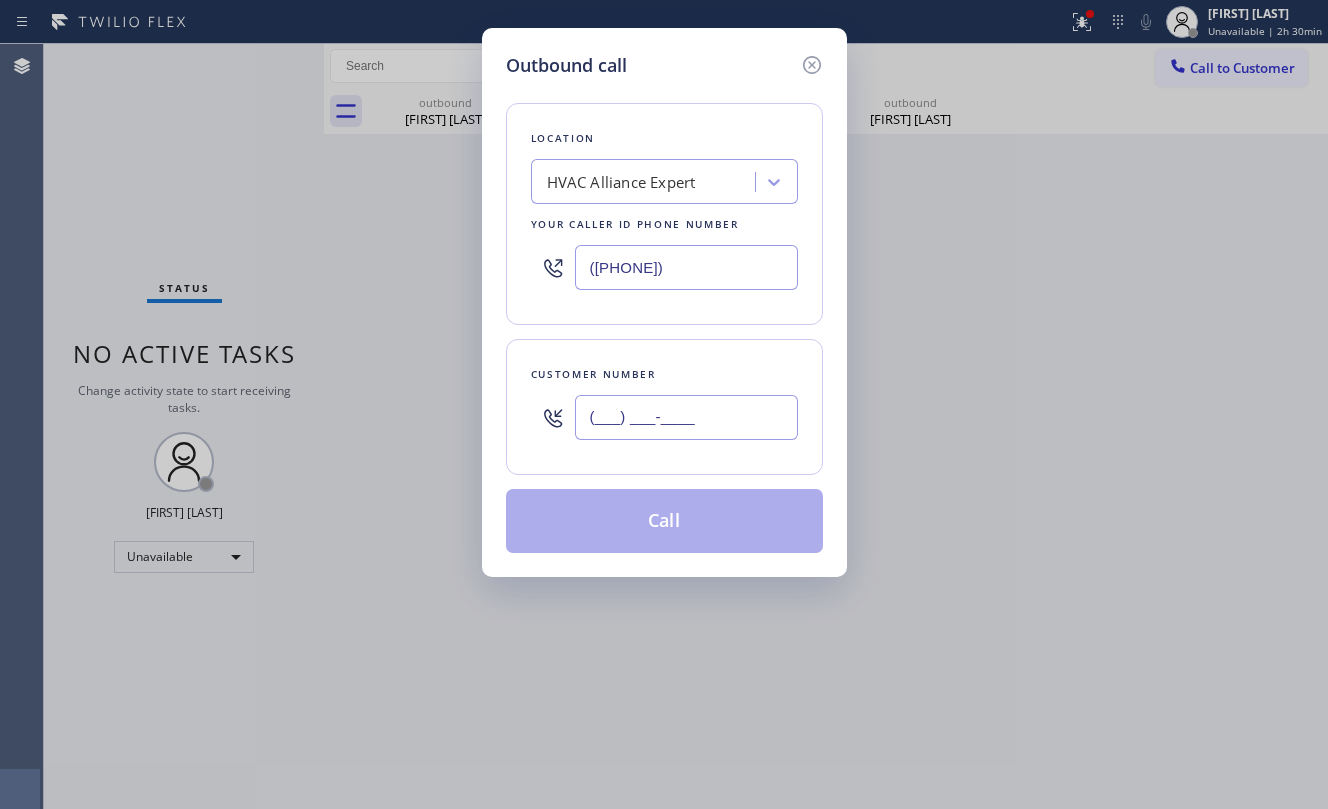 click on "(___) ___-____" at bounding box center (686, 417) 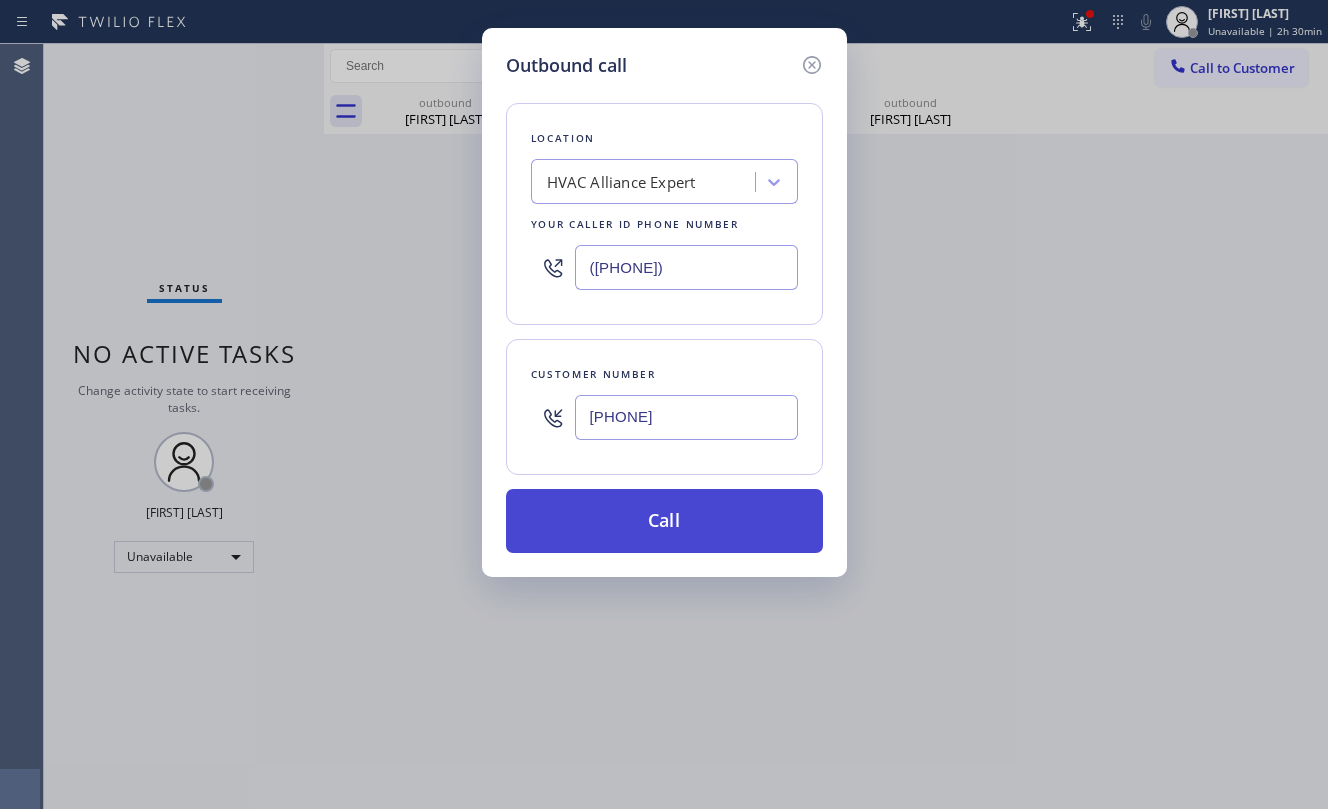 type on "[PHONE]" 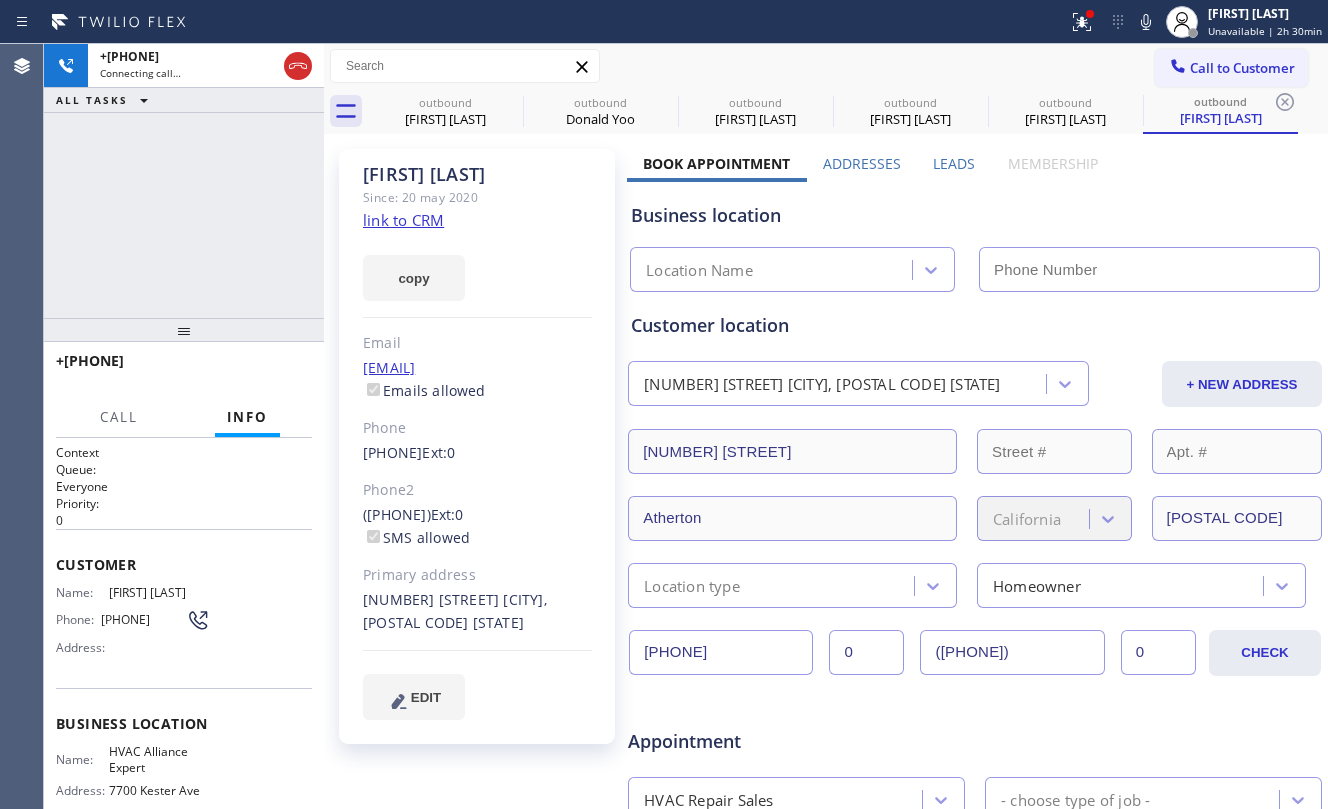 type on "([PHONE])" 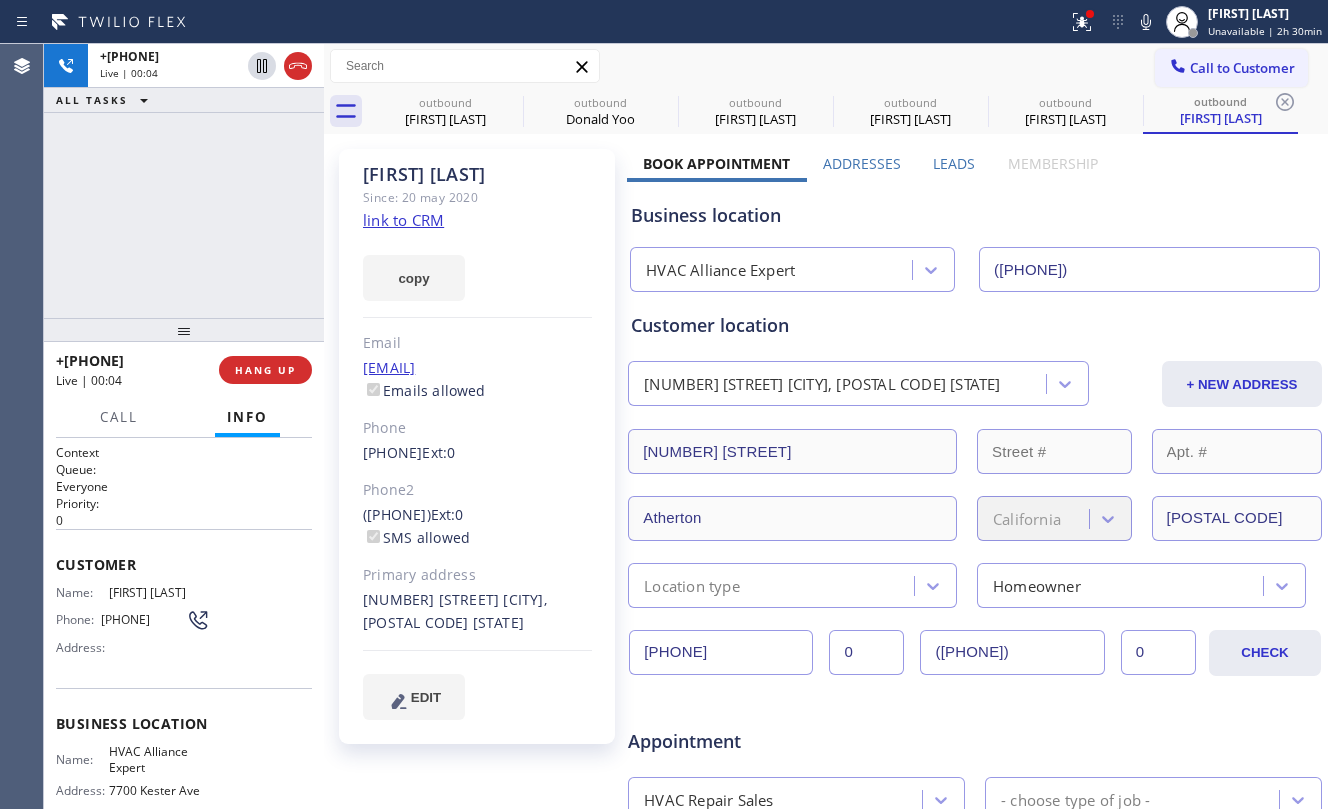 click on "[PHONE] Live | 00:04 ALL TASKS ALL TASKS ACTIVE TASKS TASKS IN WRAP UP" at bounding box center [184, 181] 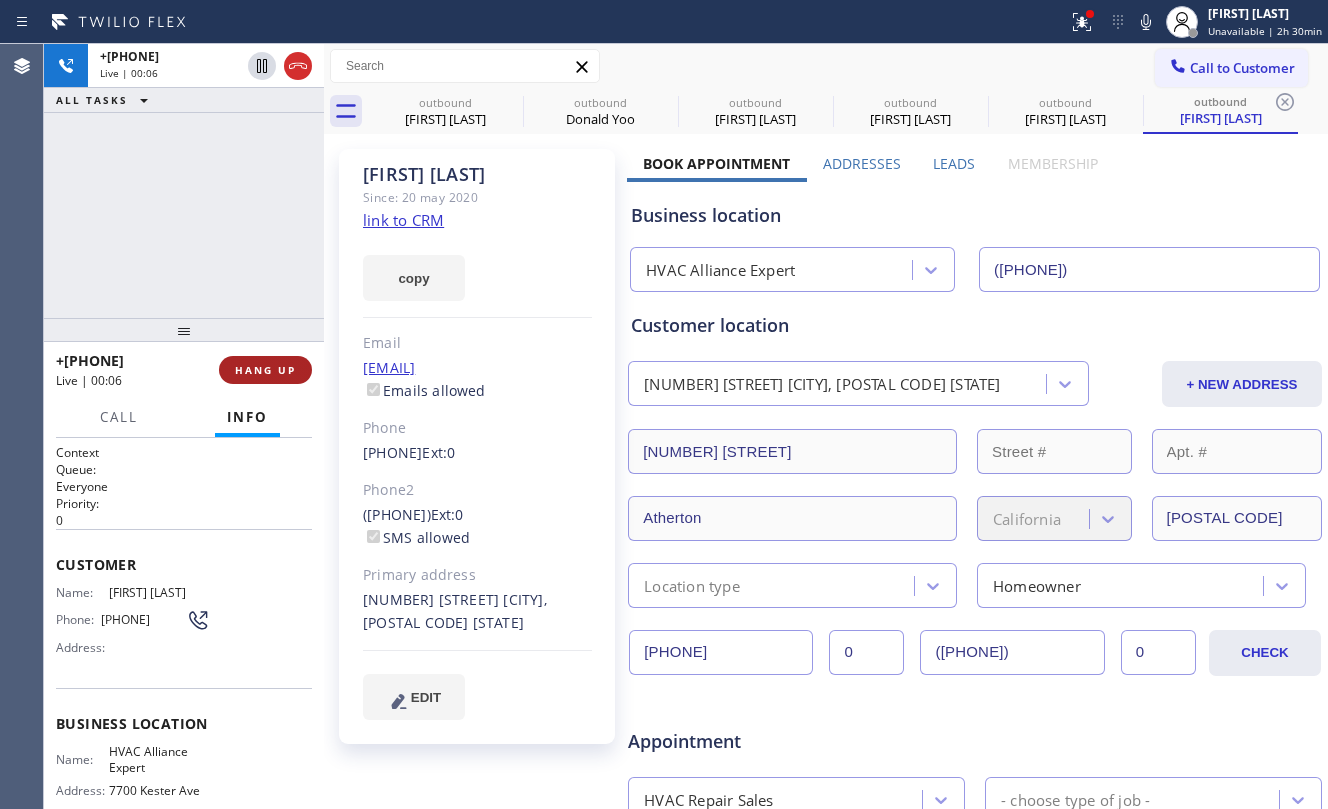 click on "HANG UP" at bounding box center [265, 370] 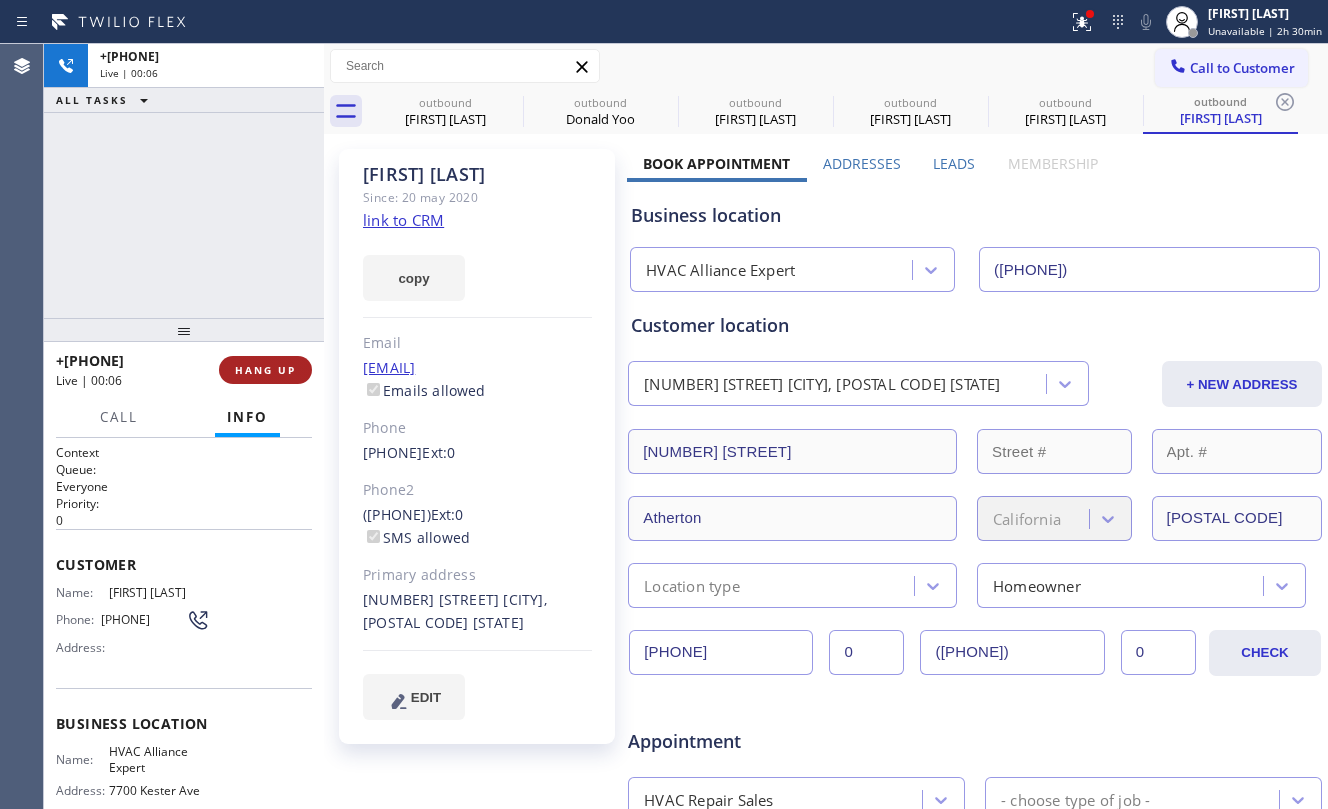 click on "HANG UP" at bounding box center [265, 370] 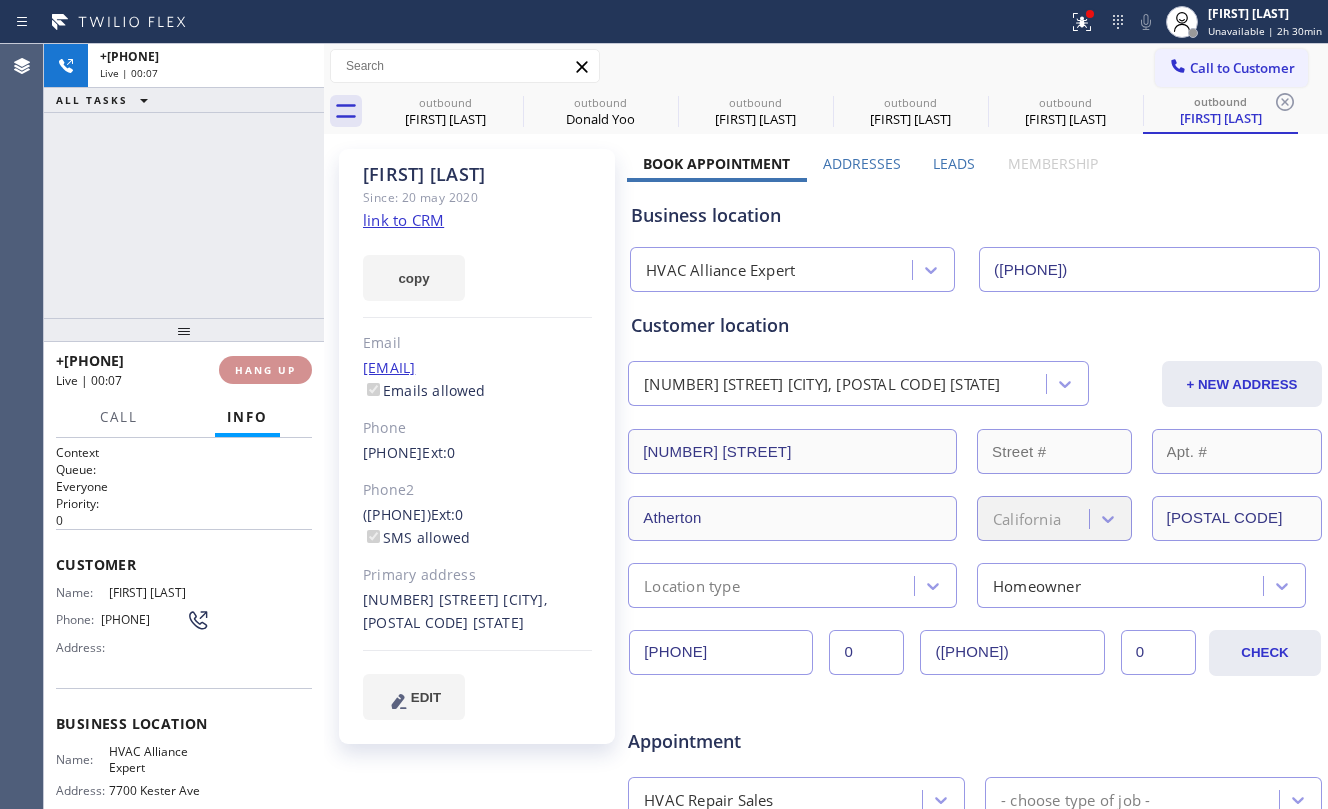 click on "HANG UP" at bounding box center (265, 370) 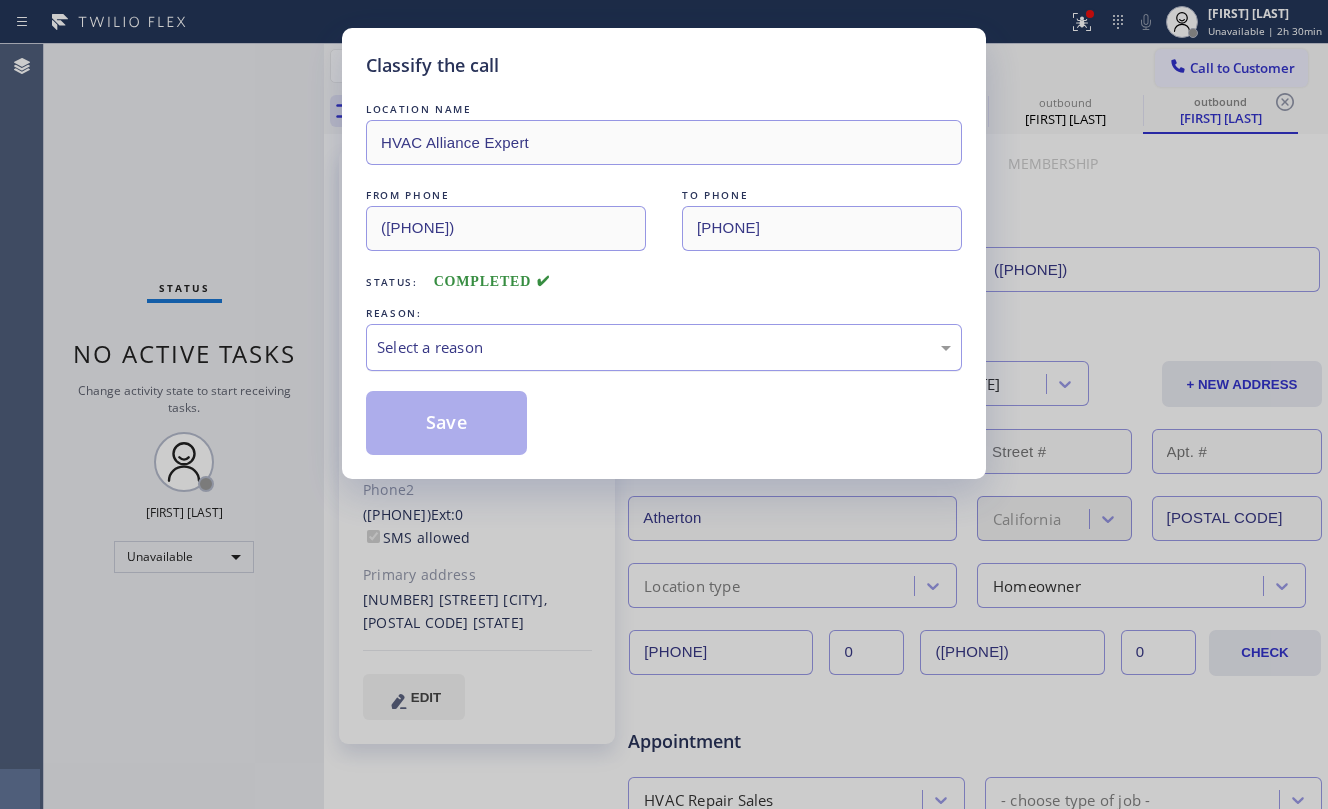click on "Select a reason" at bounding box center (664, 347) 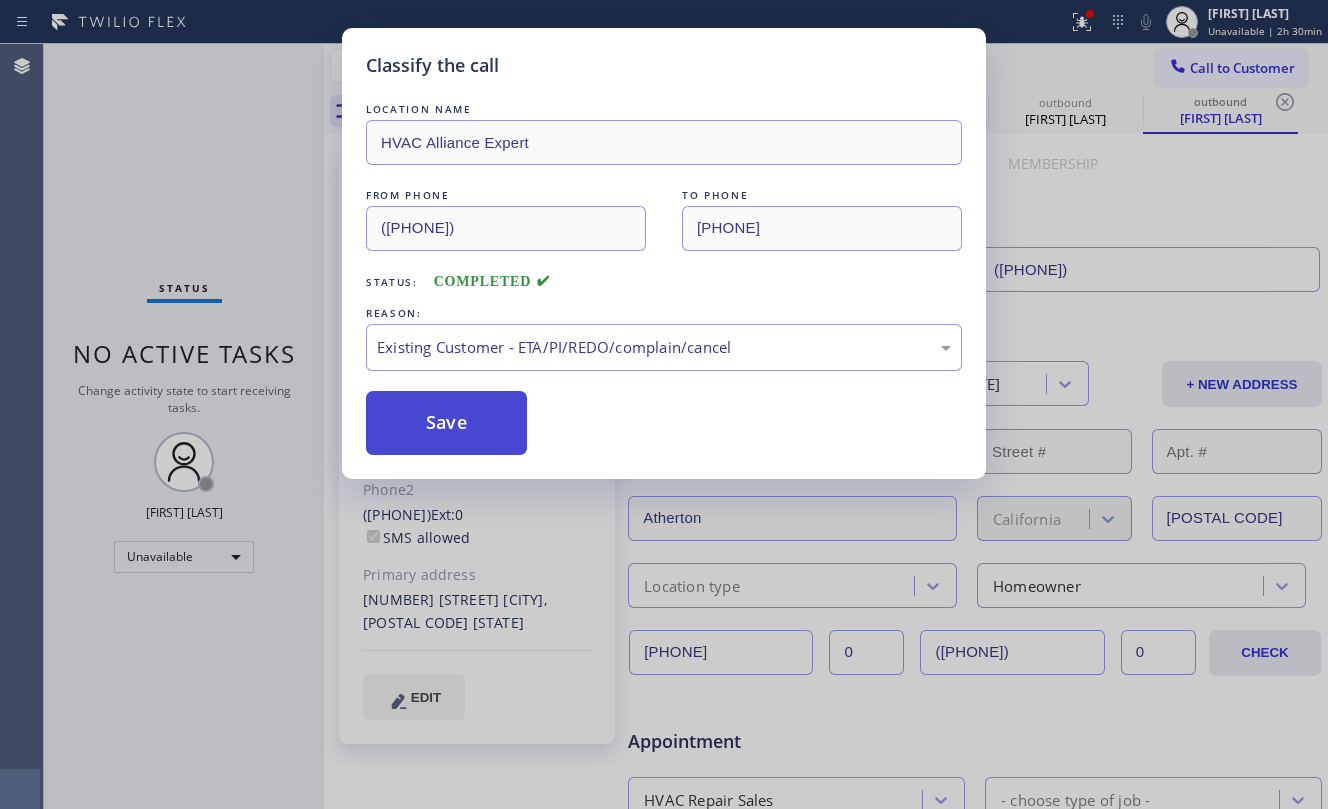 click on "Save" at bounding box center [446, 423] 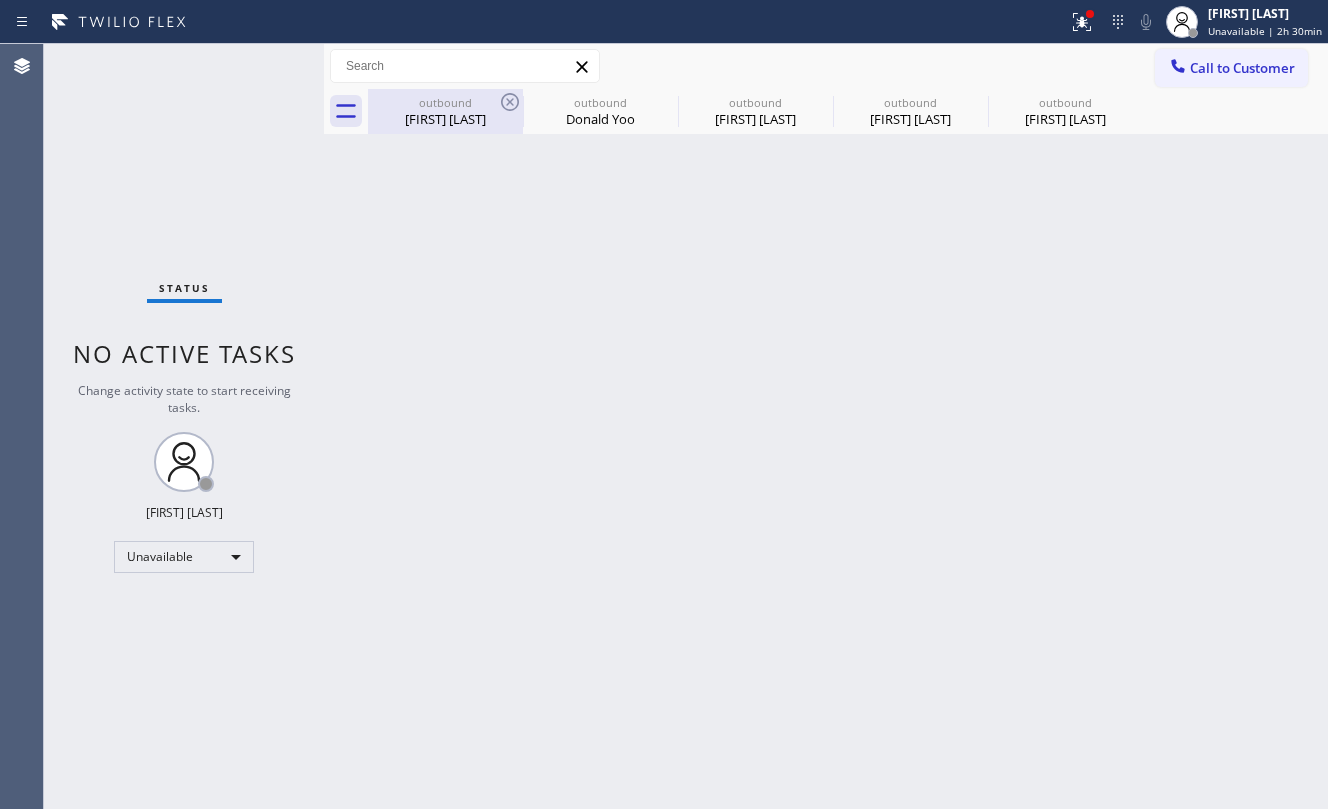 click on "outbound" at bounding box center [445, 102] 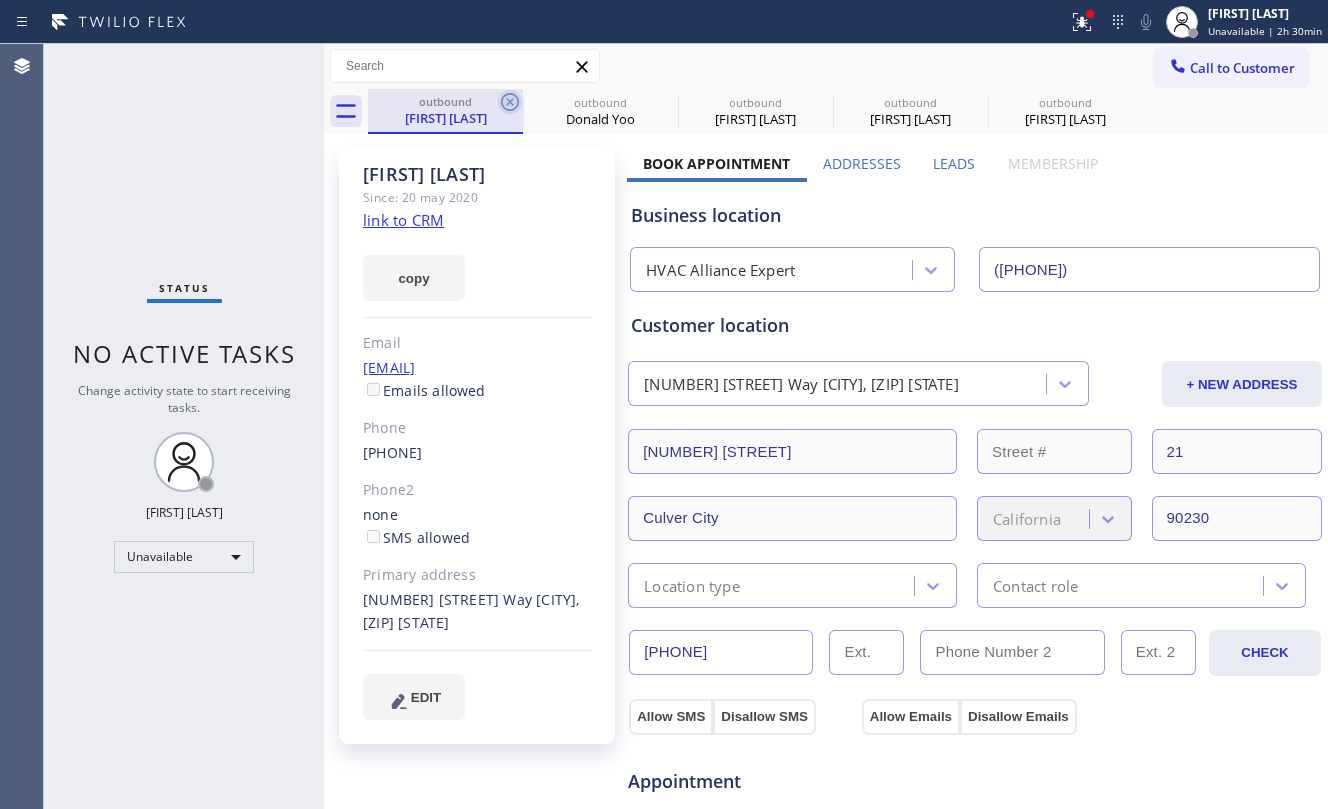 click 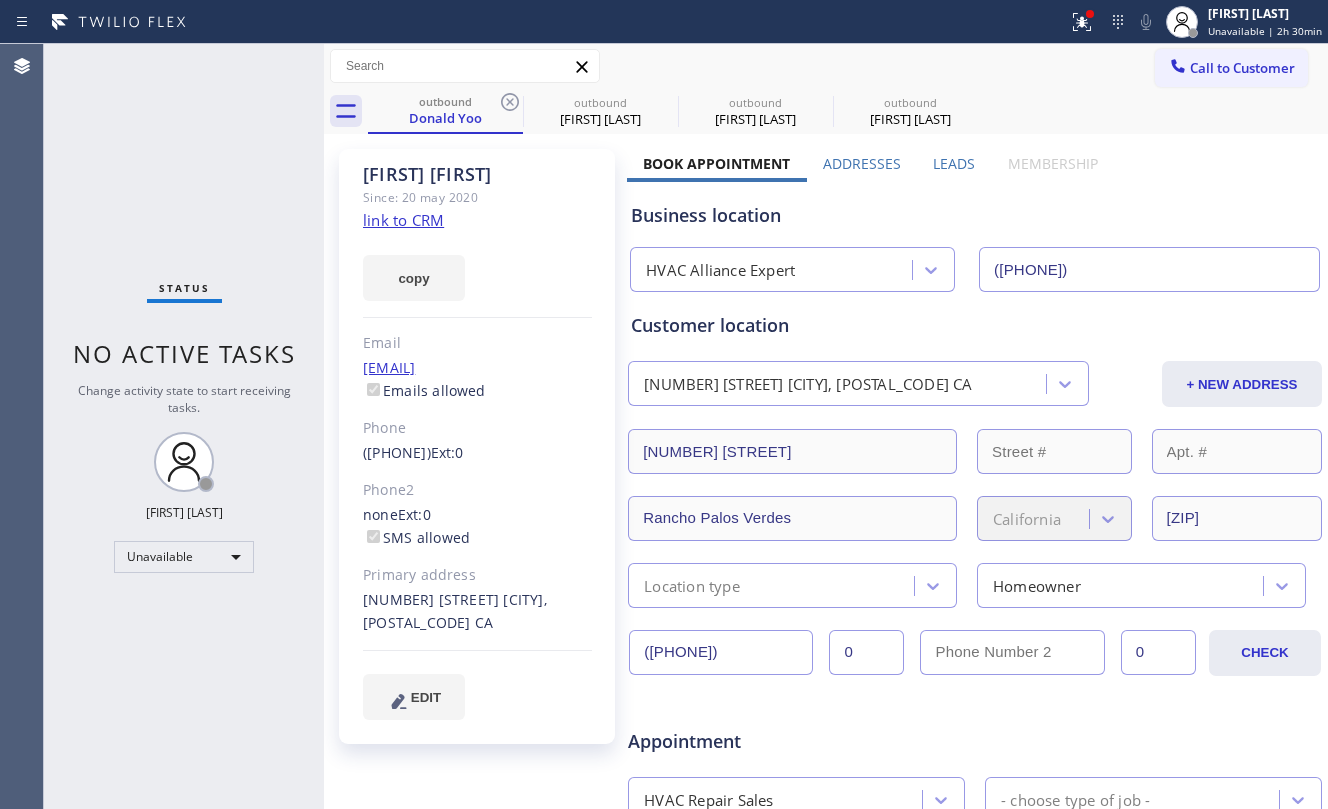 click 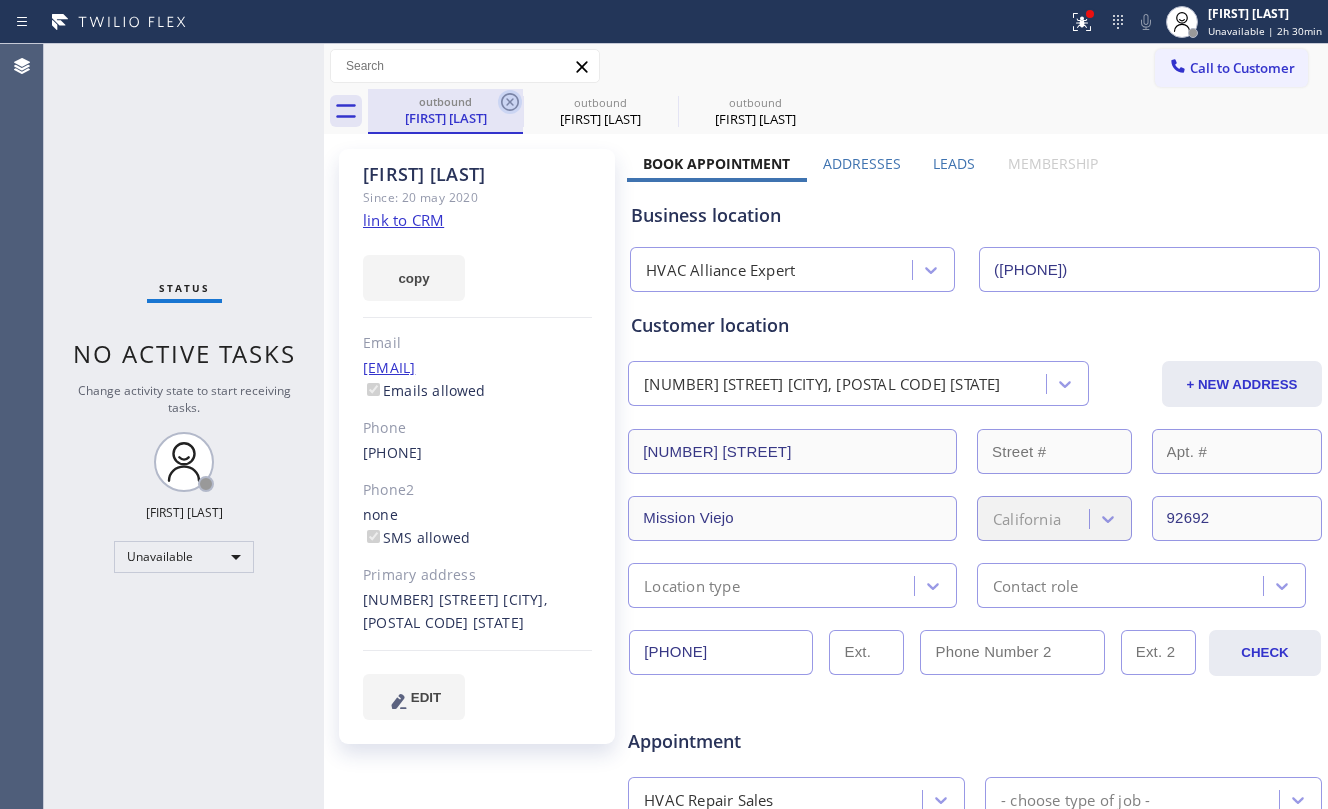 click 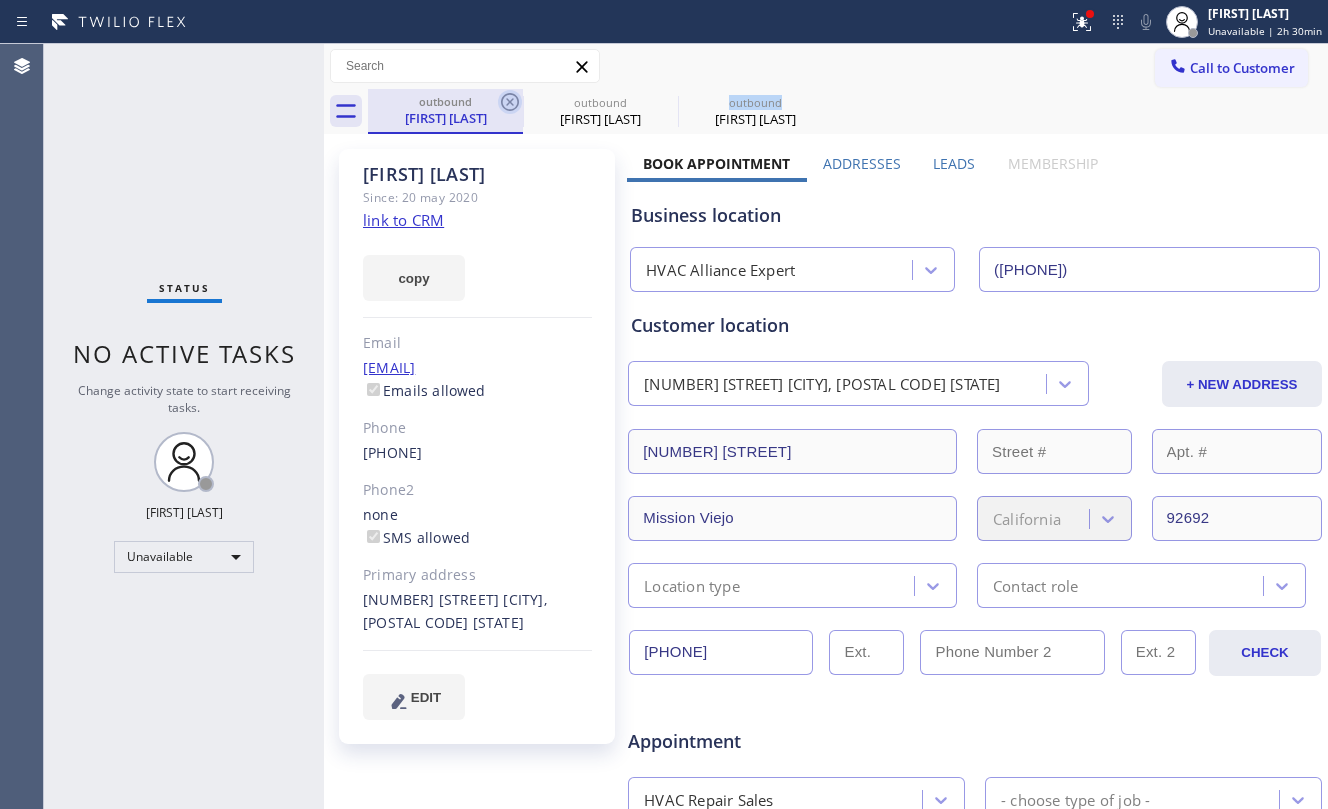 click 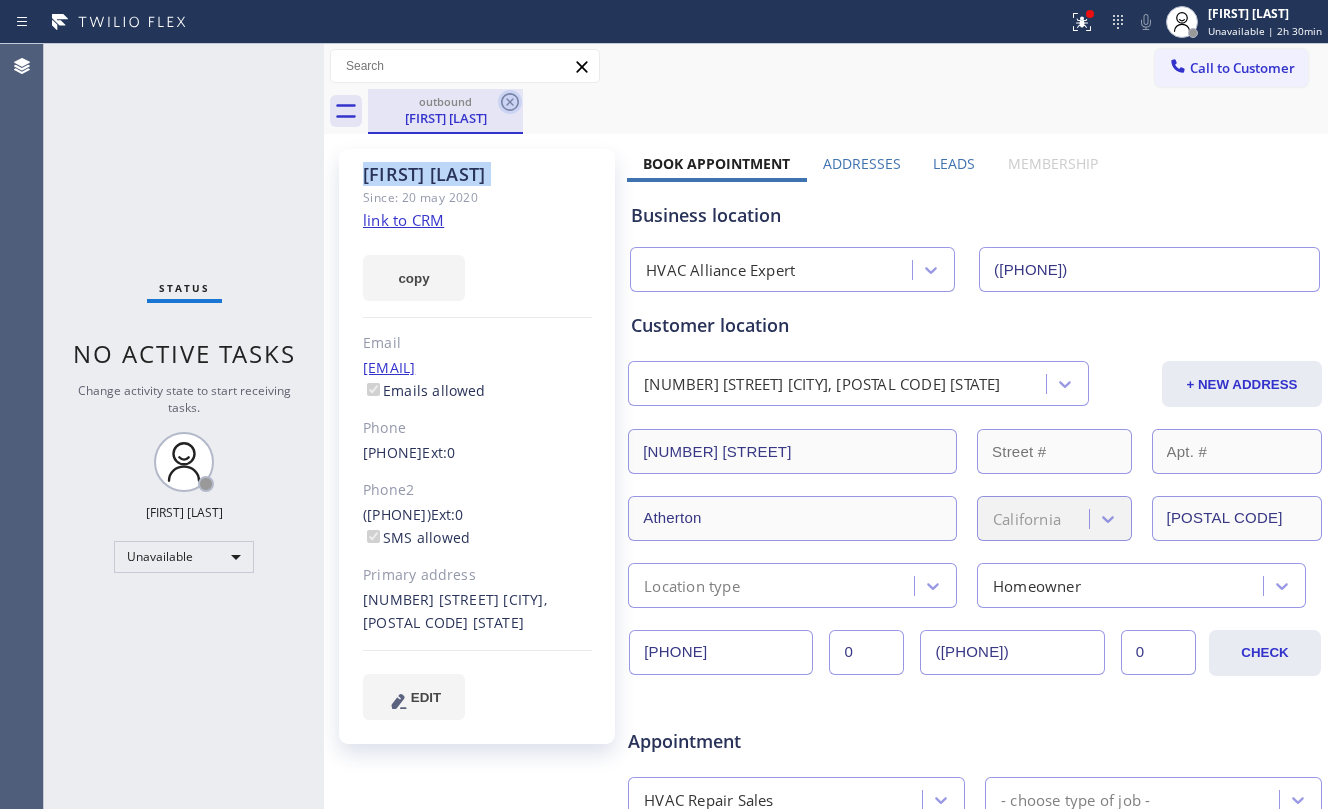 click 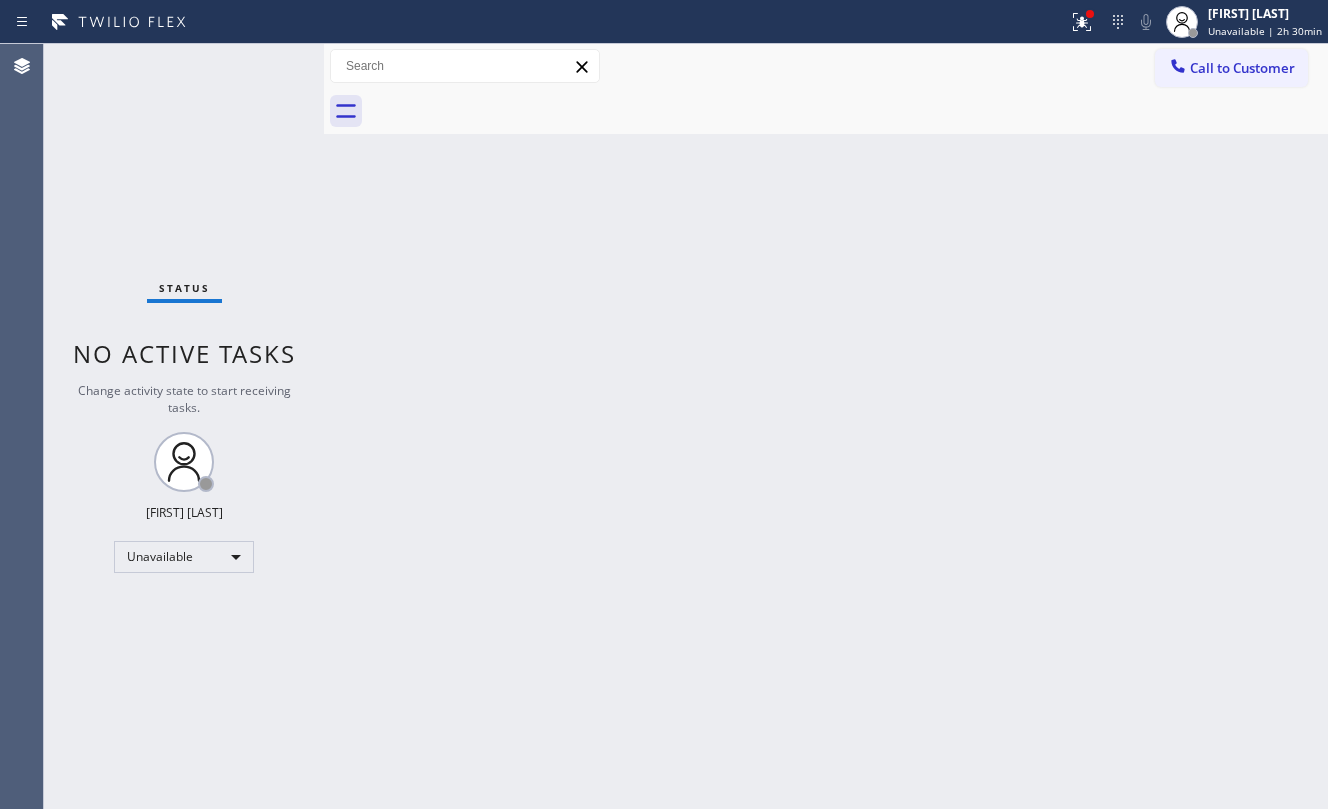 click at bounding box center (848, 111) 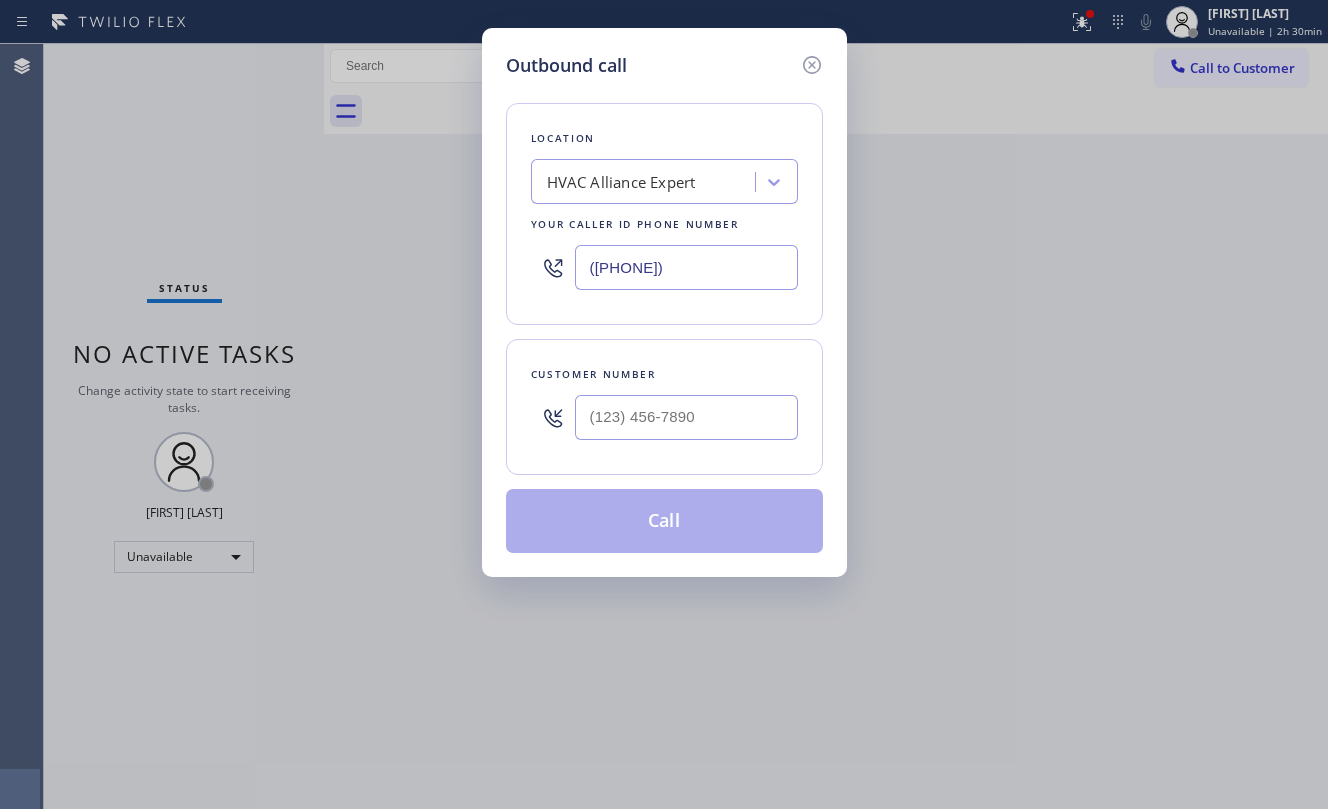 click at bounding box center (686, 417) 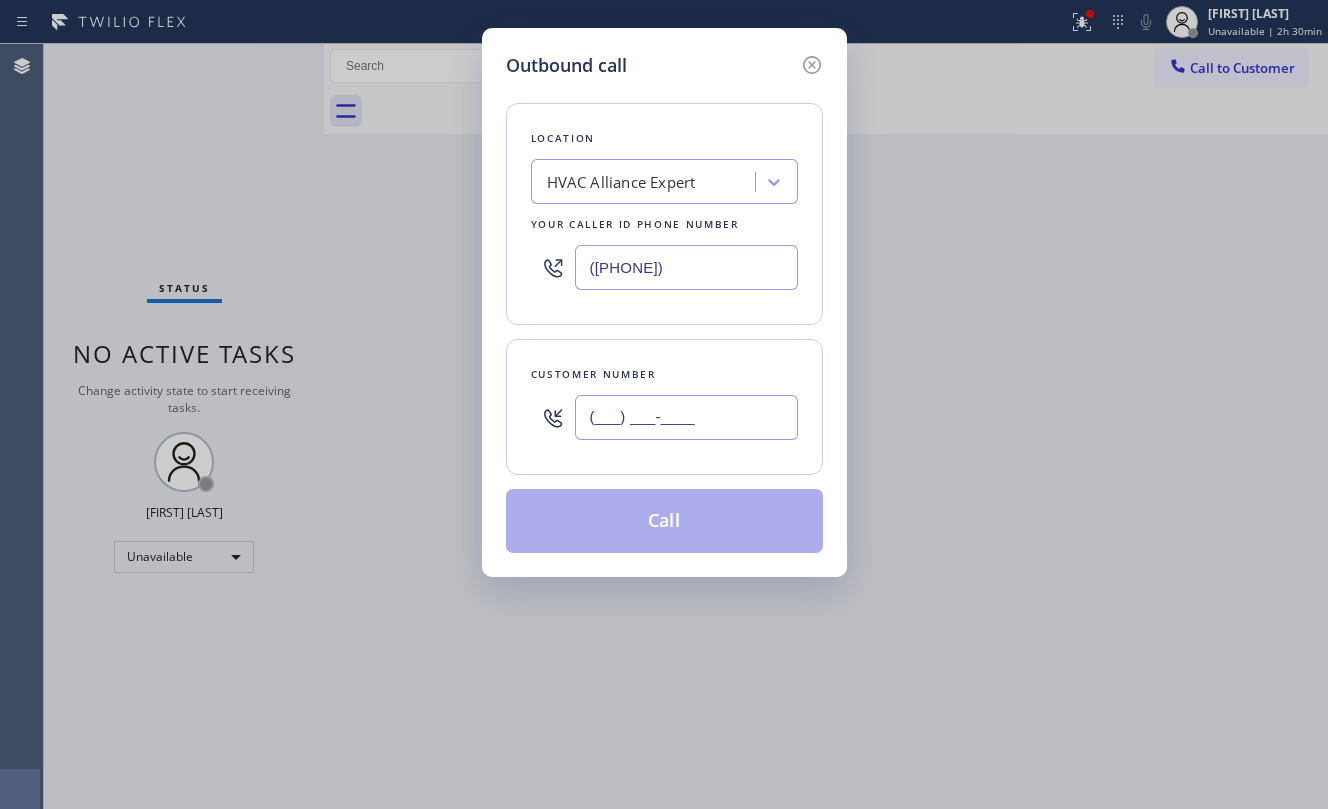 click on "(___) ___-____" at bounding box center [686, 417] 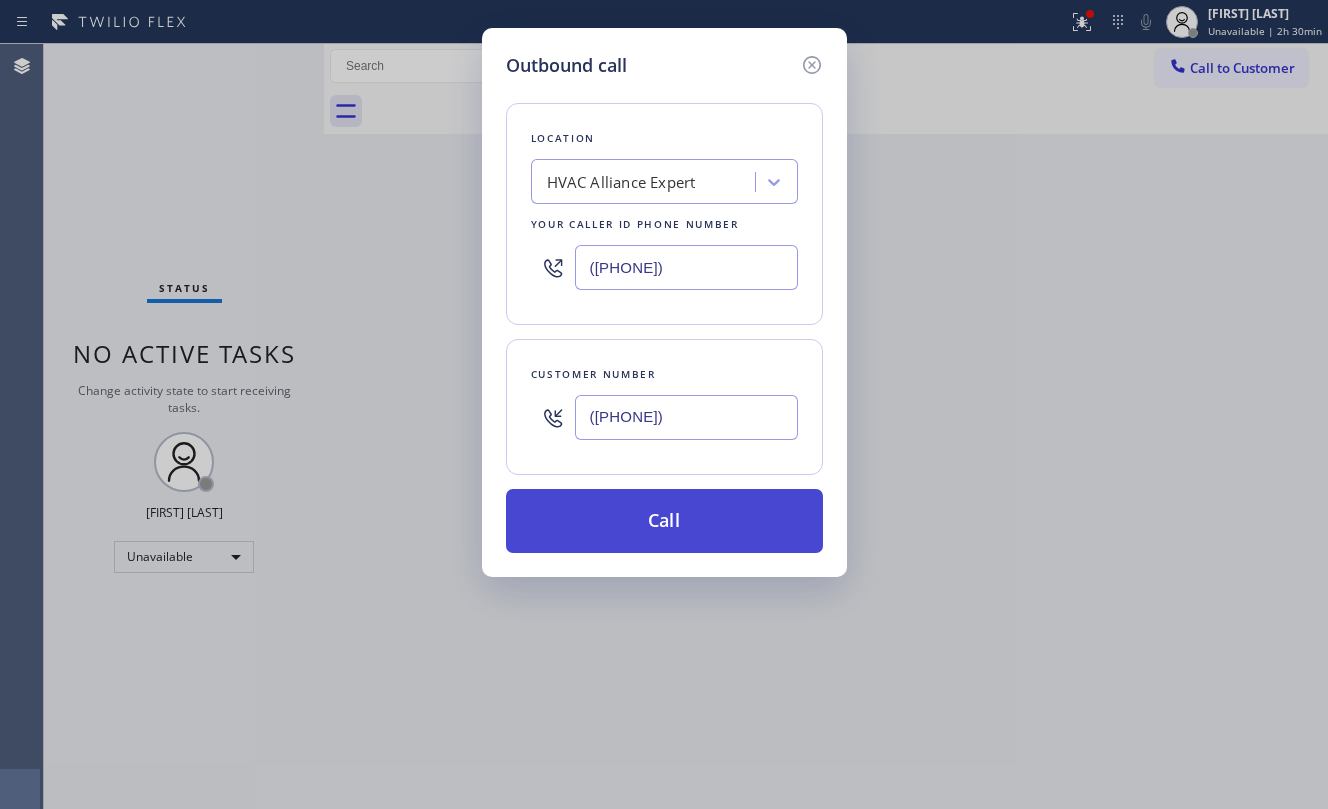 type on "([PHONE])" 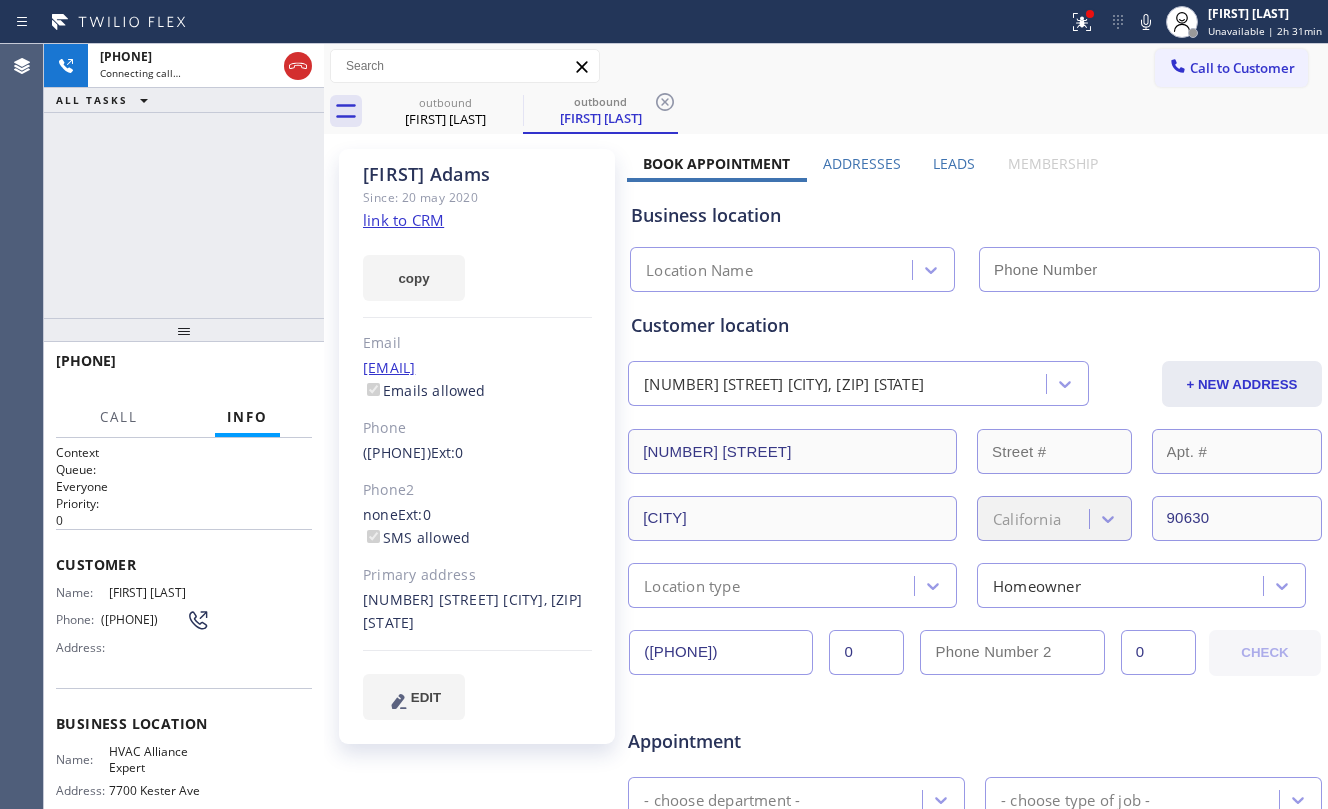 type on "([PHONE])" 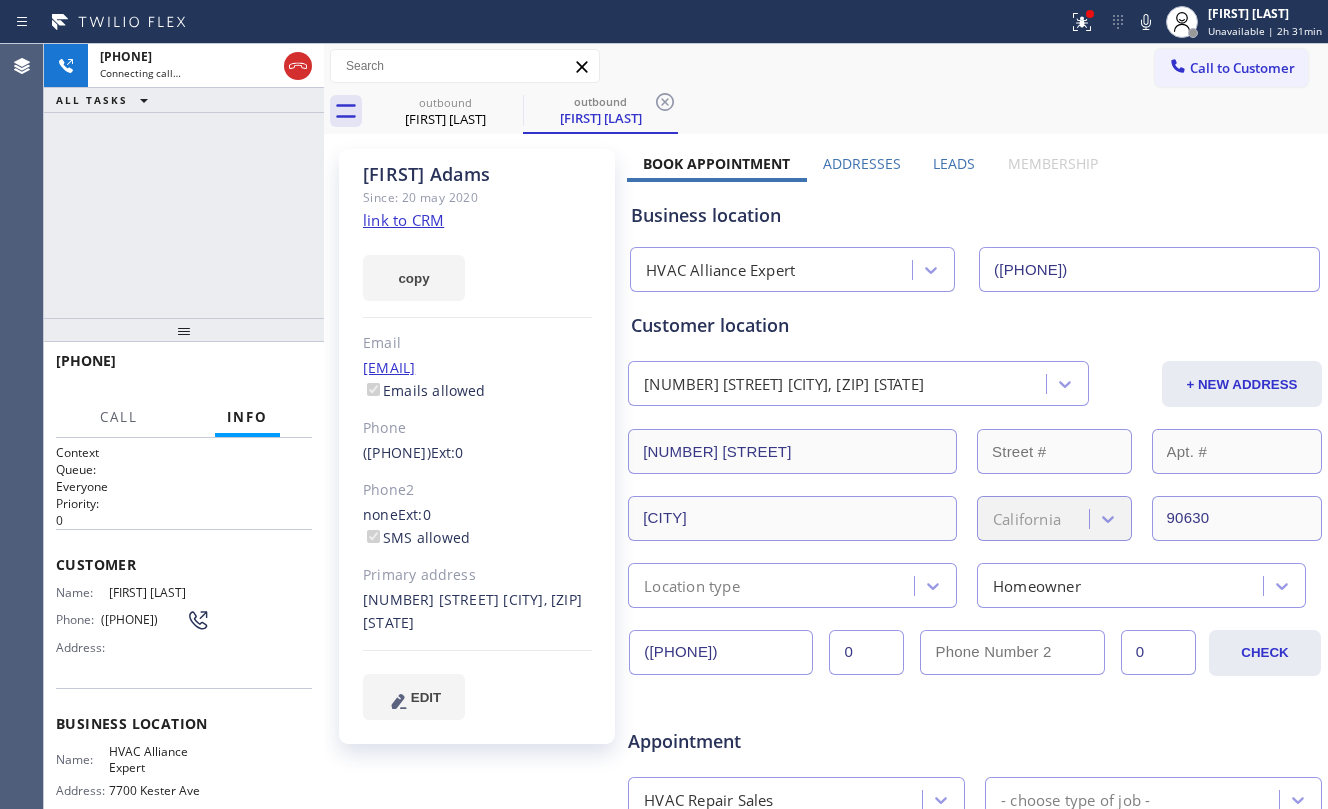 click on "copy" at bounding box center (477, 266) 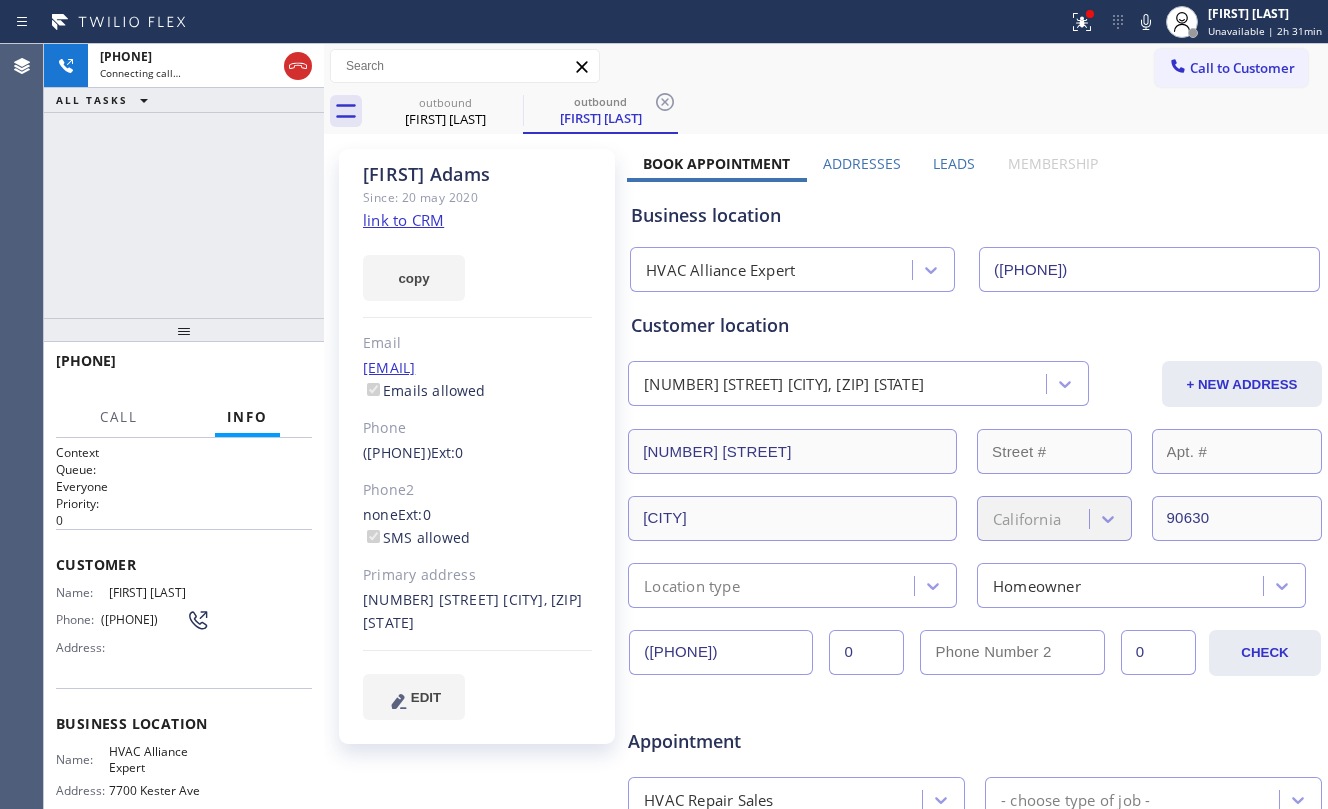 click on "link to CRM" 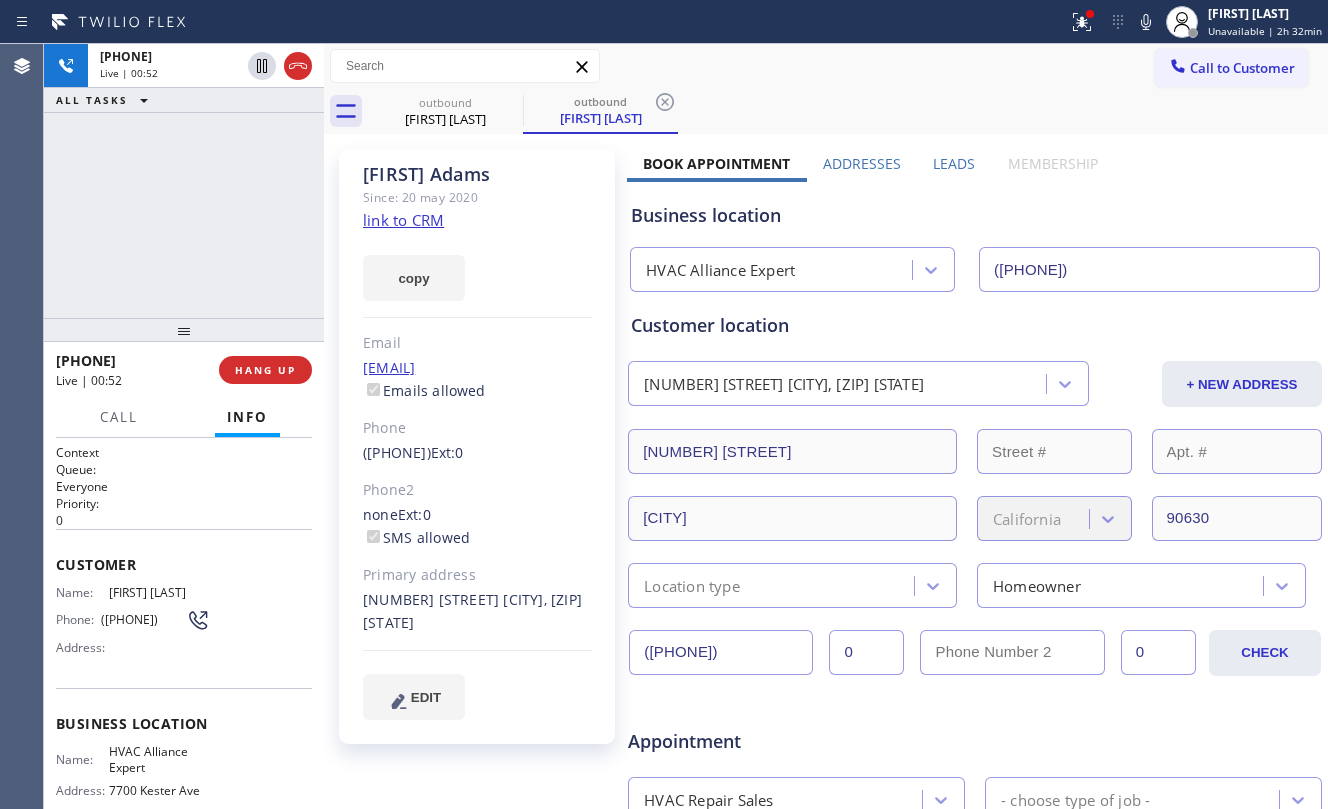 click on "+1[PHONE] Live | 00:52 ALL TASKS ALL TASKS ACTIVE TASKS TASKS IN WRAP UP" at bounding box center [184, 181] 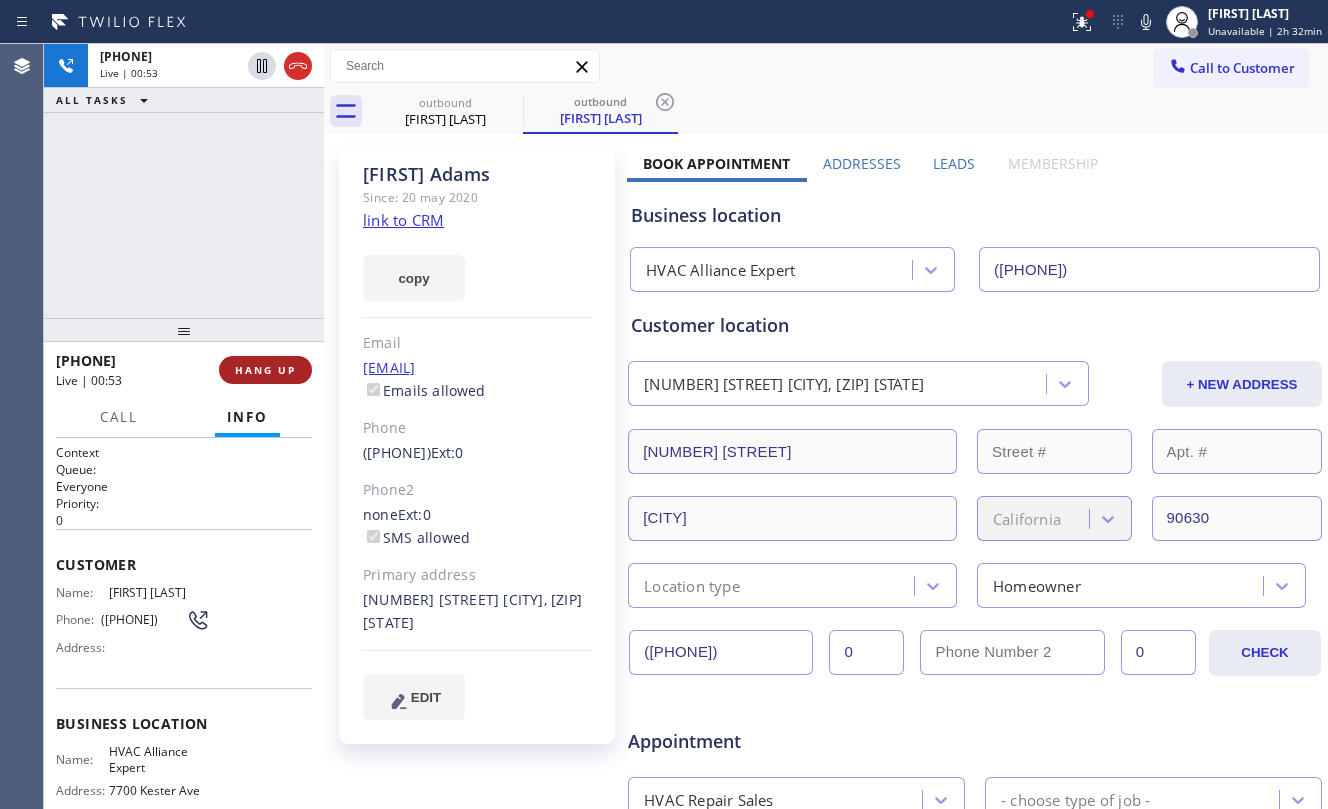 click on "HANG UP" at bounding box center [265, 370] 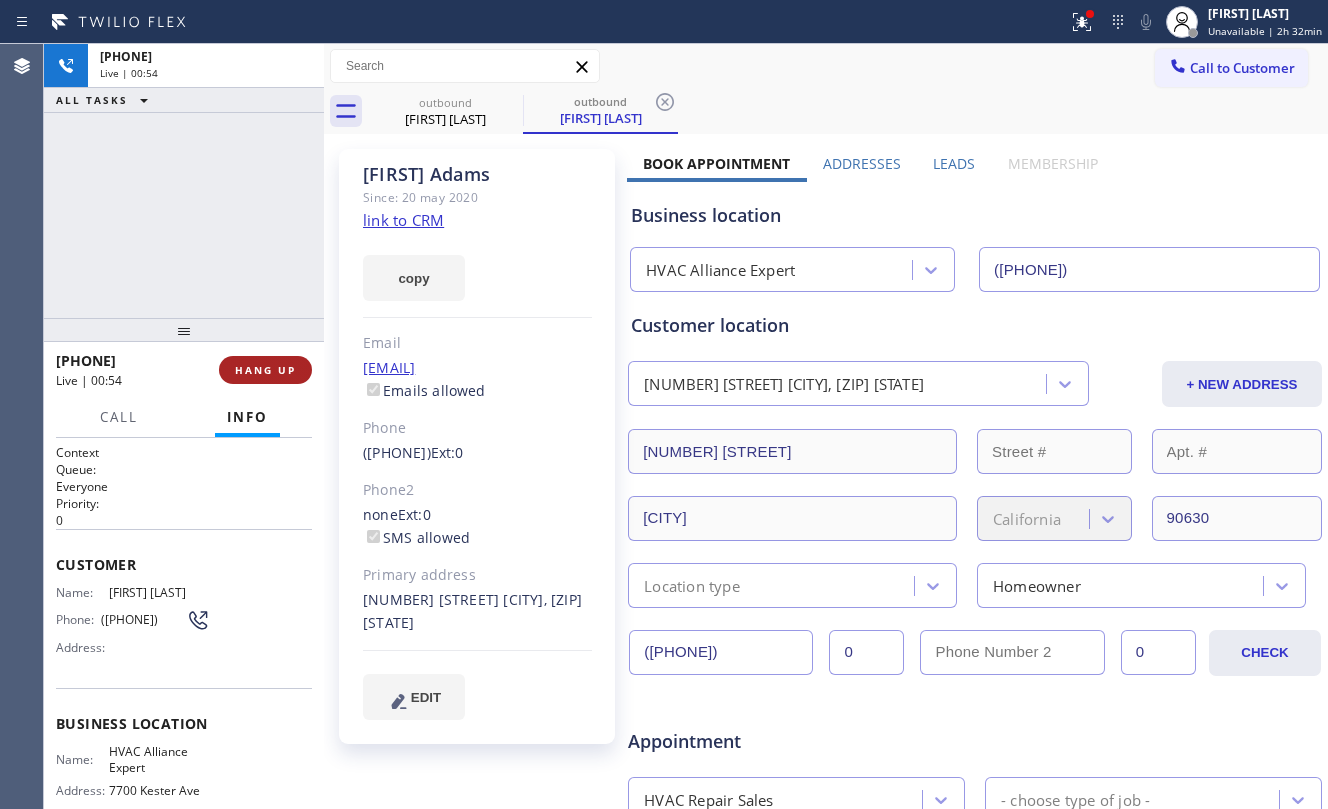 click on "HANG UP" at bounding box center [265, 370] 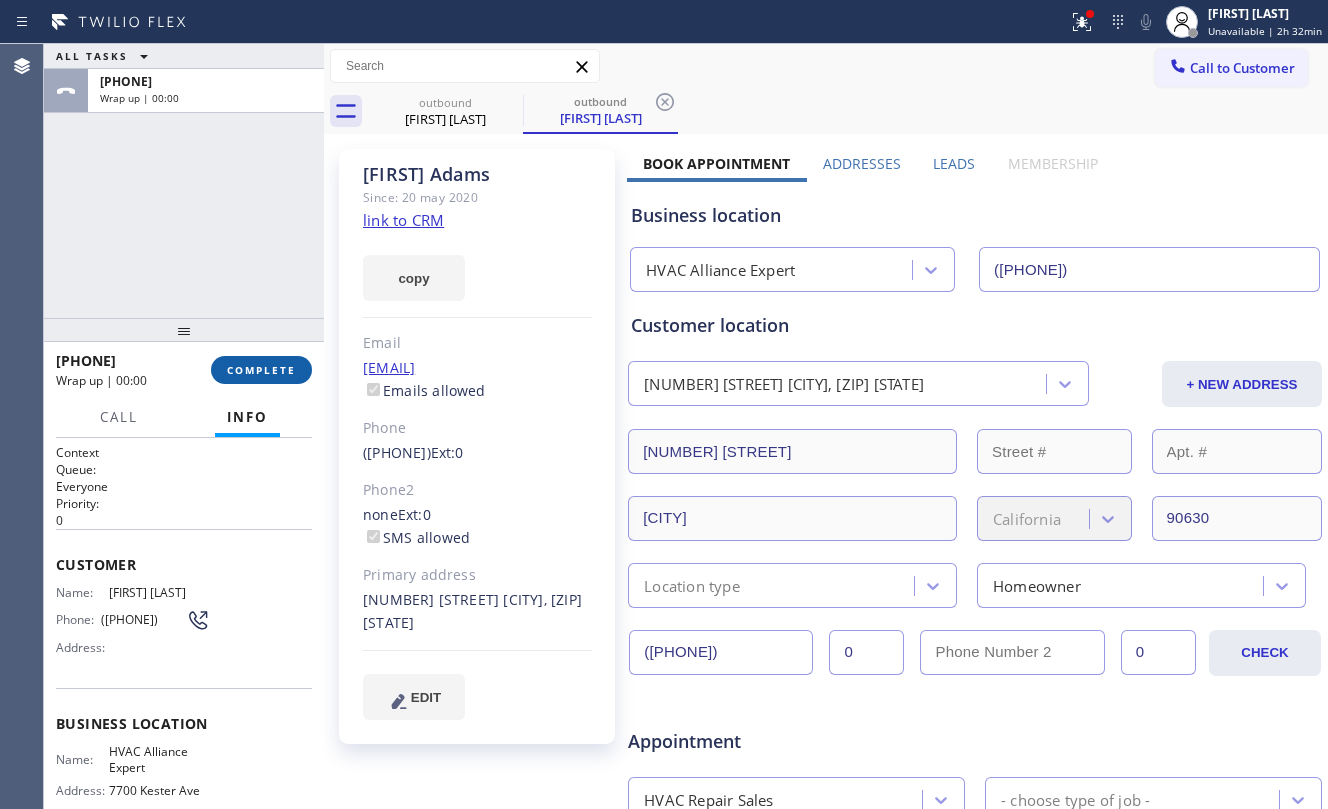 click on "COMPLETE" at bounding box center (261, 370) 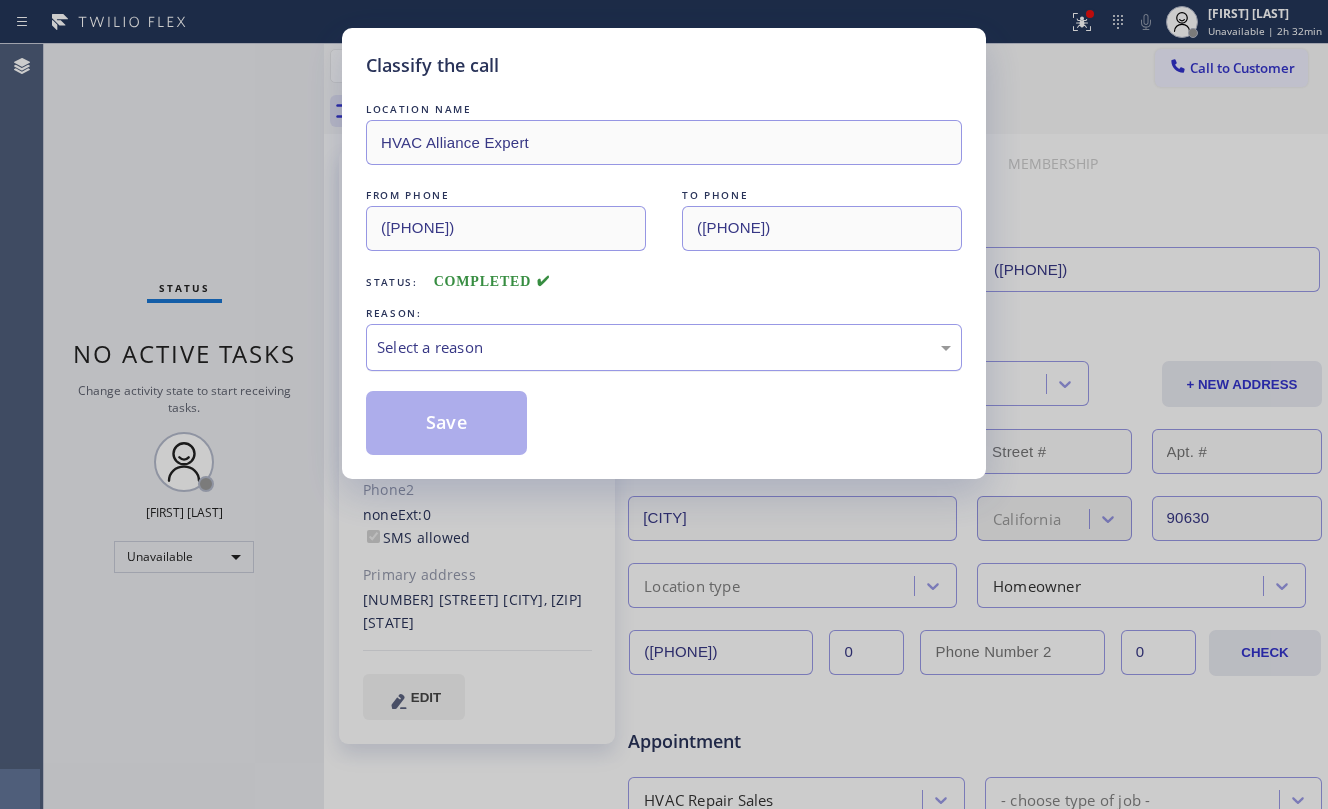 click on "Select a reason" at bounding box center (664, 347) 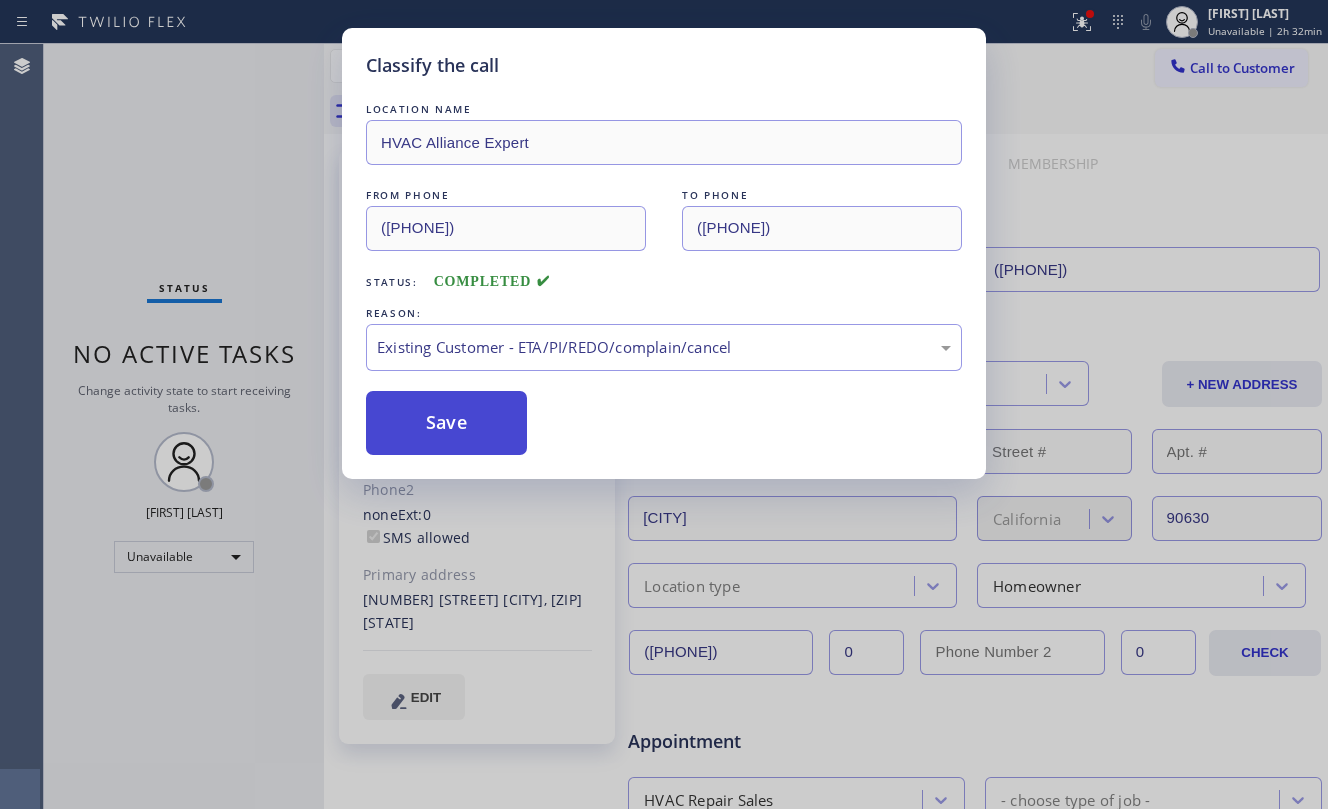 click on "Save" at bounding box center (446, 423) 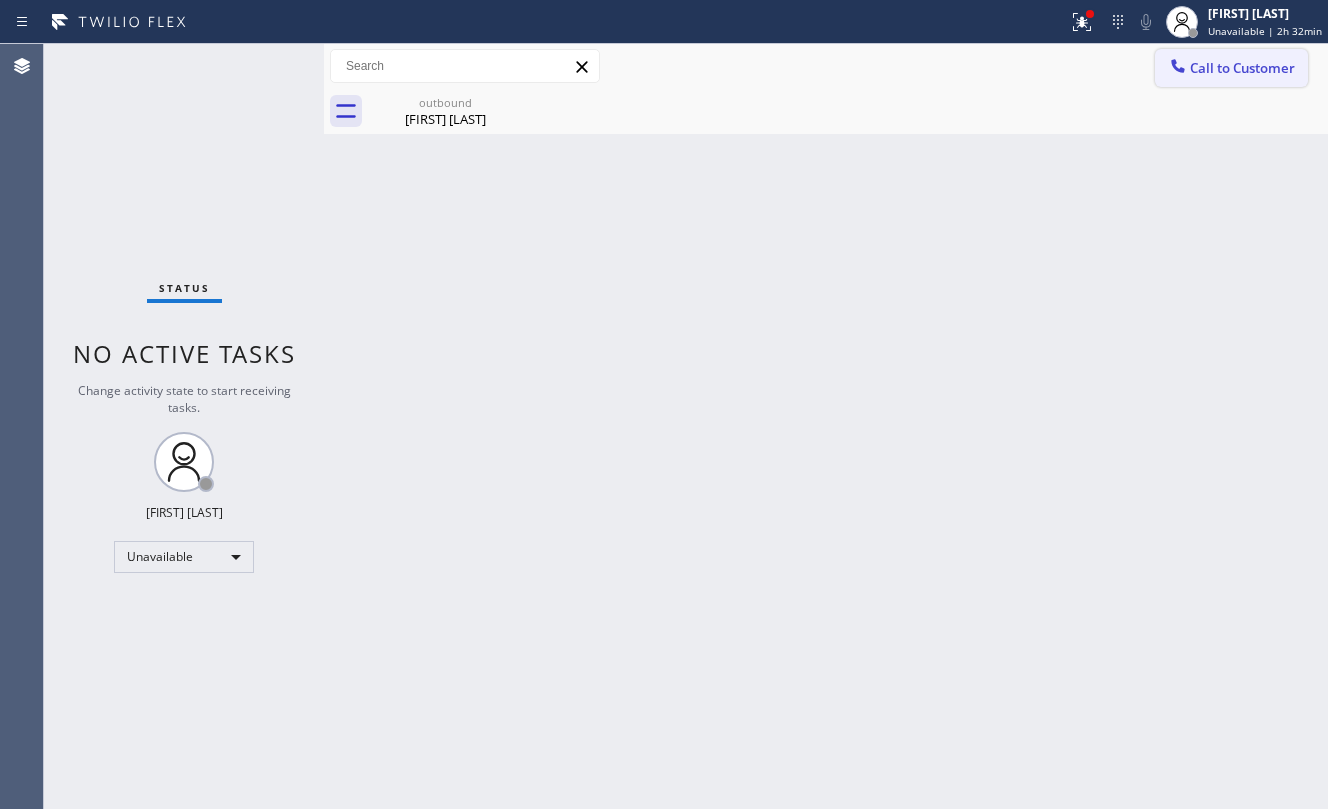 click on "Call to Customer" at bounding box center (1242, 68) 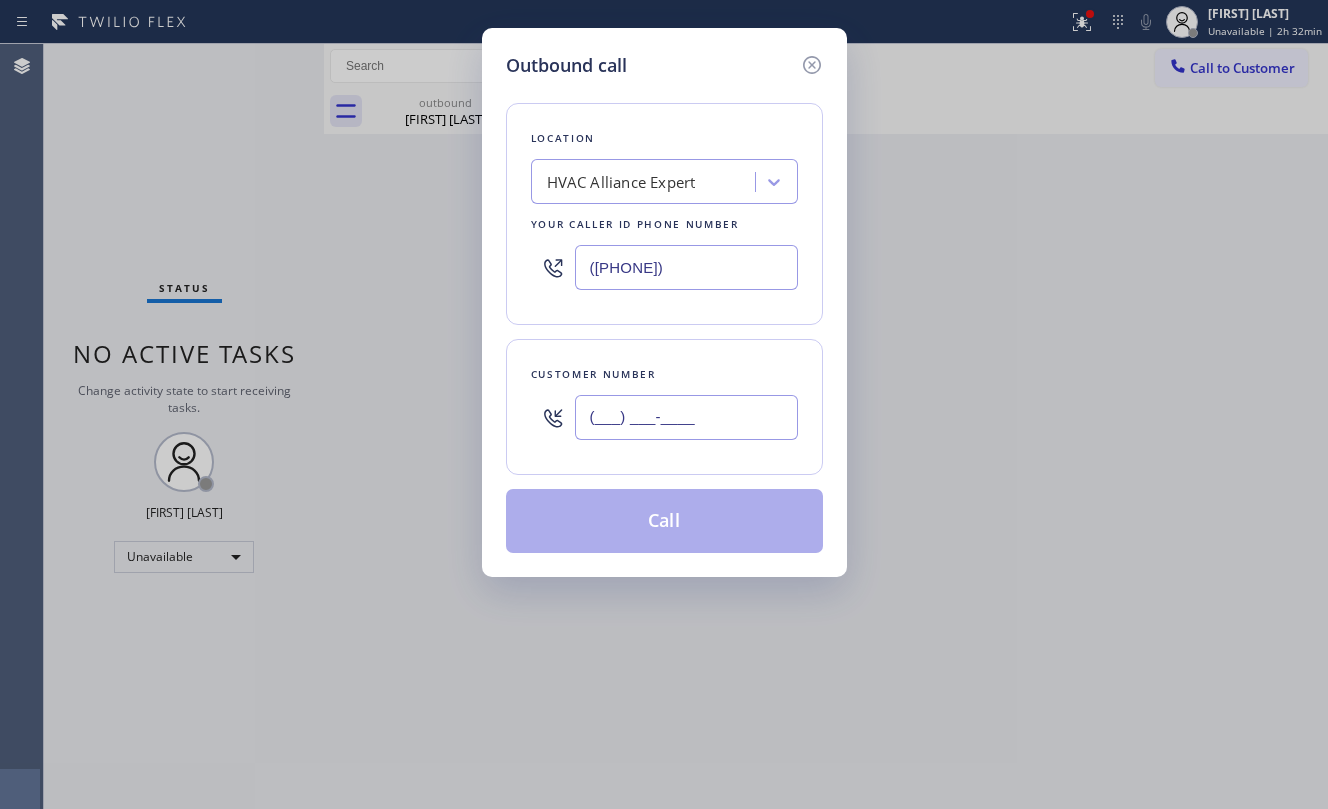 click on "(___) ___-____" at bounding box center (686, 417) 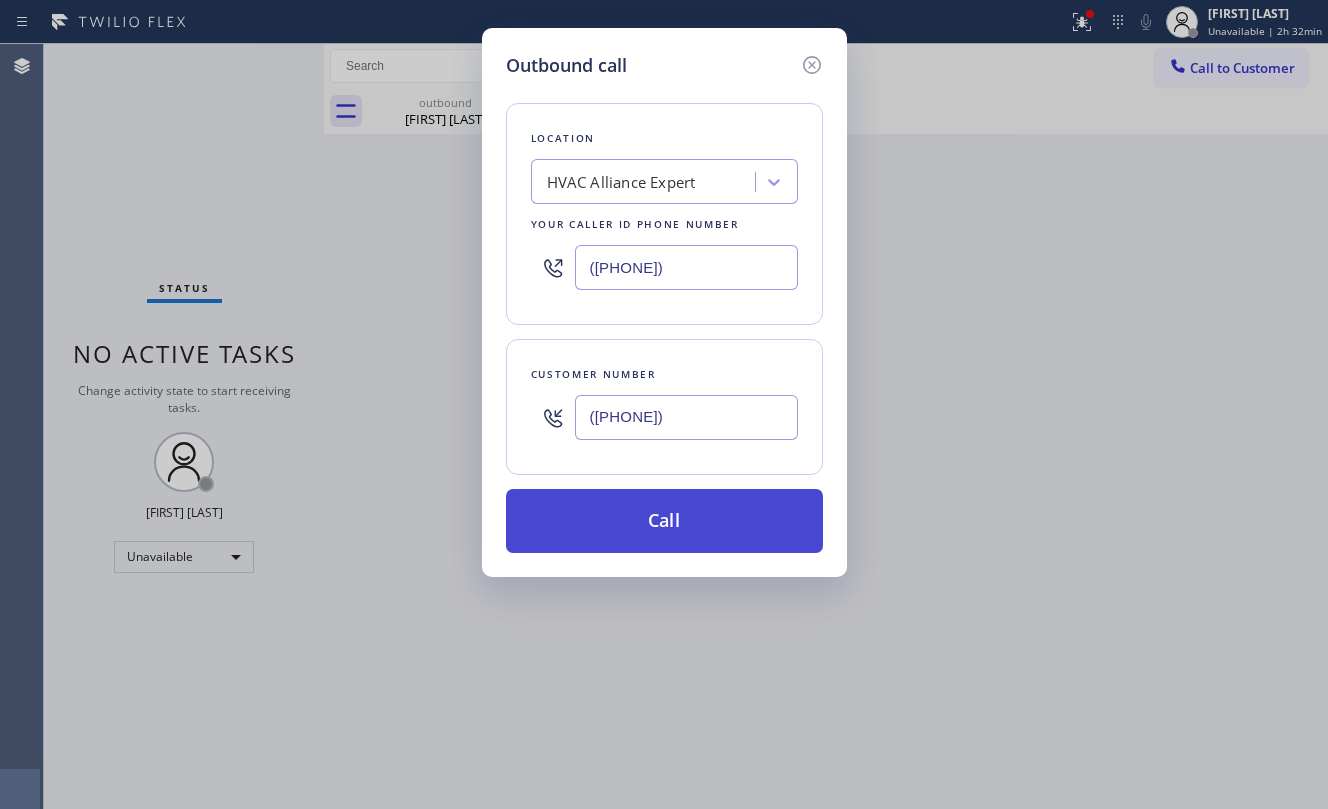 type on "([PHONE])" 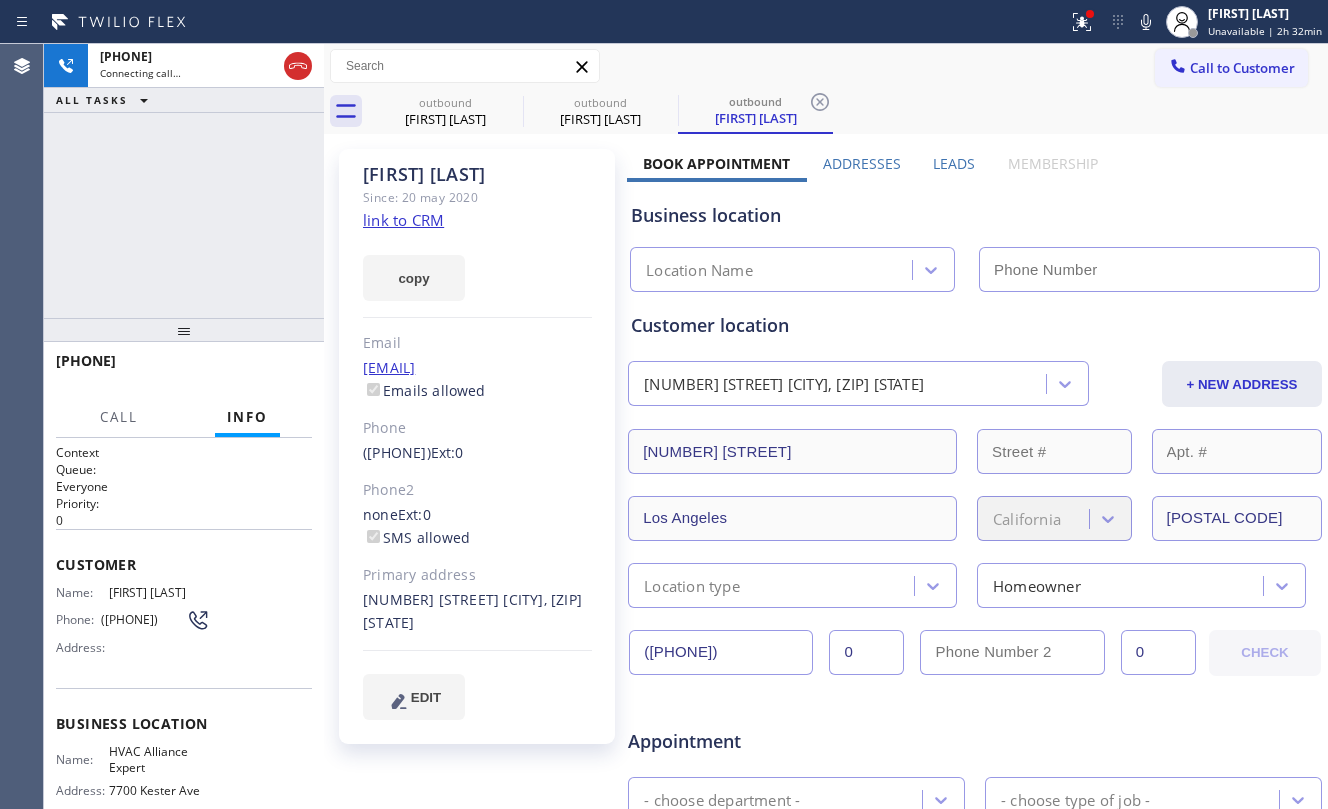 type on "([PHONE])" 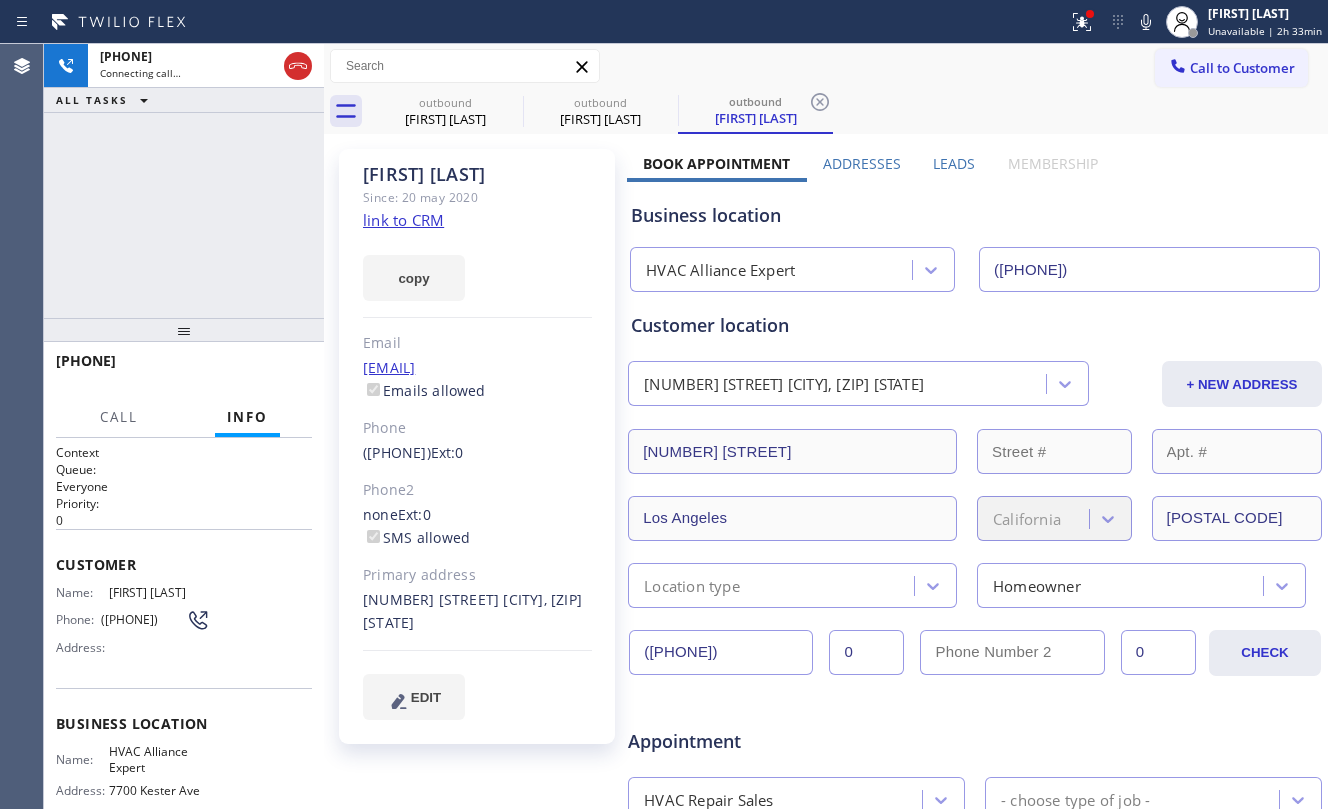 click on "[PHONE] Connecting call… ALL TASKS ALL TASKS ACTIVE TASKS TASKS IN WRAP UP" at bounding box center [184, 181] 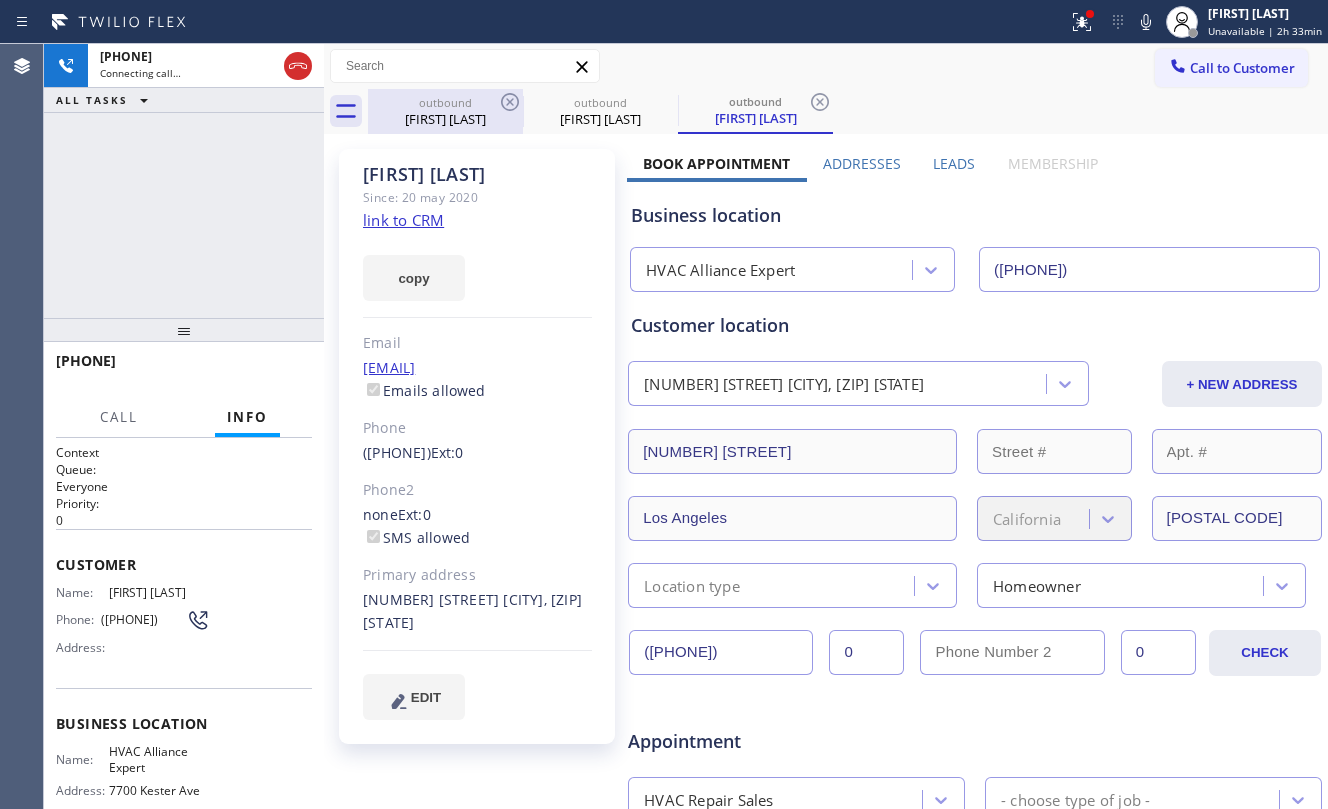 drag, startPoint x: 384, startPoint y: 120, endPoint x: 484, endPoint y: 108, distance: 100.71743 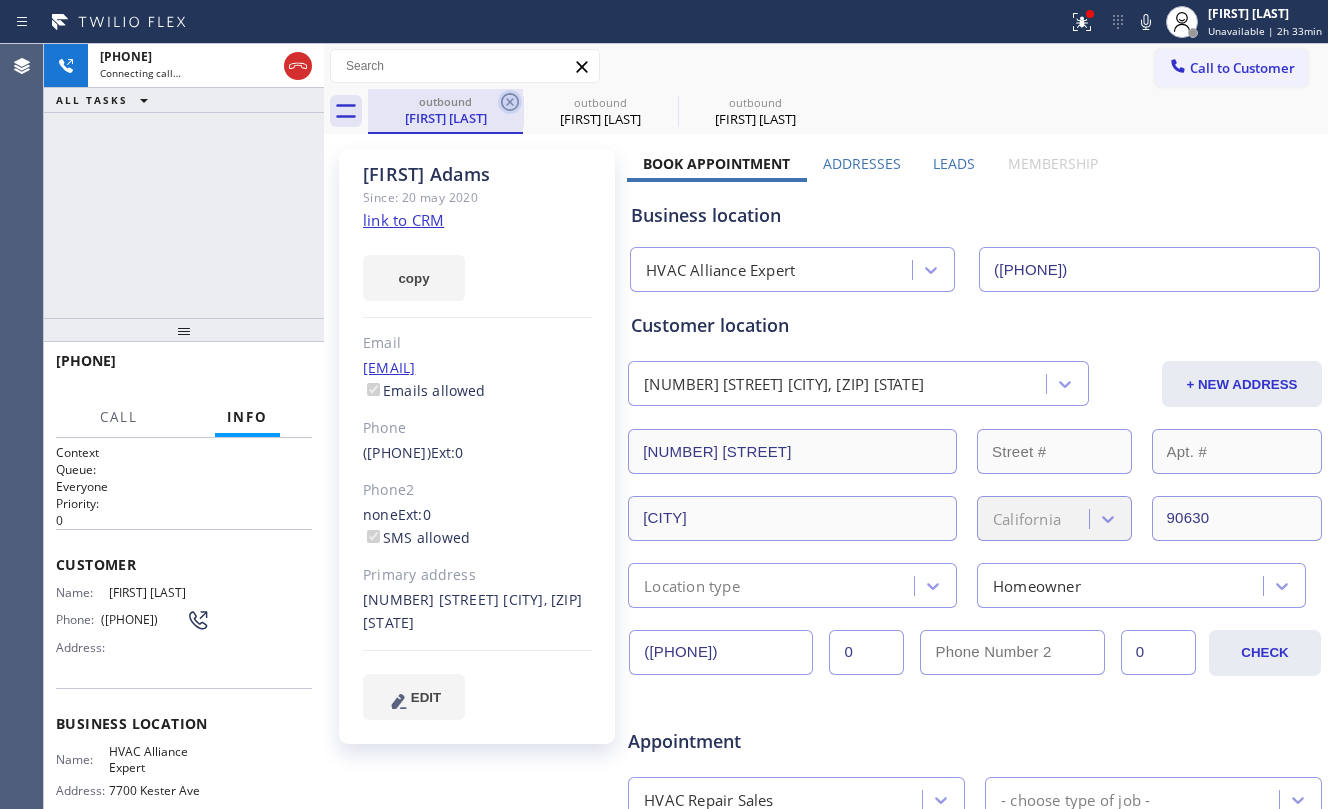 click 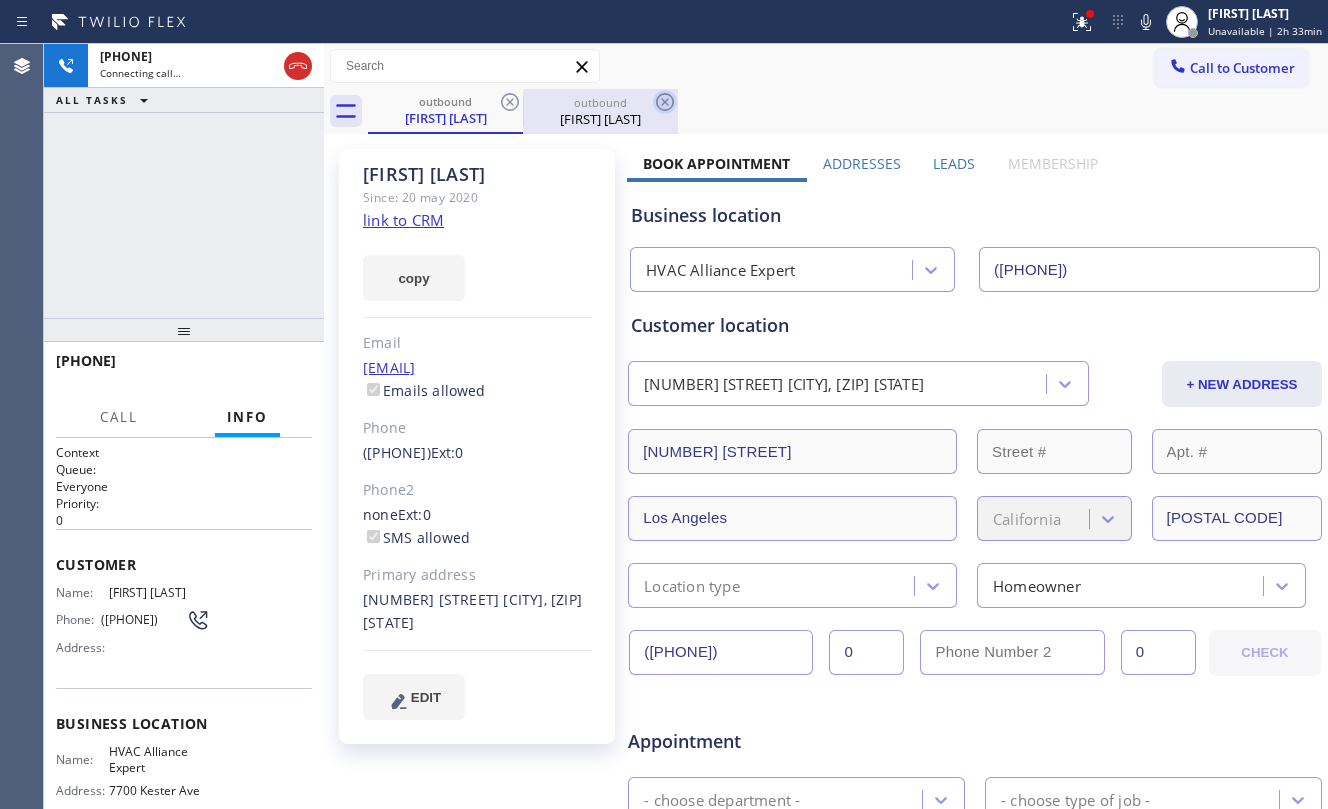 click 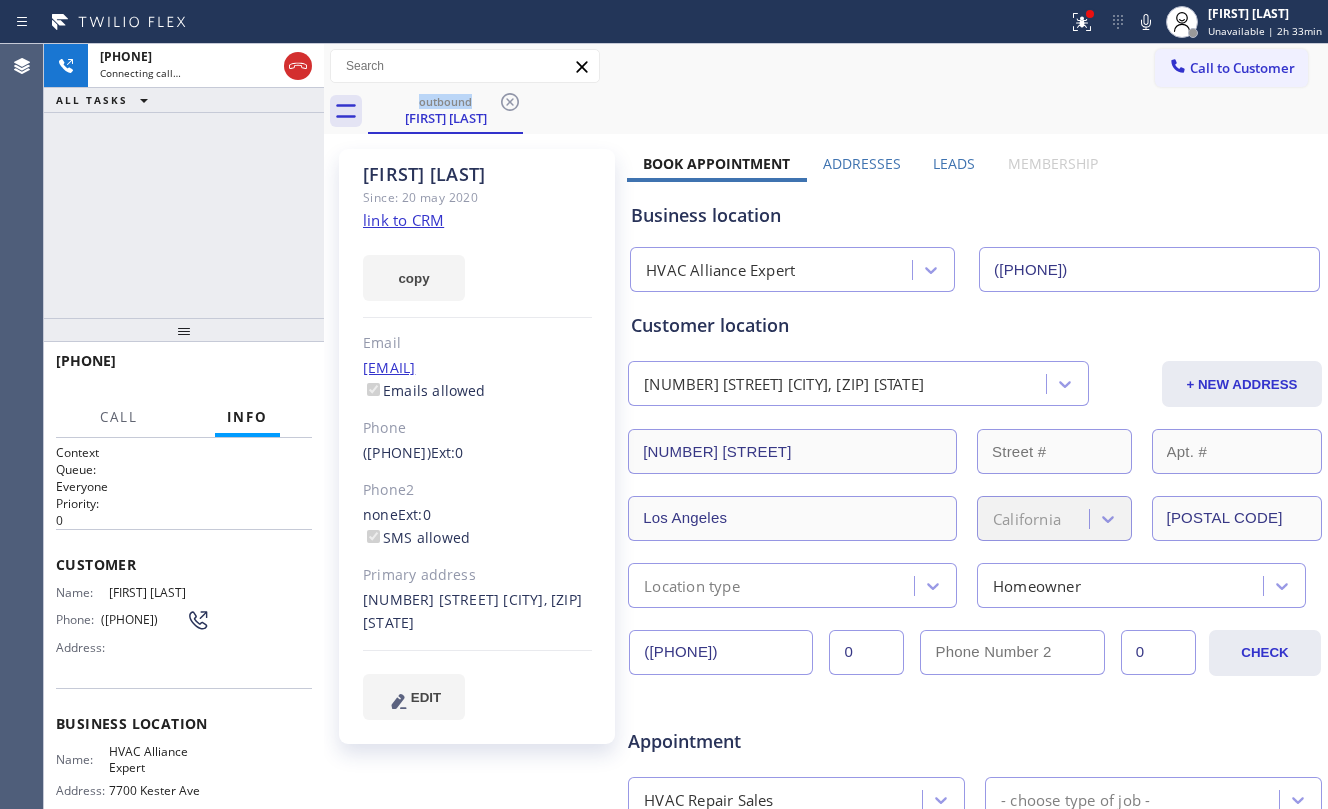 click on "[PHONE] Connecting call… ALL TASKS ALL TASKS ACTIVE TASKS TASKS IN WRAP UP" at bounding box center (184, 181) 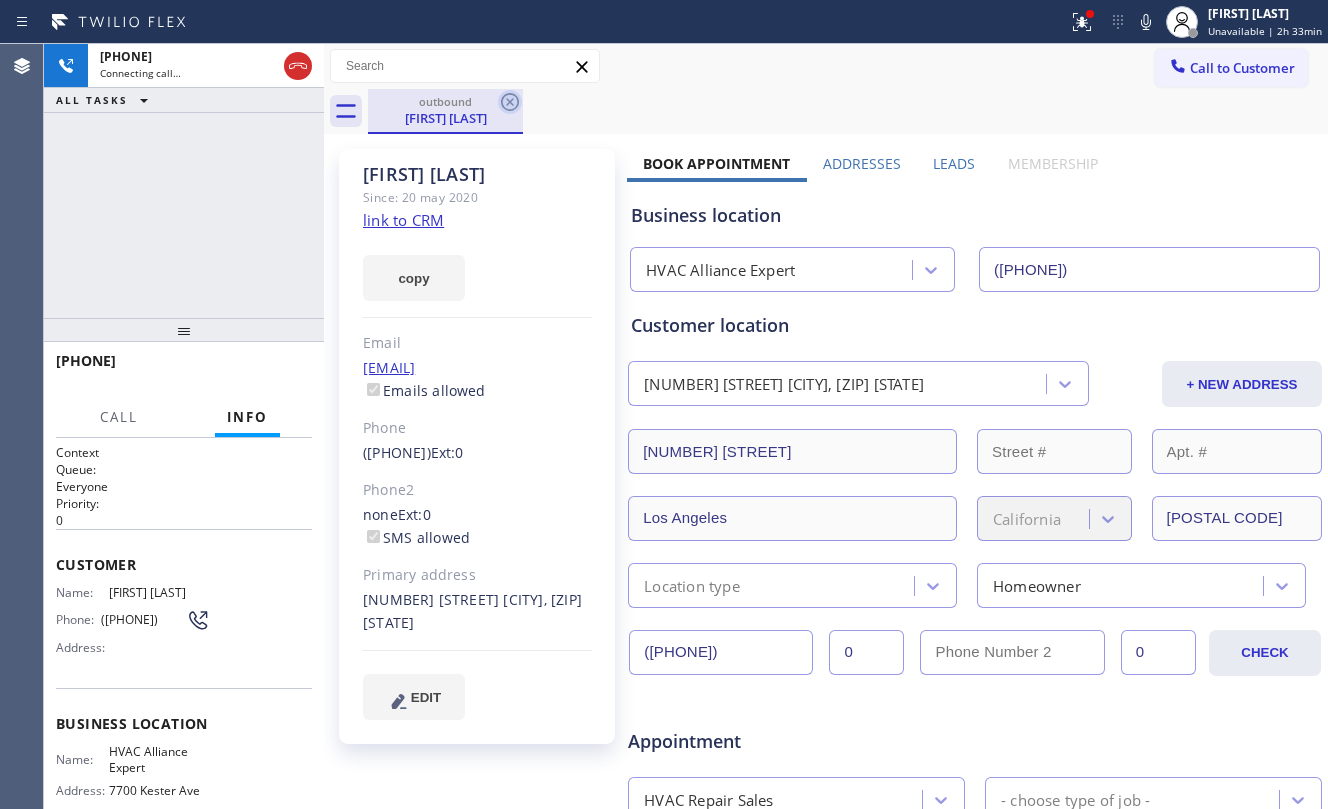 click 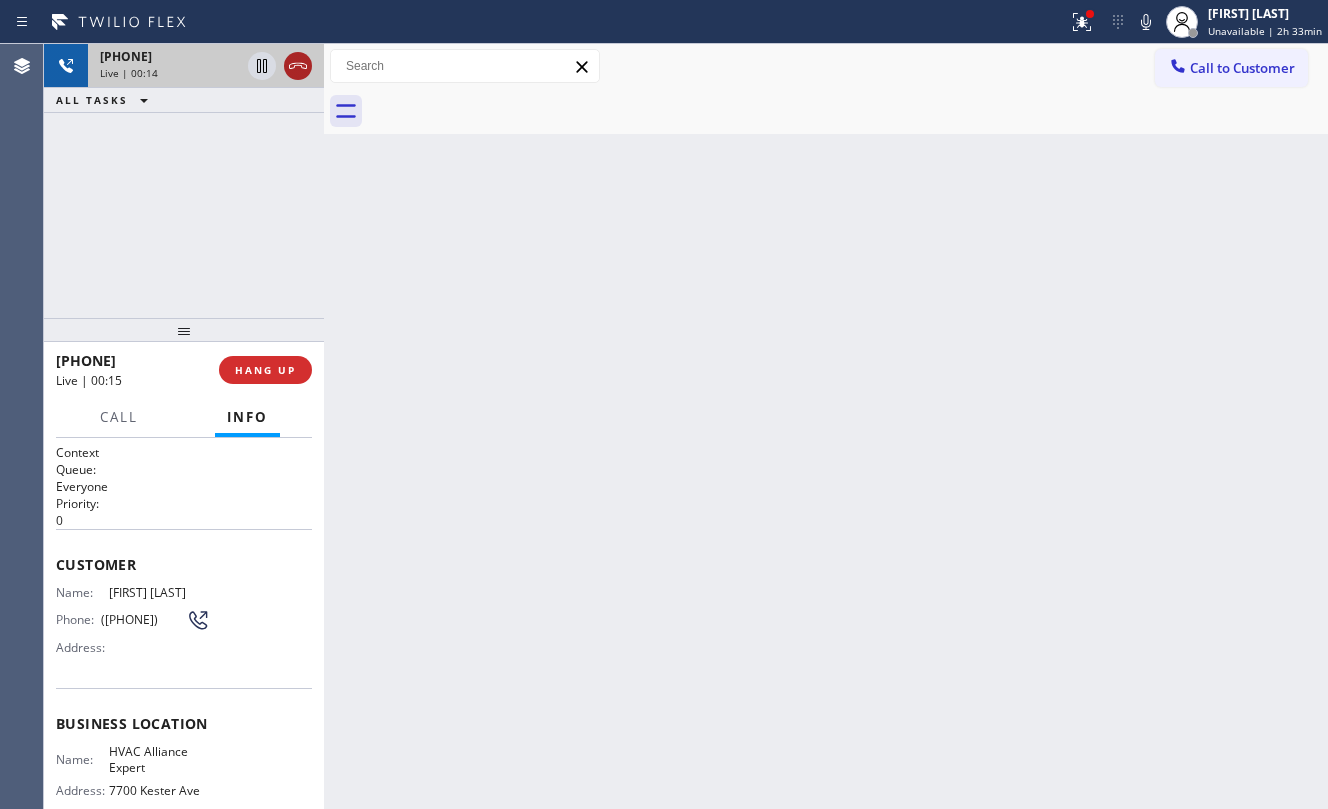 click 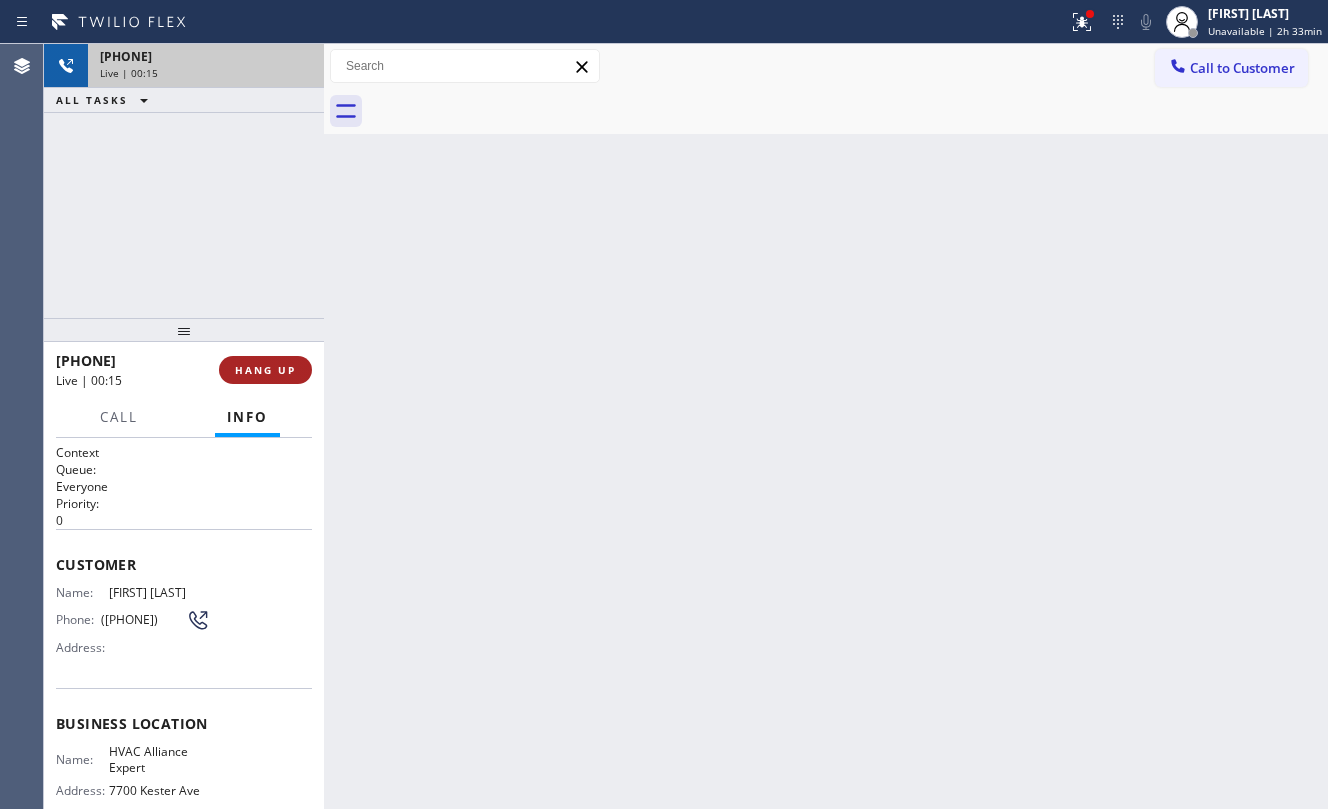 click on "+[PHONE] Live | 00:15 ALL TASKS ALL TASKS ACTIVE TASKS TASKS IN WRAP UP" at bounding box center [184, 181] 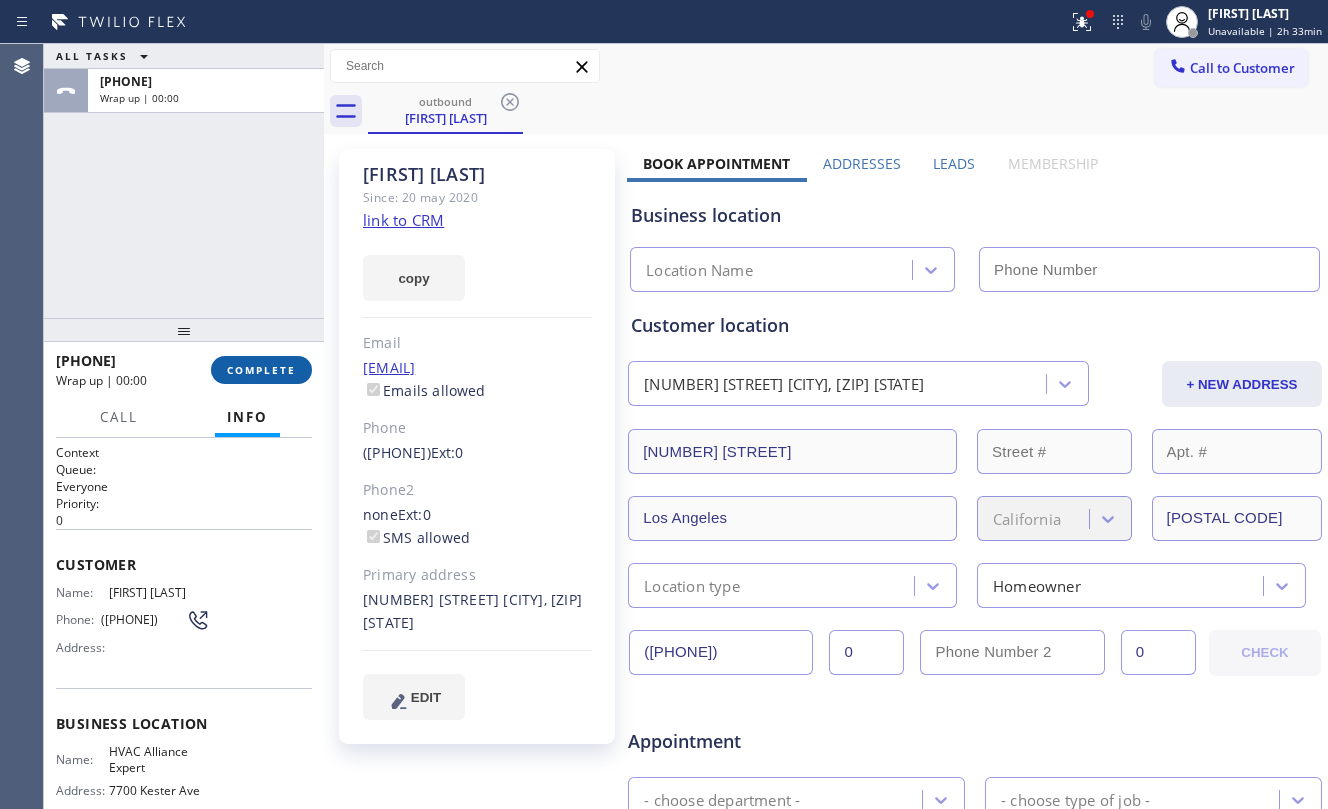 click on "COMPLETE" at bounding box center (261, 370) 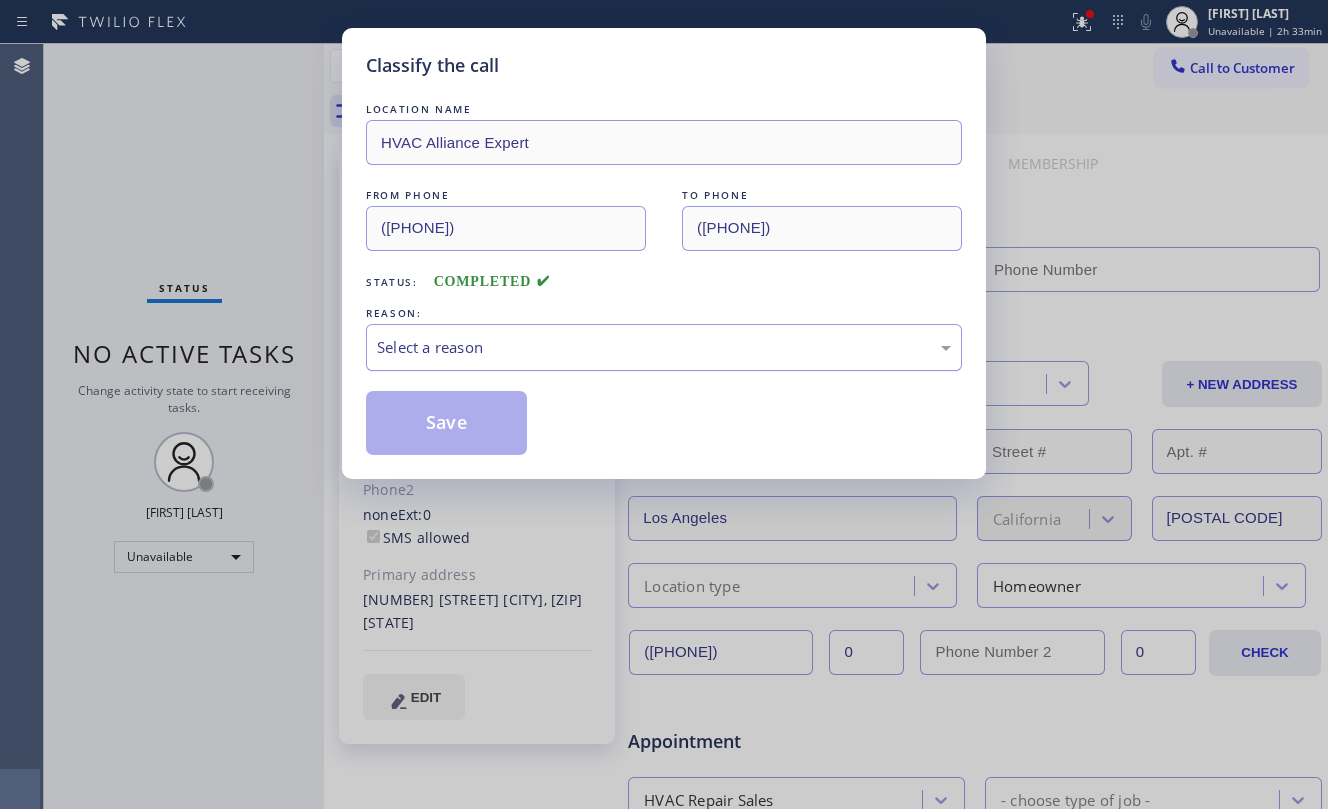 click on "Select a reason" at bounding box center (664, 347) 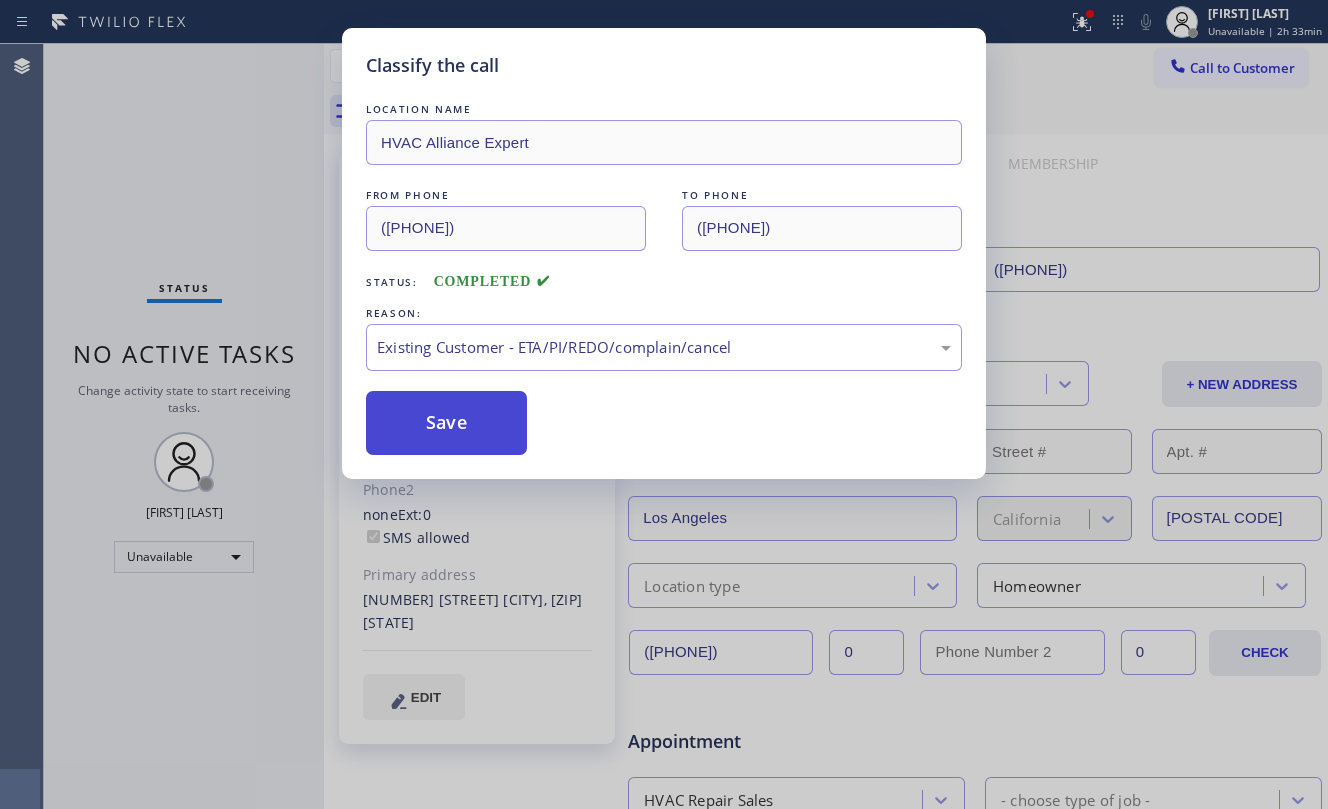 click on "Save" at bounding box center [446, 423] 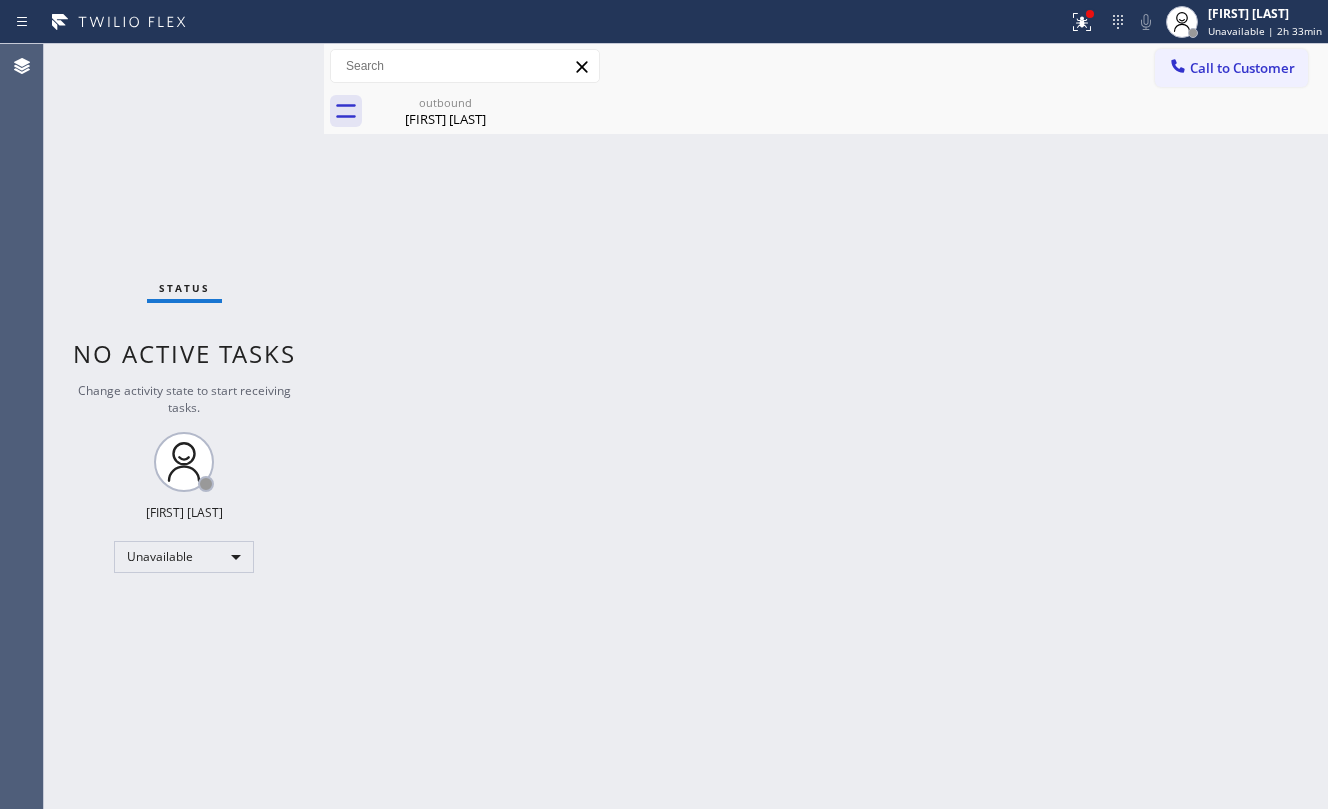 click on "Status   No active tasks     Change activity state to start receiving tasks.   Jesica Jumao-as Unavailable" at bounding box center (184, 426) 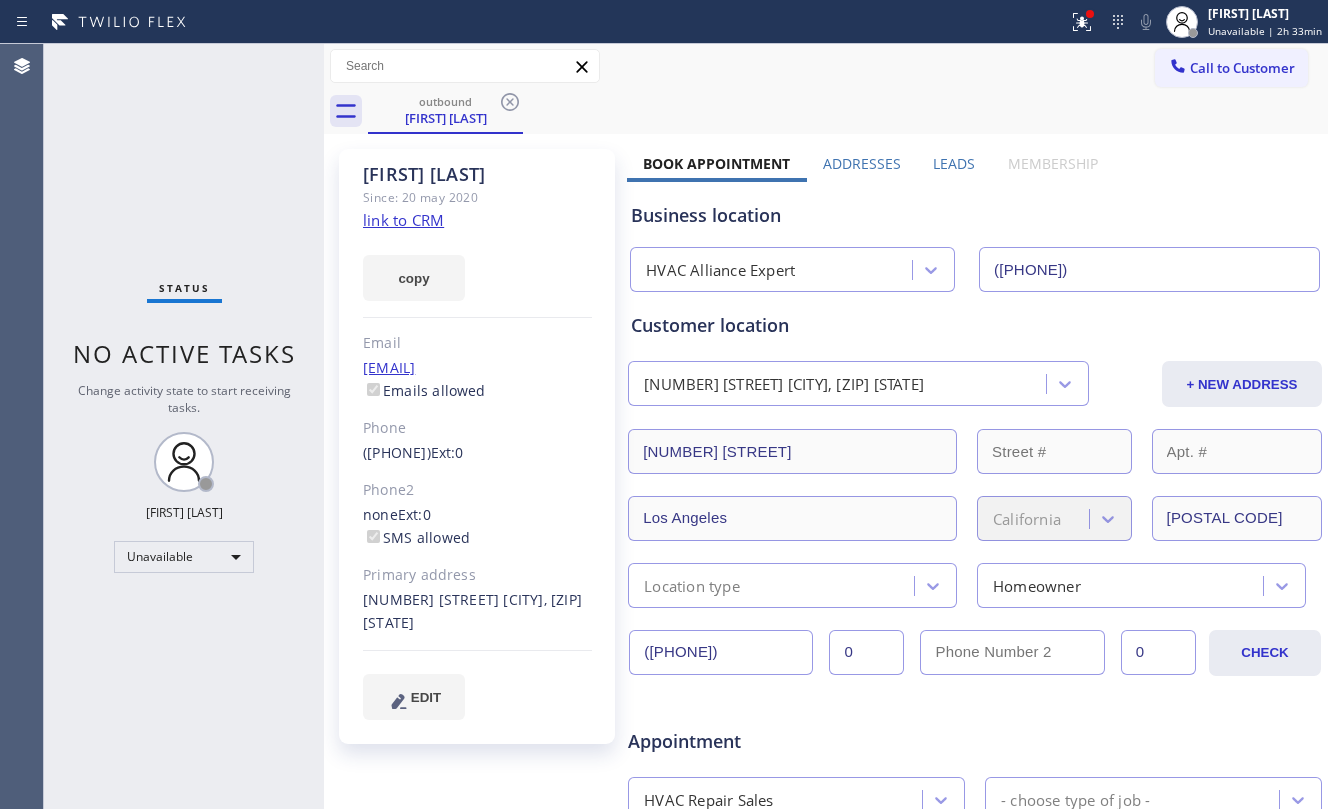 click on "link to CRM" 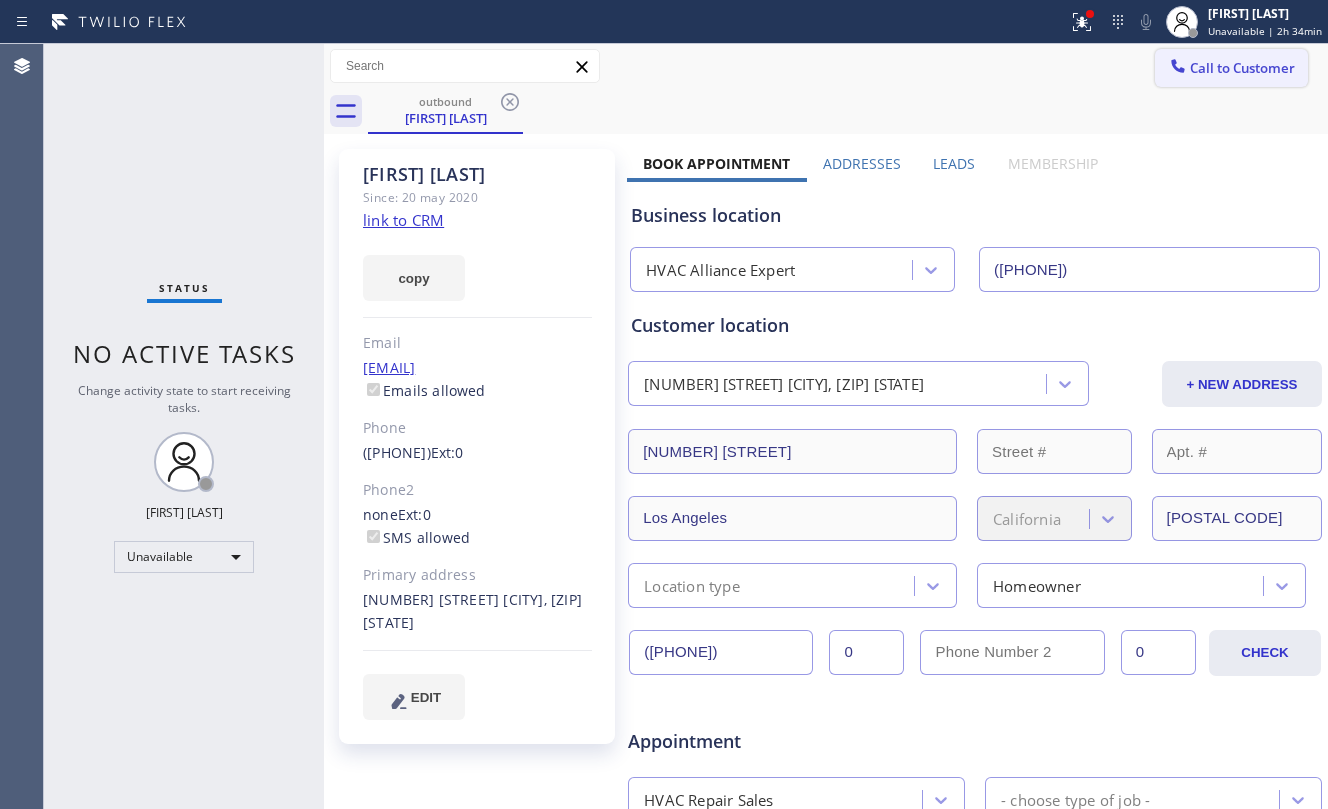 click on "Call to Customer" at bounding box center (1231, 68) 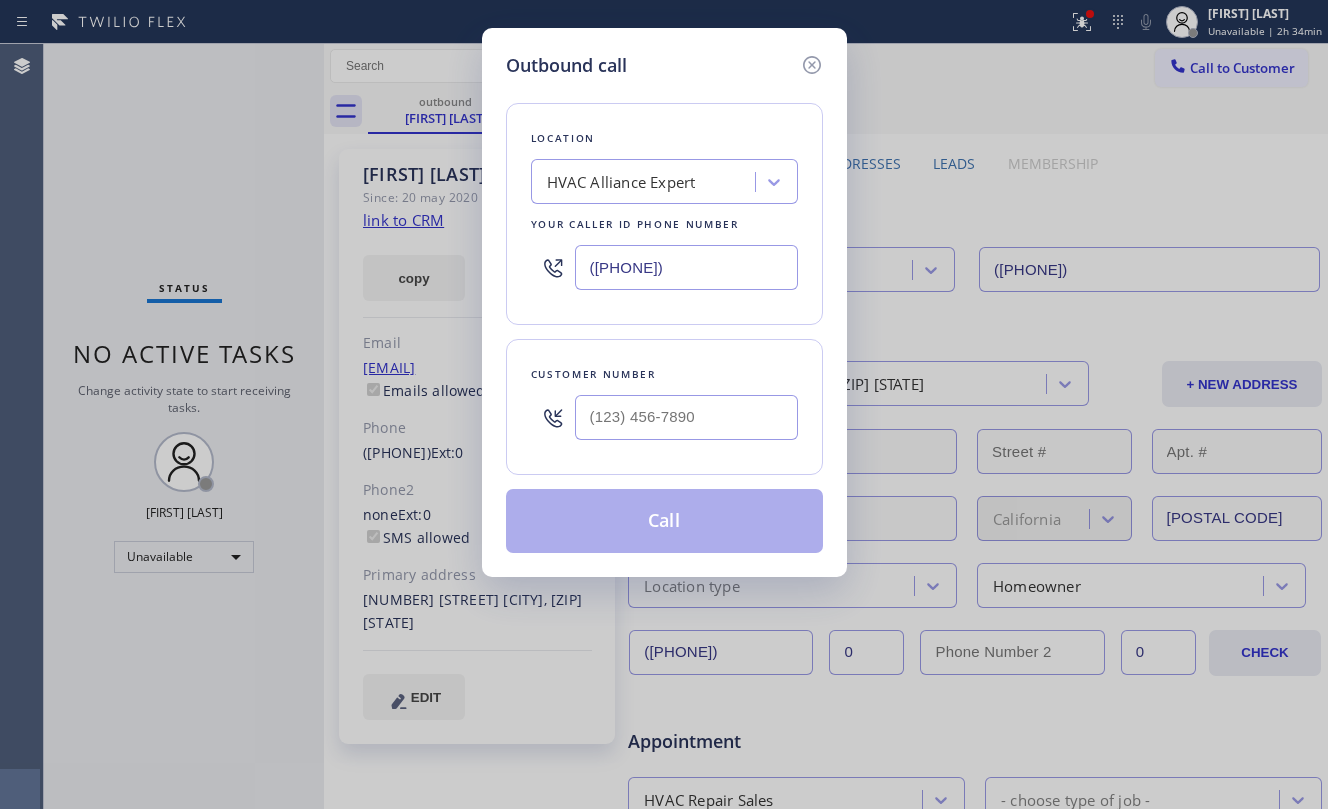 click on "Customer number" at bounding box center [664, 374] 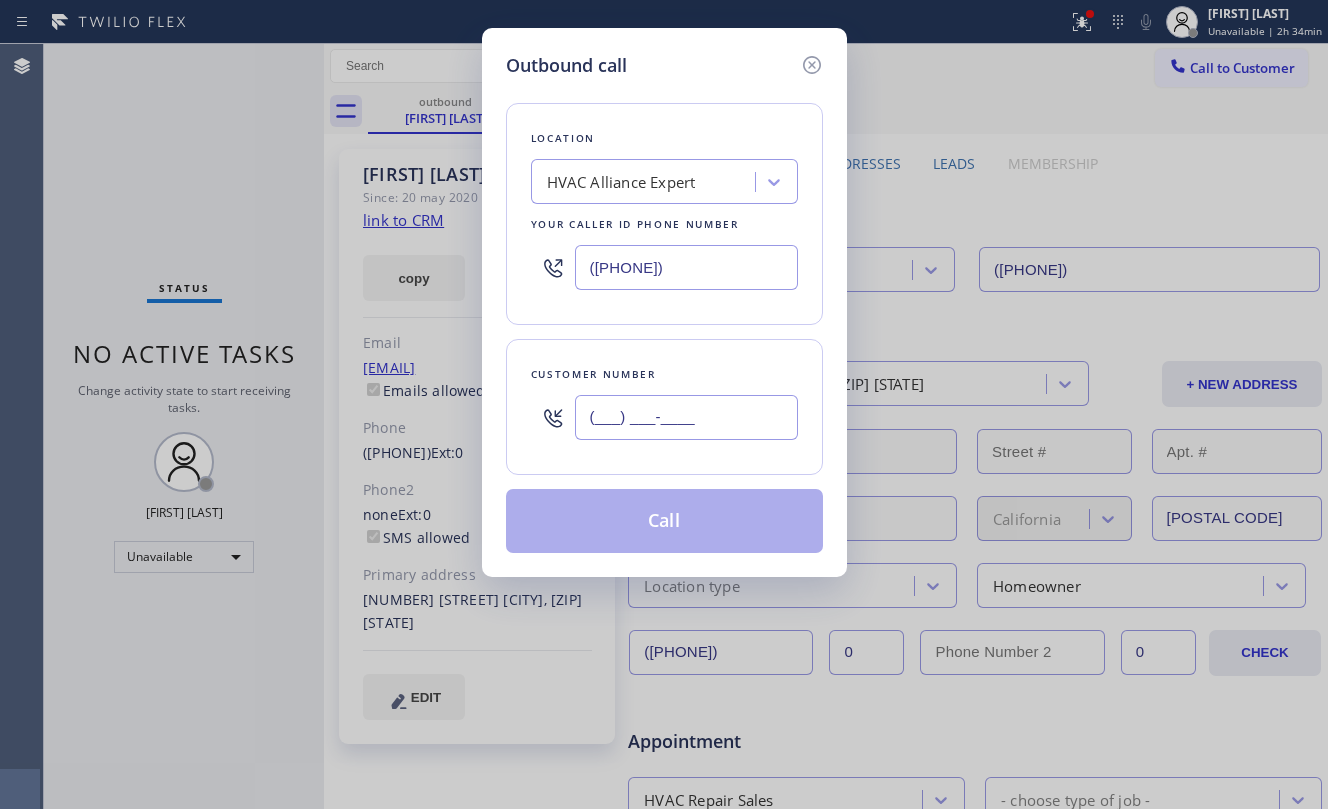 paste on "([PHONE])" 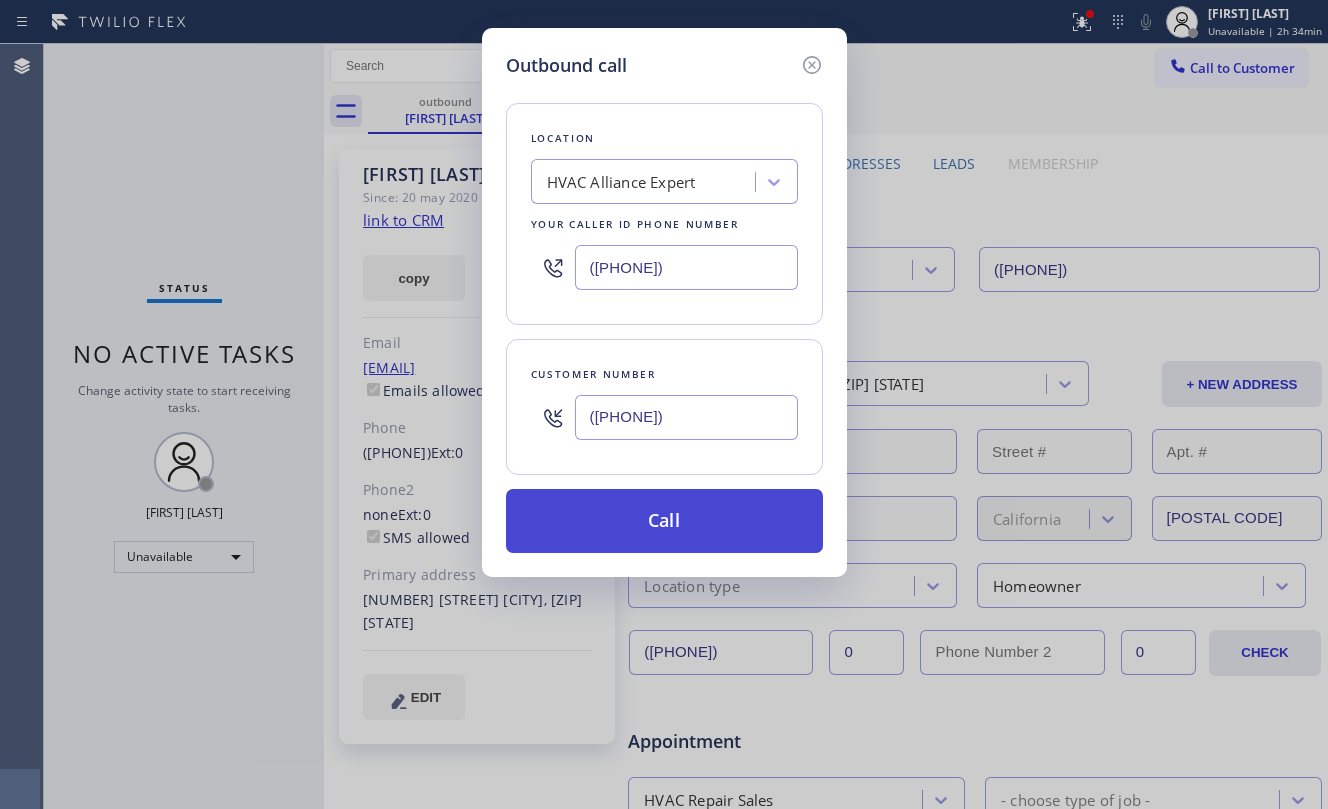 type on "([PHONE])" 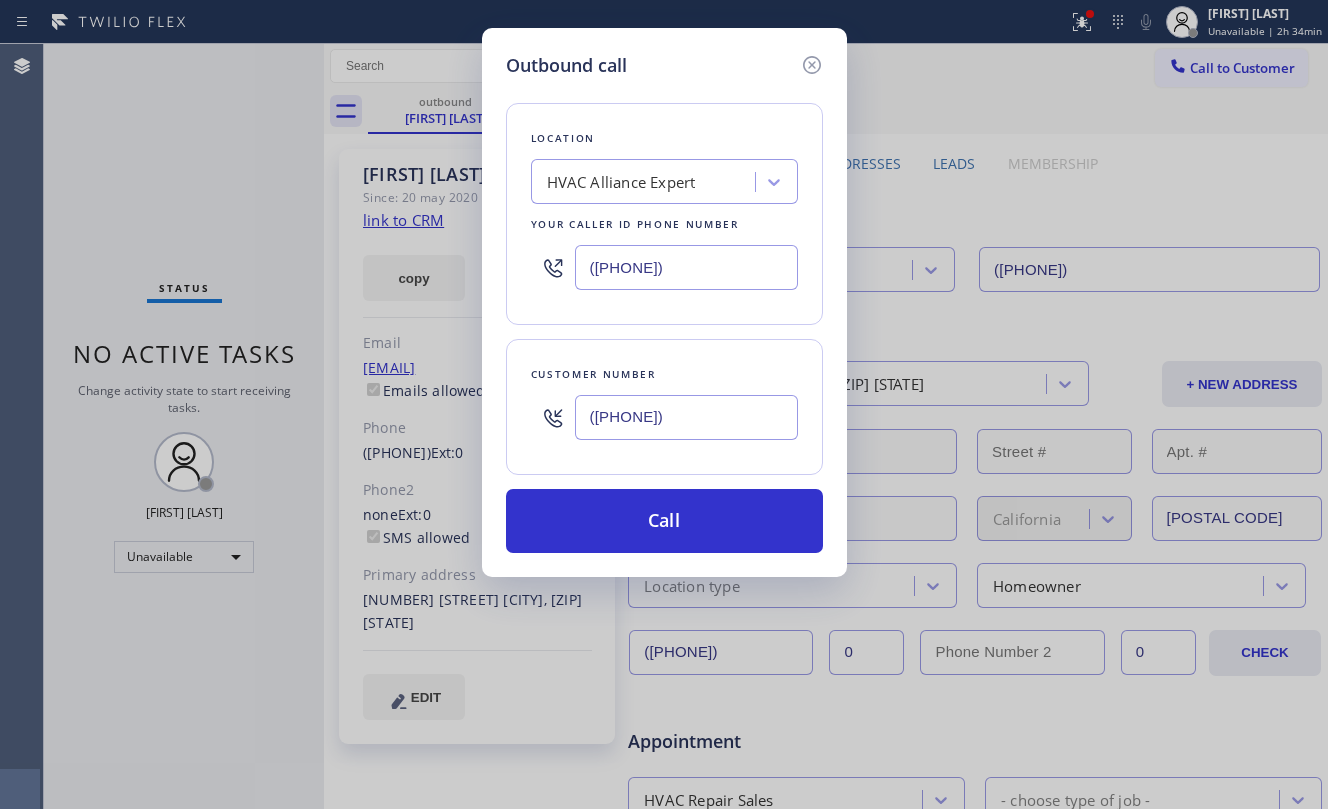 drag, startPoint x: 674, startPoint y: 529, endPoint x: 1294, endPoint y: 566, distance: 621.103 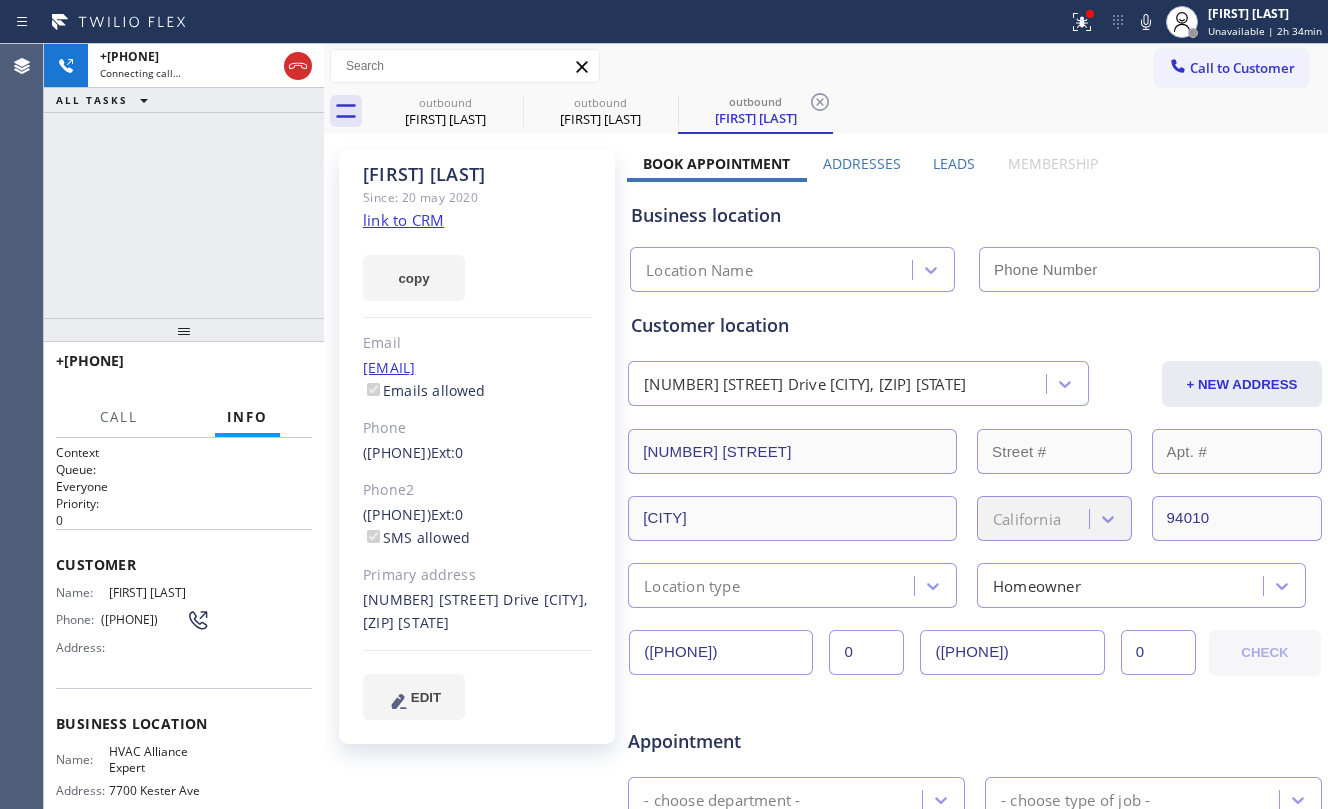 type on "([PHONE])" 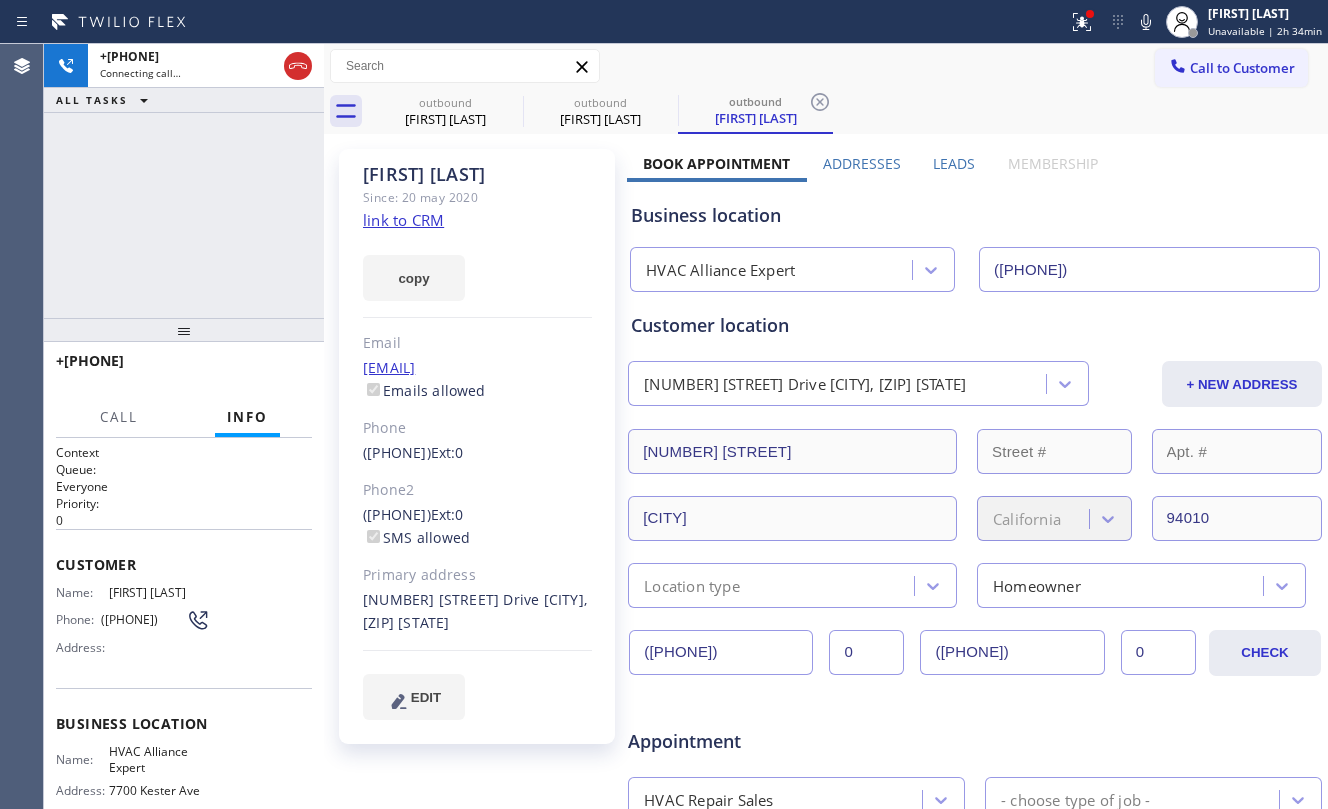drag, startPoint x: 204, startPoint y: 153, endPoint x: 218, endPoint y: 153, distance: 14 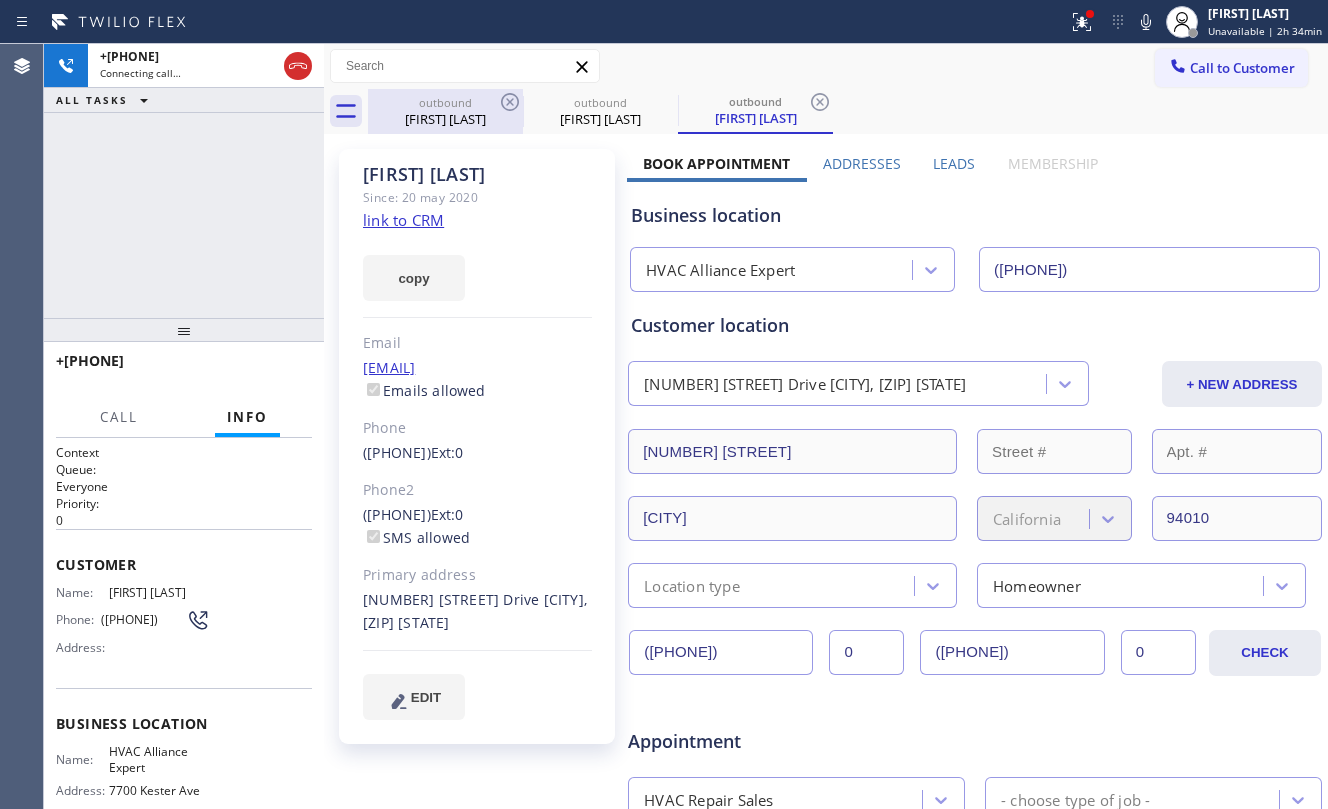click on "[FIRST]  [LAST]" at bounding box center (445, 119) 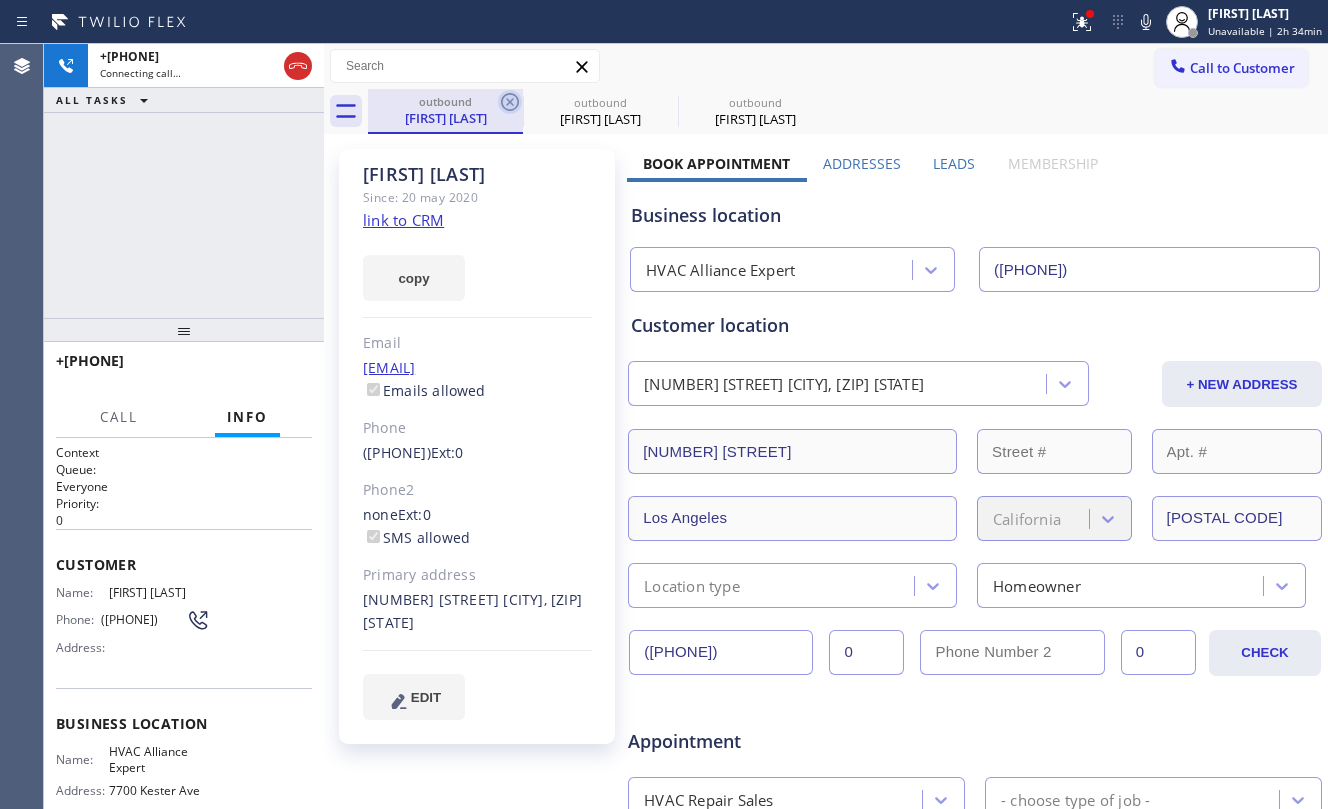 click 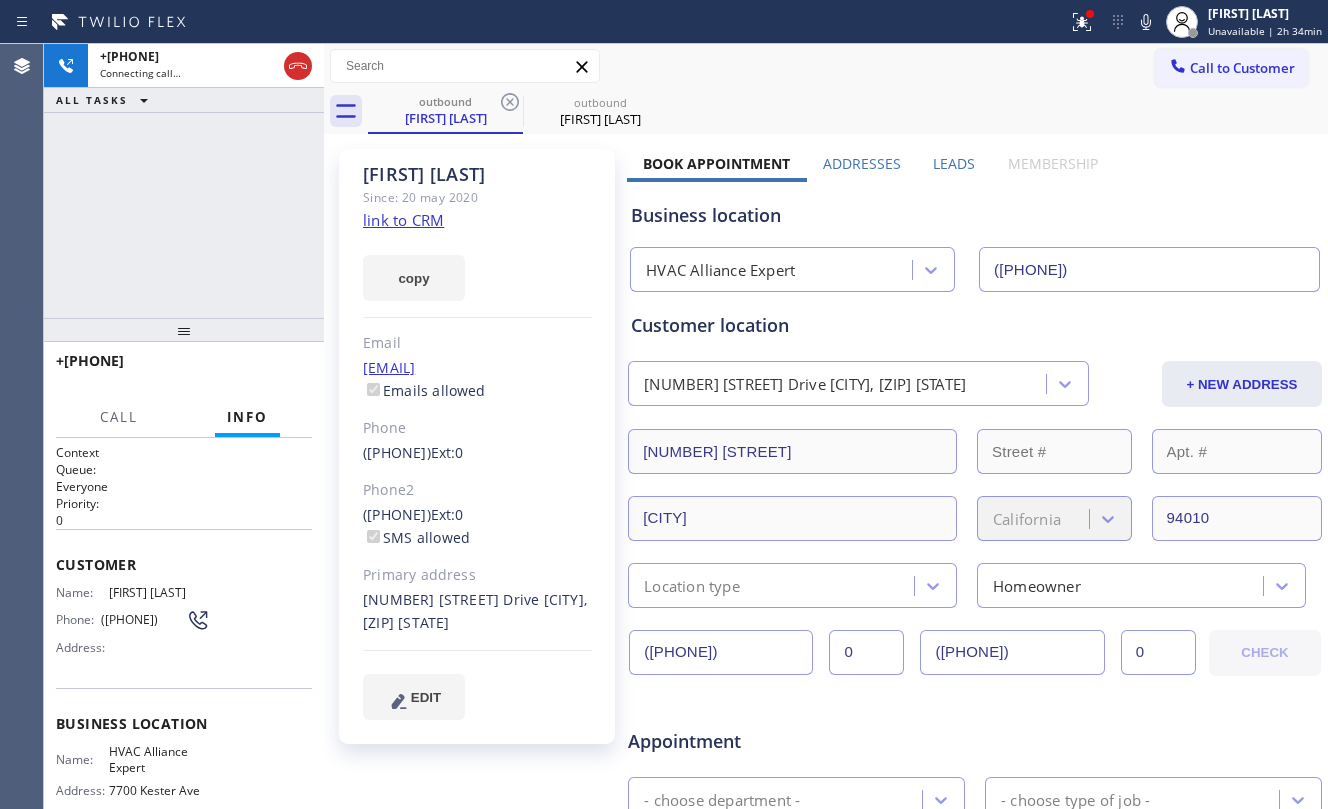 click on "+1[PHONE] Connecting call… ALL TASKS ALL TASKS ACTIVE TASKS TASKS IN WRAP UP" at bounding box center [184, 181] 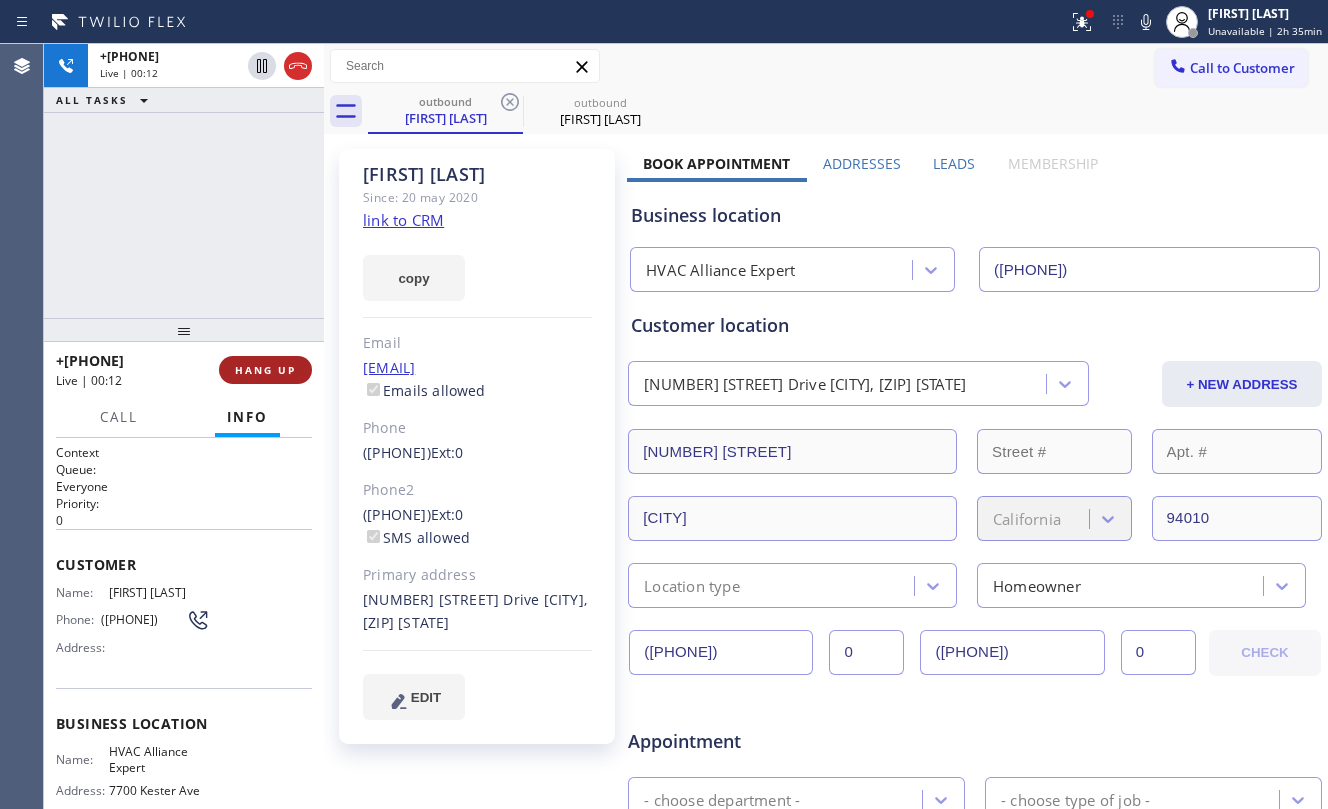 click on "HANG UP" at bounding box center [265, 370] 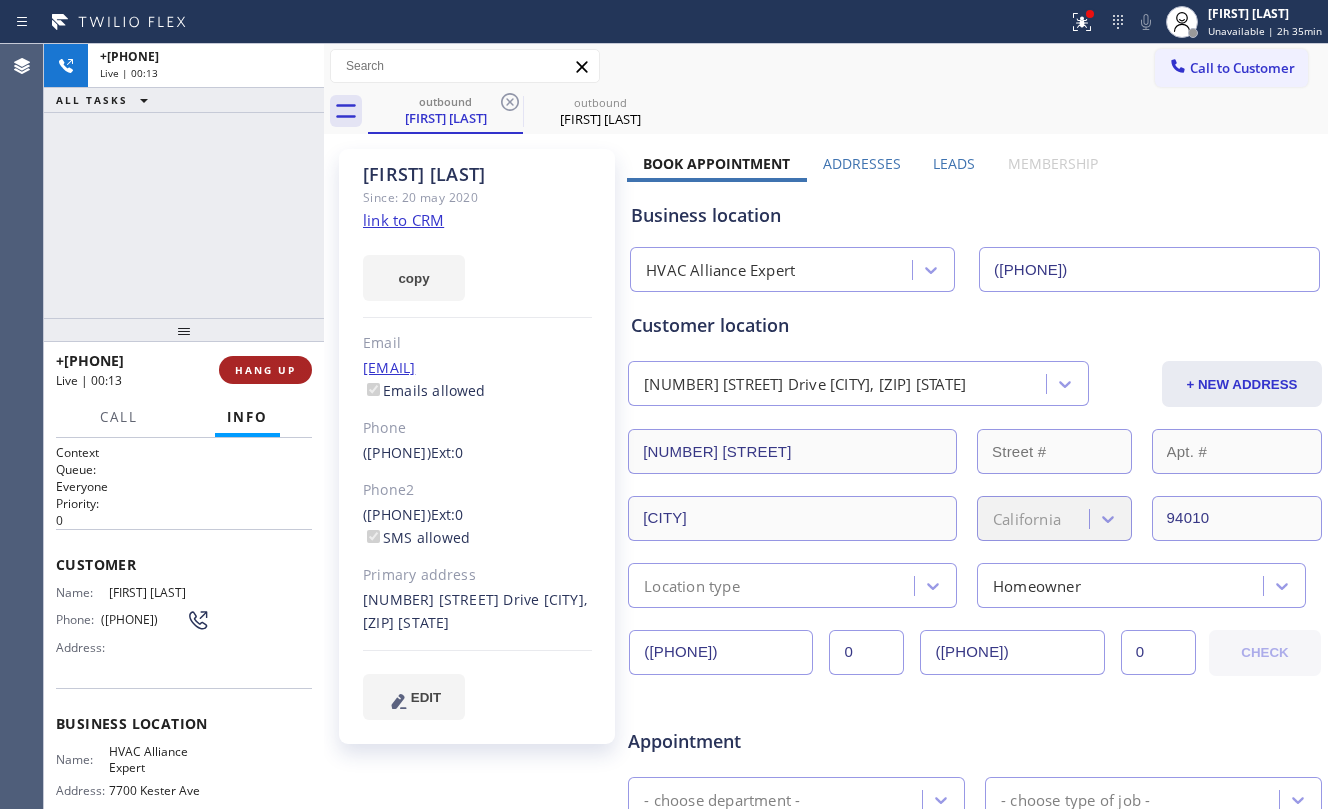click on "HANG UP" at bounding box center (265, 370) 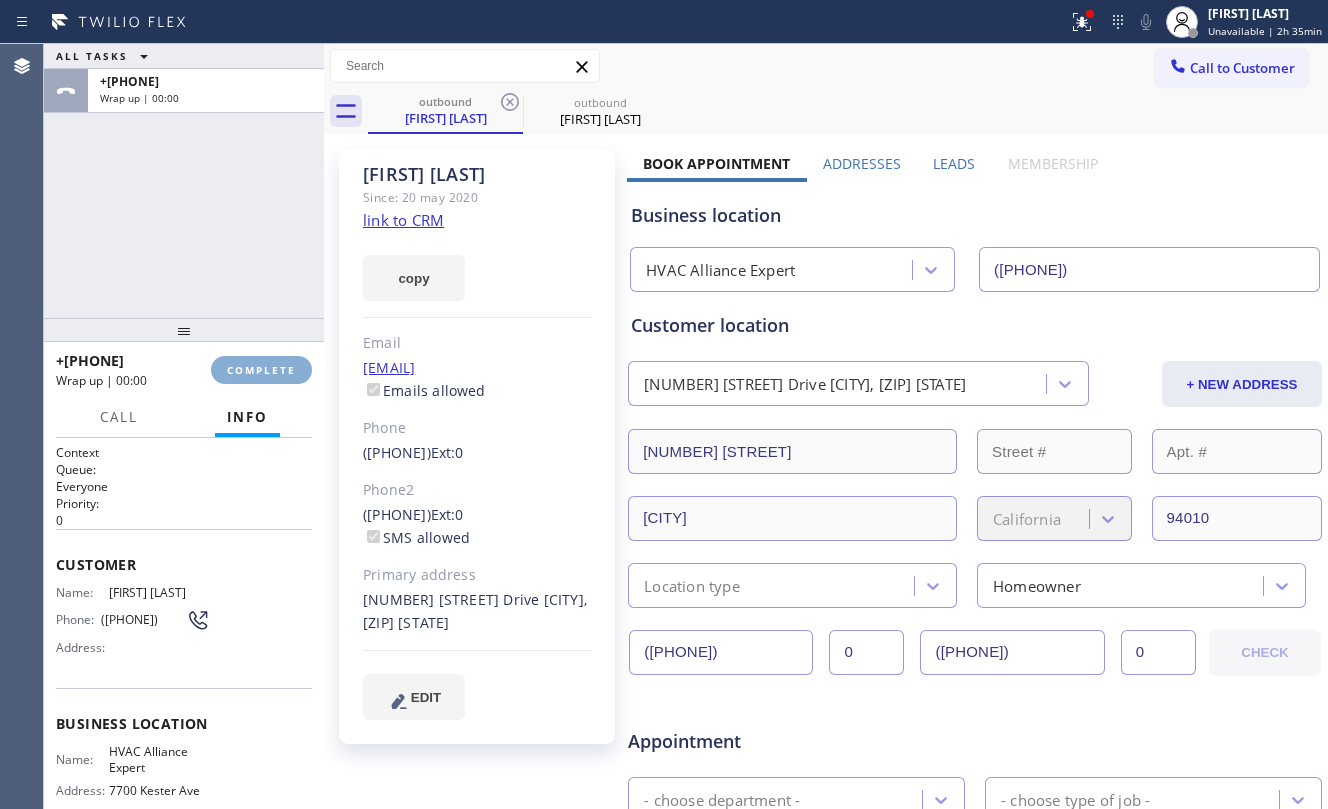 click on "COMPLETE" at bounding box center [261, 370] 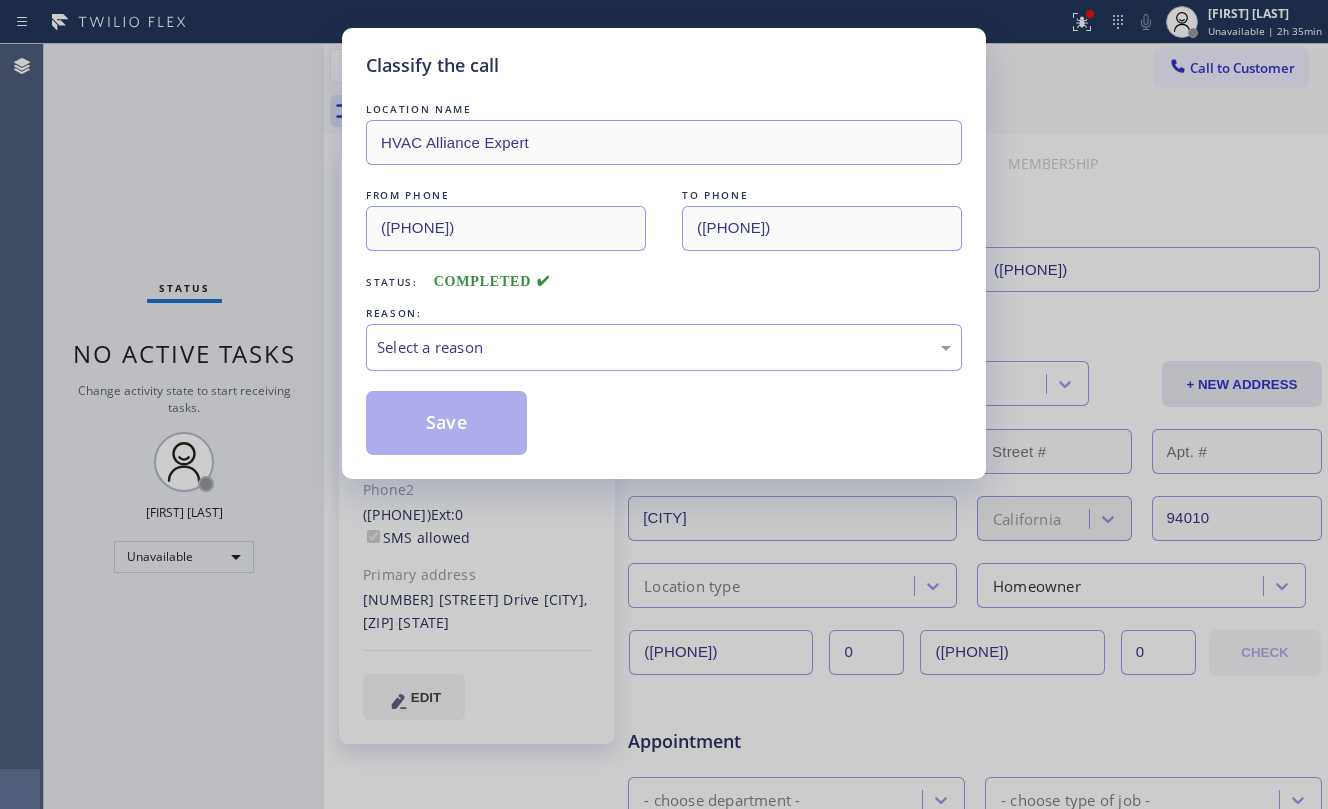 click on "Classify the call LOCATION NAME HVAC Alliance Expert FROM PHONE [PHONE] TO PHONE [PHONE] Status: COMPLETED REASON: Select a reason Save" at bounding box center (664, 404) 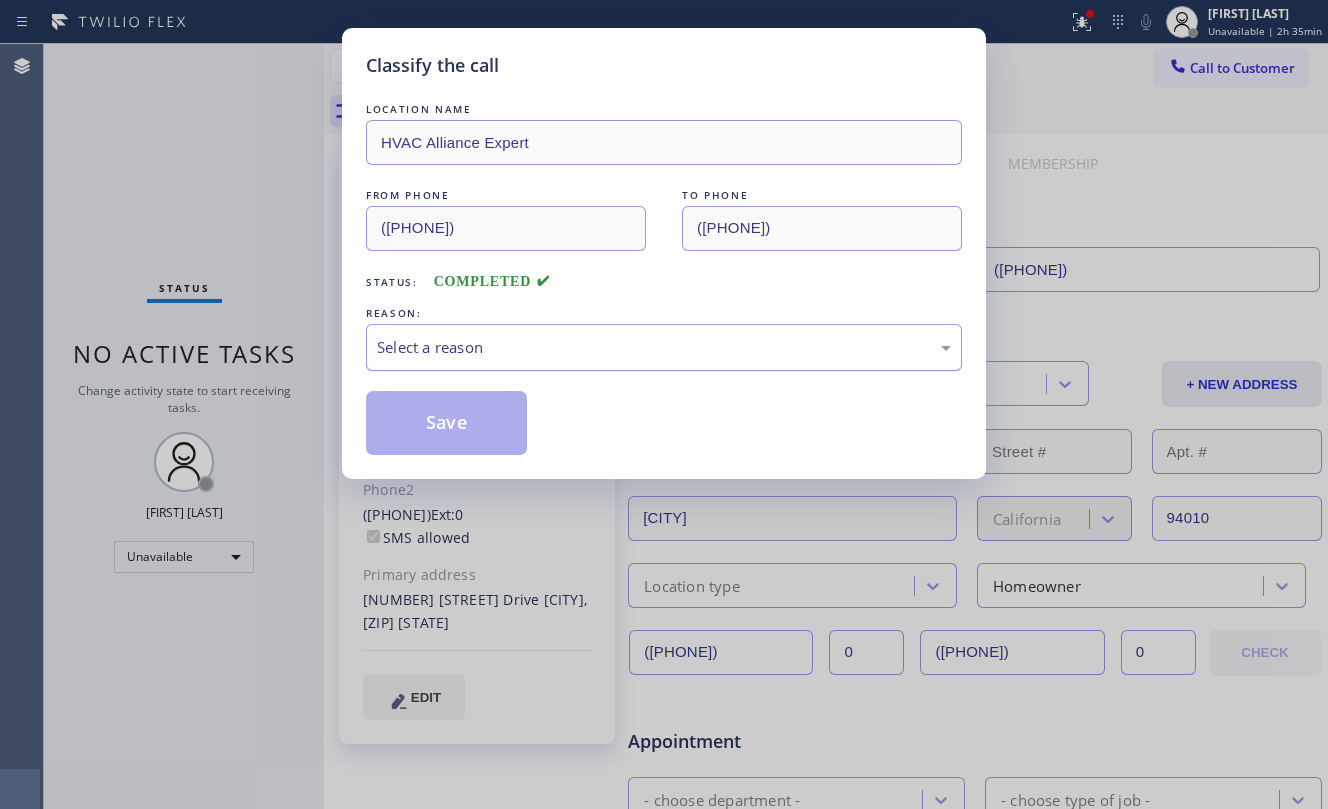click on "Select a reason" at bounding box center [664, 347] 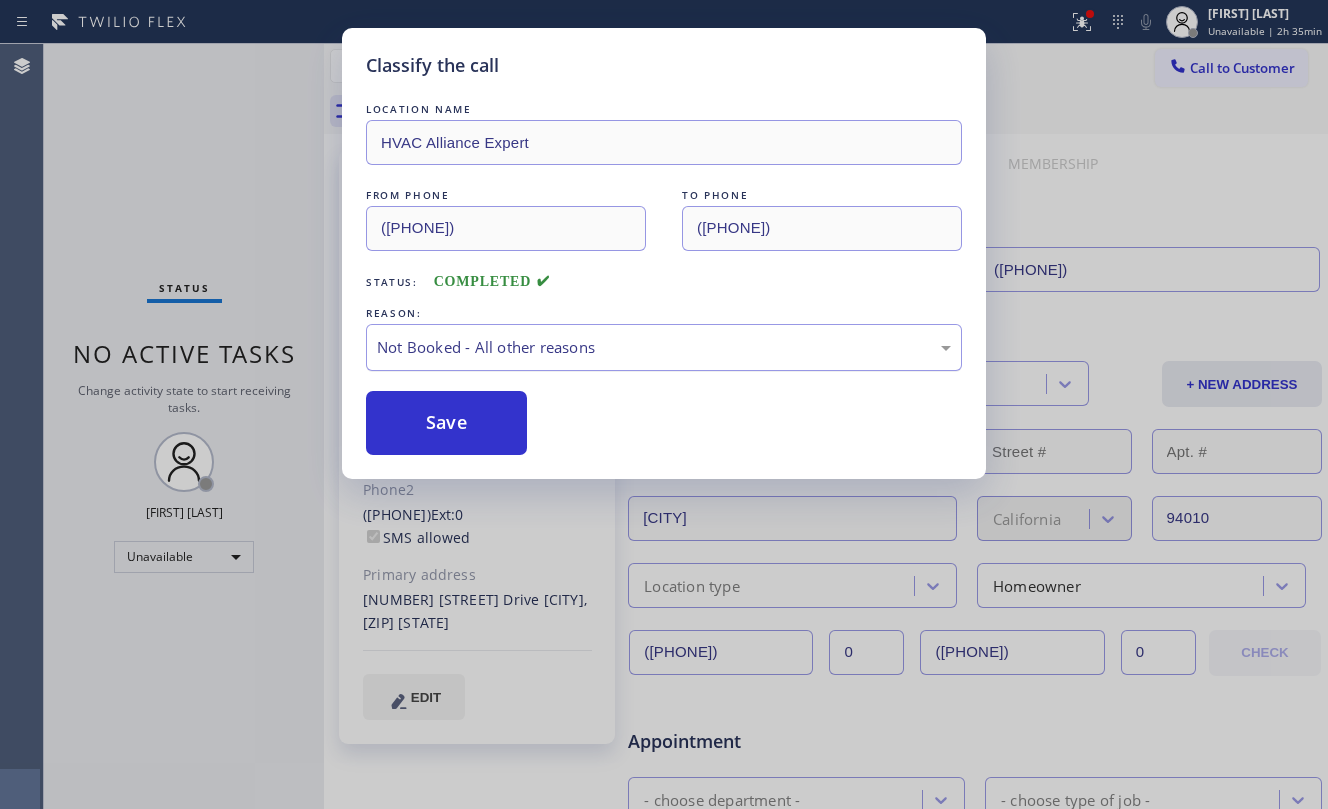 drag, startPoint x: 618, startPoint y: 345, endPoint x: 649, endPoint y: 349, distance: 31.257 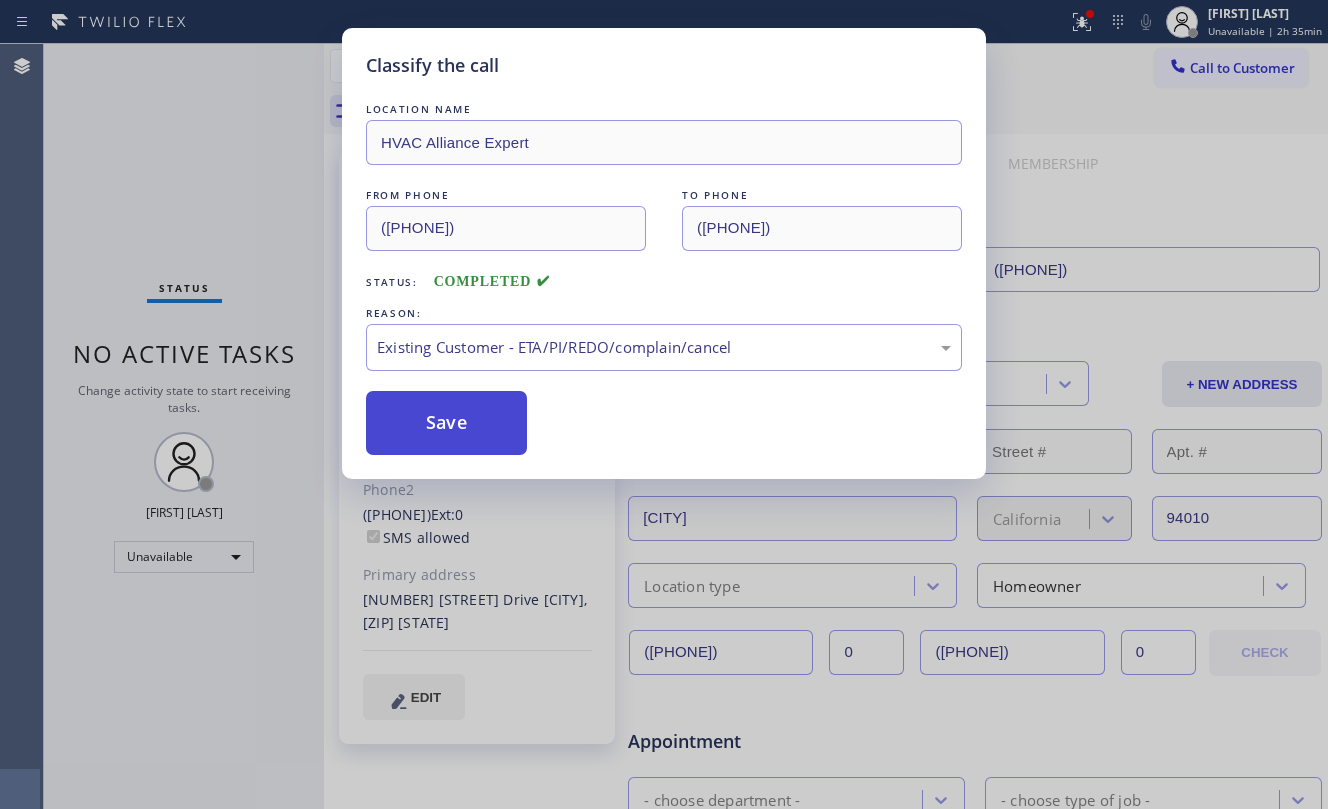 click on "Save" at bounding box center (446, 423) 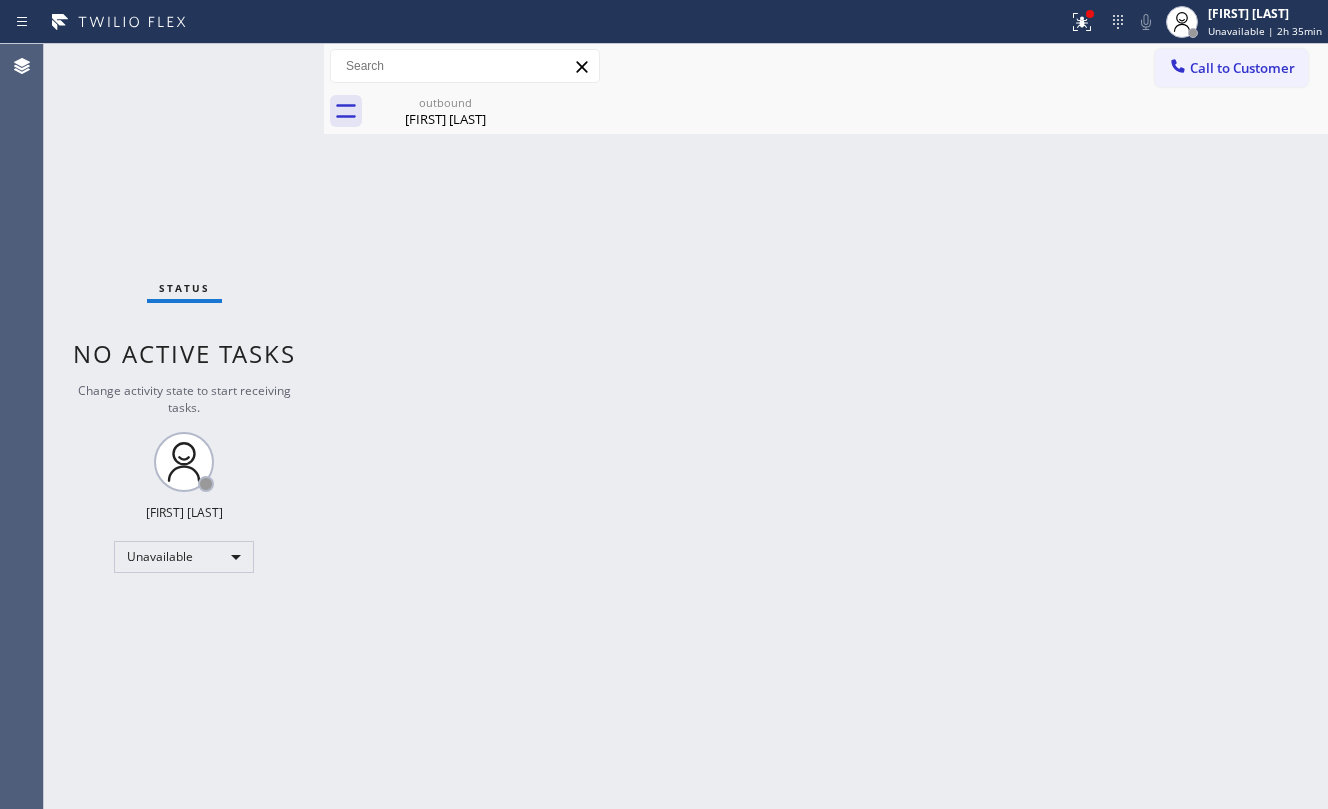 click on "Back to Dashboard Change Sender ID Customers Technicians Select a contact Outbound call Location Search location Your caller id phone number Customer number Call Customer info Name Phone none Address none Change Sender ID HVAC +18559994417 5 Star Appliance +18557314952 Appliance Repair +18554611149 Plumbing +18889090120 Air Duct Cleaning +18006865038 Electricians +18005688664 Cancel Change Check personal SMS Reset Change outbound [FIRST] [LAST] Call to Customer Outbound call Location HVAC Alliance Expert Your caller id phone number ([PHONE]) Customer number Call Outbound call Technician Search Technician Your caller id phone number Your caller id phone number Call outbound [FIRST] [LAST] [FIRST] [LAST] Since: [DATE] link to CRM copy Email [EMAIL] Emails allowed Phone ([PHONE]) Ext: 0 Phone2 ([PHONE]) Ext: 0 SMS allowed Primary address [NUMBER] [STREET] Drive [CITY], [ZIP] [STATE] EDIT Outbound call Location HVAC Alliance Expert Your caller id phone number ([PHONE]) [FIRST]" at bounding box center [826, 426] 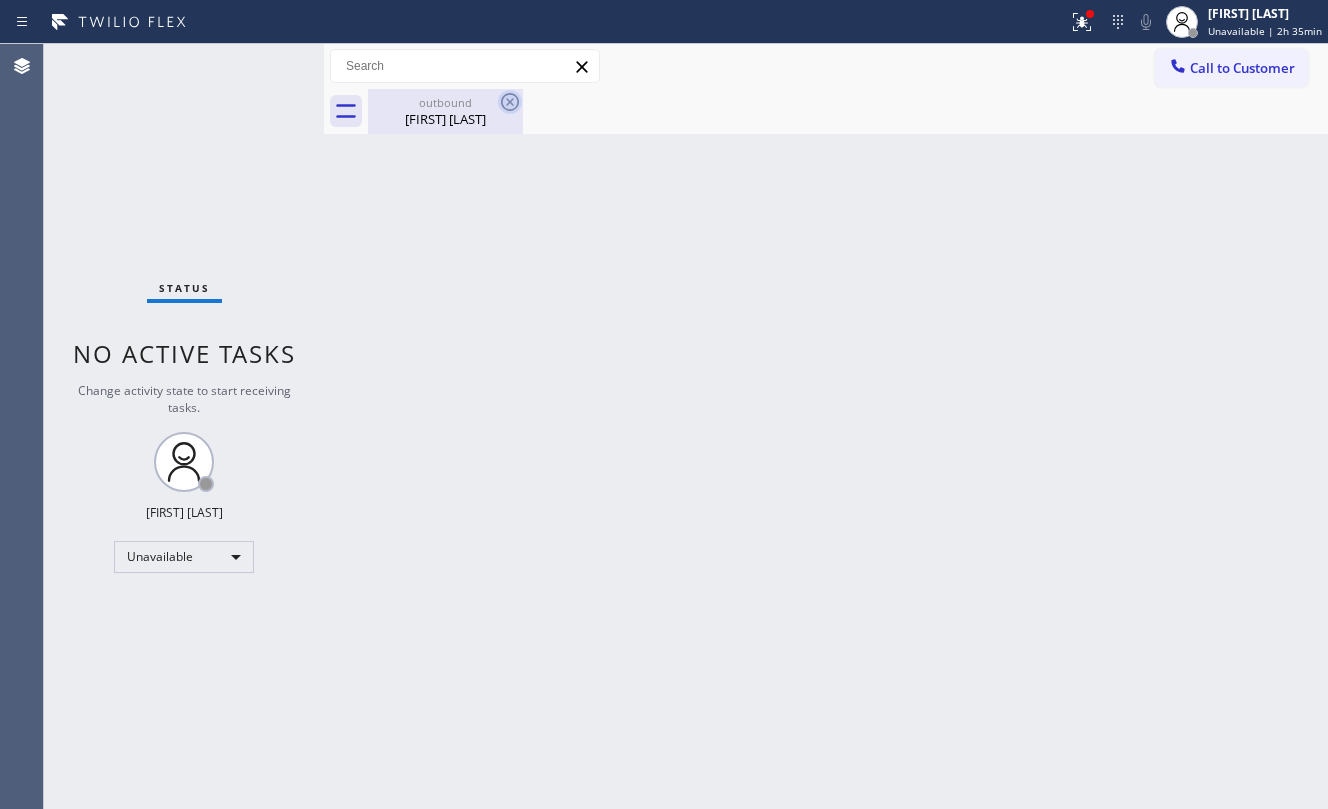 click 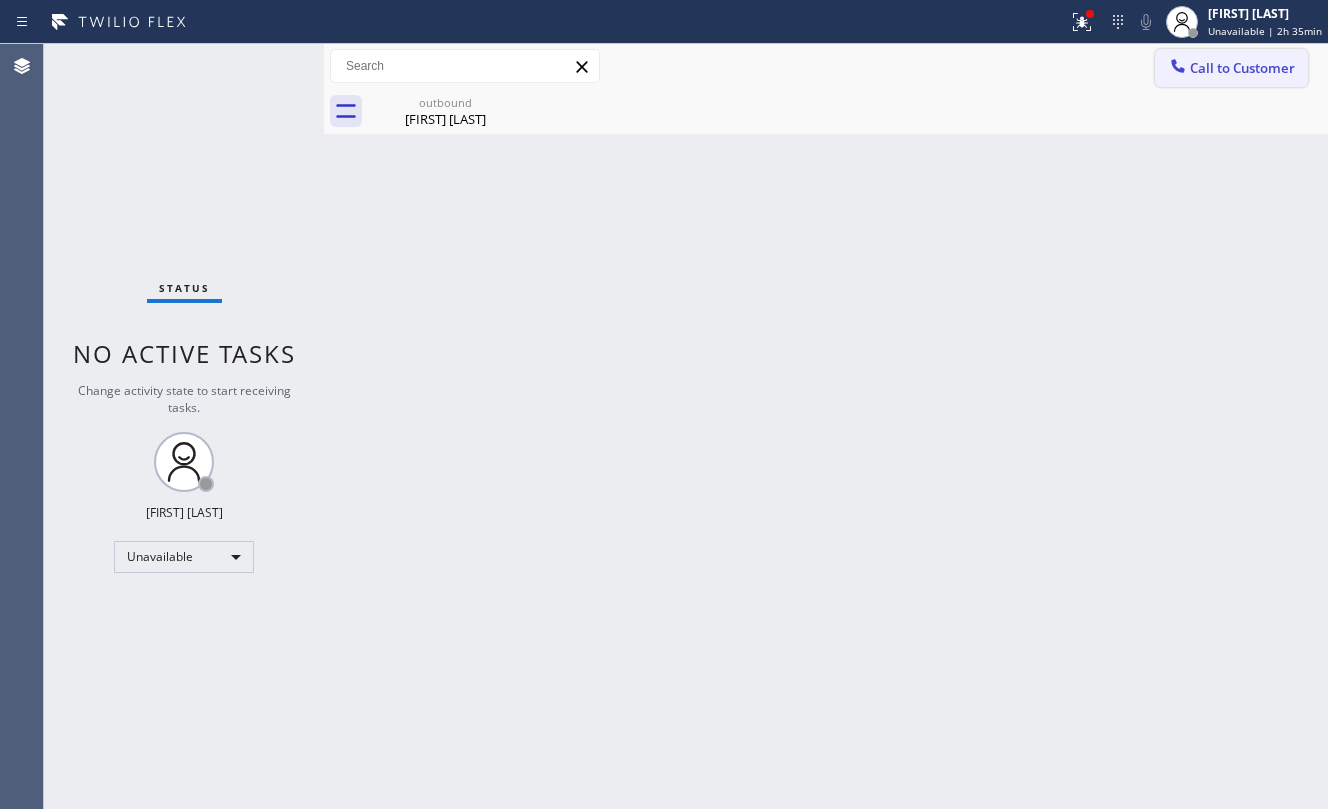 click on "Call to Customer" at bounding box center (1231, 68) 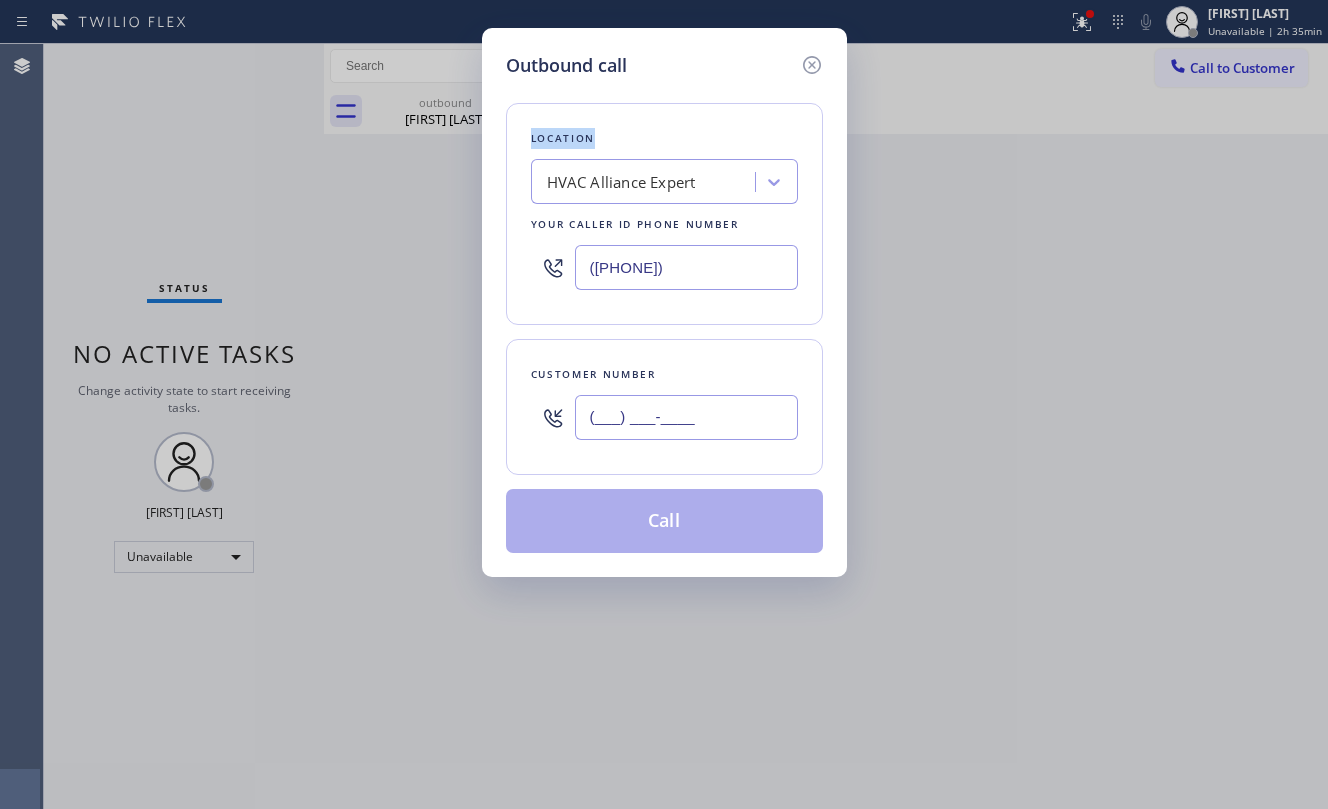 click on "(___) ___-____" at bounding box center [686, 417] 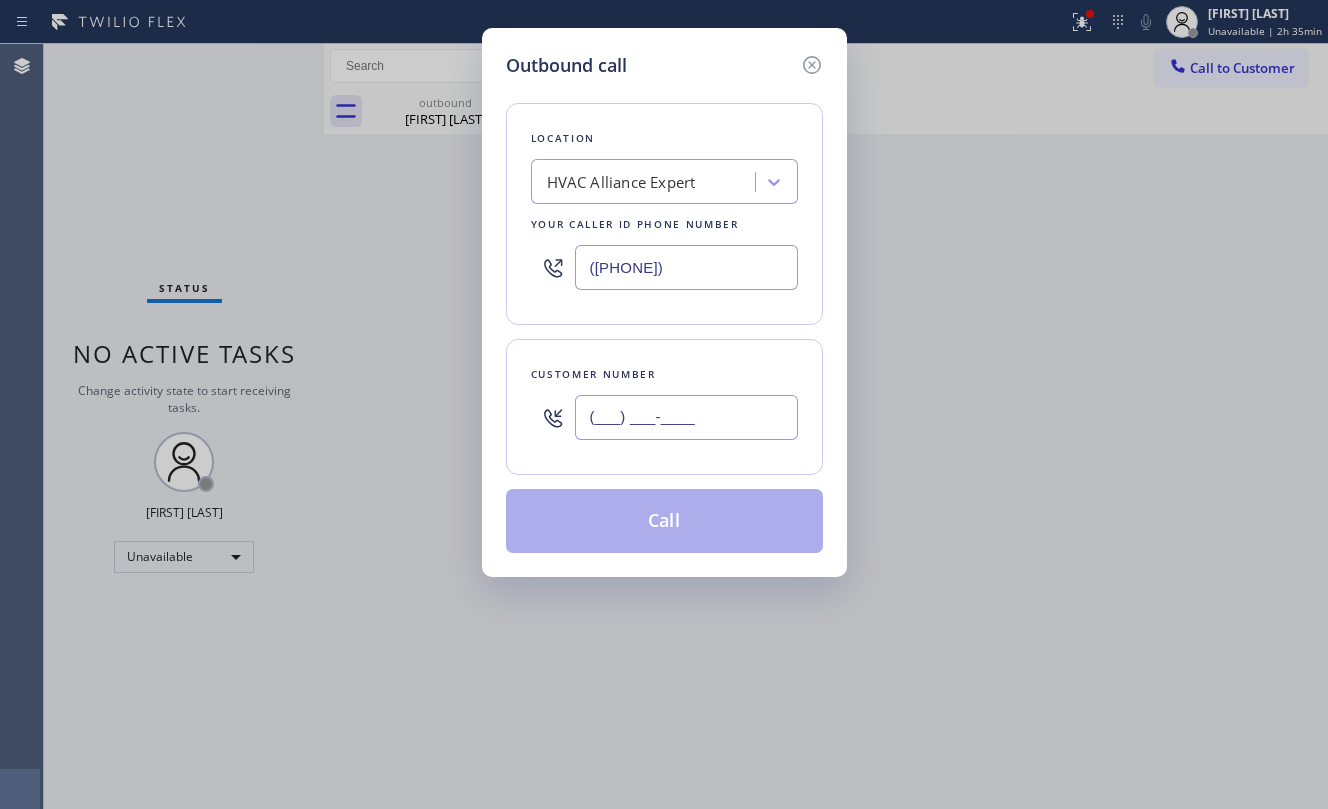 paste on "([PHONE])" 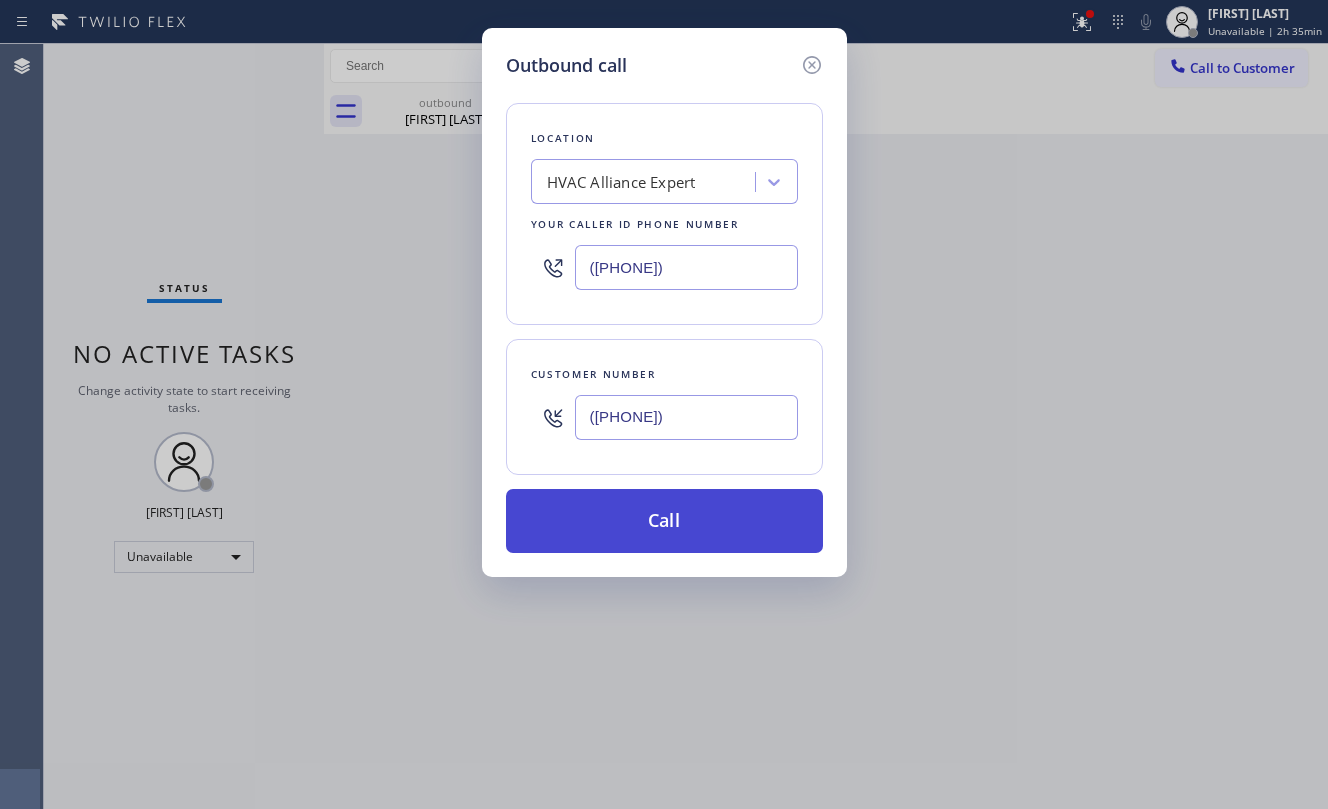 type on "([PHONE])" 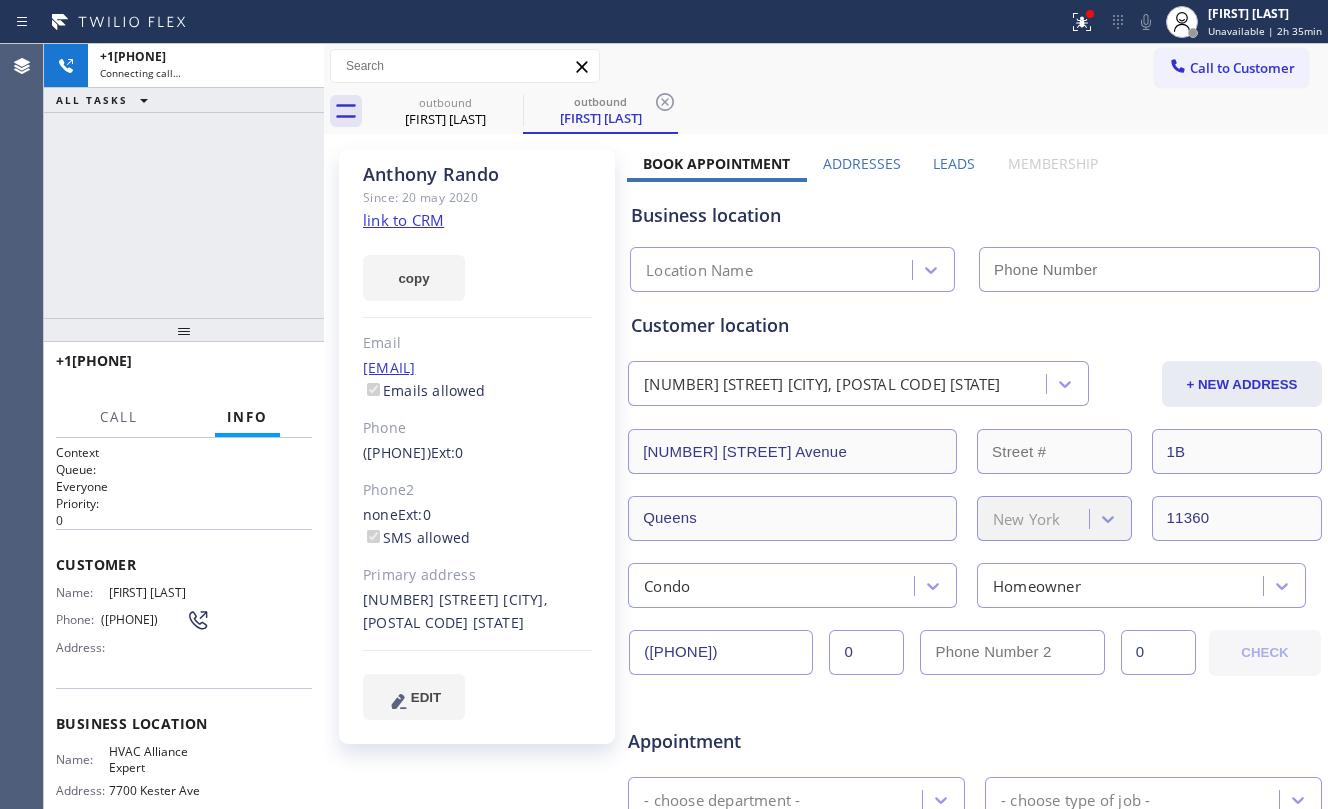 type on "([PHONE])" 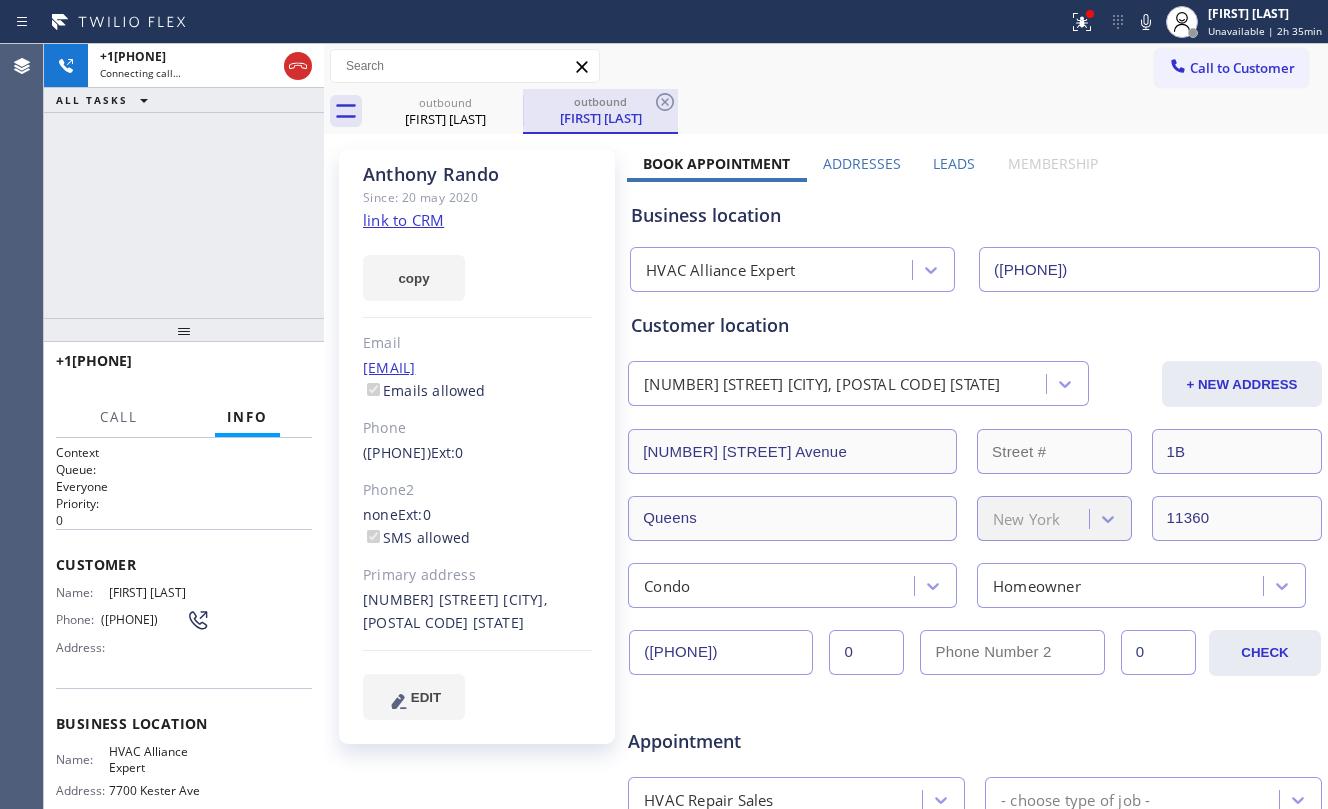 click on "[FIRST] [LAST]" at bounding box center (445, 119) 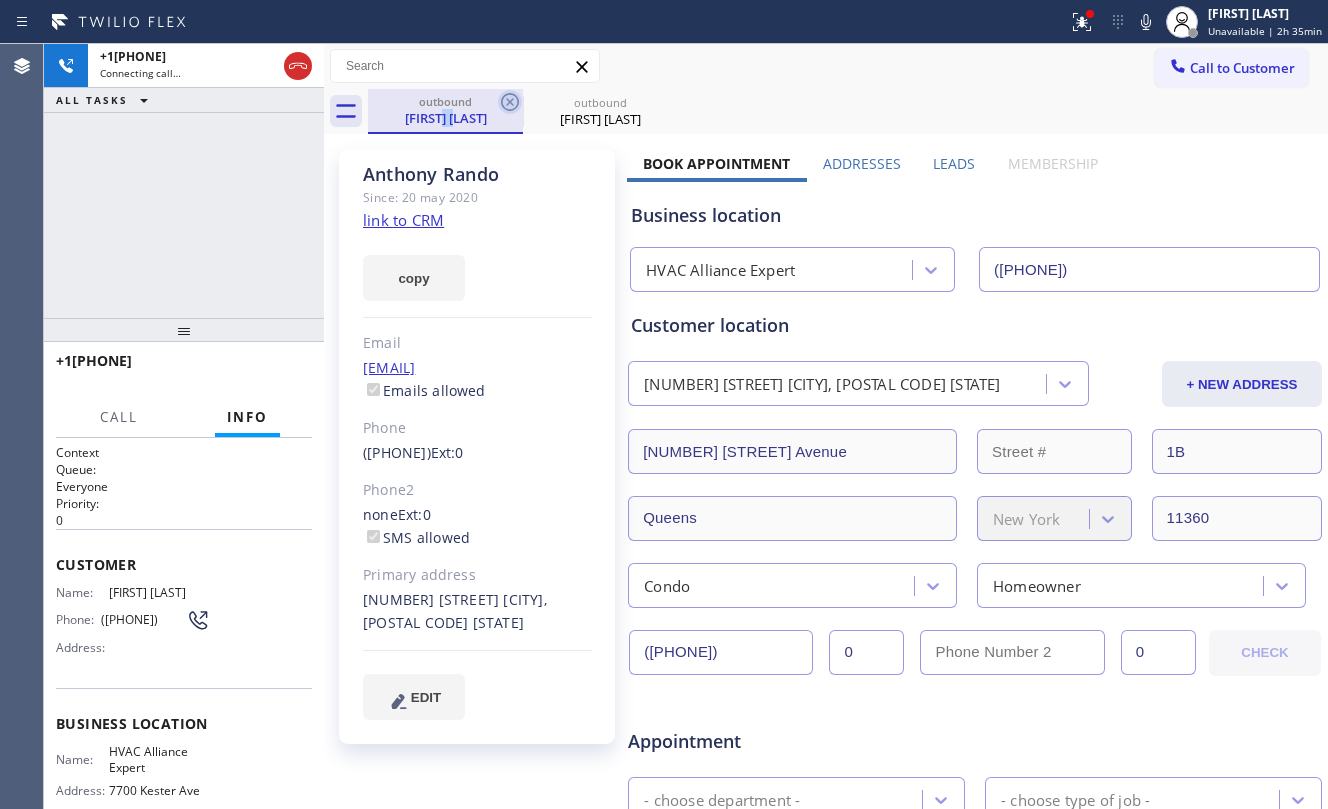 click 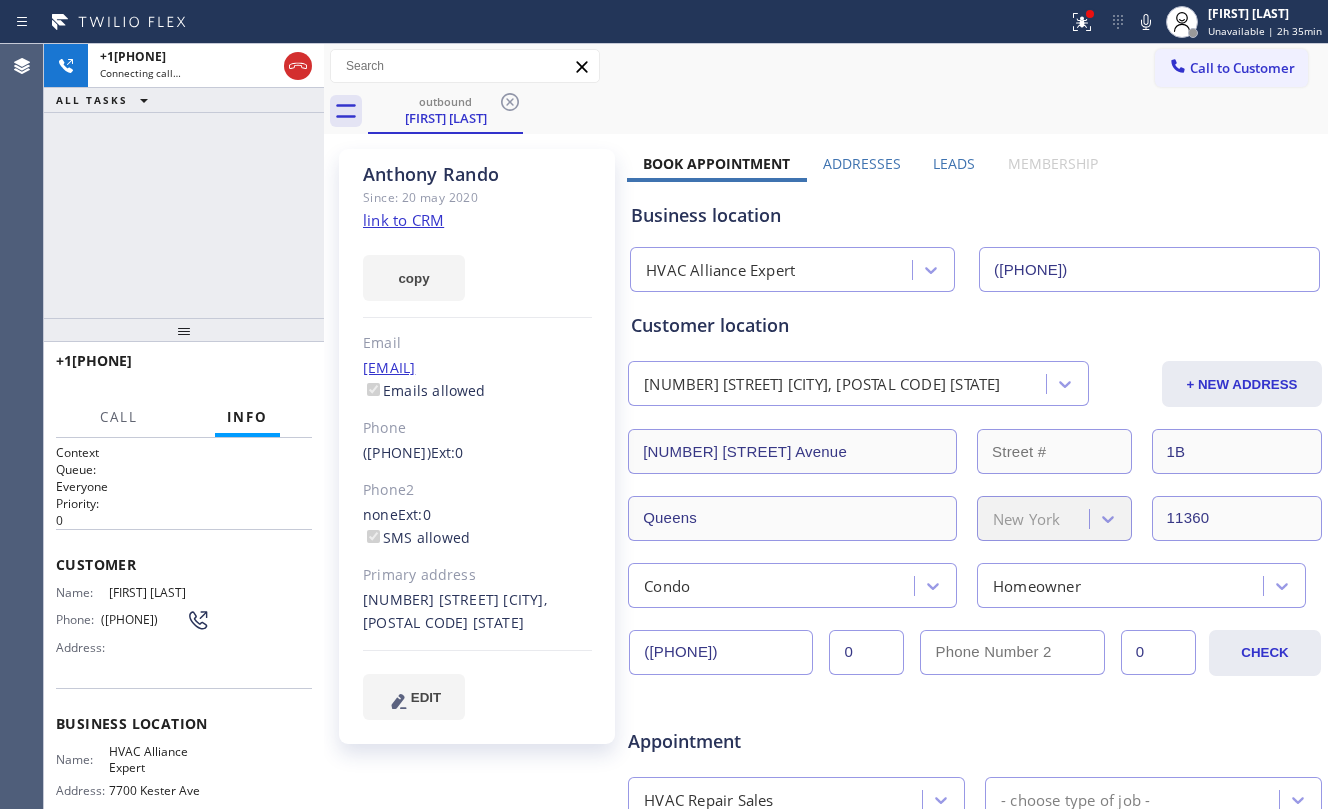 click on "+[COUNTRY][PHONE] Connecting call… ALL TASKS ALL TASKS ACTIVE TASKS TASKS IN WRAP UP" at bounding box center (184, 181) 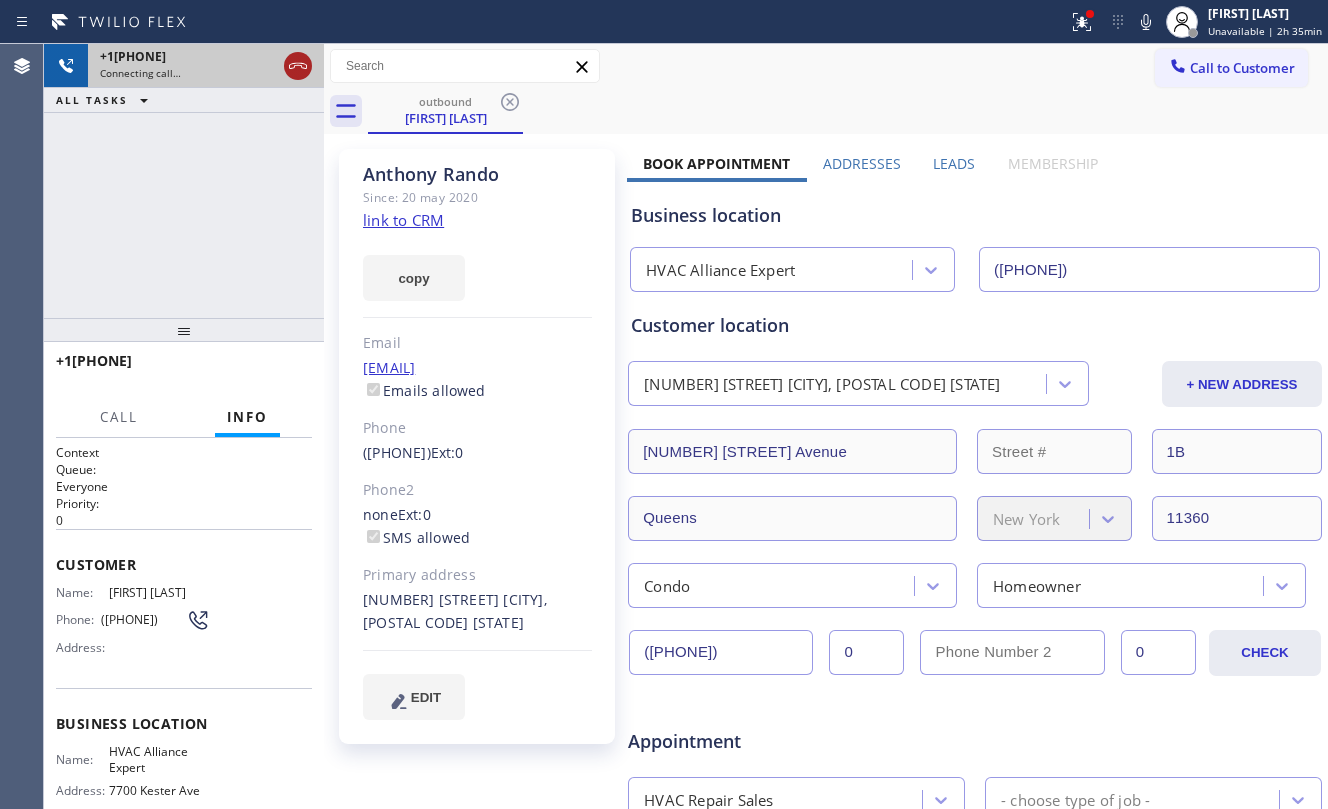 click 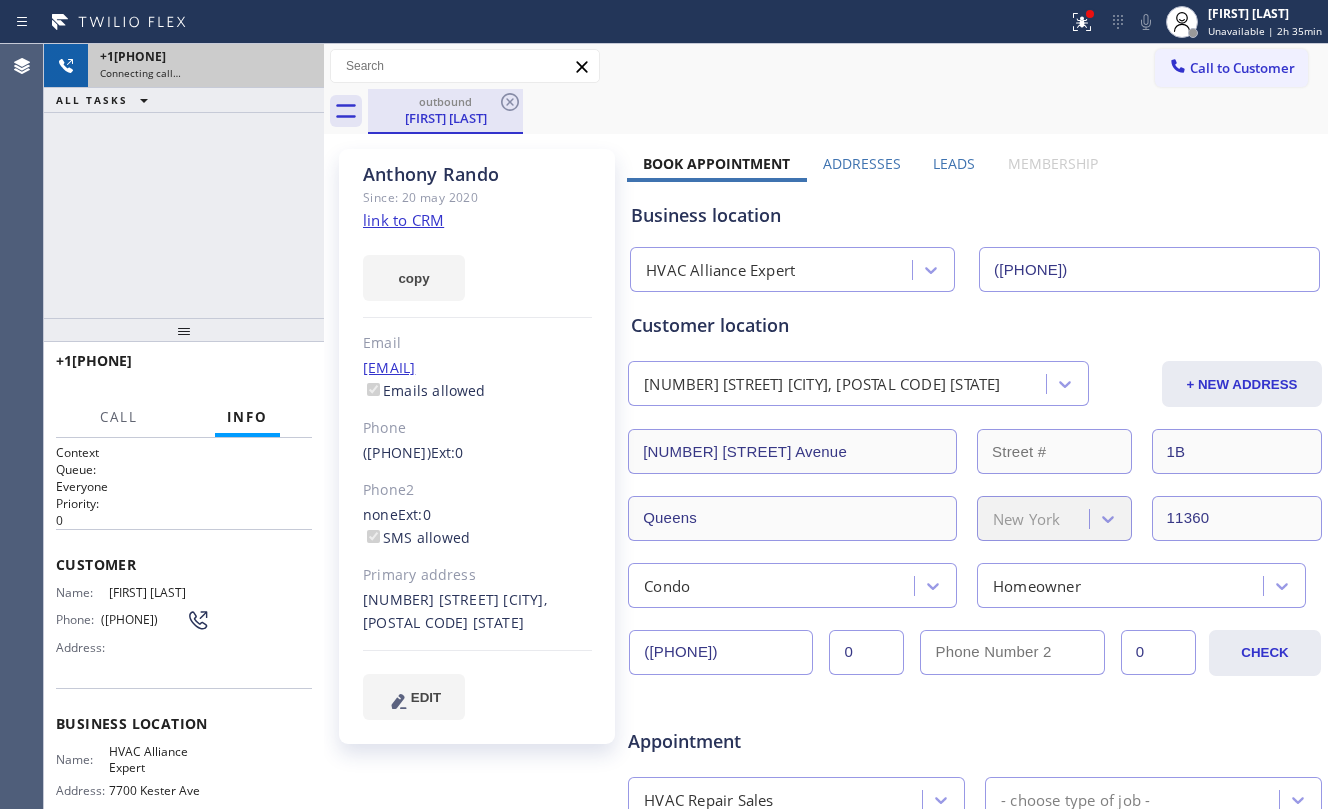 click on "outbound" at bounding box center [445, 101] 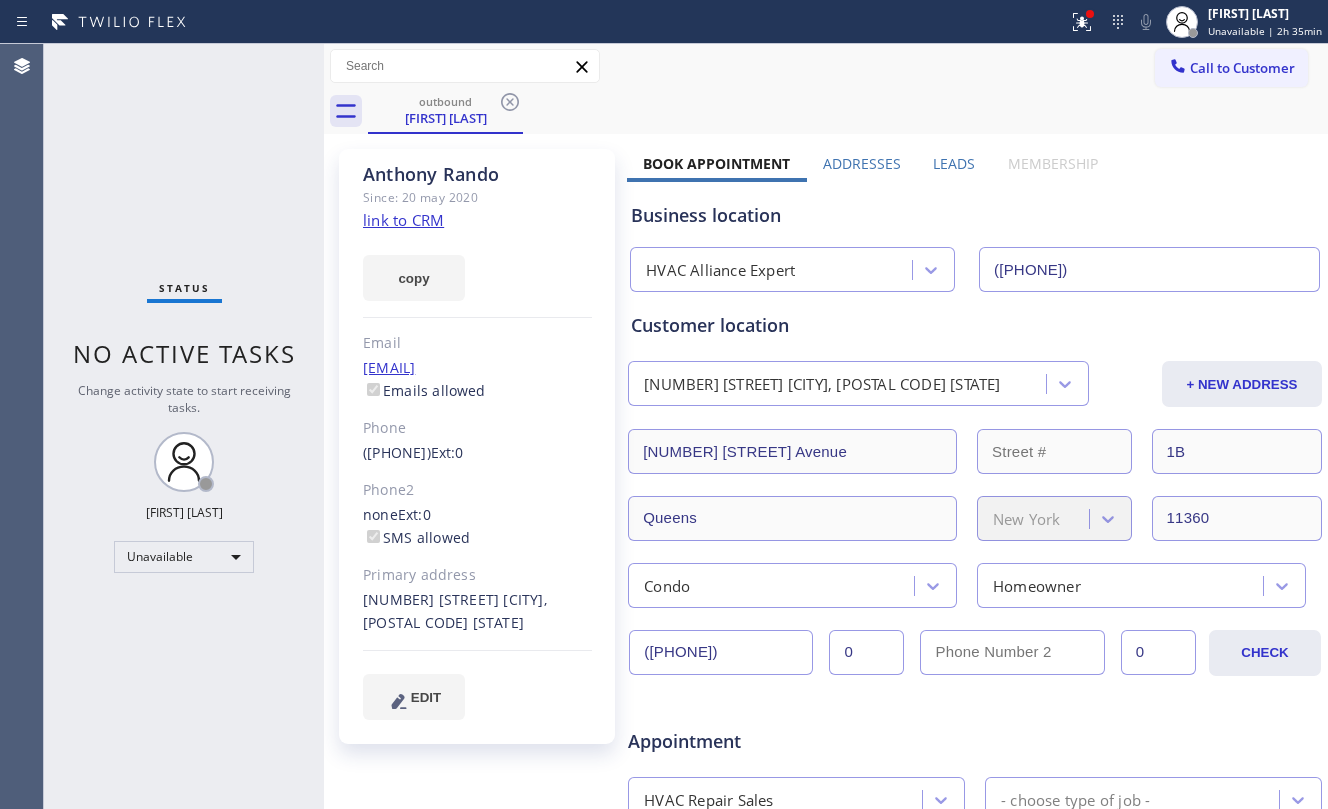 drag, startPoint x: 512, startPoint y: 104, endPoint x: 521, endPoint y: 117, distance: 15.811388 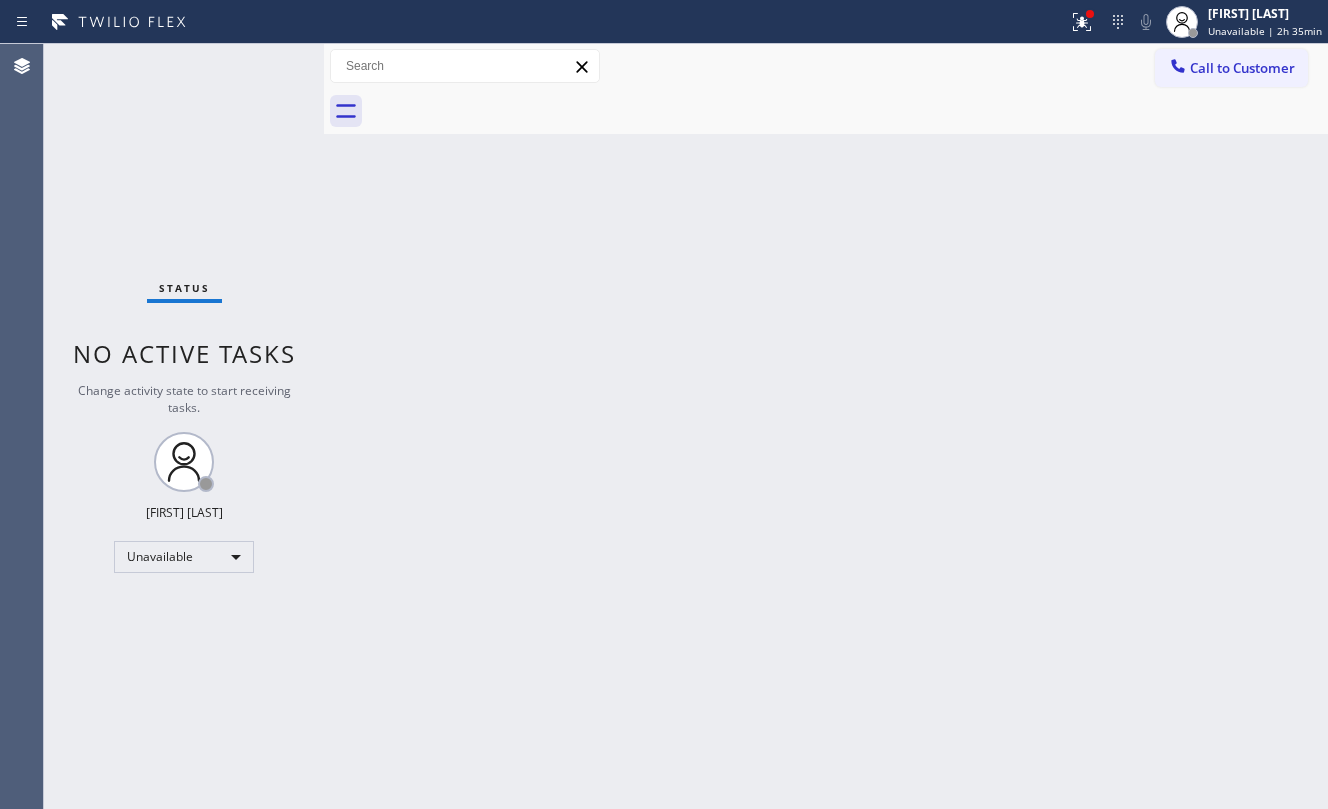 click on "Back to Dashboard Change Sender ID Customers Technicians Select a contact Outbound call Location Search location Your caller id phone number Customer number Call Customer info Name   Phone none Address none Change Sender ID HVAC +[PHONE] 5 Star Appliance +[PHONE] Appliance Repair +[PHONE] Plumbing +[PHONE] Air Duct Cleaning +[PHONE]  Electricians +[PHONE] Cancel Change Check personal SMS Reset Change No tabs Call to Customer Outbound call Location HVAC Alliance Expert Your caller id phone number ([PHONE]) Customer number Call Outbound call Technician Search Technician Your caller id phone number Your caller id phone number Call" at bounding box center (826, 426) 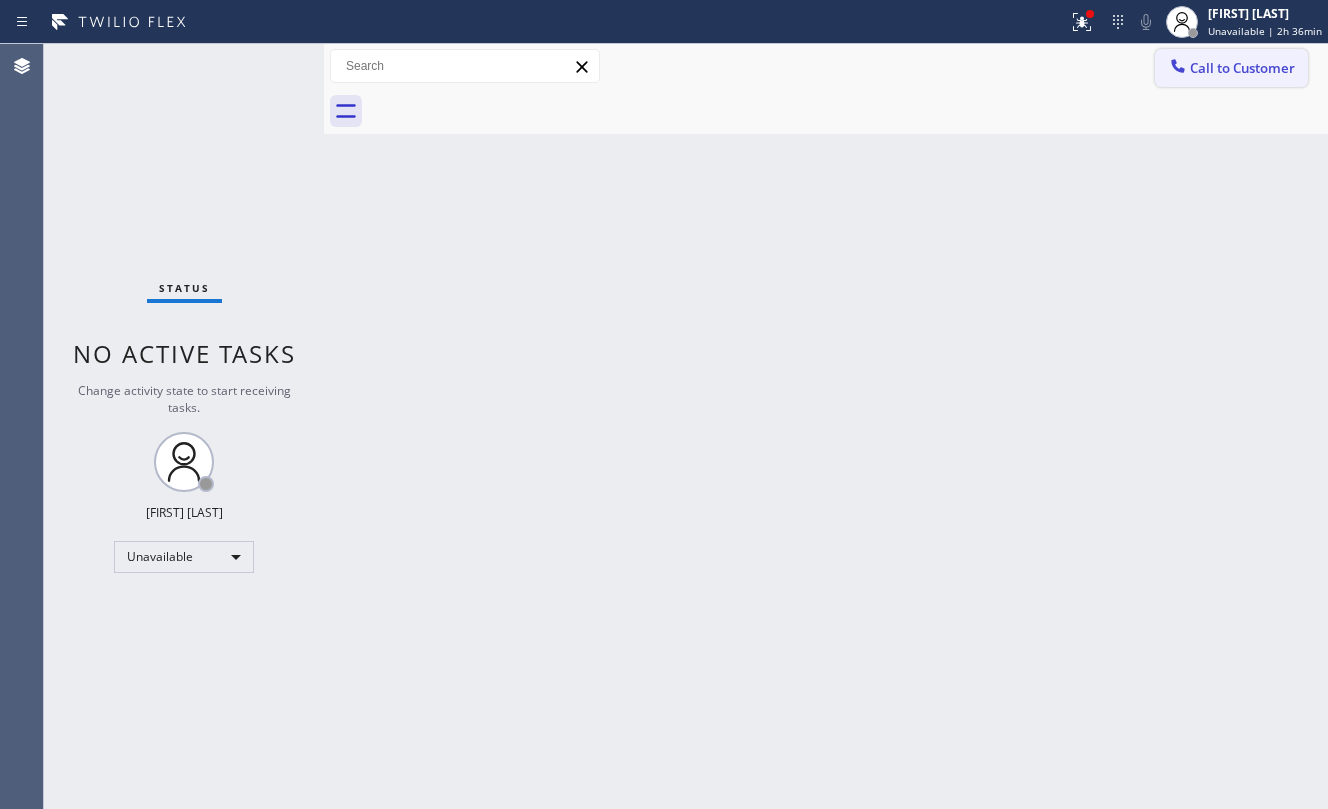 click on "Call to Customer" at bounding box center [1242, 68] 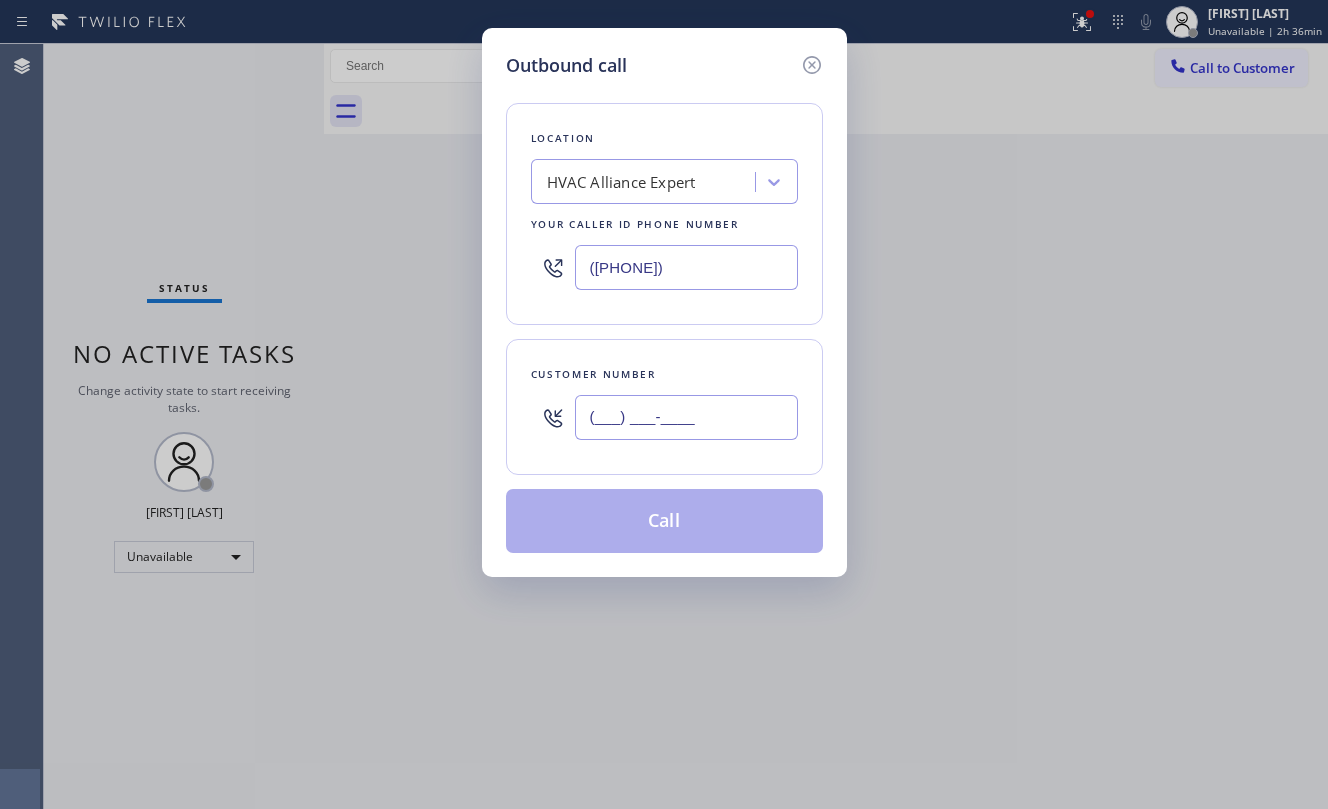 click on "(___) ___-____" at bounding box center [686, 417] 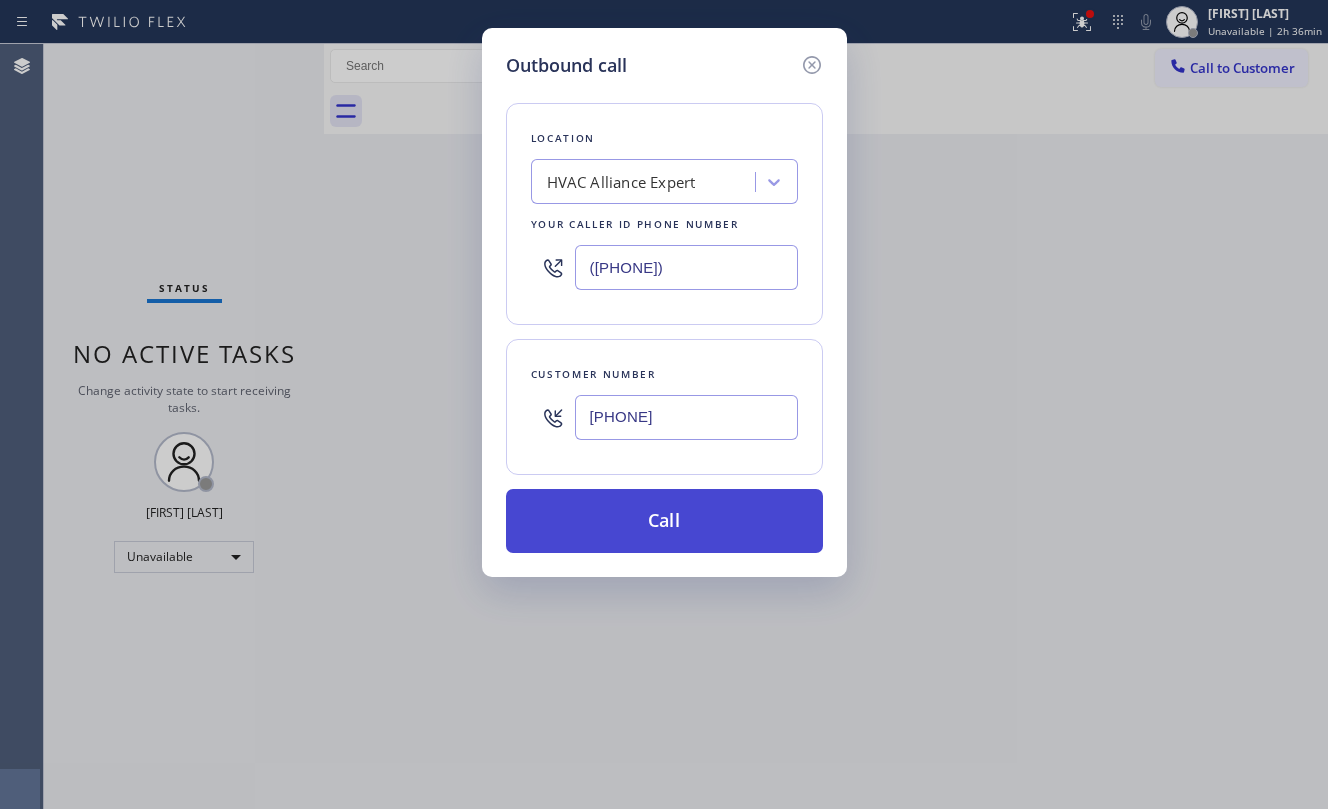 type on "[PHONE]" 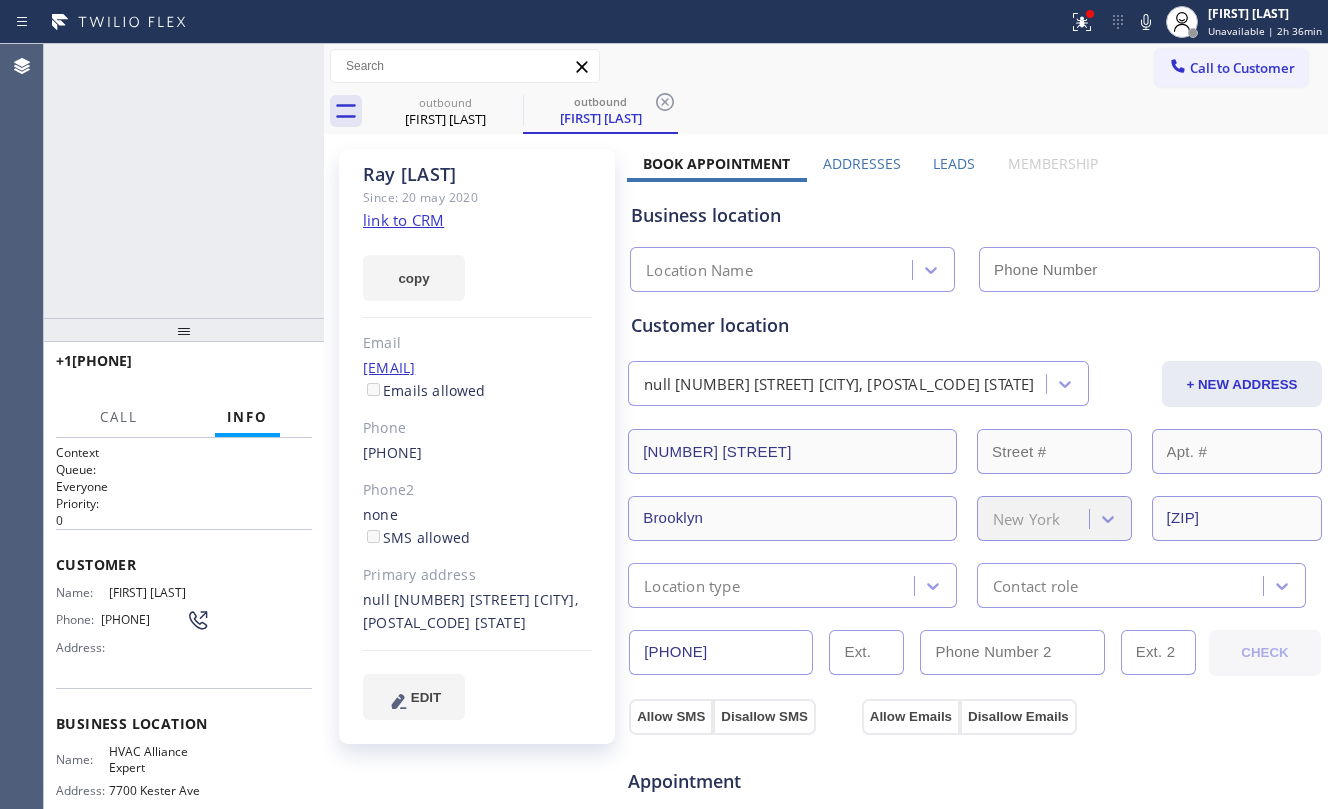 type on "([PHONE])" 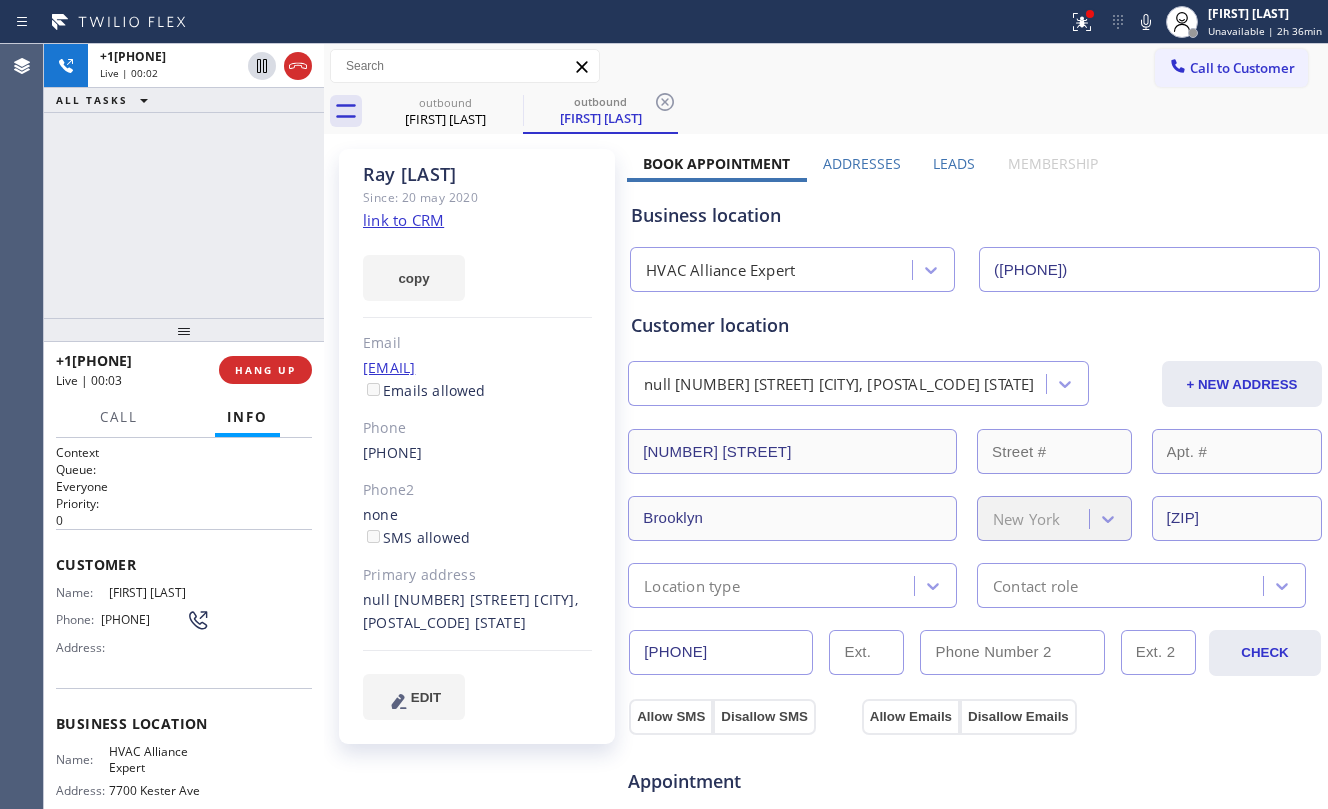 click on "link to CRM" 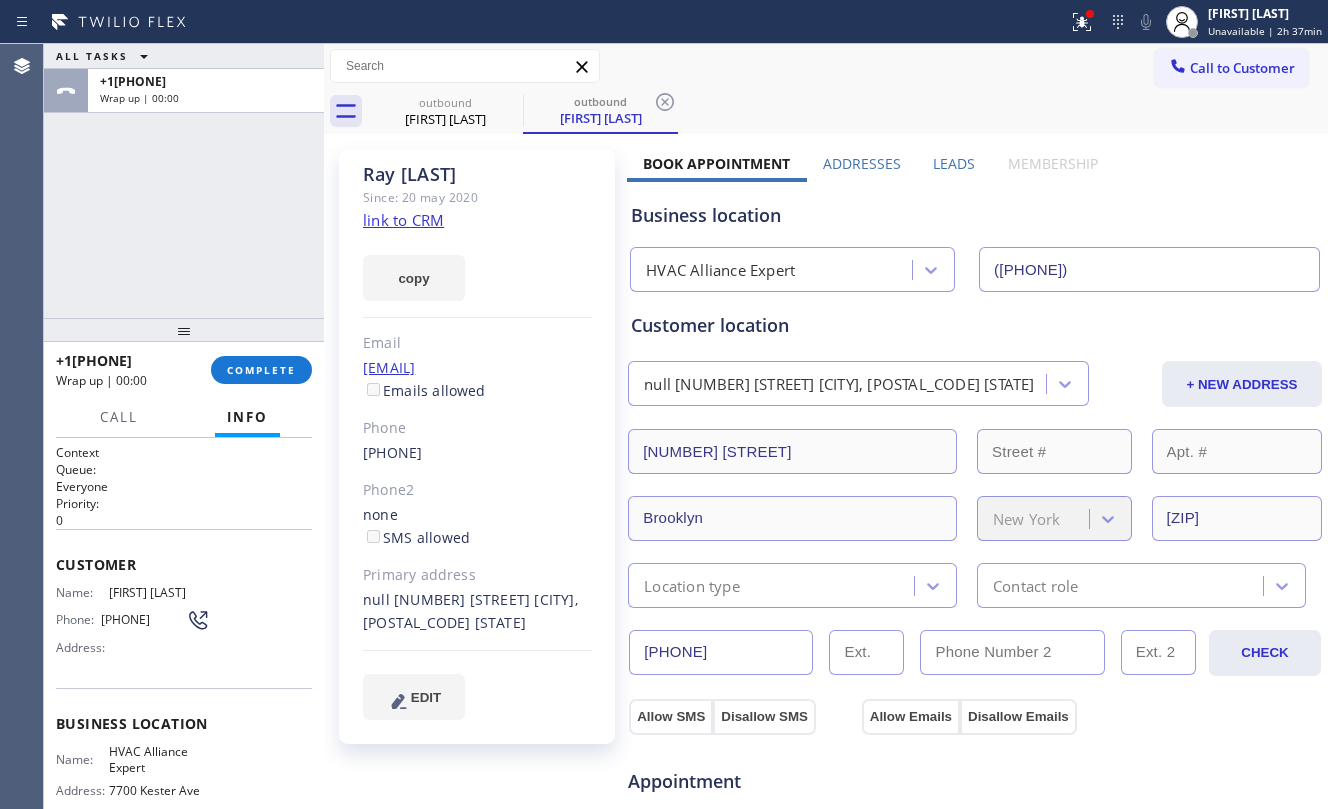 click on "ALL TASKS ALL TASKS ACTIVE TASKS TASKS IN WRAP UP +[COUNTRY][PHONE] Wrap up | 00:00" at bounding box center [184, 181] 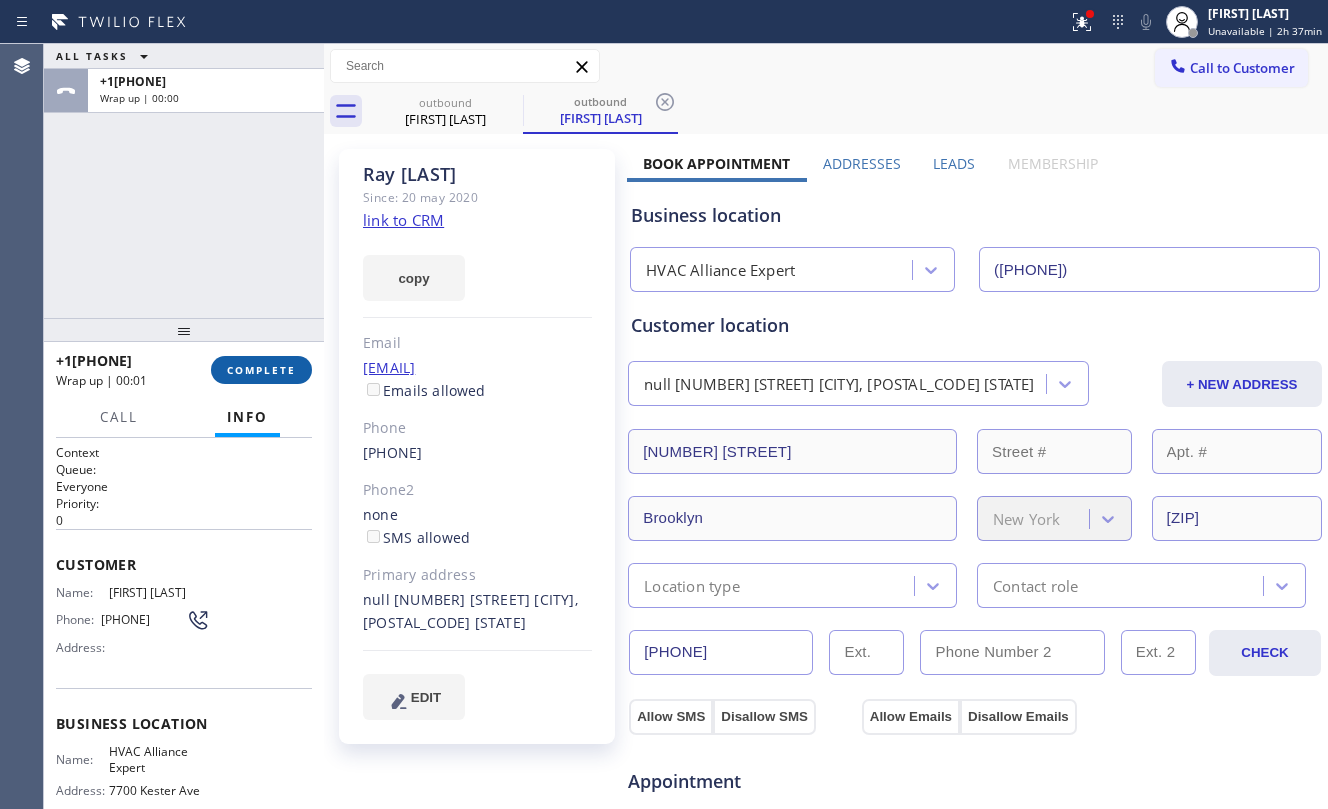 click on "COMPLETE" at bounding box center [261, 370] 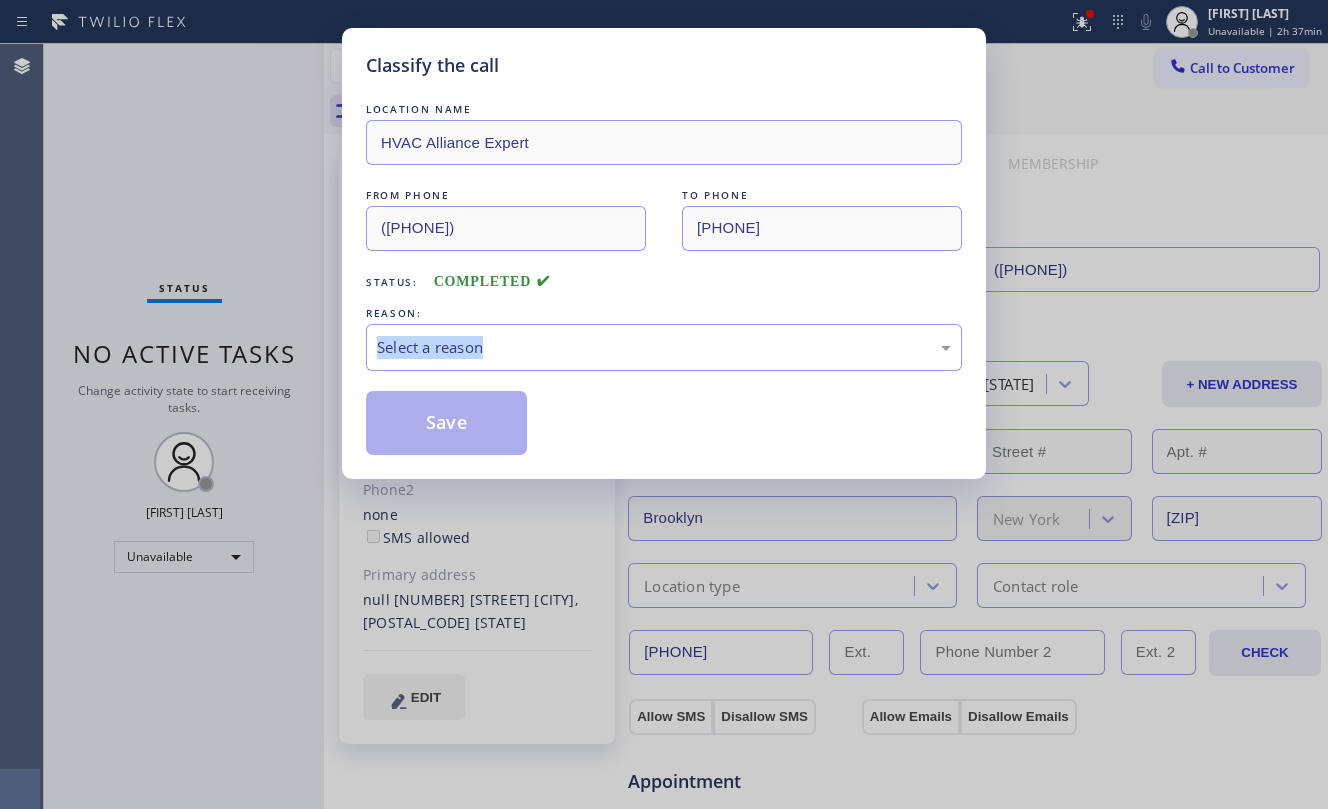 click on "Classify the call LOCATION NAME HVAC Alliance Expert FROM PHONE [PHONE] TO PHONE [PHONE] Status: COMPLETED REASON: Select a reason Save" at bounding box center (664, 404) 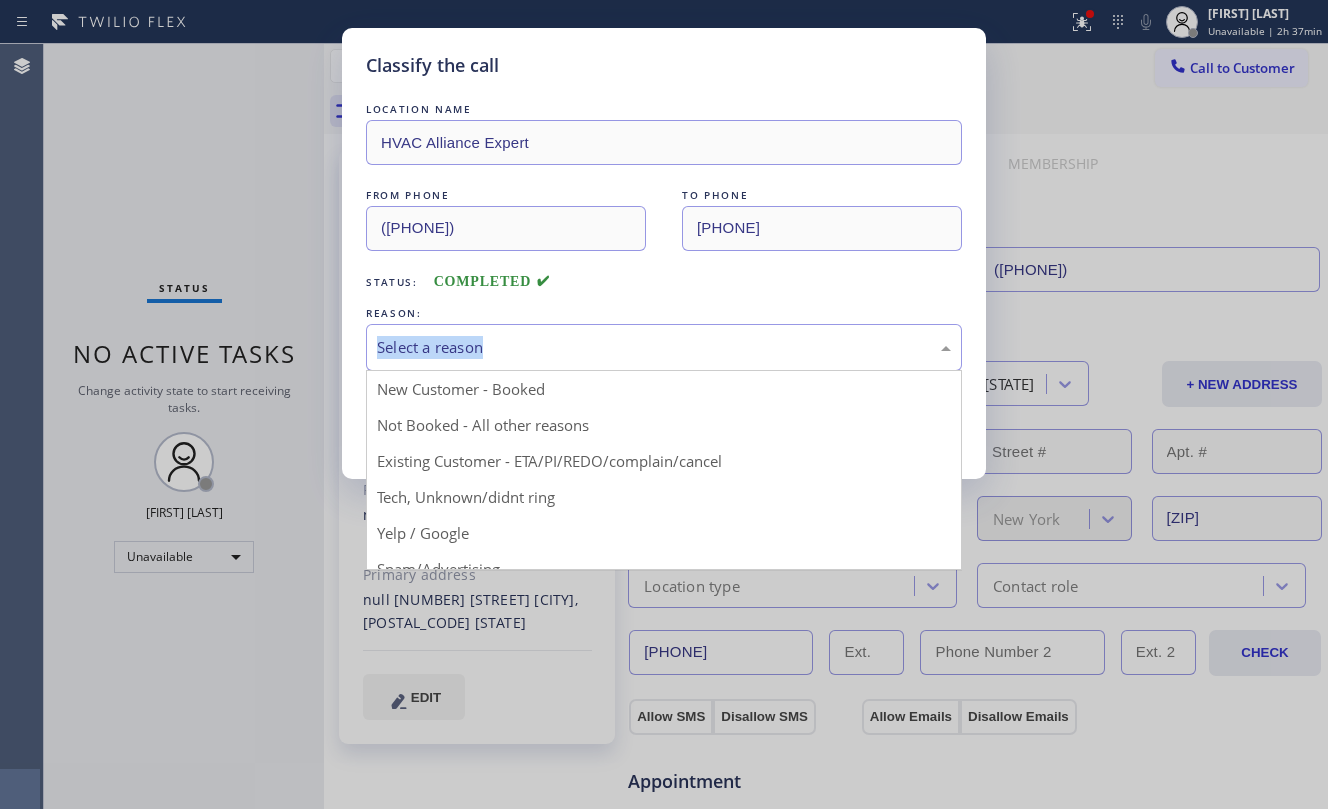 click on "Select a reason" at bounding box center (664, 347) 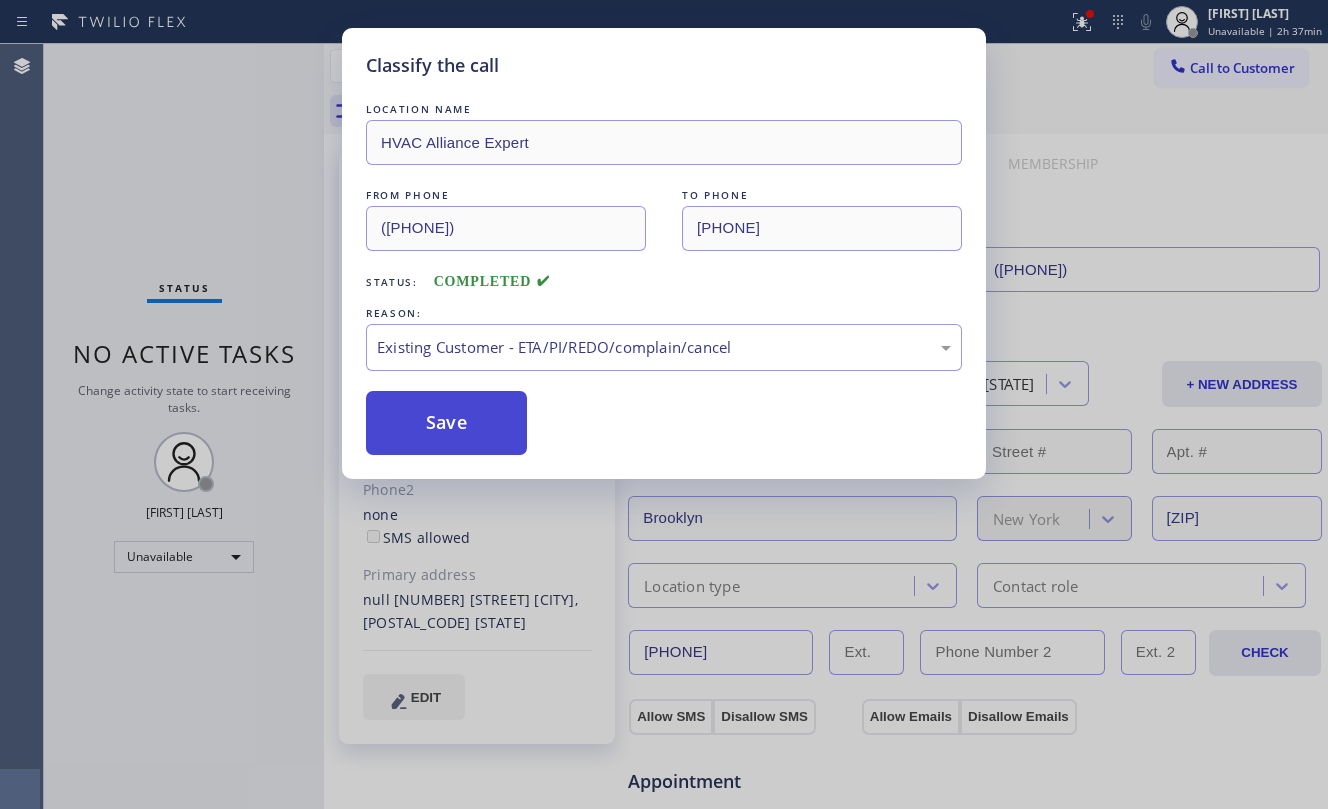 click on "Save" at bounding box center (446, 423) 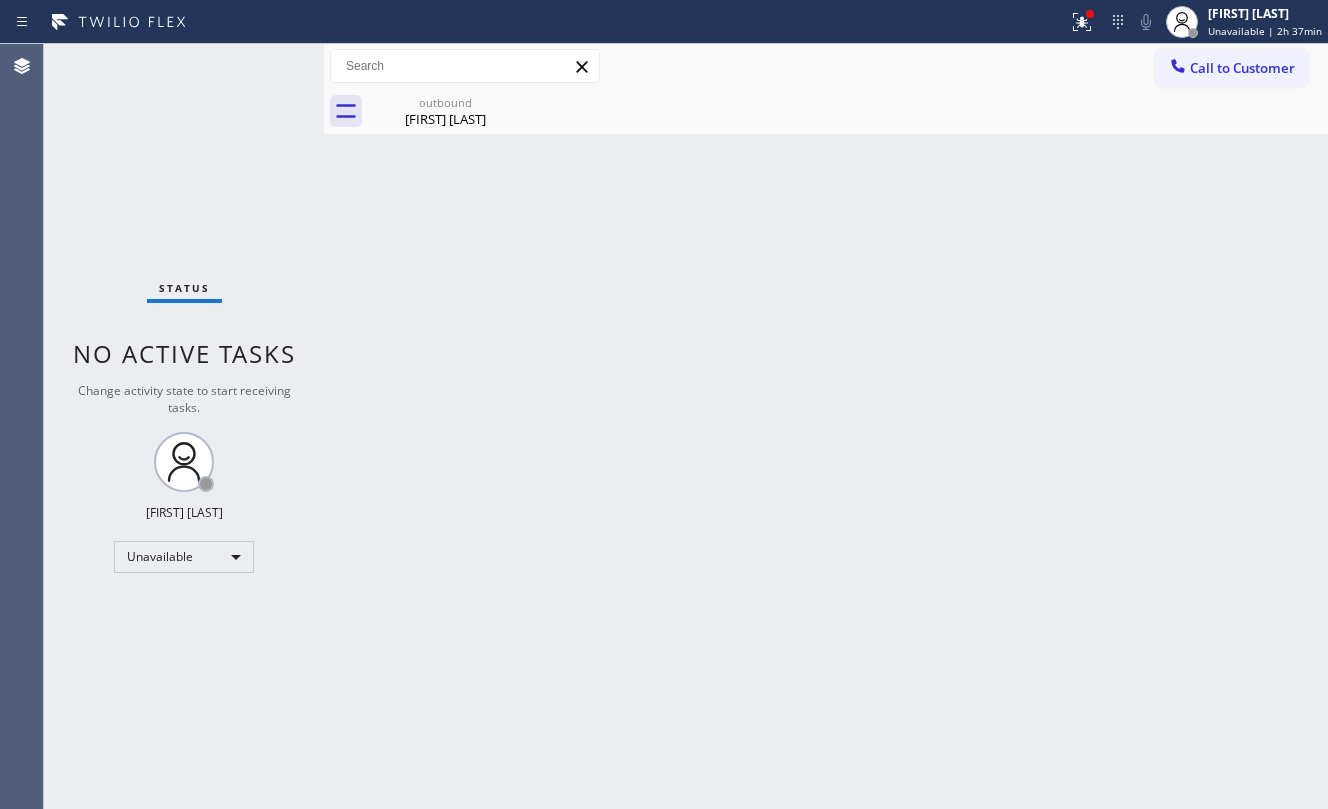 click on "Back to Dashboard Change Sender ID Customers Technicians Select a contact Outbound call Location Search location Your caller id phone number Customer number Call Customer info Name   Phone none Address none Change Sender ID HVAC +1[PHONE] 5 Star Appliance +1[PHONE] Appliance Repair +1[PHONE] Plumbing +1[PHONE] Air Duct Cleaning +1[PHONE]  Electricians +1[PHONE] Cancel Change Check personal SMS Reset Change outbound [FIRST] [LAST] Call to Customer Outbound call Location HVAC Alliance Expert Your caller id phone number ([PHONE]) Customer number Call Outbound call Technician Search Technician Your caller id phone number Your caller id phone number Call outbound [FIRST]   [LAST] Since: [DATE] link to CRM copy Email [EMAIL]  Emails allowed Phone ([PHONE]) Phone2 none  SMS allowed Primary address null [NUMBER] [STREET] [CITY], [ZIP] [STATE] EDIT Outbound call Location HVAC Alliance Expert Your caller id phone number ([PHONE]) Customer number Call Benefits  Addresses" at bounding box center (826, 426) 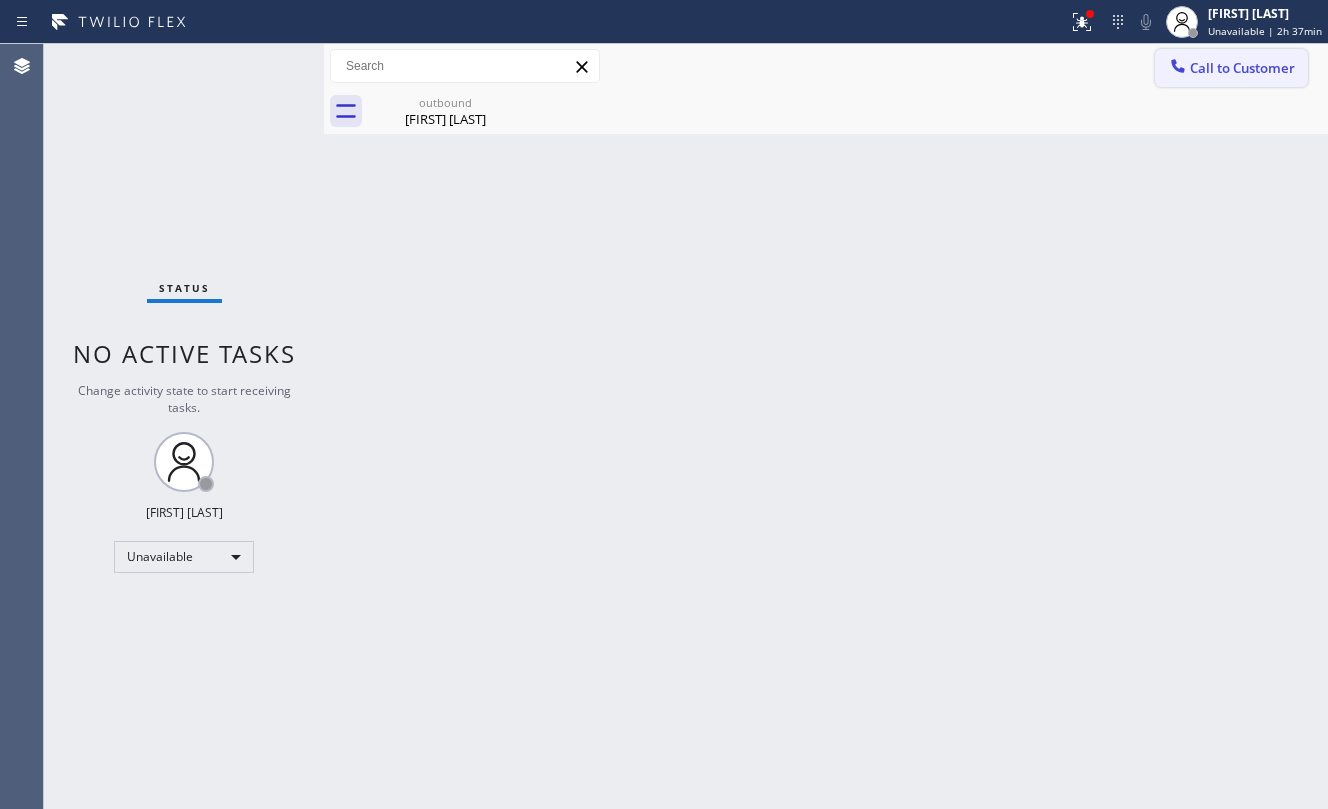drag, startPoint x: 1241, startPoint y: 80, endPoint x: 1113, endPoint y: 148, distance: 144.94136 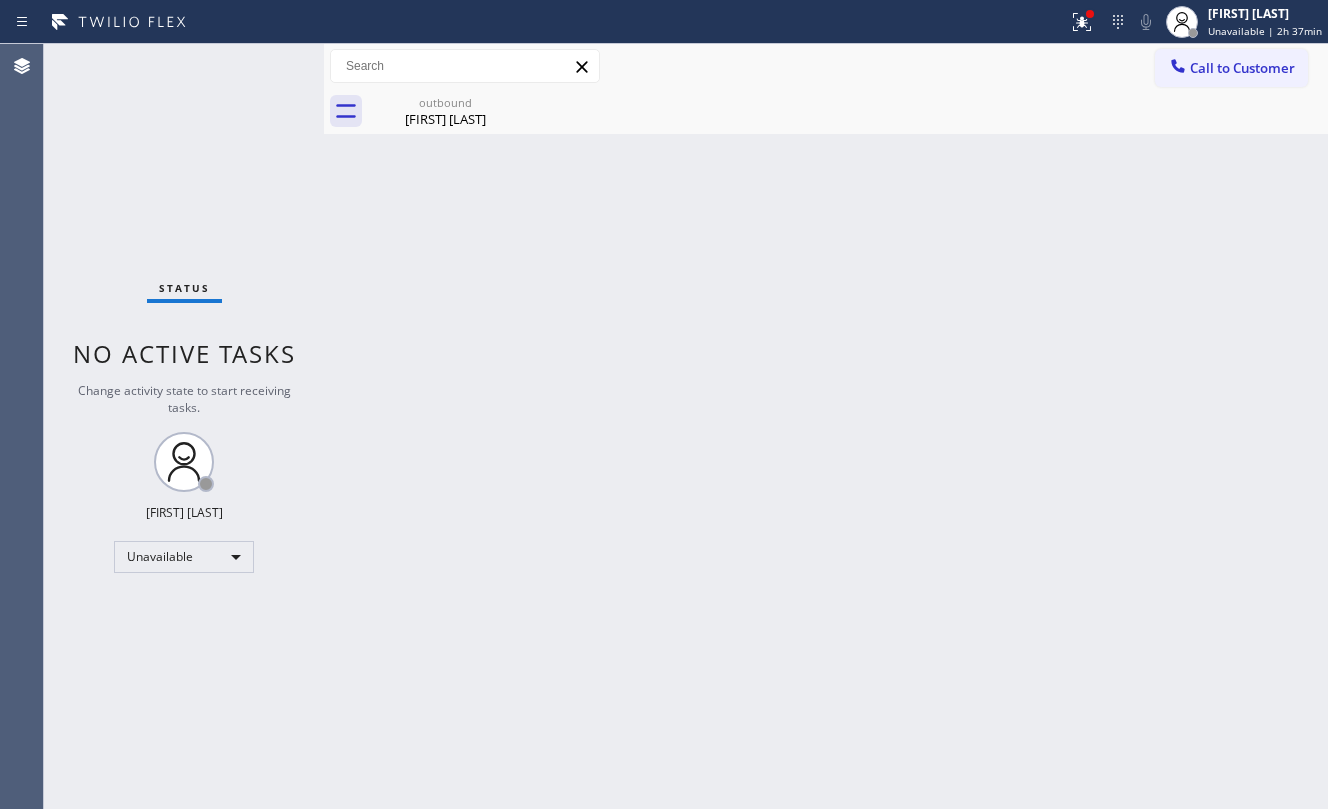 click on "Call to Customer" at bounding box center [1231, 68] 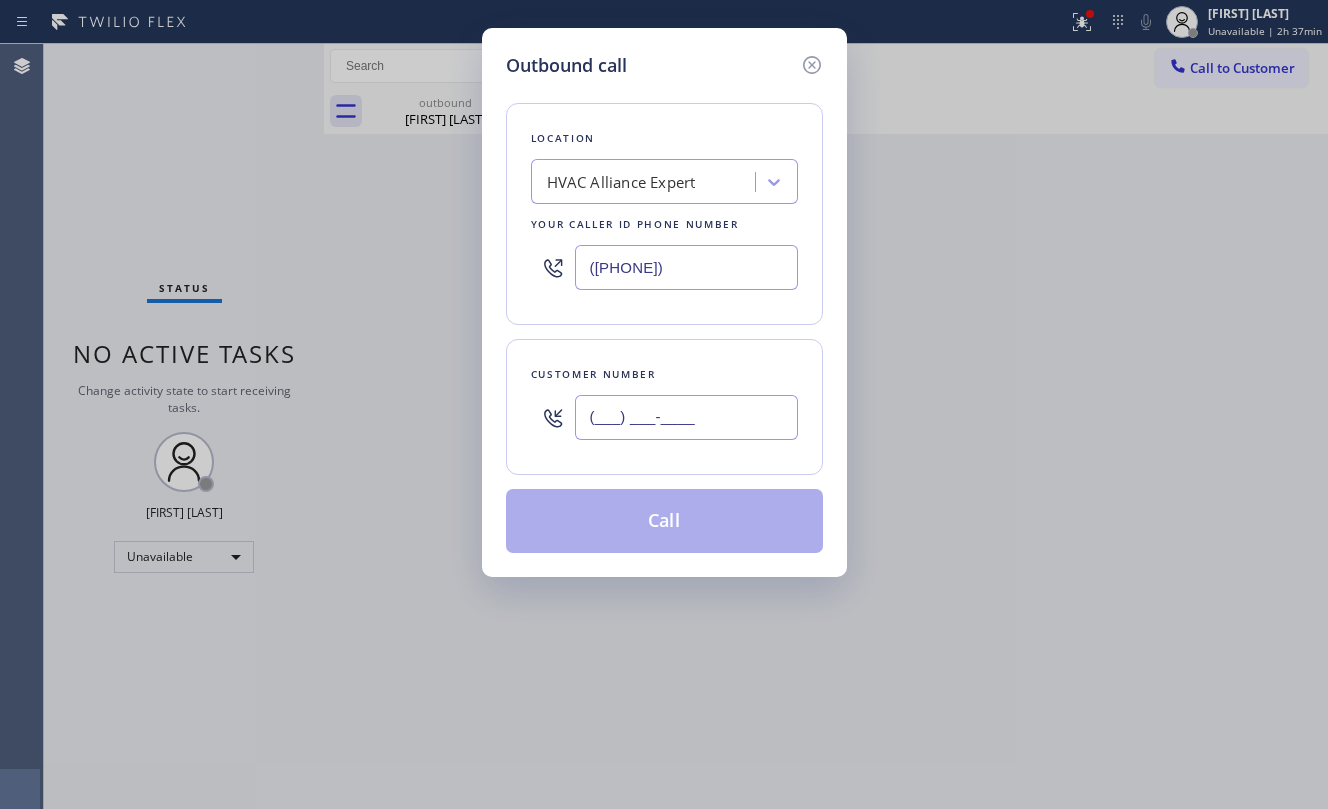 click on "(___) ___-____" at bounding box center [686, 417] 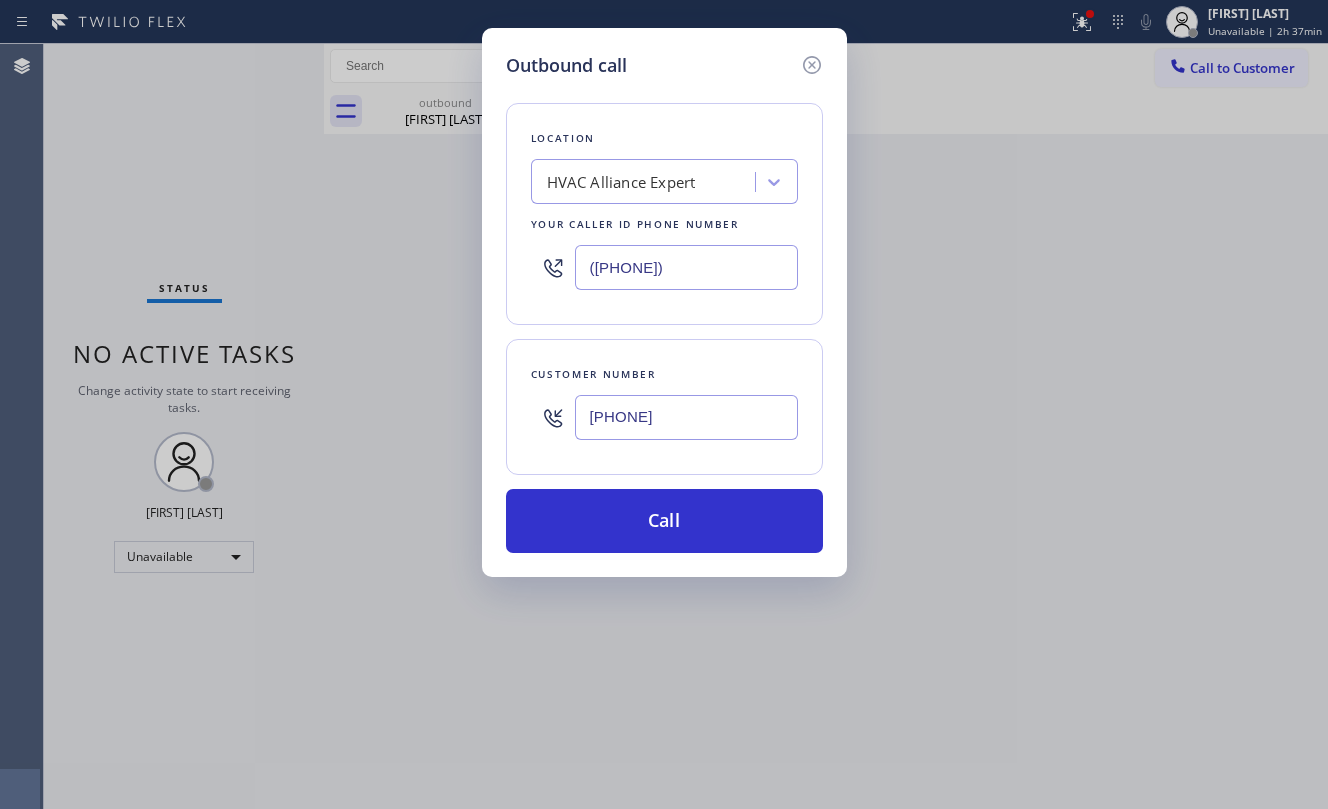 type on "[PHONE]" 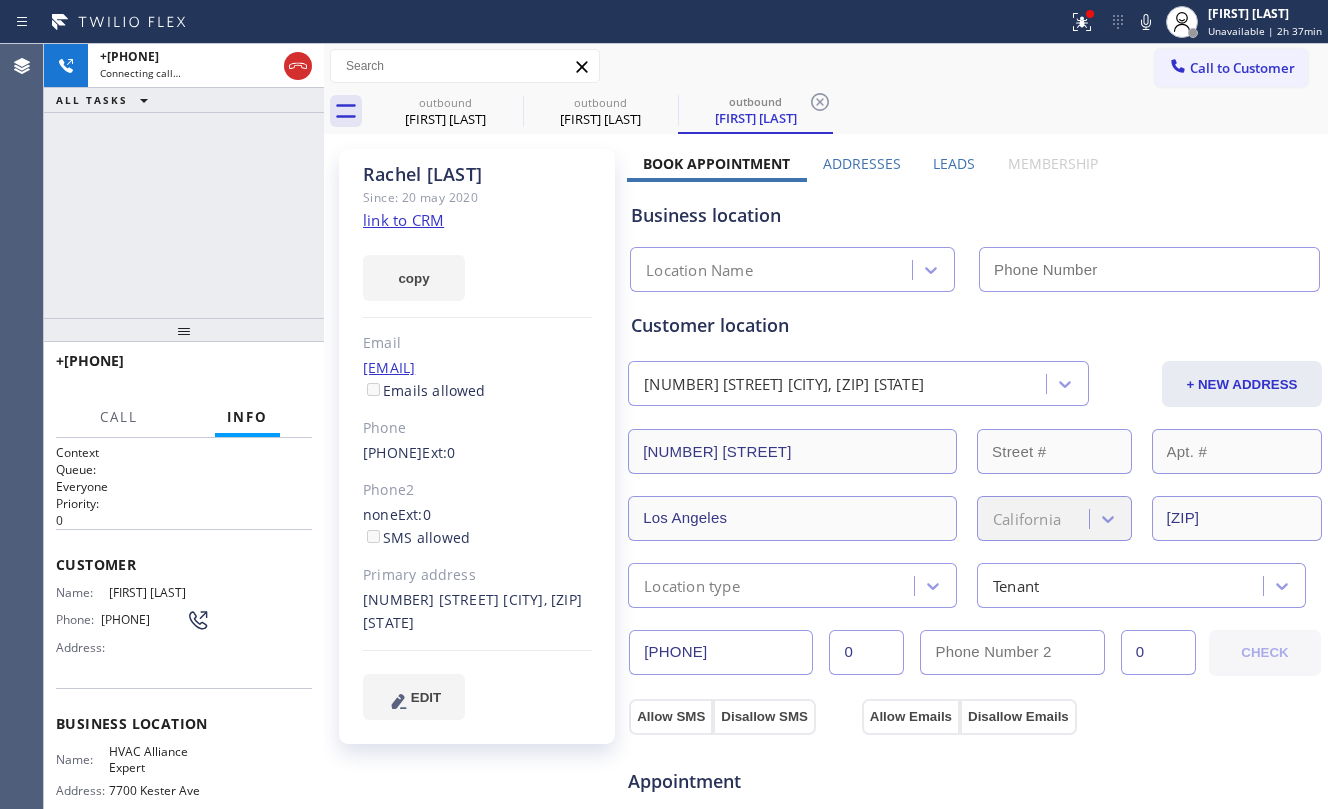 type on "([PHONE])" 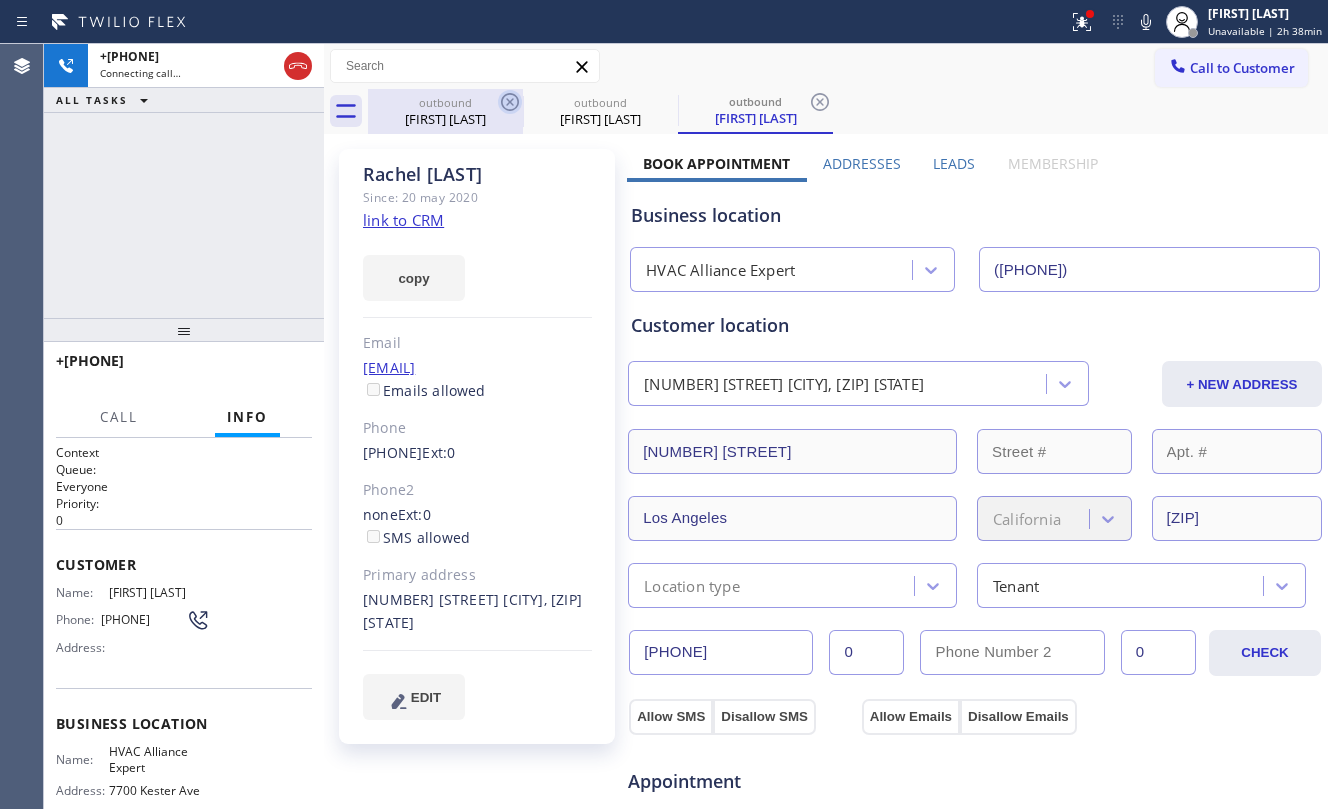 click on "outbound" at bounding box center [445, 102] 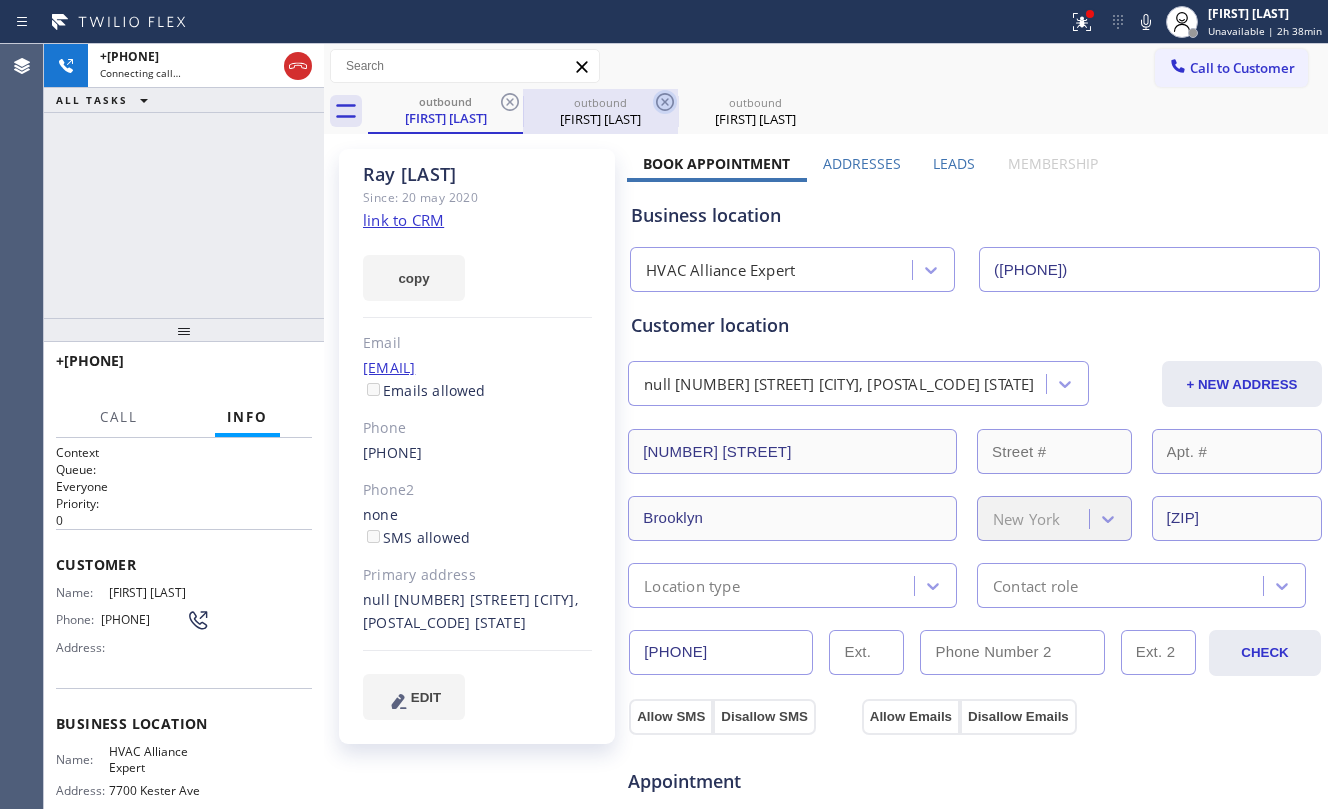 click 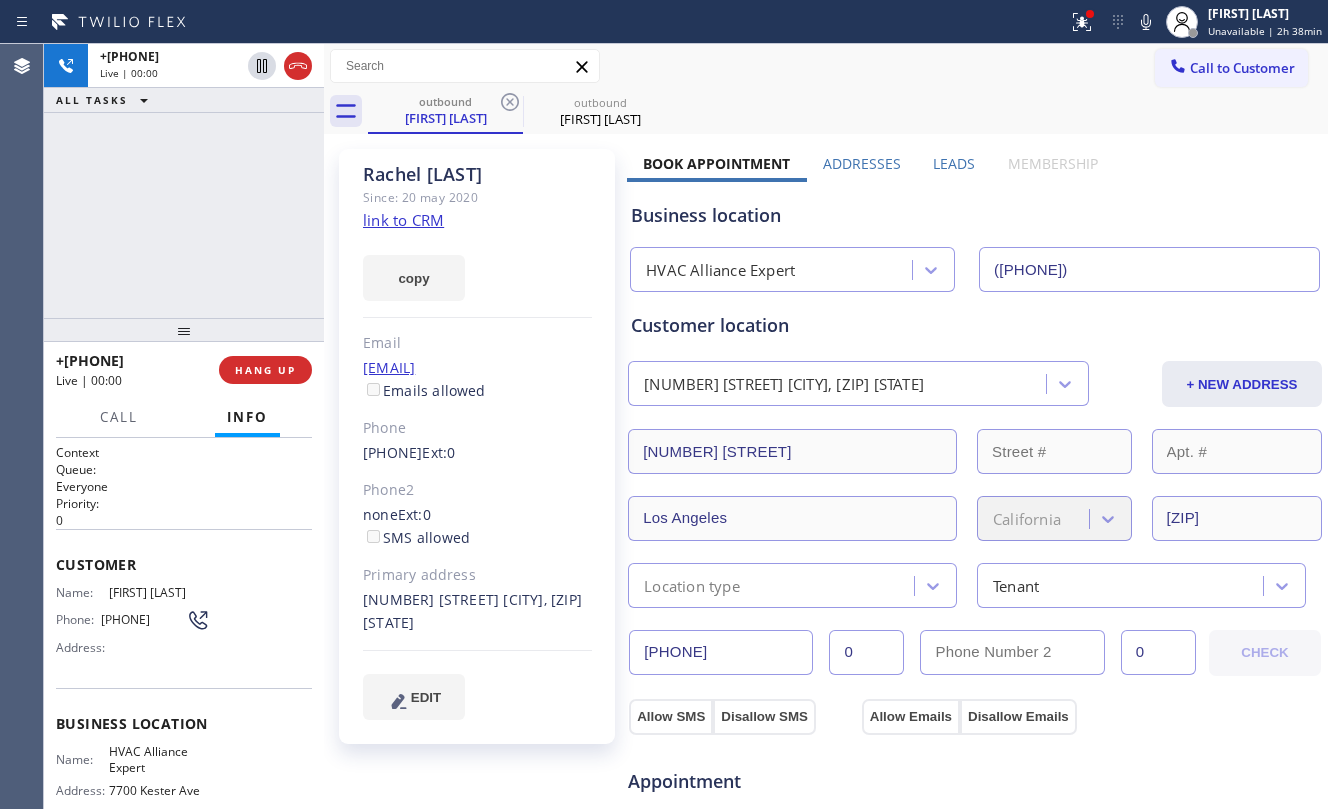 click on "+[PHONE] Live | 00:00 ALL TASKS ALL TASKS ACTIVE TASKS TASKS IN WRAP UP" at bounding box center (184, 181) 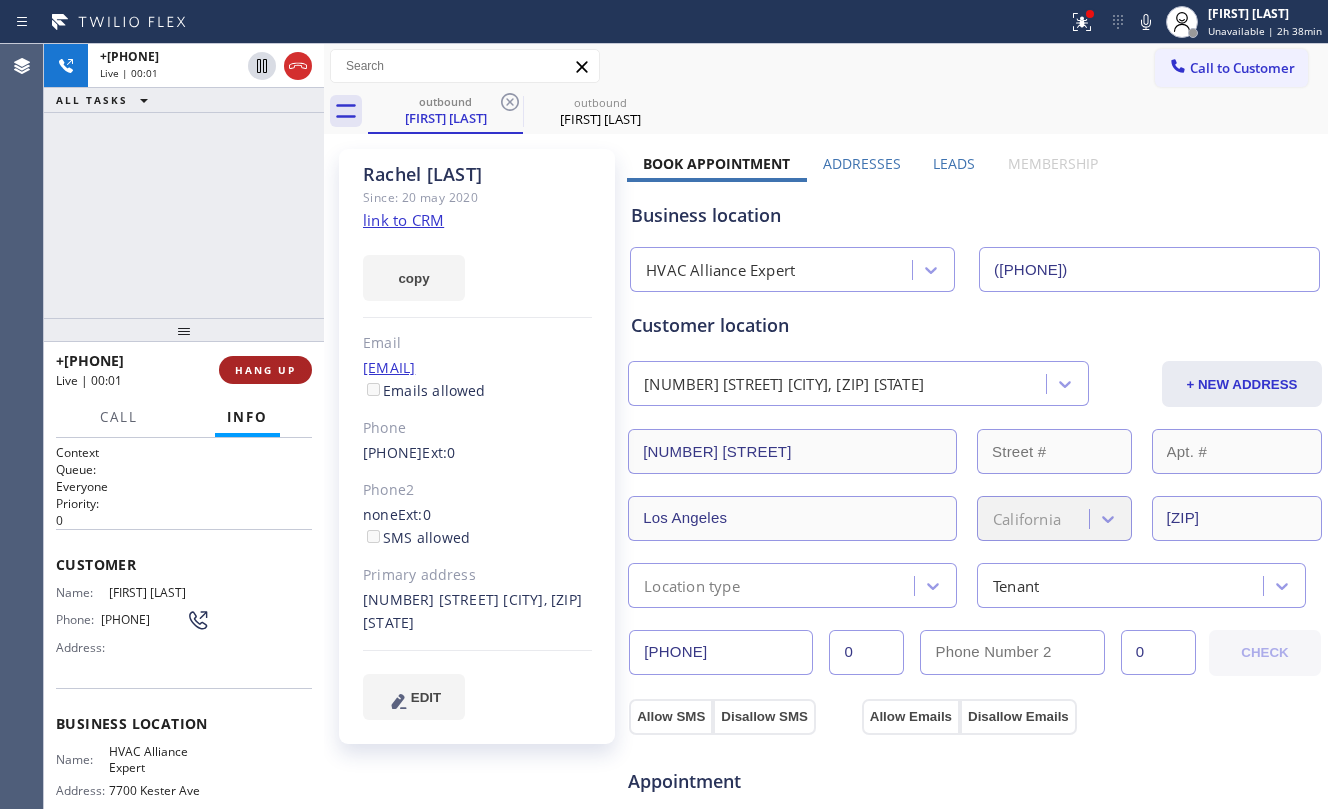 click on "HANG UP" at bounding box center [265, 370] 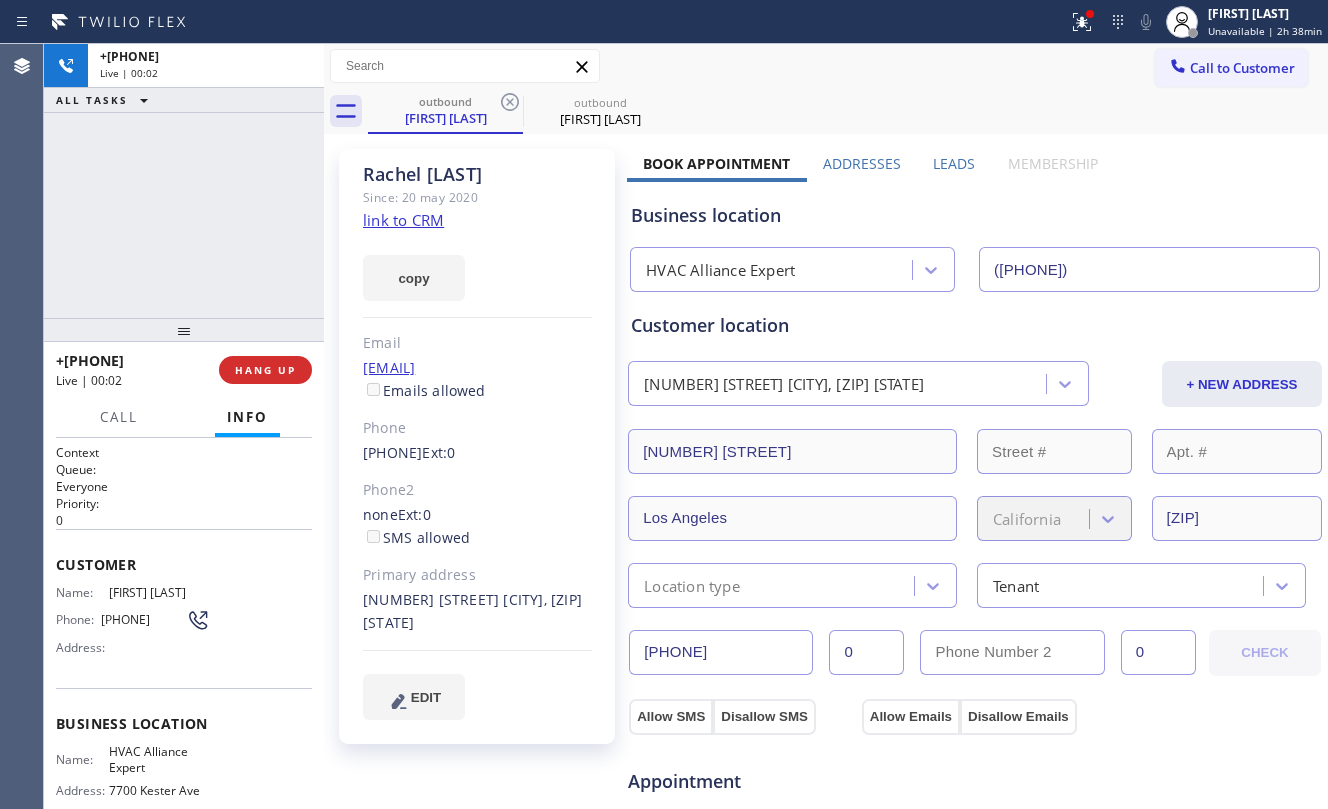 drag, startPoint x: 170, startPoint y: 224, endPoint x: 388, endPoint y: 464, distance: 324.2283 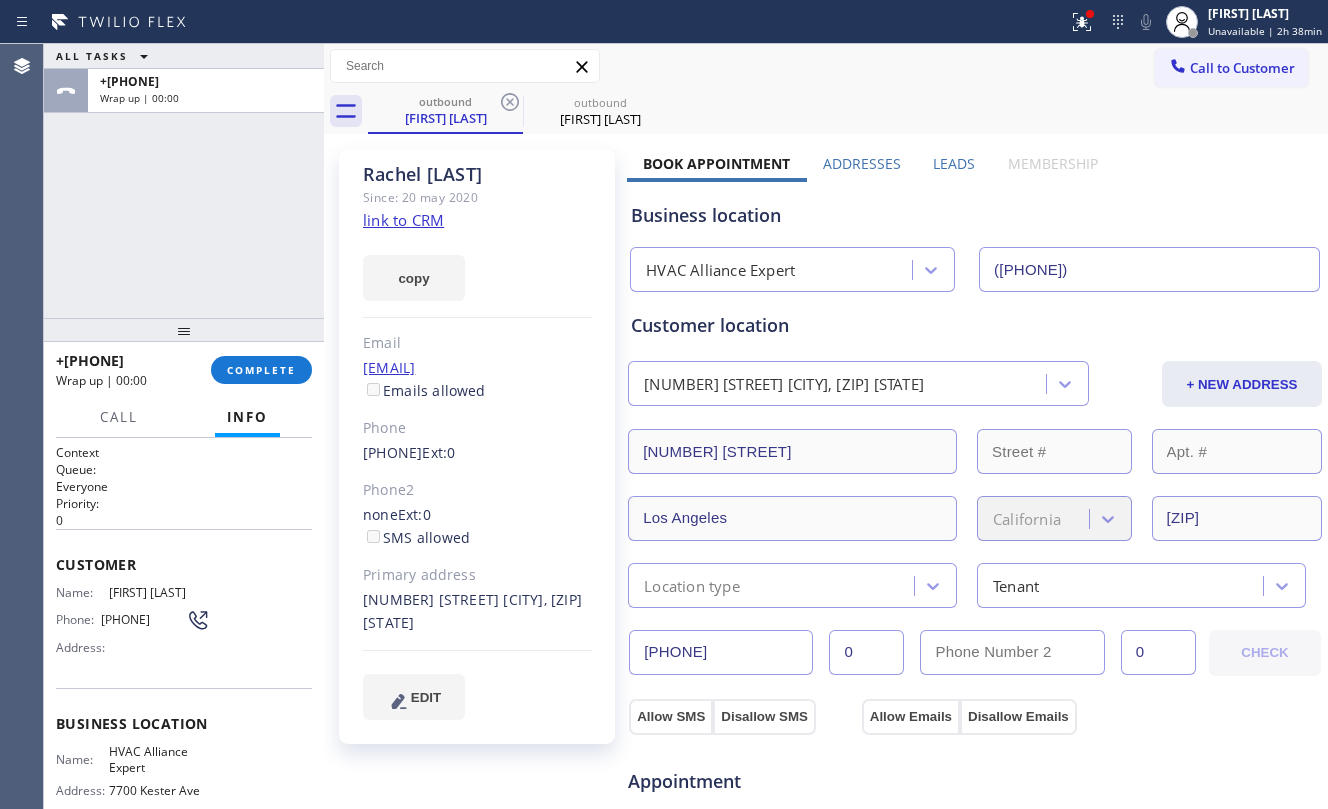 drag, startPoint x: 348, startPoint y: 444, endPoint x: 464, endPoint y: 462, distance: 117.388245 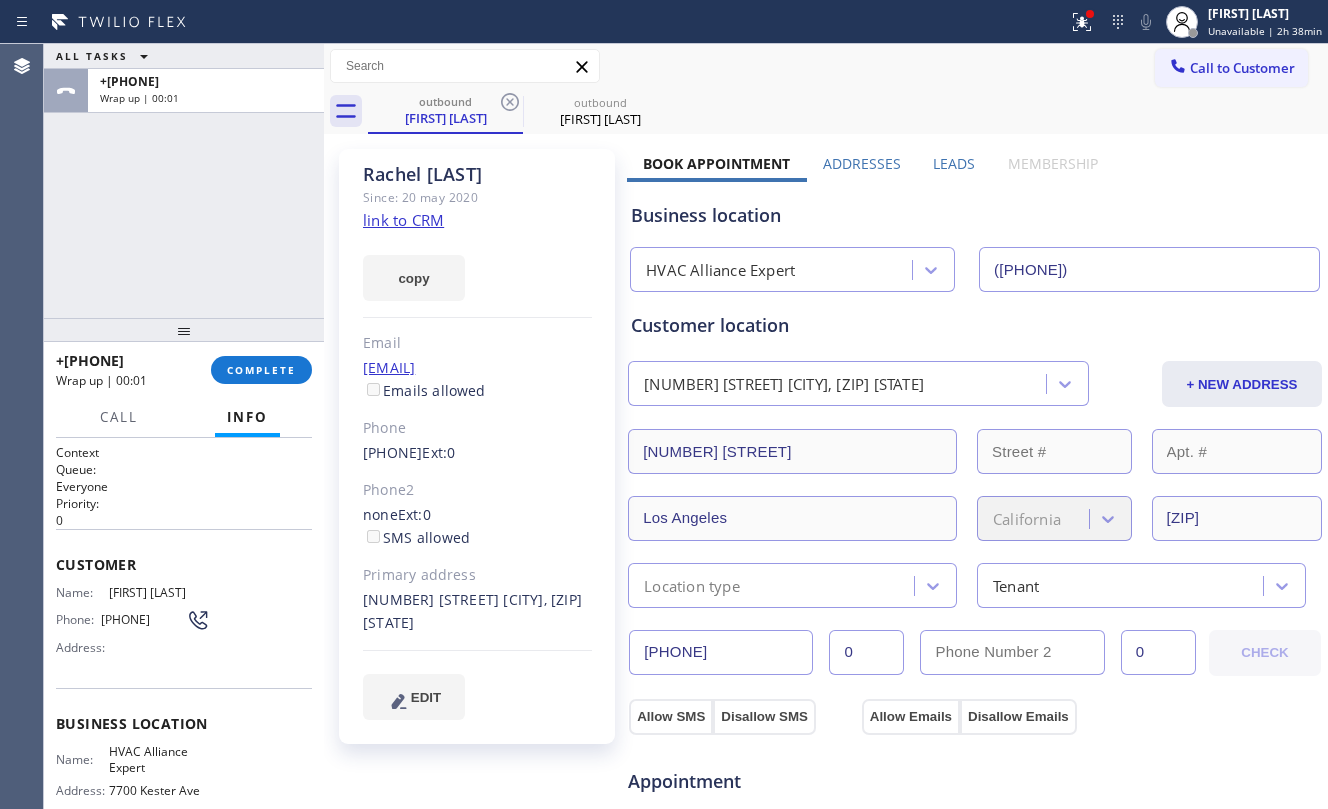 copy on "[PHONE]" 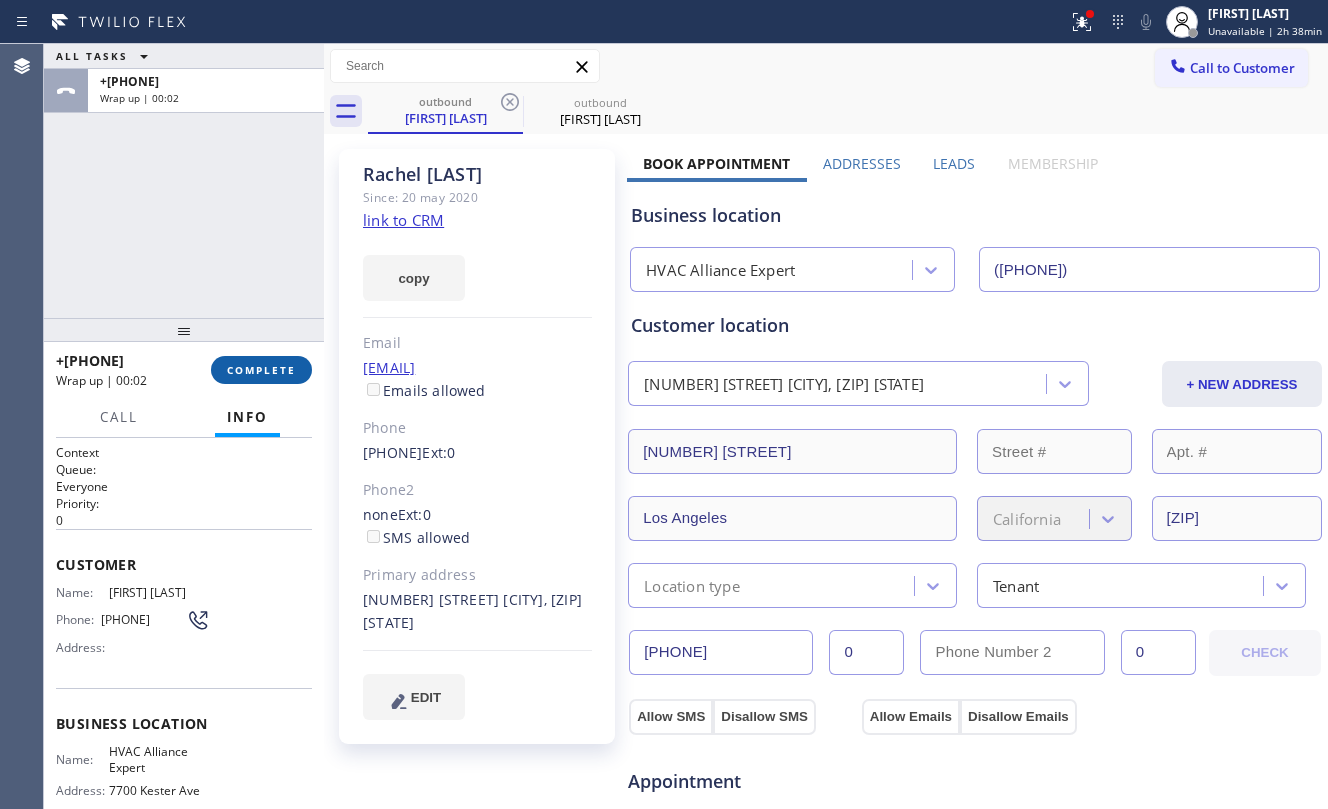 click on "COMPLETE" at bounding box center [261, 370] 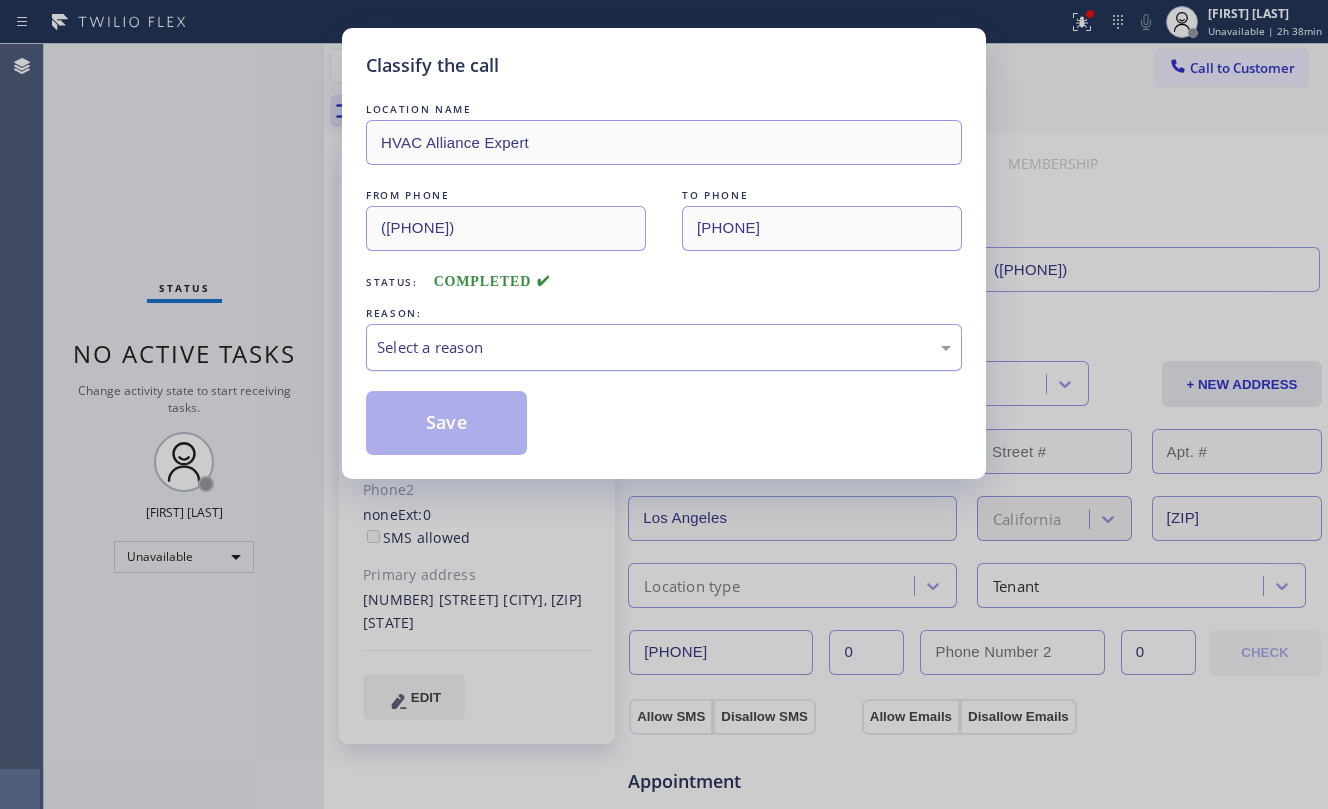 click on "Select a reason" at bounding box center [664, 347] 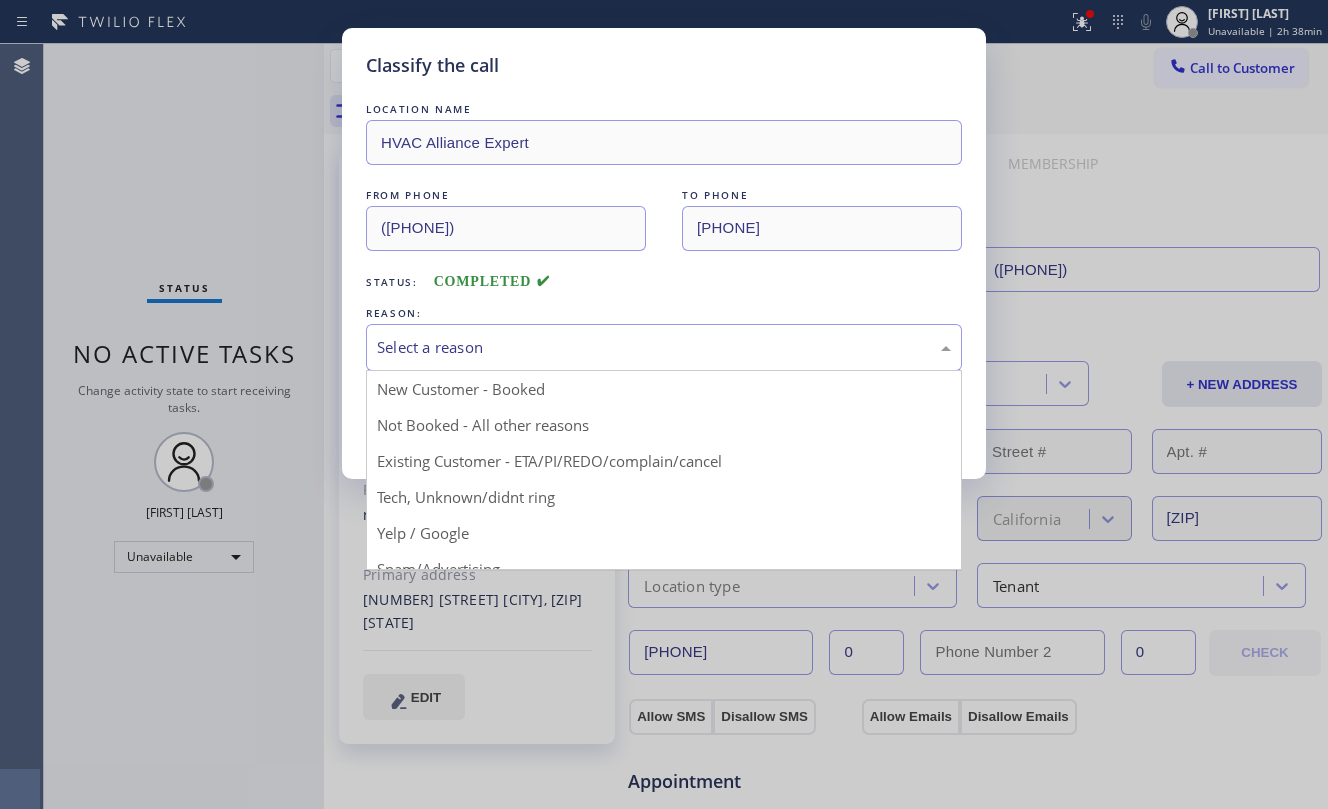 drag, startPoint x: 589, startPoint y: 462, endPoint x: 494, endPoint y: 437, distance: 98.23441 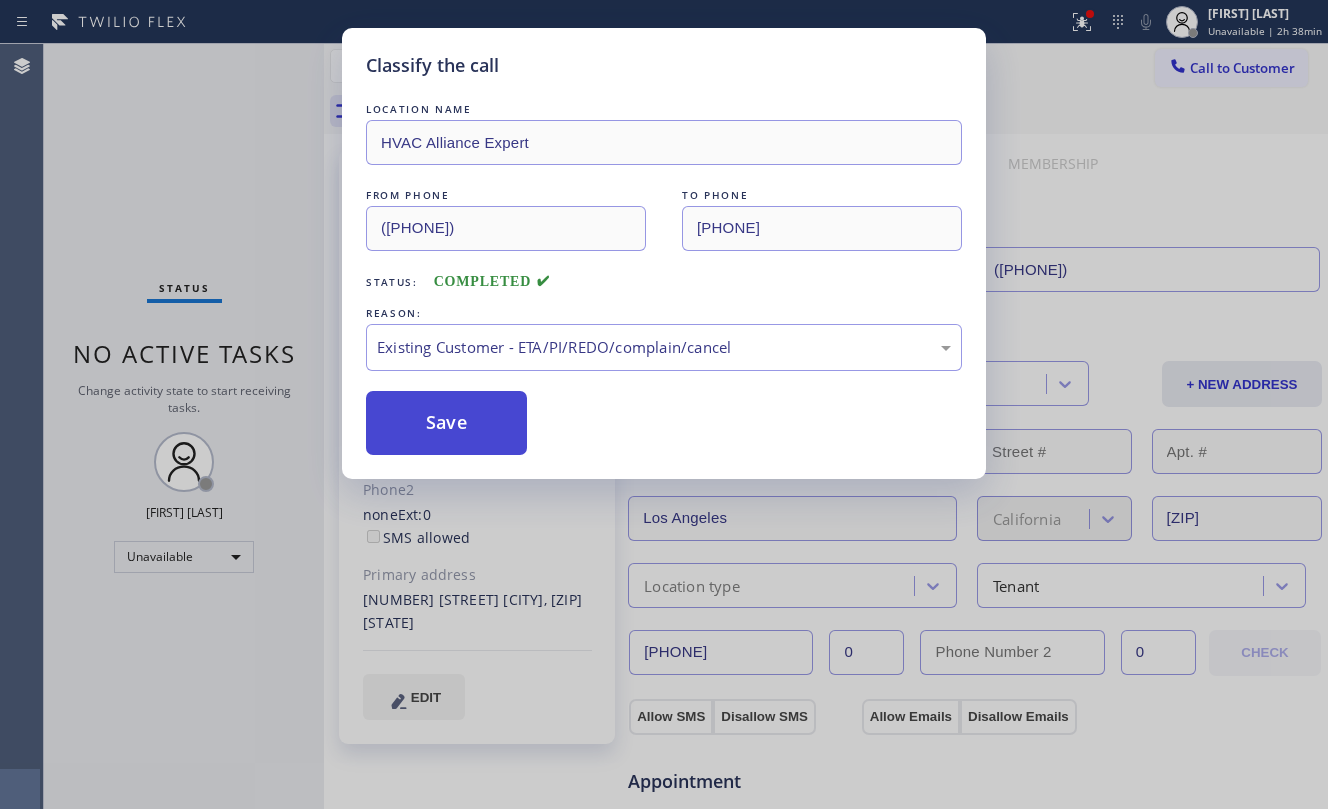 click on "Save" at bounding box center (446, 423) 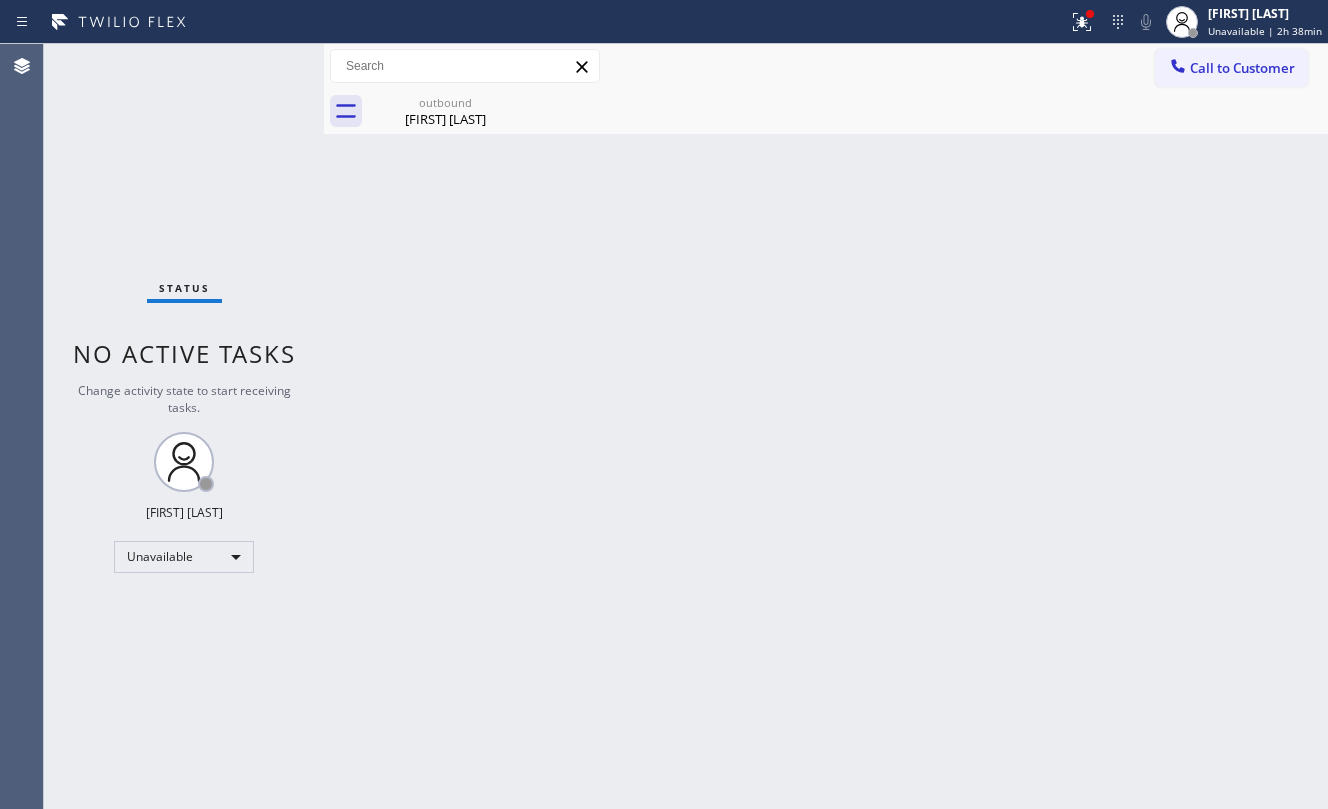 drag, startPoint x: 1242, startPoint y: 69, endPoint x: 821, endPoint y: 313, distance: 486.59738 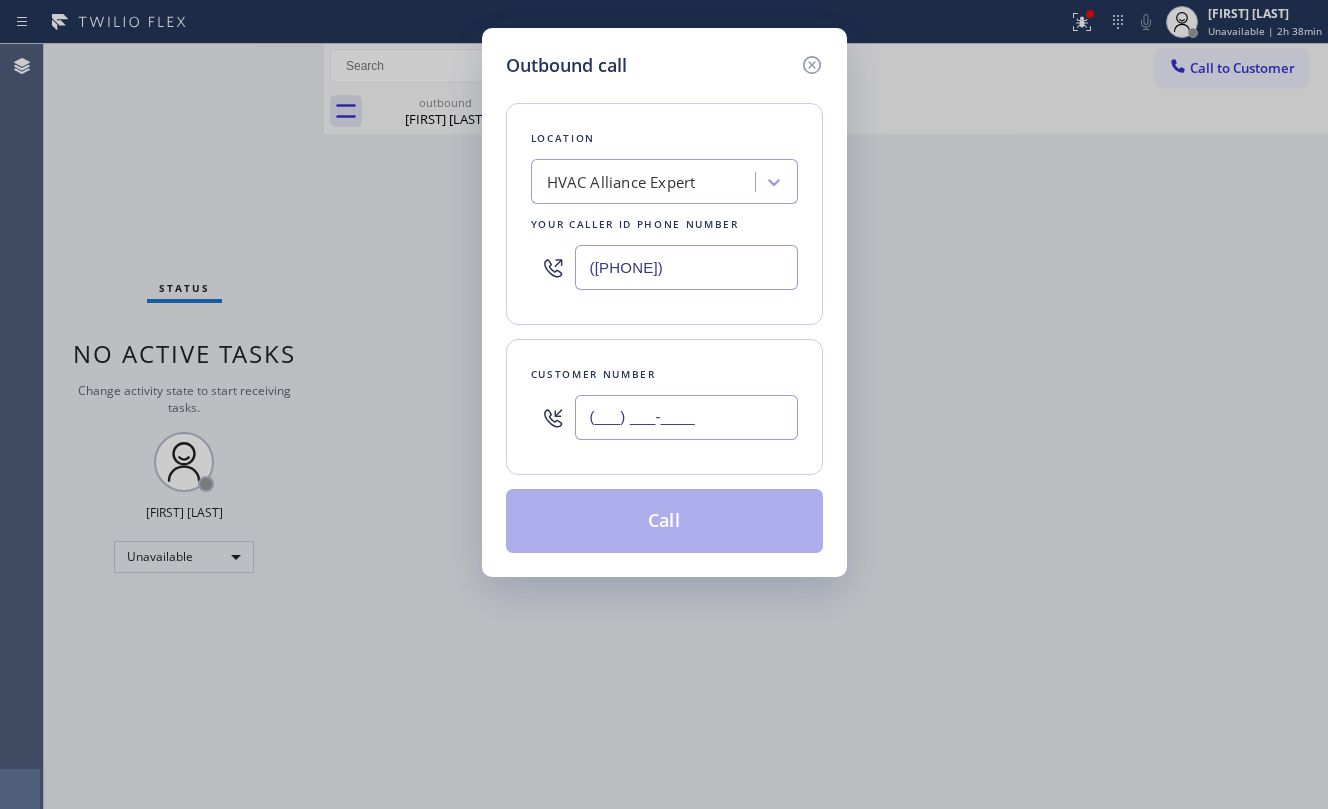 click on "(___) ___-____" at bounding box center (686, 417) 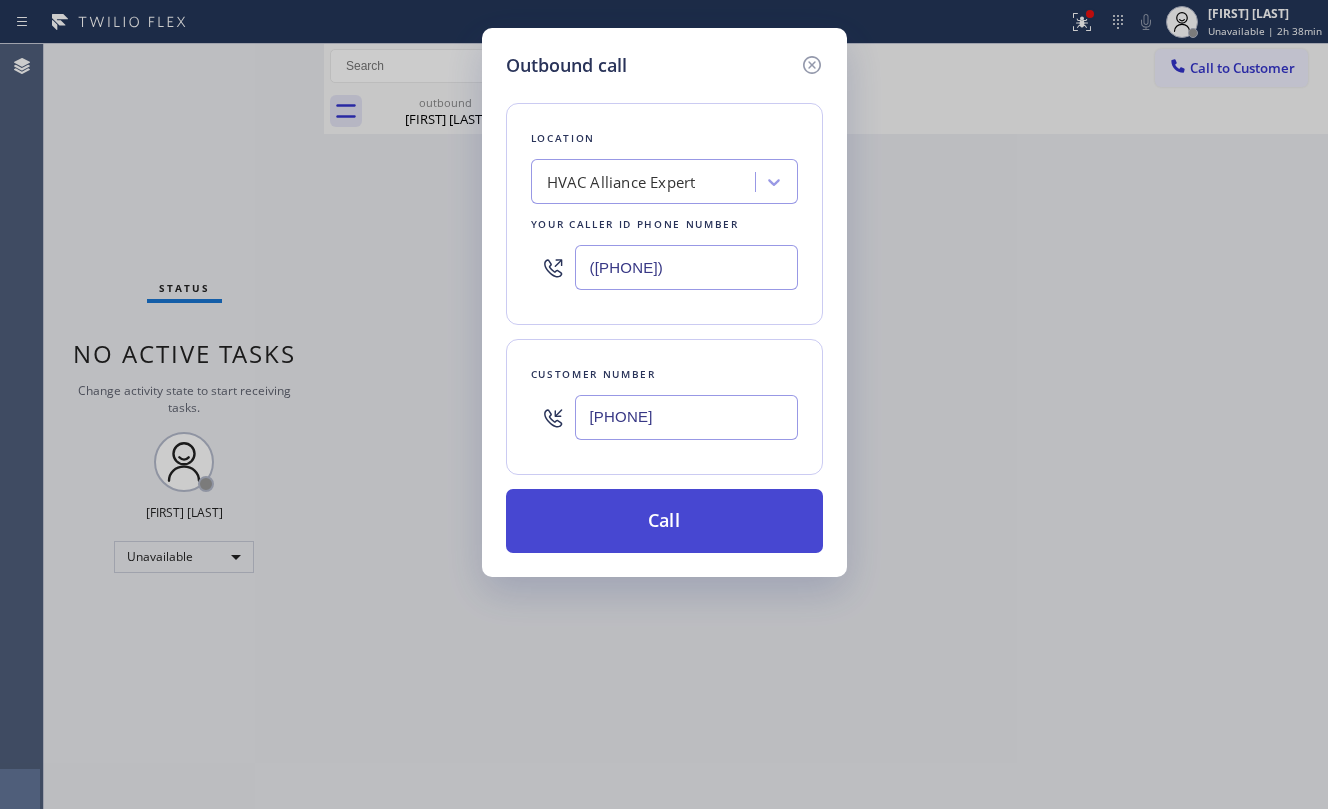 type on "[PHONE]" 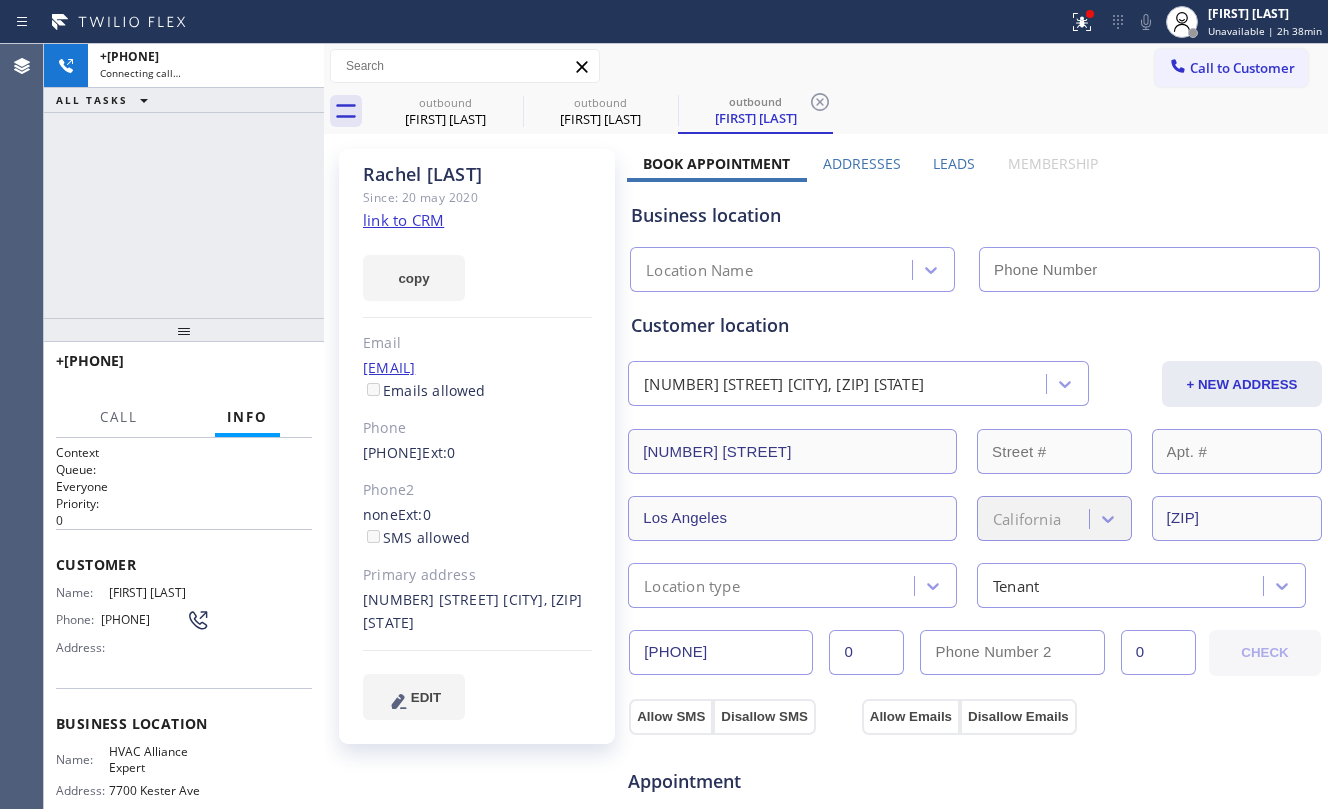 type on "([PHONE])" 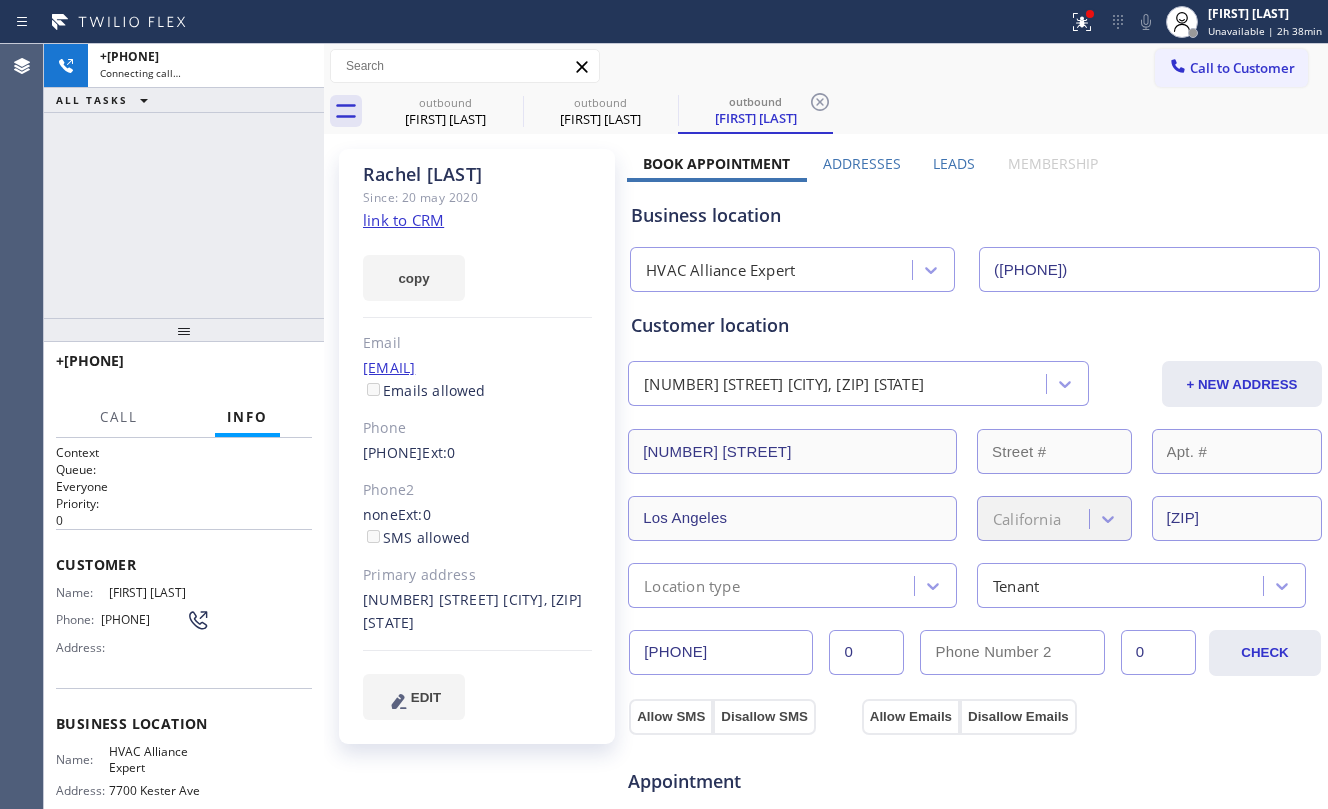 click on "+[COUNTRY][PHONE] Connecting call… ALL TASKS ALL TASKS ACTIVE TASKS TASKS IN WRAP UP" at bounding box center [184, 181] 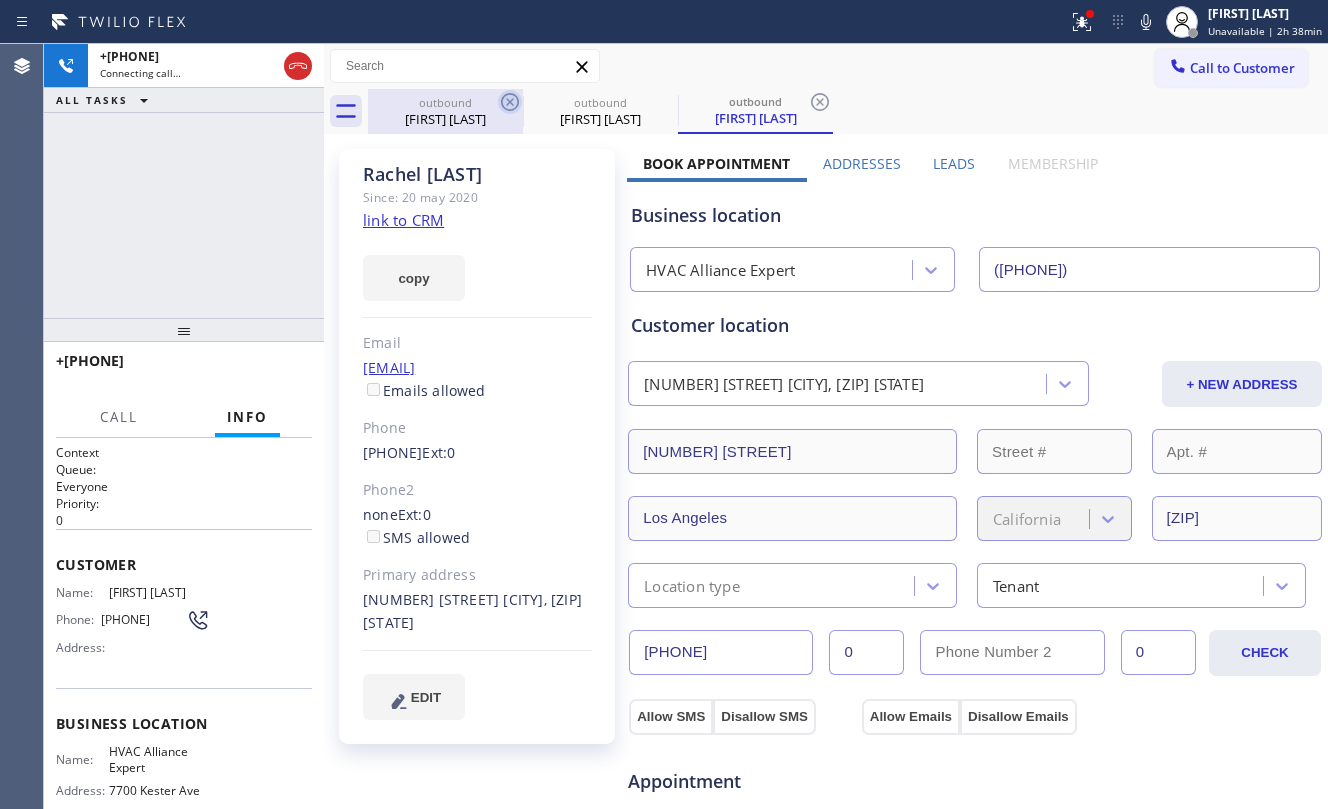 drag, startPoint x: 450, startPoint y: 109, endPoint x: 500, endPoint y: 108, distance: 50.01 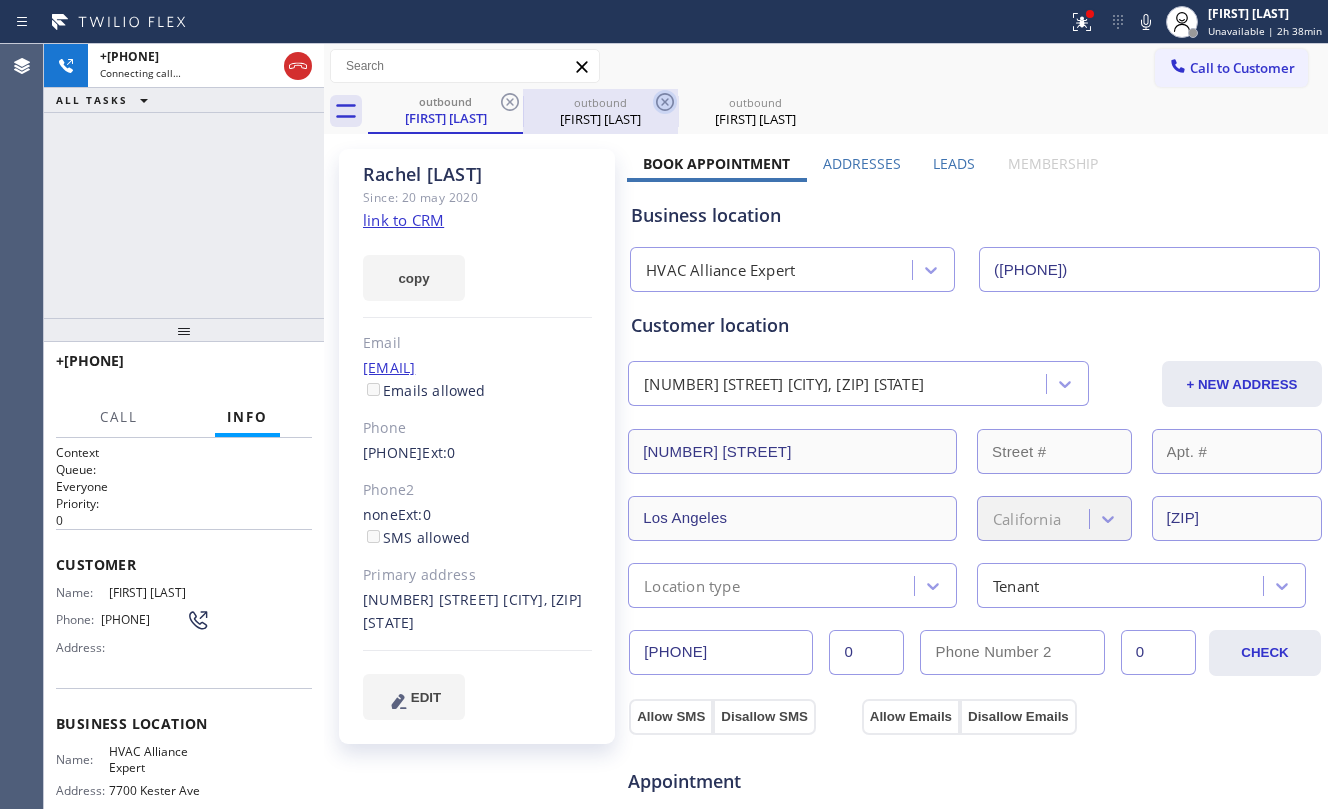 click 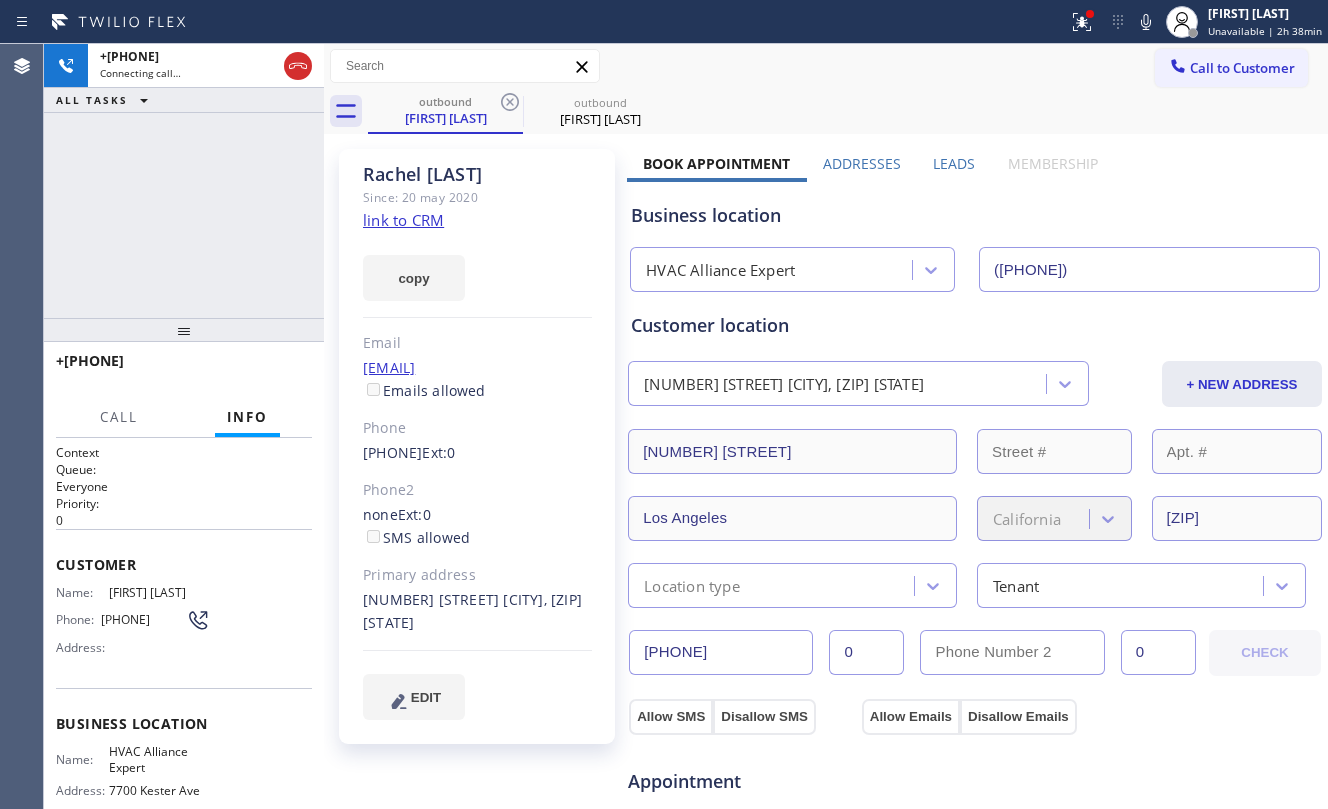 click on "+[COUNTRY][PHONE] Connecting call… ALL TASKS ALL TASKS ACTIVE TASKS TASKS IN WRAP UP" at bounding box center [184, 181] 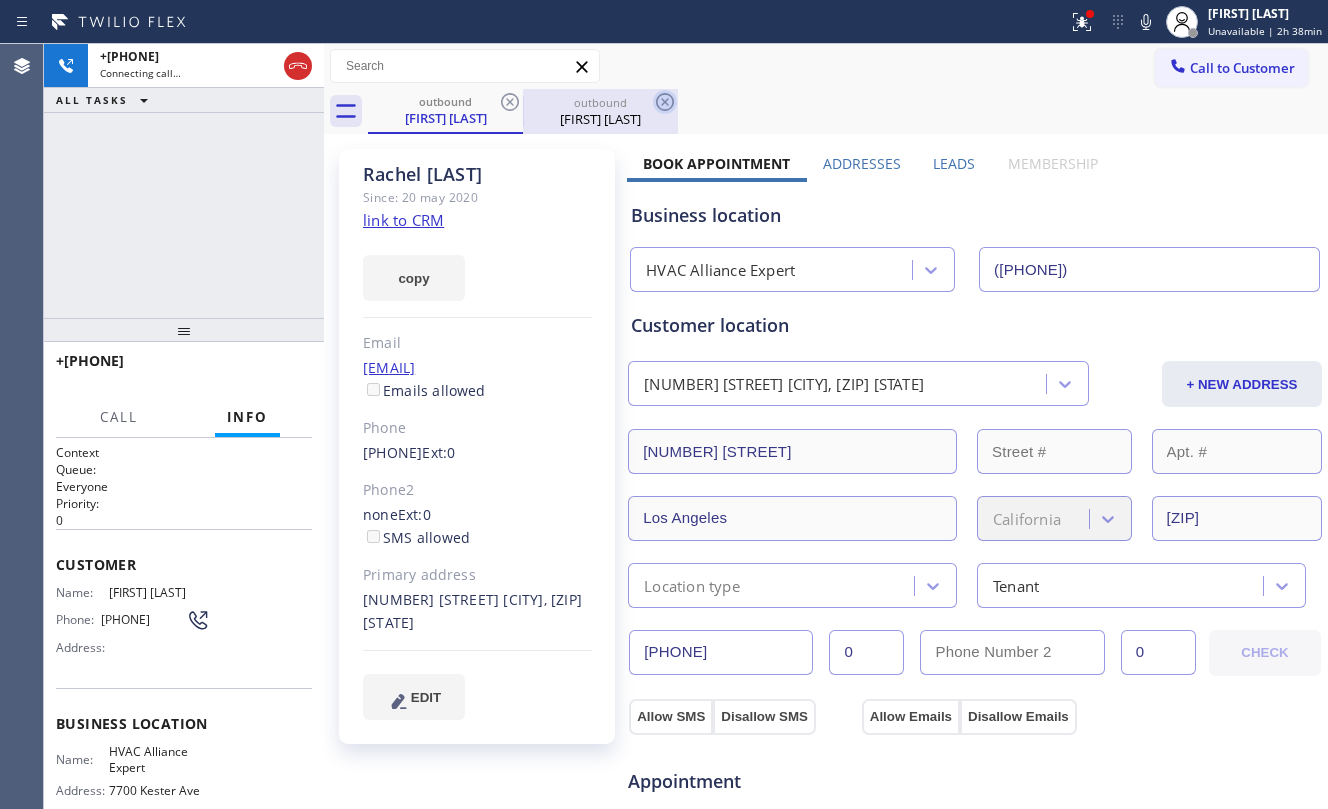 click 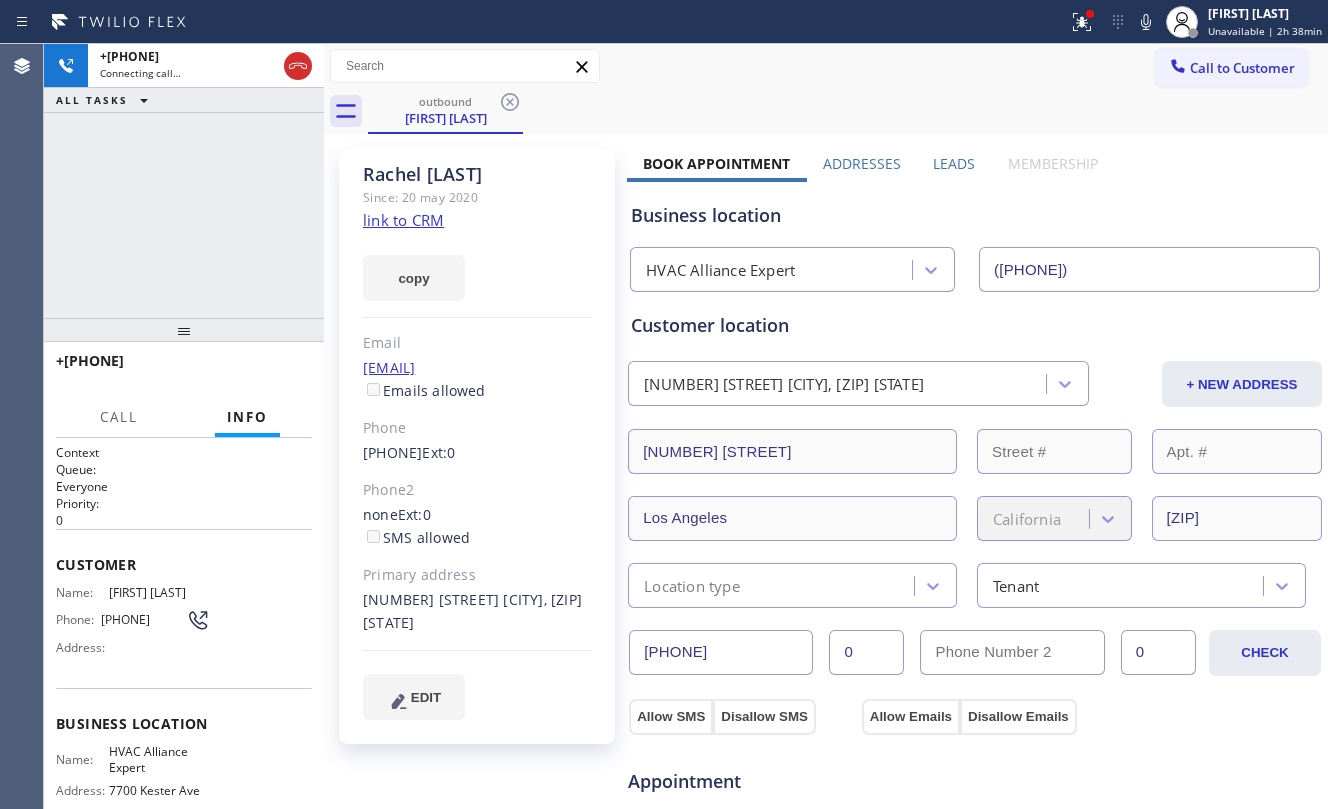 click on "+[COUNTRY][PHONE] Connecting call… ALL TASKS ALL TASKS ACTIVE TASKS TASKS IN WRAP UP" at bounding box center [184, 181] 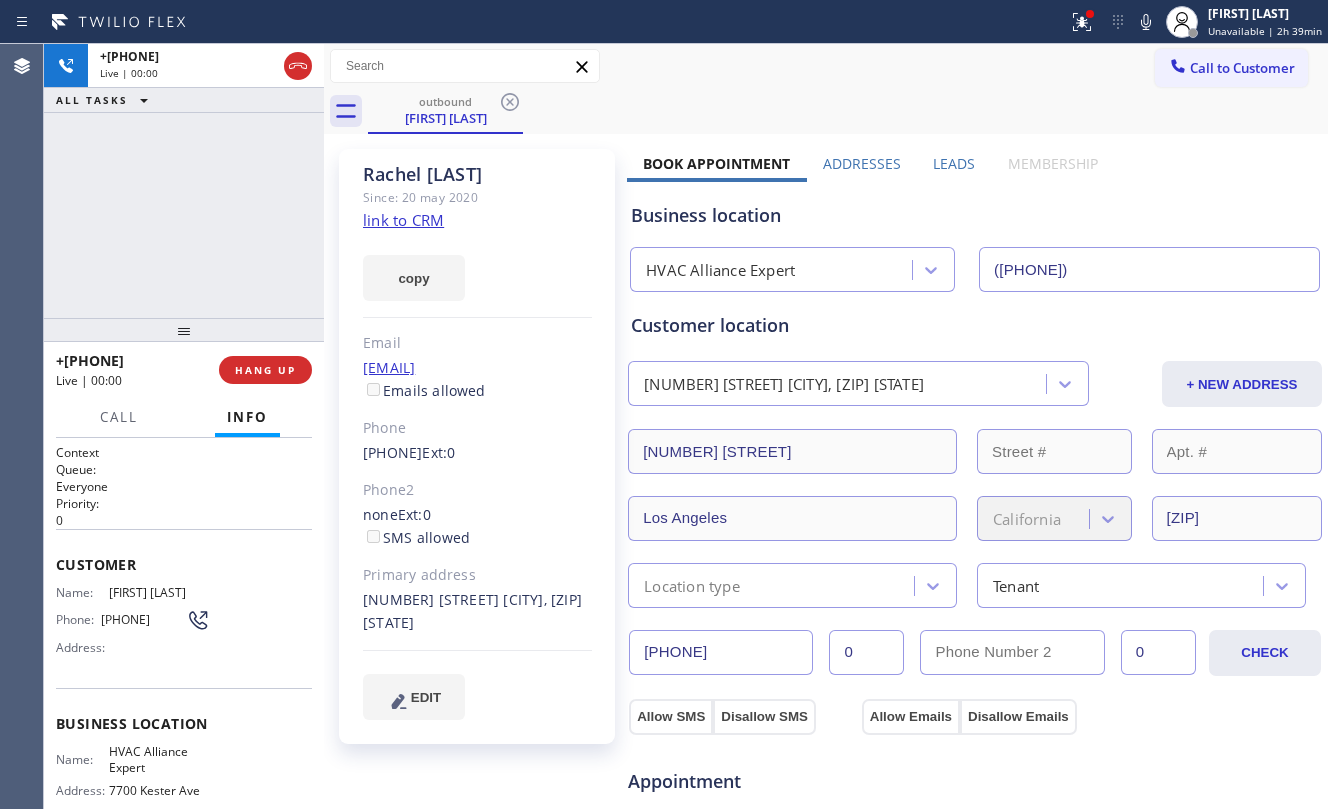 click on "+[PHONE] Live | 00:00 ALL TASKS ALL TASKS ACTIVE TASKS TASKS IN WRAP UP" at bounding box center (184, 181) 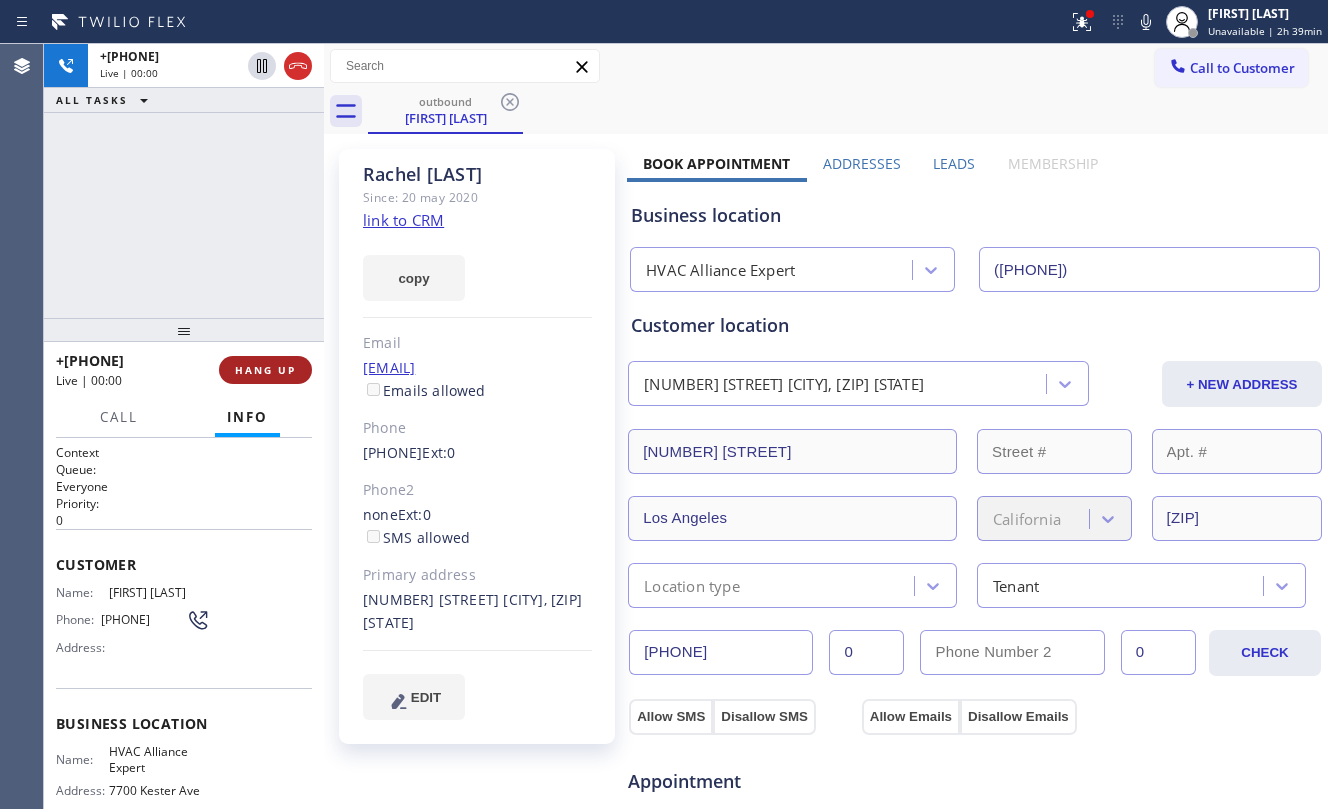 click on "HANG UP" at bounding box center [265, 370] 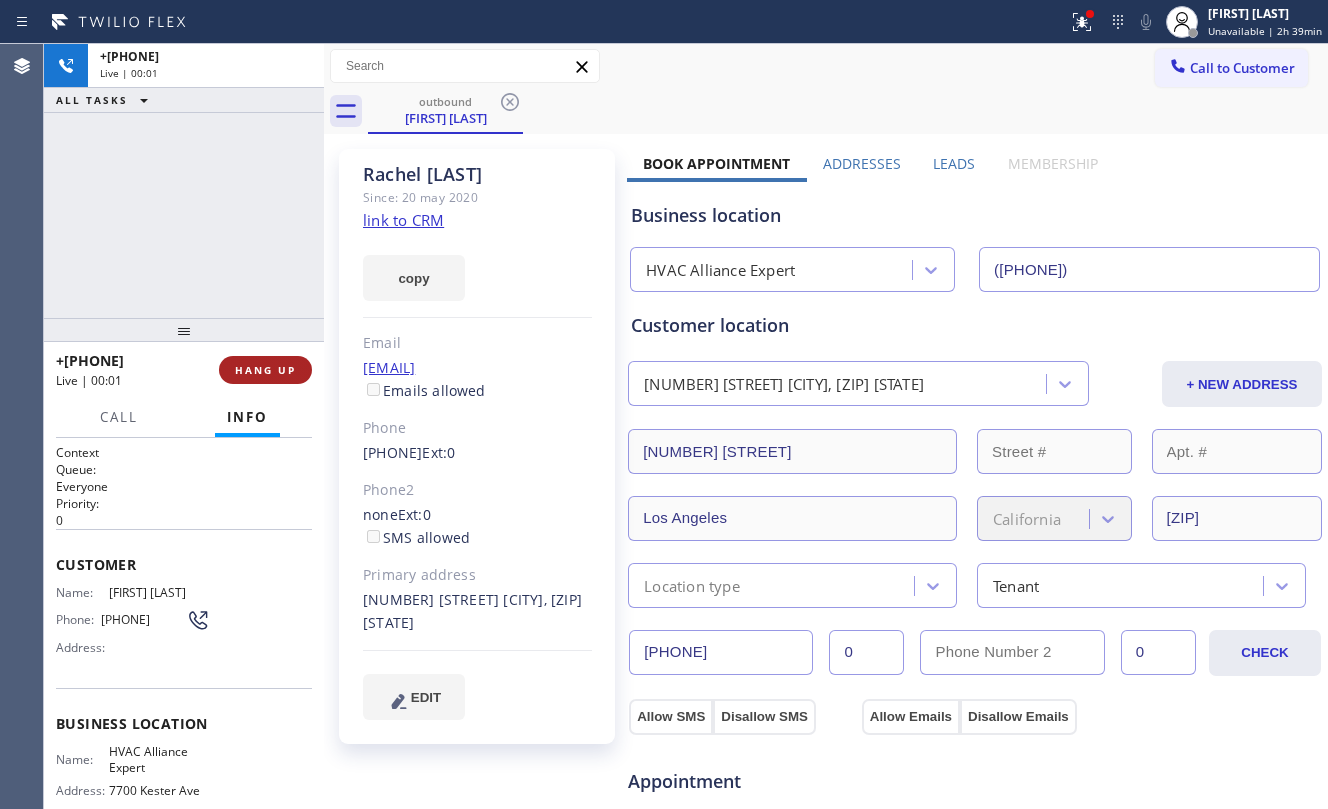 click on "HANG UP" at bounding box center (265, 370) 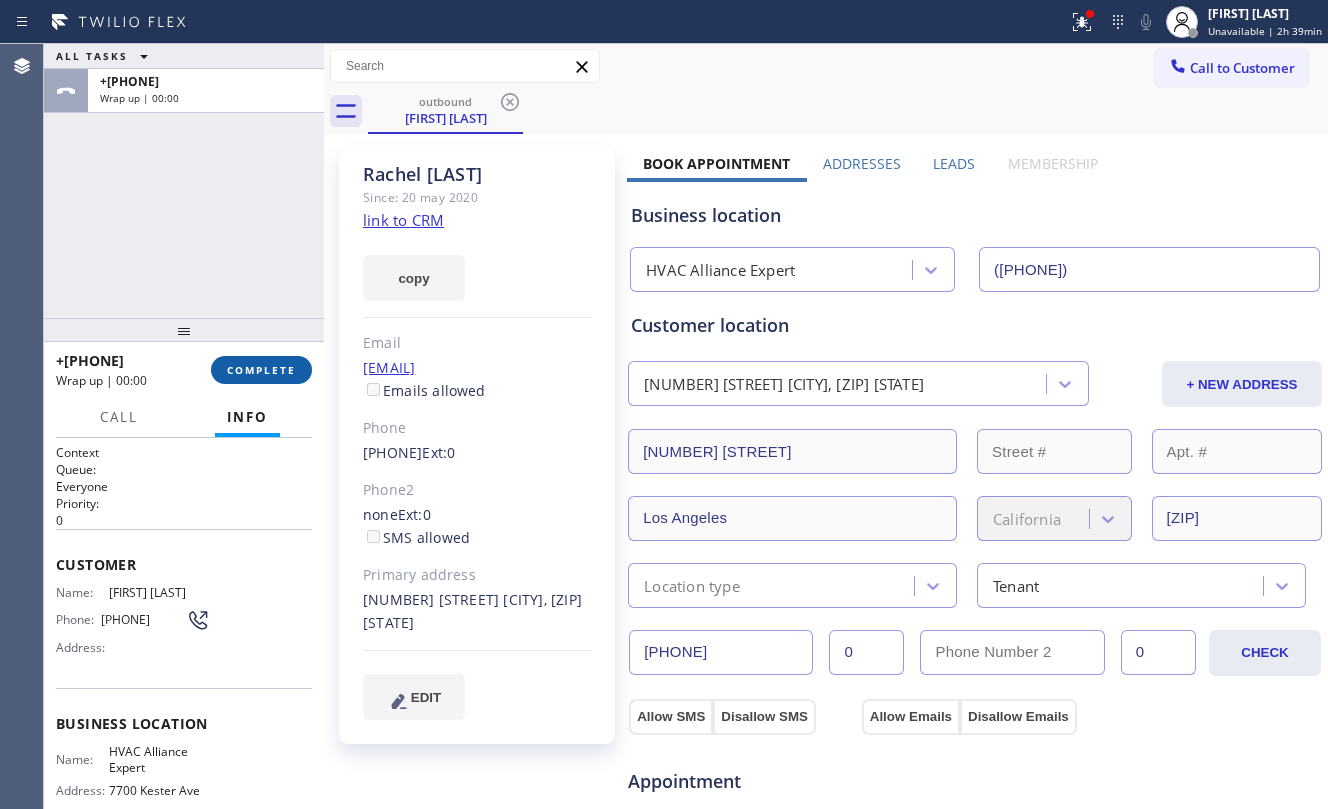 click on "COMPLETE" at bounding box center [261, 370] 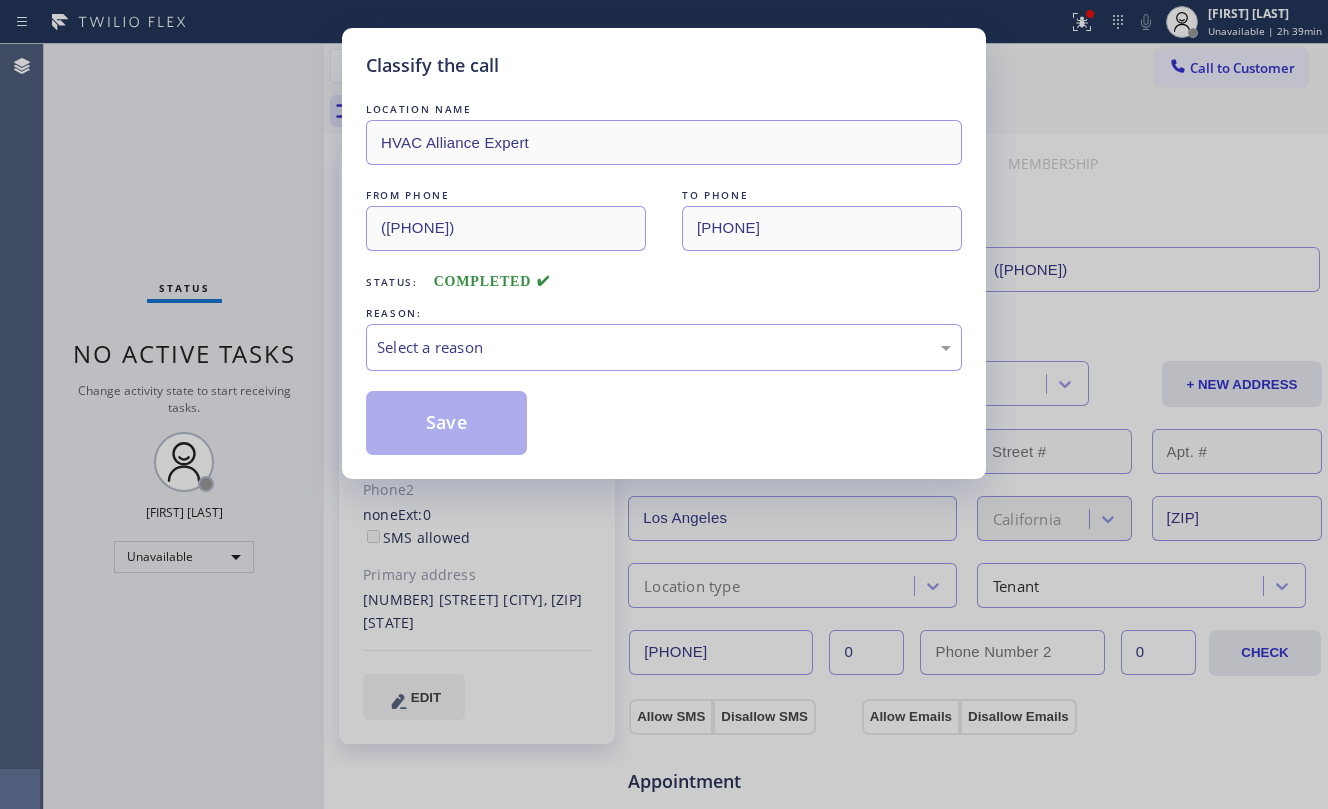 click on "Classify the call LOCATION NAME HVAC Alliance Expert FROM PHONE ([PHONE]) TO PHONE ([PHONE]) Status: COMPLETED REASON: Select a reason Save" at bounding box center (664, 404) 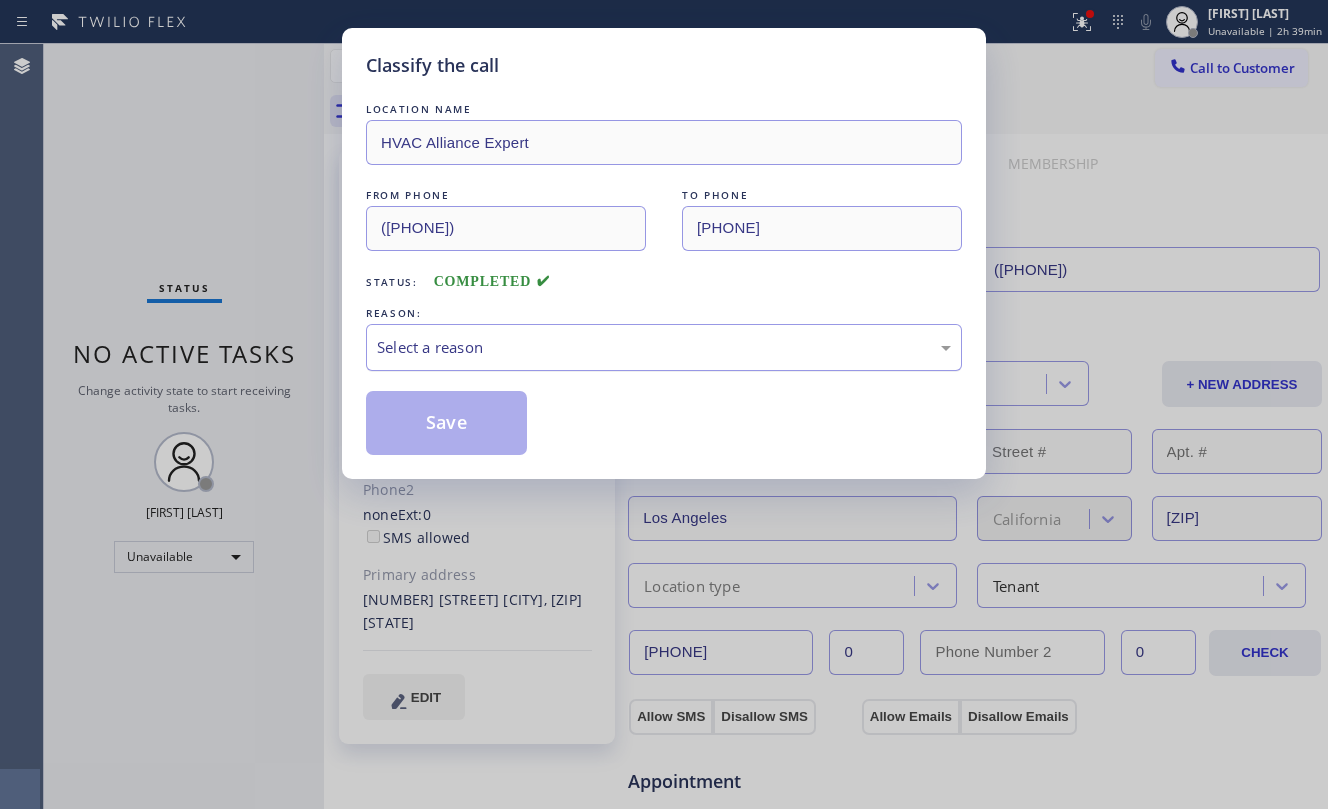 drag, startPoint x: 632, startPoint y: 350, endPoint x: 645, endPoint y: 346, distance: 13.601471 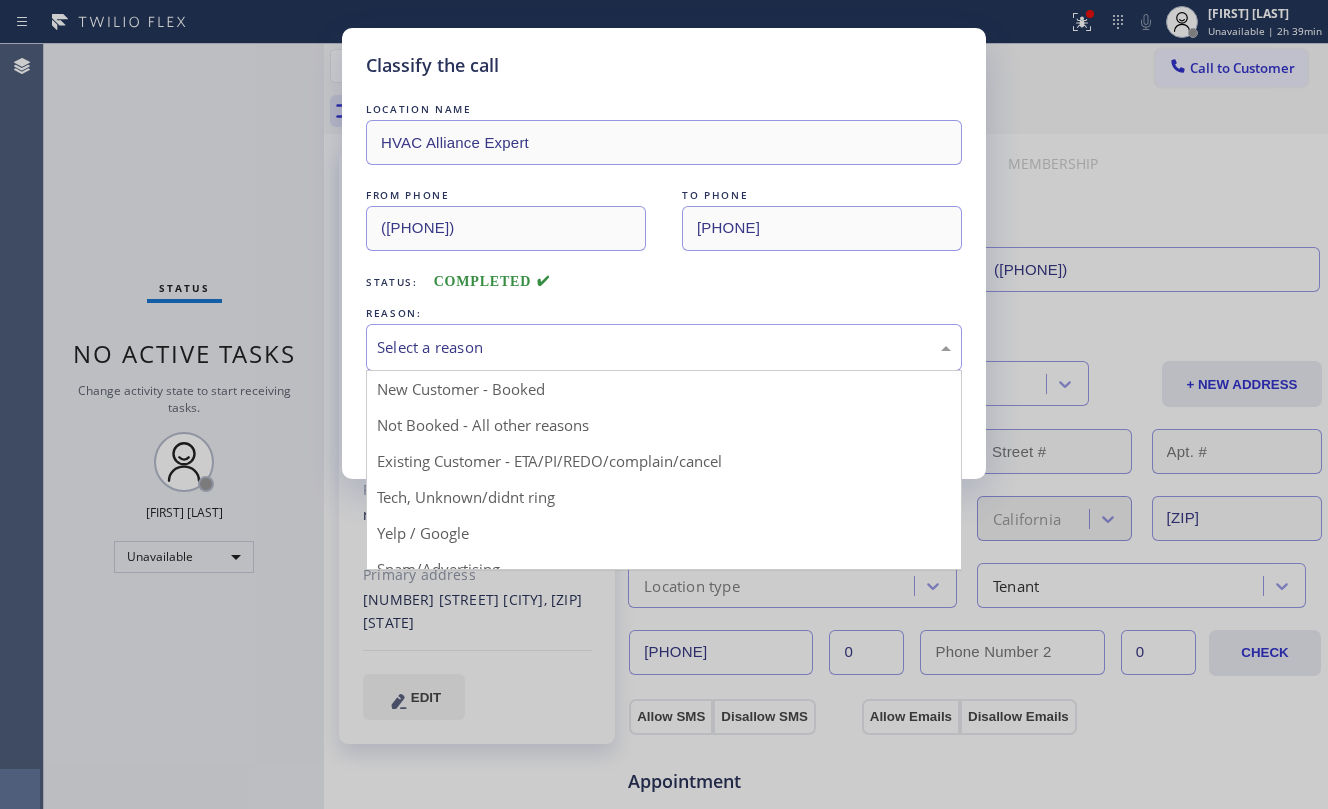 click on "Classify the call LOCATION NAME HVAC Alliance Expert FROM PHONE [PHONE] TO PHONE [PHONE] Status: COMPLETED REASON: Select a reason New Customer - Booked Not Booked - All other reasons Existing Customer - ETA/PI/REDO/complain/cancel Tech, Unknown/didnt ring Yelp / Google  Spam/Advertising Transferred HouseCallPro / HomeAdvisor / Other platforms  Test call Save" at bounding box center (664, 404) 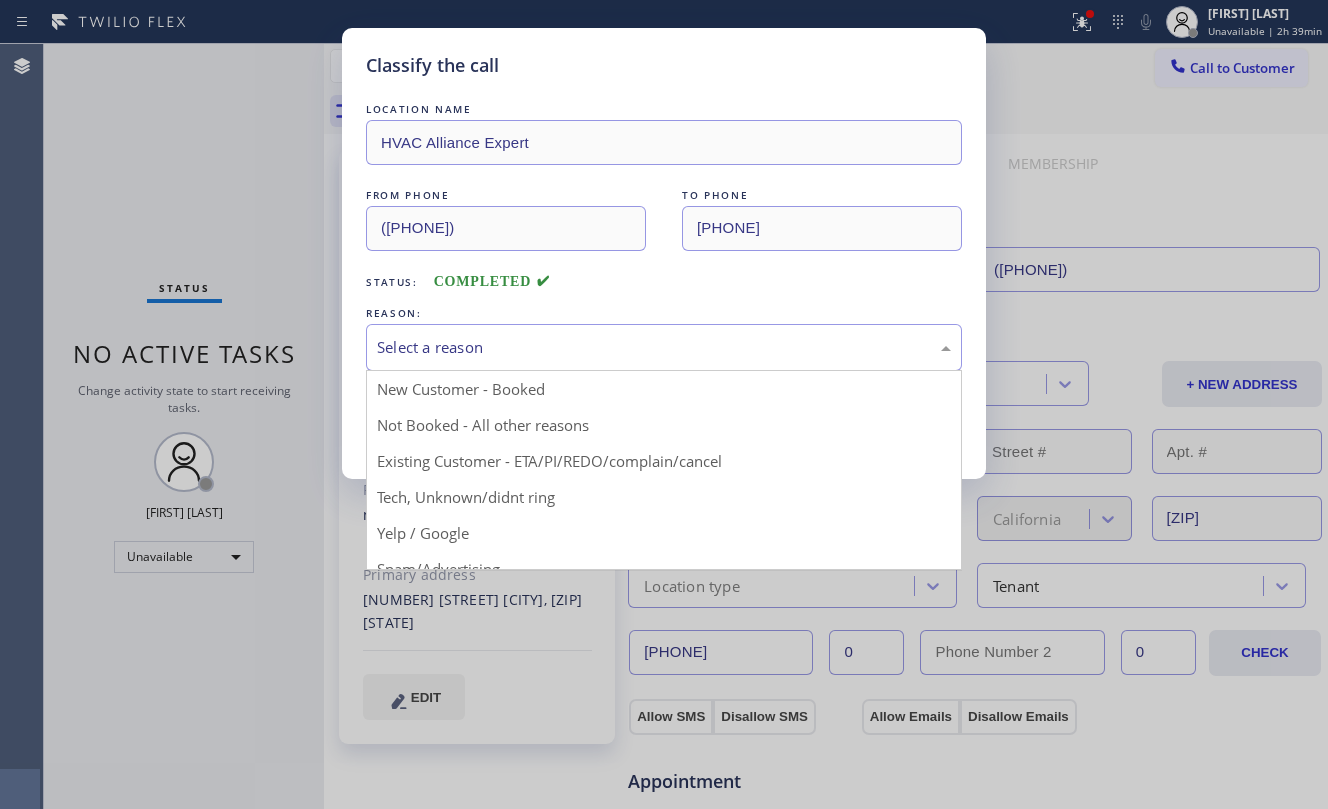 drag, startPoint x: 553, startPoint y: 365, endPoint x: 540, endPoint y: 418, distance: 54.571056 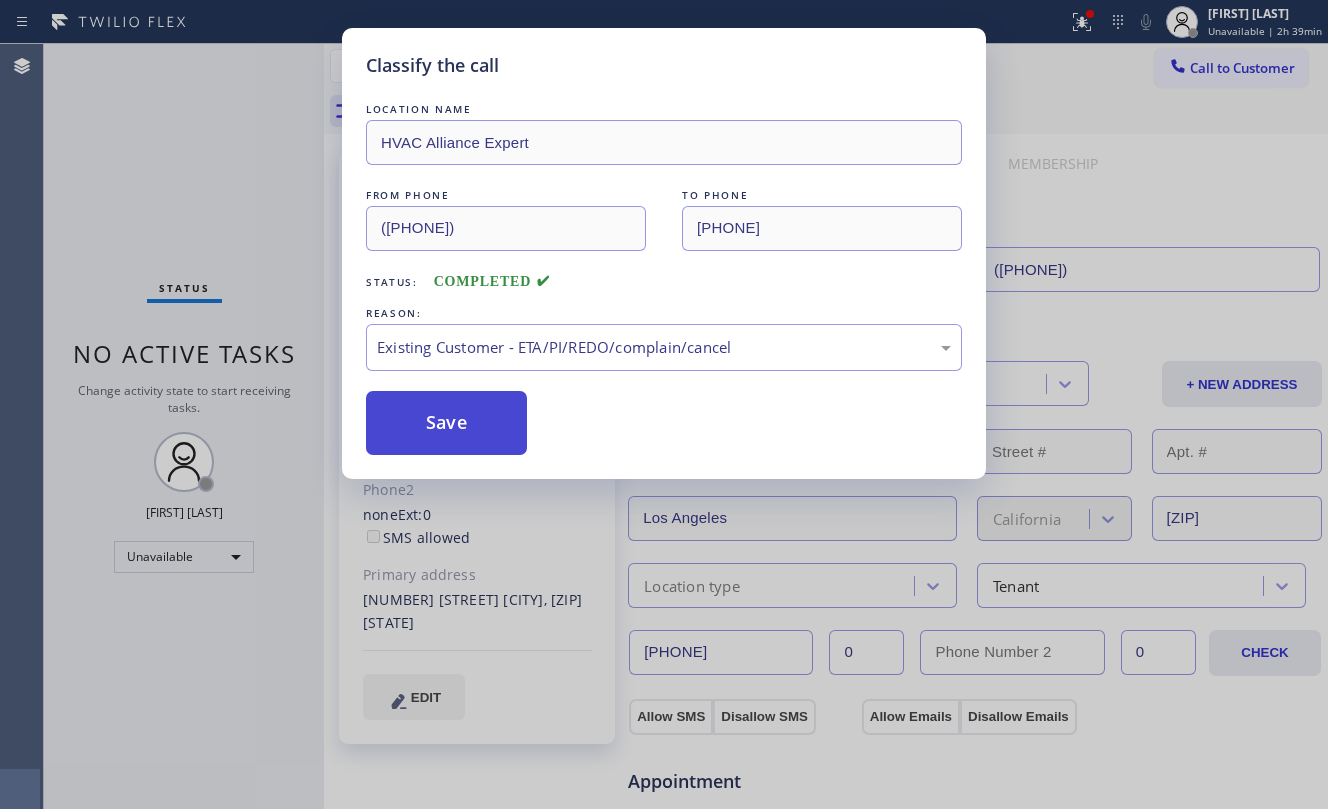 click on "Save" at bounding box center (446, 423) 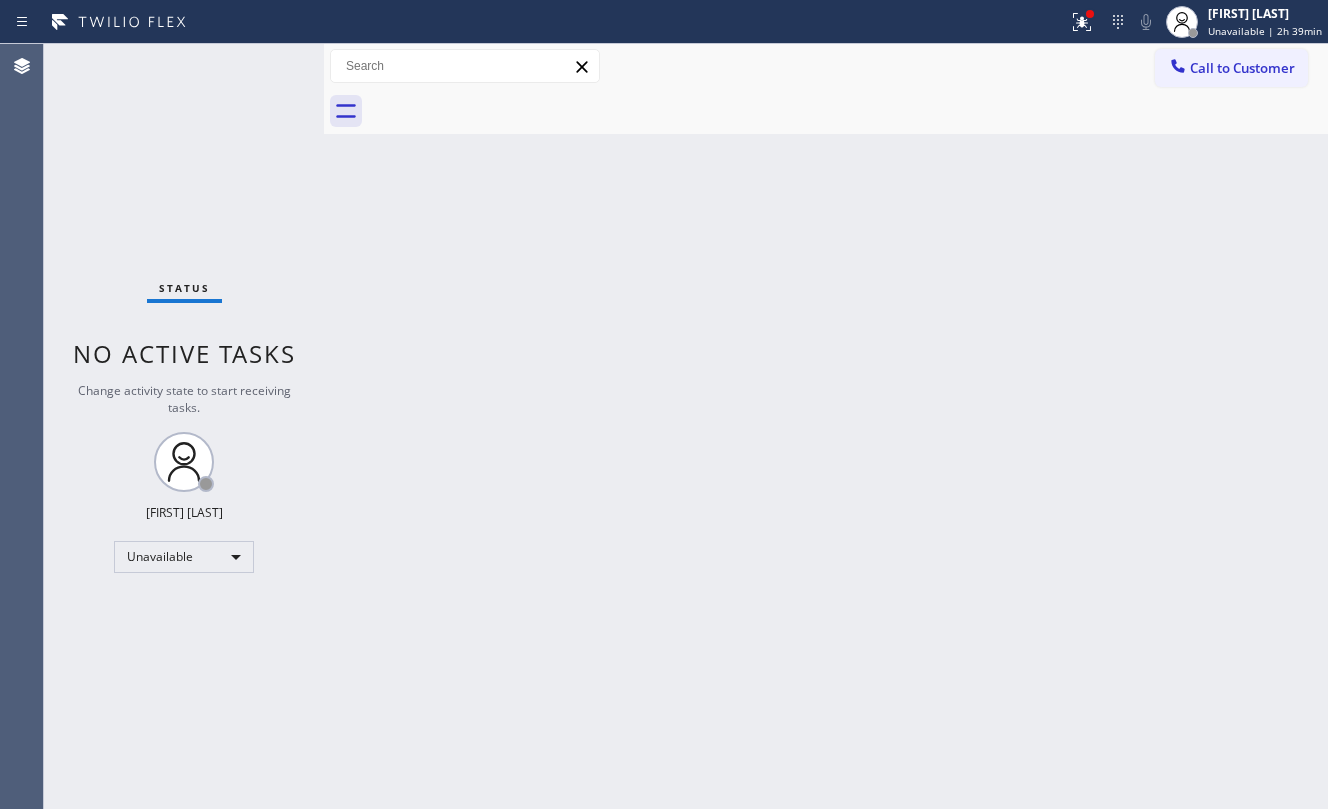 click on "Back to Dashboard Change Sender ID Customers Technicians Select a contact Outbound call Location Search location Your caller id phone number Customer number Call Customer info Name   Phone none Address none Change Sender ID HVAC +[PHONE] 5 Star Appliance +[PHONE] Appliance Repair +[PHONE] Plumbing +[PHONE] Air Duct Cleaning +[PHONE]  Electricians +[PHONE] Cancel Change Check personal SMS Reset Change No tabs Call to Customer Outbound call Location HVAC Alliance Expert Your caller id phone number ([PHONE]) Customer number Call Outbound call Technician Search Technician Your caller id phone number Your caller id phone number Call" at bounding box center (826, 426) 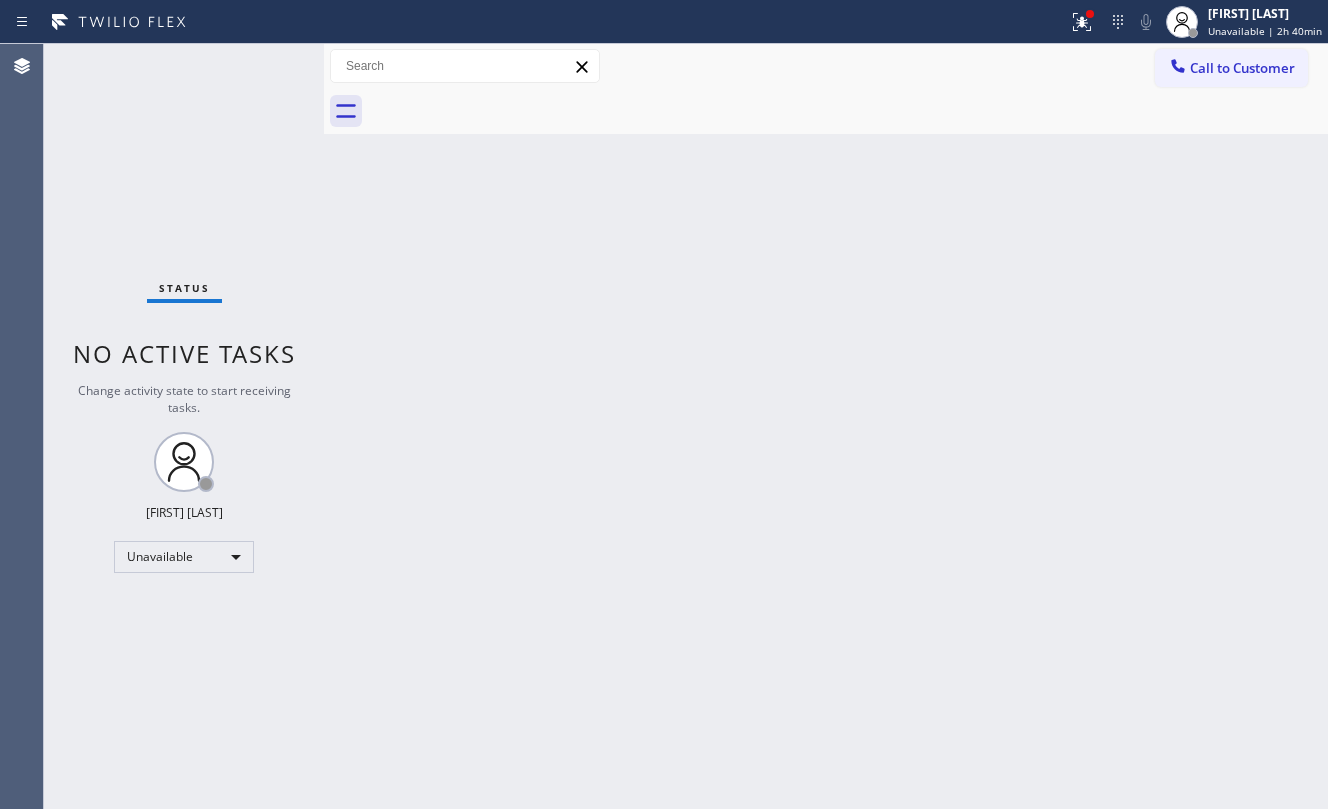 click on "Back to Dashboard Change Sender ID Customers Technicians Select a contact Outbound call Location Search location Your caller id phone number Customer number Call Customer info Name   Phone none Address none Change Sender ID HVAC +[PHONE] 5 Star Appliance +[PHONE] Appliance Repair +[PHONE] Plumbing +[PHONE] Air Duct Cleaning +[PHONE]  Electricians +[PHONE] Cancel Change Check personal SMS Reset Change No tabs Call to Customer Outbound call Location HVAC Alliance Expert Your caller id phone number ([PHONE]) Customer number Call Outbound call Technician Search Technician Your caller id phone number Your caller id phone number Call" at bounding box center [826, 426] 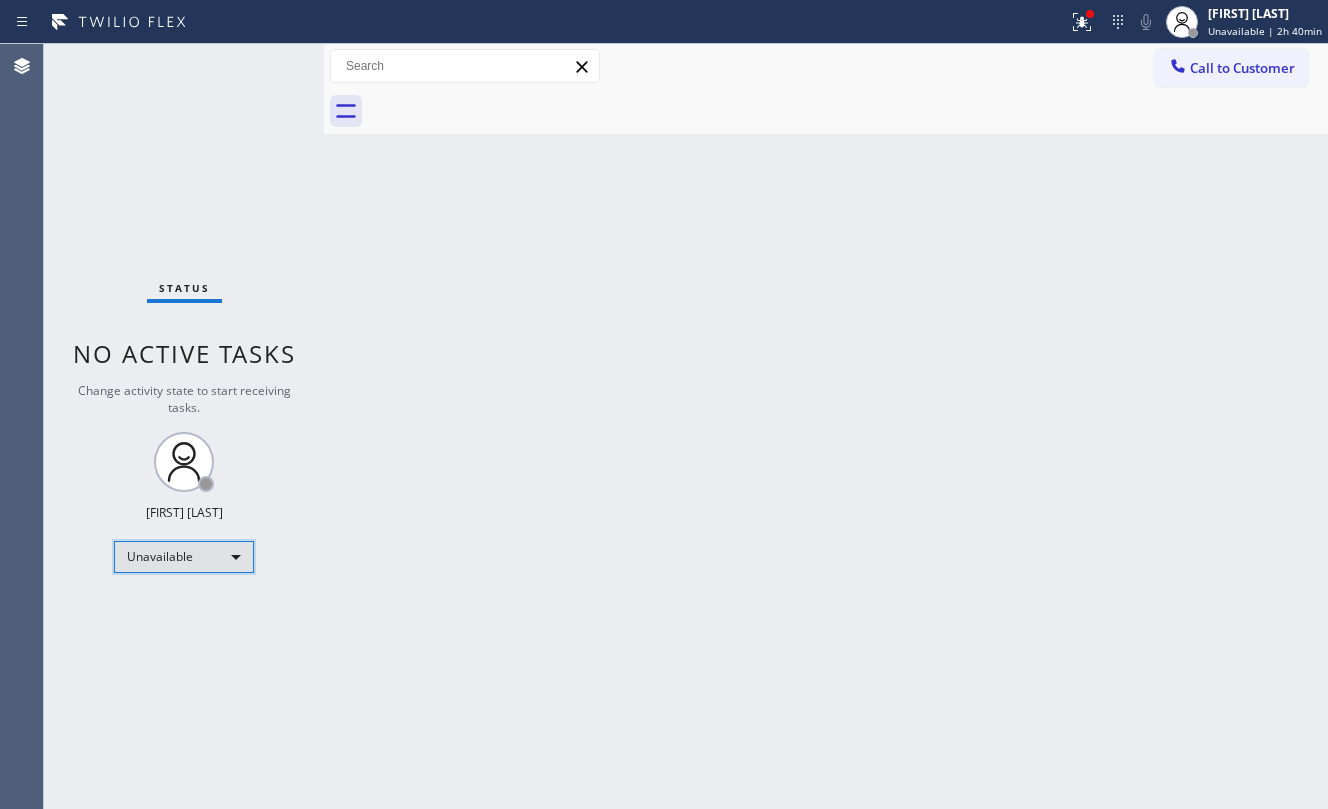 click on "Unavailable" at bounding box center [184, 557] 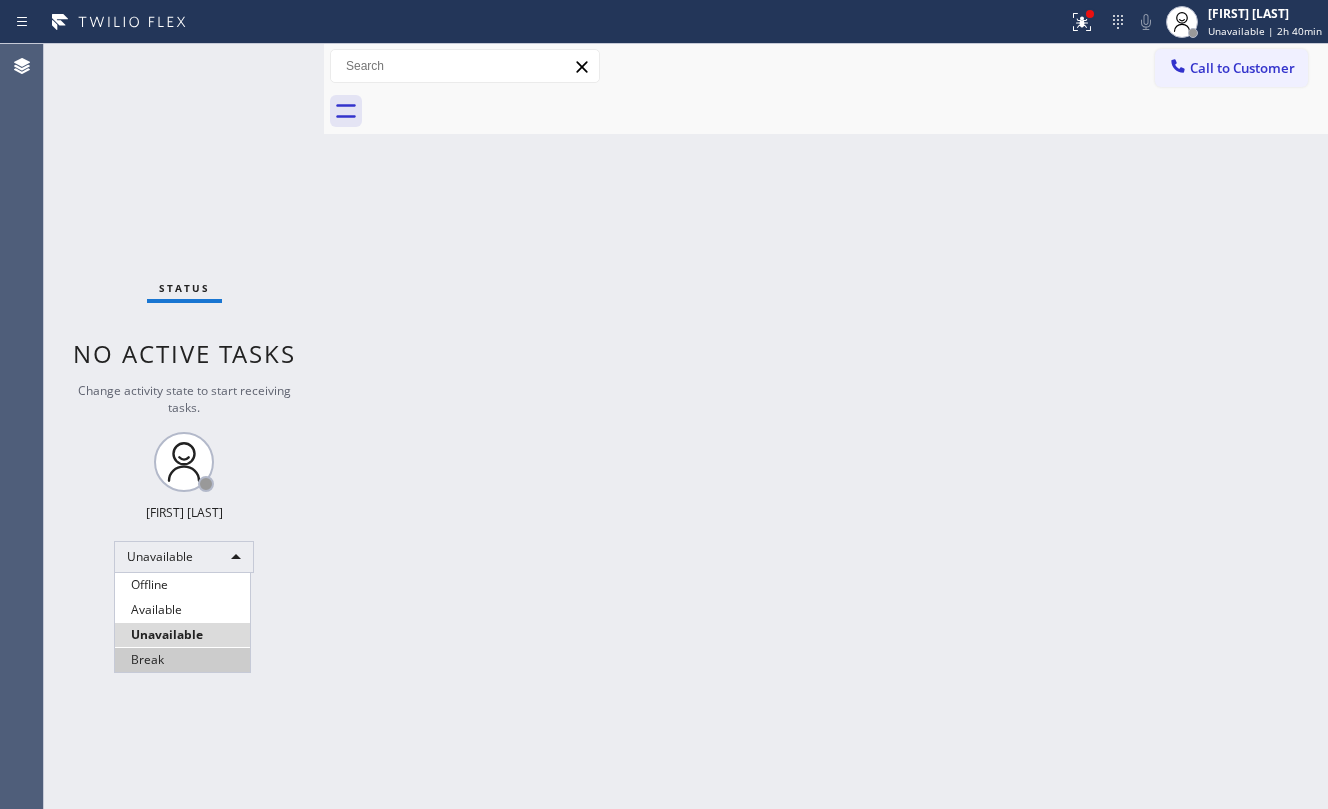 click on "Break" at bounding box center [182, 660] 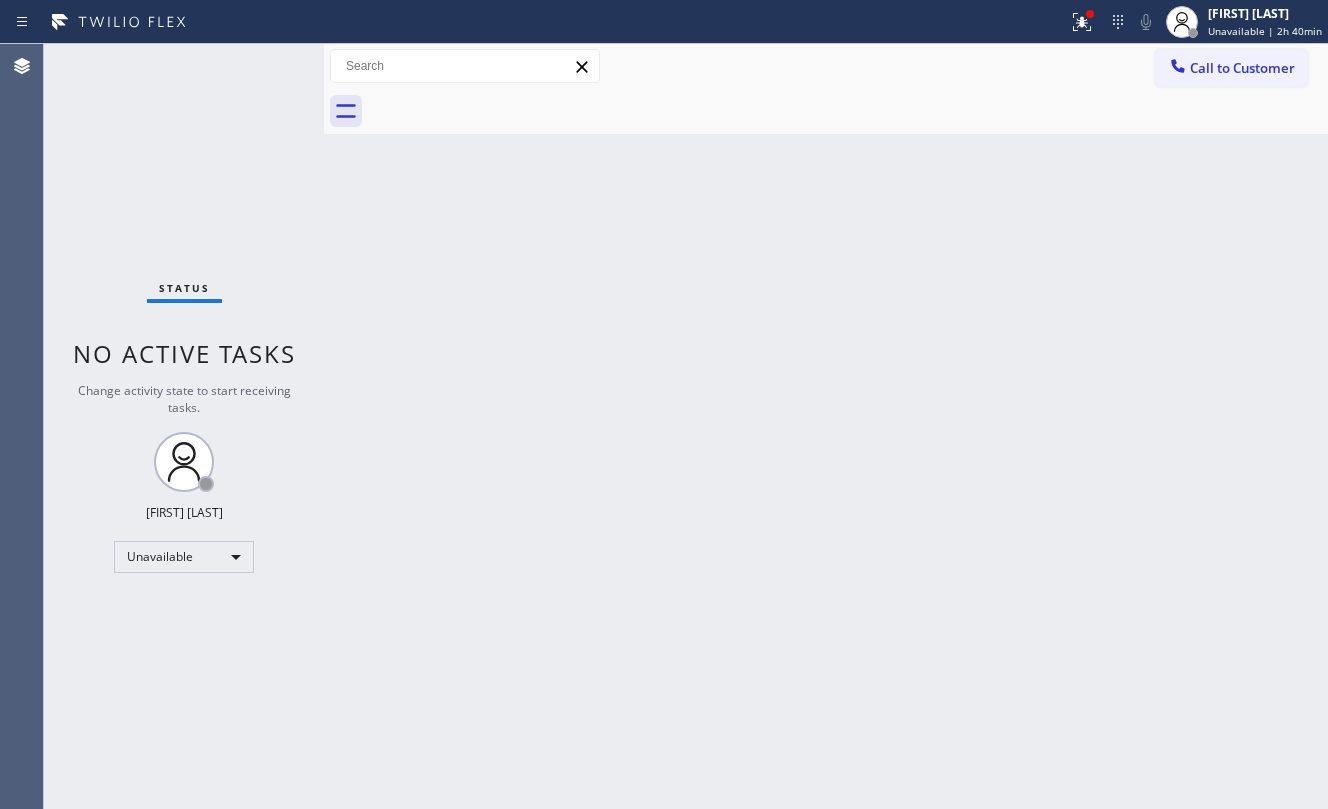click on "Back to Dashboard Change Sender ID Customers Technicians Select a contact Outbound call Location Search location Your caller id phone number Customer number Call Customer info Name   Phone none Address none Change Sender ID HVAC +[PHONE] 5 Star Appliance +[PHONE] Appliance Repair +[PHONE] Plumbing +[PHONE] Air Duct Cleaning +[PHONE]  Electricians +[PHONE] Cancel Change Check personal SMS Reset Change No tabs Call to Customer Outbound call Location HVAC Alliance Expert Your caller id phone number ([PHONE]) Customer number Call Outbound call Technician Search Technician Your caller id phone number Your caller id phone number Call" at bounding box center [826, 426] 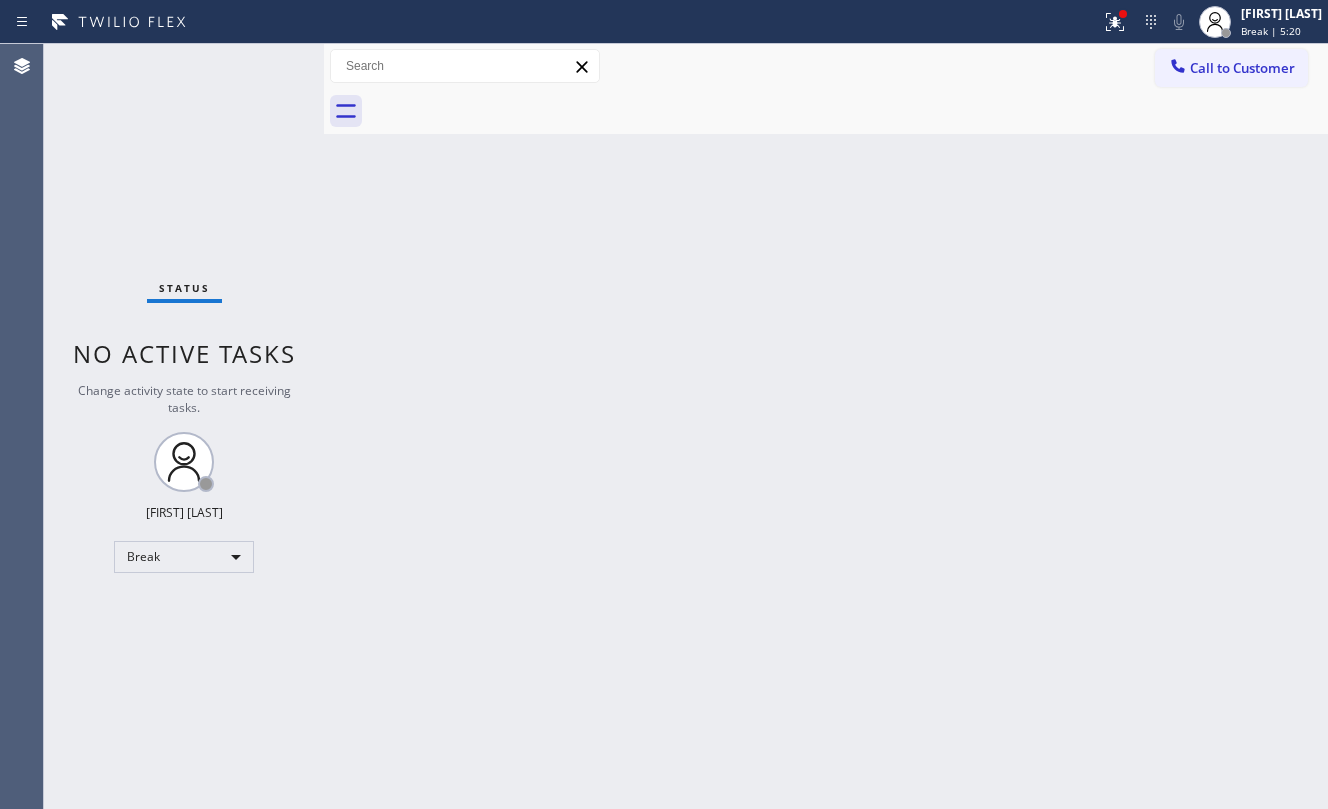 click on "Back to Dashboard Change Sender ID Customers Technicians Select a contact Outbound call Location Search location Your caller id phone number Customer number Call Customer info Name   Phone none Address none Change Sender ID HVAC +[PHONE] 5 Star Appliance +[PHONE] Appliance Repair +[PHONE] Plumbing +[PHONE] Air Duct Cleaning +[PHONE]  Electricians +[PHONE] Cancel Change Check personal SMS Reset Change No tabs Call to Customer Outbound call Location HVAC Alliance Expert Your caller id phone number ([PHONE]) Customer number Call Outbound call Technician Search Technician Your caller id phone number Your caller id phone number Call" at bounding box center [826, 426] 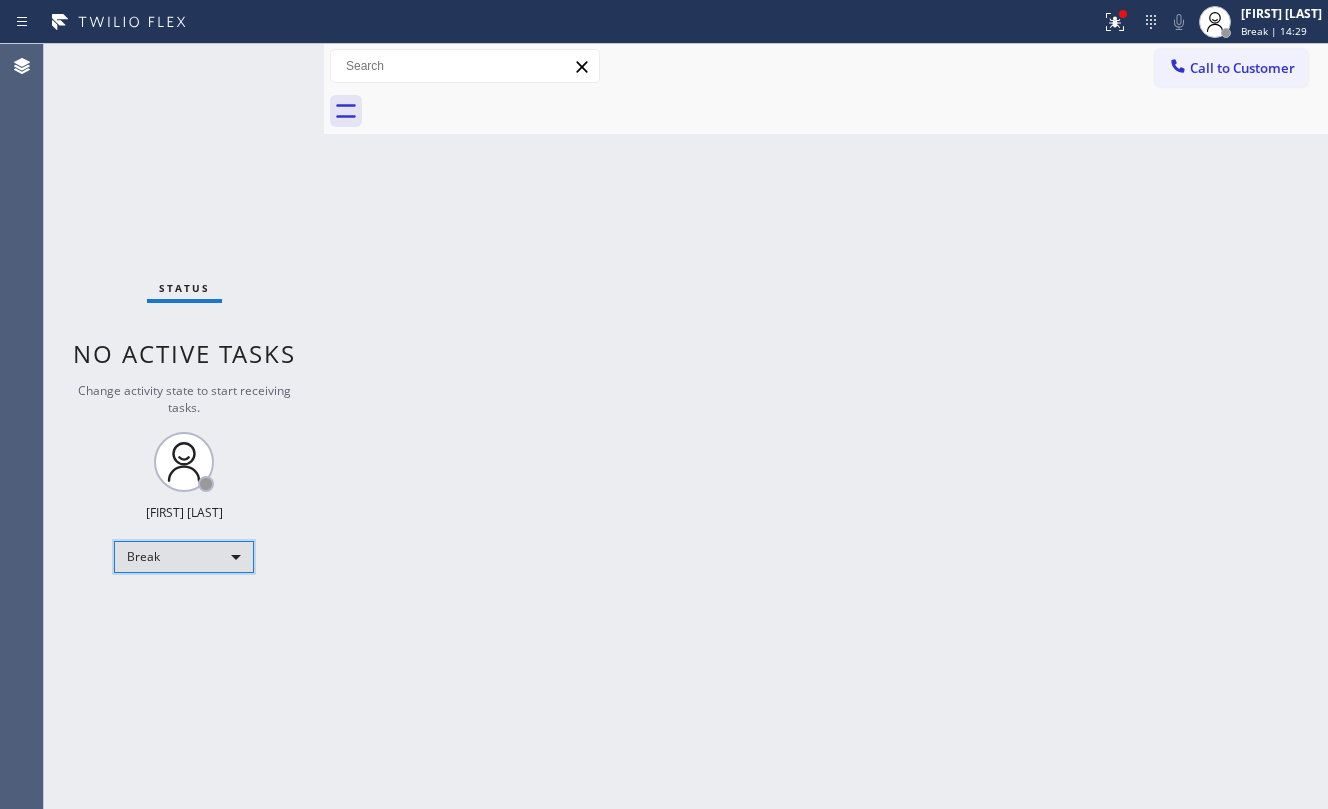 click on "Break" at bounding box center (184, 557) 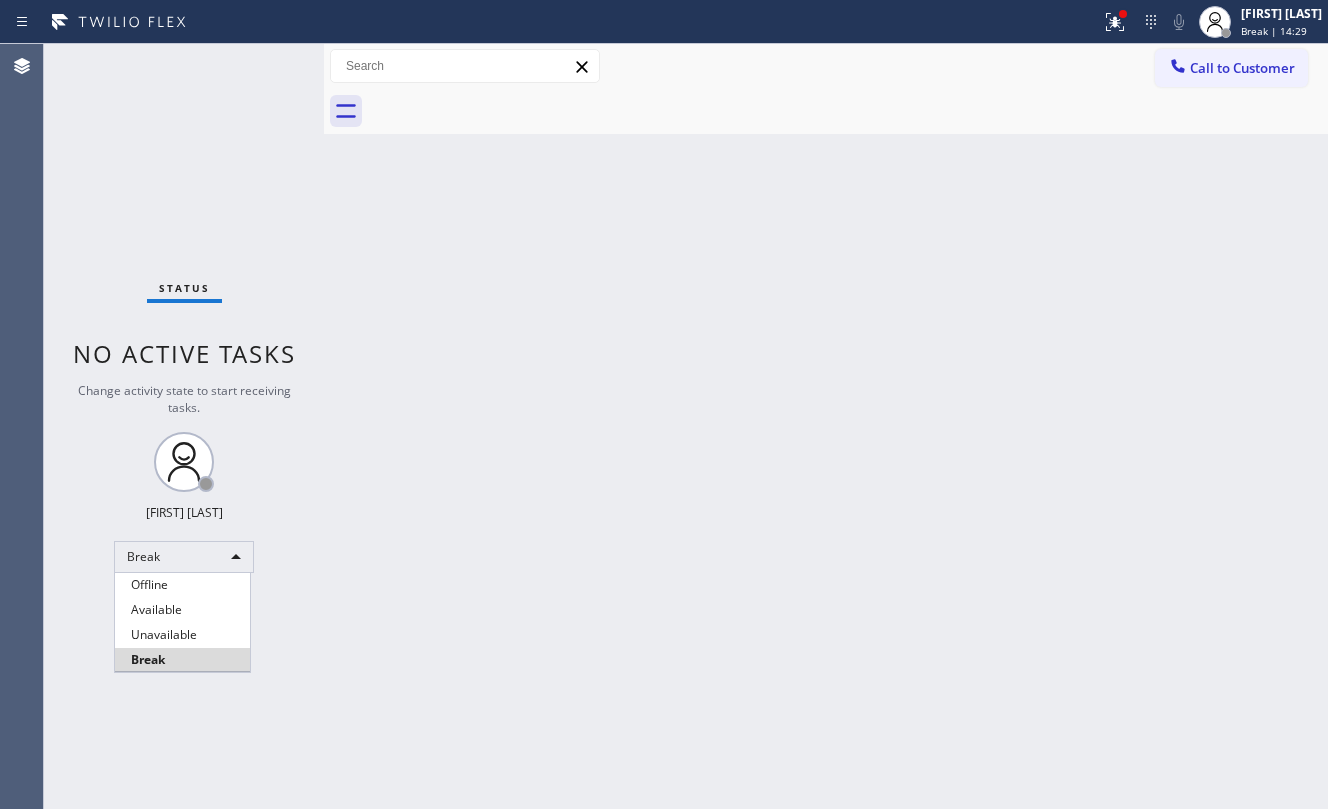 drag, startPoint x: 192, startPoint y: 638, endPoint x: 240, endPoint y: 636, distance: 48.04165 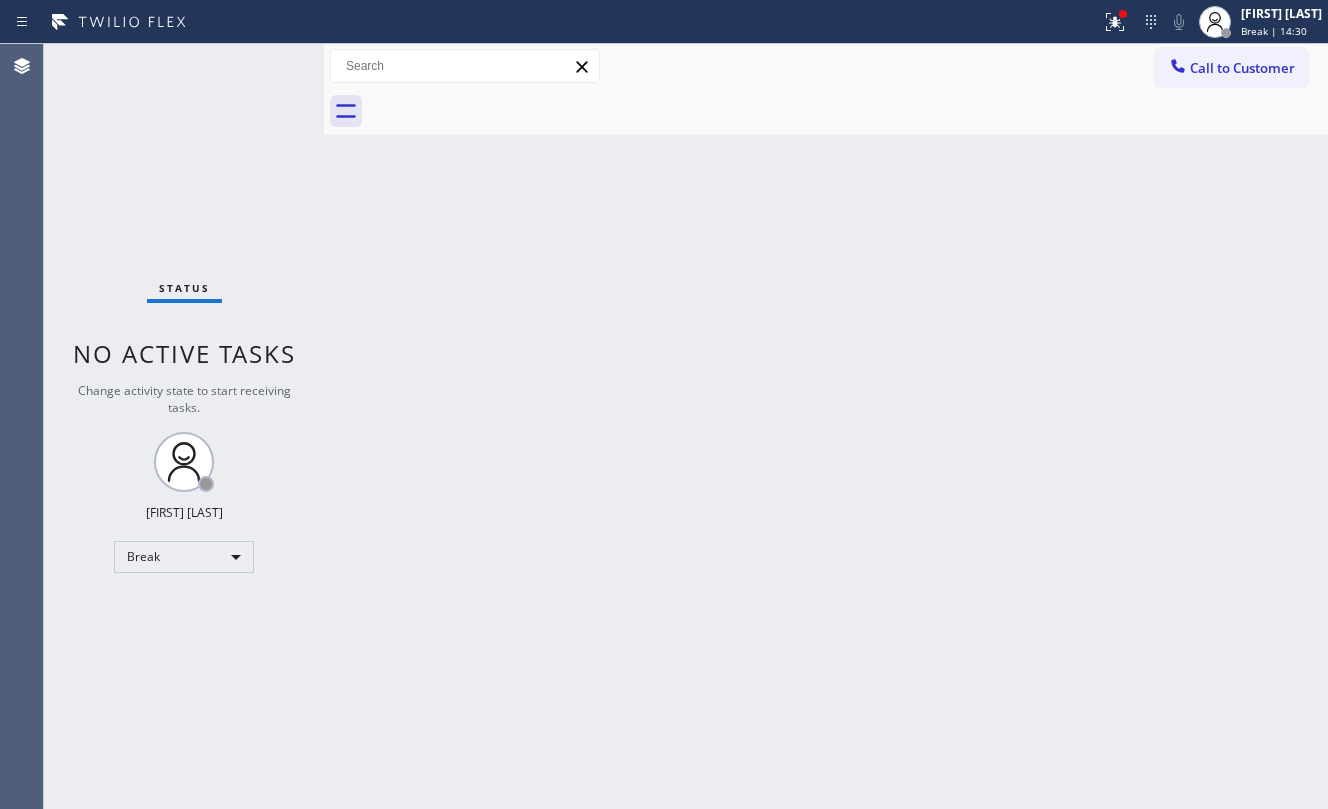 click on "Back to Dashboard Change Sender ID Customers Technicians Select a contact Outbound call Location Search location Your caller id phone number Customer number Call Customer info Name   Phone none Address none Change Sender ID HVAC +[PHONE] 5 Star Appliance +[PHONE] Appliance Repair +[PHONE] Plumbing +[PHONE] Air Duct Cleaning +[PHONE]  Electricians +[PHONE] Cancel Change Check personal SMS Reset Change No tabs Call to Customer Outbound call Location HVAC Alliance Expert Your caller id phone number ([PHONE]) Customer number Call Outbound call Technician Search Technician Your caller id phone number Your caller id phone number Call" at bounding box center (826, 426) 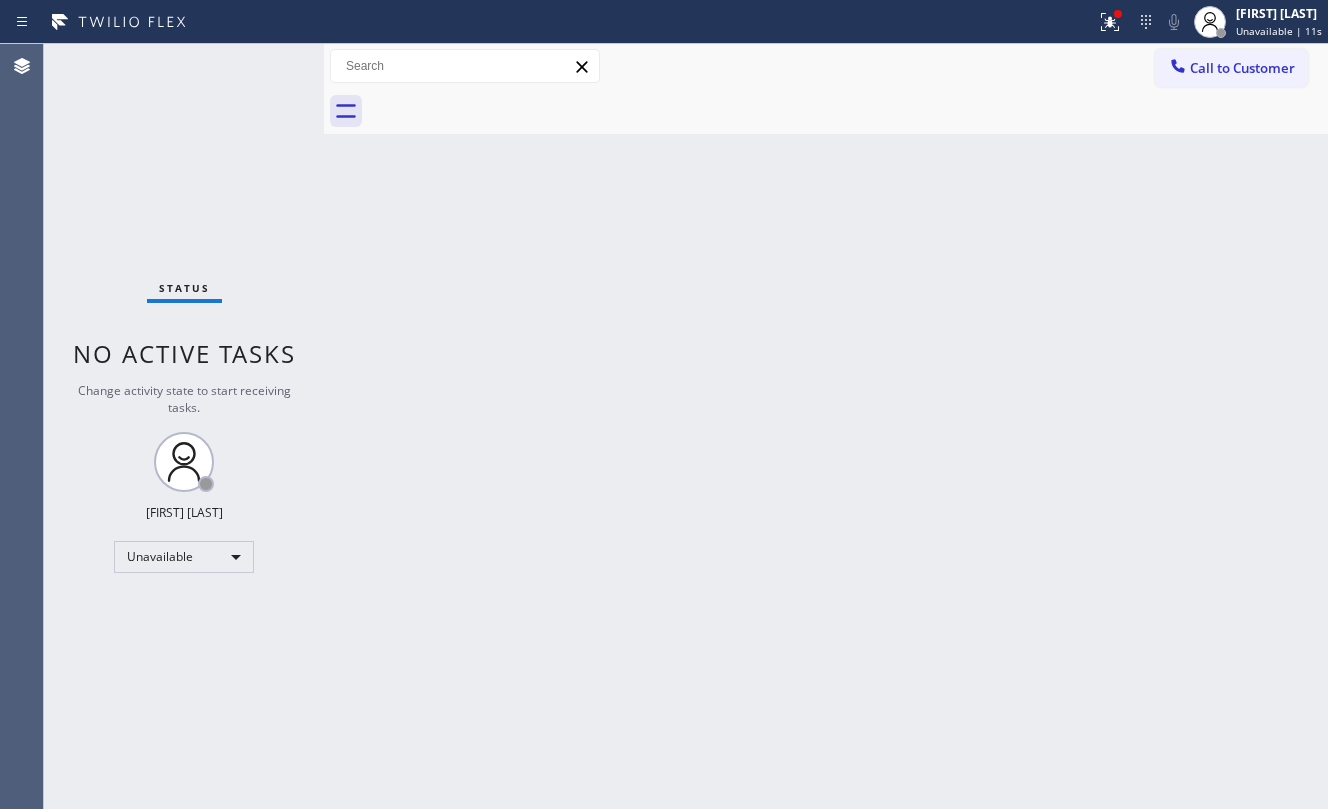 drag, startPoint x: 732, startPoint y: 302, endPoint x: 714, endPoint y: 294, distance: 19.697716 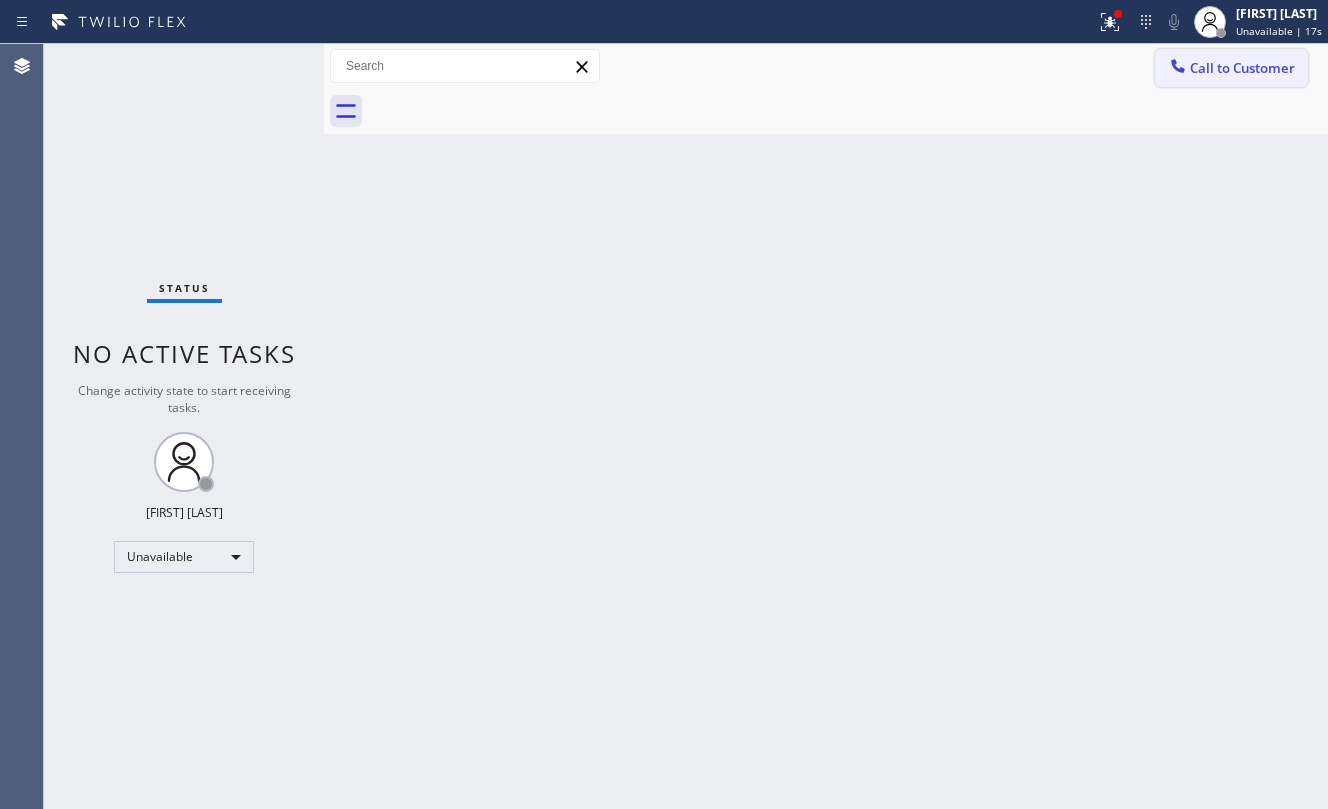click on "Call to Customer" at bounding box center [1242, 68] 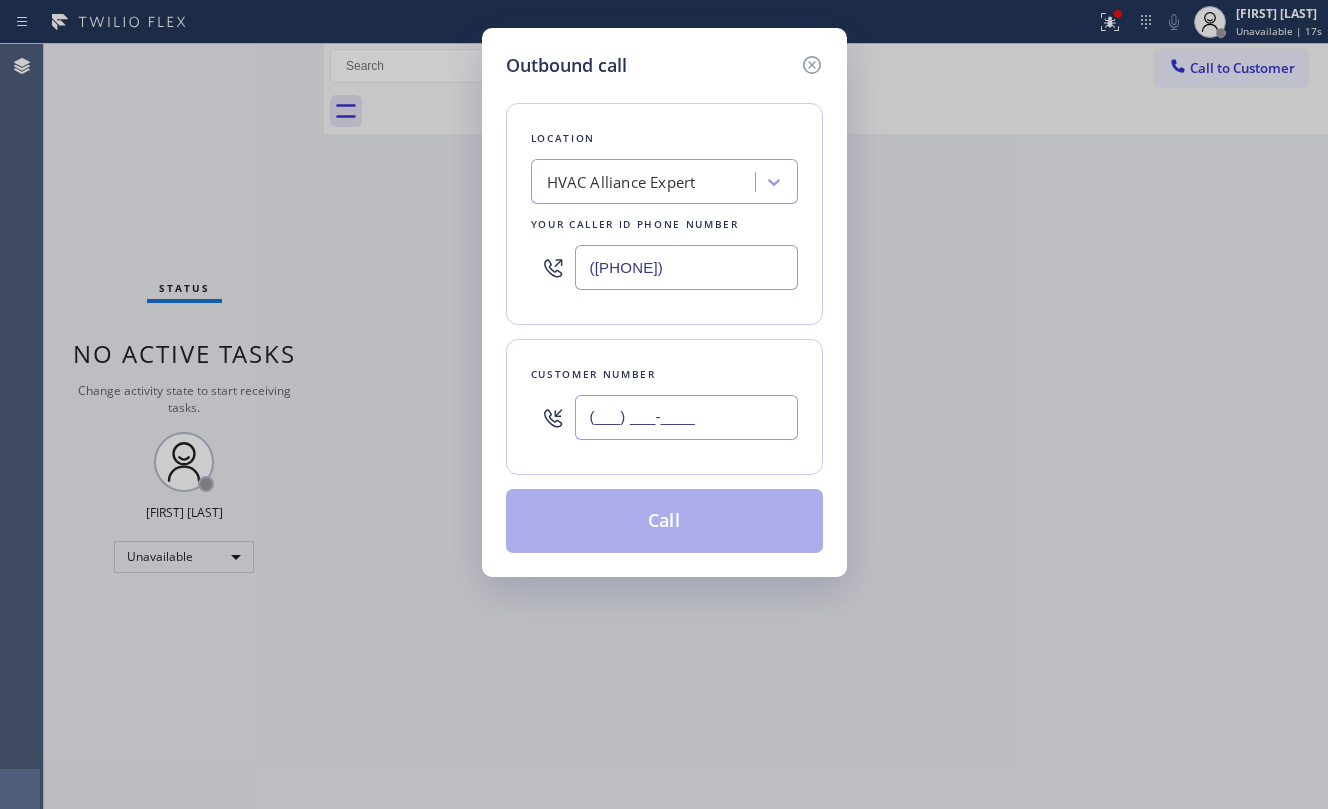 click on "(___) ___-____" at bounding box center [686, 417] 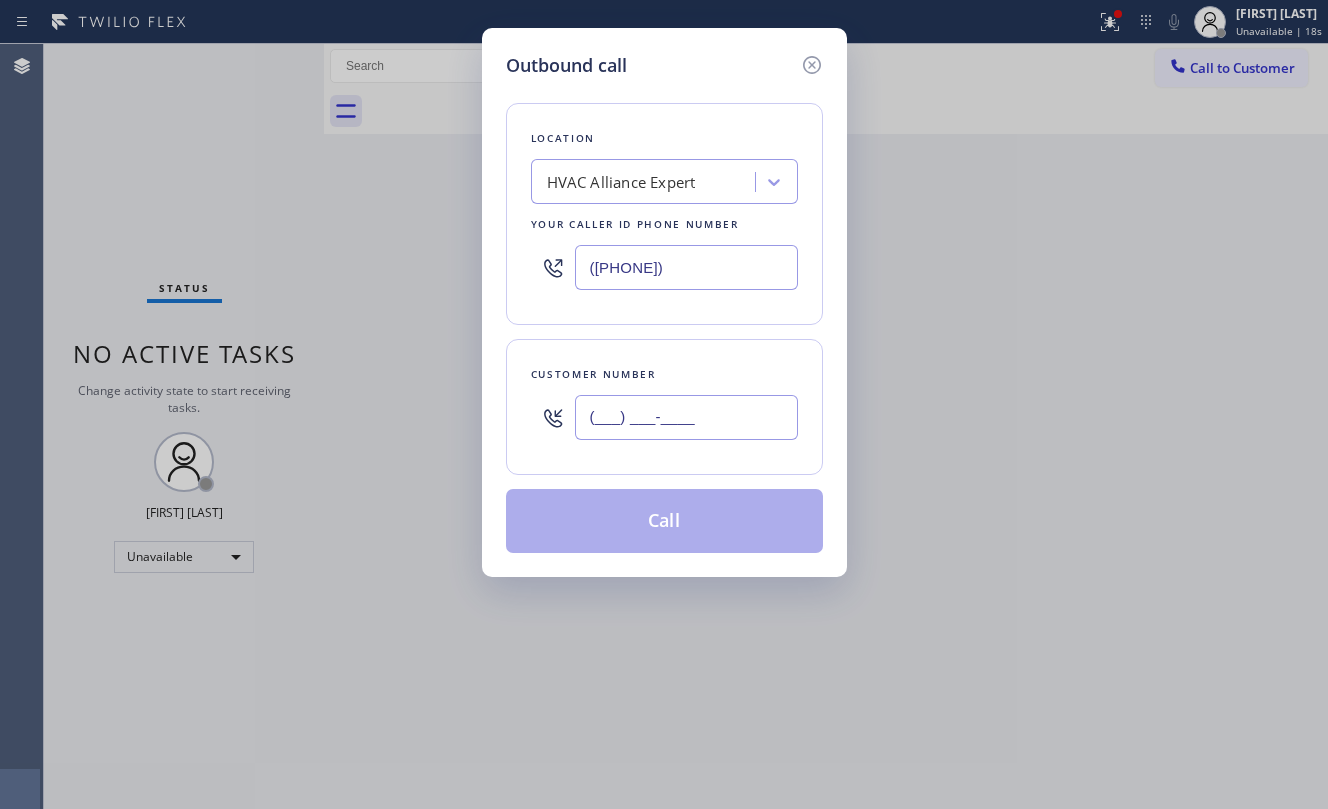 paste on "([PHONE])" 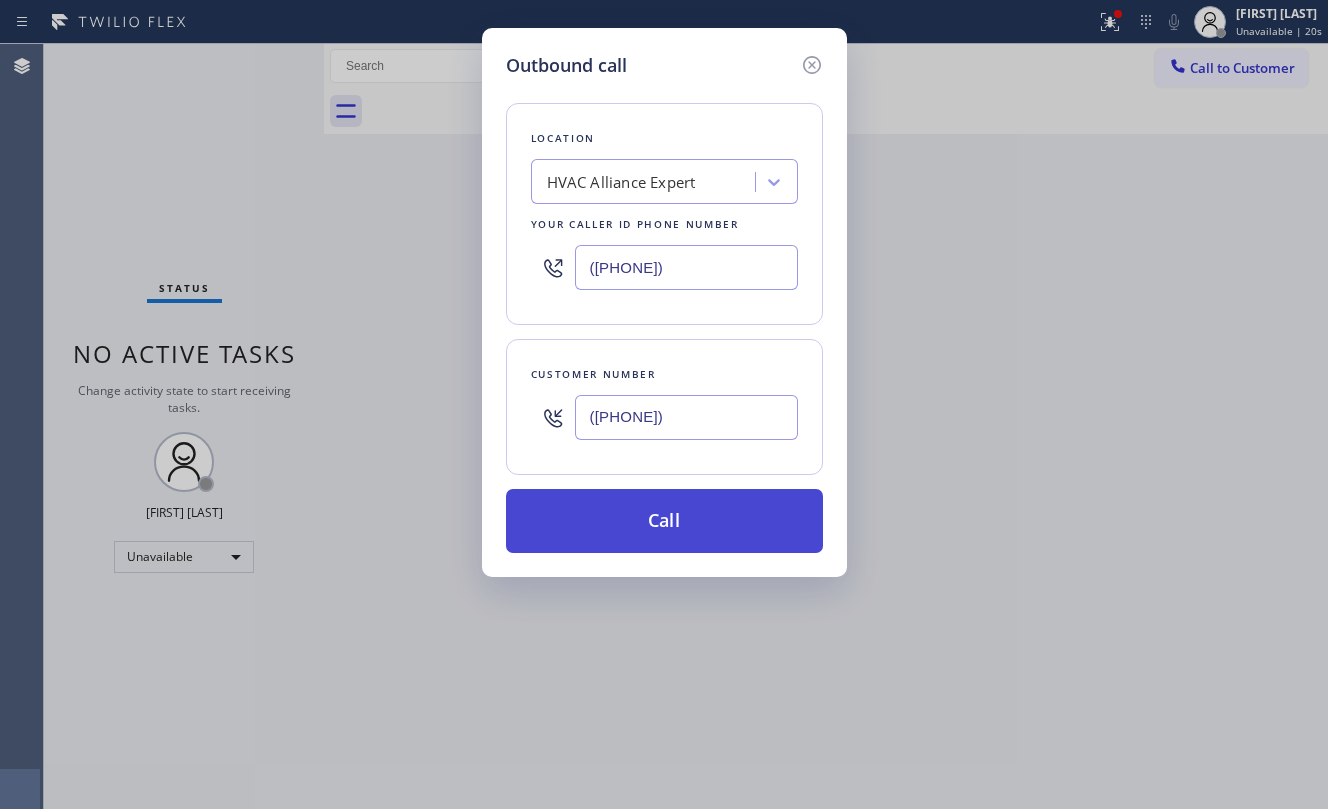 type on "([PHONE])" 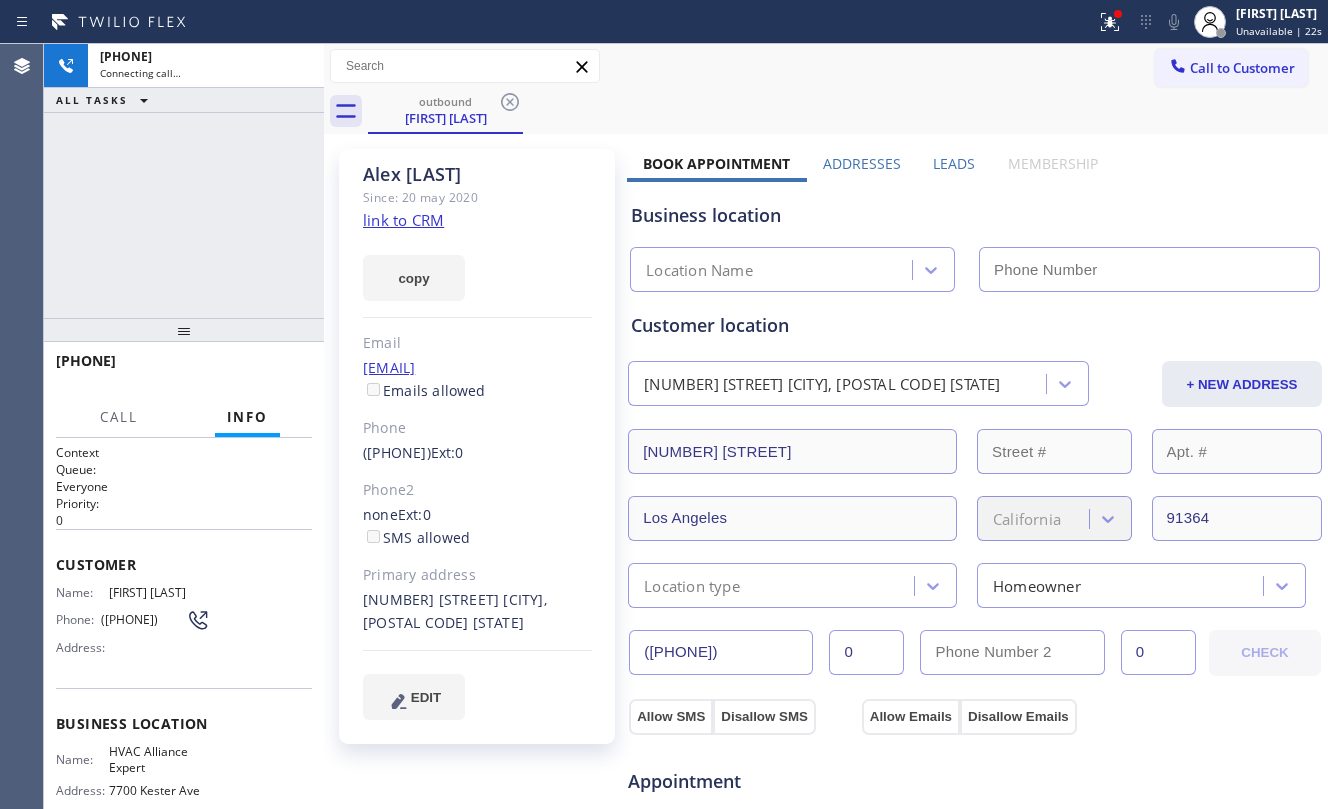 click on "Agent Desktop" at bounding box center (21, 426) 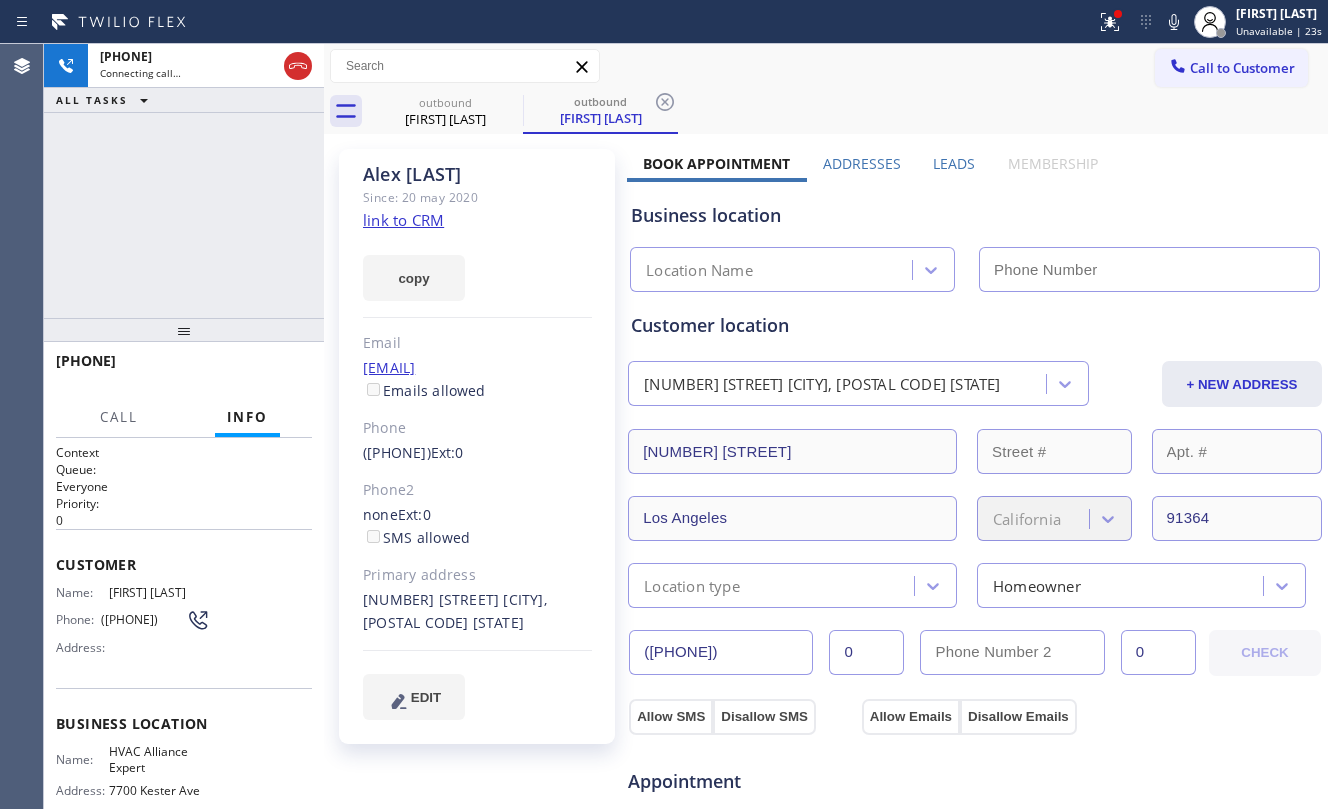 click on "Since: 20 may 2020" 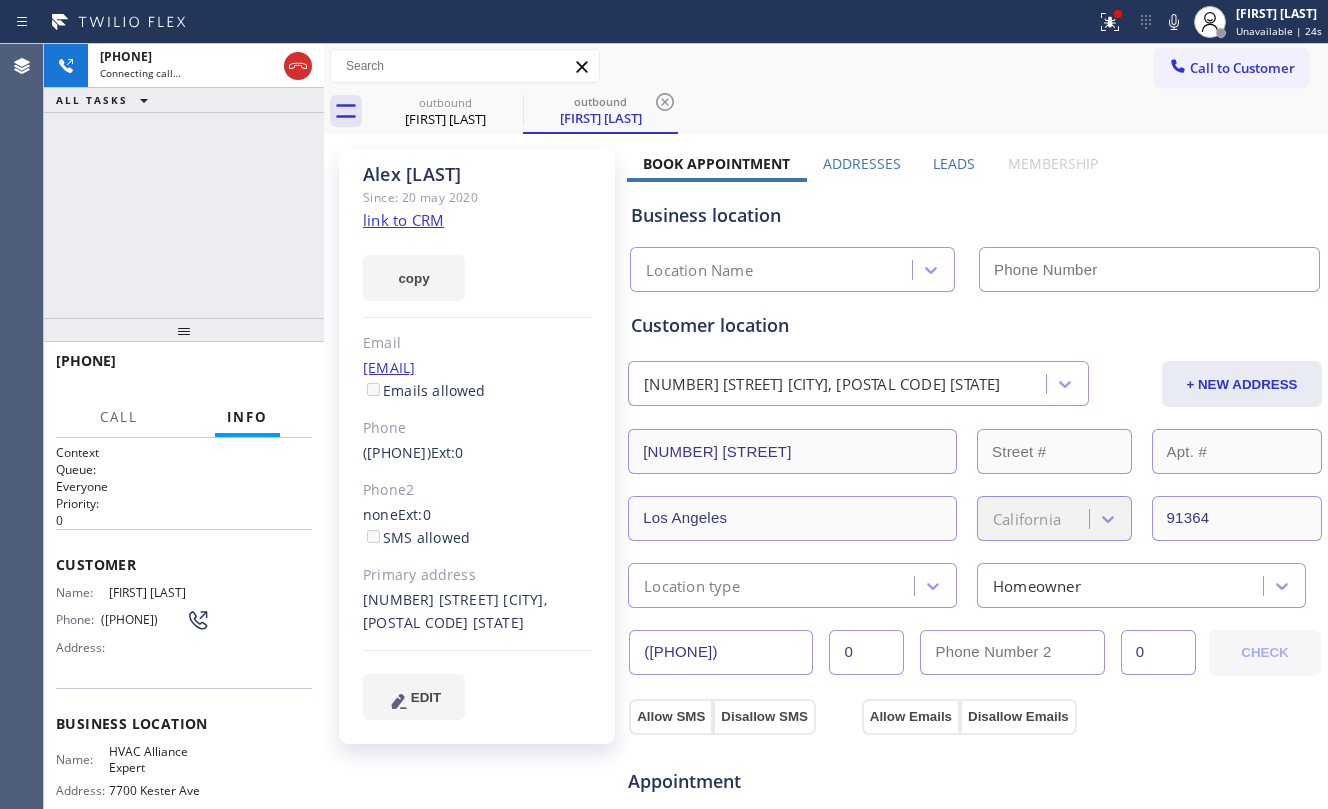 click on "link to CRM" 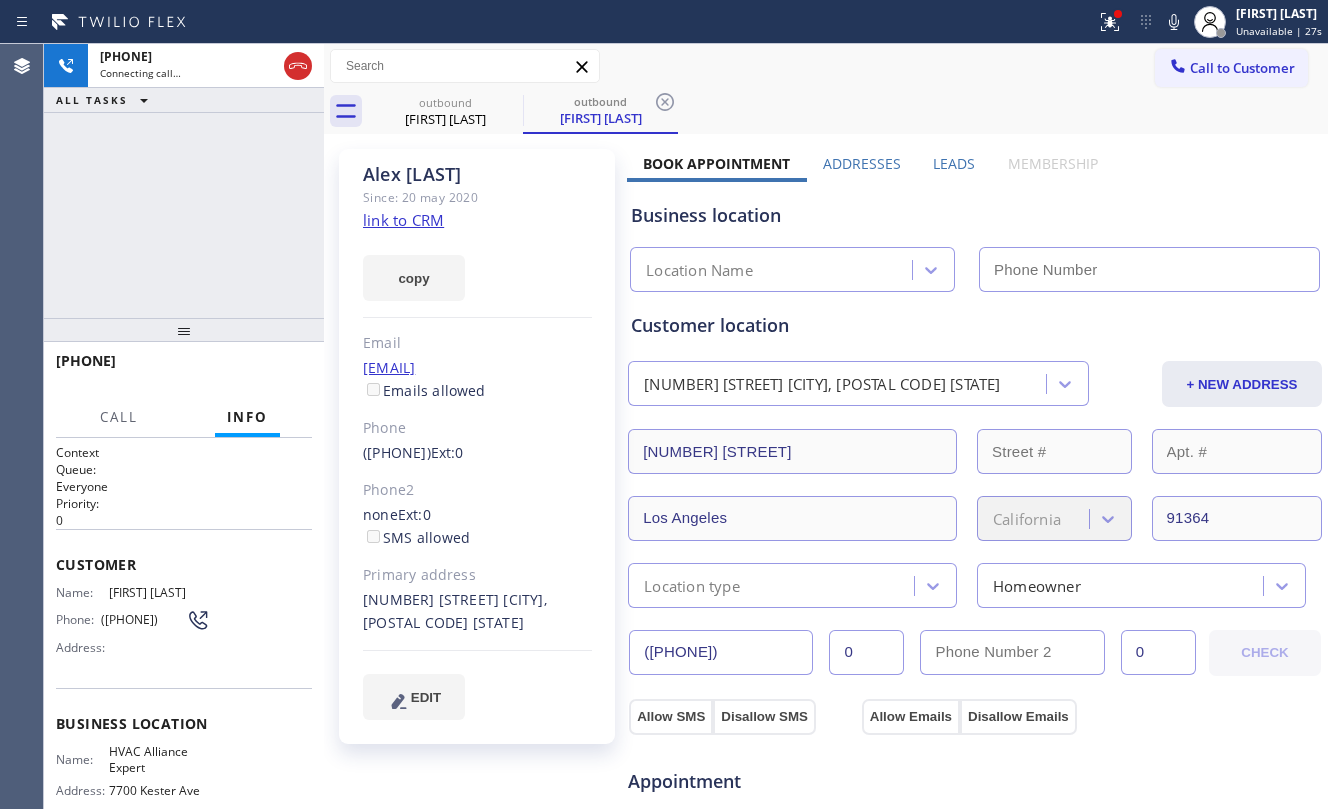 type on "([PHONE])" 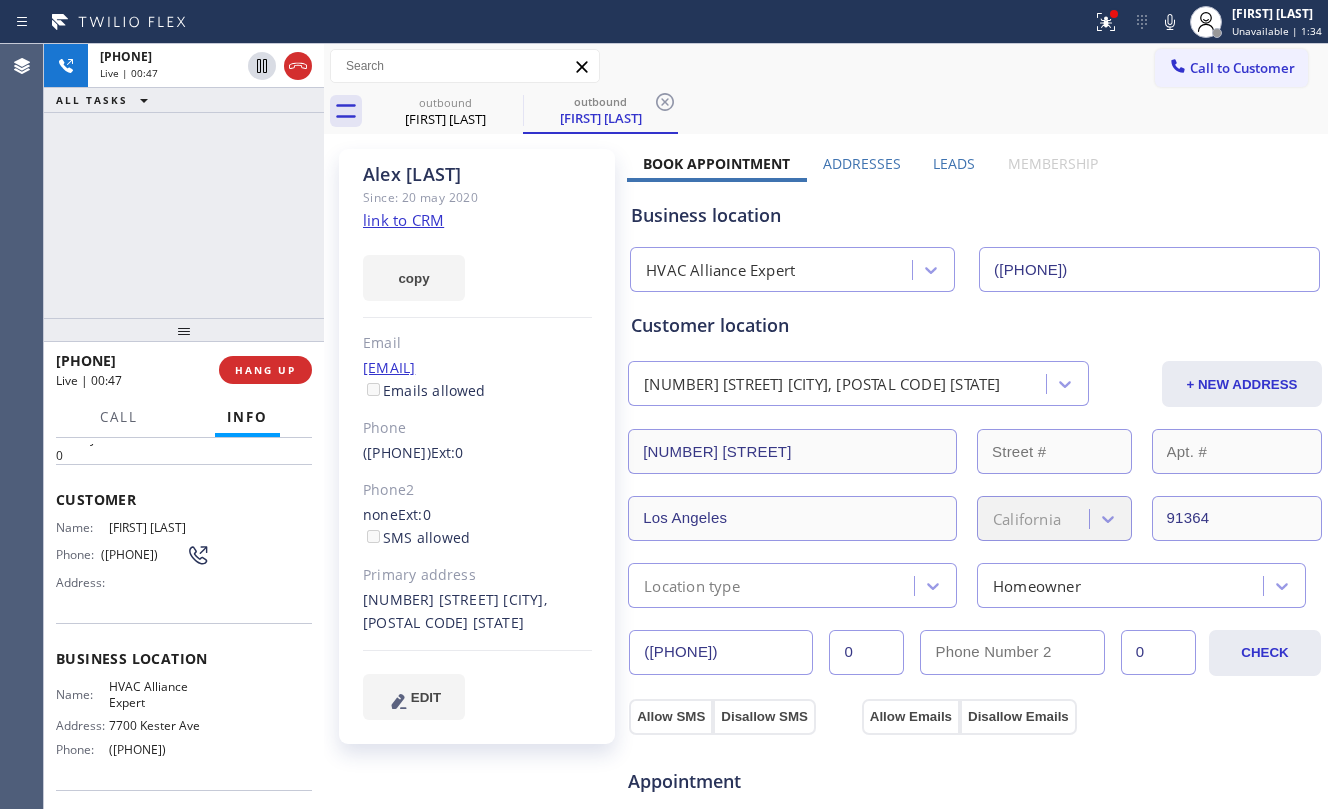 scroll, scrollTop: 133, scrollLeft: 0, axis: vertical 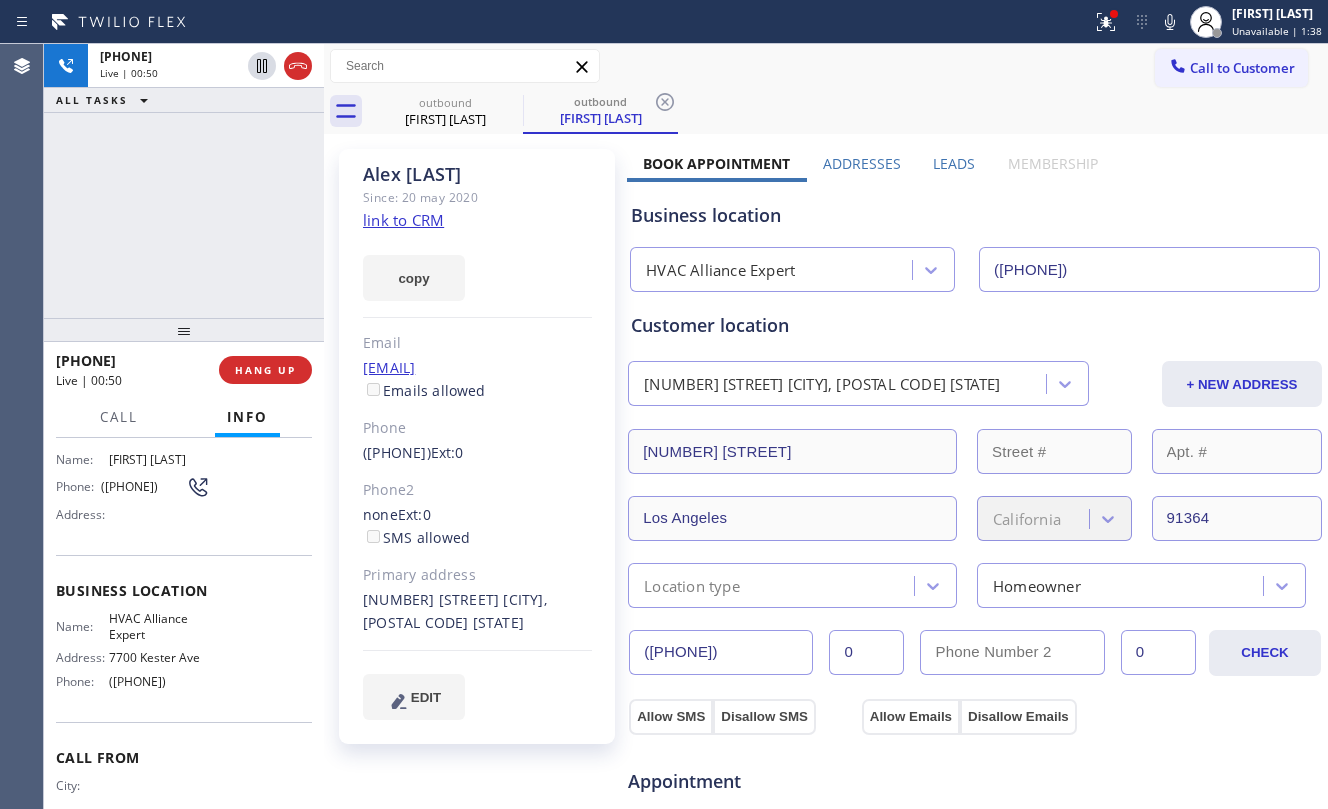 drag, startPoint x: 188, startPoint y: 284, endPoint x: 272, endPoint y: 269, distance: 85.32877 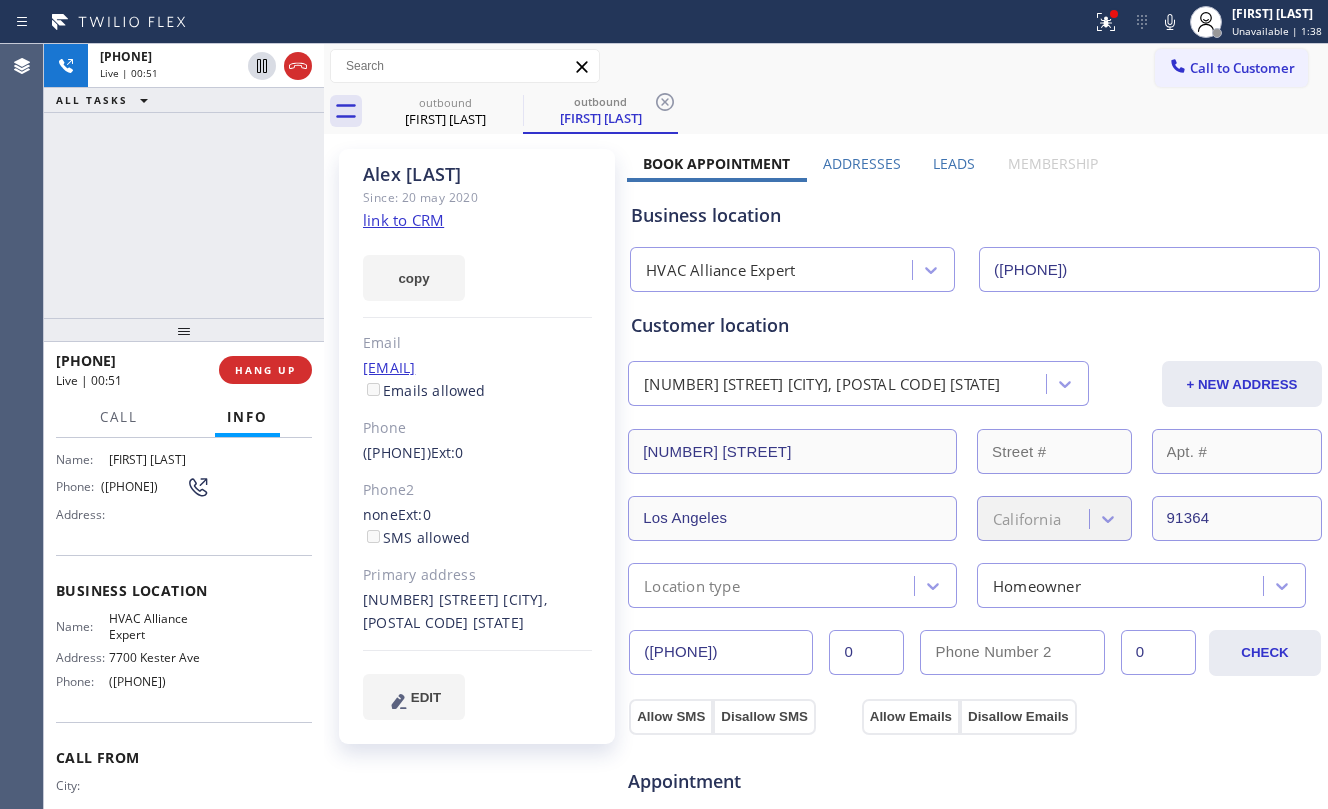 click on "+1[PHONE] Live | 00:51 ALL TASKS ALL TASKS ACTIVE TASKS TASKS IN WRAP UP" at bounding box center (184, 181) 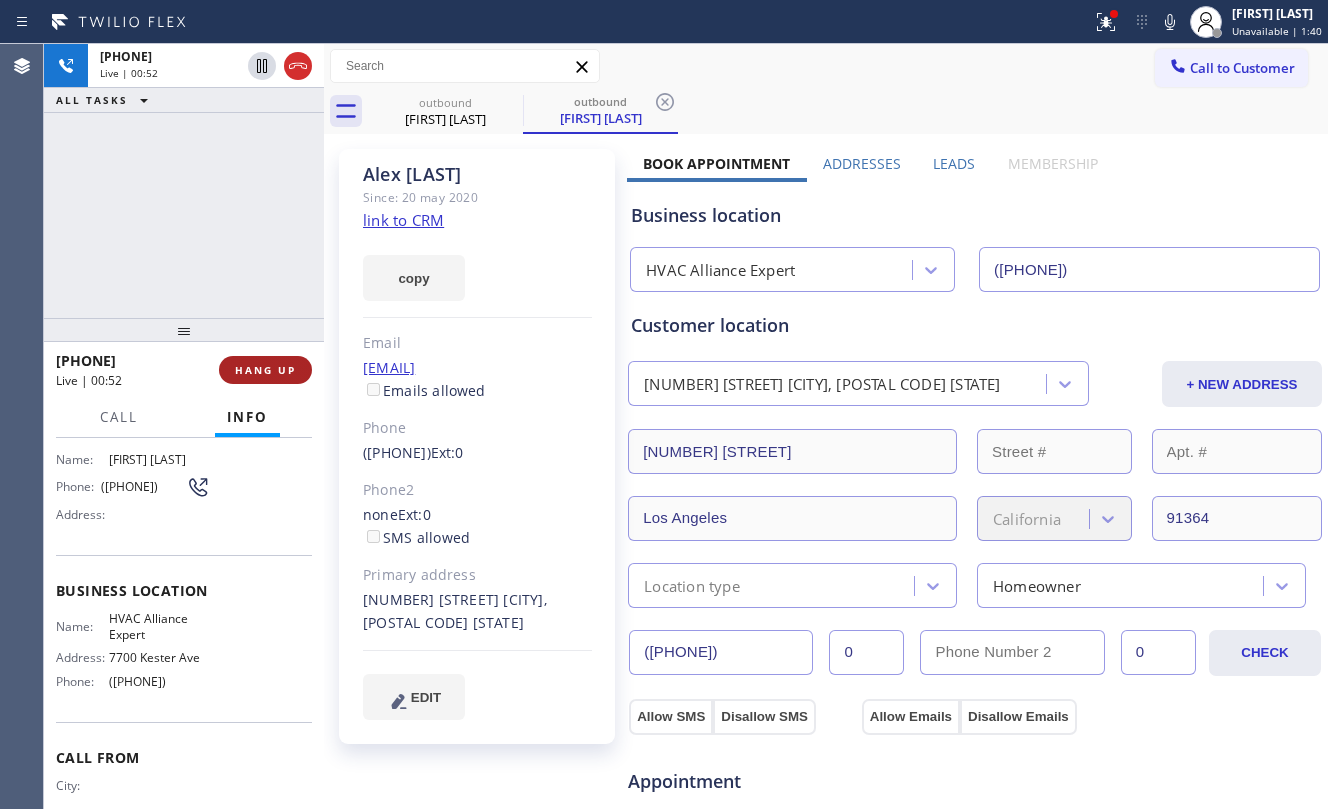 click on "HANG UP" at bounding box center [265, 370] 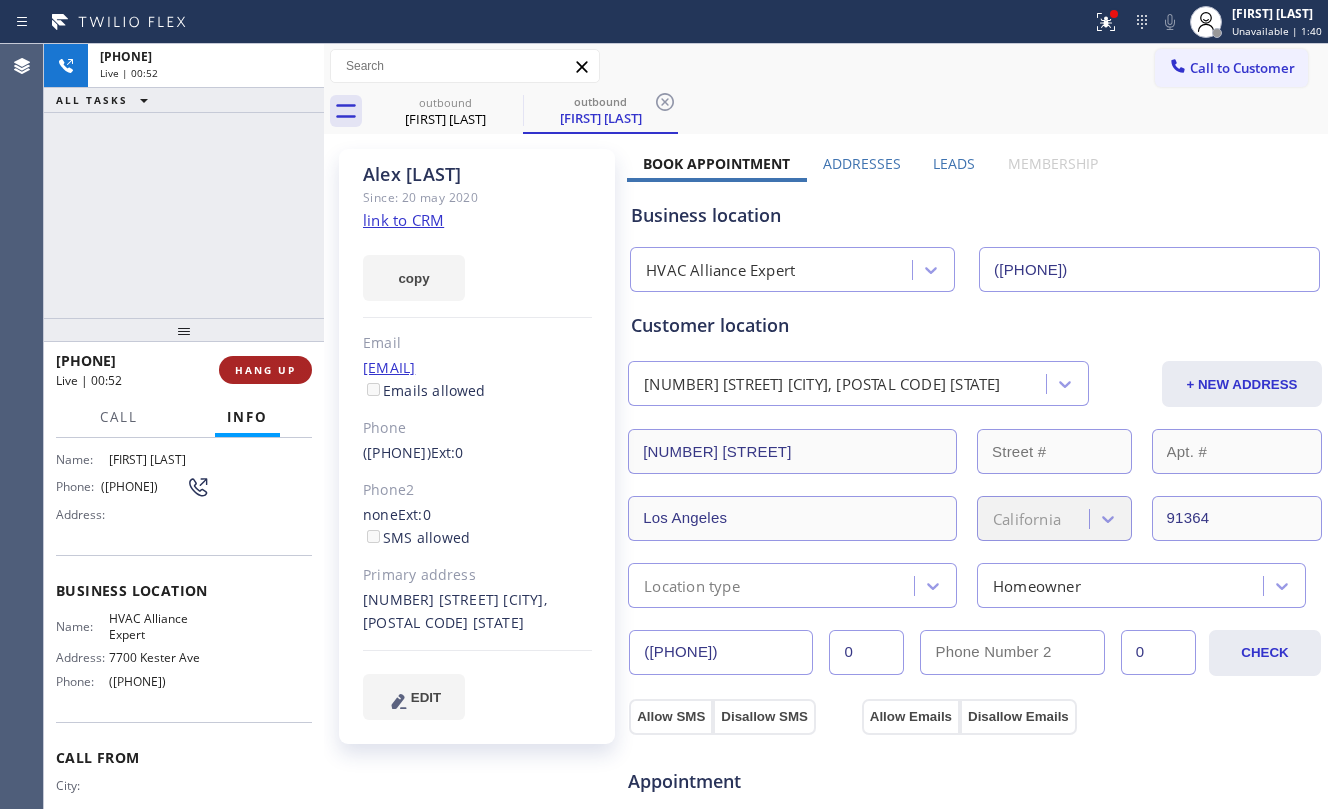 click on "HANG UP" at bounding box center [265, 370] 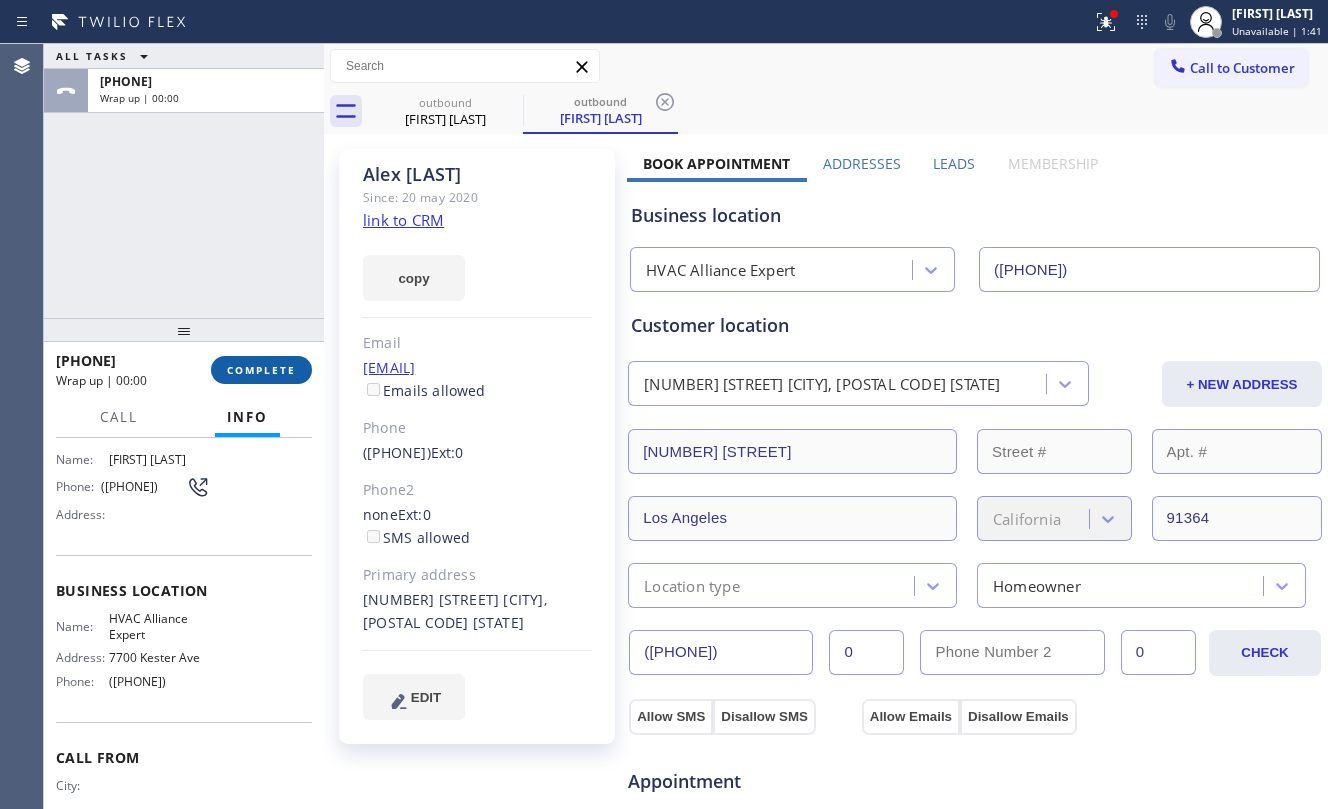 click on "COMPLETE" at bounding box center [261, 370] 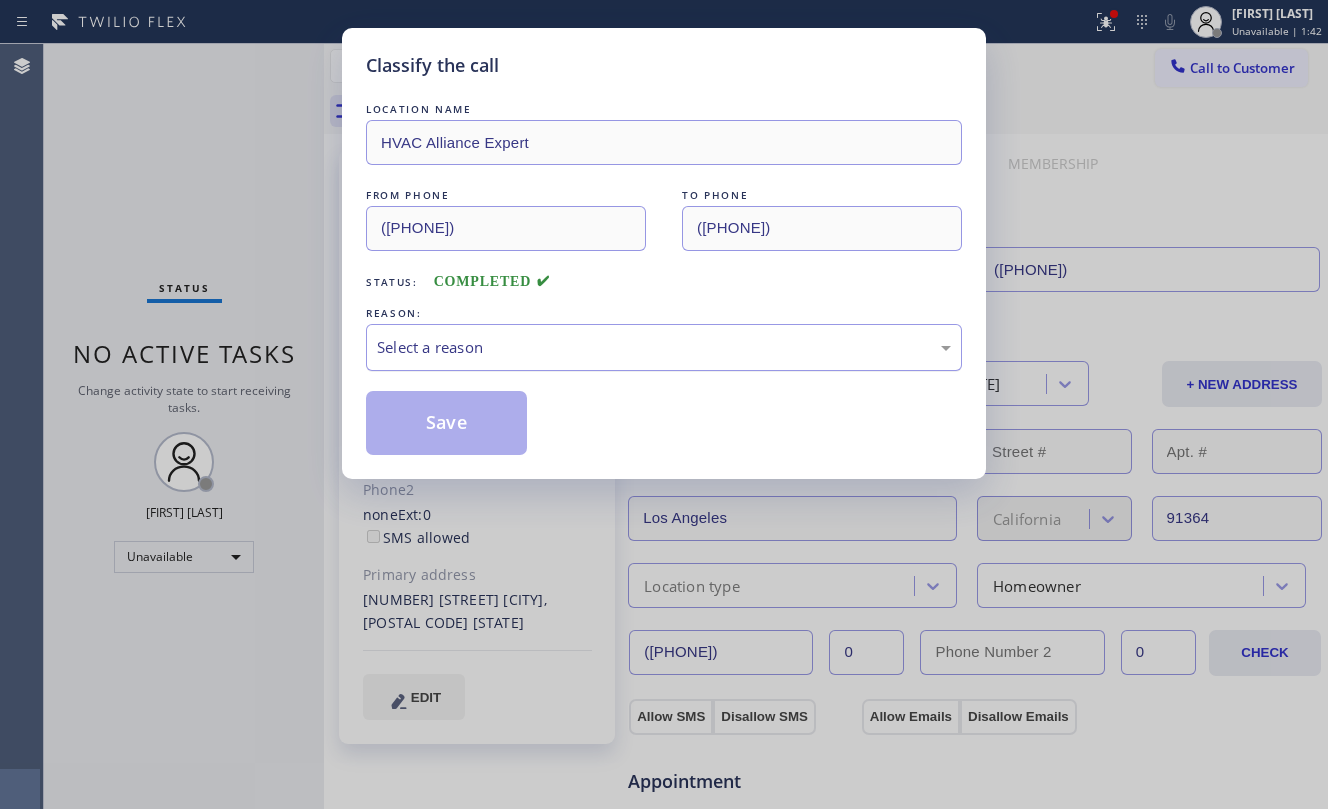 click on "Select a reason" at bounding box center [664, 347] 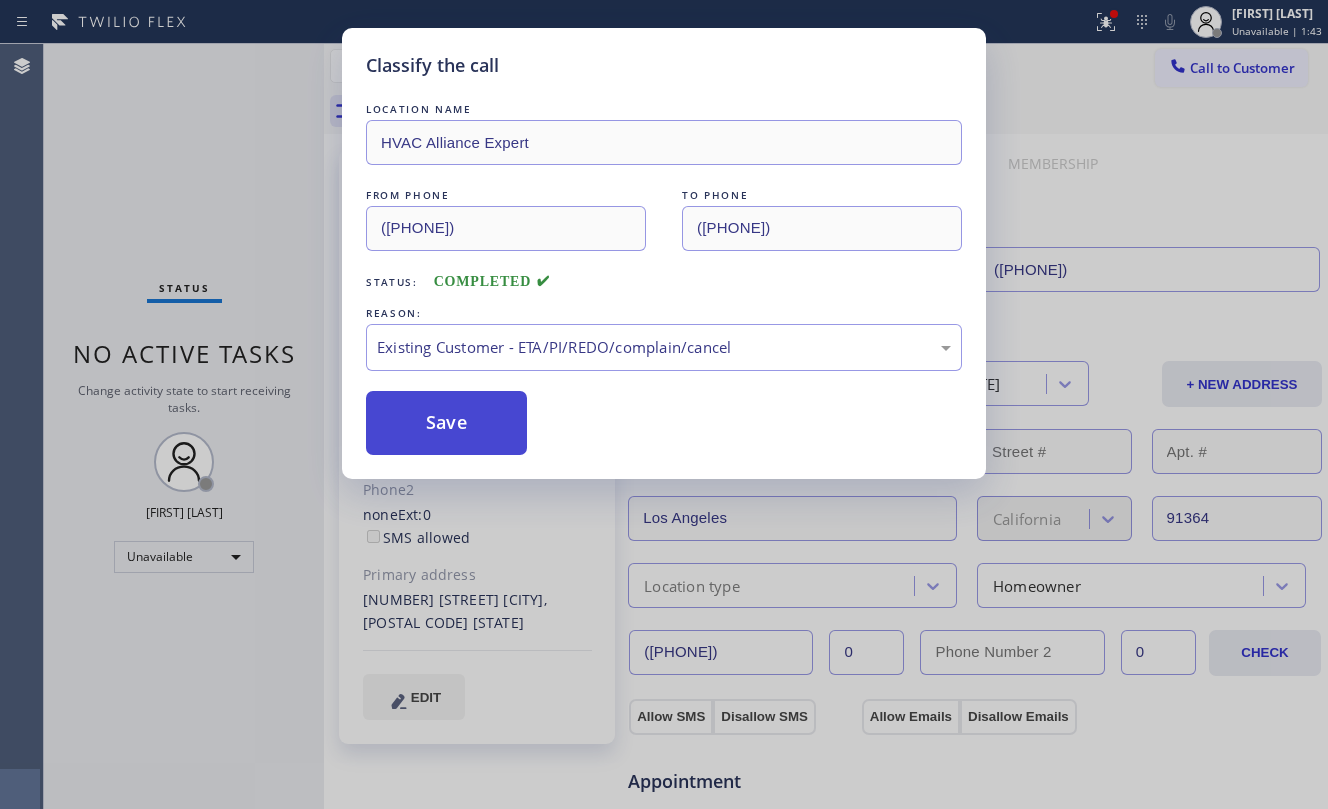 click on "Save" at bounding box center [446, 423] 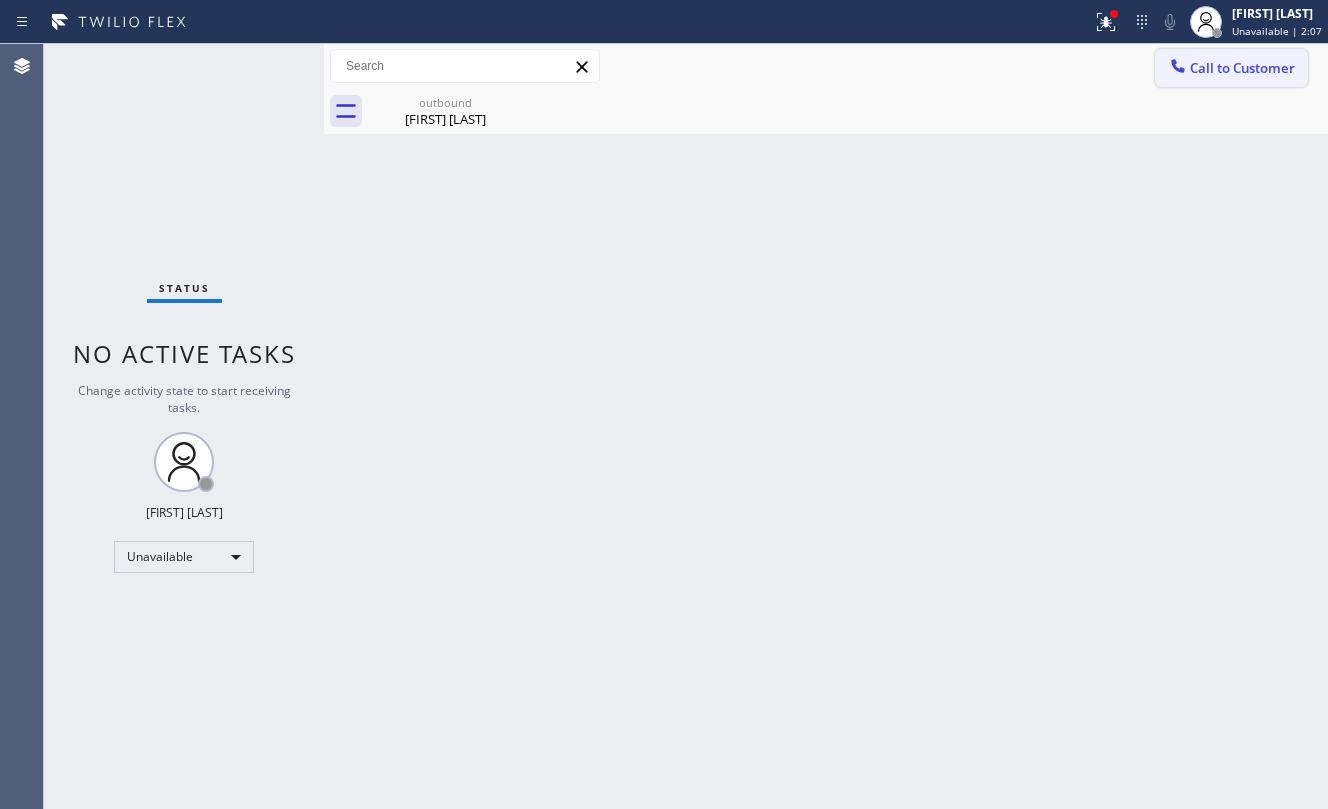 click on "Call to Customer" at bounding box center [1242, 68] 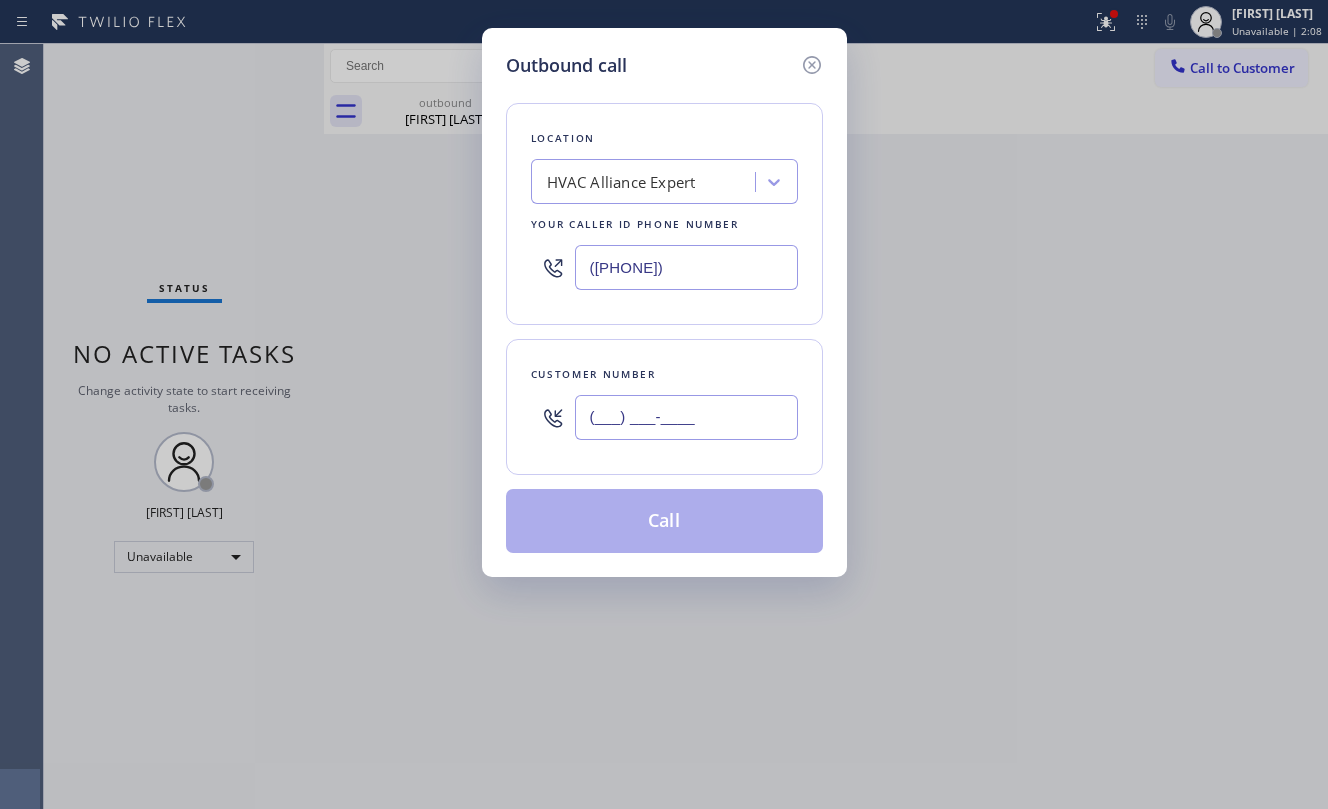 click on "(___) ___-____" at bounding box center (686, 417) 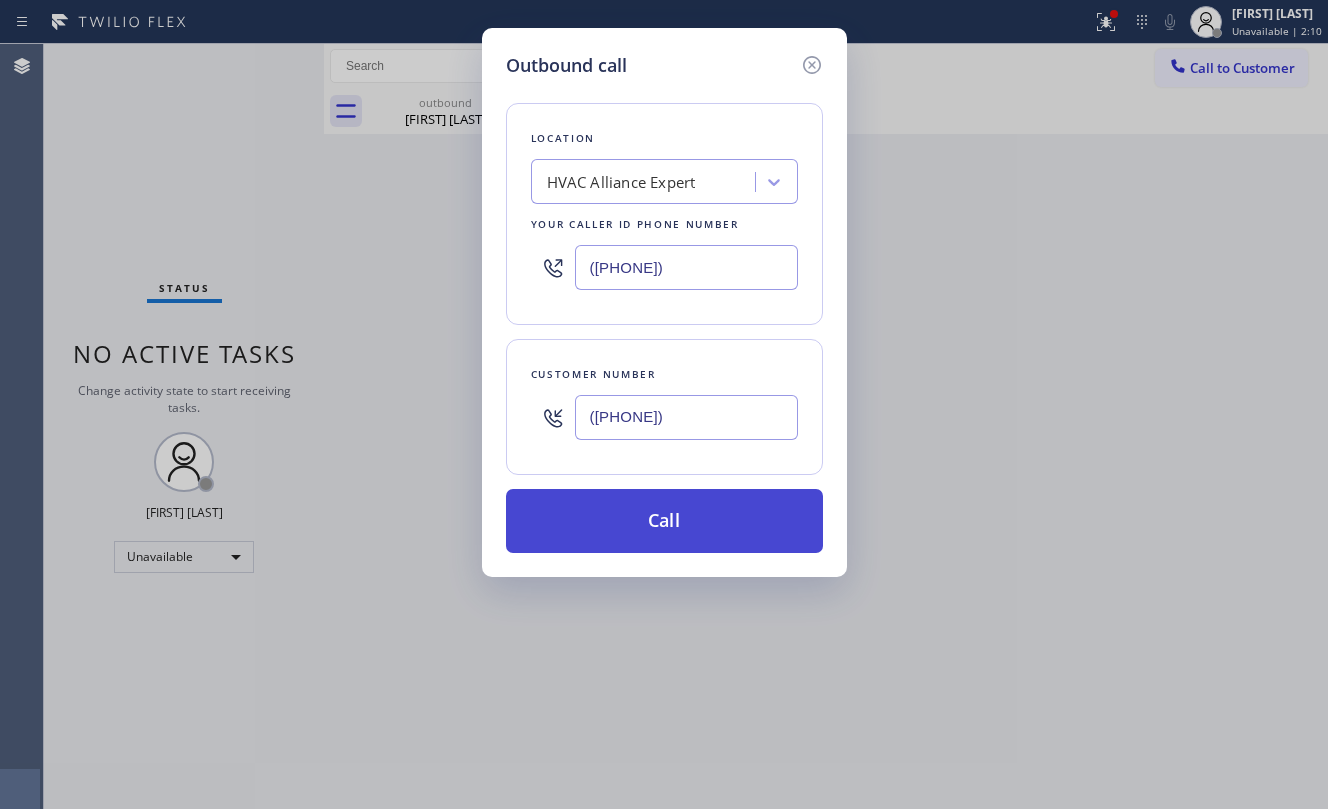 type on "([PHONE])" 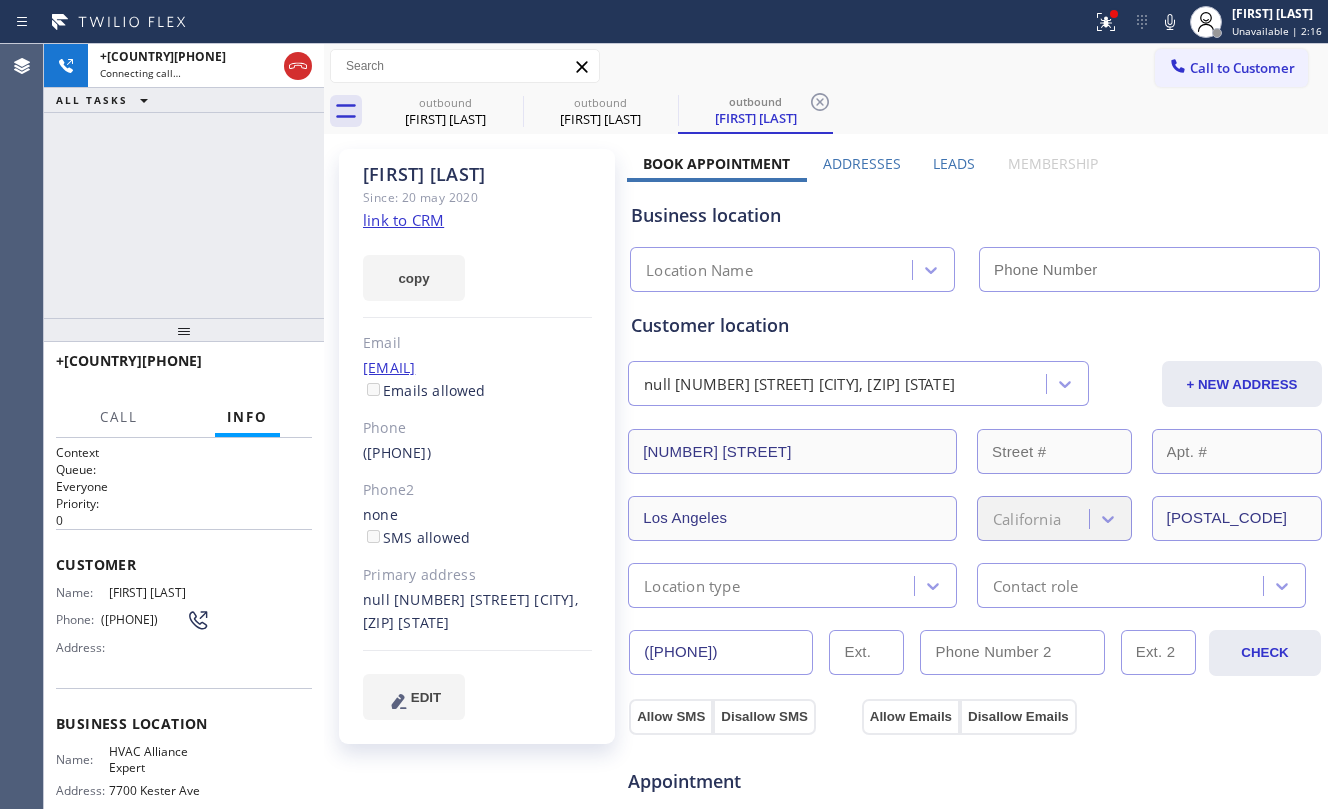 type on "([PHONE])" 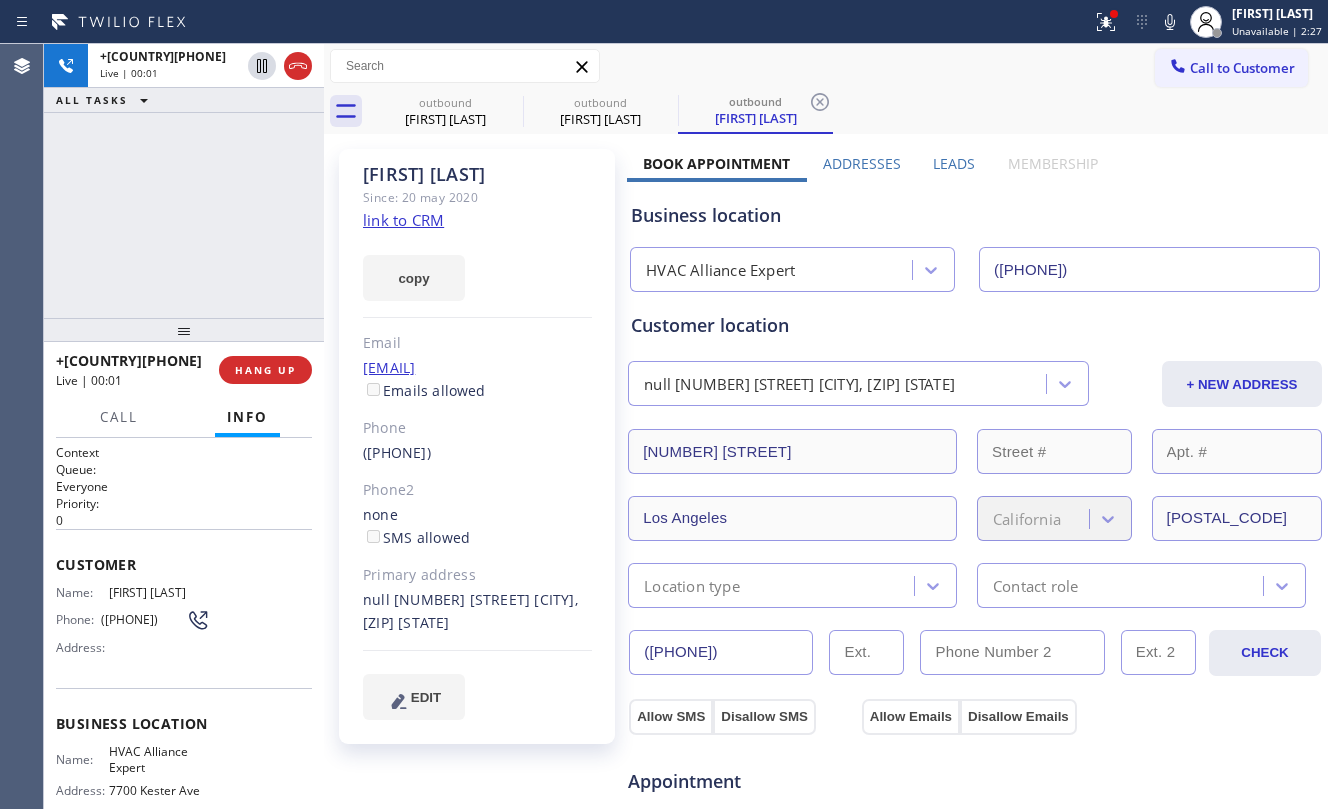 click on "+[COUNTRY][PHONE] Live | 00:01 ALL TASKS ALL TASKS ACTIVE TASKS TASKS IN WRAP UP" at bounding box center [184, 181] 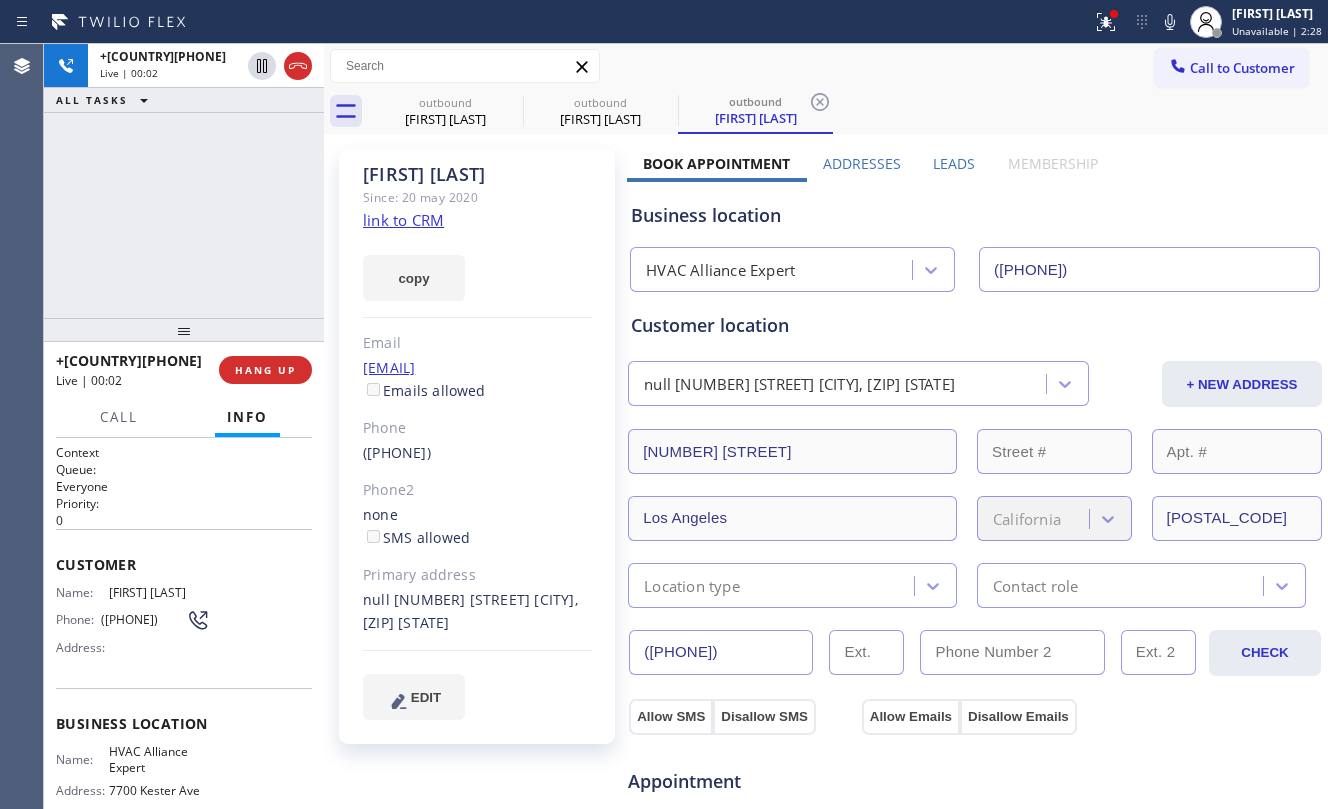 click on "link to CRM" 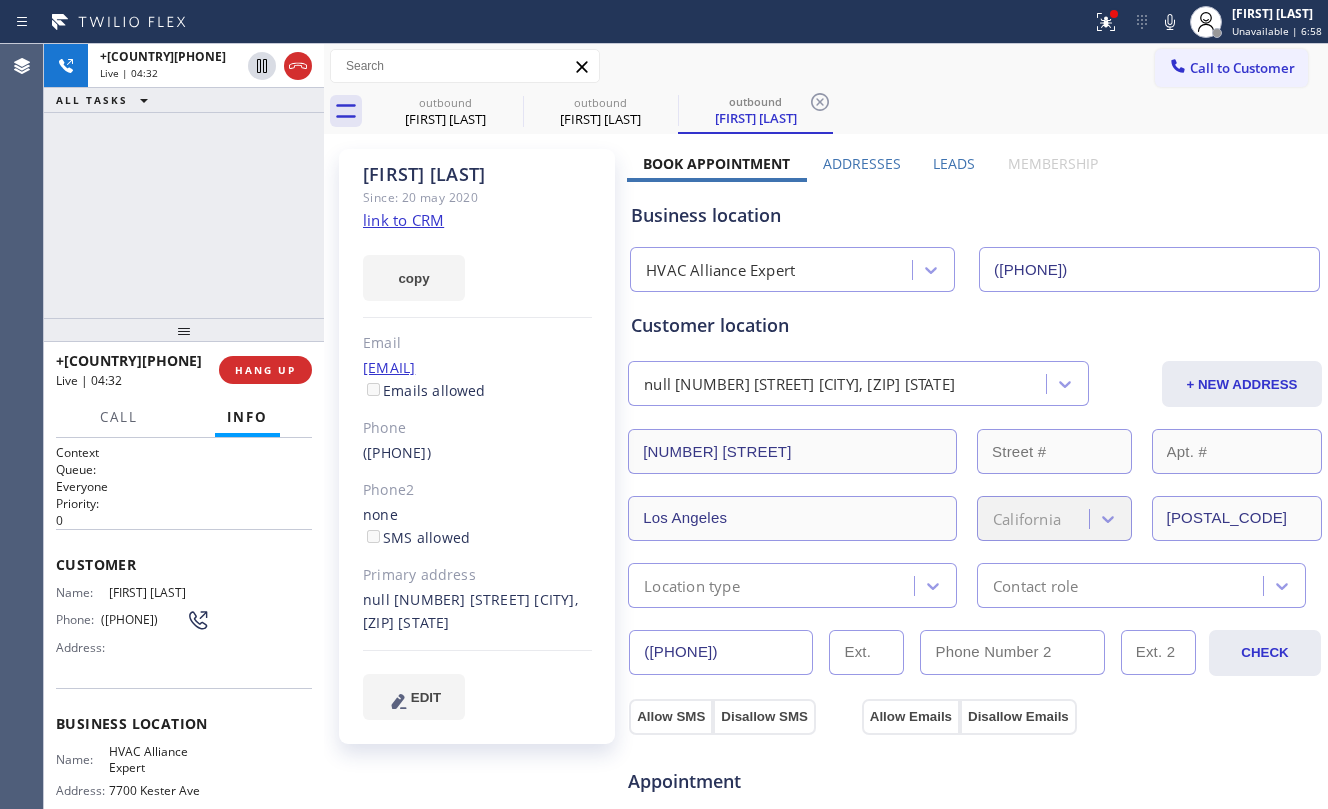click on "[PHONE] Live | 04:32 ALL TASKS ALL TASKS ACTIVE TASKS TASKS IN WRAP UP" at bounding box center [184, 181] 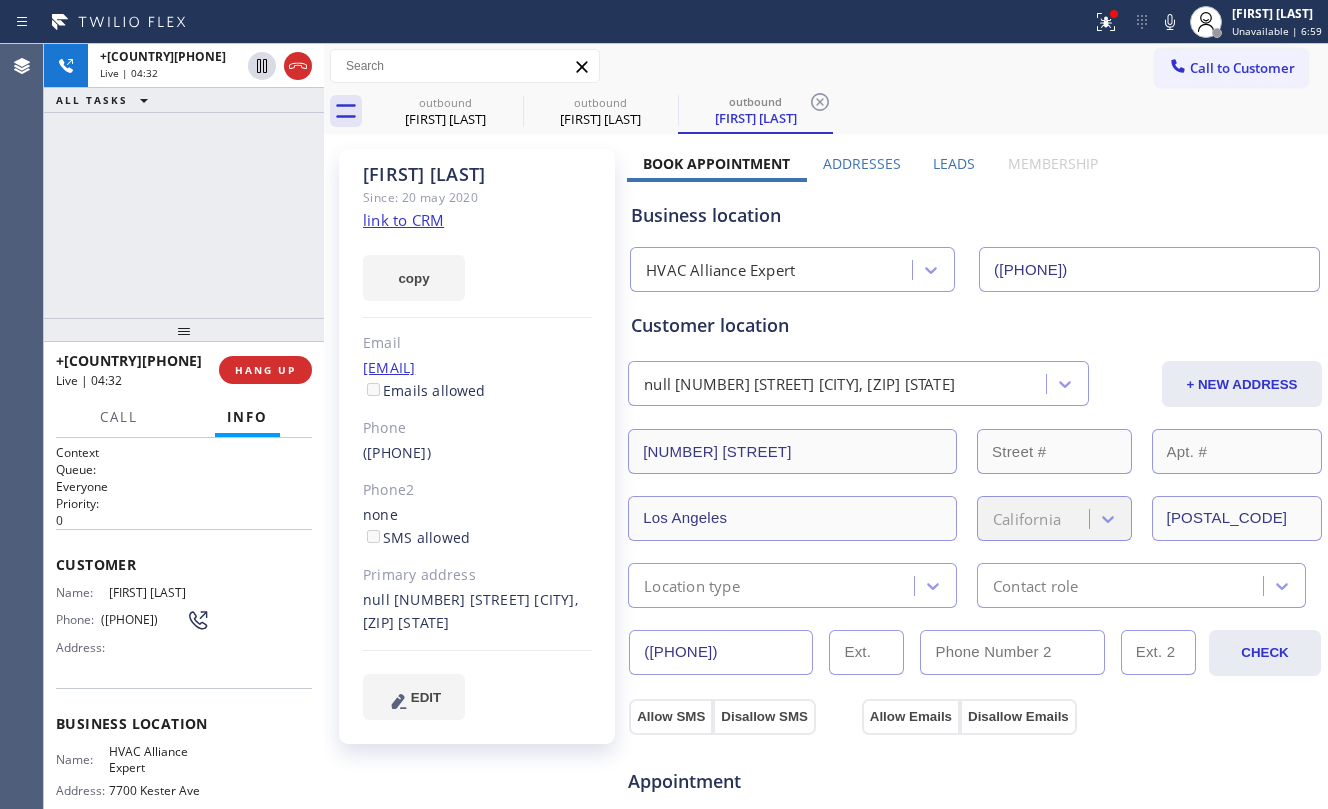 click on "[PHONE] Live | 04:32 ALL TASKS ALL TASKS ACTIVE TASKS TASKS IN WRAP UP" at bounding box center (184, 181) 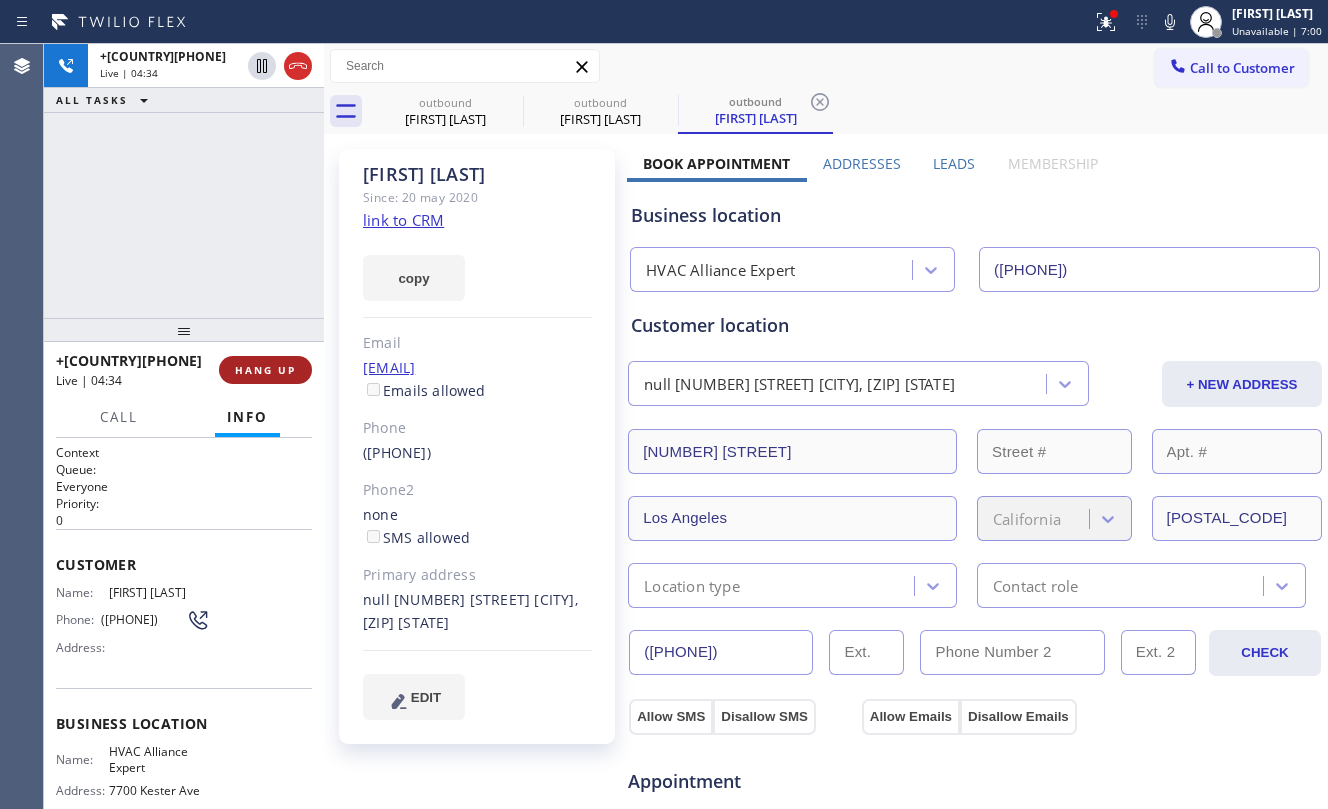 click on "HANG UP" at bounding box center (265, 370) 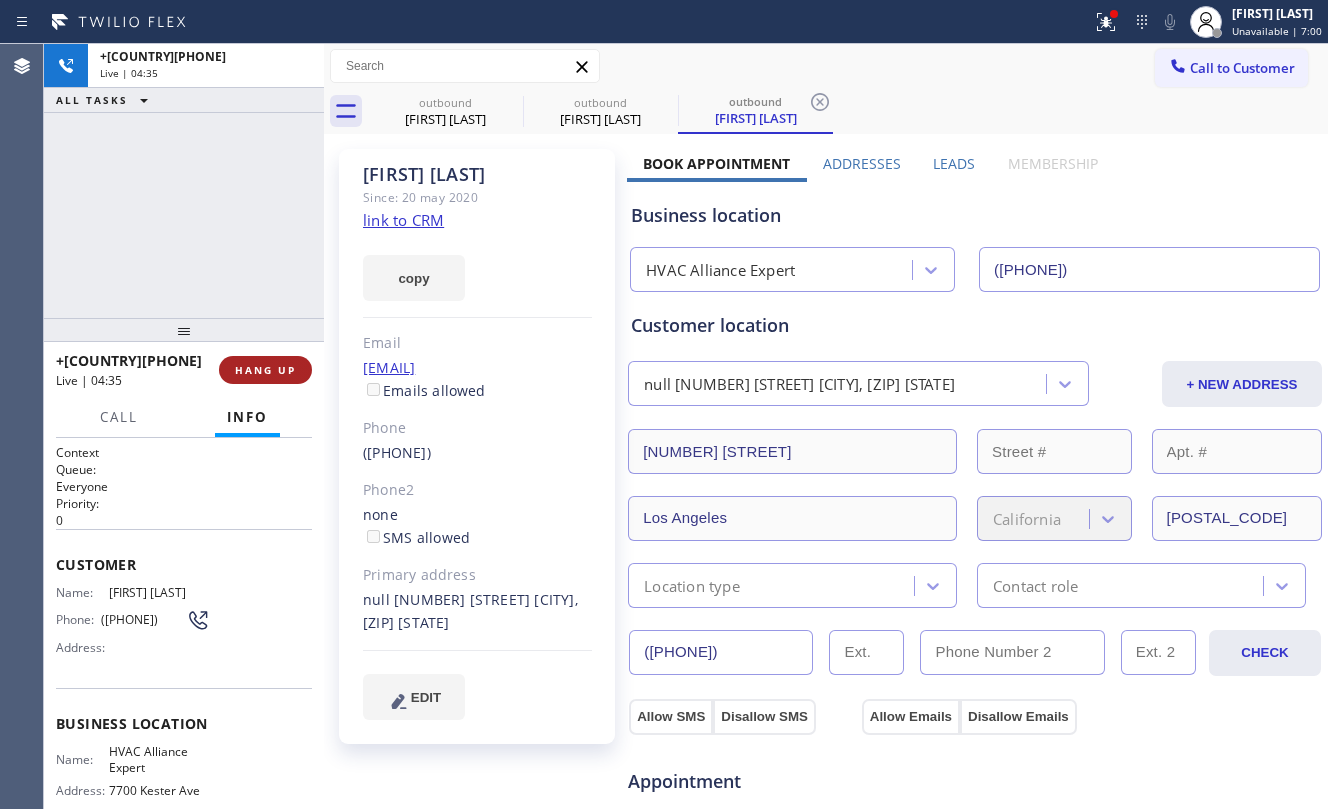 click on "+1[PHONE] Live | 04:35 HANG UP" at bounding box center (184, 370) 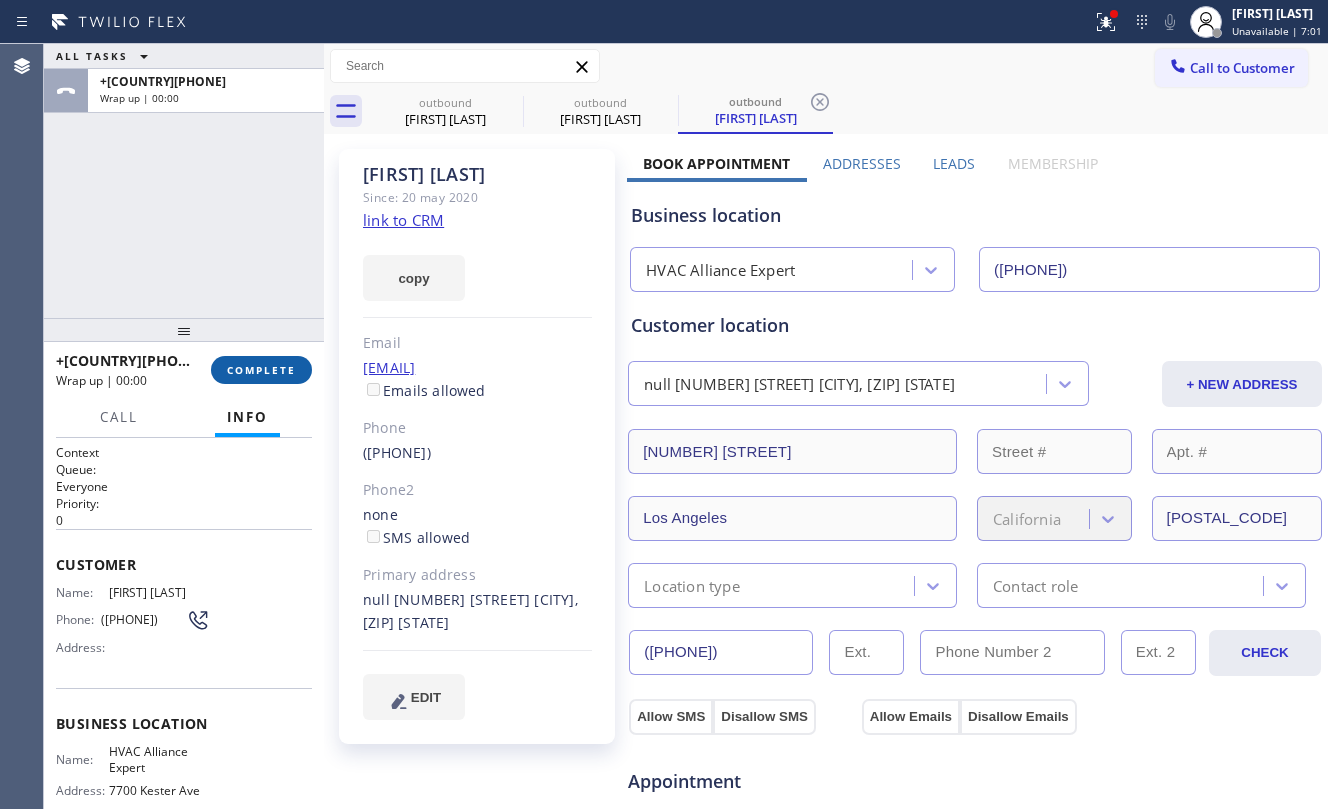 click on "COMPLETE" at bounding box center [261, 370] 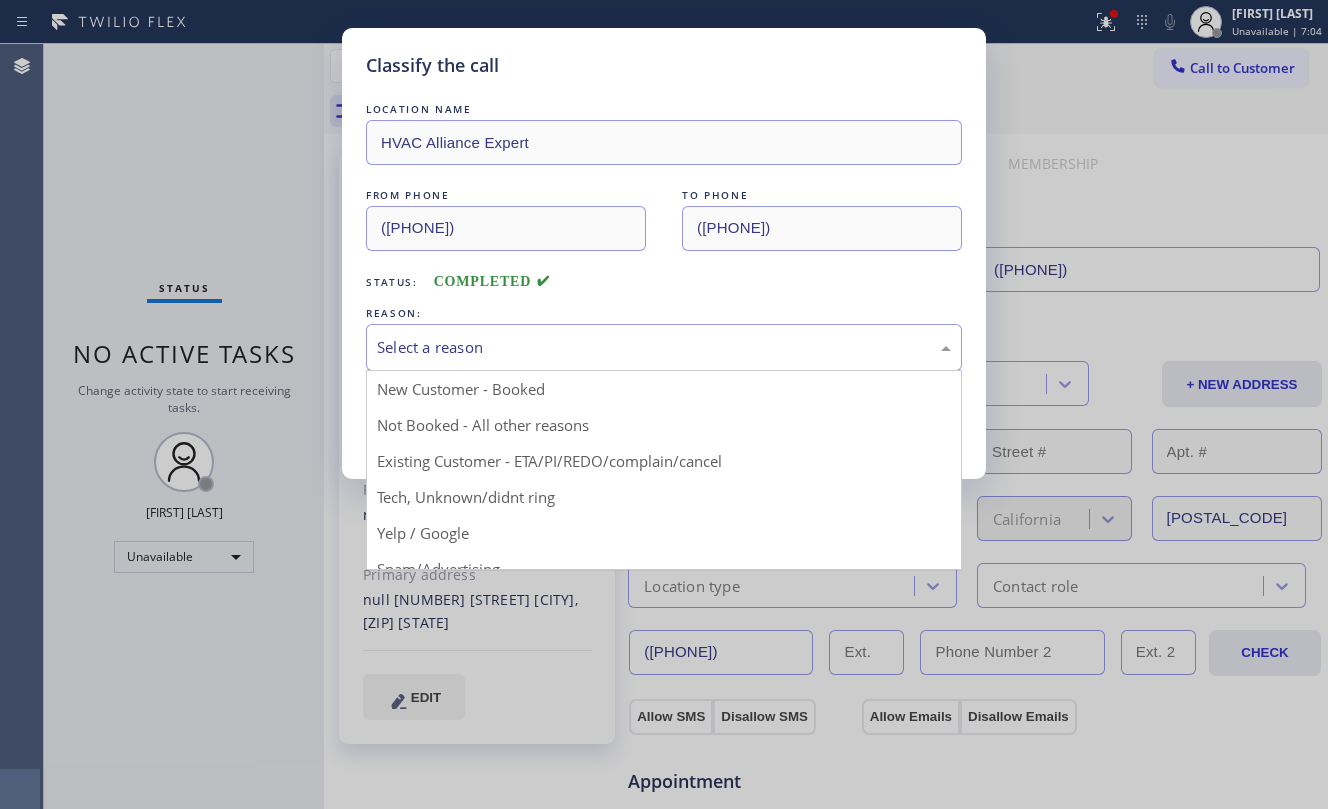 click on "Select a reason" at bounding box center [664, 347] 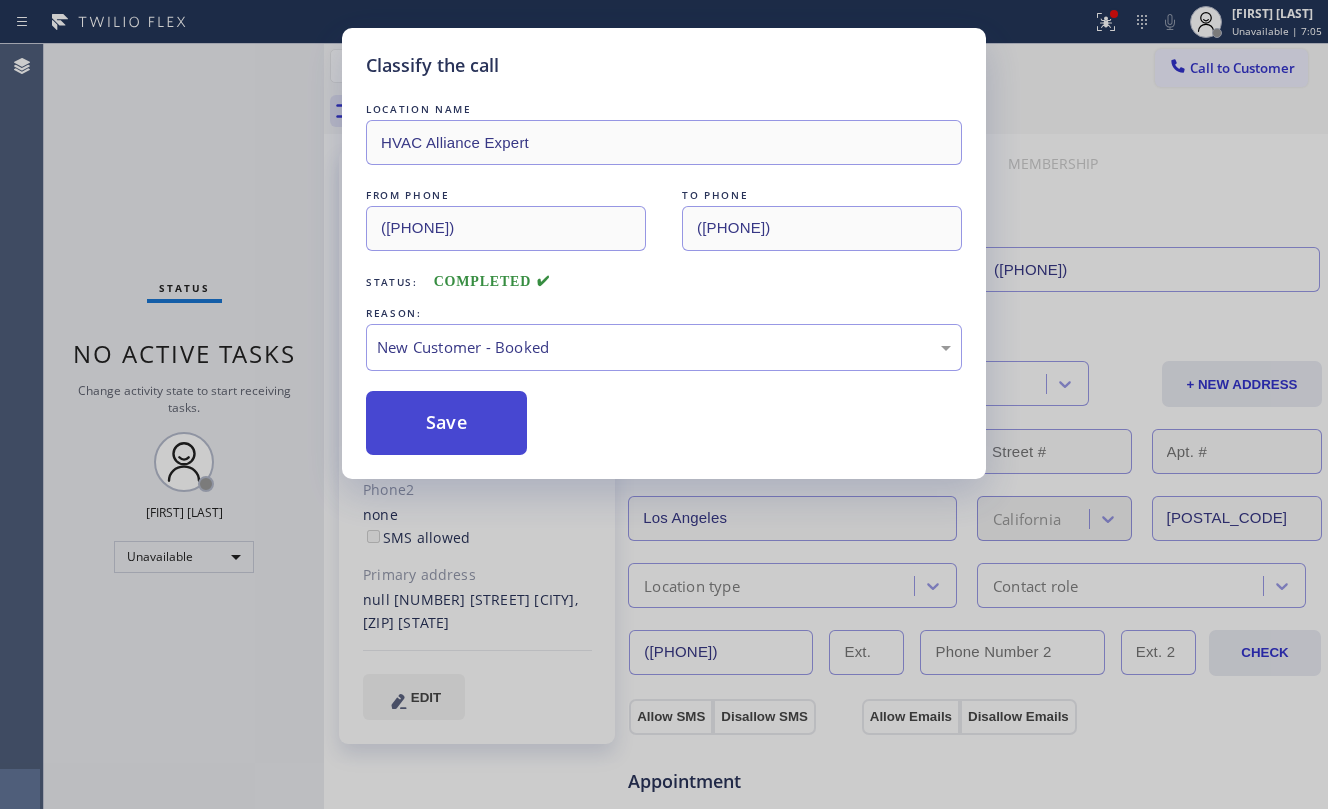 drag, startPoint x: 474, startPoint y: 418, endPoint x: 478, endPoint y: 401, distance: 17.464249 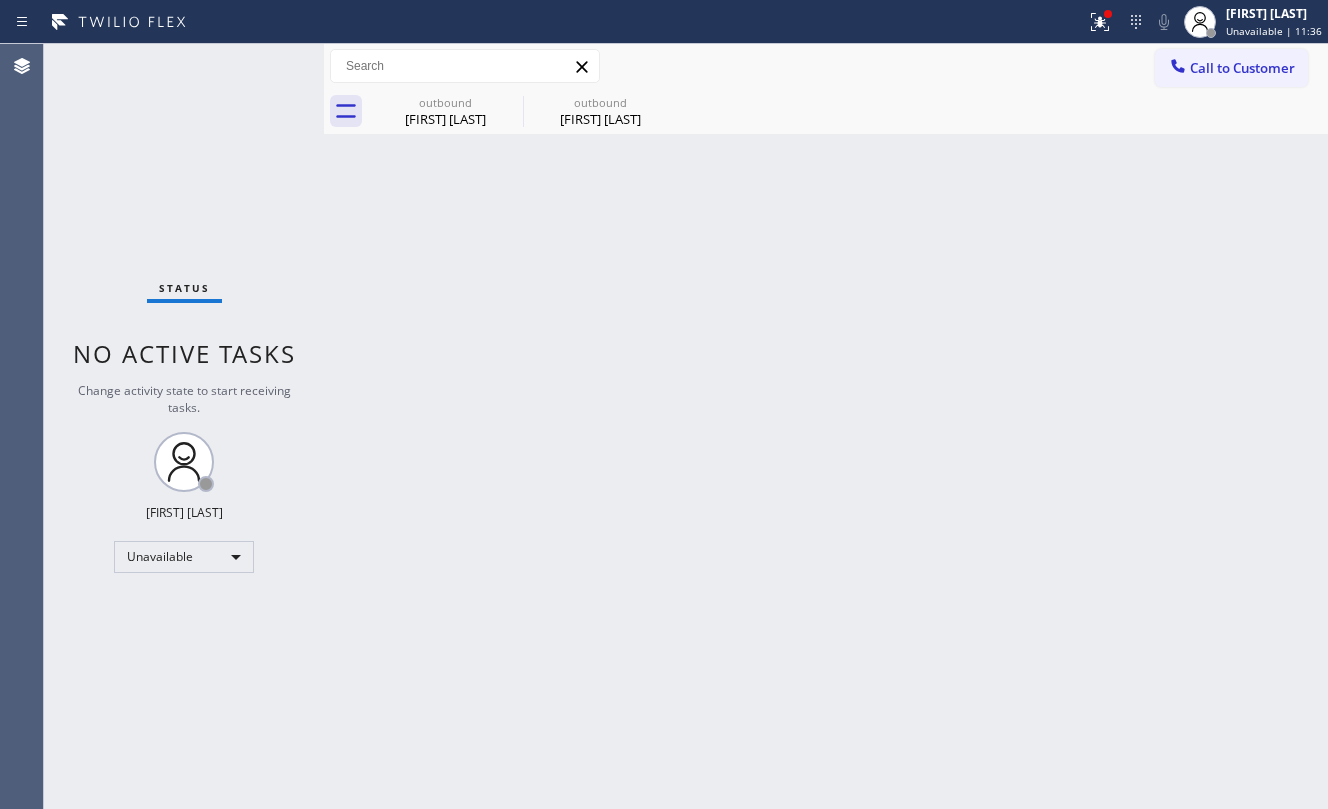 click on "[FIRST] [LAST]" at bounding box center [600, 119] 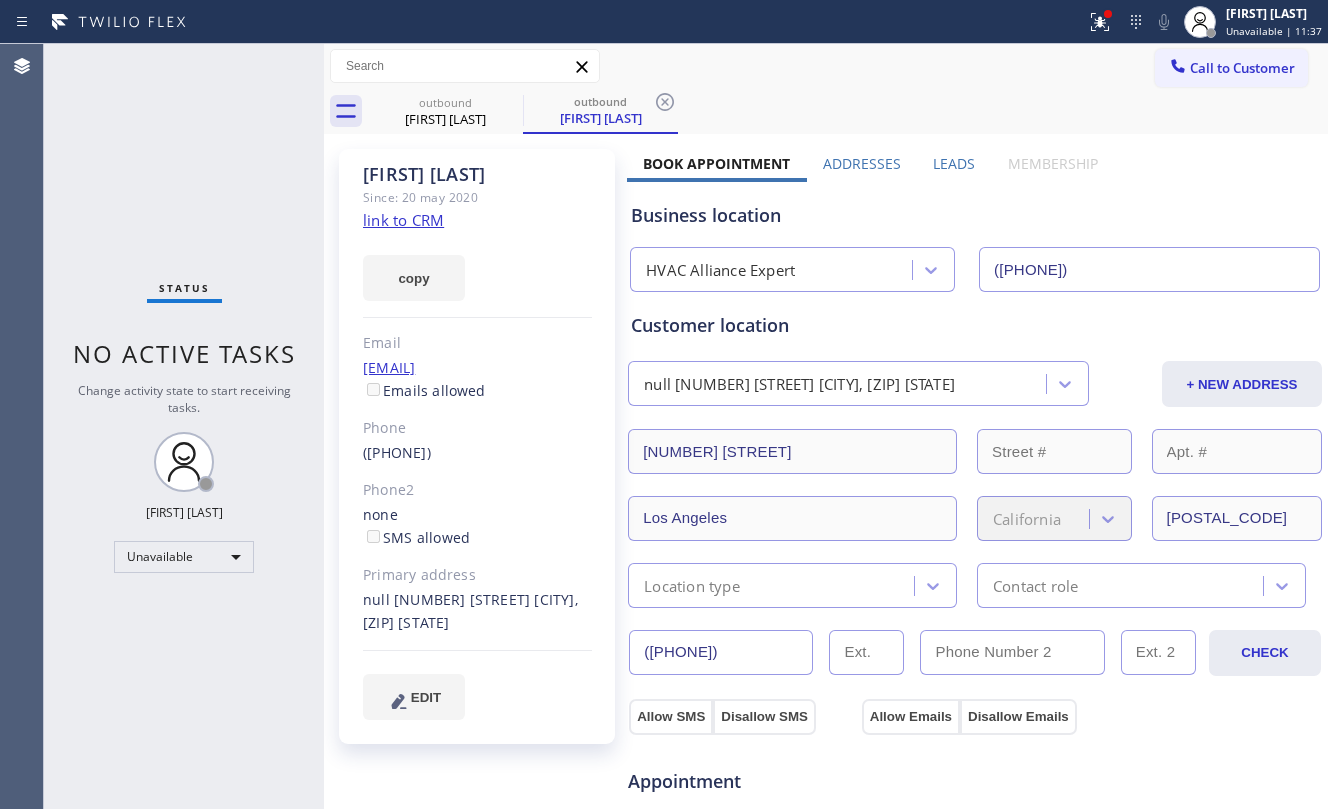 click on "([PHONE])" at bounding box center [1149, 269] 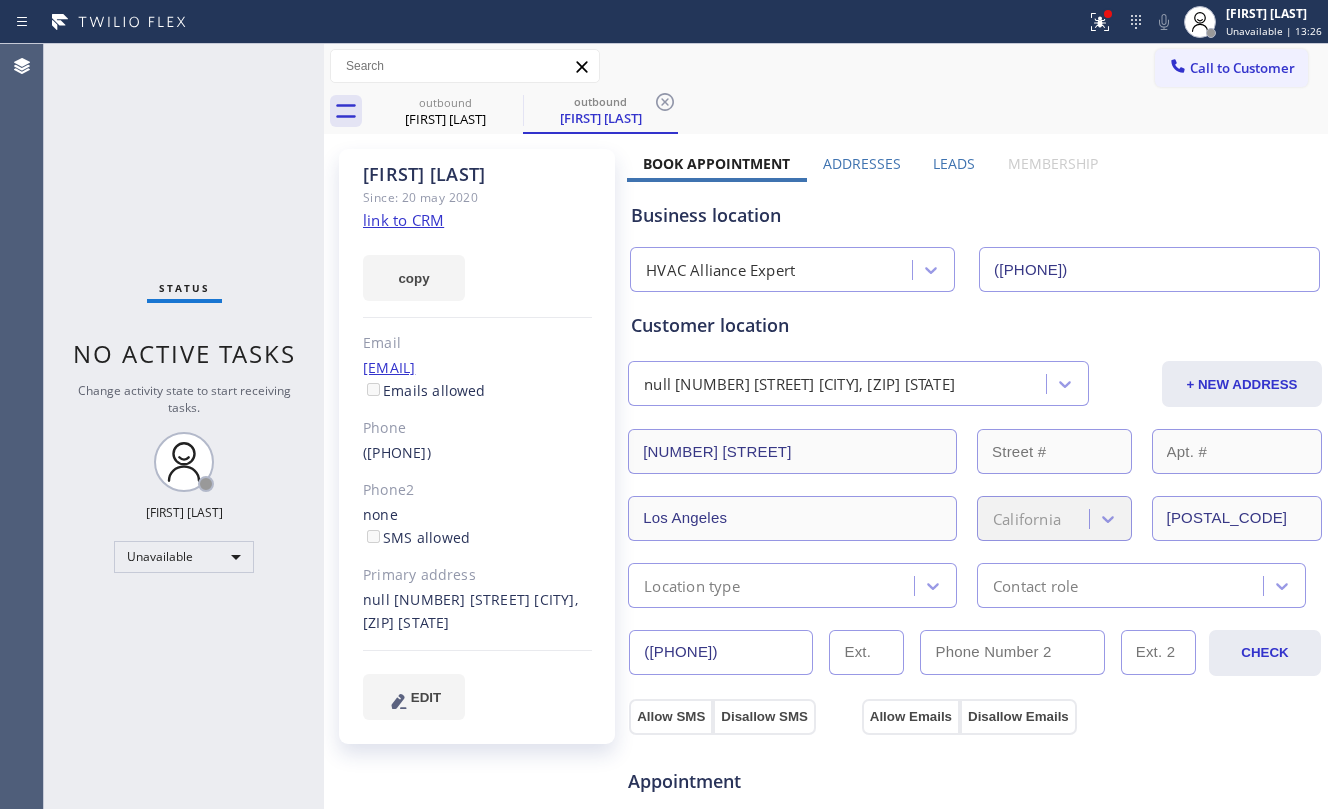 click on "Status   No active tasks     Change activity state to start receiving tasks.   Jesica Jumao-as Unavailable" at bounding box center [184, 426] 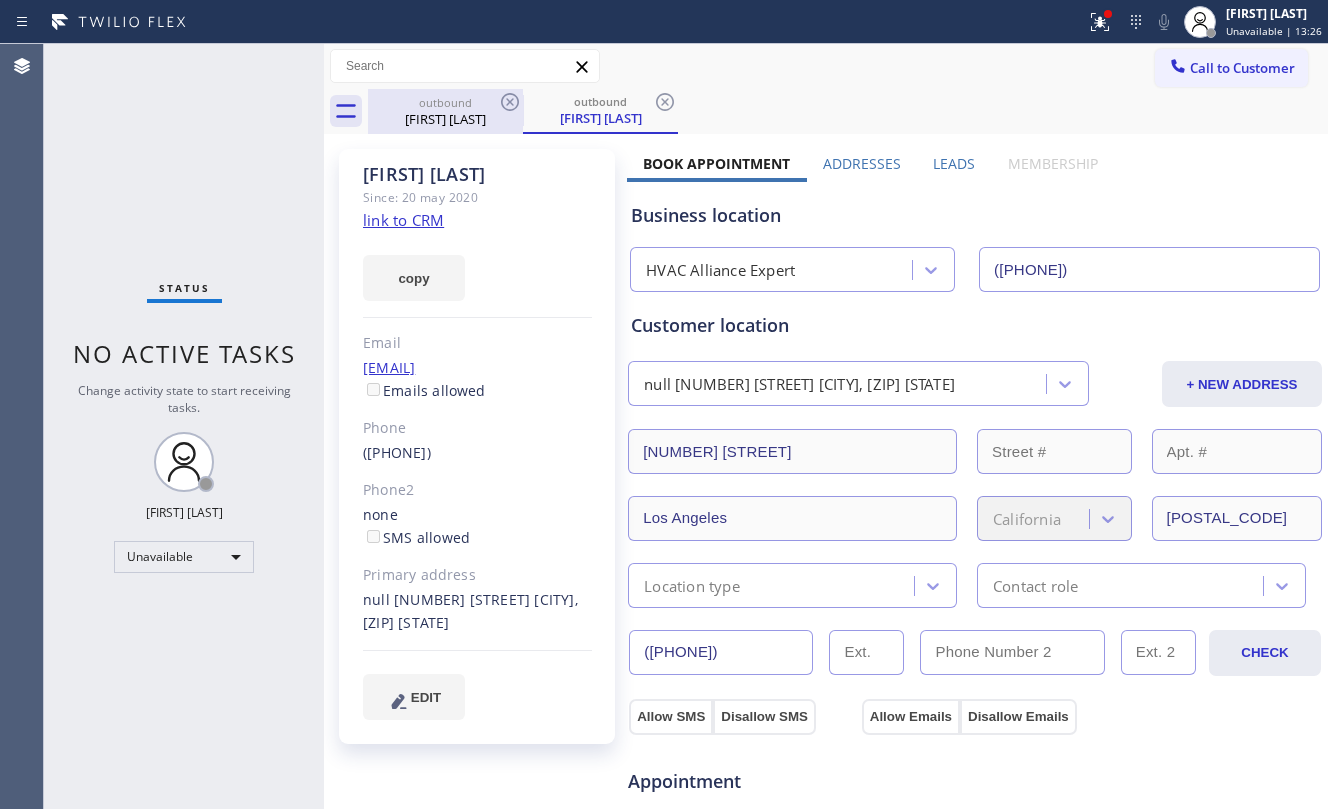 click on "outbound [FIRST] [LAST]" at bounding box center [445, 111] 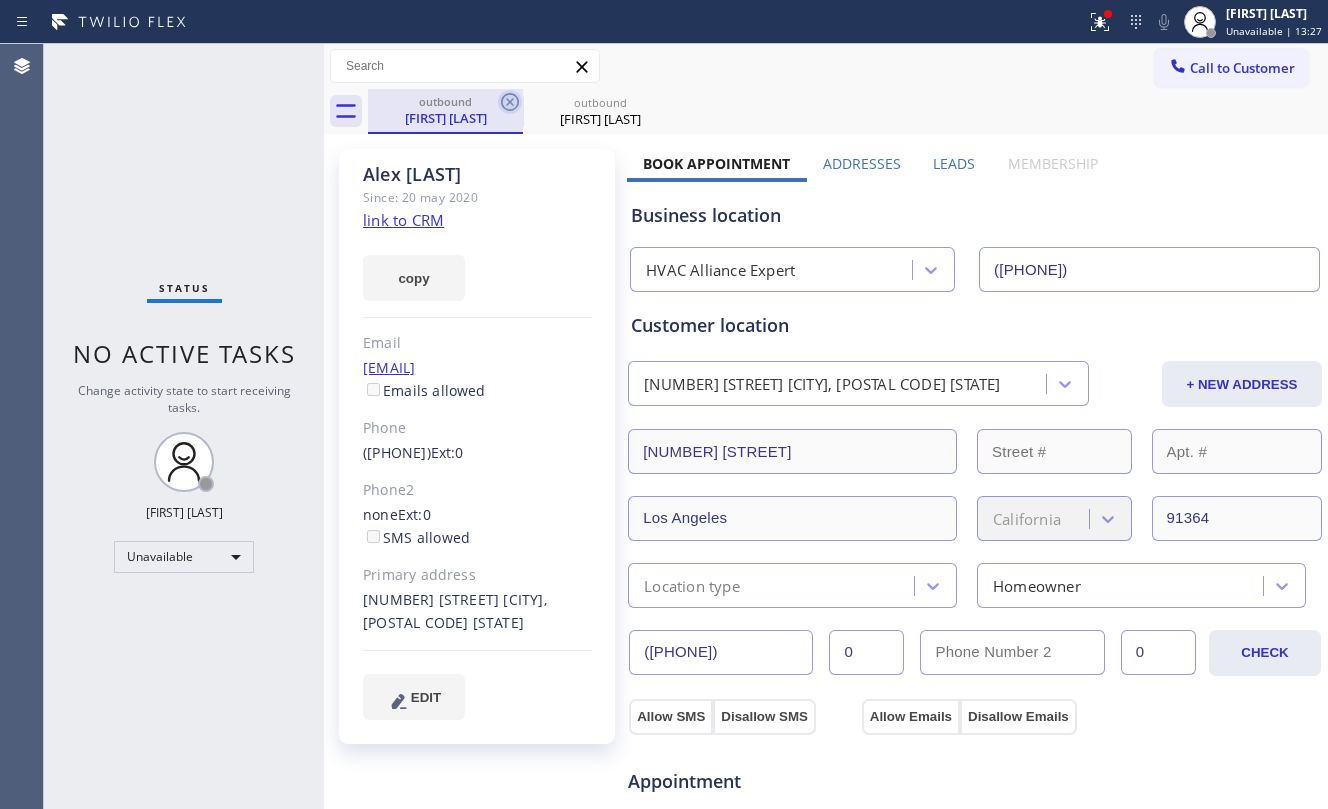 click 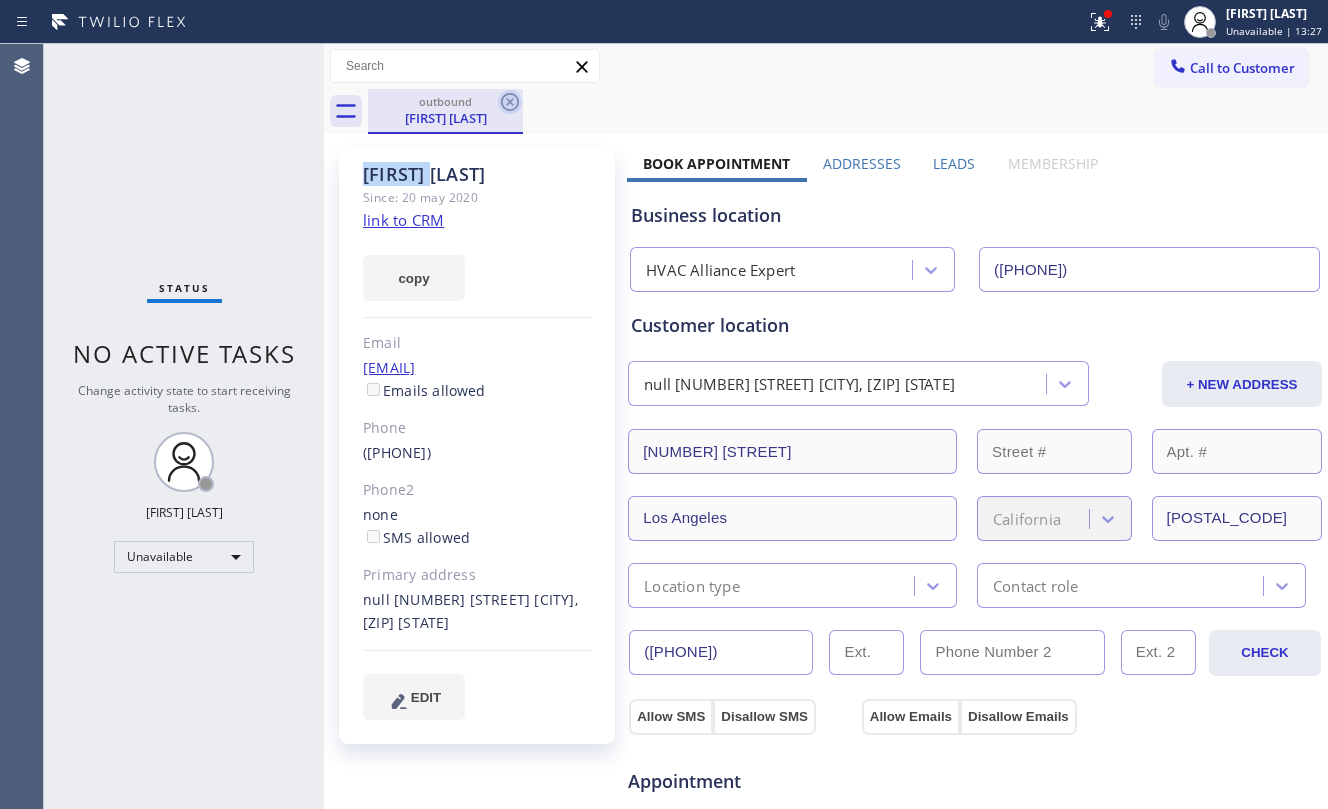 click 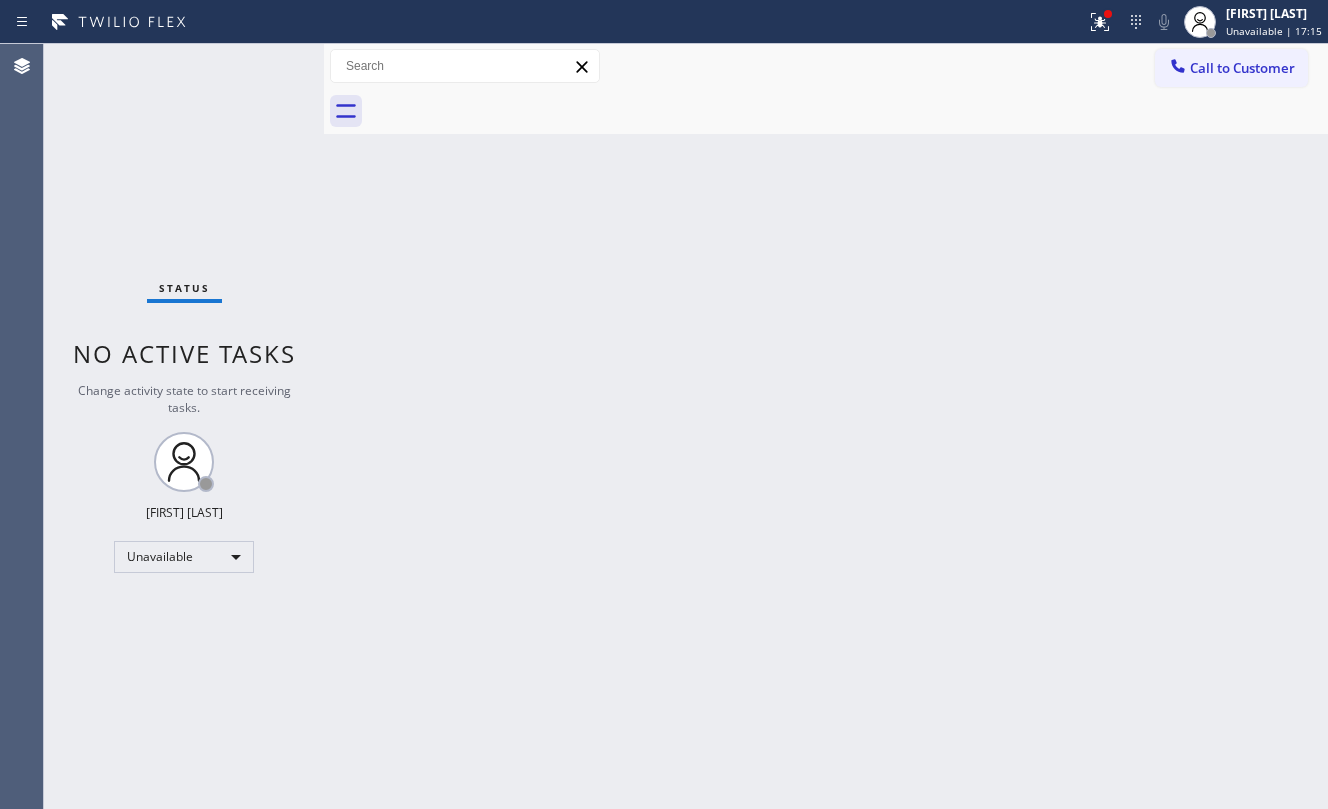 click on "Back to Dashboard Change Sender ID Customers Technicians Select a contact Outbound call Location Search location Your caller id phone number Customer number Call Customer info Name   Phone none Address none Change Sender ID HVAC +[PHONE] 5 Star Appliance +[PHONE] Appliance Repair +[PHONE] Plumbing +[PHONE] Air Duct Cleaning +[PHONE]  Electricians +[PHONE] Cancel Change Check personal SMS Reset Change No tabs Call to Customer Outbound call Location HVAC Alliance Expert Your caller id phone number ([PHONE]) Customer number Call Outbound call Technician Search Technician Your caller id phone number Your caller id phone number Call" at bounding box center (826, 426) 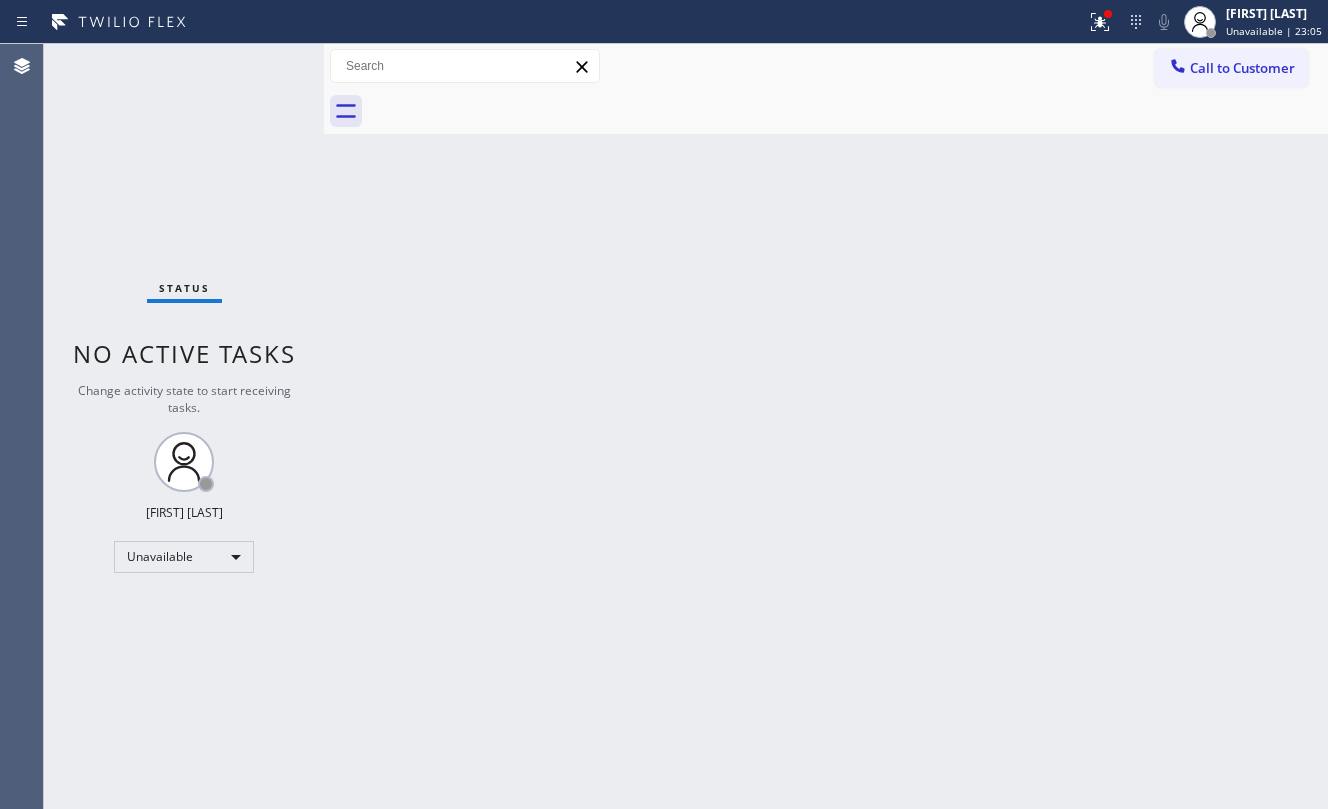 drag, startPoint x: 436, startPoint y: 452, endPoint x: 449, endPoint y: 437, distance: 19.849434 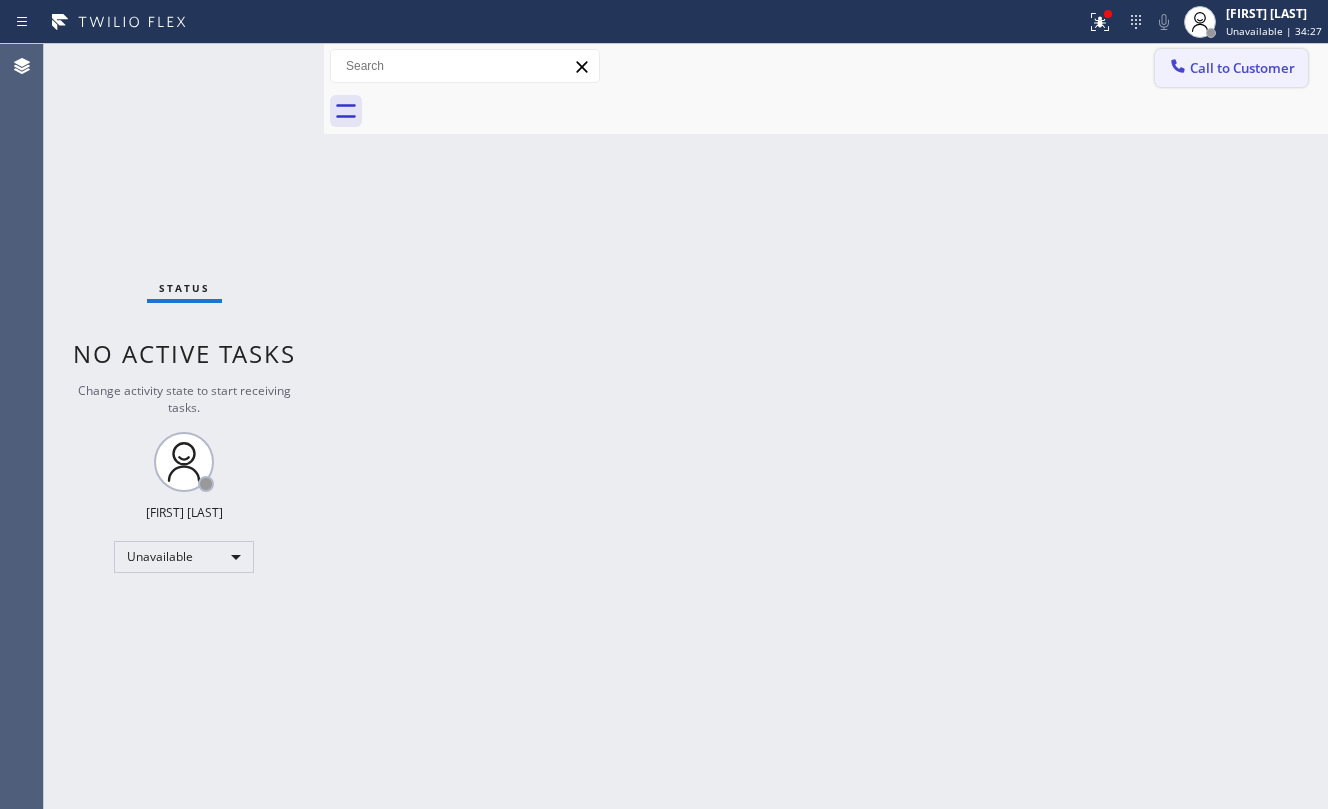 click 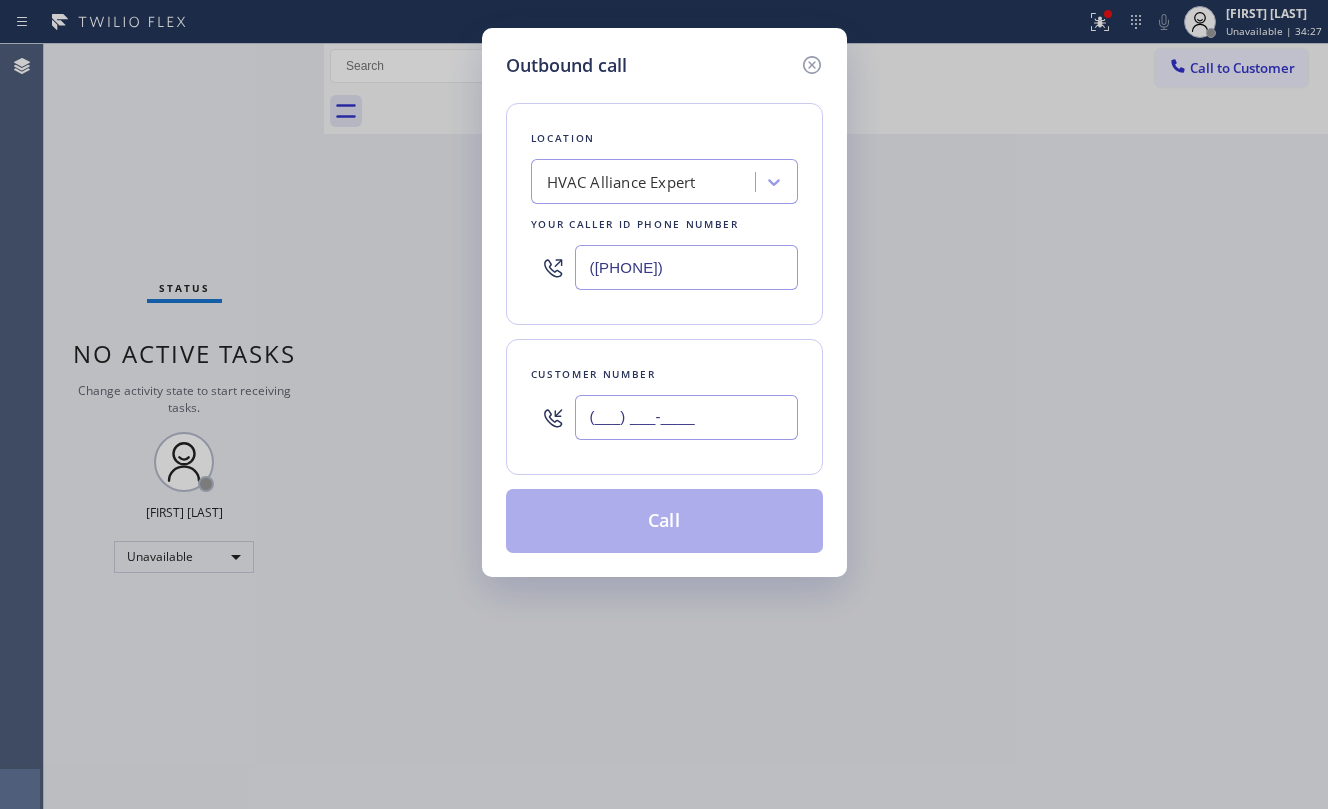 click on "(___) ___-____" at bounding box center [686, 417] 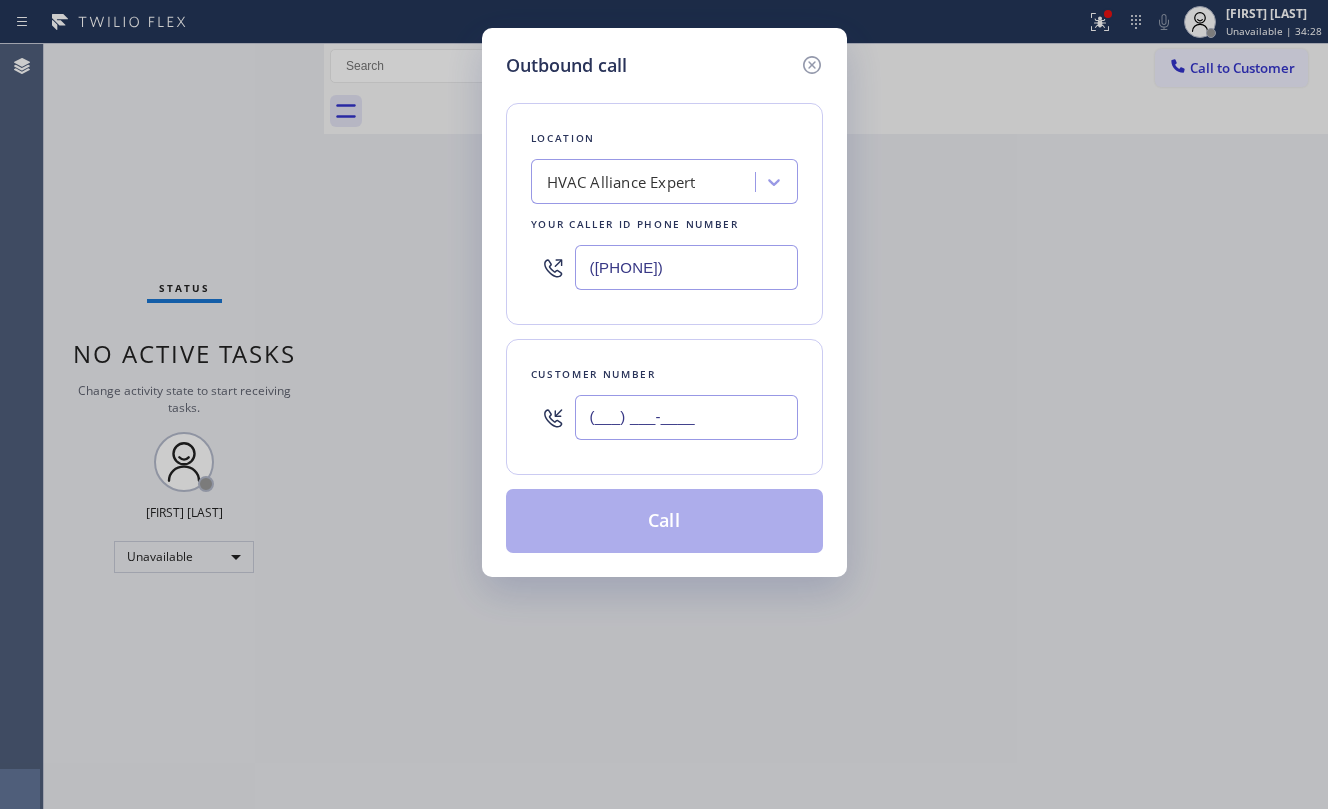 paste on "[PHONE]" 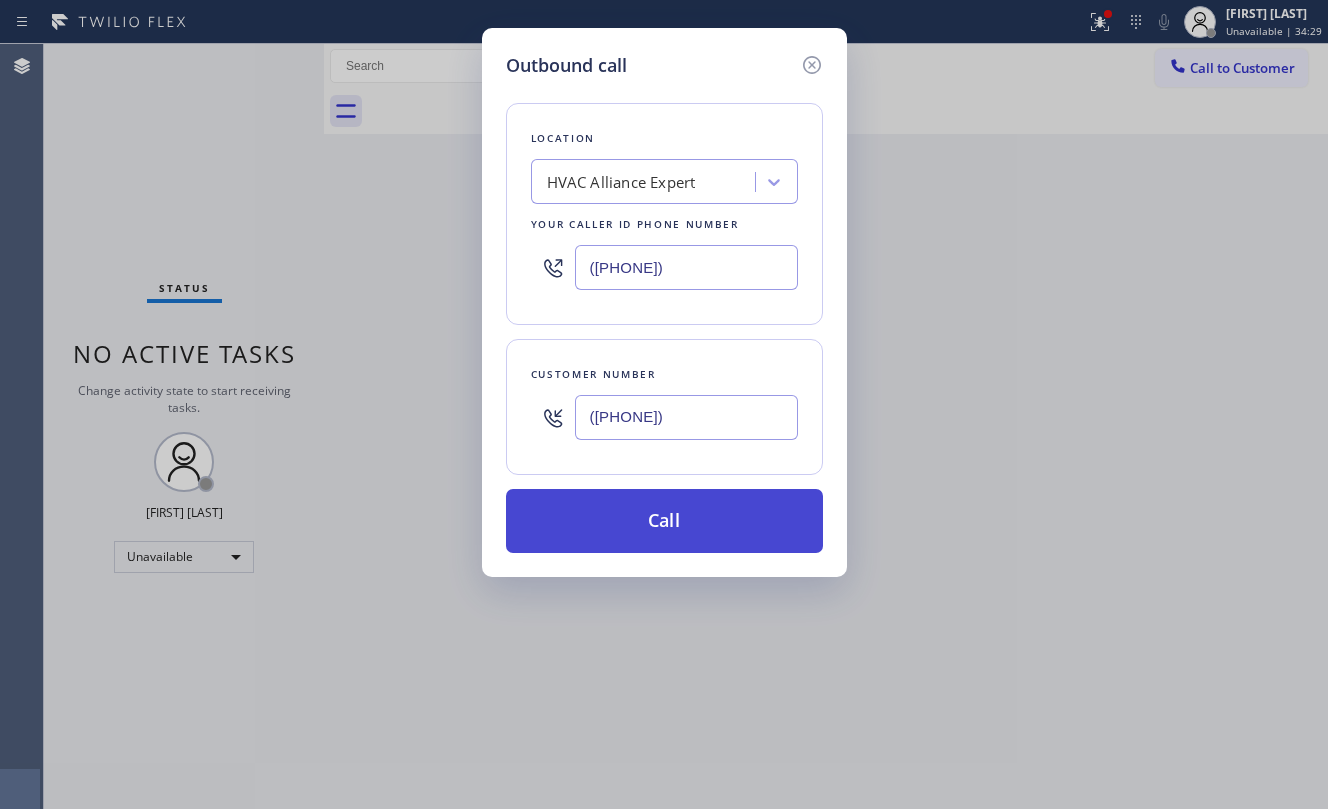 type on "([PHONE])" 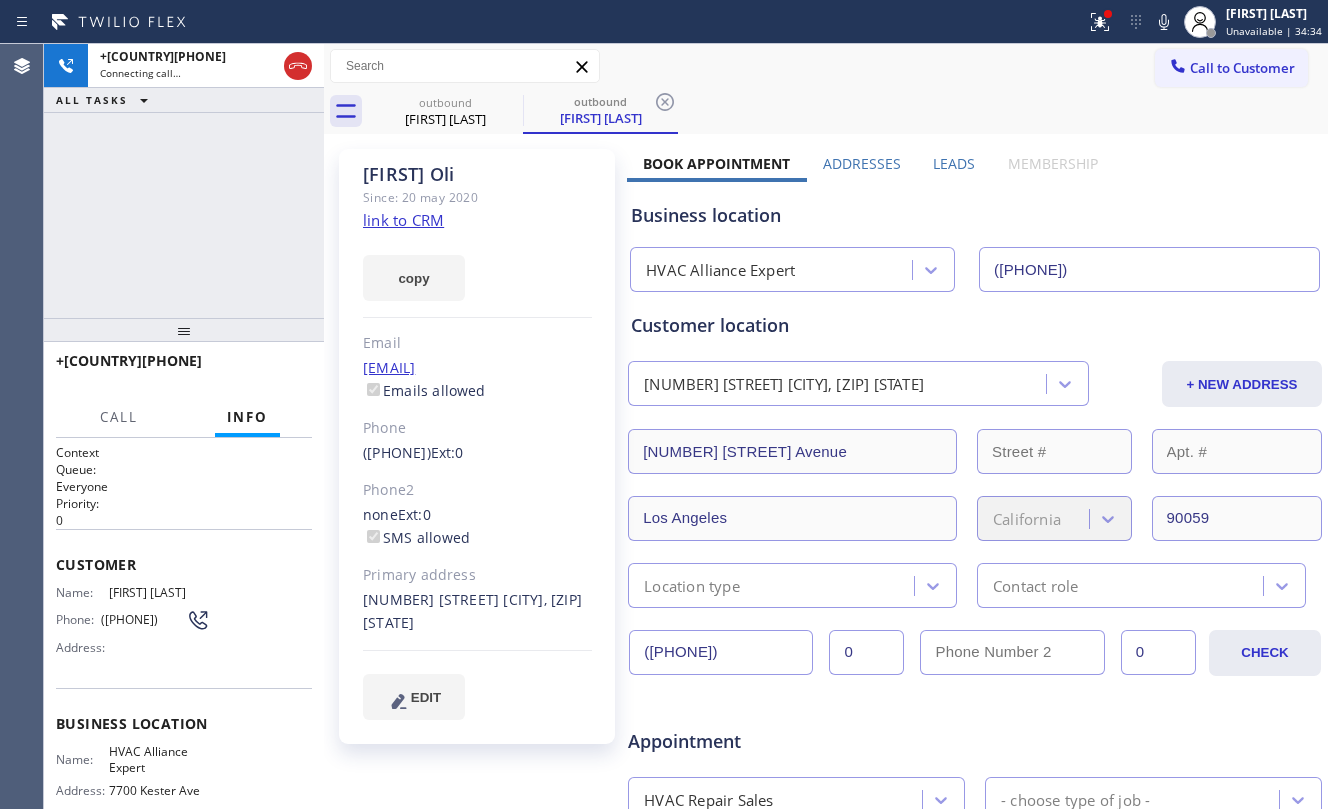 type on "([PHONE])" 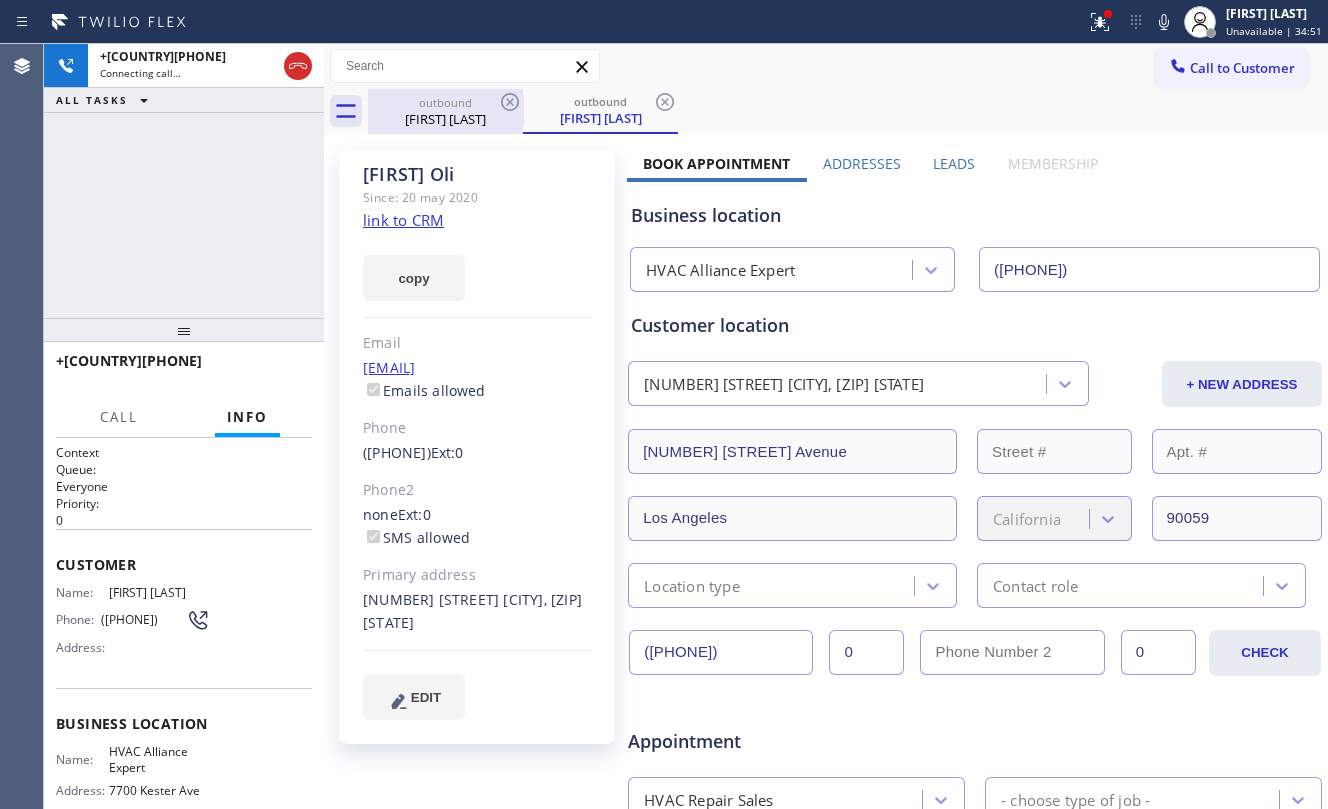 click on "outbound" at bounding box center (445, 102) 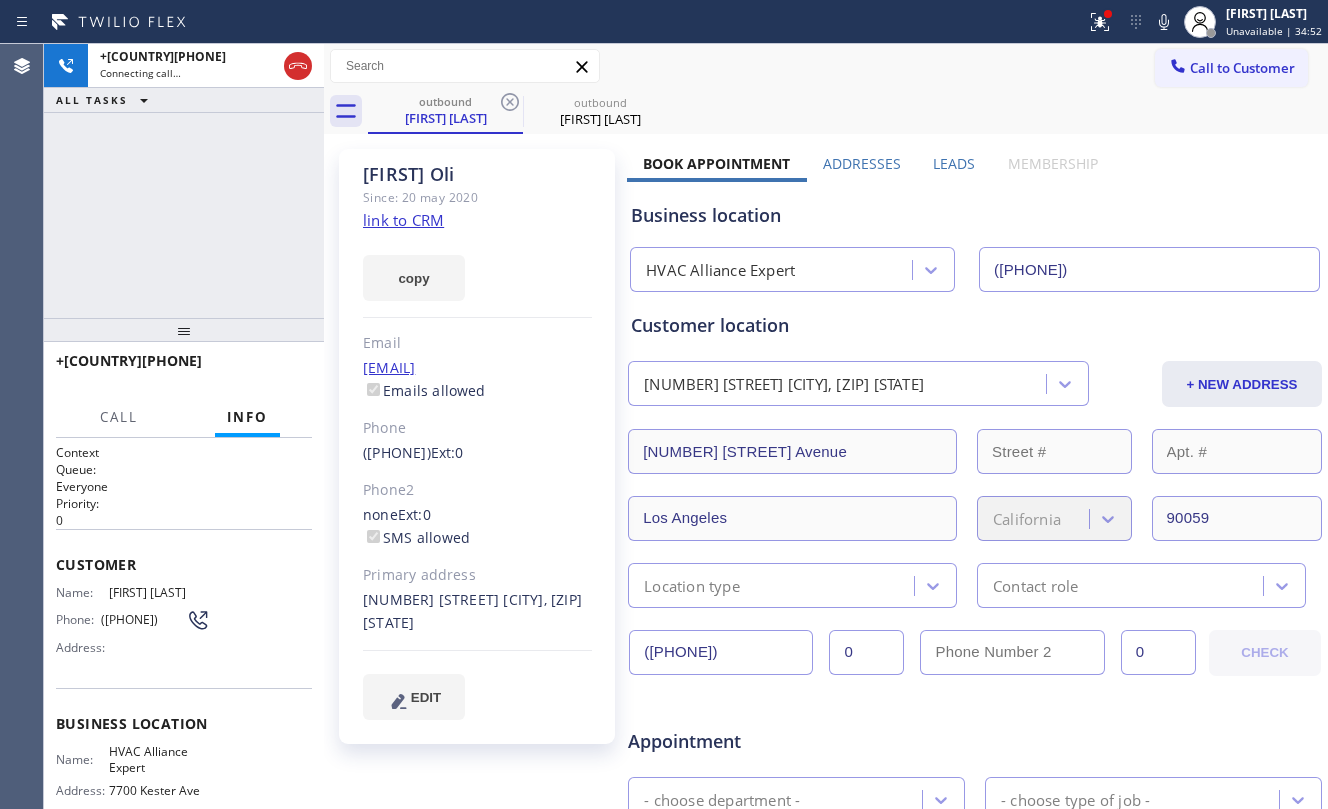 click 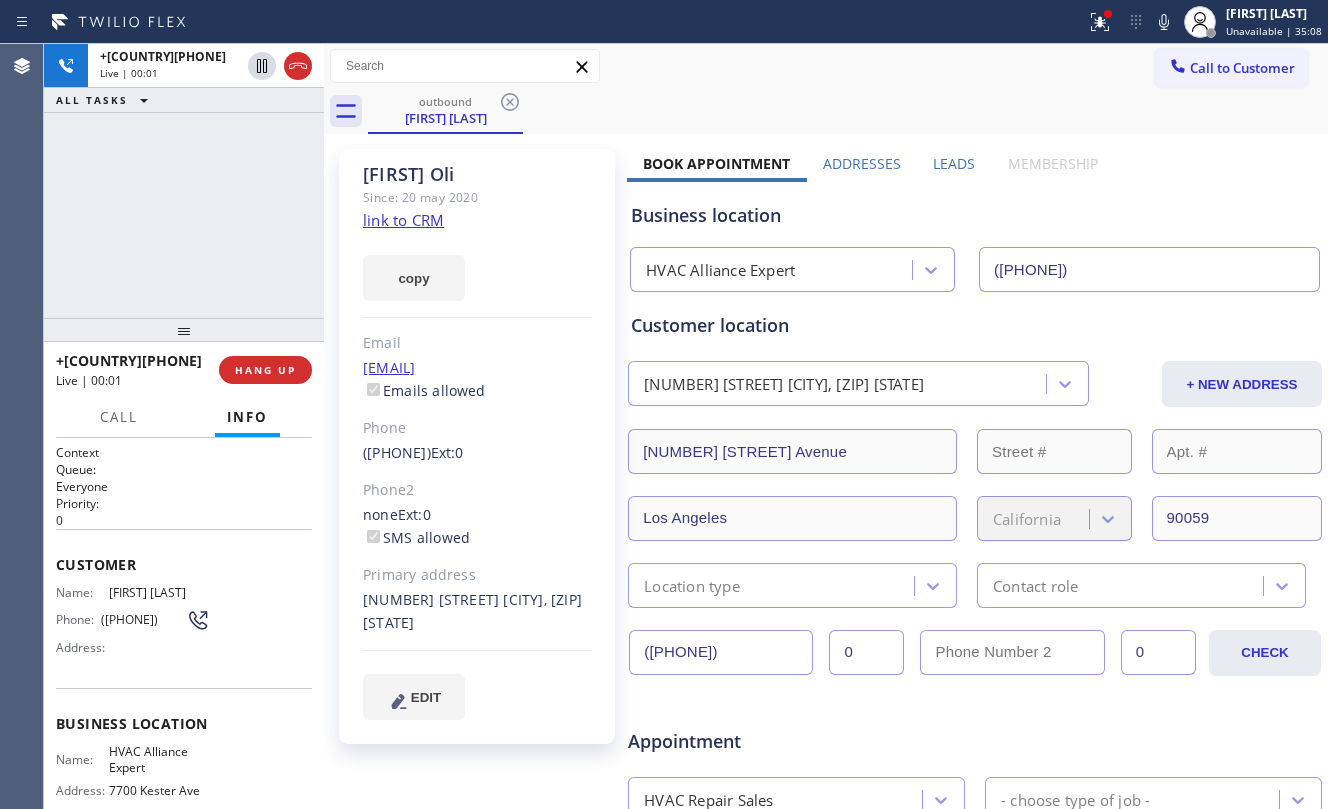 click on "+[COUNTRY][PHONE] Live | 00:01 ALL TASKS ALL TASKS ACTIVE TASKS TASKS IN WRAP UP" at bounding box center (184, 181) 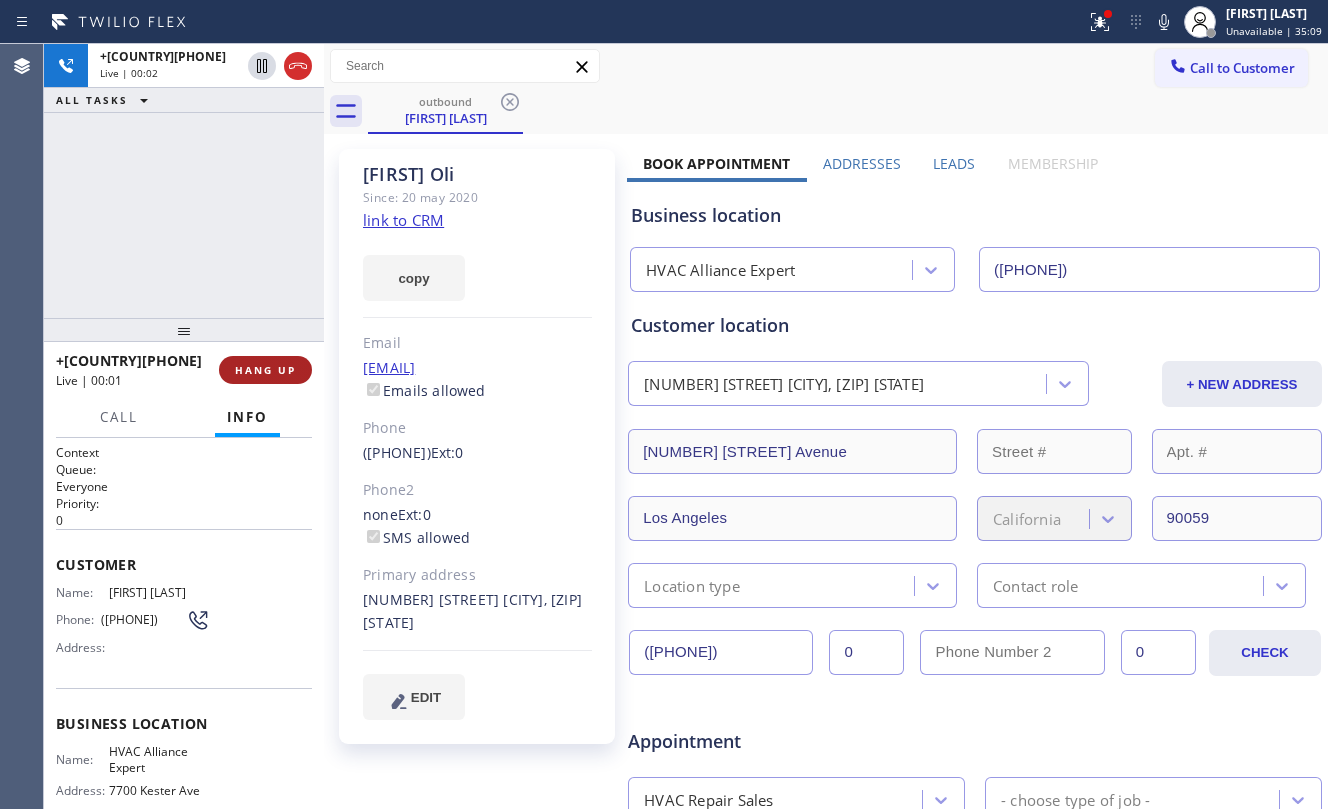 click on "HANG UP" at bounding box center (265, 370) 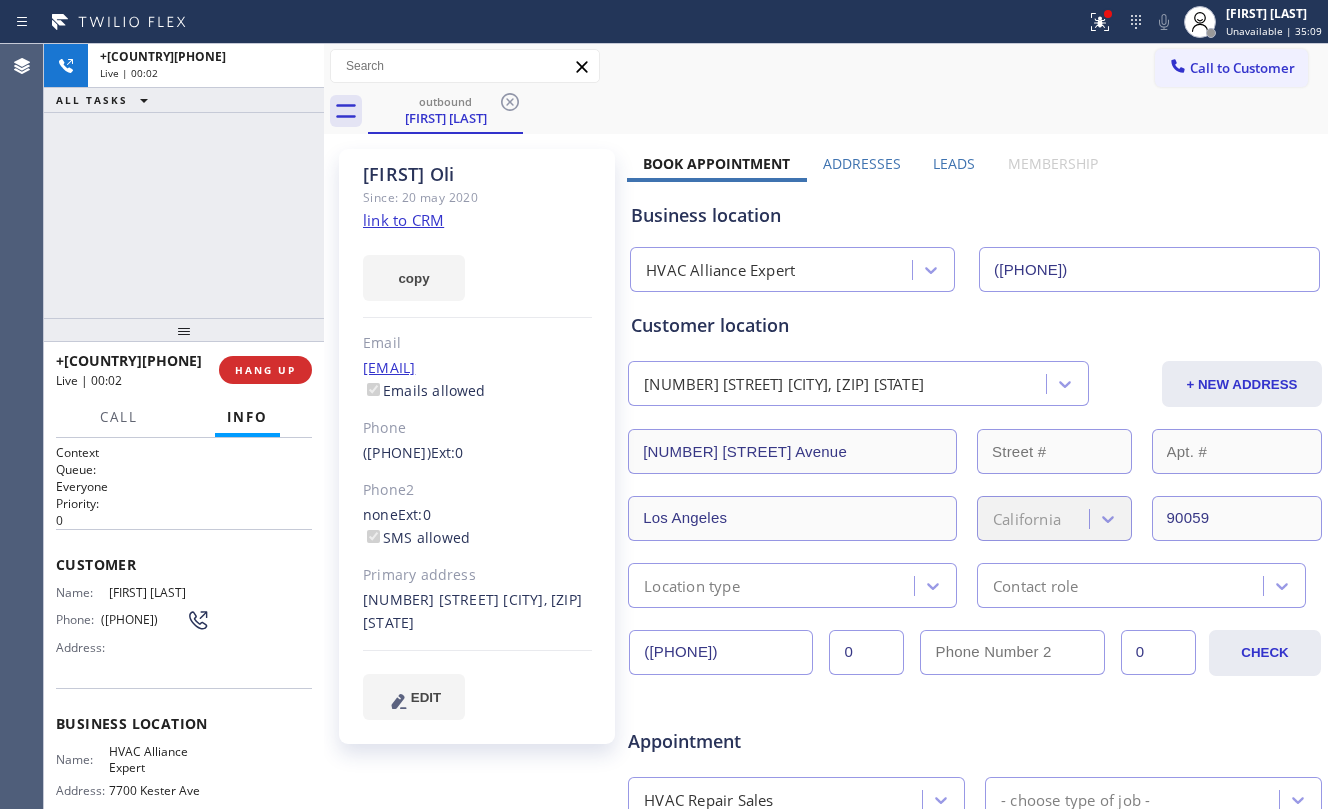 click on "+1[PHONE] Live | 00:02 ALL TASKS ALL TASKS ACTIVE TASKS TASKS IN WRAP UP" at bounding box center [184, 181] 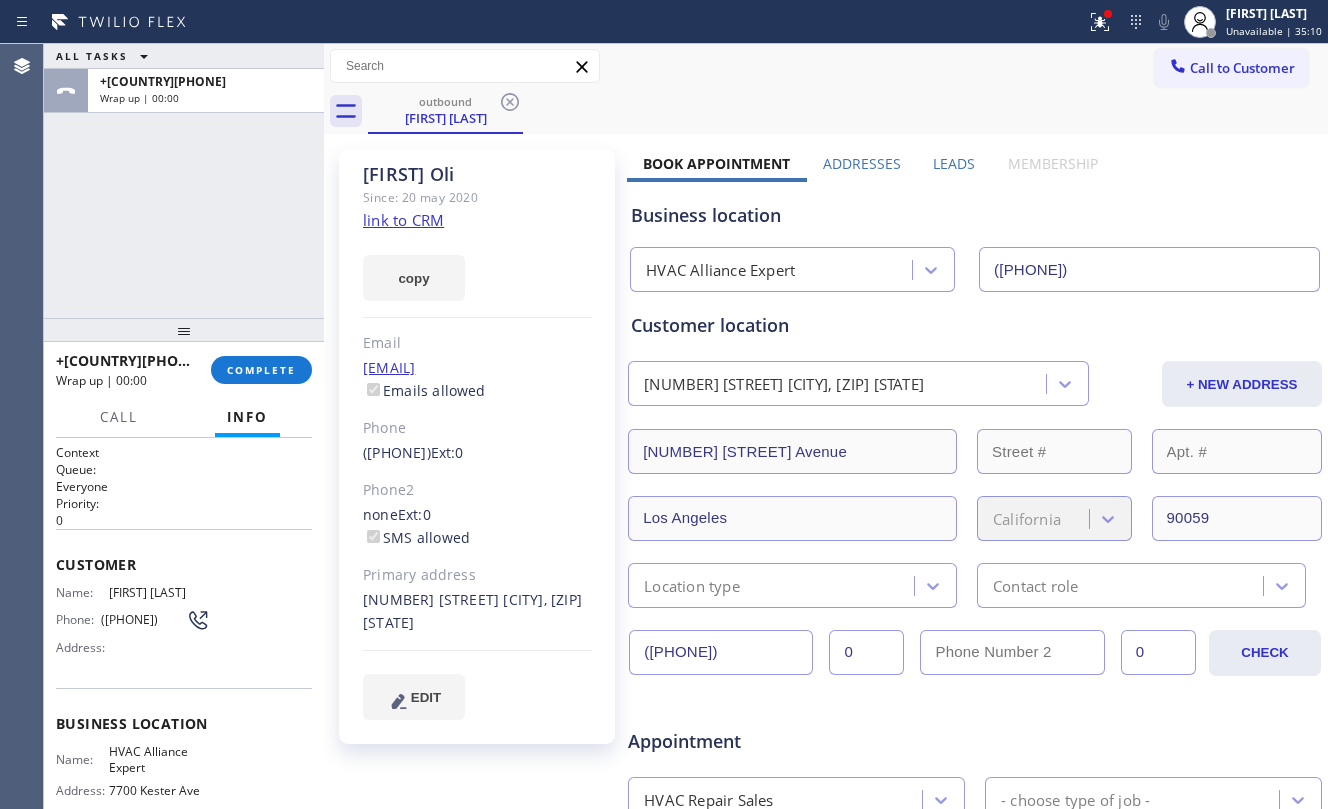 drag, startPoint x: 266, startPoint y: 353, endPoint x: 865, endPoint y: 560, distance: 633.7586 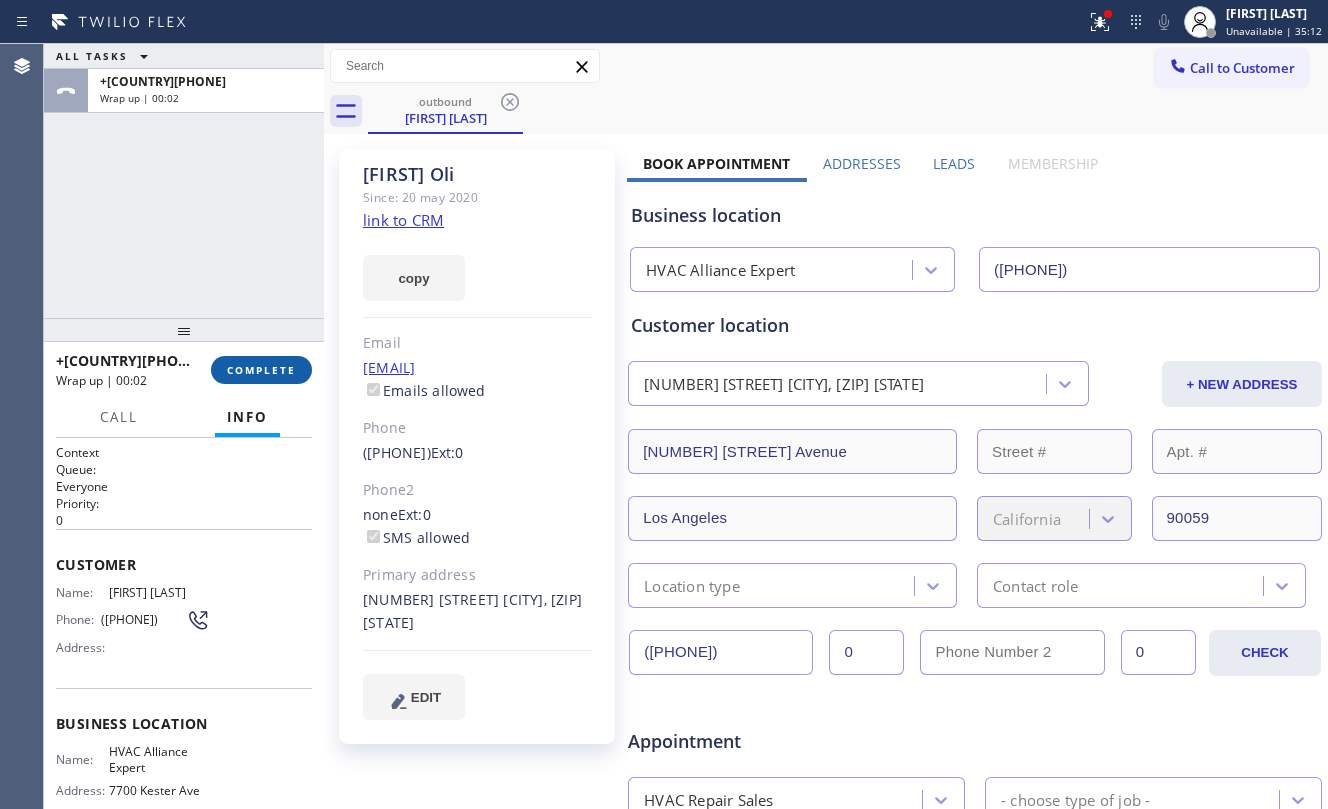 click on "COMPLETE" at bounding box center (261, 370) 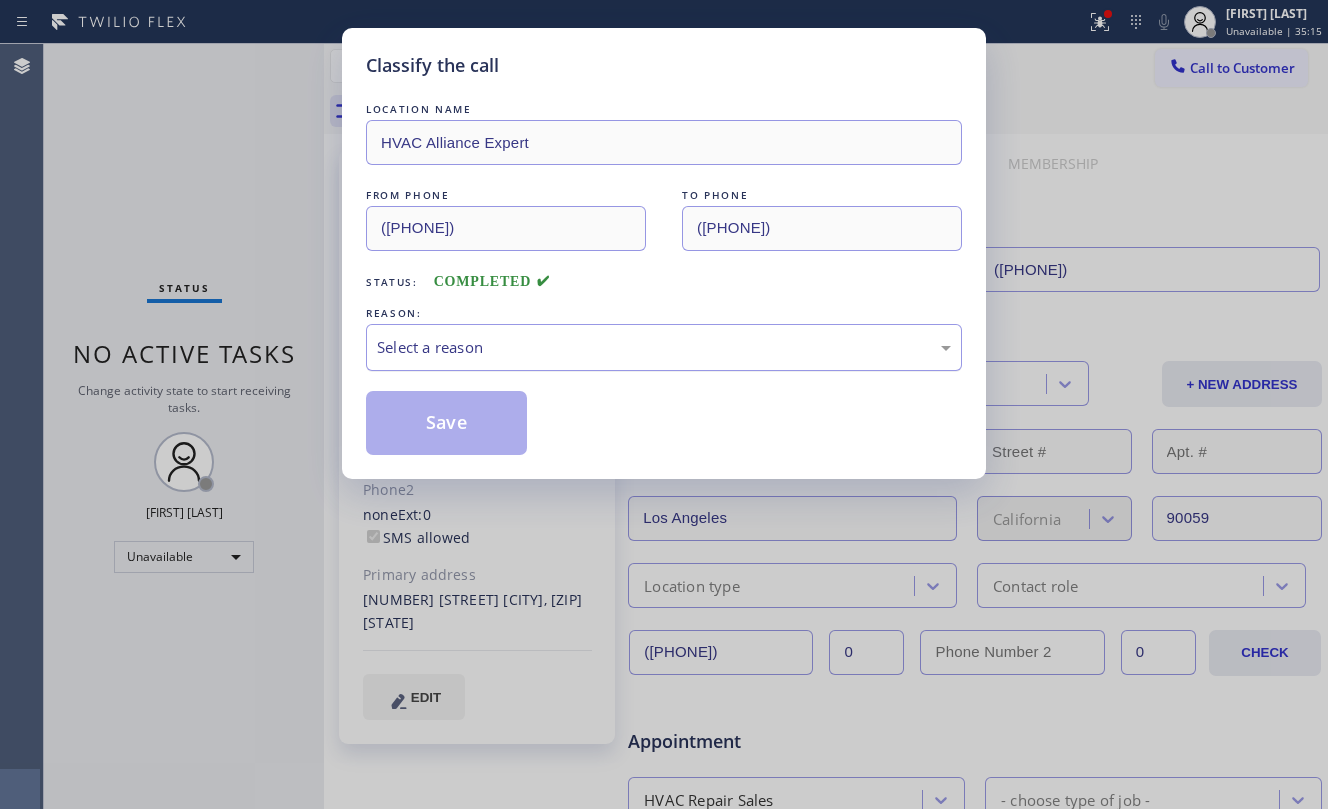 click on "Select a reason" at bounding box center [664, 347] 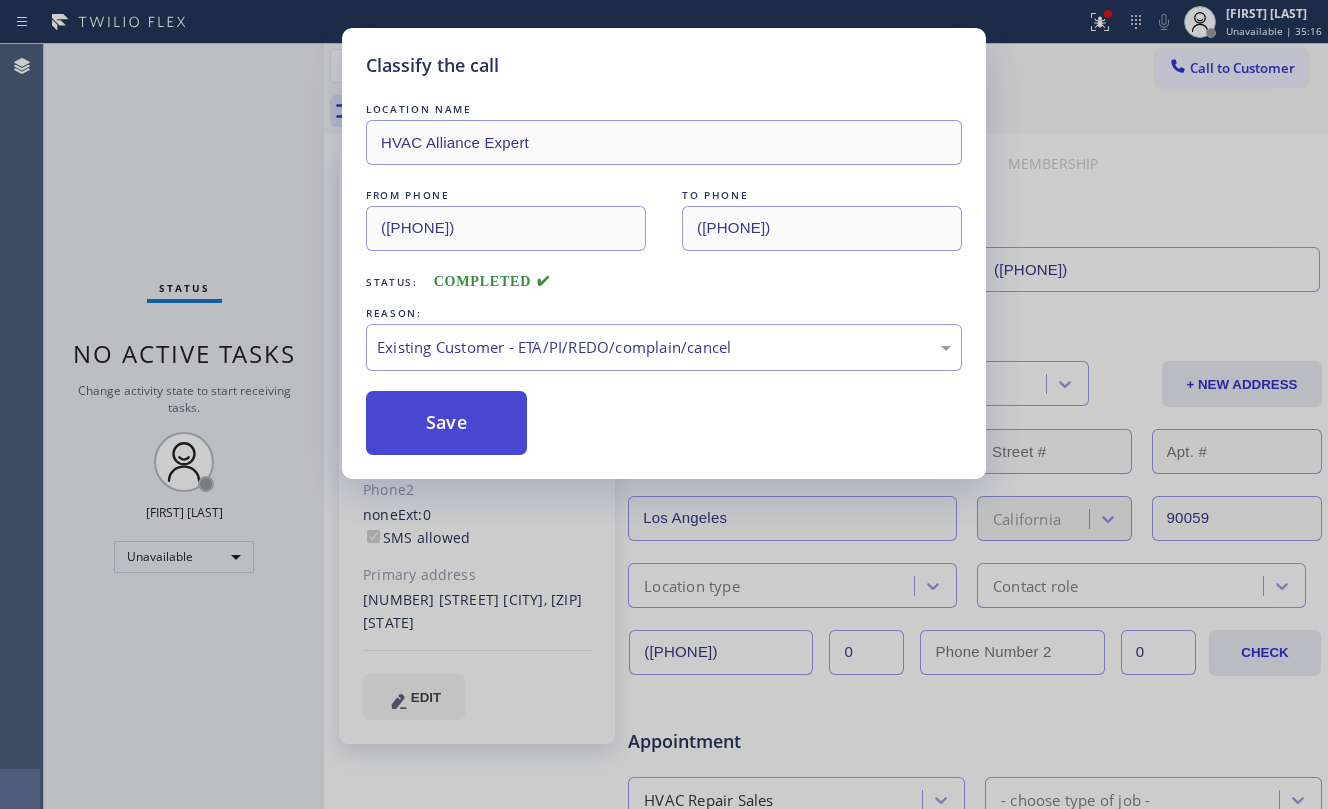 click on "Save" at bounding box center [446, 423] 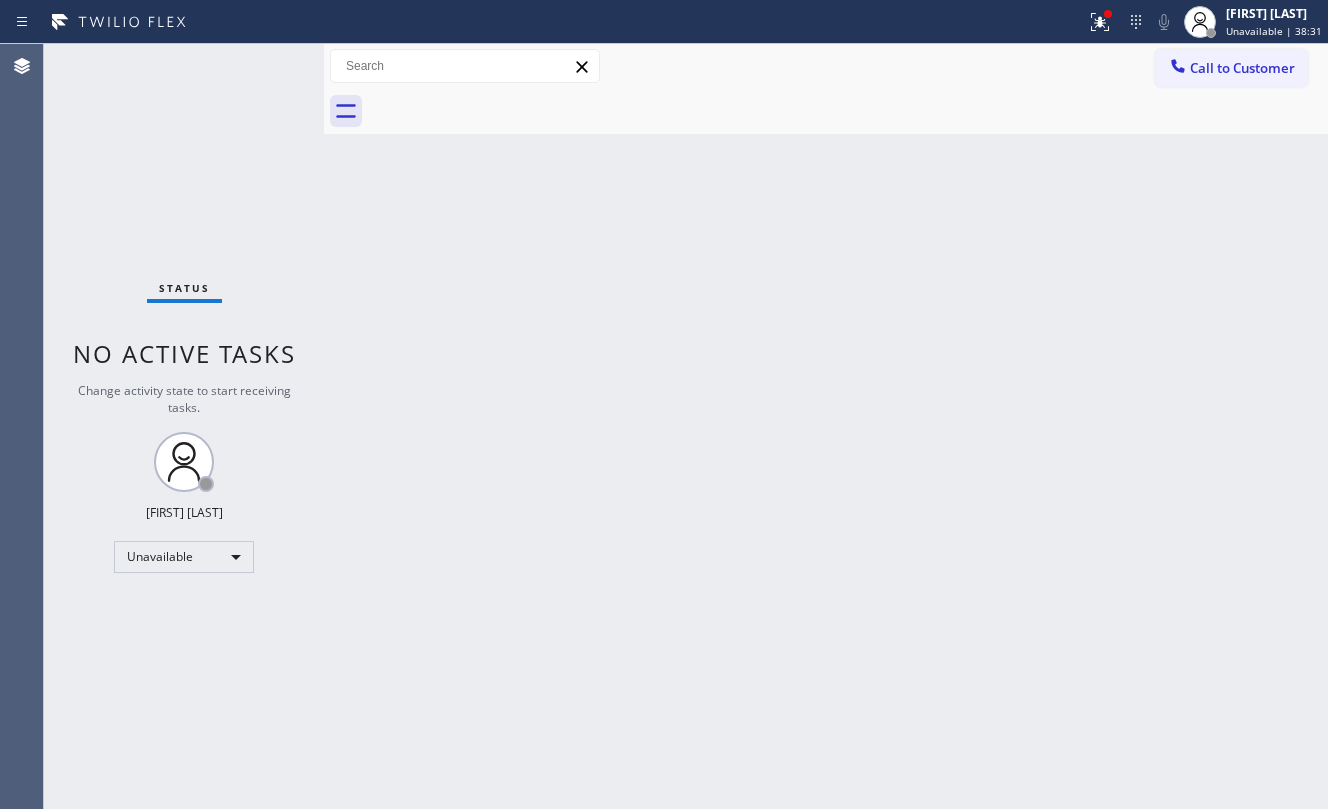 click on "Call to Customer Outbound call Location HVAC Alliance Expert Your caller id phone number ([PHONE]) Customer number Call Outbound call Technician Search Technician Your caller id phone number Your caller id phone number Call" at bounding box center (826, 66) 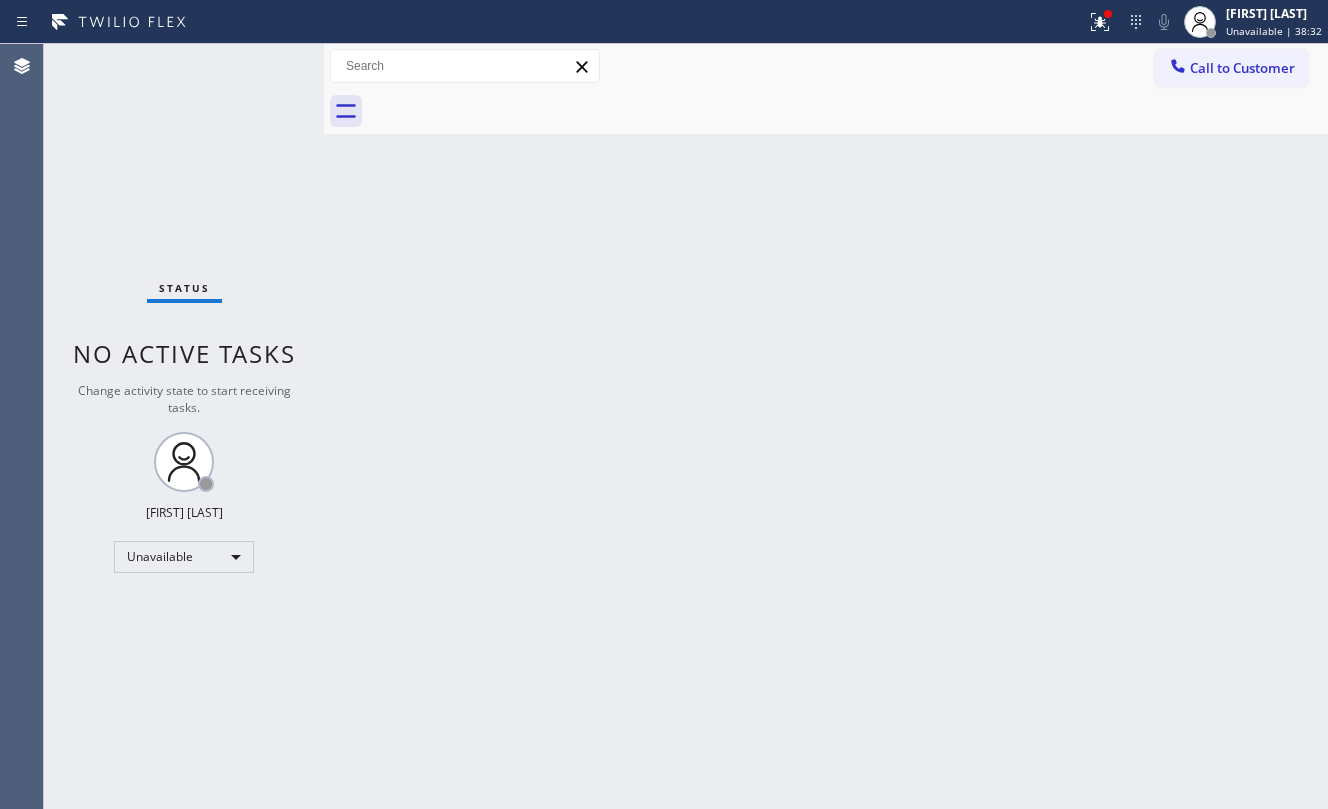 click on "Call to Customer" at bounding box center (1242, 68) 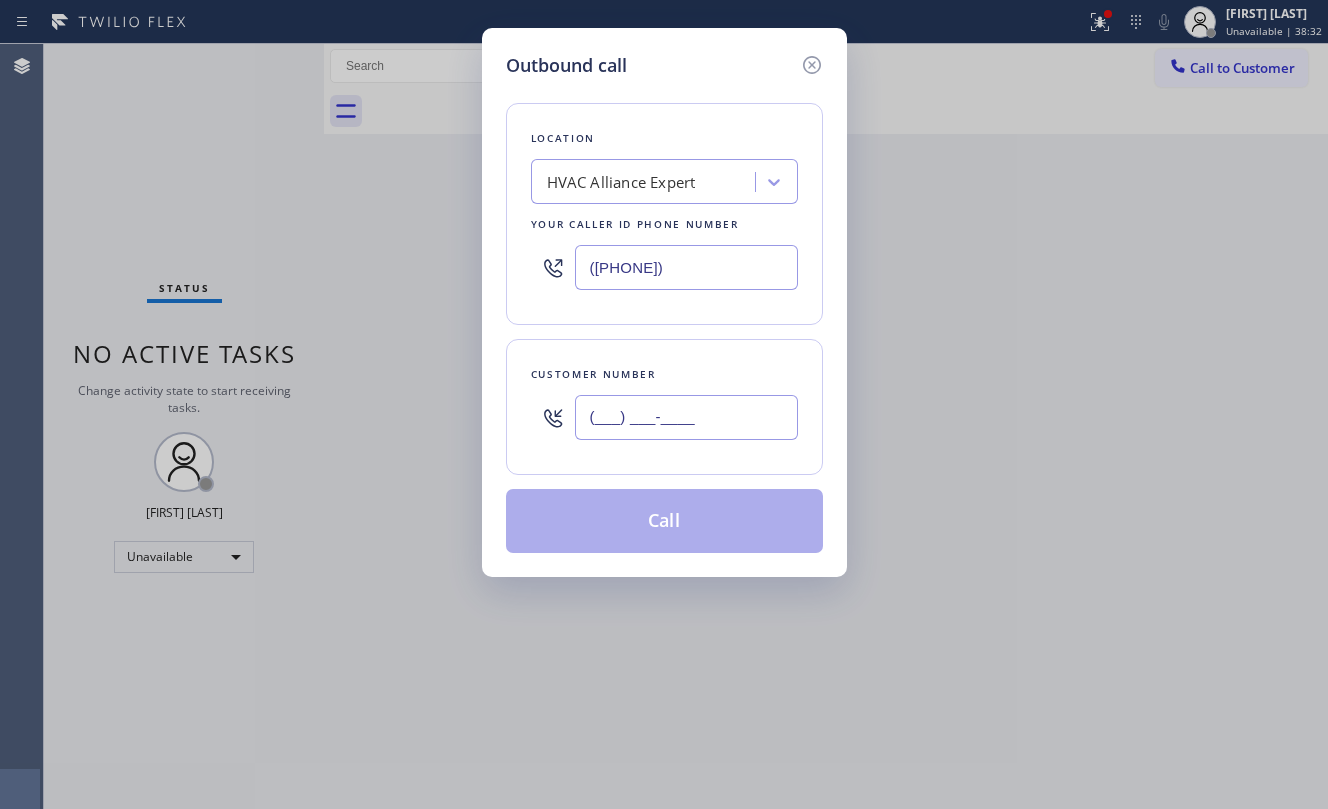 click on "(___) ___-____" at bounding box center [686, 417] 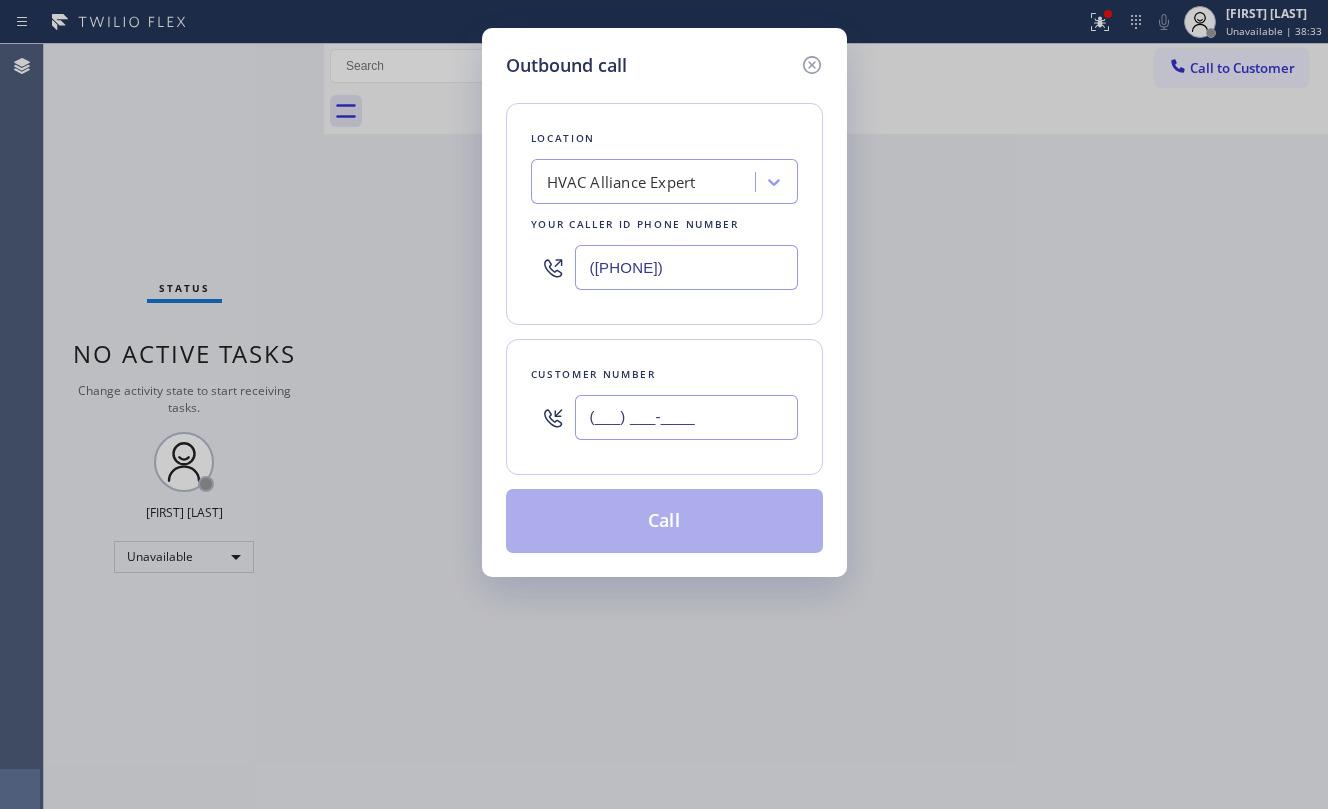 paste on "([PHONE])" 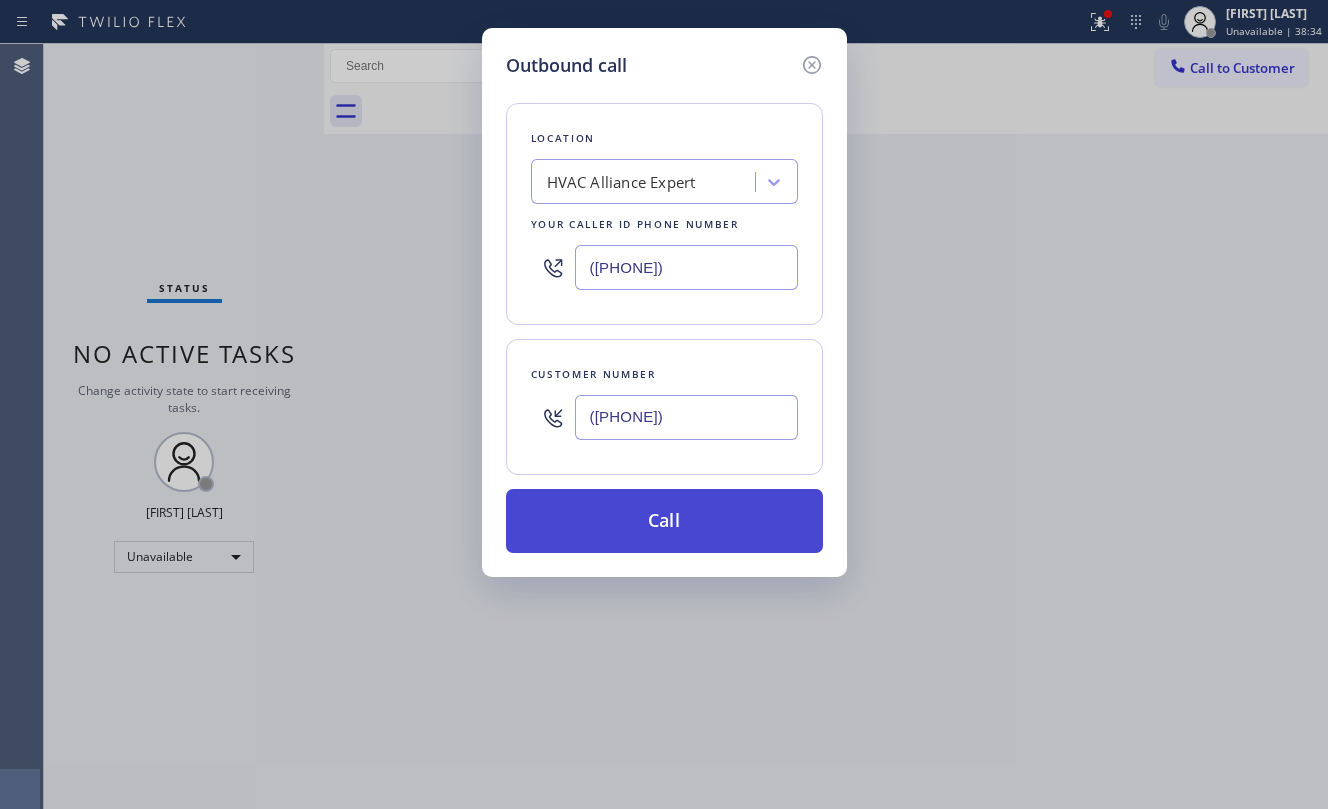 type on "([PHONE])" 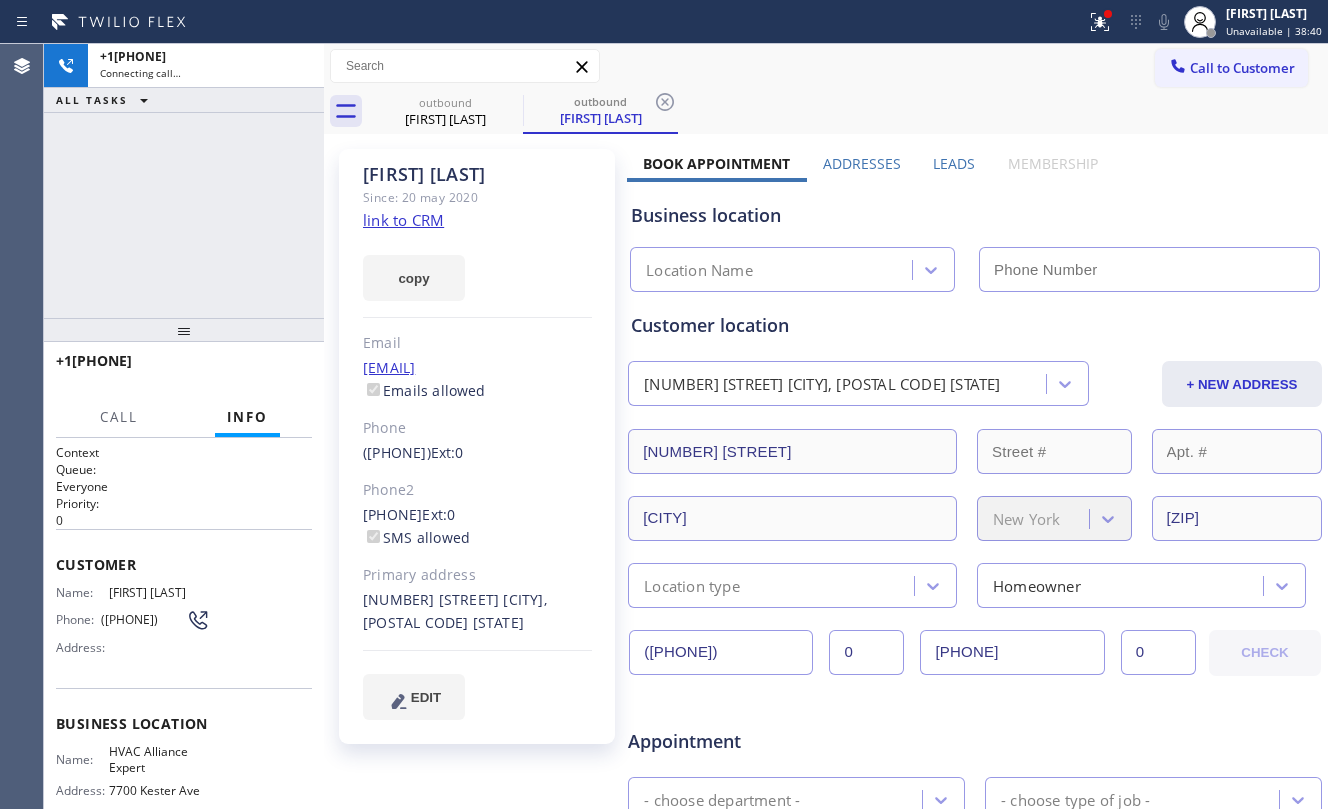 type on "([PHONE])" 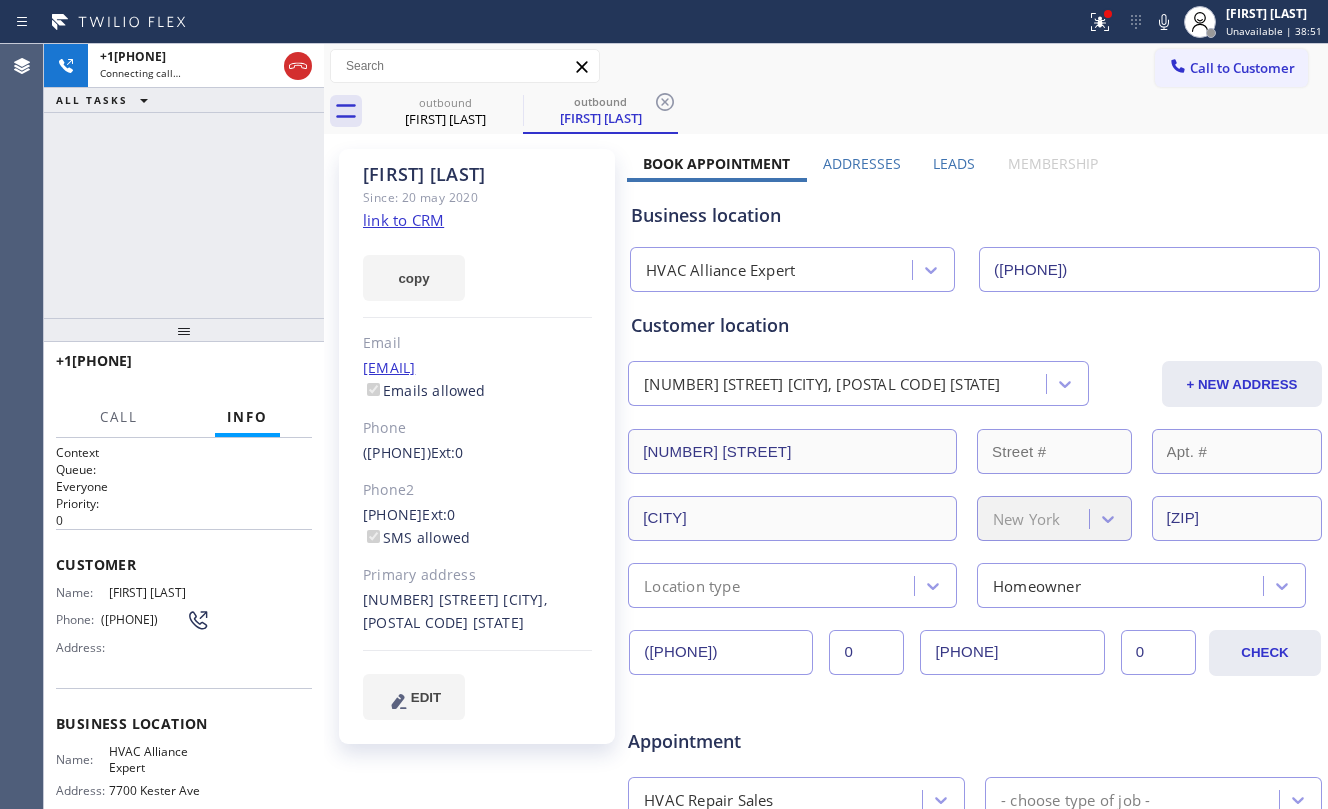 click on "+1[PHONE] Connecting call… ALL TASKS ALL TASKS ACTIVE TASKS TASKS IN WRAP UP" at bounding box center (184, 181) 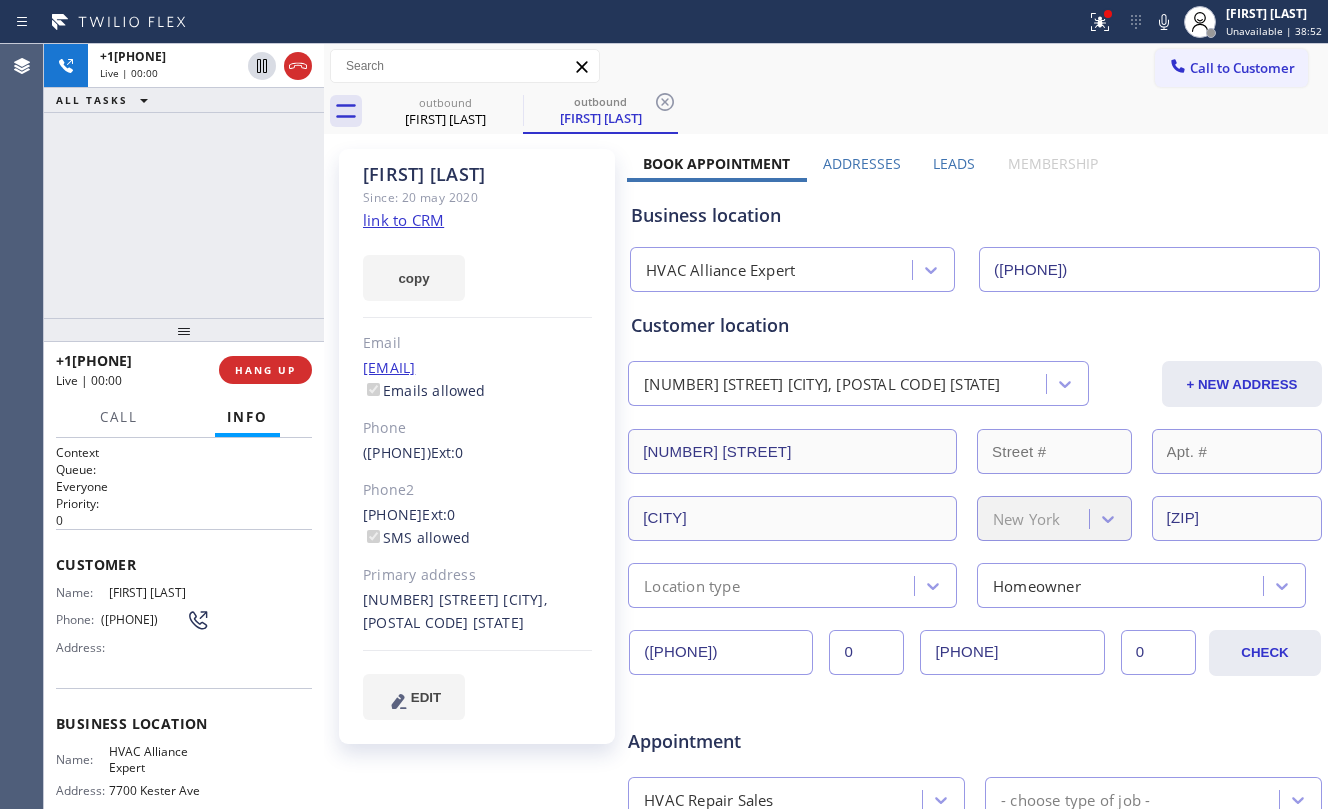 click on "link to CRM" 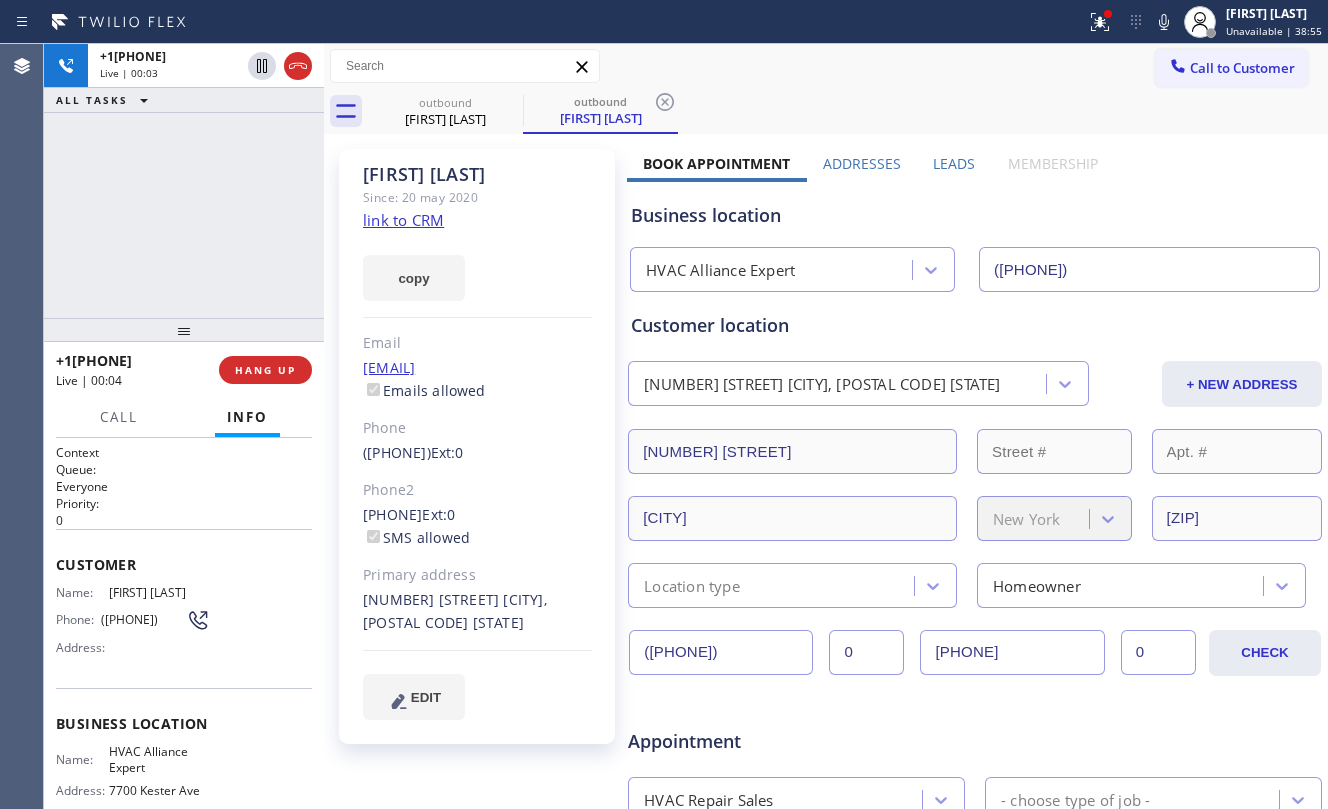 click on "+1[PHONE] Live | 00:03 ALL TASKS ALL TASKS ACTIVE TASKS TASKS IN WRAP UP" at bounding box center [184, 181] 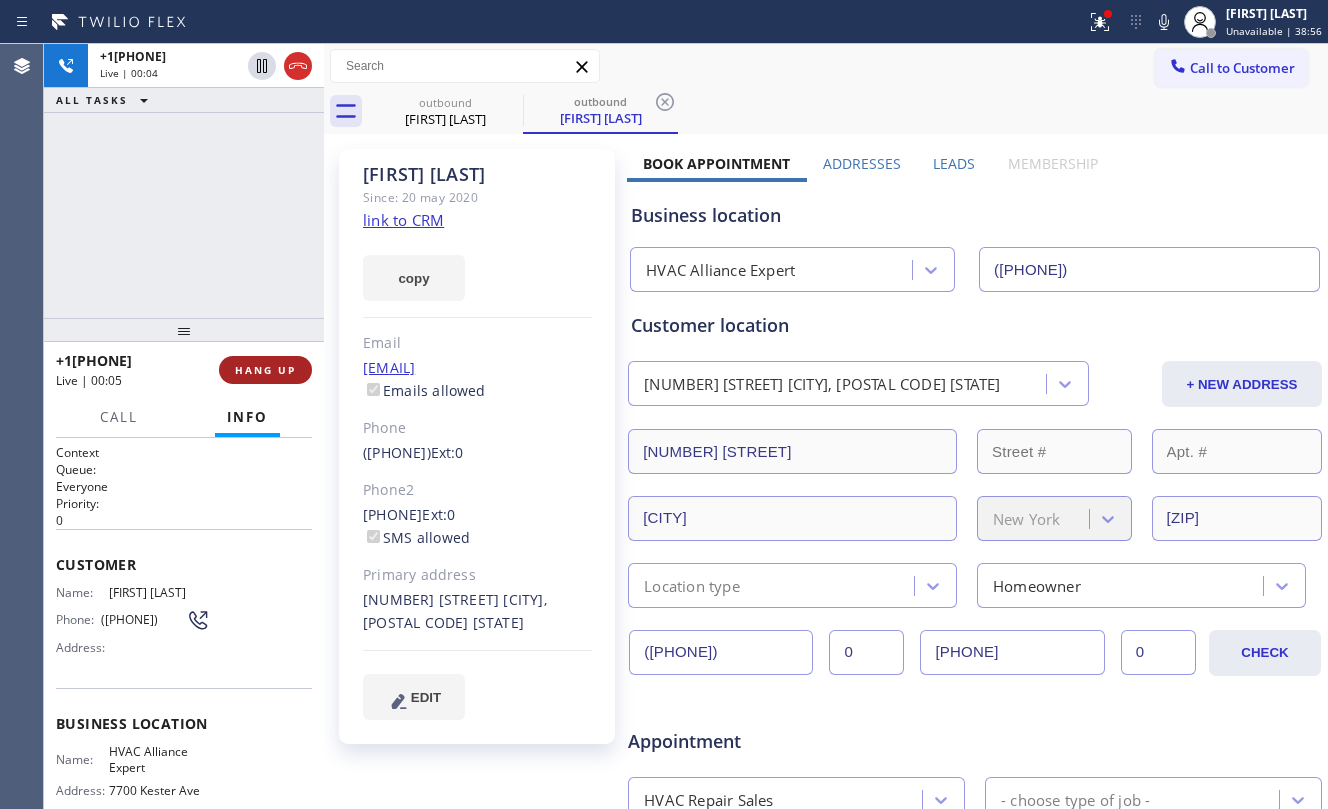 click on "HANG UP" at bounding box center [265, 370] 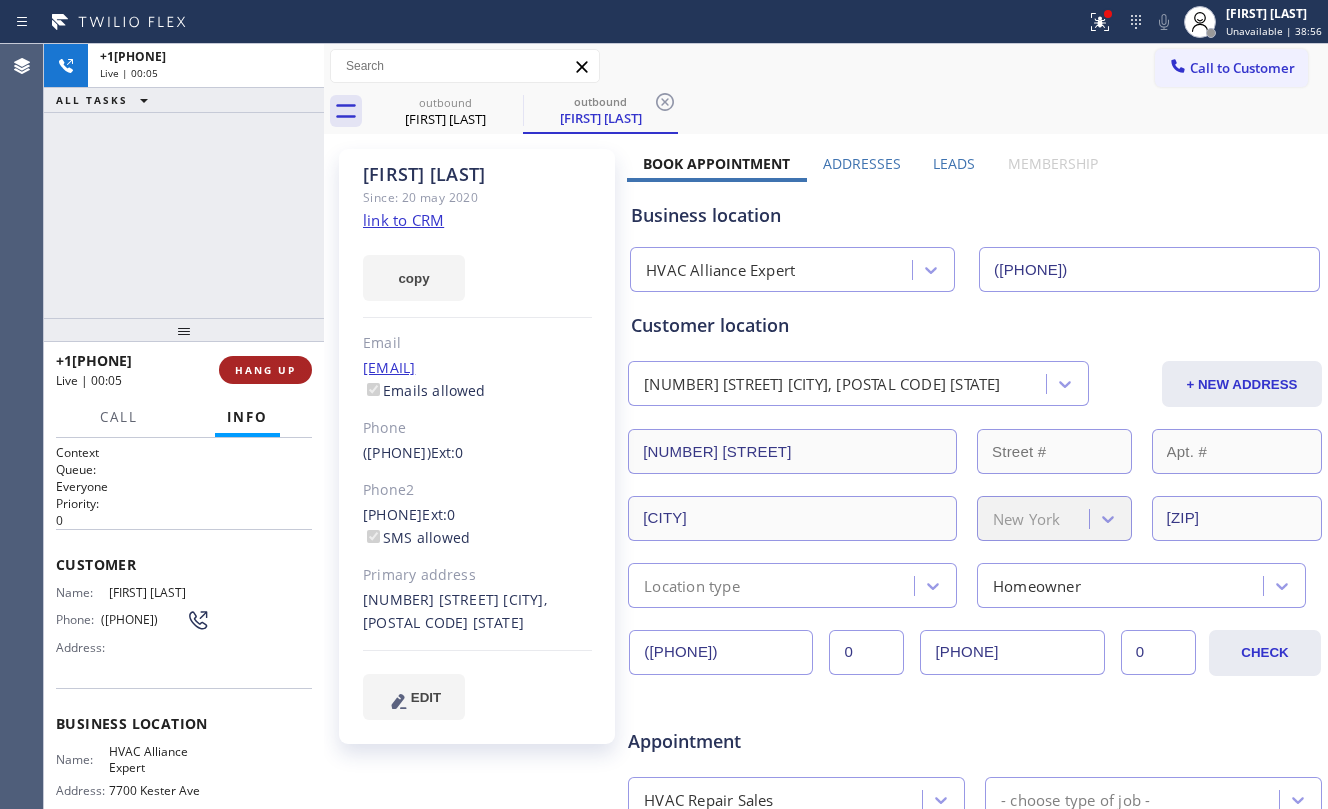 click on "HANG UP" at bounding box center [265, 370] 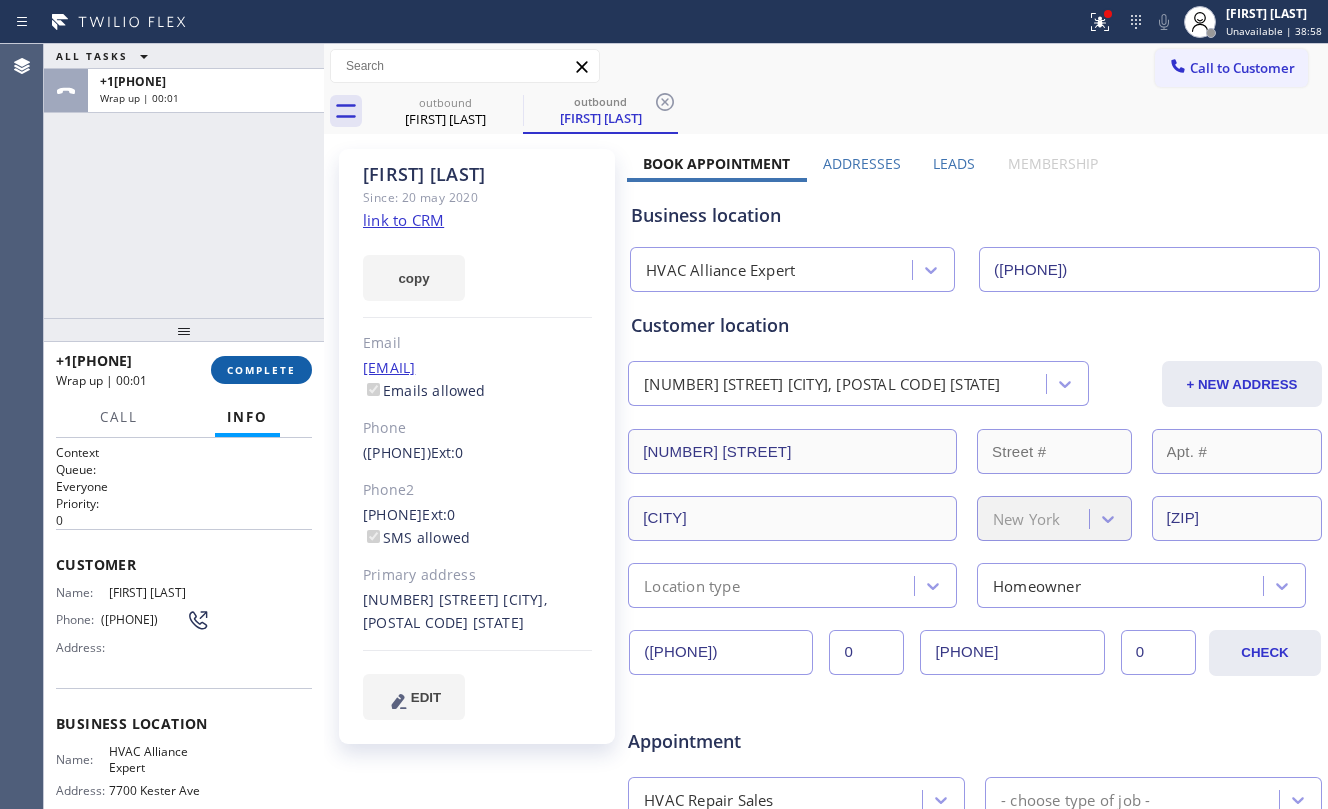 click on "COMPLETE" at bounding box center [261, 370] 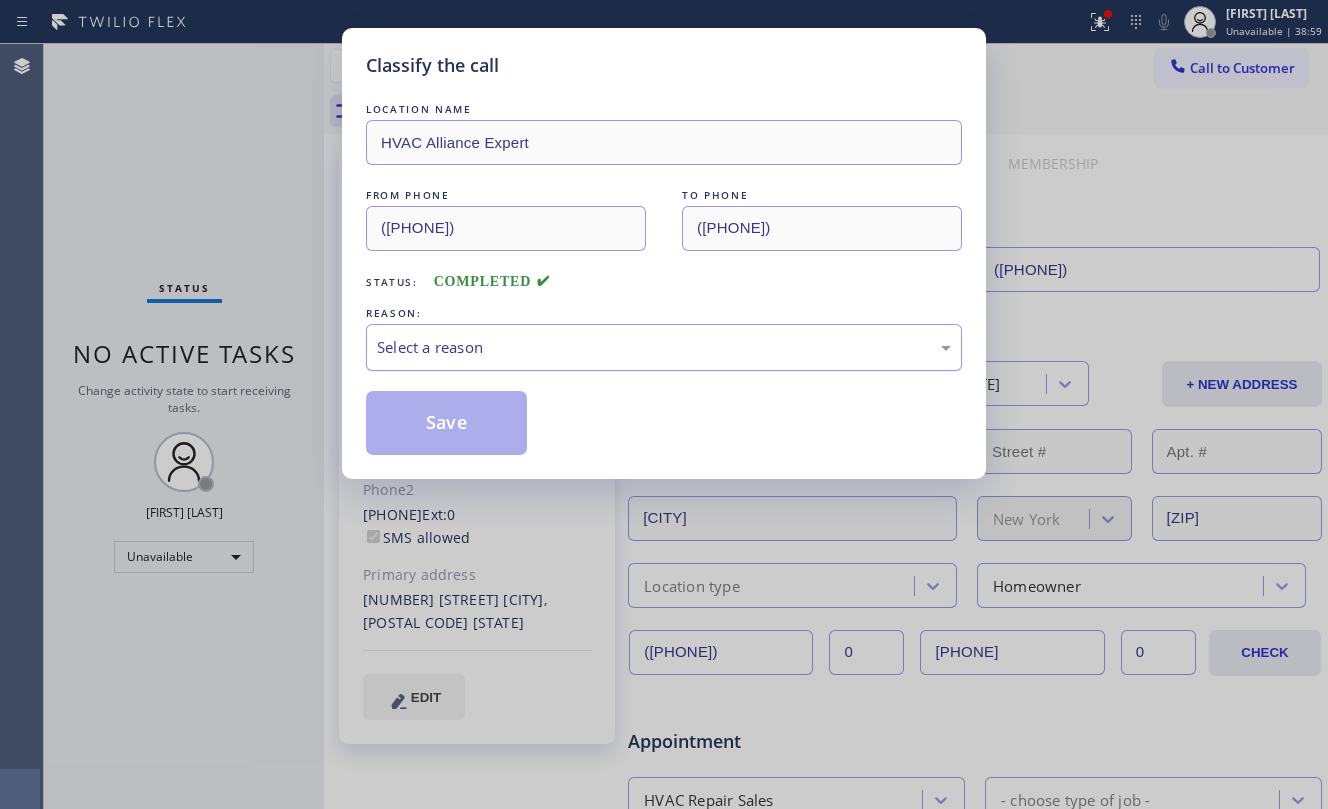 click on "Select a reason" at bounding box center (664, 347) 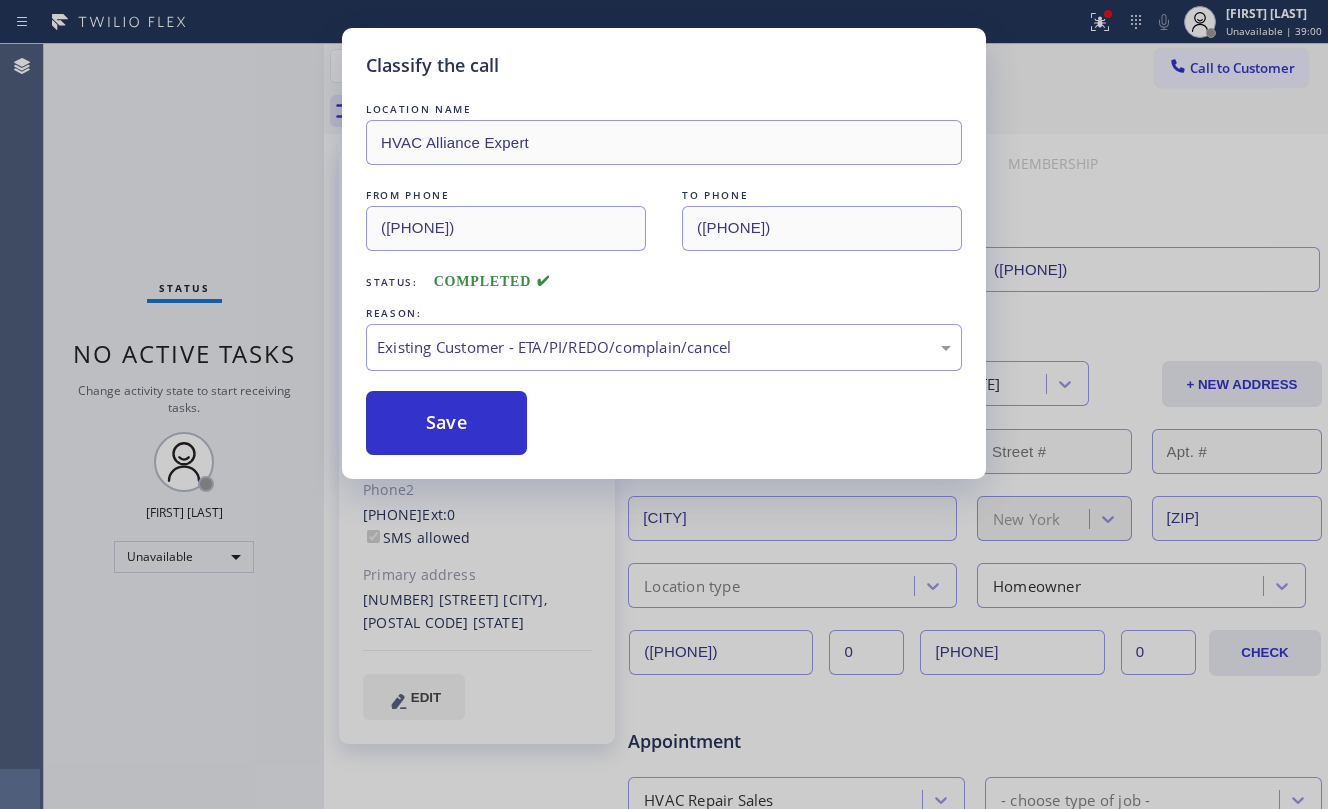 drag, startPoint x: 429, startPoint y: 281, endPoint x: 434, endPoint y: 272, distance: 10.29563 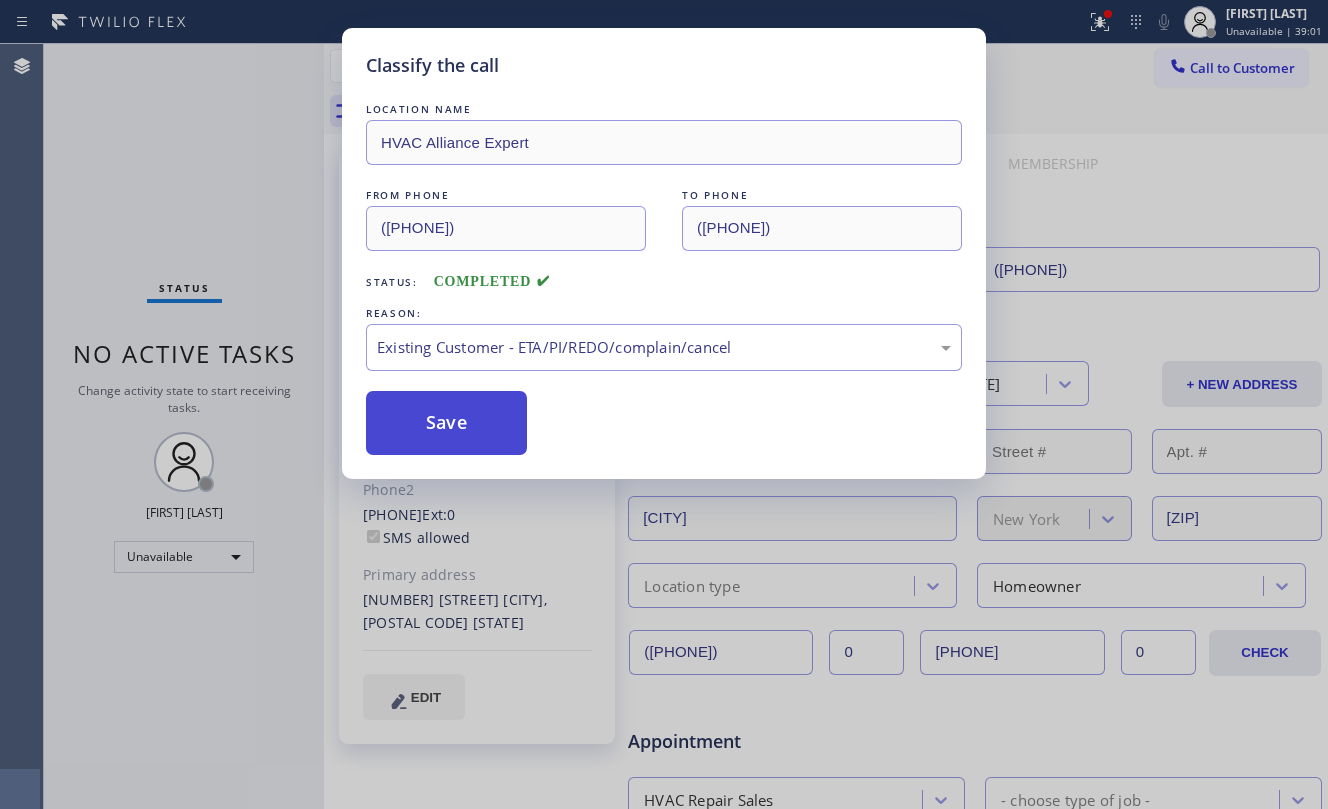 click on "Save" at bounding box center (446, 423) 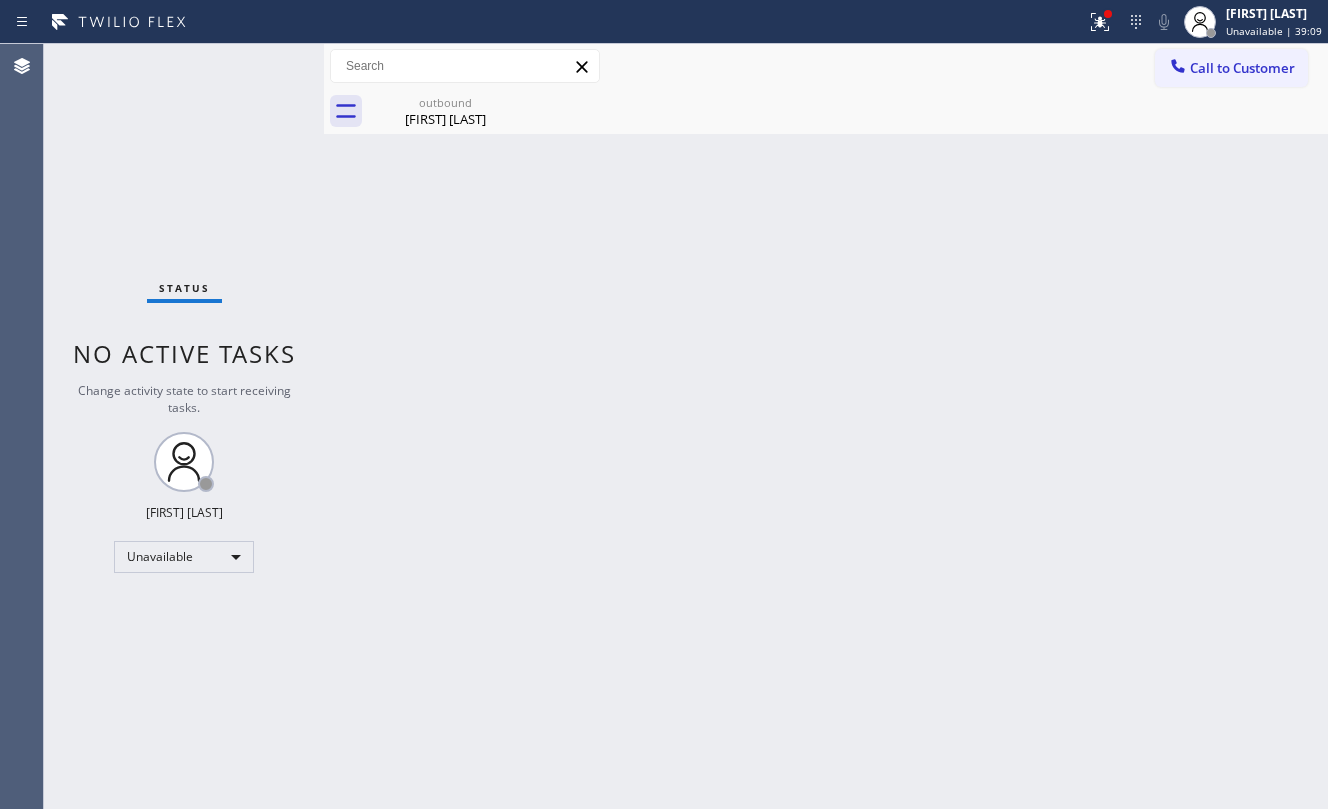 drag, startPoint x: 373, startPoint y: 286, endPoint x: 1320, endPoint y: 98, distance: 965.4807 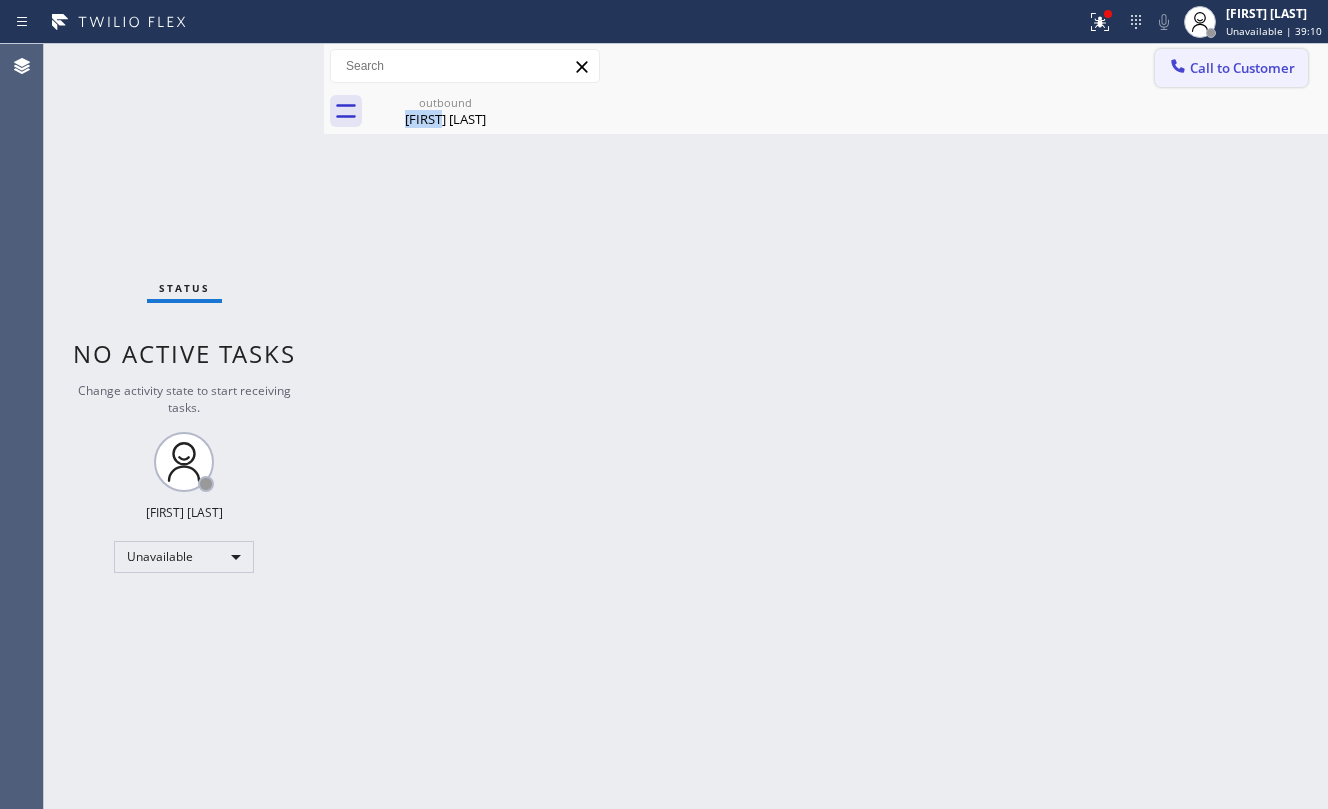 click 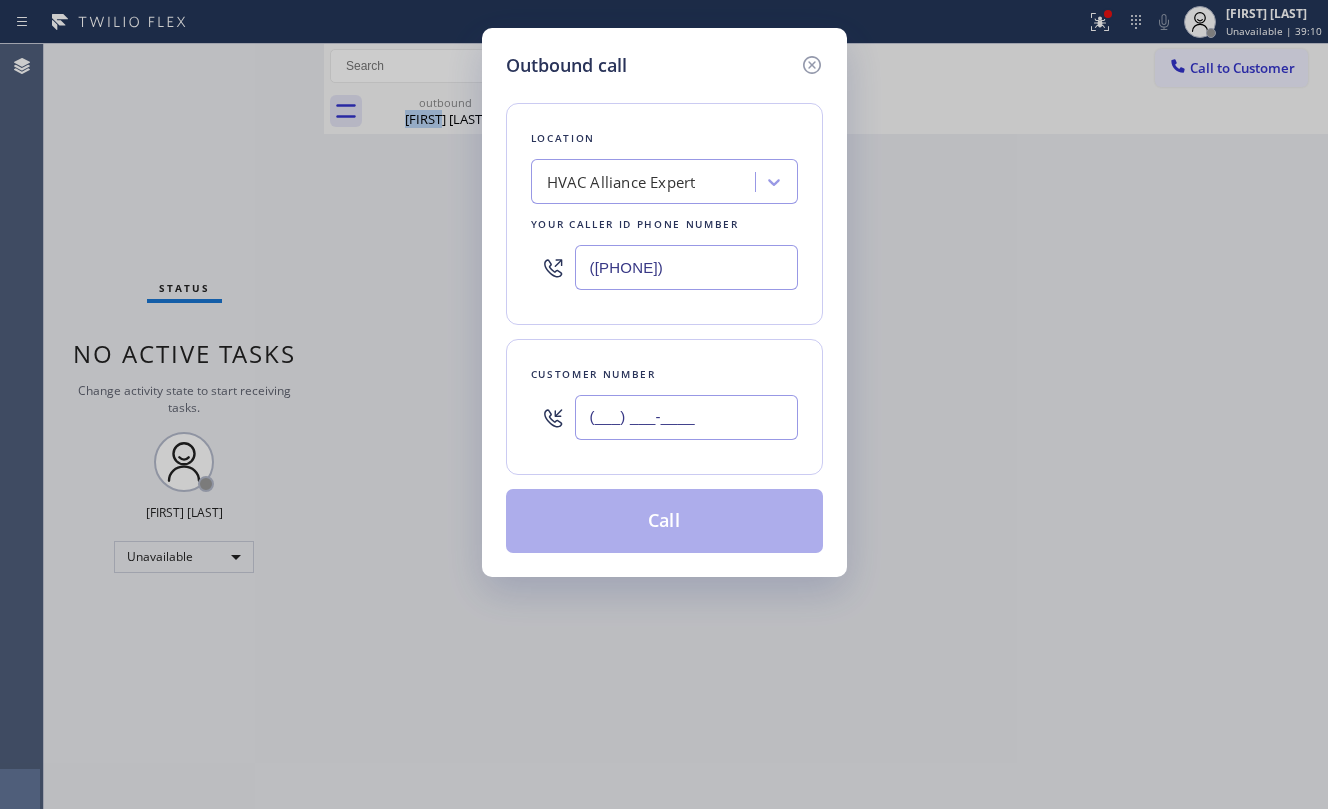 click on "(___) ___-____" at bounding box center [686, 417] 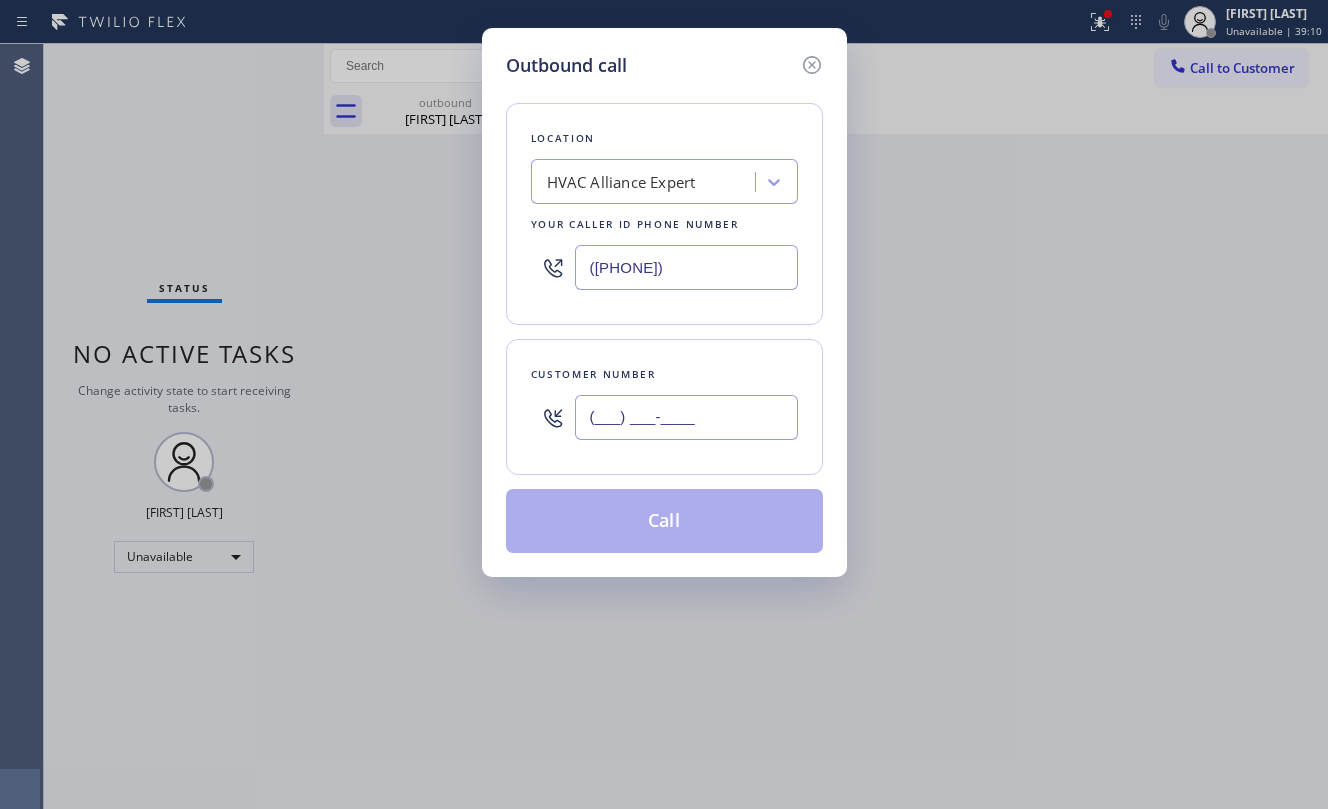 paste on "[PHONE]" 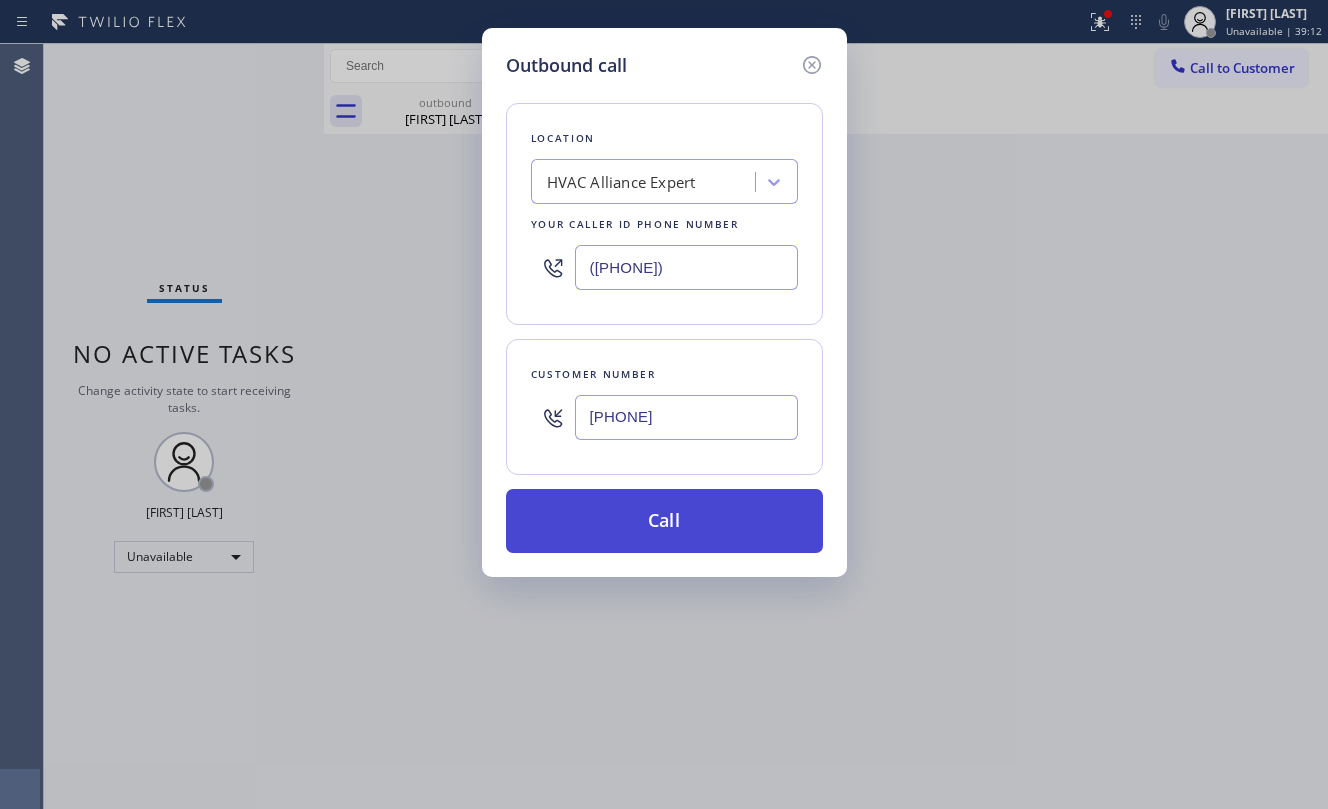 type on "[PHONE]" 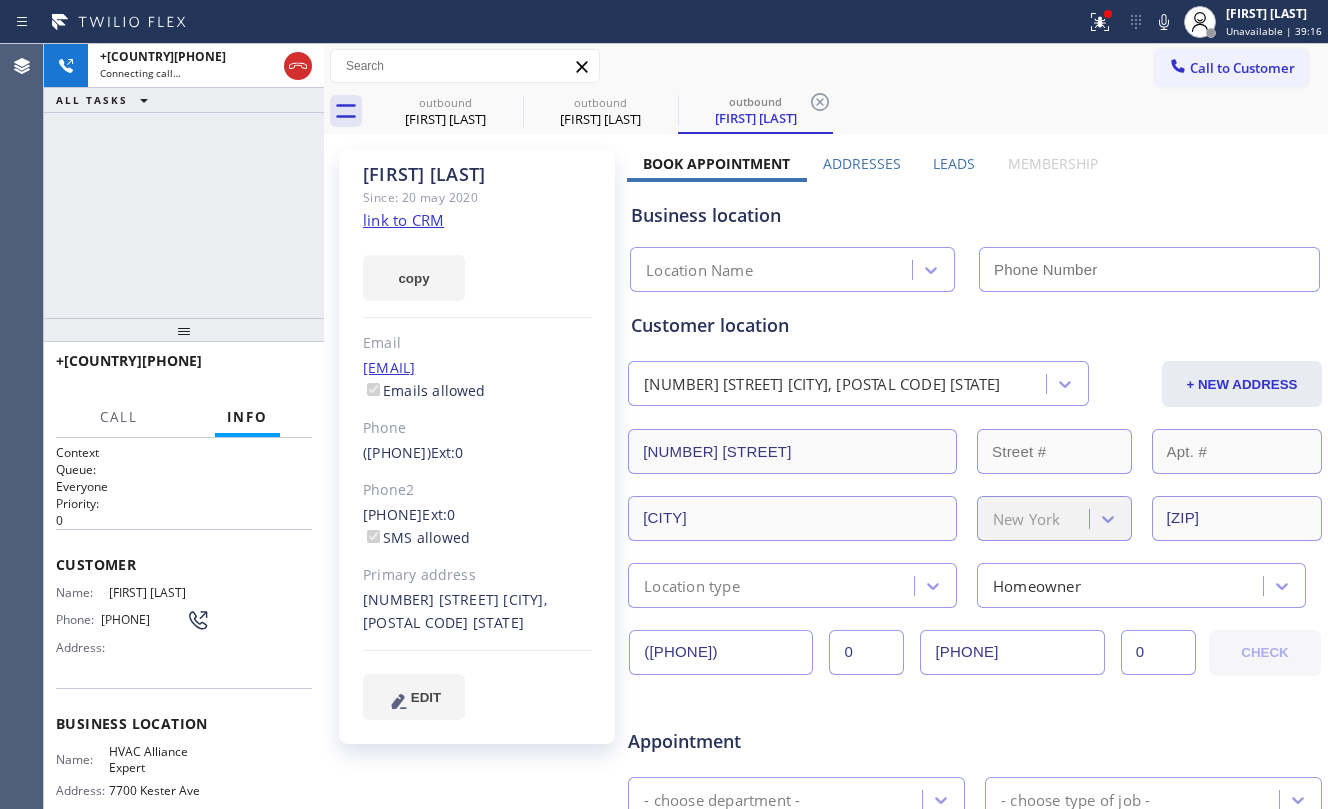 type on "([PHONE])" 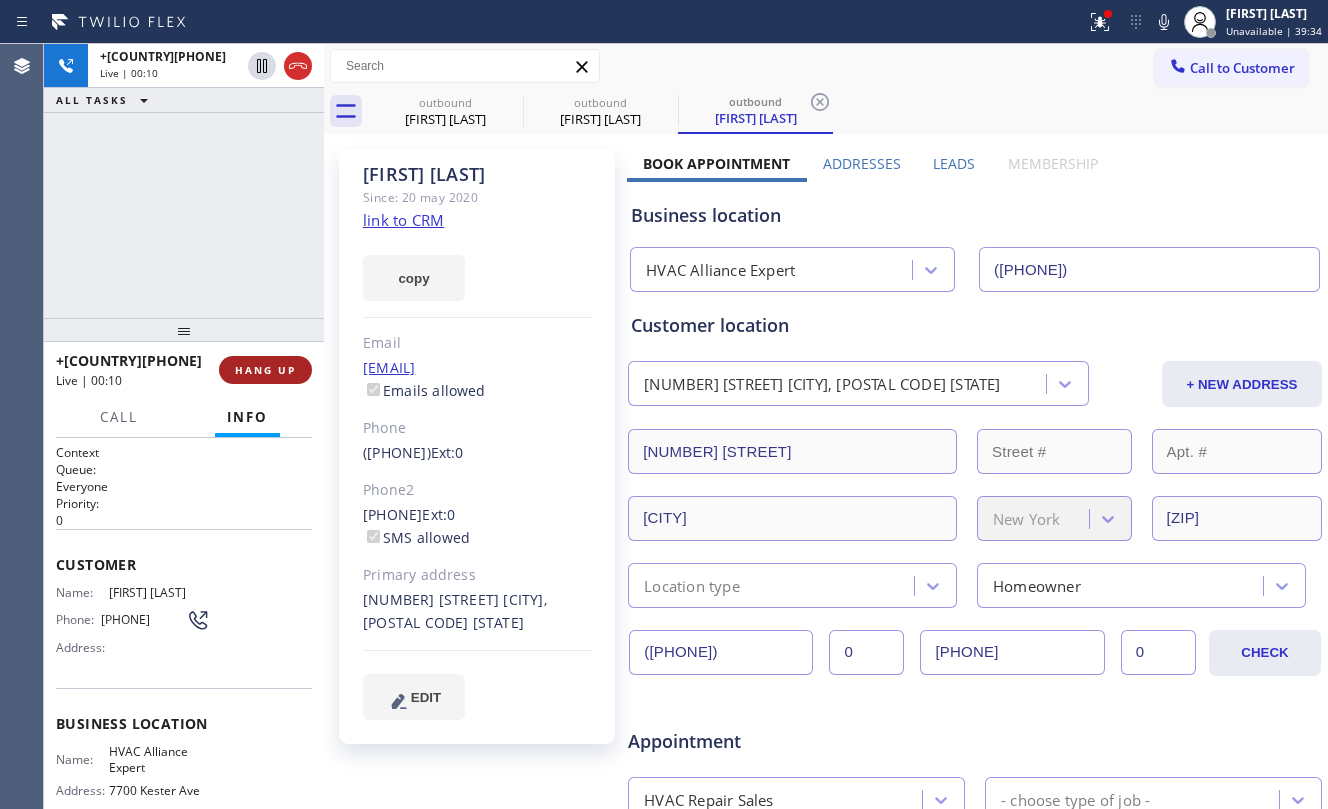 click on "HANG UP" at bounding box center [265, 370] 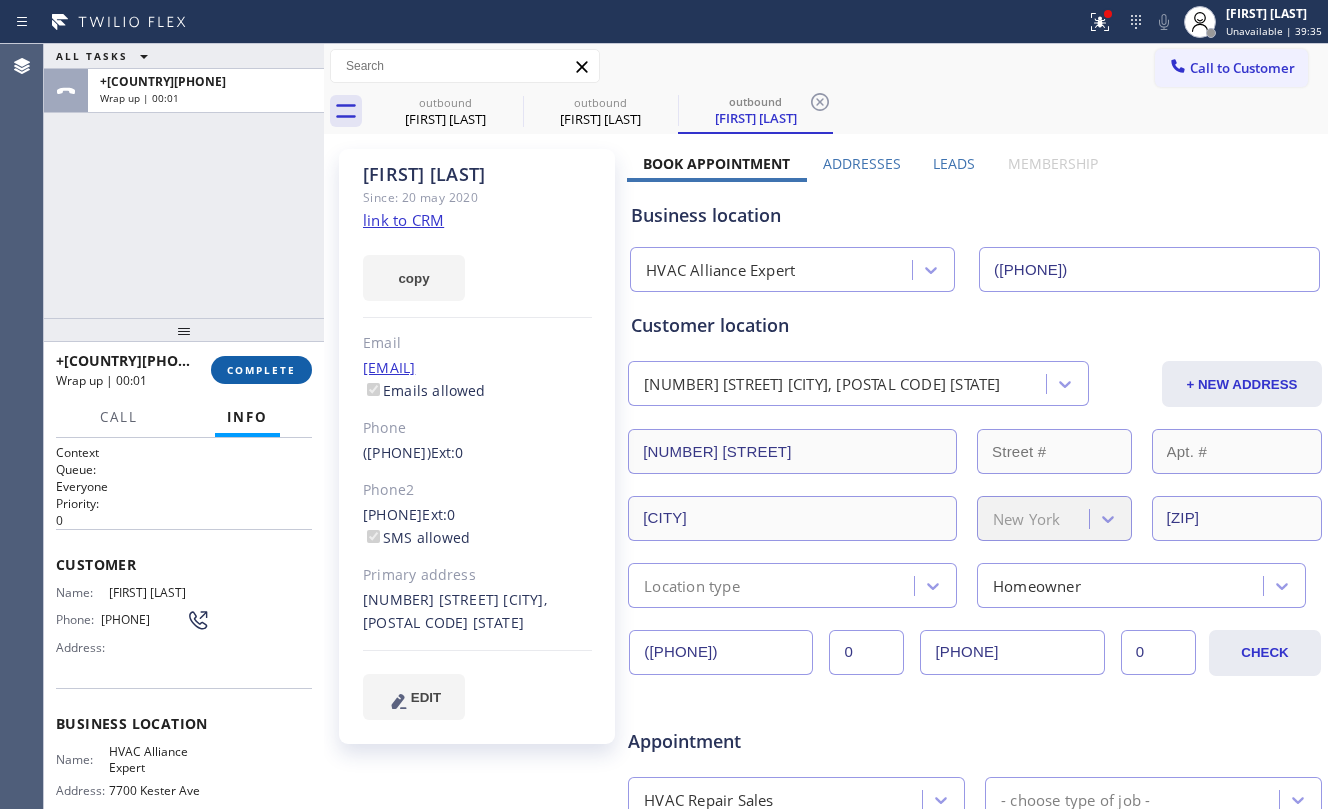 click on "COMPLETE" at bounding box center [261, 370] 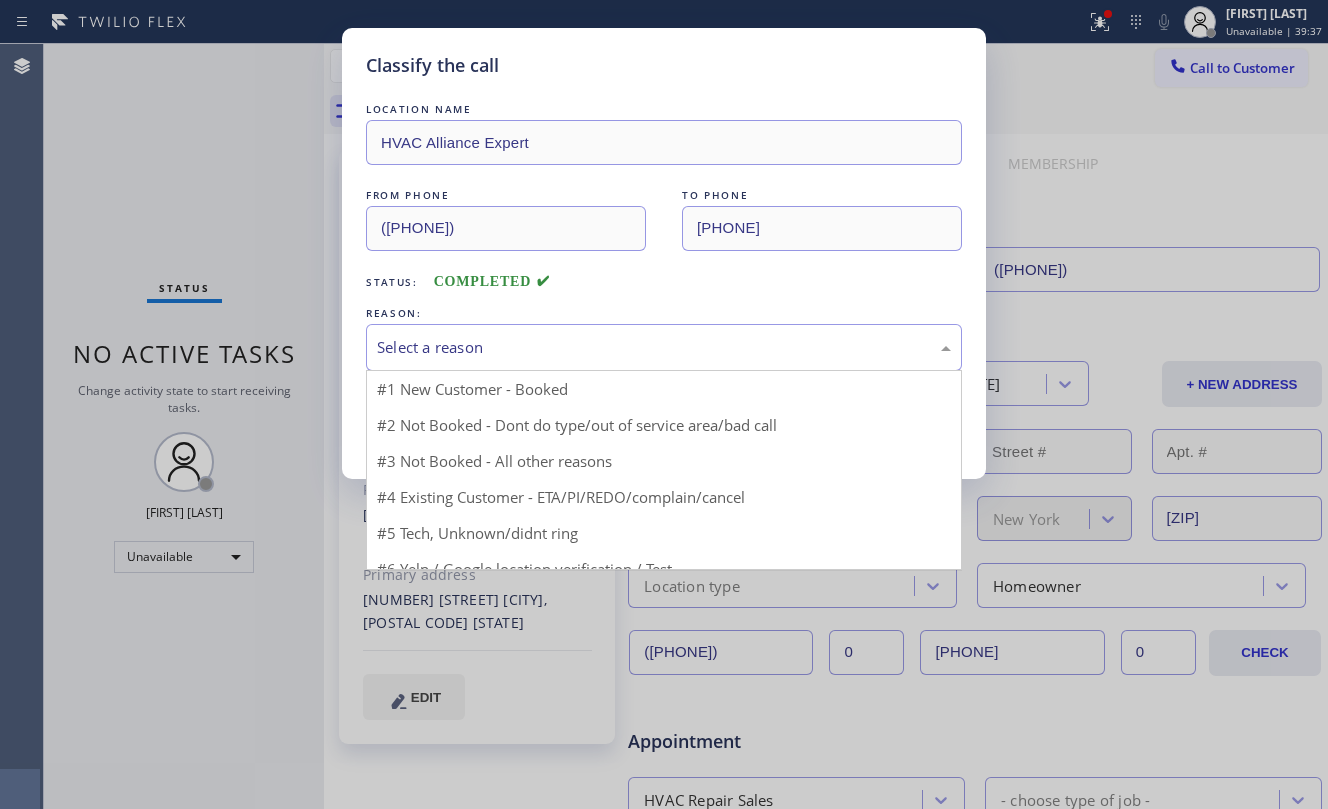 click on "Select a reason" at bounding box center (664, 347) 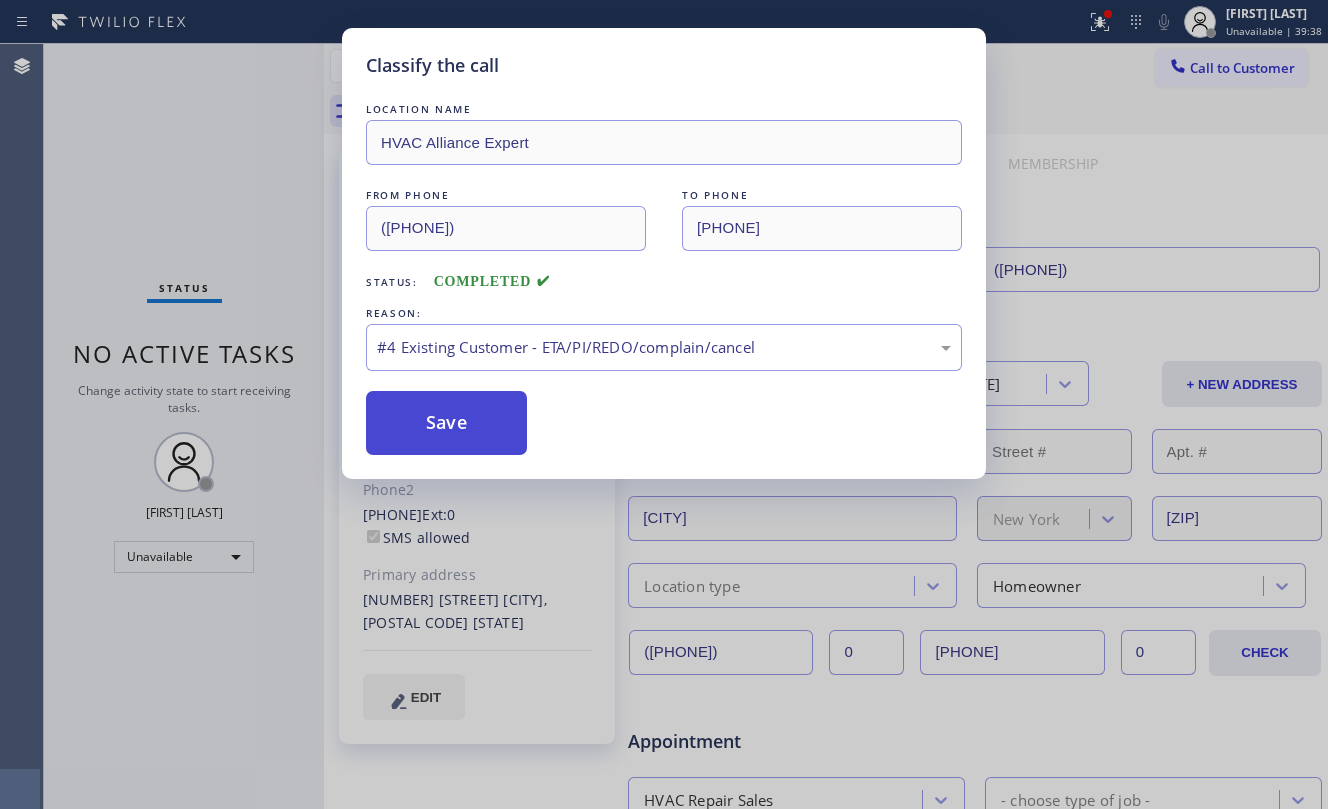 click on "Save" at bounding box center (446, 423) 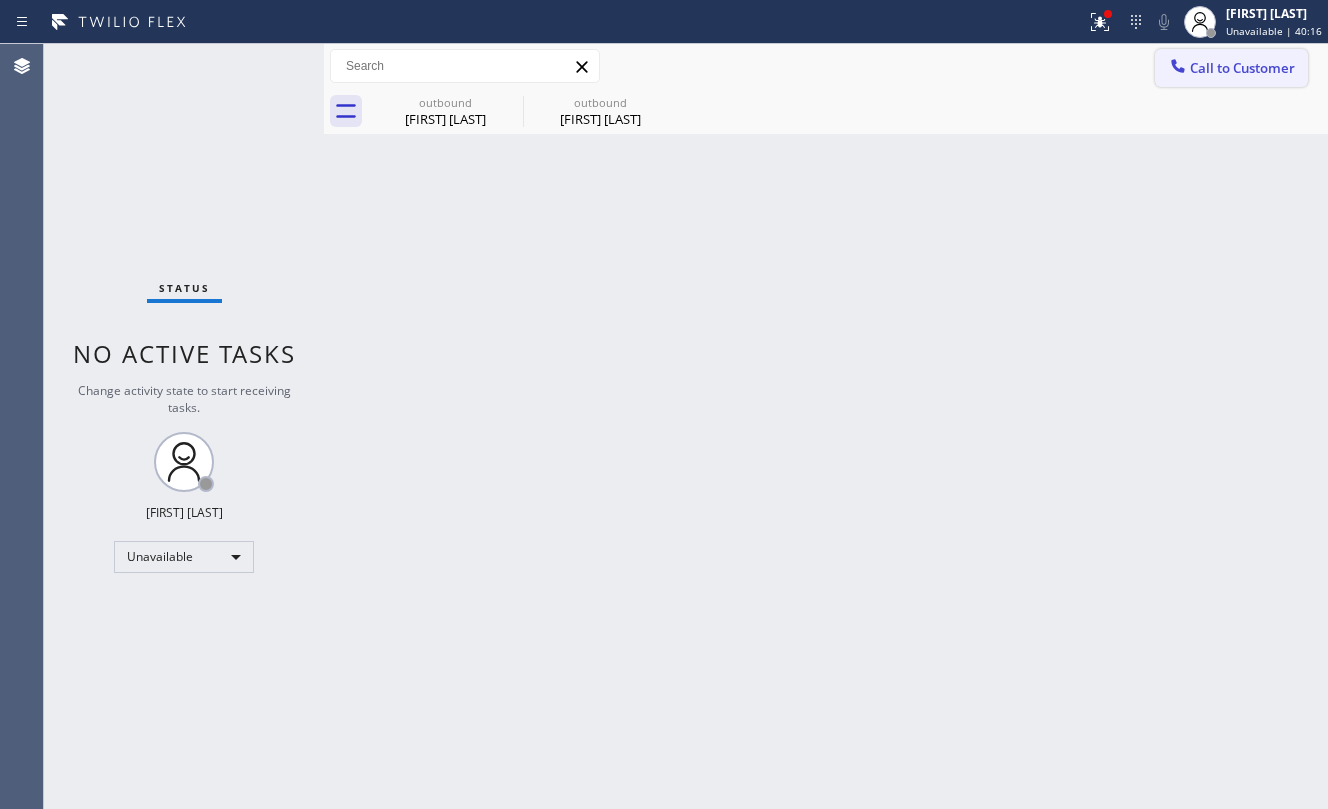 click on "Call to Customer" at bounding box center [1242, 68] 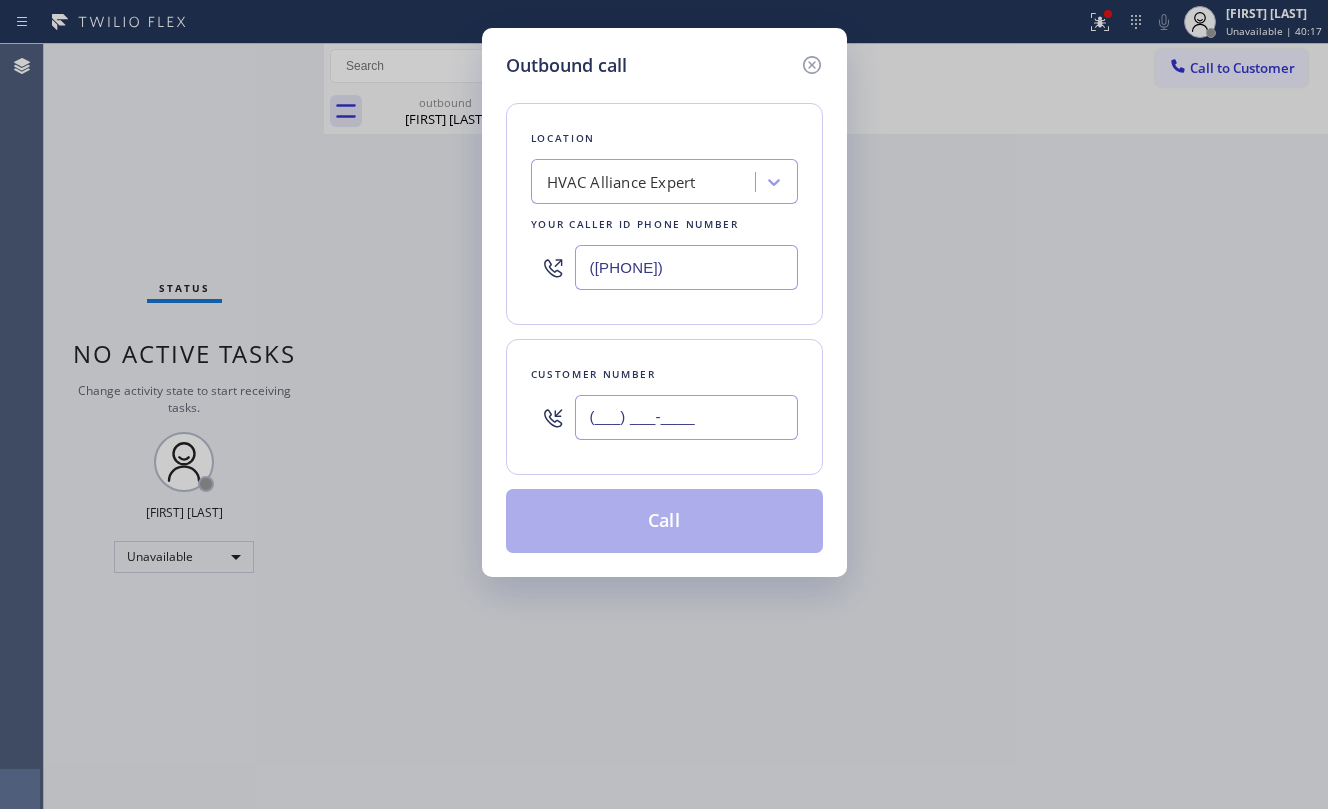 click on "(___) ___-____" at bounding box center [686, 417] 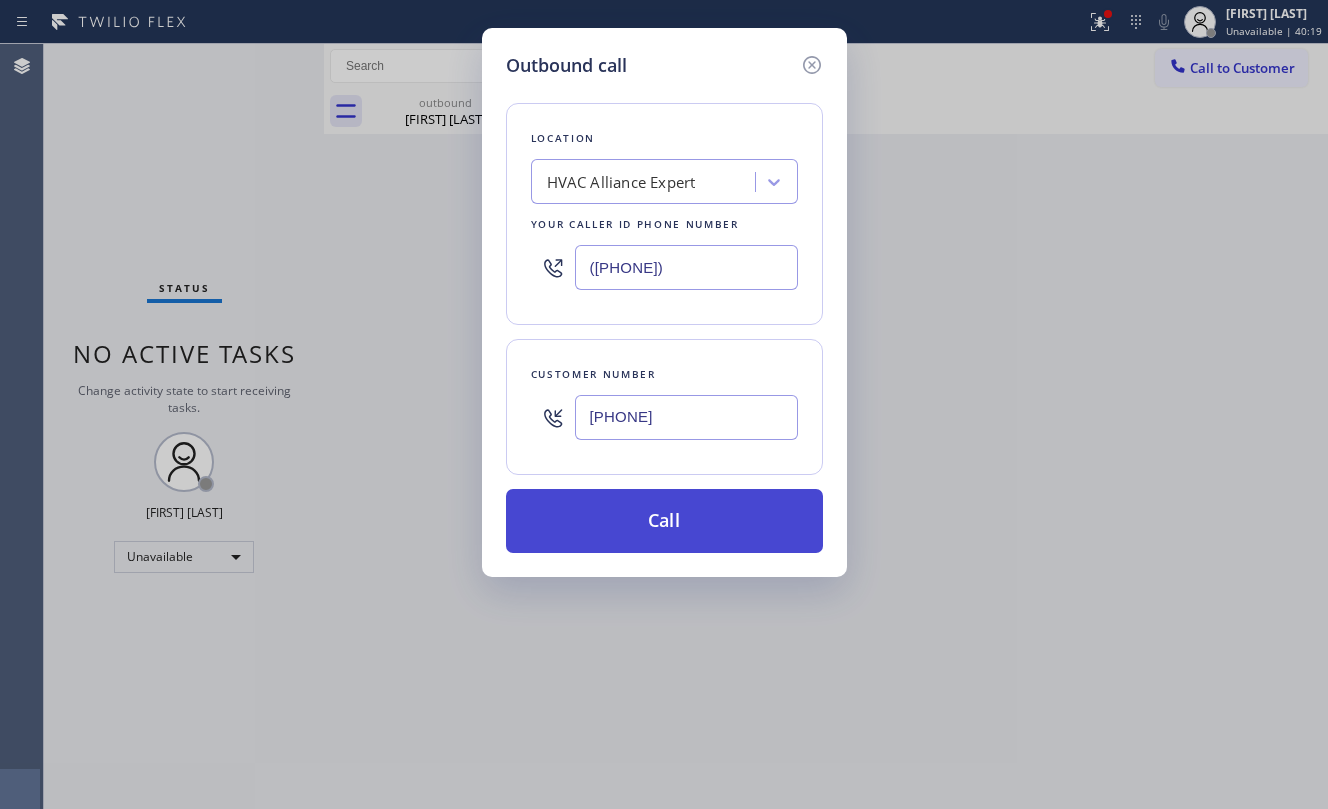 type on "[PHONE]" 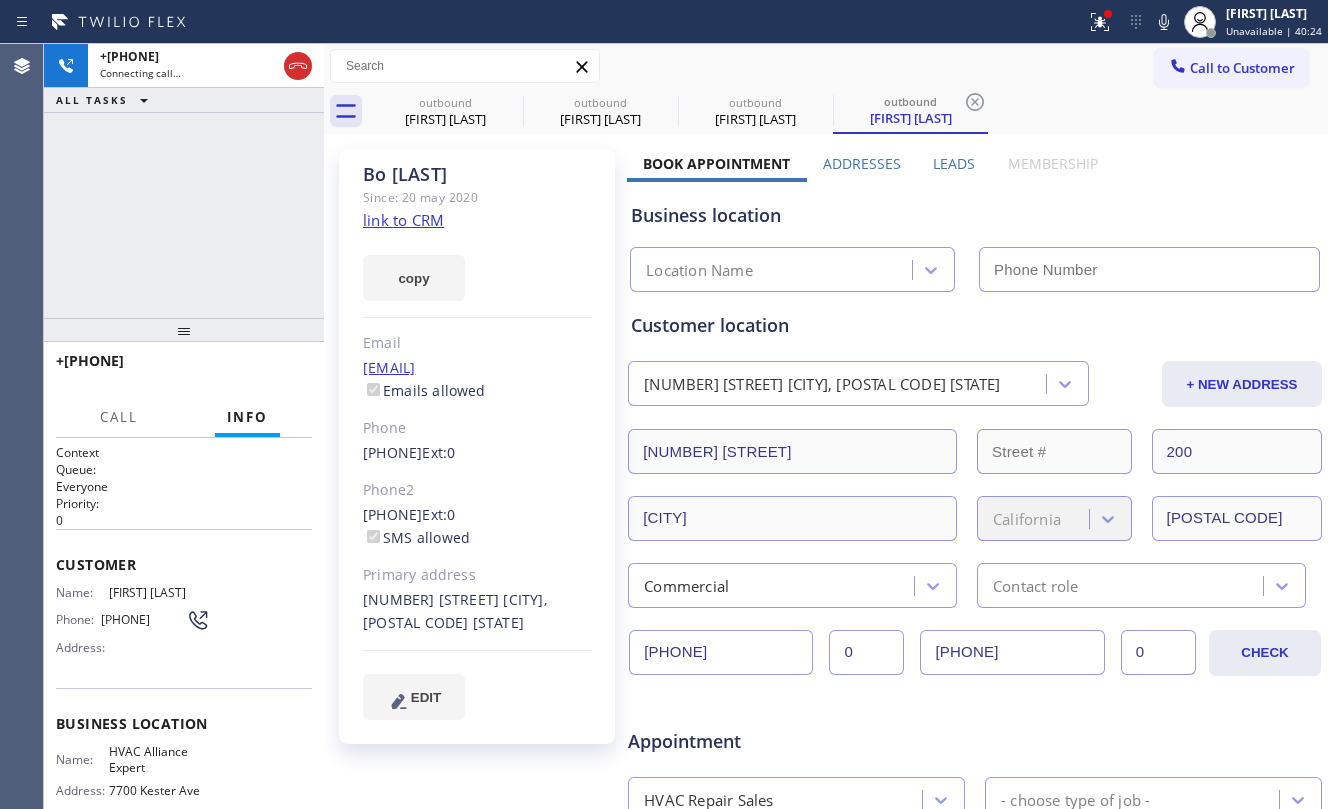 type on "([PHONE])" 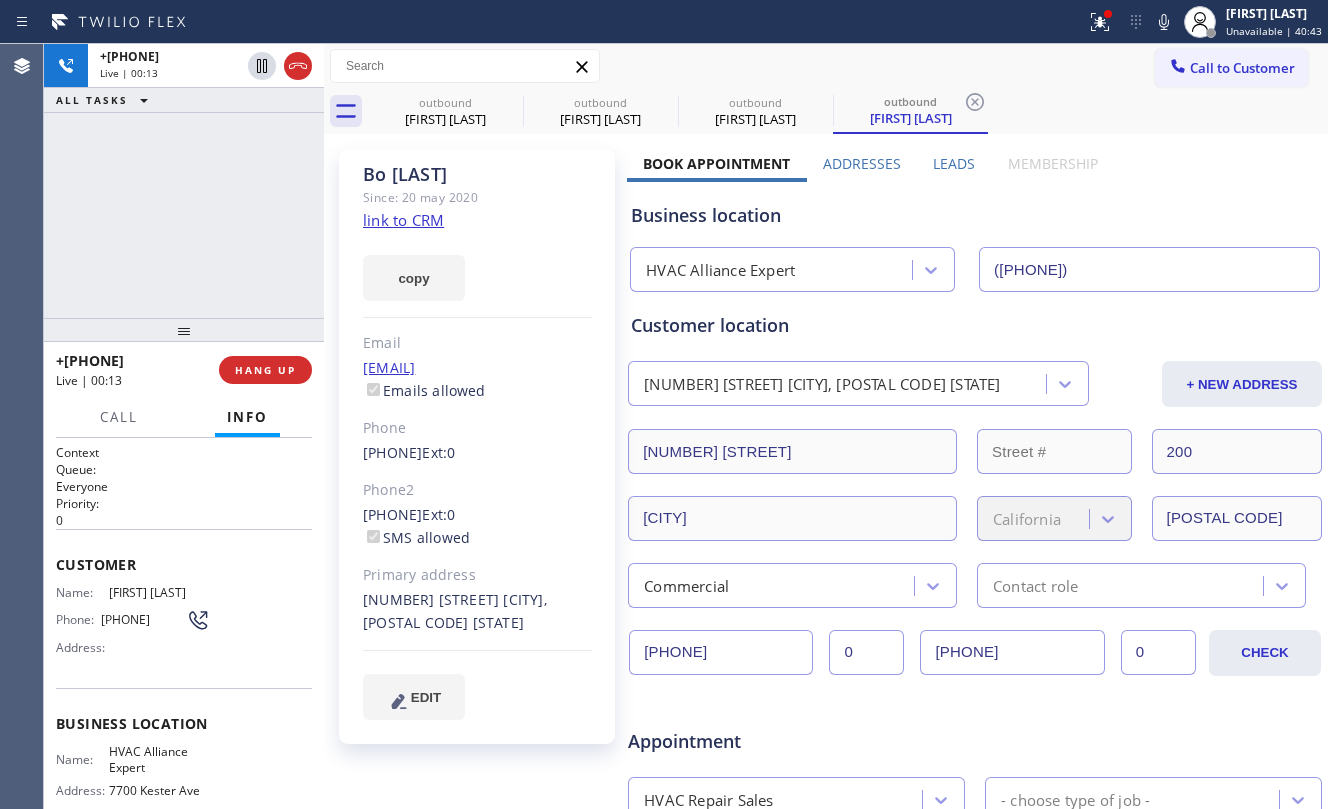 click on "link to CRM" 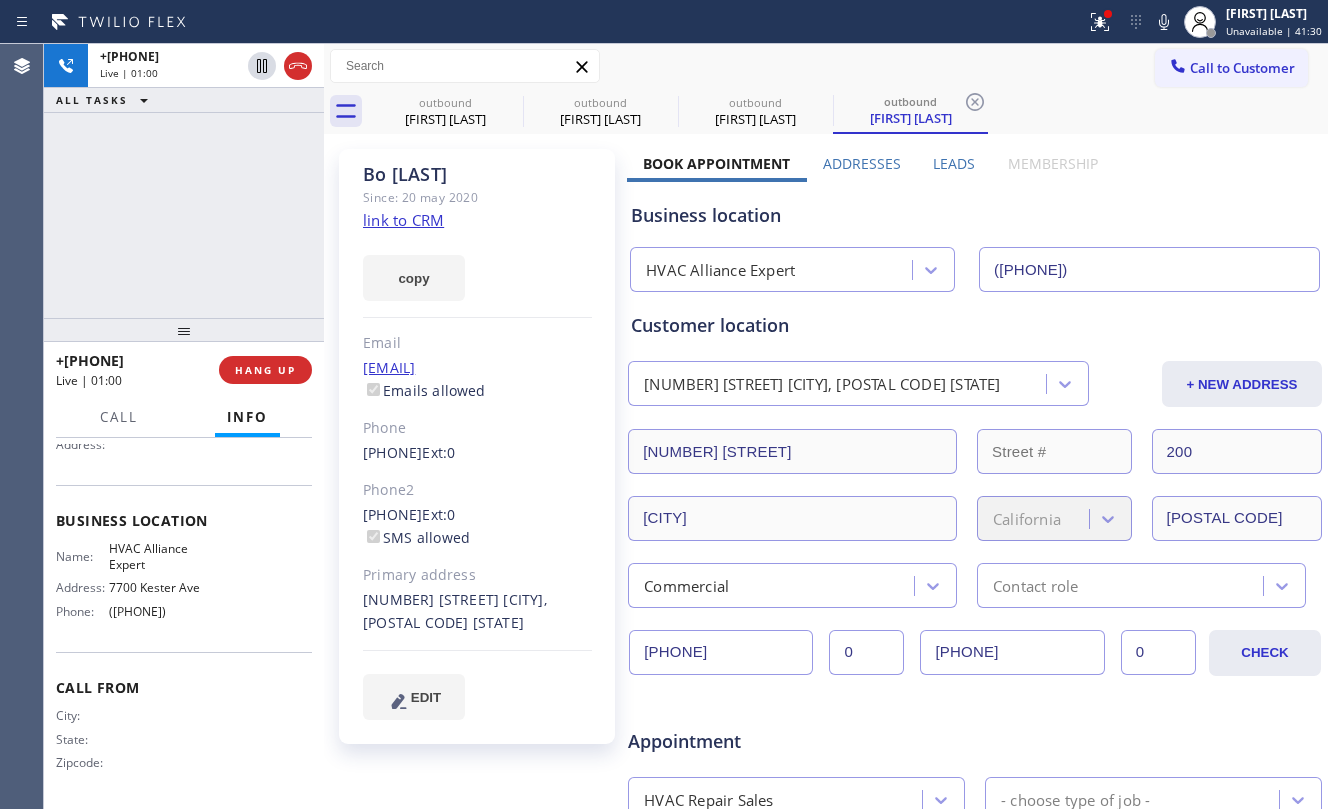 scroll, scrollTop: 212, scrollLeft: 0, axis: vertical 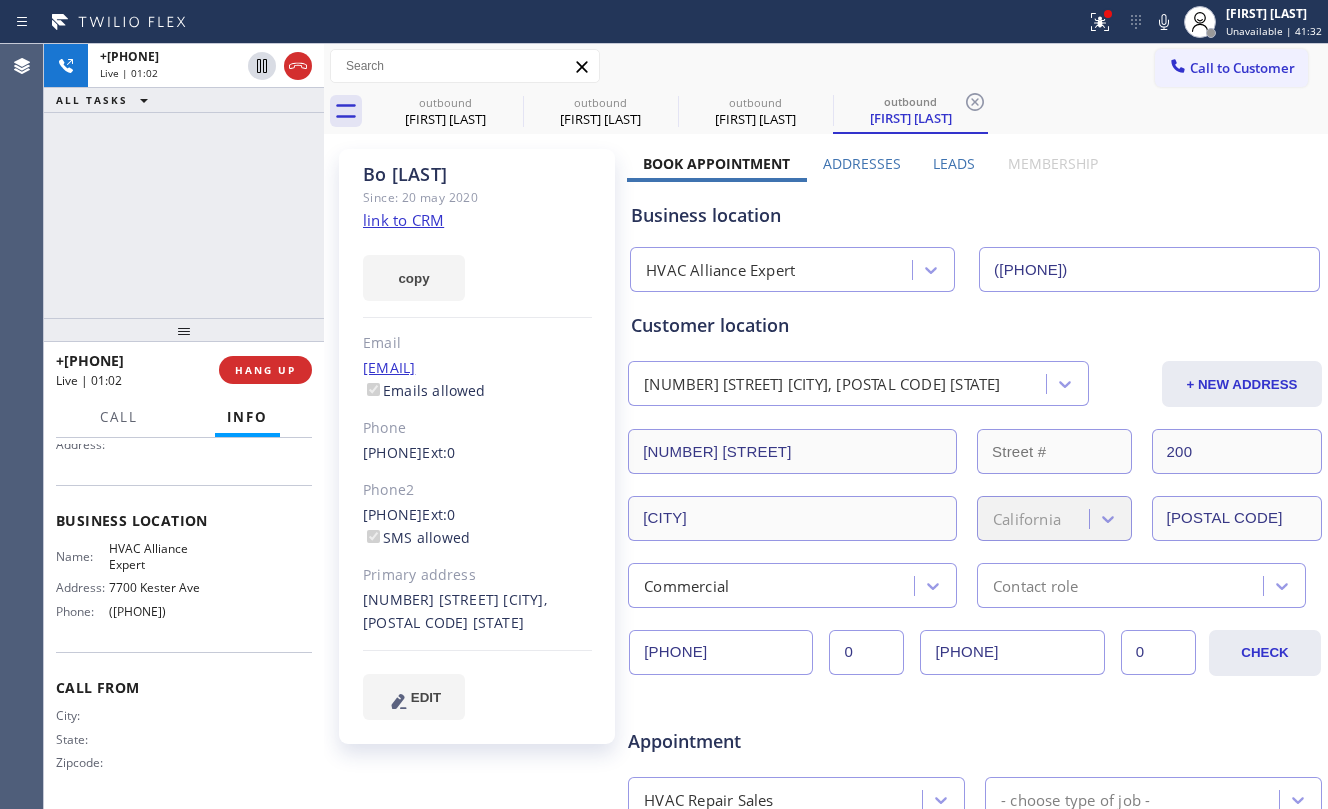 click on "+[COUNTRY][PHONE] Live | 01:02 ALL TASKS ALL TASKS ACTIVE TASKS TASKS IN WRAP UP" at bounding box center [184, 181] 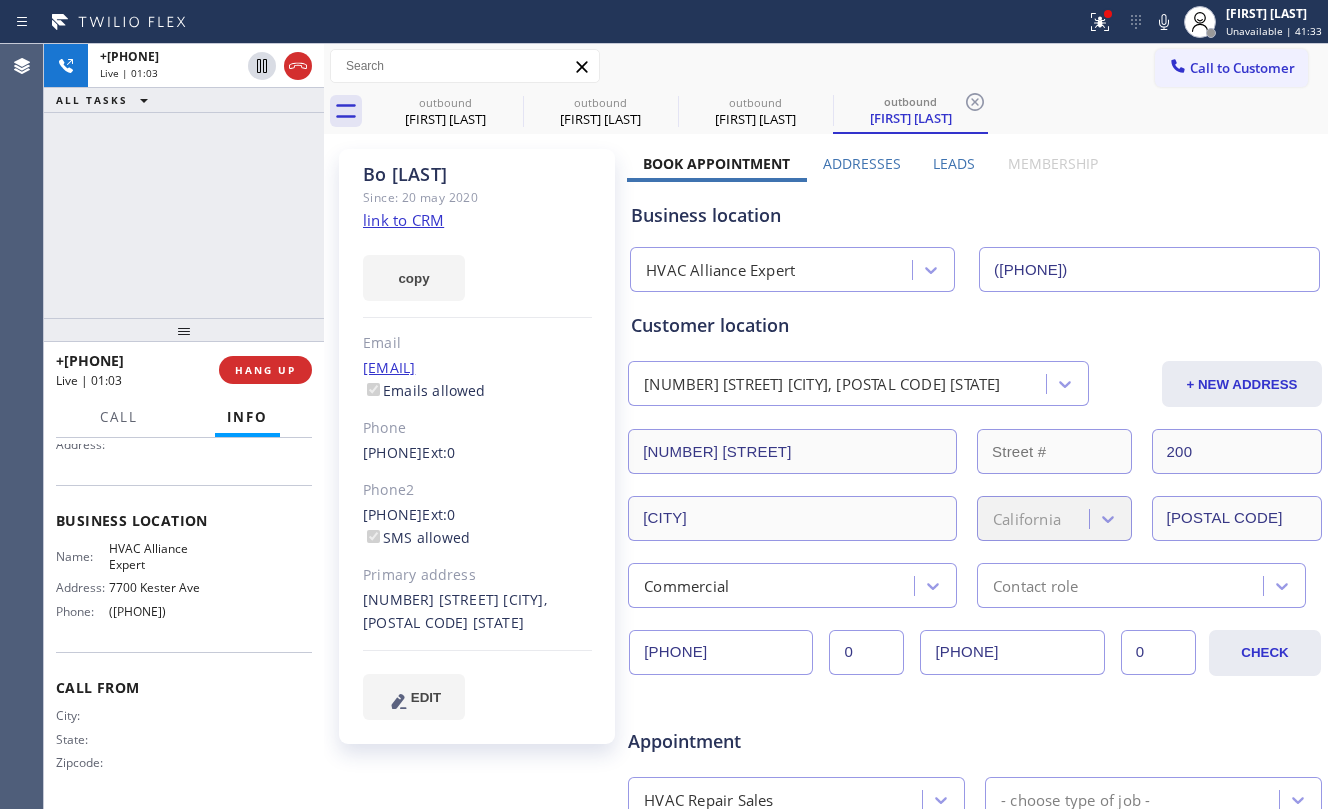 click on "[PHONE] Live | 01:03 ALL TASKS ALL TASKS ACTIVE TASKS TASKS IN WRAP UP" at bounding box center (184, 181) 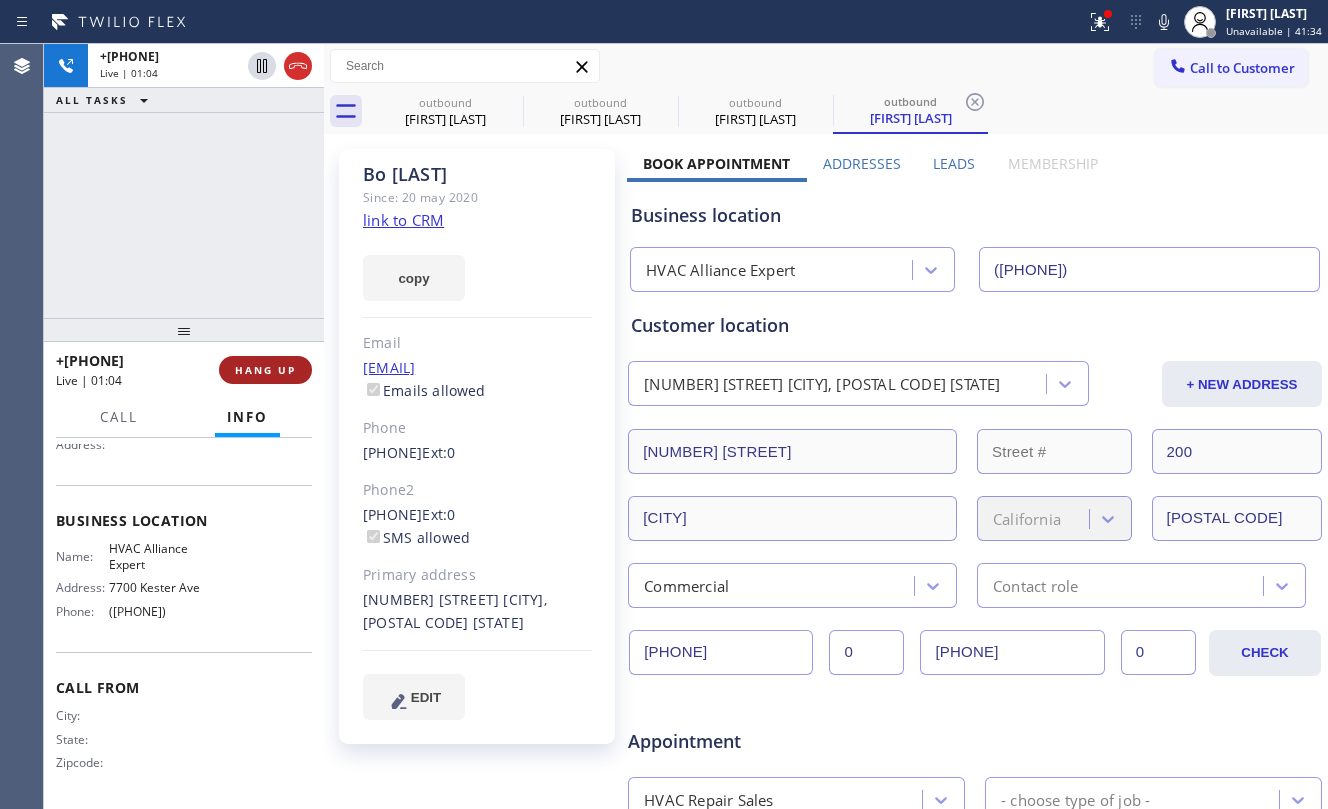 click on "HANG UP" at bounding box center [265, 370] 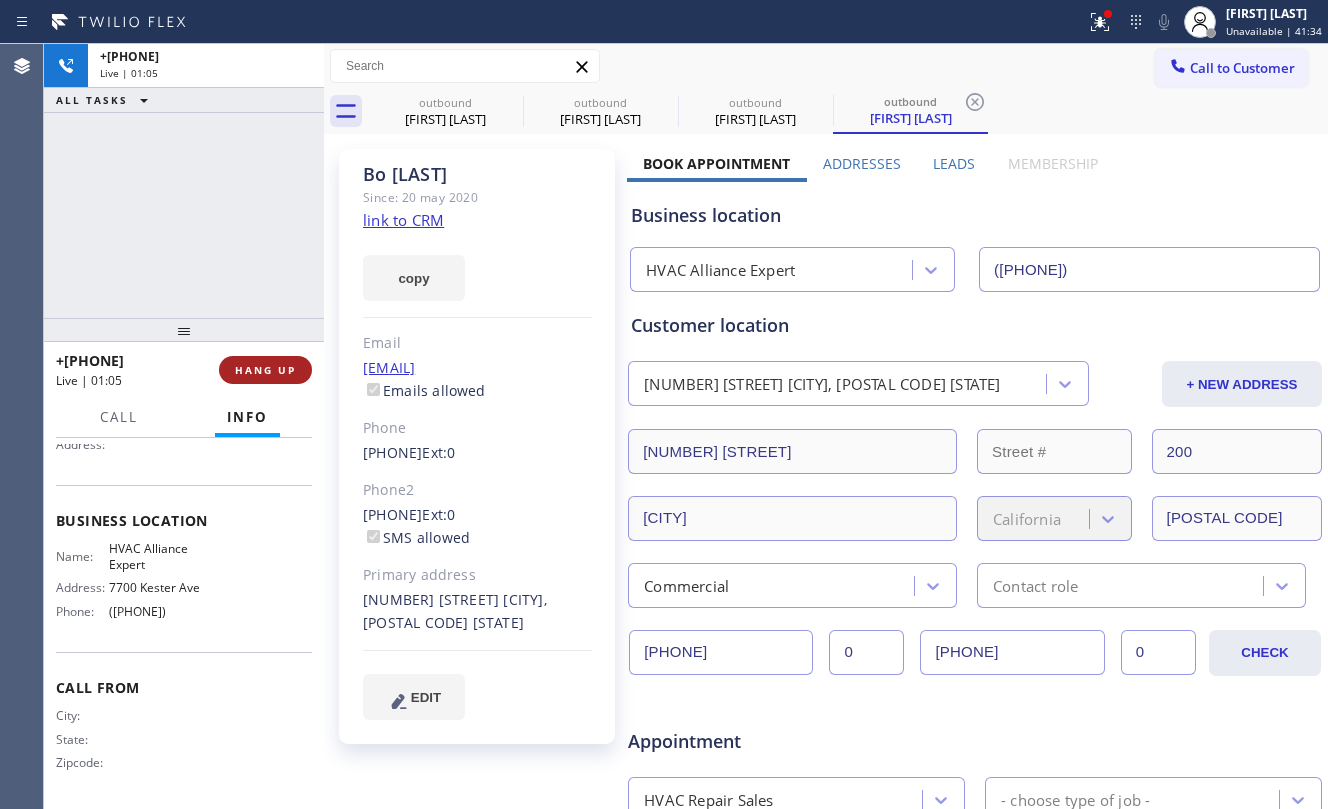 click on "HANG UP" at bounding box center [265, 370] 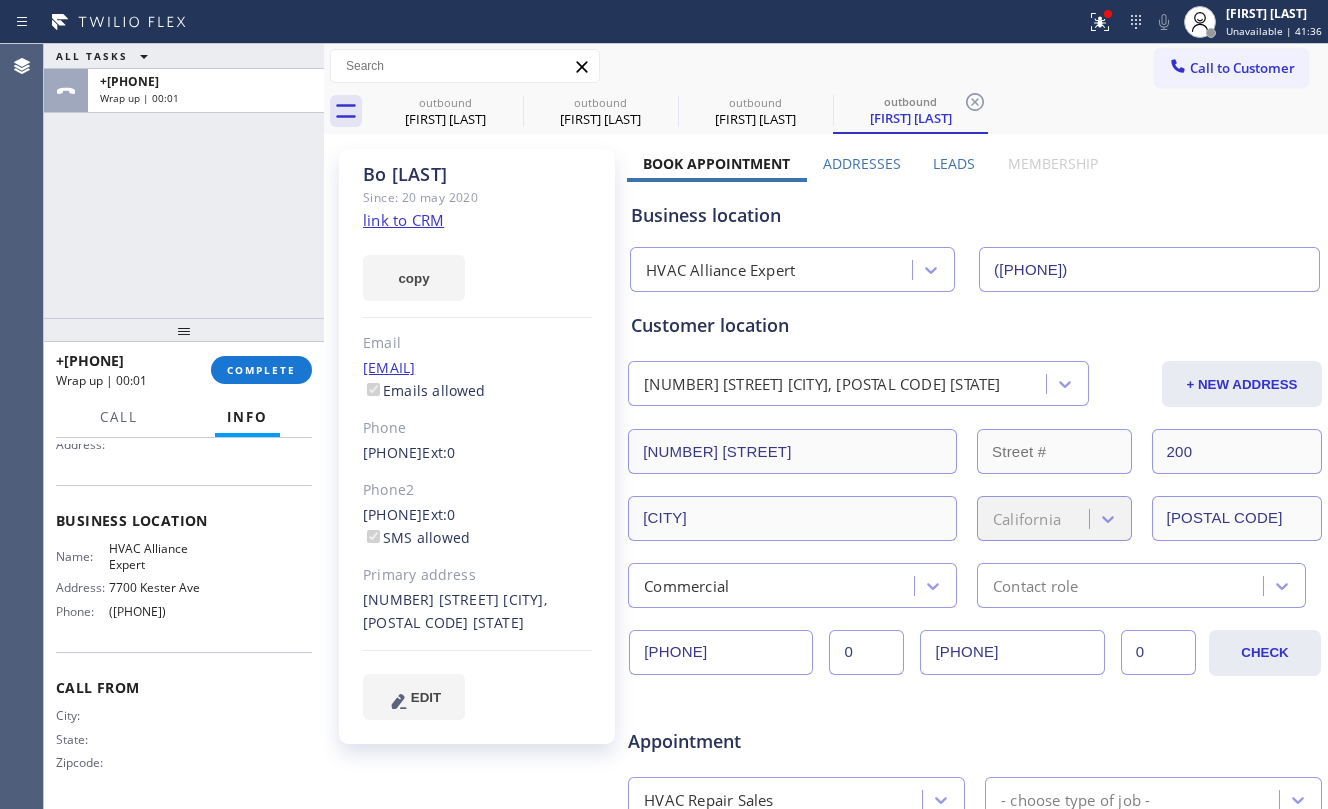 click on "ALL TASKS ALL TASKS ACTIVE TASKS TASKS IN WRAP UP +[PHONE] Wrap up | 00:01" at bounding box center (184, 181) 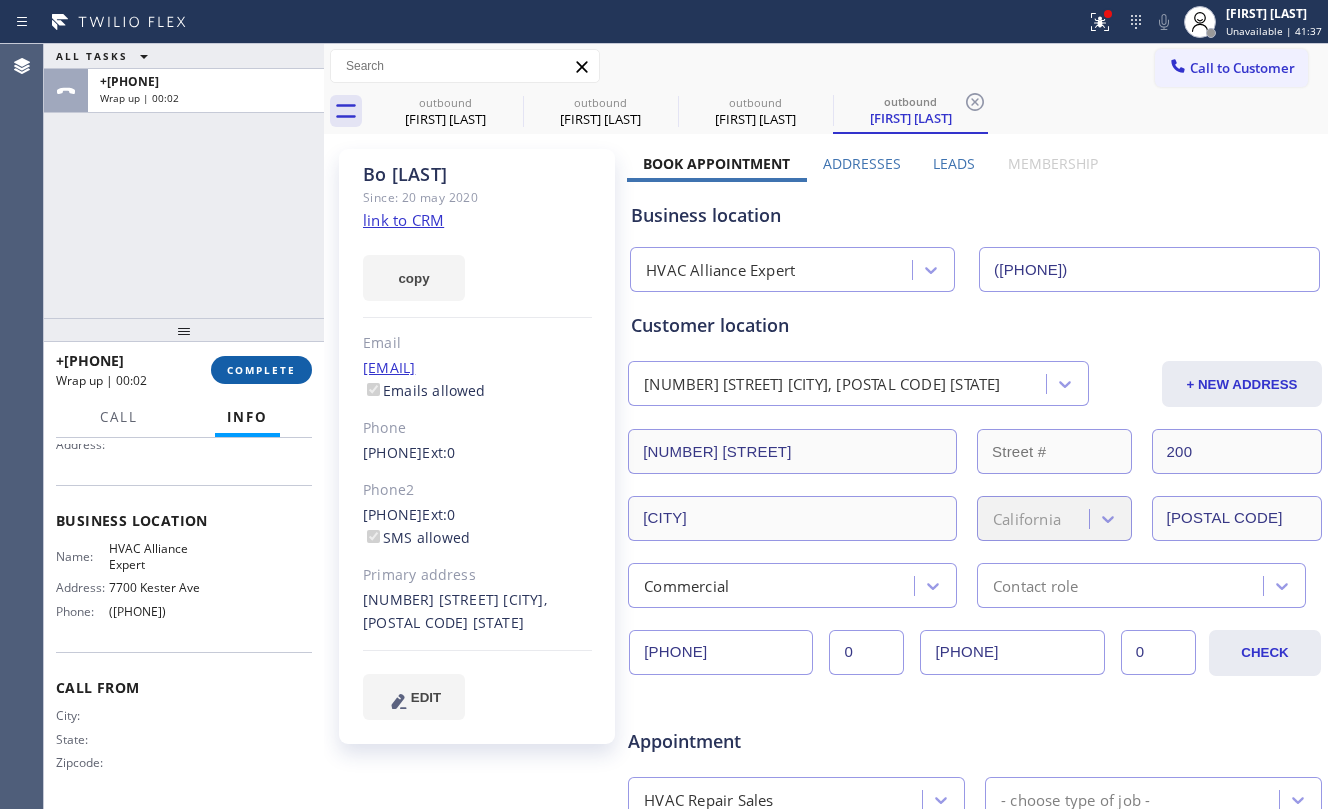 click on "COMPLETE" at bounding box center (261, 370) 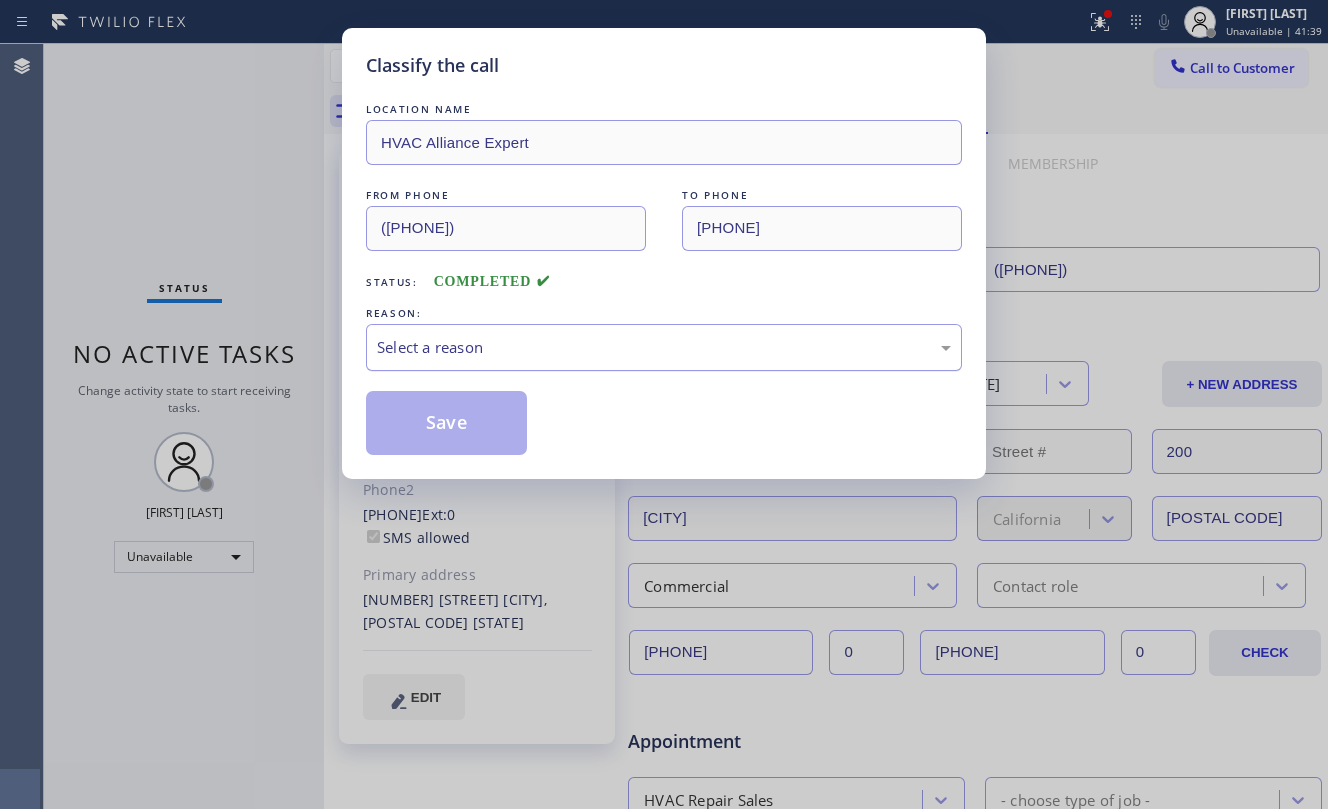 click on "Select a reason" at bounding box center (664, 347) 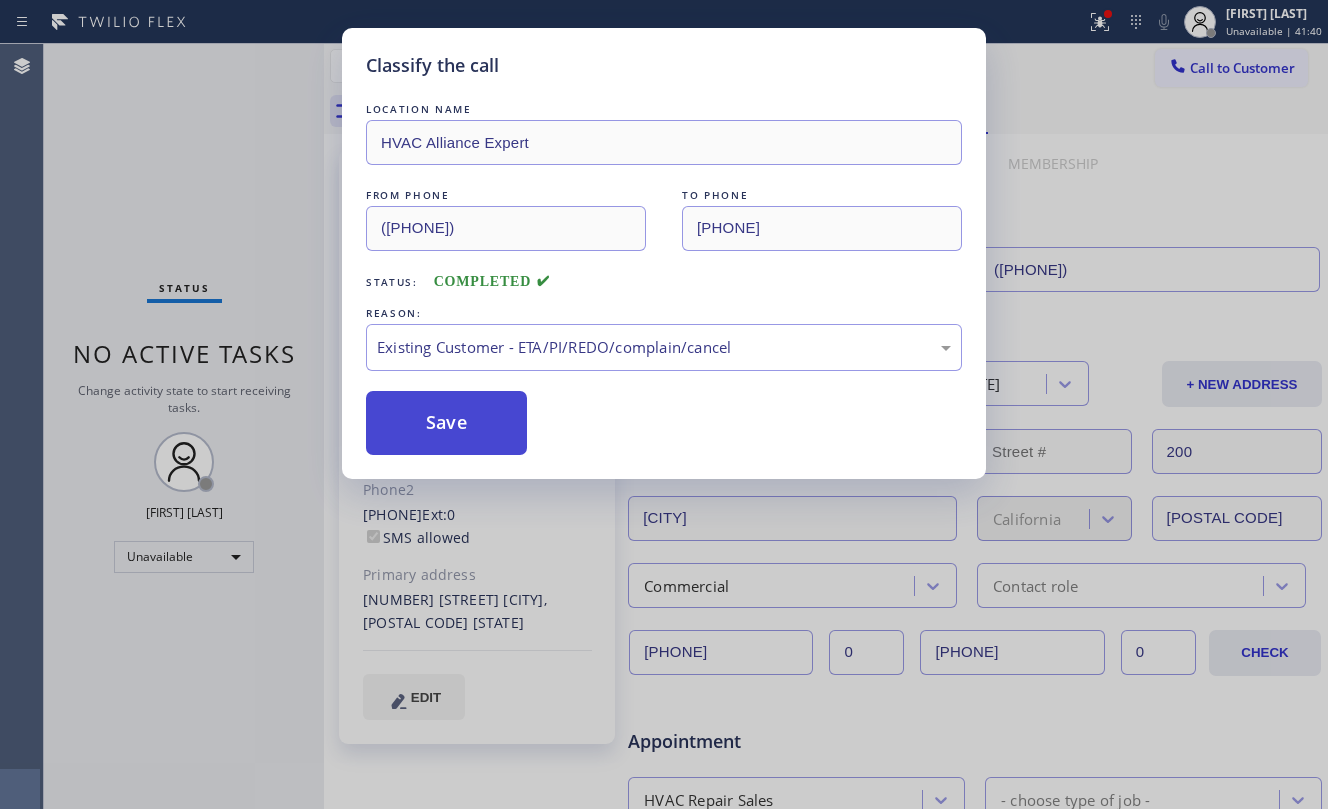 click on "Save" at bounding box center [446, 423] 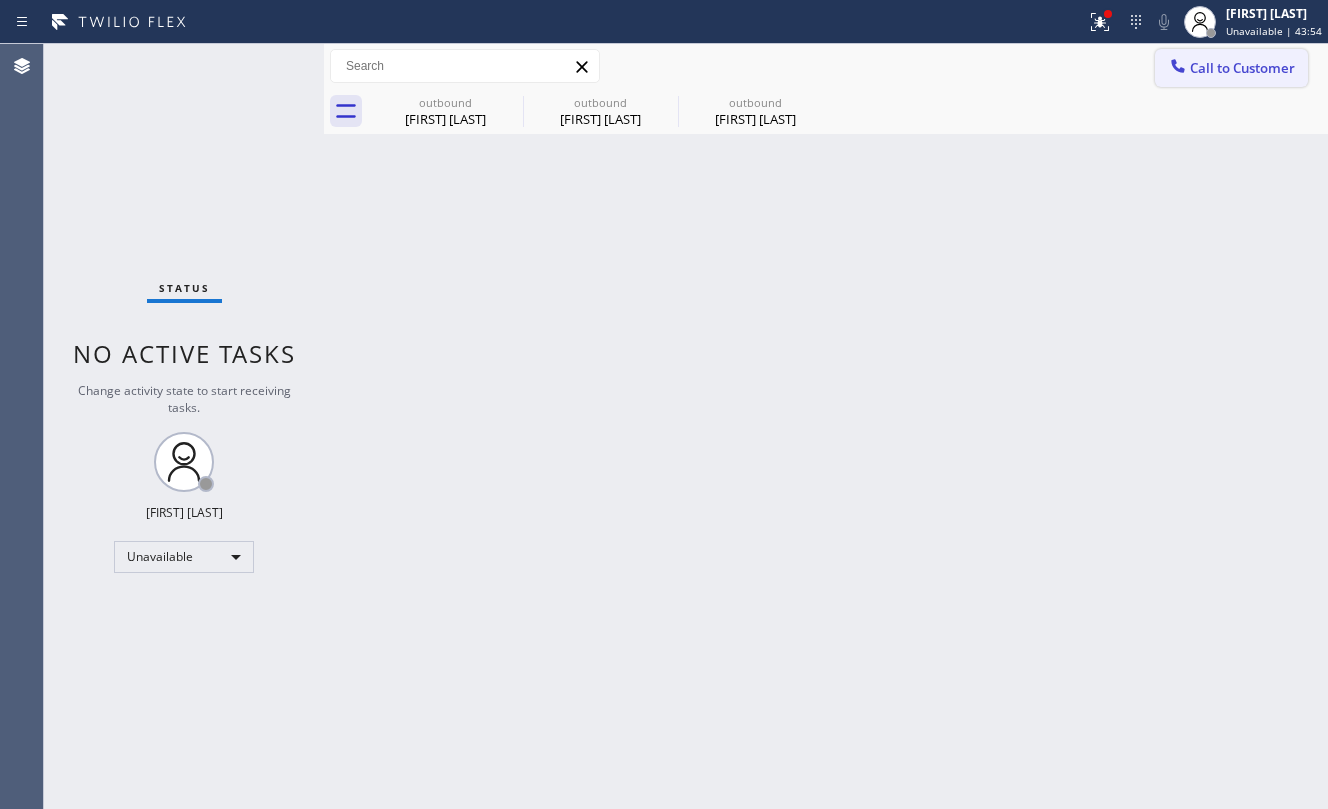 click on "Call to Customer" at bounding box center (1242, 68) 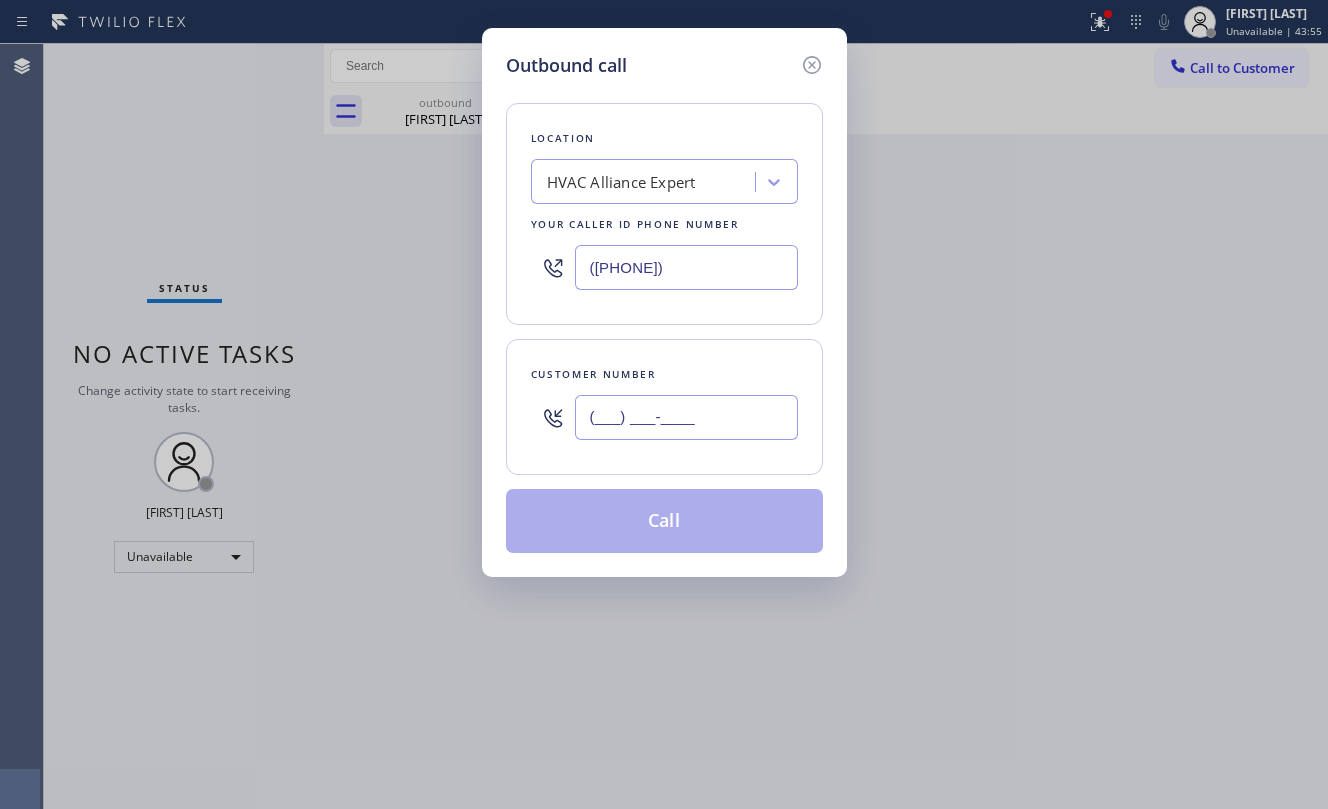 click on "(___) ___-____" at bounding box center (686, 417) 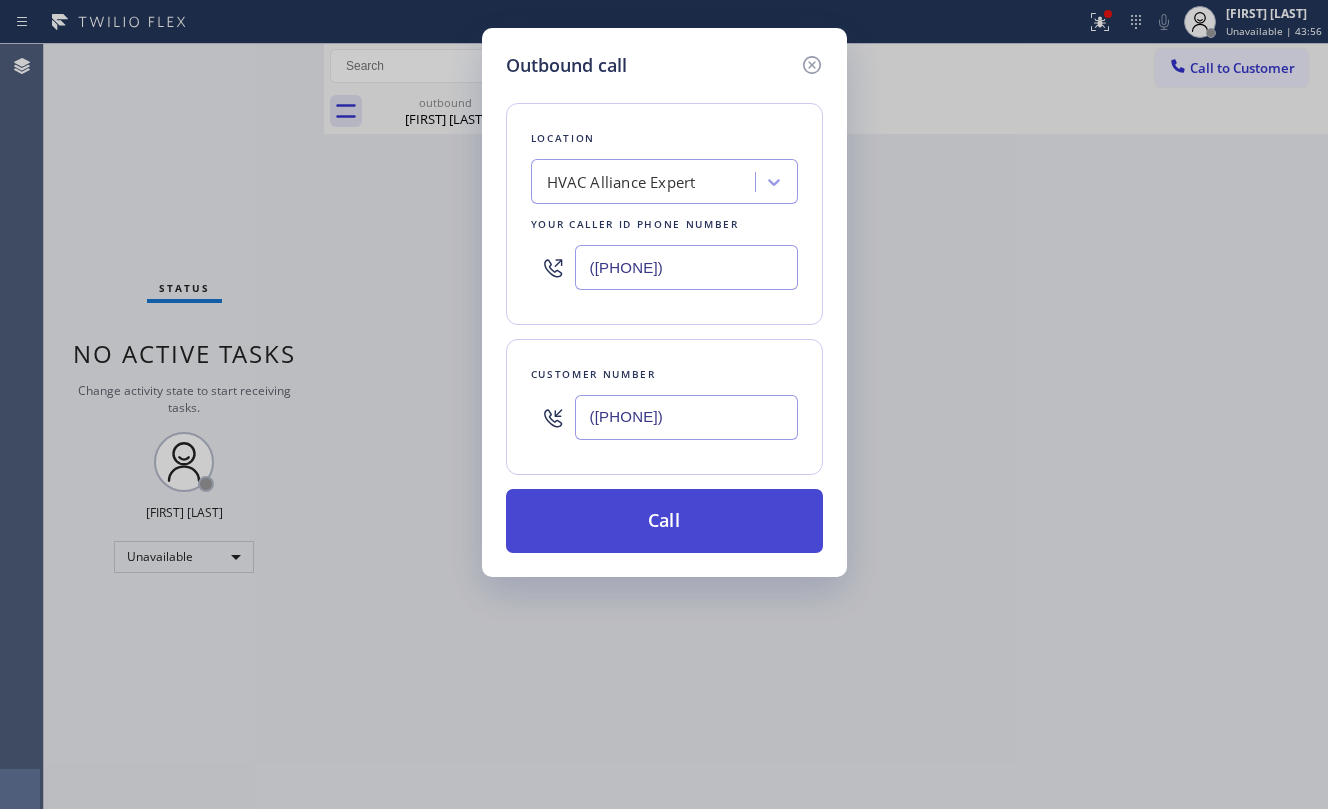 type on "([PHONE])" 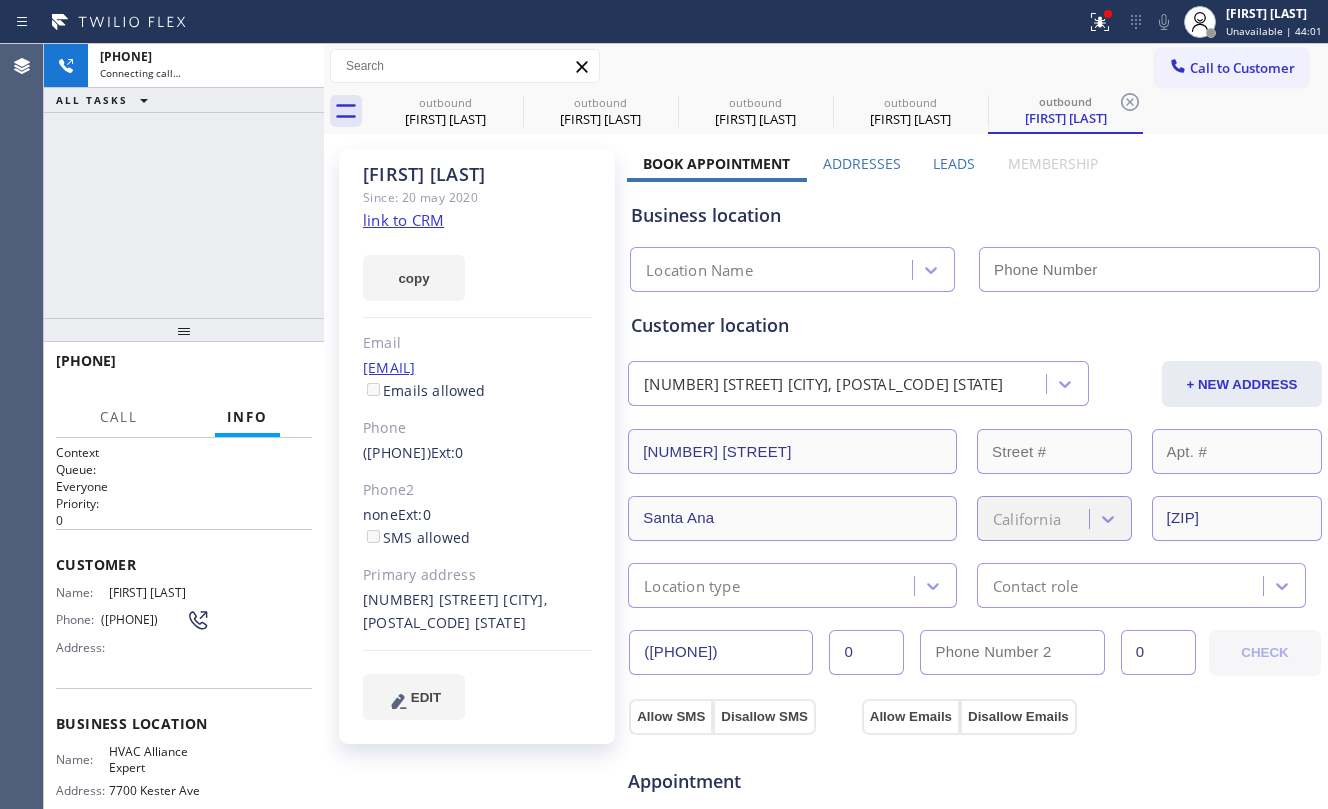 type on "([PHONE])" 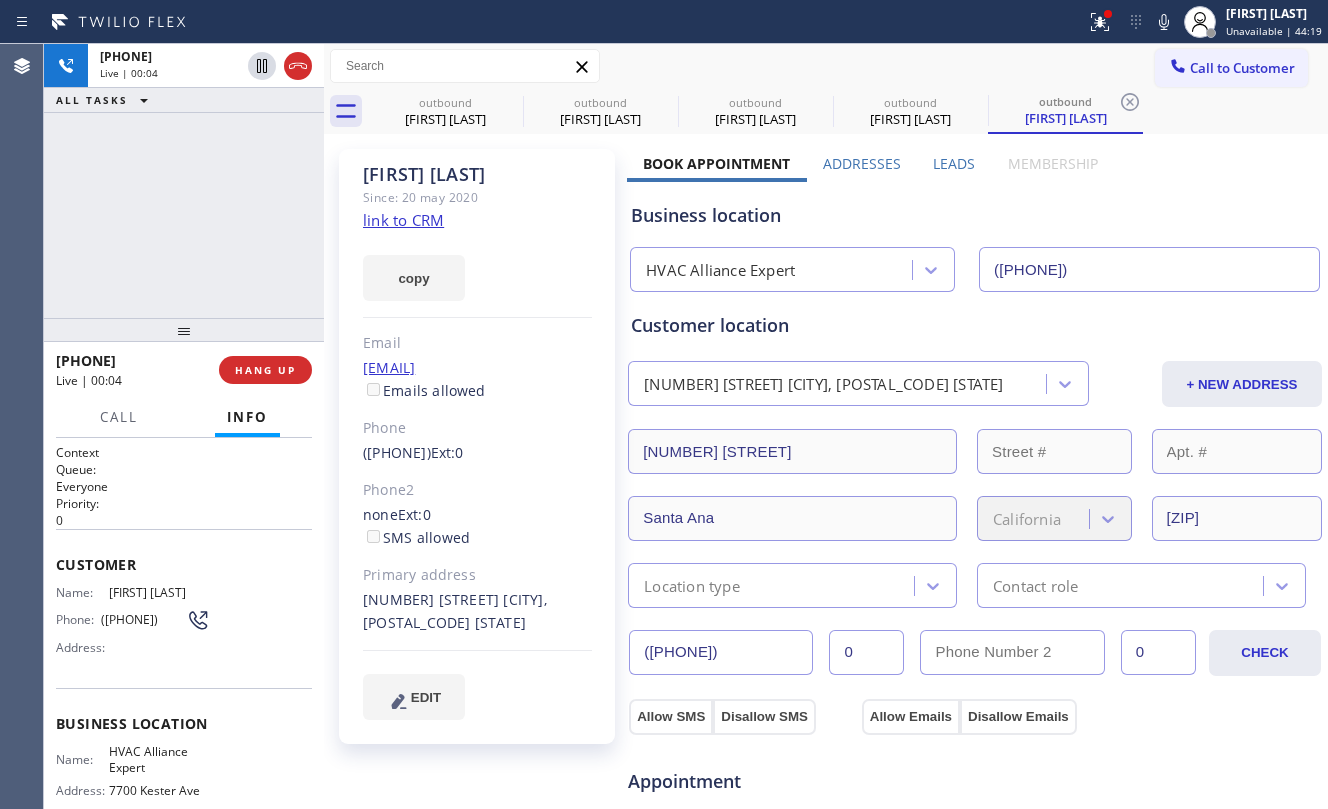 drag, startPoint x: 90, startPoint y: 216, endPoint x: 204, endPoint y: 365, distance: 187.60864 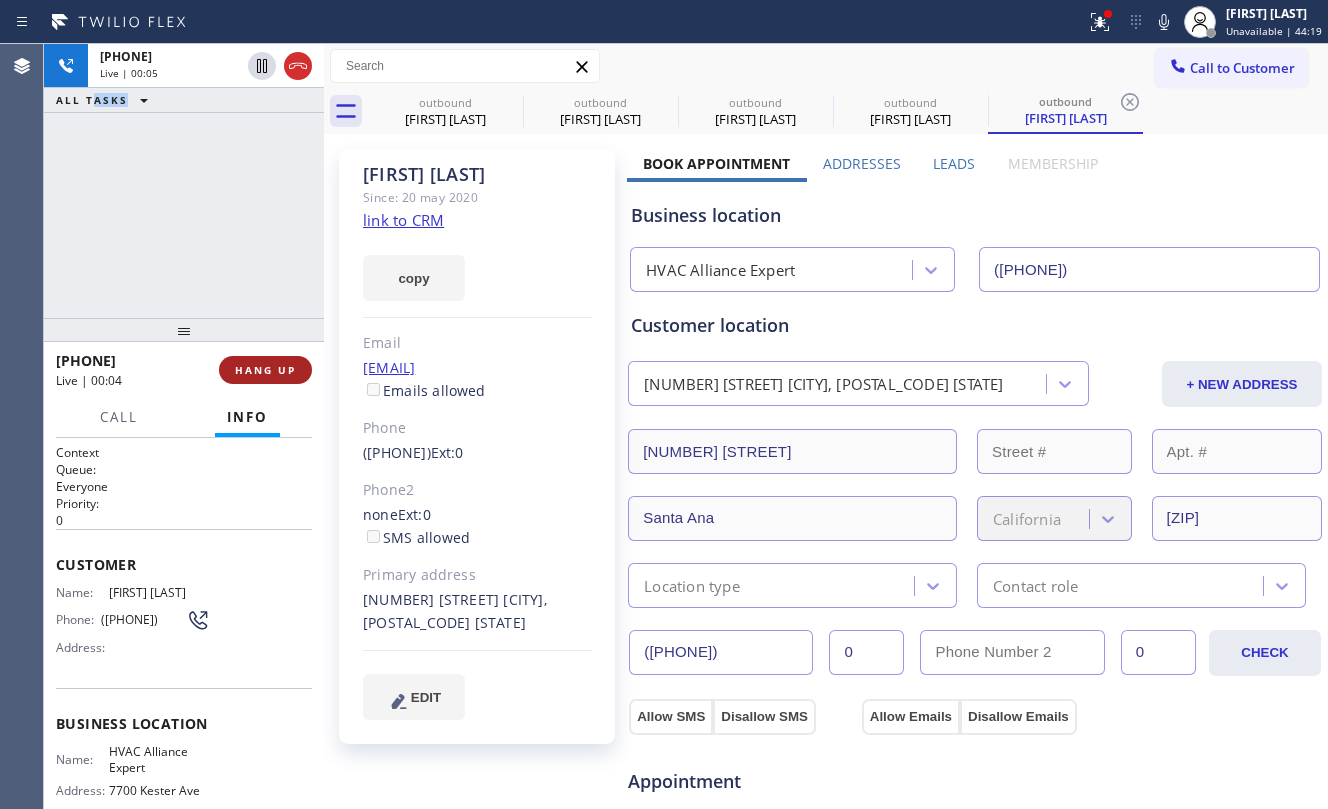 click on "HANG UP" at bounding box center (265, 370) 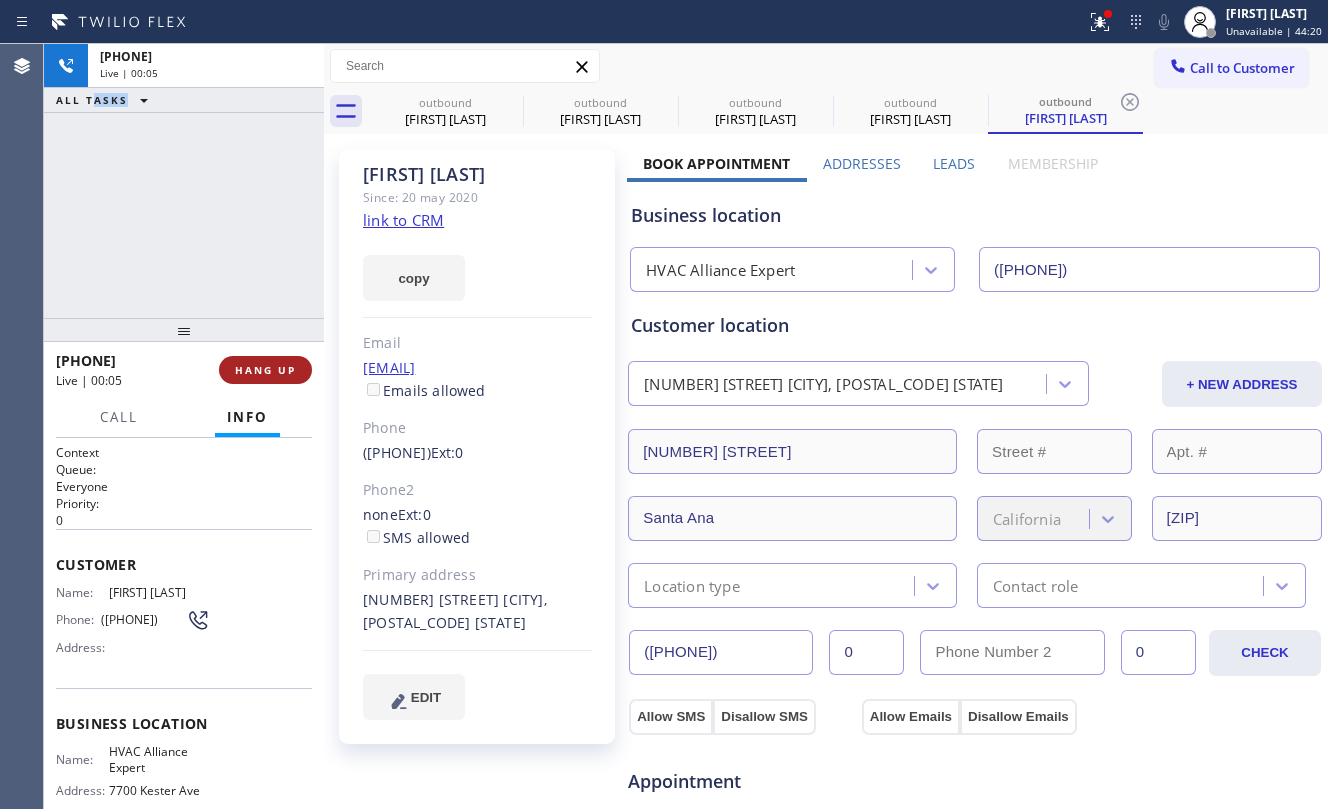 click on "HANG UP" at bounding box center (265, 370) 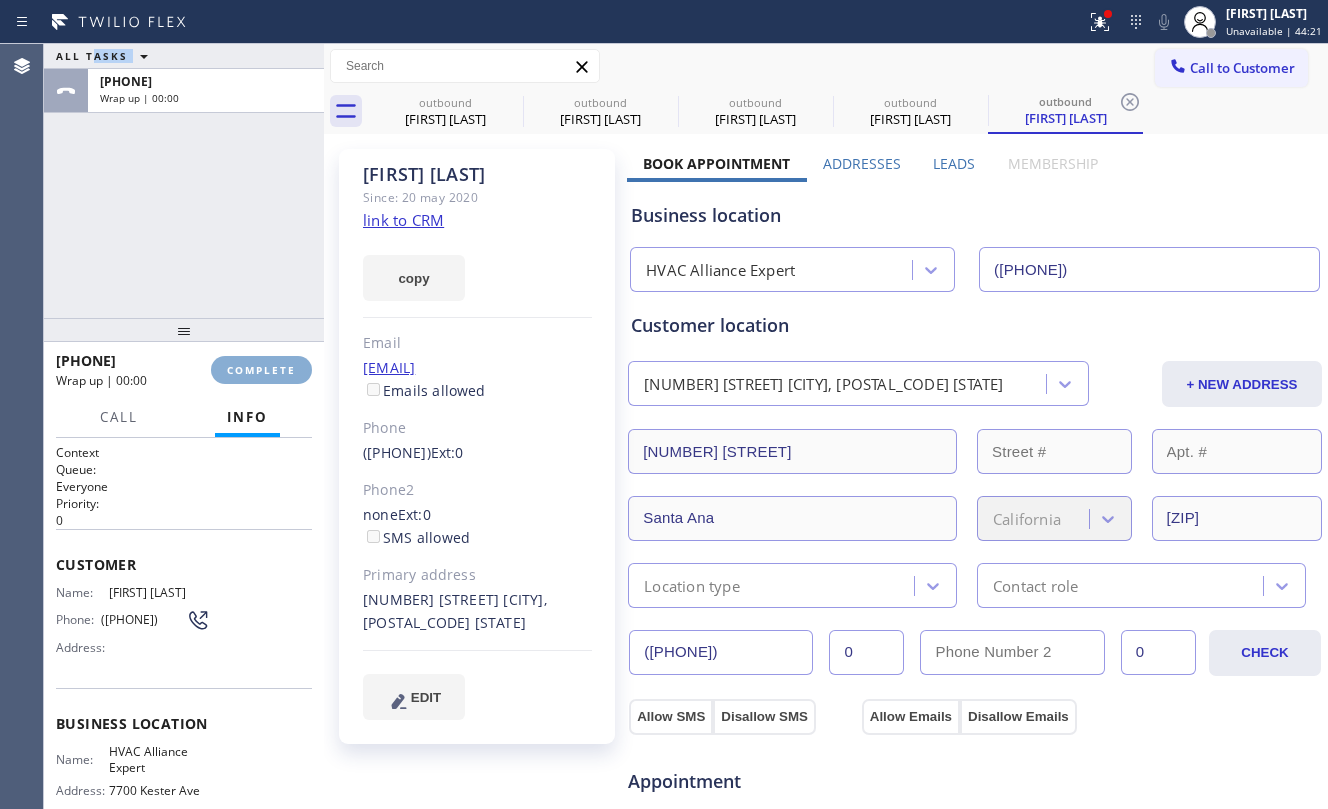 click on "COMPLETE" at bounding box center (261, 370) 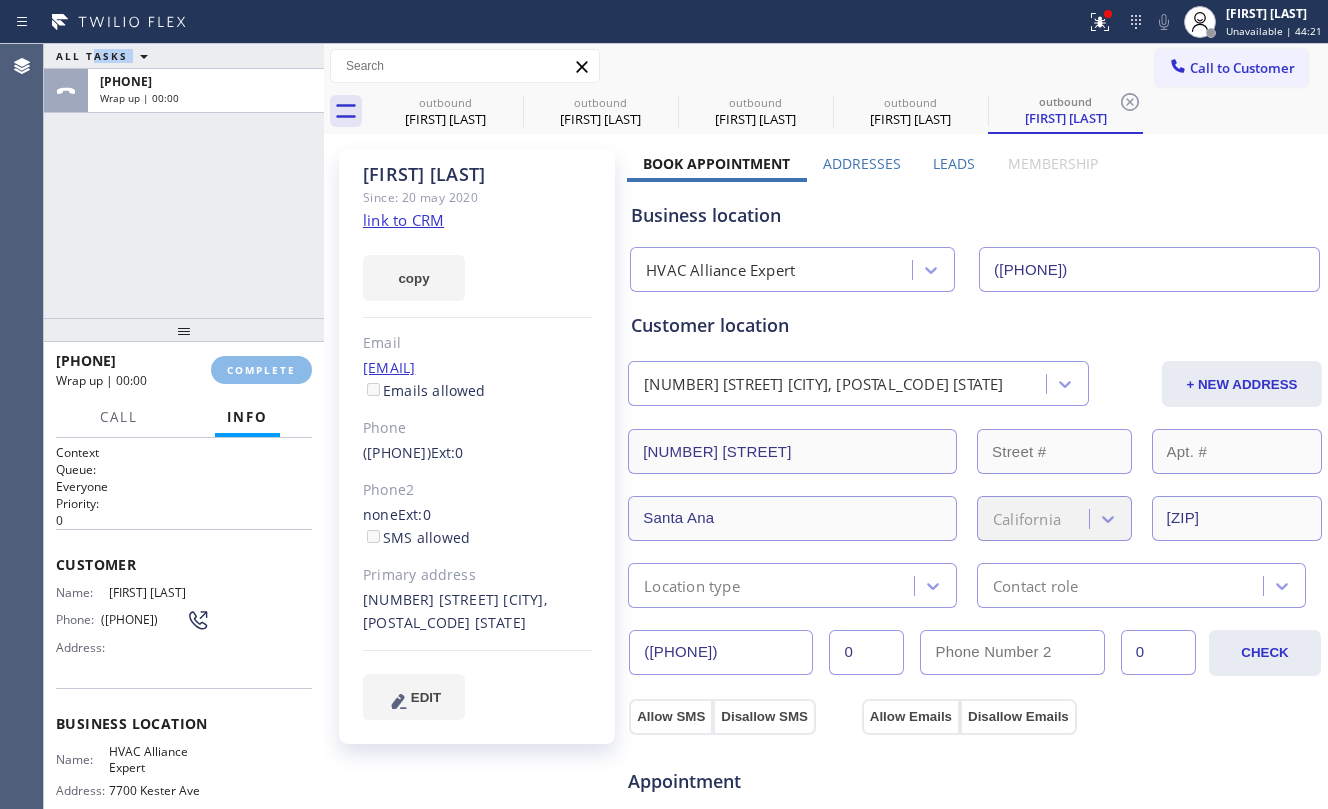 click on "+[COUNTRY][PHONE] Wrap up | 00:00 COMPLETE" at bounding box center [184, 370] 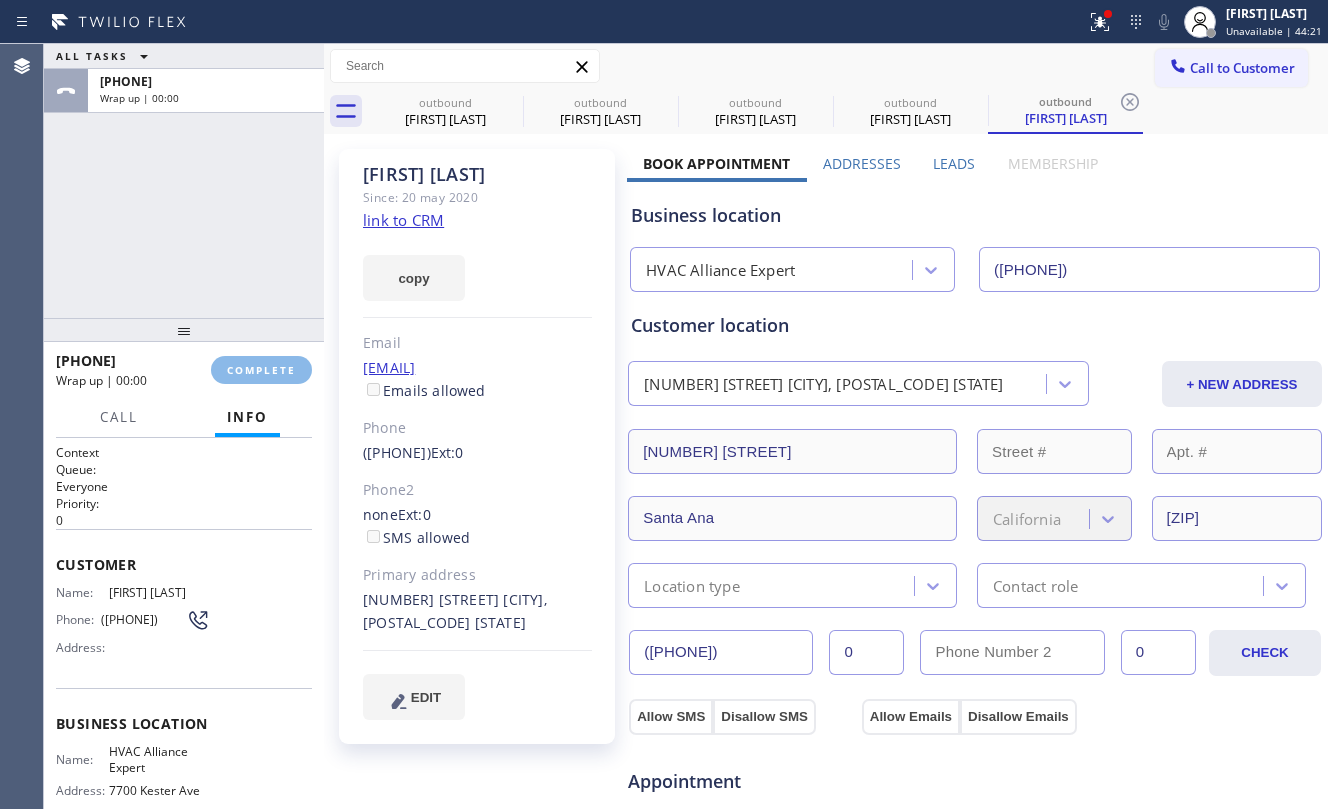 click on "+[COUNTRY][PHONE] Wrap up | 00:00 COMPLETE" at bounding box center (184, 370) 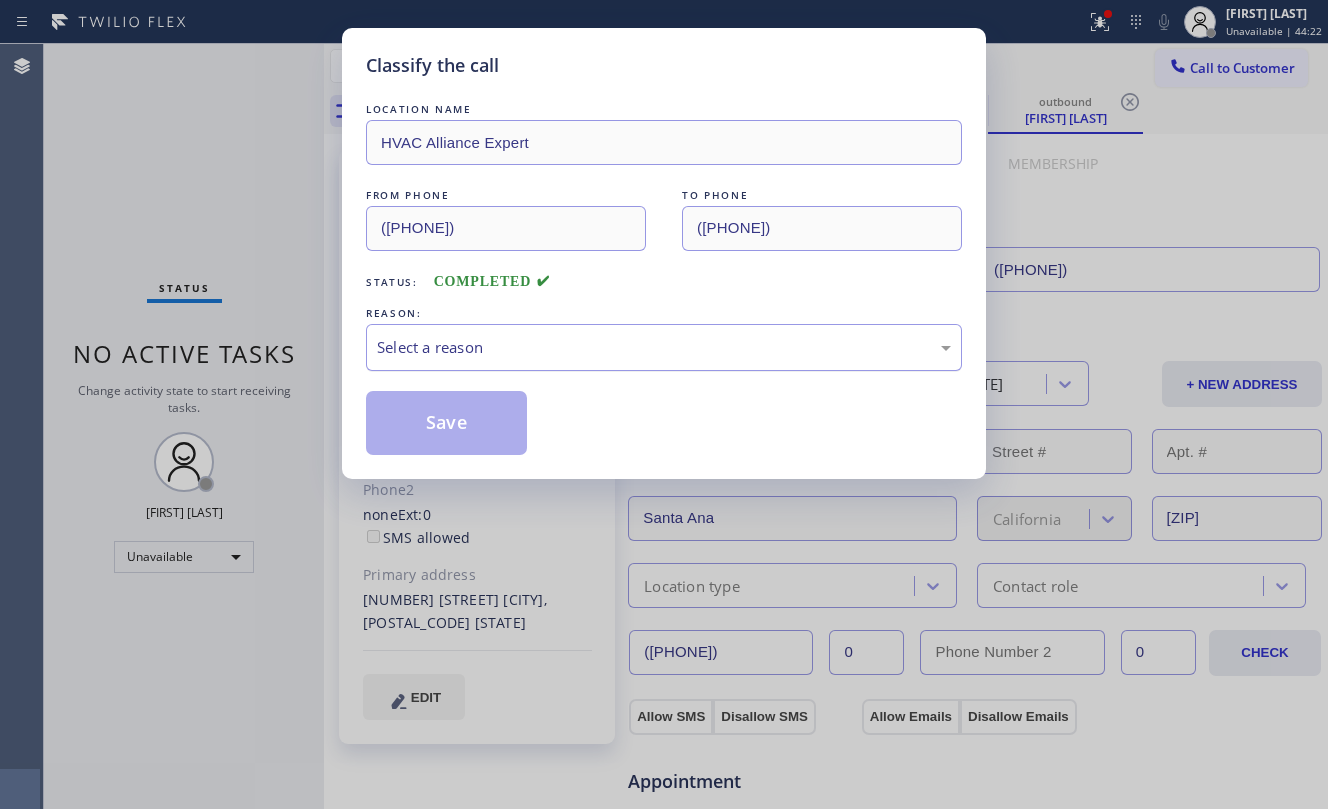 click on "Select a reason" at bounding box center [664, 347] 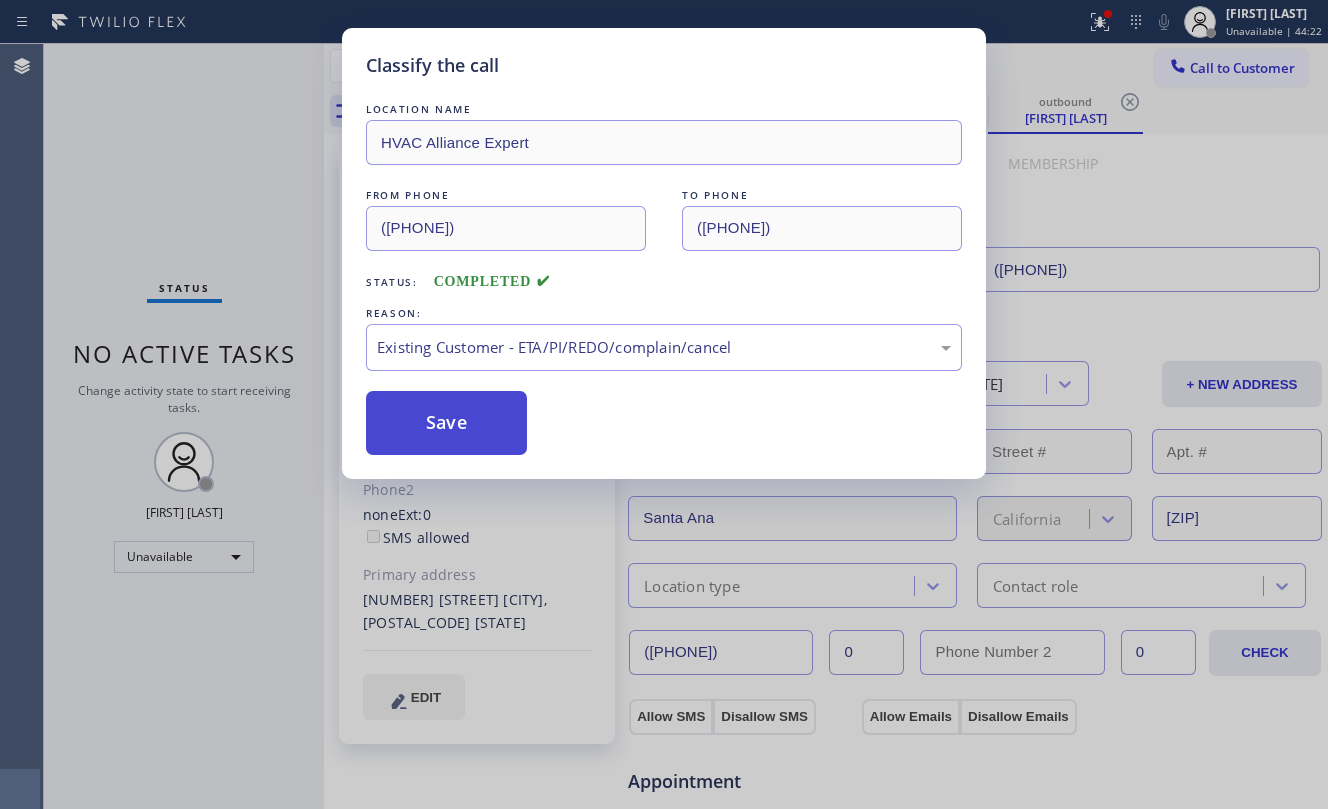 click on "Save" at bounding box center (446, 423) 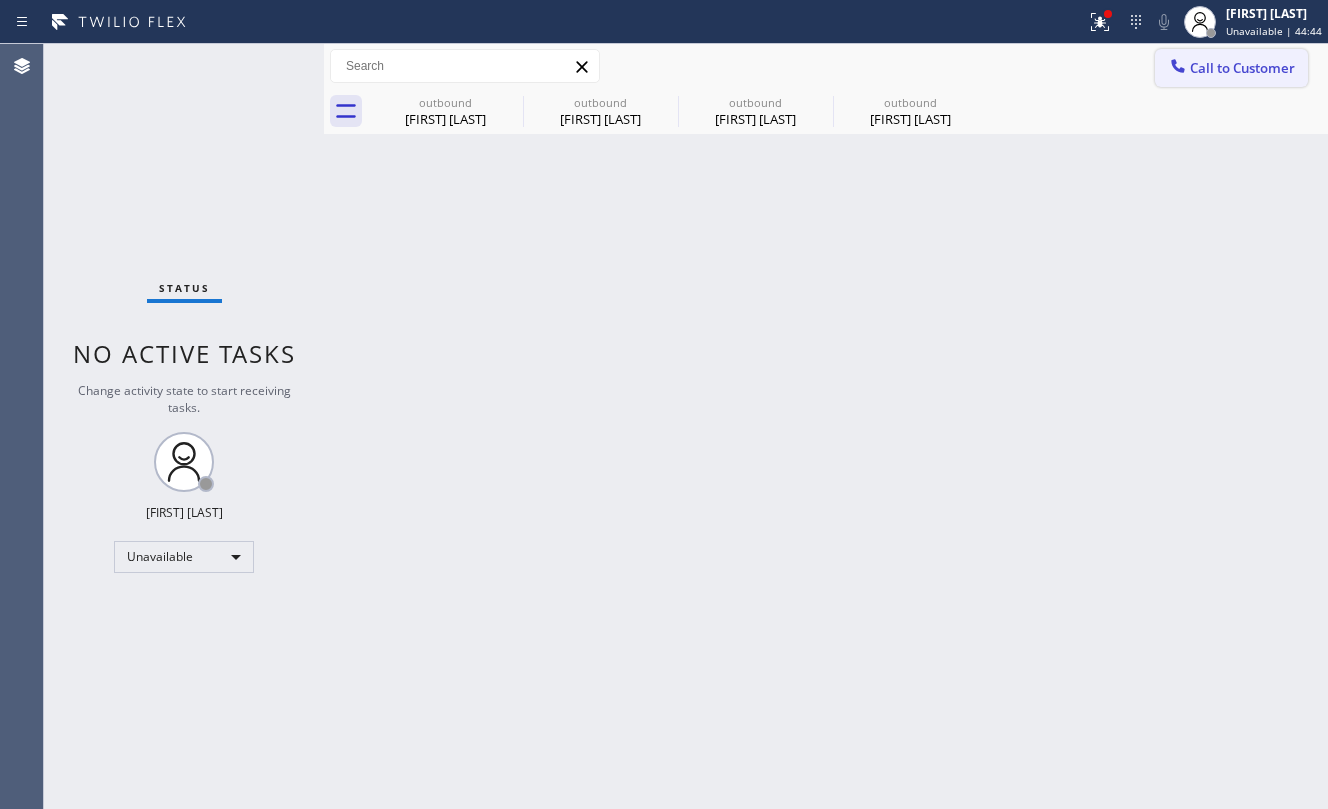 click on "Call to Customer" at bounding box center (1242, 68) 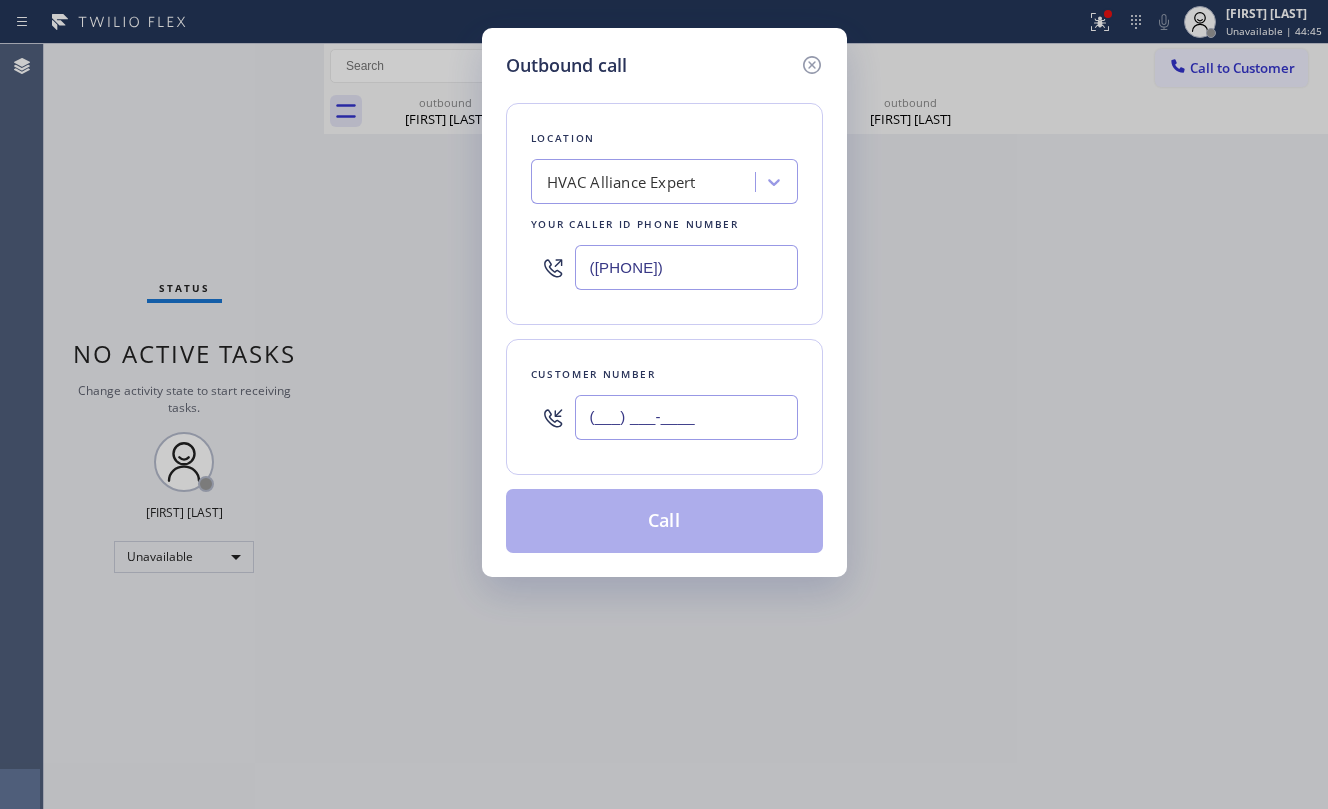 click on "(___) ___-____" at bounding box center [686, 417] 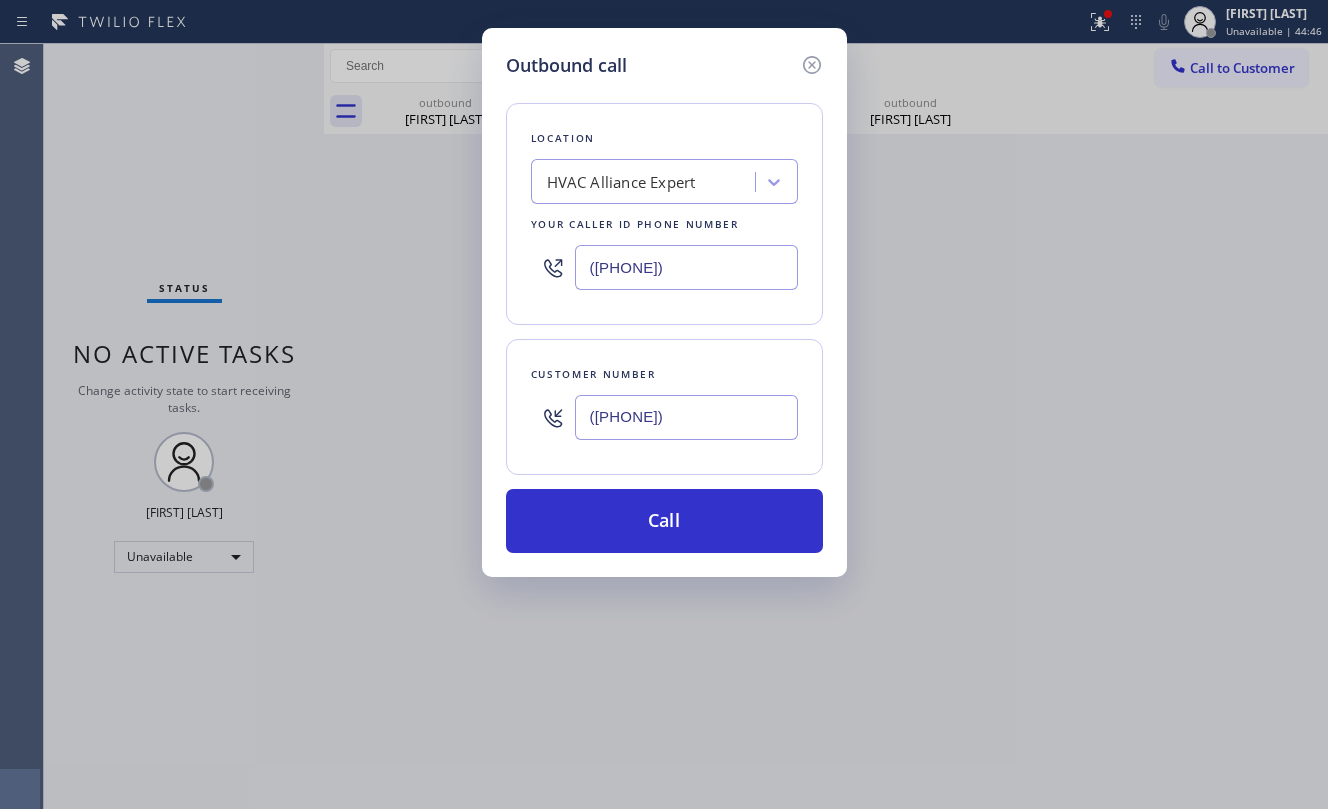 type on "([PHONE])" 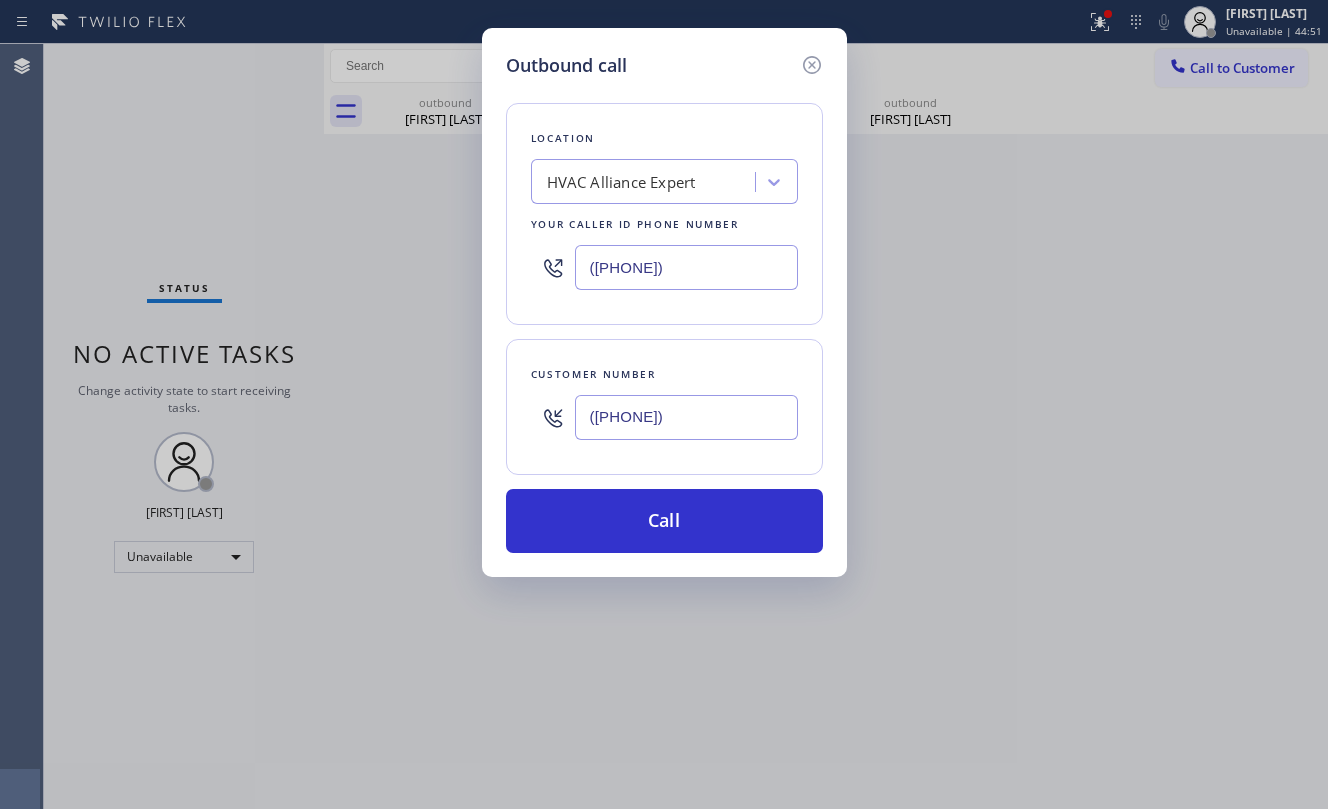 click on "HVAC Alliance Expert" at bounding box center (621, 182) 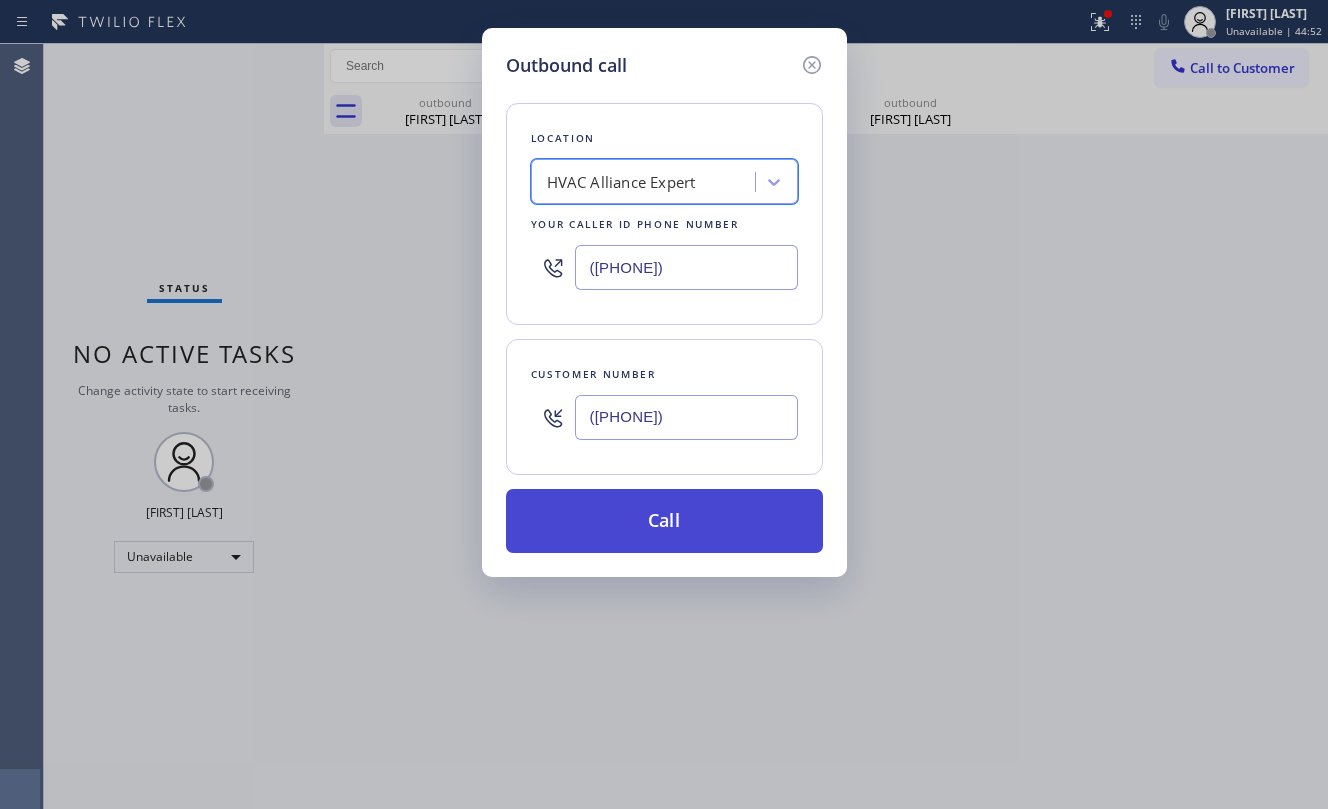drag, startPoint x: 693, startPoint y: 189, endPoint x: 730, endPoint y: 538, distance: 350.95584 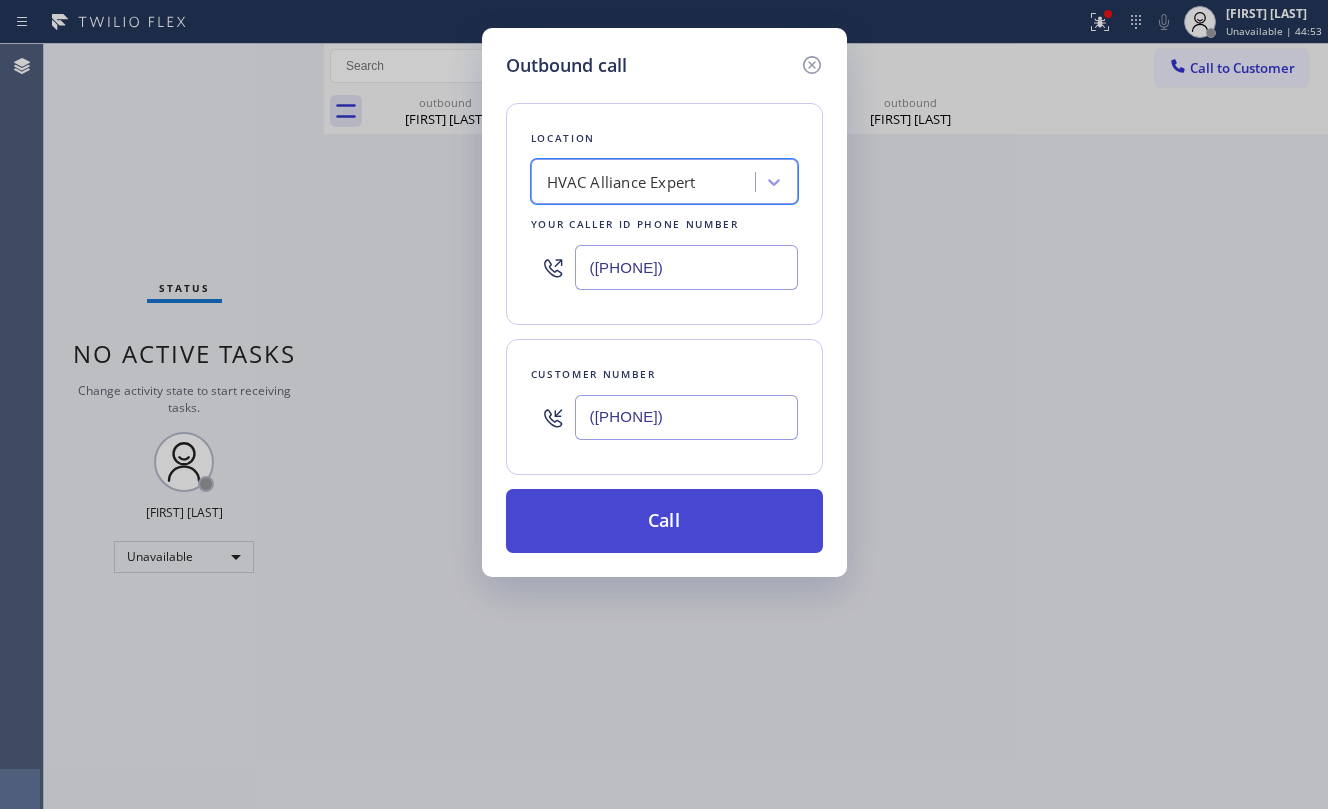 click on "Call" at bounding box center [664, 521] 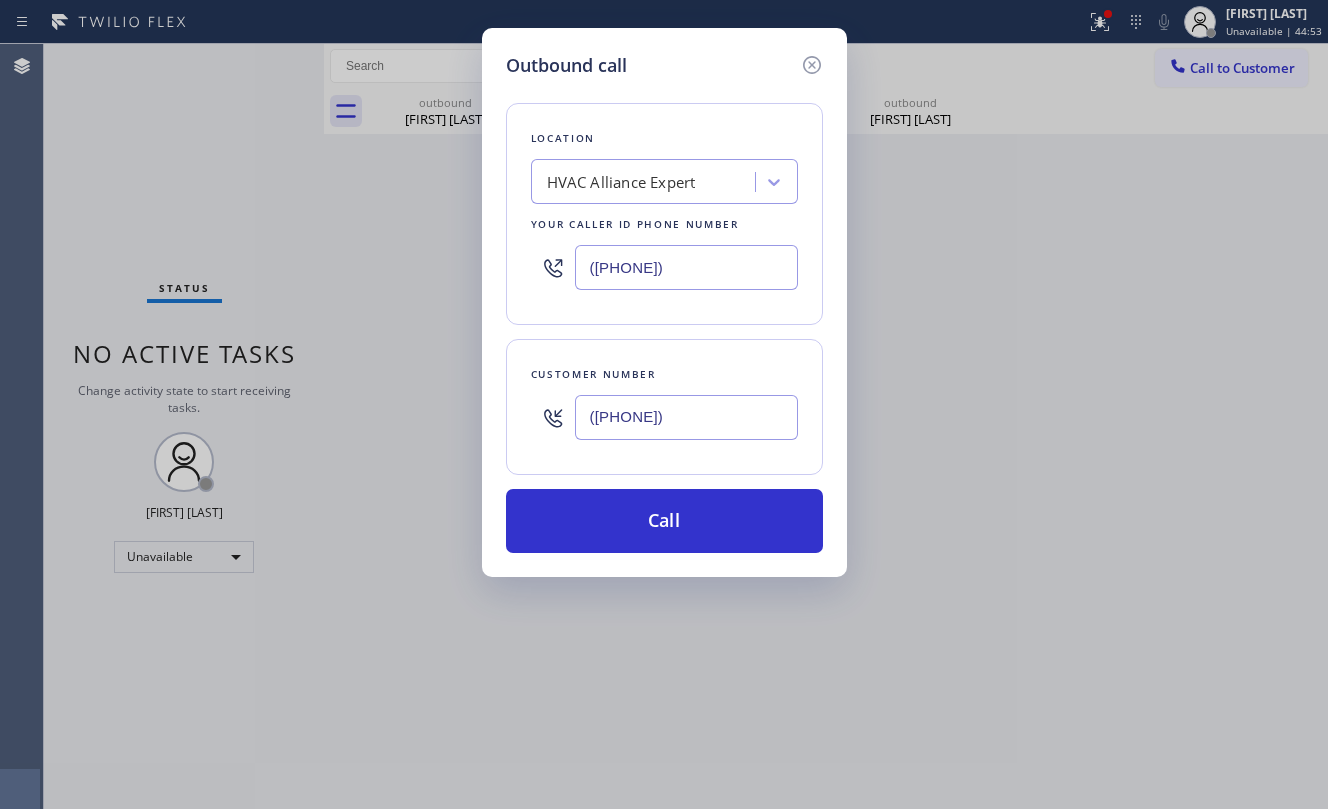 drag, startPoint x: 722, startPoint y: 521, endPoint x: 498, endPoint y: 525, distance: 224.0357 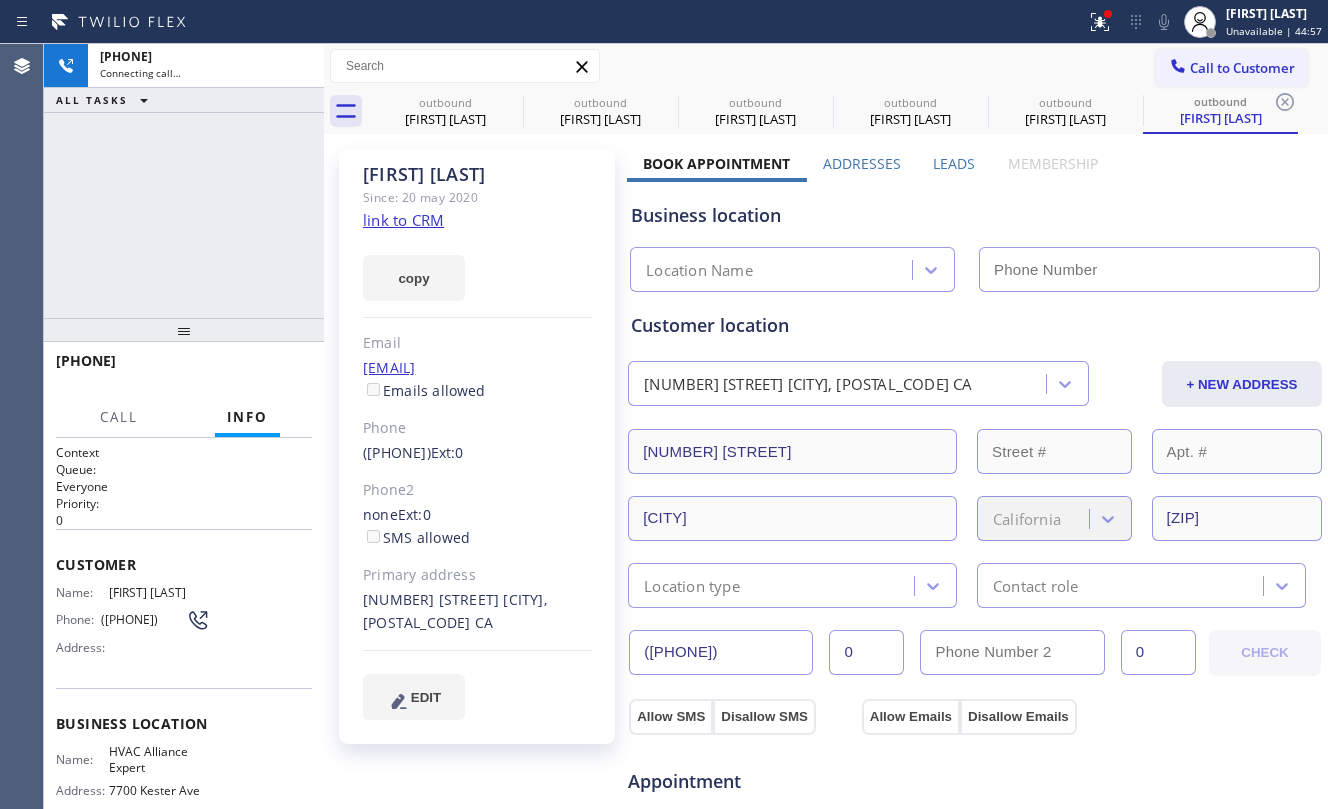 type on "([PHONE])" 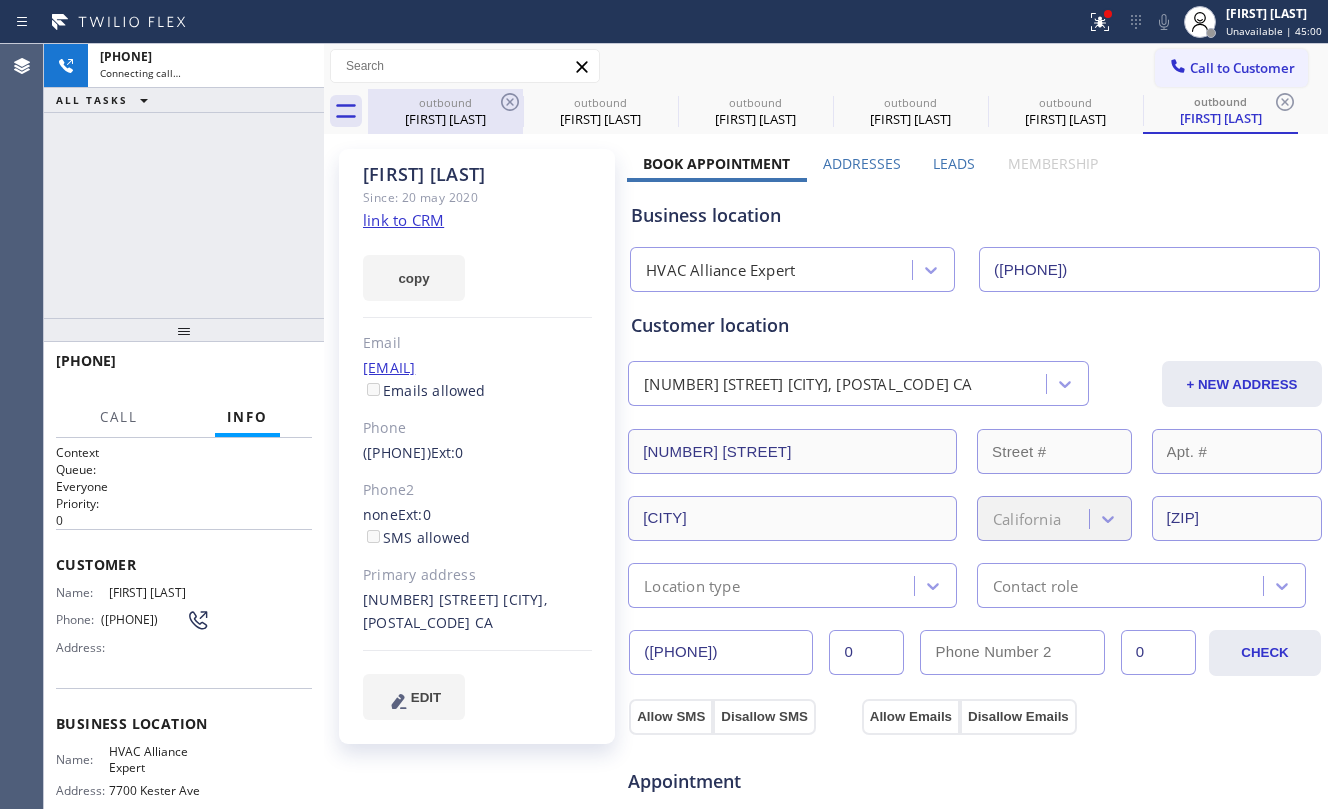 drag, startPoint x: 452, startPoint y: 94, endPoint x: 490, endPoint y: 102, distance: 38.832977 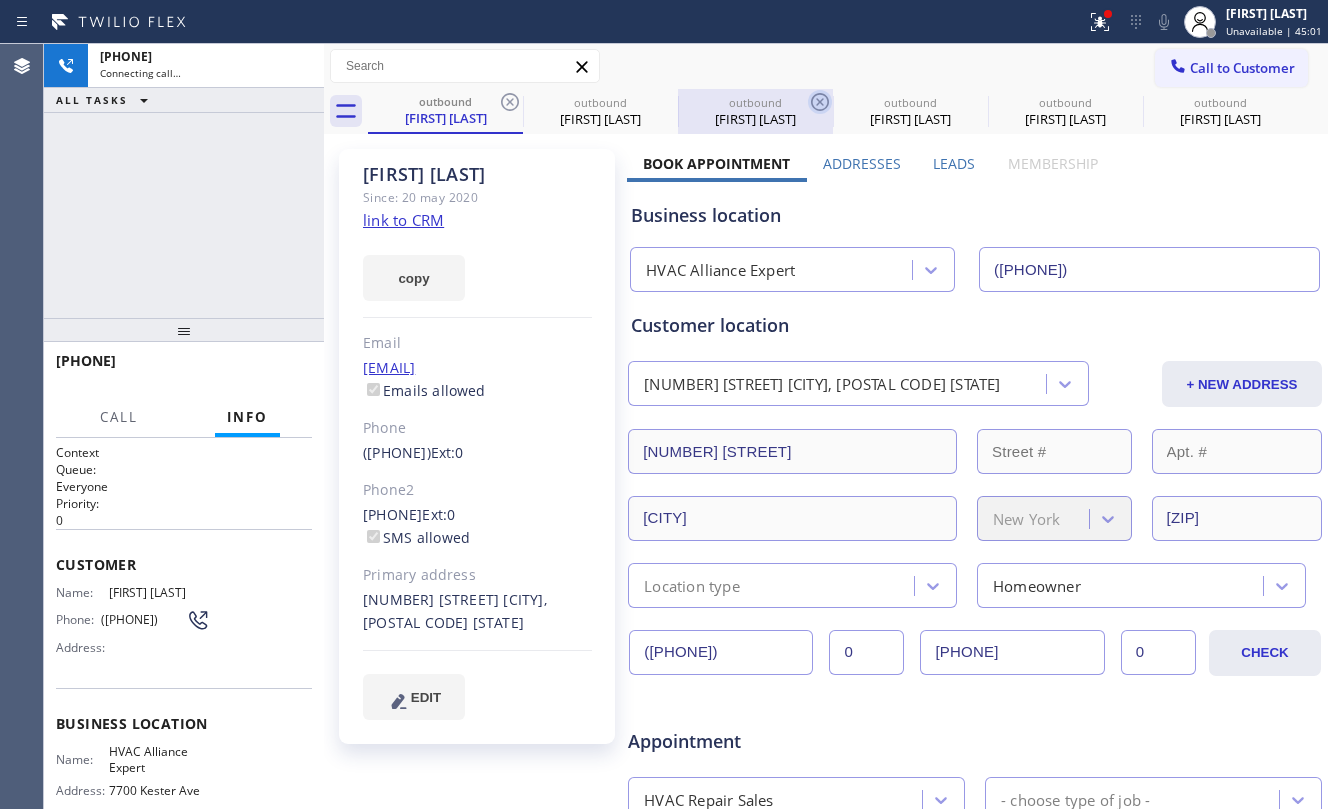 click 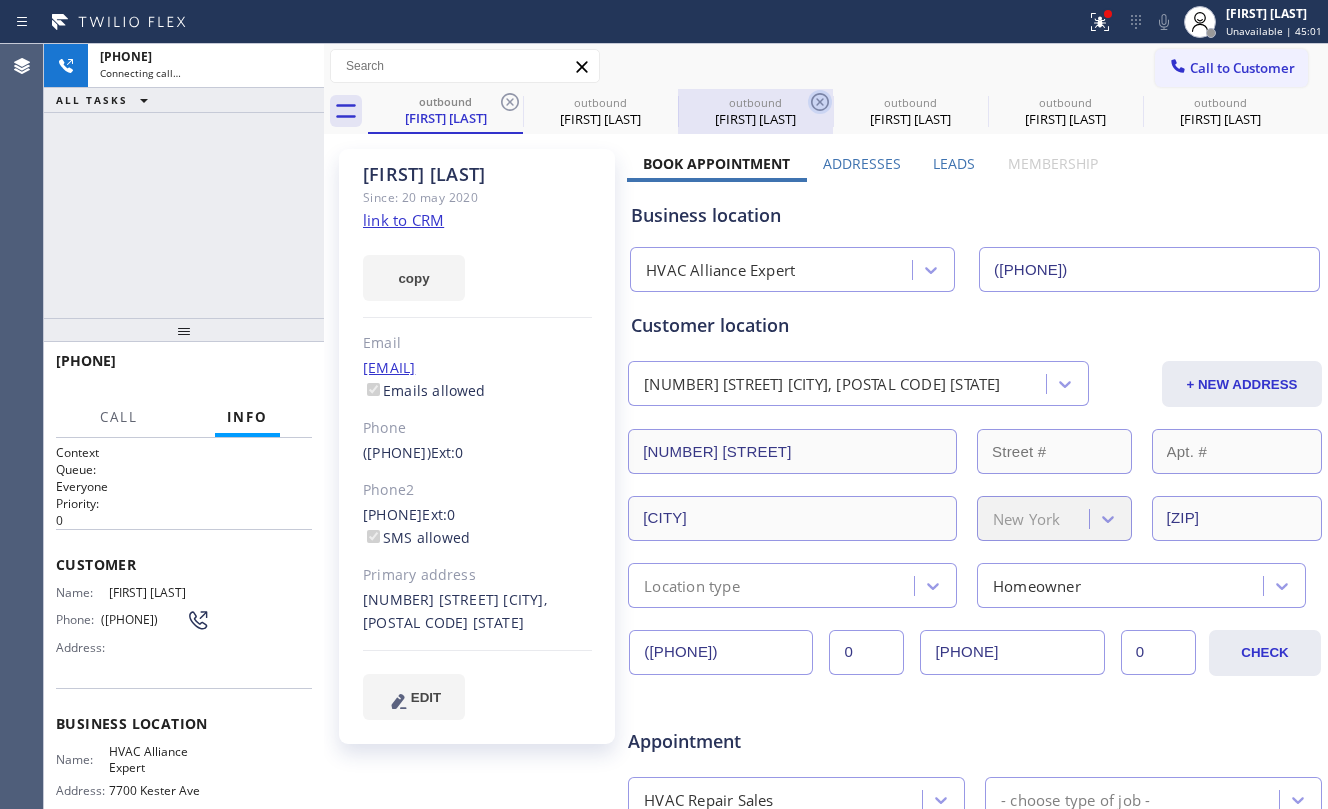 click 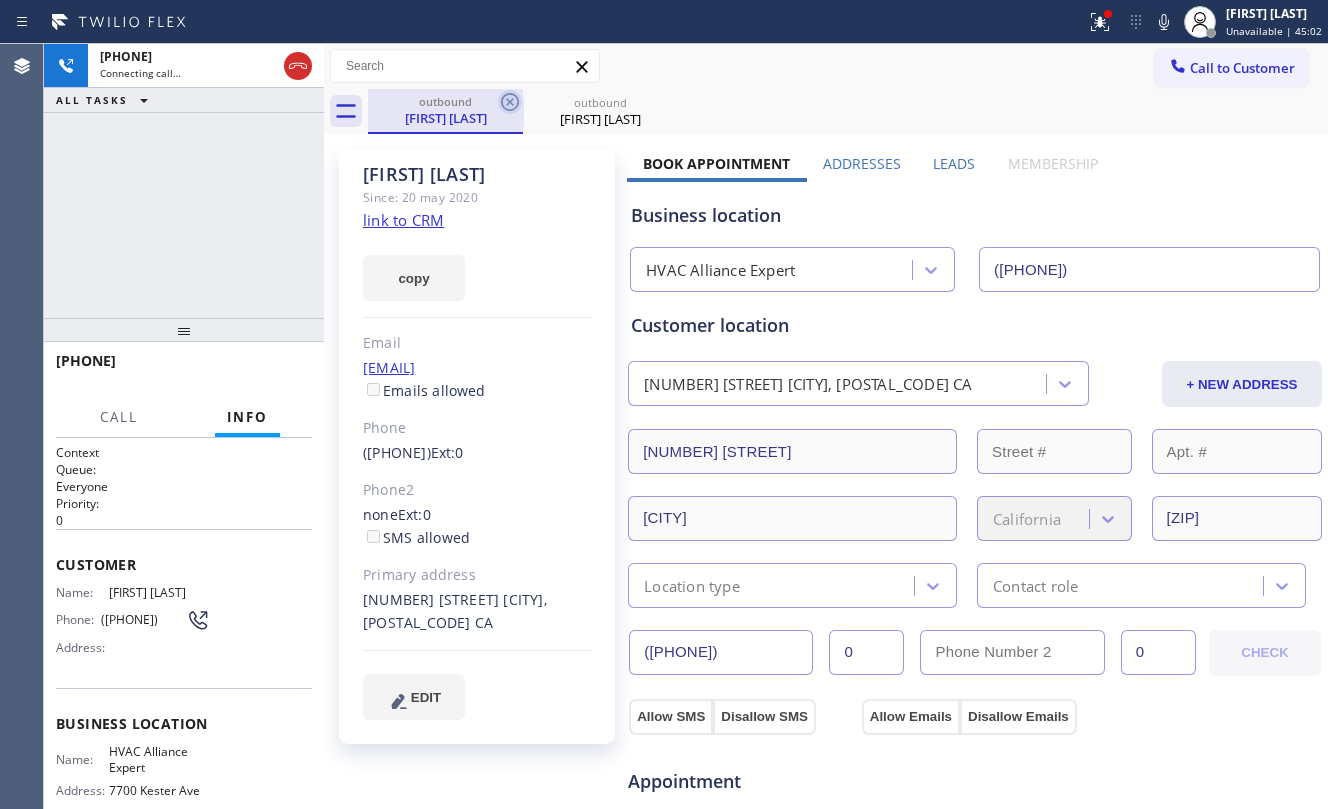 click 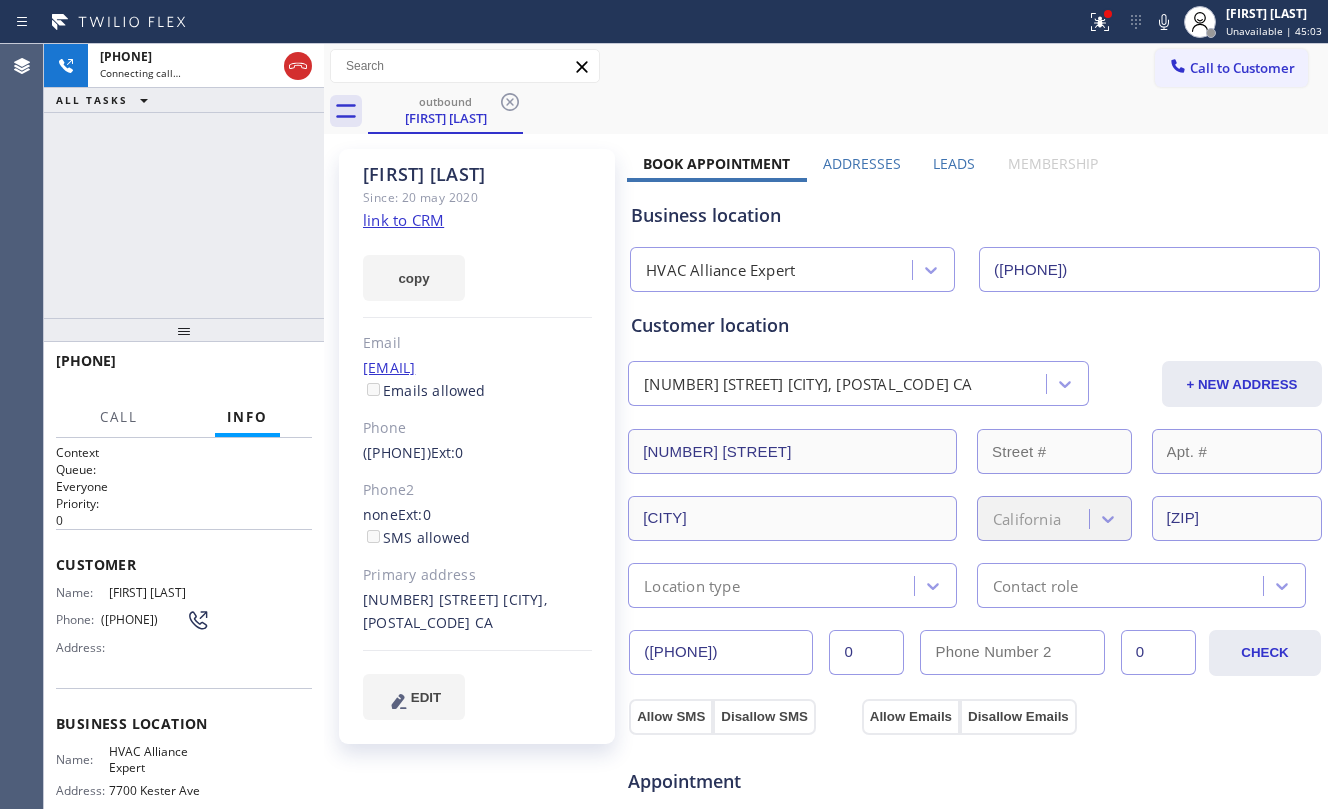 click on "link to CRM" 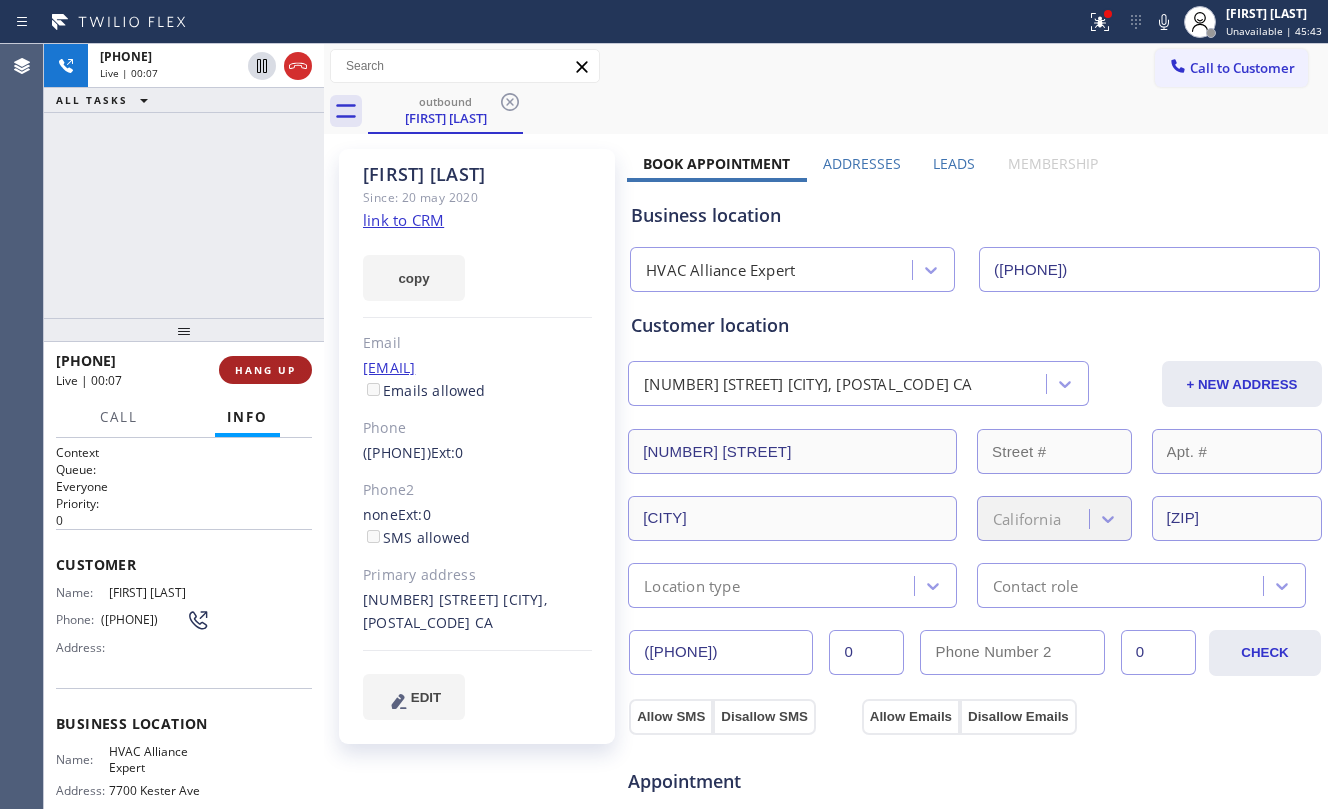 click on "HANG UP" at bounding box center [265, 370] 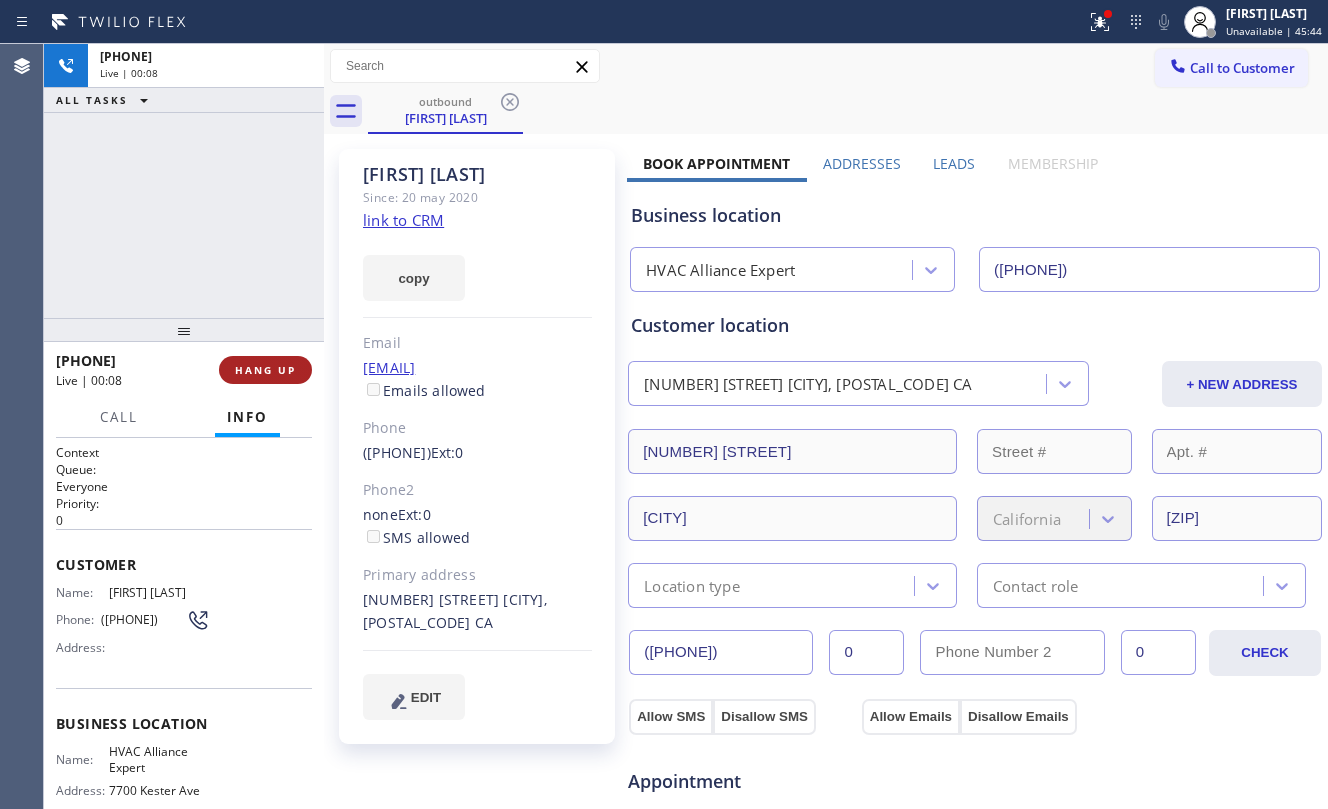 click on "HANG UP" at bounding box center (265, 370) 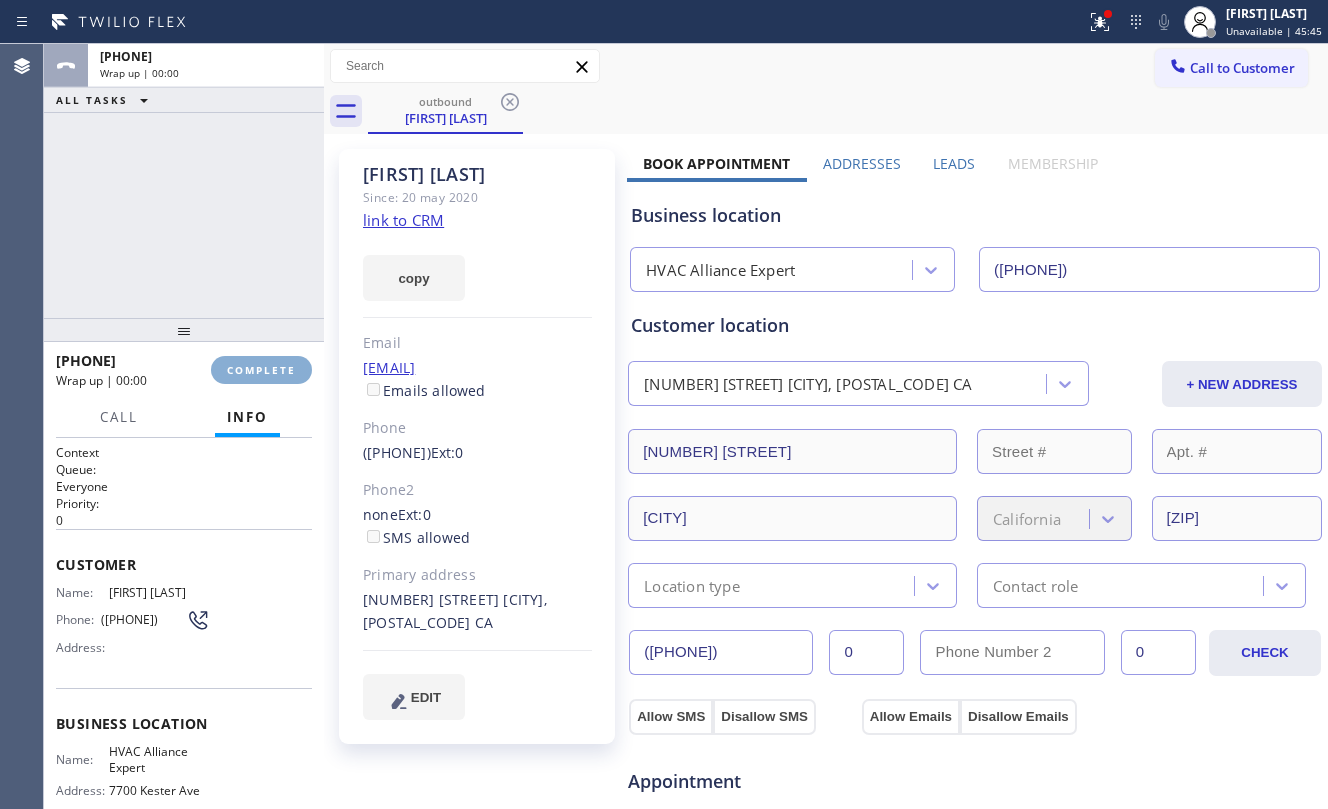 click on "COMPLETE" at bounding box center (261, 370) 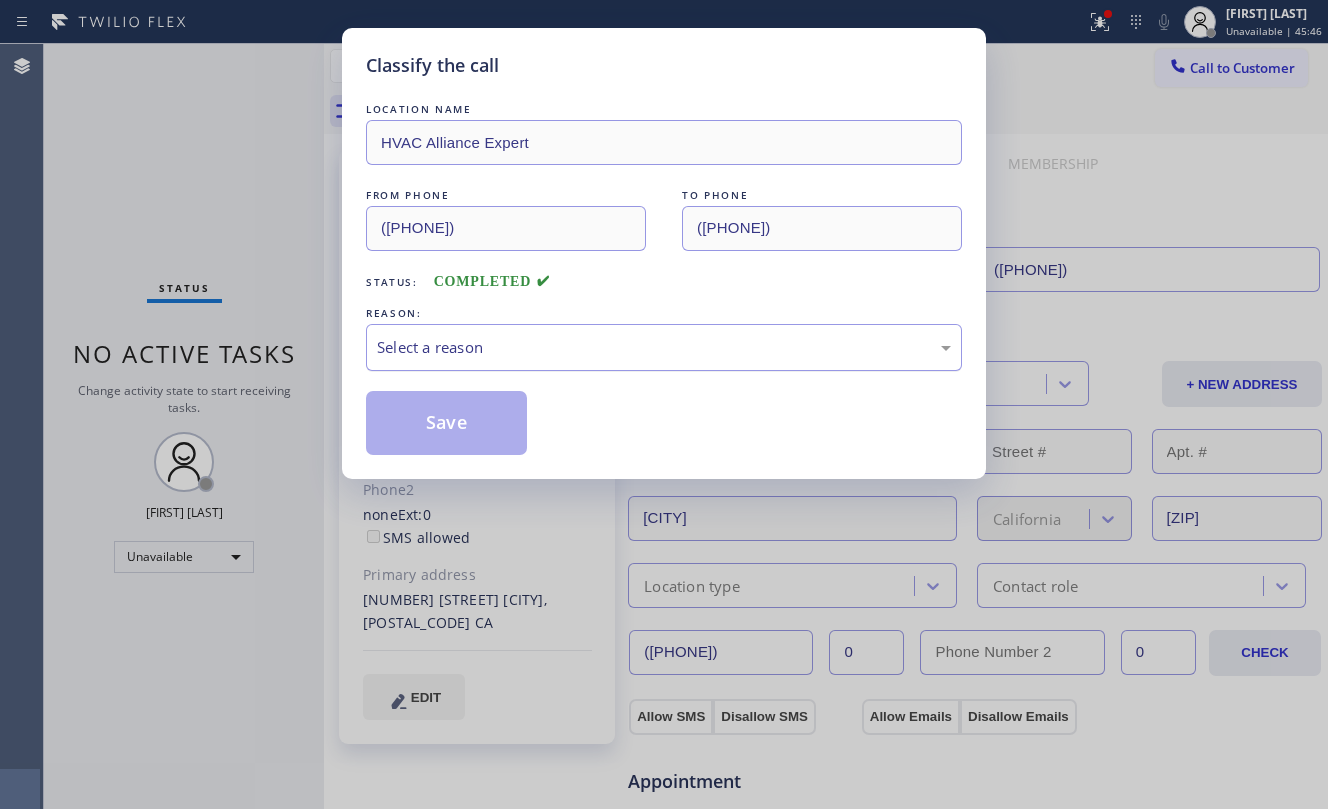 click on "Select a reason" at bounding box center [664, 347] 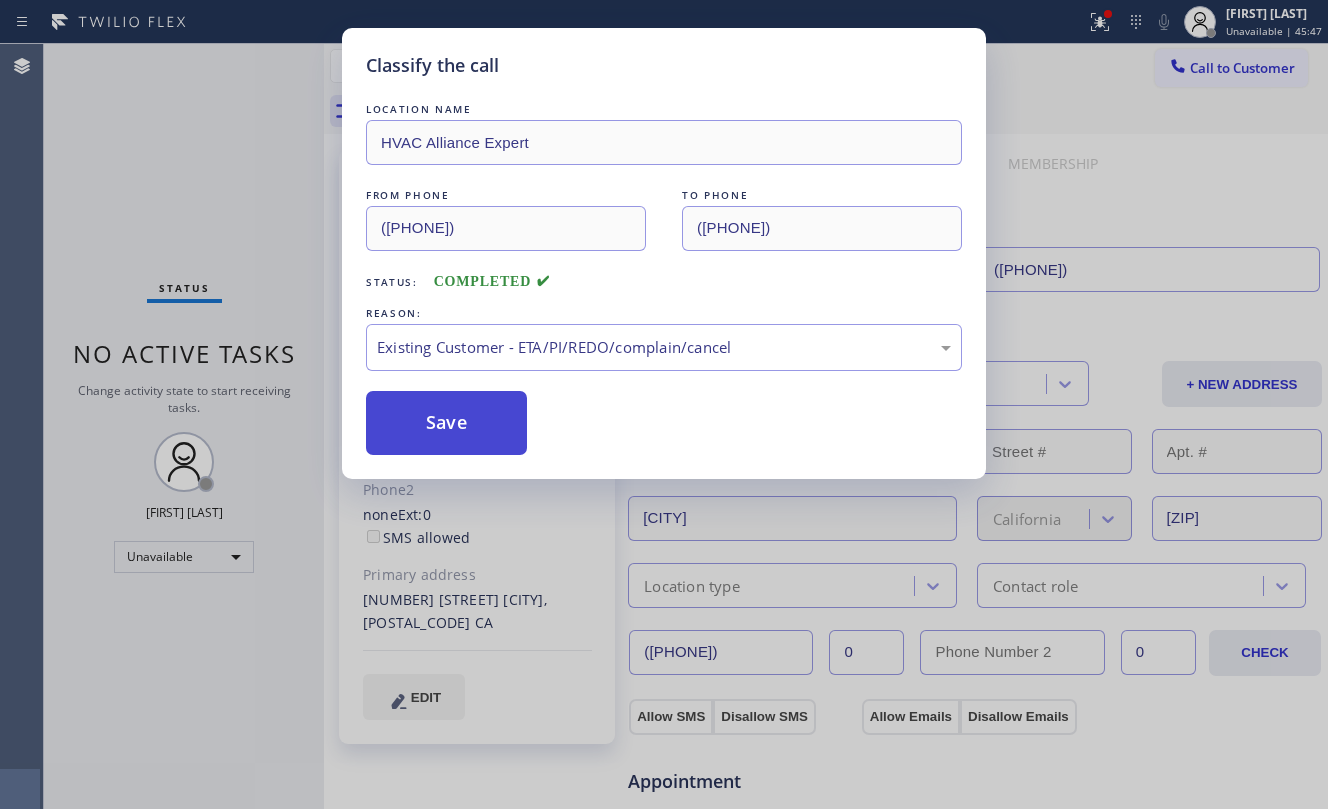 click on "Save" at bounding box center [446, 423] 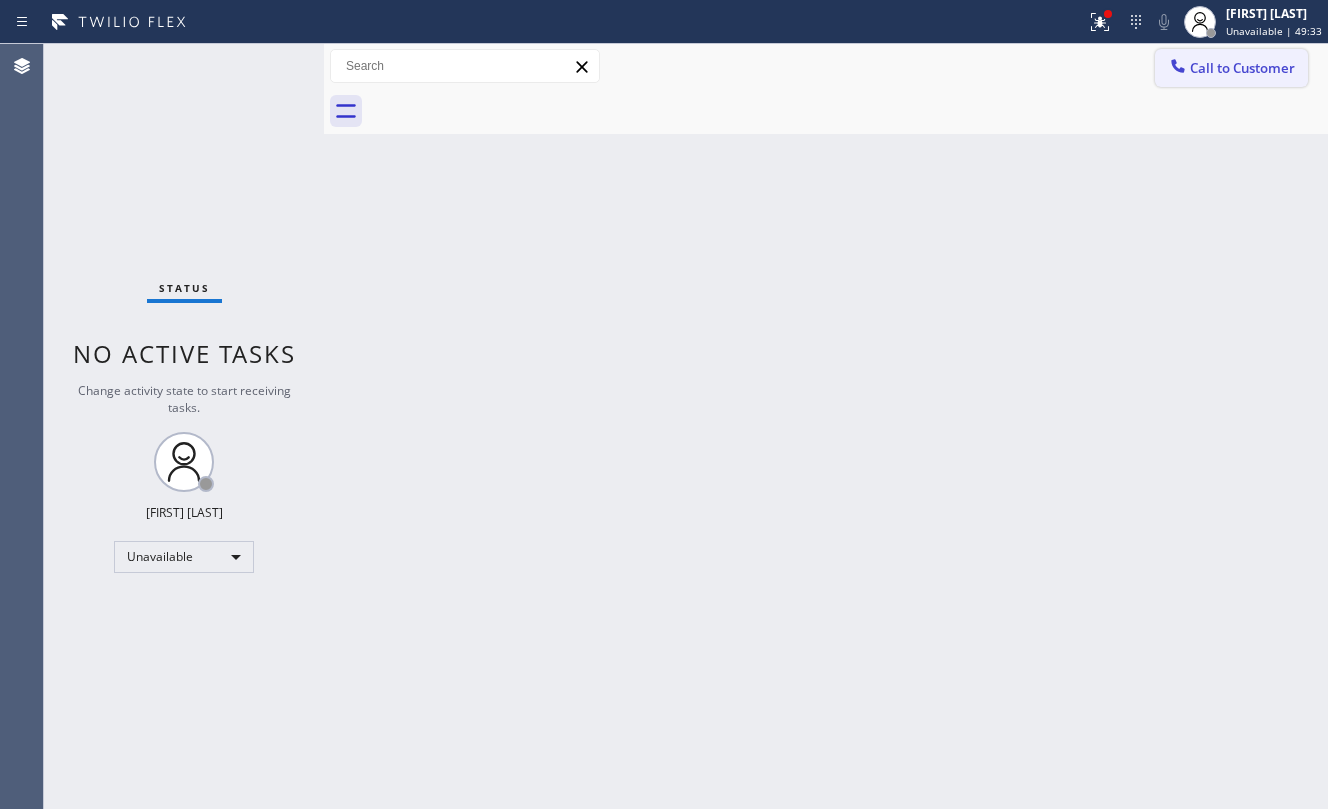 click on "Call to Customer" at bounding box center (1242, 68) 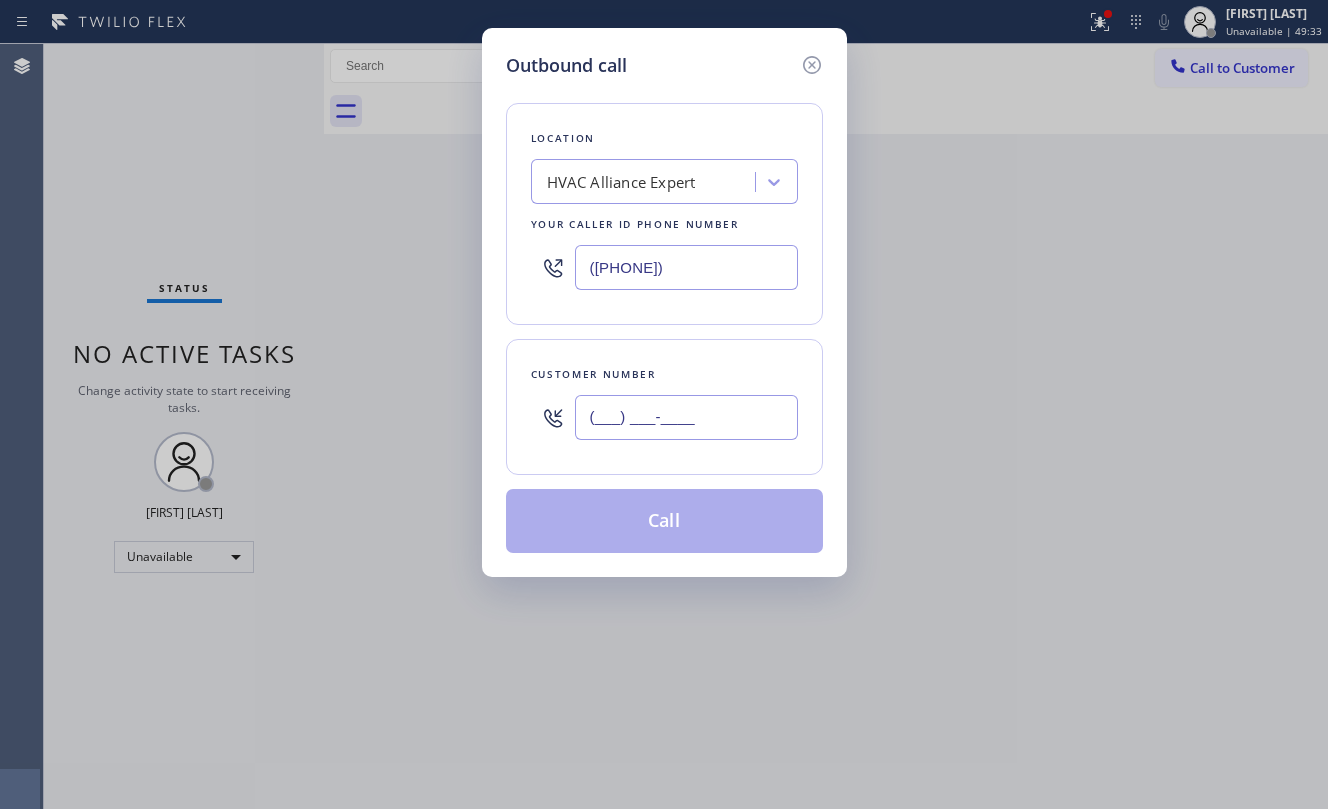 click on "(___) ___-____" at bounding box center [686, 417] 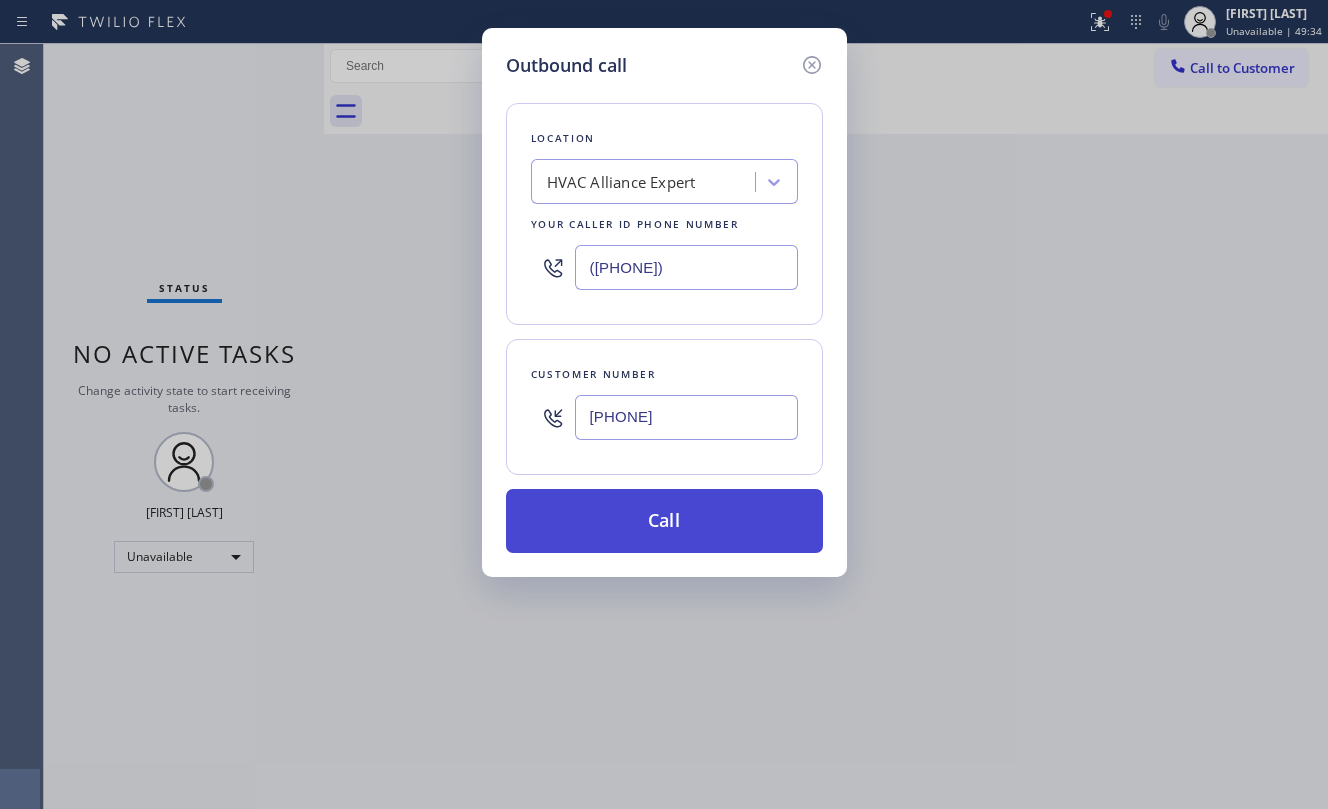 type on "[PHONE]" 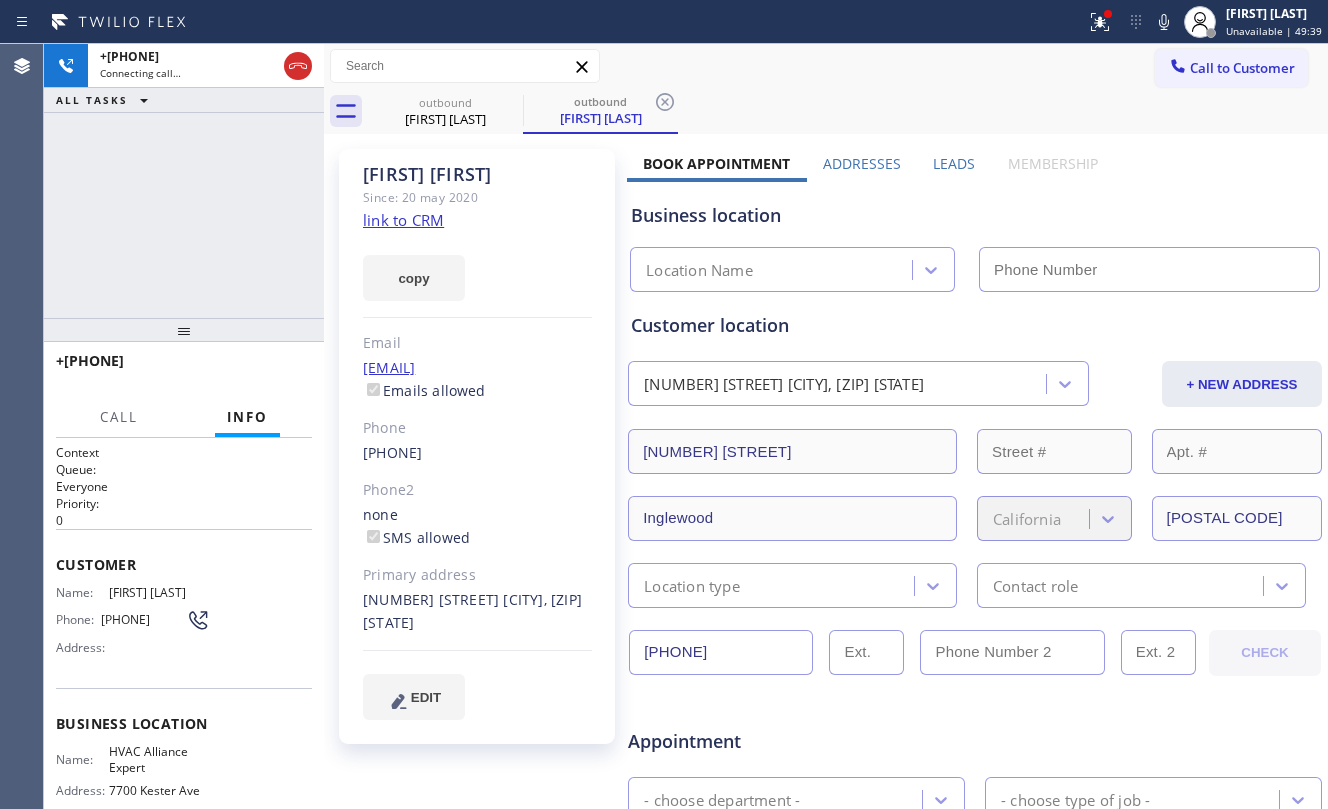 type on "([PHONE])" 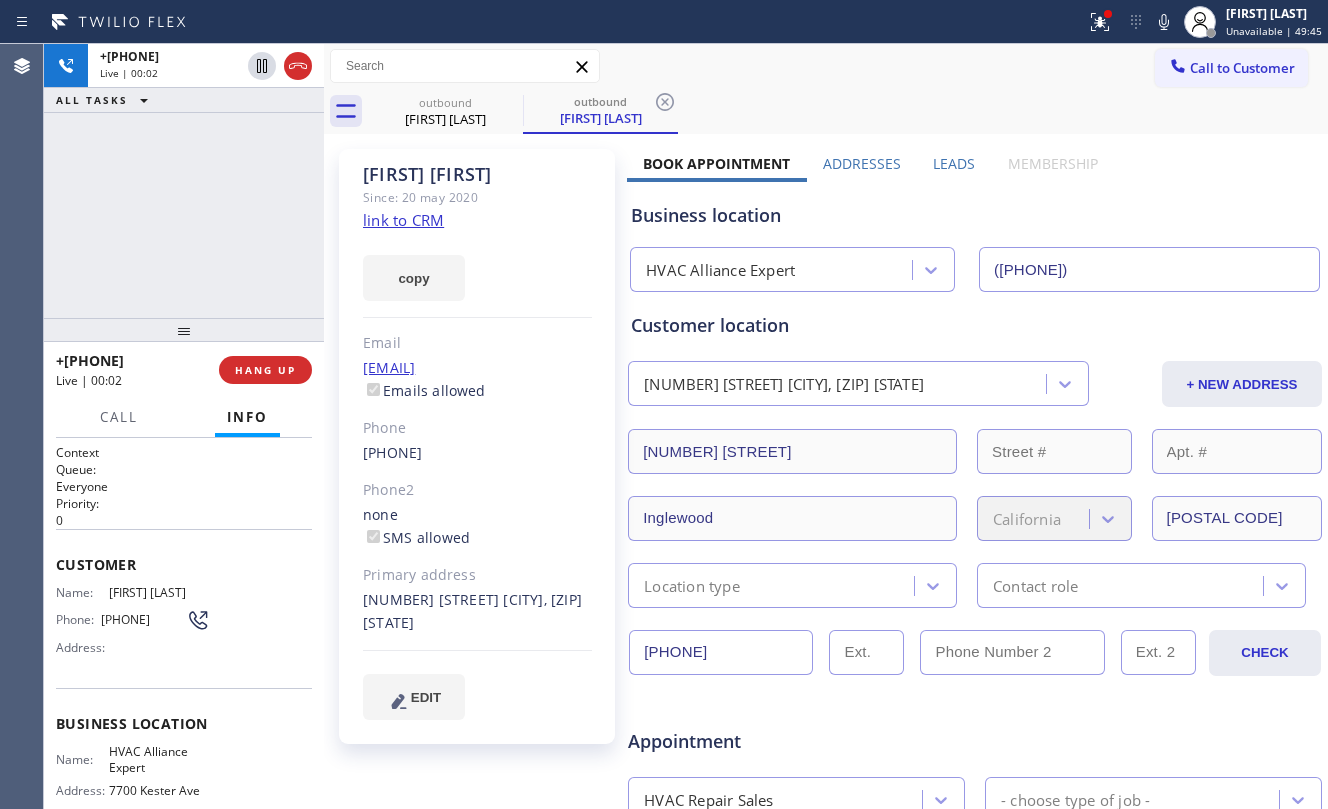click on "+1[PHONE] Live | 00:02 ALL TASKS ALL TASKS ACTIVE TASKS TASKS IN WRAP UP" at bounding box center [184, 181] 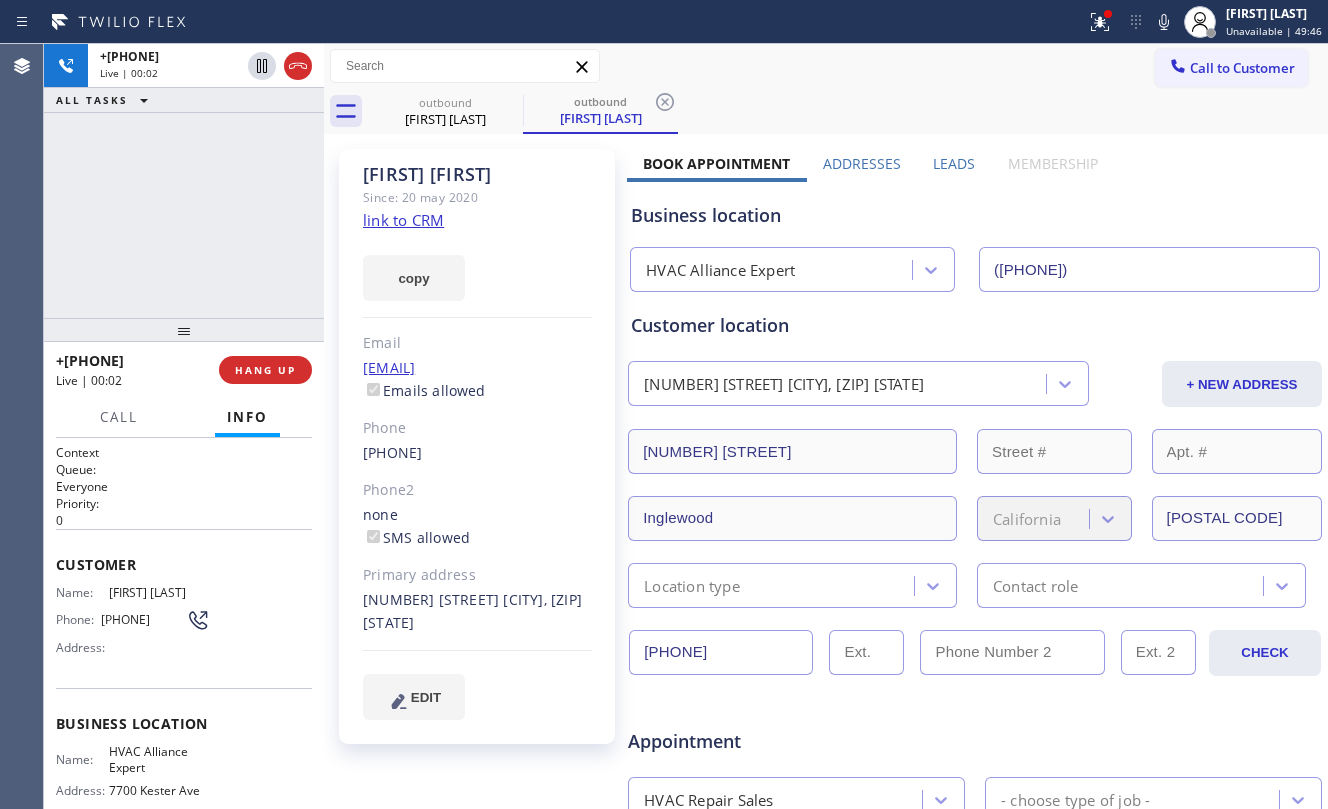 drag, startPoint x: 240, startPoint y: 338, endPoint x: 278, endPoint y: 388, distance: 62.801273 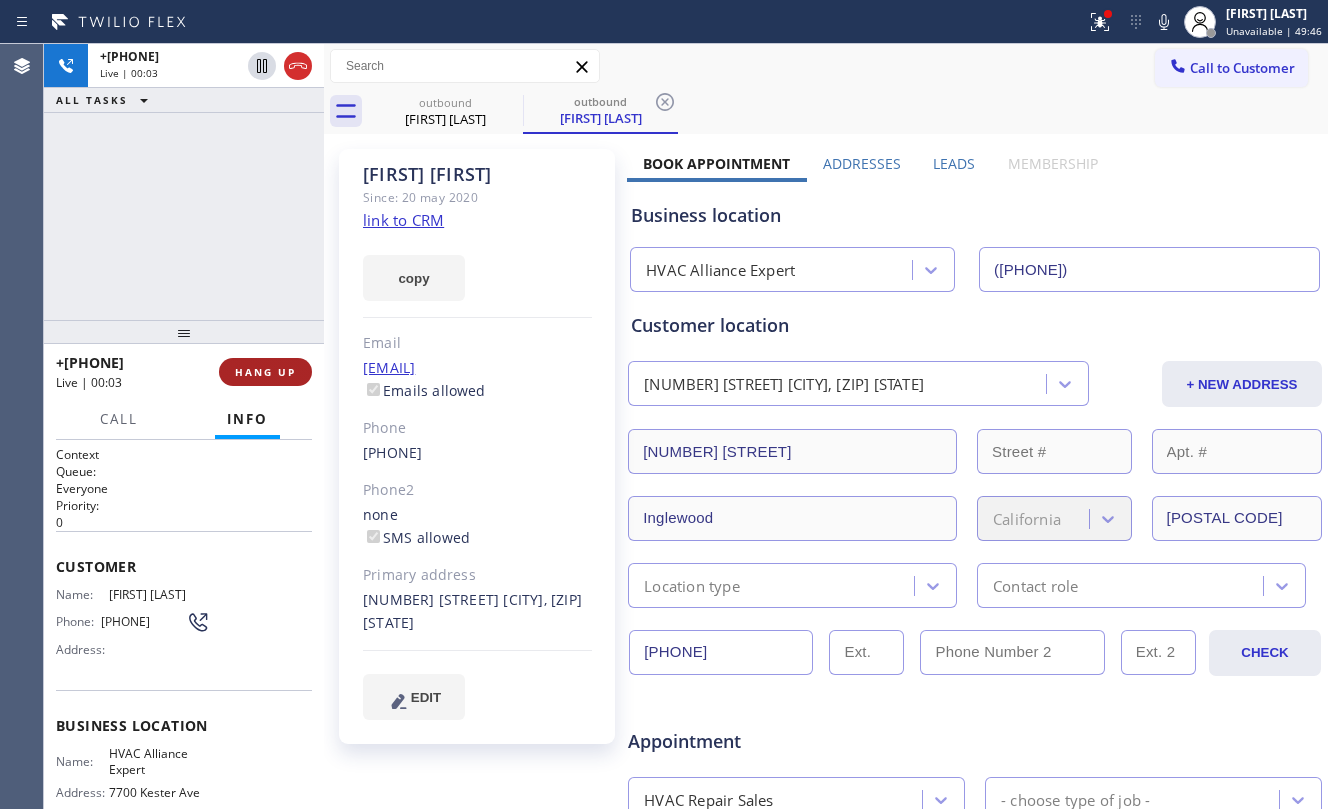 click on "HANG UP" at bounding box center [265, 372] 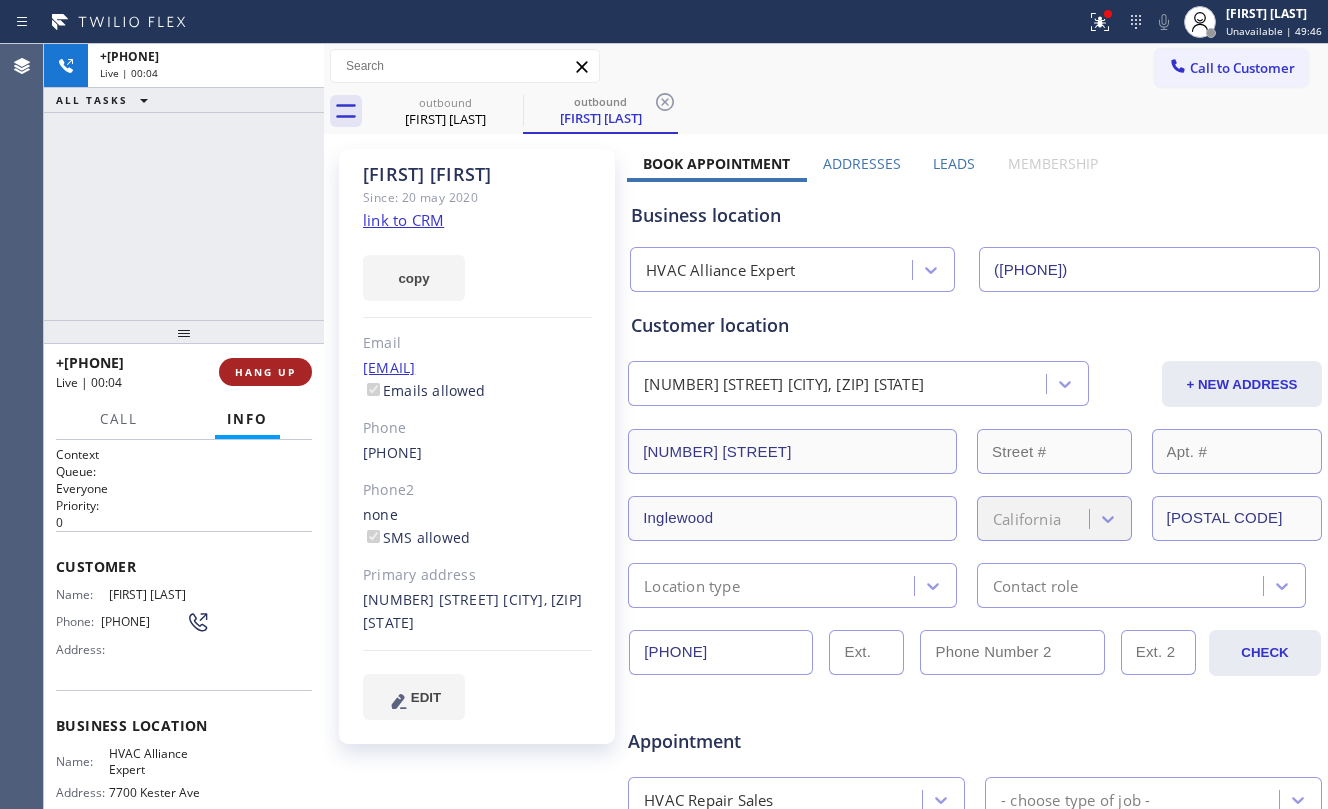 click on "HANG UP" at bounding box center [265, 372] 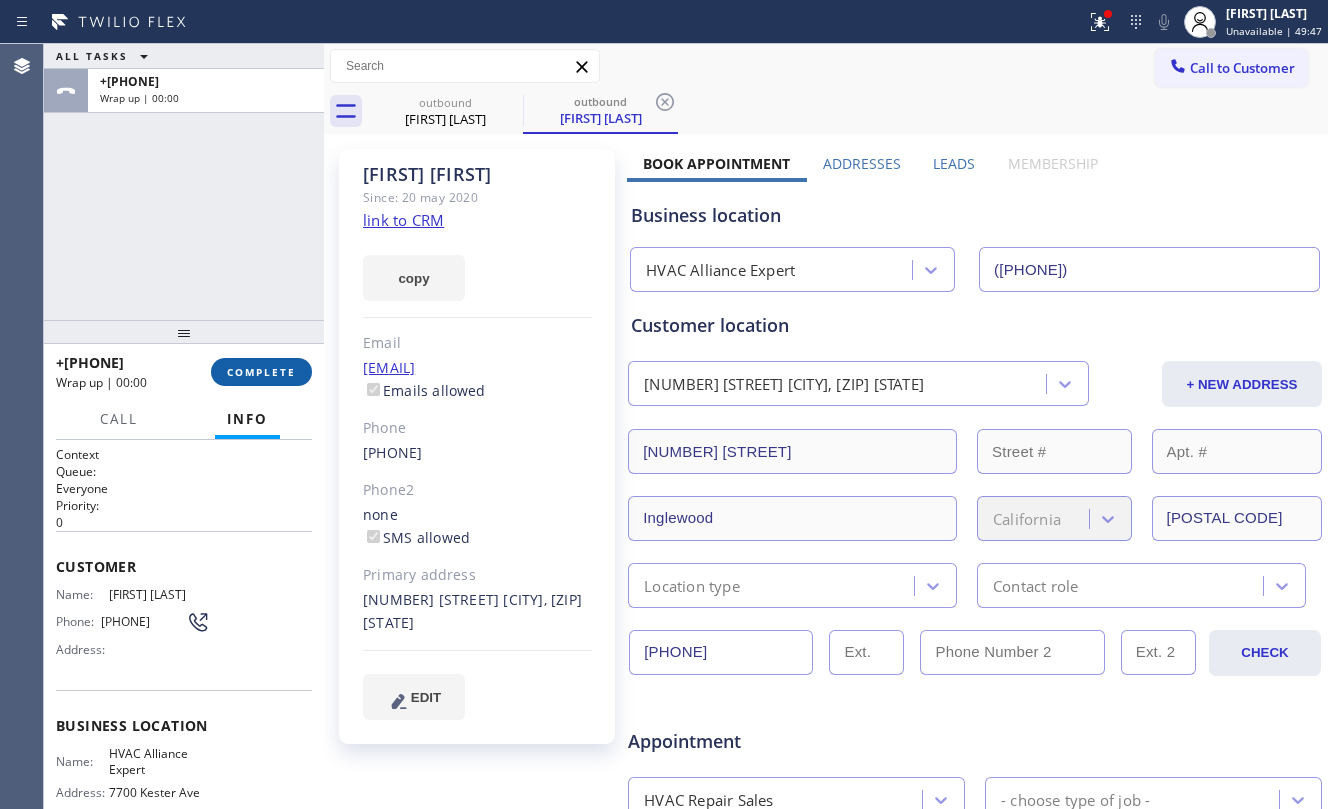 click on "COMPLETE" at bounding box center (261, 372) 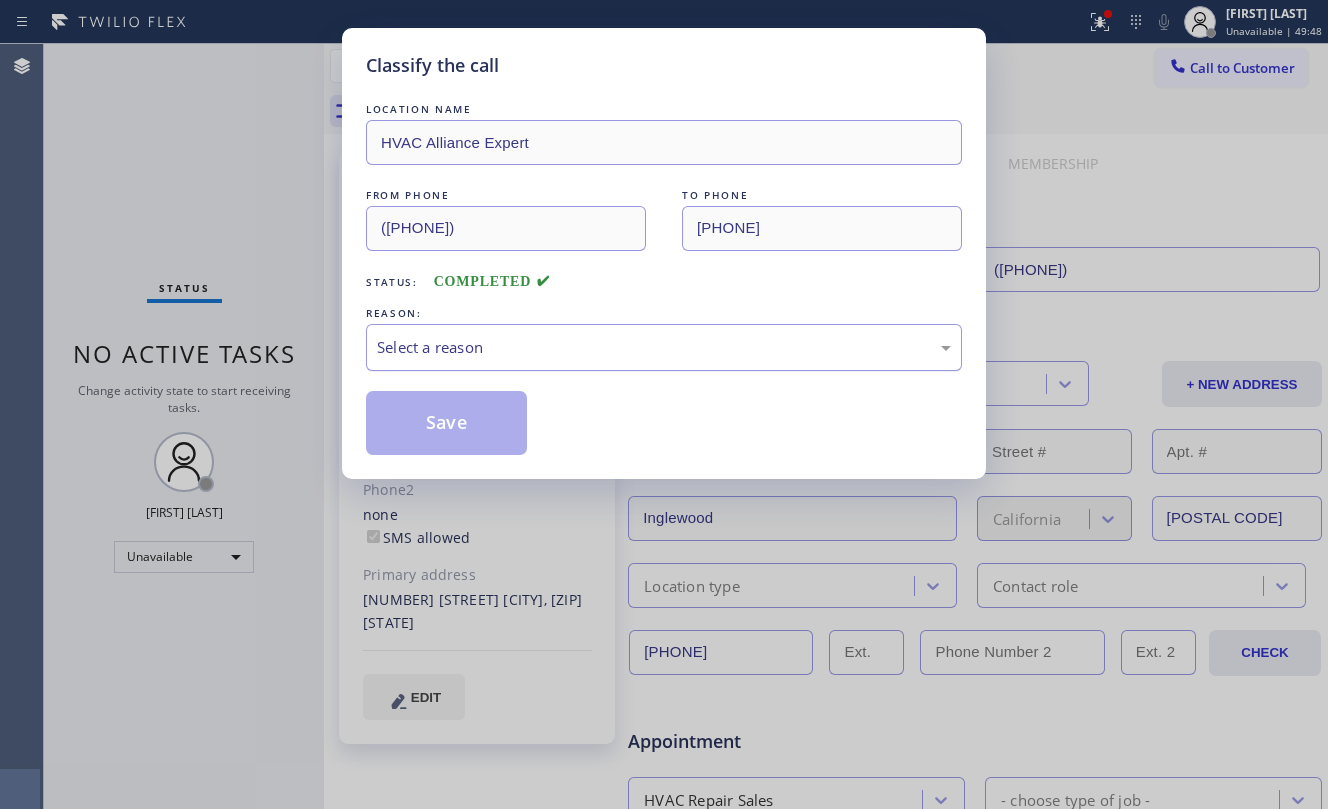 drag, startPoint x: 436, startPoint y: 348, endPoint x: 446, endPoint y: 349, distance: 10.049875 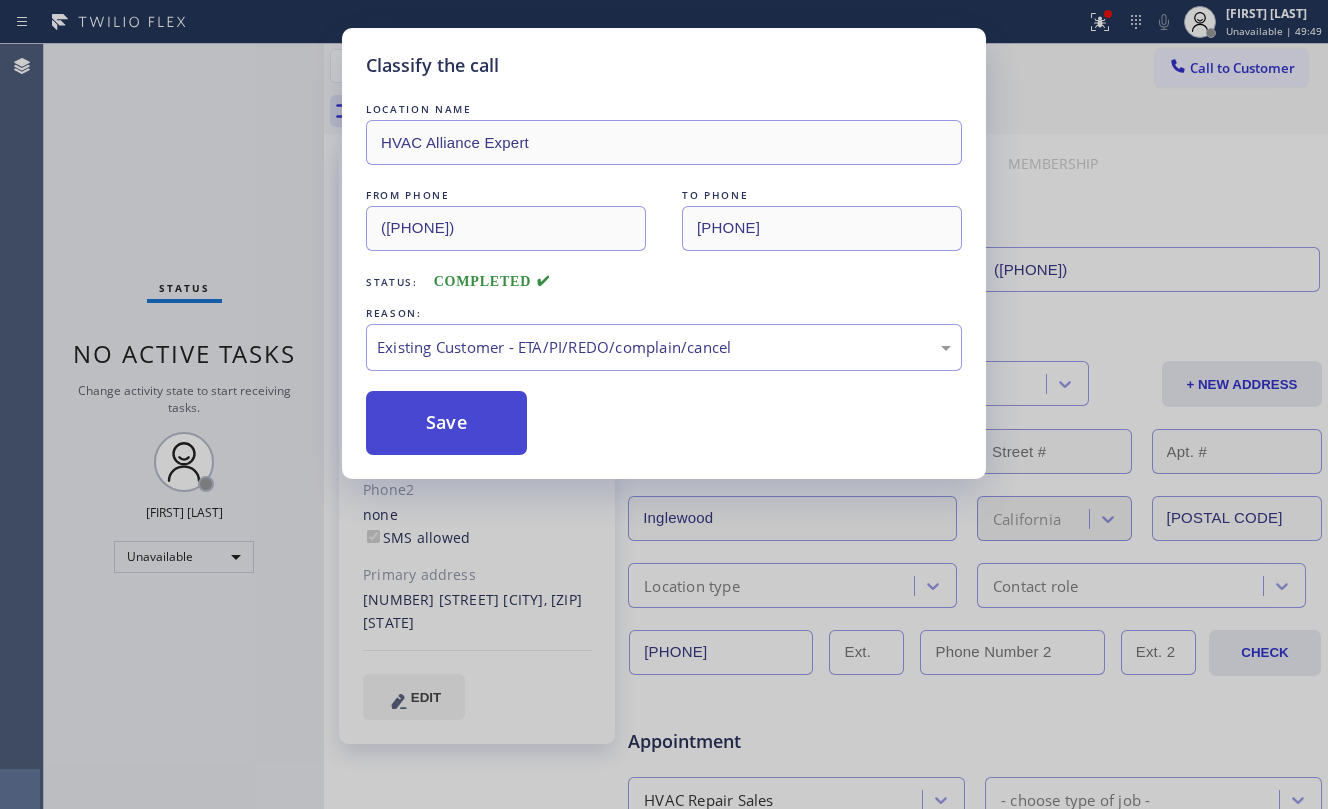 click on "Save" at bounding box center (446, 423) 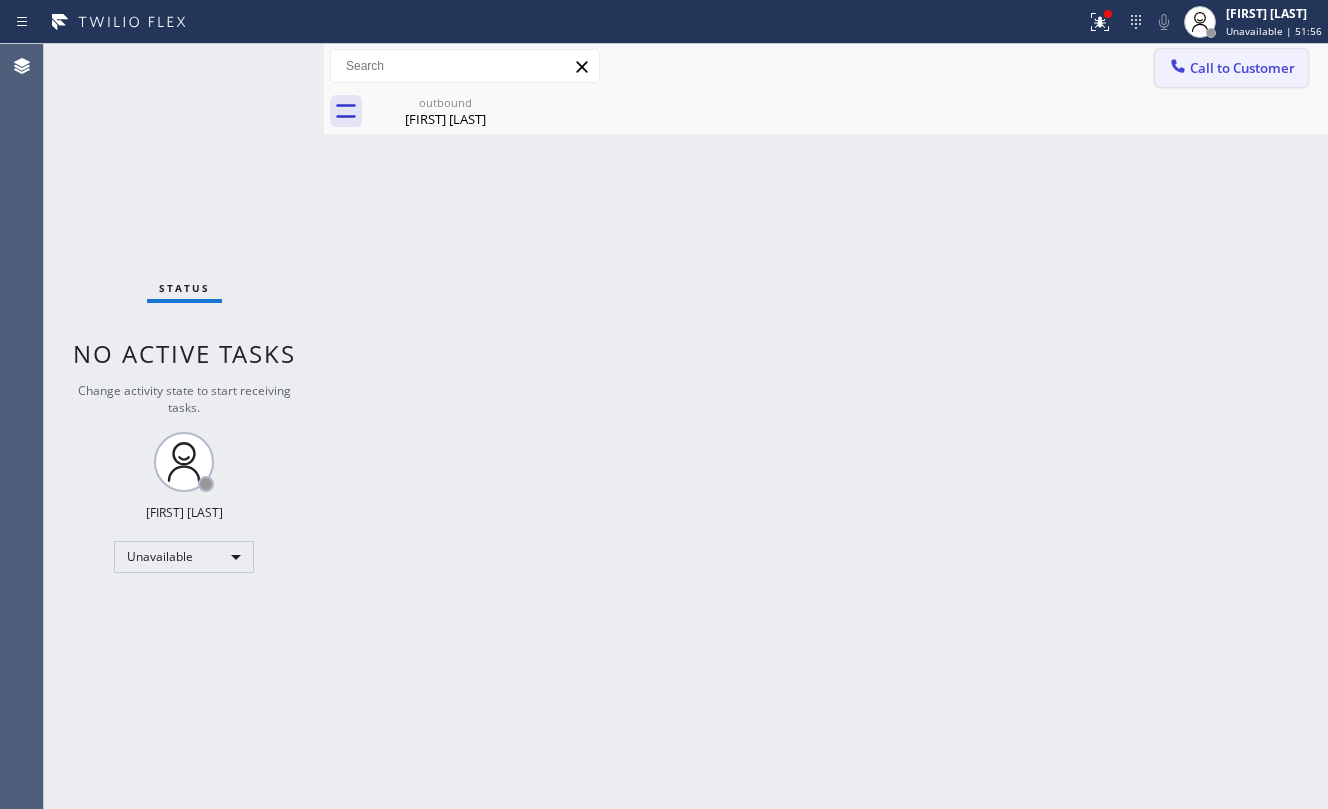 click on "Call to Customer Outbound call Location HVAC Alliance Expert Your caller id phone number [PHONE] Customer number Call Outbound call Technician Search Technician Your caller id phone number Your caller id phone number Call outbound Monique Benjamin" at bounding box center (826, 89) 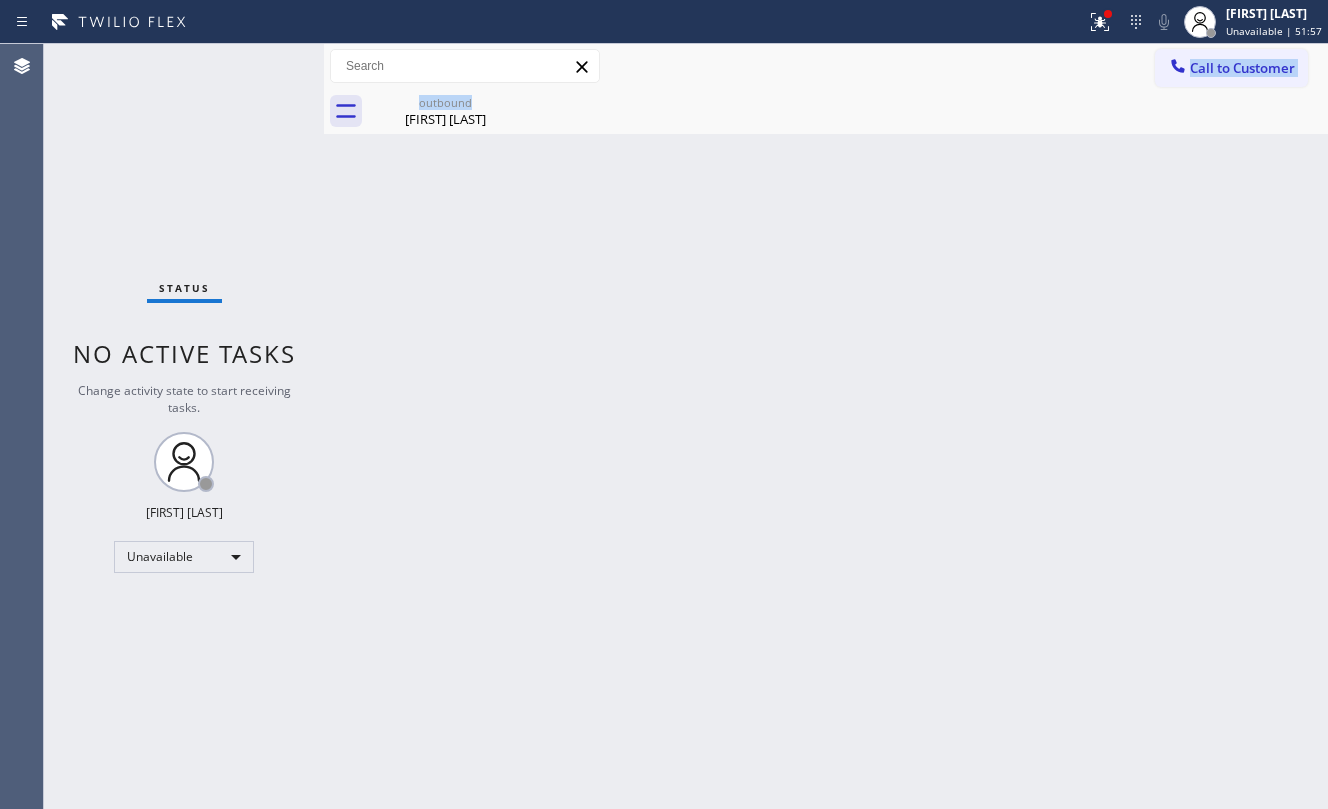 click on "Back to Dashboard Change Sender ID Customers Technicians Select a contact Outbound call Location Search location Your caller id phone number Customer number Call Customer info Name Phone none Address none Change Sender ID HVAC +18559994417 5 Star Appliance +18557314952 Appliance Repair +18554611149 Plumbing +18889090120 Air Duct Cleaning +18006865038 Electricians +18005688664 Cancel Change Check personal SMS Reset Change outbound [FIRST] [LAST] Call to Customer Outbound call Location HVAC Alliance Expert Your caller id phone number ([PHONE]) Customer number Call Outbound call Technician Search Technician Your caller id phone number Your caller id phone number Call outbound [FIRST] [LAST] [FIRST] [LAST] Since: [DATE] link to CRM copy Email [EMAIL] Emails allowed Phone ([PHONE]) Phone2 ([PHONE]) Ext: 0 SMS allowed Primary address [NUMBER] [STREET] Drive [CITY], [ZIP] [STATE] EDIT Outbound call Location HVAC Alliance Expert Your caller id phone number ([PHONE]) [FIRST]" at bounding box center [826, 426] 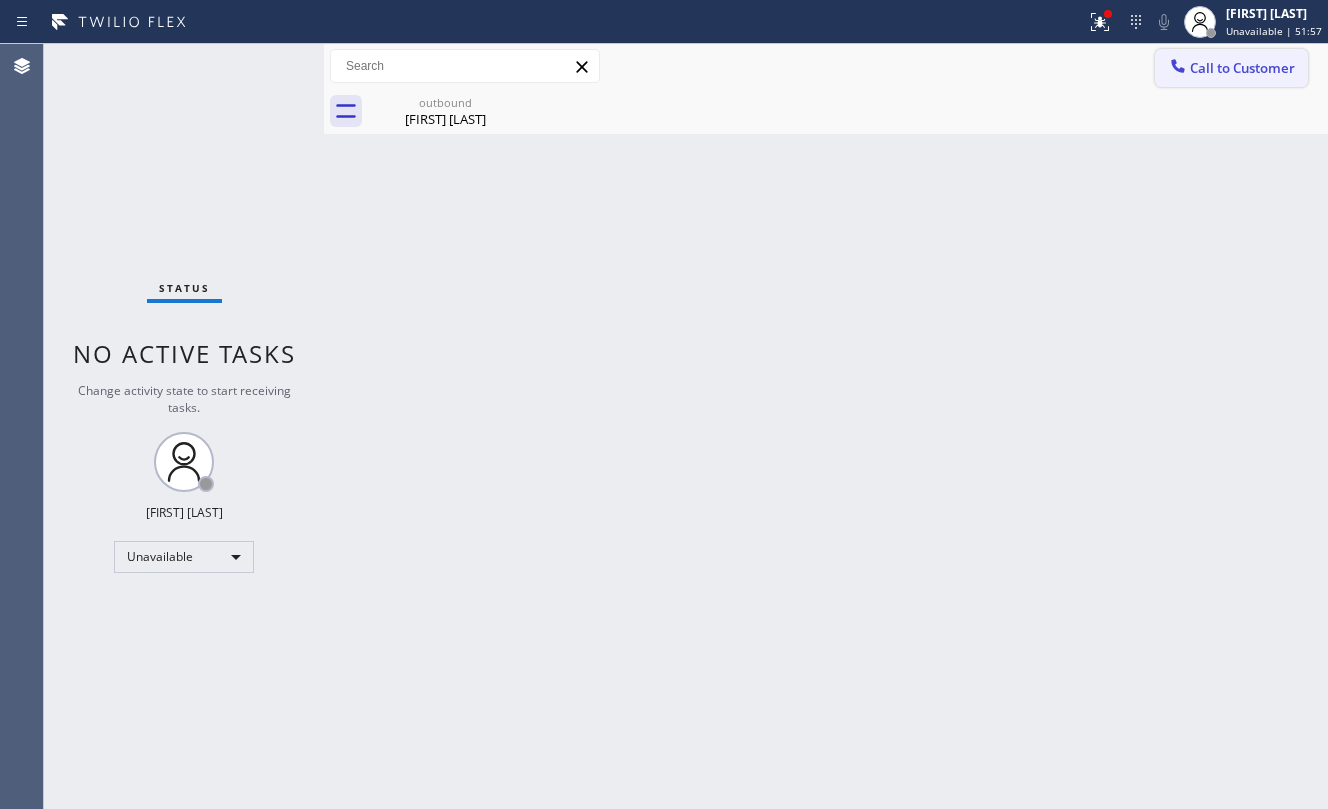 click on "Call to Customer" at bounding box center [1231, 68] 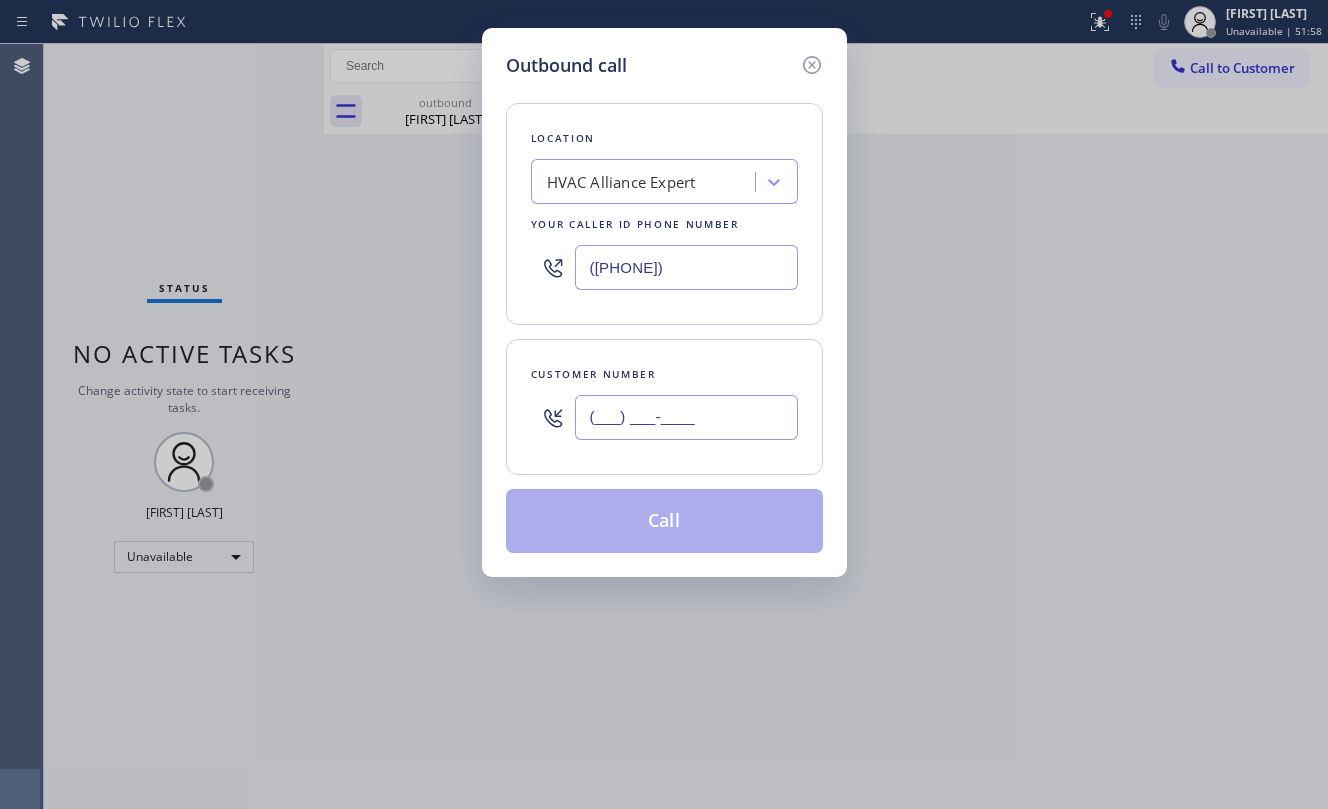 click on "(___) ___-____" at bounding box center [686, 417] 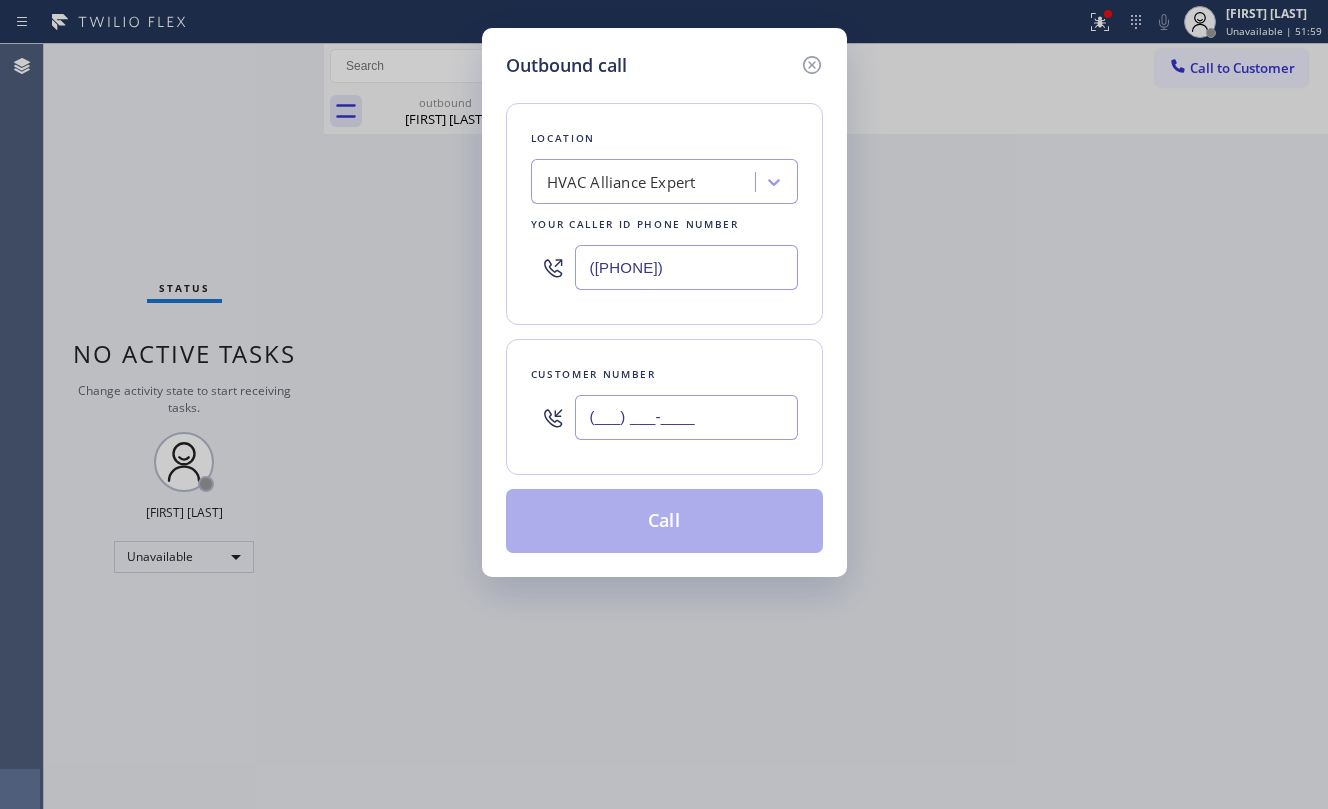 paste on "[PHONE])" 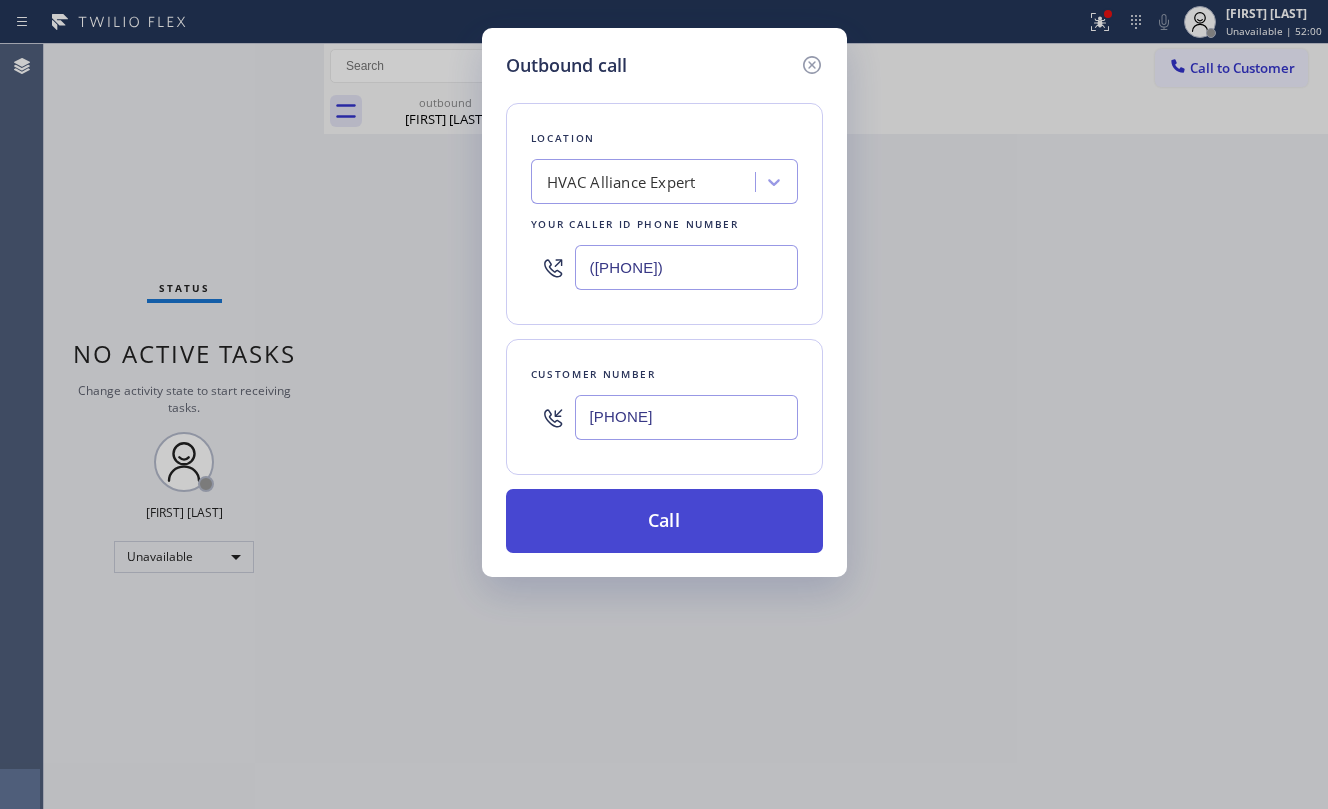 type on "[PHONE]" 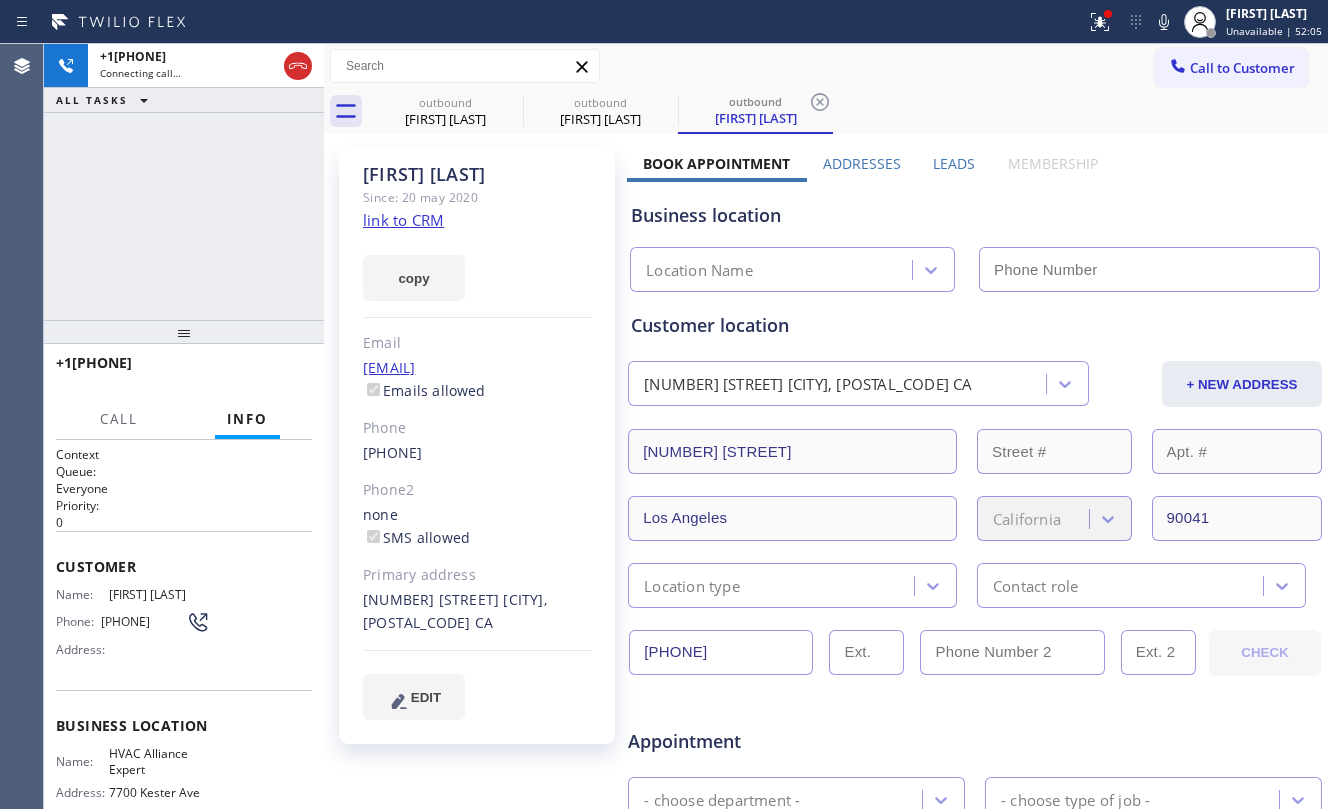 type on "([PHONE])" 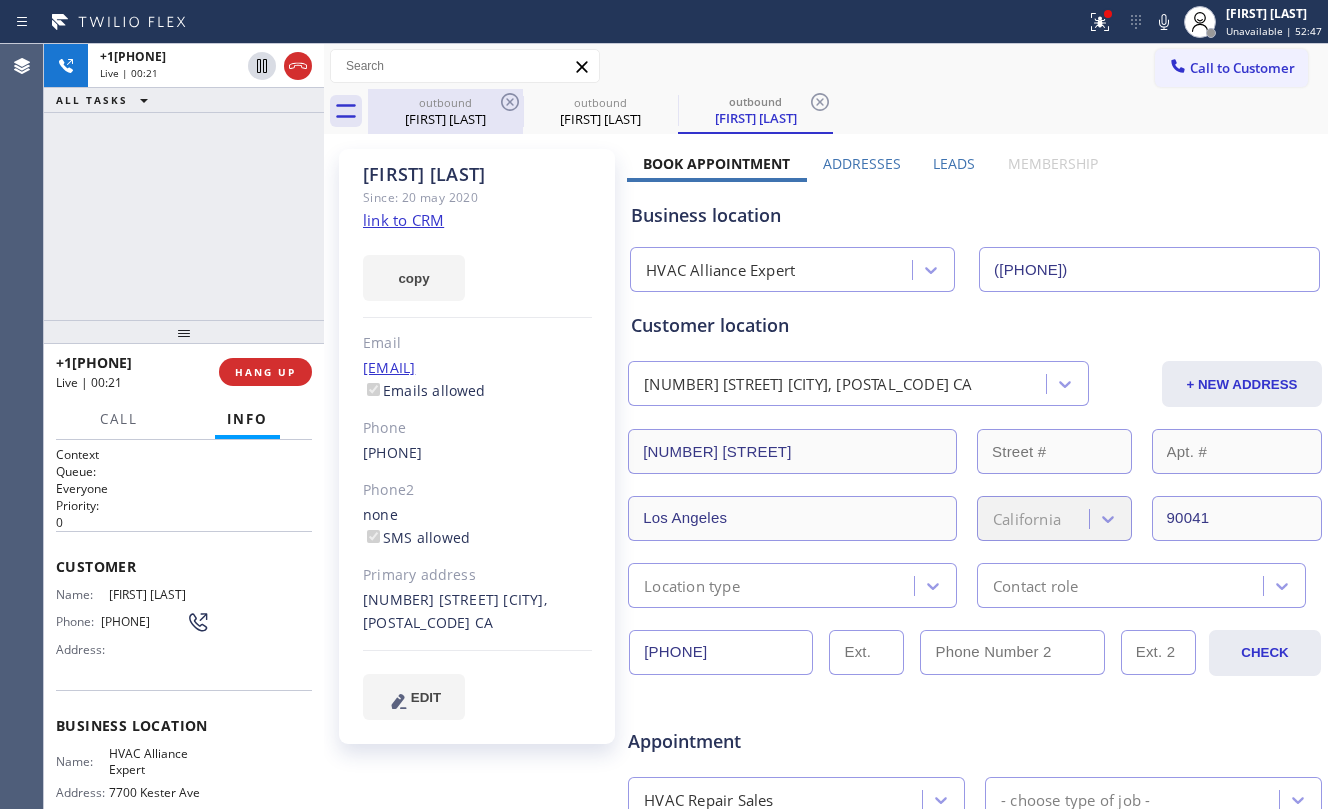click on "[FIRST] [LAST]" at bounding box center (445, 119) 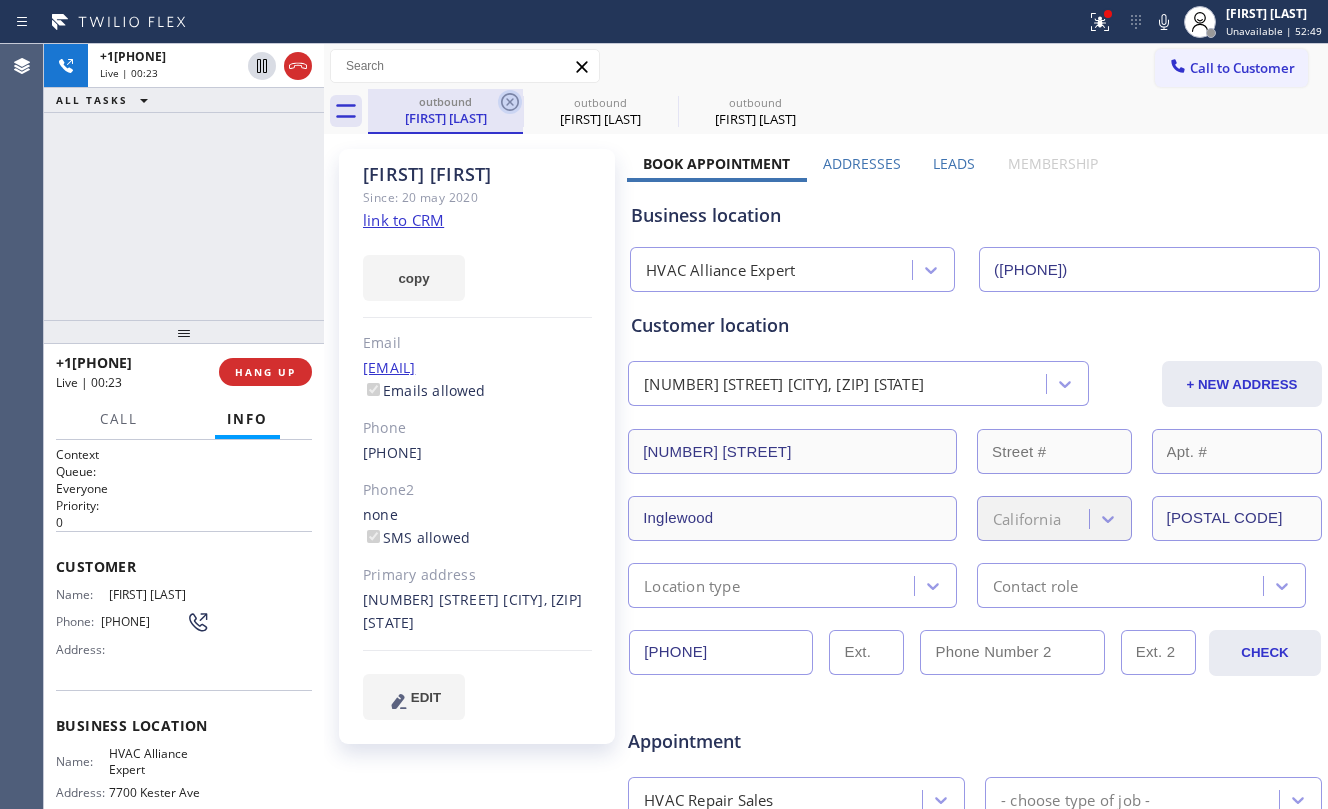click 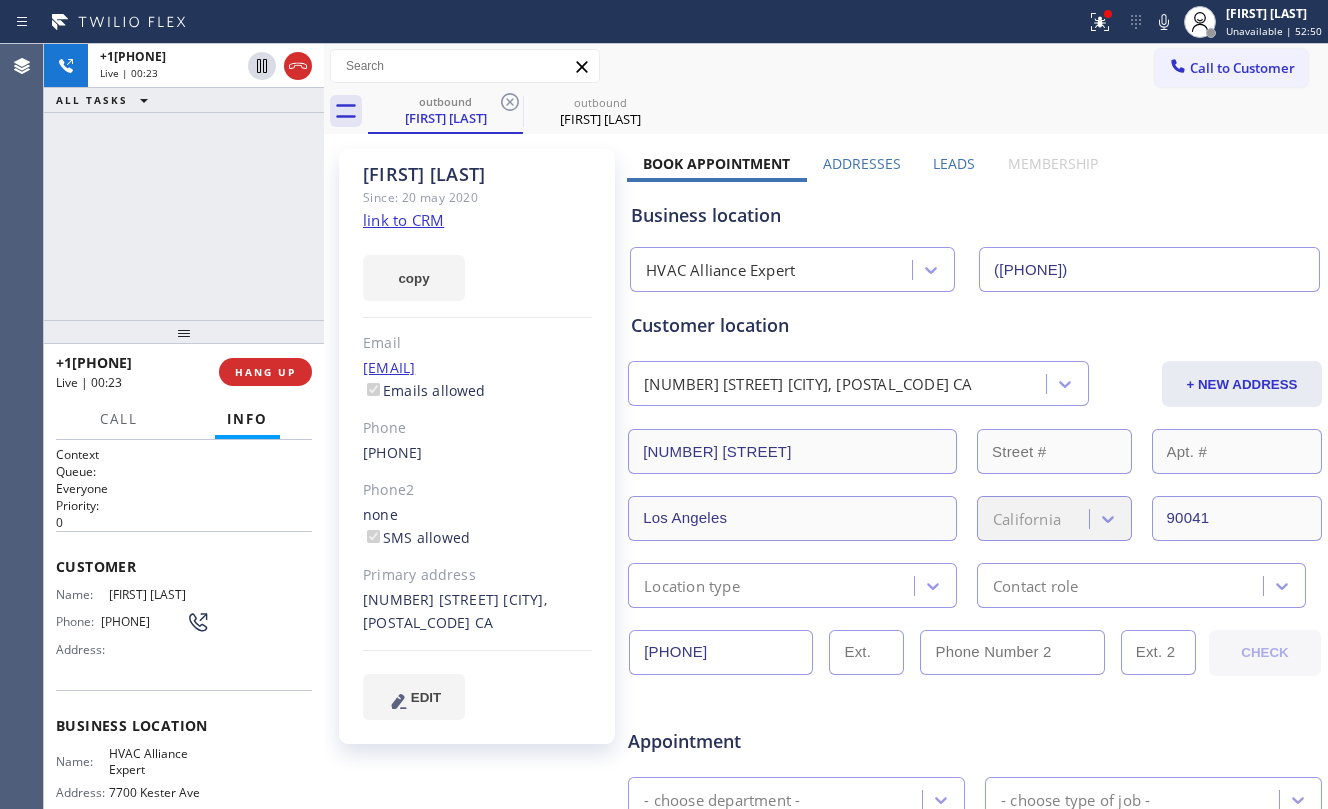 click on "+1[PHONE] Live | 00:23 ALL TASKS ALL TASKS ACTIVE TASKS TASKS IN WRAP UP" at bounding box center (184, 182) 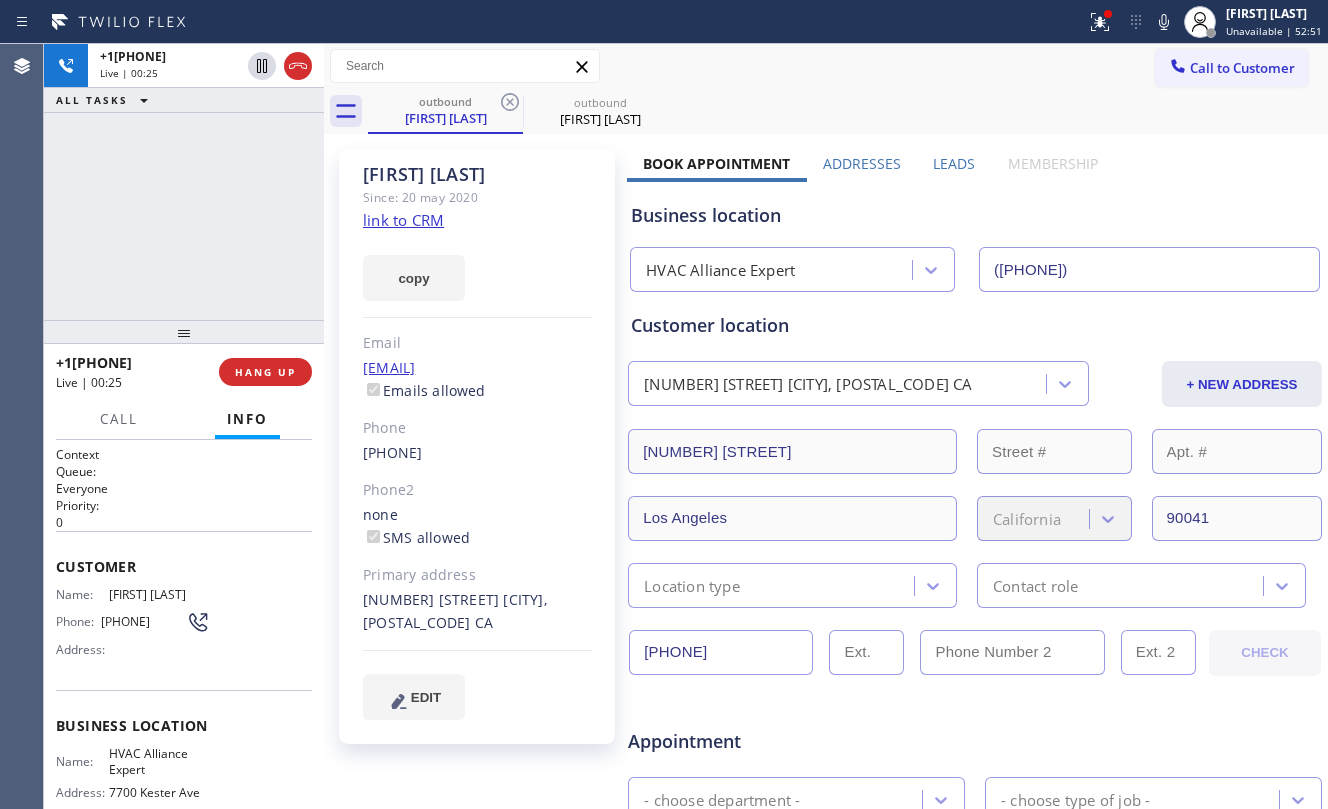 click on "[PHONE] Live | 00:25 ALL TASKS ALL TASKS ACTIVE TASKS TASKS IN WRAP UP" at bounding box center (184, 182) 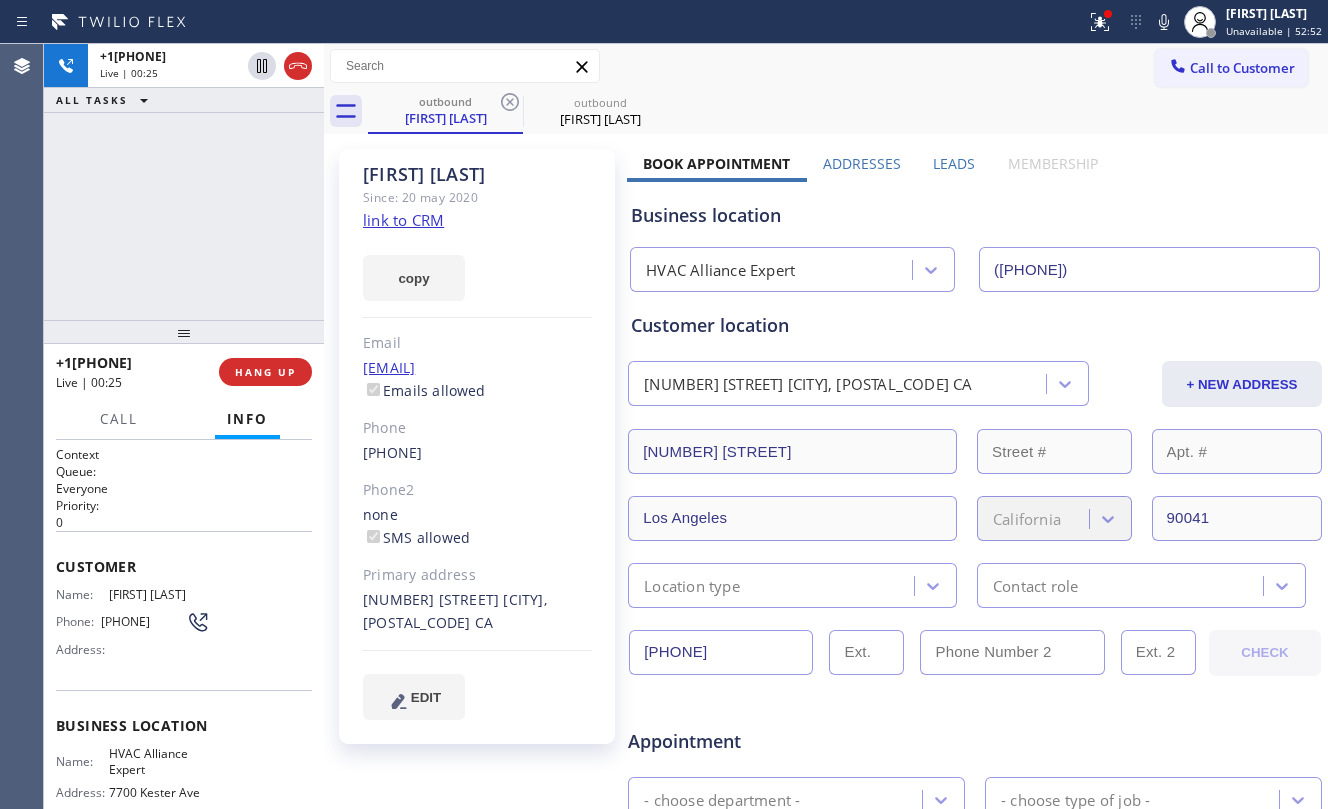 click on "[PHONE] Live | 00:25 ALL TASKS ALL TASKS ACTIVE TASKS TASKS IN WRAP UP" at bounding box center [184, 182] 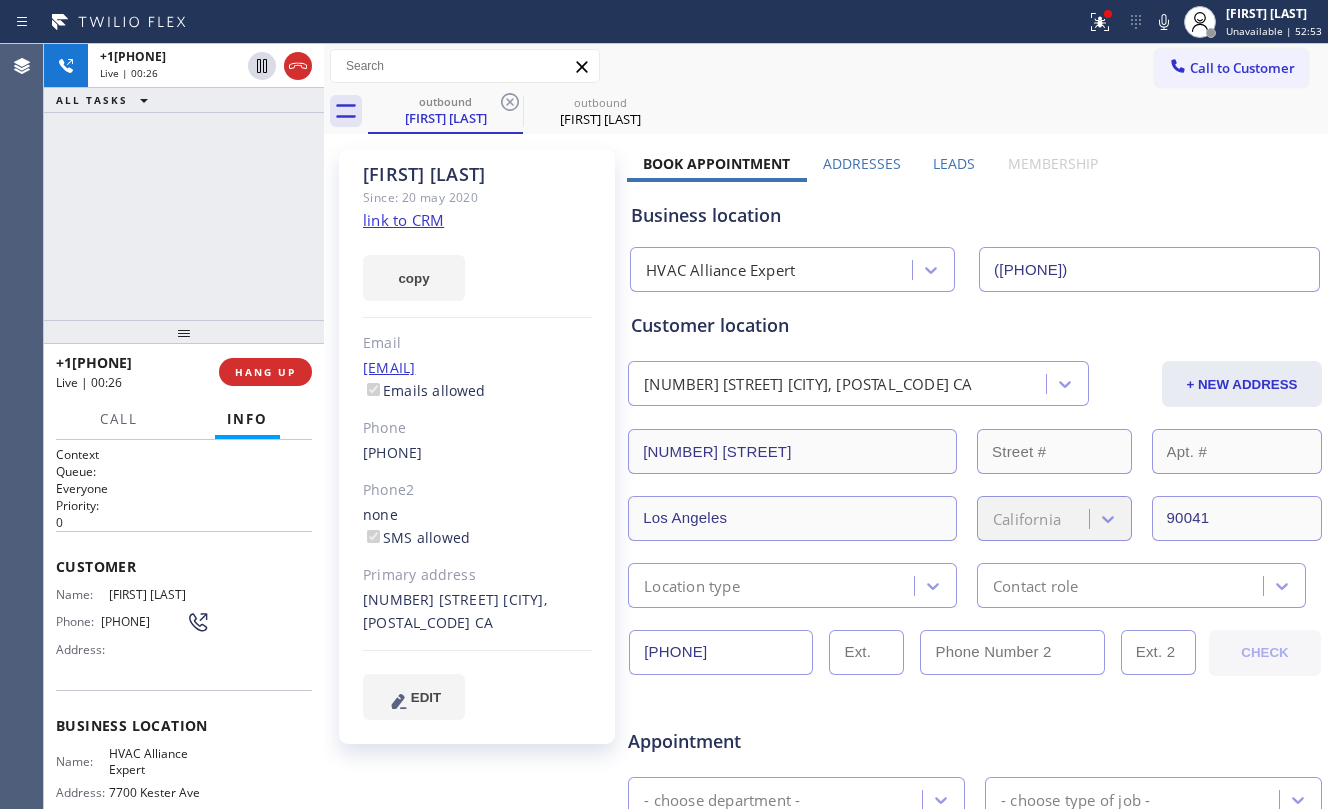 click on "+1[PHONE] Live | 00:26 ALL TASKS ALL TASKS ACTIVE TASKS TASKS IN WRAP UP" at bounding box center [184, 182] 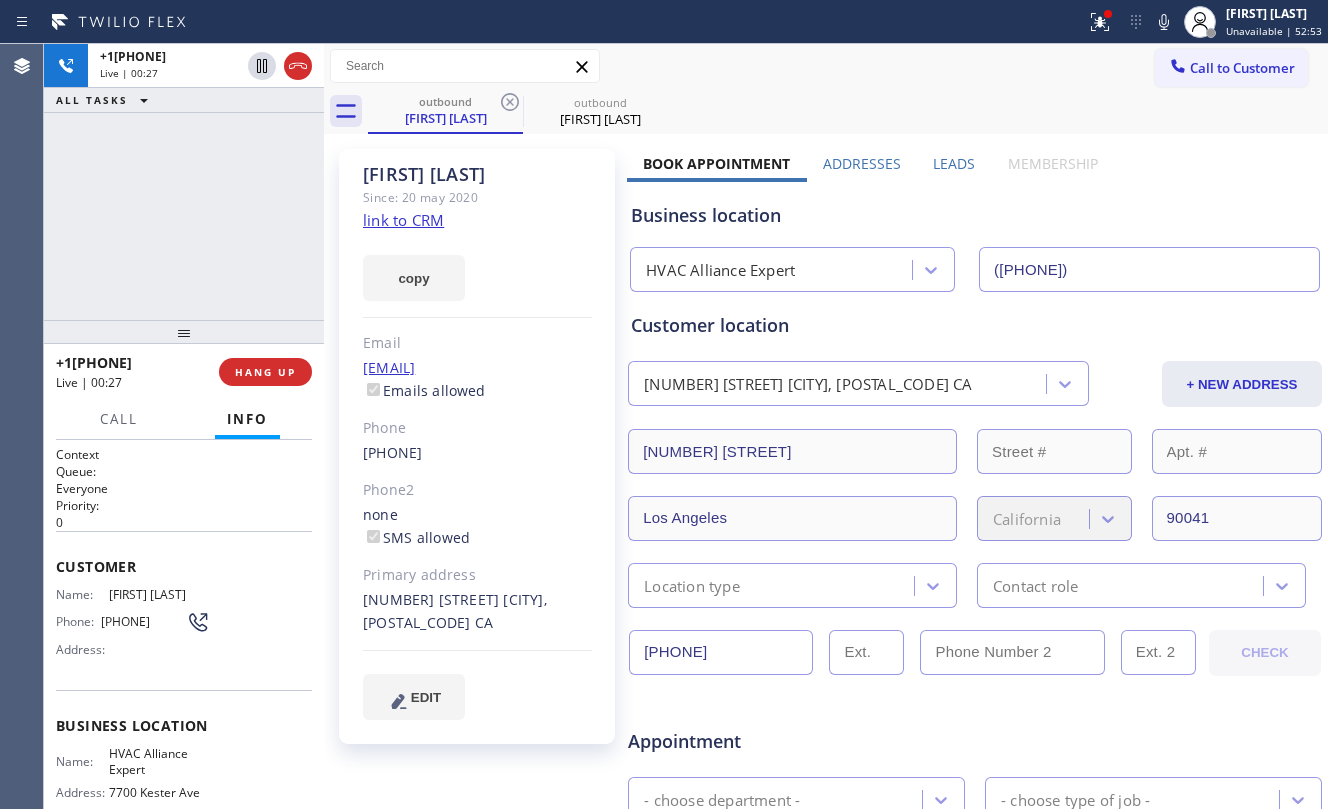 click on "[PHONE] Live | 00:27 ALL TASKS ALL TASKS ACTIVE TASKS TASKS IN WRAP UP" at bounding box center [184, 182] 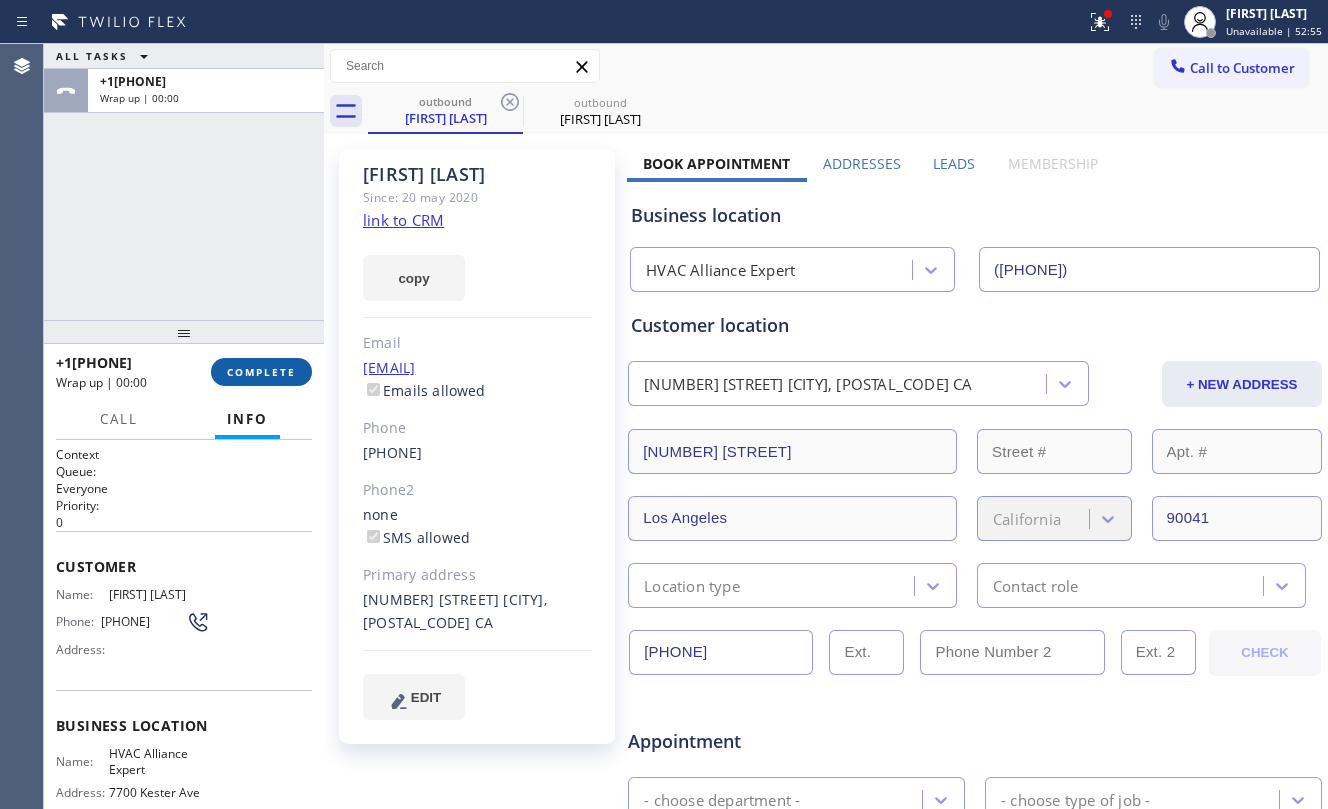 click on "COMPLETE" at bounding box center (261, 372) 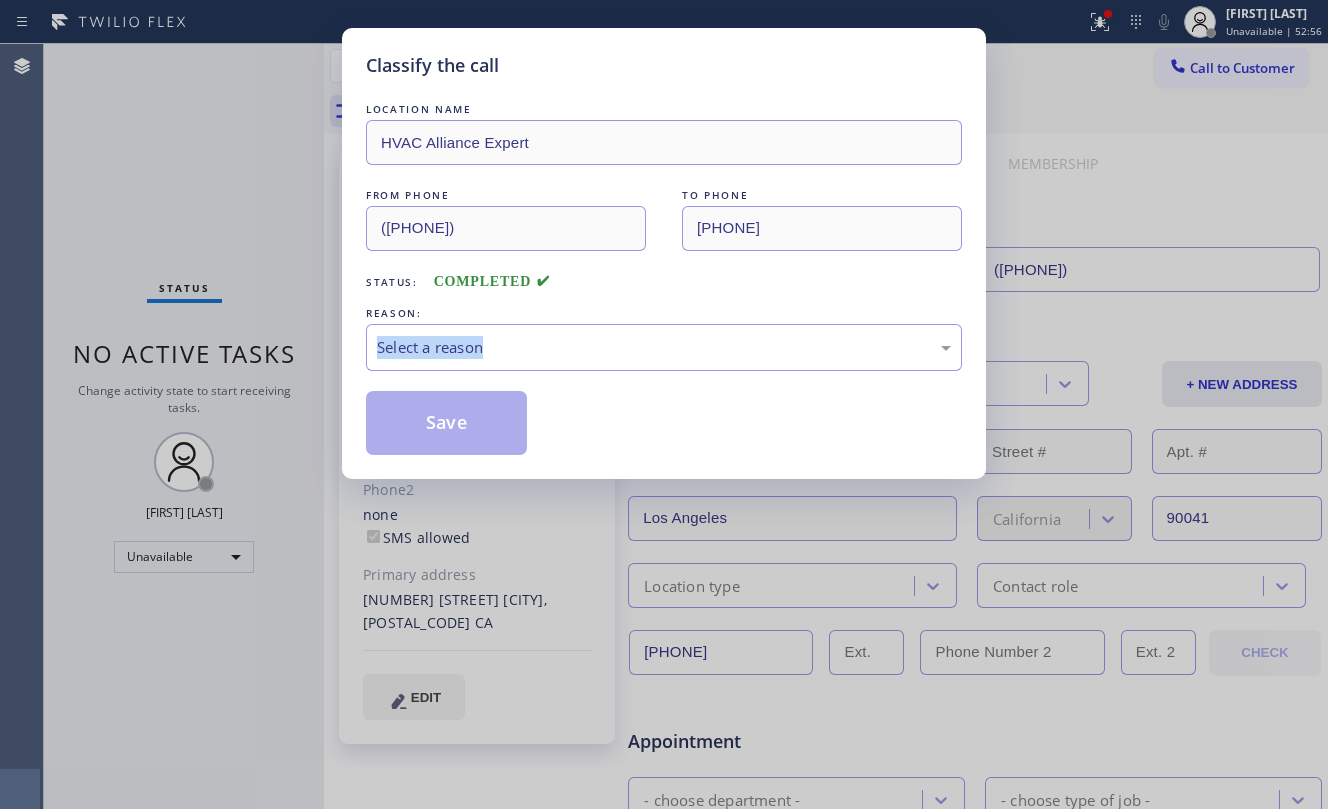 click on "Classify the call LOCATION NAME HVAC Alliance Expert FROM PHONE ([PHONE]) TO PHONE ([PHONE]) Status: COMPLETED REASON: Select a reason Save" at bounding box center [664, 404] 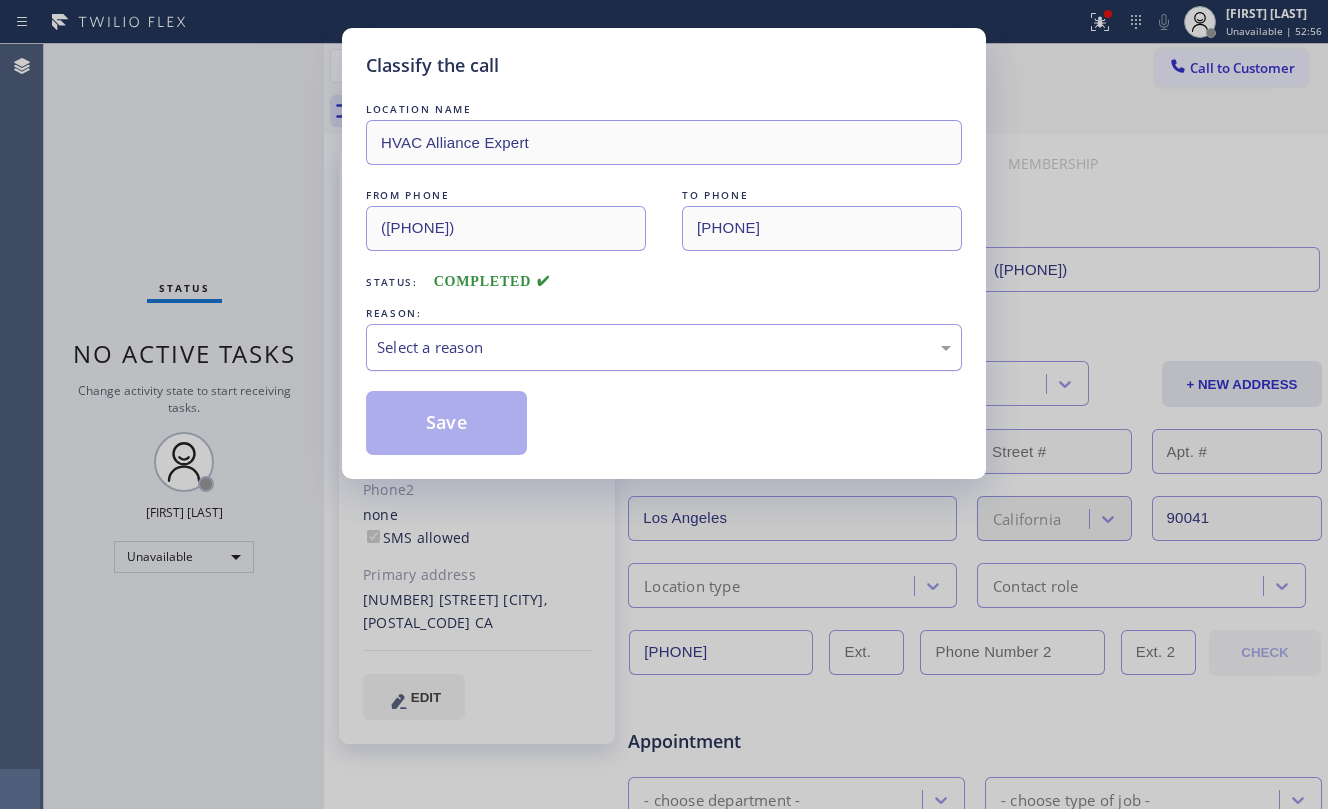click on "Select a reason" at bounding box center (664, 347) 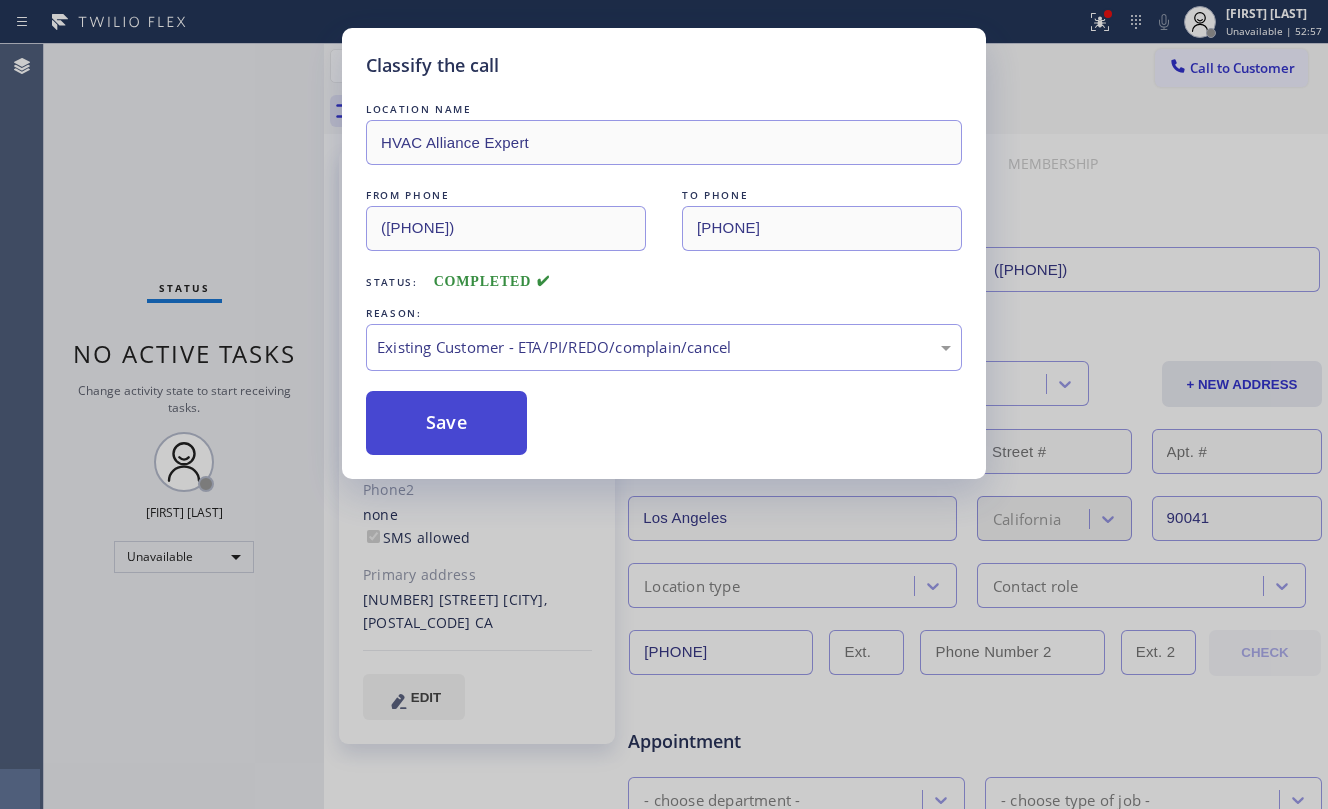 drag, startPoint x: 425, startPoint y: 422, endPoint x: 408, endPoint y: 282, distance: 141.02837 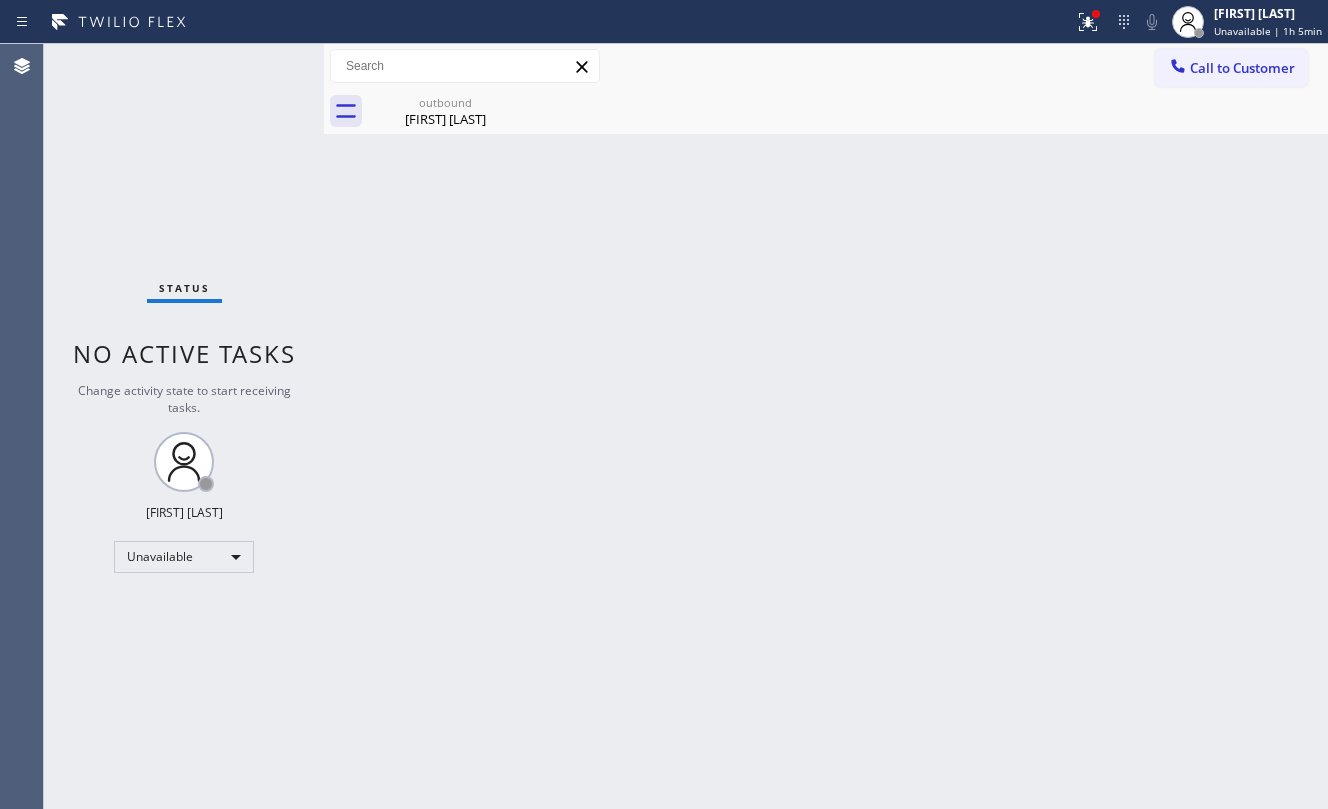drag, startPoint x: 421, startPoint y: 93, endPoint x: 540, endPoint y: 117, distance: 121.39605 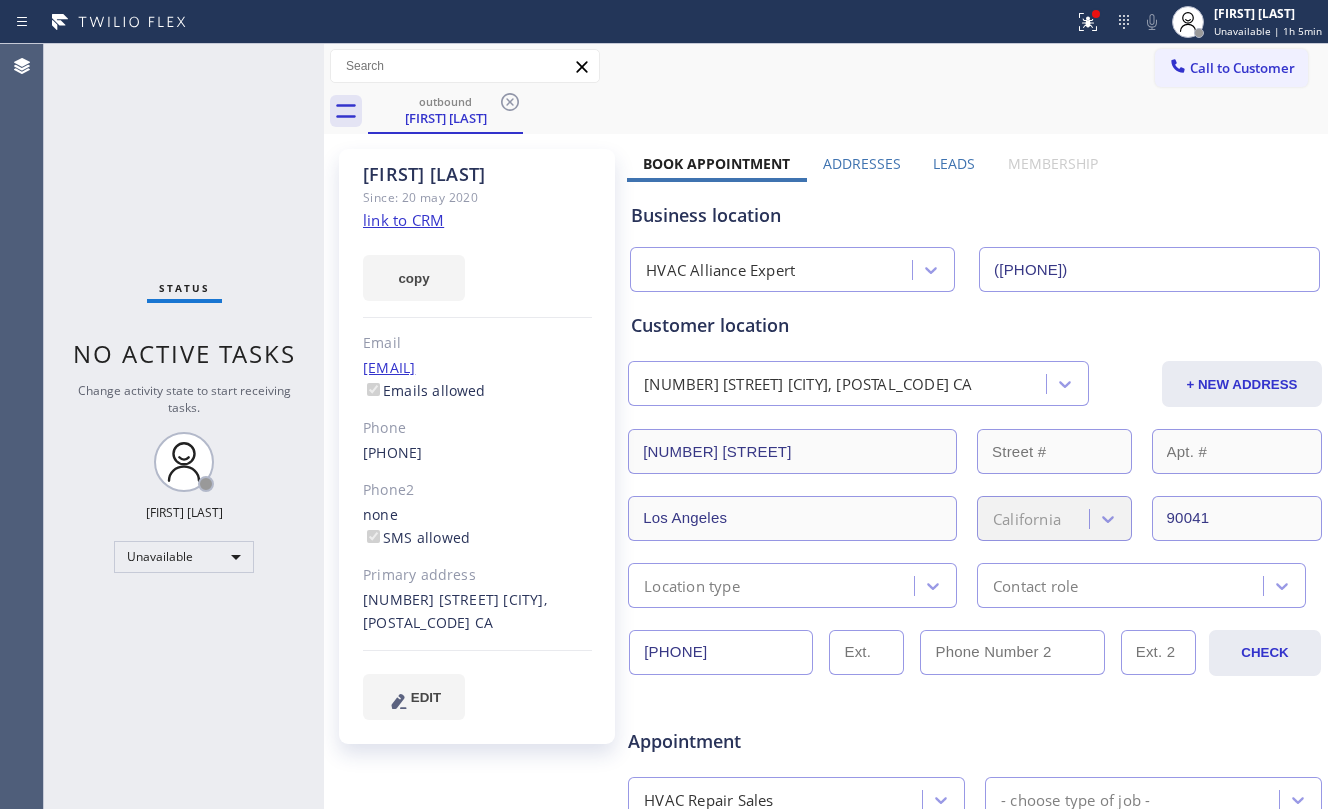 click on "Call to Customer Outbound call Location HVAC Alliance Expert Your caller id phone number ([PHONE]) Customer number Call Outbound call Technician Search Technician Your caller id phone number Your caller id phone number Call outbound [FIRST] [LAST]" at bounding box center (826, 89) 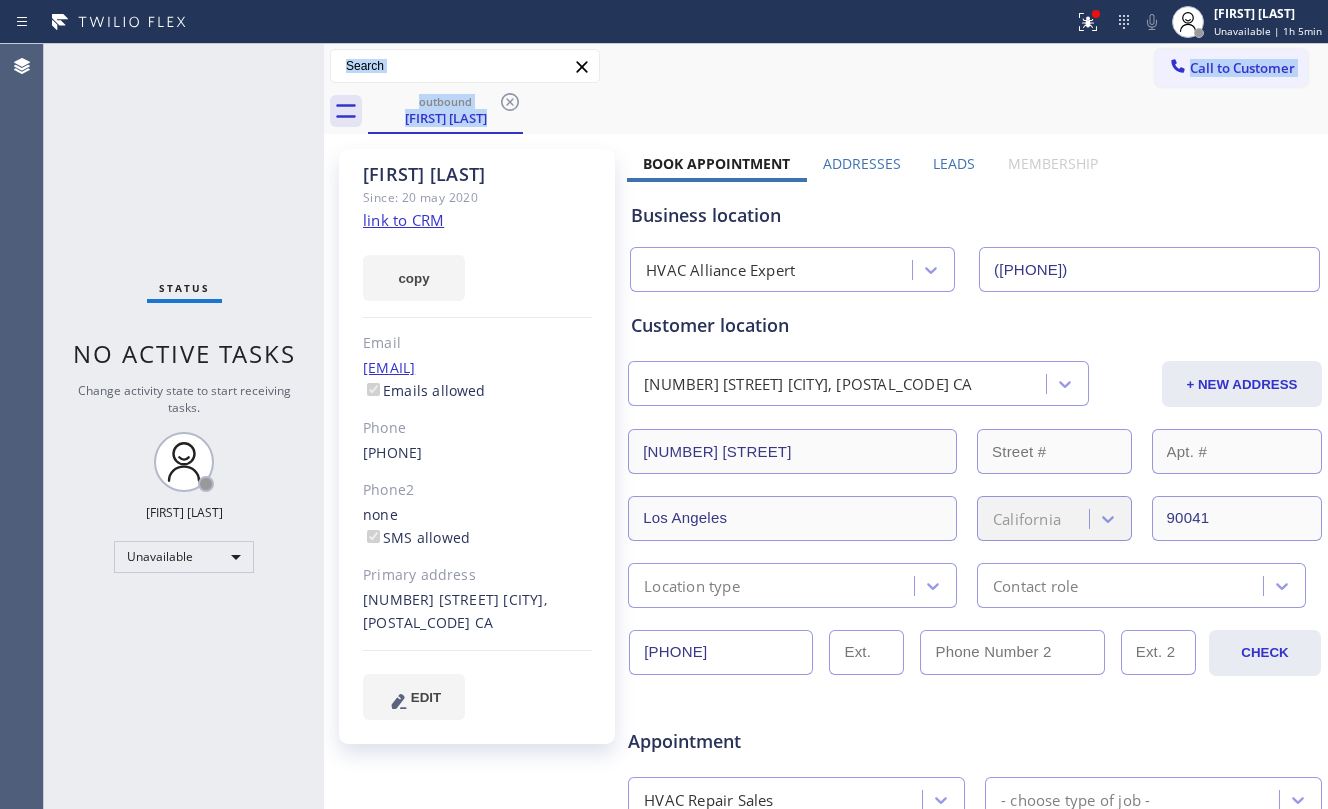 click on "Status   No active tasks     Change activity state to start receiving tasks.   Jesica Jumao-as Unavailable" at bounding box center (184, 426) 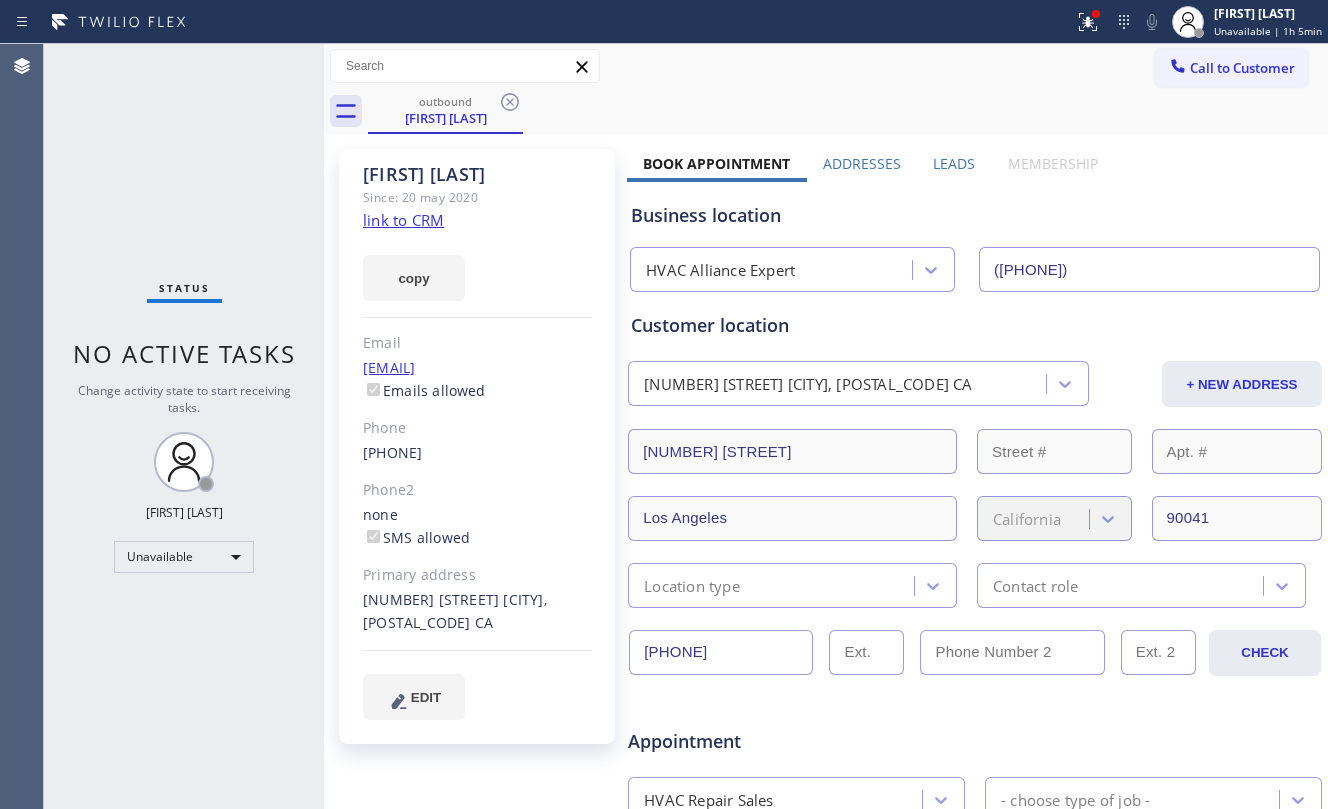 click 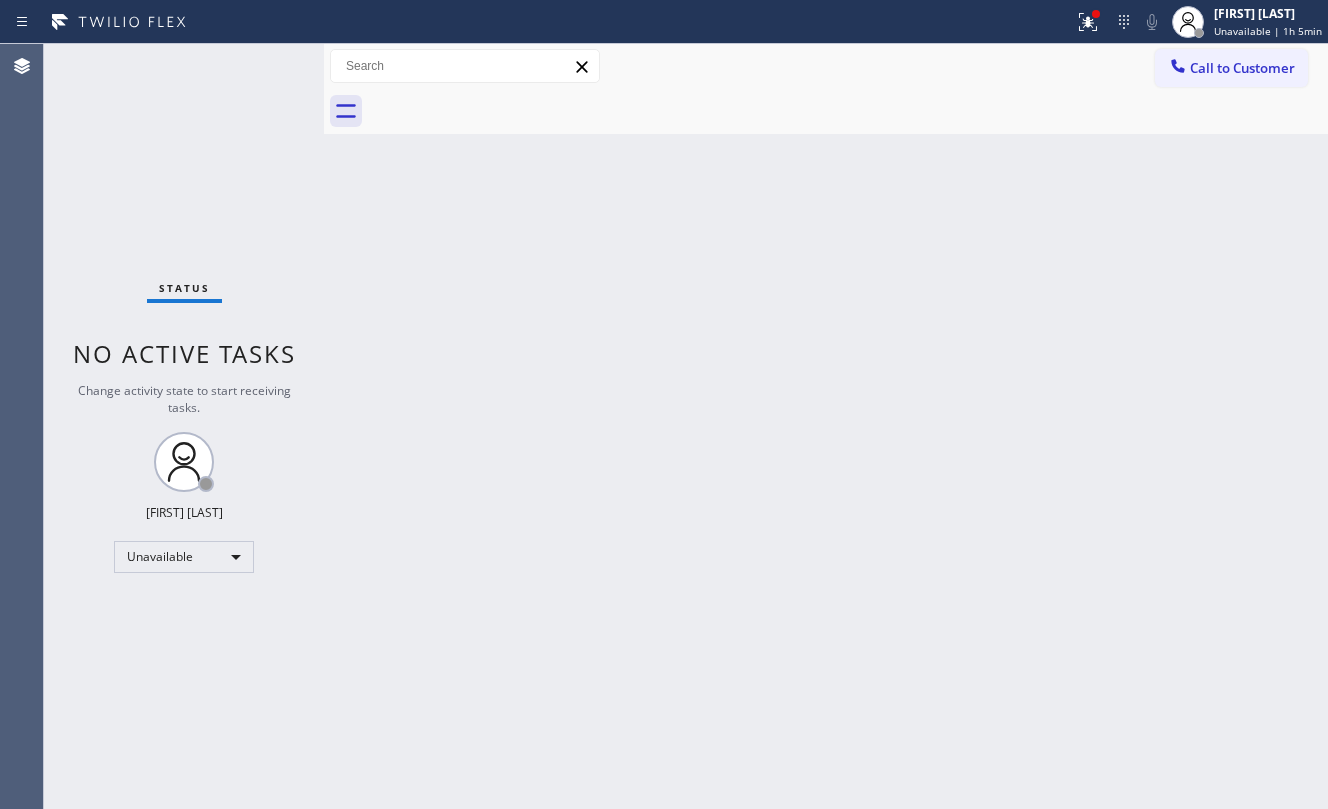 drag, startPoint x: 302, startPoint y: 268, endPoint x: 810, endPoint y: 288, distance: 508.39355 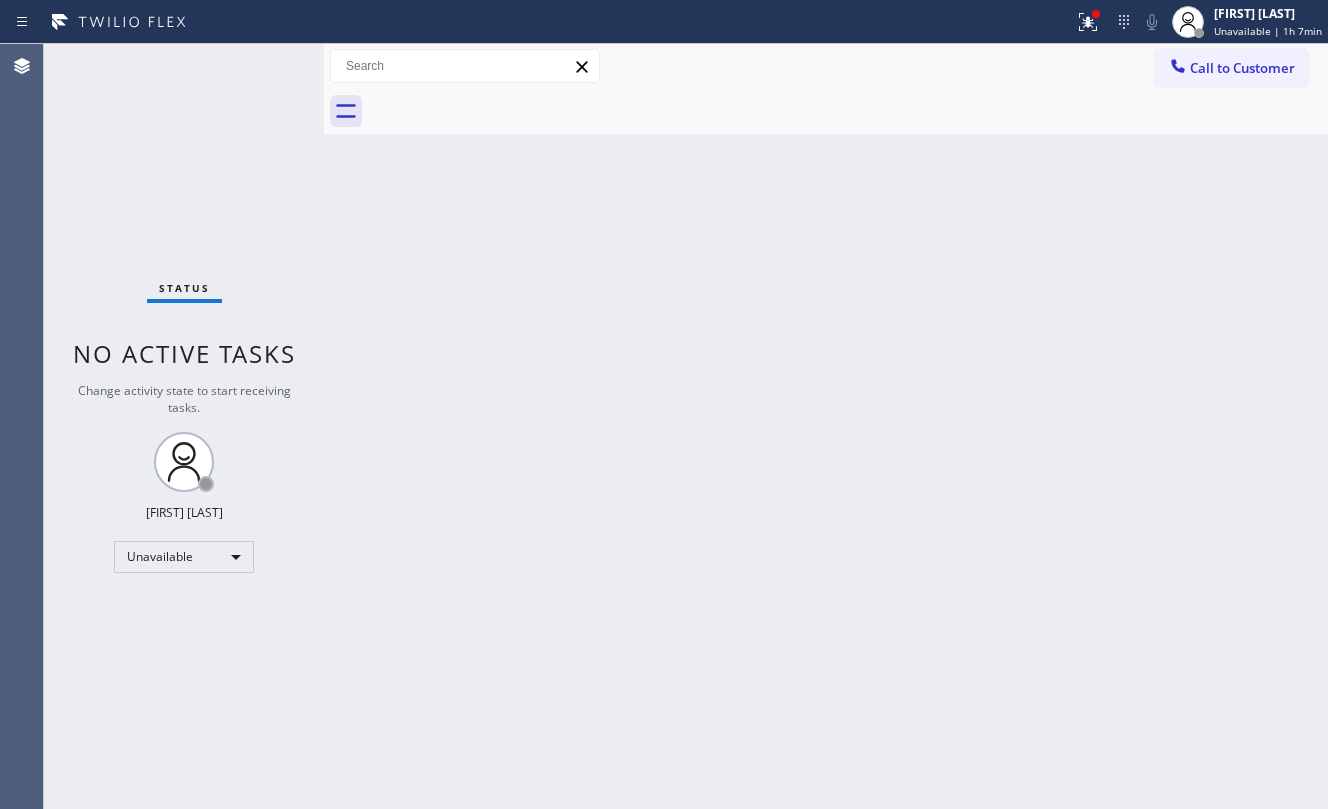 click on "Call to Customer" at bounding box center [1231, 68] 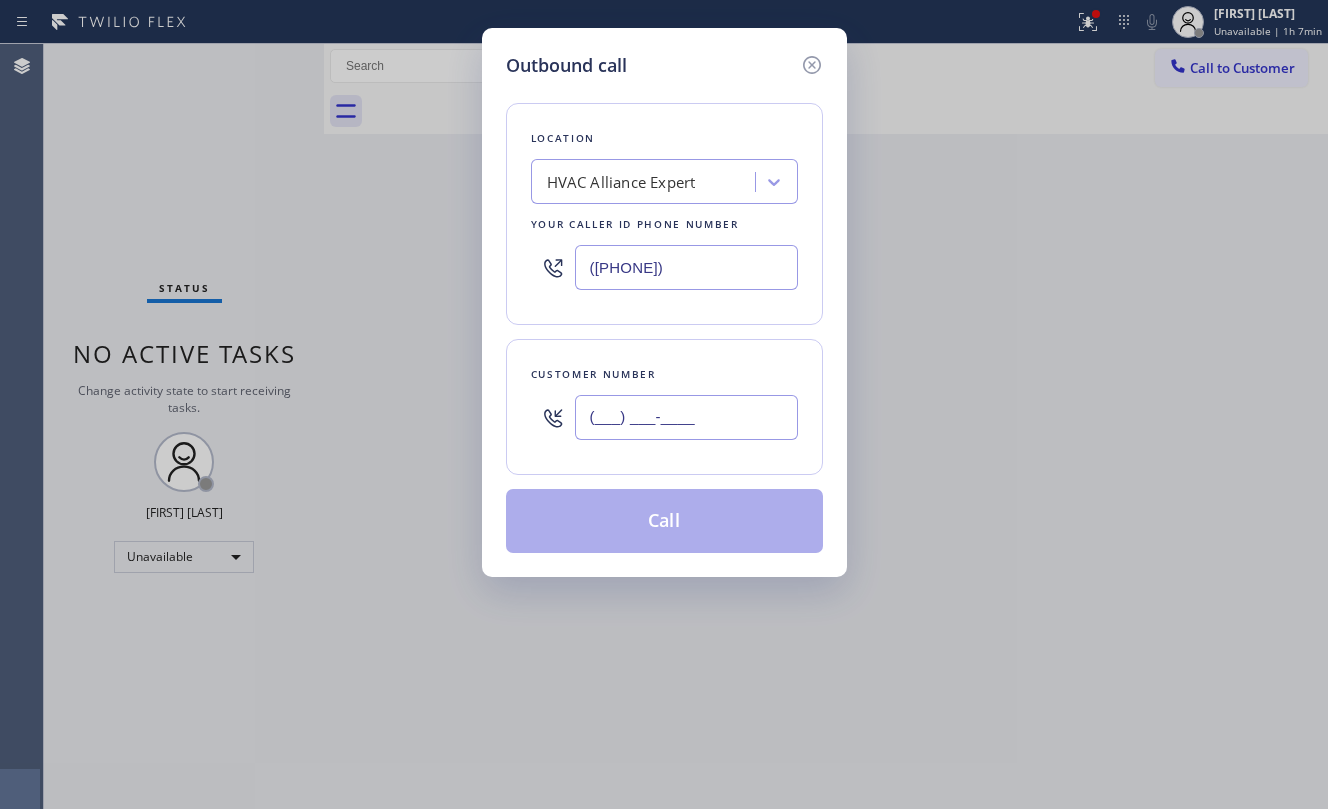 click on "(___) ___-____" at bounding box center (686, 417) 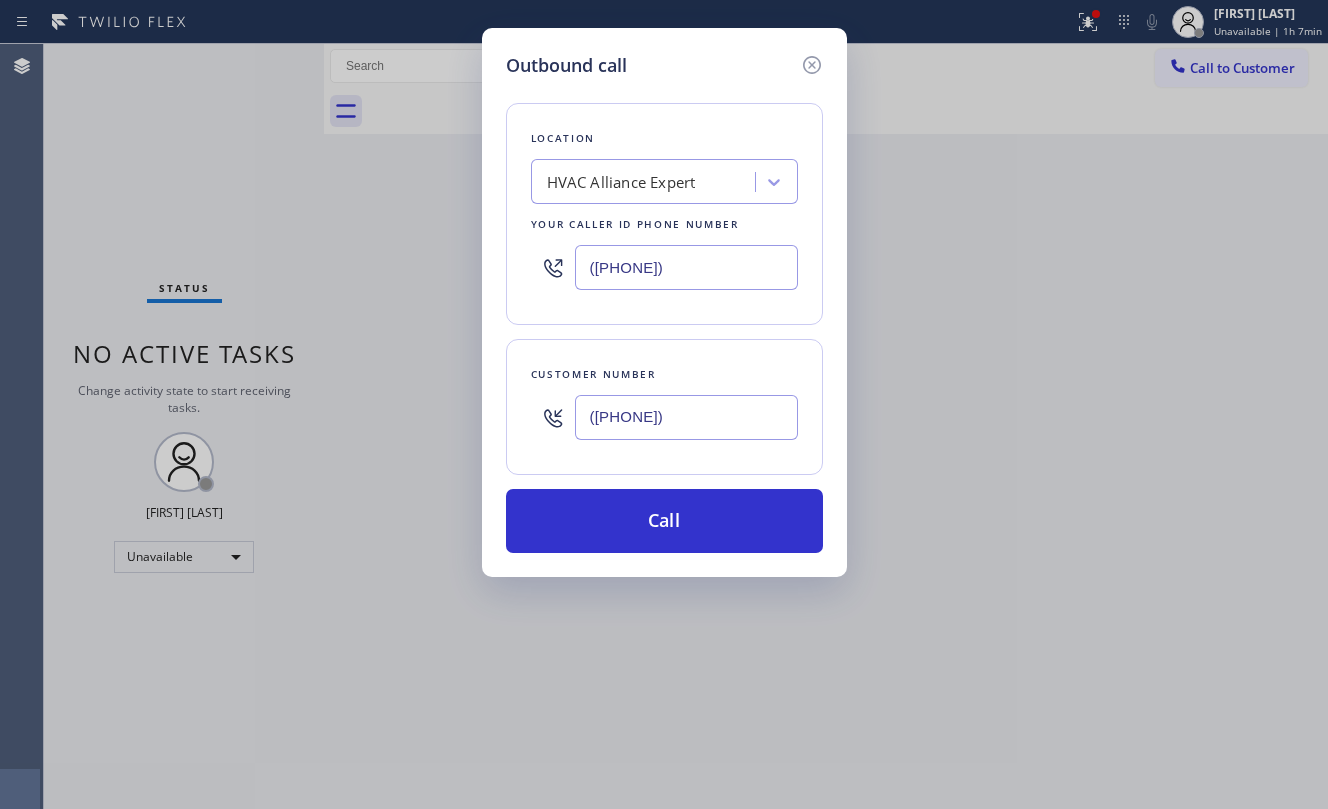 type on "([PHONE])" 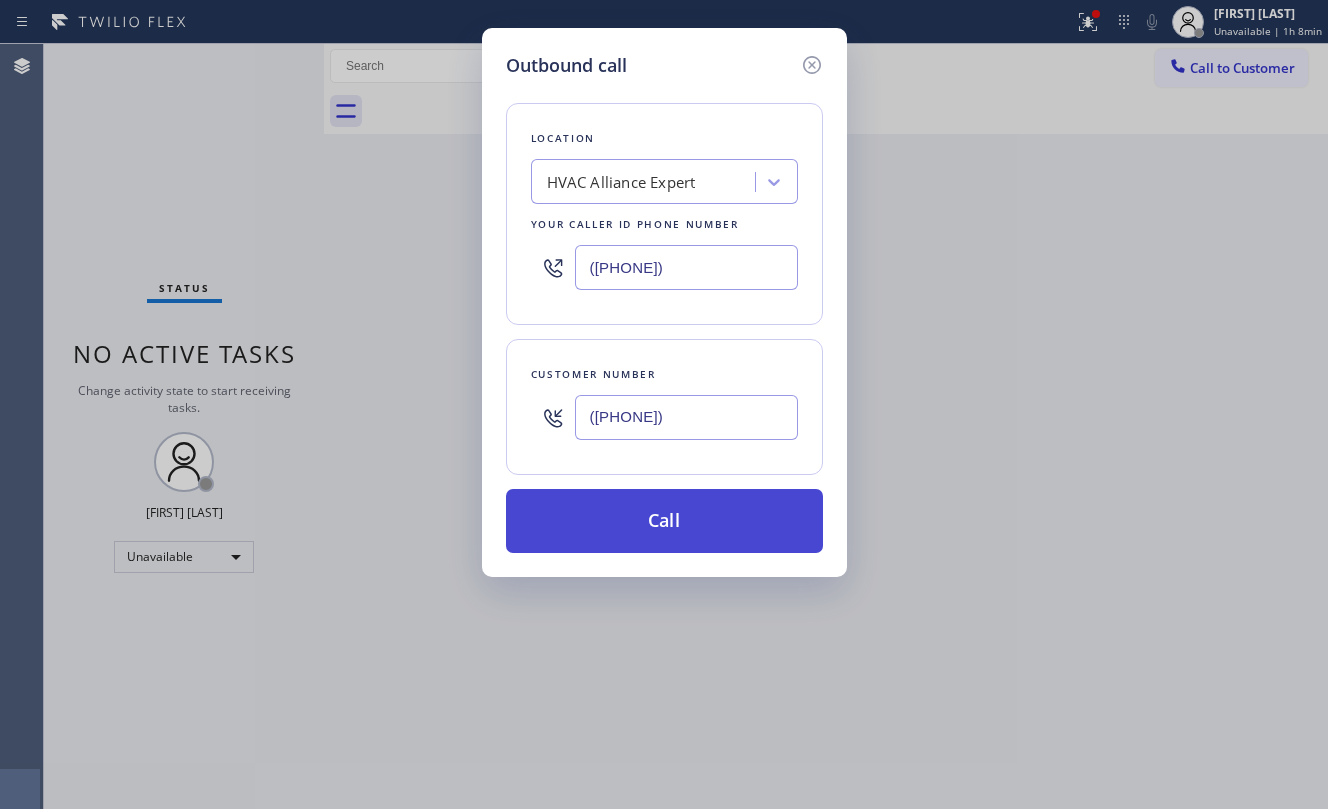 click on "Call" at bounding box center [664, 521] 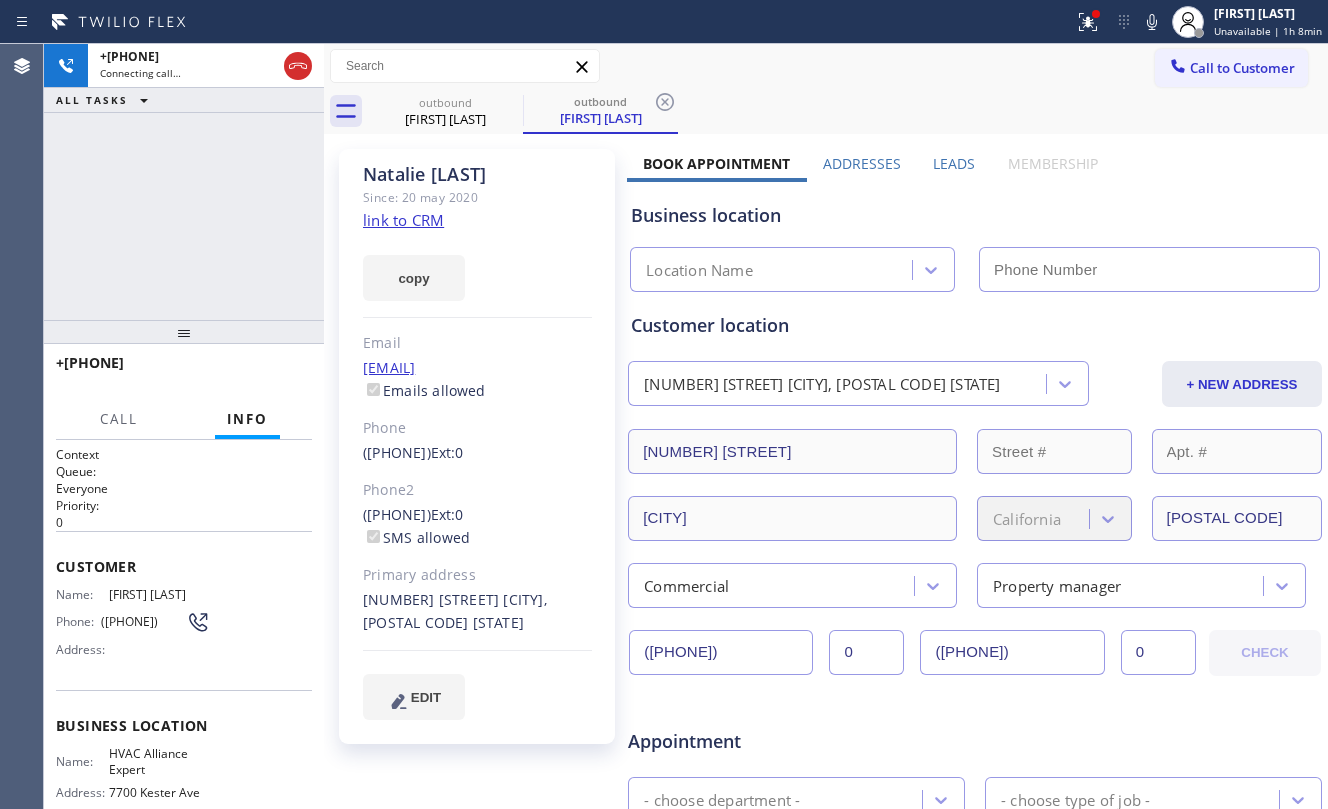 type on "([PHONE])" 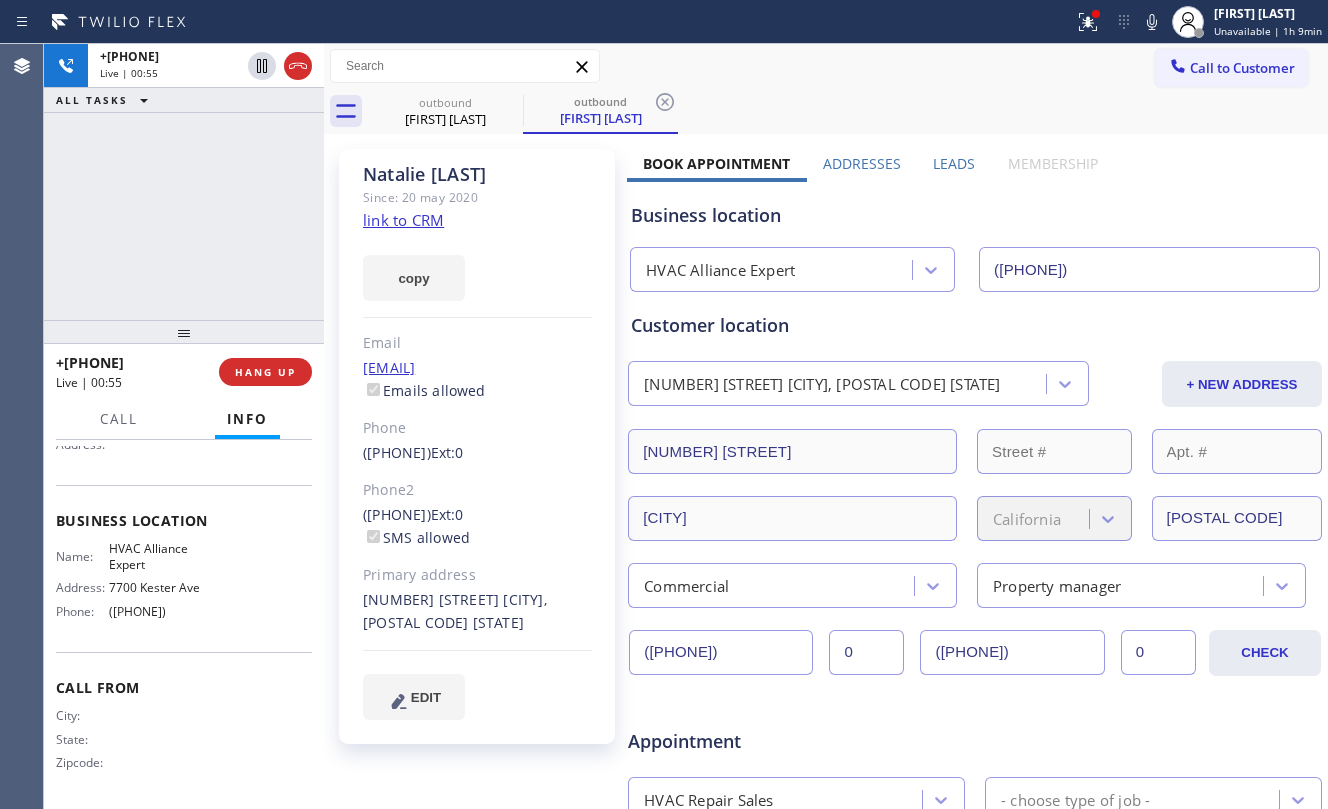 scroll, scrollTop: 230, scrollLeft: 0, axis: vertical 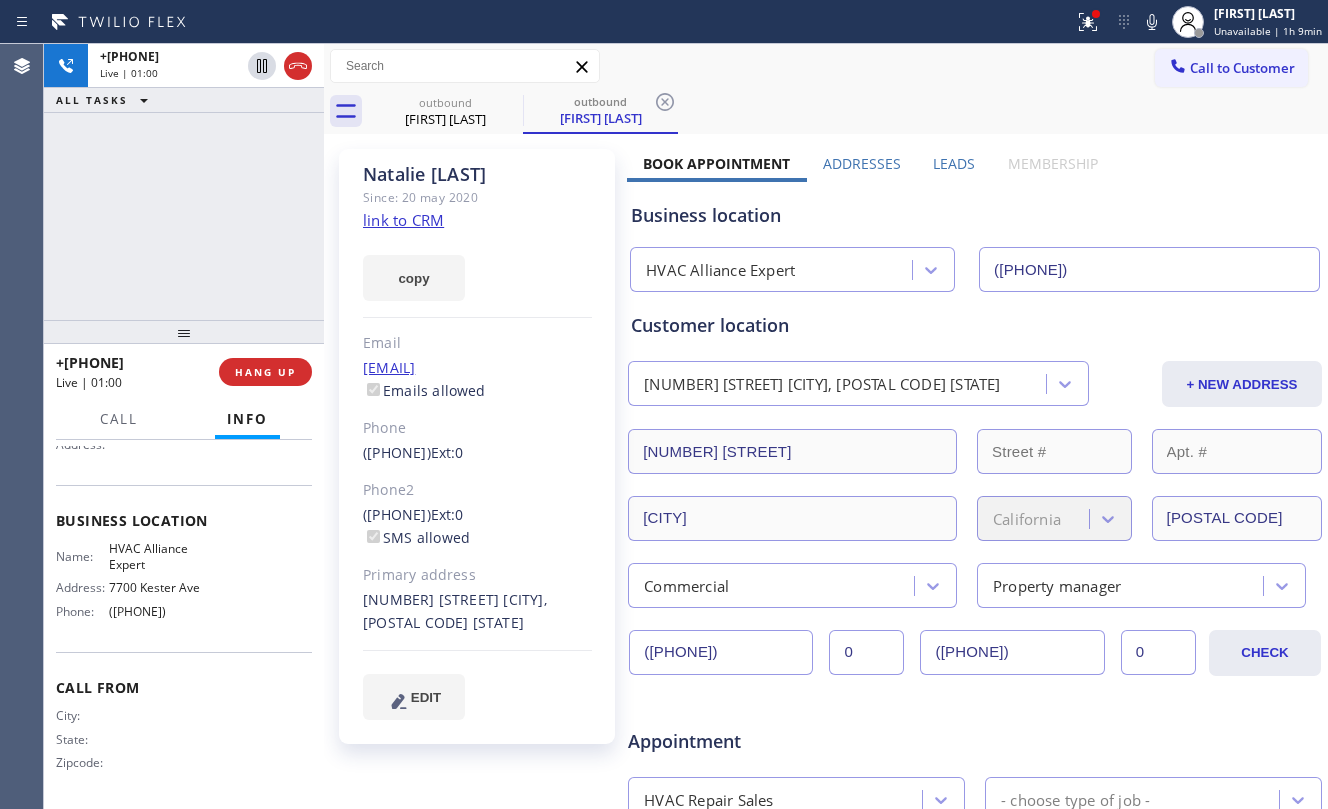 click on "Business location Name: HVAC Alliance Expert Address: [STREET] Phone: [PHONE]" at bounding box center (184, 568) 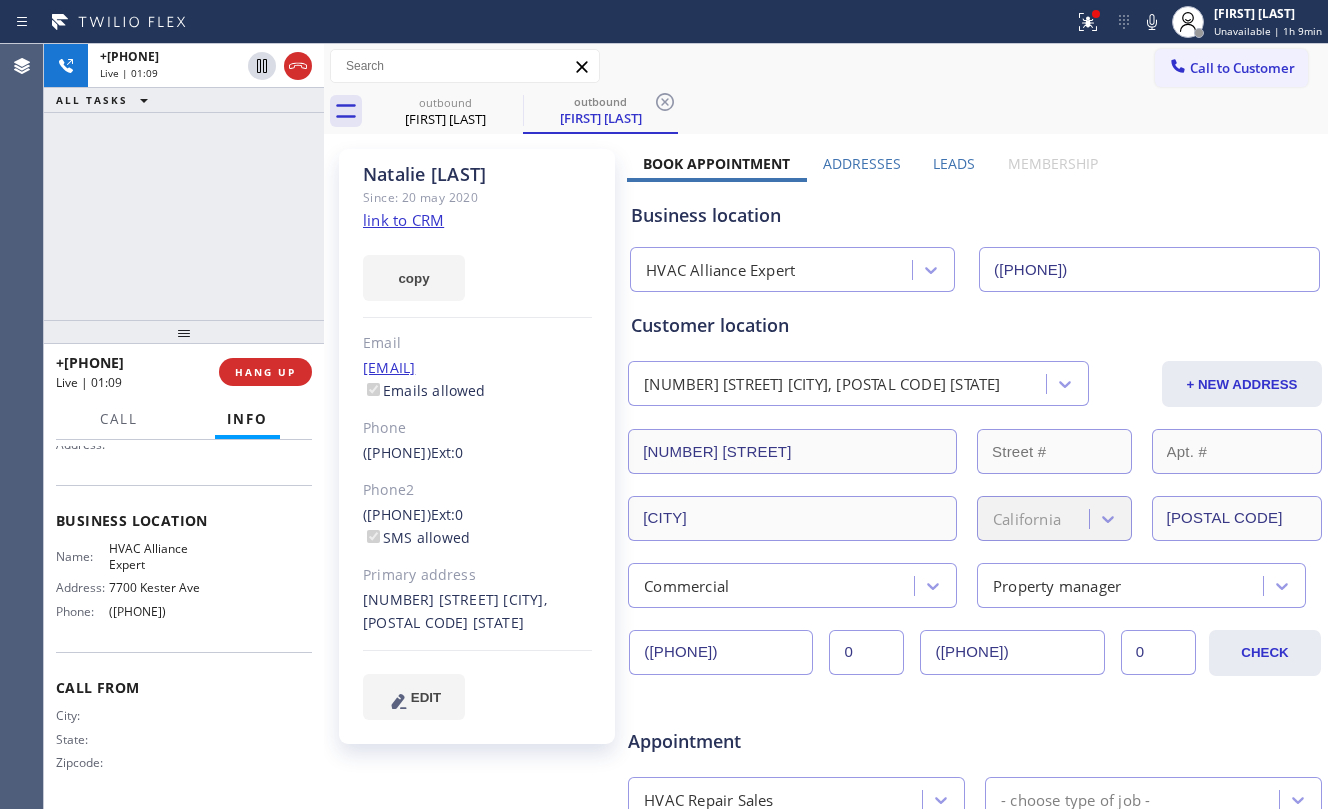 drag, startPoint x: 212, startPoint y: 213, endPoint x: 278, endPoint y: 220, distance: 66.37017 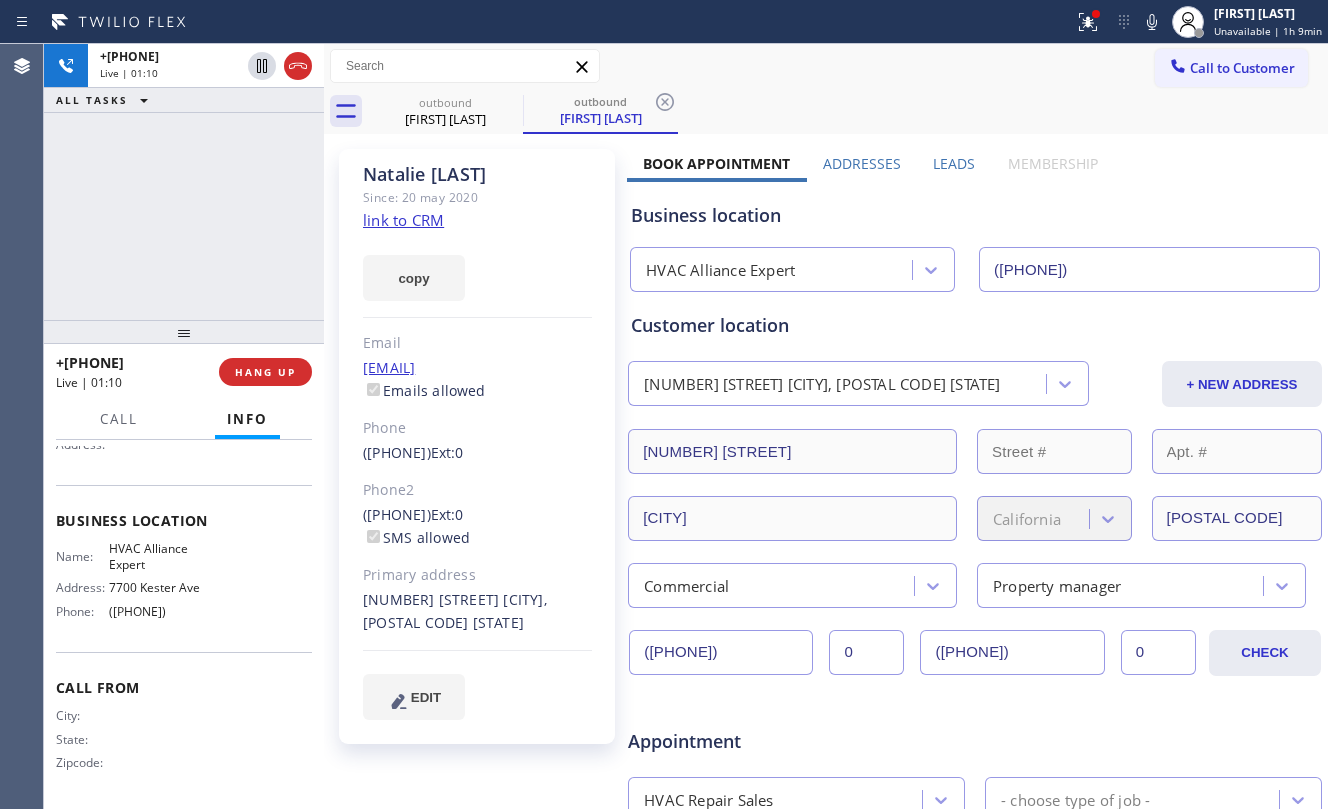 click on "[PHONE] Live | 01:10 ALL TASKS ALL TASKS ACTIVE TASKS TASKS IN WRAP UP" at bounding box center (184, 182) 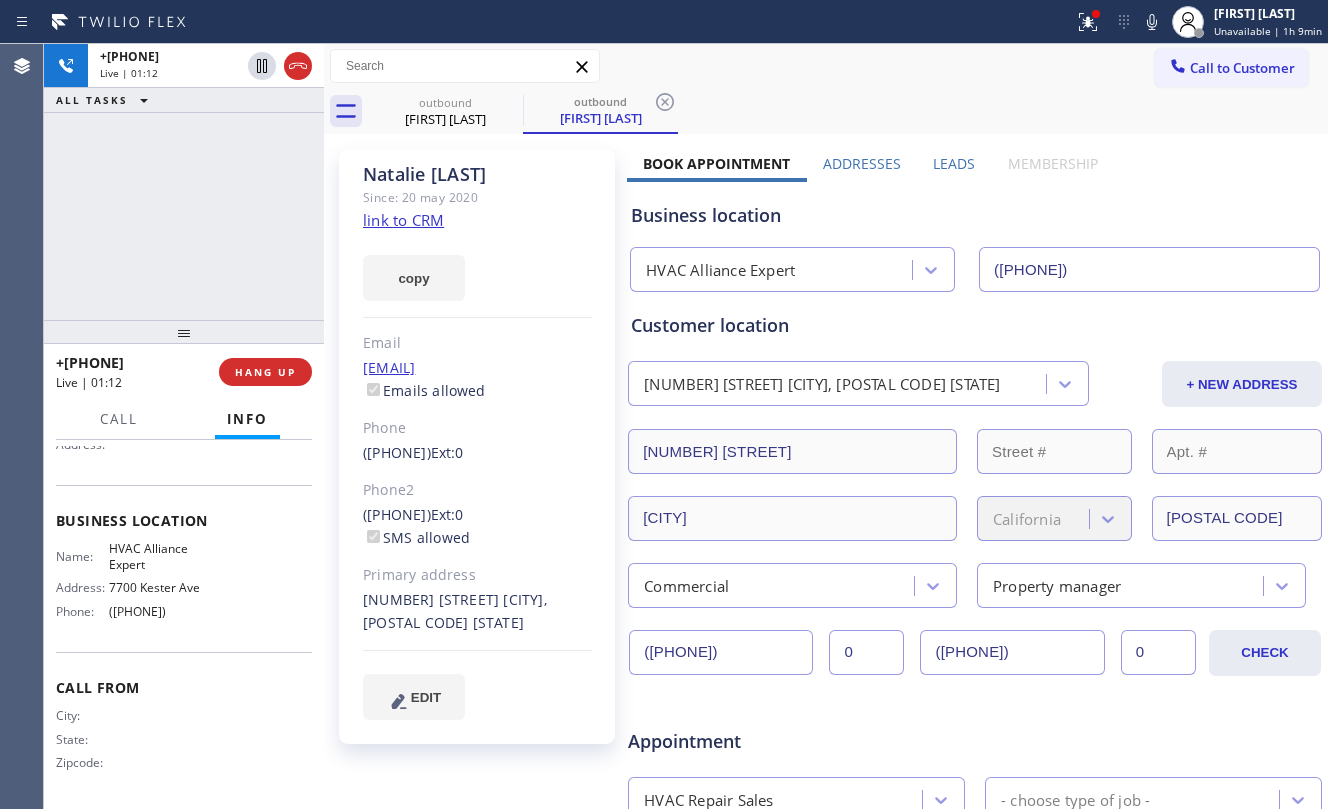 click on "+1[PHONE] Live | 01:12 ALL TASKS ALL TASKS ACTIVE TASKS TASKS IN WRAP UP" at bounding box center (184, 182) 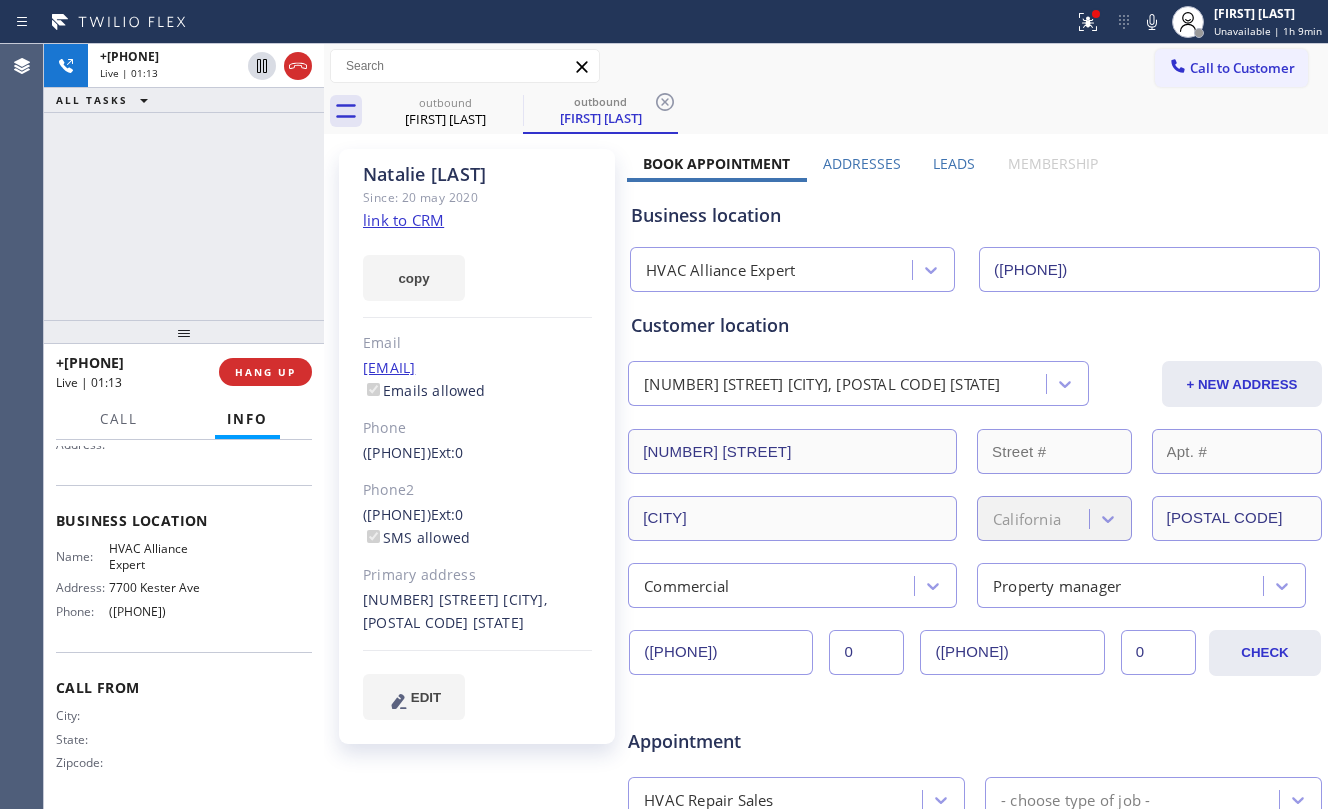 click on "+1[PHONE] Live | 01:13 ALL TASKS ALL TASKS ACTIVE TASKS TASKS IN WRAP UP" at bounding box center [184, 182] 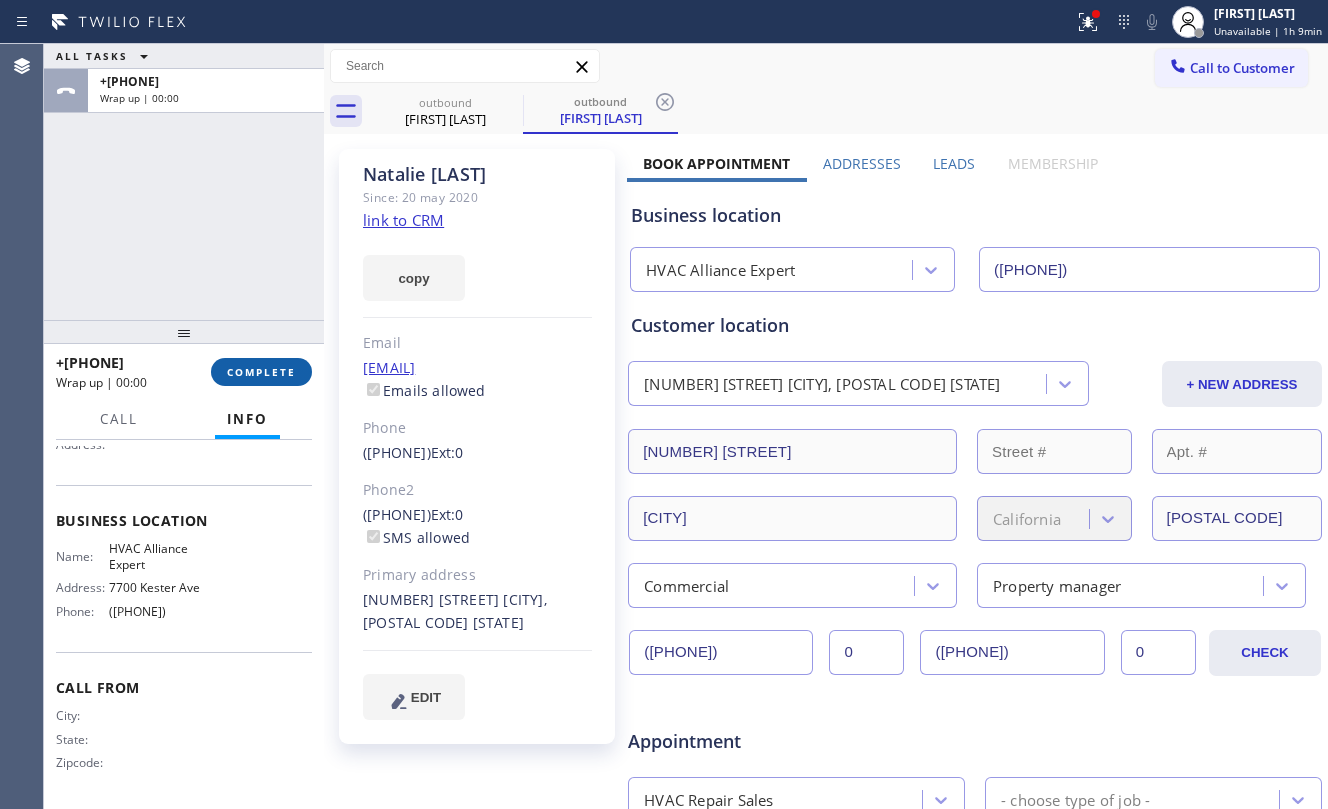 click on "COMPLETE" at bounding box center (261, 372) 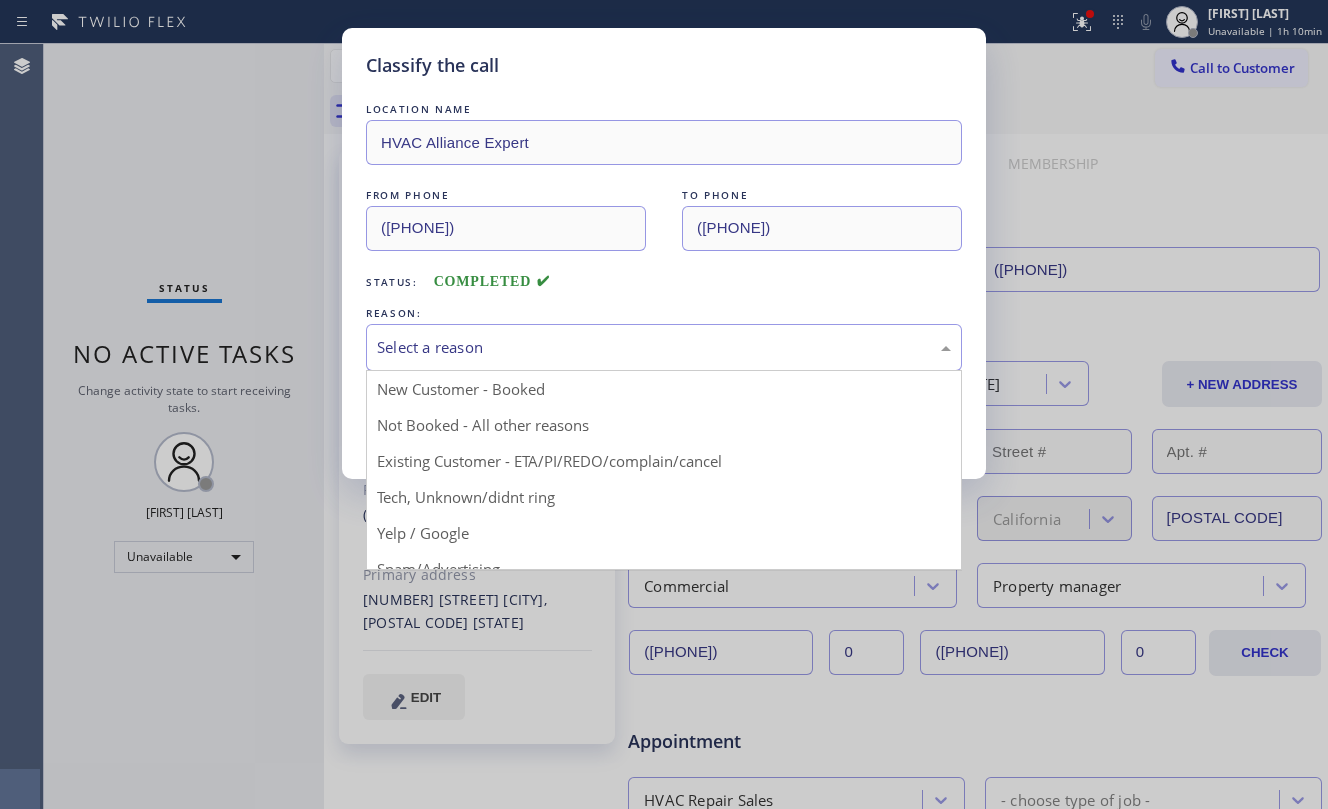 click on "Select a reason" at bounding box center (664, 347) 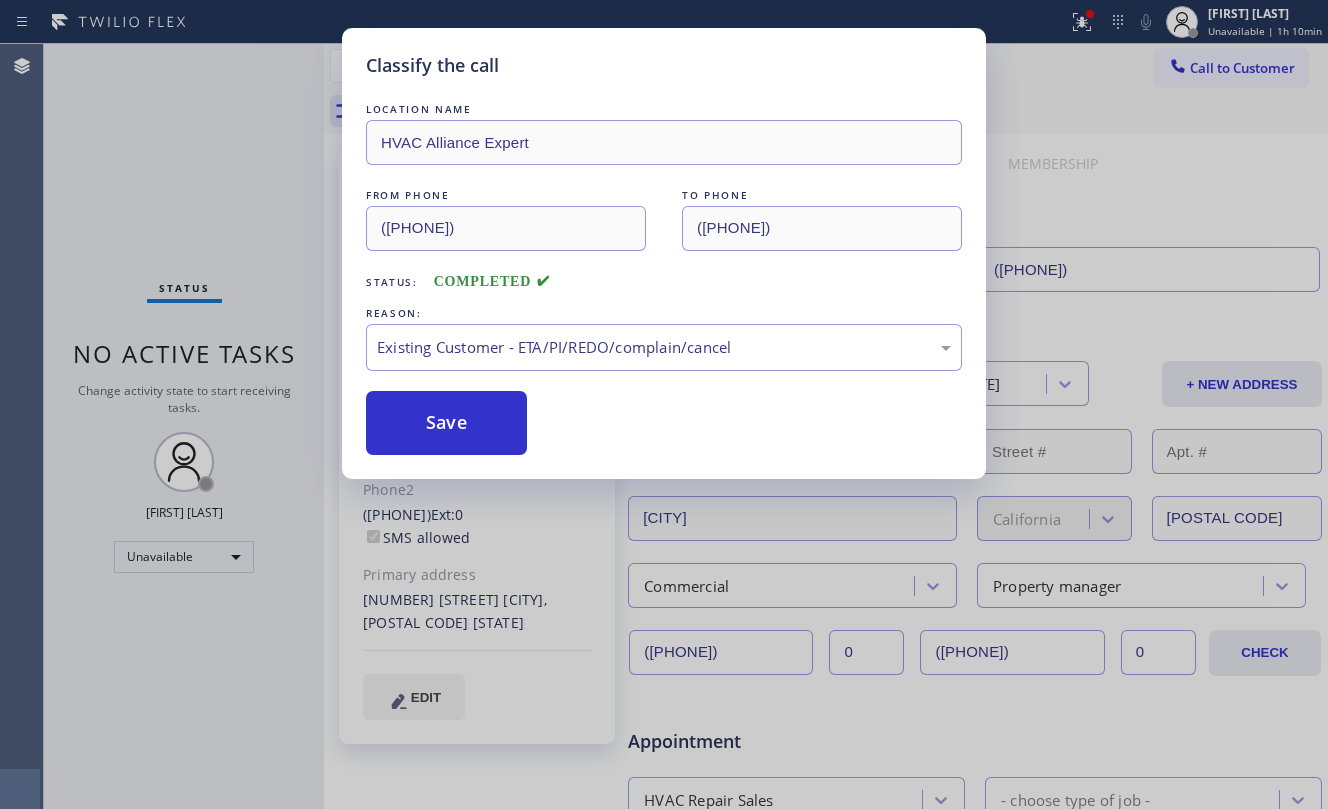 drag, startPoint x: 466, startPoint y: 426, endPoint x: 404, endPoint y: 210, distance: 224.72205 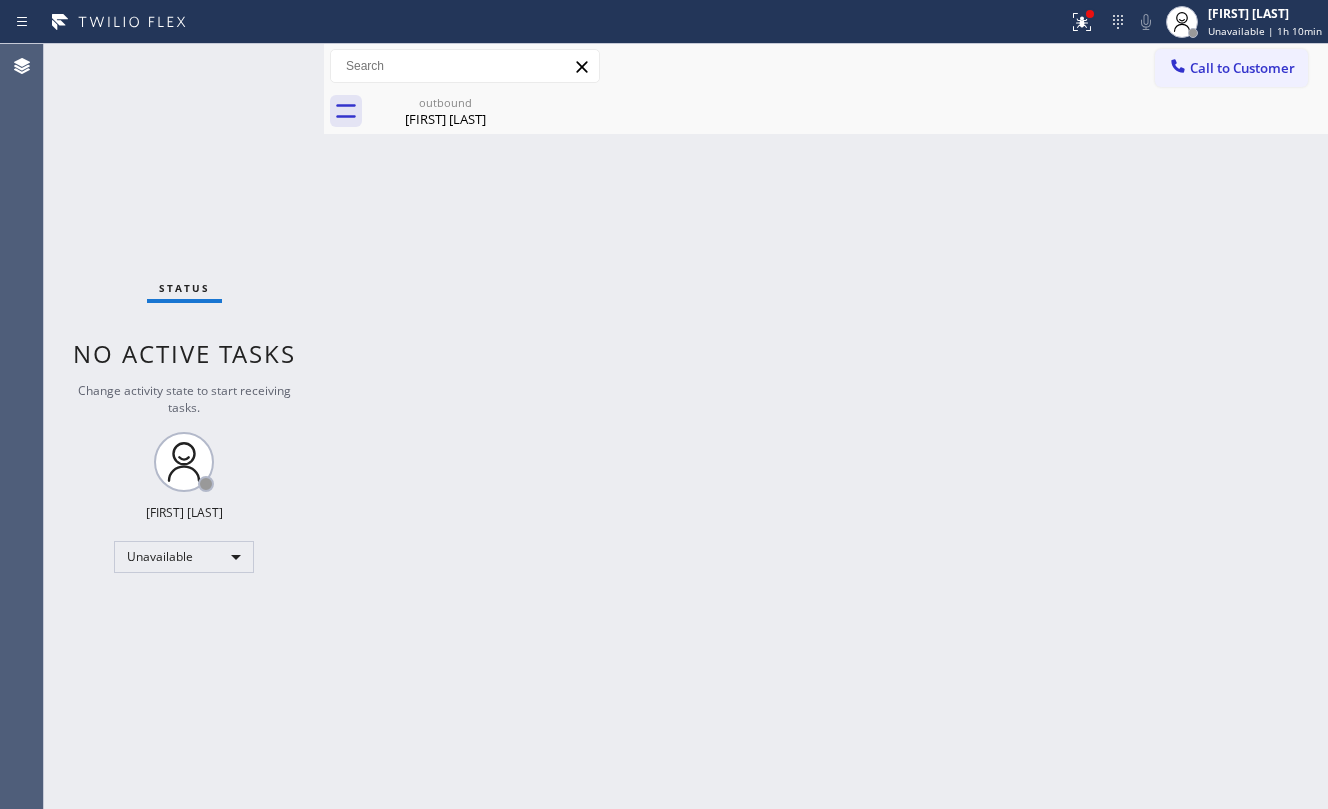 click on "Call to Customer" at bounding box center (1231, 68) 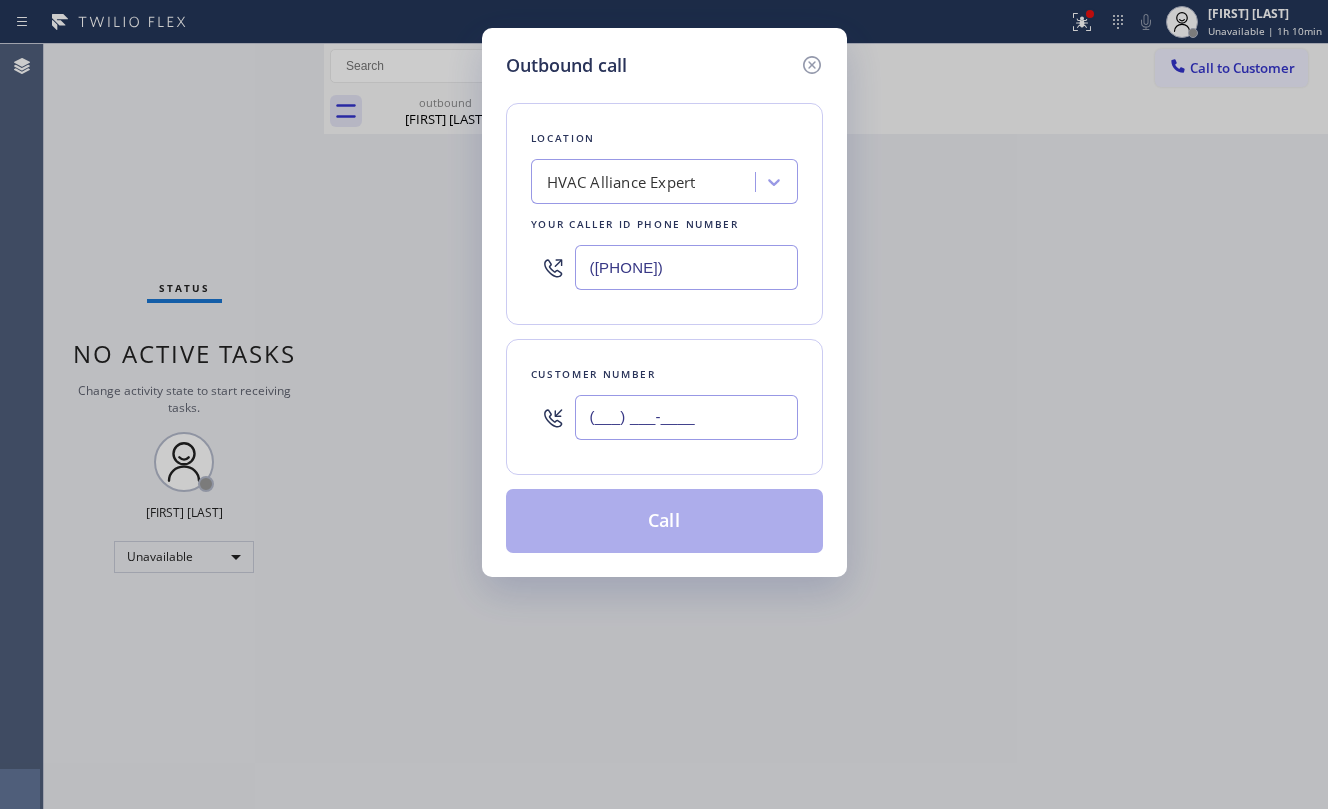 click on "(___) ___-____" at bounding box center (686, 417) 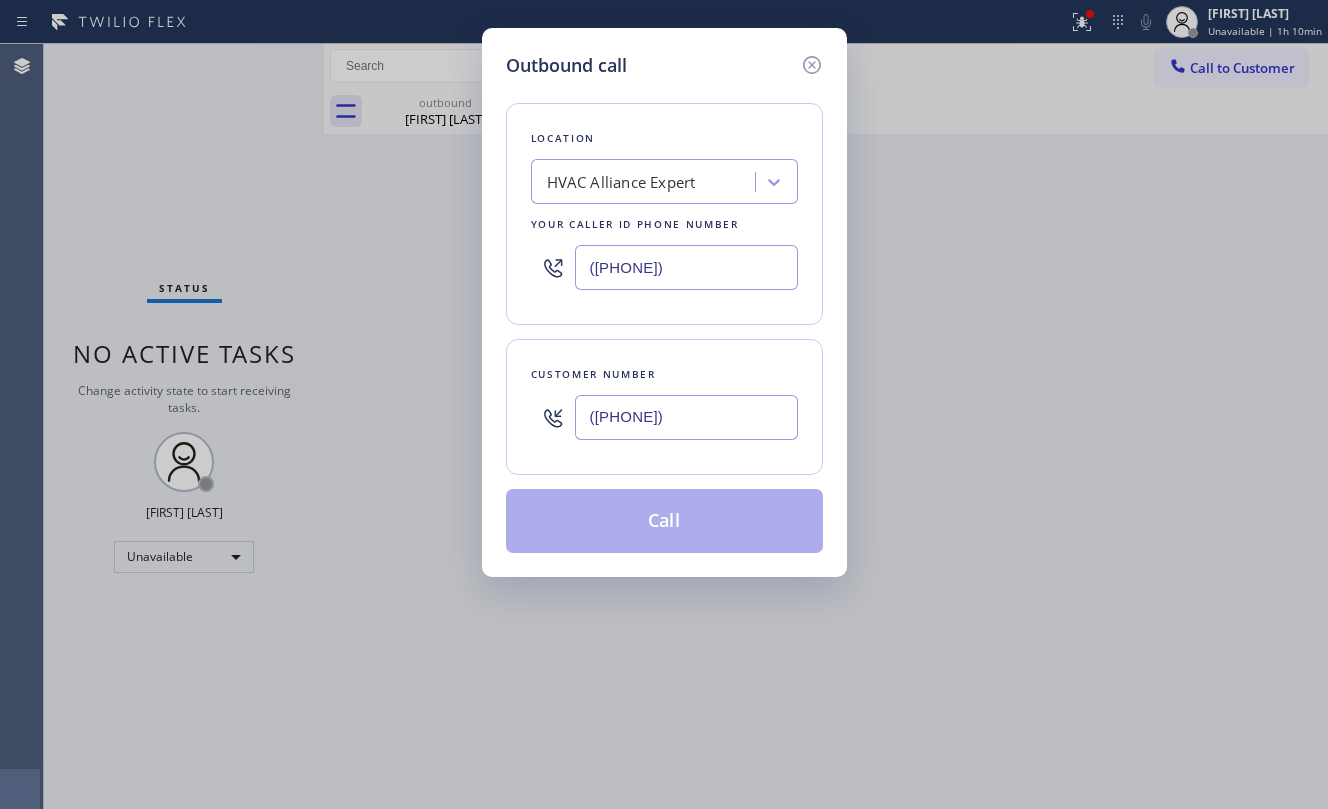 click on "Location HVAC Alliance Expert Your caller id phone number ([PHONE]) Customer number ([PHONE]) Call" at bounding box center [664, 316] 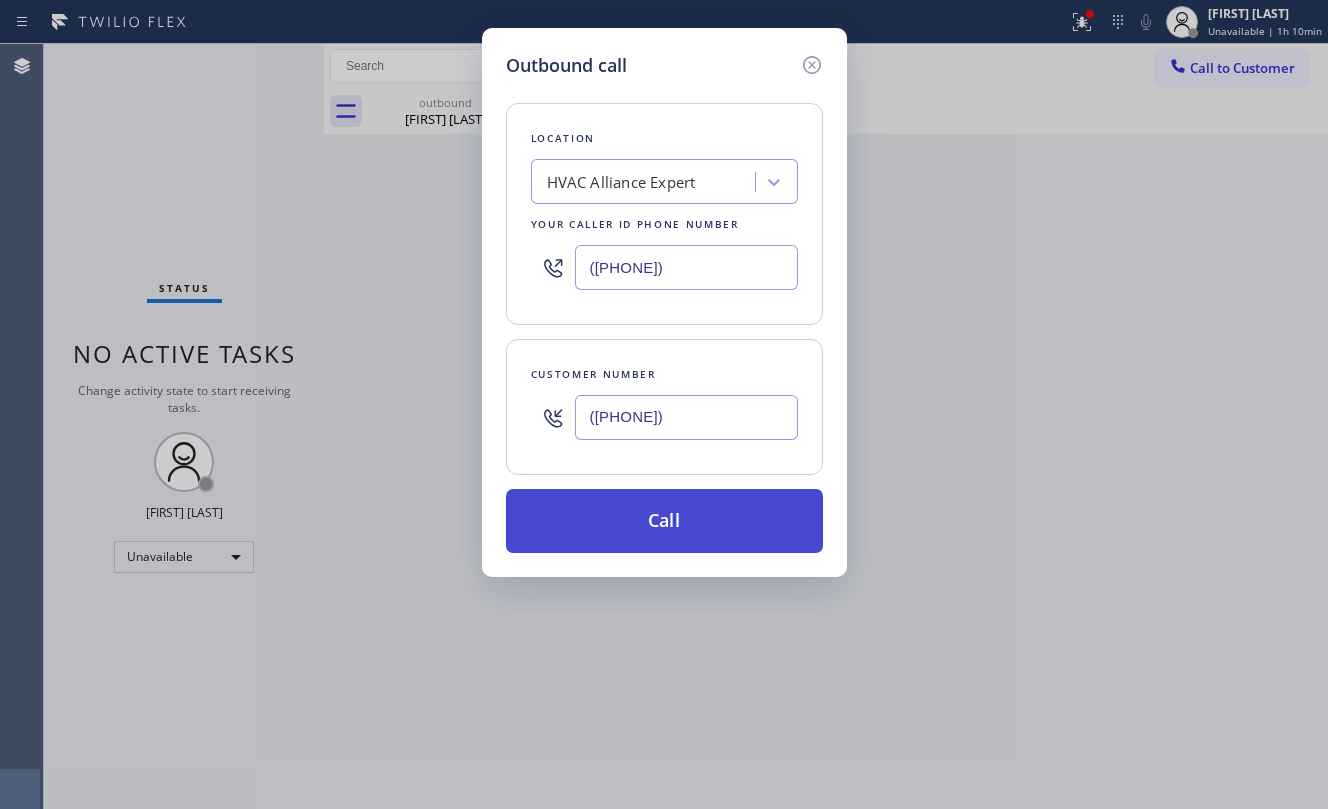 type on "([PHONE])" 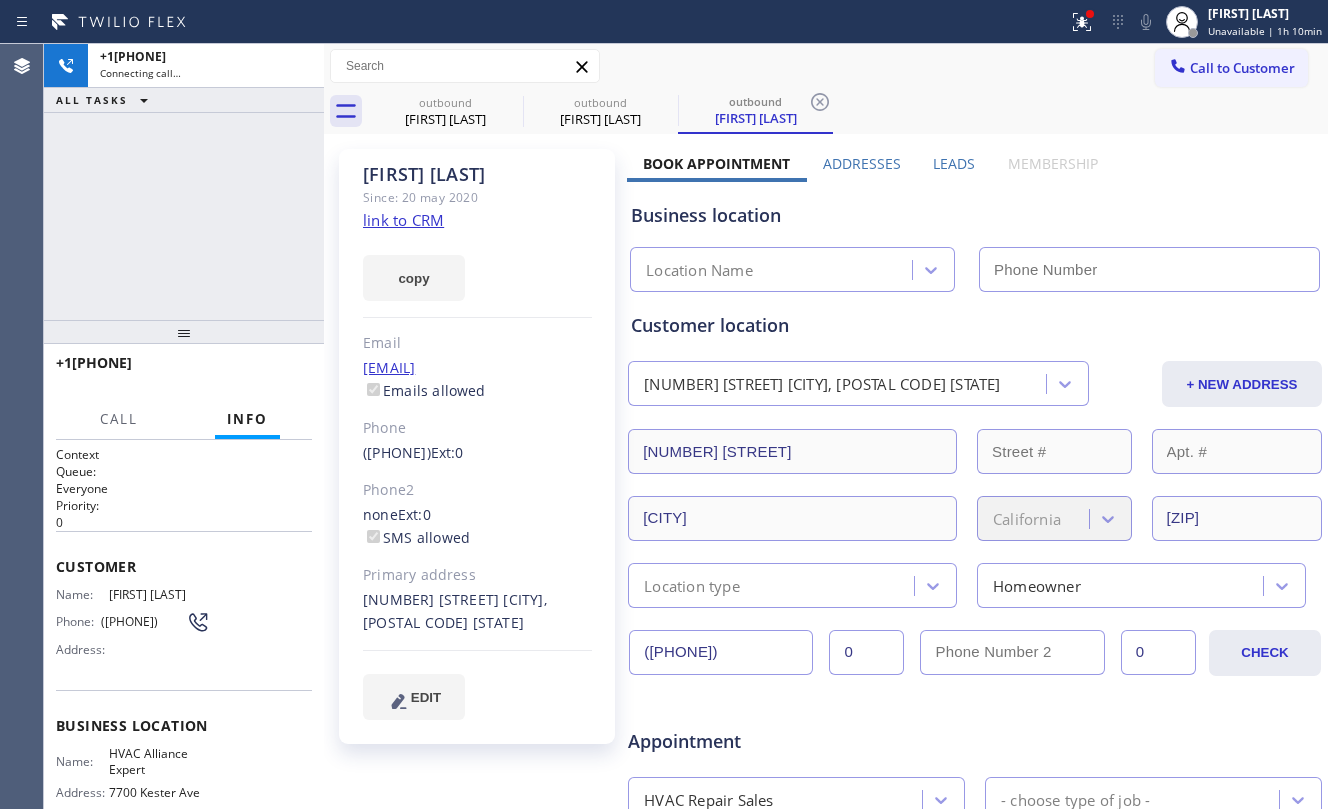 type on "([PHONE])" 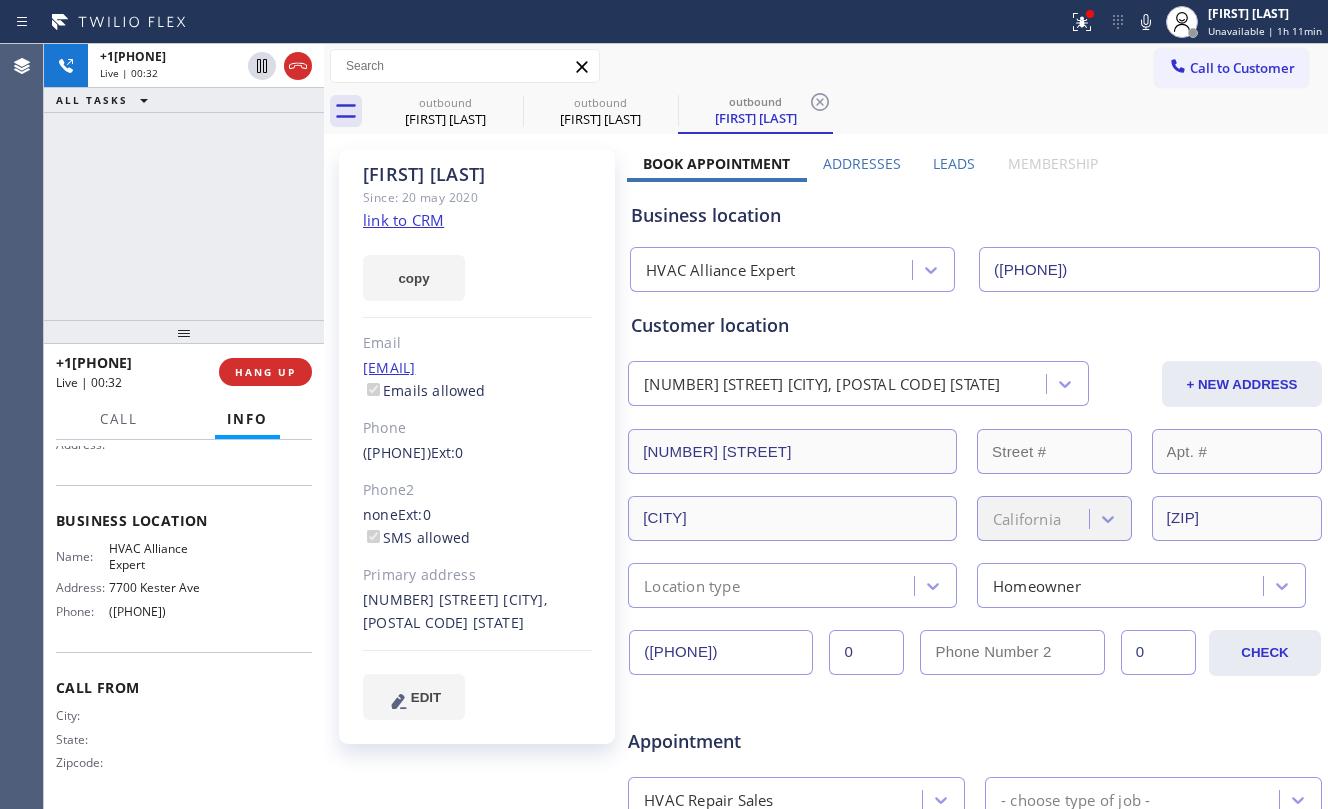 scroll, scrollTop: 214, scrollLeft: 0, axis: vertical 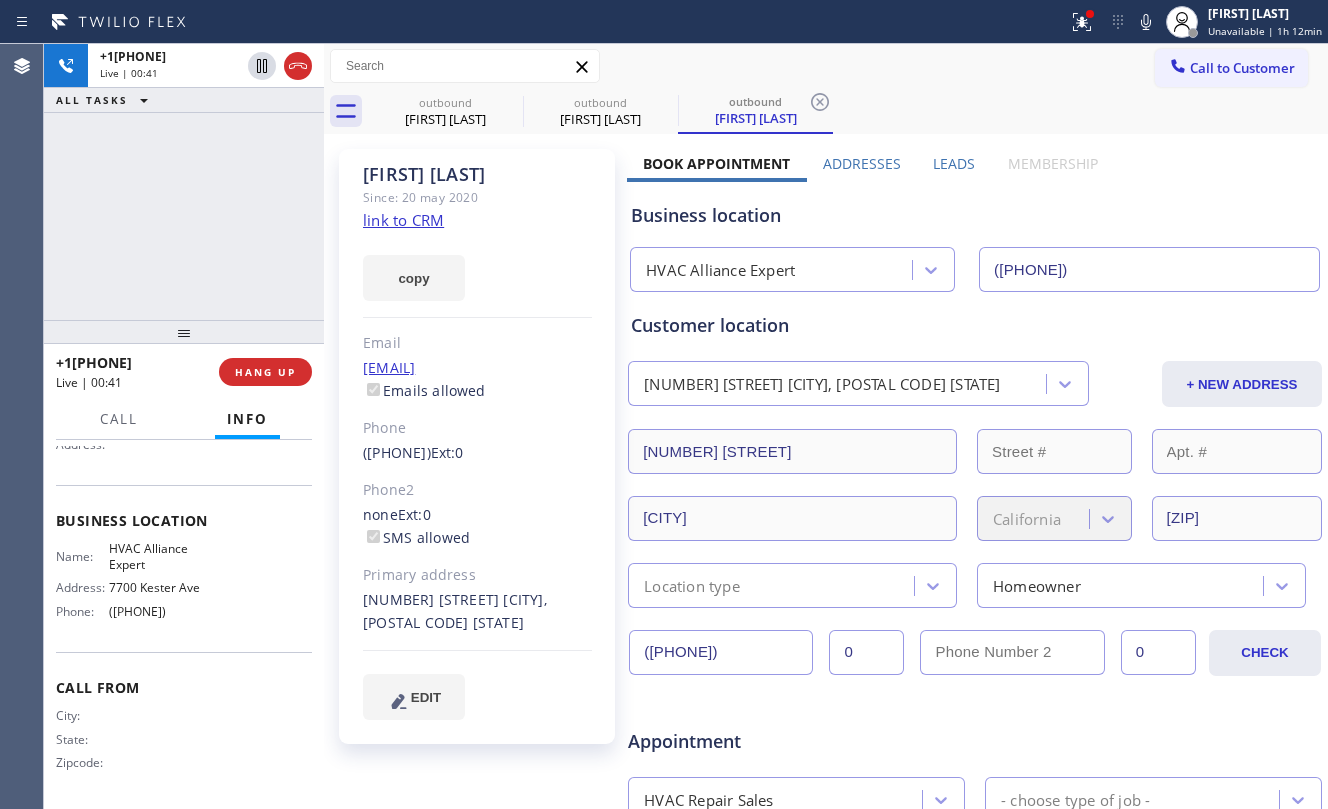 click on "Name: HVAC Alliance Expert Address: [STREET]  Phone: [PHONE]" at bounding box center (184, 584) 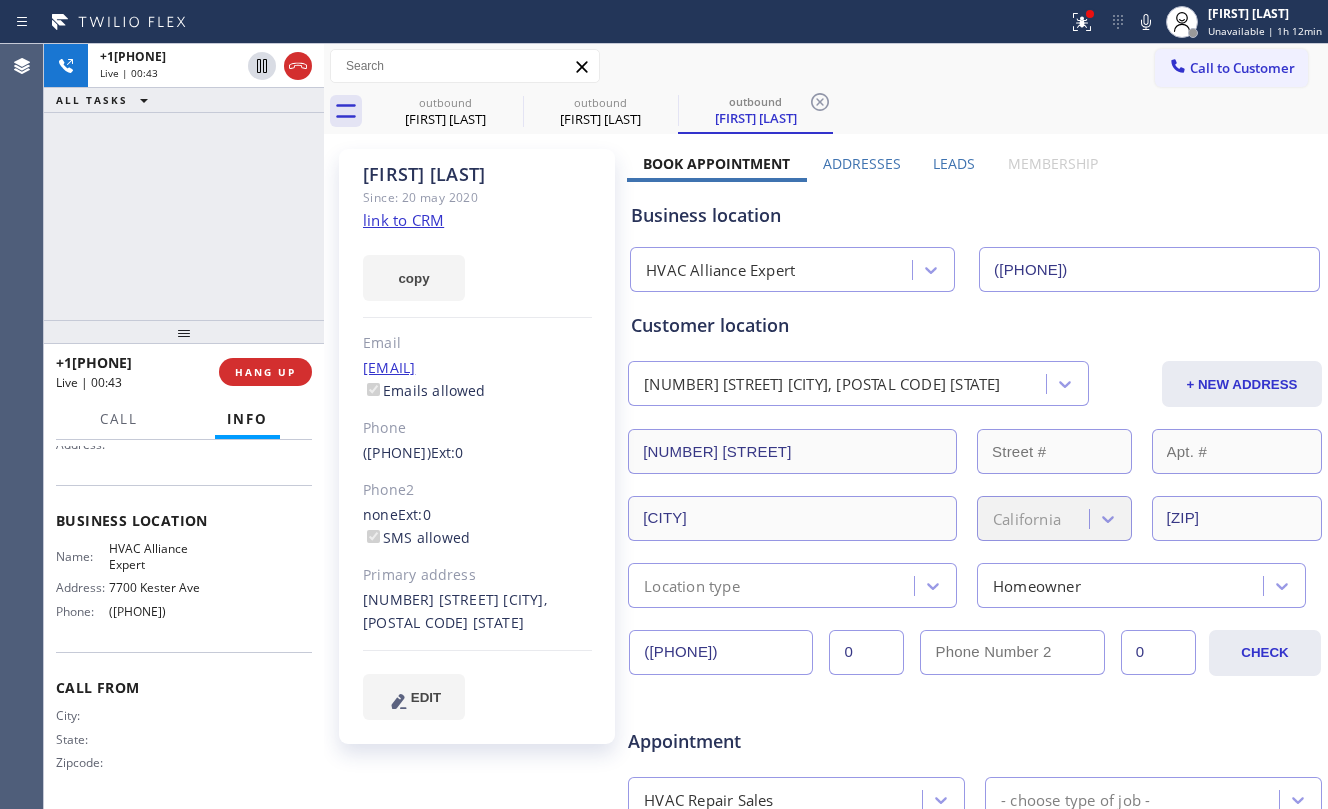 click on "+1[PHONE] Live | 00:43 ALL TASKS ALL TASKS ACTIVE TASKS TASKS IN WRAP UP" at bounding box center (184, 182) 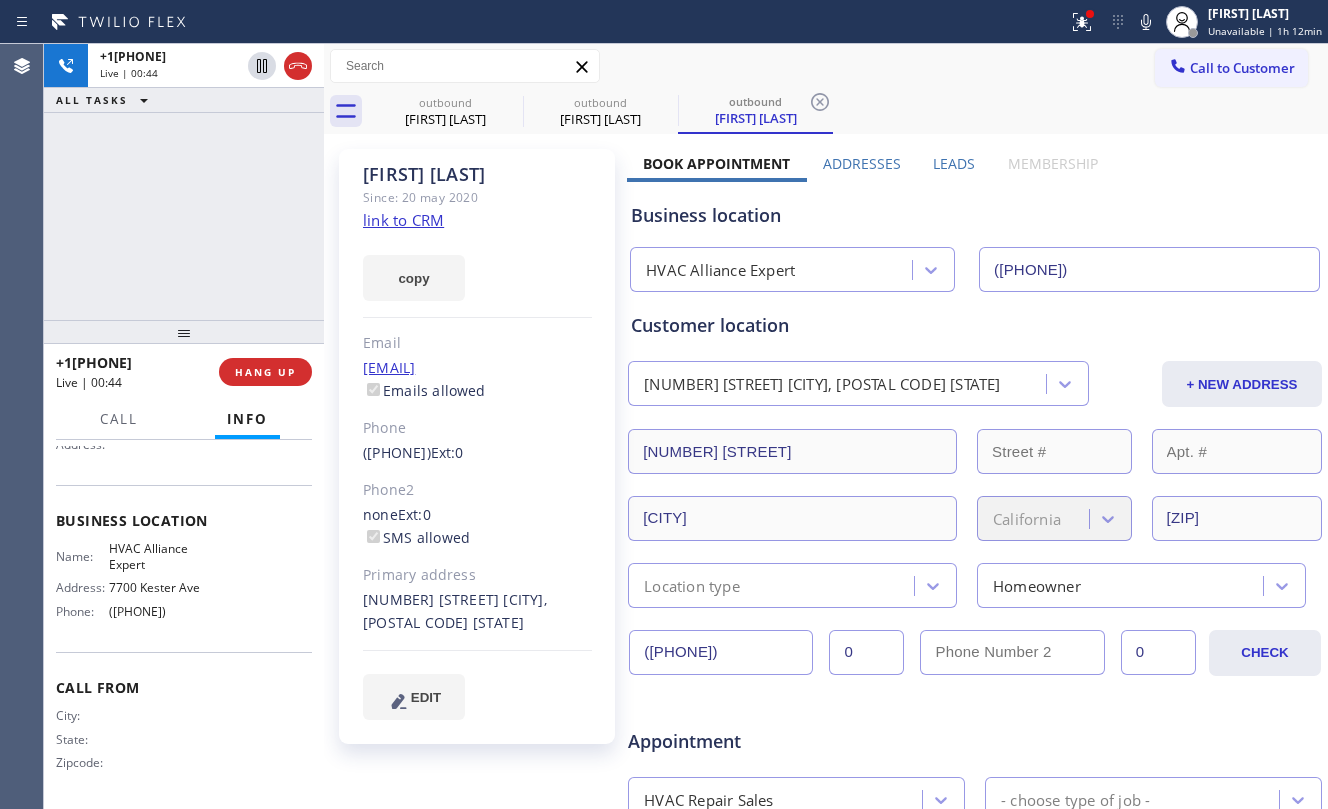 click on "+[PHONE] Live | 00:44 ALL TASKS ALL TASKS ACTIVE TASKS TASKS IN WRAP UP" at bounding box center [184, 182] 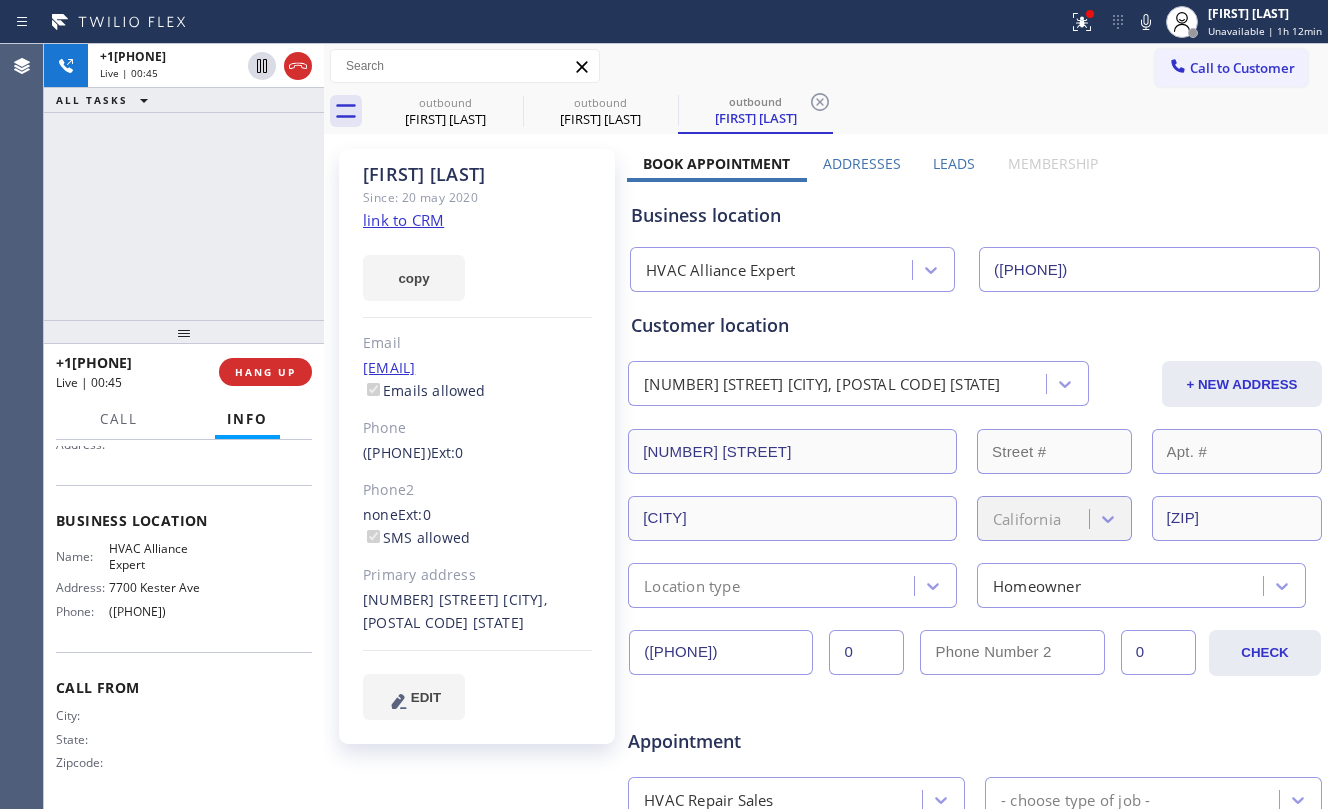 drag, startPoint x: 178, startPoint y: 250, endPoint x: 197, endPoint y: 273, distance: 29.832869 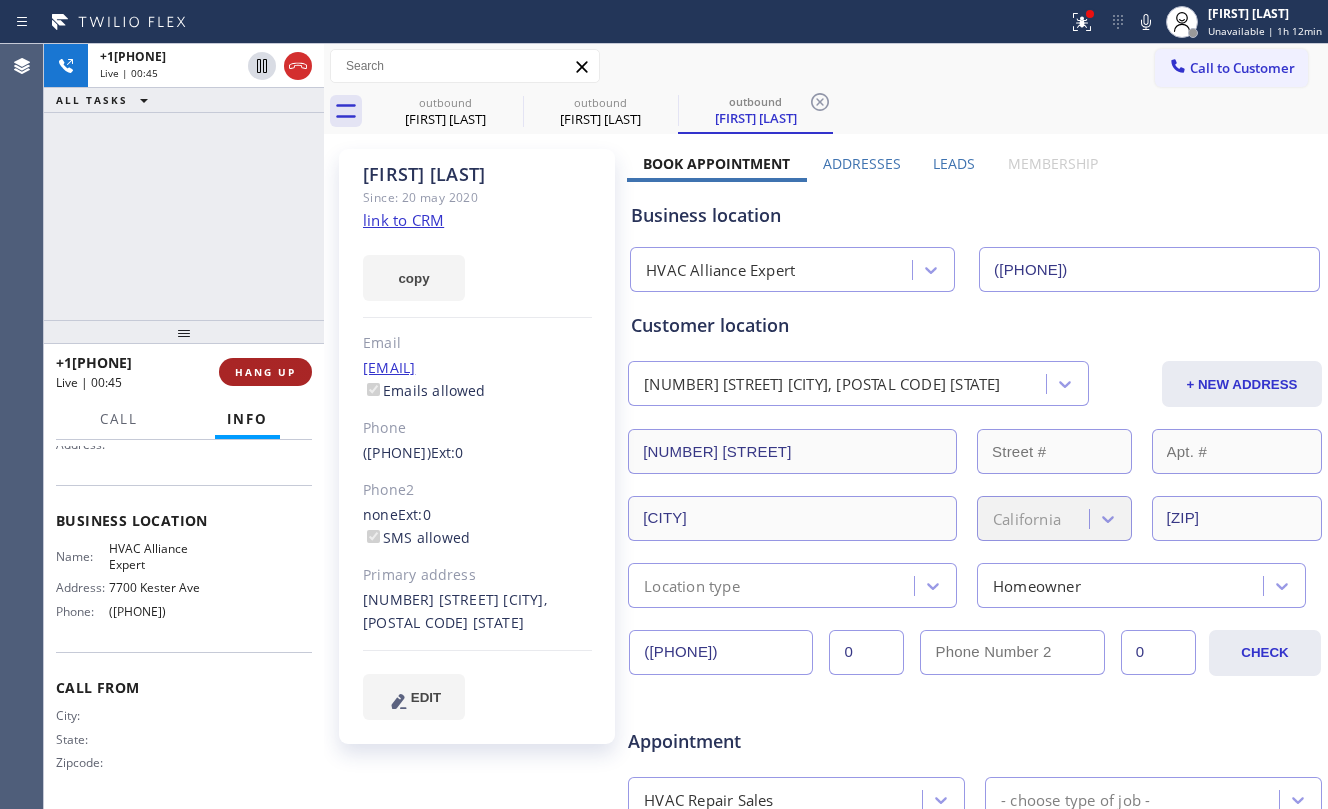 click on "HANG UP" at bounding box center (265, 372) 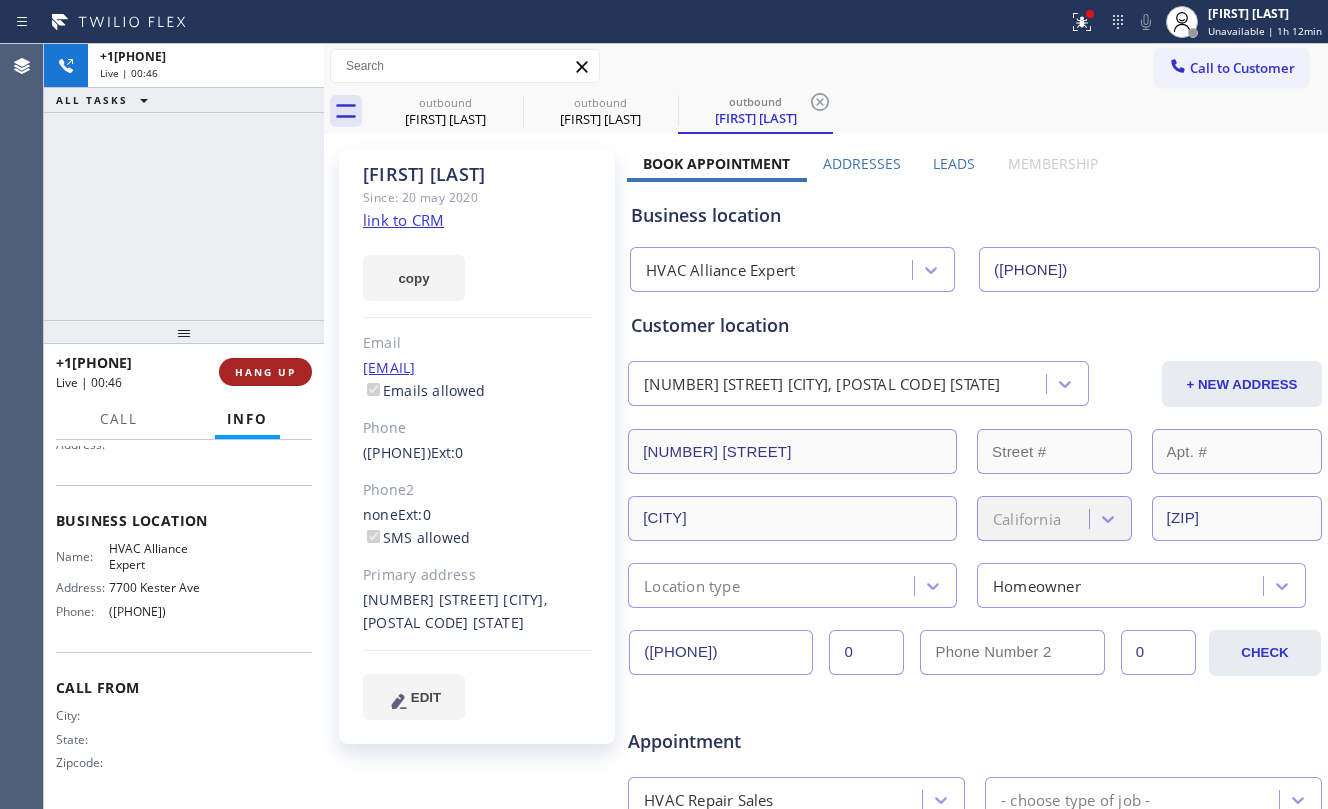 click on "HANG UP" at bounding box center (265, 372) 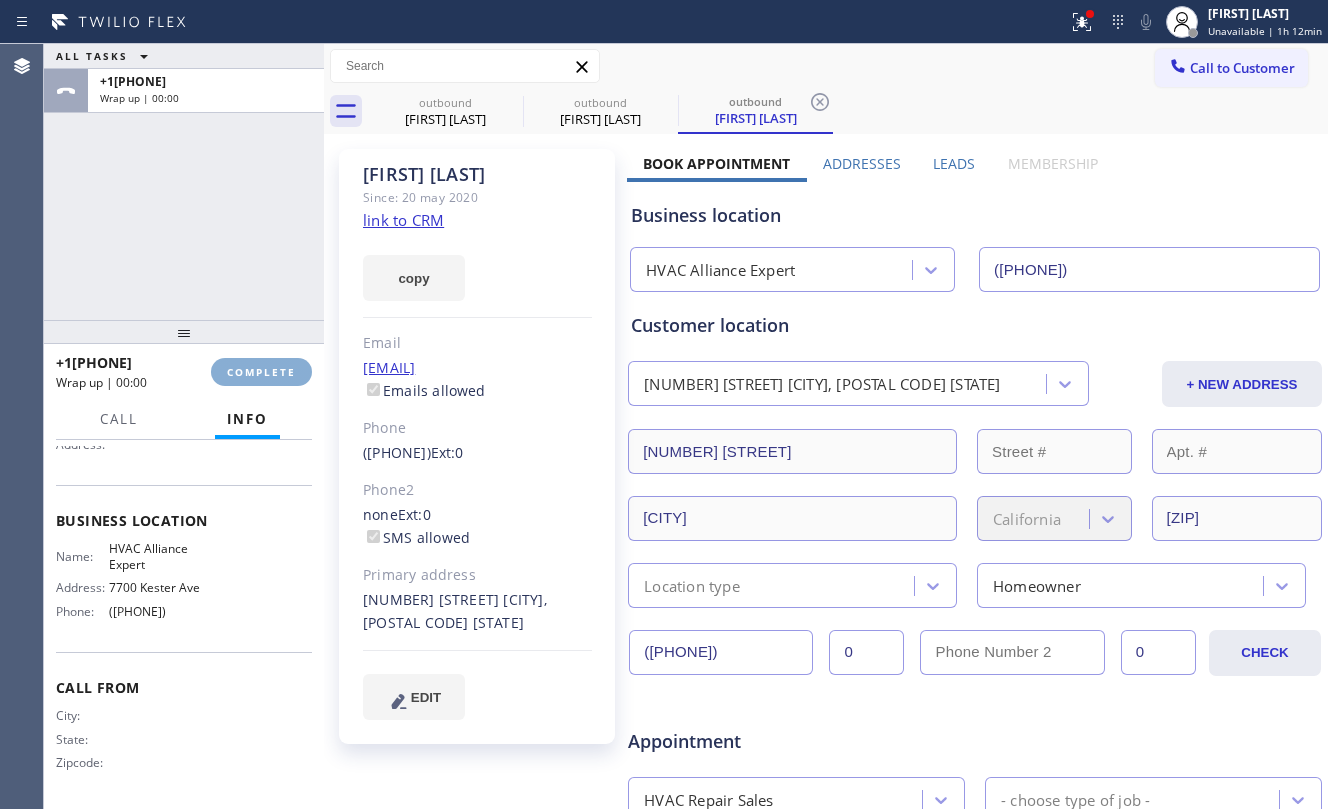 click on "COMPLETE" at bounding box center [261, 372] 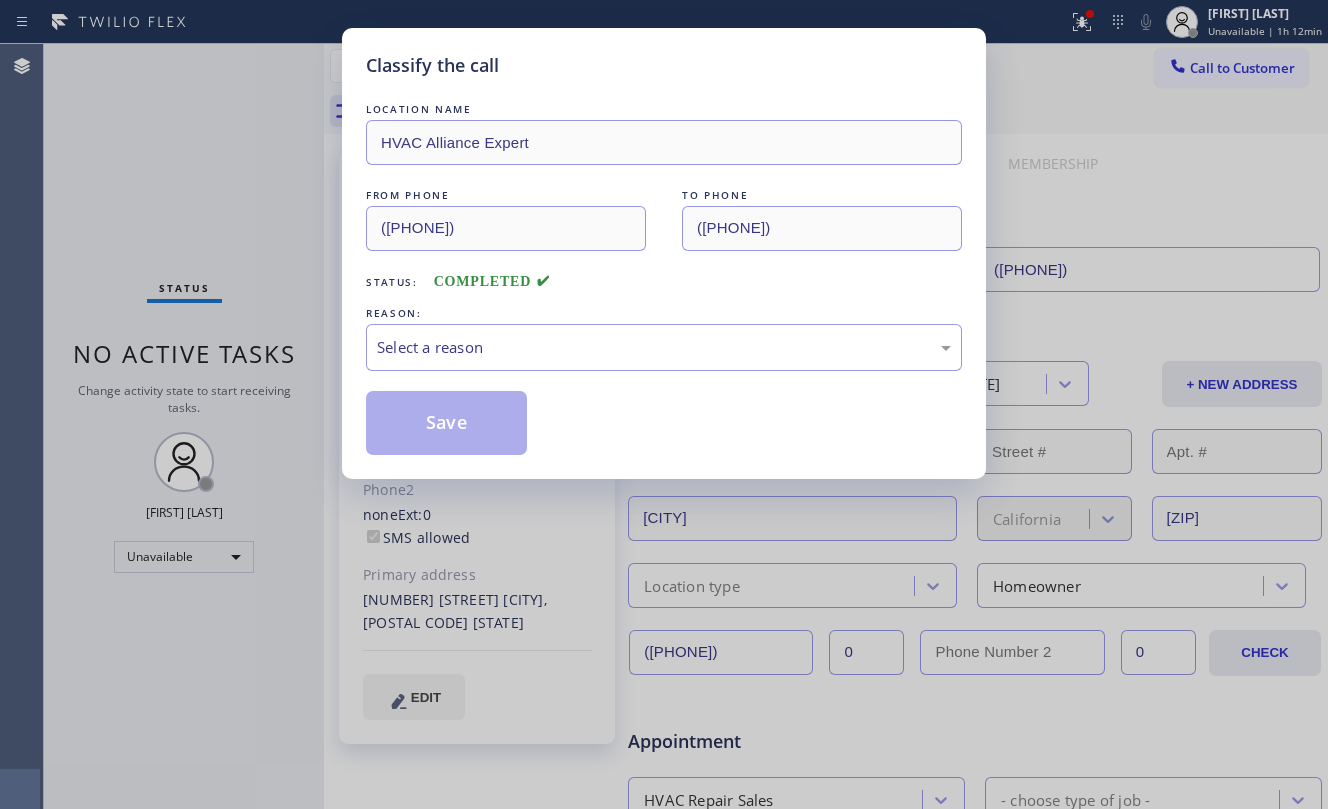 click on "REASON:" at bounding box center (664, 313) 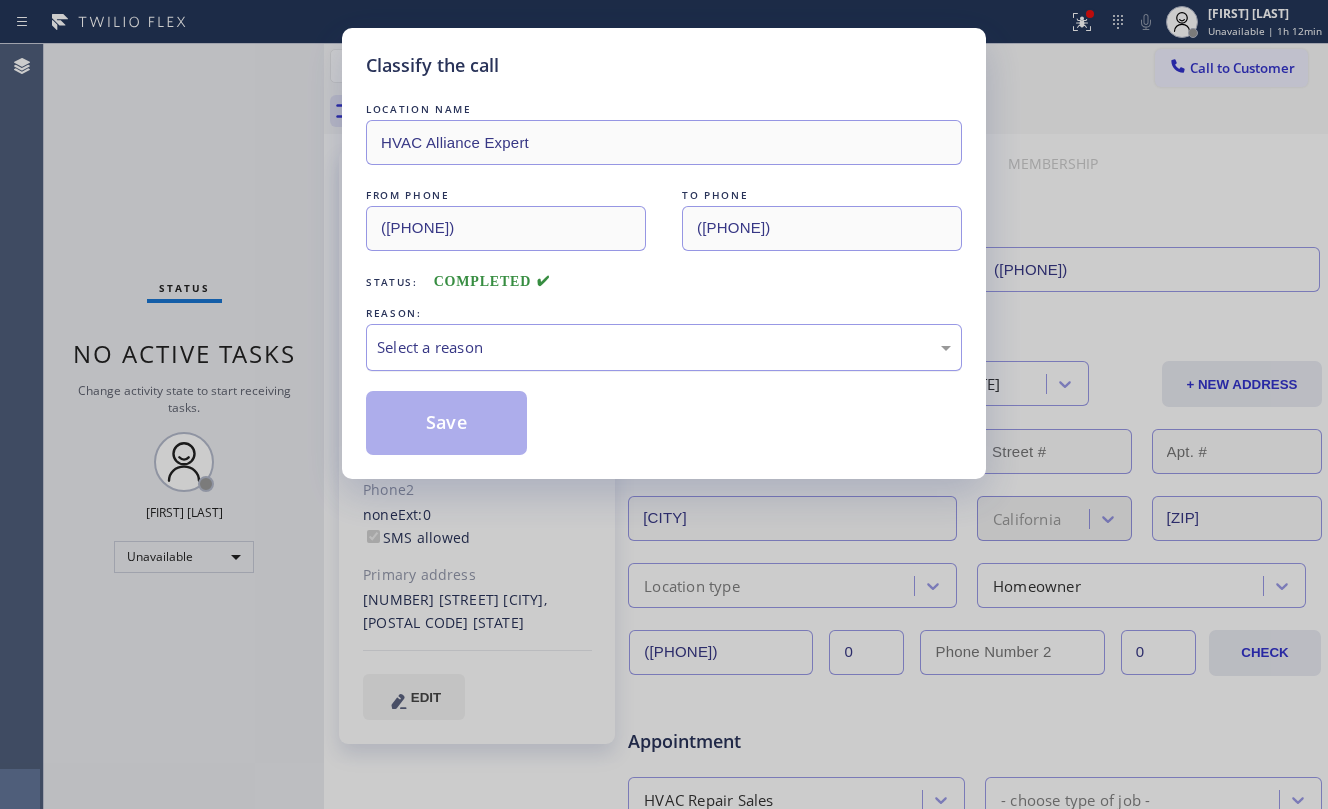 click on "Select a reason" at bounding box center (664, 347) 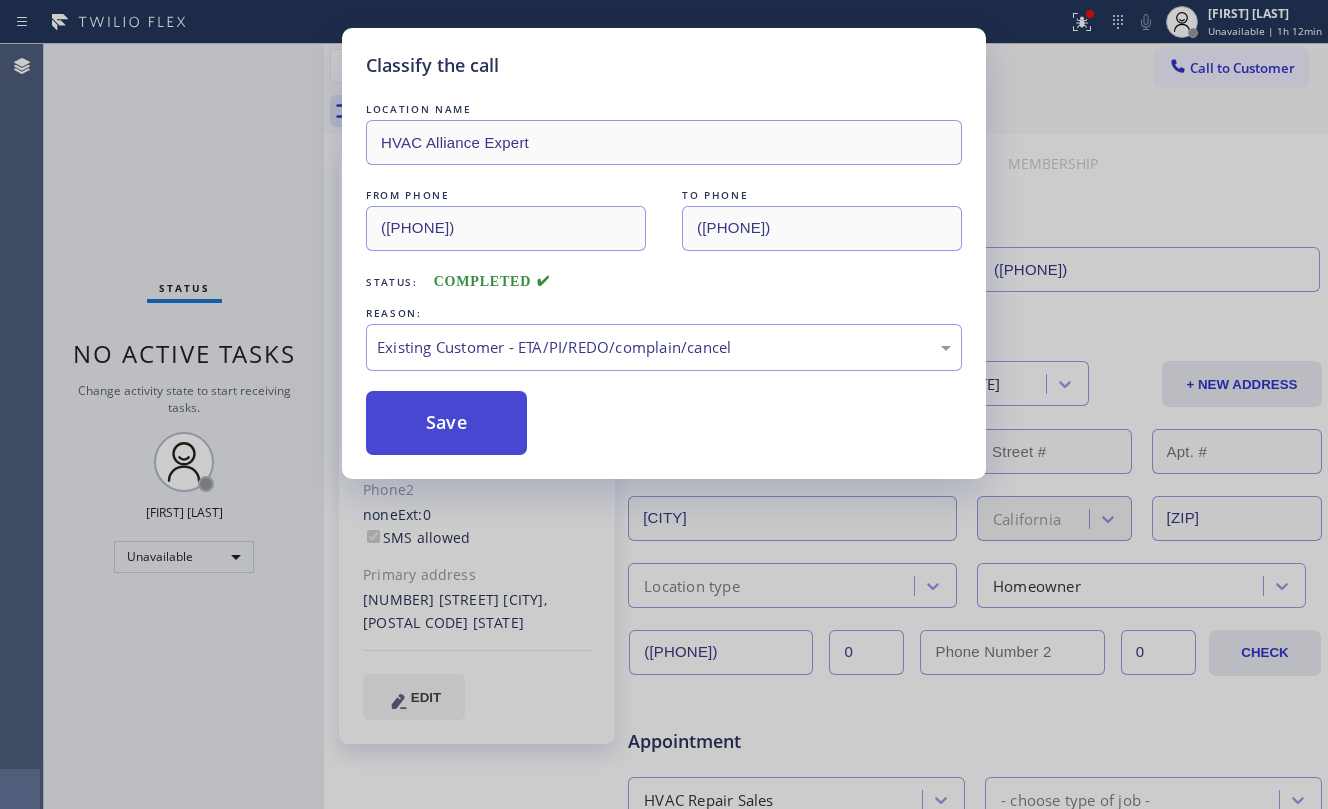 click on "Save" at bounding box center [446, 423] 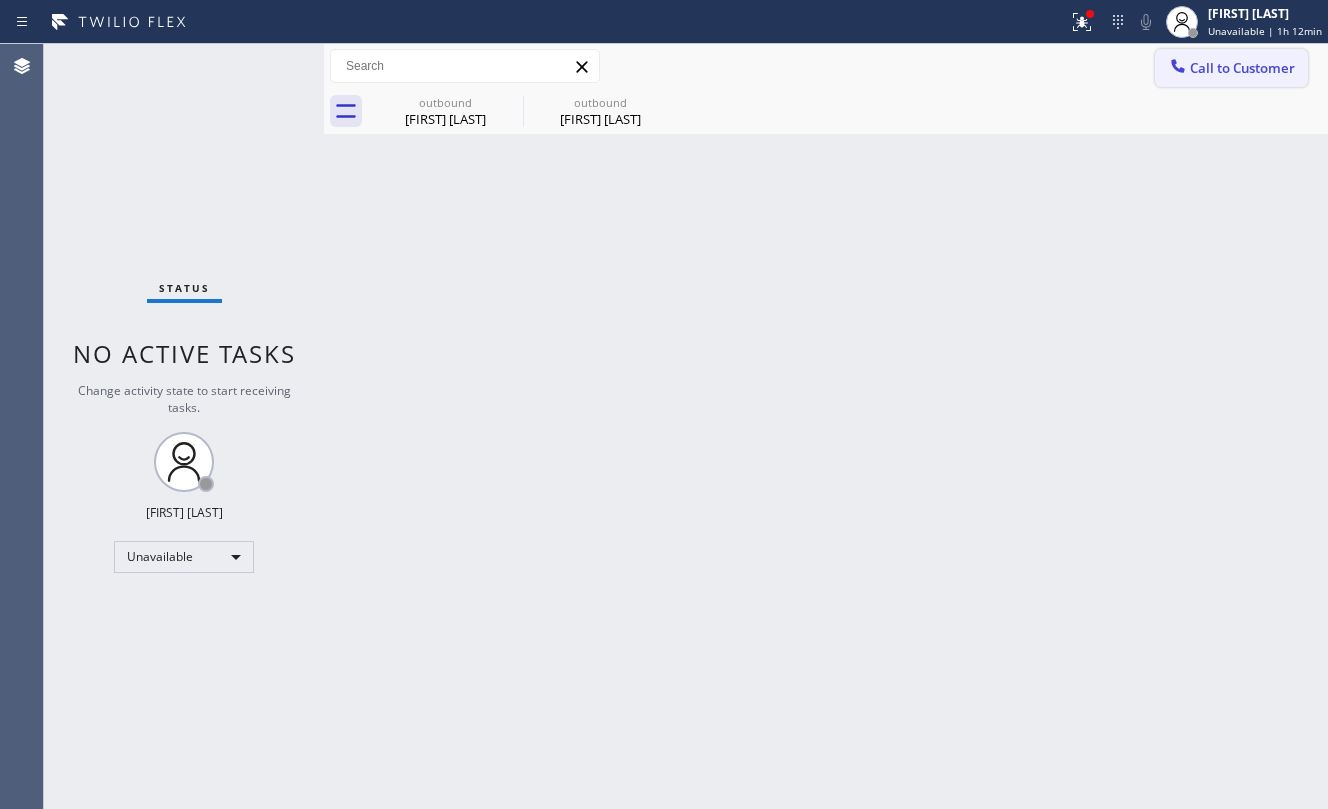 click on "Call to Customer" at bounding box center (1242, 68) 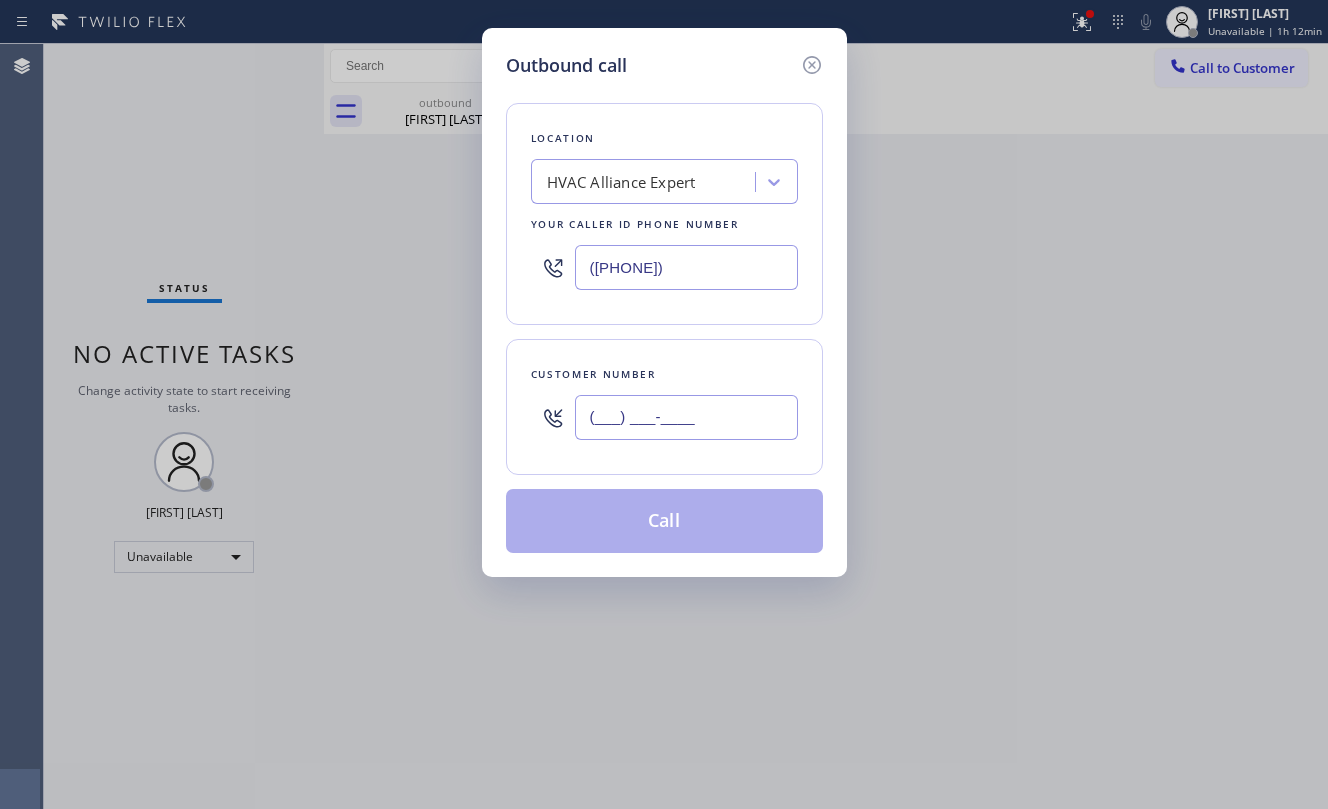 click on "(___) ___-____" at bounding box center [686, 417] 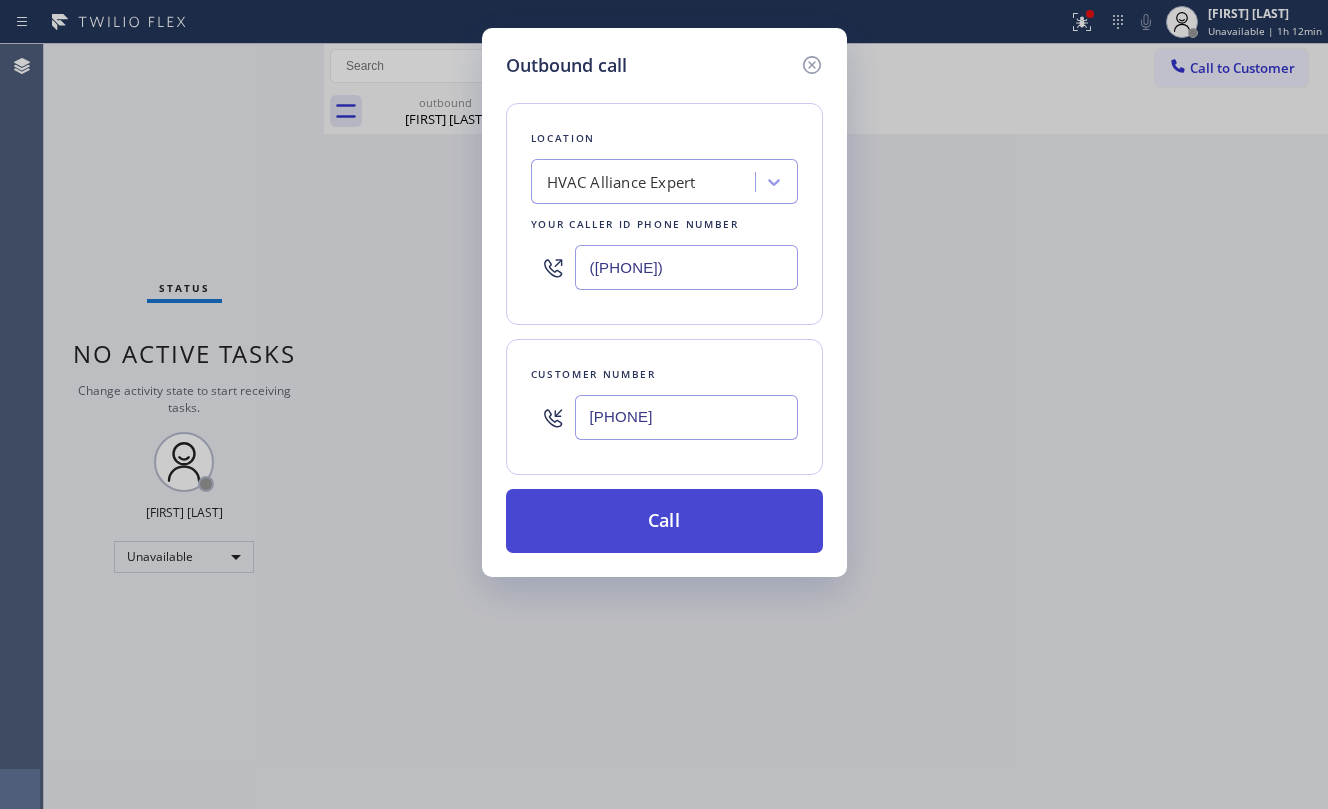 type on "[PHONE]" 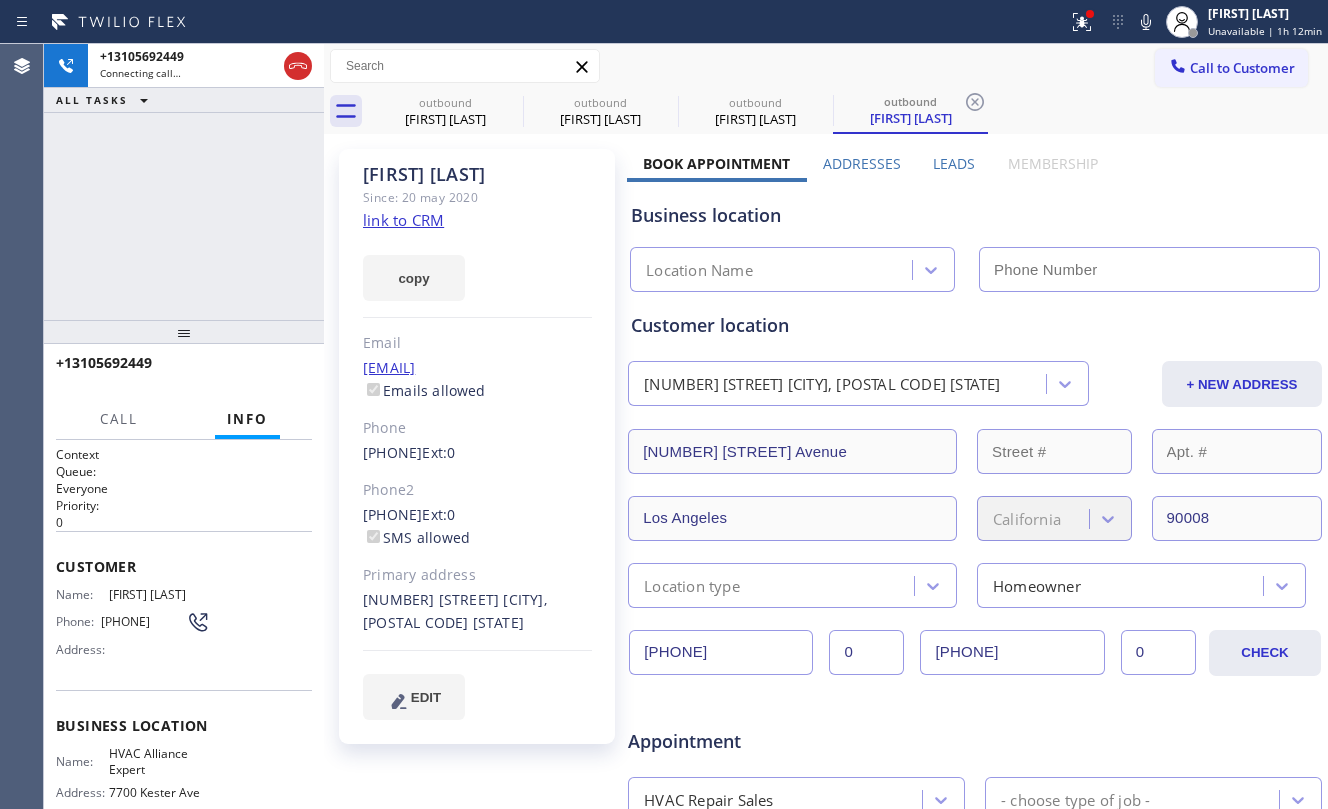type on "([PHONE])" 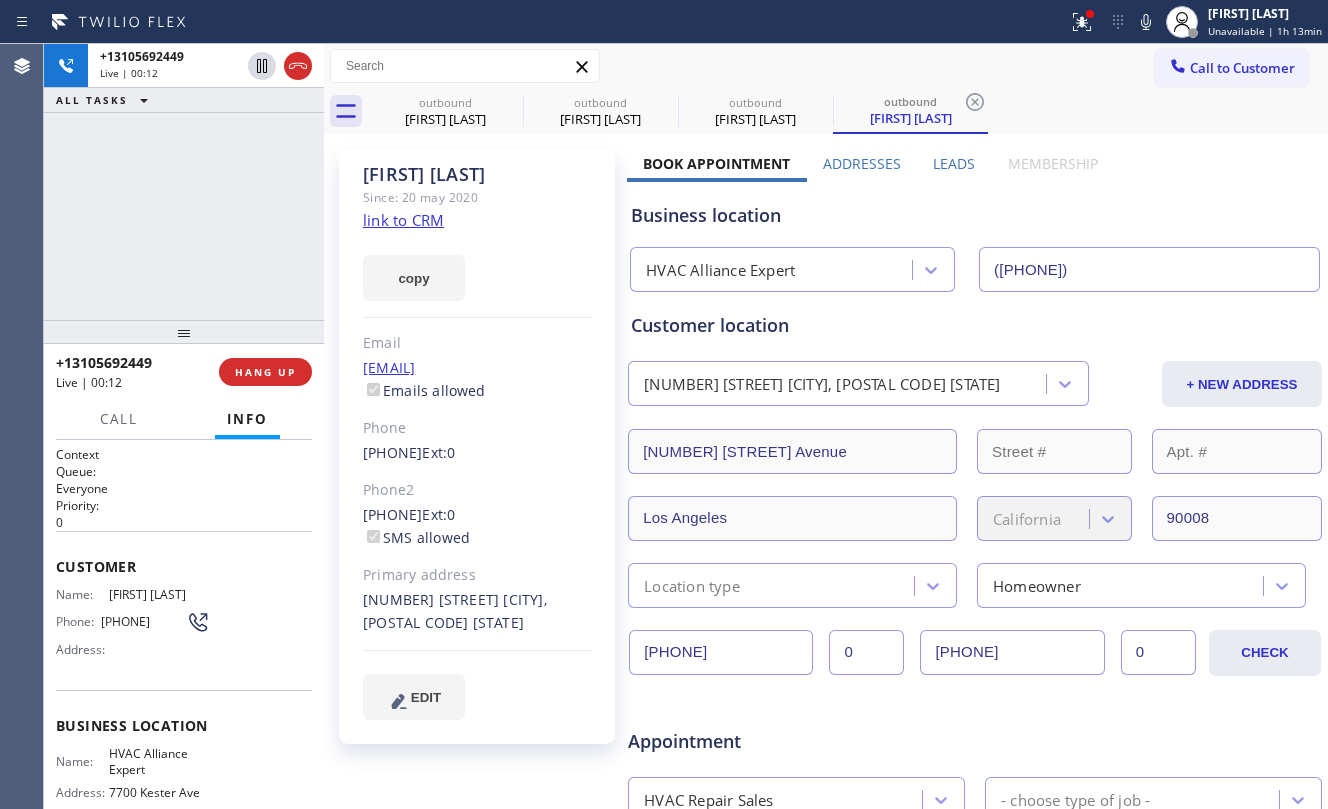 click 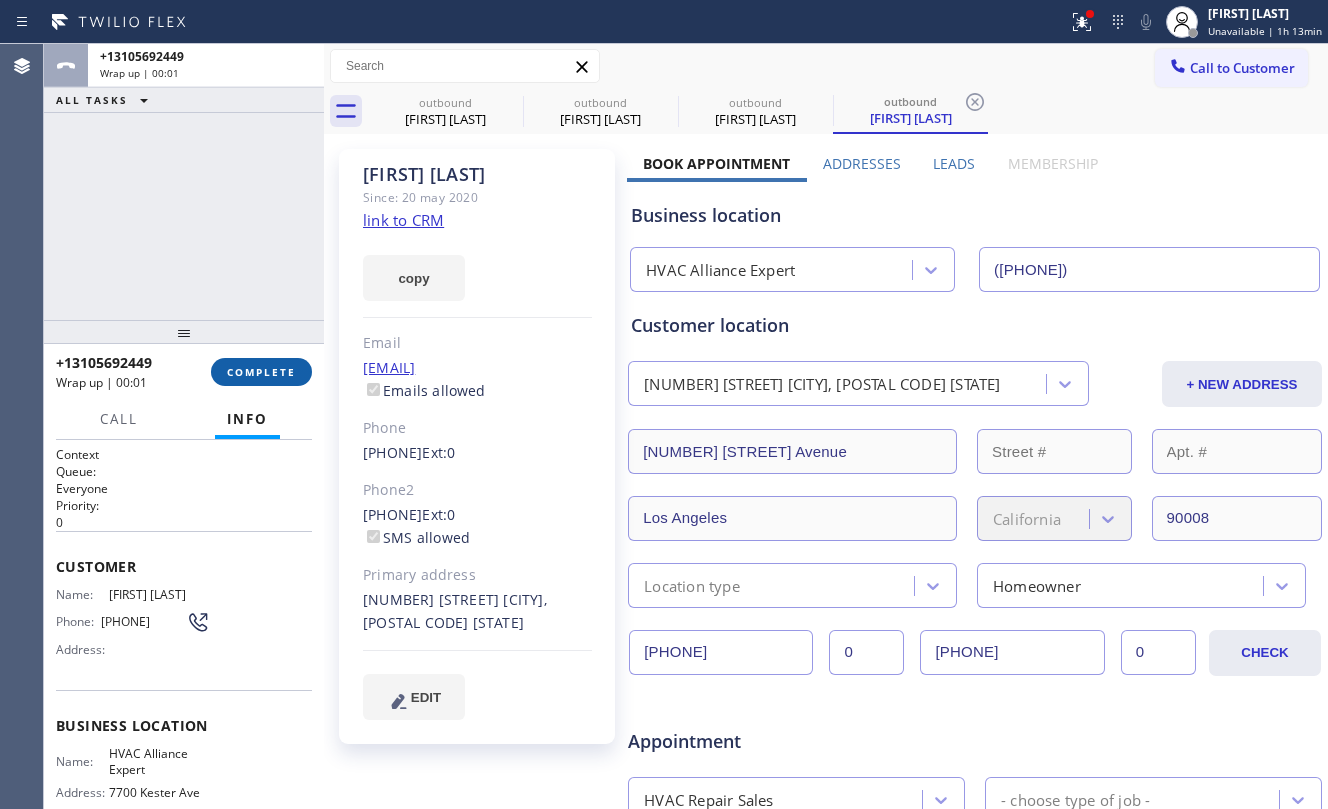 click on "COMPLETE" at bounding box center (261, 372) 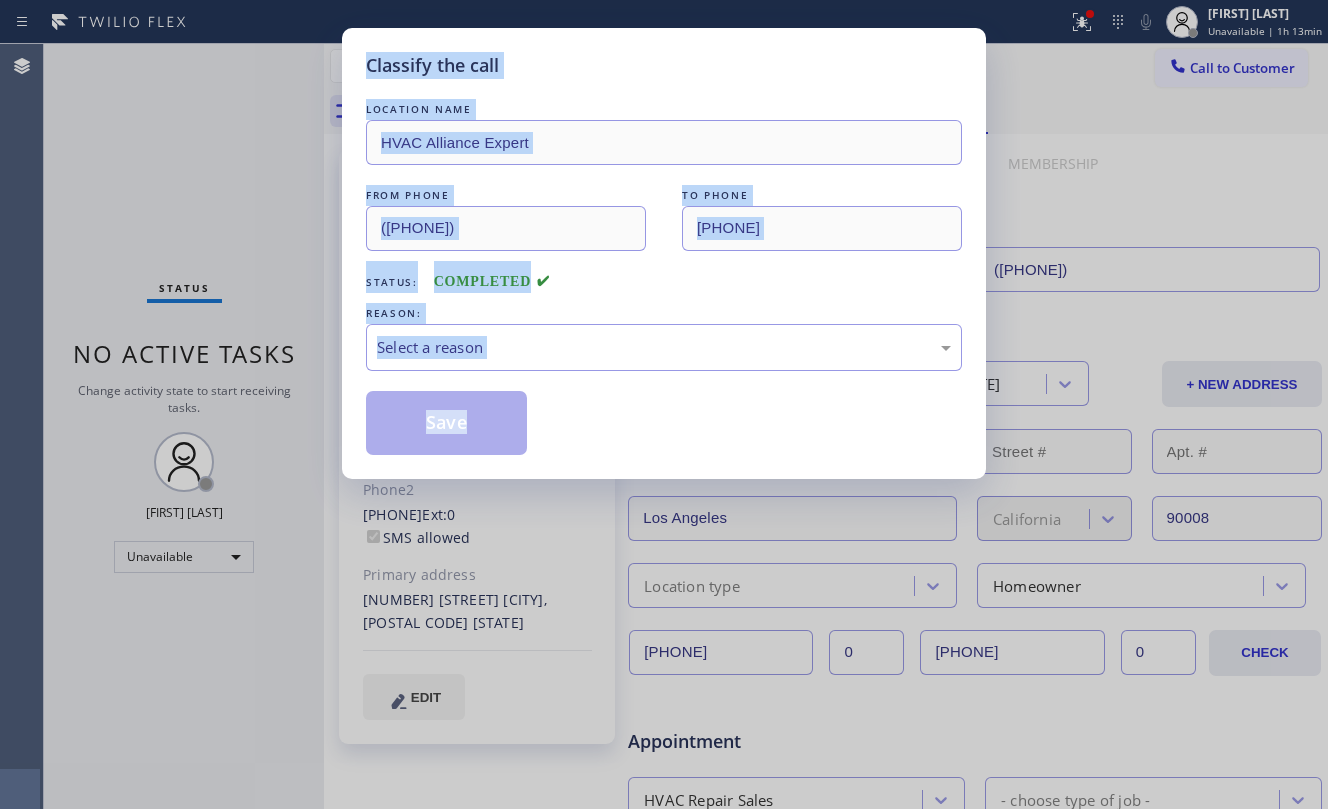 click on "Classify the call LOCATION NAME HVAC Alliance Expert FROM PHONE ([PHONE]) TO PHONE ([PHONE]) Status: COMPLETED REASON: Select a reason Save" at bounding box center (664, 404) 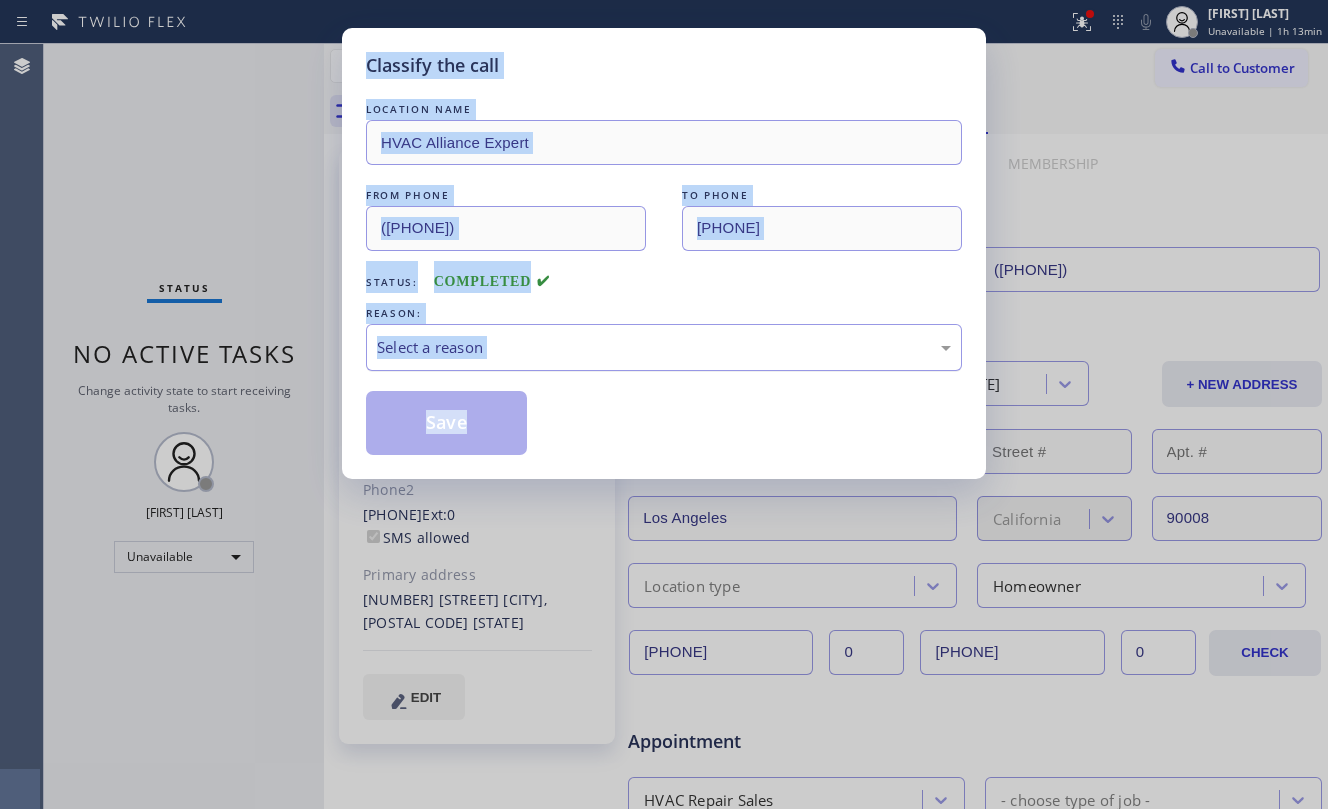 click on "Select a reason" at bounding box center (664, 347) 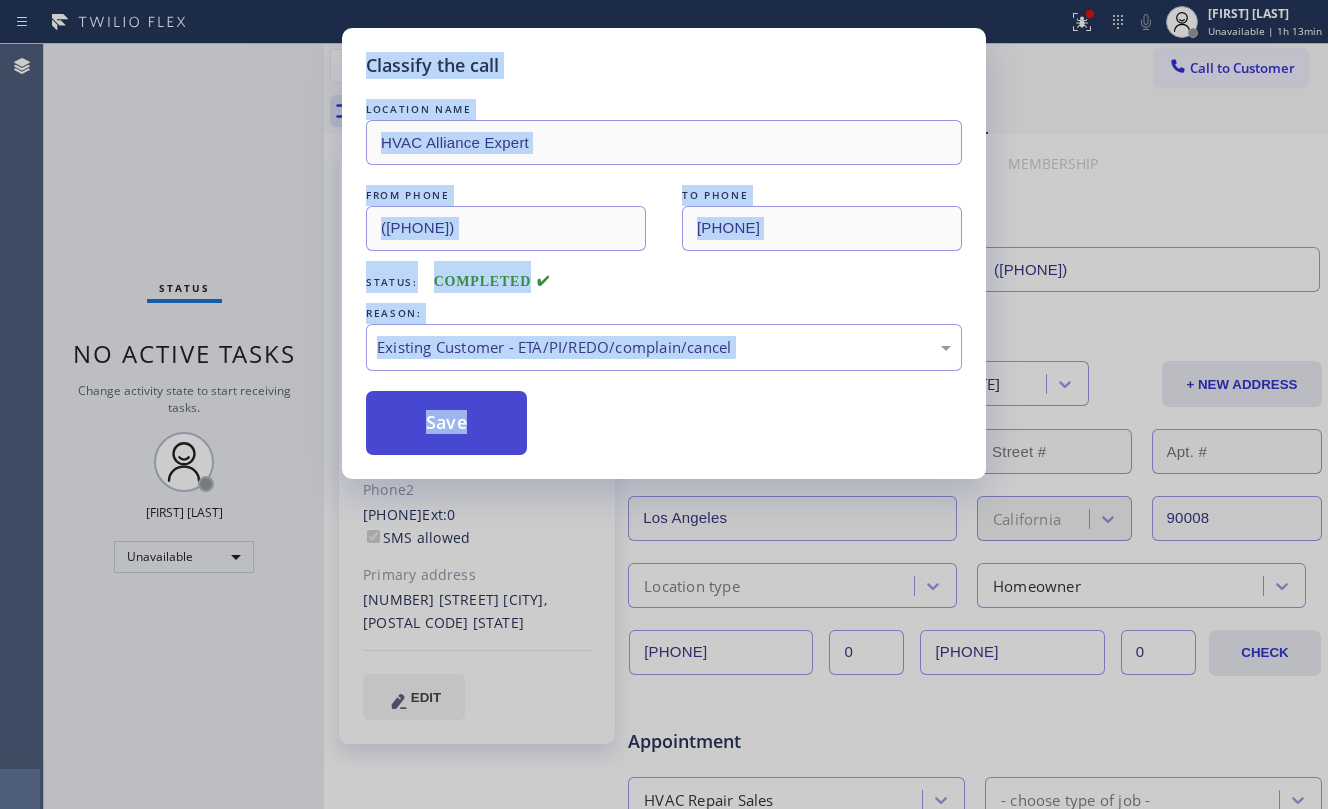 click on "Save" at bounding box center [446, 423] 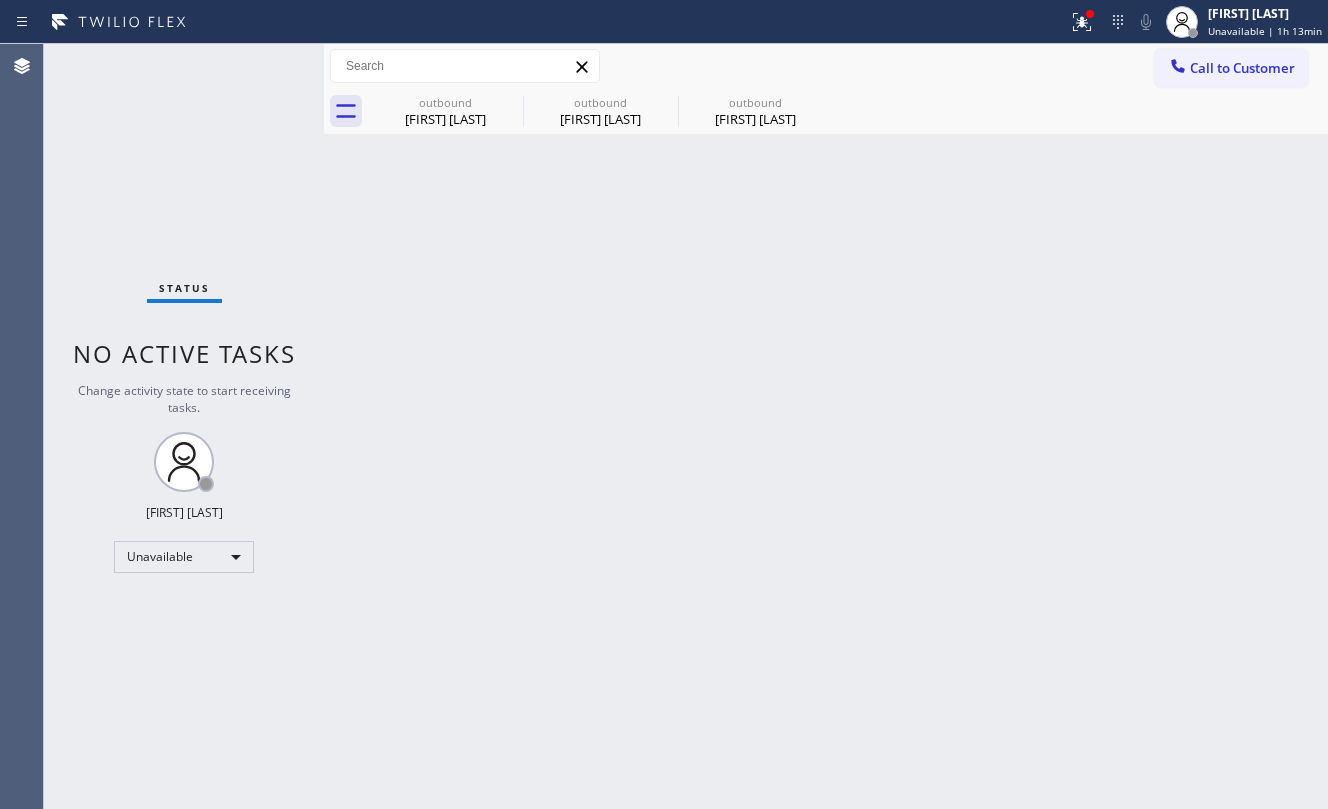 click on "outbound [FIRST] [LAST] outbound [FIRST] [LAST] outbound [FIRST] [LAST]" at bounding box center (848, 111) 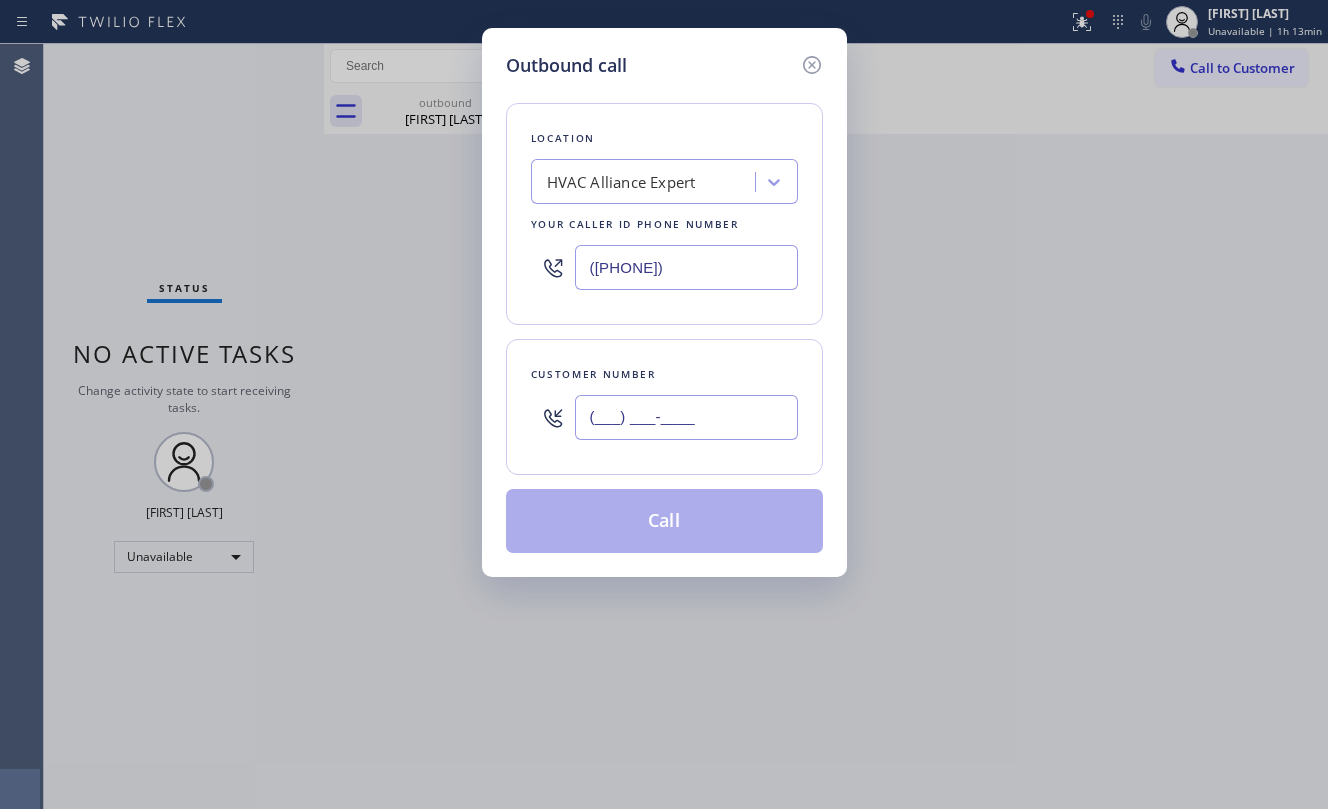 click on "(___) ___-____" at bounding box center (686, 417) 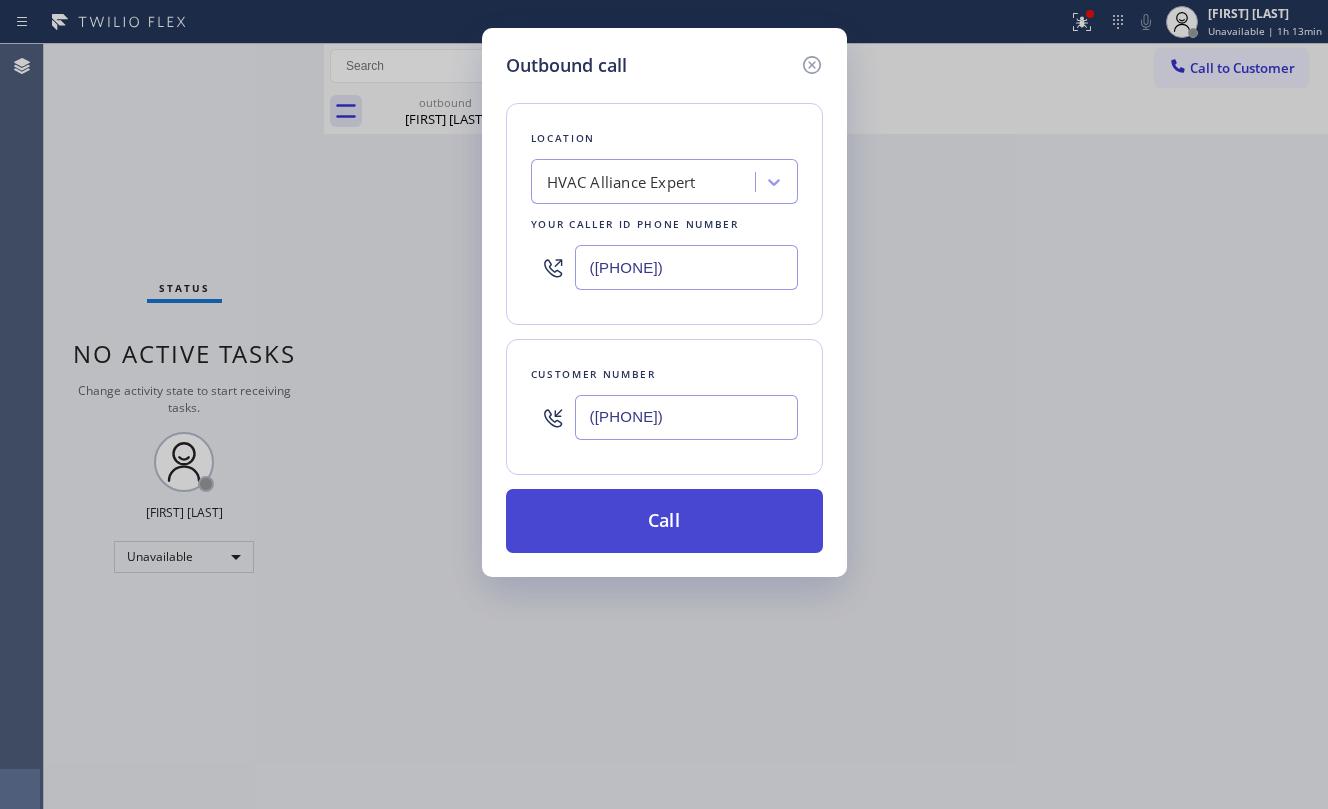 type on "([PHONE])" 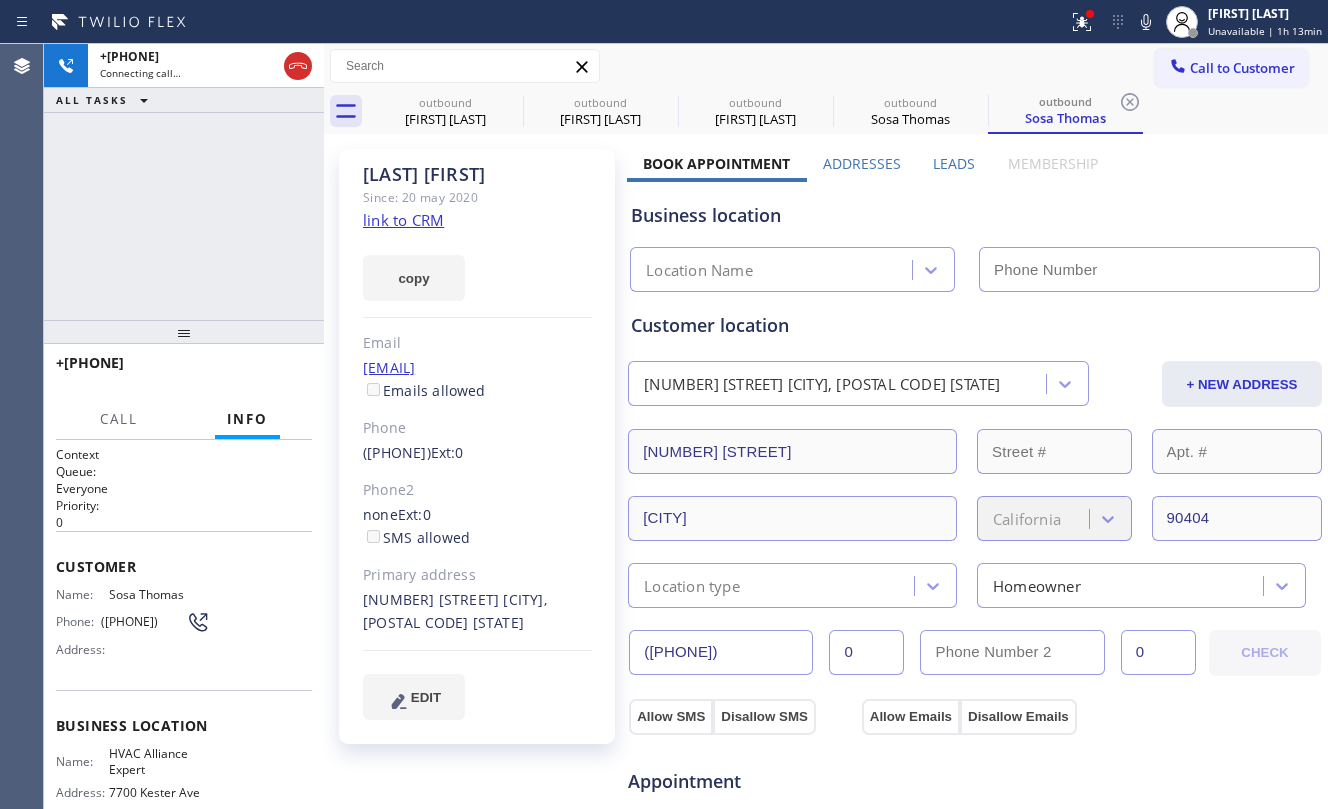 type on "([PHONE])" 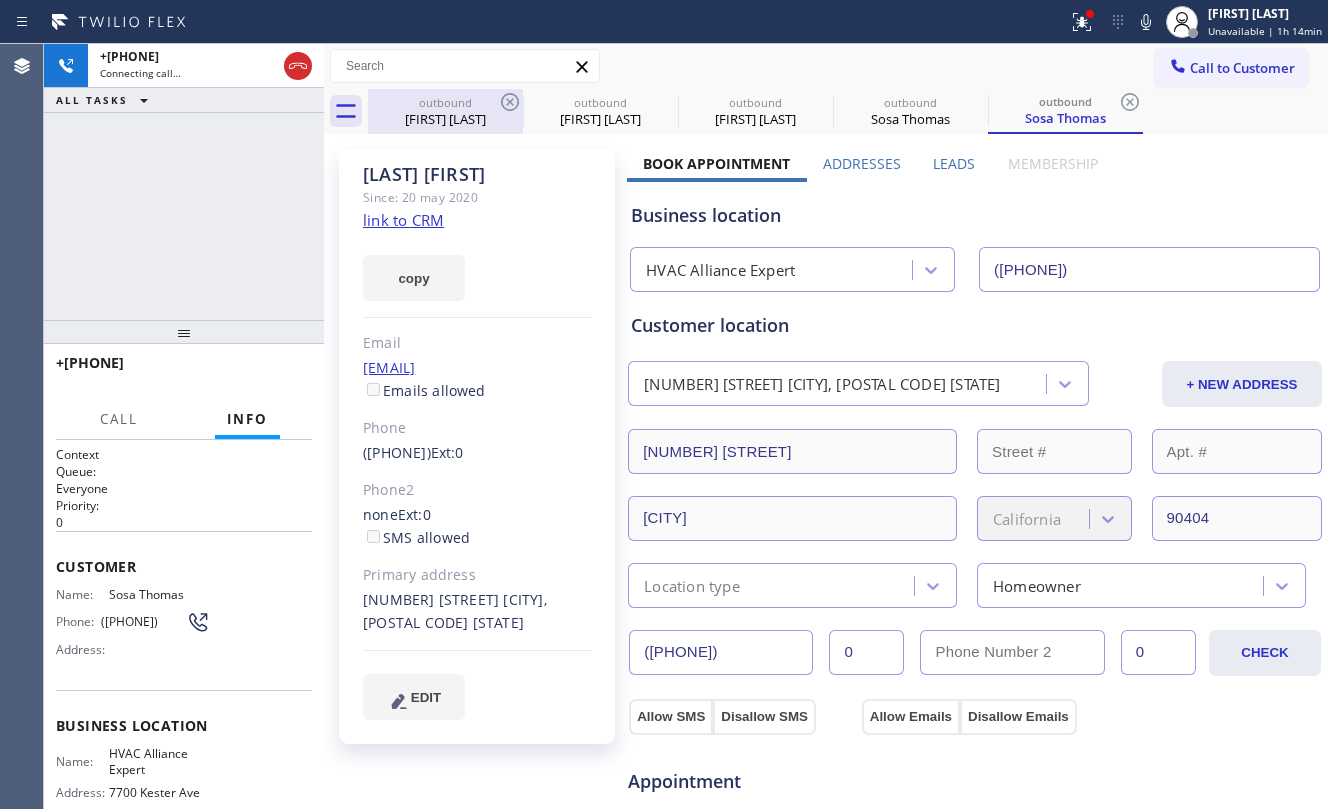drag, startPoint x: 430, startPoint y: 105, endPoint x: 550, endPoint y: 104, distance: 120.004166 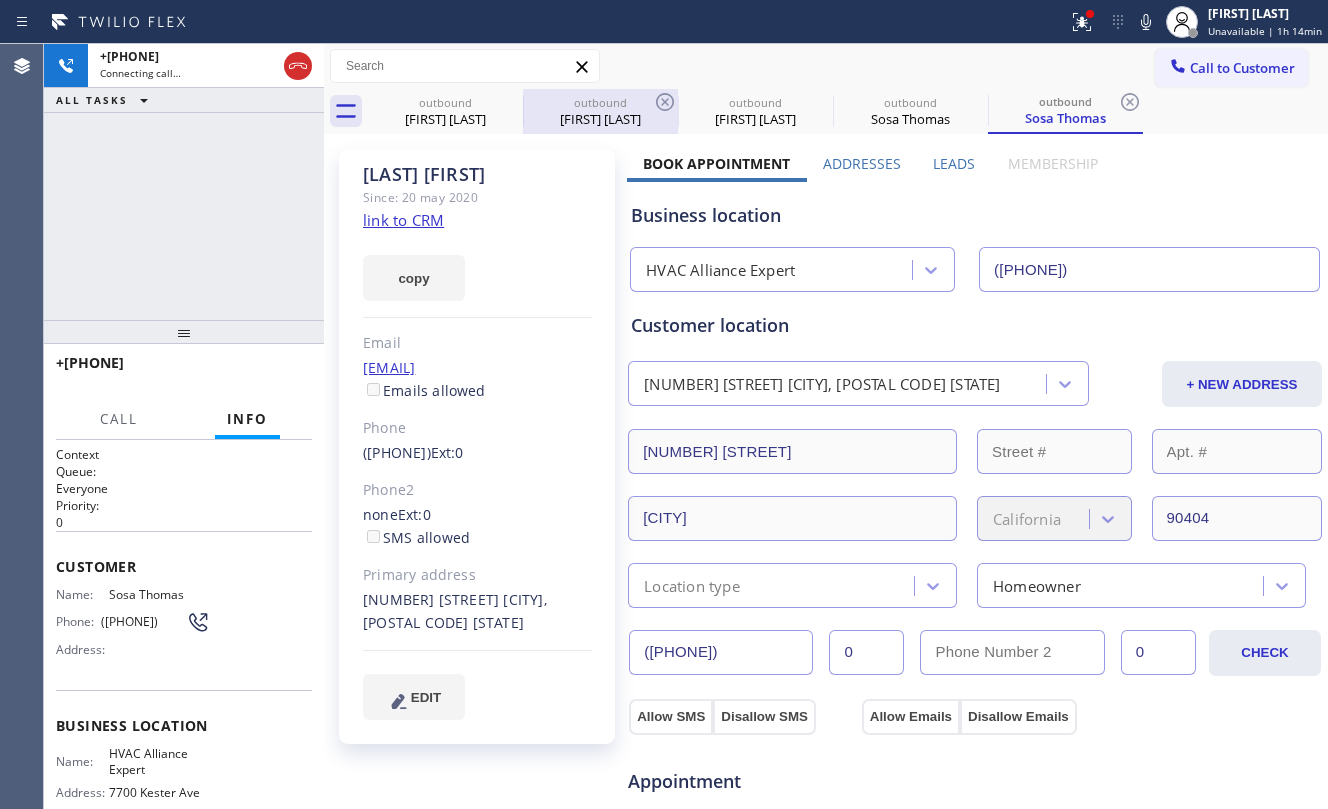 click on "outbound" at bounding box center (445, 102) 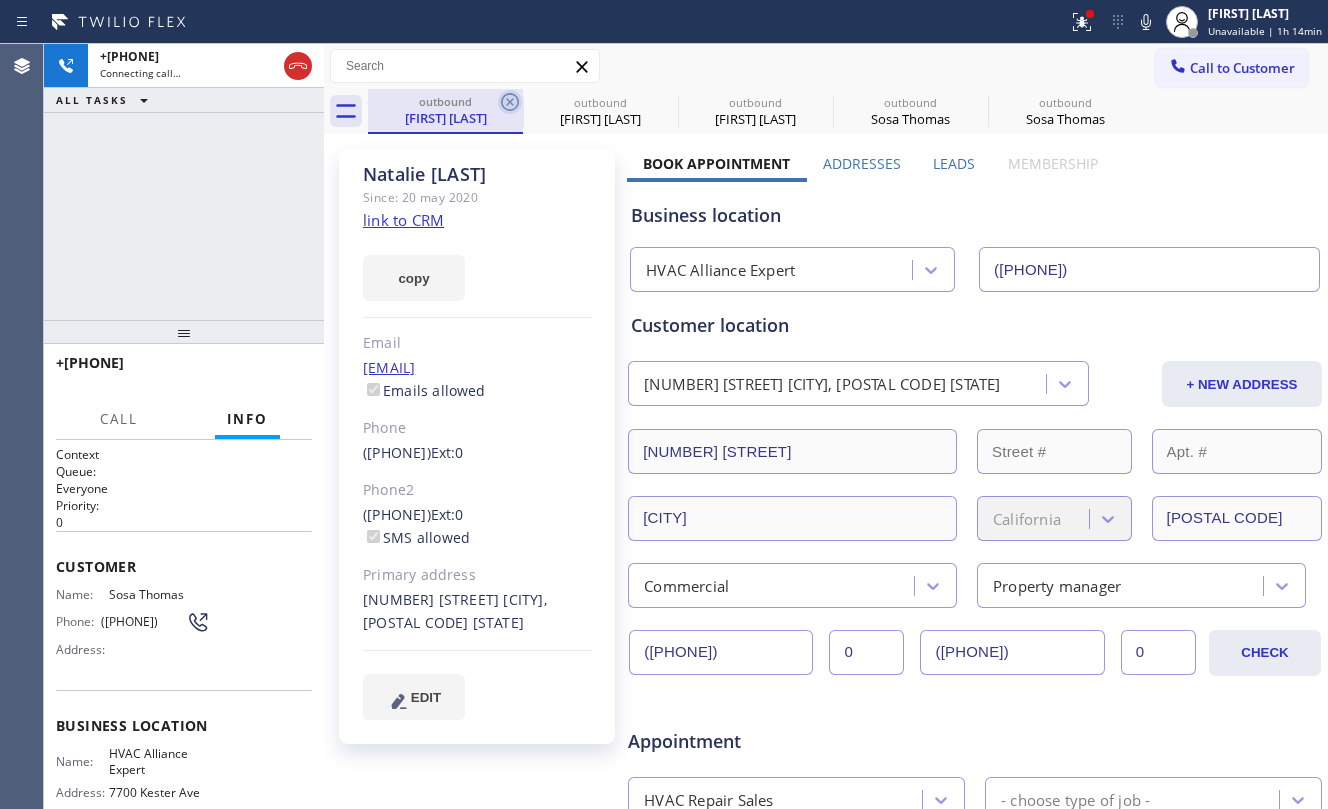 click 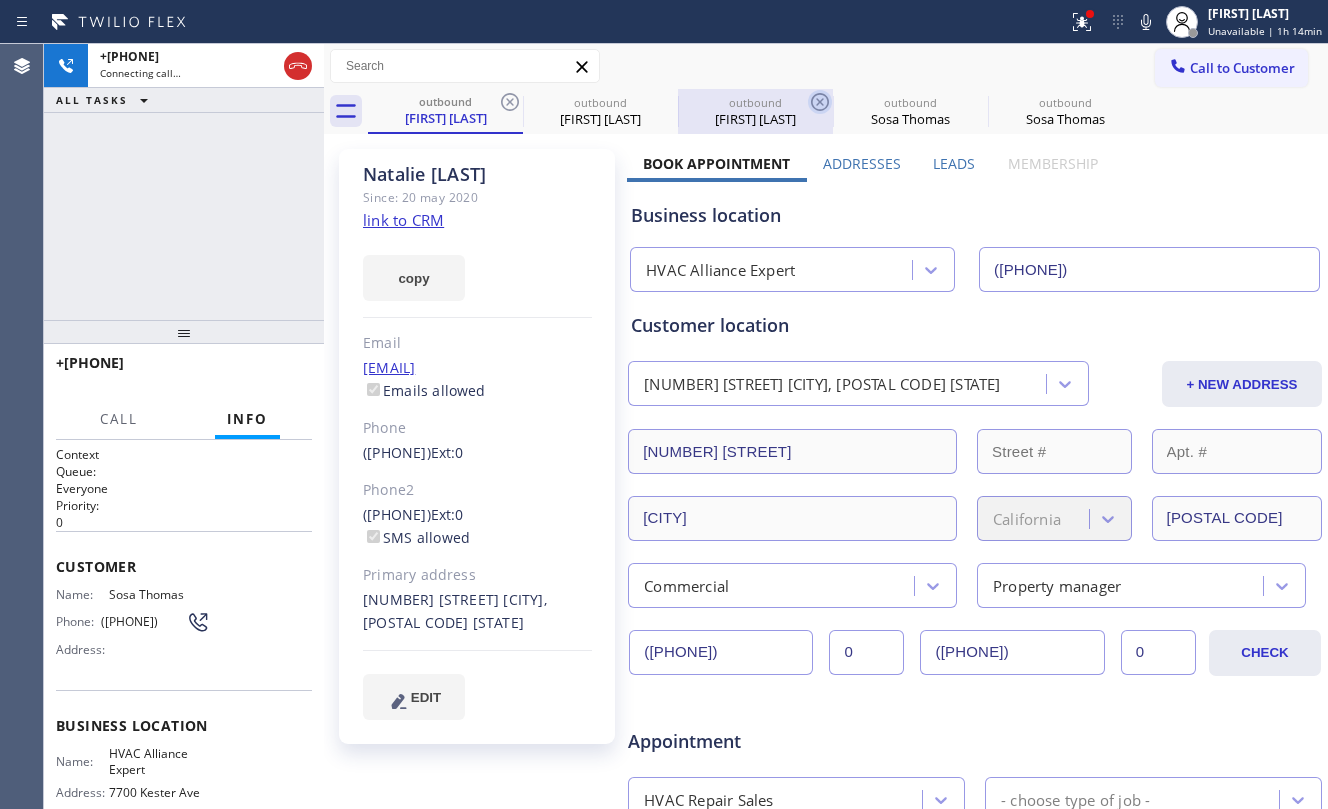 click 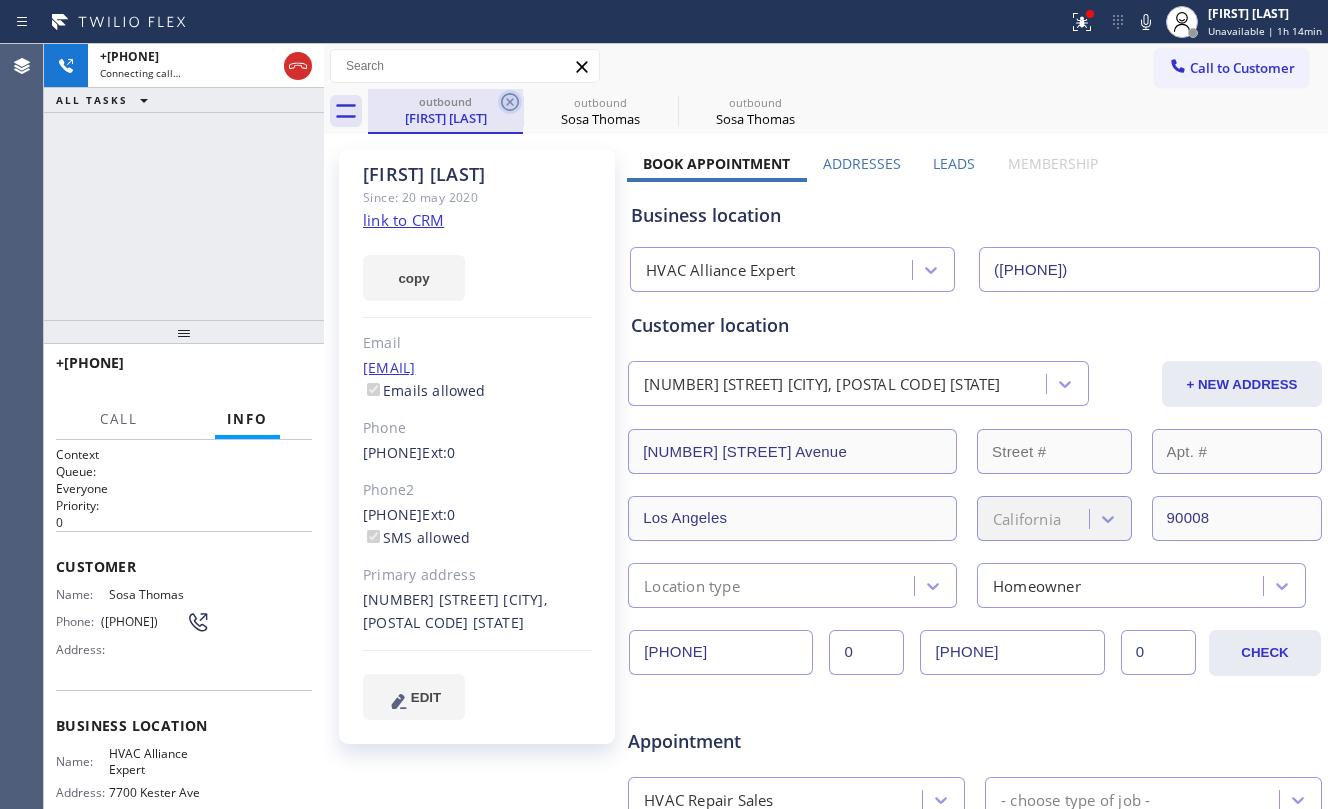 click 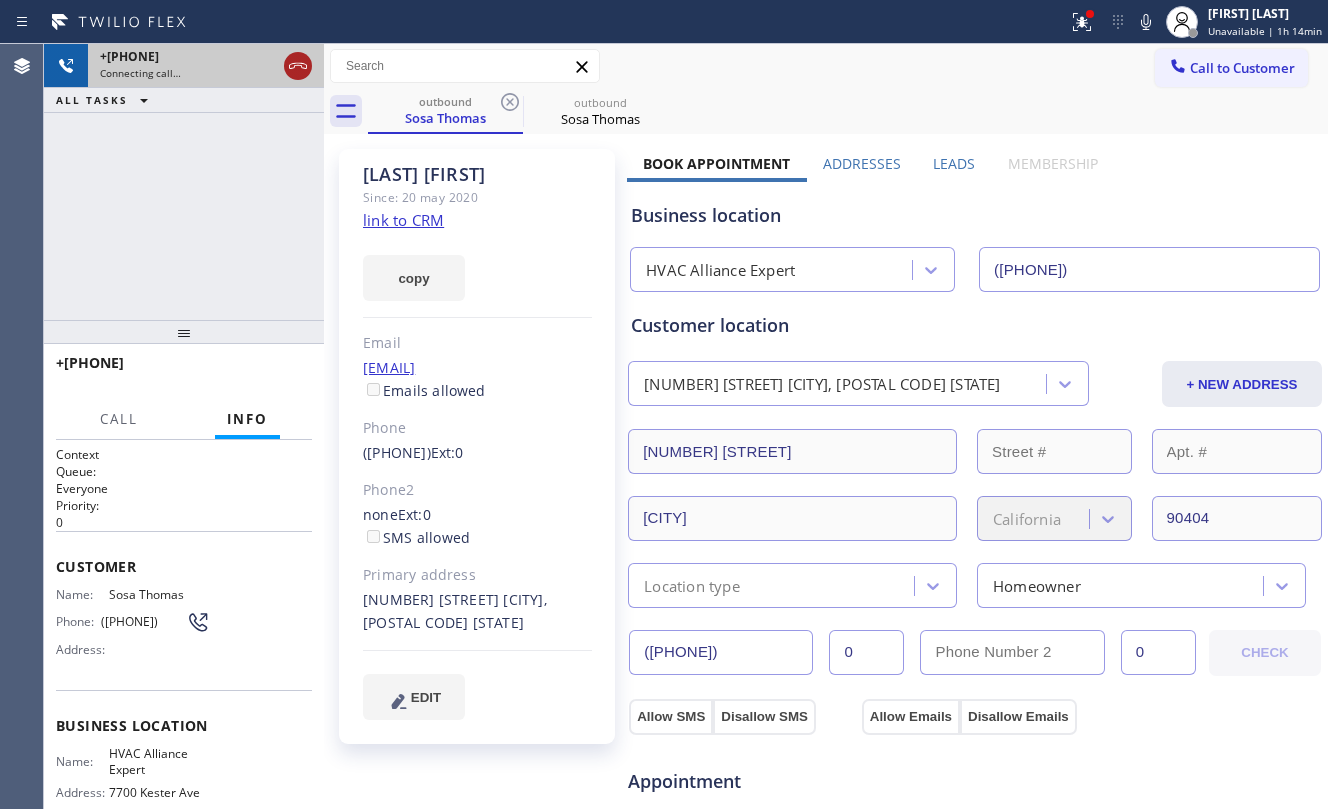 click 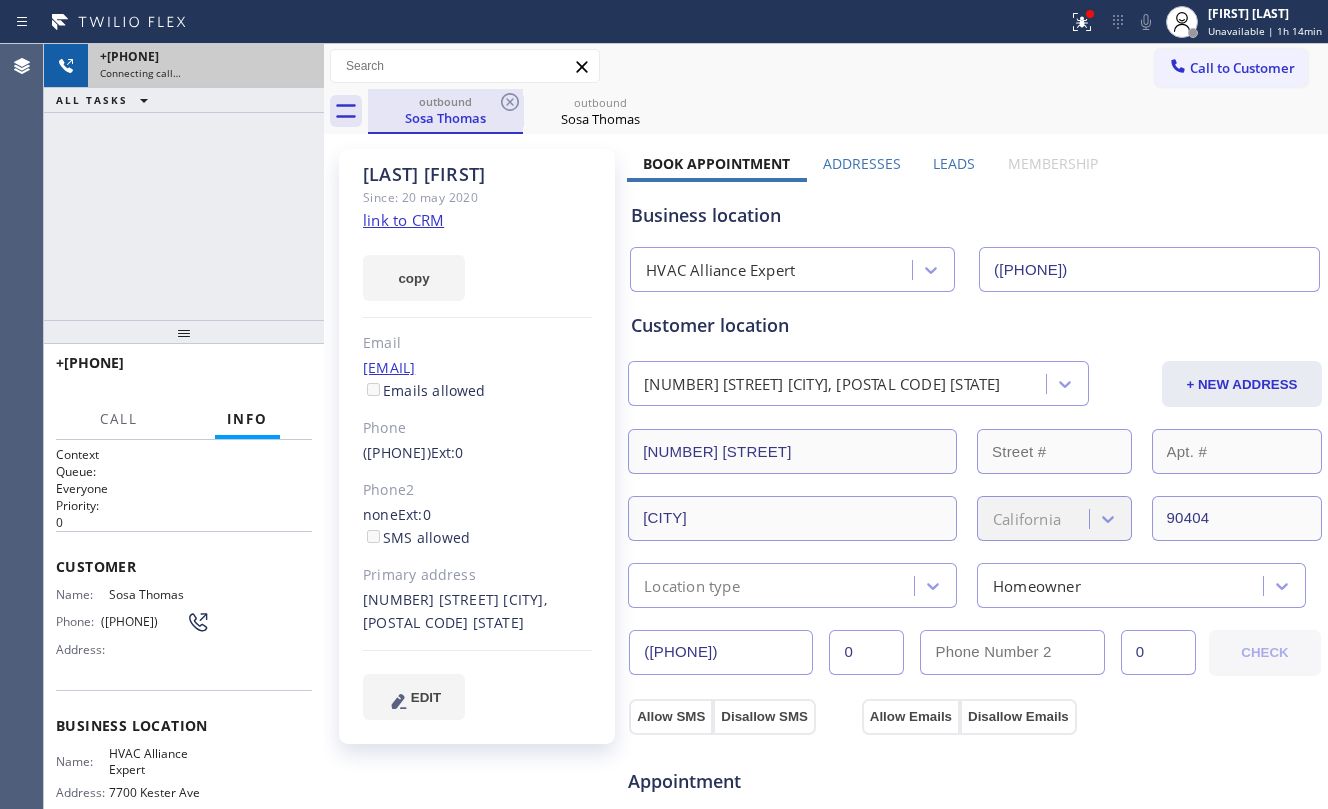 click on "Sosa Thomas" at bounding box center (445, 118) 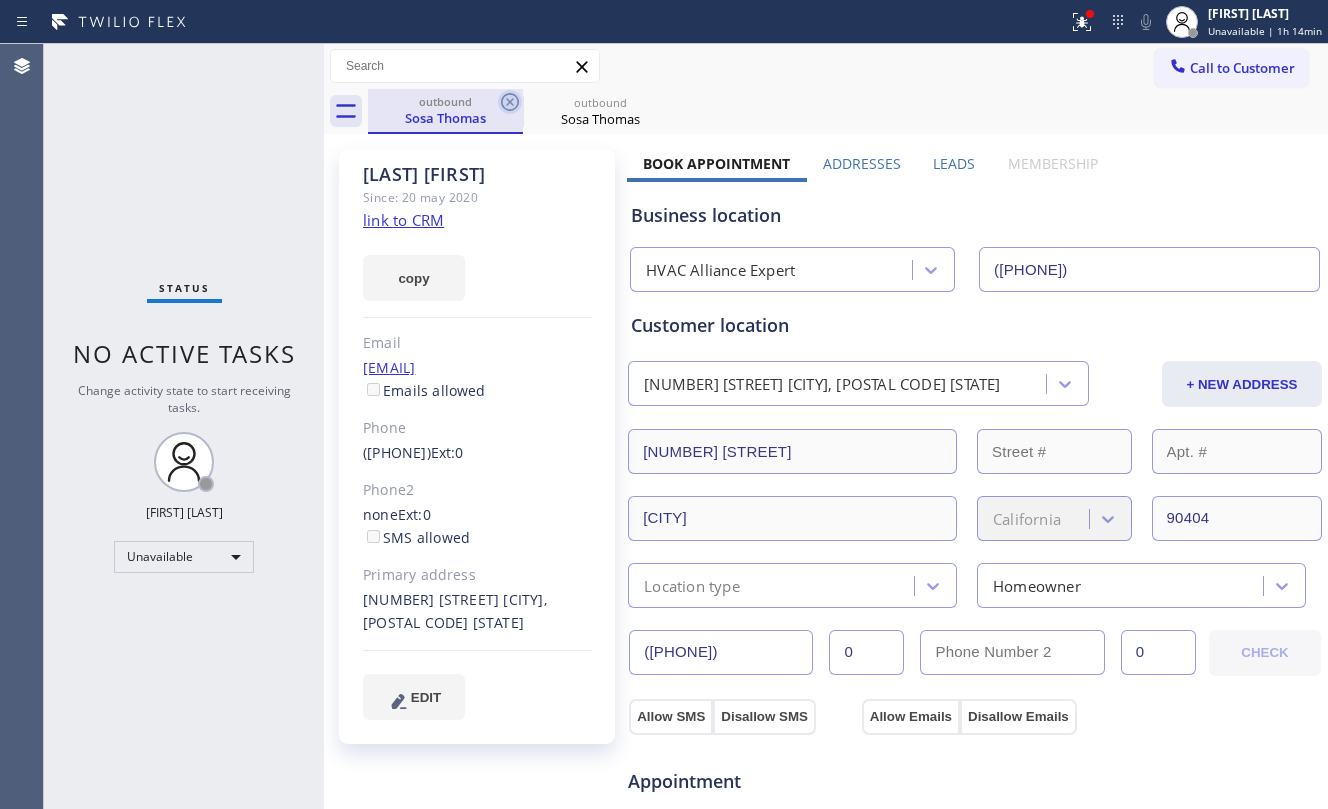 click 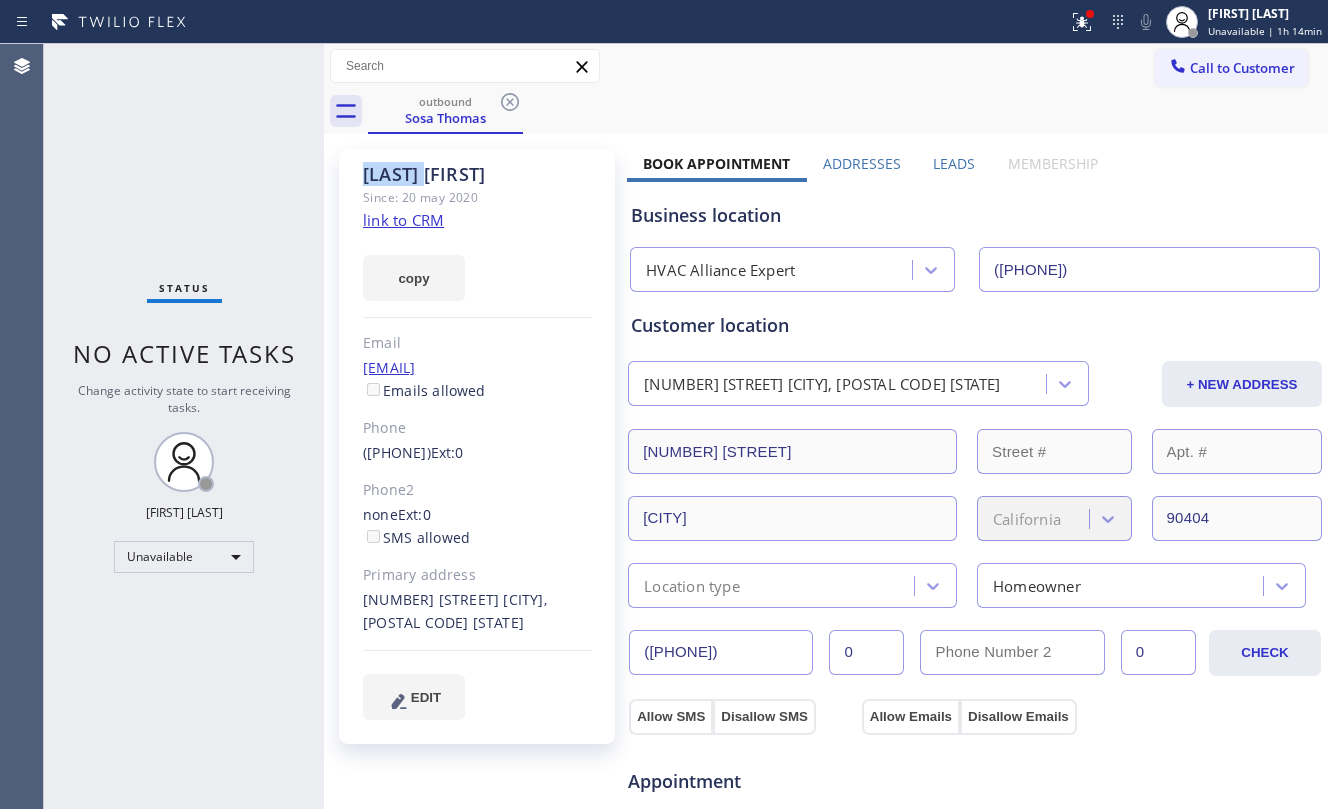 click 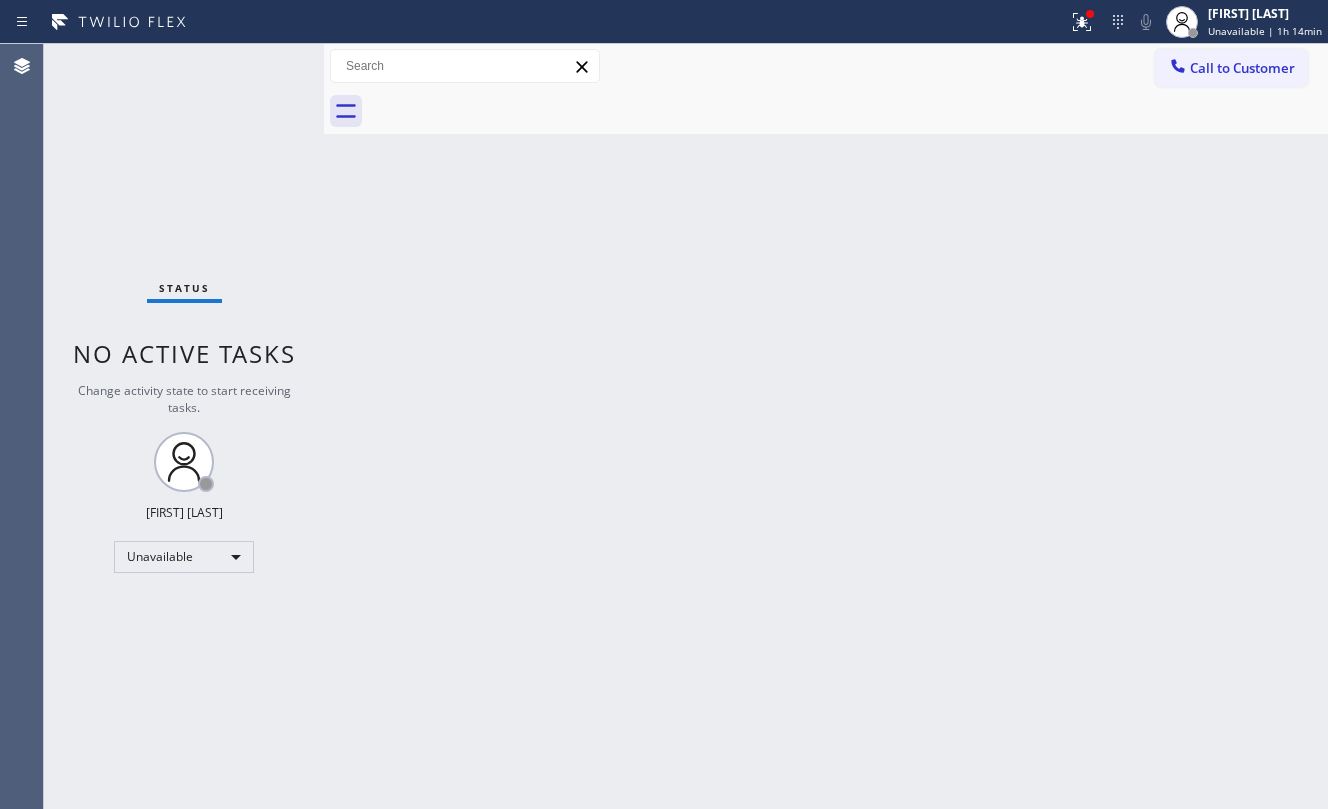 click at bounding box center [848, 111] 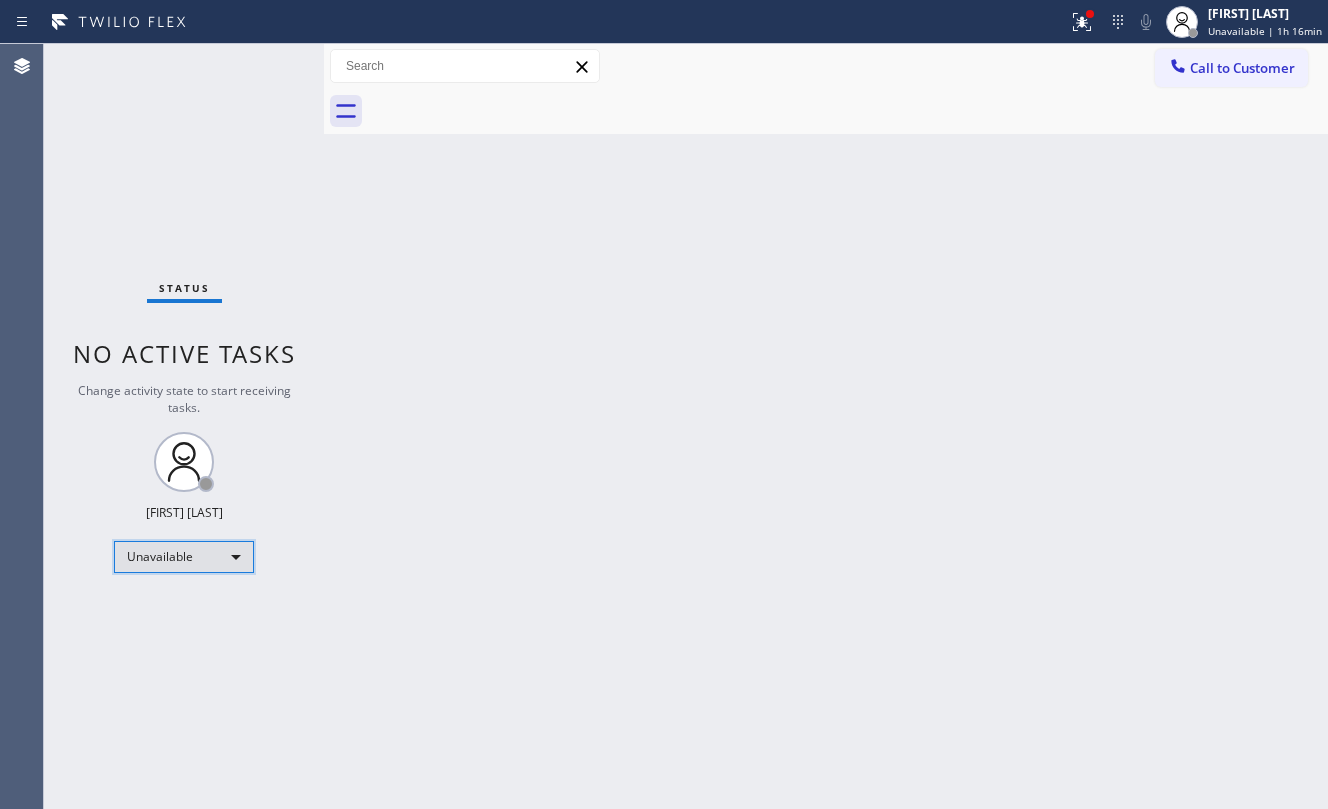 click on "Unavailable" at bounding box center [184, 557] 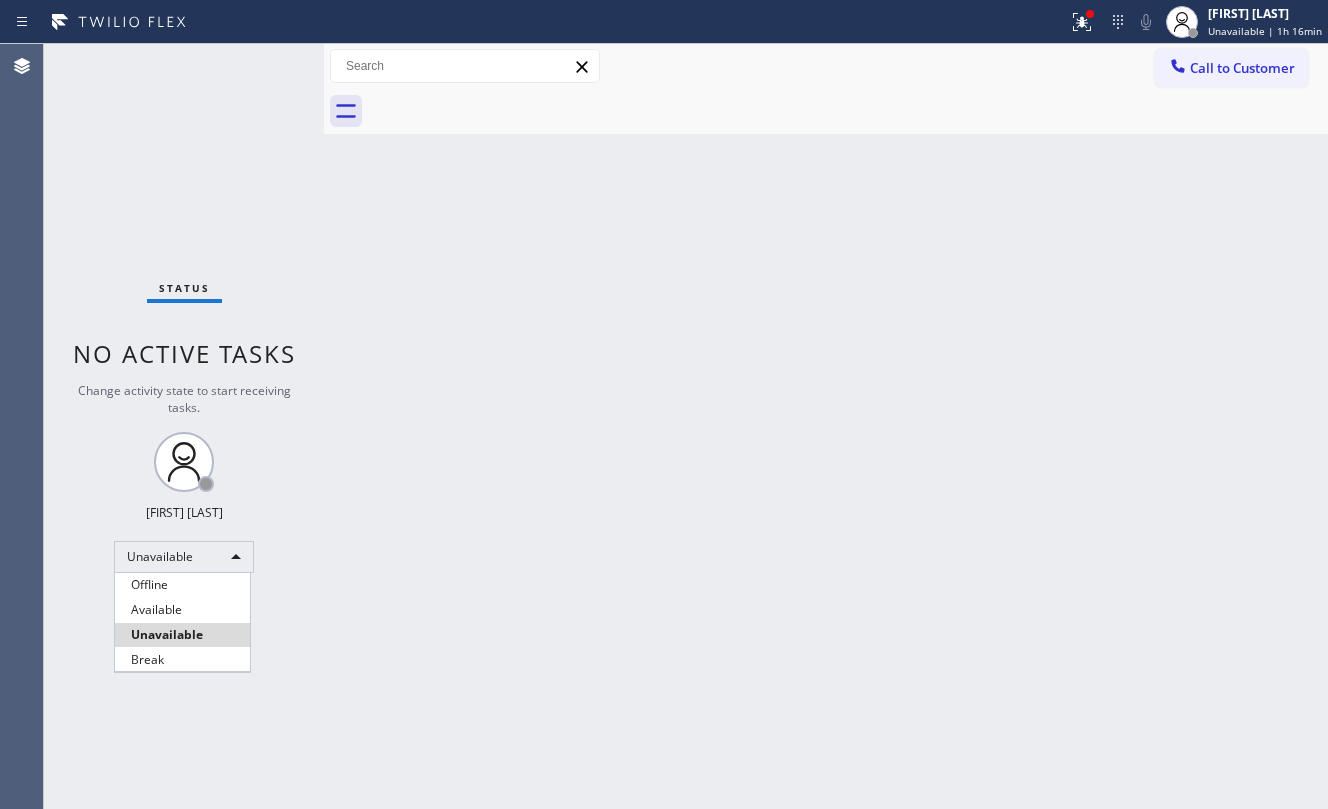 drag, startPoint x: 182, startPoint y: 661, endPoint x: 442, endPoint y: 640, distance: 260.8467 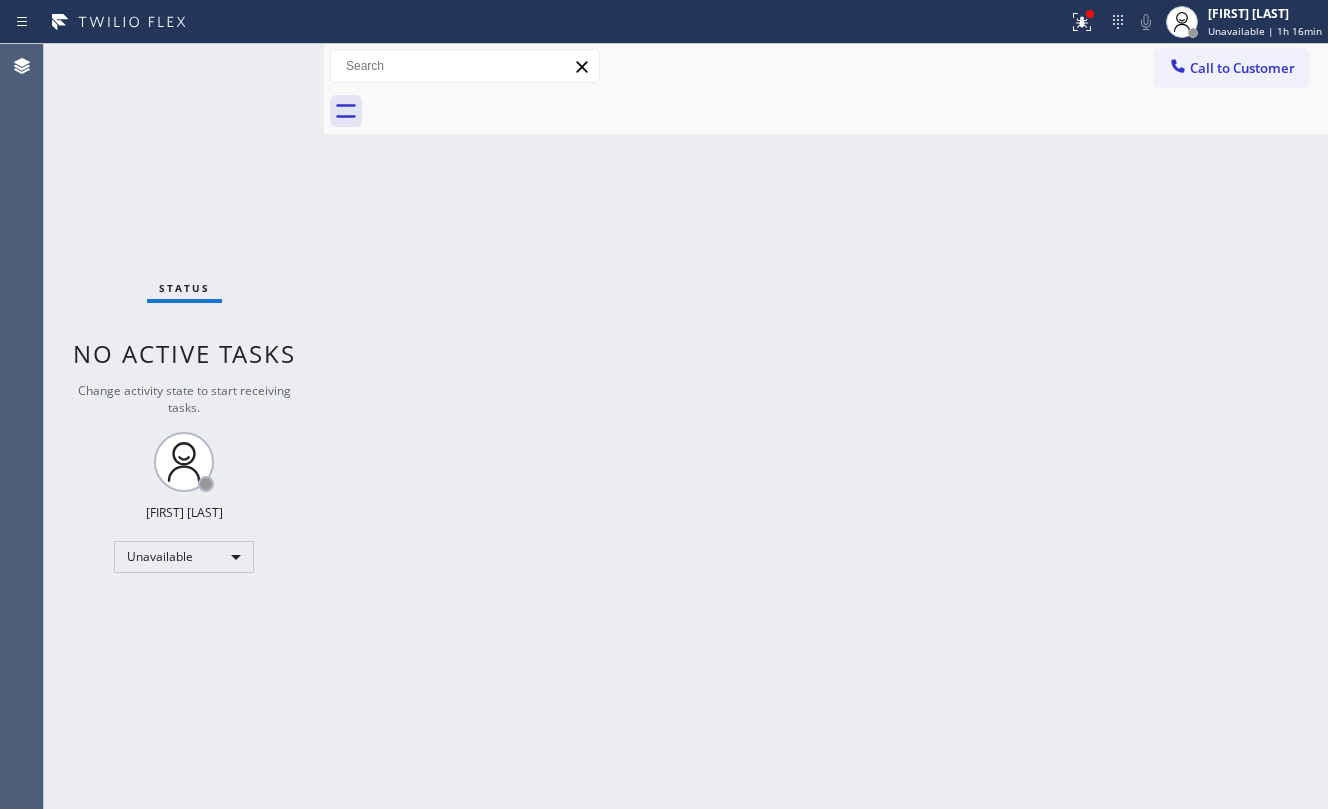click on "Back to Dashboard Change Sender ID Customers Technicians Select a contact Outbound call Location Search location Your caller id phone number Customer number Call Customer info Name   Phone none Address none Change Sender ID HVAC +[PHONE] 5 Star Appliance +[PHONE] Appliance Repair +[PHONE] Plumbing +[PHONE] Air Duct Cleaning +[PHONE]  Electricians +[PHONE] Cancel Change Check personal SMS Reset Change No tabs Call to Customer Outbound call Location HVAC Alliance Expert Your caller id phone number ([PHONE]) Customer number Call Outbound call Technician Search Technician Your caller id phone number Your caller id phone number Call" at bounding box center (826, 426) 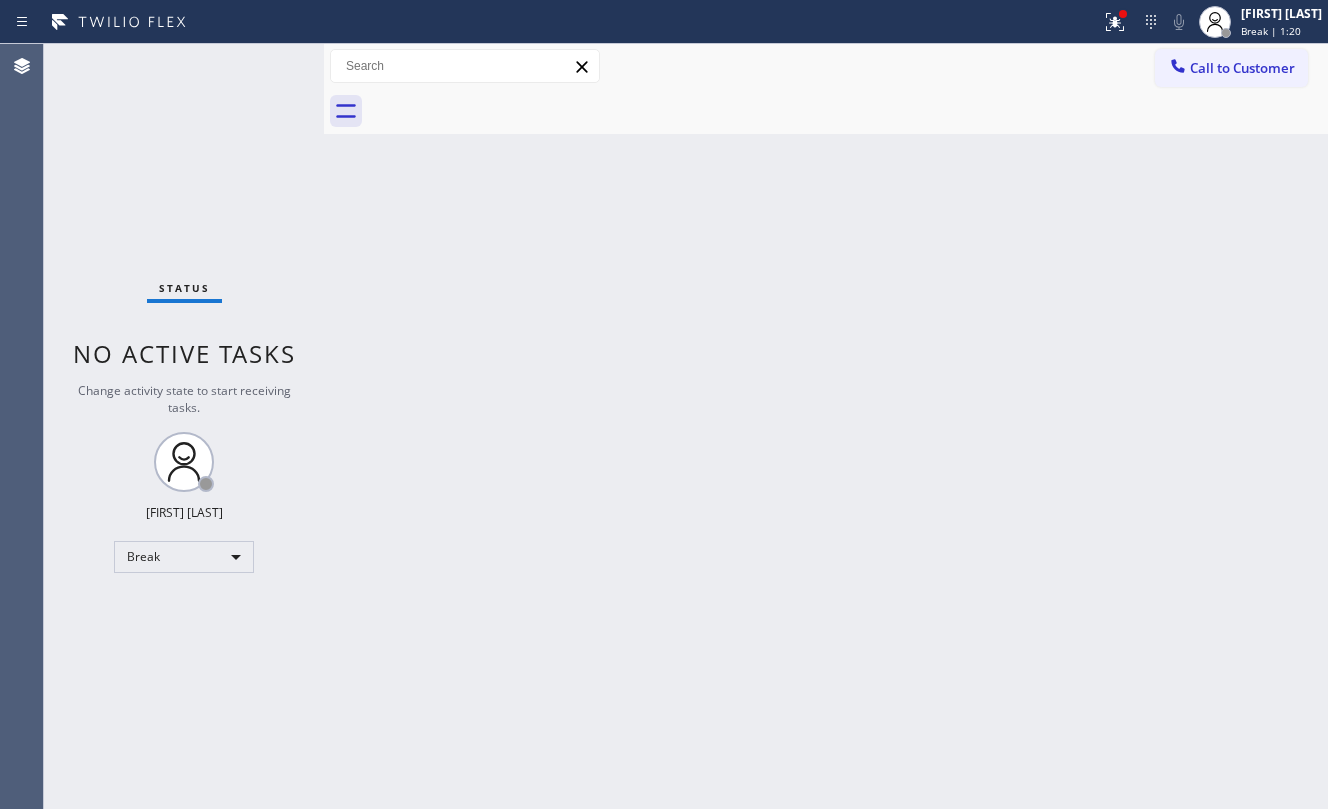 drag, startPoint x: 856, startPoint y: 258, endPoint x: 1156, endPoint y: 70, distance: 354.03955 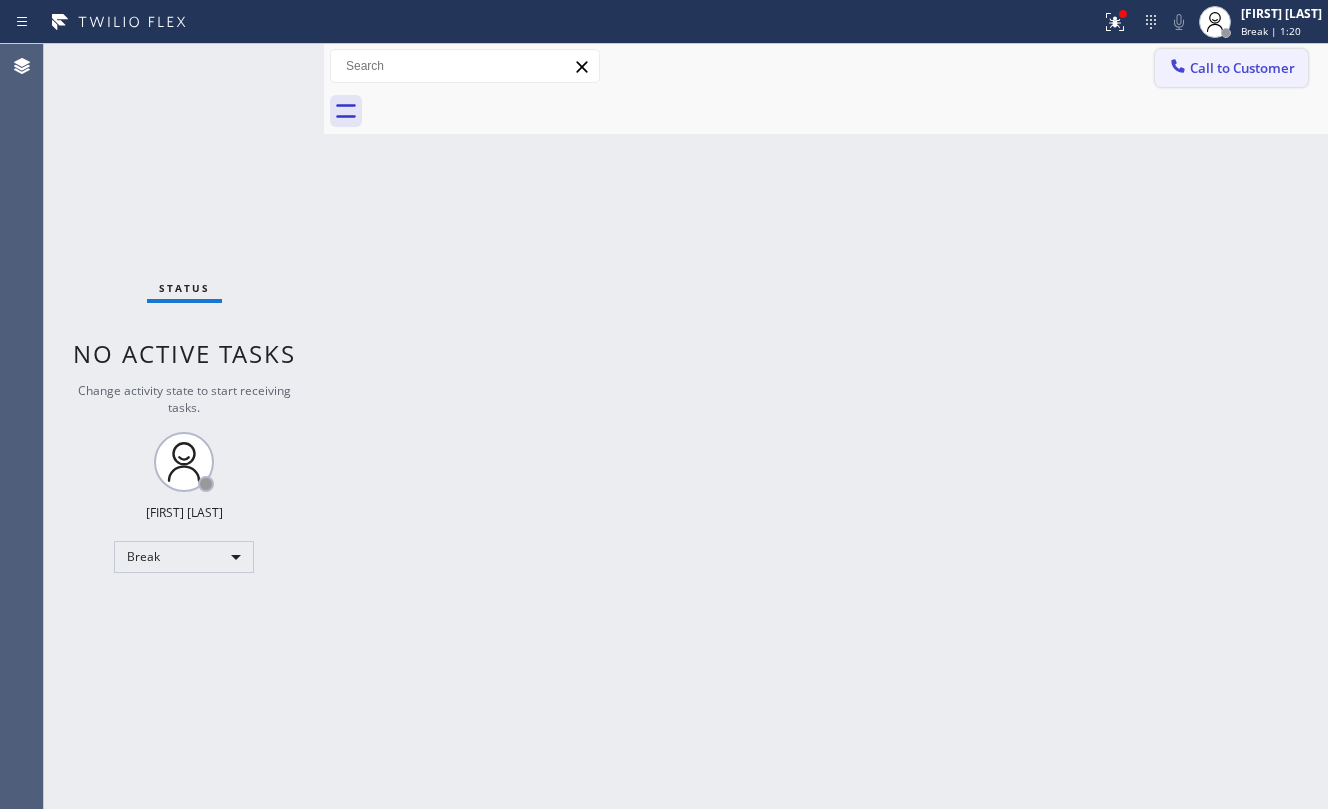 click on "Back to Dashboard Change Sender ID Customers Technicians Select a contact Outbound call Location Search location Your caller id phone number Customer number Call Customer info Name   Phone none Address none Change Sender ID HVAC +[PHONE] 5 Star Appliance +[PHONE] Appliance Repair +[PHONE] Plumbing +[PHONE] Air Duct Cleaning +[PHONE]  Electricians +[PHONE] Cancel Change Check personal SMS Reset Change No tabs Call to Customer Outbound call Location HVAC Alliance Expert Your caller id phone number ([PHONE]) Customer number Call Outbound call Technician Search Technician Your caller id phone number Your caller id phone number Call" at bounding box center (826, 426) 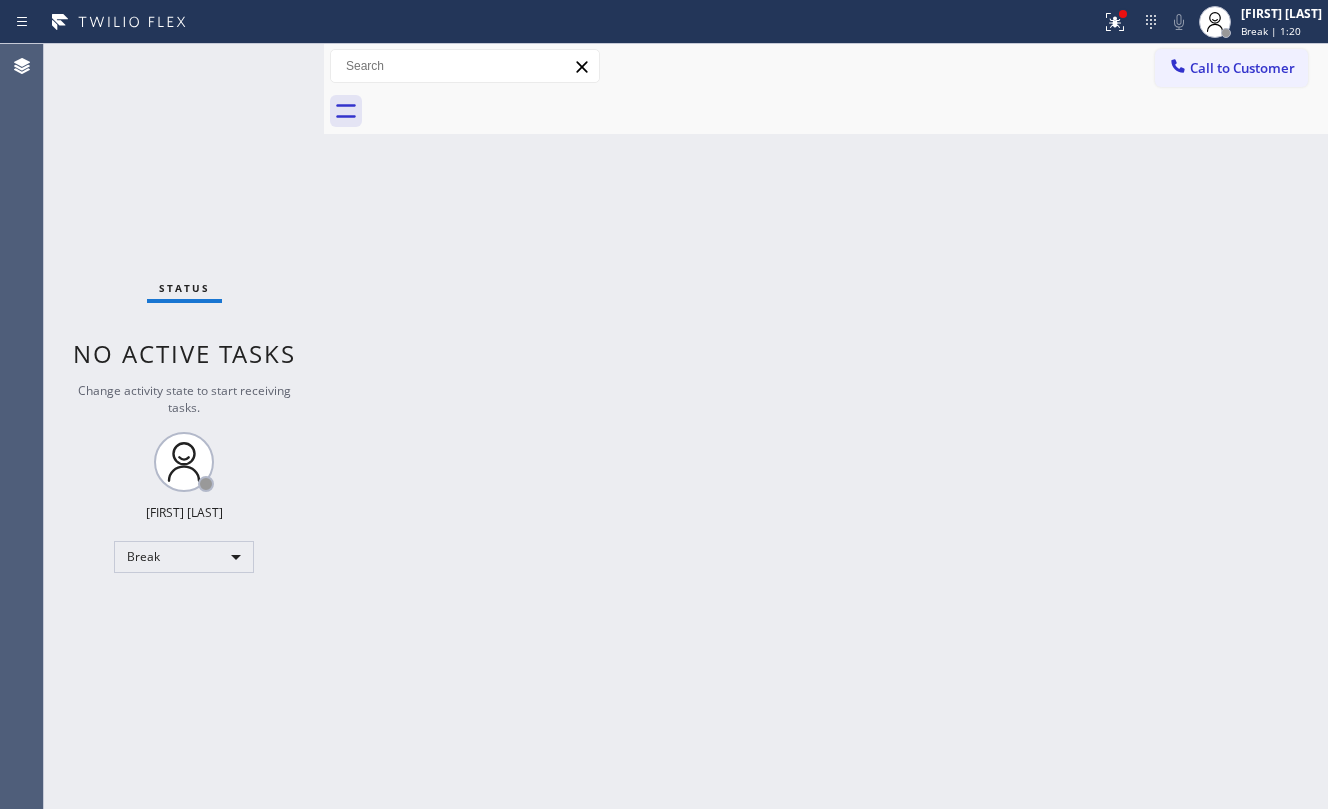 click on "Call to Customer" at bounding box center (1242, 68) 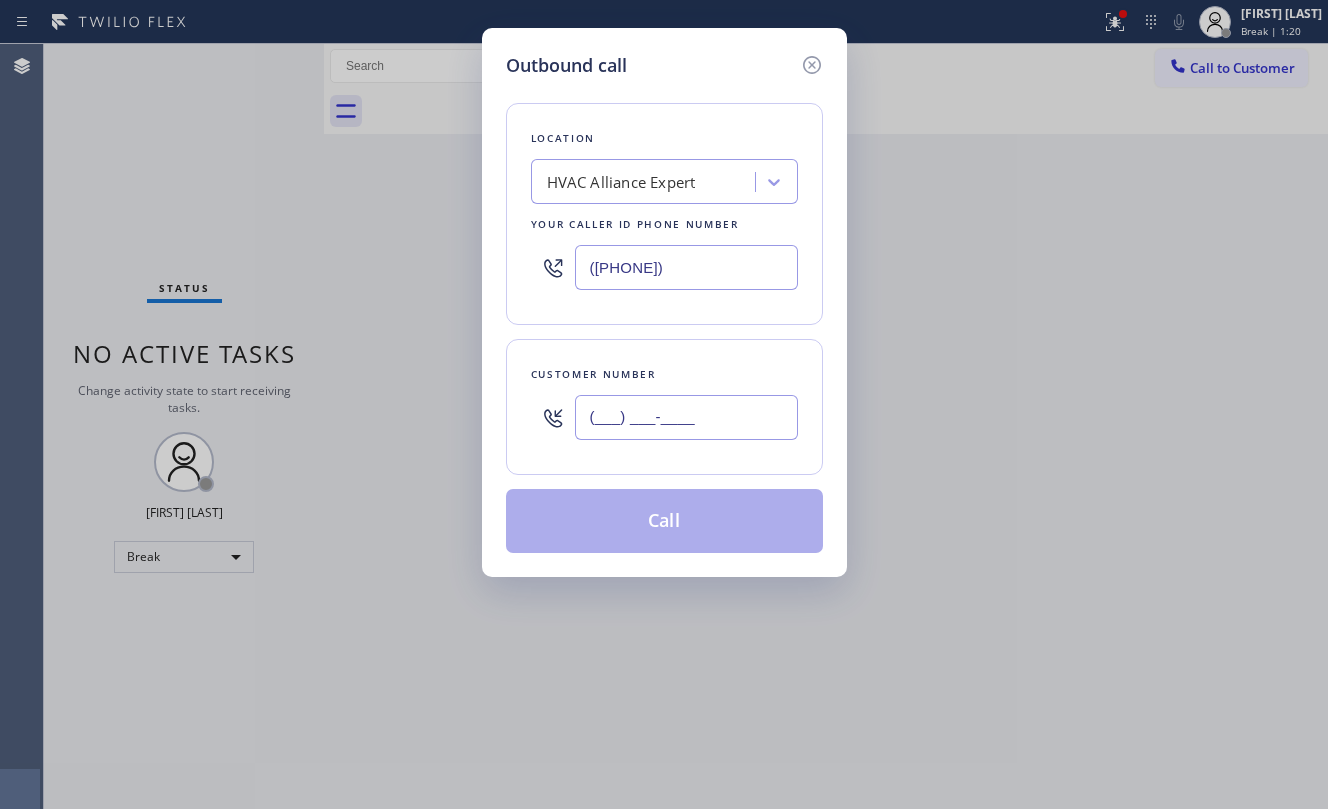 click on "(___) ___-____" at bounding box center (686, 417) 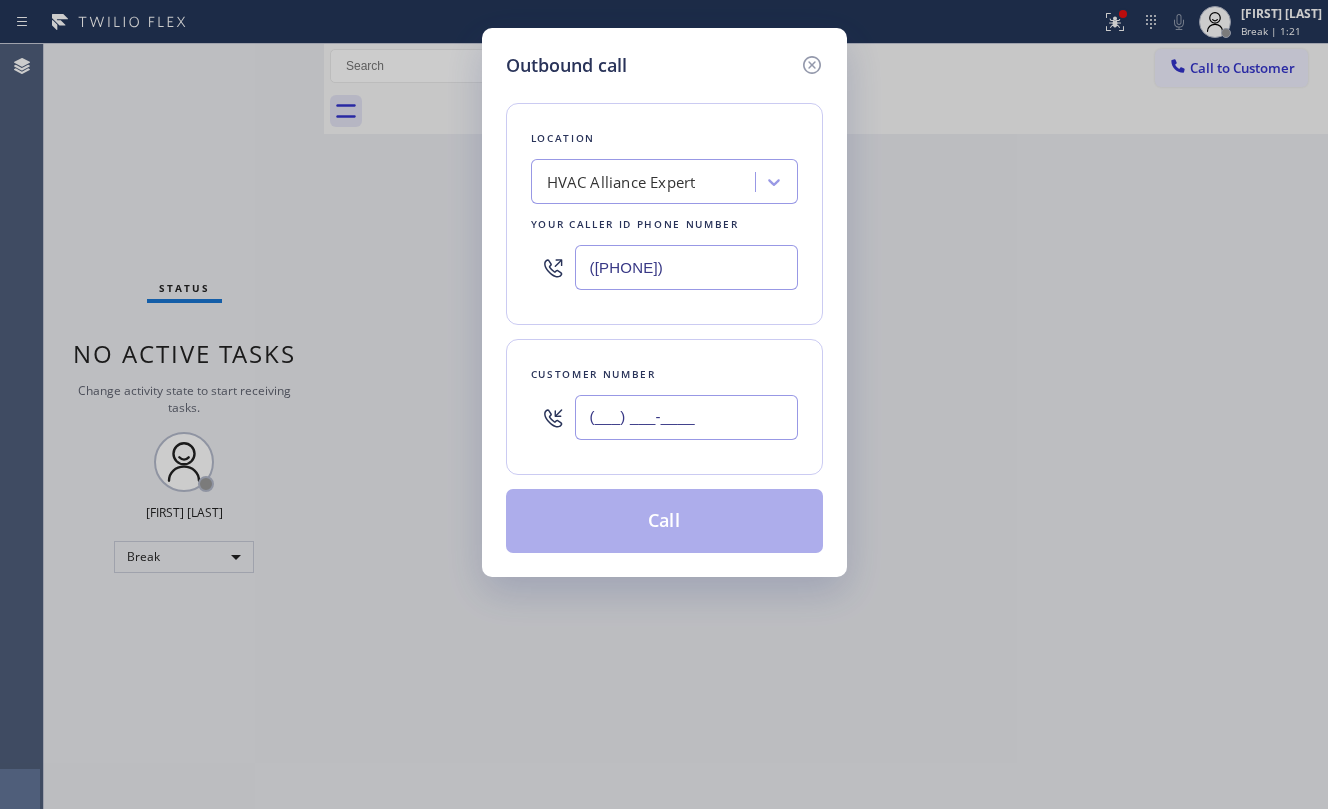paste on "([PHONE])" 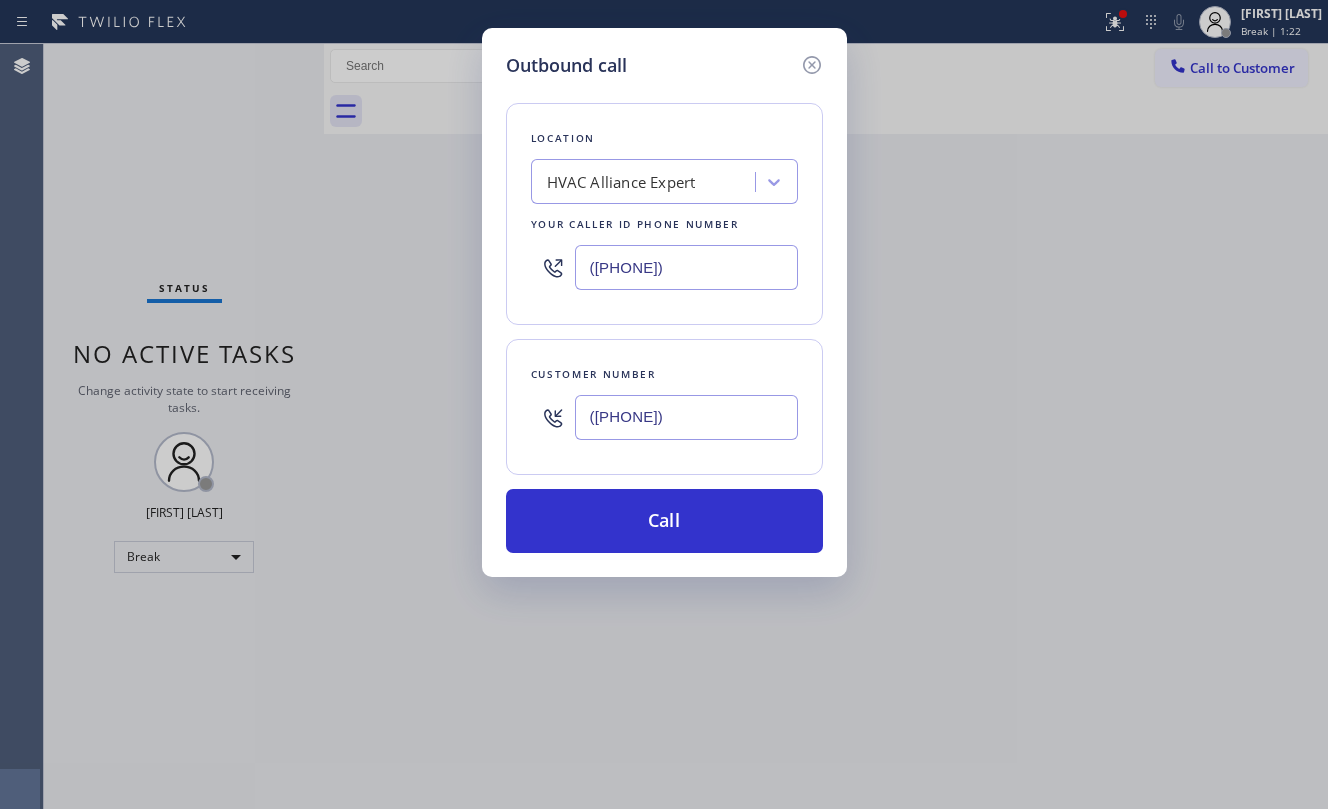 type on "([PHONE])" 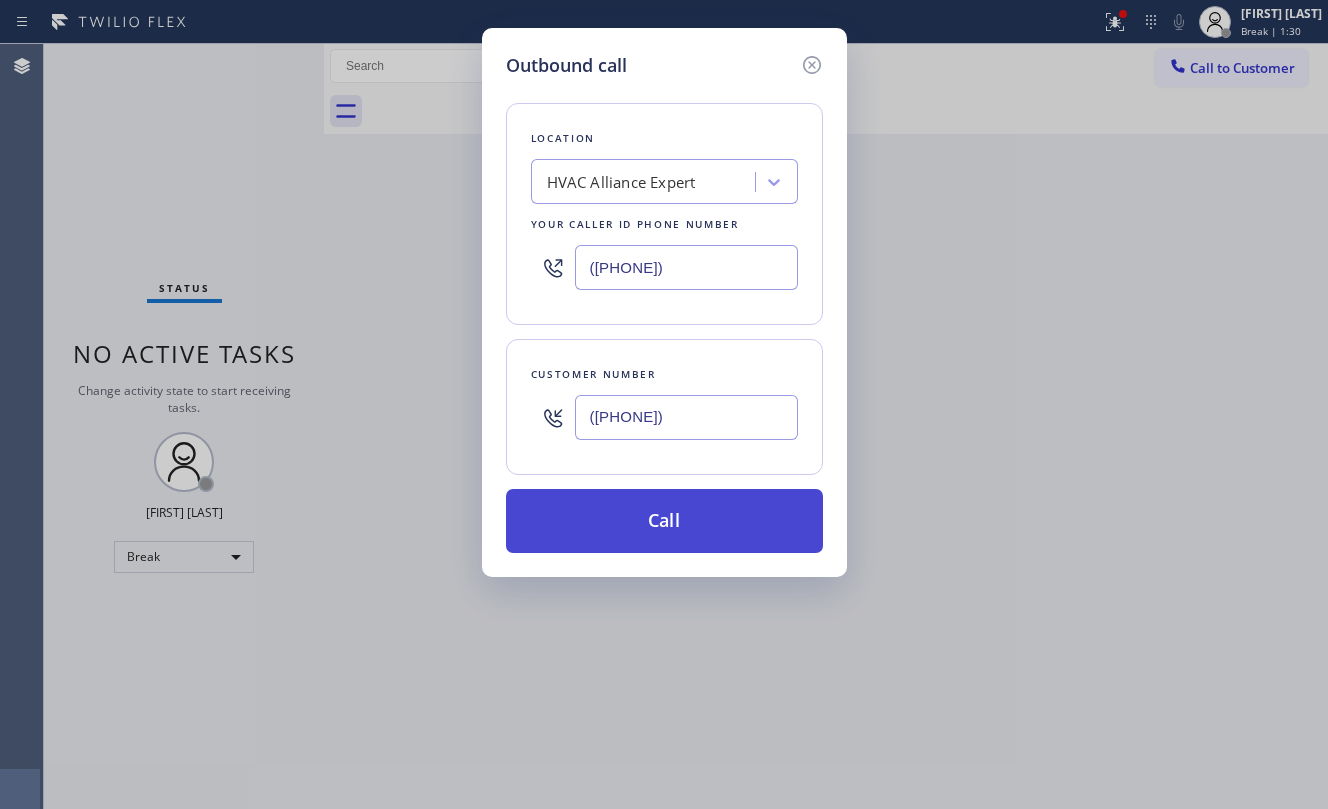 click on "Call" at bounding box center (664, 521) 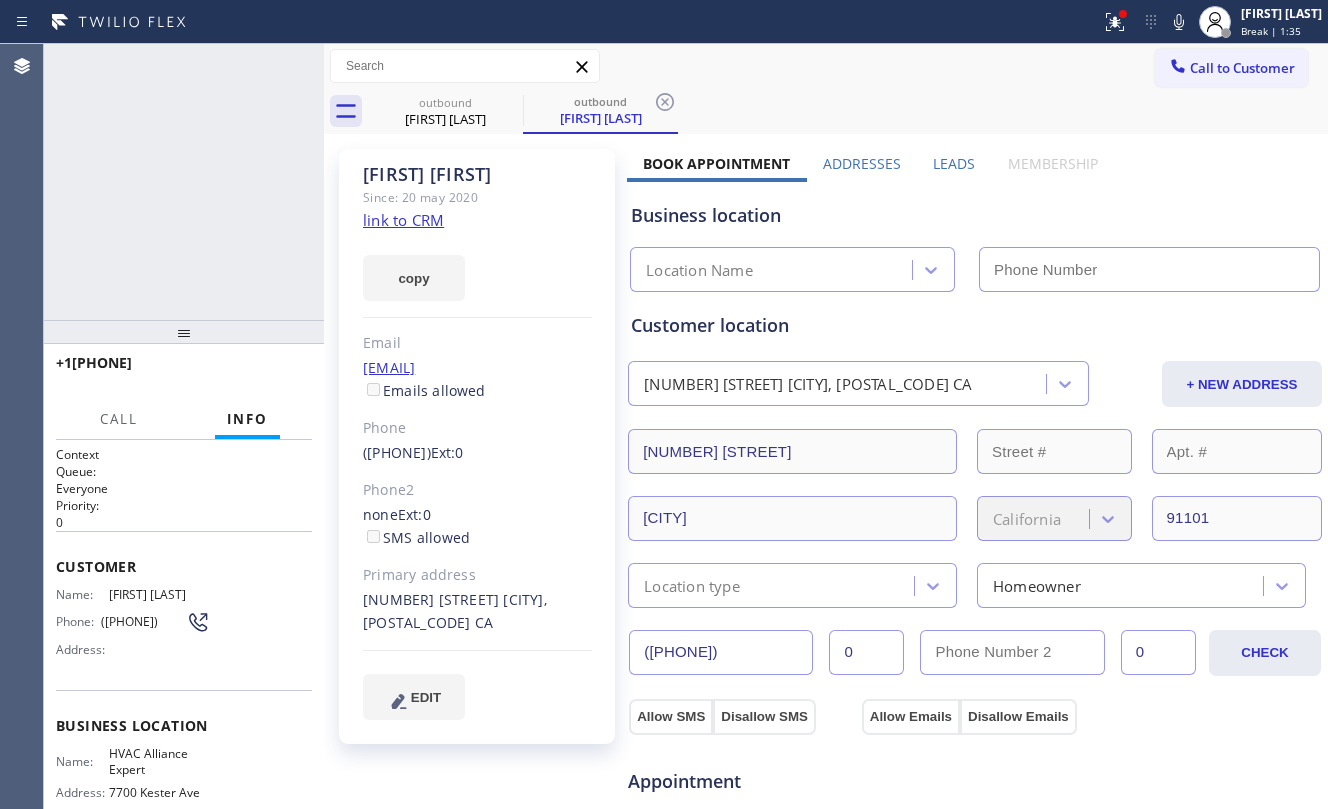 type on "([PHONE])" 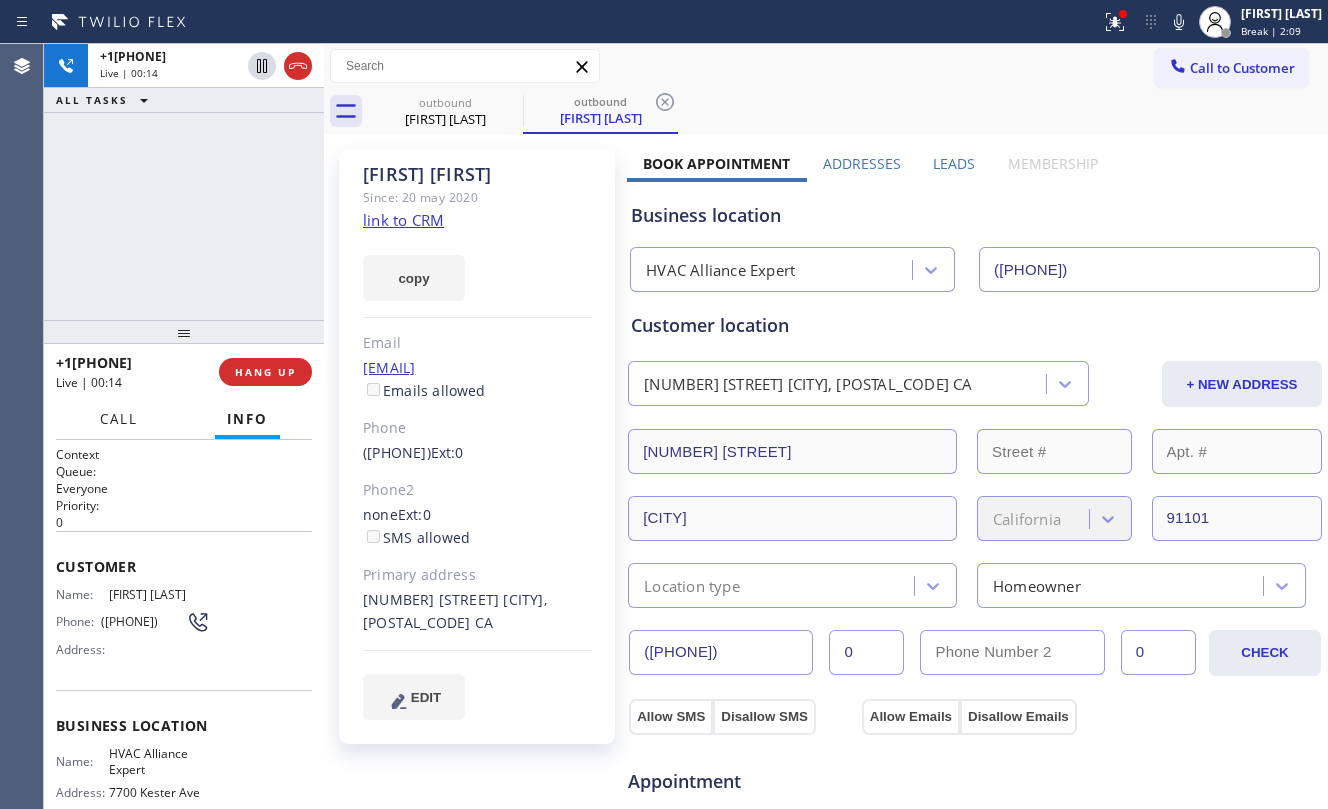 click on "Call" at bounding box center (119, 419) 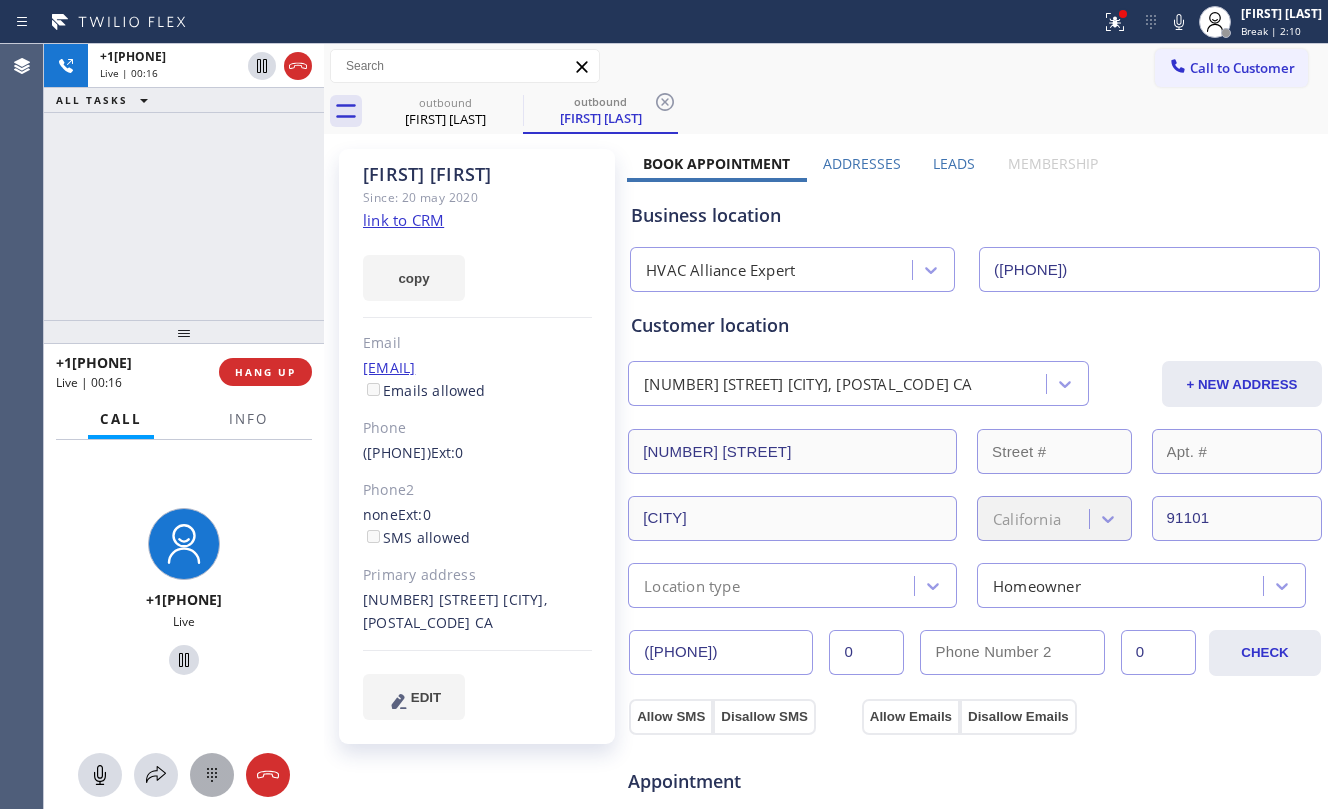 click 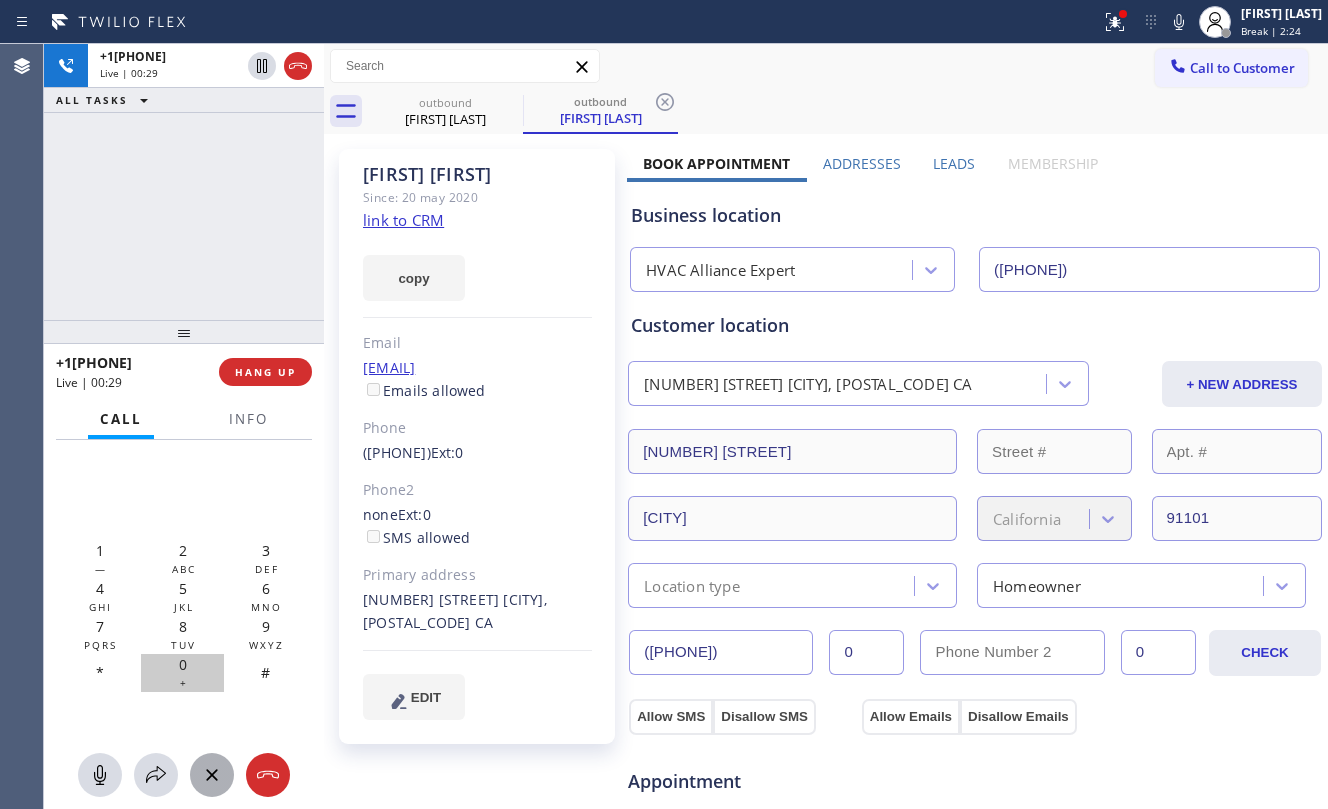 click on "0 +" at bounding box center [182, 673] 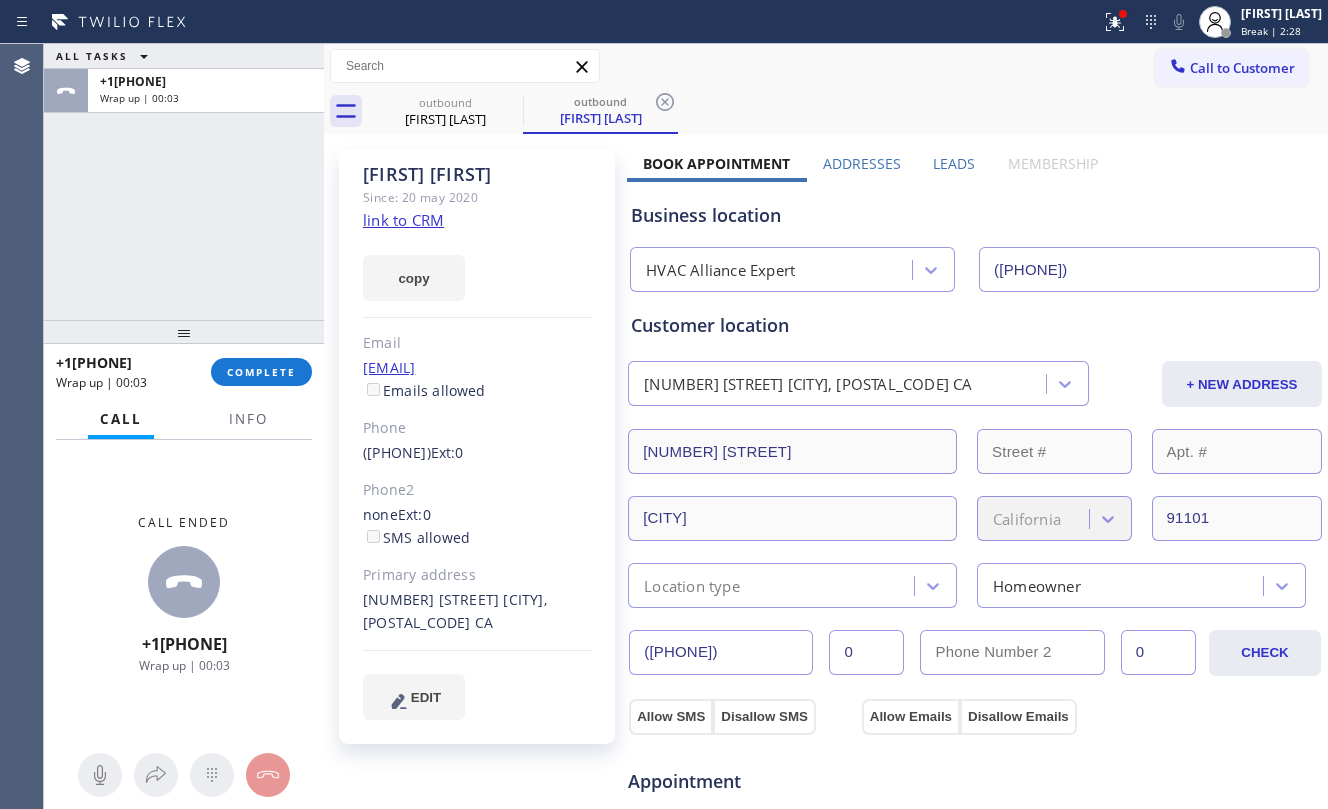 drag, startPoint x: 346, startPoint y: 452, endPoint x: 462, endPoint y: 457, distance: 116.10771 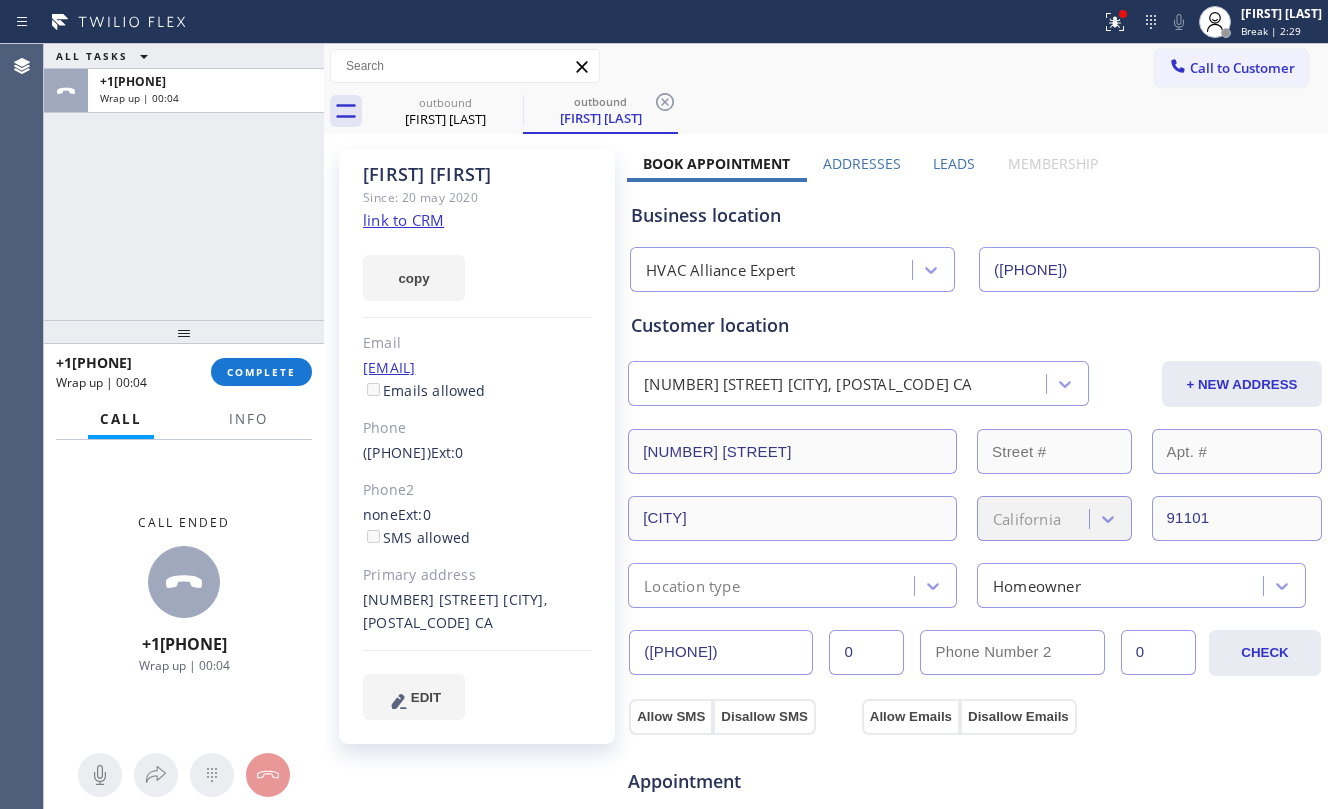 copy on "([PHONE])" 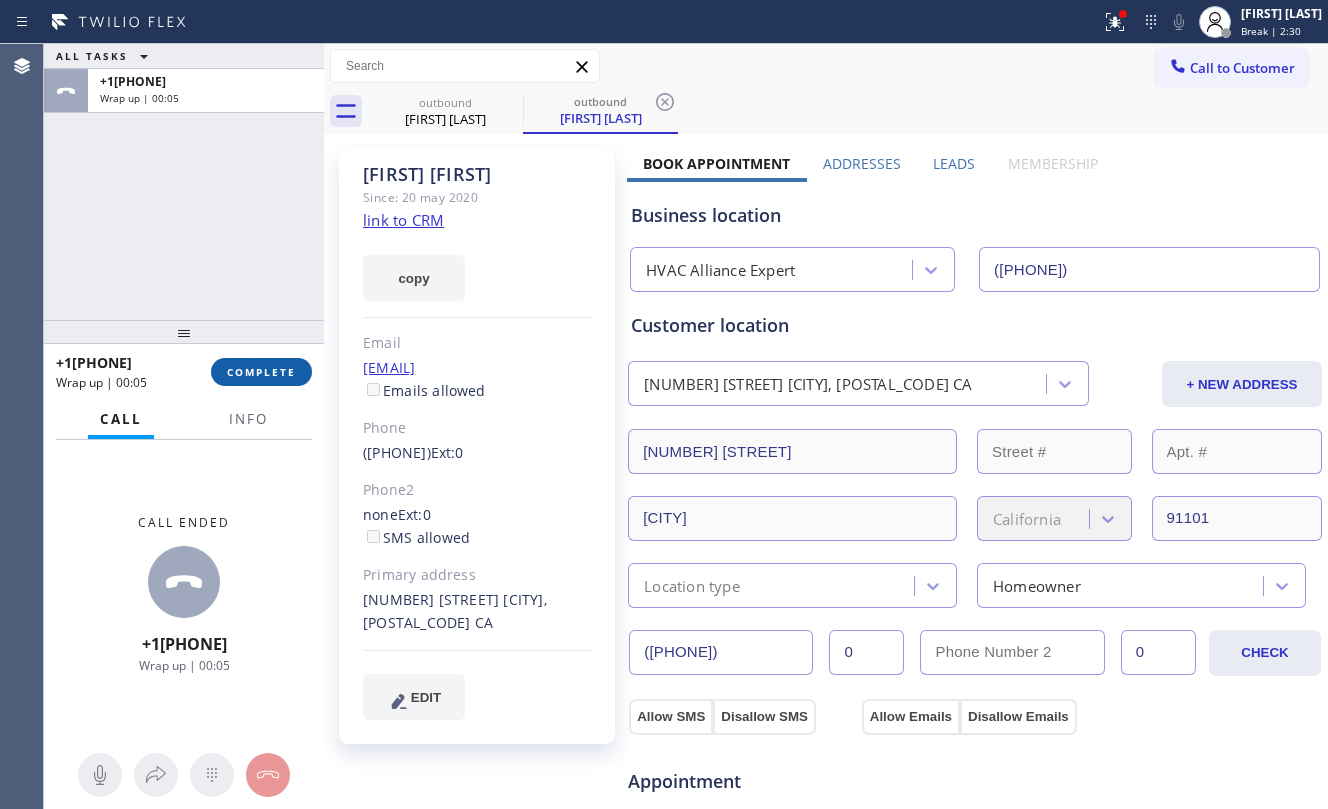 click on "COMPLETE" at bounding box center [261, 372] 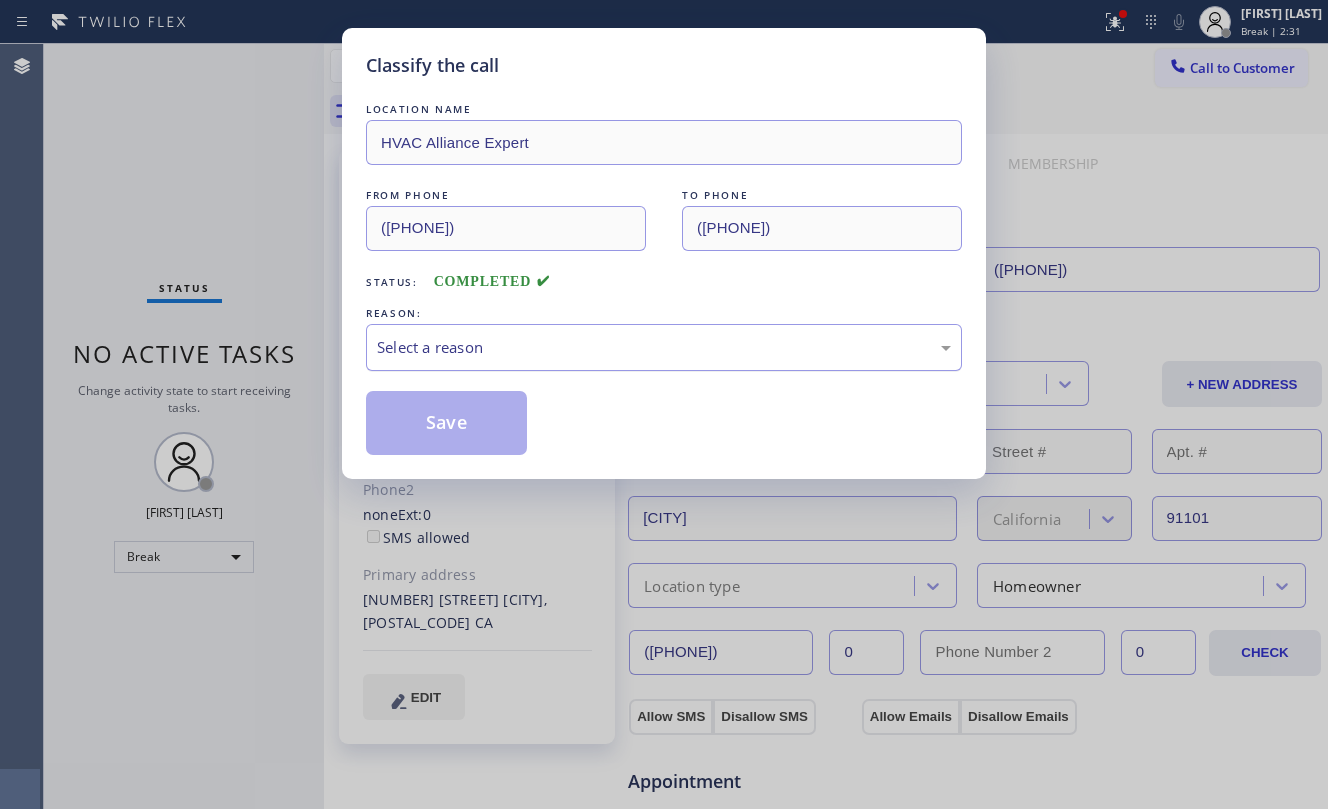 drag, startPoint x: 498, startPoint y: 353, endPoint x: 516, endPoint y: 353, distance: 18 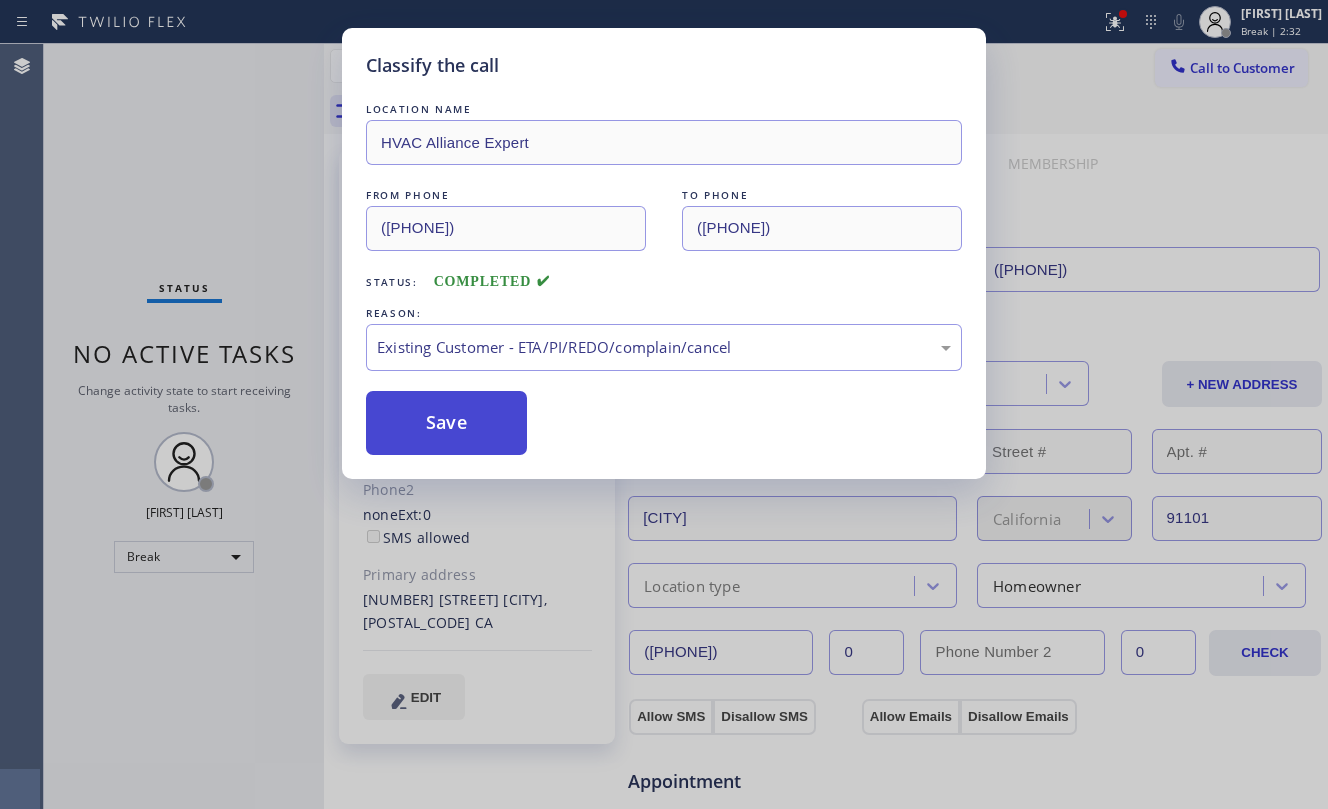 click on "Save" at bounding box center [446, 423] 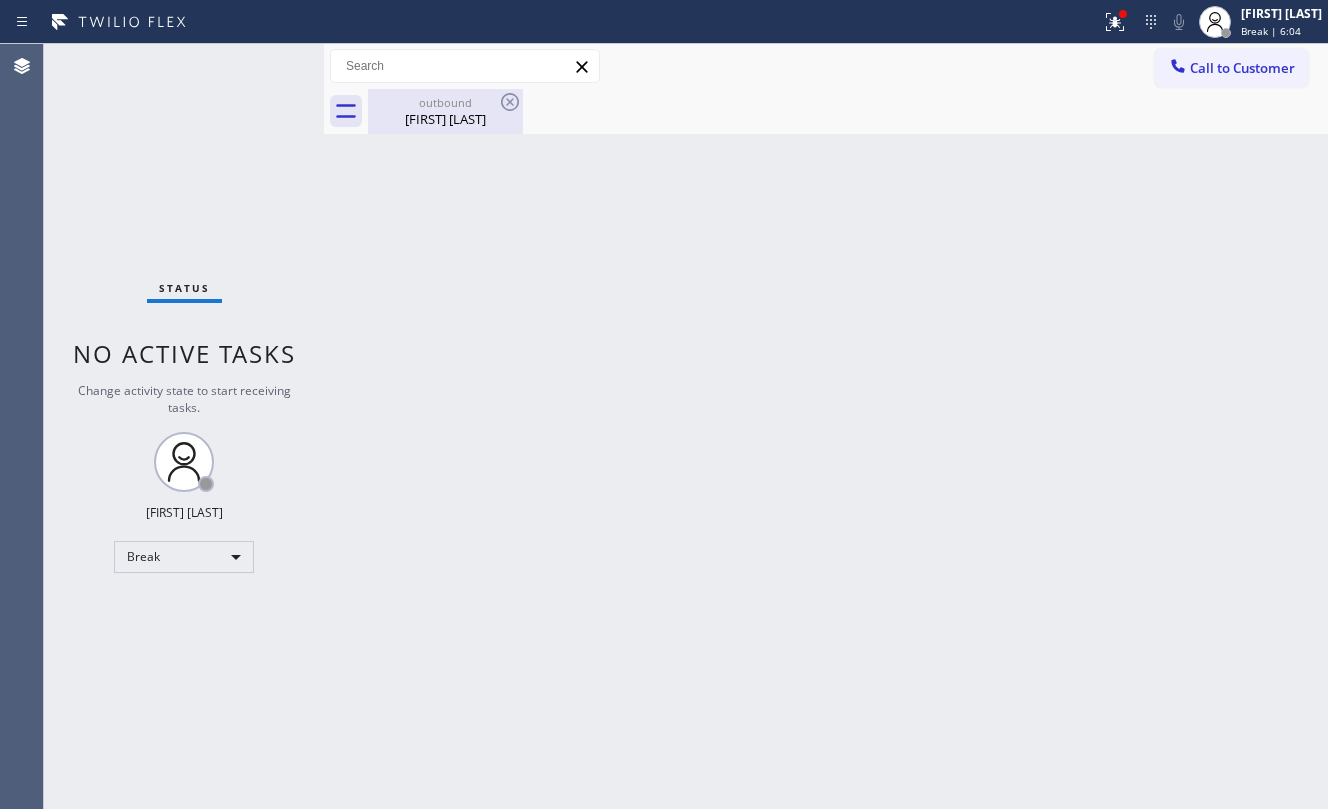 click on "outbound [FIRST] [LAST]" at bounding box center [445, 111] 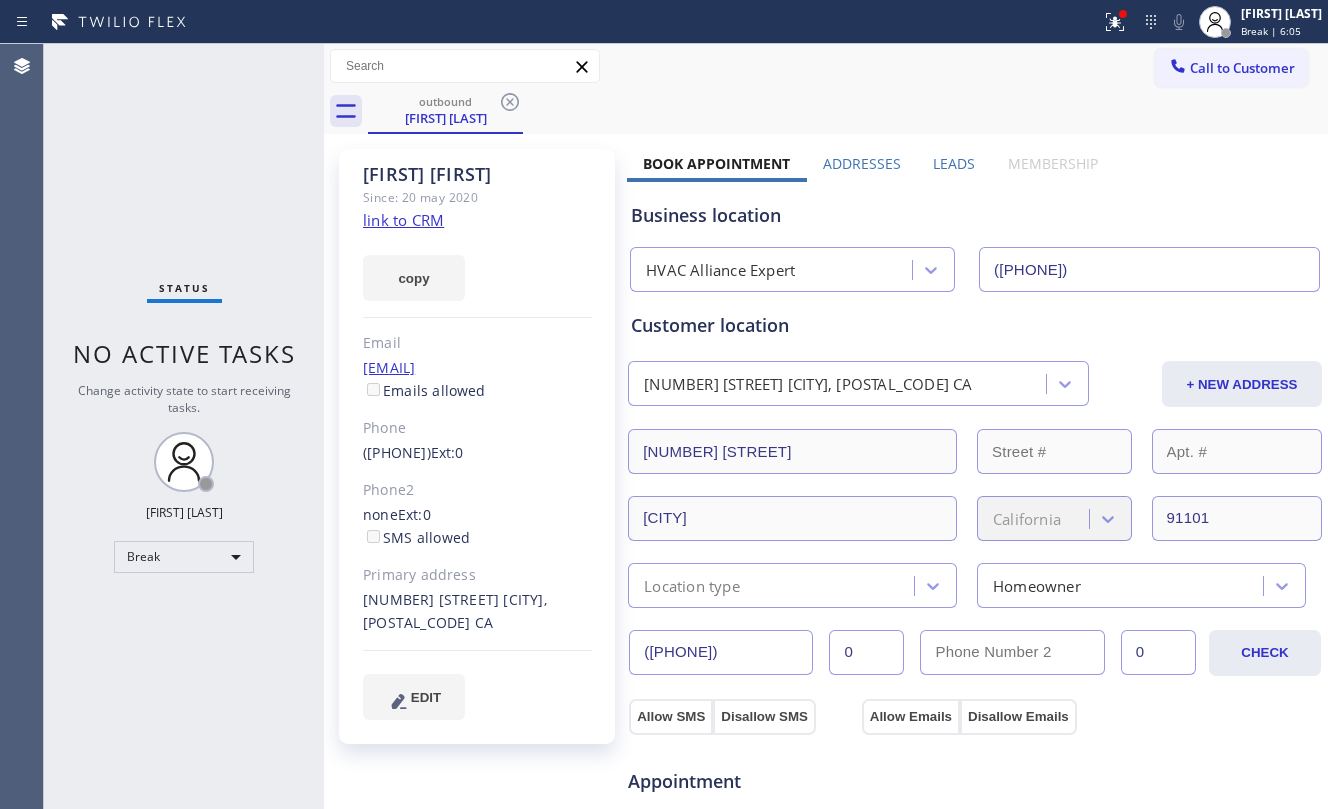 click on "link to CRM" 